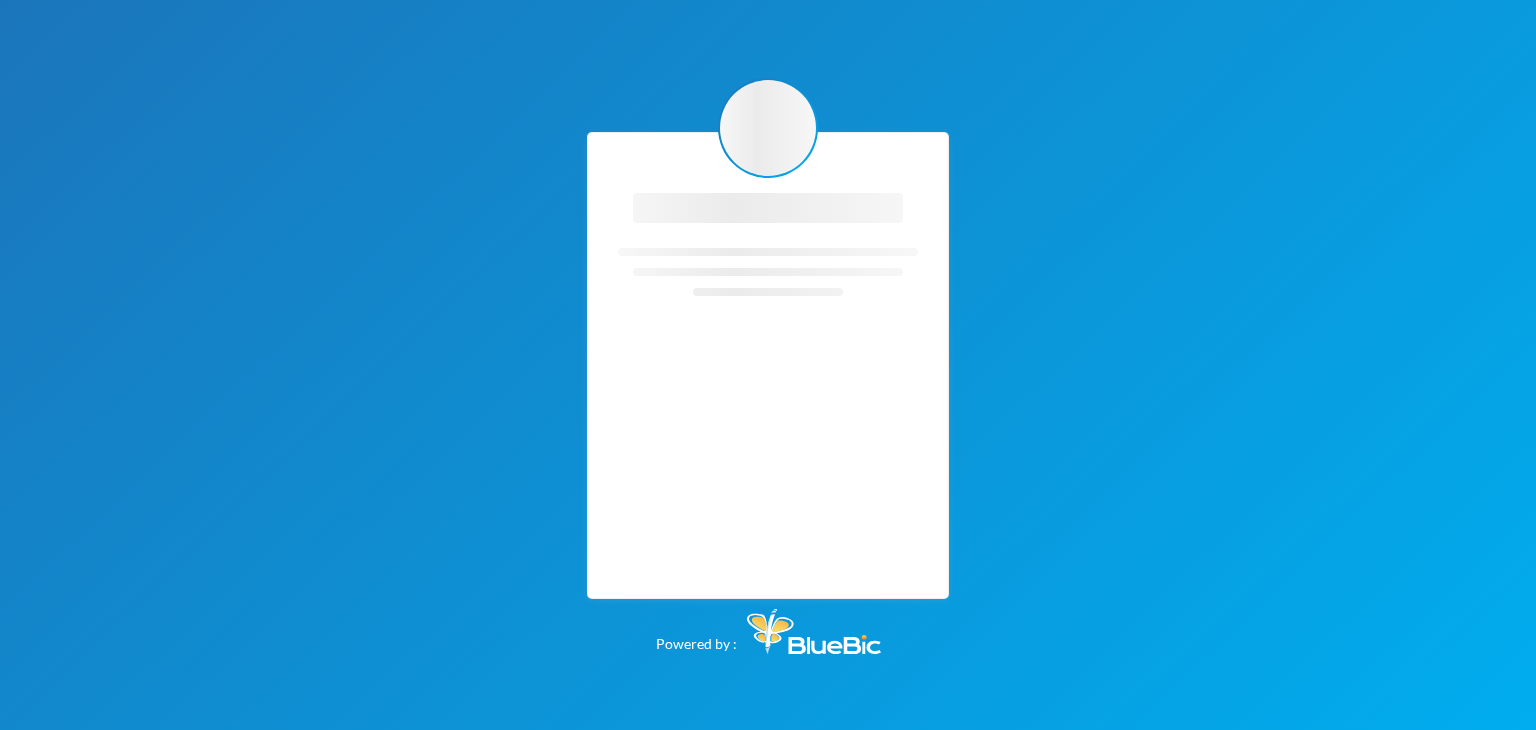 scroll, scrollTop: 0, scrollLeft: 0, axis: both 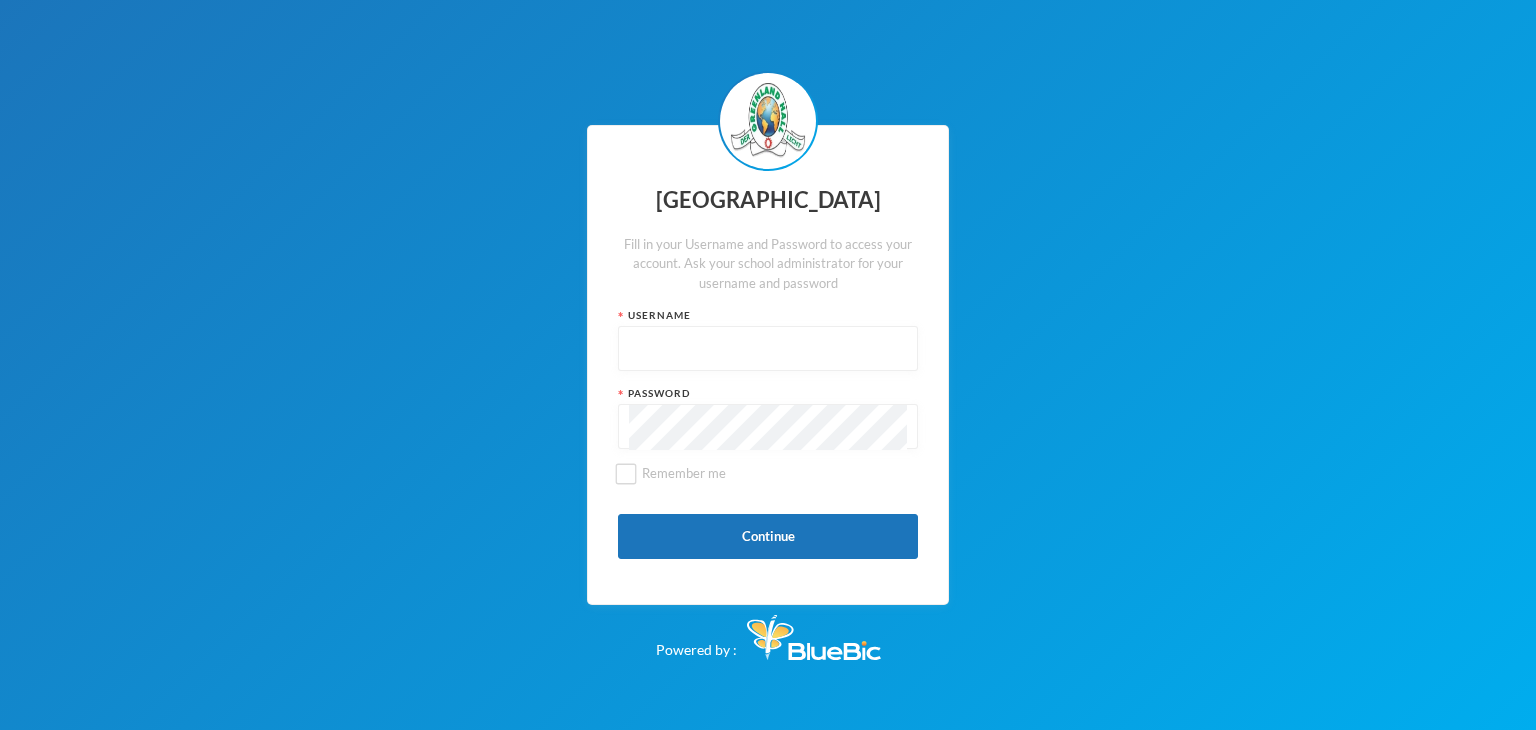type on "glhc21" 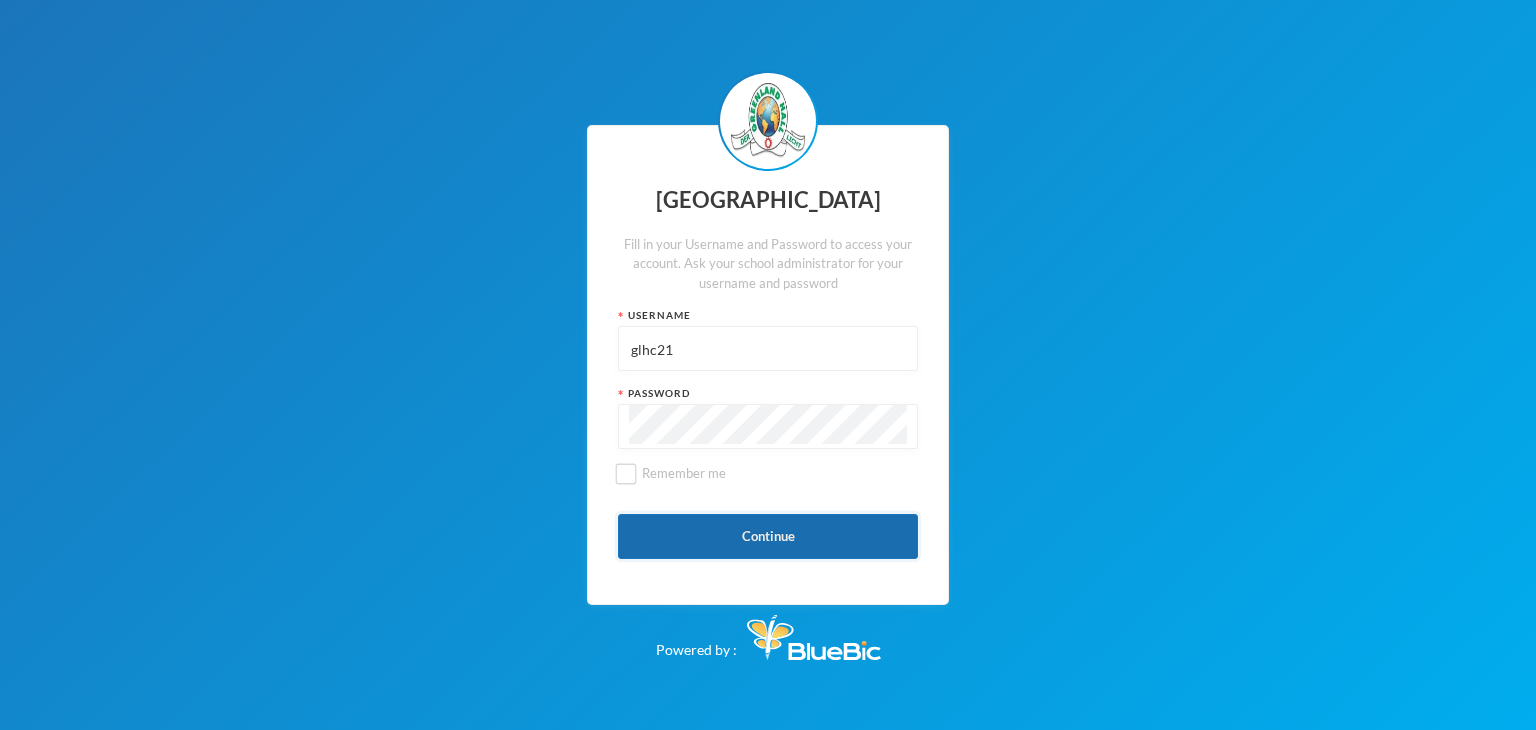 click on "Continue" at bounding box center (768, 536) 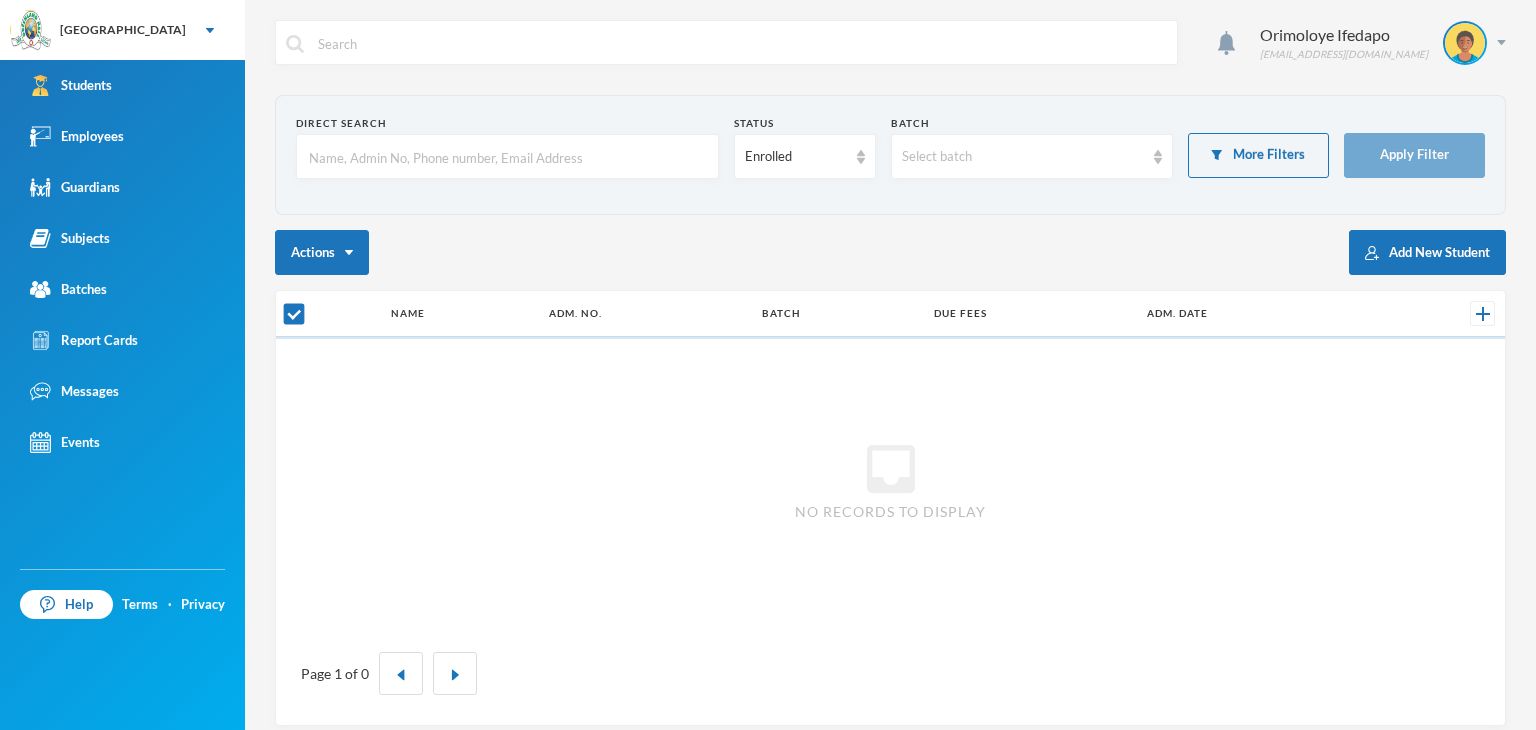 checkbox on "false" 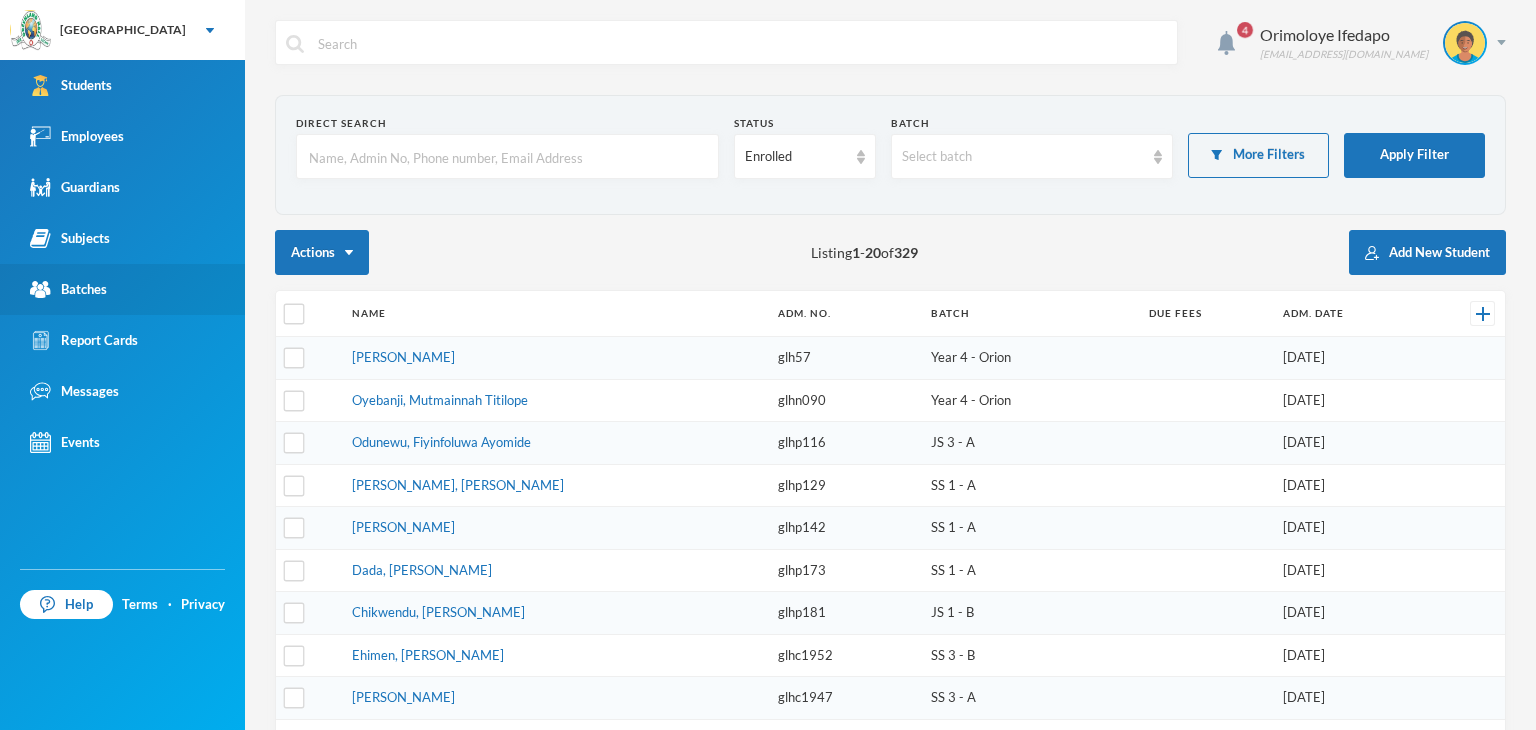 click on "Batches" at bounding box center (122, 289) 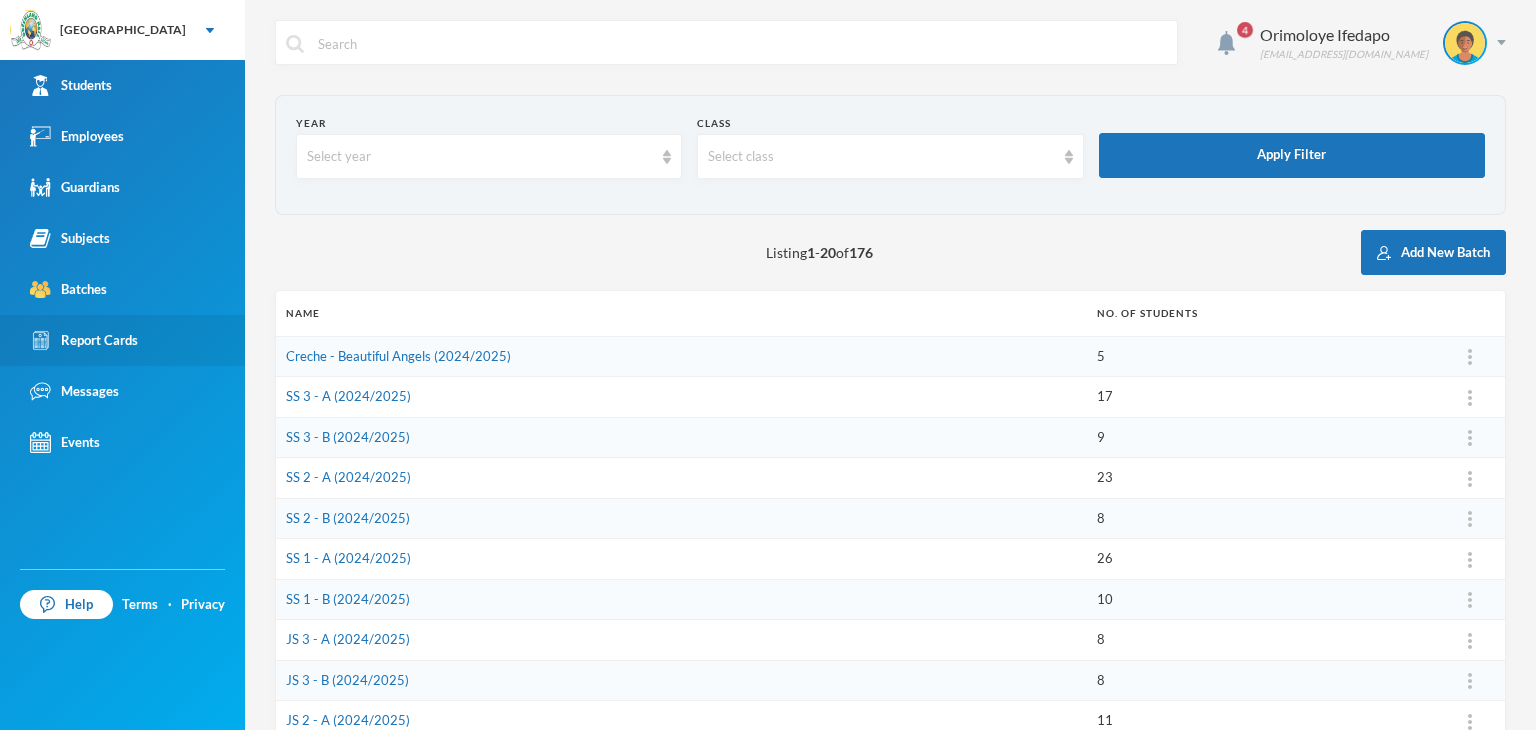 click on "Report Cards" at bounding box center [84, 340] 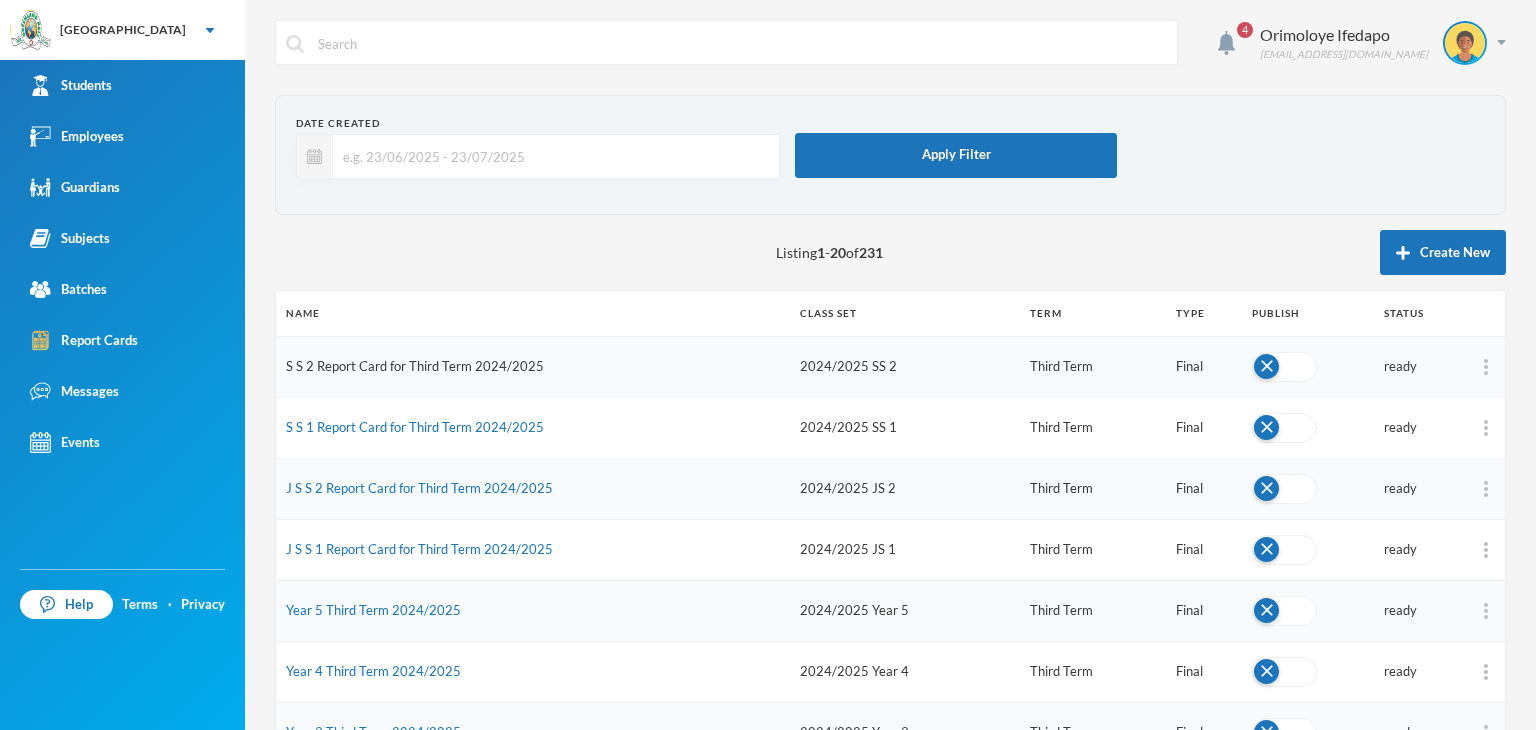 click on "S S 2 Report Card for Third Term 2024/2025" at bounding box center [415, 366] 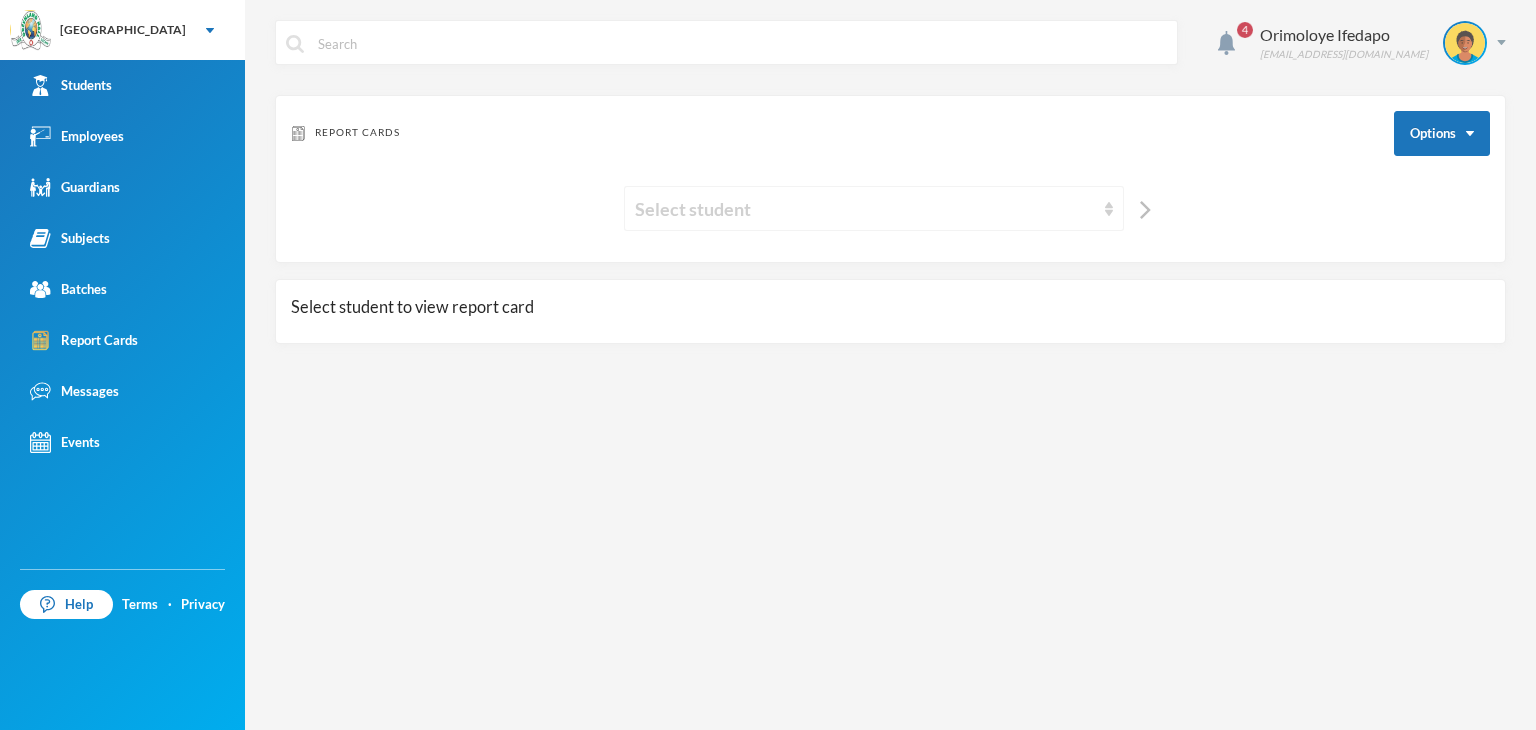 click on "Select student" at bounding box center (865, 209) 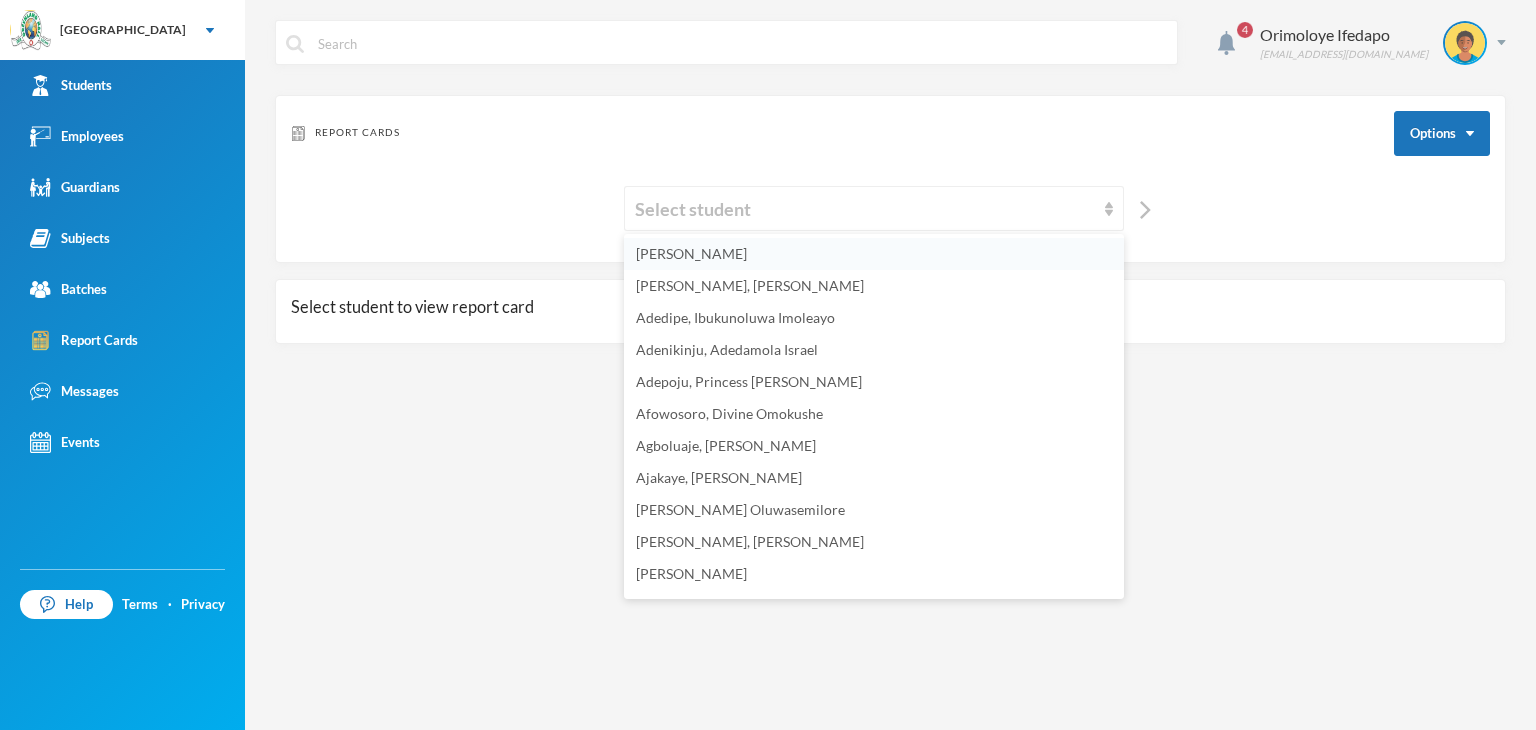 click on "[PERSON_NAME]" at bounding box center (691, 253) 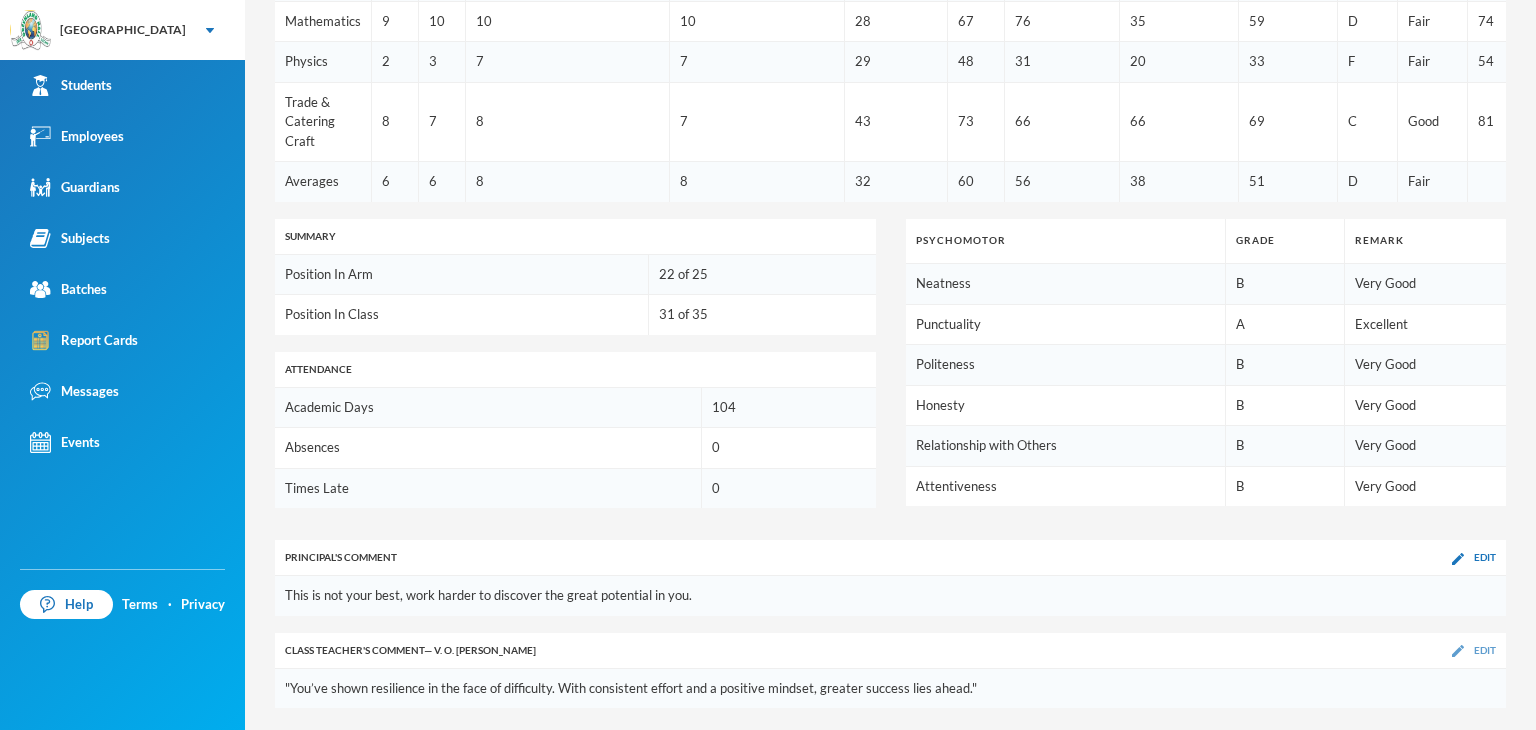 scroll, scrollTop: 1062, scrollLeft: 0, axis: vertical 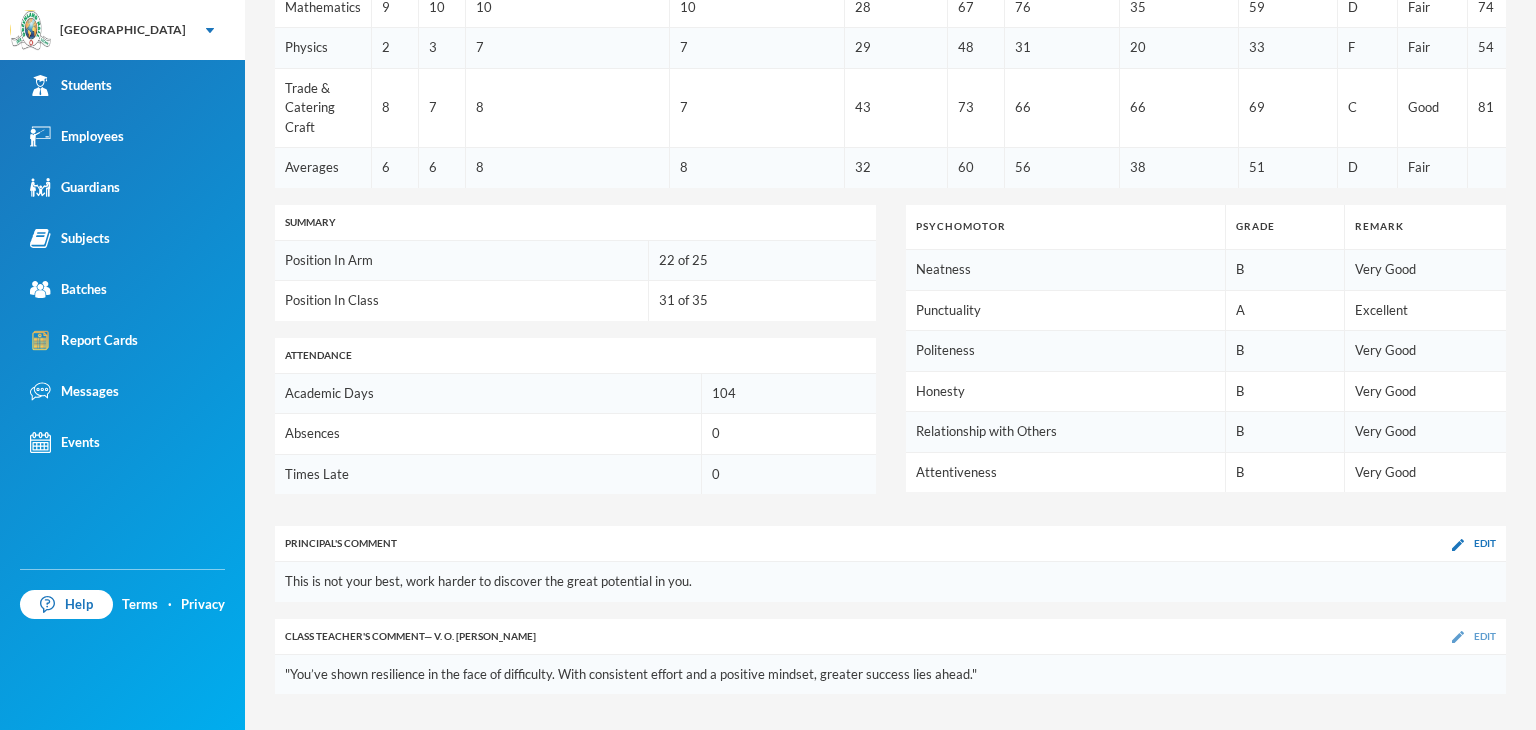 click at bounding box center (1458, 637) 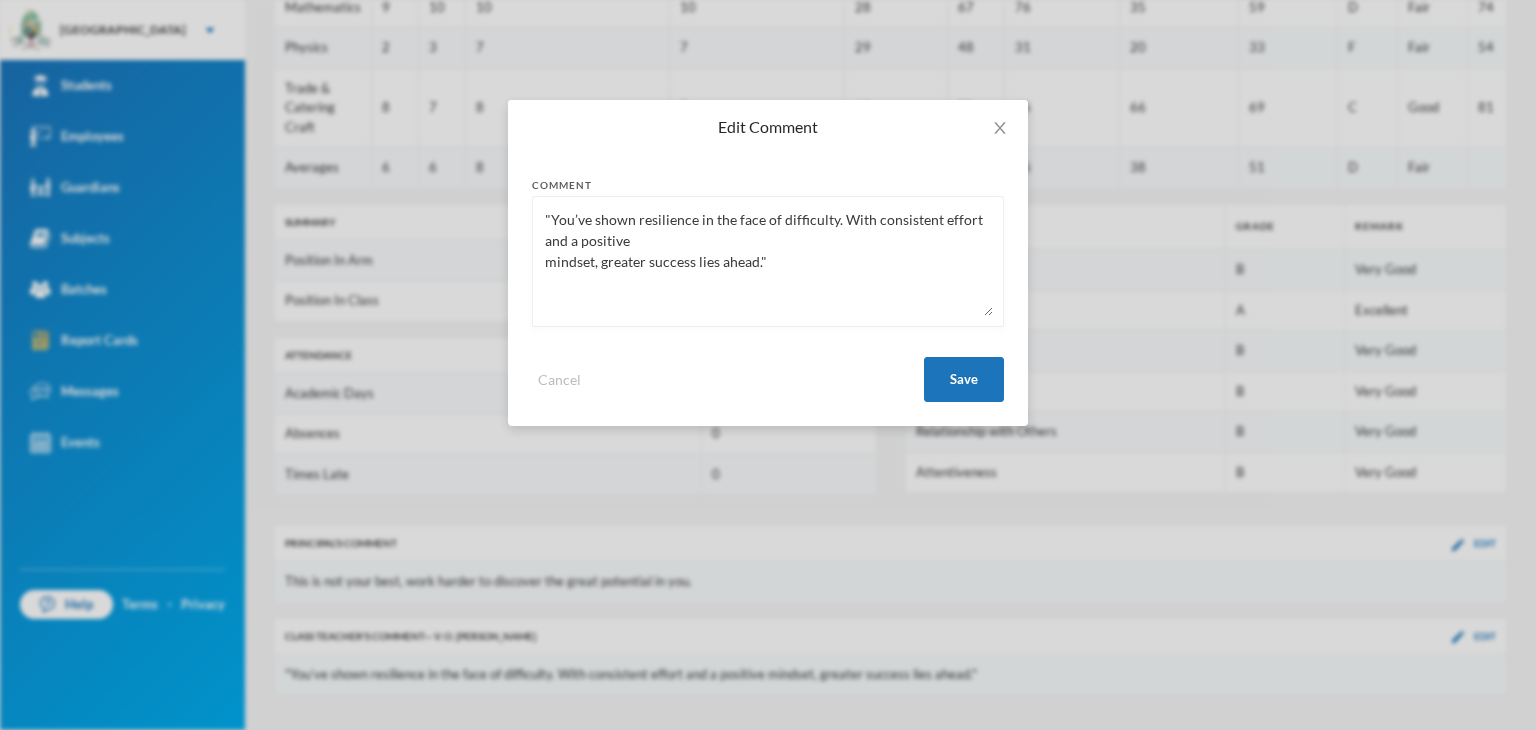 drag, startPoint x: 703, startPoint y: 251, endPoint x: 538, endPoint y: 221, distance: 167.7051 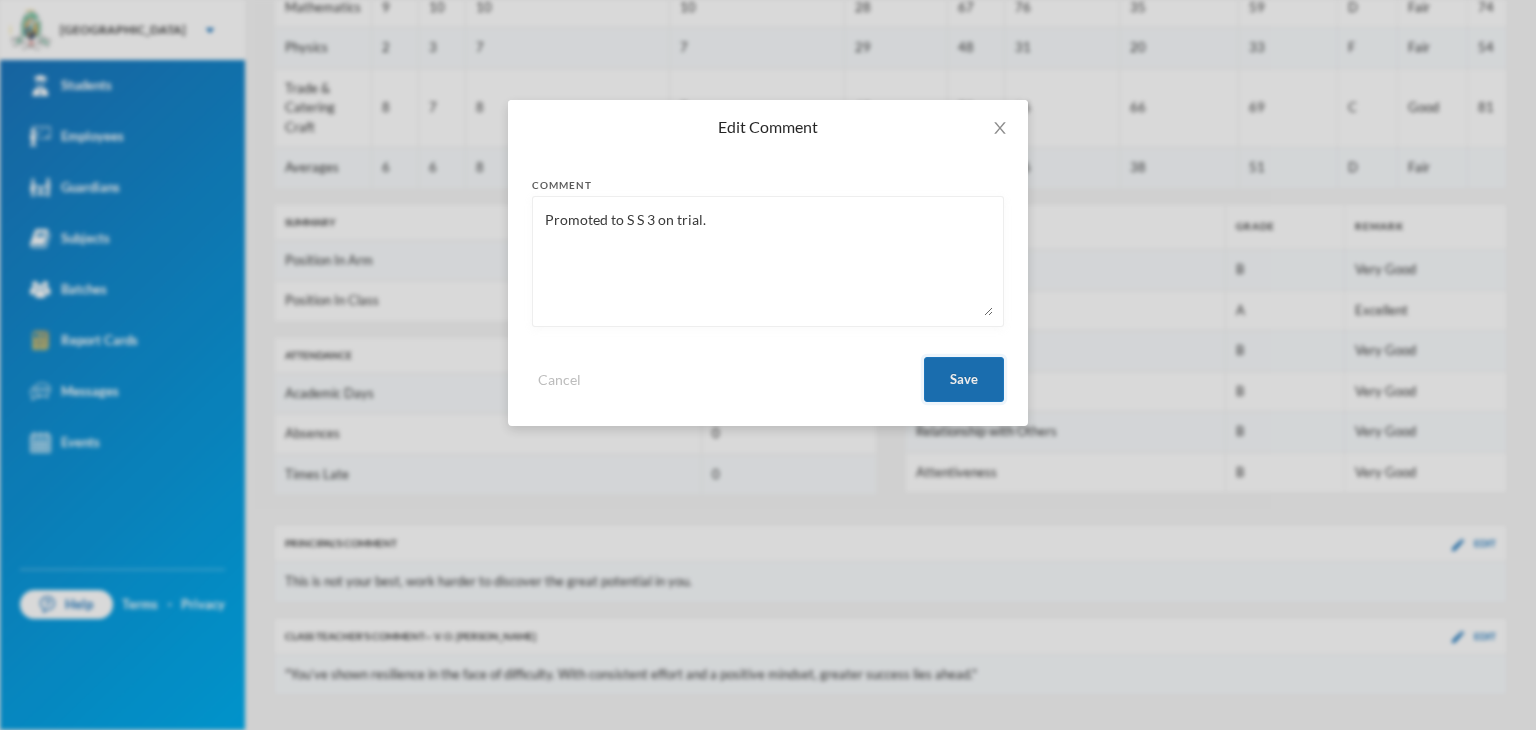 type on "Promoted to S S 3 on trial." 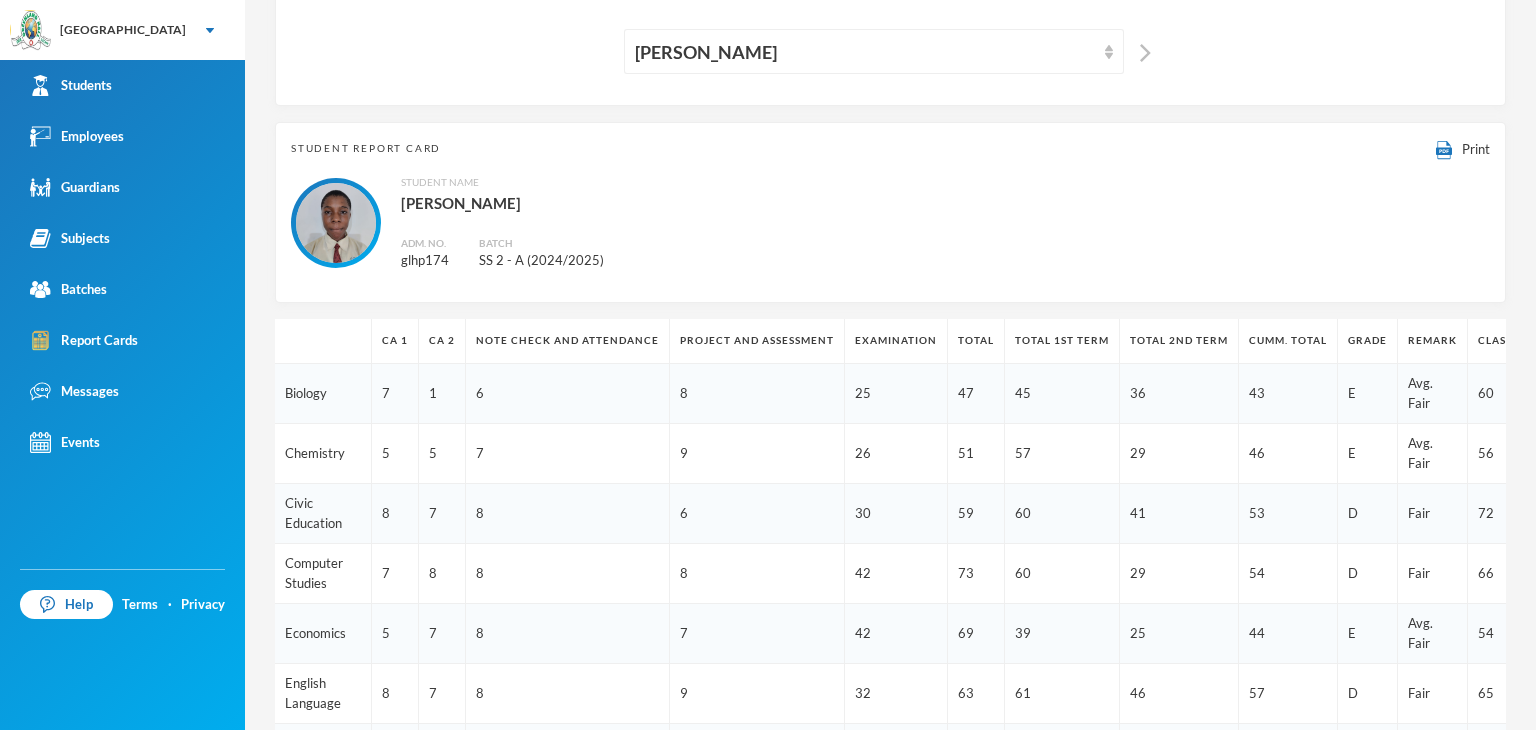 scroll, scrollTop: 62, scrollLeft: 0, axis: vertical 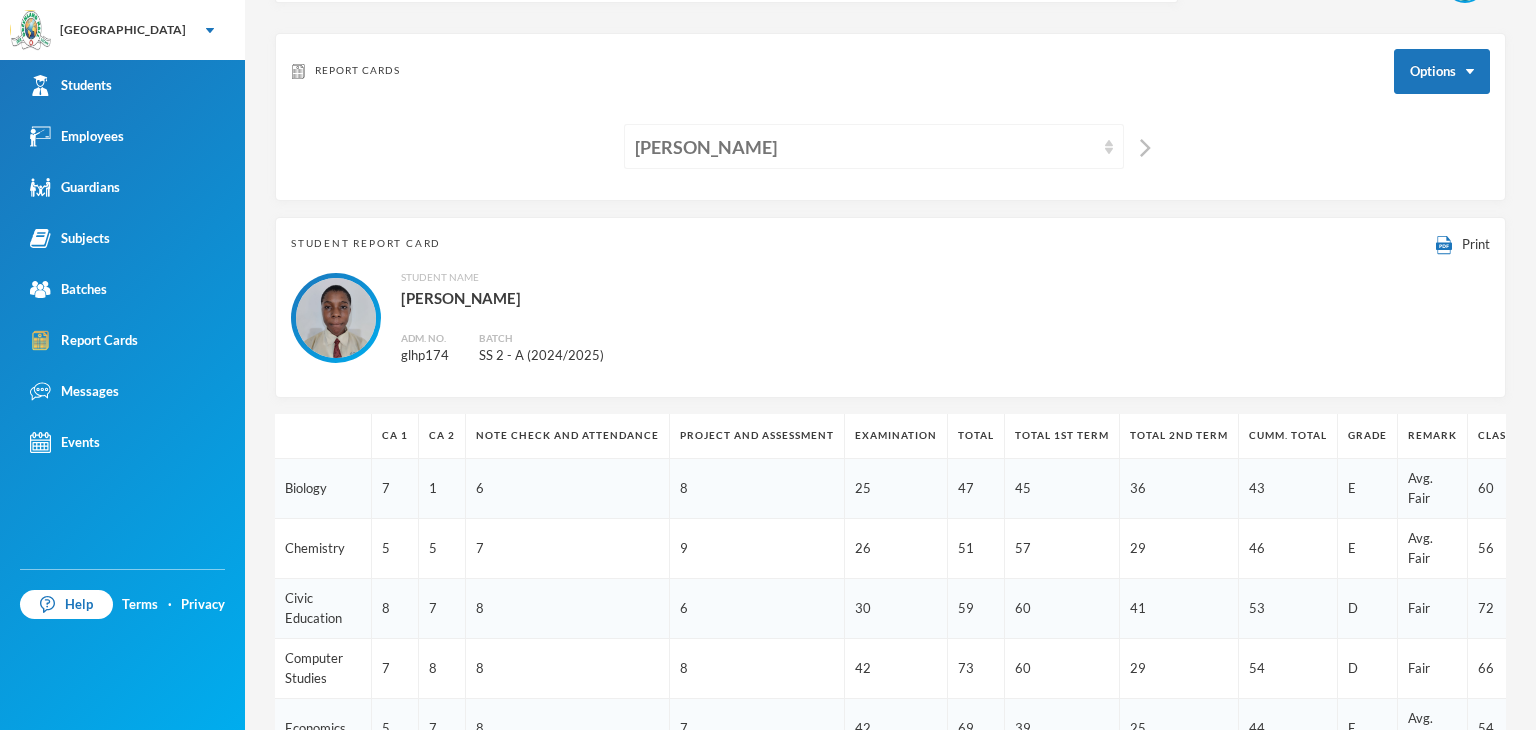 click on "[PERSON_NAME]" at bounding box center [865, 147] 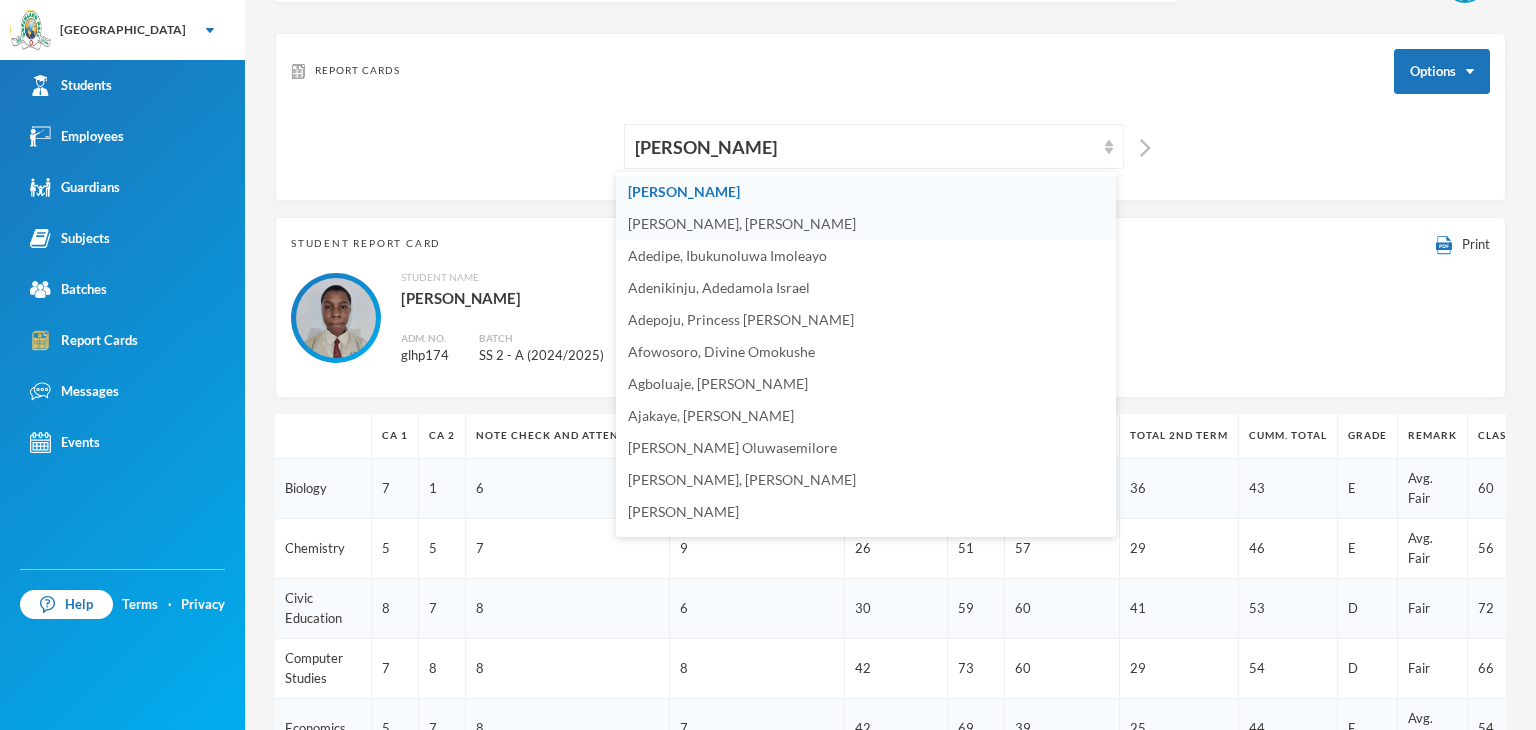 click on "[PERSON_NAME], [PERSON_NAME]" at bounding box center (742, 223) 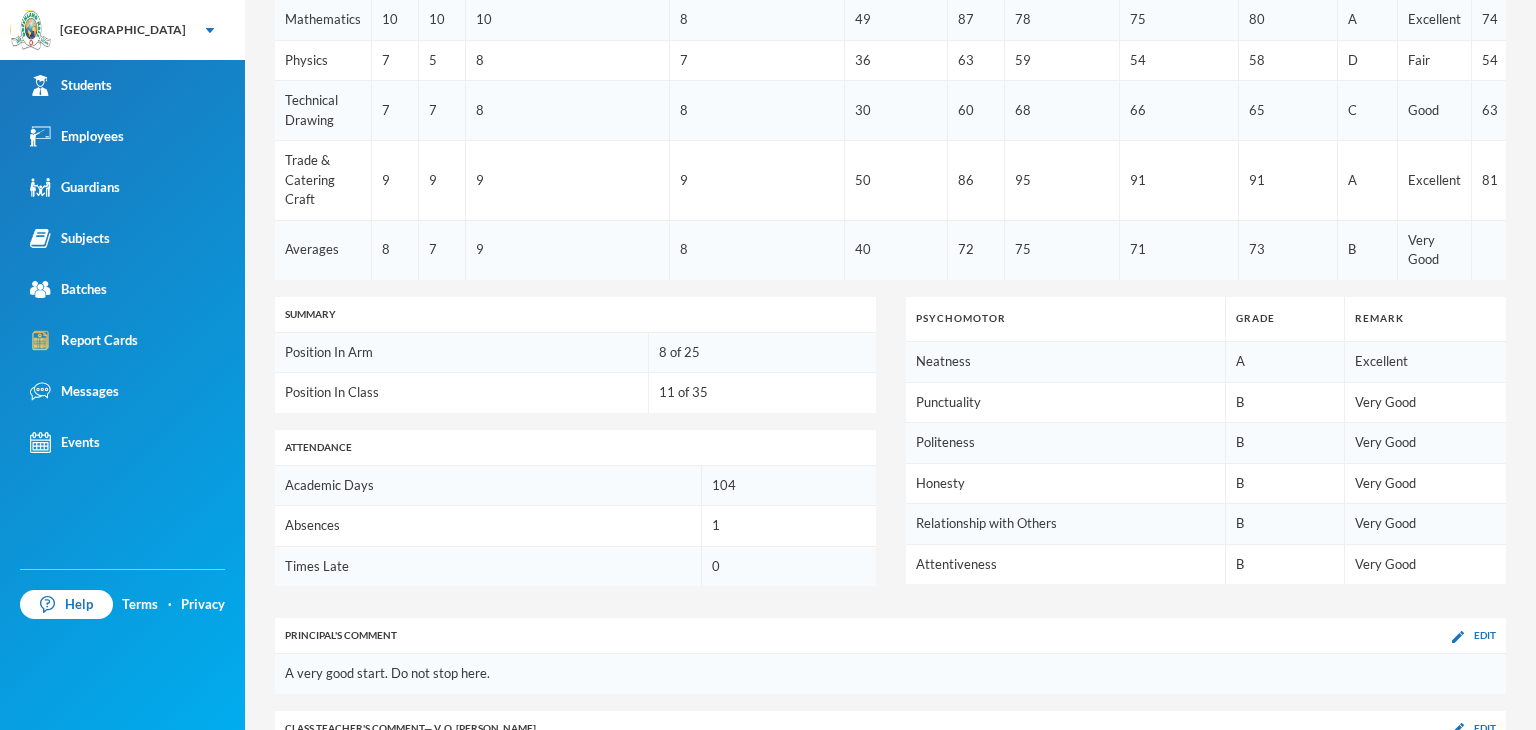 scroll, scrollTop: 1062, scrollLeft: 0, axis: vertical 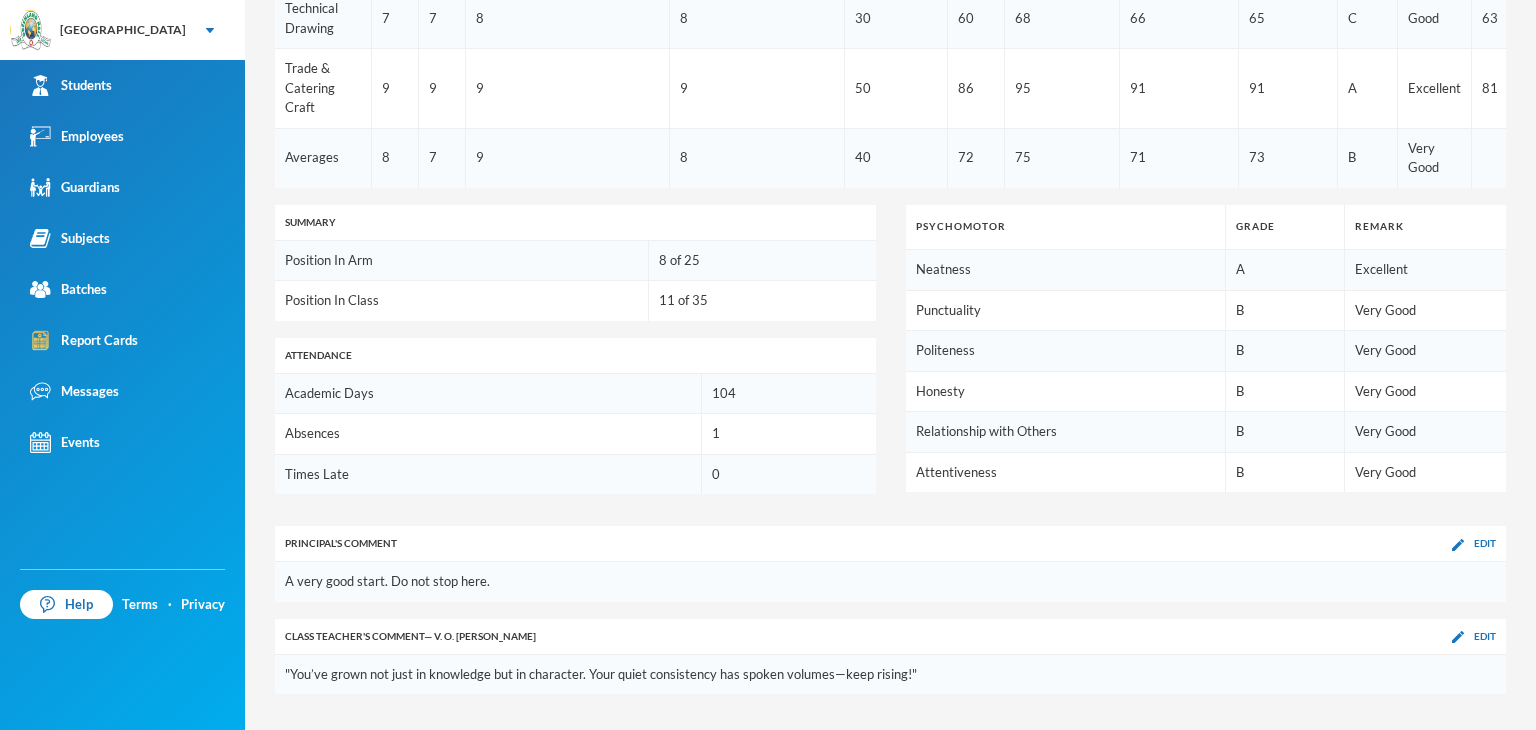 click on "Class Teacher 's Comment   — V. O. Izomah, O. A. Gabriel Edit" at bounding box center (890, 636) 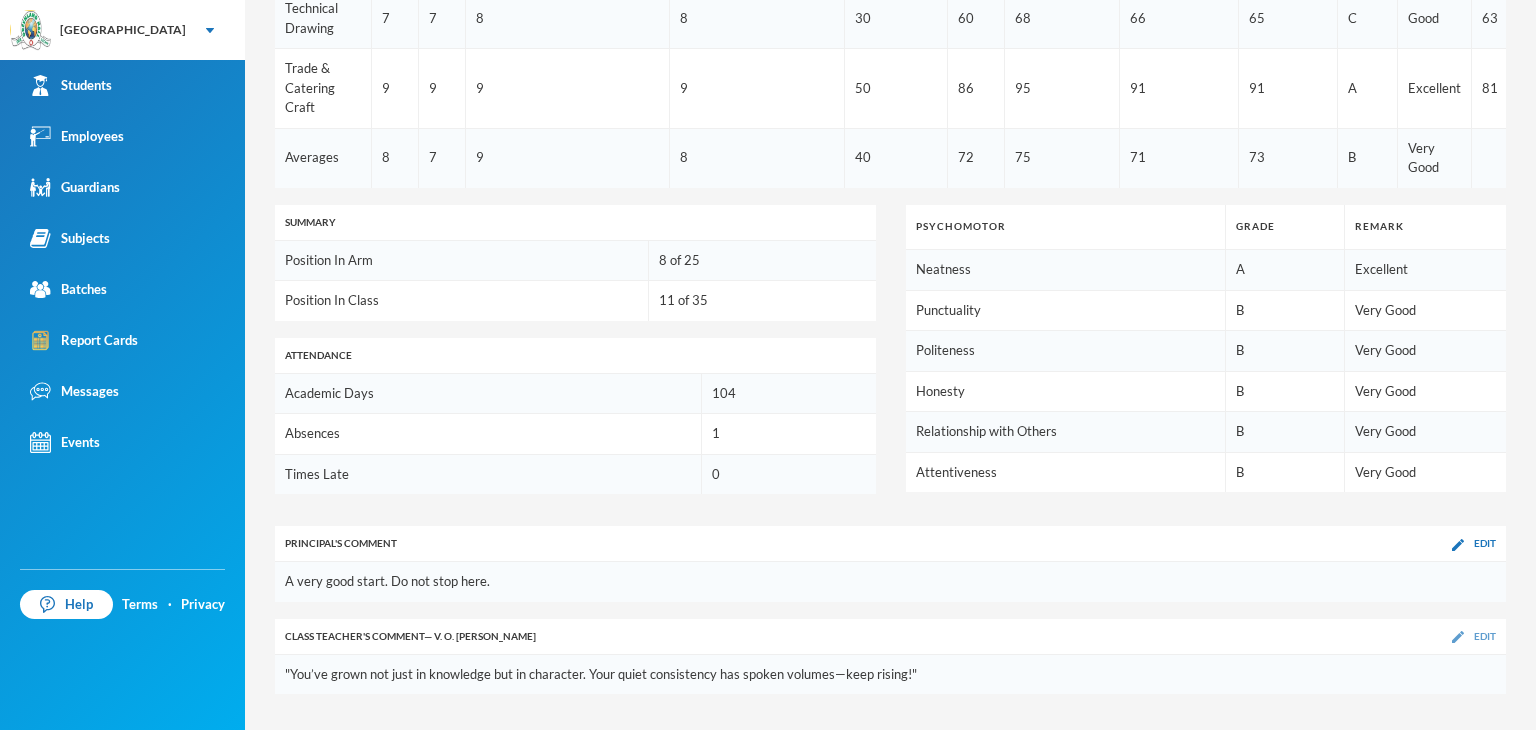 click at bounding box center (1458, 637) 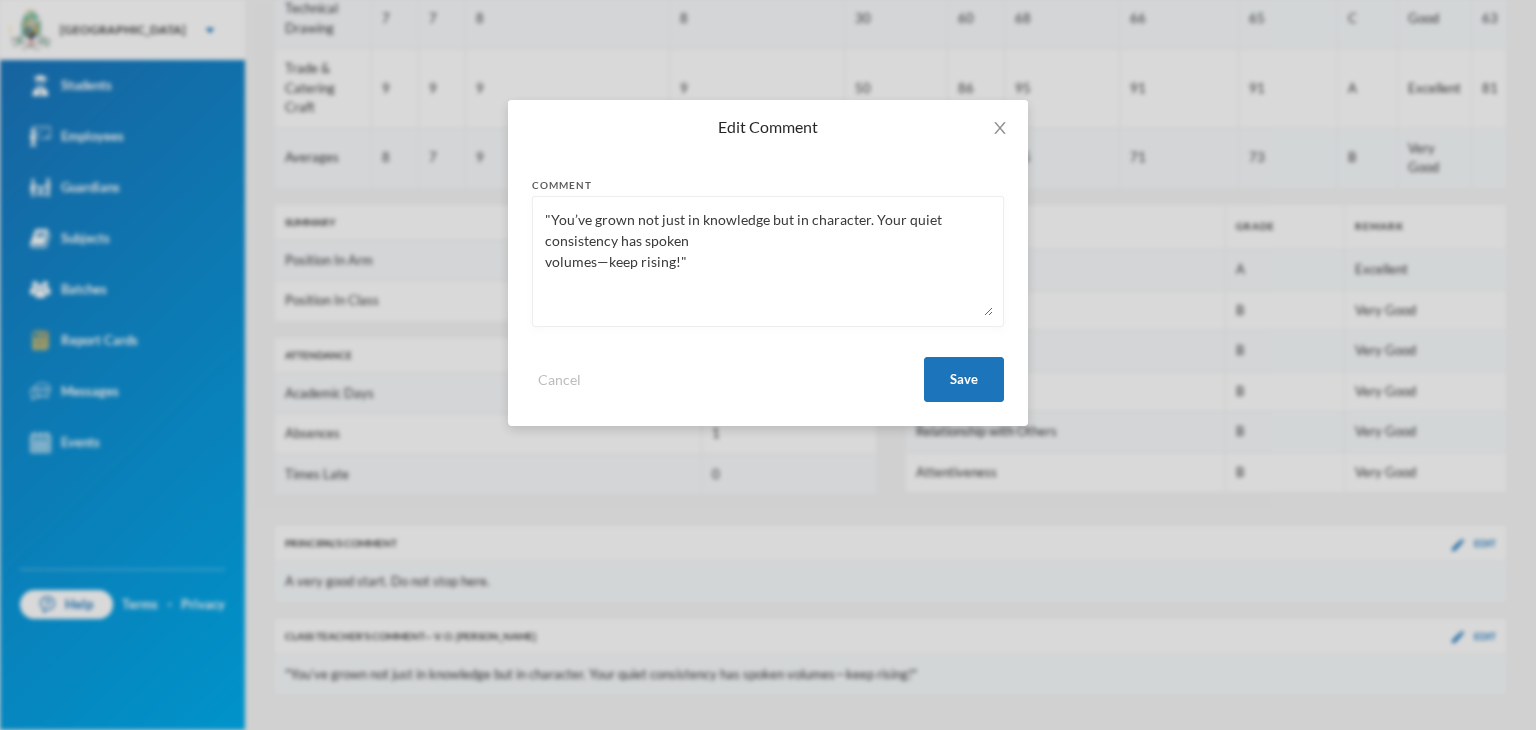 click on ""You’ve grown not just in knowledge but in character. Your quiet consistency has spoken
volumes—keep rising!"" at bounding box center [768, 261] 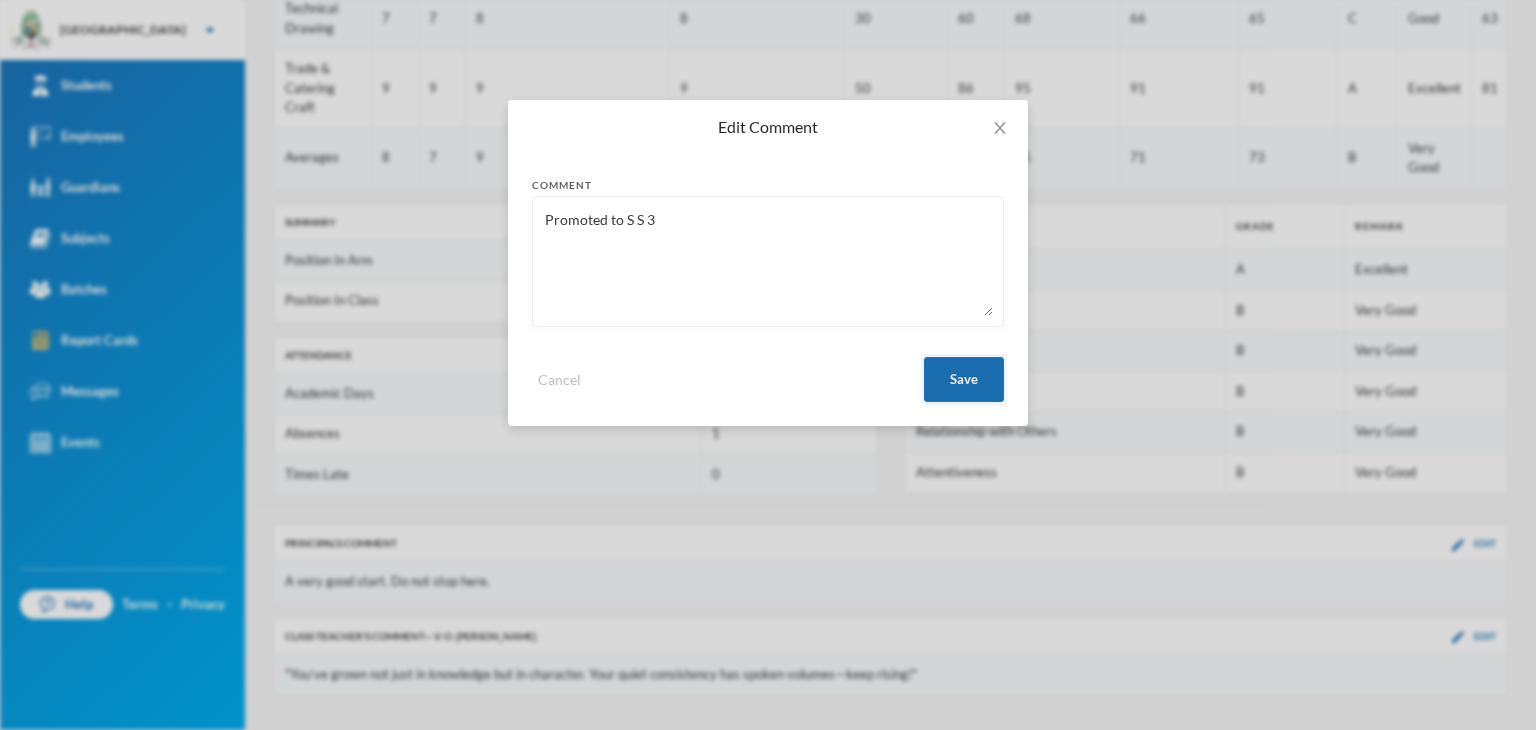type on "Promoted to S S 3" 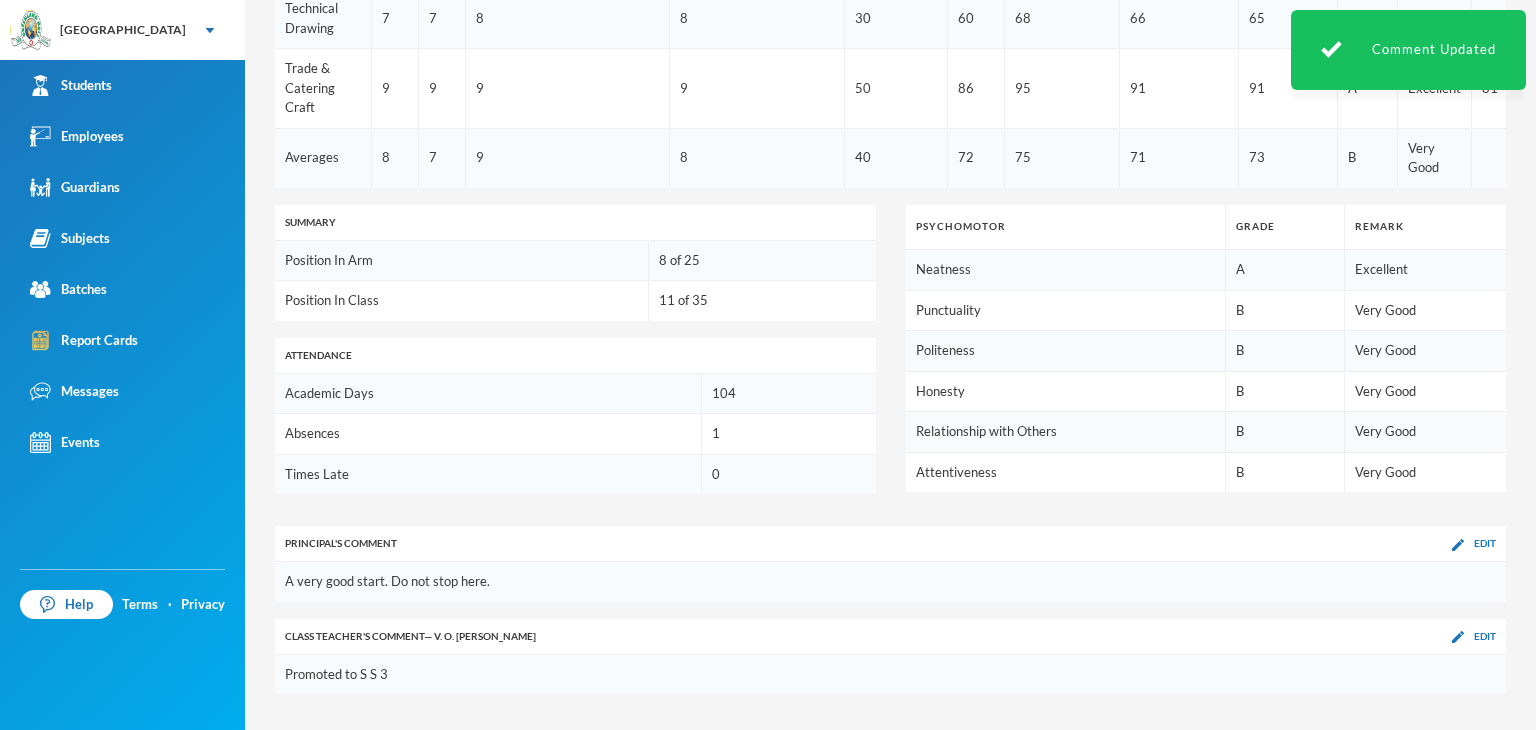 click on "Promoted to S S 3" at bounding box center (890, 675) 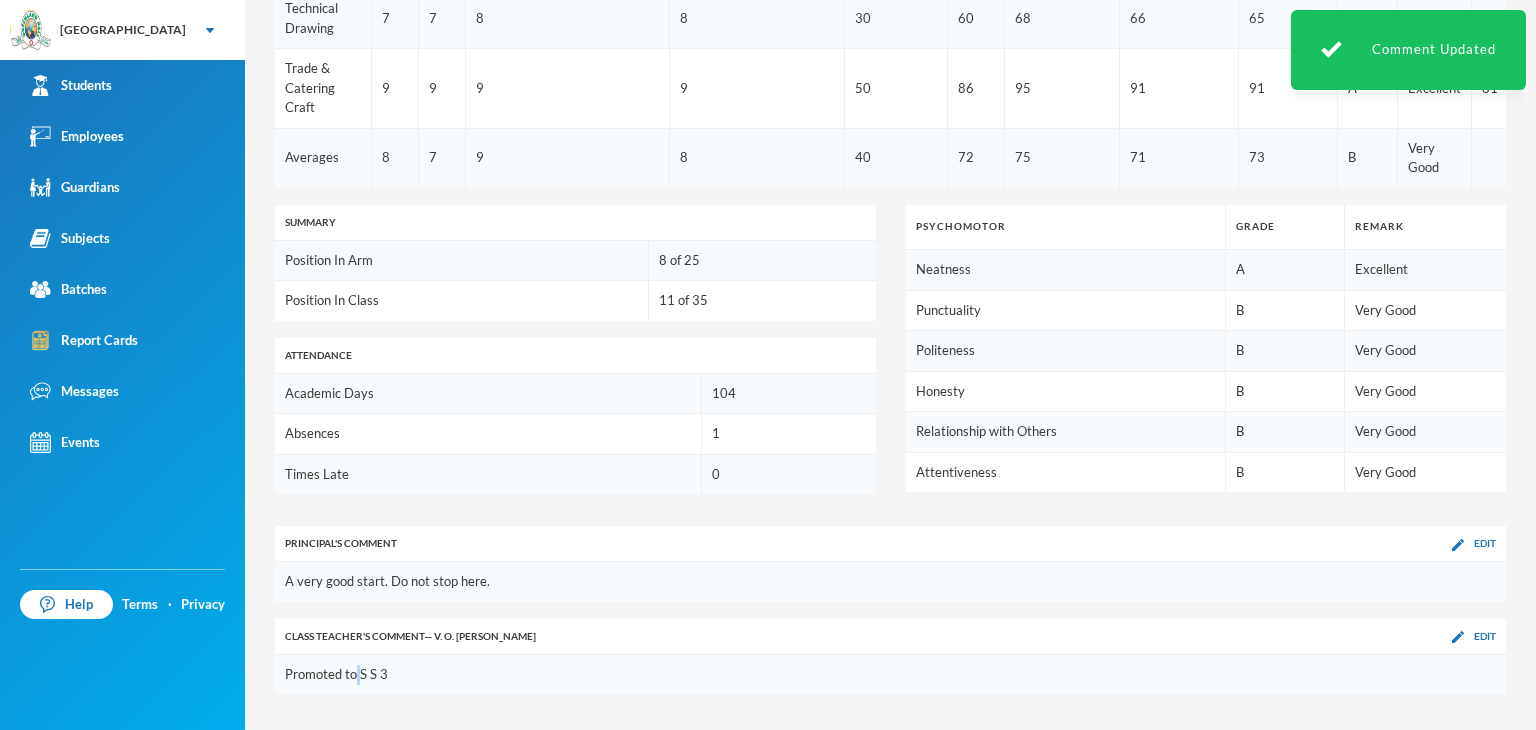 click on "Promoted to S S 3" at bounding box center [890, 675] 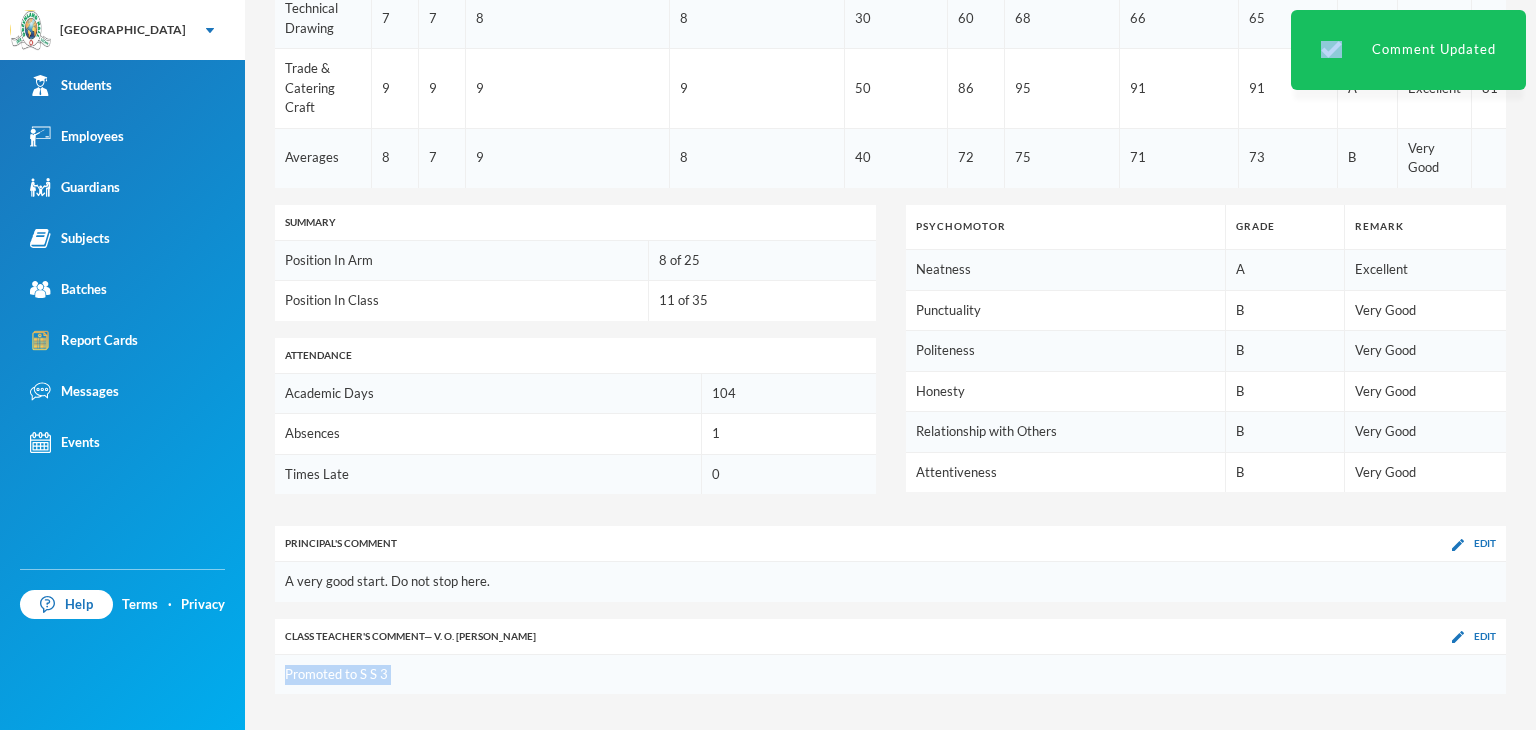 click on "Promoted to S S 3" at bounding box center [890, 675] 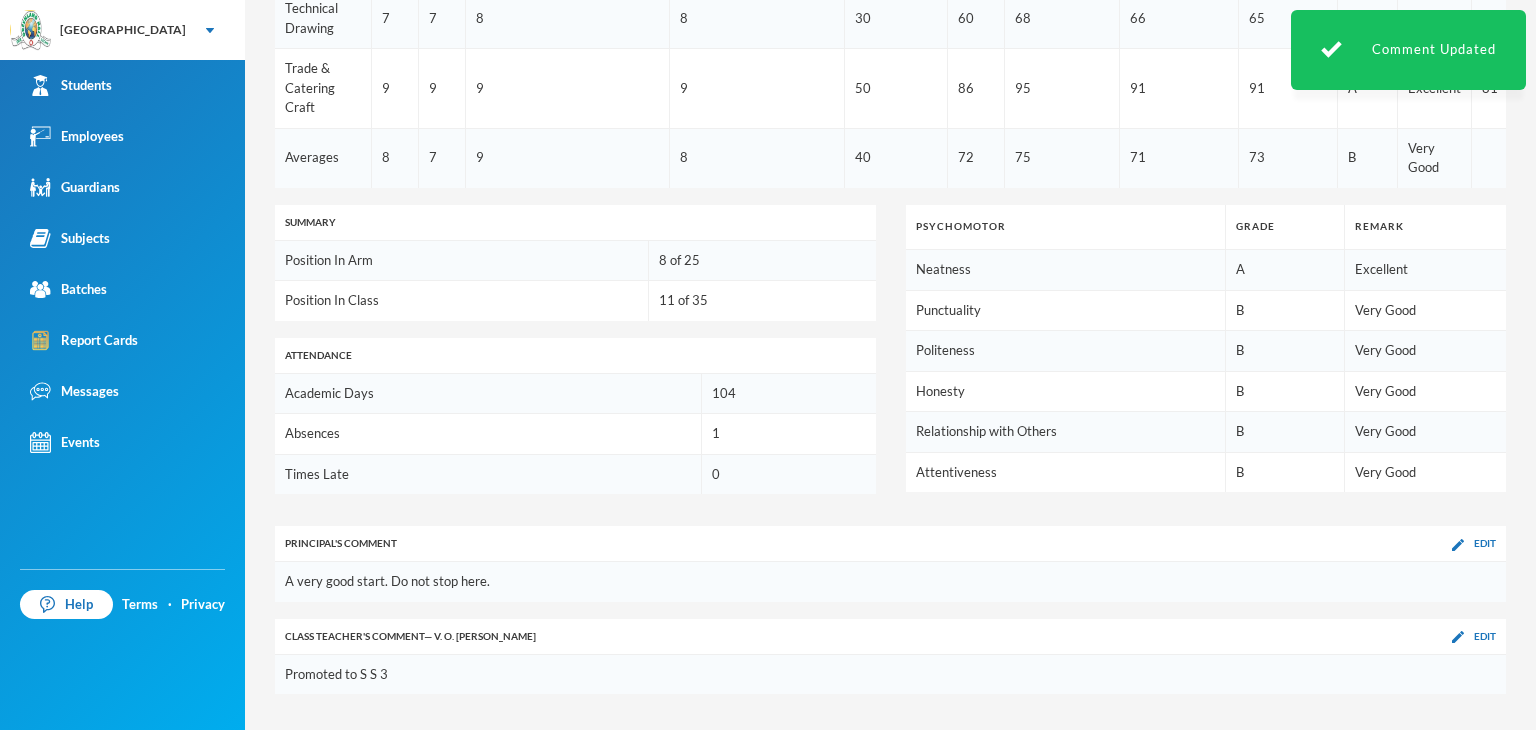 click on "Principal 's Comment   Edit" at bounding box center [890, 544] 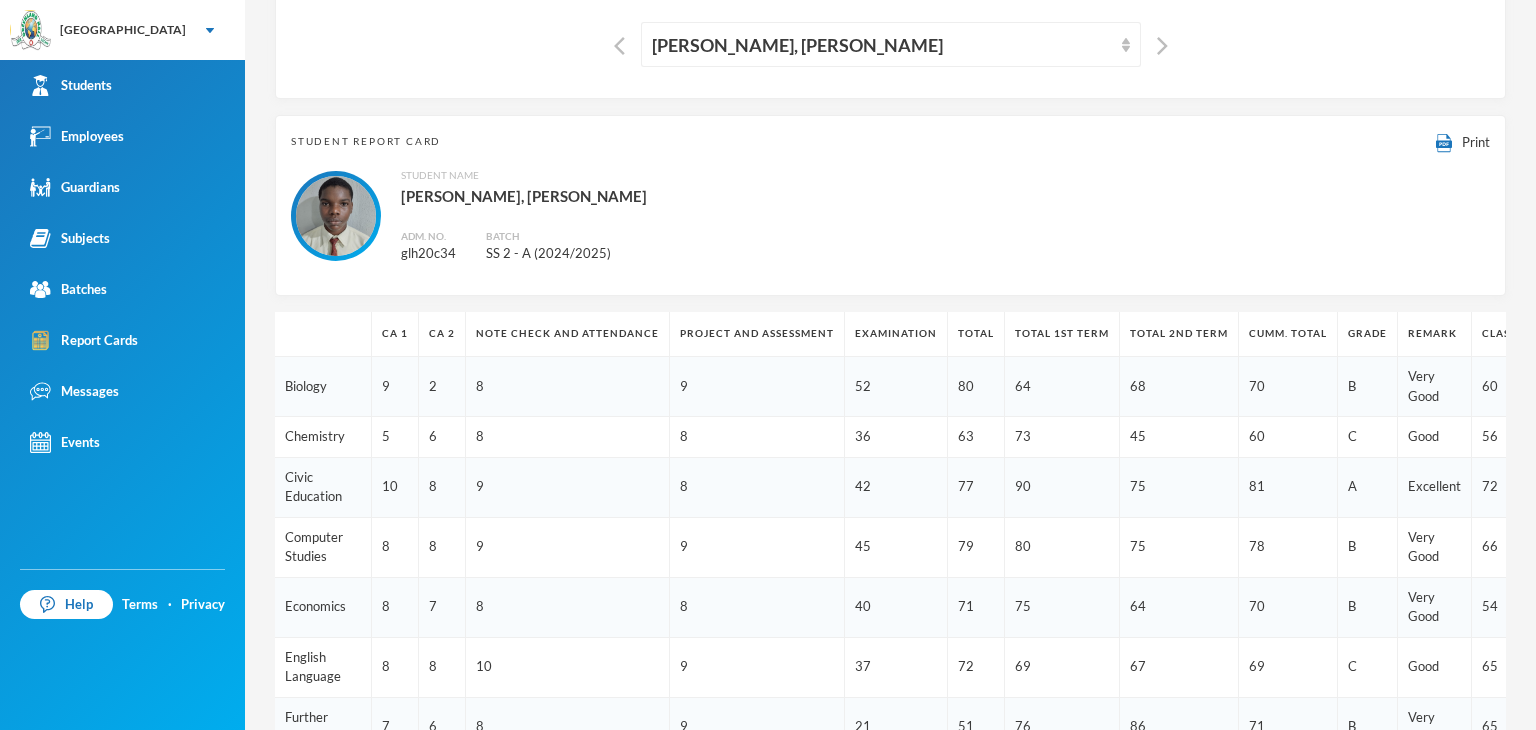 scroll, scrollTop: 0, scrollLeft: 0, axis: both 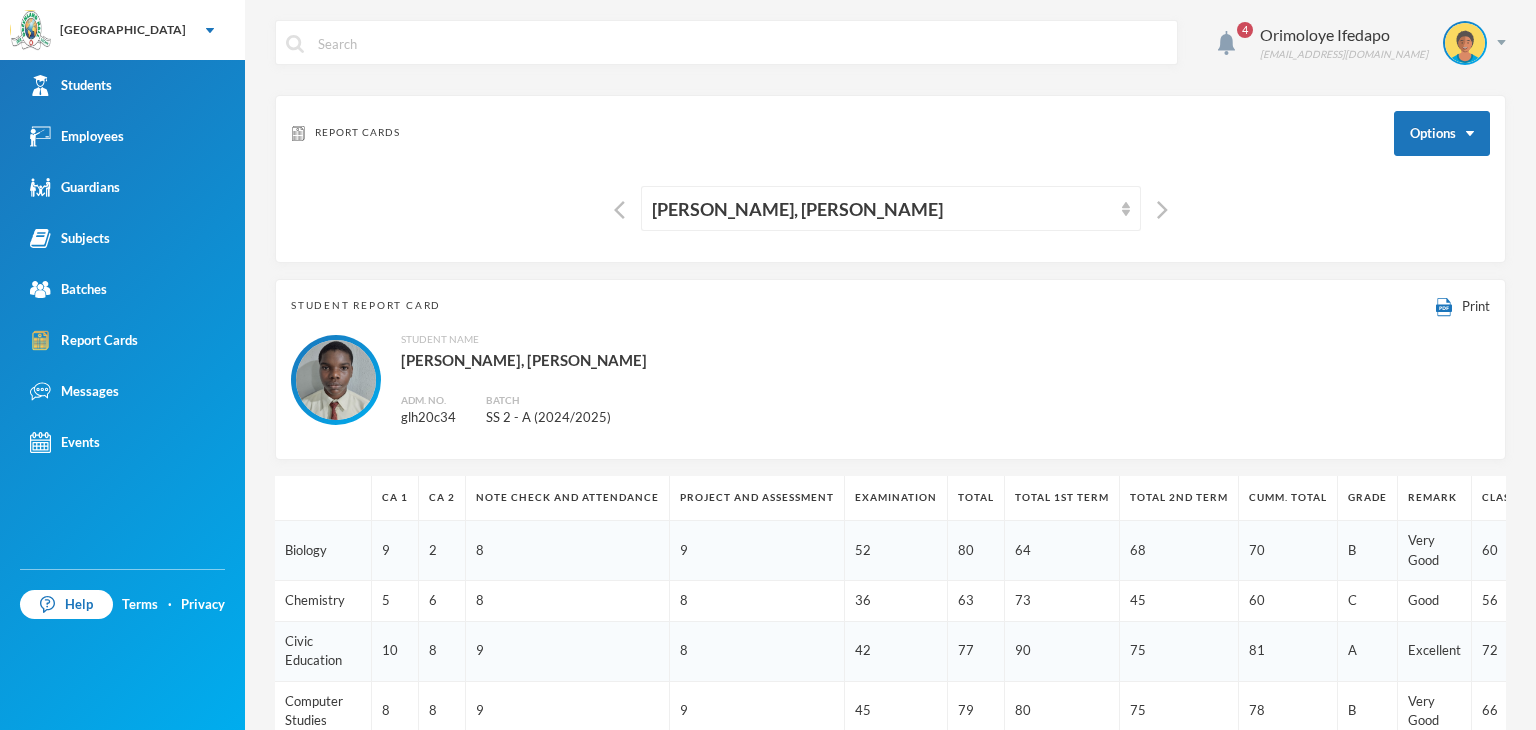 click on "Report Cards Options Adams-busali, Maxwell Oshoriameh" at bounding box center [890, 179] 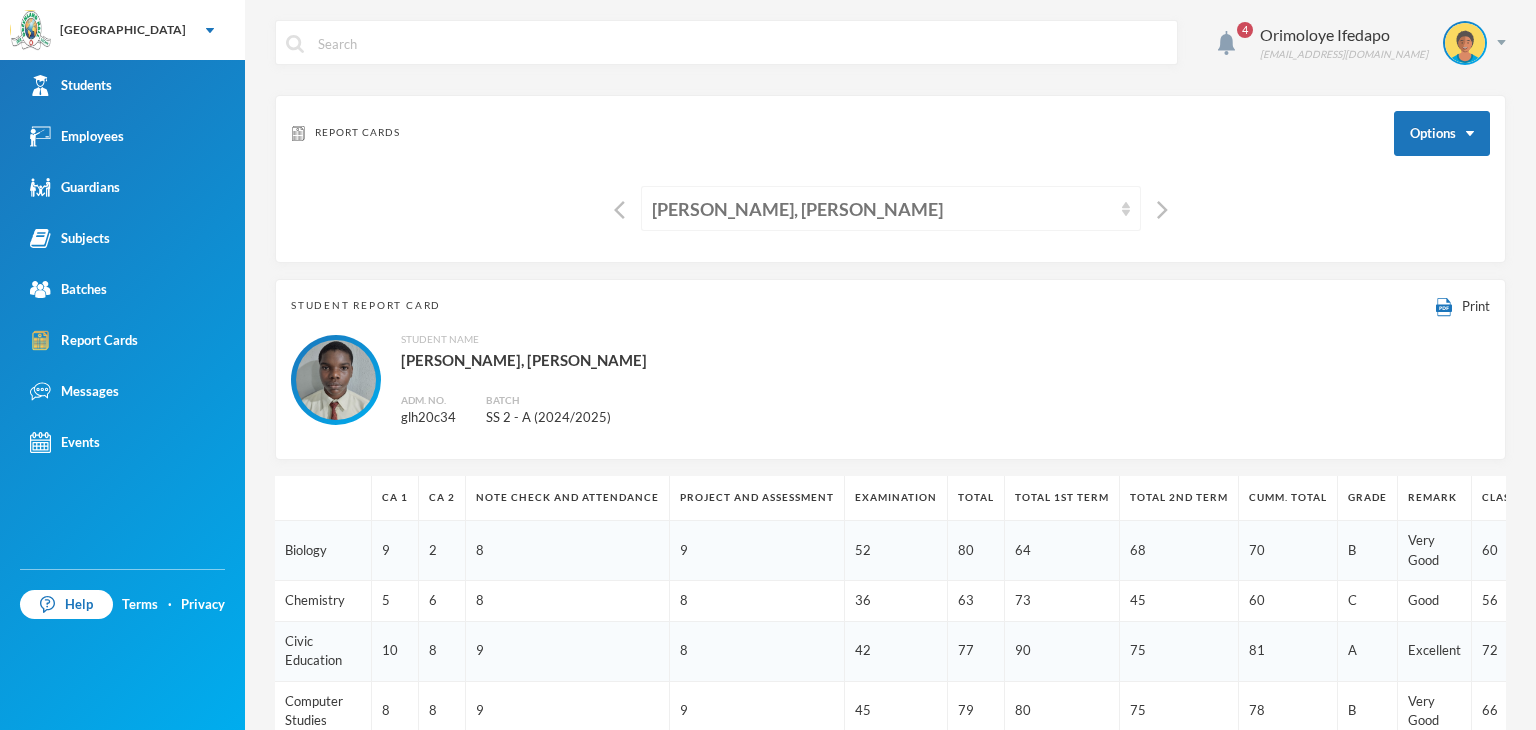 click on "[PERSON_NAME], [PERSON_NAME]" at bounding box center [882, 209] 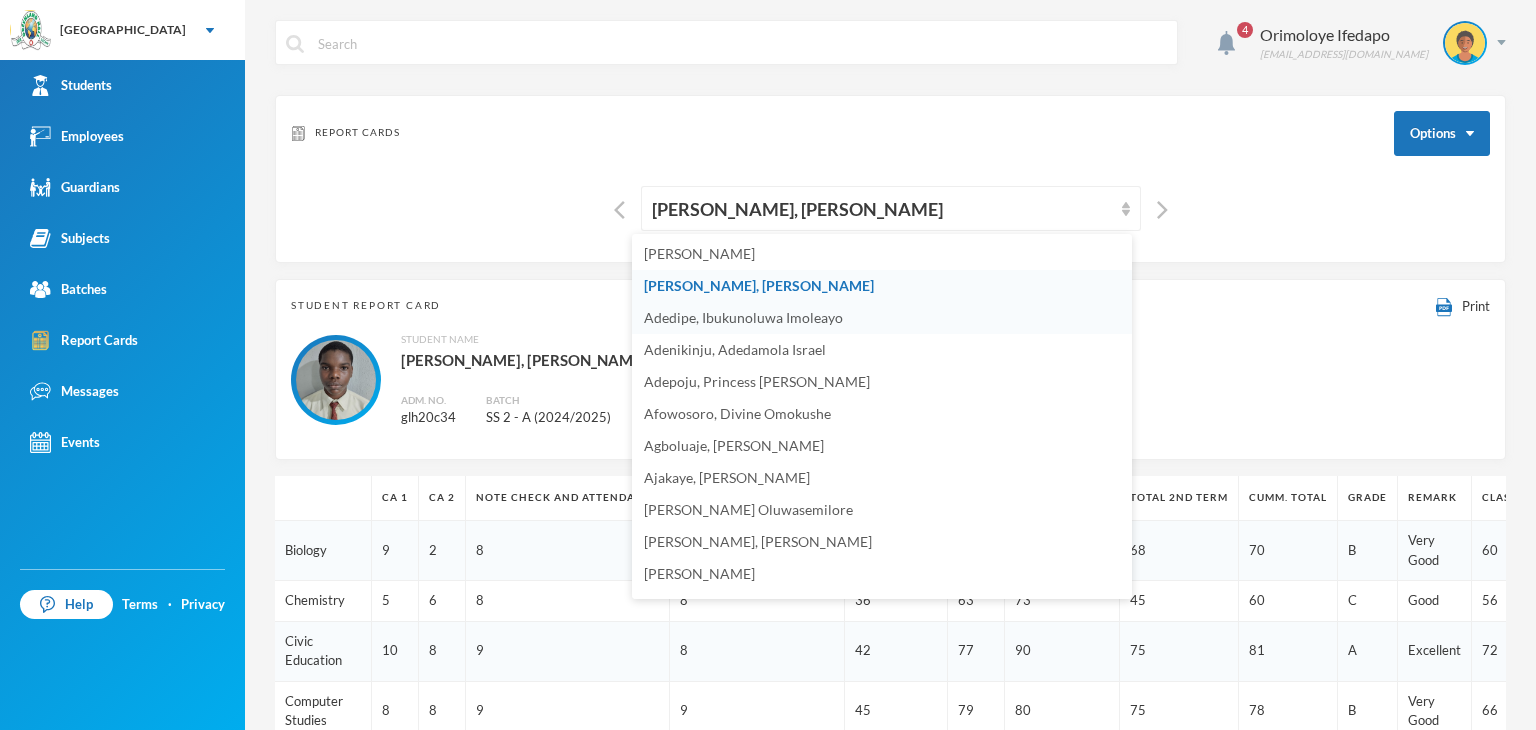 click on "Adedipe, Ibukunoluwa Imoleayo" at bounding box center [743, 317] 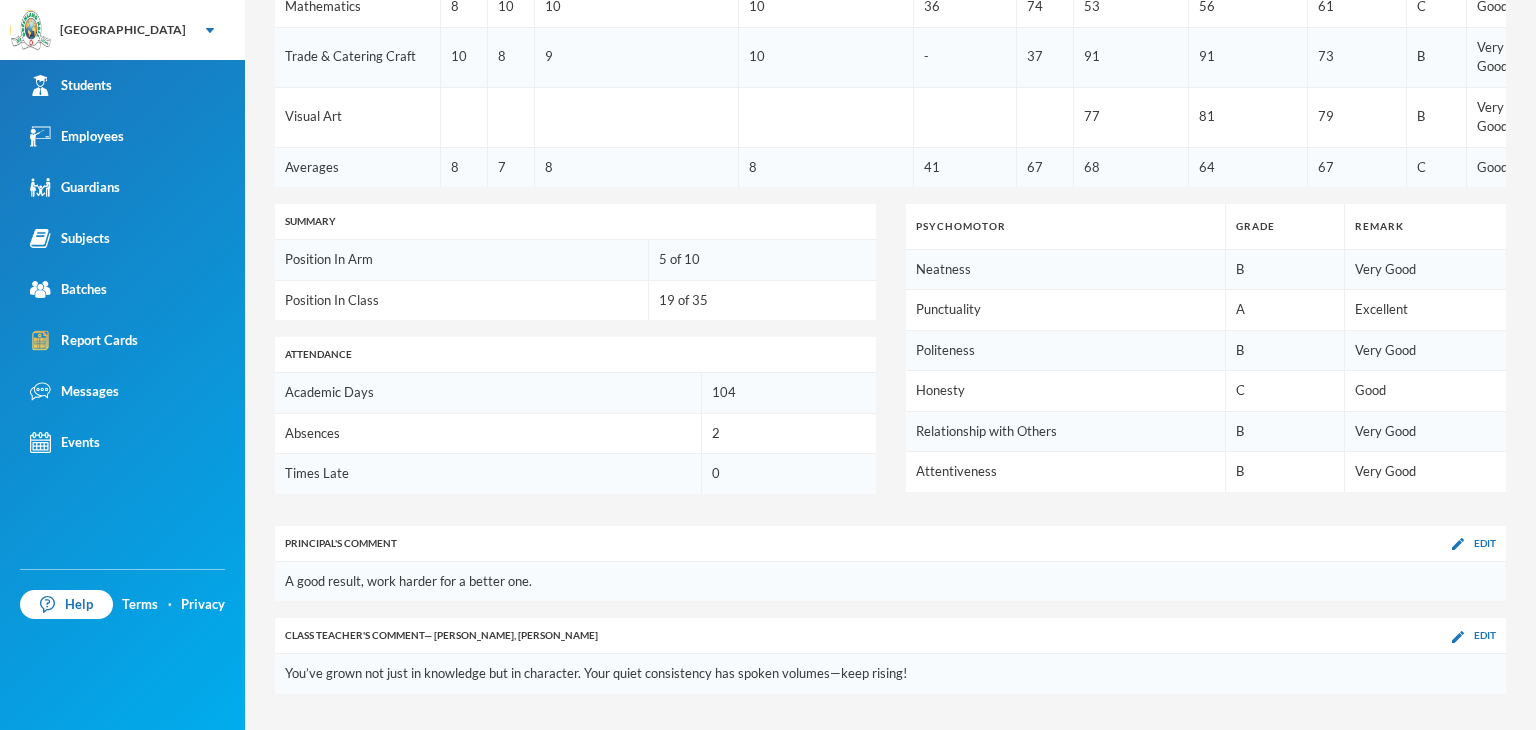 scroll, scrollTop: 1043, scrollLeft: 0, axis: vertical 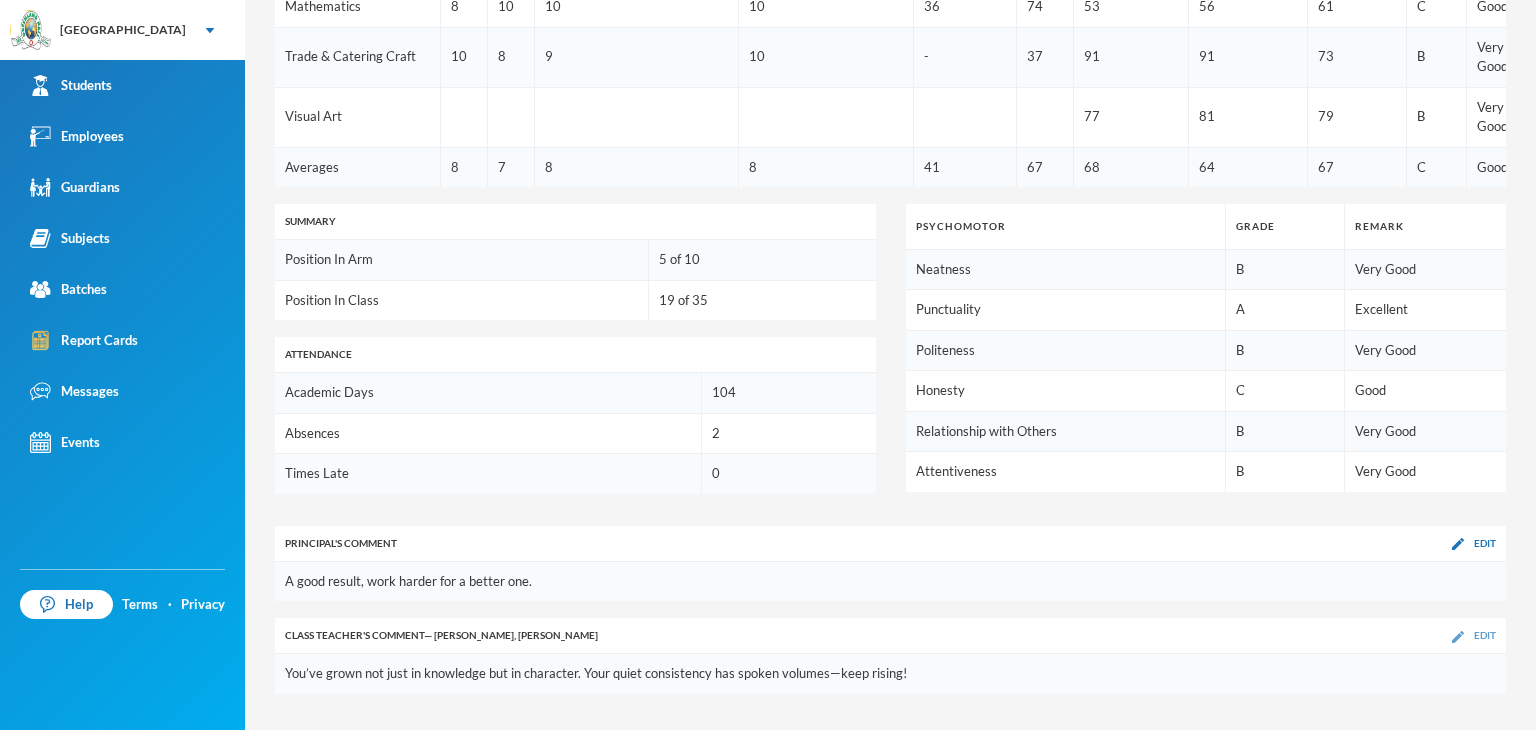click at bounding box center [1458, 637] 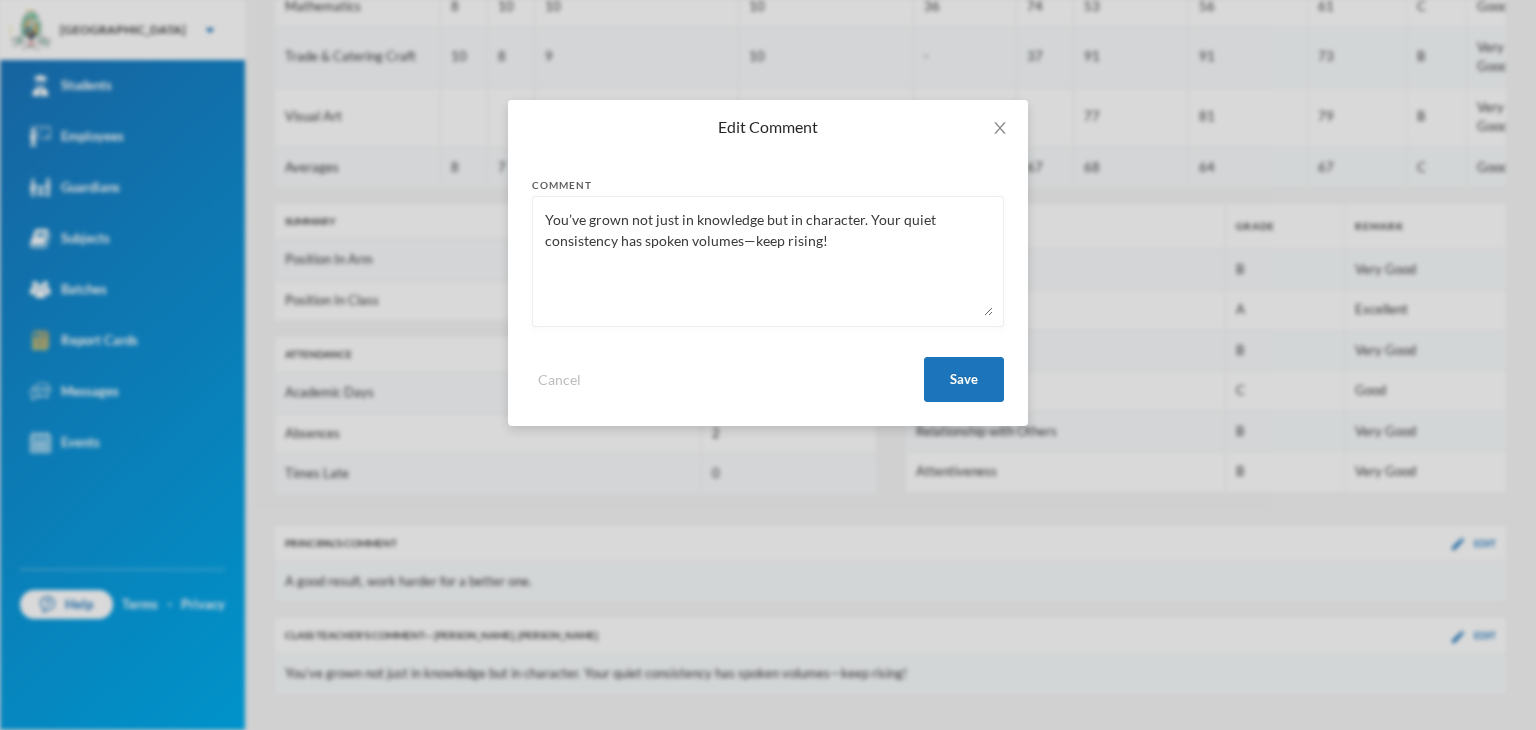 click on "You’ve grown not just in knowledge but in character. Your quiet consistency has spoken volumes—keep rising!" at bounding box center (768, 261) 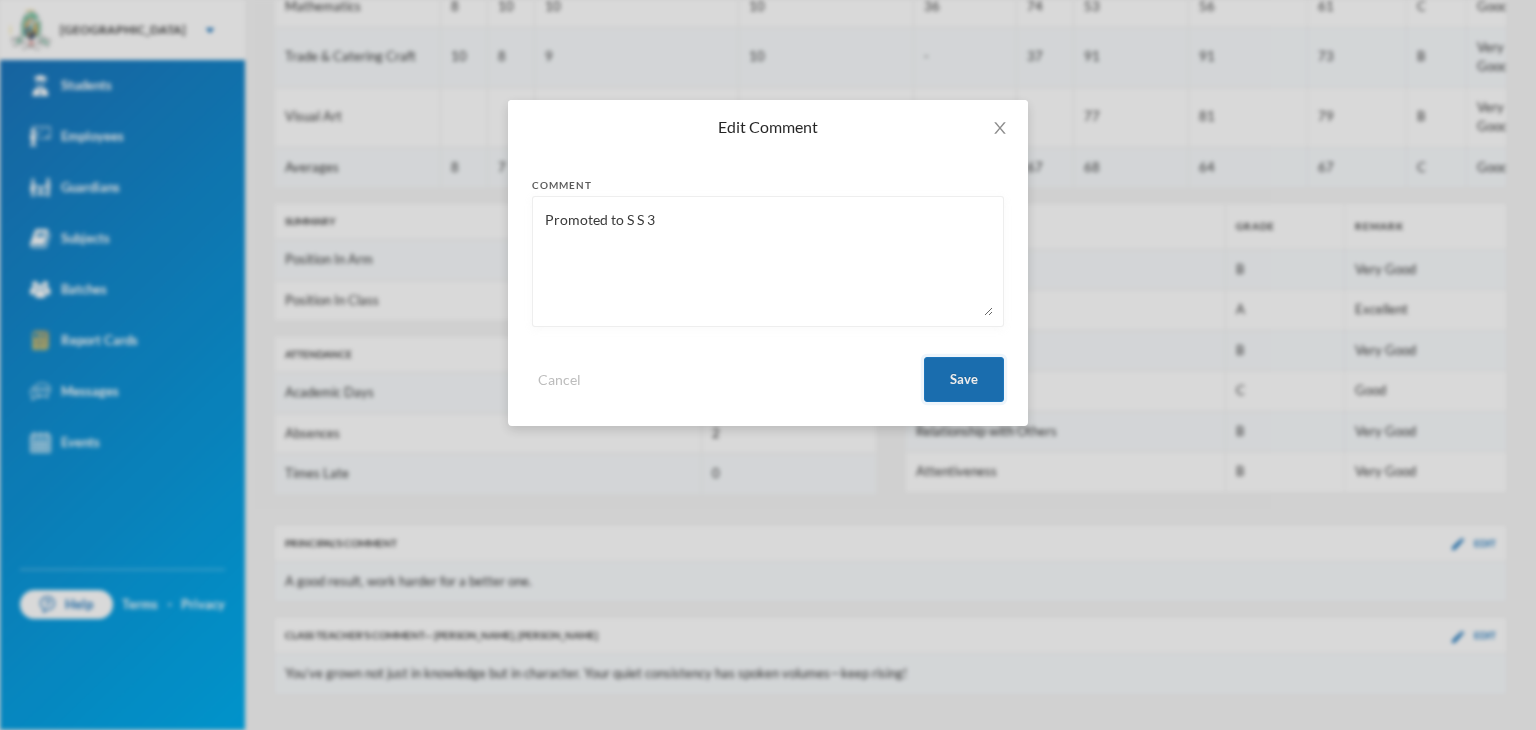 type on "Promoted to S S 3" 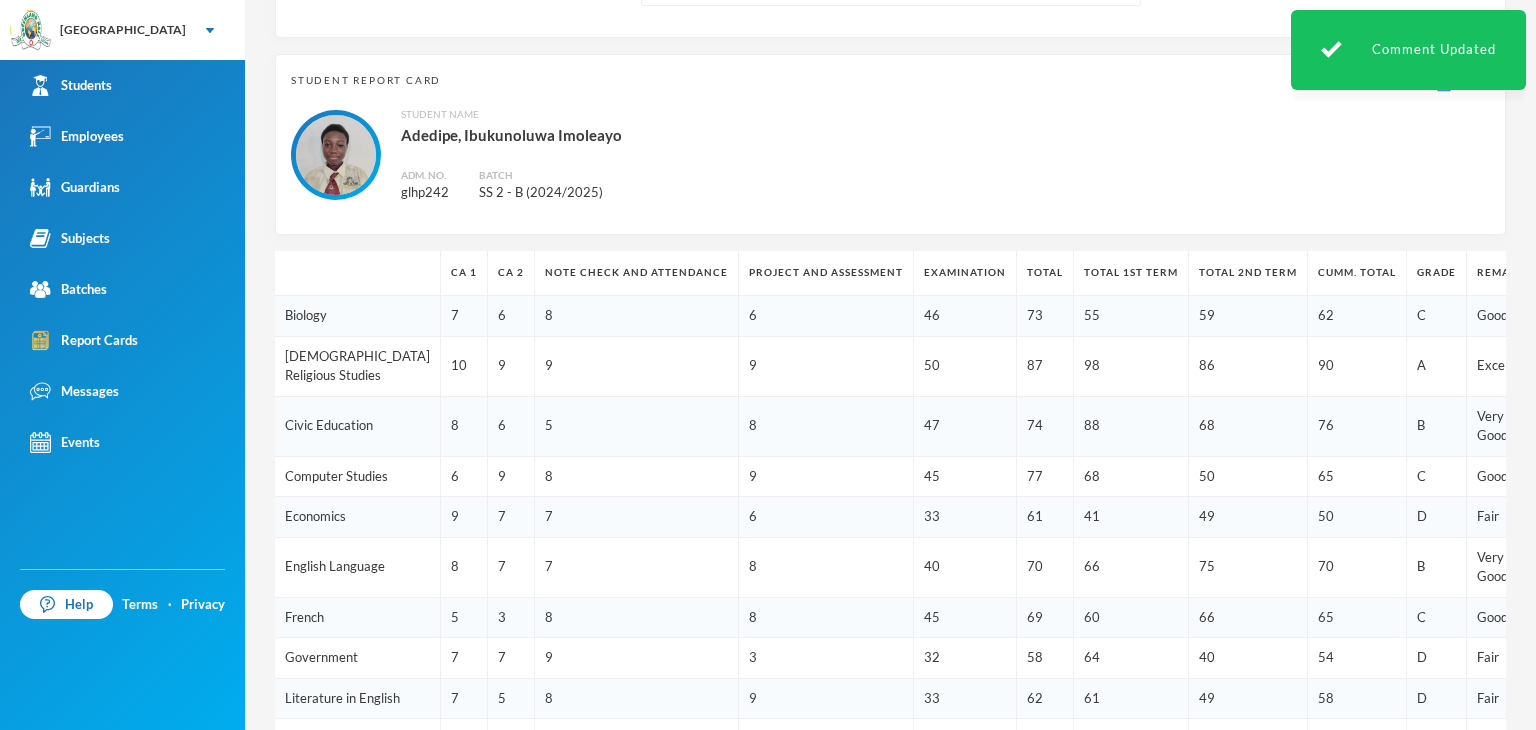 scroll, scrollTop: 43, scrollLeft: 0, axis: vertical 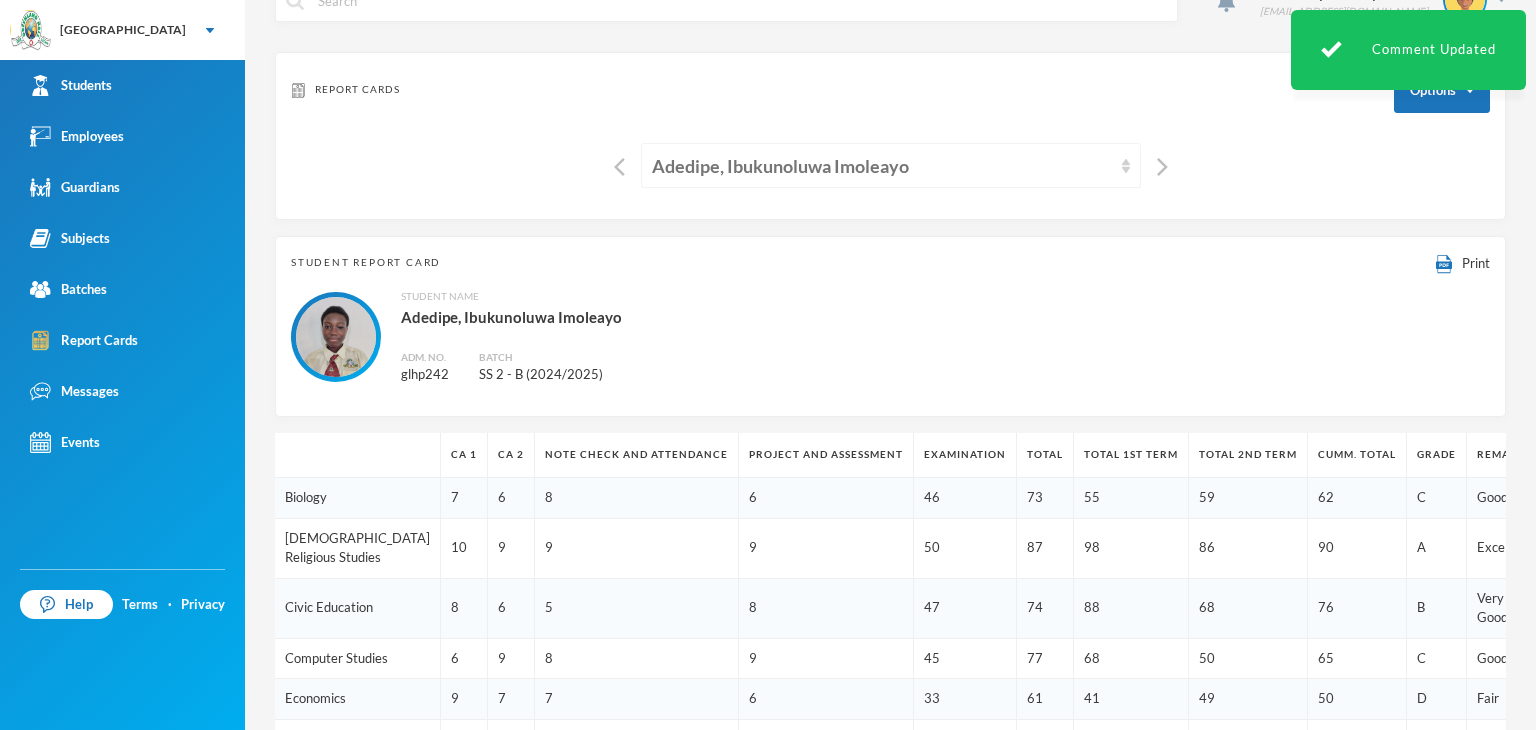click on "Adedipe, Ibukunoluwa Imoleayo" at bounding box center (891, 165) 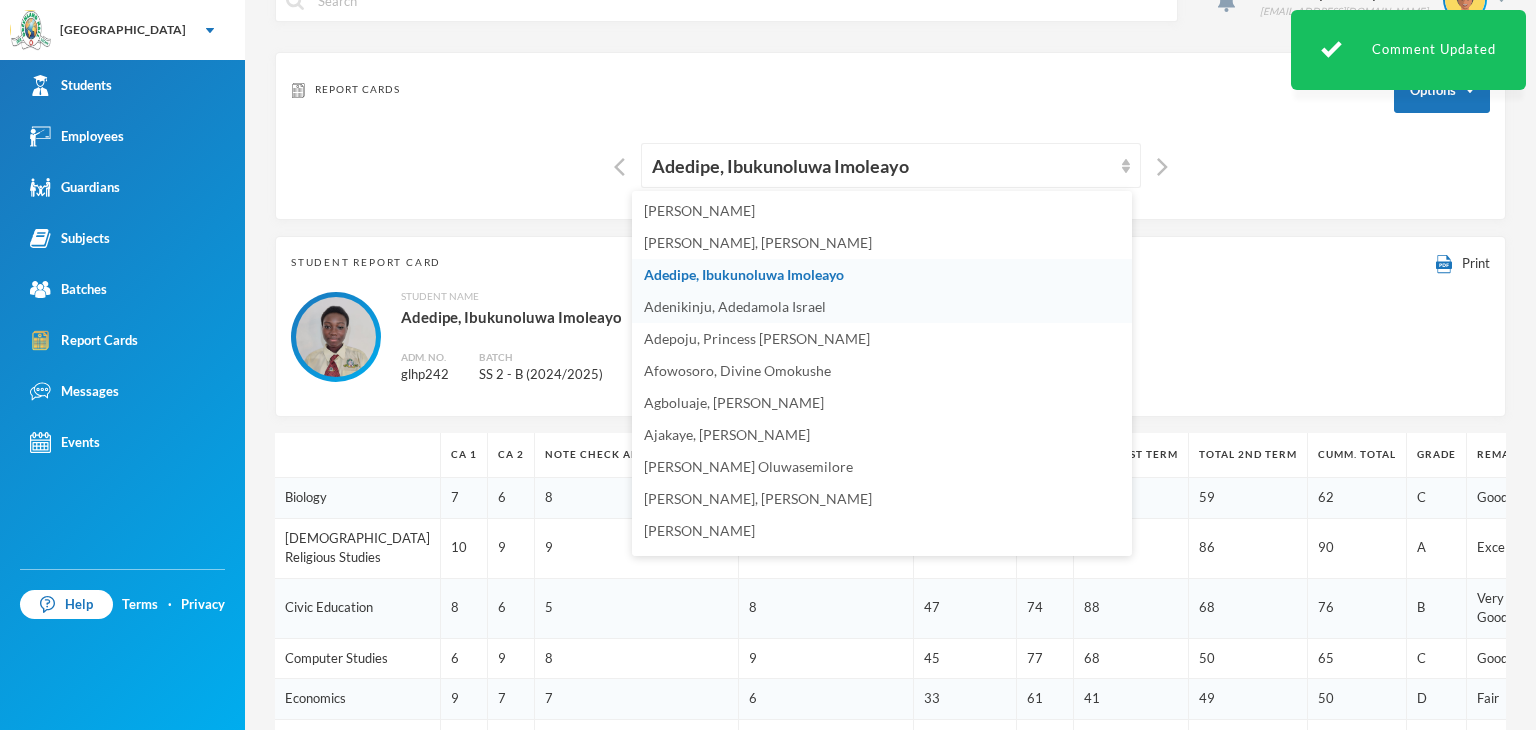 click on "Adenikinju, Adedamola Israel" at bounding box center (735, 306) 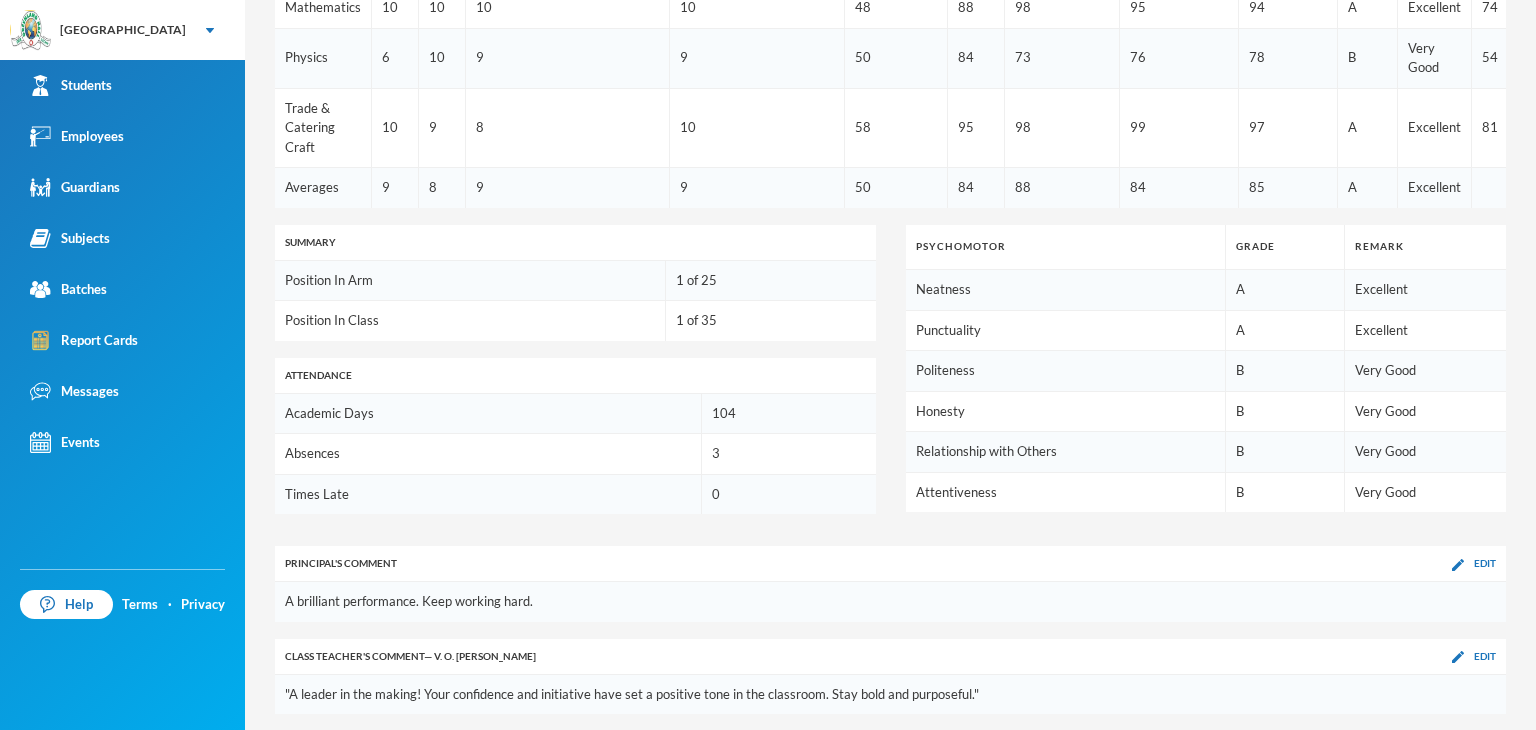 scroll, scrollTop: 1023, scrollLeft: 0, axis: vertical 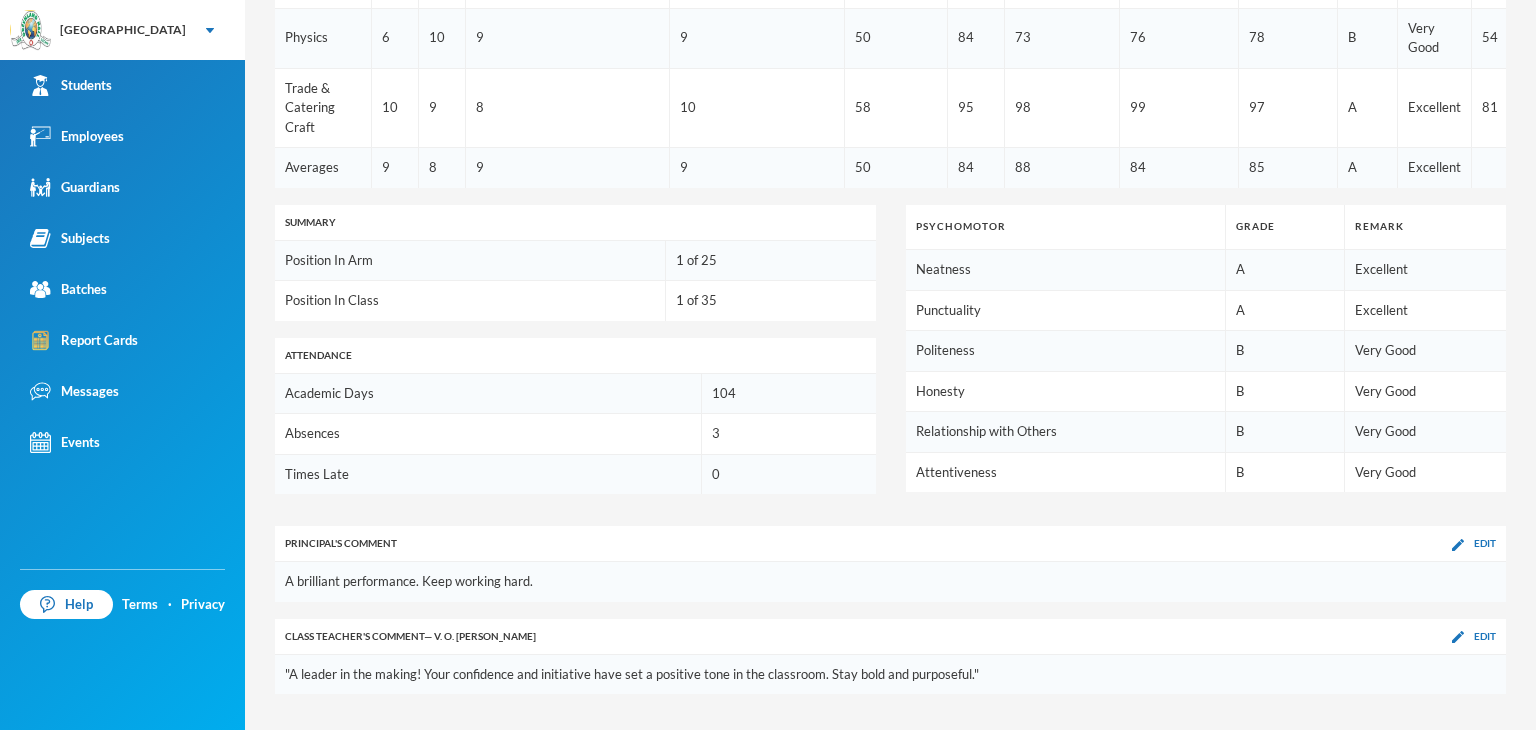 click on "Class Teacher 's Comment   — V. O. Izomah, O. A. Gabriel Edit" at bounding box center [890, 637] 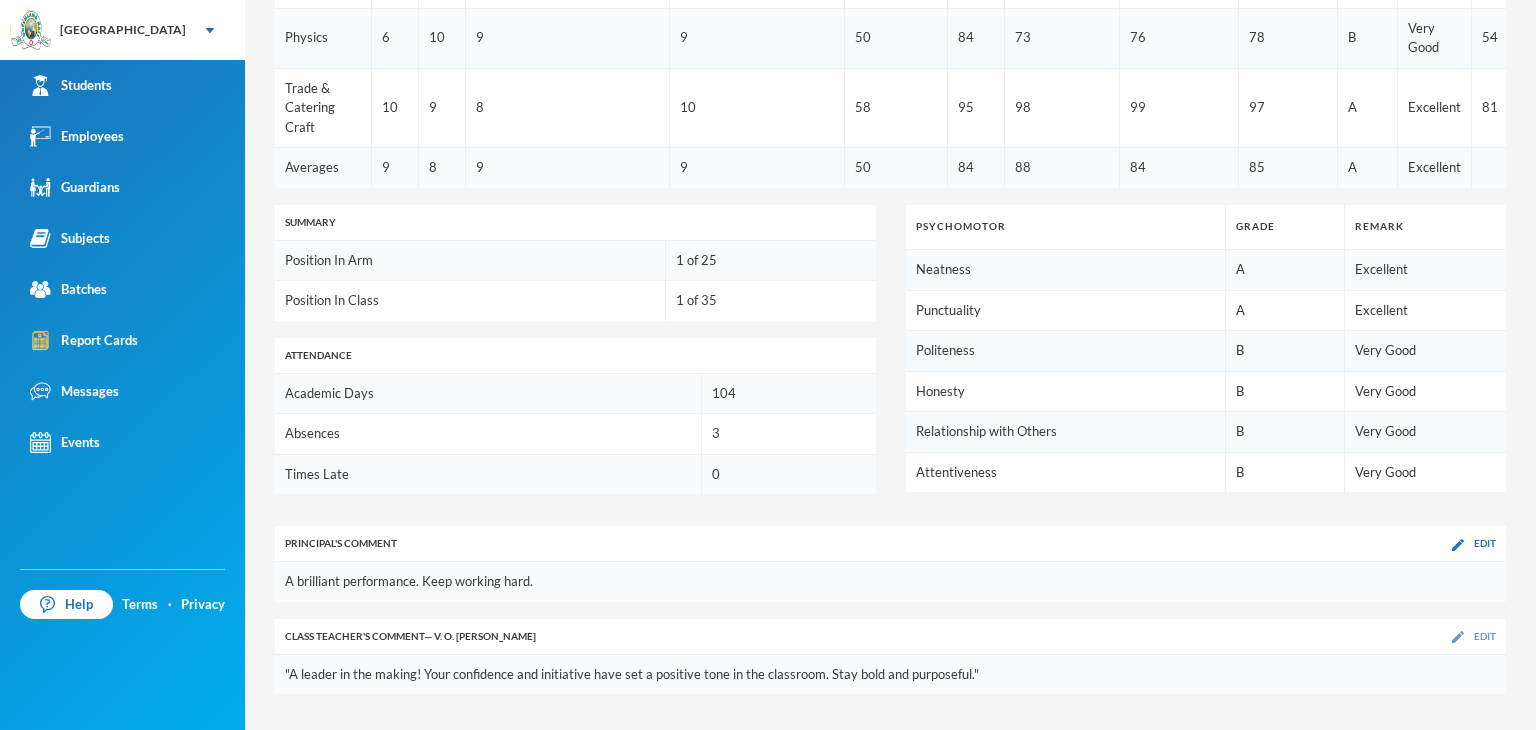 click on "Edit" at bounding box center (1474, 636) 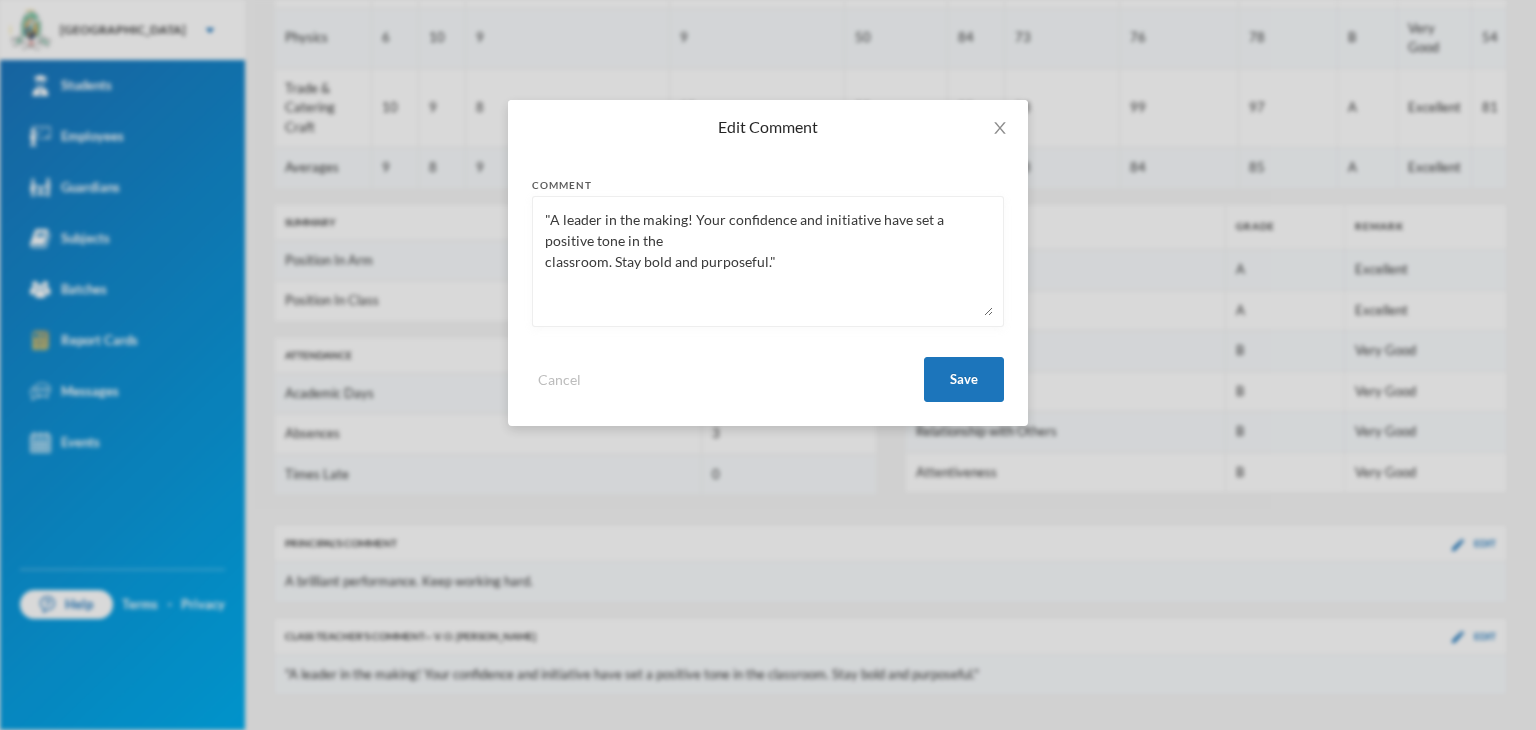 click on ""A leader in the making! Your confidence and initiative have set a positive tone in the
classroom. Stay bold and purposeful."" at bounding box center [768, 261] 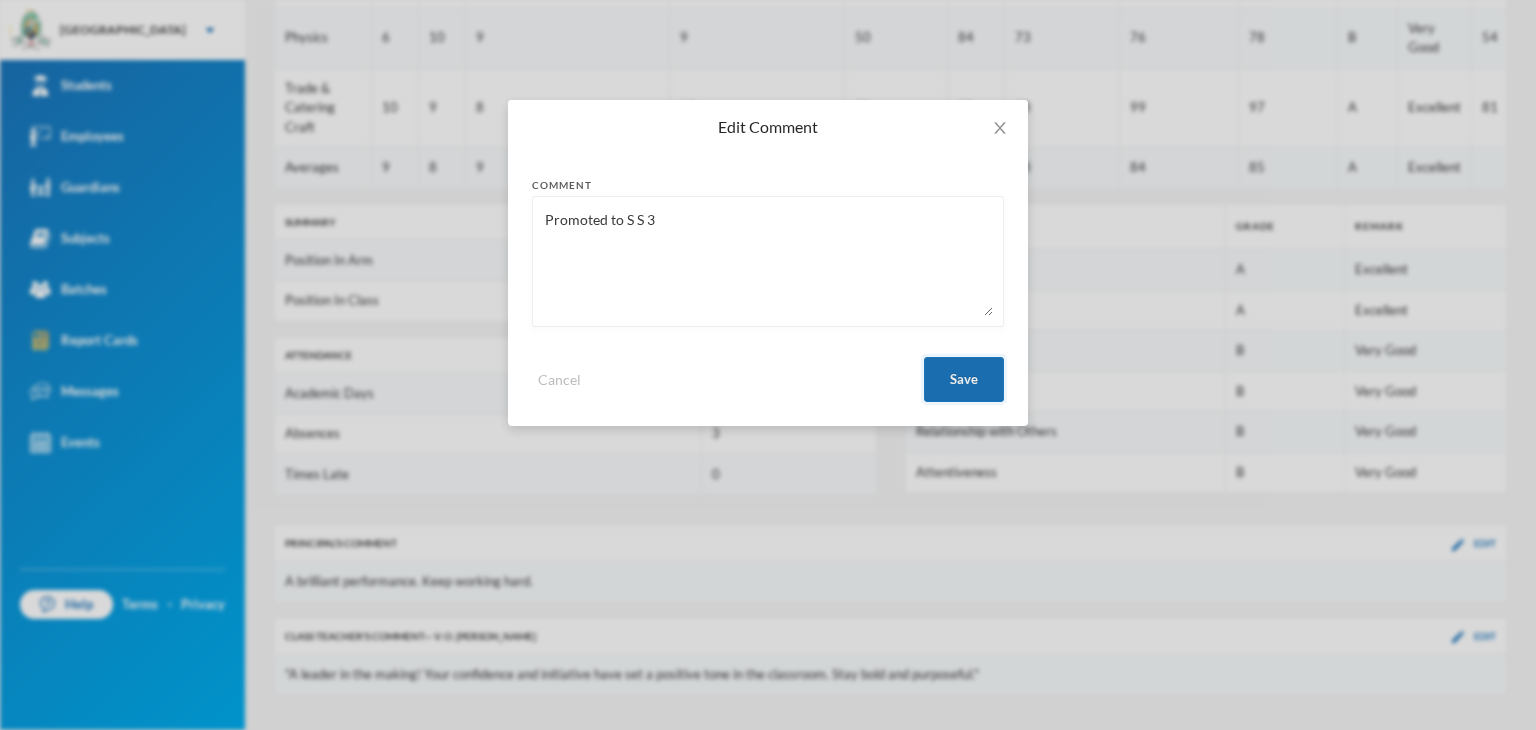 type on "Promoted to S S 3" 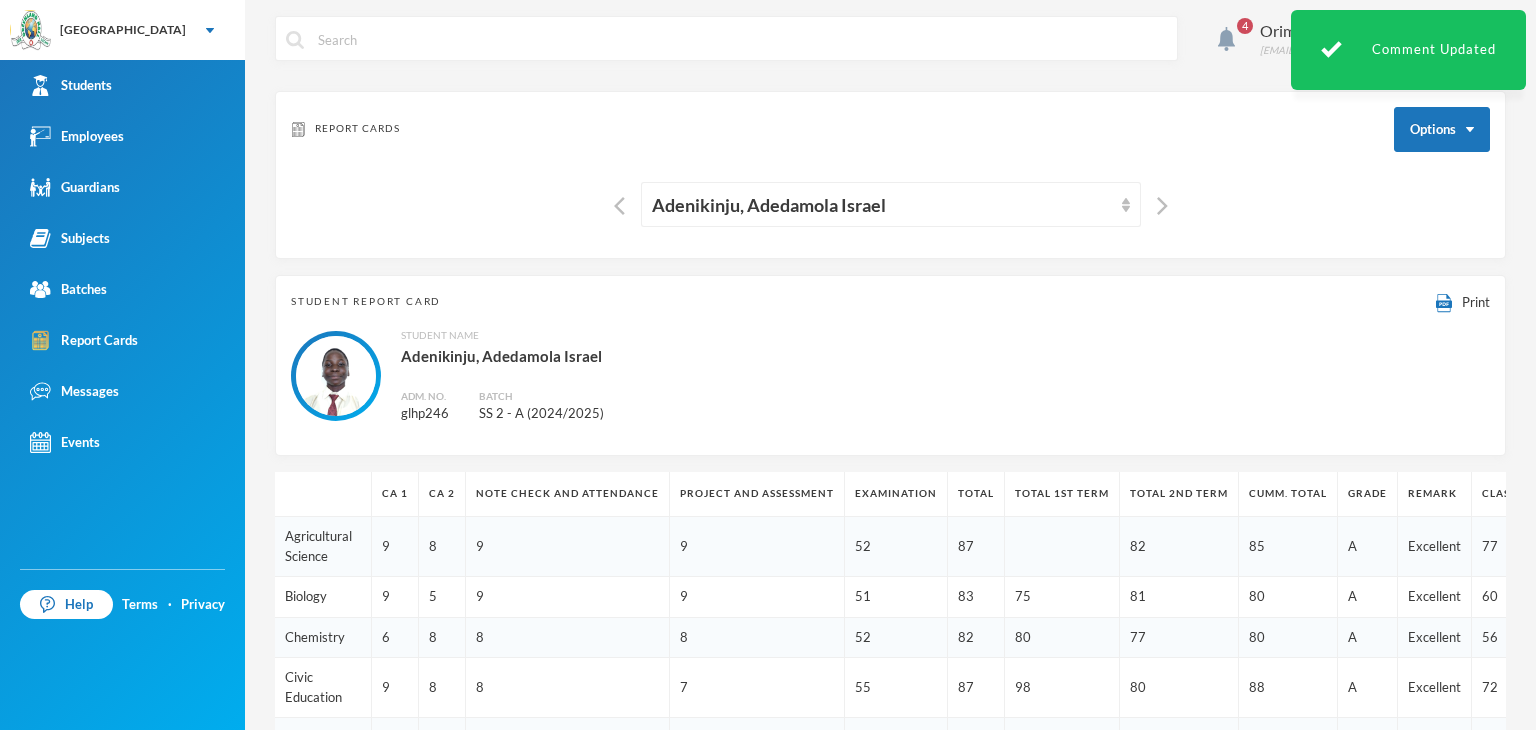 scroll, scrollTop: 0, scrollLeft: 0, axis: both 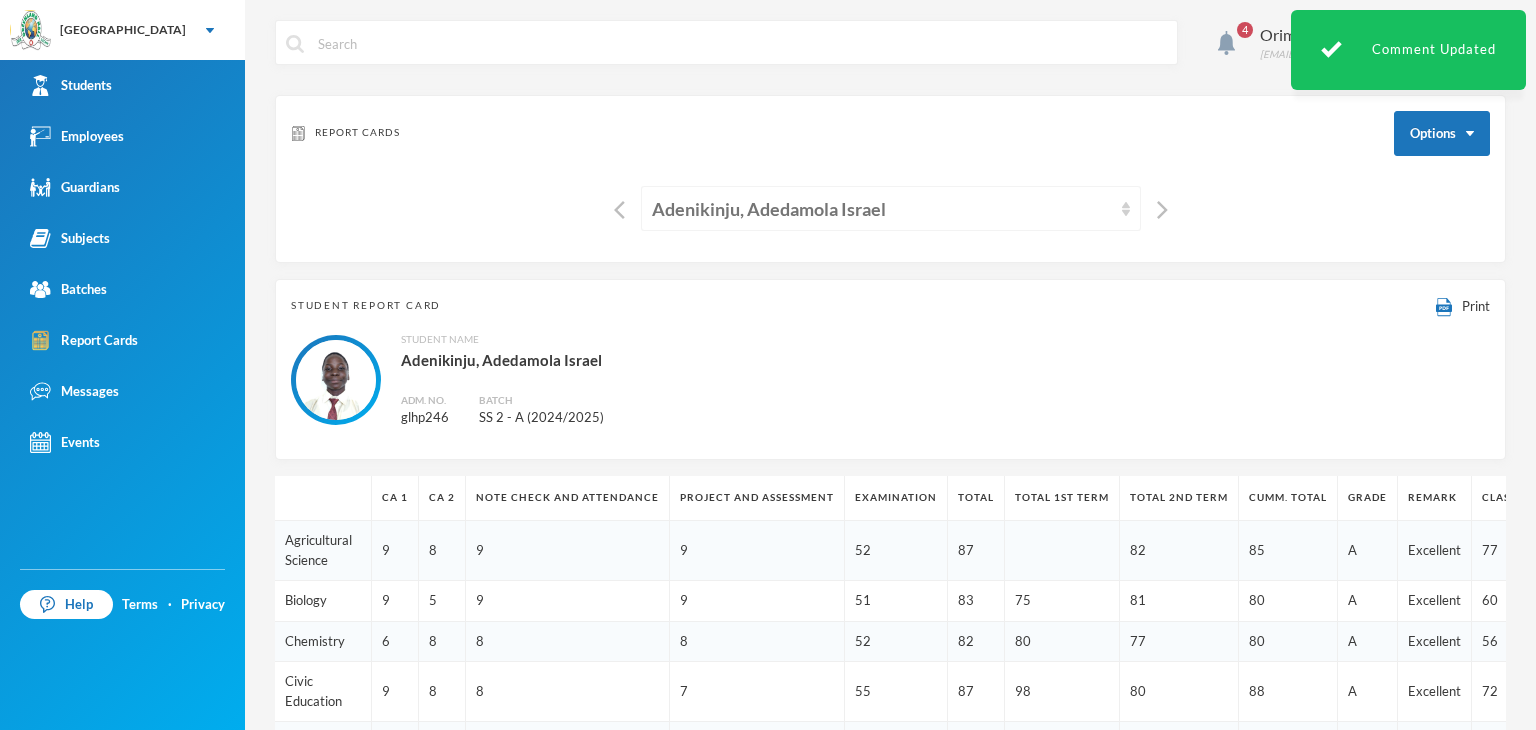 click on "Adenikinju, Adedamola Israel" at bounding box center [882, 209] 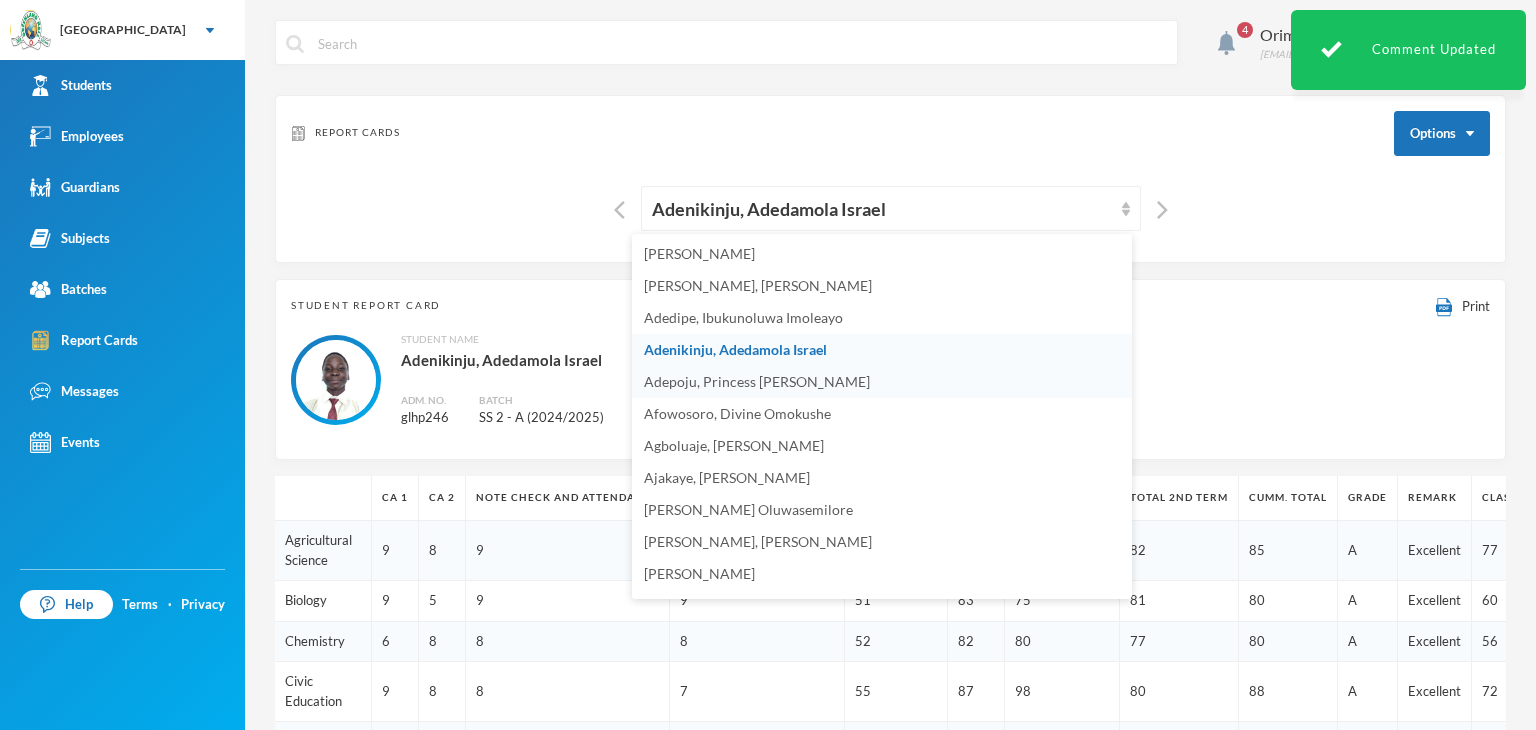 click on "Adepoju, Princess Oluwabusola" at bounding box center [757, 381] 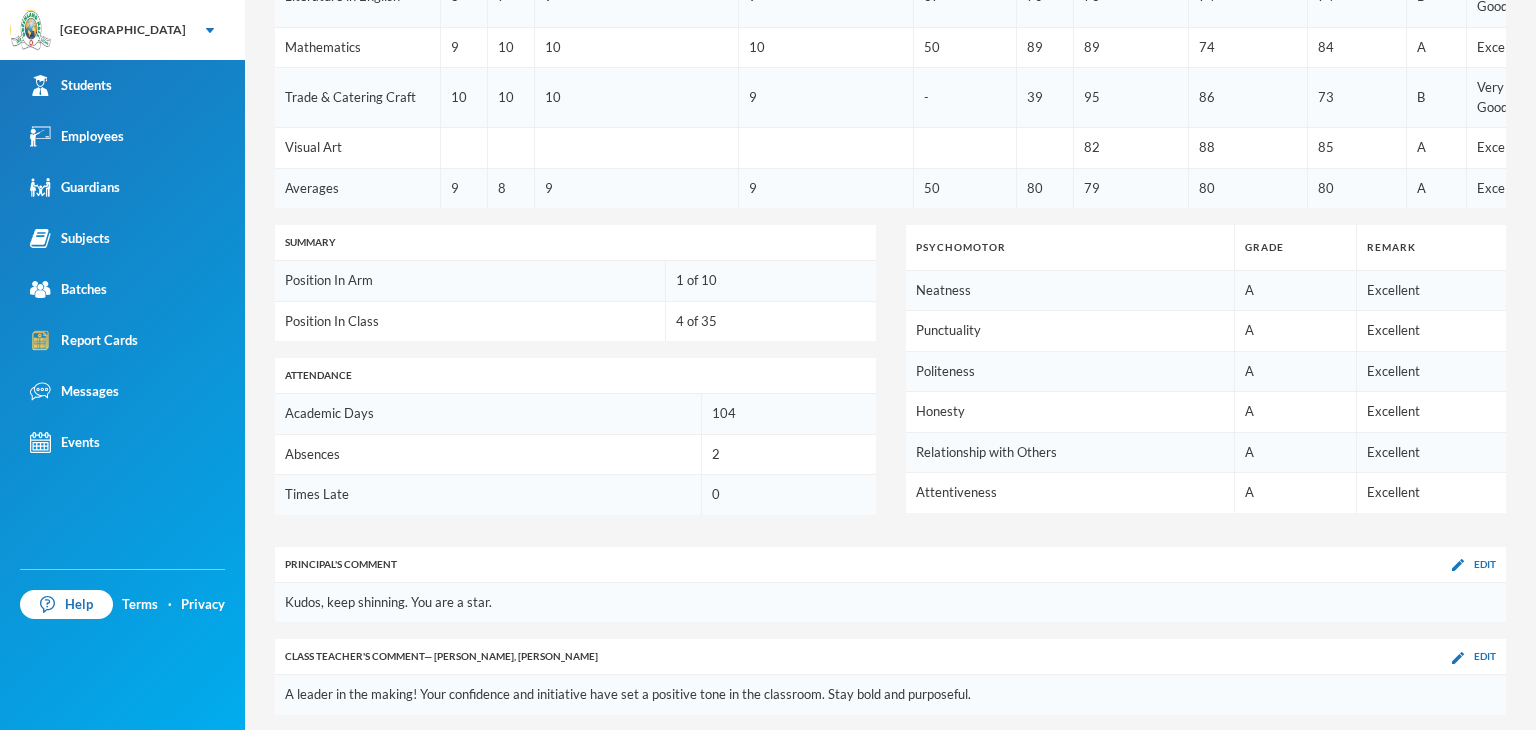 scroll, scrollTop: 1062, scrollLeft: 0, axis: vertical 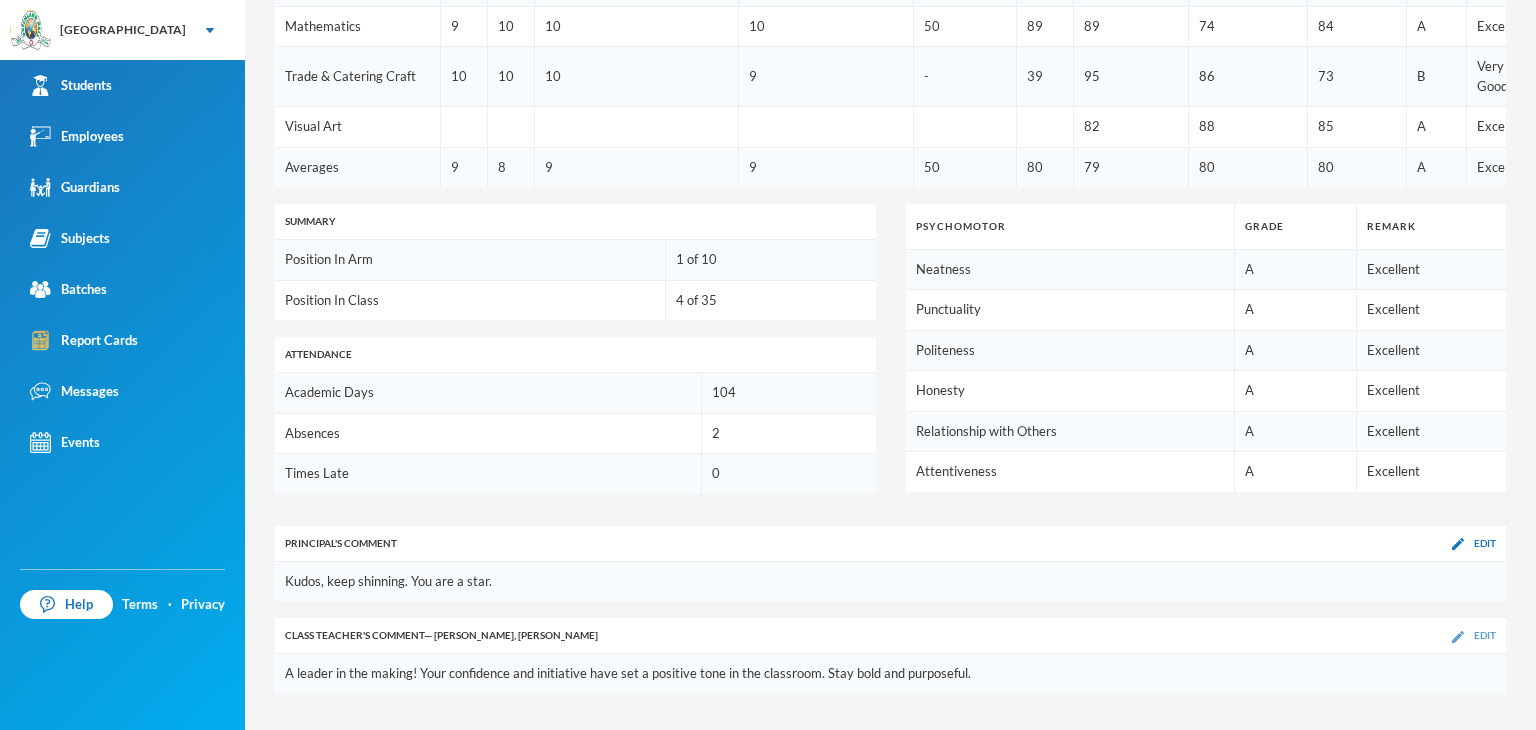 click at bounding box center (1458, 637) 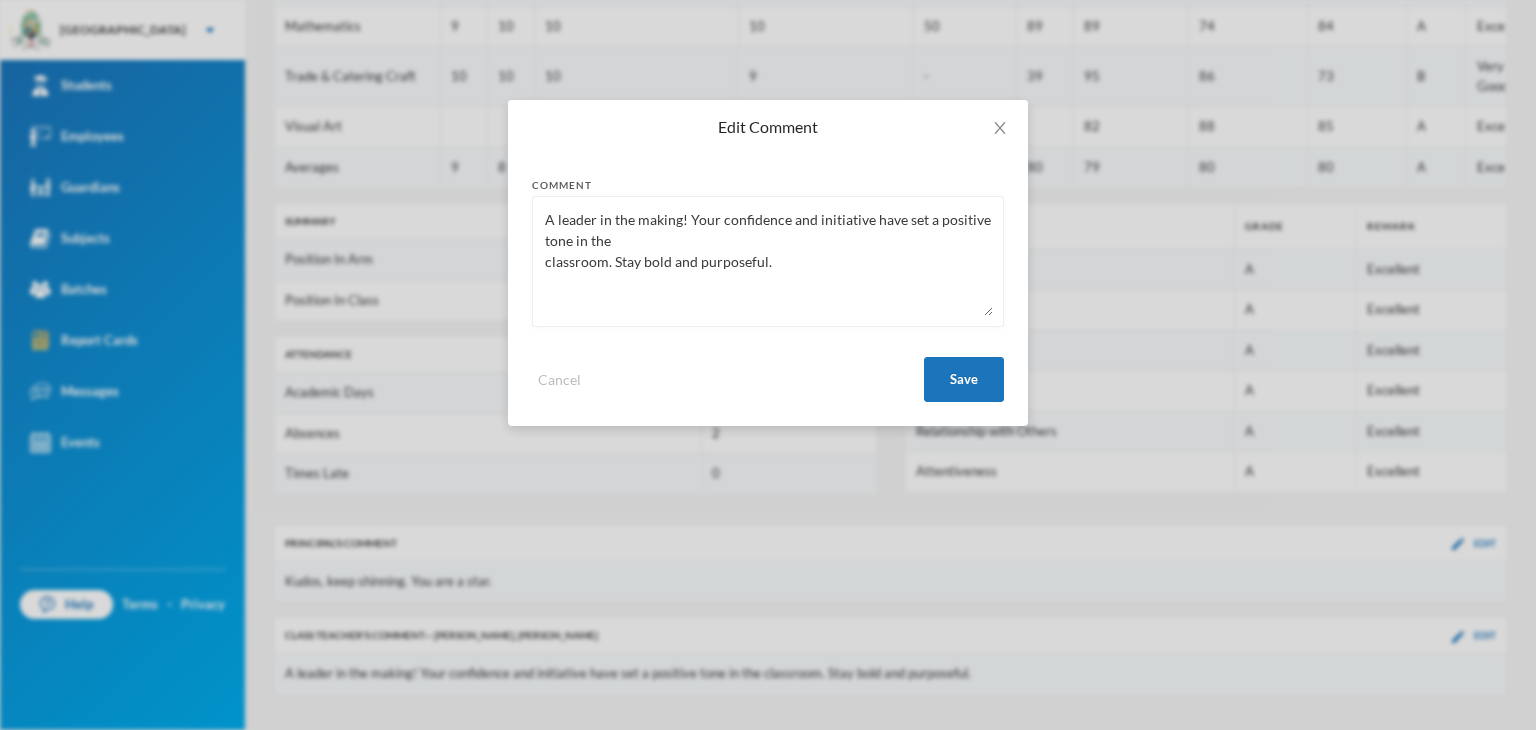 click on "A leader in the making! Your confidence and initiative have set a positive tone in the
classroom. Stay bold and purposeful." at bounding box center [768, 261] 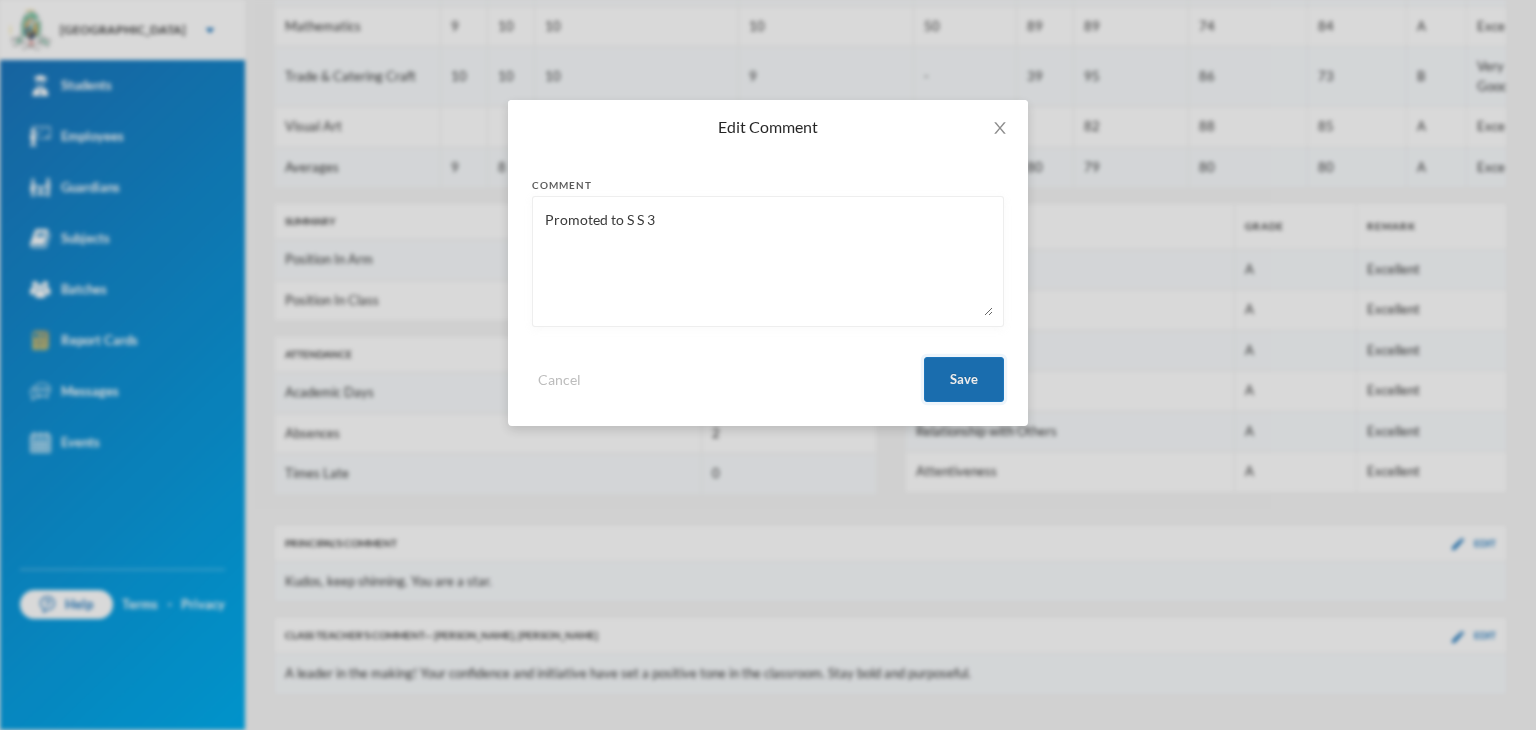 type on "Promoted to S S 3" 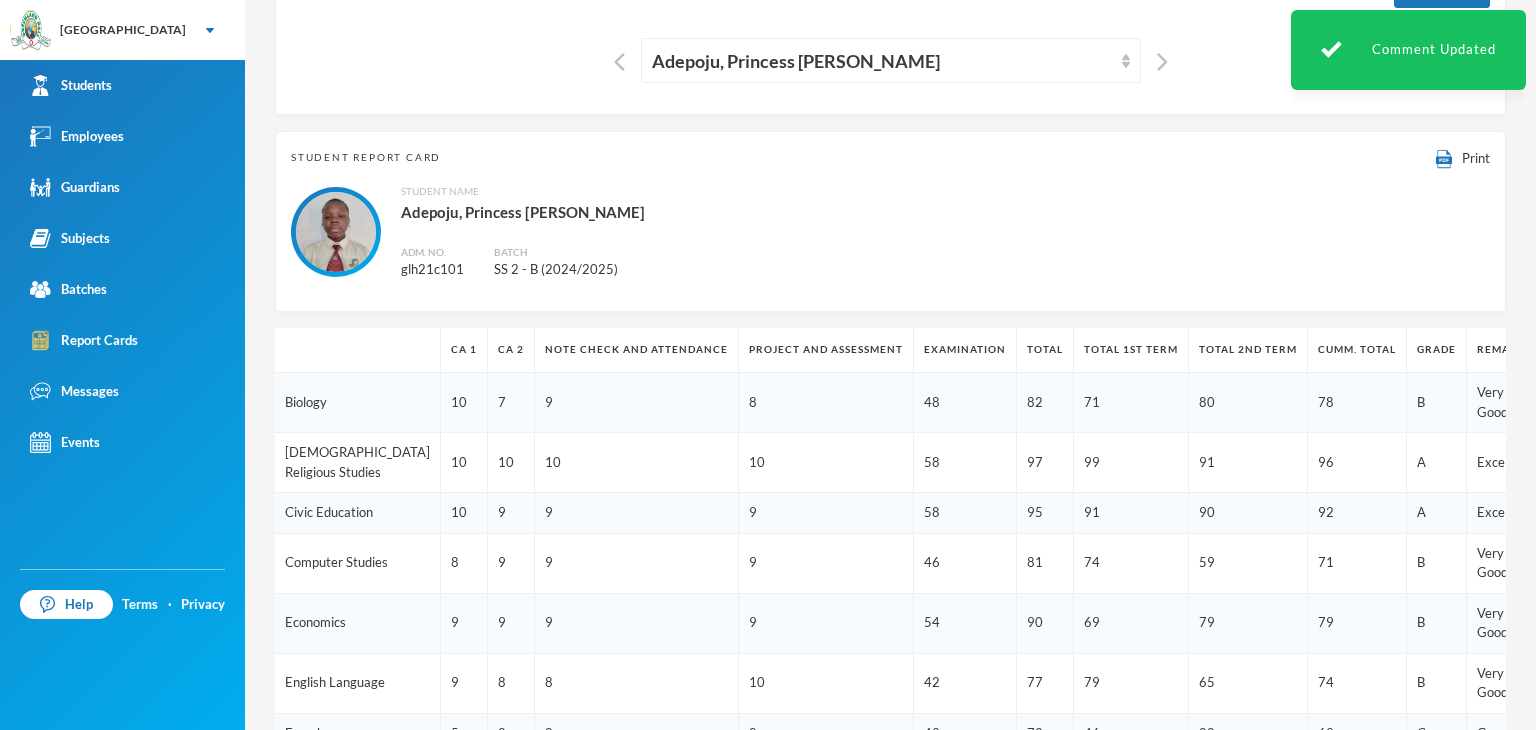 scroll, scrollTop: 62, scrollLeft: 0, axis: vertical 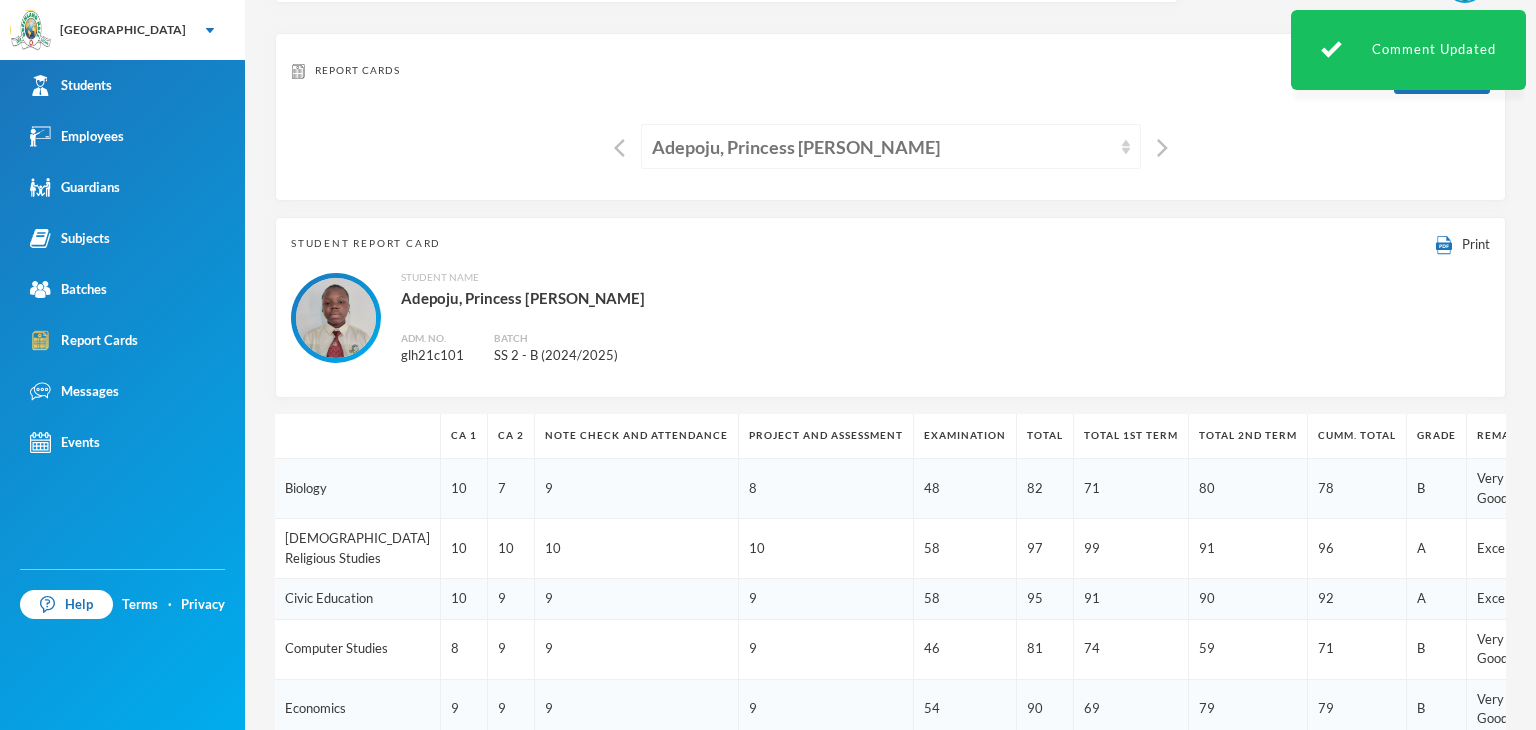 click on "Adepoju, Princess Oluwabusola" at bounding box center (882, 147) 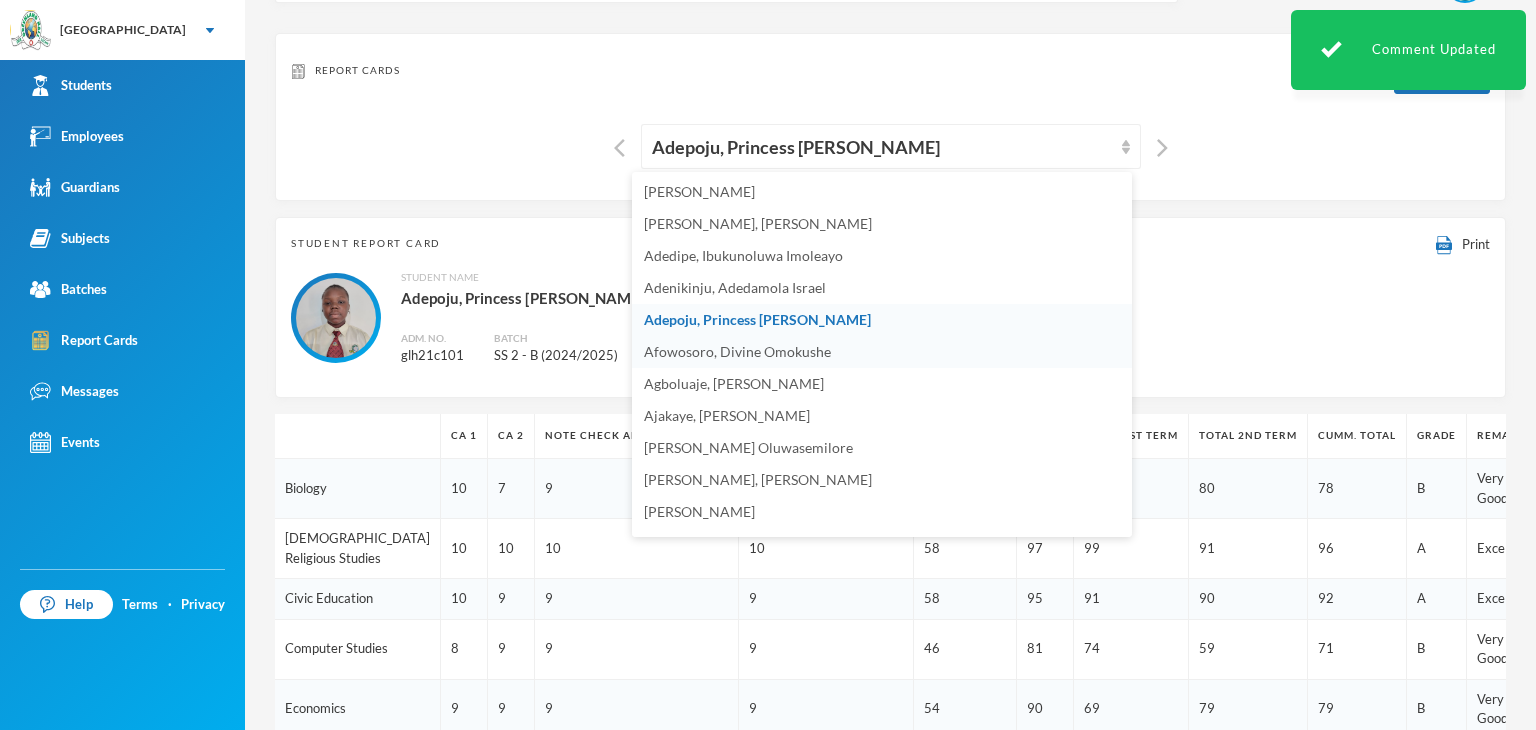 click on "Afowosoro, Divine Omokushe" at bounding box center [882, 352] 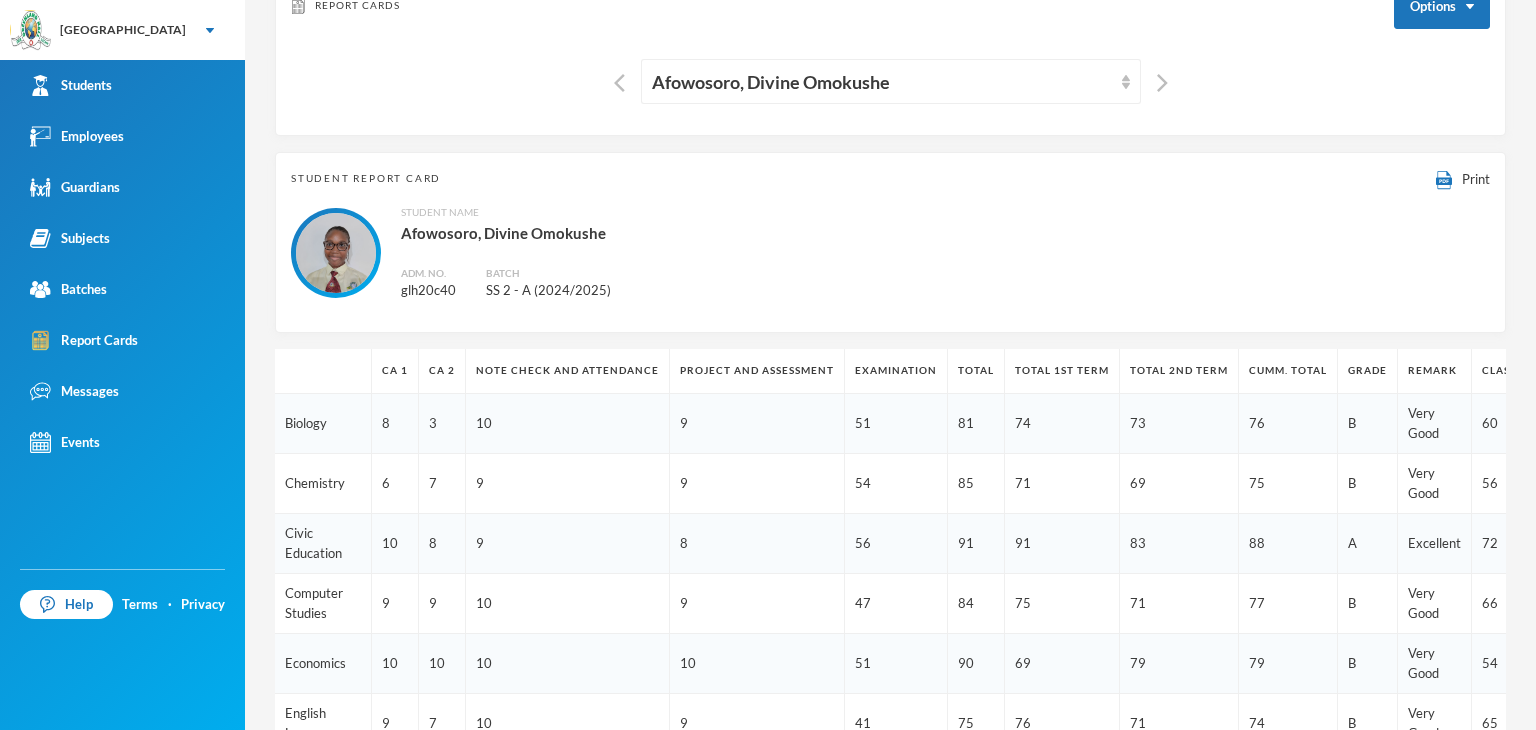 scroll, scrollTop: 162, scrollLeft: 0, axis: vertical 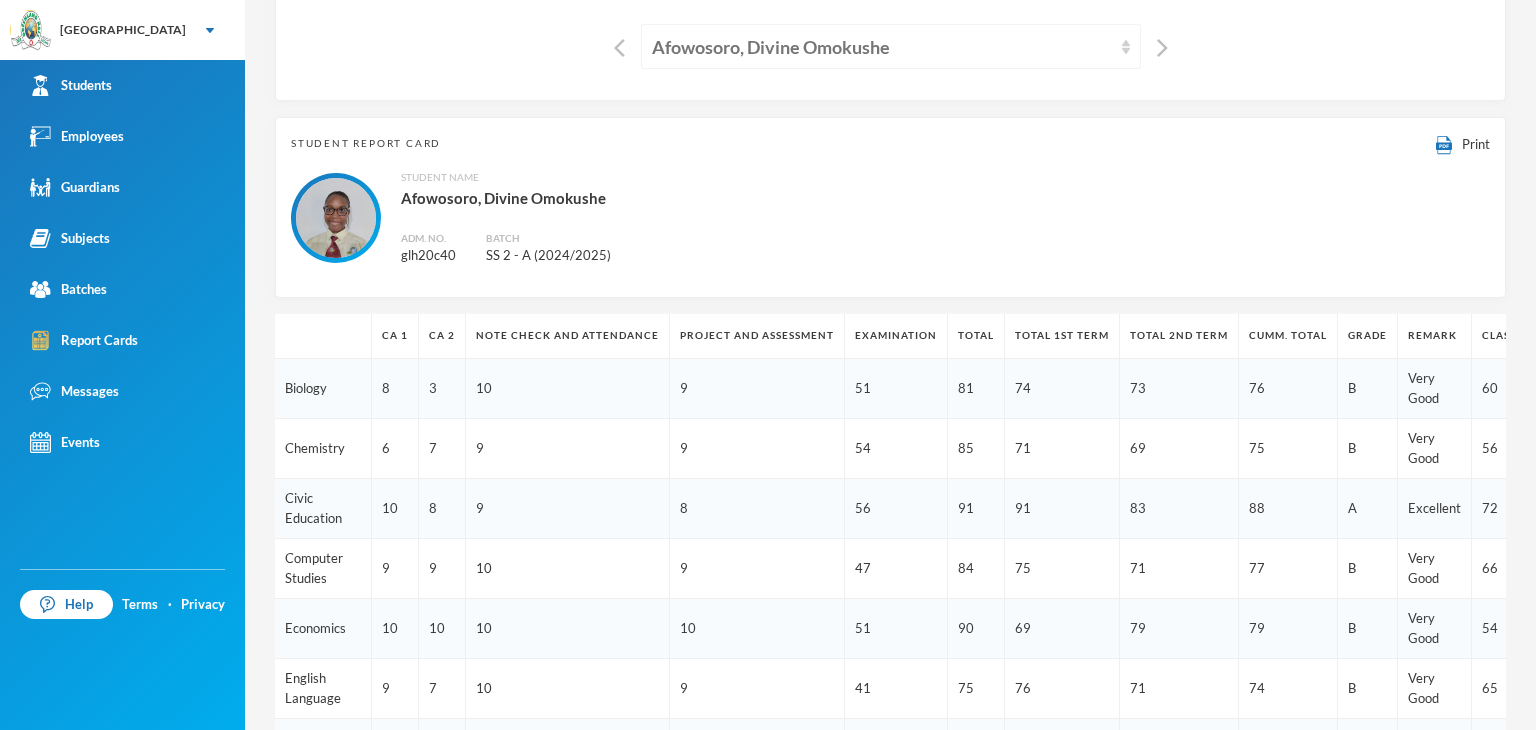 click on "Afowosoro, Divine Omokushe" at bounding box center [882, 47] 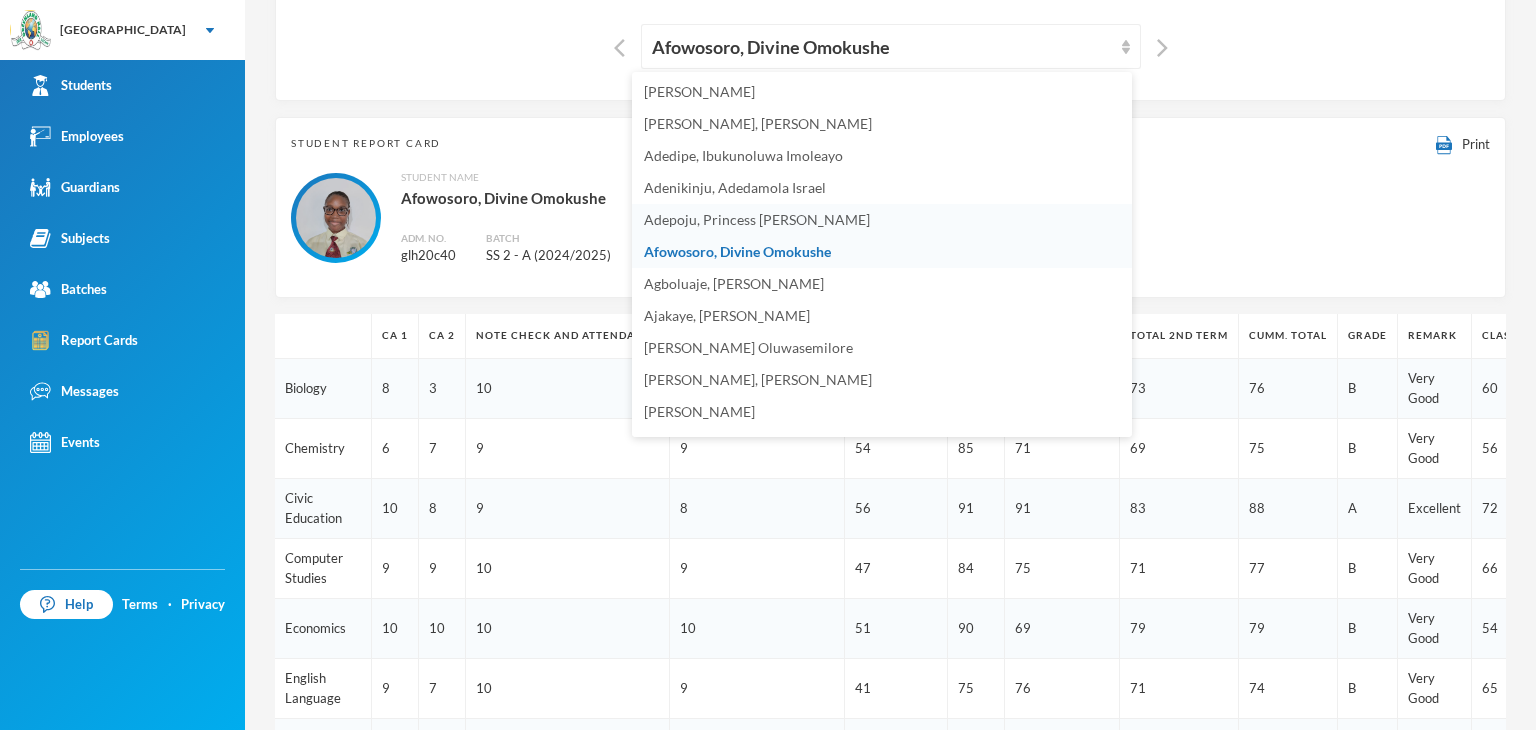 click on "Adepoju, Princess Oluwabusola" at bounding box center (757, 219) 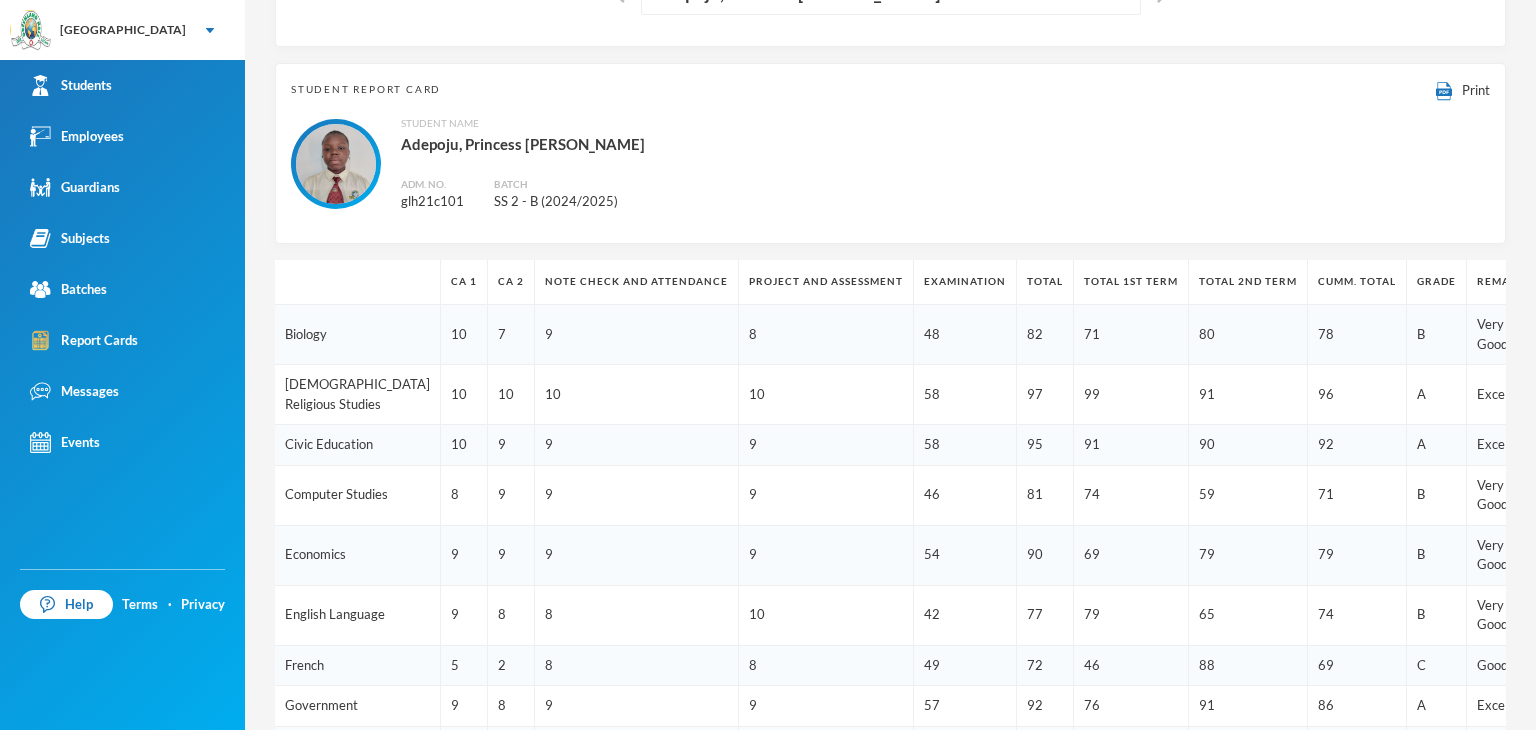 scroll, scrollTop: 62, scrollLeft: 0, axis: vertical 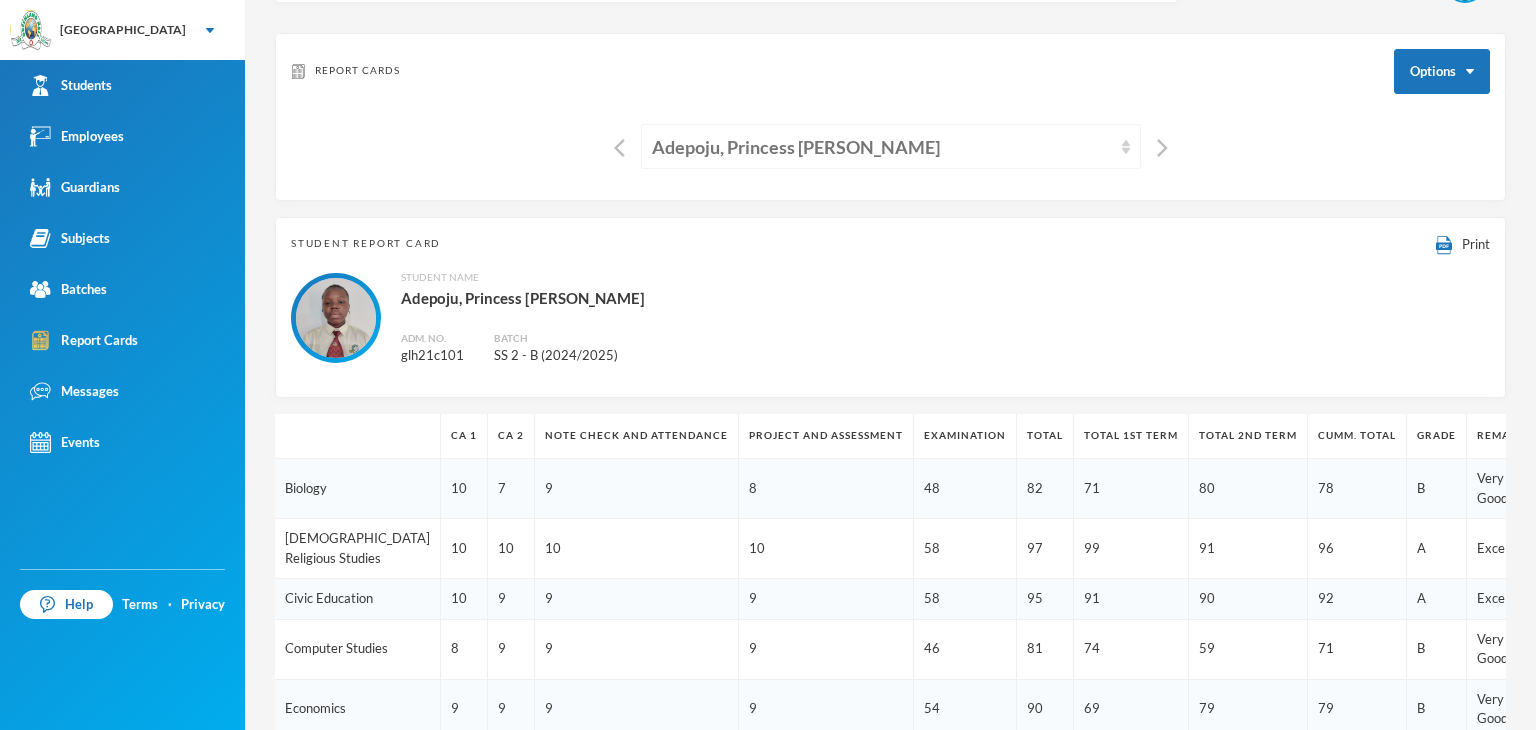 click on "Adepoju, Princess Oluwabusola" at bounding box center (882, 147) 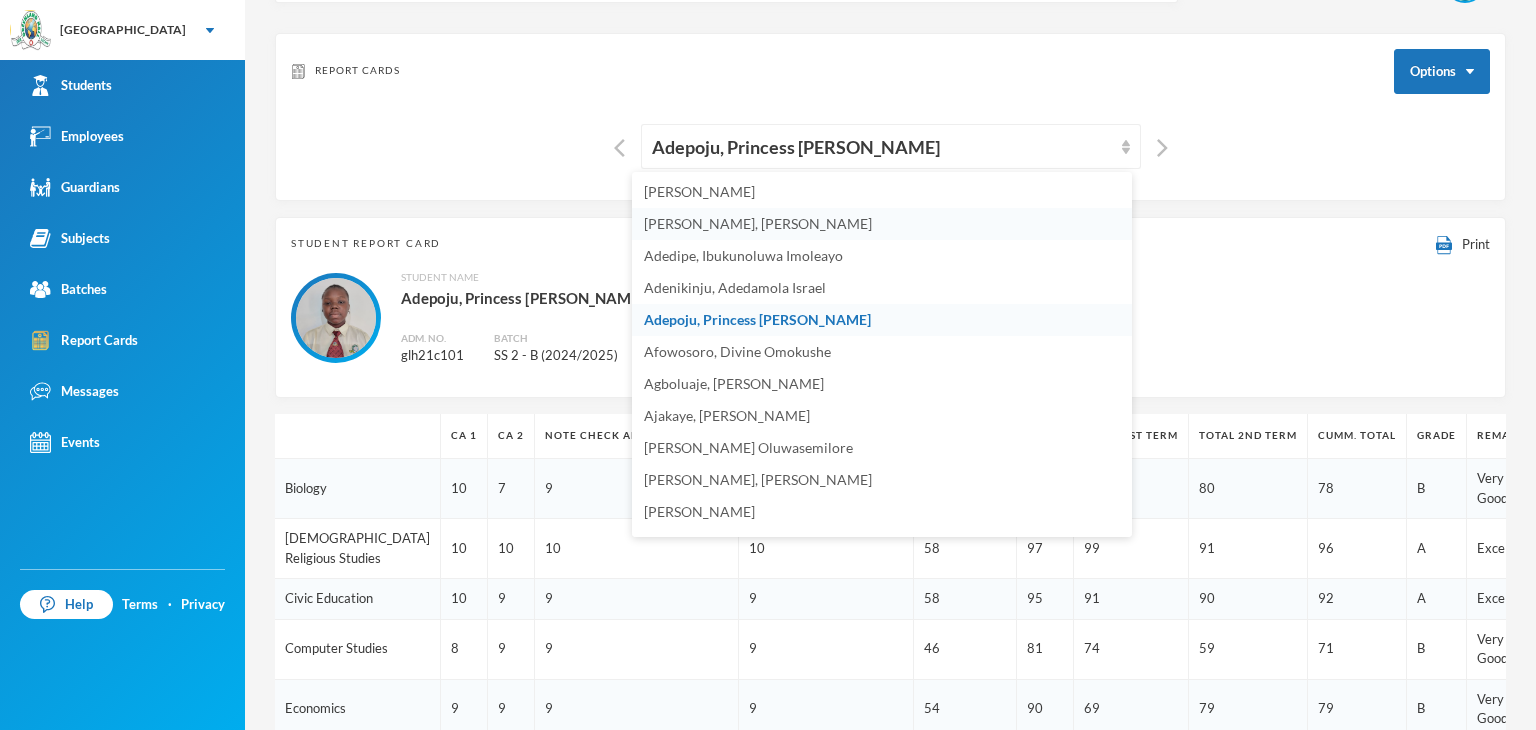 scroll, scrollTop: 100, scrollLeft: 0, axis: vertical 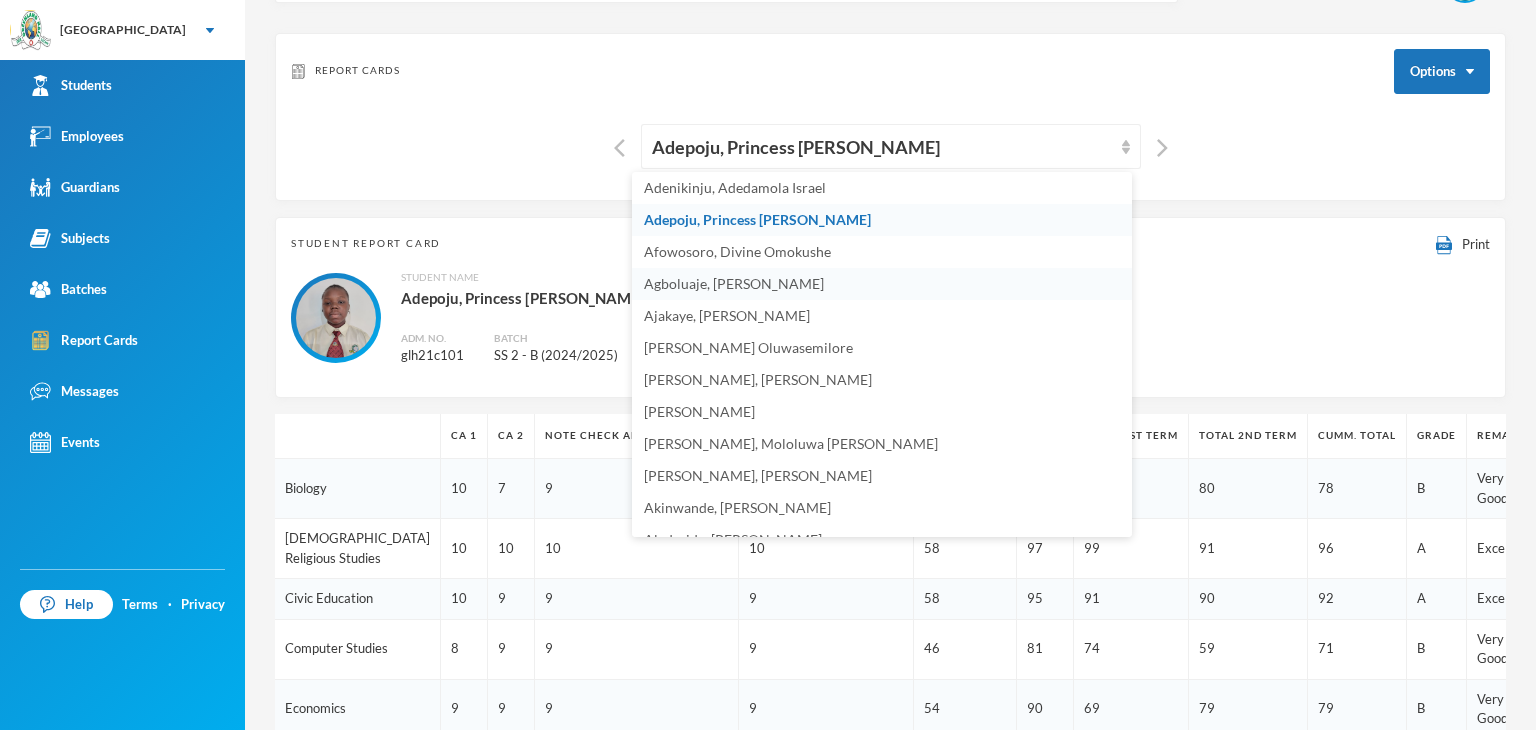 click on "Agboluaje, Roqiat Doyinsola" at bounding box center (734, 283) 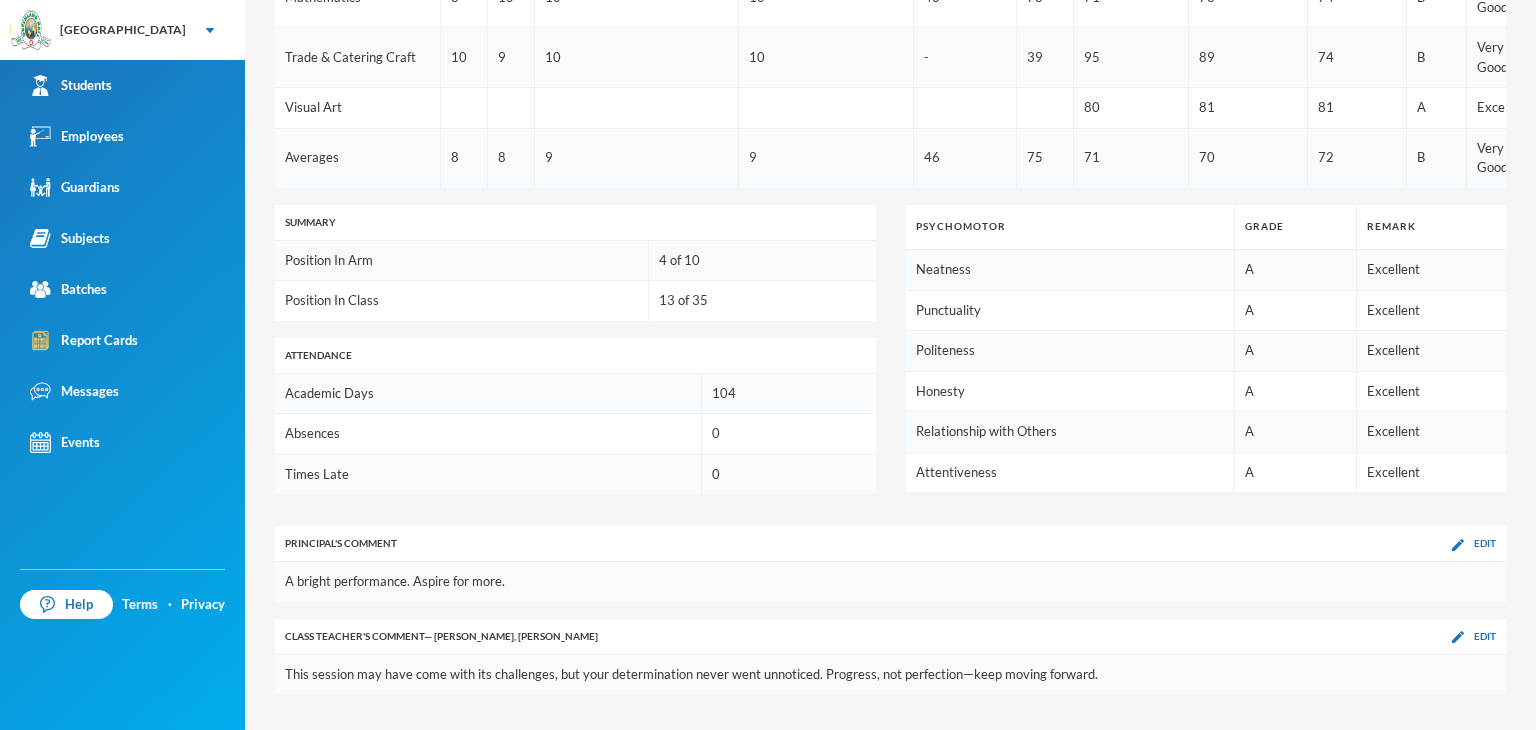 scroll, scrollTop: 1062, scrollLeft: 0, axis: vertical 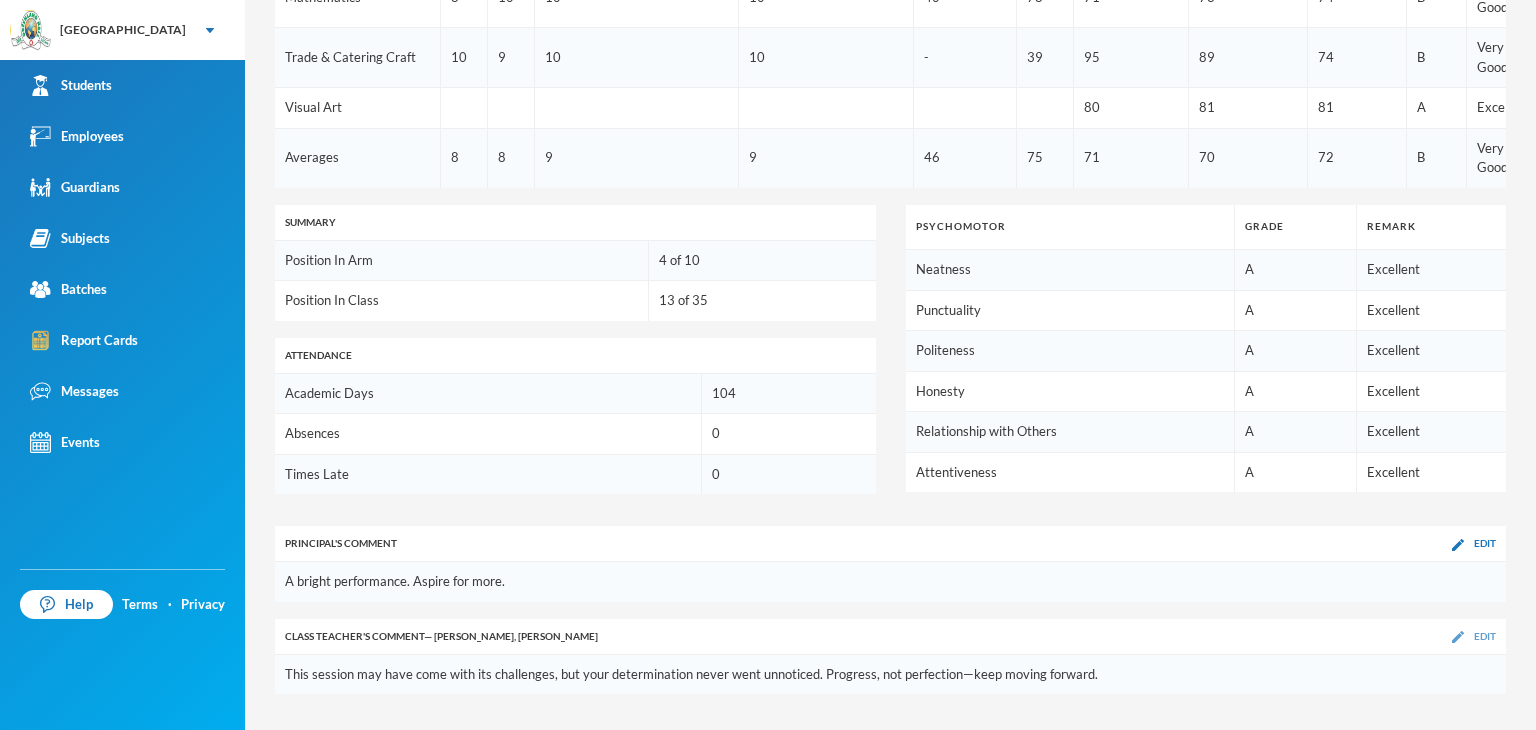 click at bounding box center [1458, 637] 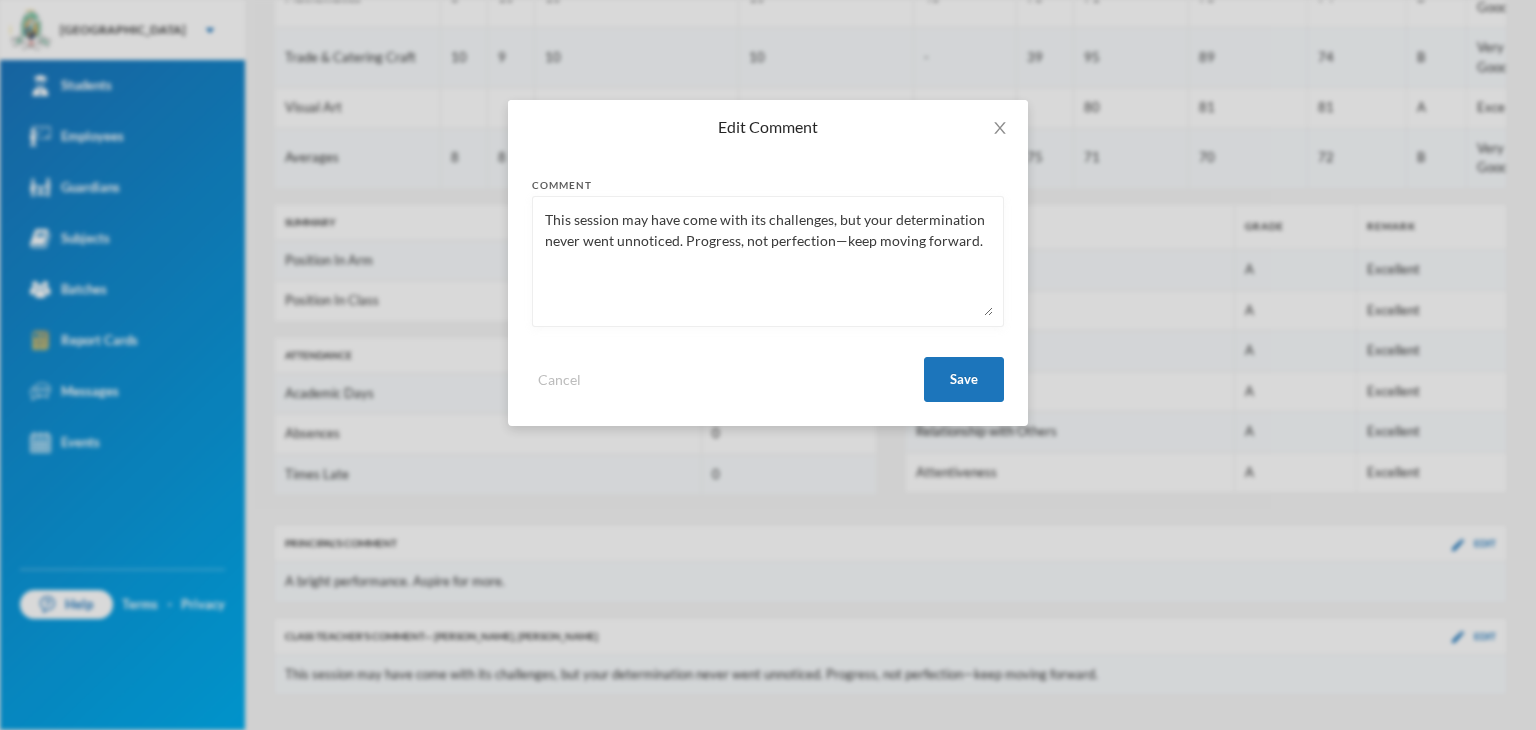 click on "This session may have come with its challenges, but your determination never went unnoticed. Progress, not perfection—keep moving forward." at bounding box center [768, 261] 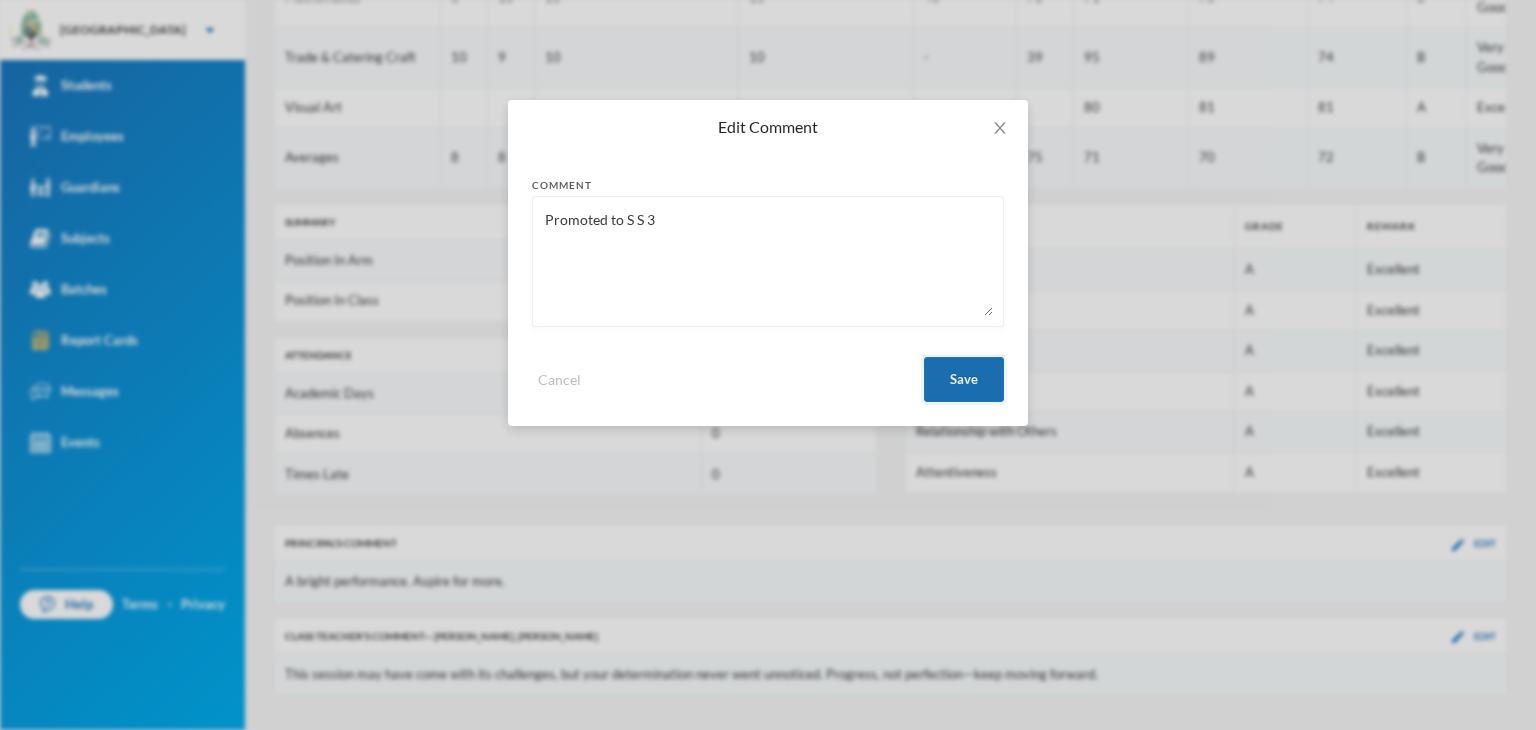 type on "Promoted to S S 3" 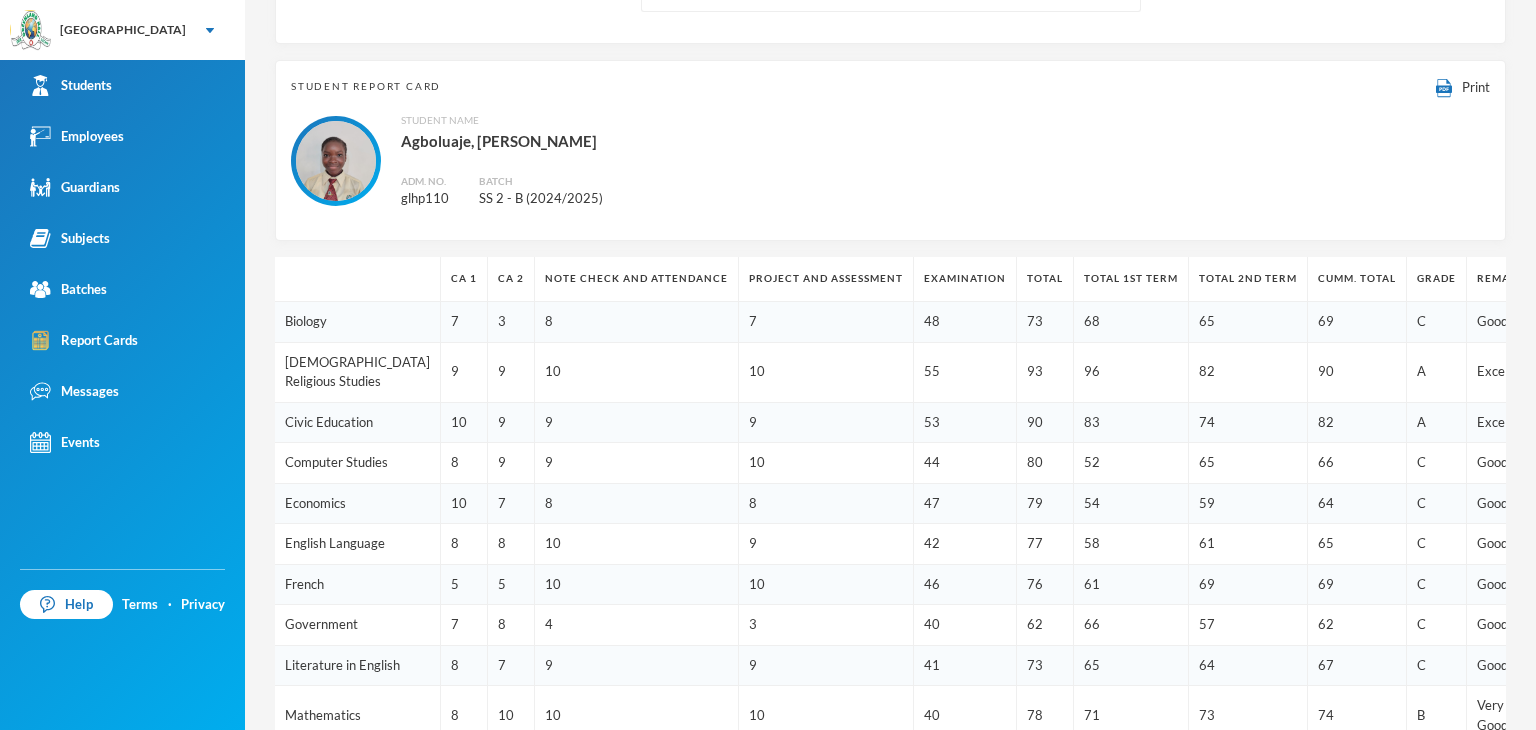 scroll, scrollTop: 62, scrollLeft: 0, axis: vertical 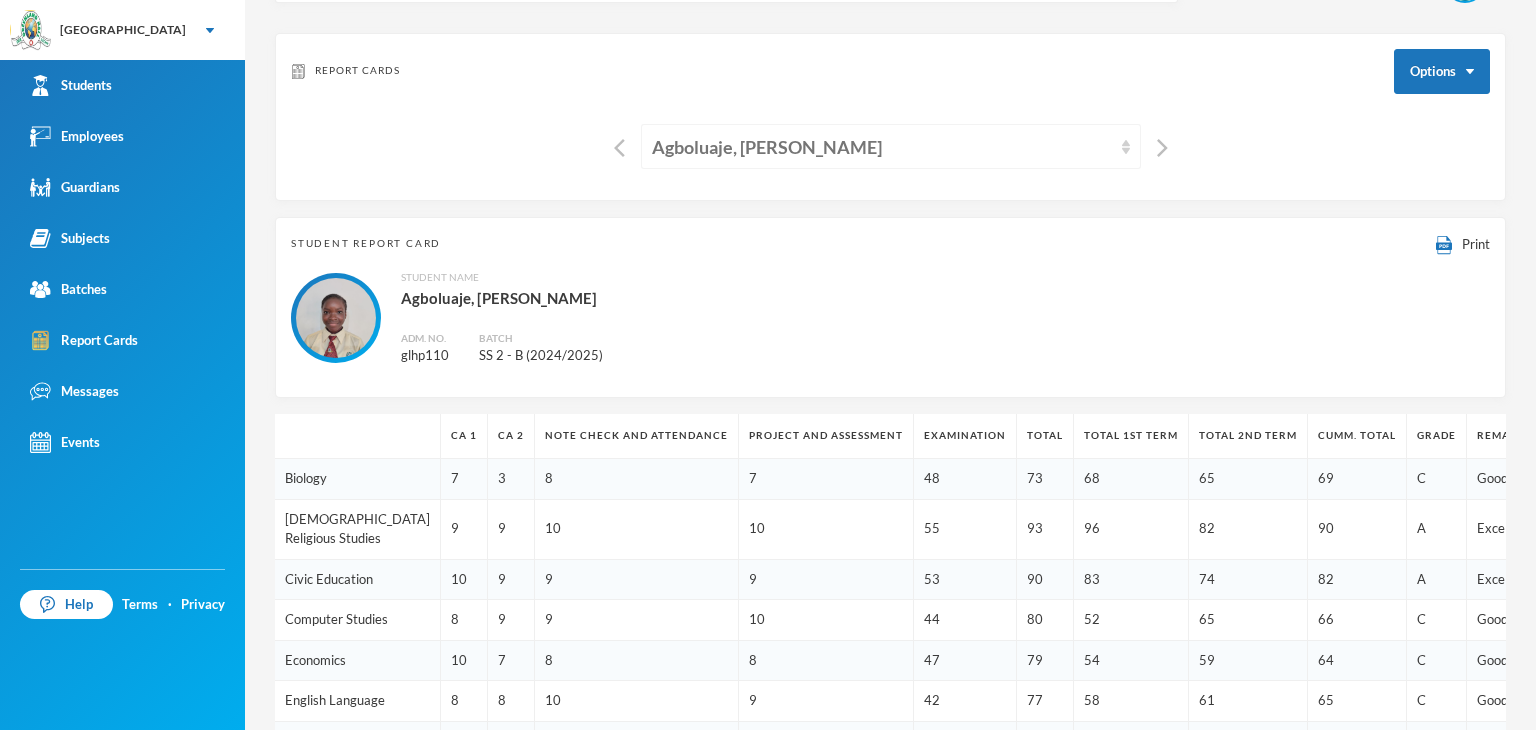 click on "Agboluaje, Roqiat Doyinsola" at bounding box center (882, 147) 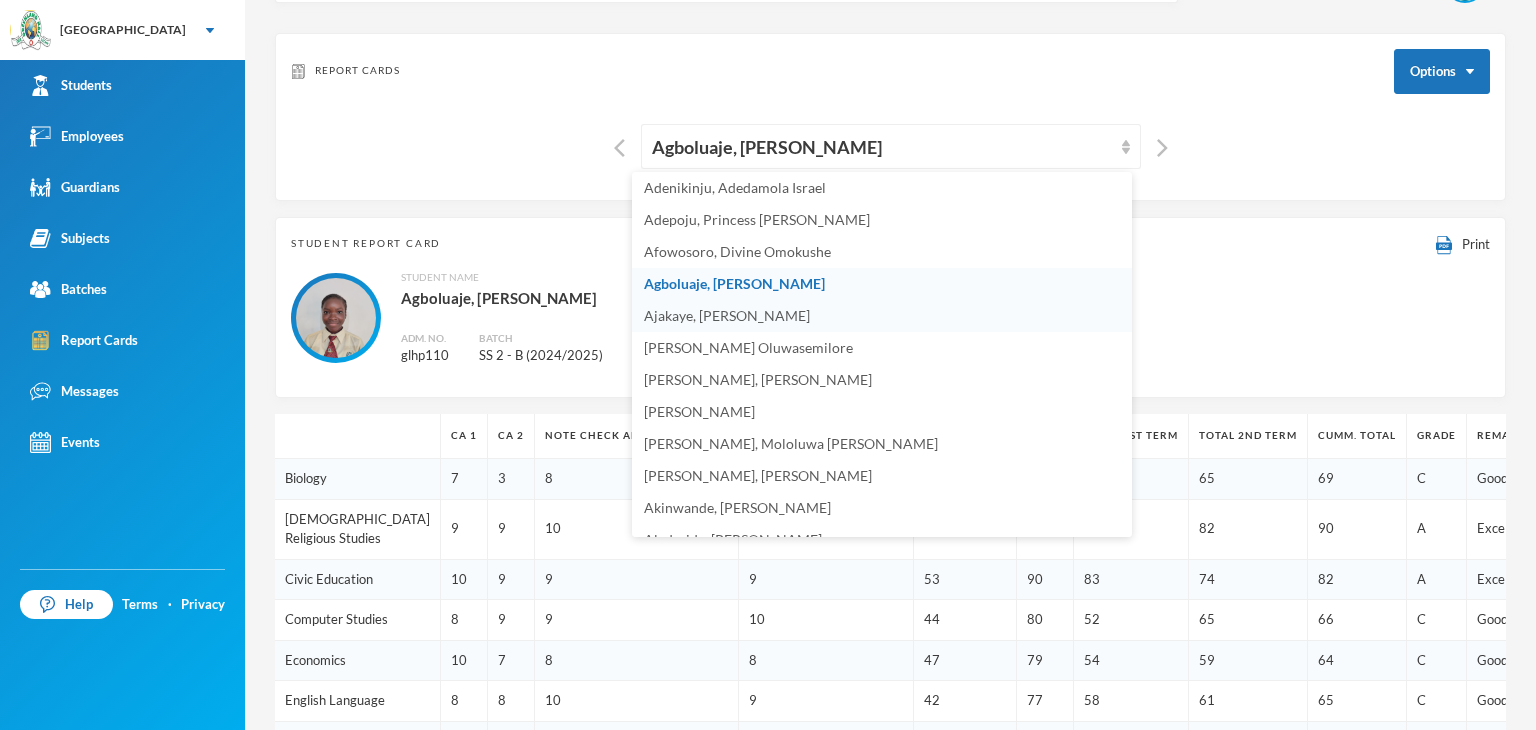click on "Ajakaye, Fisayomi Elizabeth" at bounding box center (882, 316) 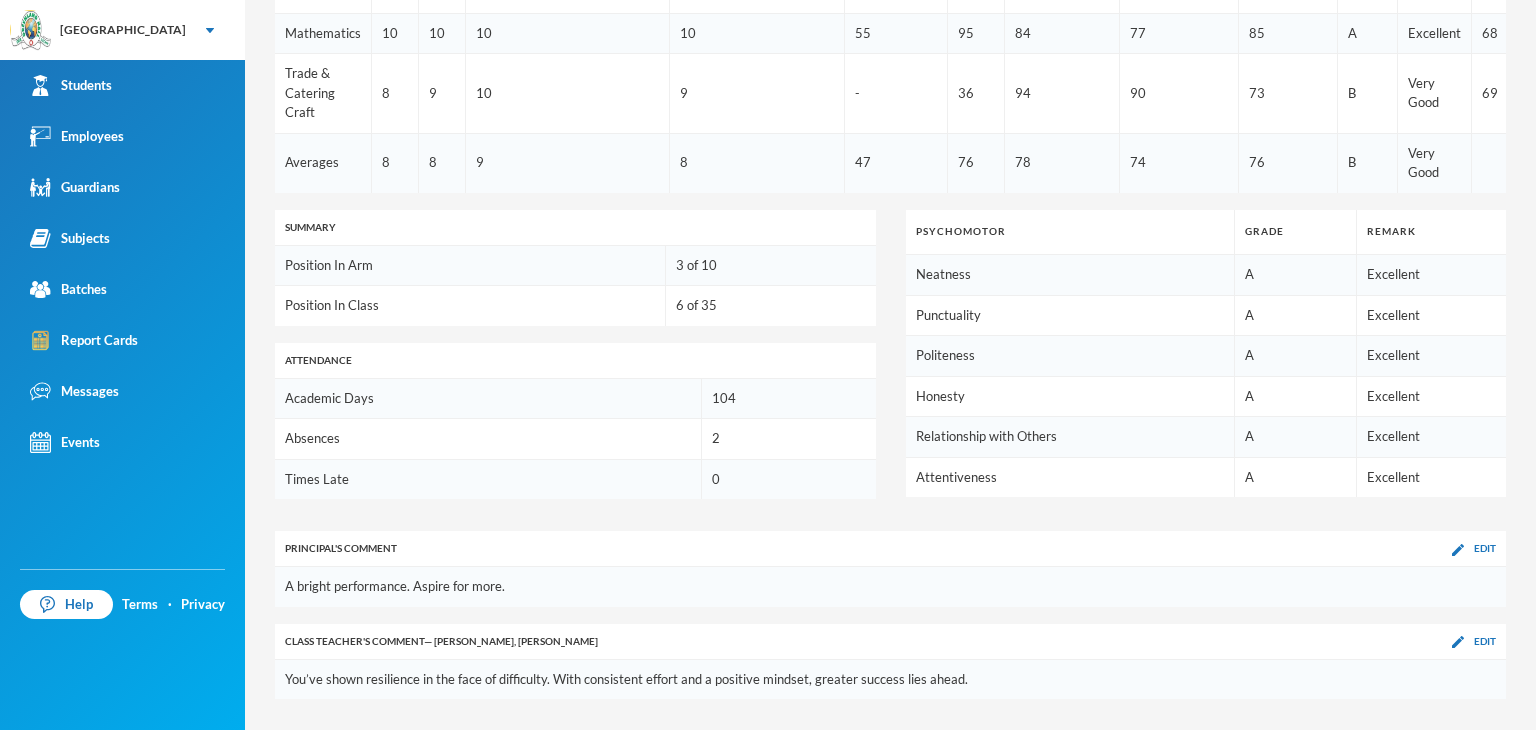scroll, scrollTop: 1101, scrollLeft: 0, axis: vertical 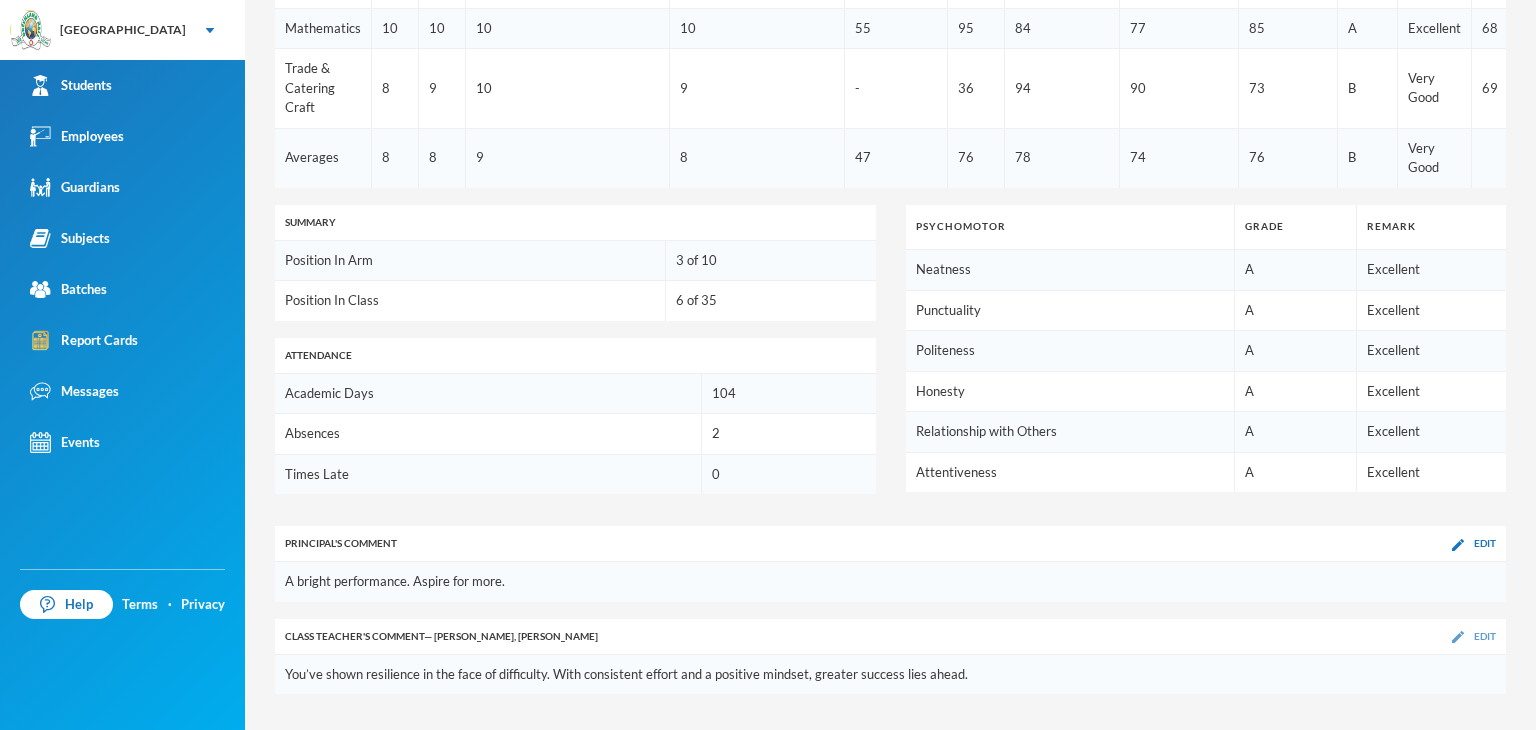 click at bounding box center (1458, 637) 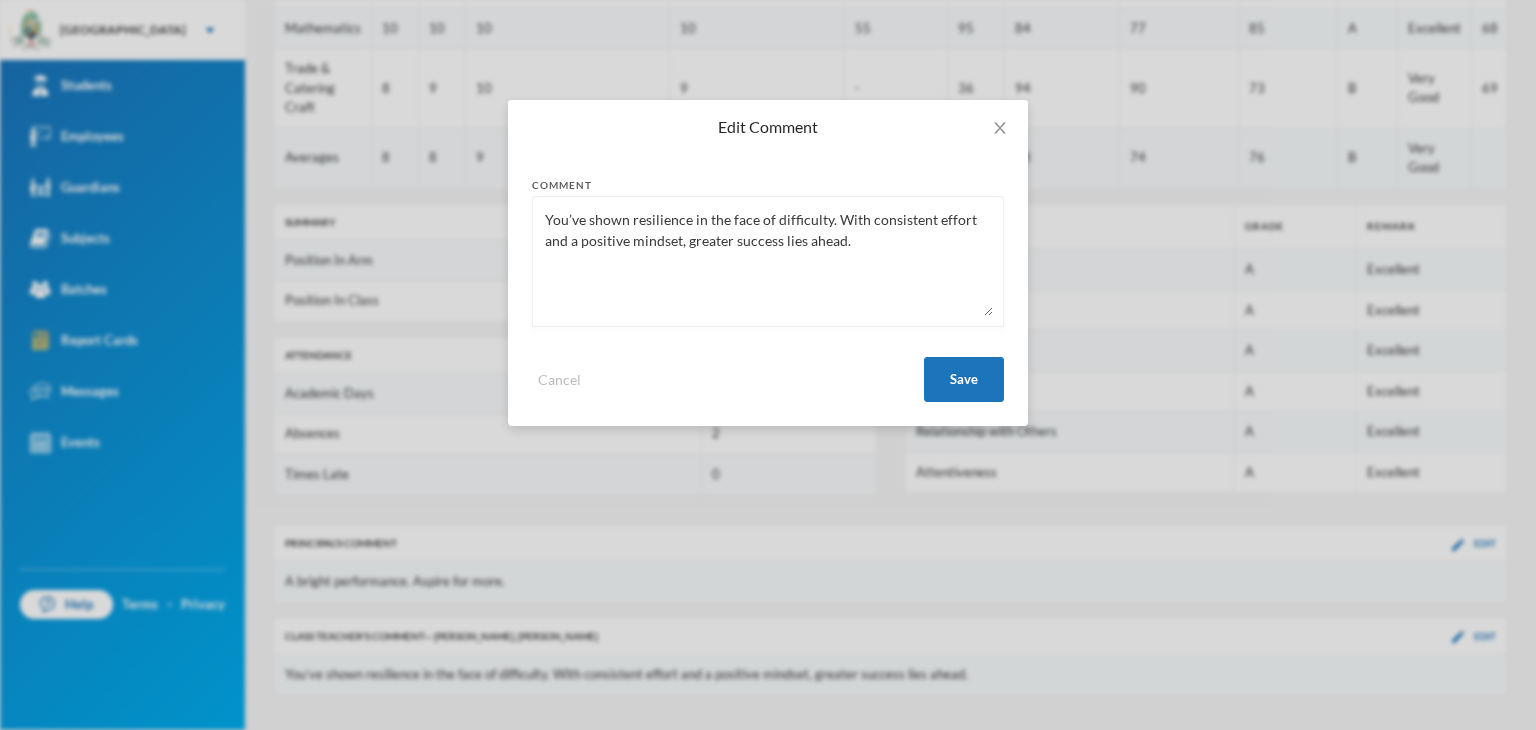 click on "You’ve shown resilience in the face of difficulty. With consistent effort and a positive mindset, greater success lies ahead." at bounding box center [768, 261] 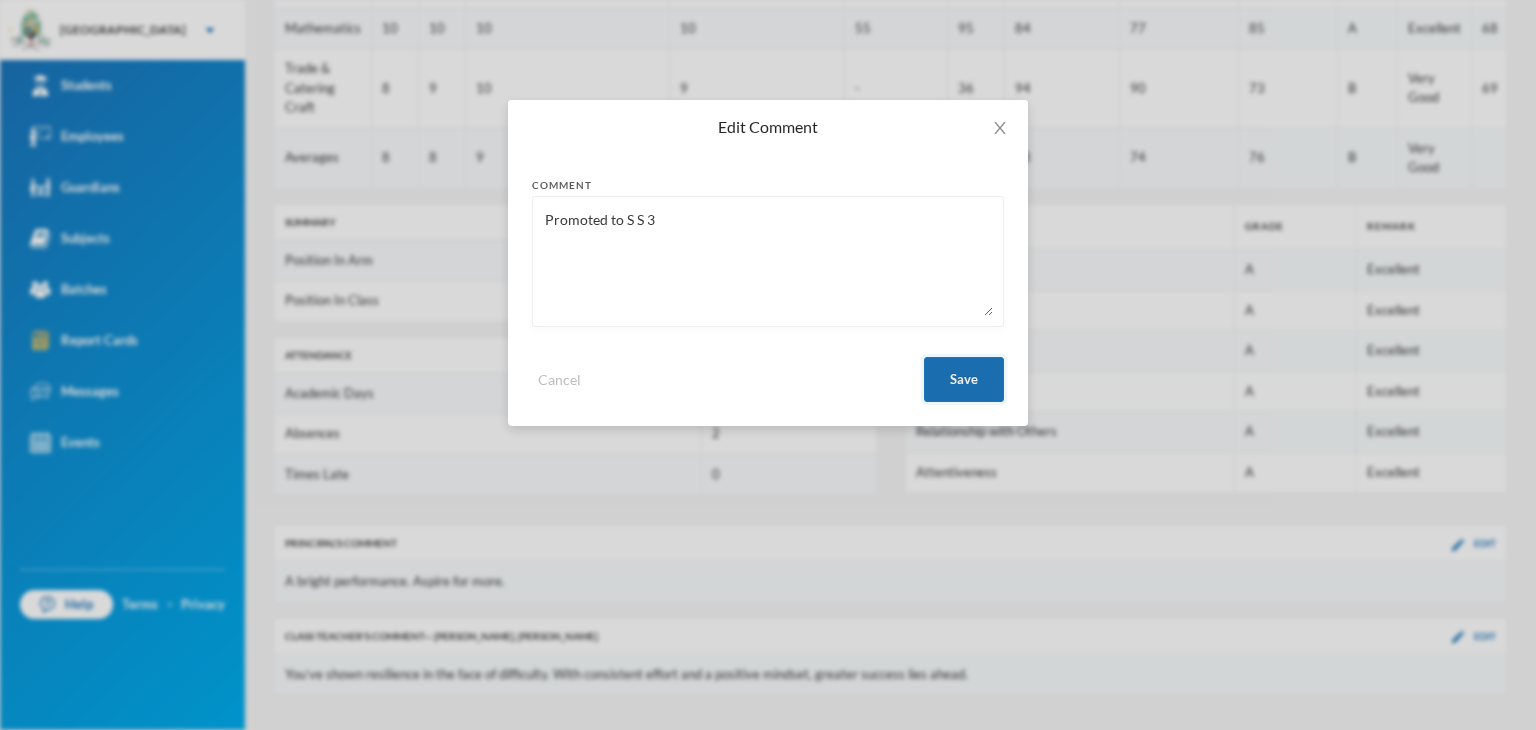 type on "Promoted to S S 3" 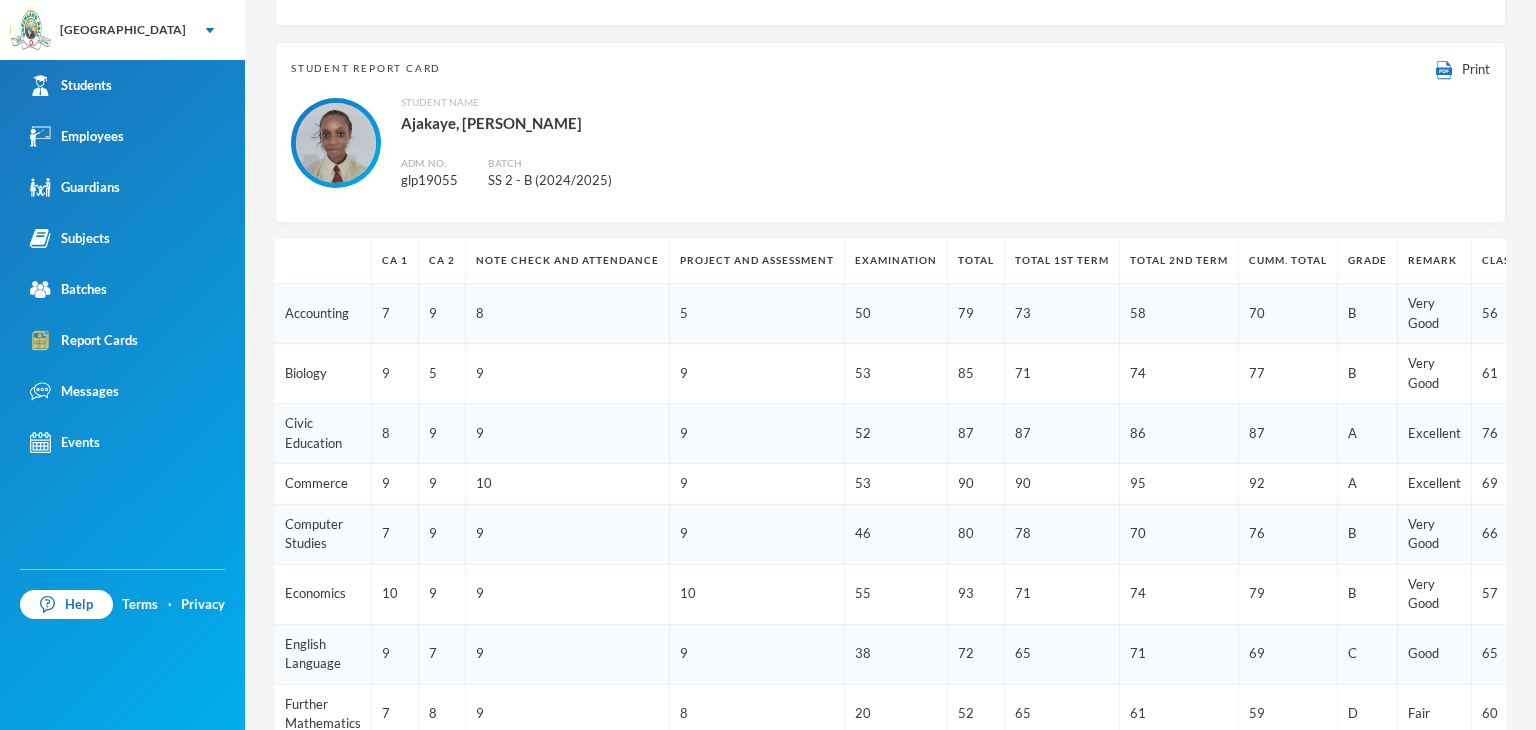 scroll, scrollTop: 1, scrollLeft: 0, axis: vertical 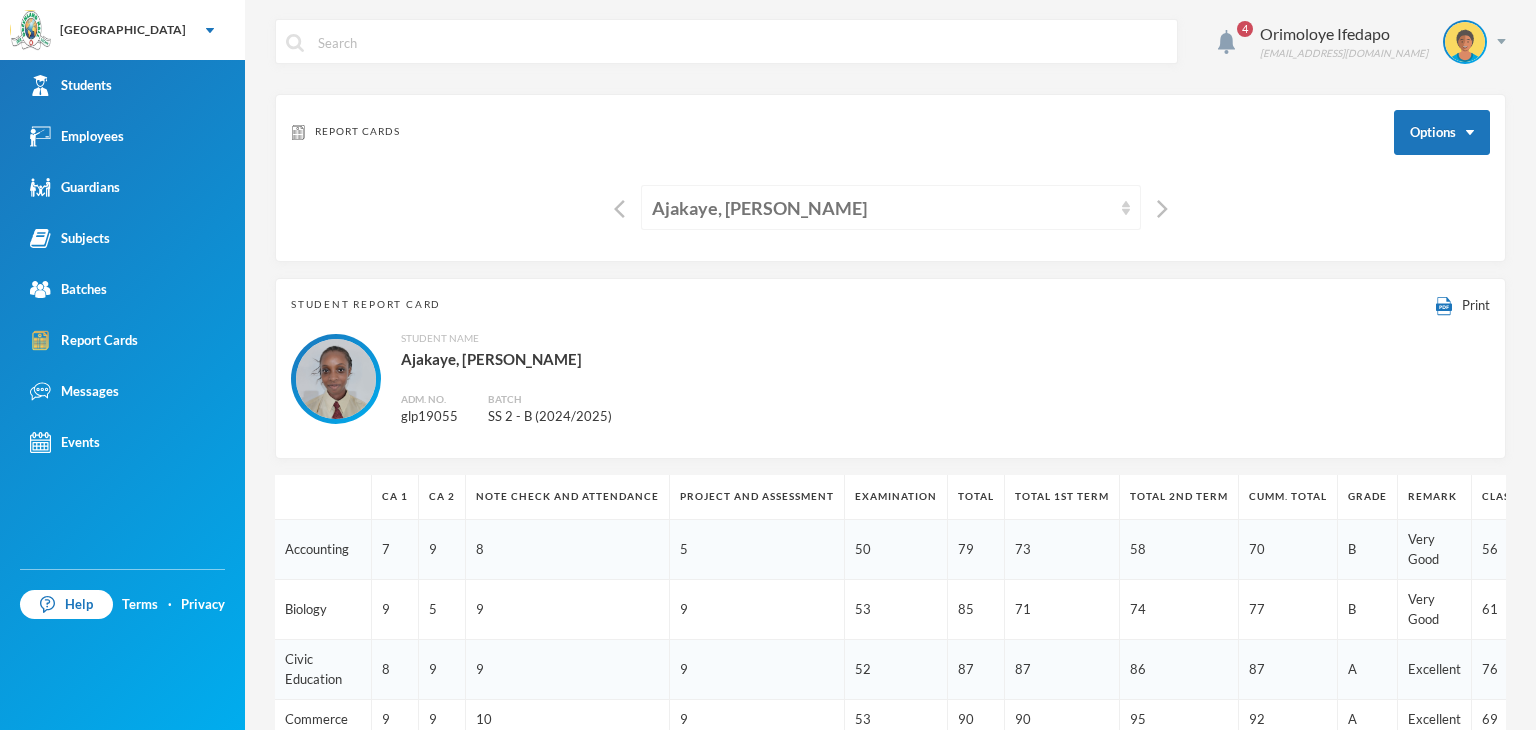 click on "Ajakaye, Fisayomi Elizabeth" at bounding box center (882, 208) 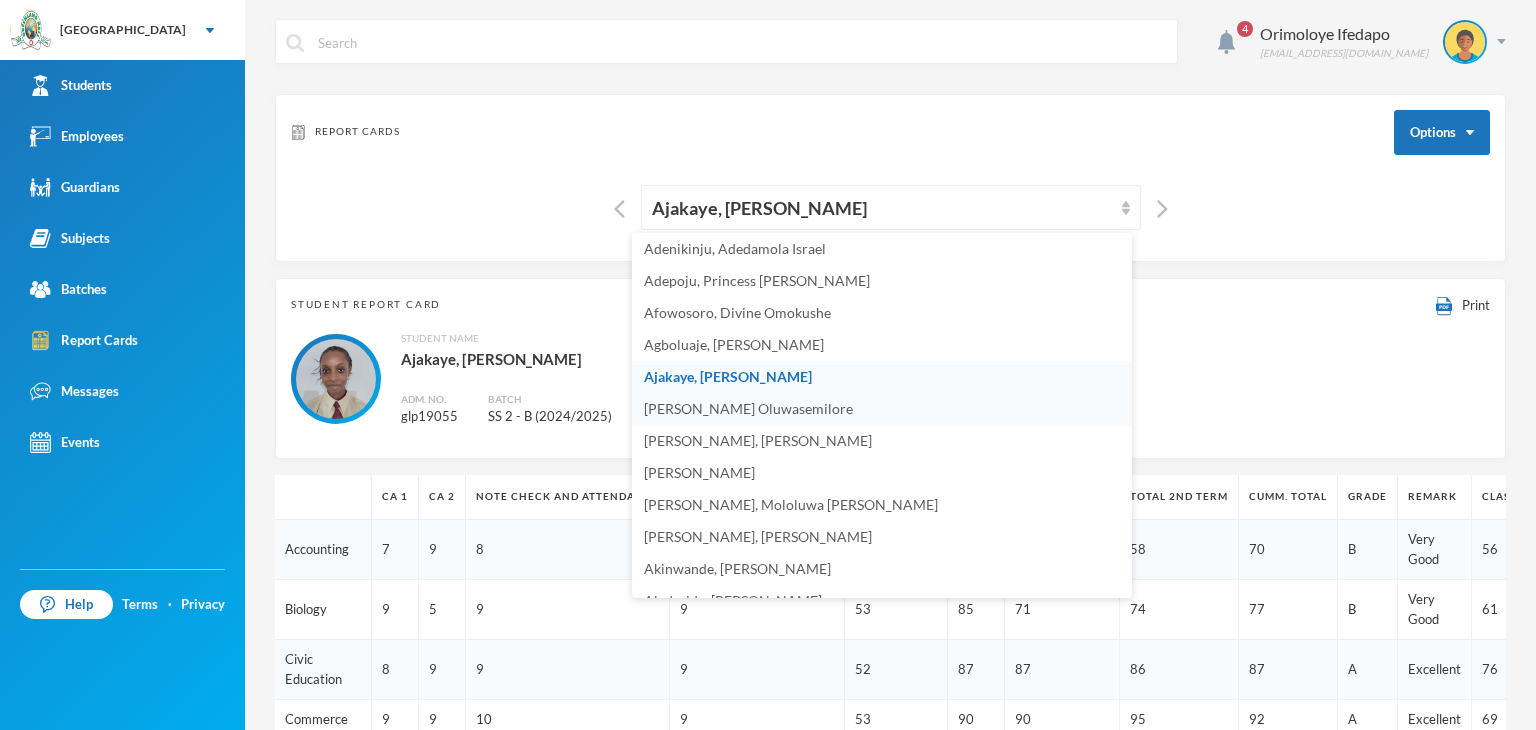 click on "Ajala, Ayomide Oluwasemilore" at bounding box center [748, 408] 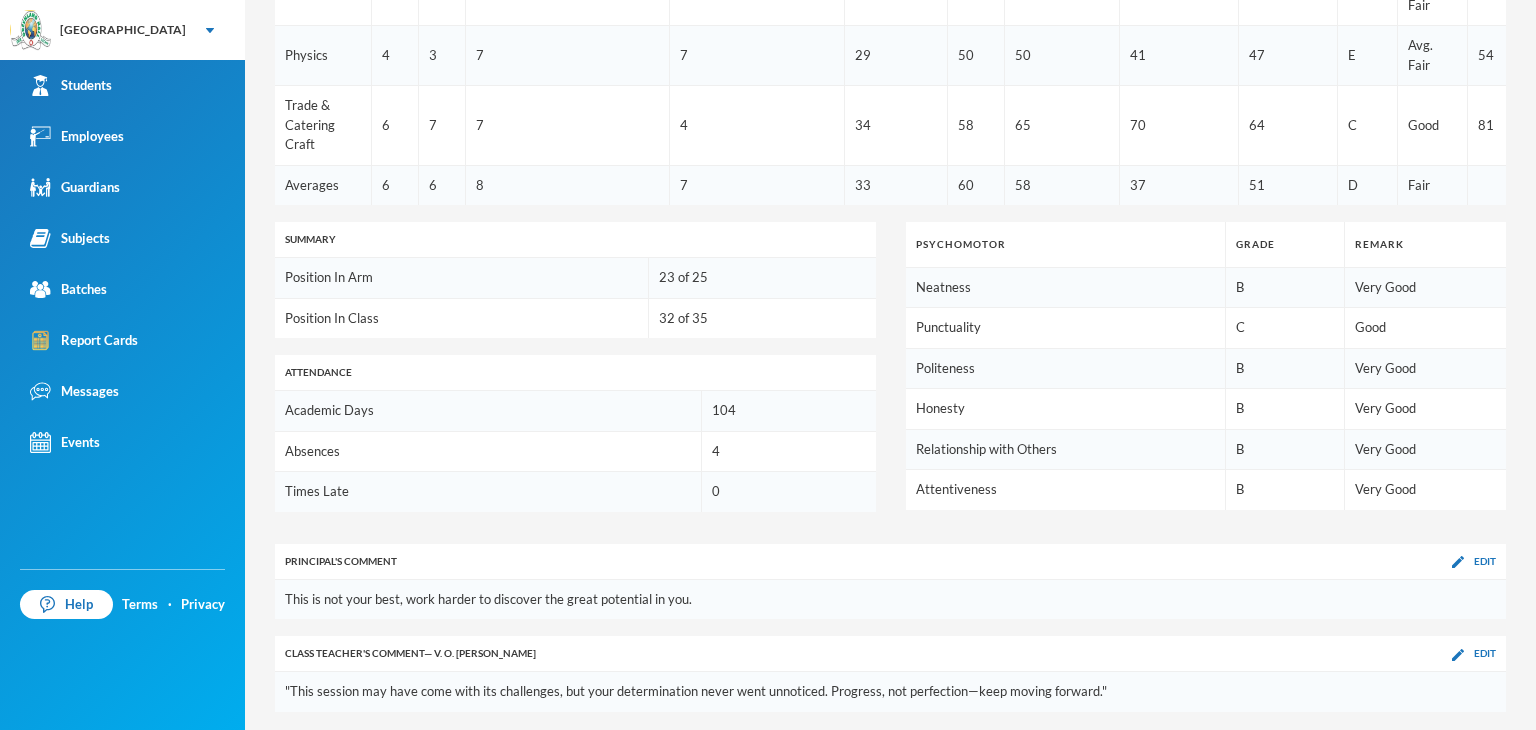 scroll, scrollTop: 1081, scrollLeft: 0, axis: vertical 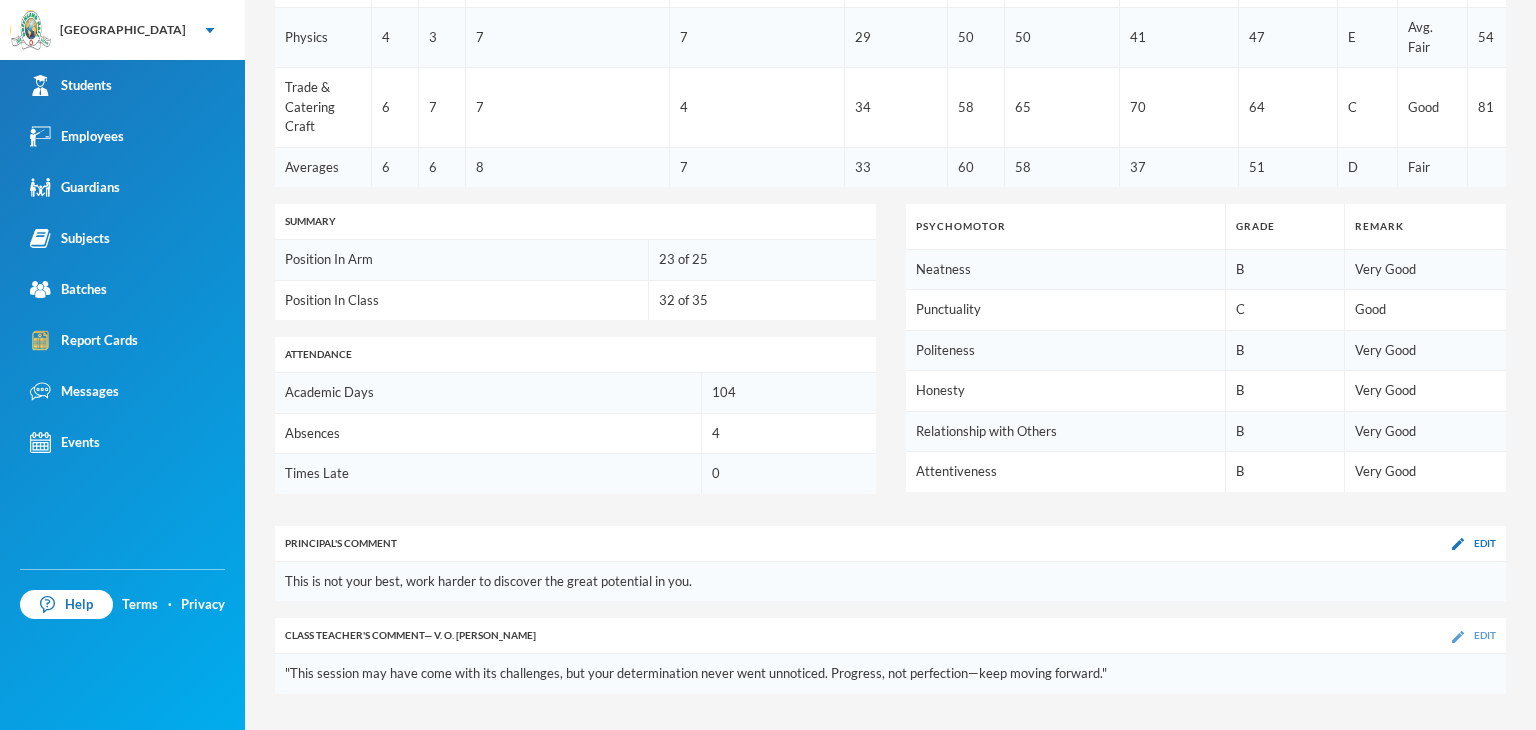 click on "Edit" at bounding box center (1474, 635) 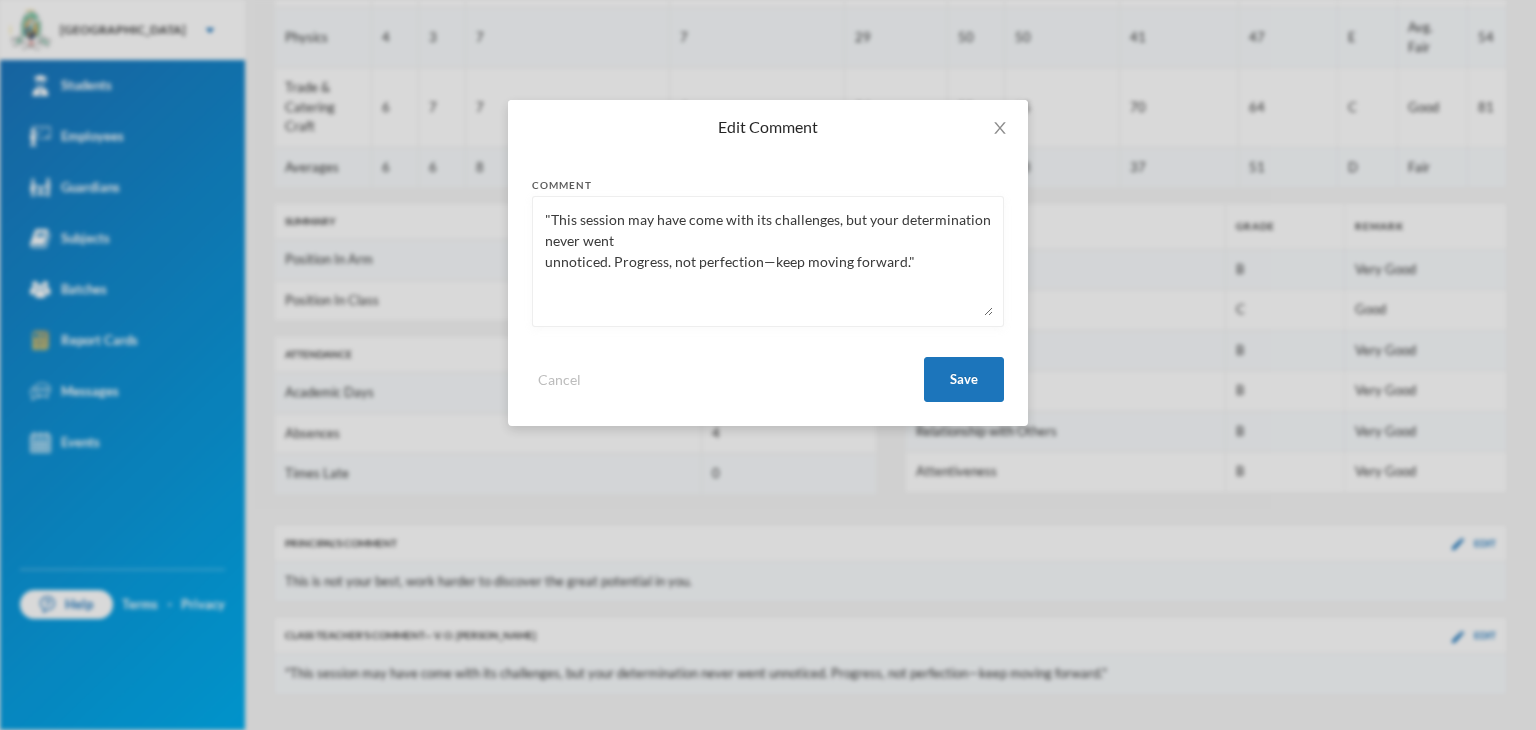 click on ""This session may have come with its challenges, but your determination never went
unnoticed. Progress, not perfection—keep moving forward."" at bounding box center (768, 261) 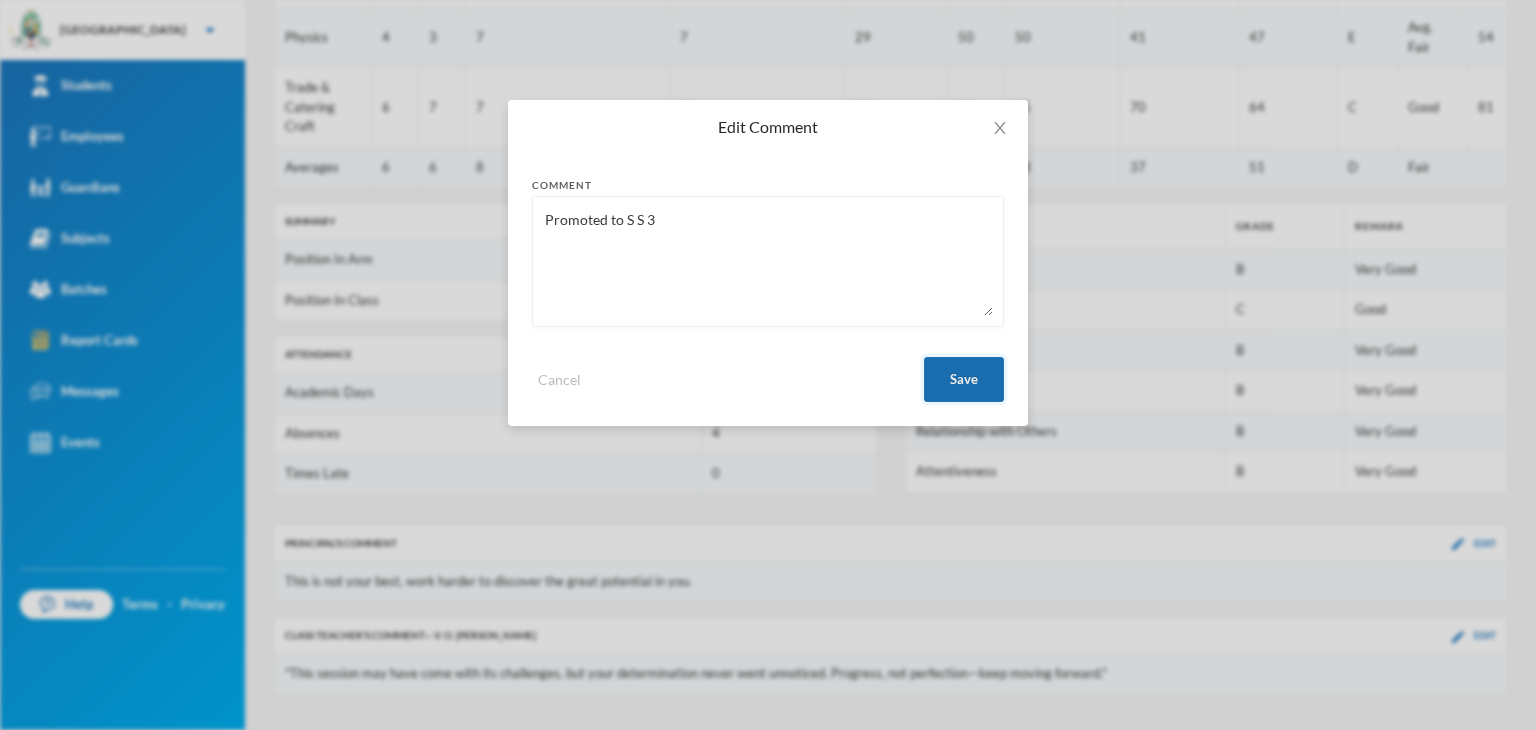 type on "Promoted to S S 3" 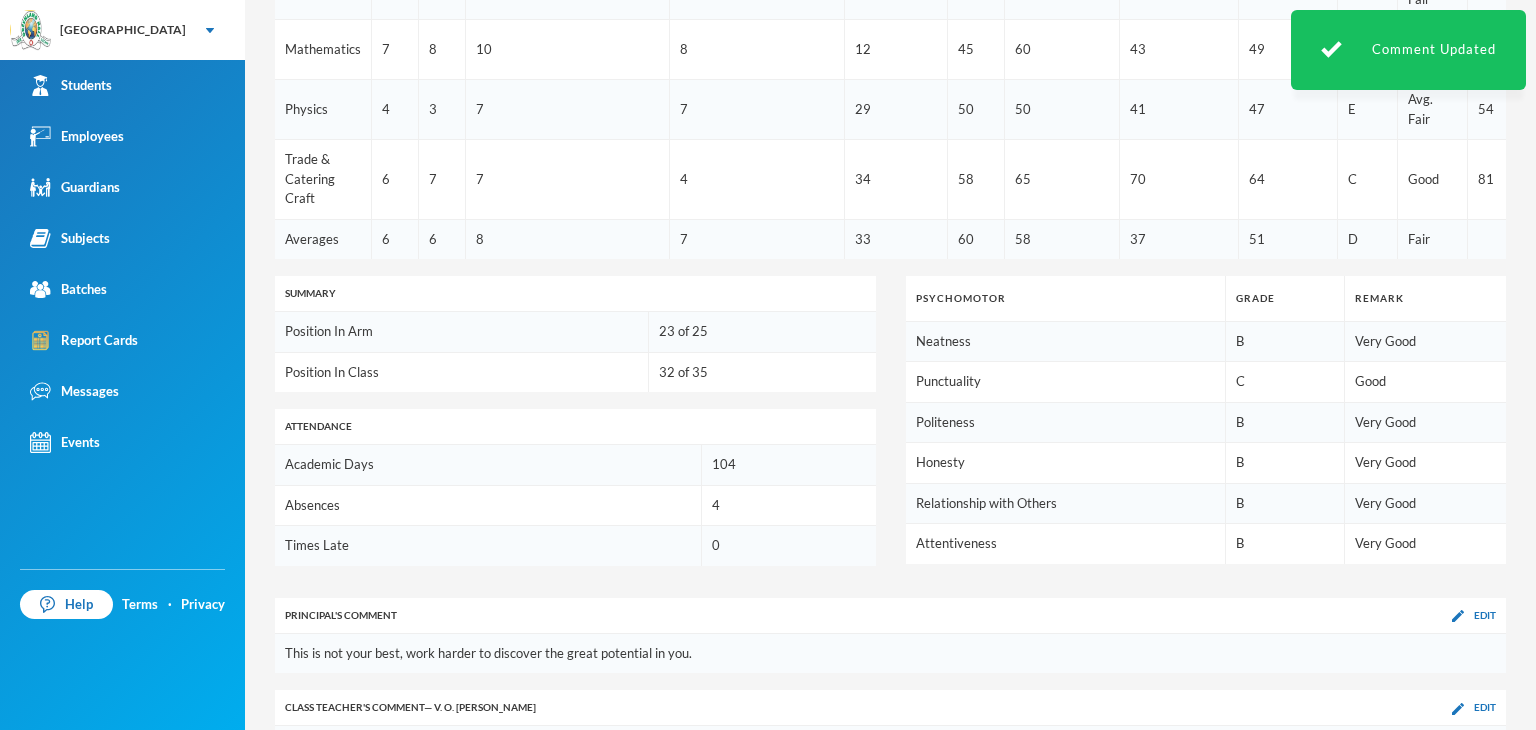 scroll, scrollTop: 1081, scrollLeft: 0, axis: vertical 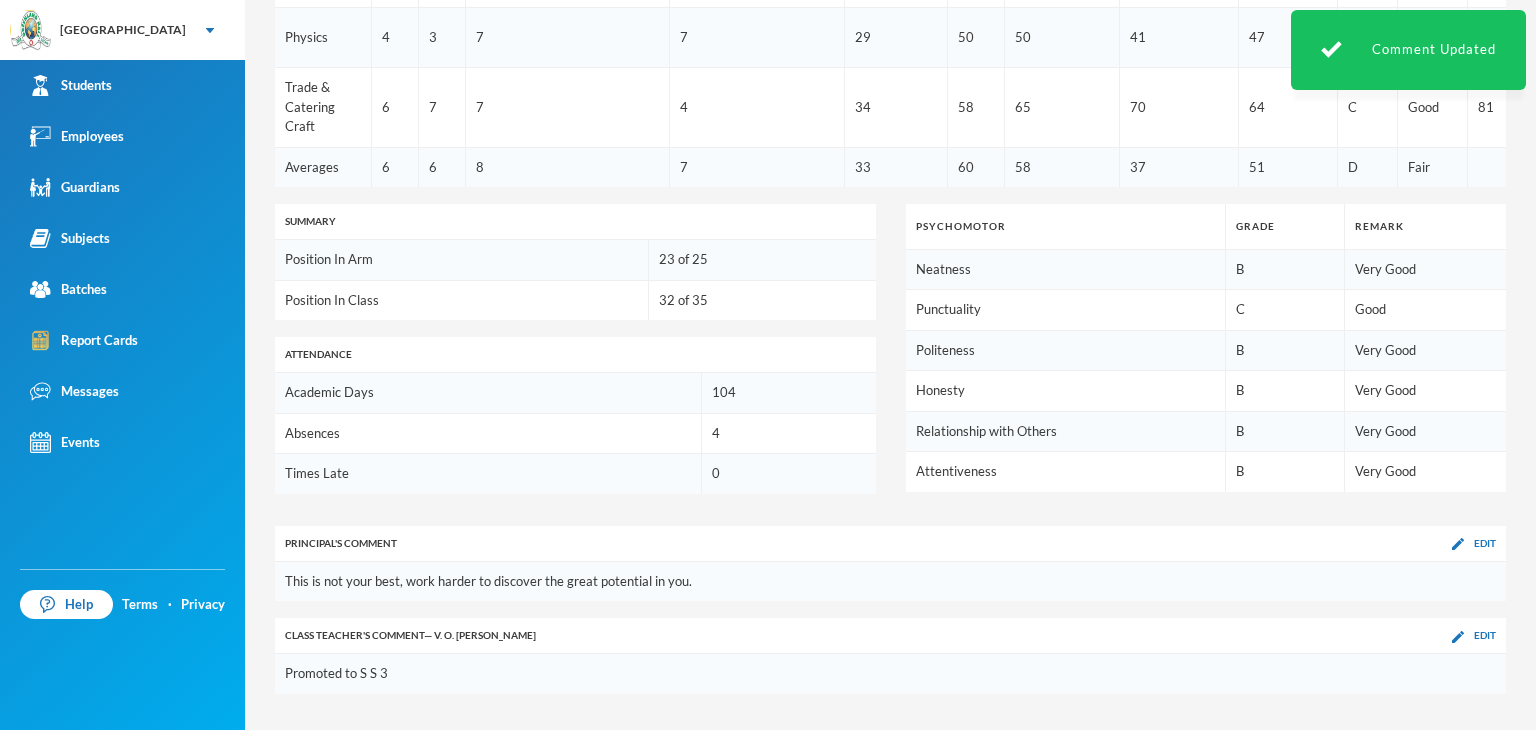 click on "Edit" at bounding box center (1474, 635) 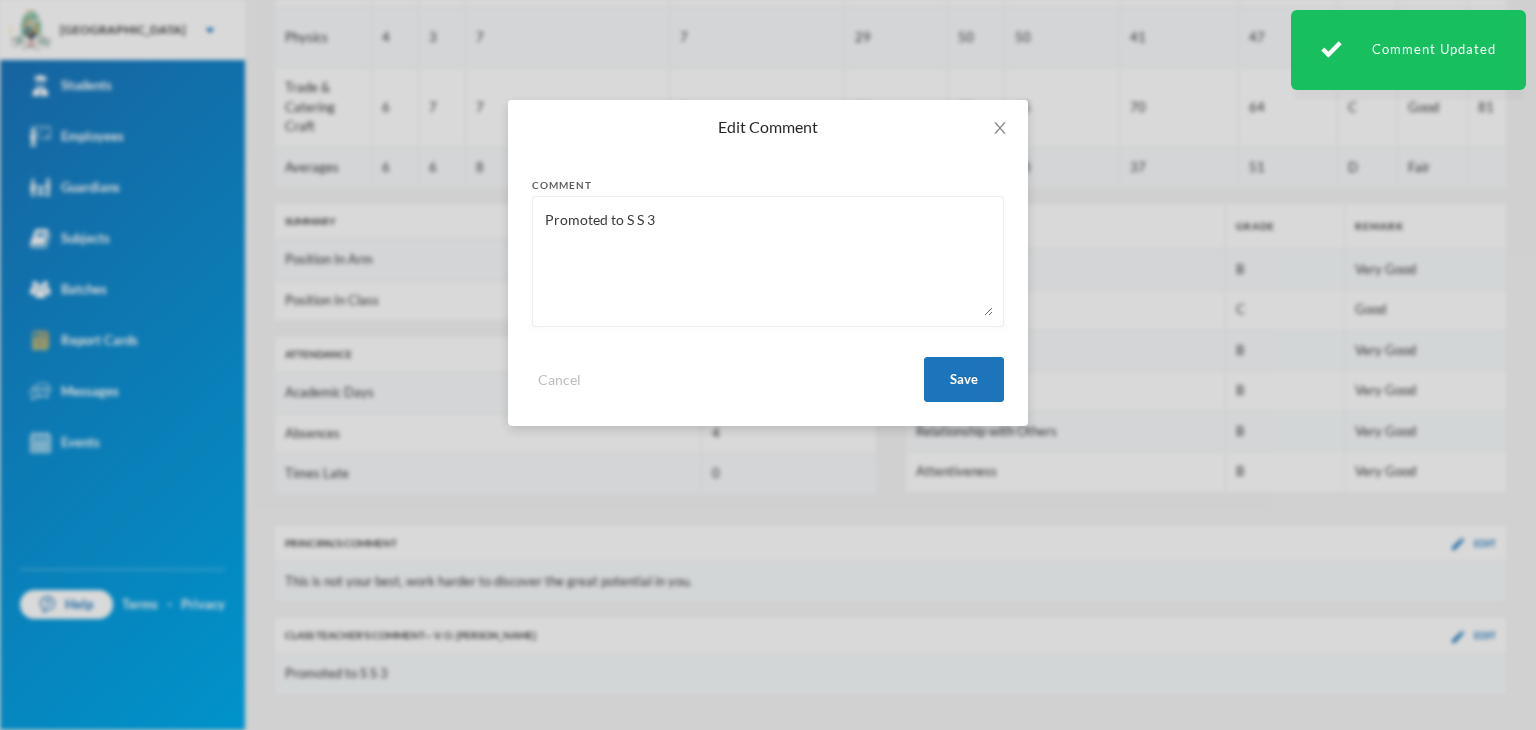 click on "Promoted to S S 3" at bounding box center (768, 261) 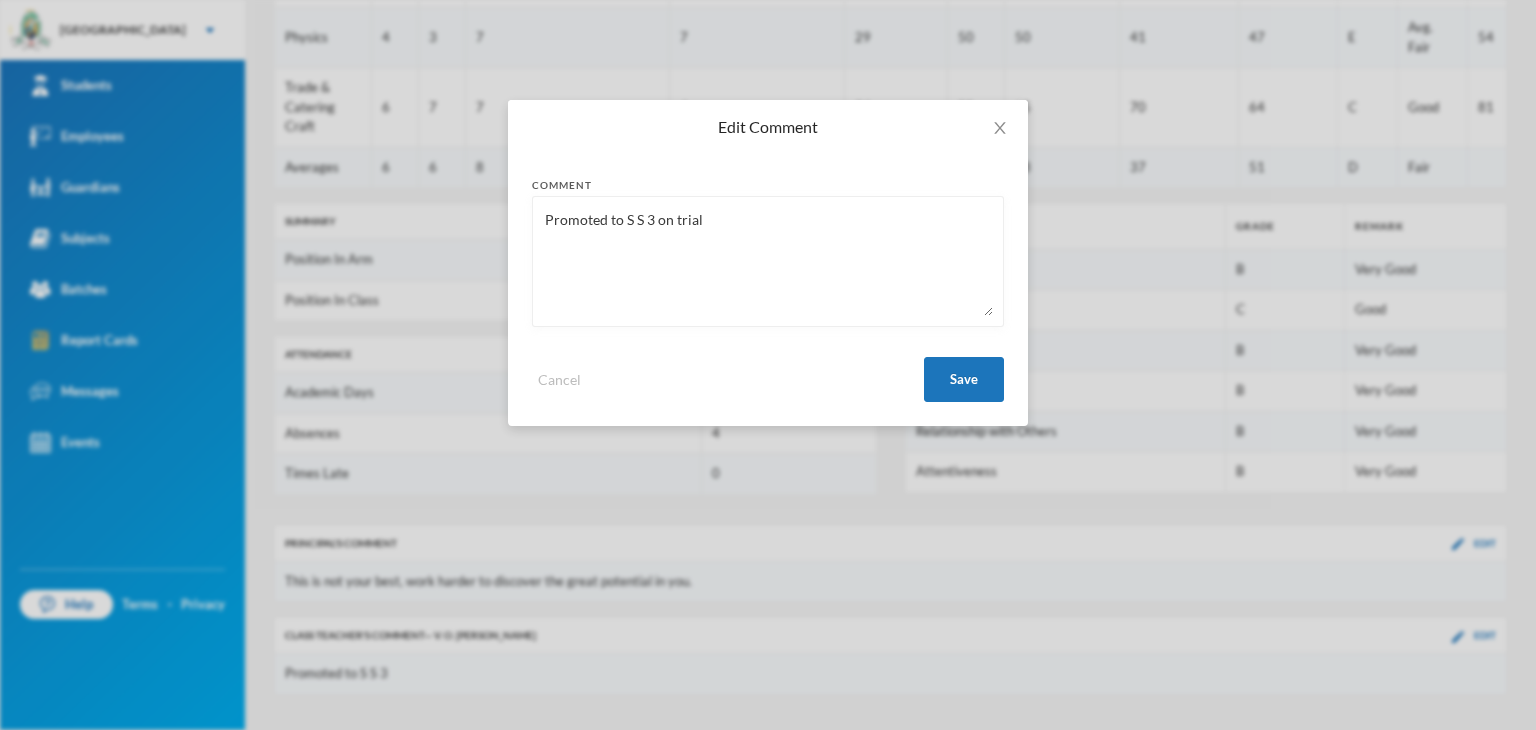 type on "Promoted to S S 3 on trial" 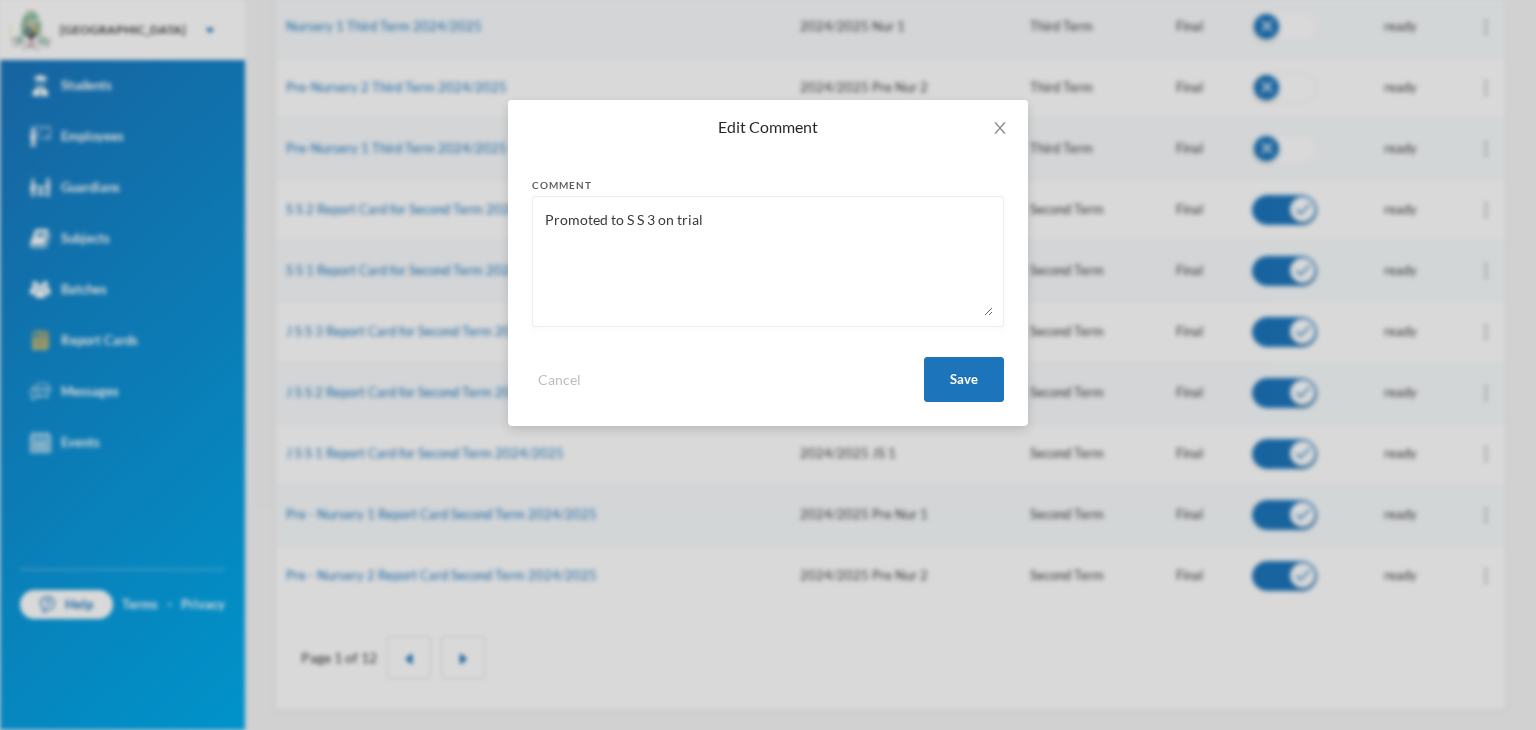 scroll, scrollTop: 944, scrollLeft: 0, axis: vertical 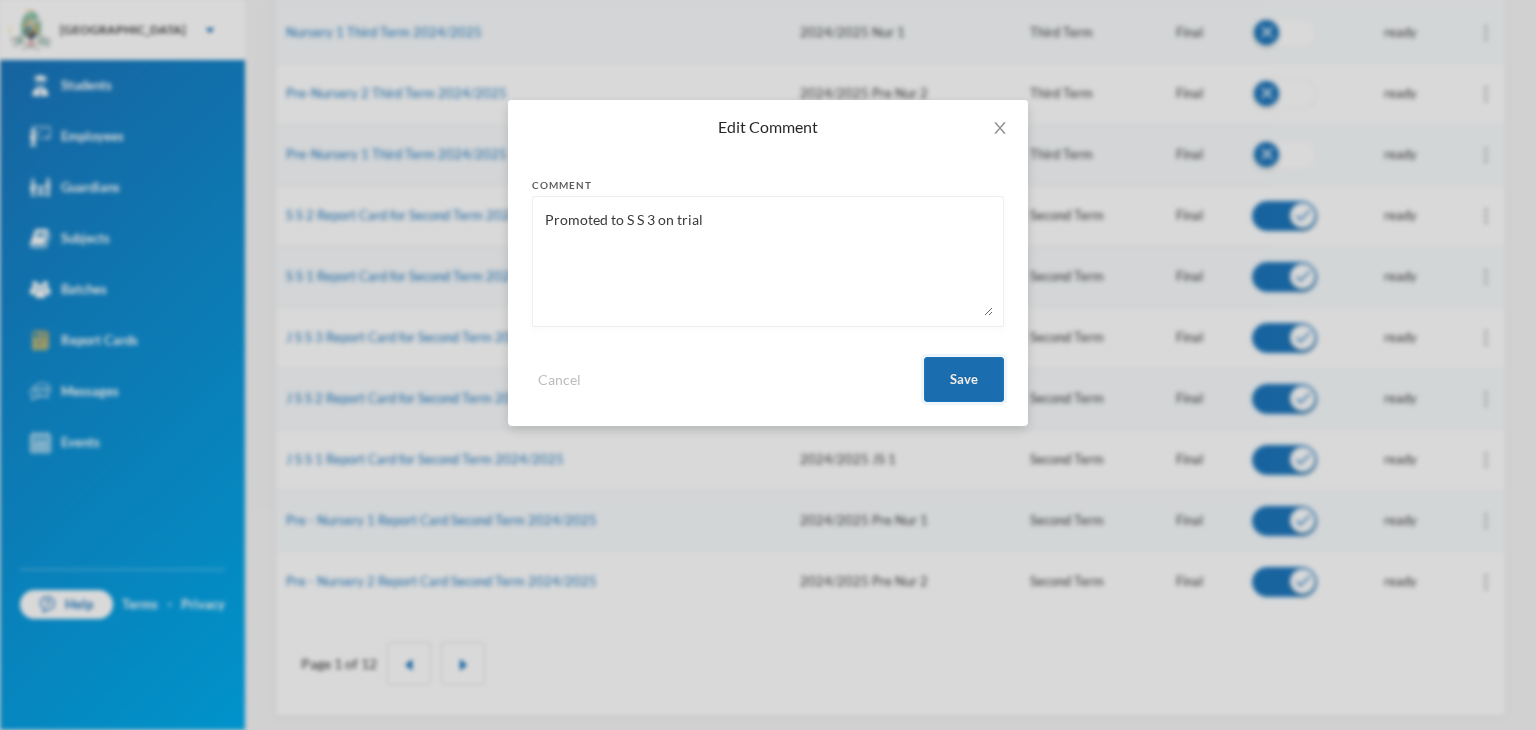 click on "Save" at bounding box center (964, 379) 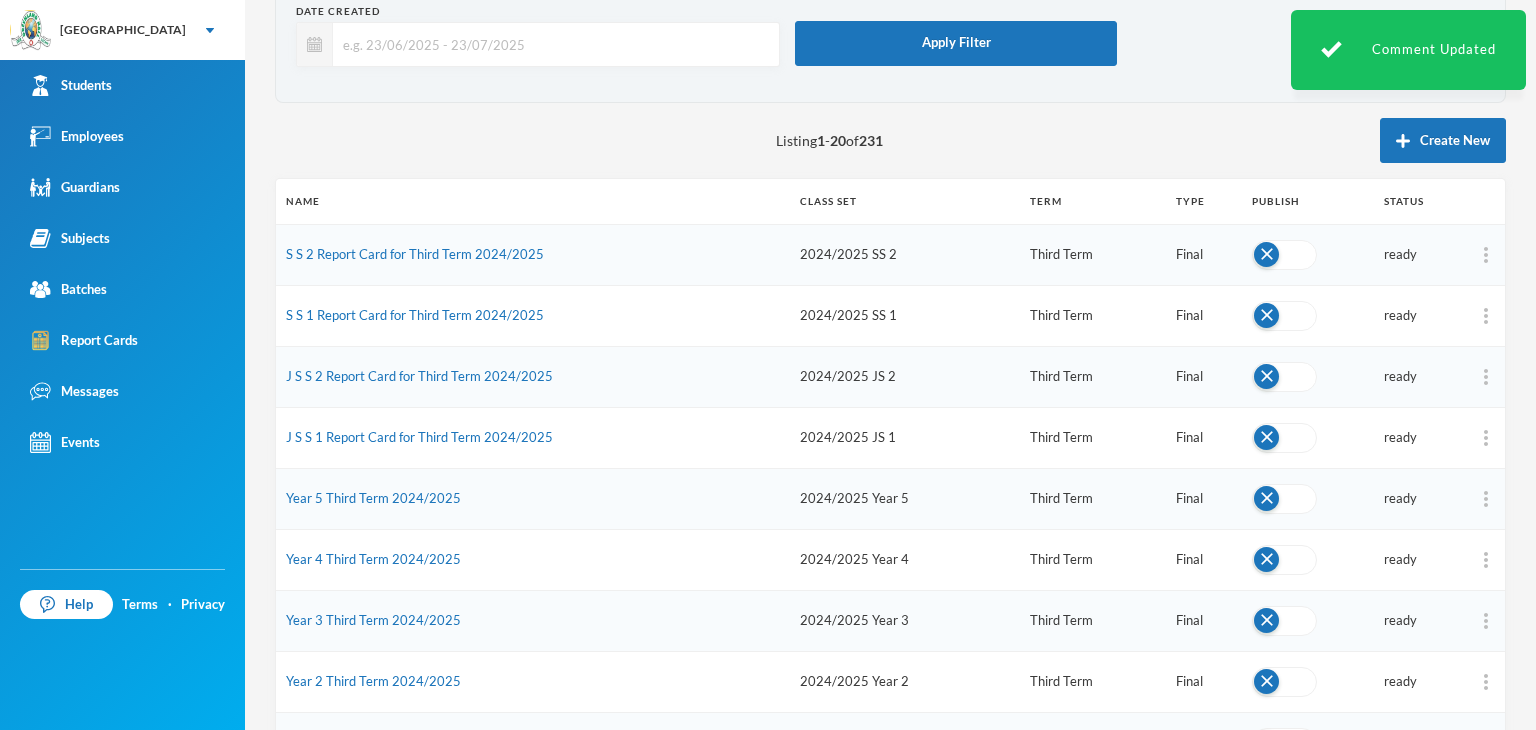 scroll, scrollTop: 0, scrollLeft: 0, axis: both 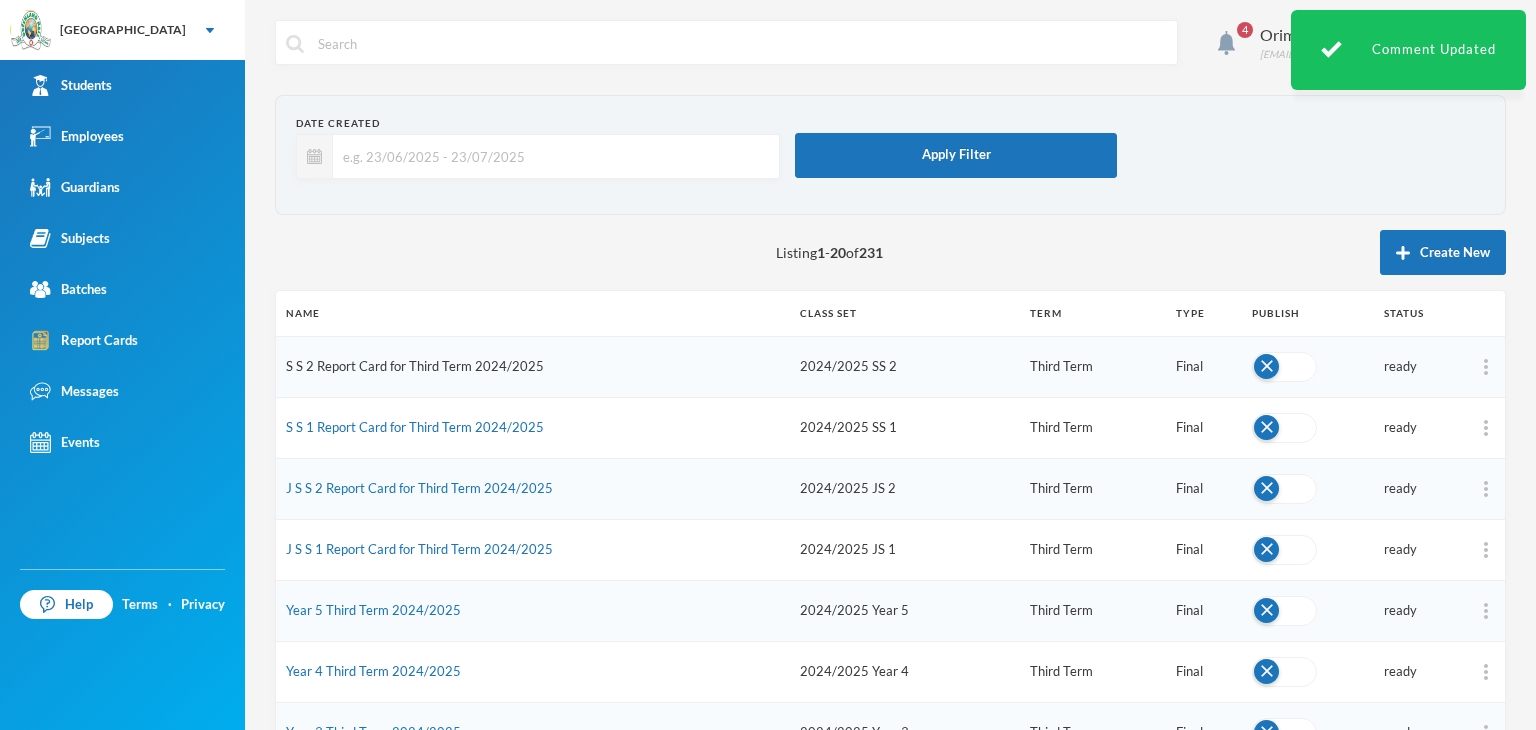 click on "S S 2 Report Card for Third Term 2024/2025" at bounding box center (415, 366) 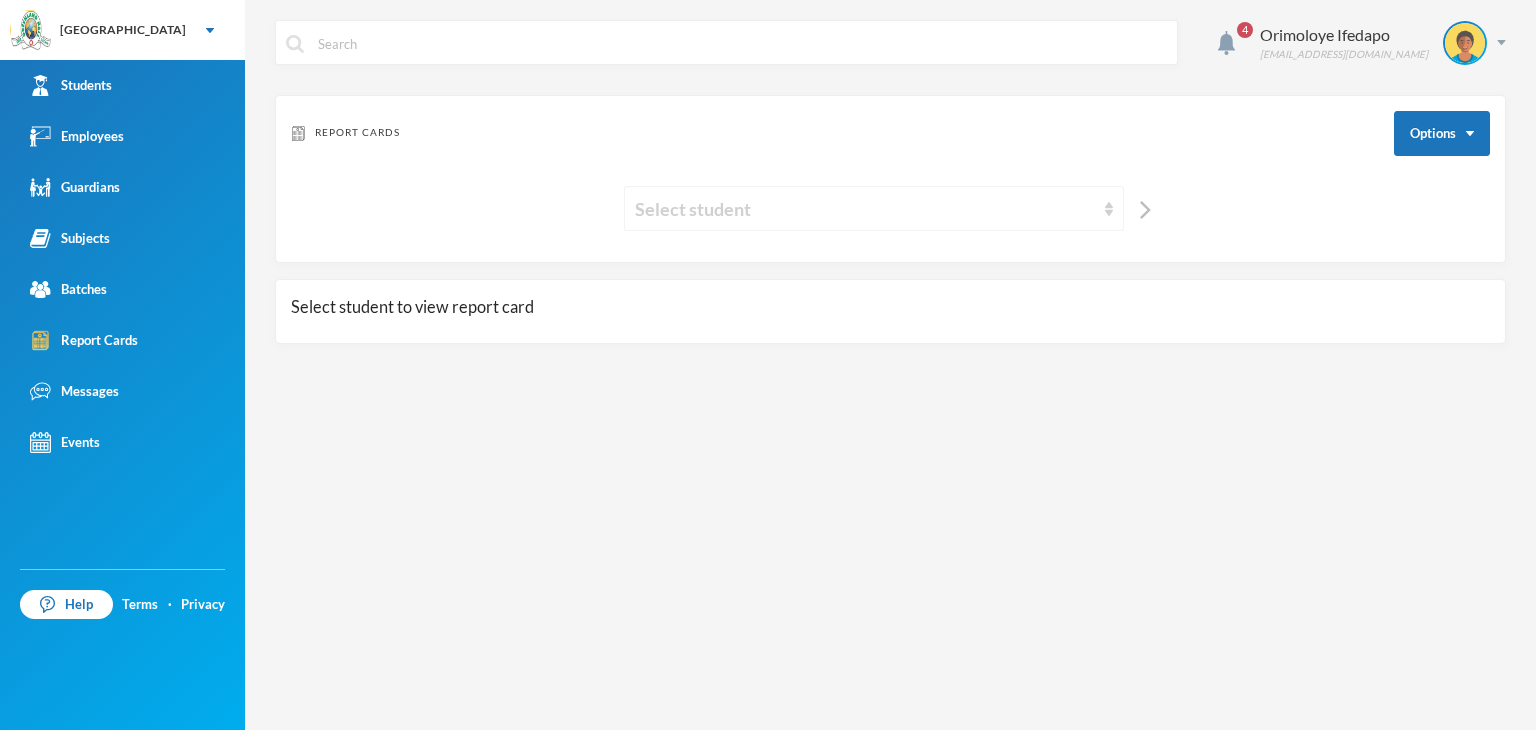 click on "Select student" at bounding box center (865, 209) 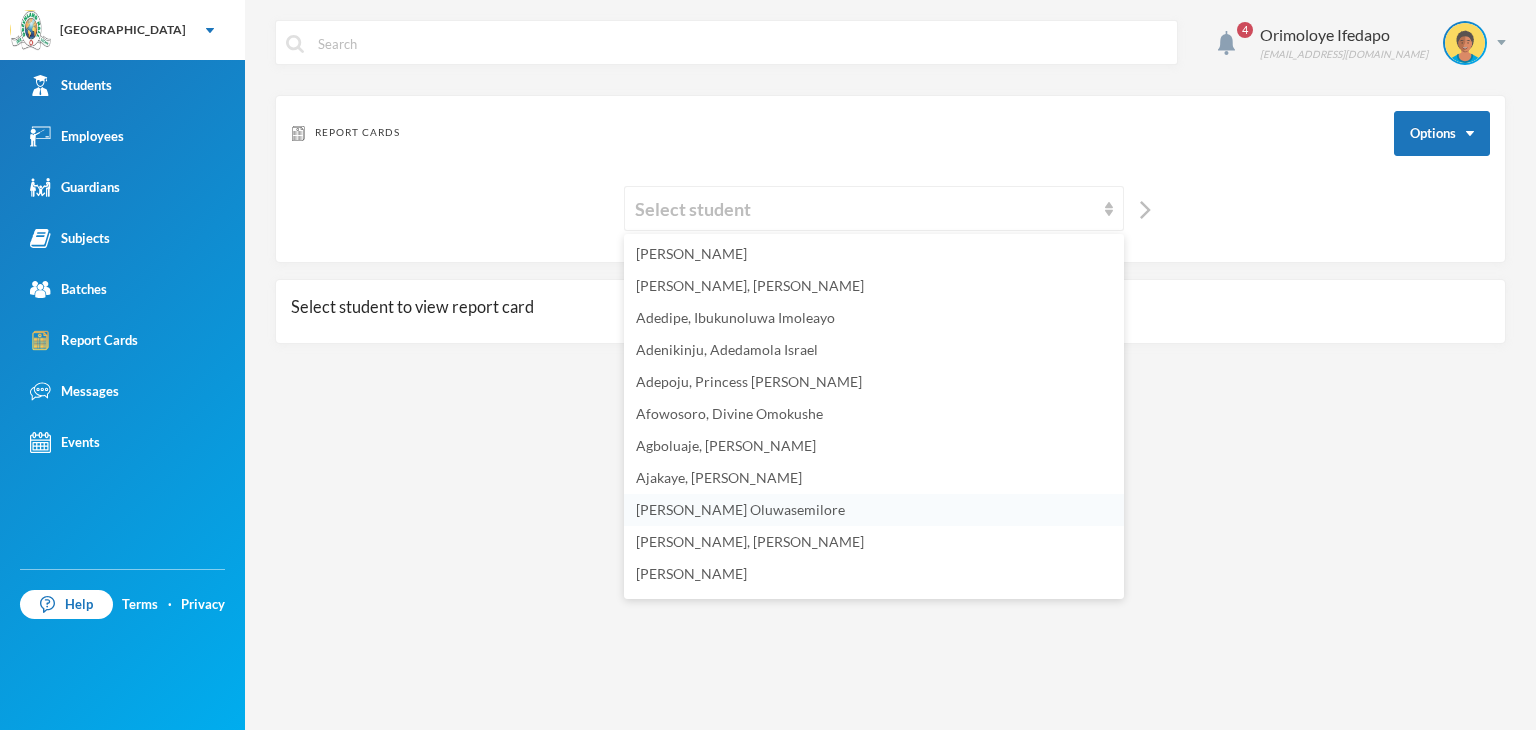 click on "Ajala, Ayomide Oluwasemilore" at bounding box center [740, 509] 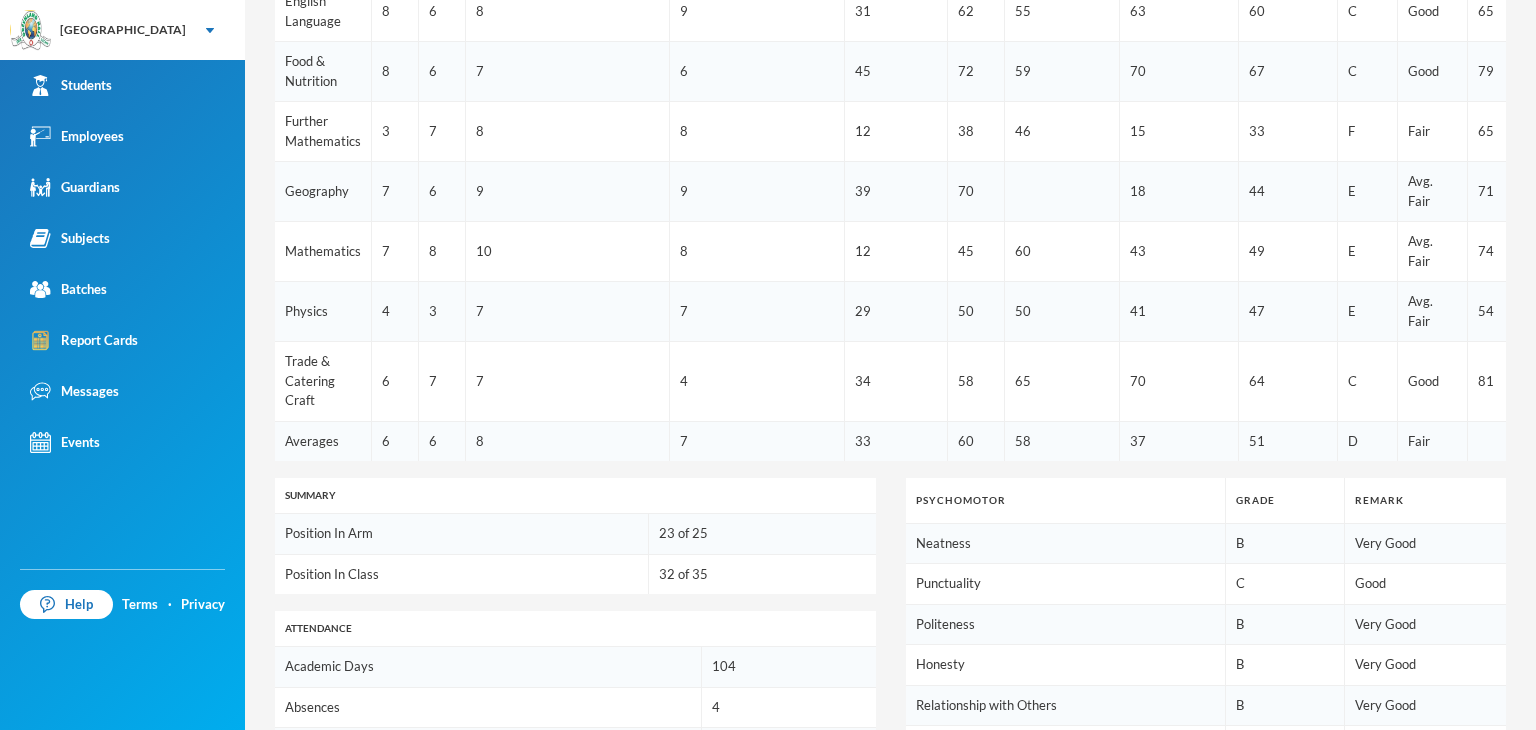 scroll, scrollTop: 1081, scrollLeft: 0, axis: vertical 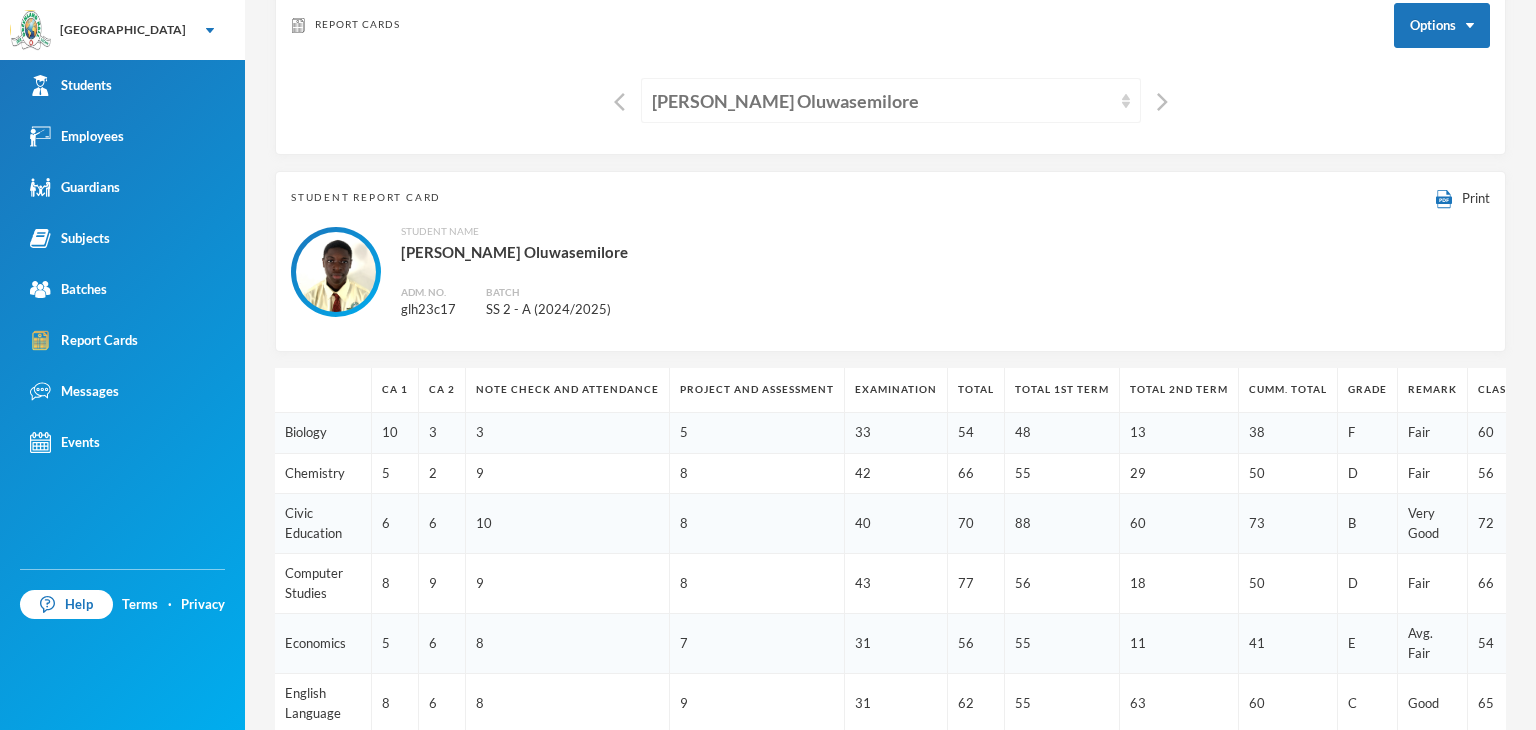 click on "Ajala, Ayomide Oluwasemilore" at bounding box center [882, 101] 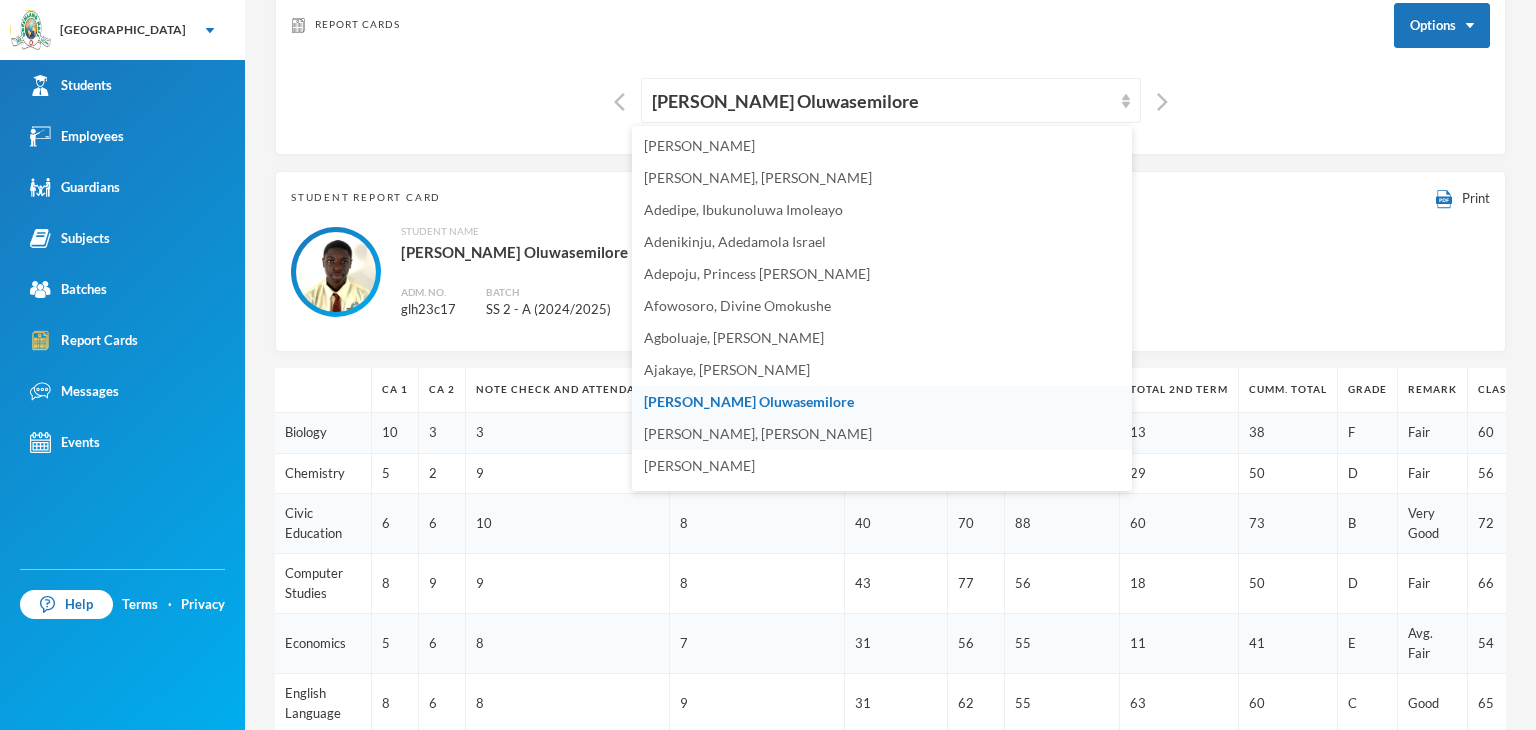 click on "Ajala, Ifeoluwa Isreal" at bounding box center (758, 433) 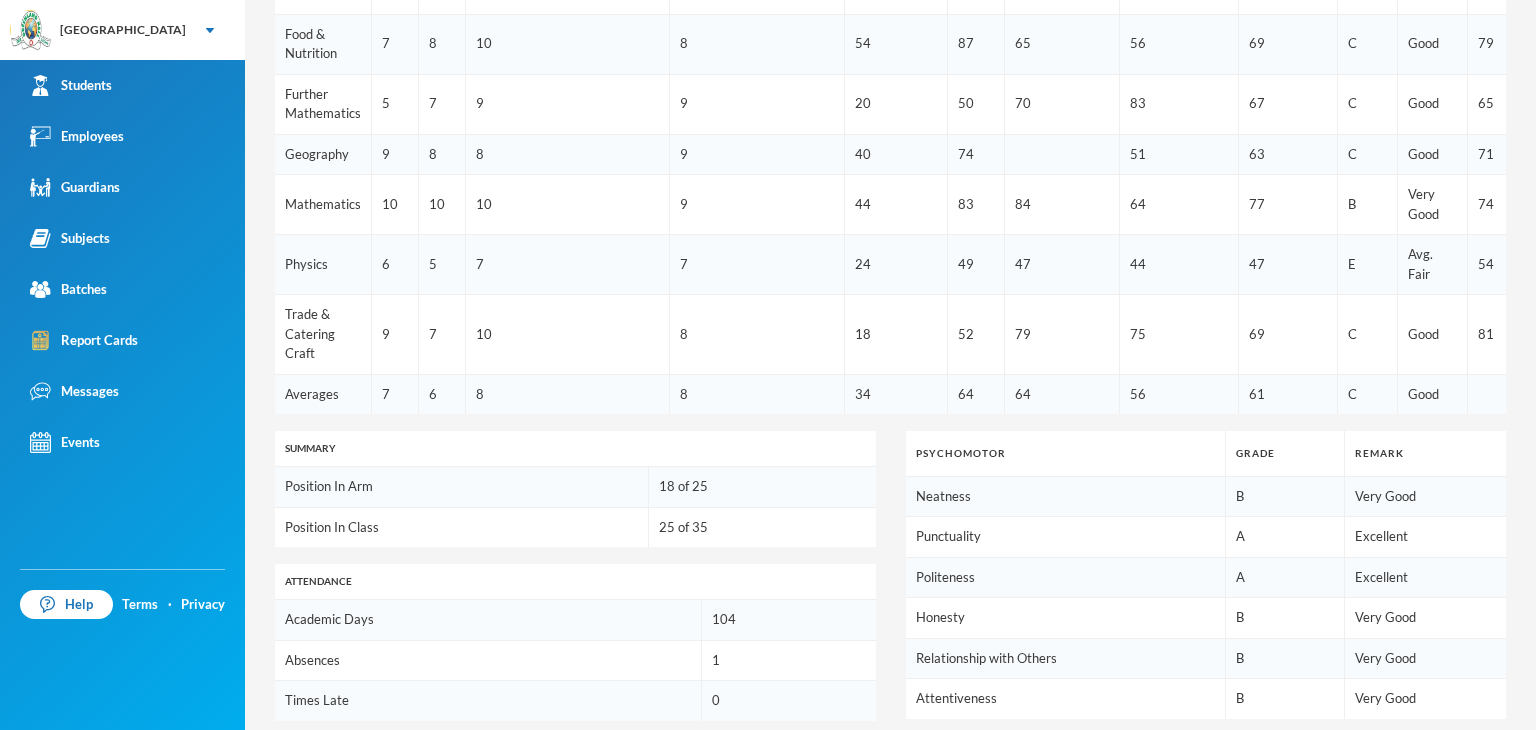scroll, scrollTop: 1043, scrollLeft: 0, axis: vertical 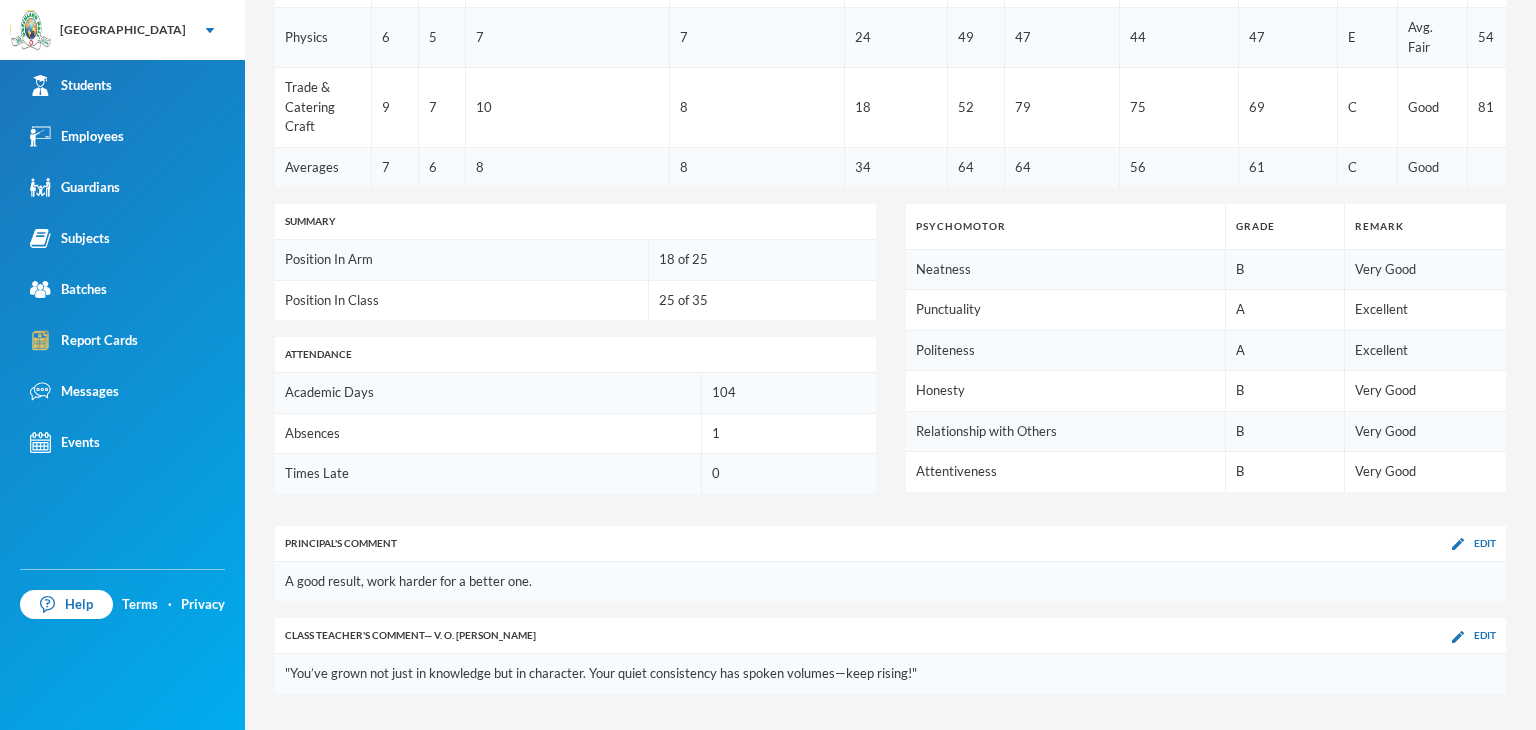 click on "Class Teacher 's Comment   — V. O. Izomah, O. A. Gabriel Edit" at bounding box center [890, 636] 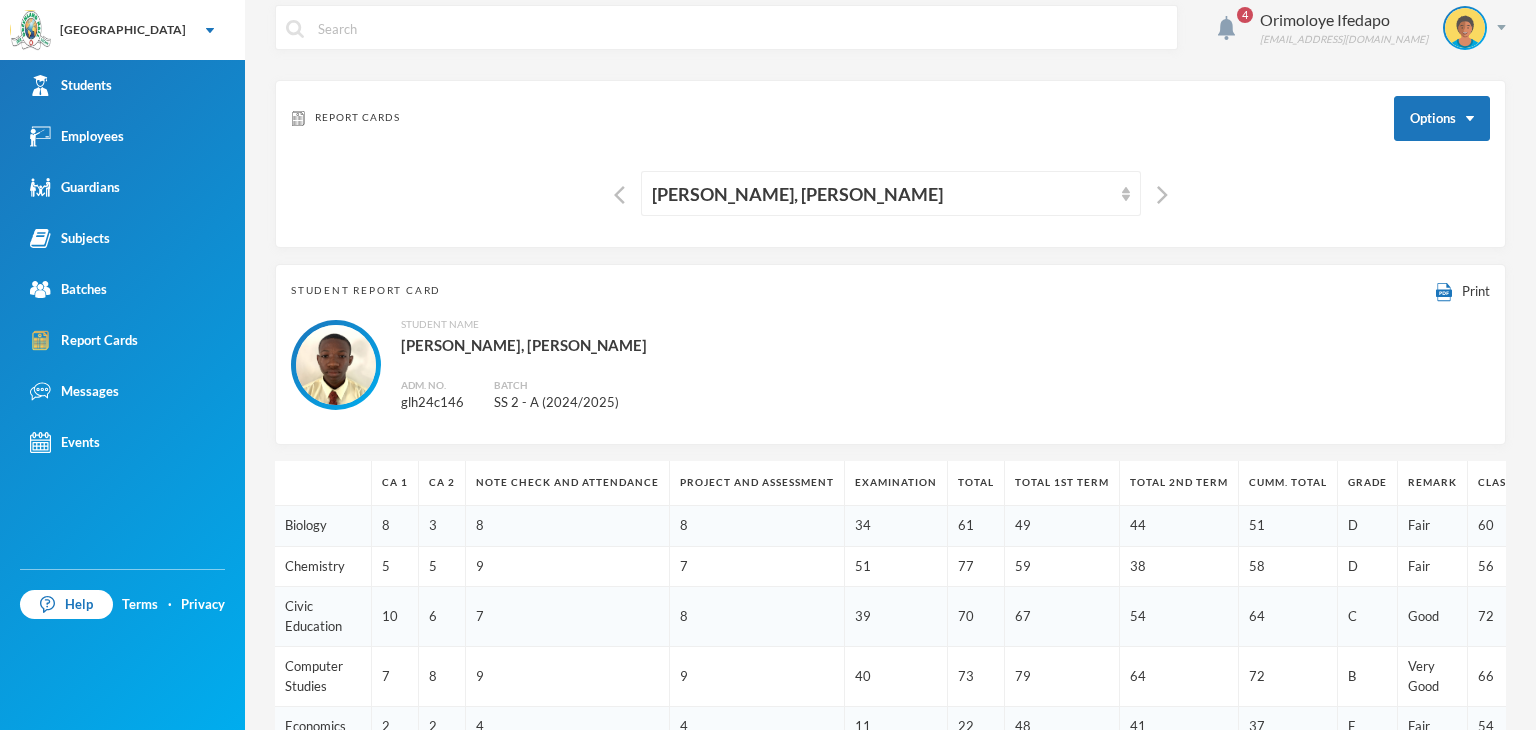 scroll, scrollTop: 0, scrollLeft: 0, axis: both 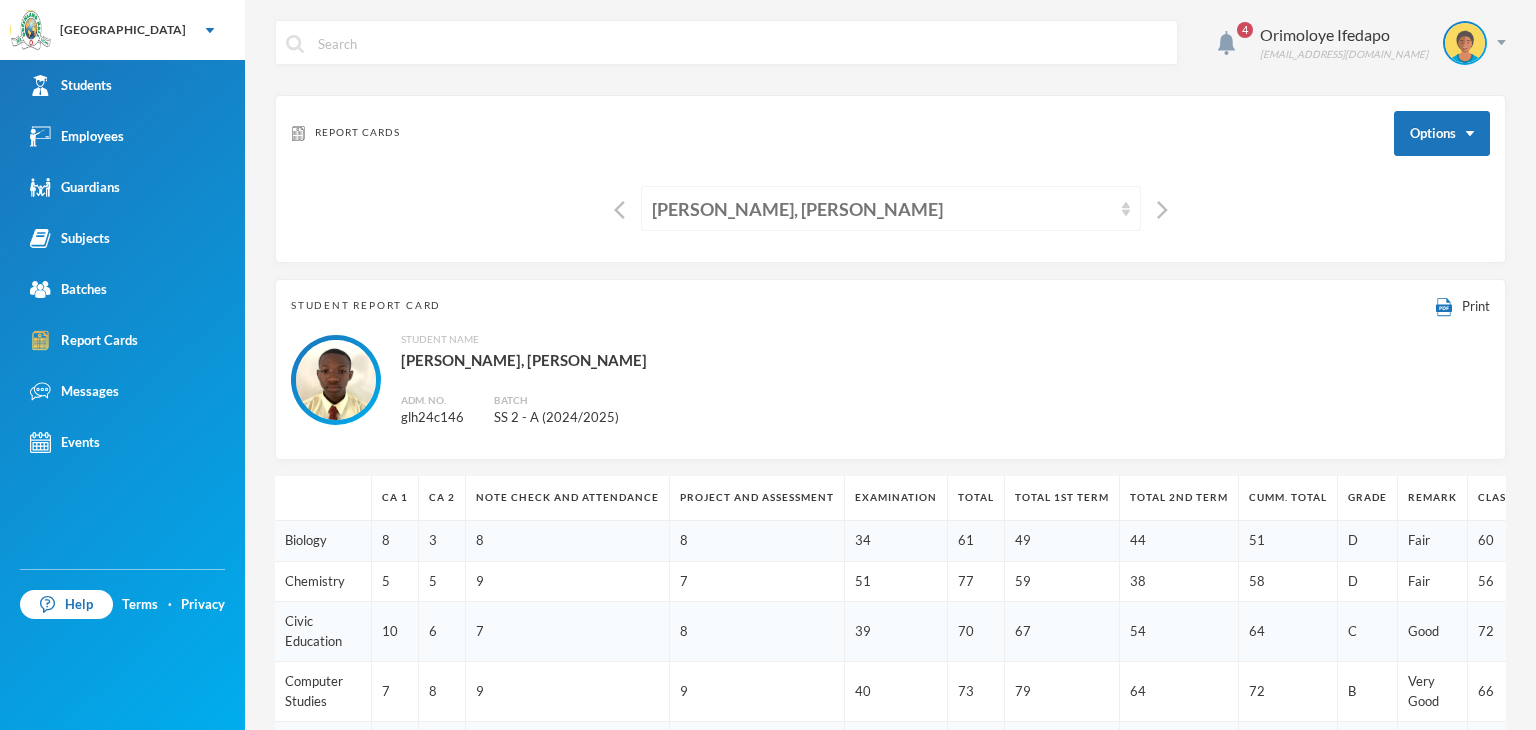 click on "Ajala, Ifeoluwa Isreal" at bounding box center [882, 209] 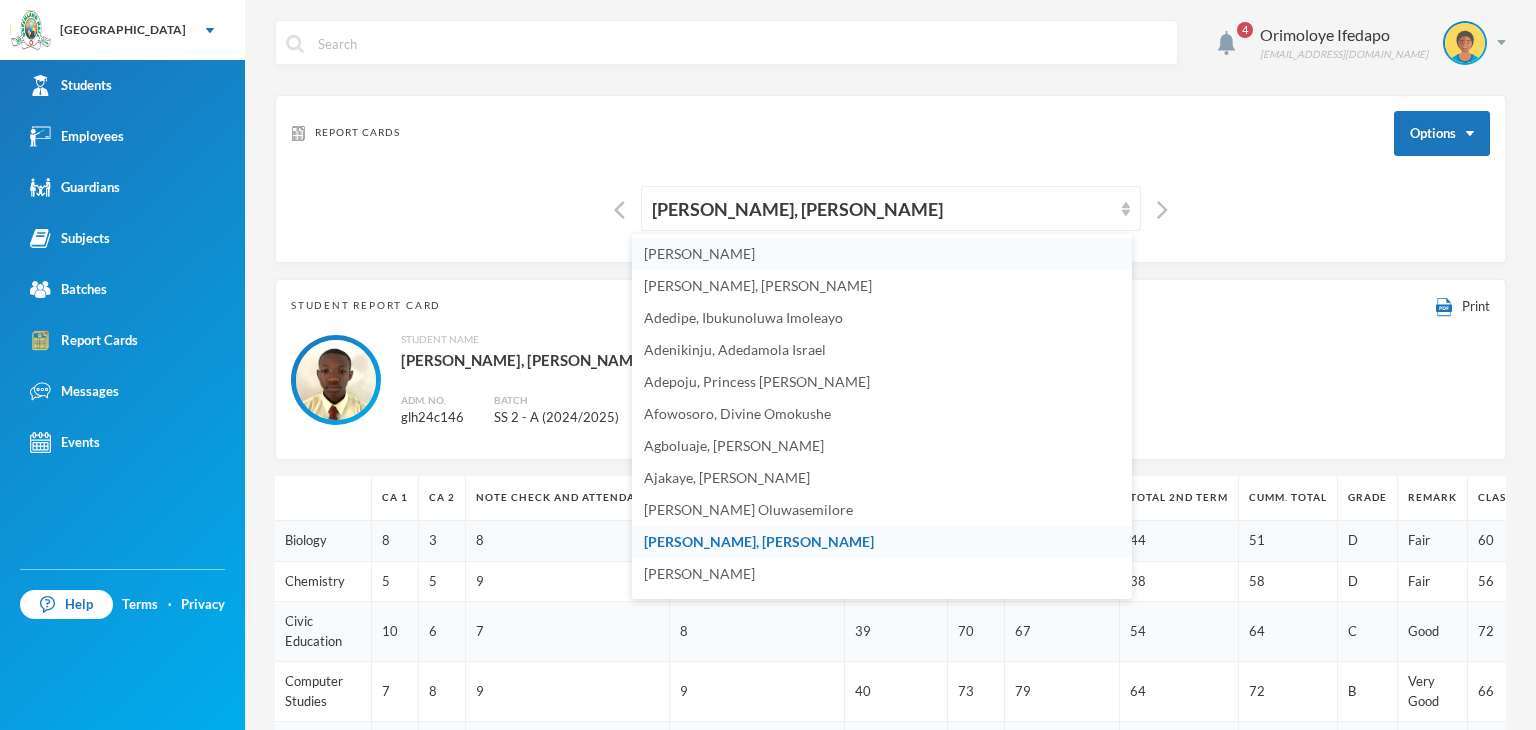click on "Abiodun, Stephen Aduragbemi" at bounding box center (699, 253) 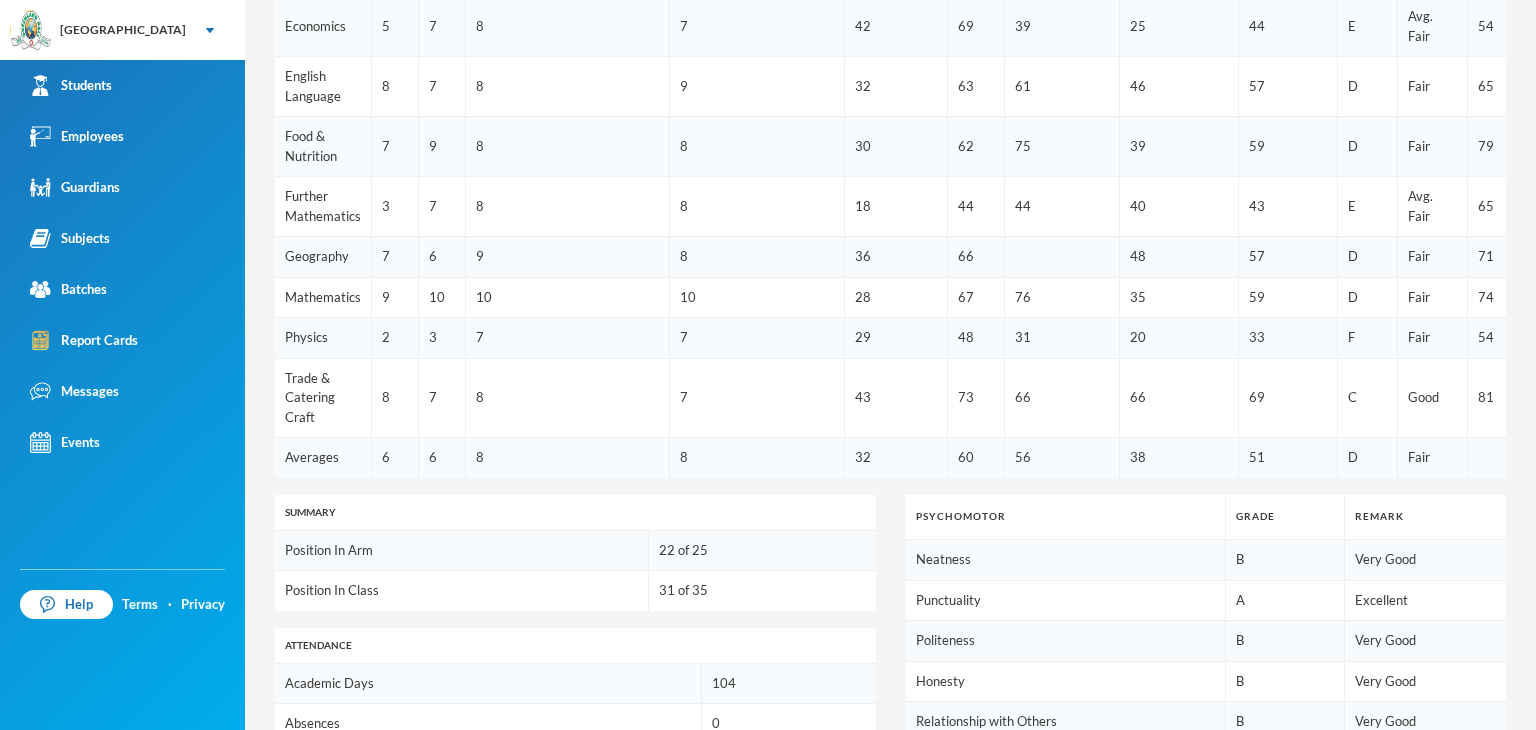 scroll, scrollTop: 1062, scrollLeft: 0, axis: vertical 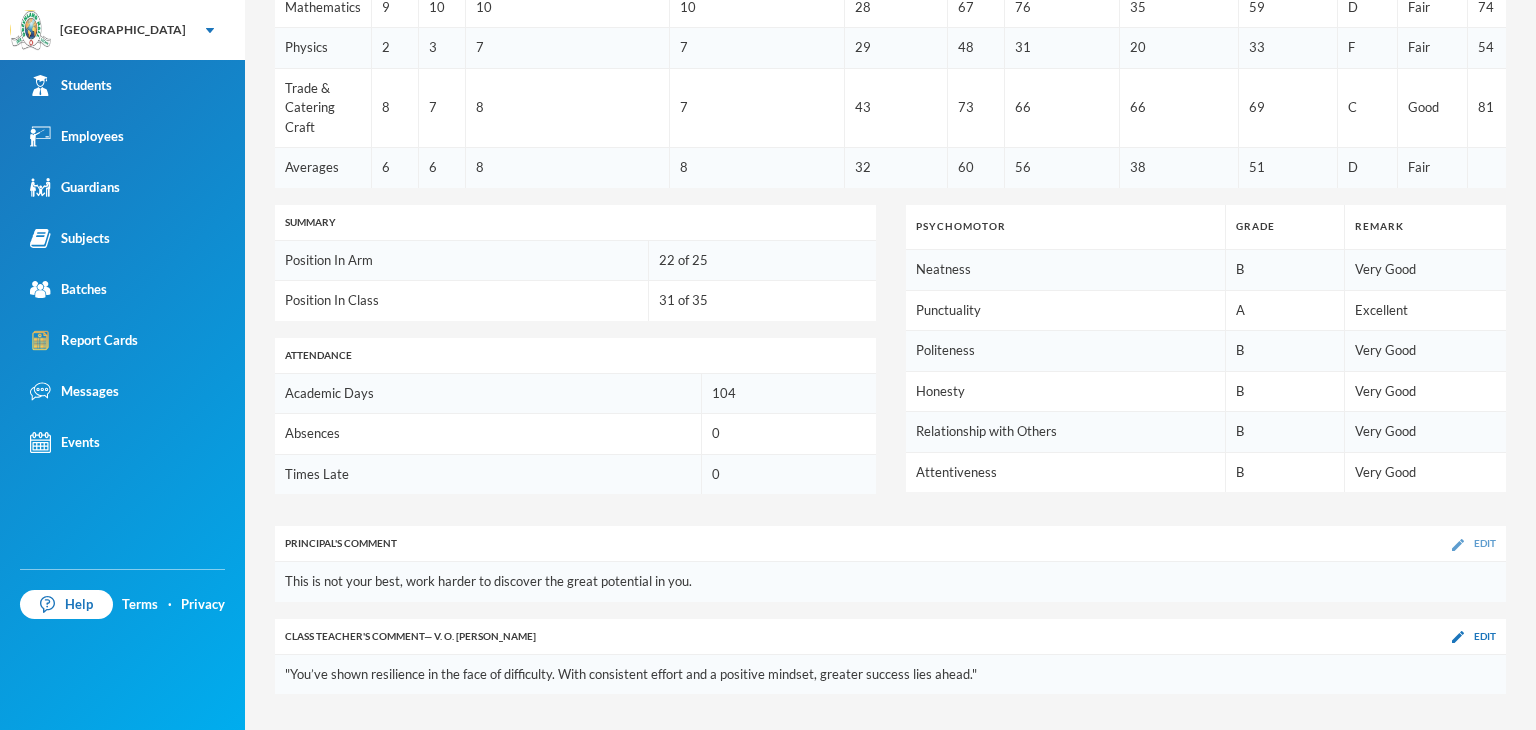click at bounding box center (1458, 545) 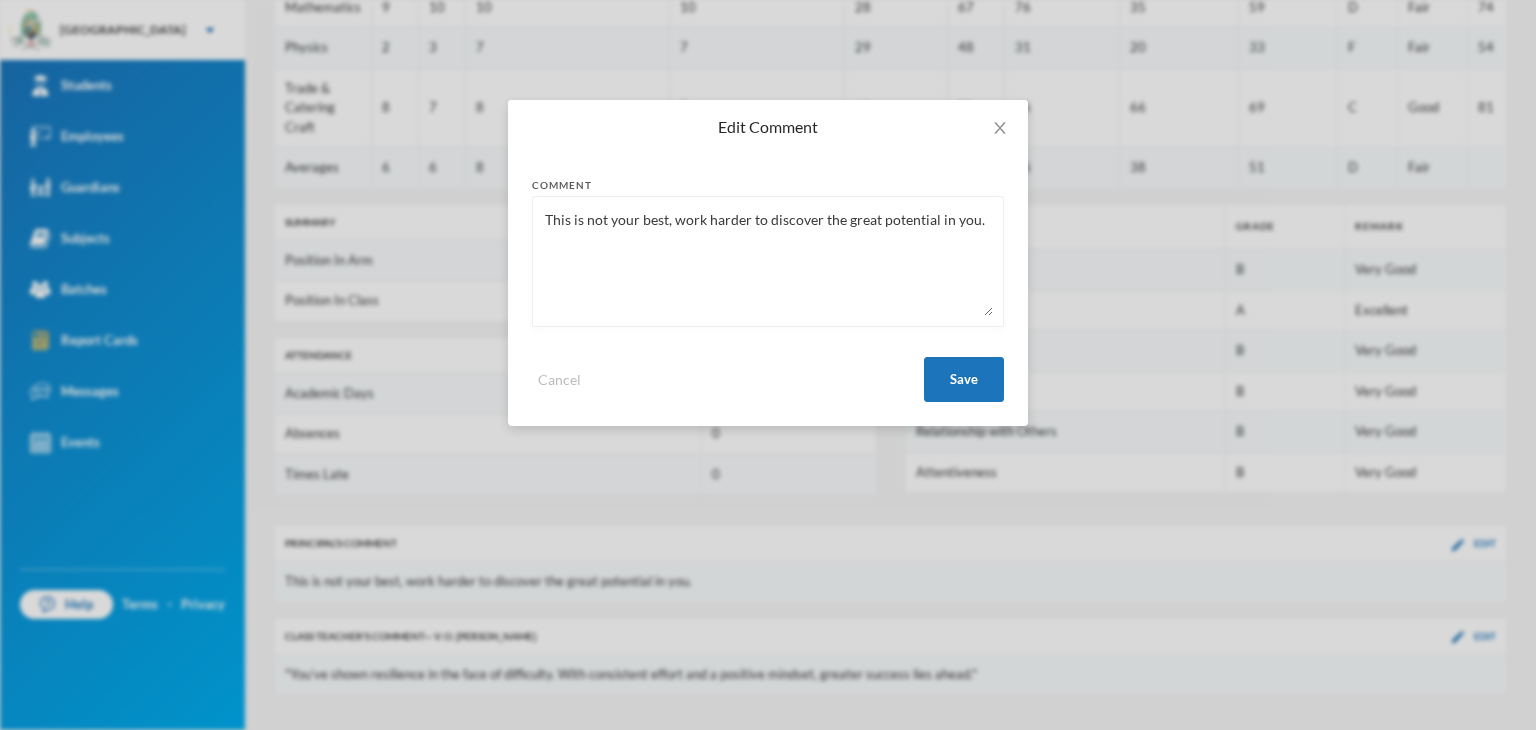 click on "This is not your best, work harder to discover the great potential in you." at bounding box center (768, 261) 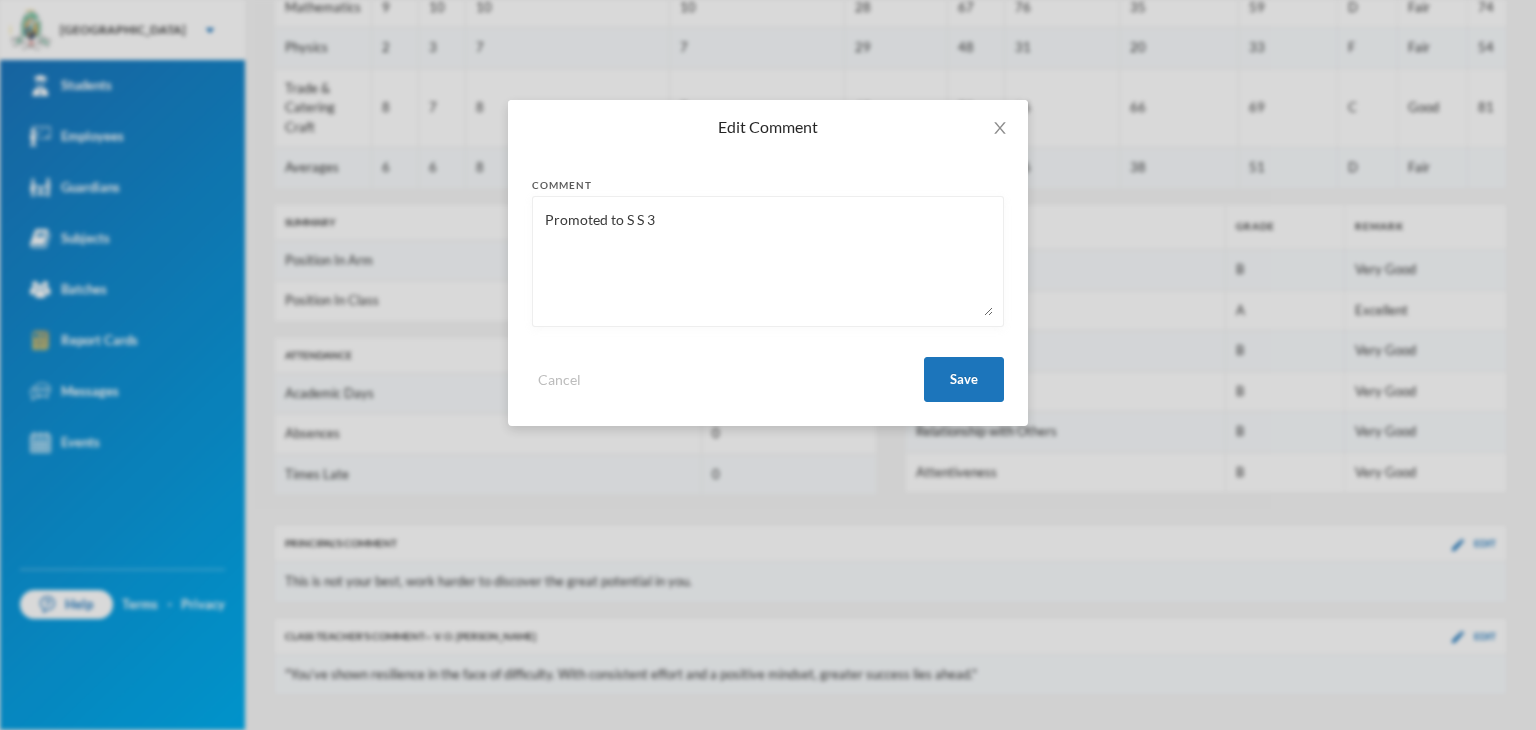 click on "Promoted to S S 3" at bounding box center (768, 261) 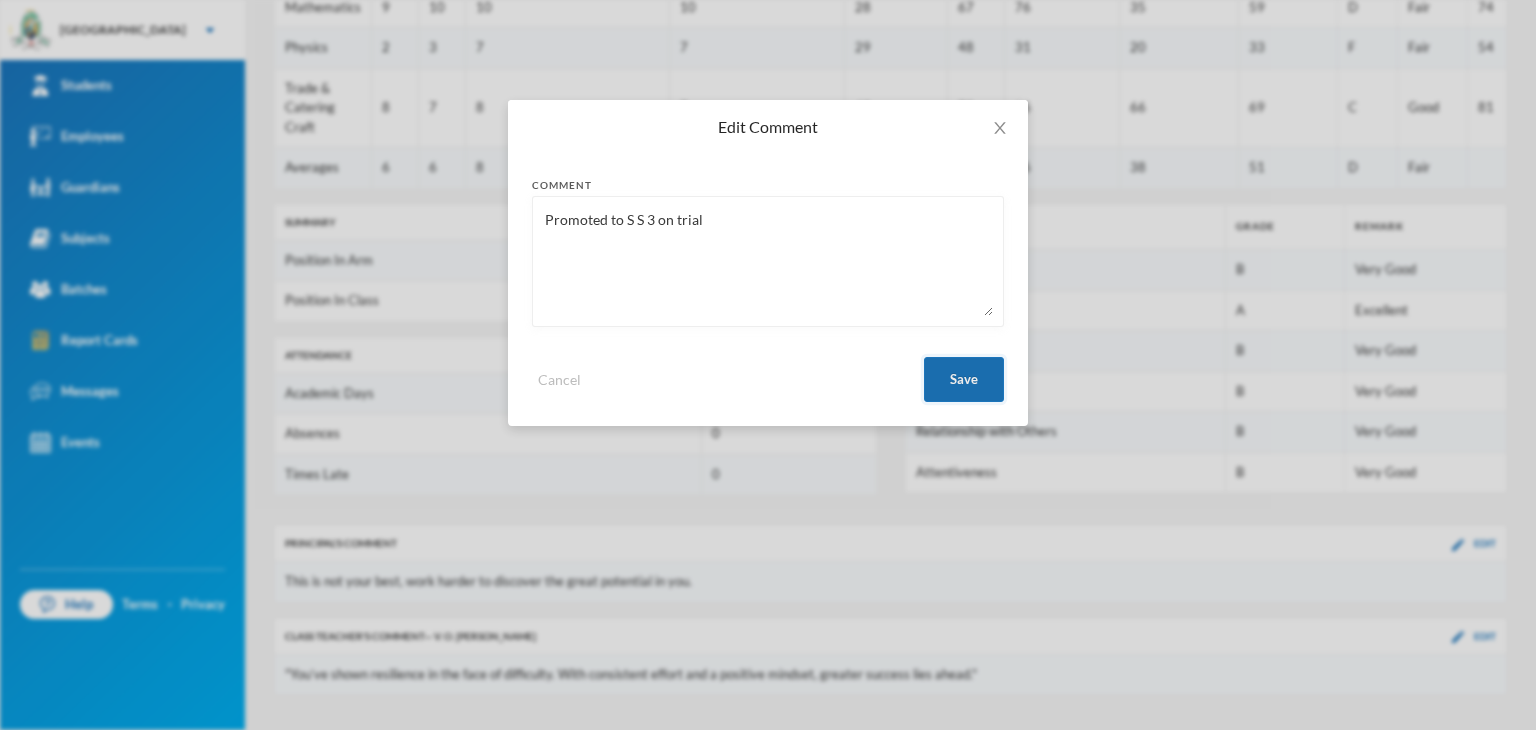 type on "Promoted to S S 3 on trial" 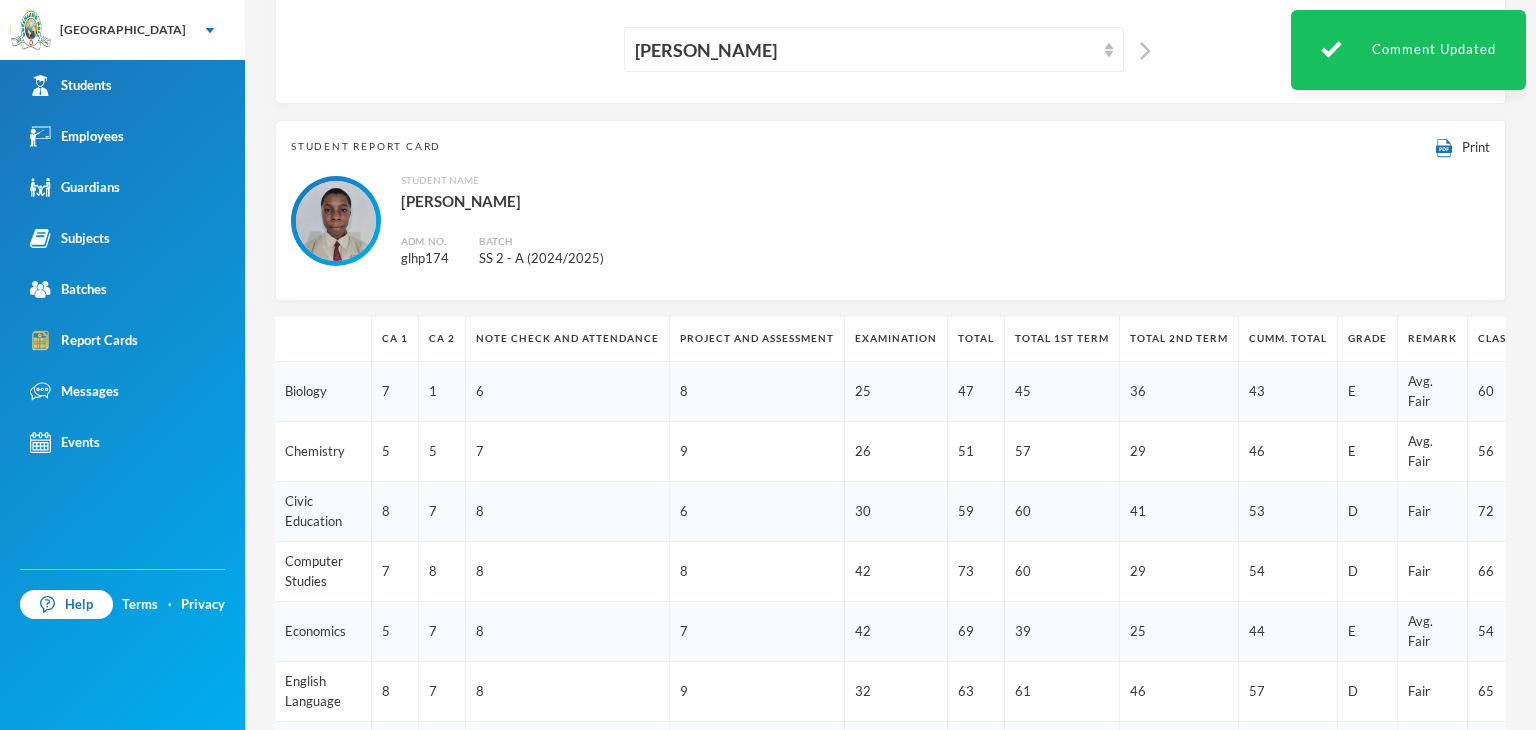 scroll, scrollTop: 62, scrollLeft: 0, axis: vertical 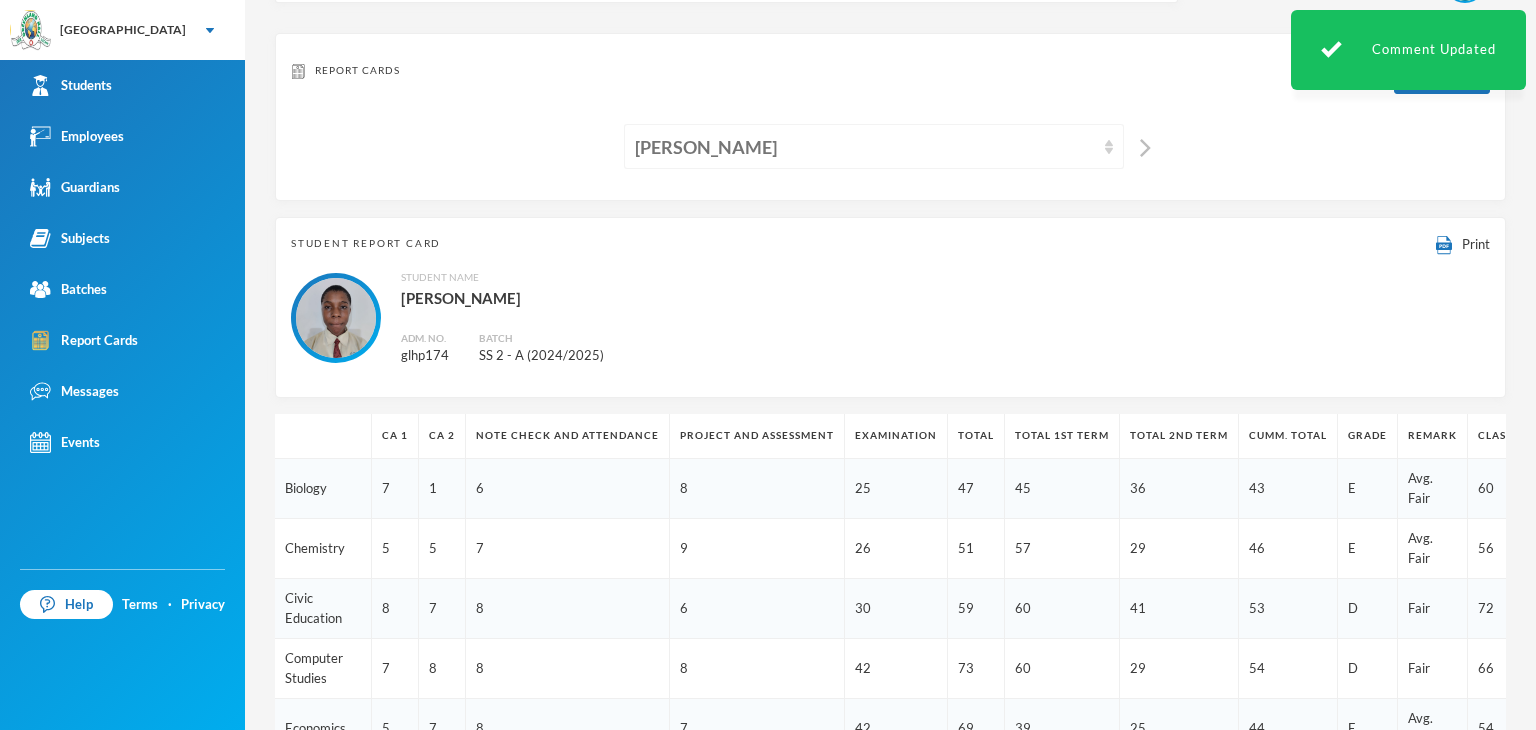 click on "Abiodun, Stephen Aduragbemi" at bounding box center [865, 147] 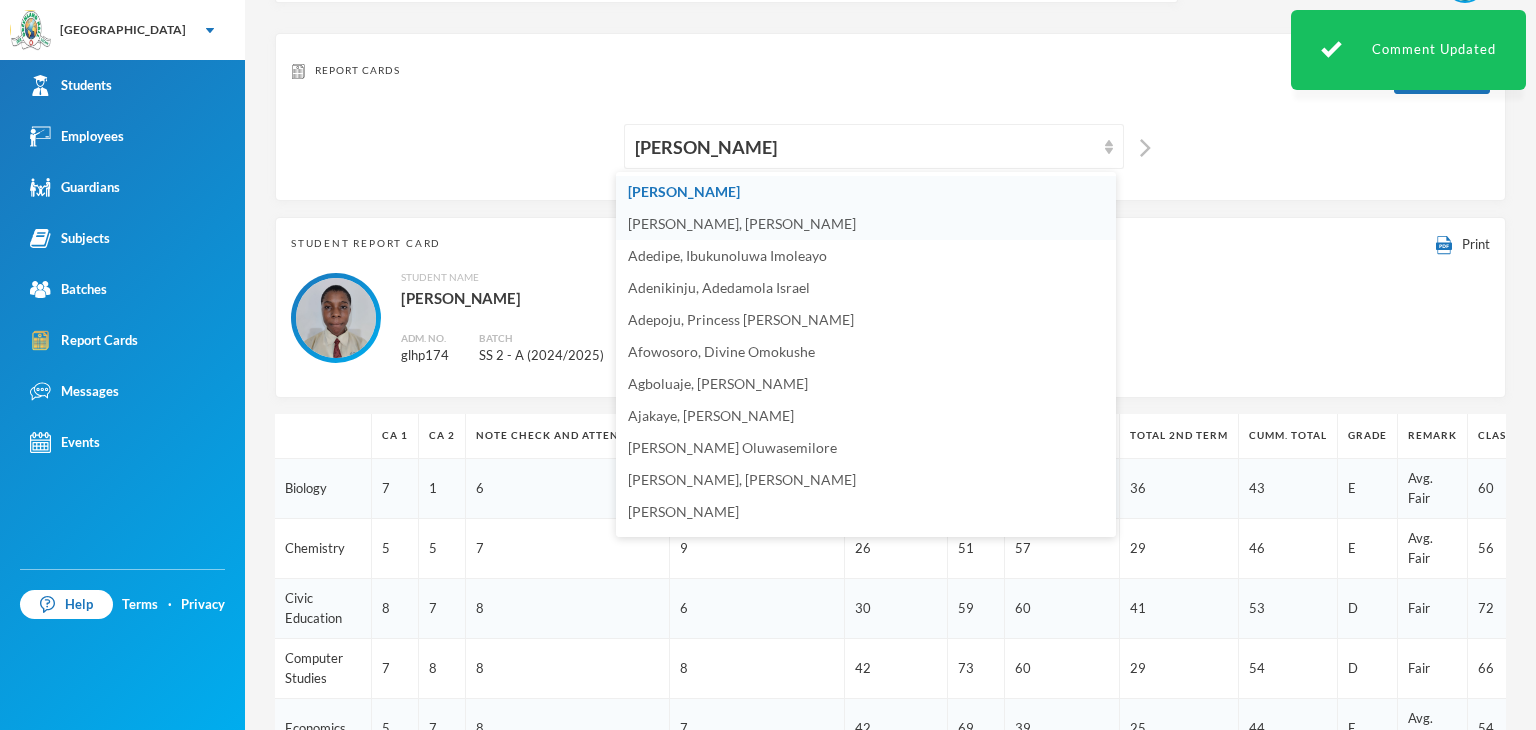 click on "Adams-busali, Maxwell Oshoriameh" at bounding box center (742, 223) 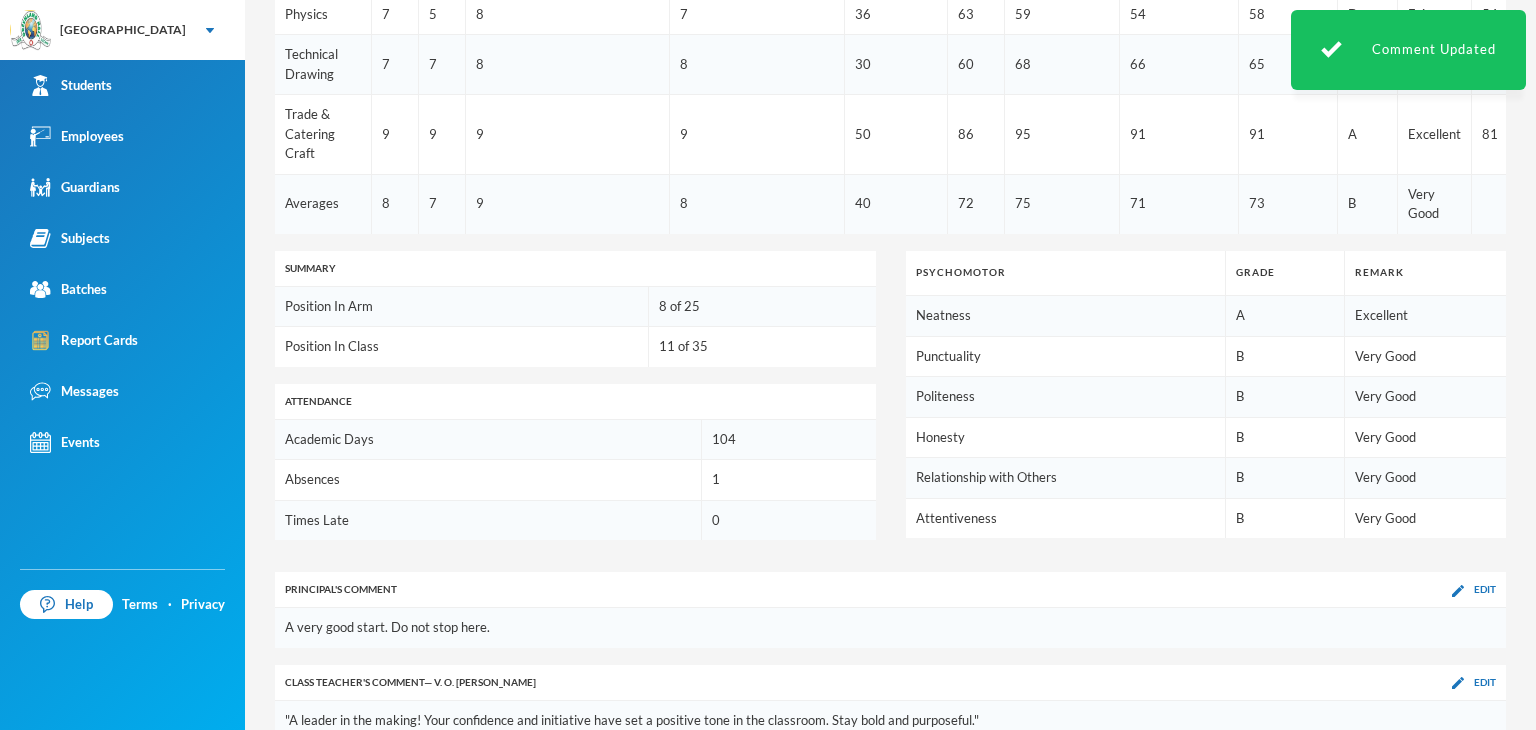 scroll, scrollTop: 1062, scrollLeft: 0, axis: vertical 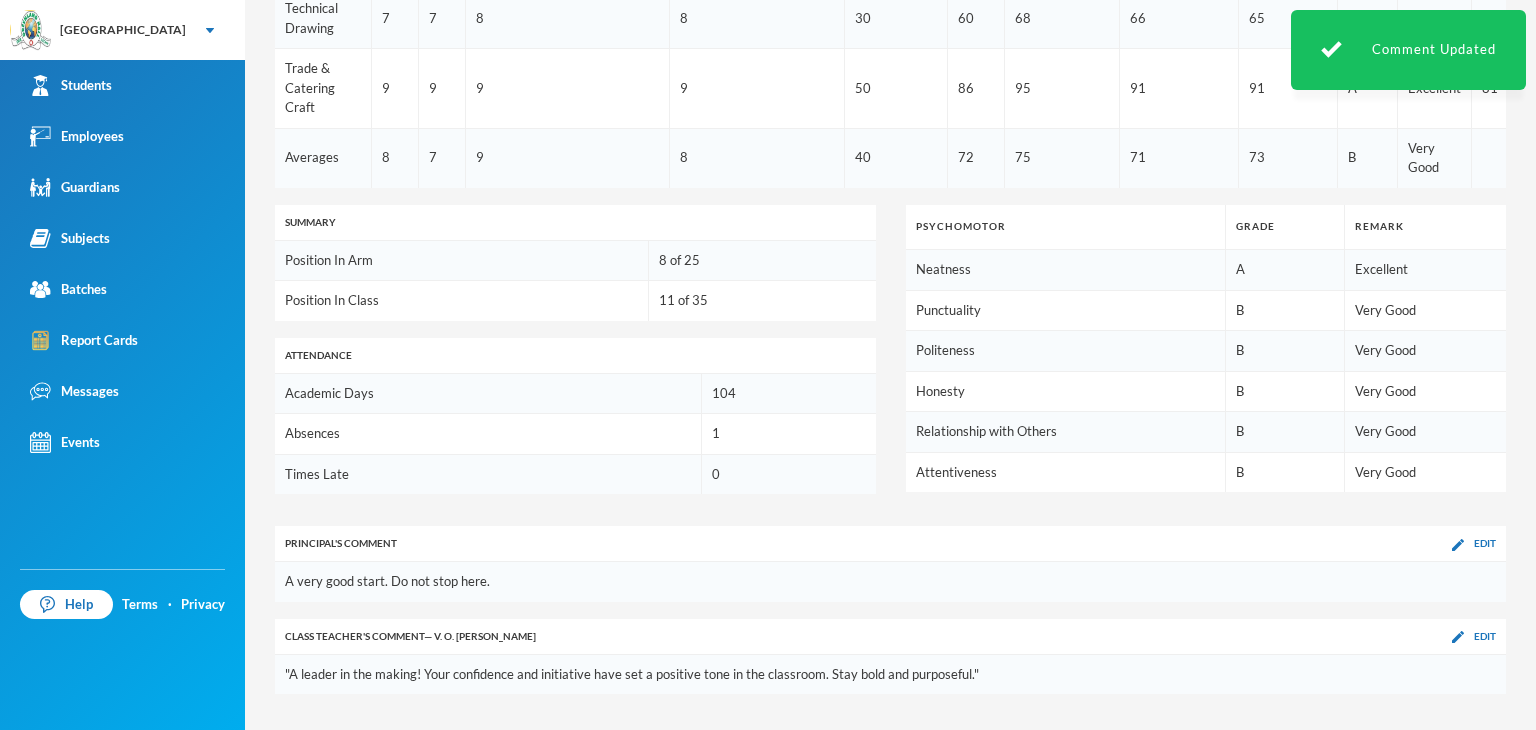 click at bounding box center (1458, 545) 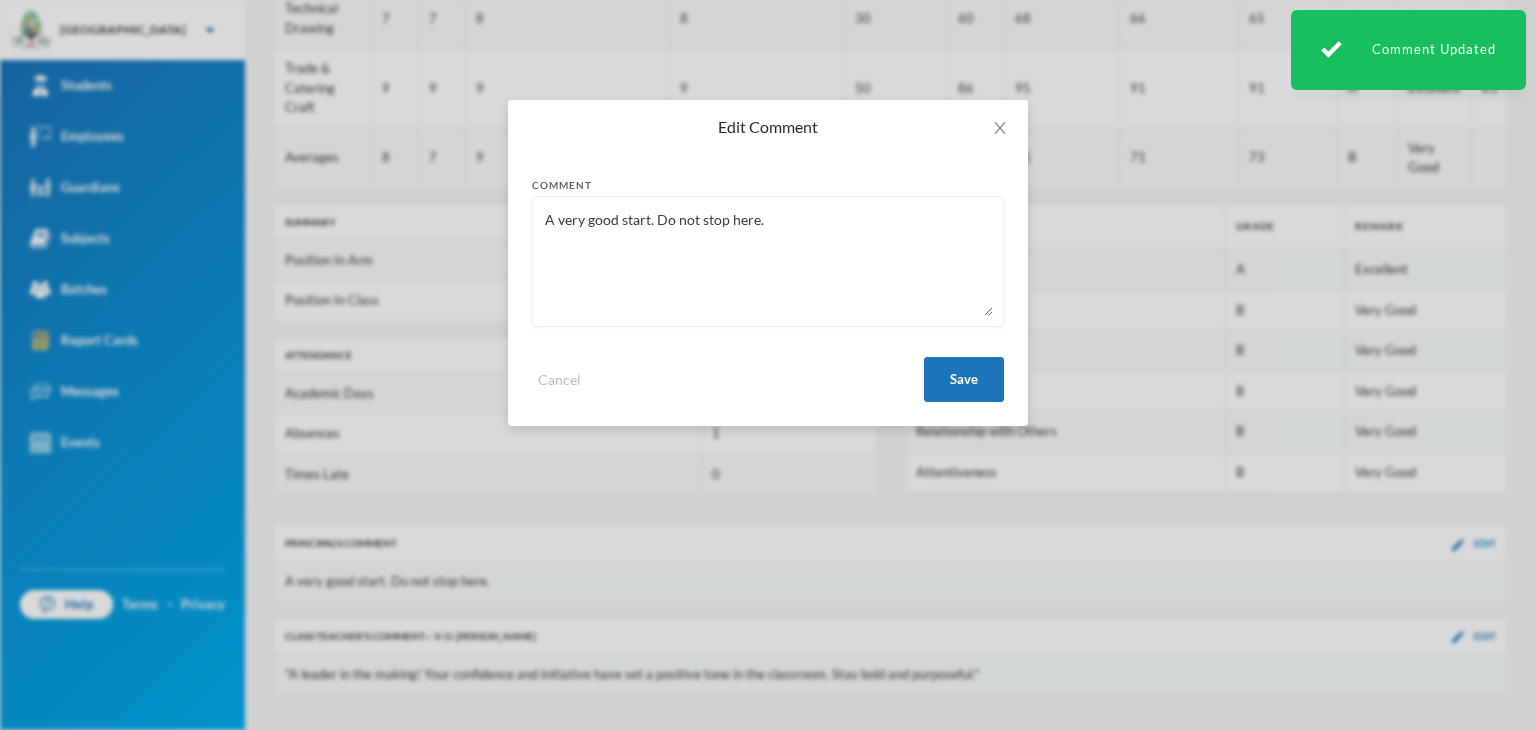 click on "A very good start. Do not stop here." at bounding box center [768, 261] 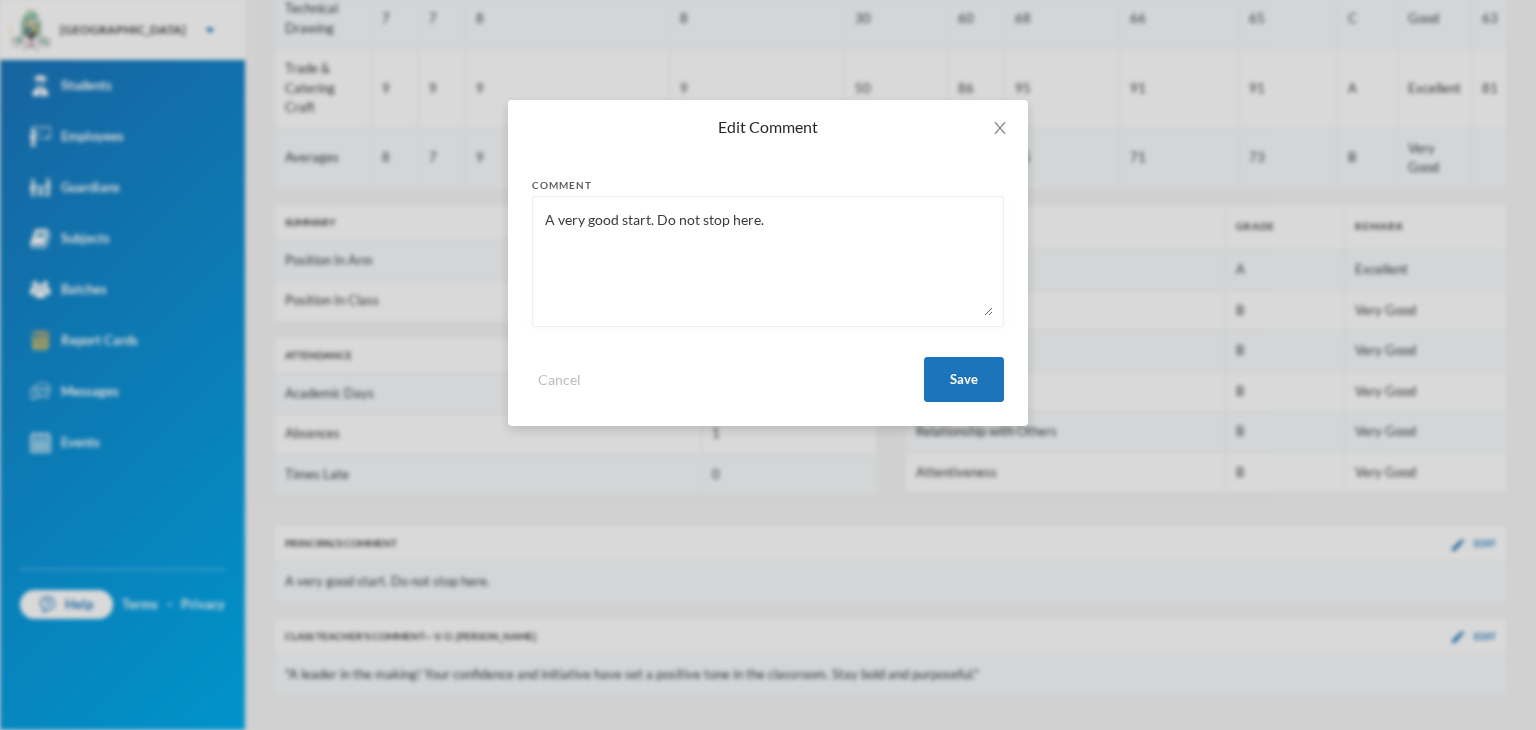paste on "Promoted to S S 3" 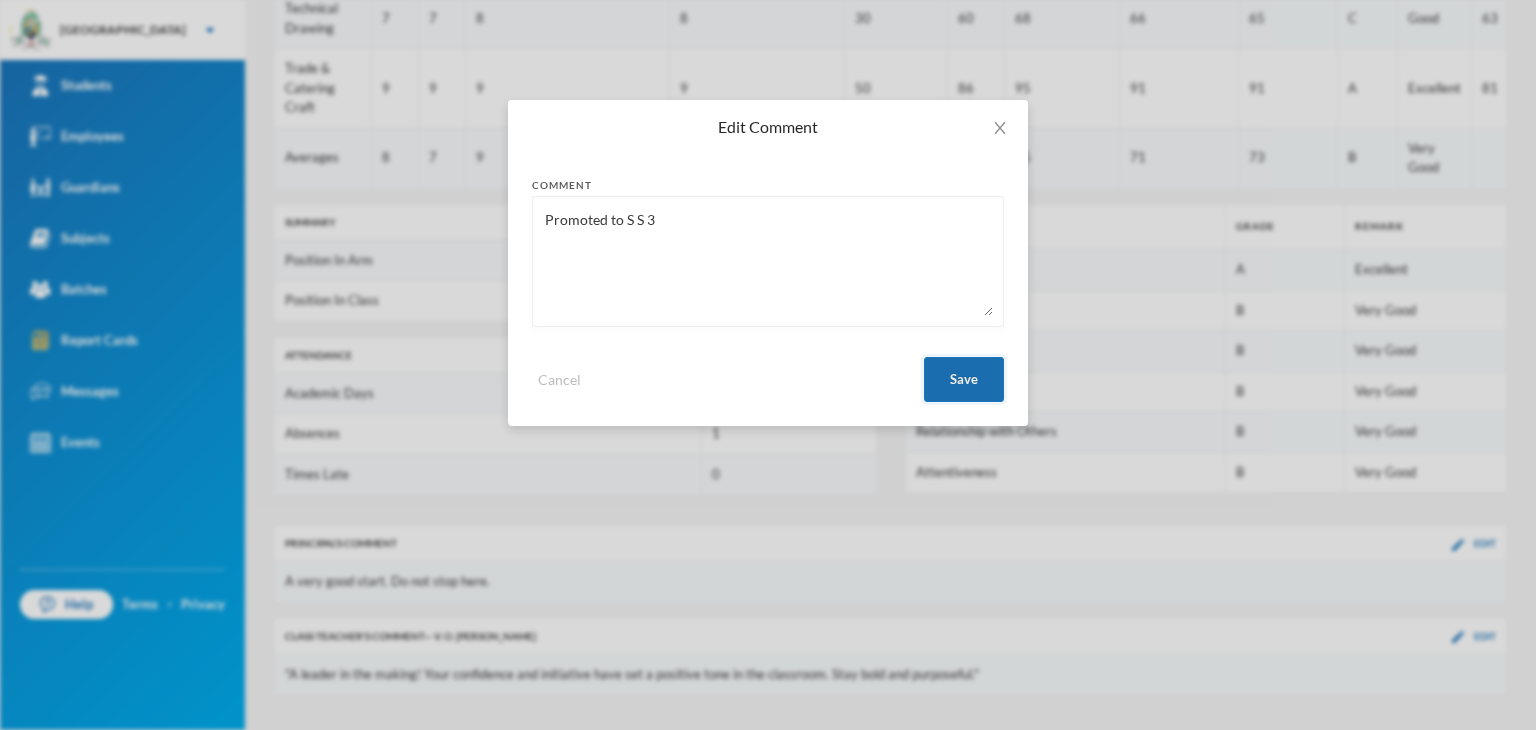 type on "Promoted to S S 3" 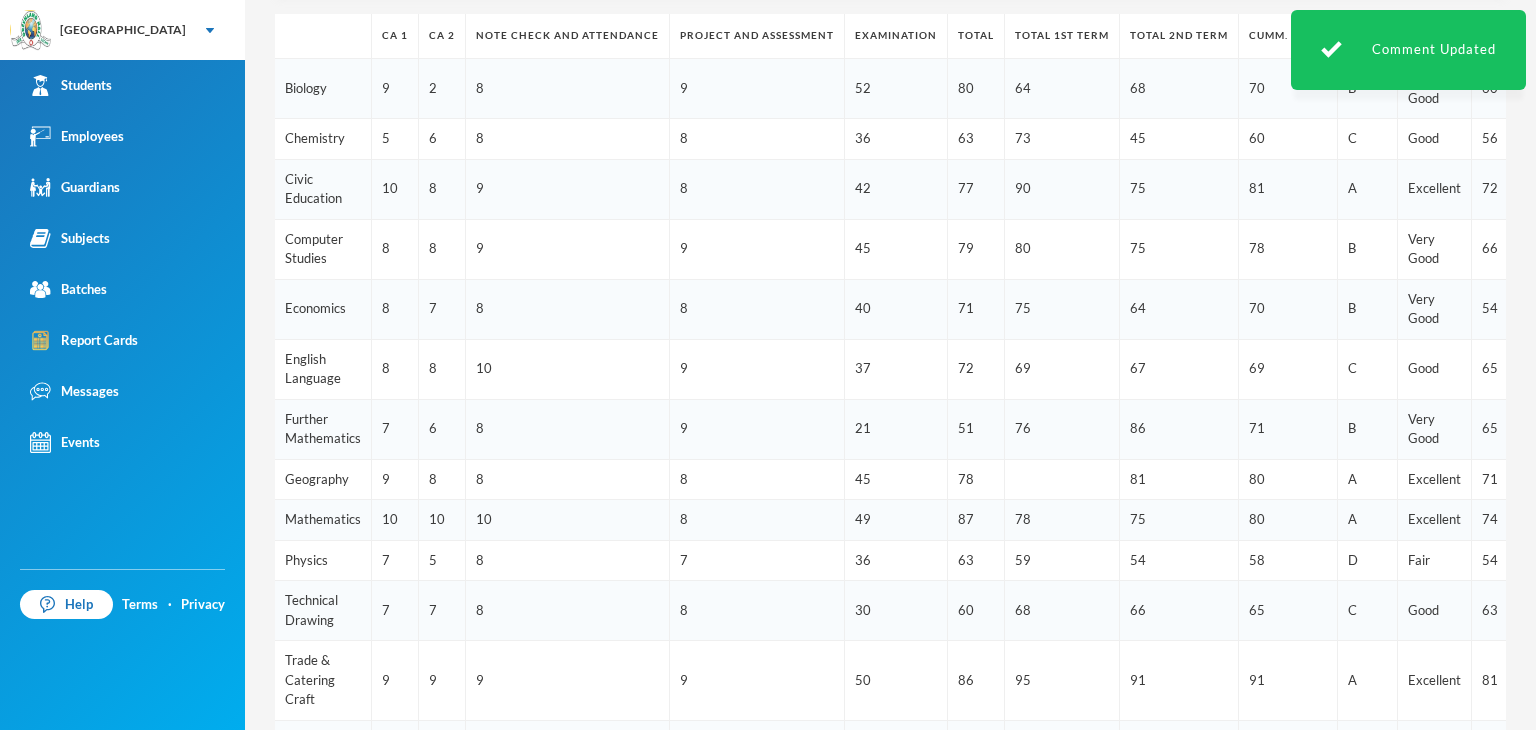 scroll, scrollTop: 162, scrollLeft: 0, axis: vertical 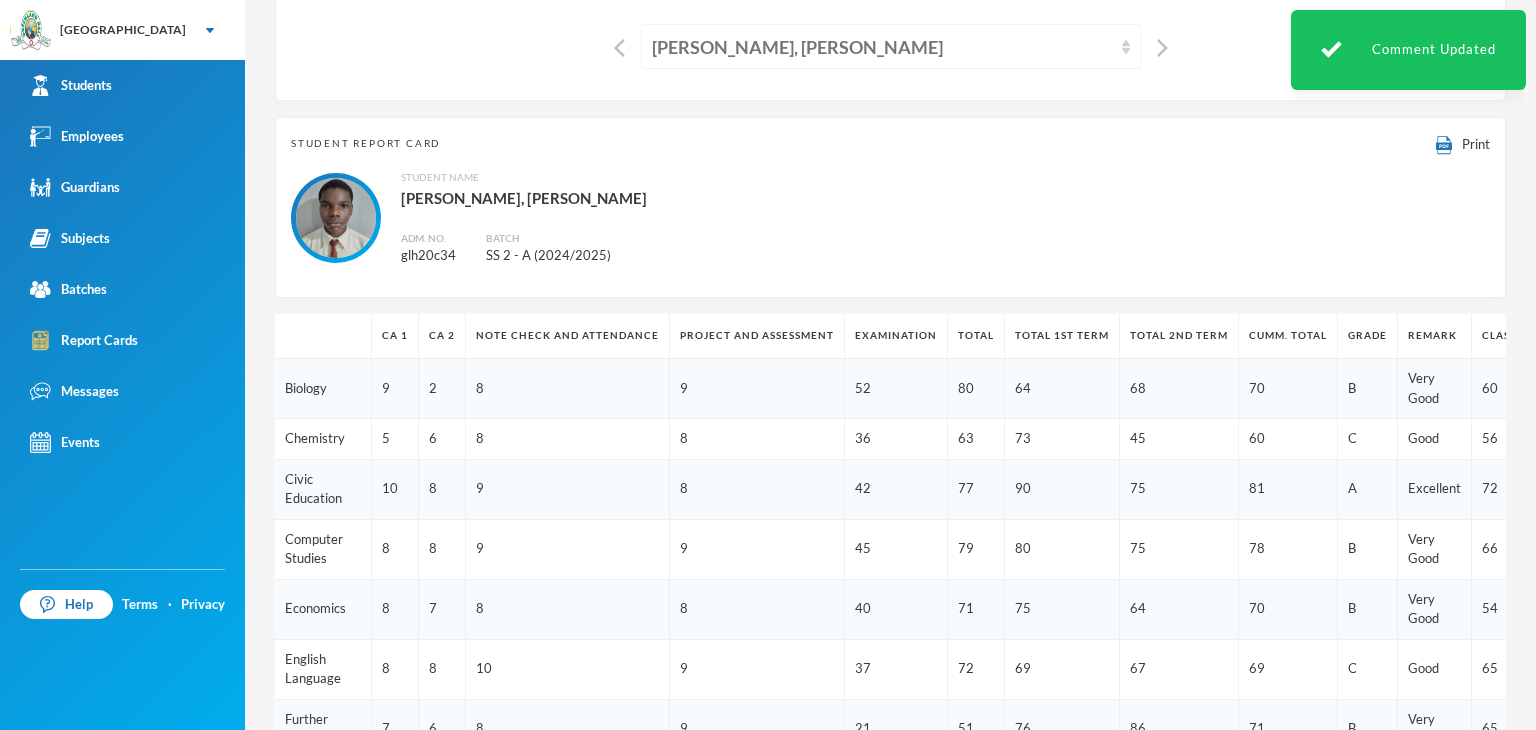 click on "Adams-busali, Maxwell Oshoriameh" at bounding box center (882, 47) 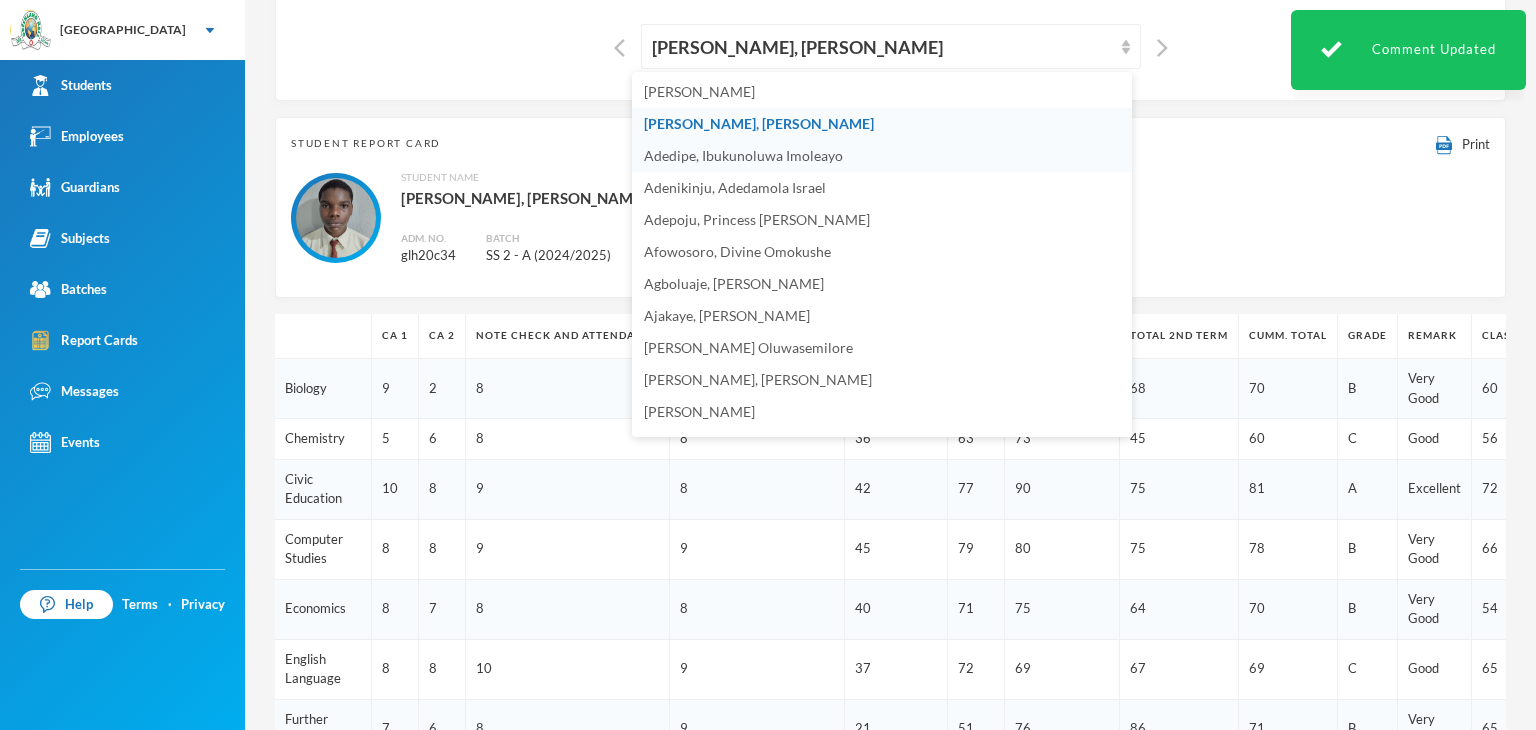 click on "Adedipe, Ibukunoluwa Imoleayo" at bounding box center [743, 155] 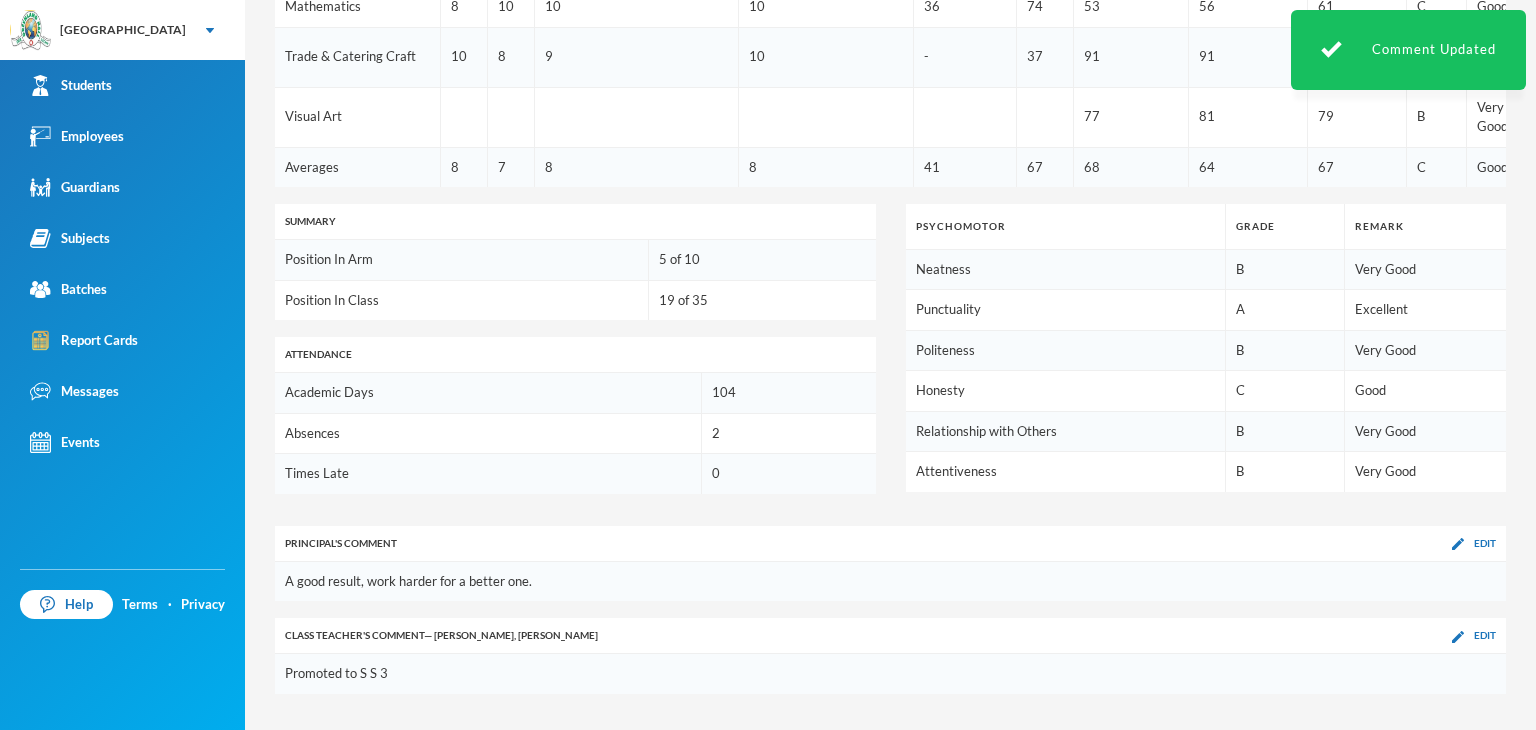 scroll, scrollTop: 1043, scrollLeft: 0, axis: vertical 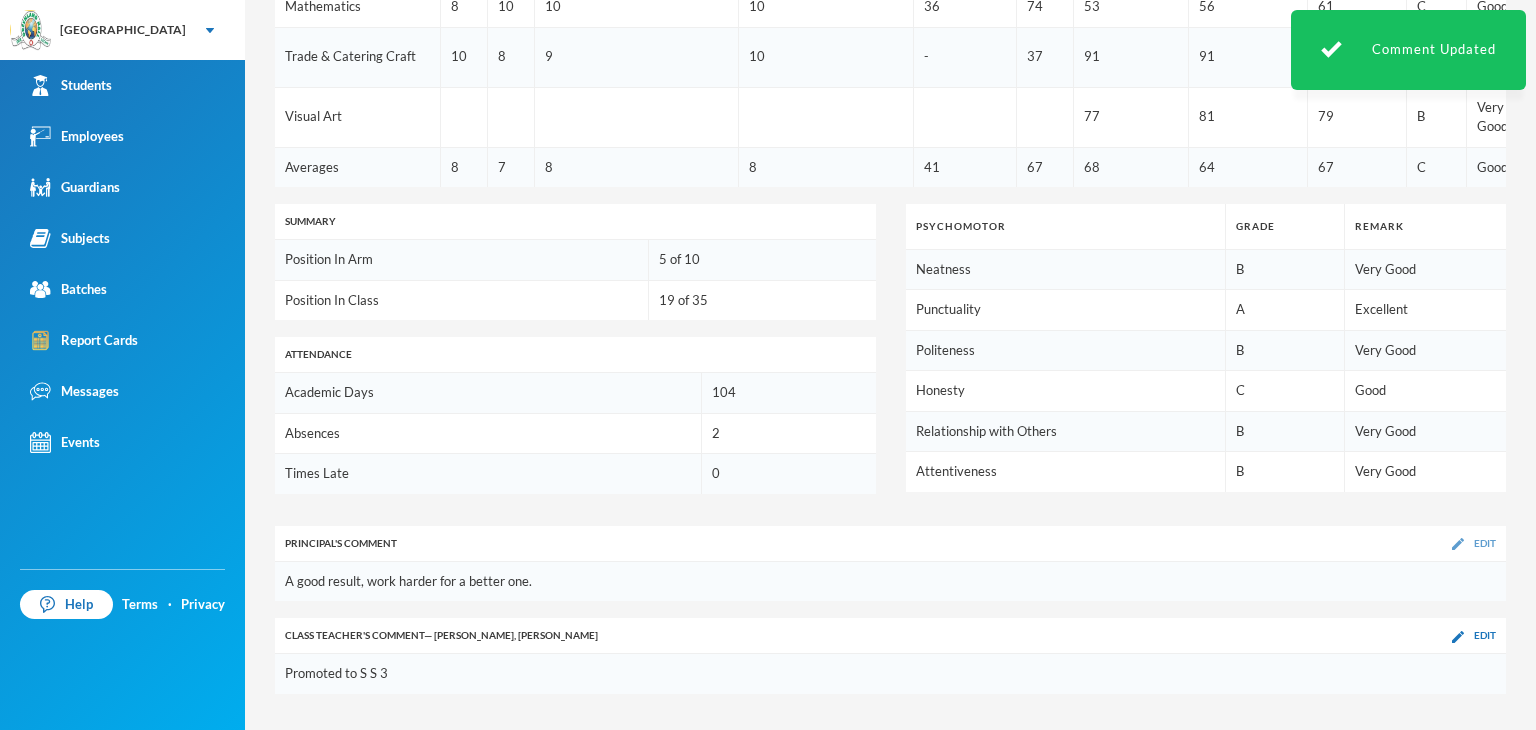 click at bounding box center [1458, 544] 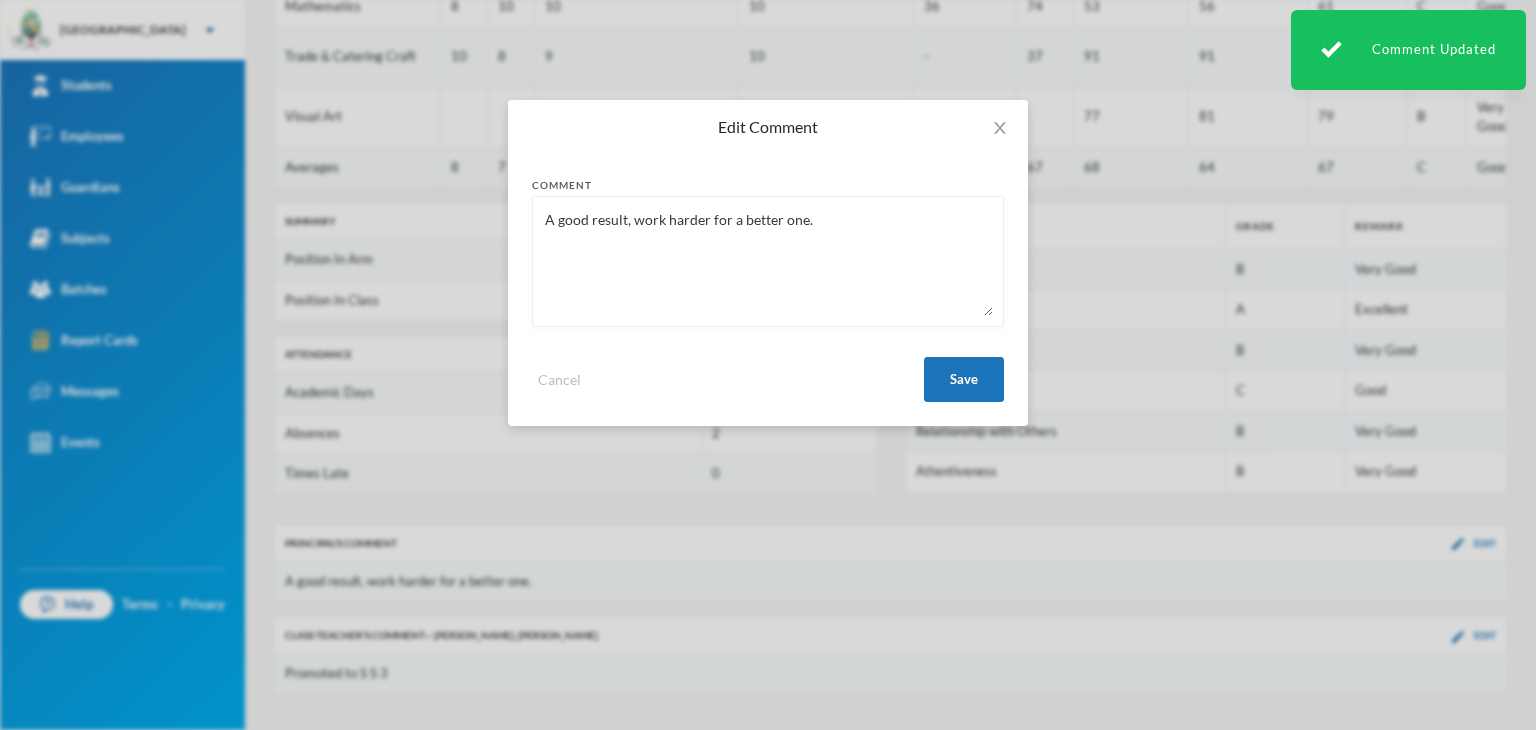 click on "A good result, work harder for a better one." at bounding box center [768, 261] 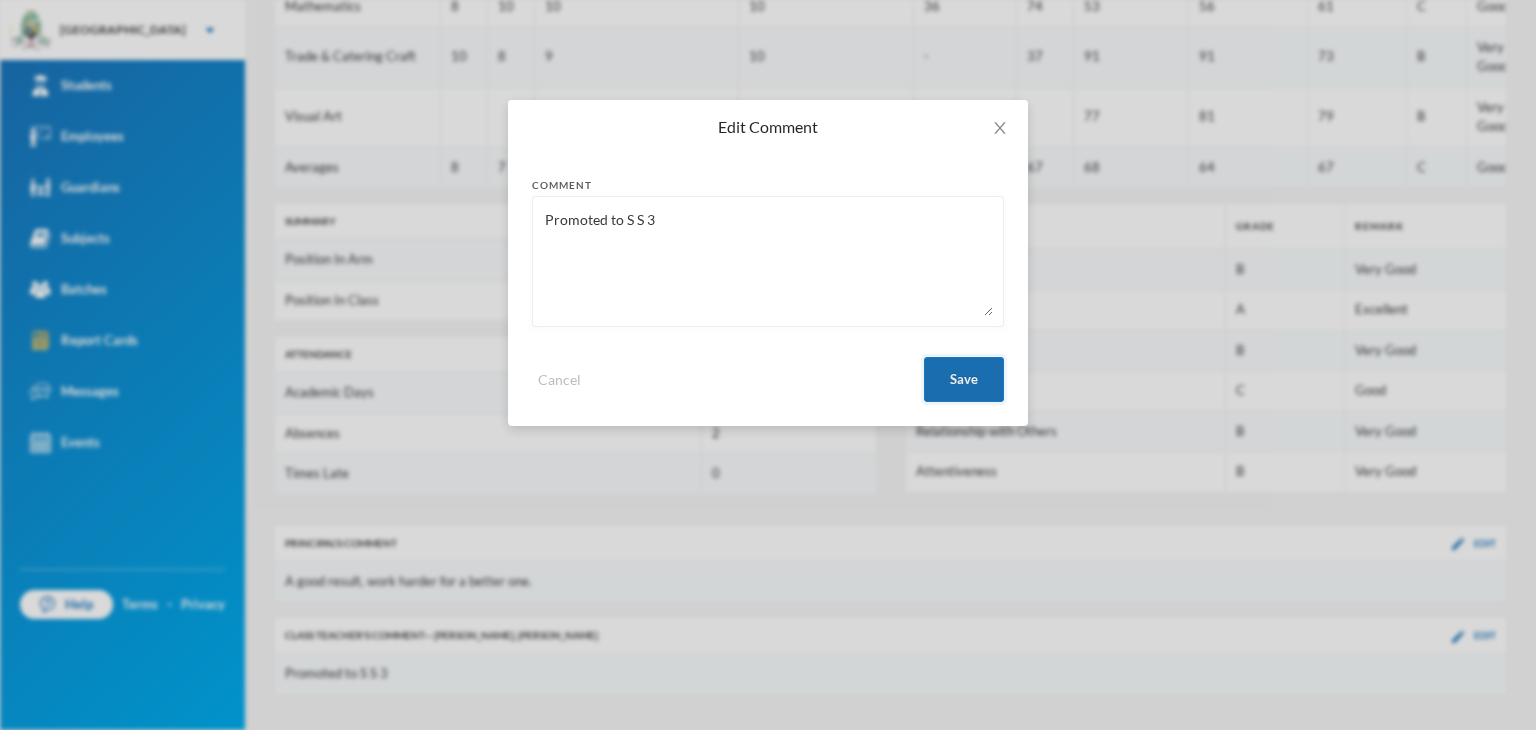type on "Promoted to S S 3" 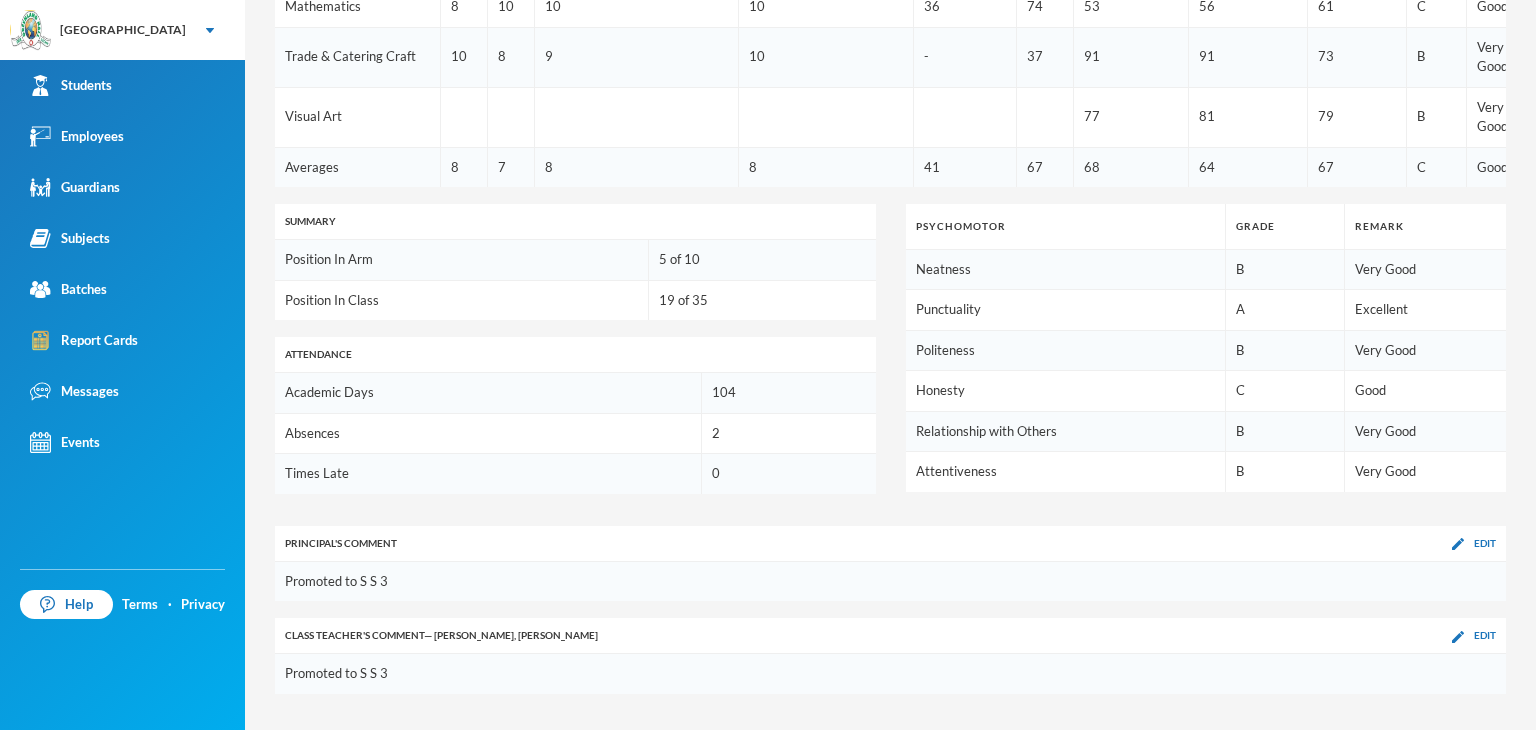 scroll, scrollTop: 1043, scrollLeft: 0, axis: vertical 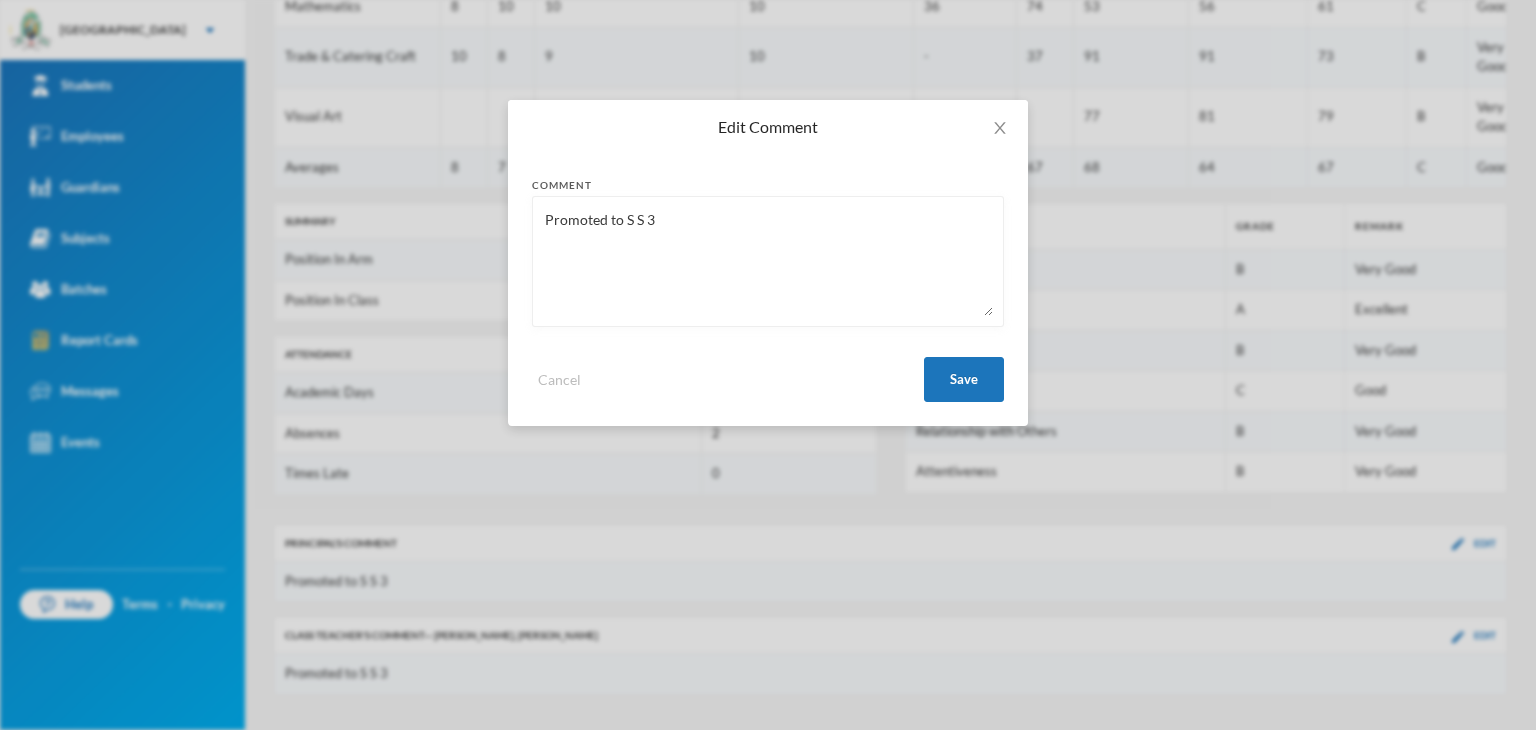 click on "Promoted to S S 3" at bounding box center (768, 261) 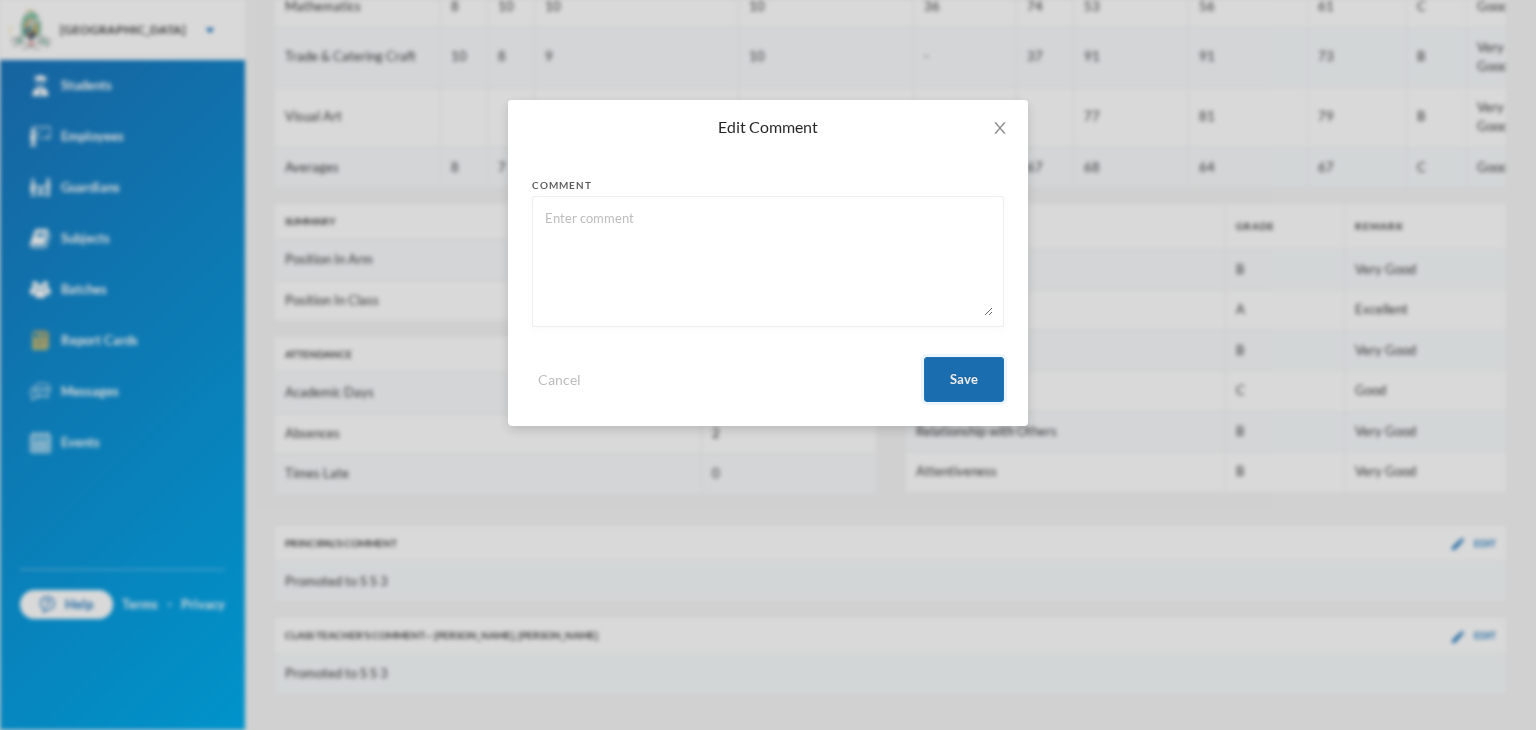 type 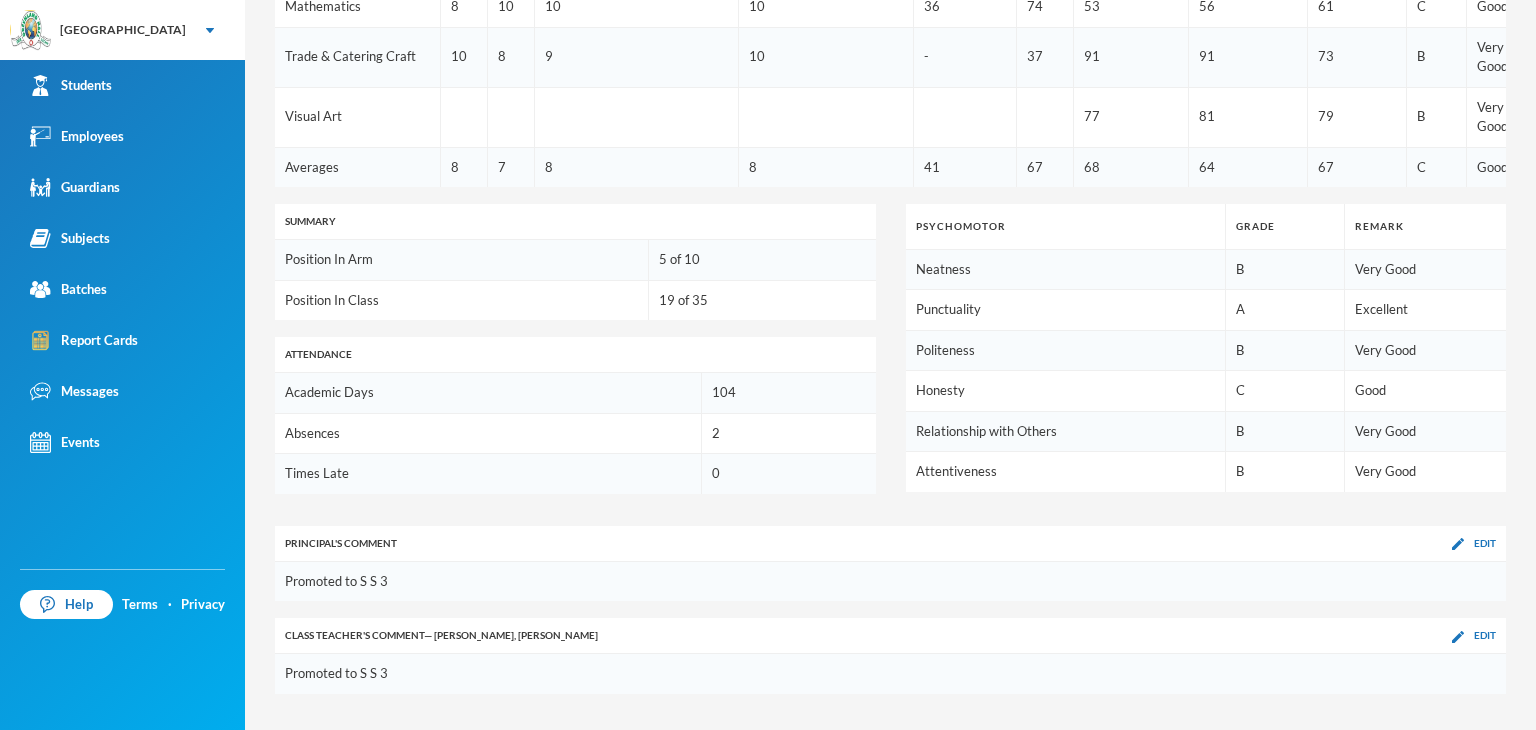 click on "Class Teacher 's Comment   — A. A. Sadiq, O. A. Gabriel Edit" at bounding box center [890, 636] 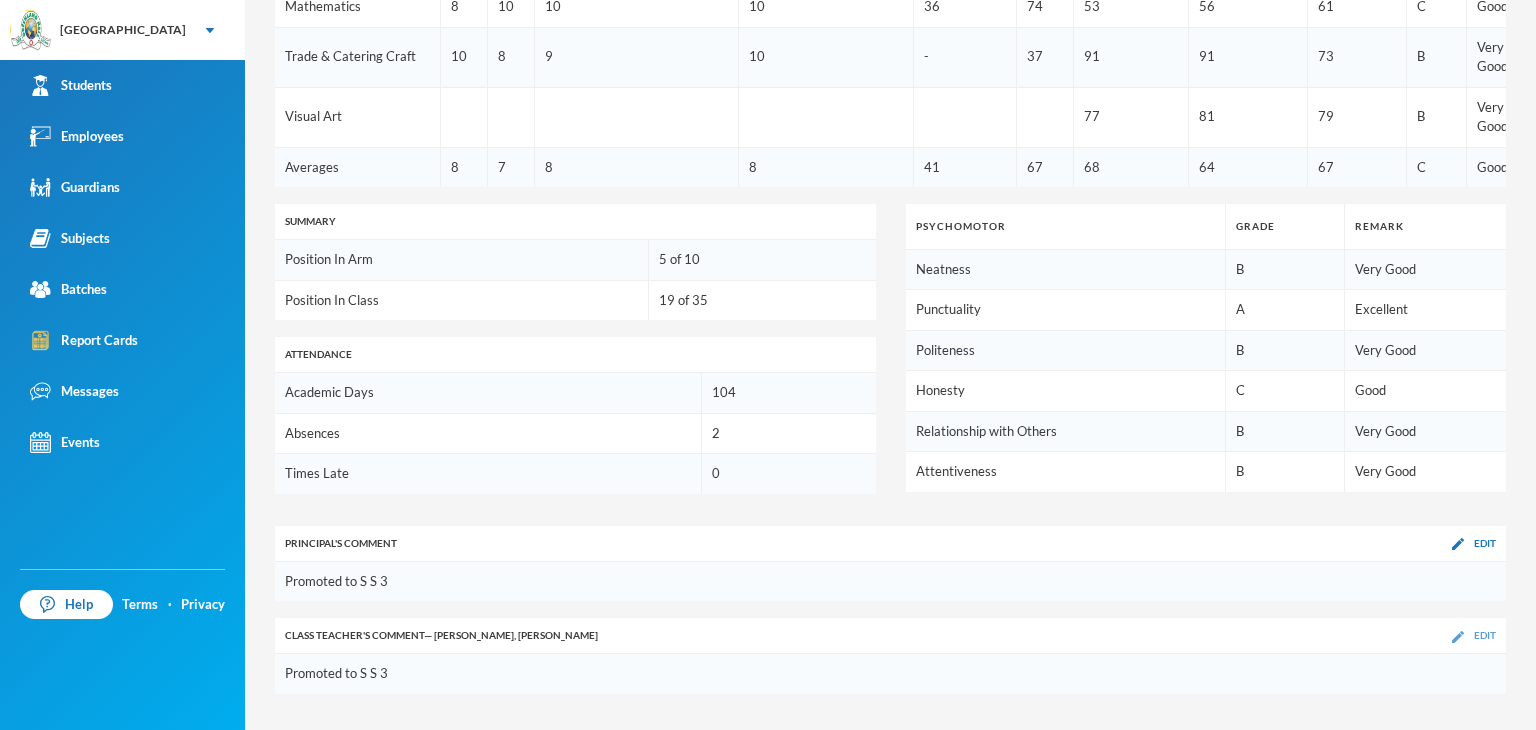 click at bounding box center [1458, 637] 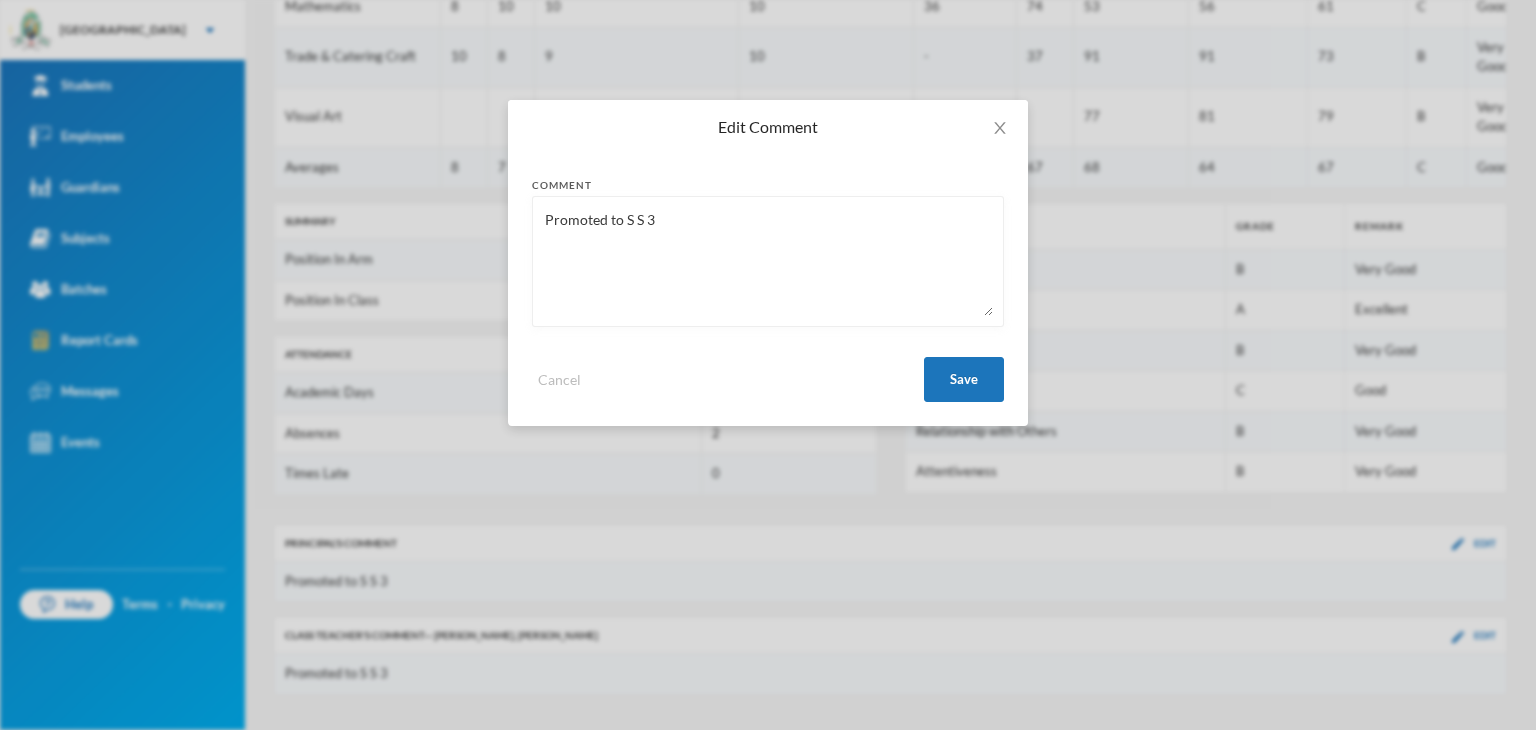 click on "Promoted to S S 3" at bounding box center (768, 261) 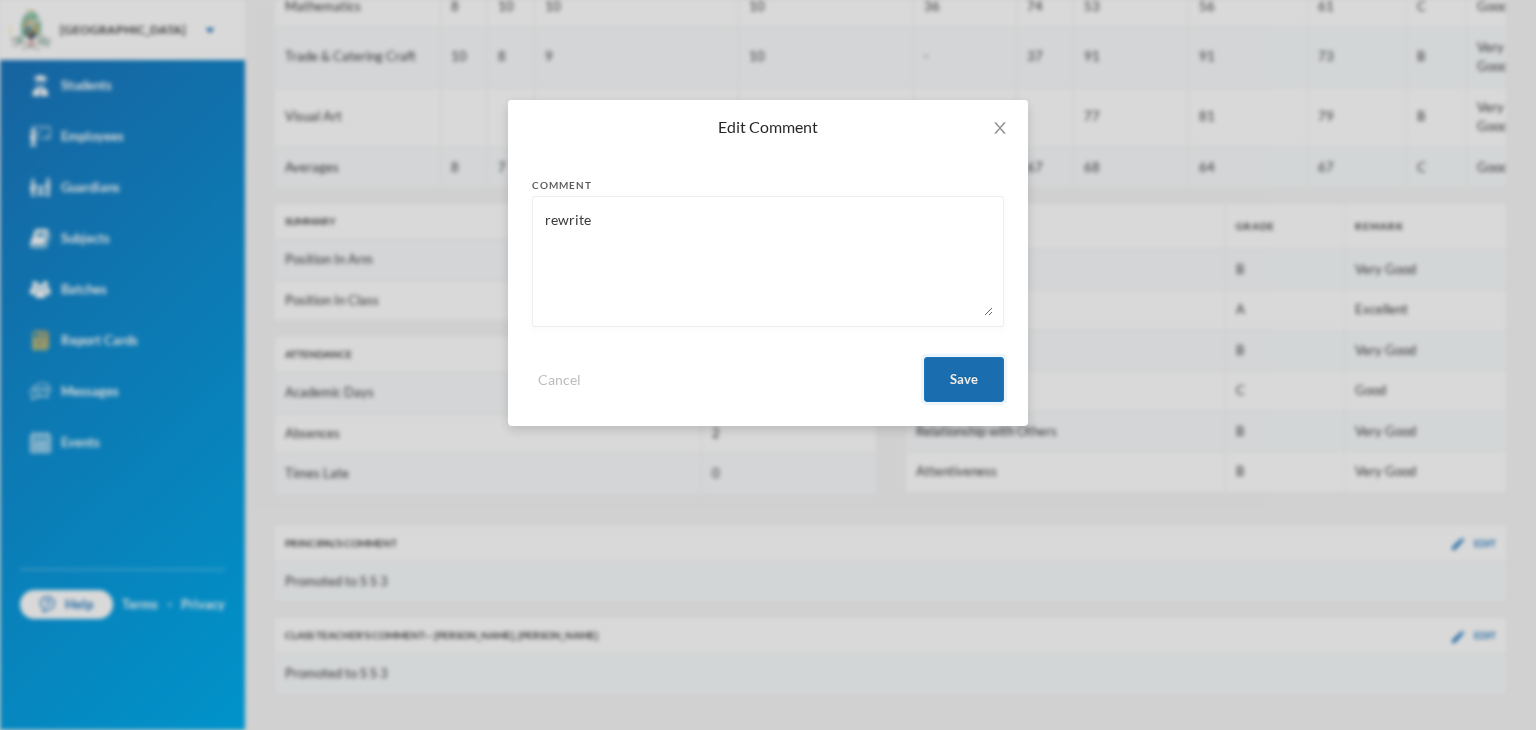 type on "rewrite" 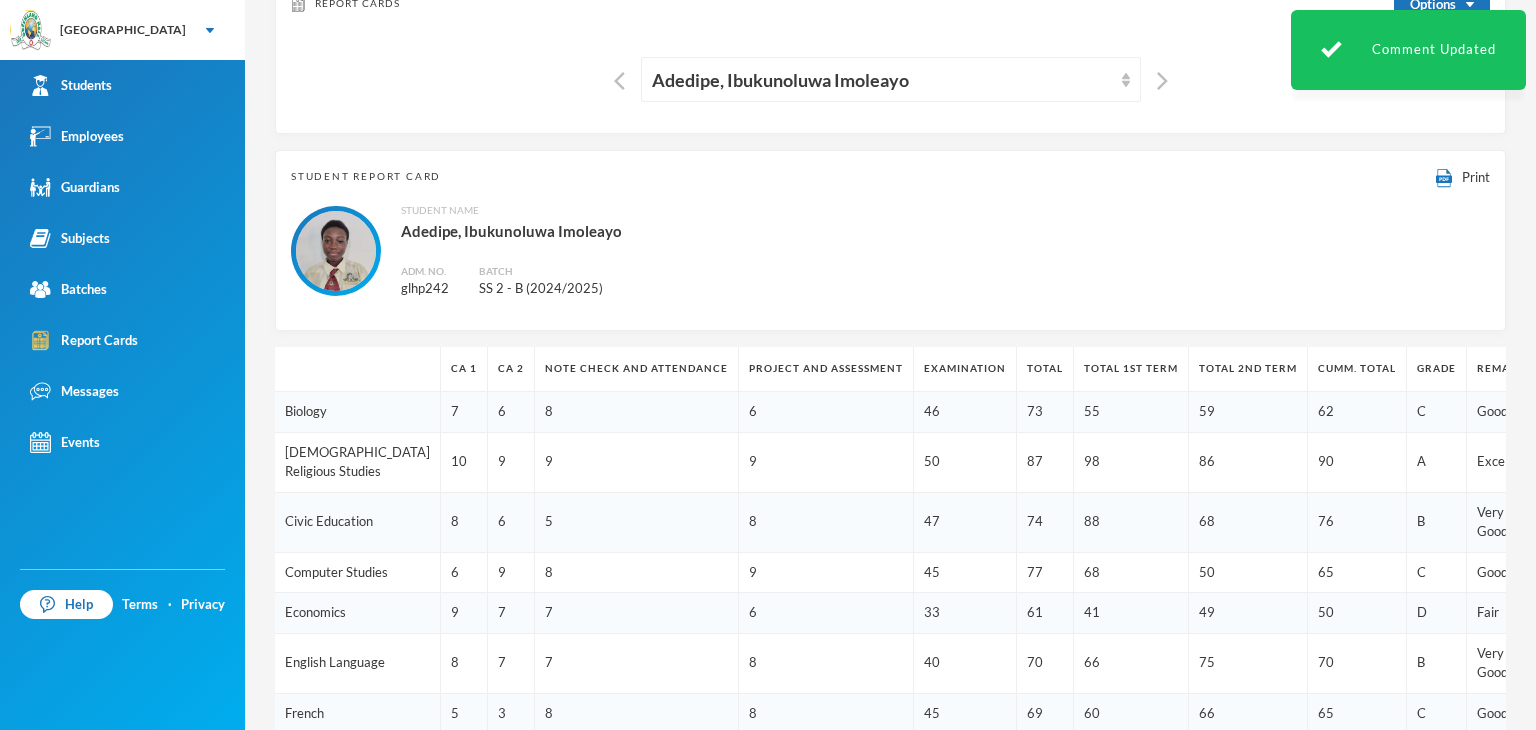 scroll, scrollTop: 43, scrollLeft: 0, axis: vertical 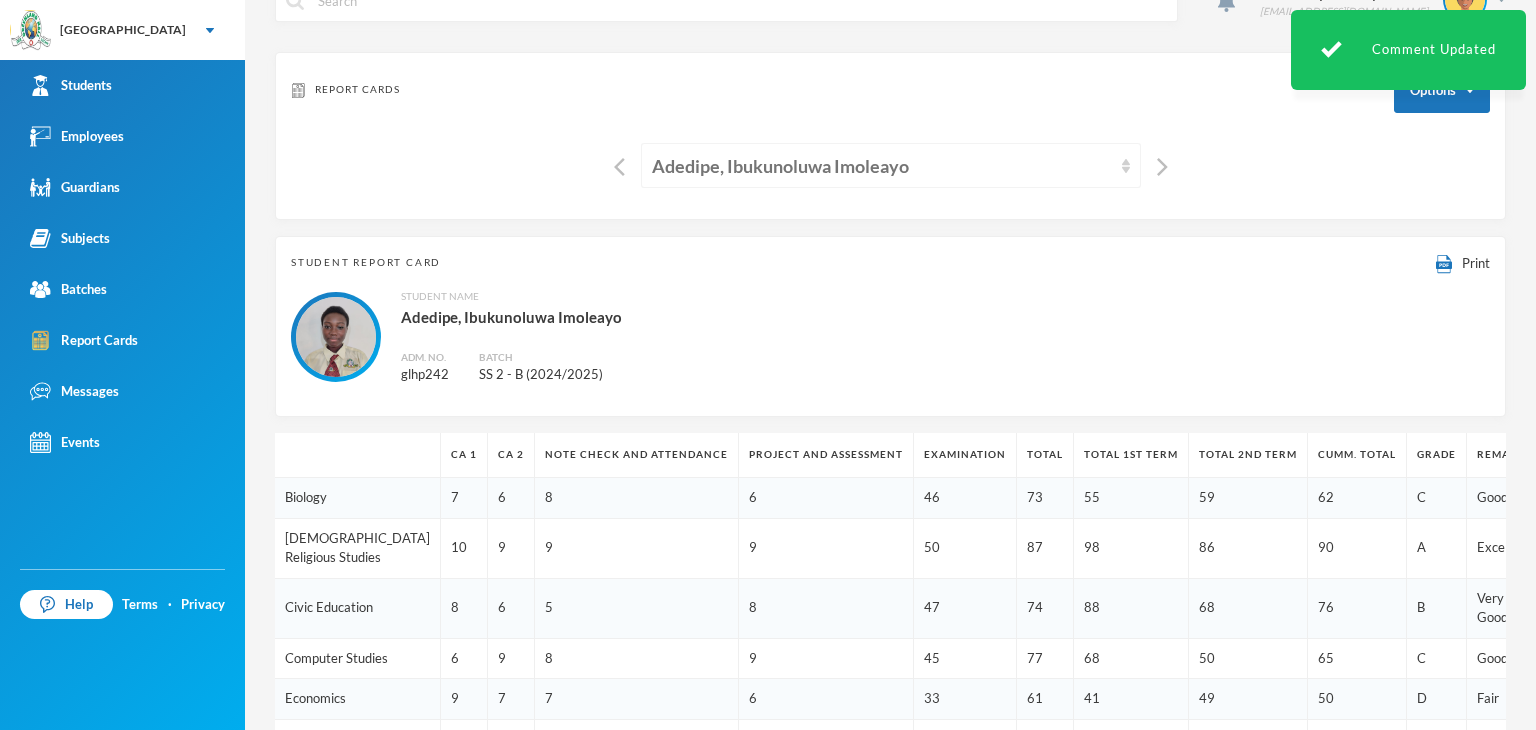 click on "Adedipe, Ibukunoluwa Imoleayo" at bounding box center (891, 165) 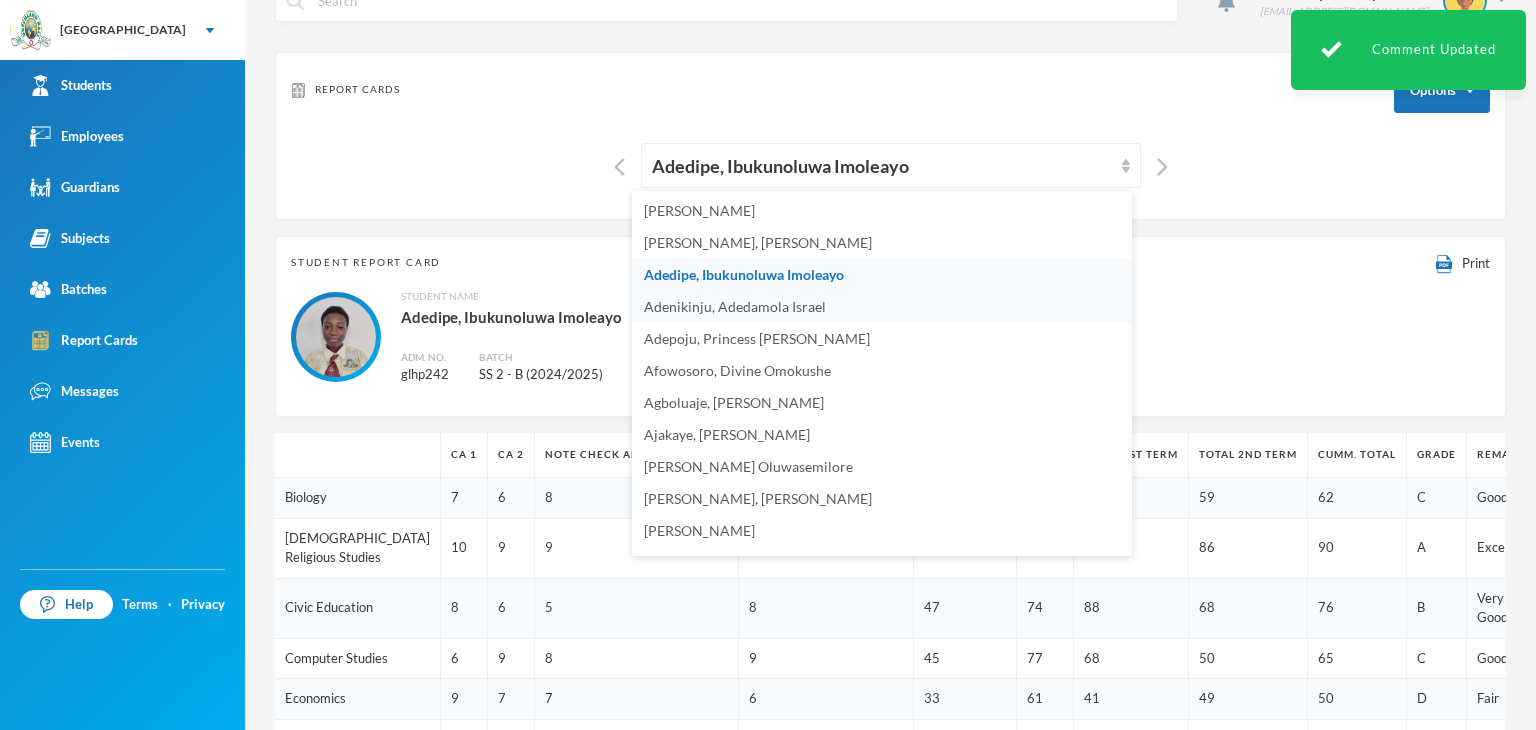click on "Adenikinju, Adedamola Israel" at bounding box center [735, 306] 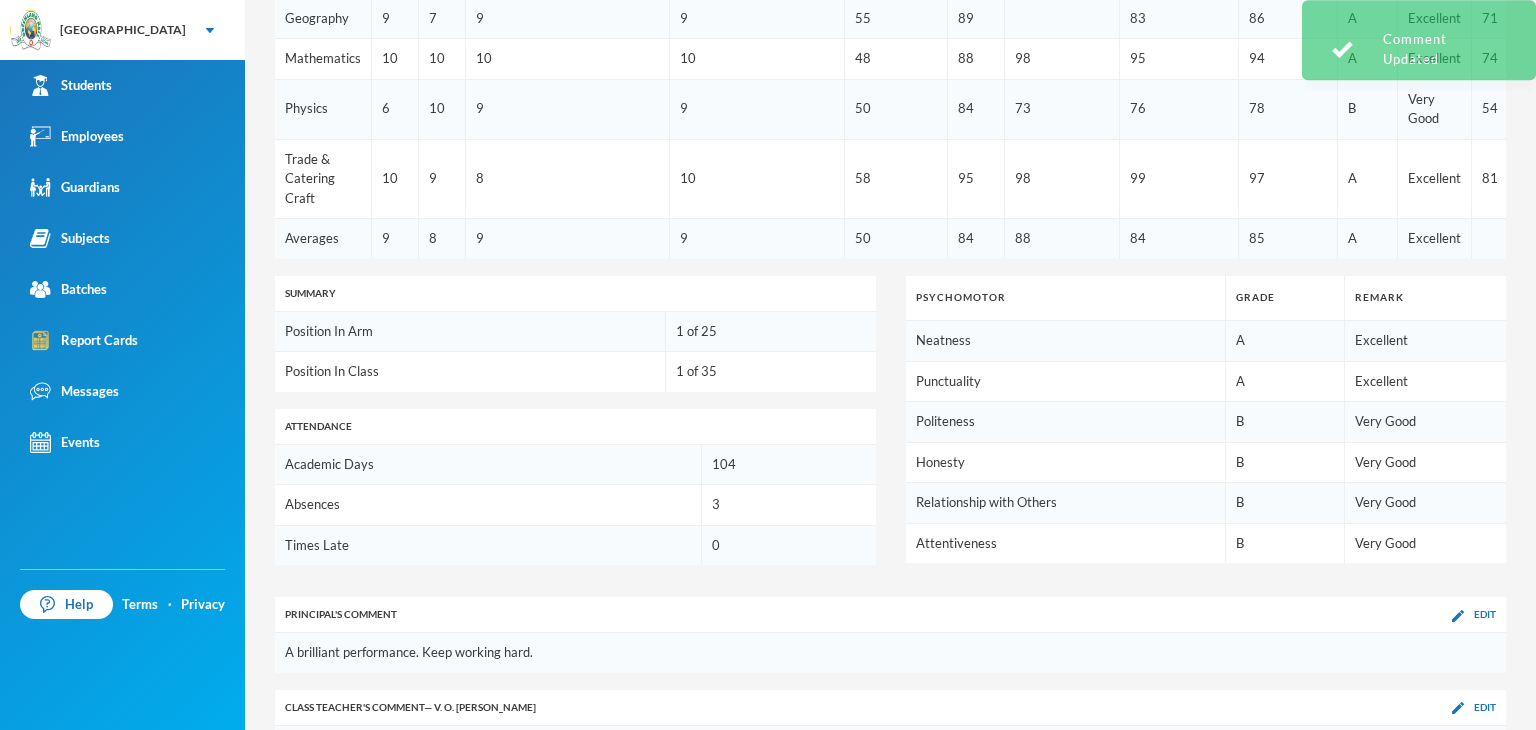 scroll, scrollTop: 1023, scrollLeft: 0, axis: vertical 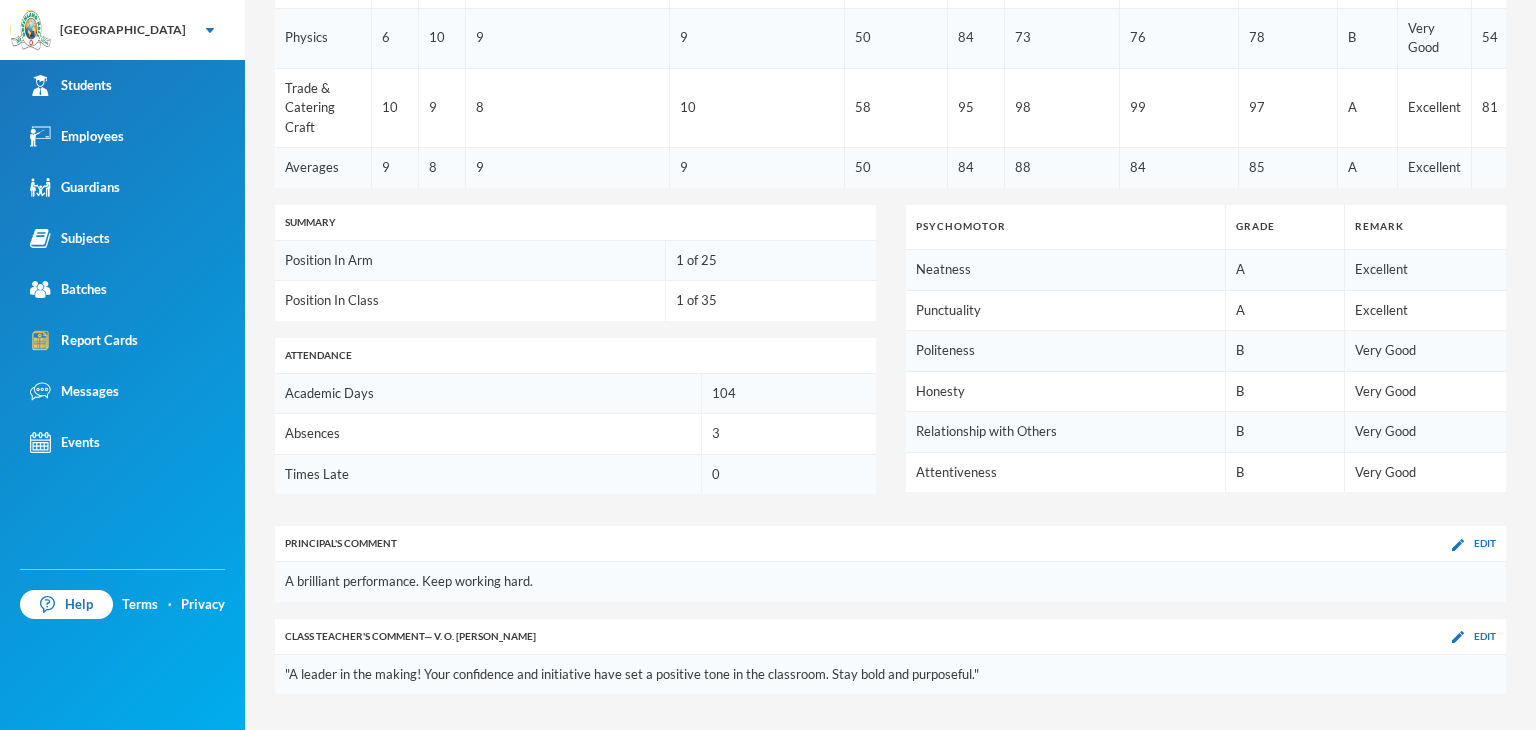 click on "Principal 's Comment   Edit" at bounding box center [890, 543] 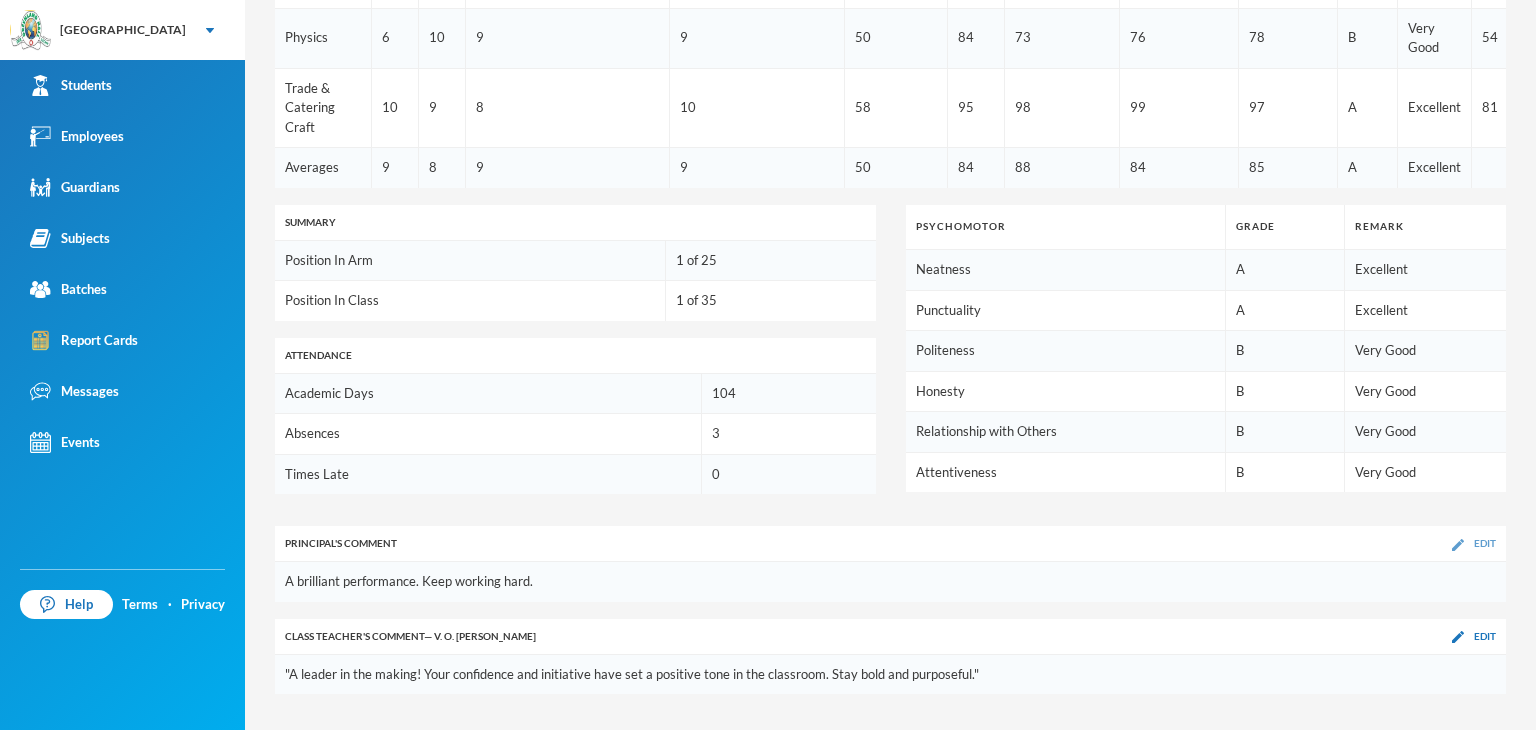 click on "Edit" at bounding box center [1474, 543] 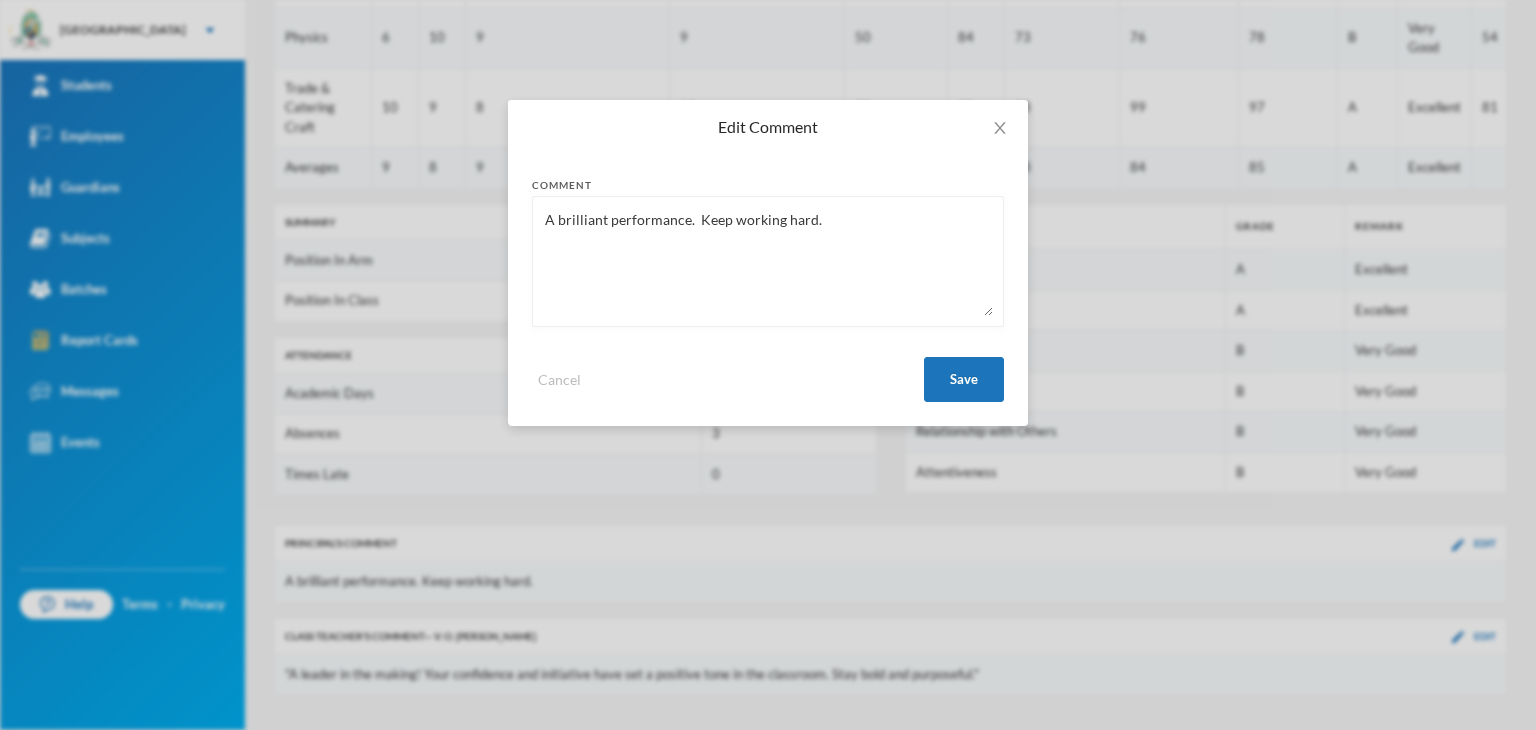 click on "A brilliant performance.  Keep working hard." at bounding box center (768, 261) 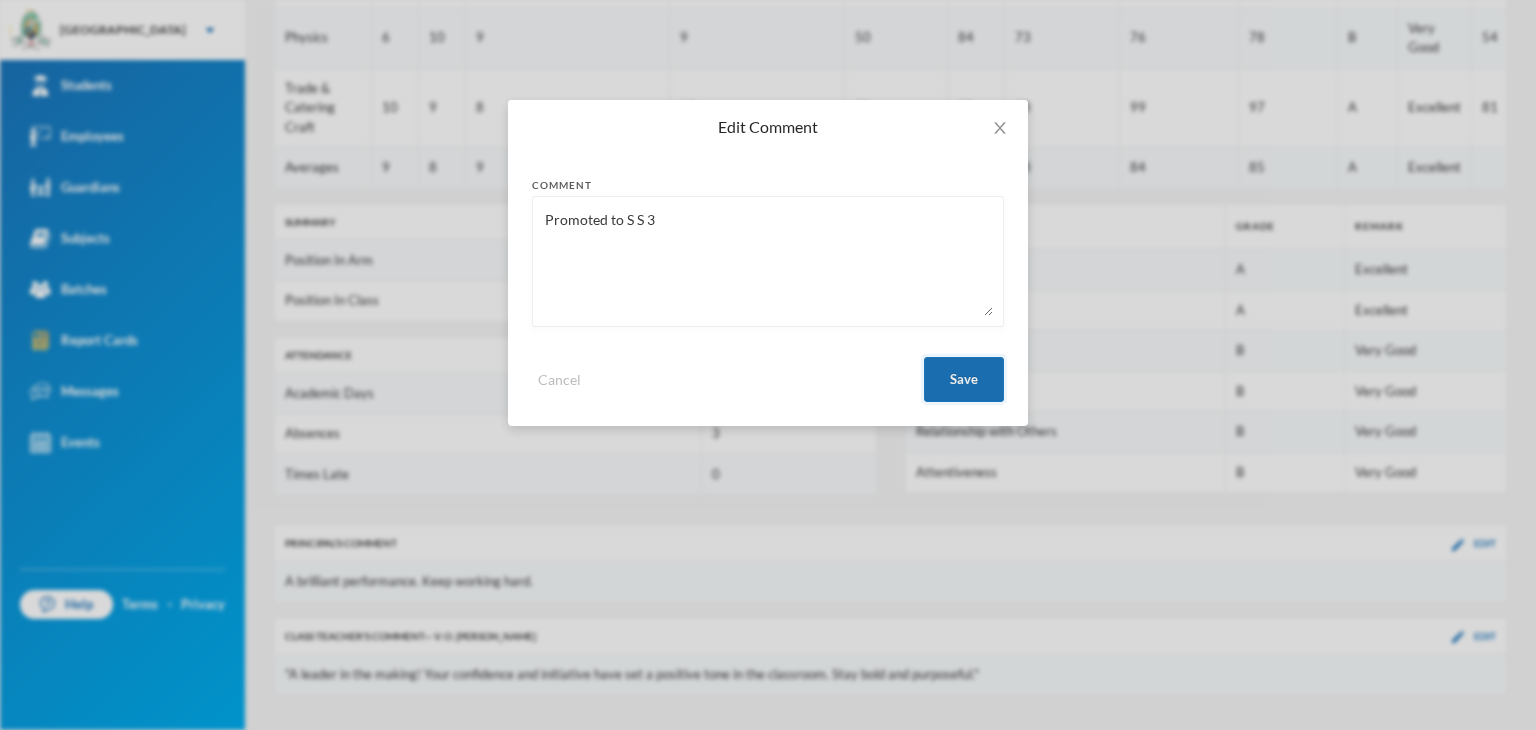 type on "Promoted to S S 3" 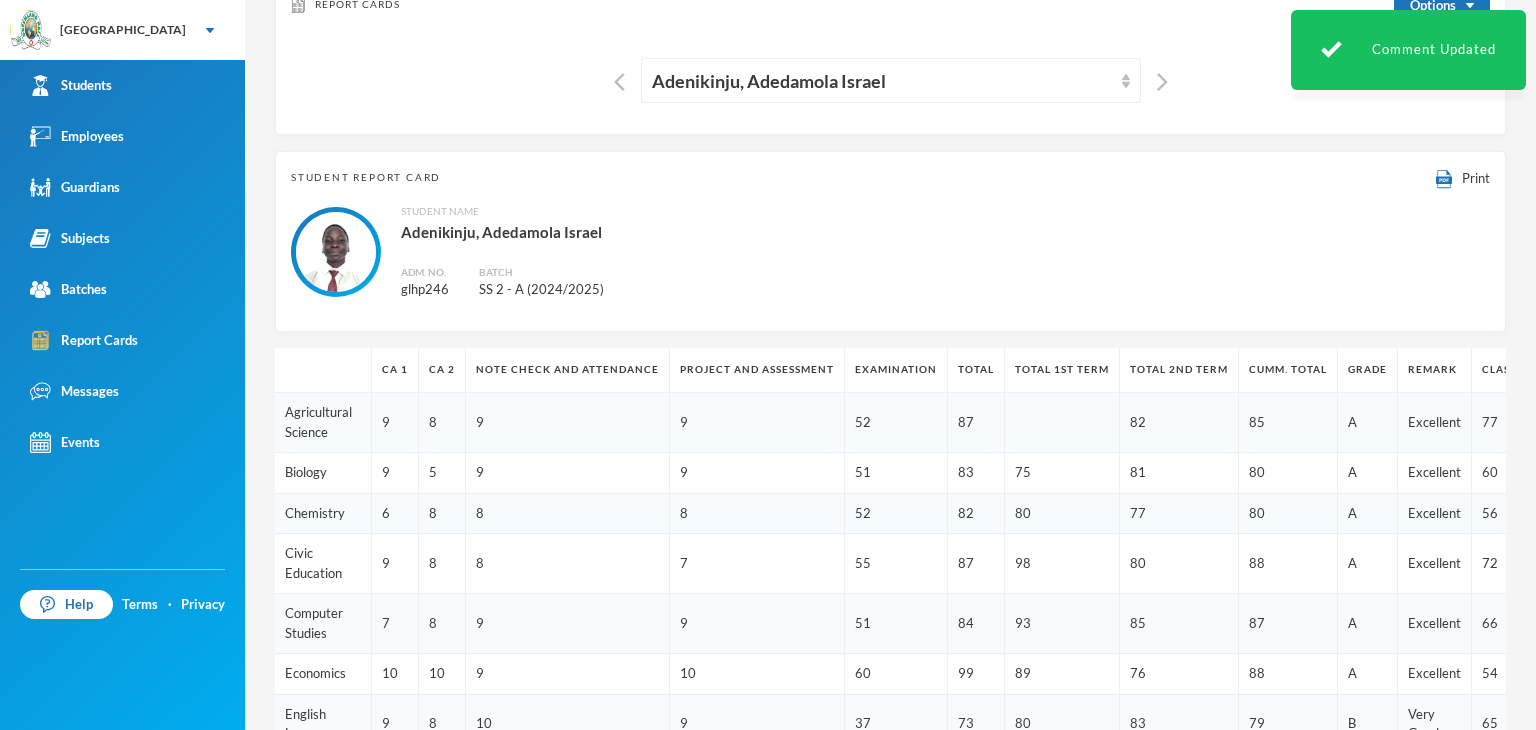 scroll, scrollTop: 23, scrollLeft: 0, axis: vertical 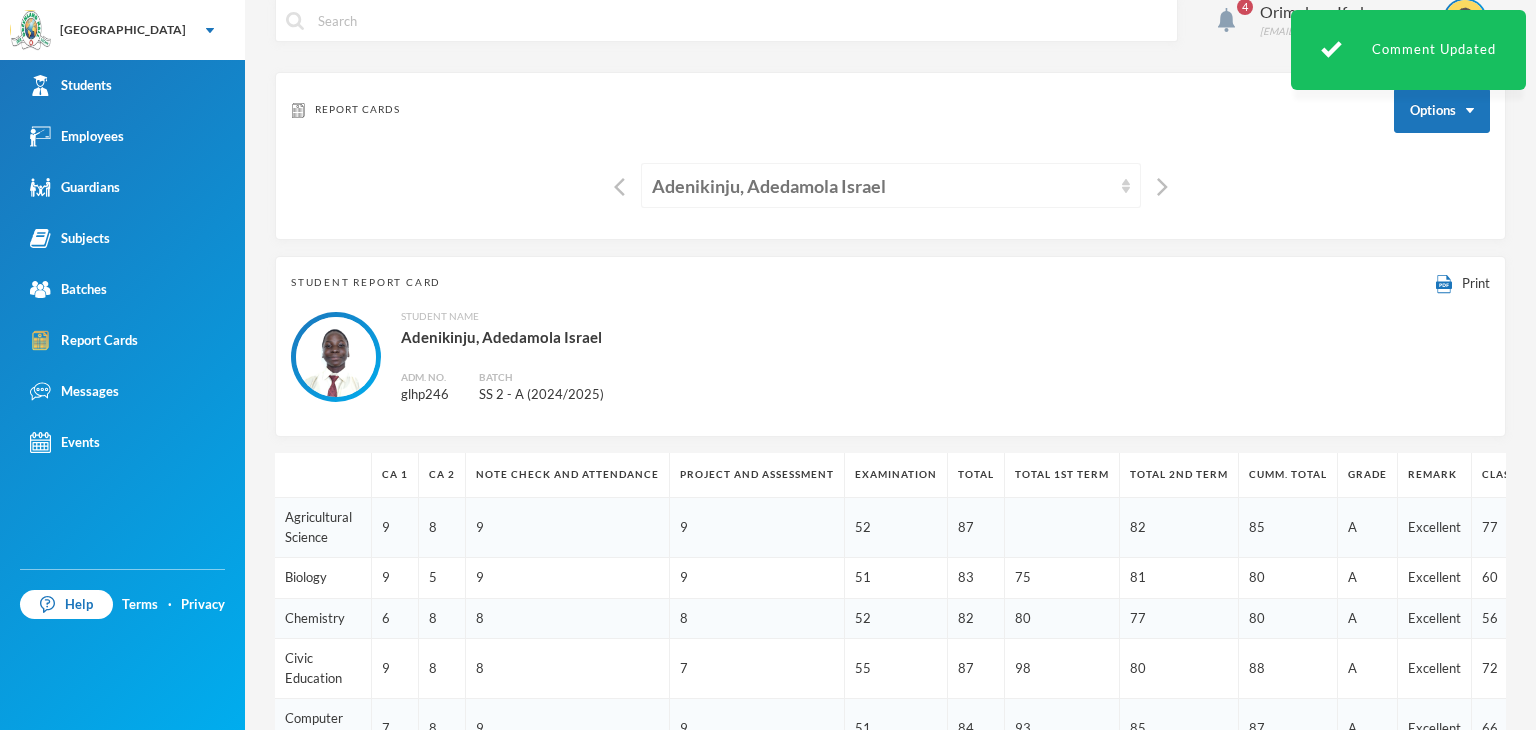 click on "Adenikinju, Adedamola Israel" at bounding box center [882, 186] 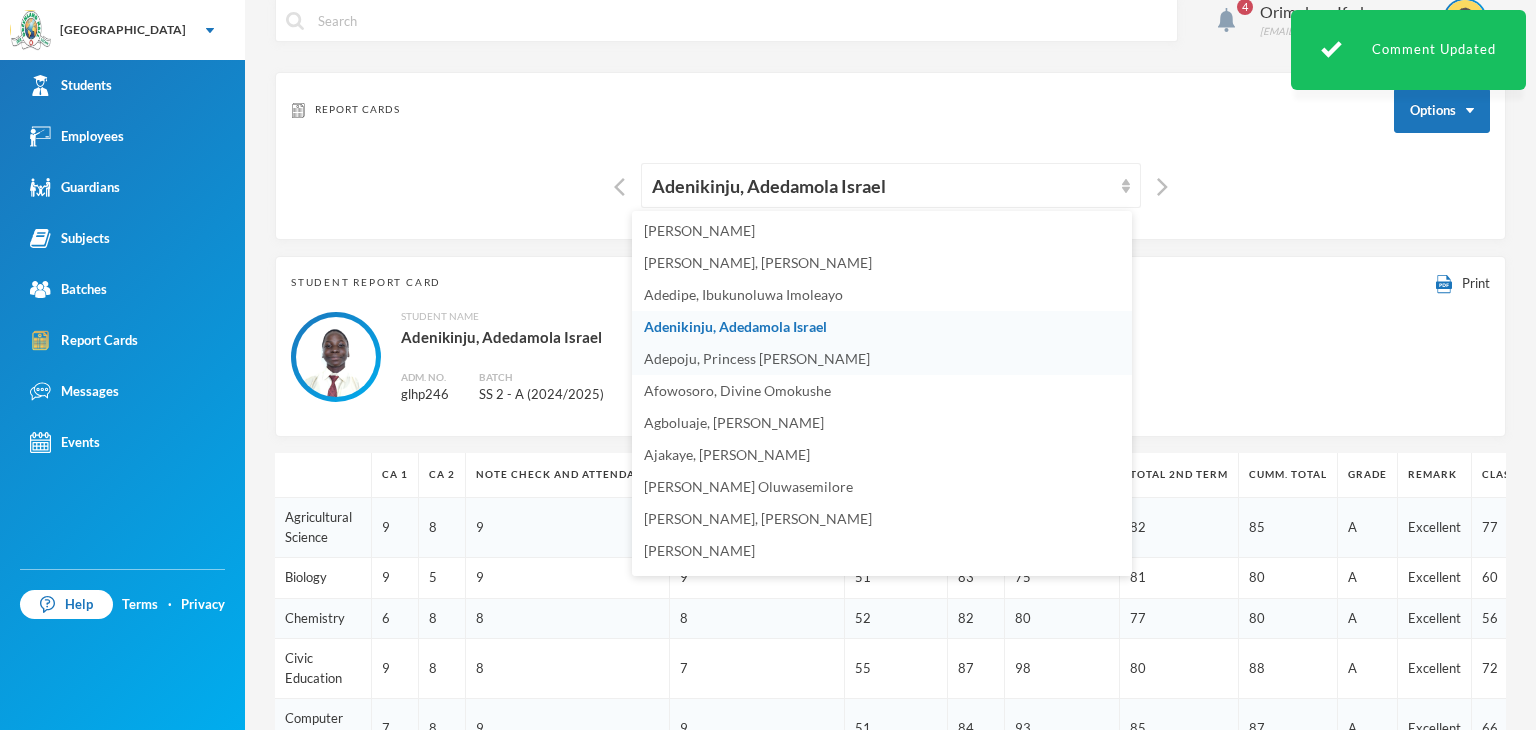 click on "Adepoju, Princess Oluwabusola" at bounding box center (757, 358) 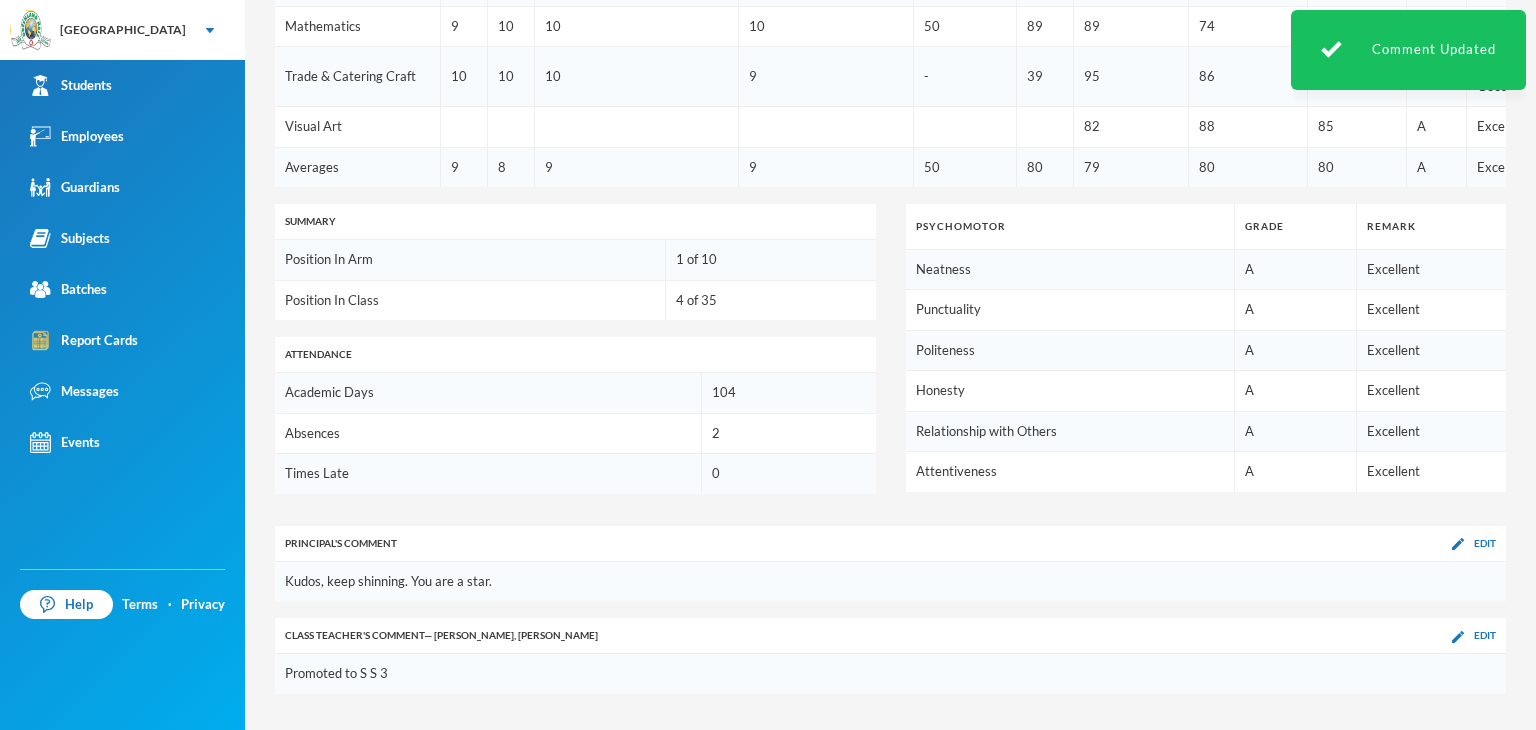 scroll, scrollTop: 1062, scrollLeft: 0, axis: vertical 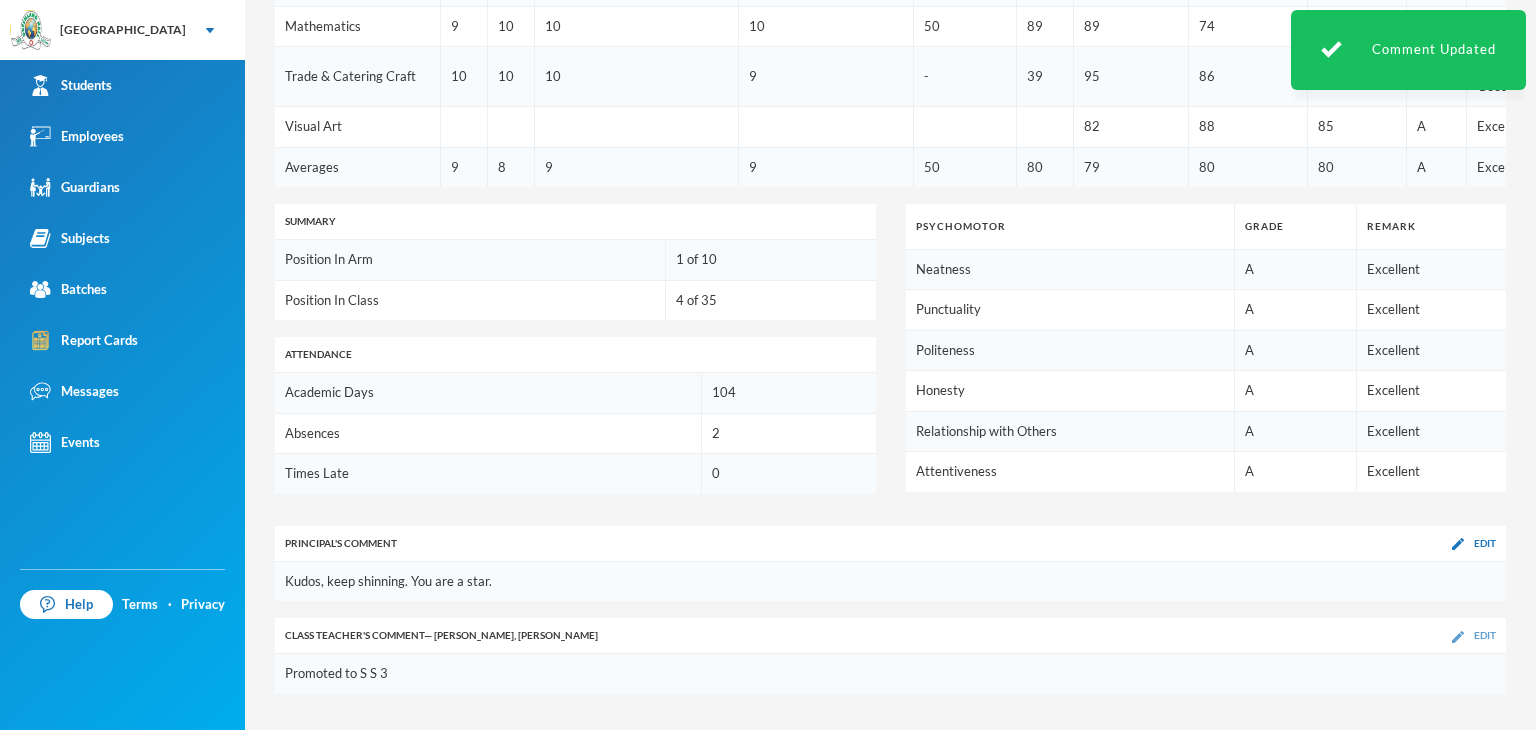 click at bounding box center (1458, 637) 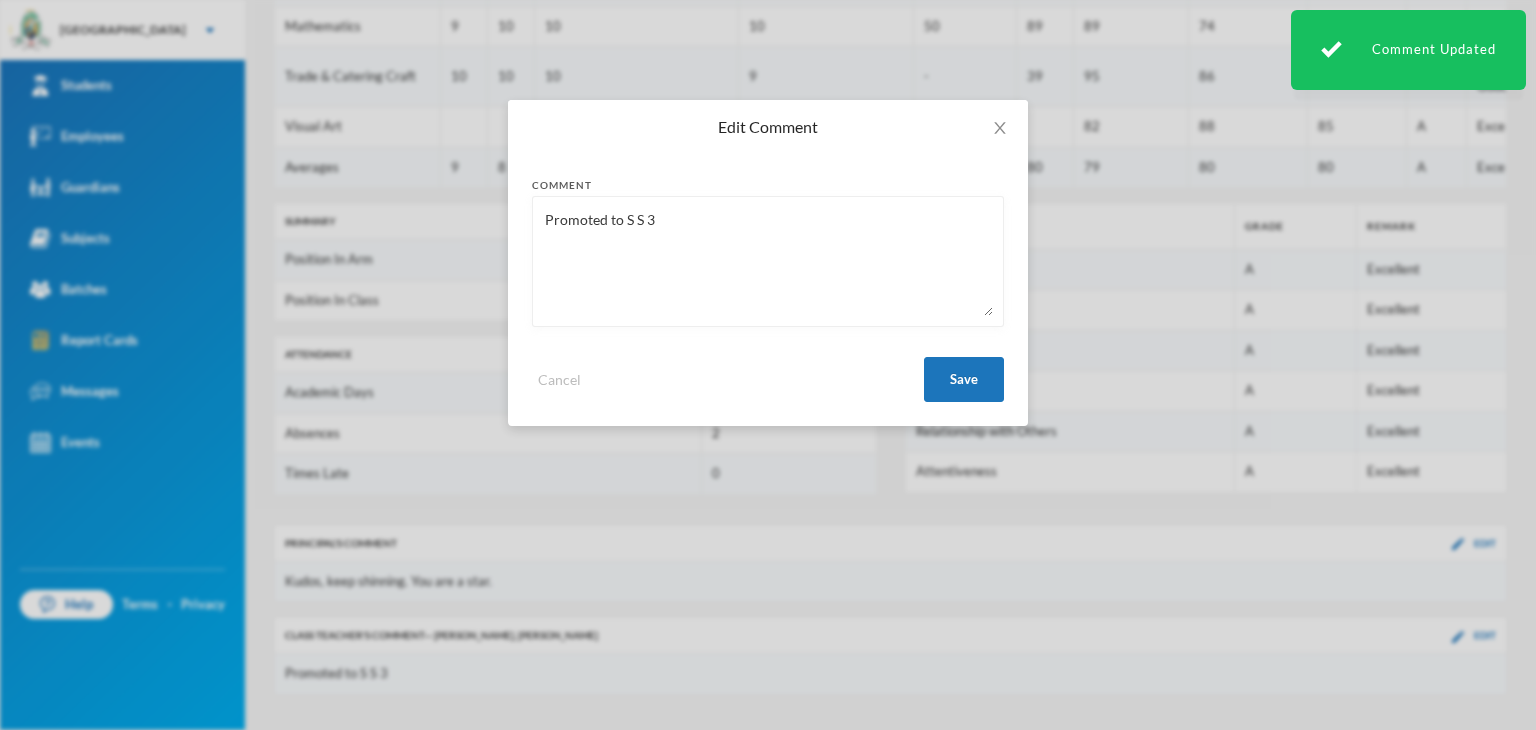 click on "Promoted to S S 3" at bounding box center [768, 261] 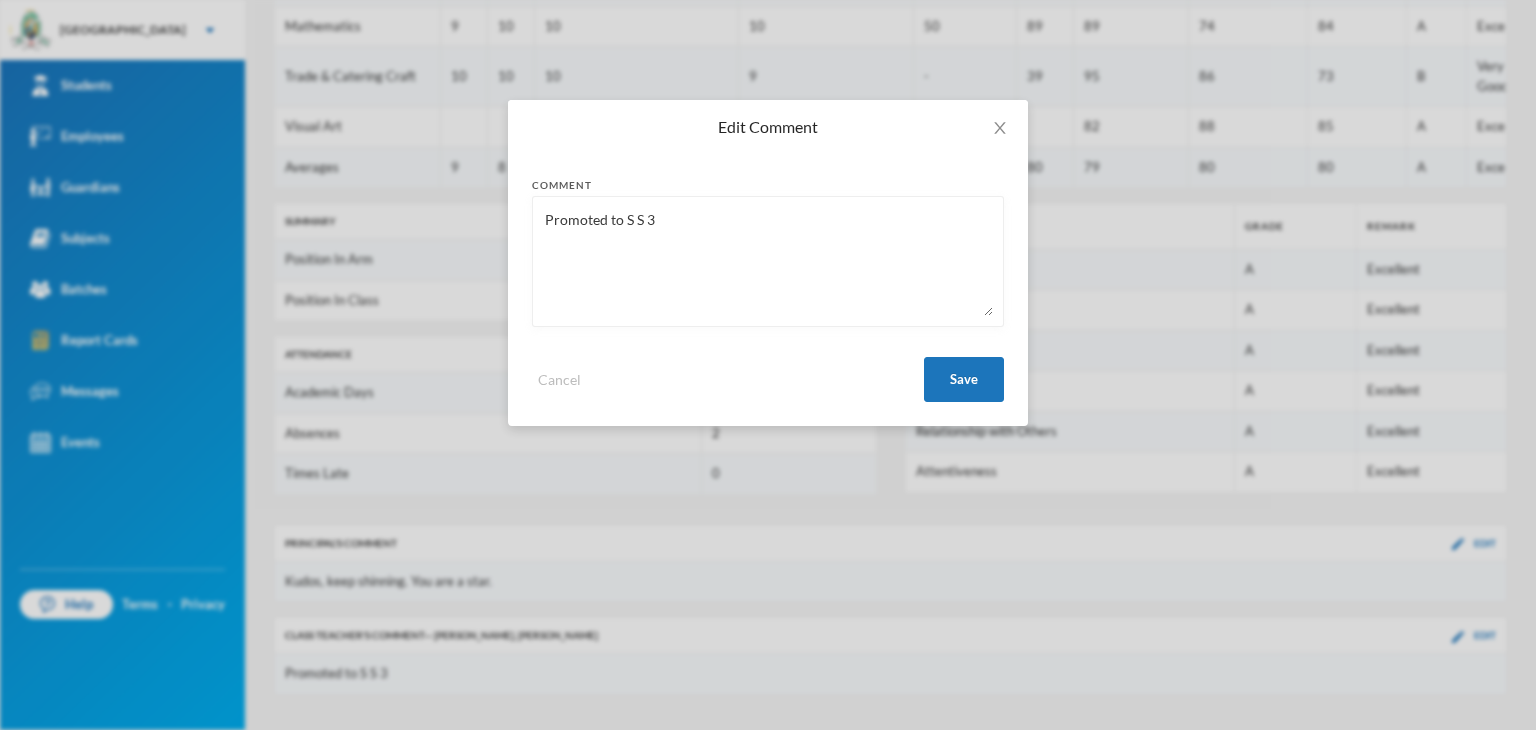 click on "Promoted to S S 3" at bounding box center (768, 261) 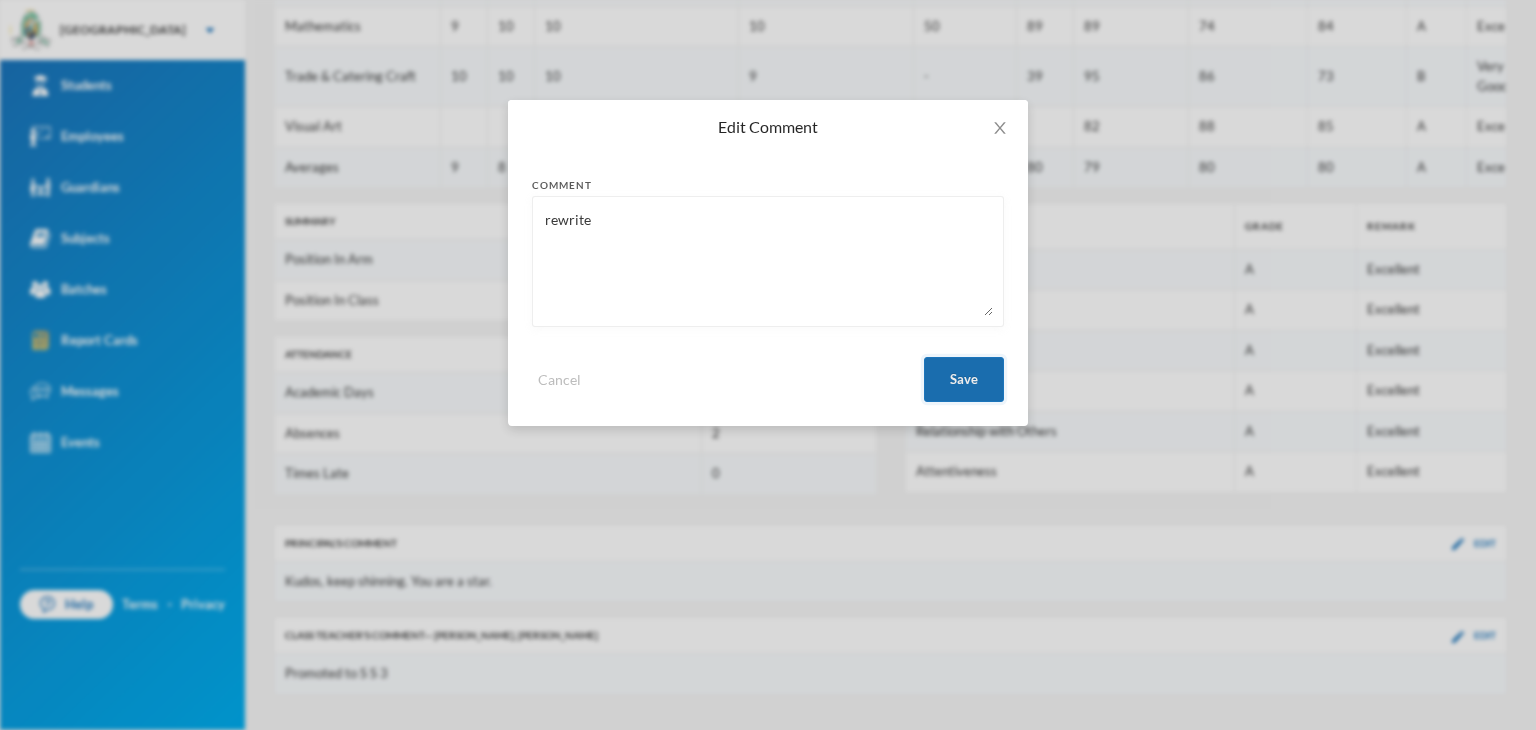 type on "rewrite" 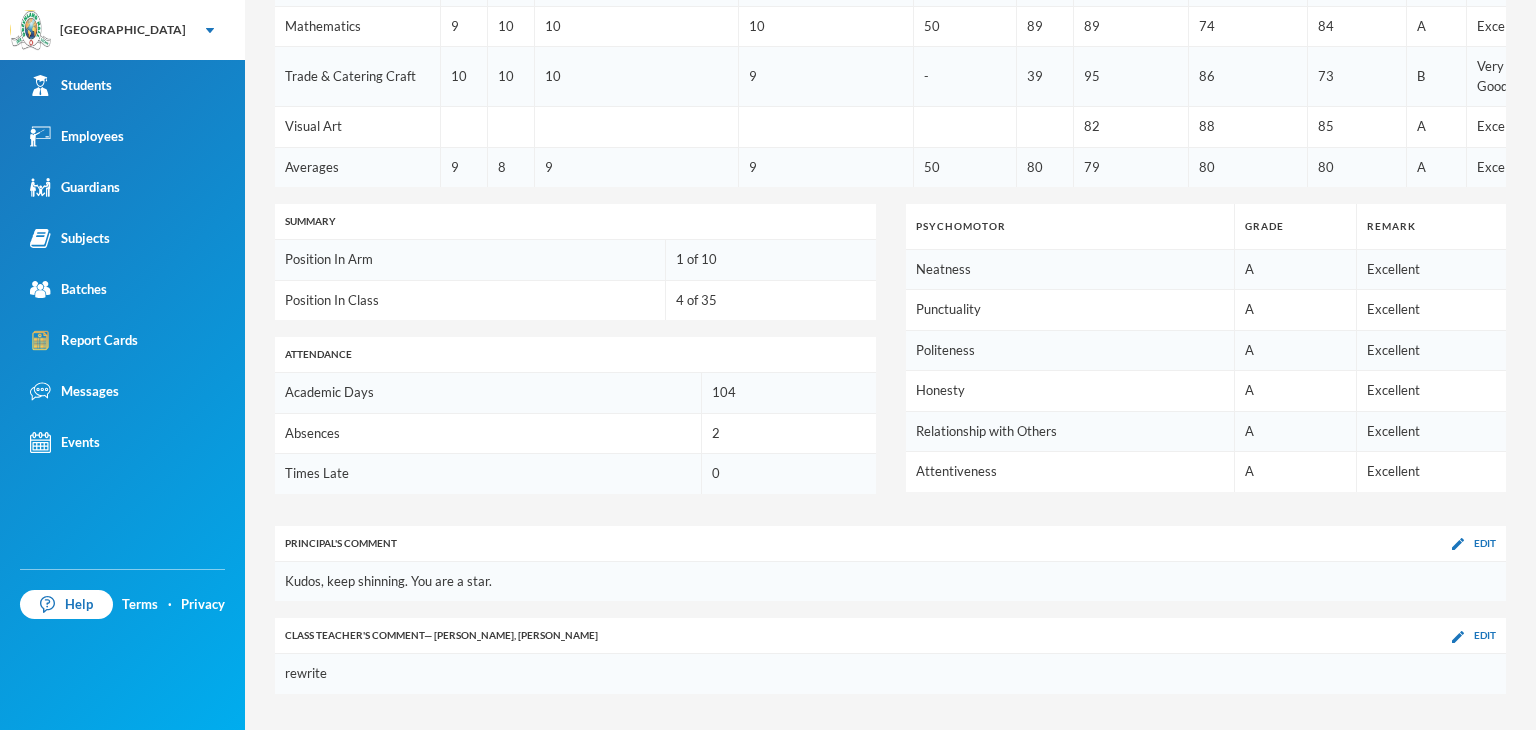 click on "Honesty" at bounding box center (1070, 391) 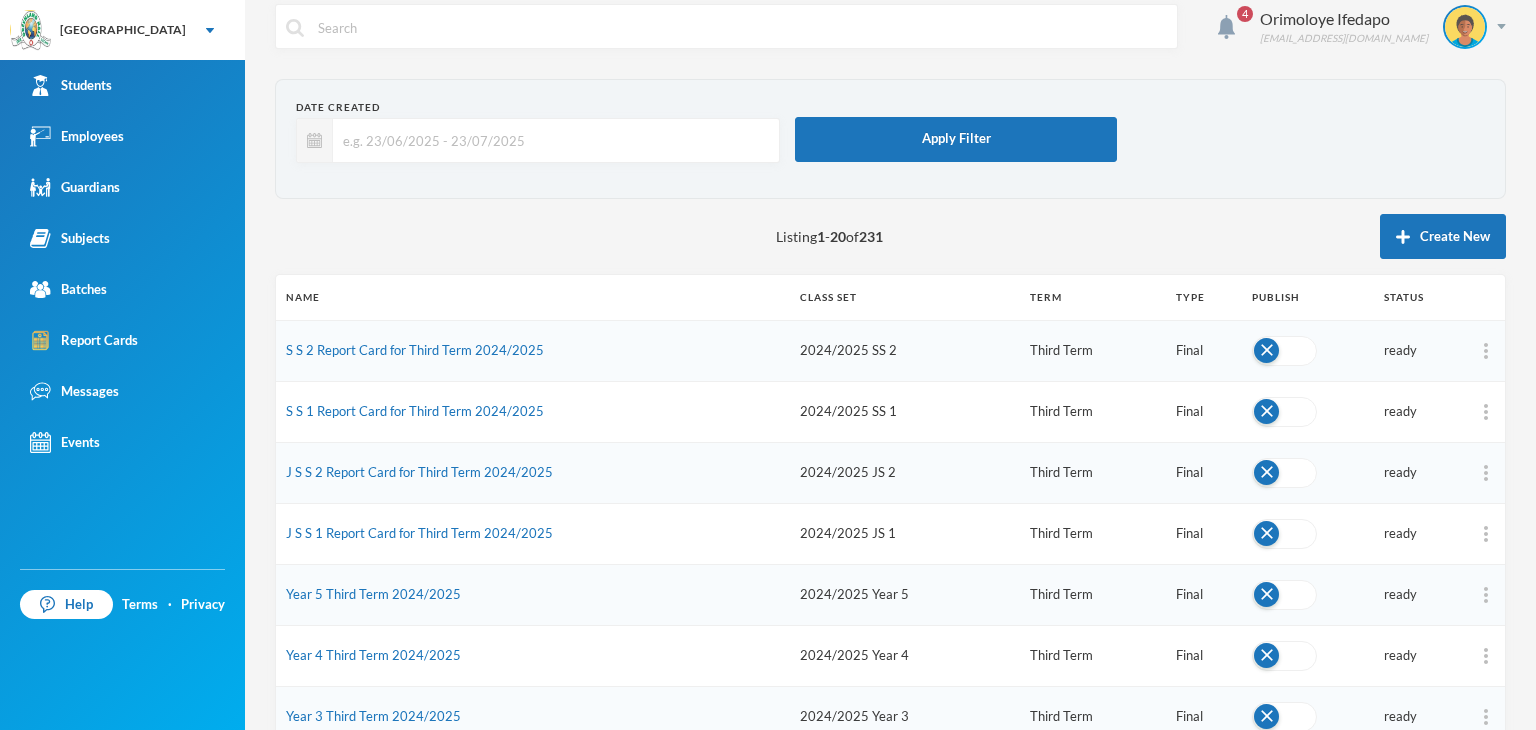 scroll, scrollTop: 0, scrollLeft: 0, axis: both 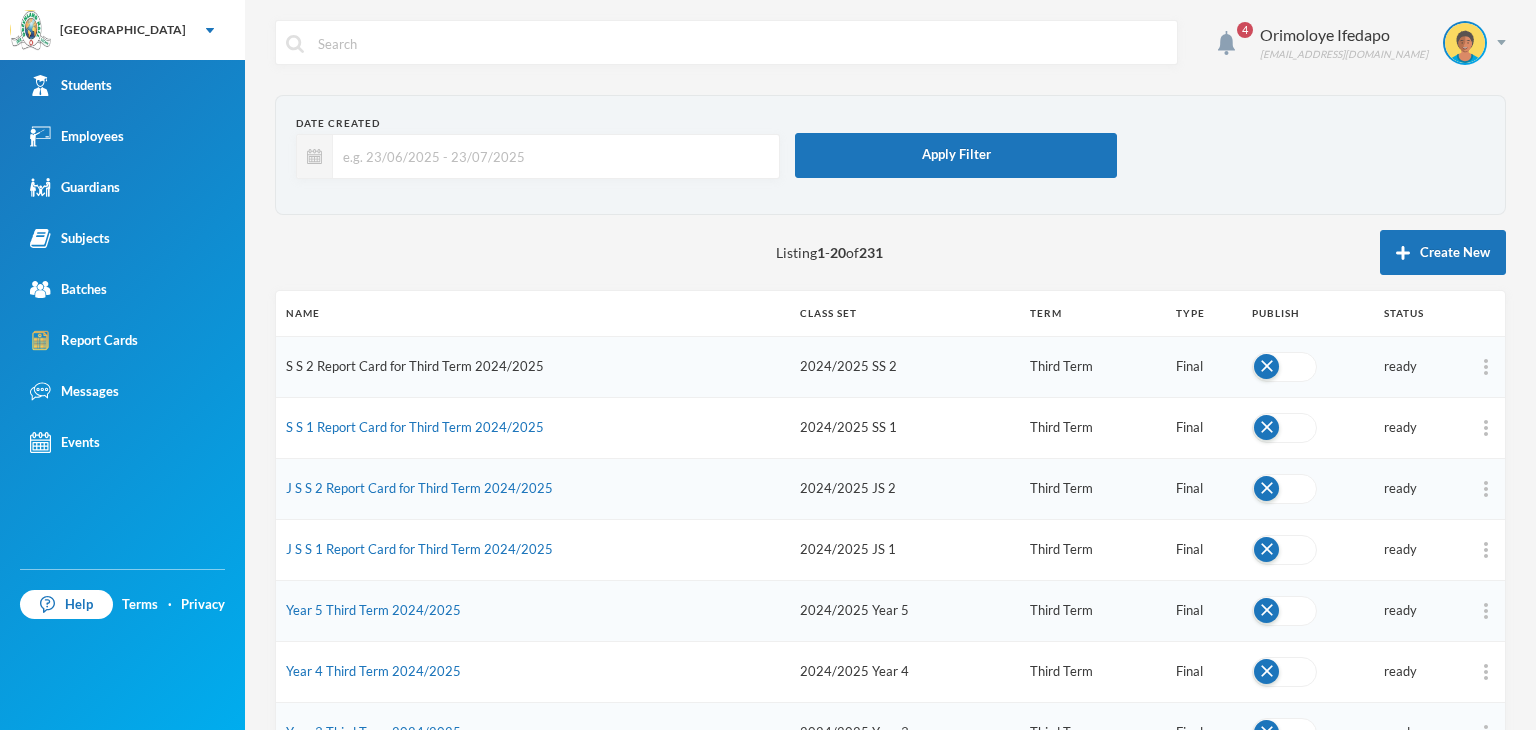 click on "S S 2 Report Card for Third Term 2024/2025" at bounding box center [415, 366] 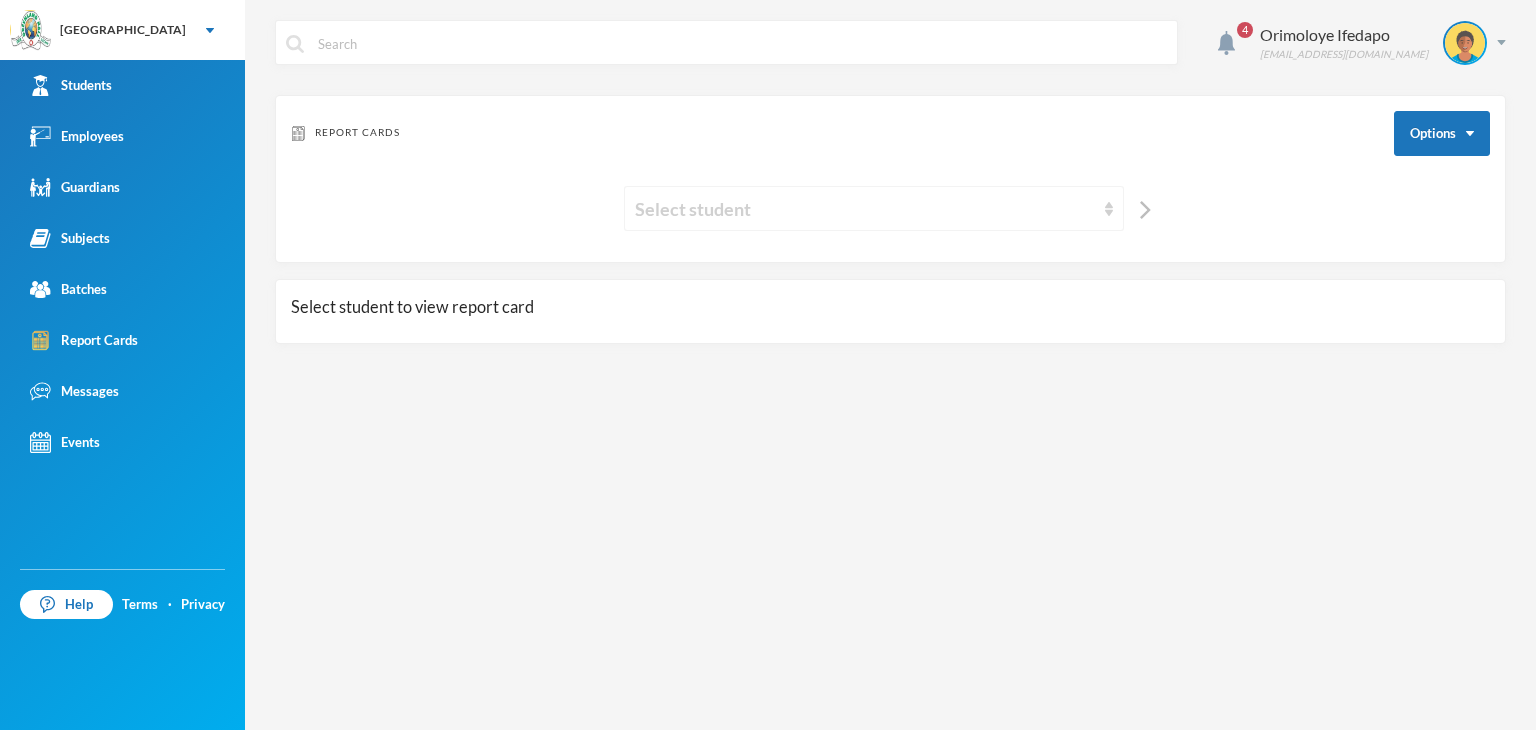 click on "Select student" at bounding box center (865, 209) 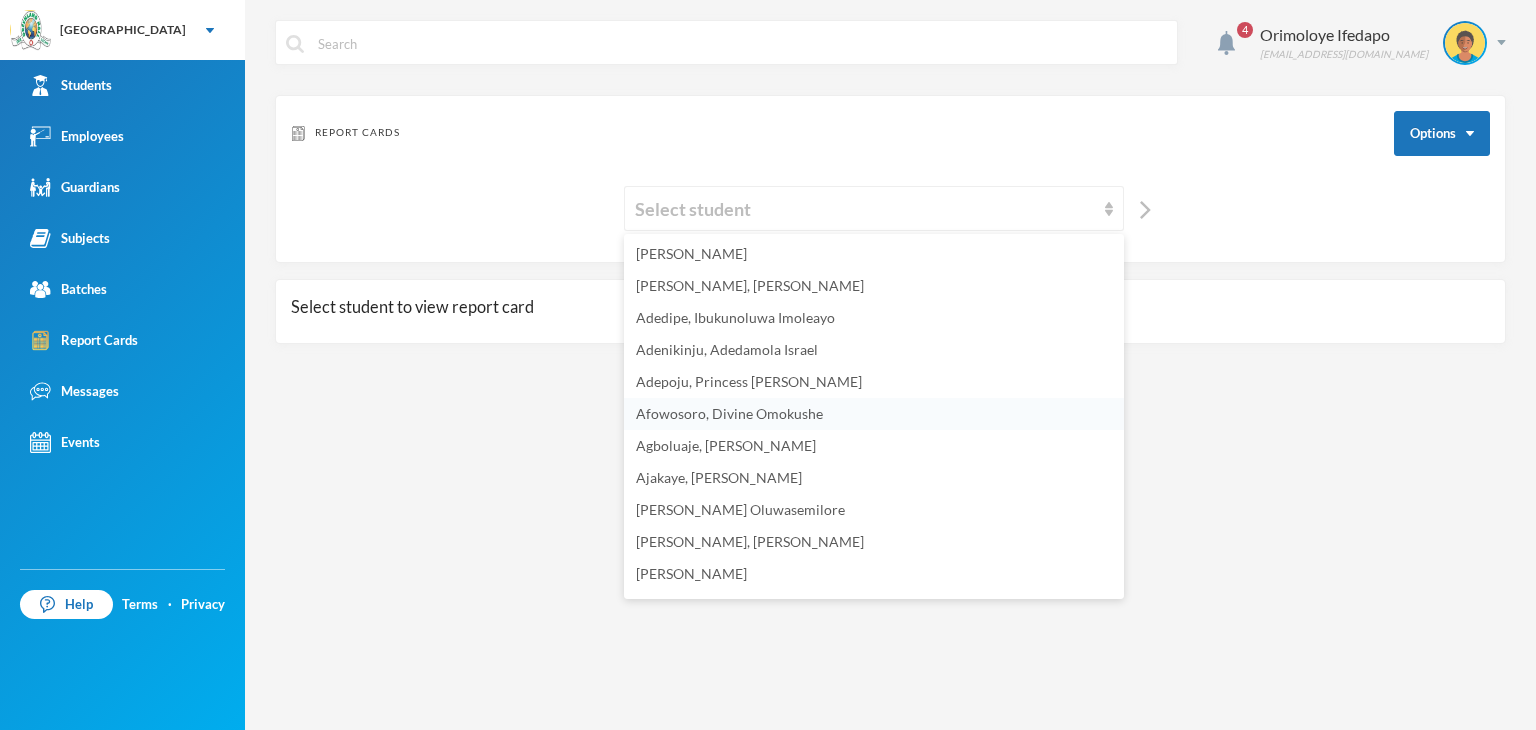 click on "Afowosoro, Divine Omokushe" at bounding box center [729, 413] 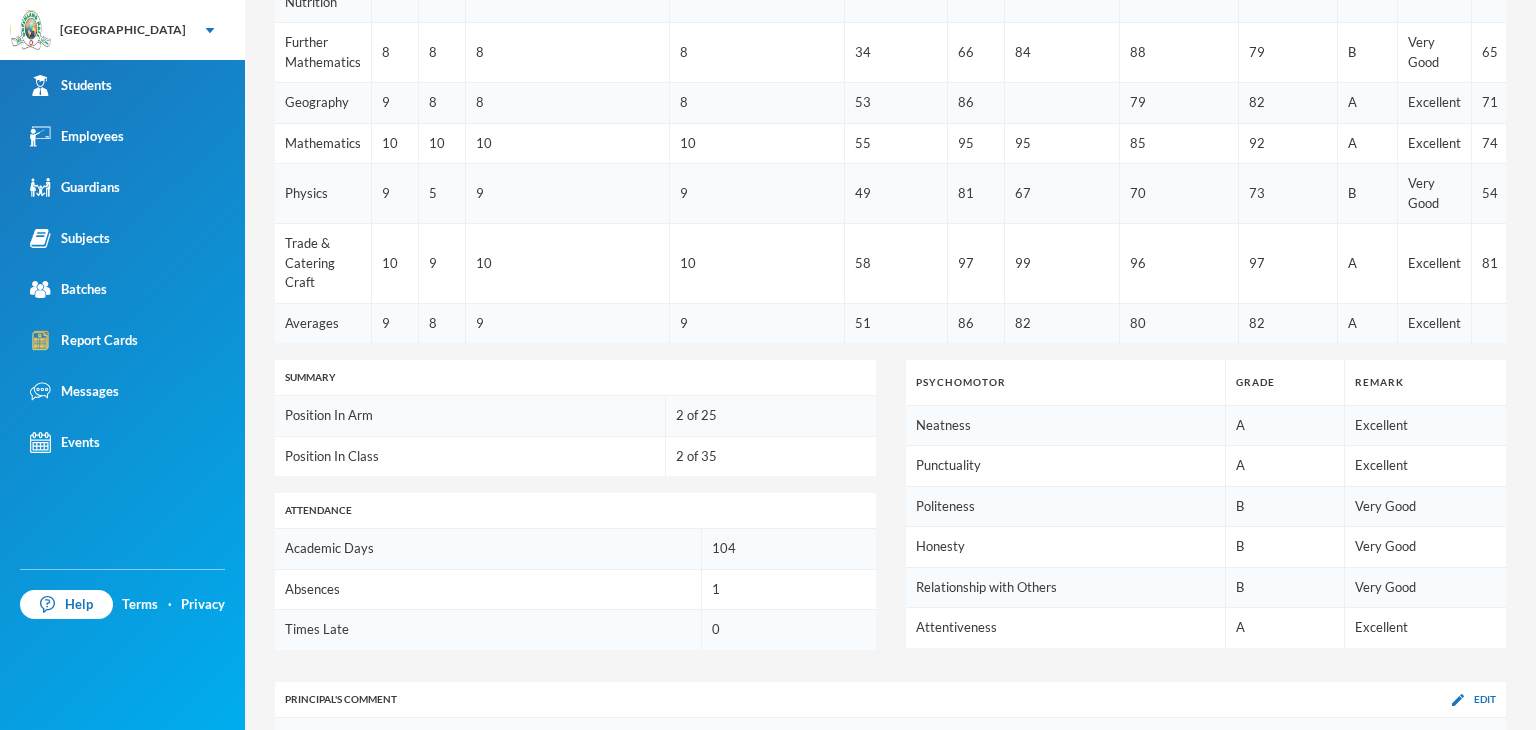 scroll, scrollTop: 1081, scrollLeft: 0, axis: vertical 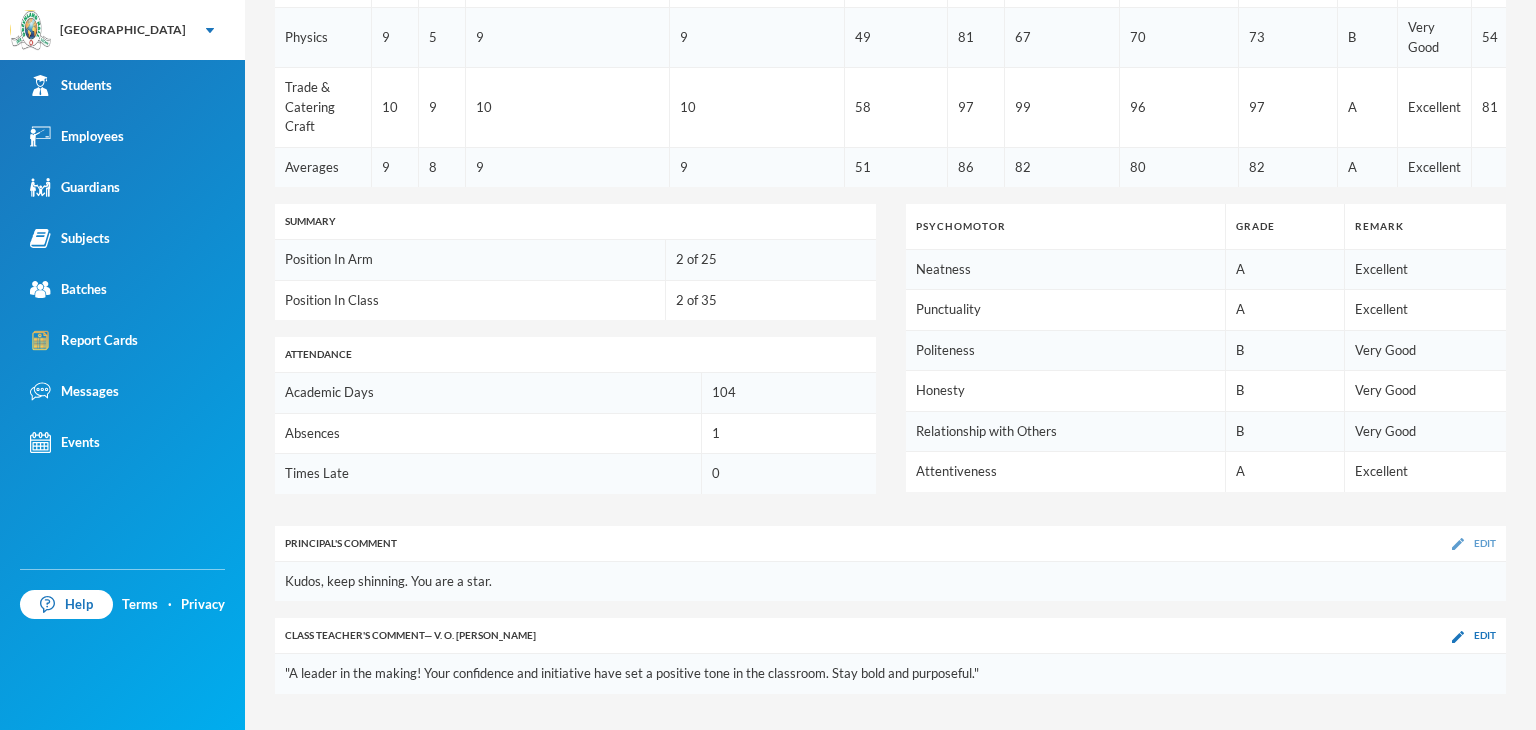 click at bounding box center (1458, 544) 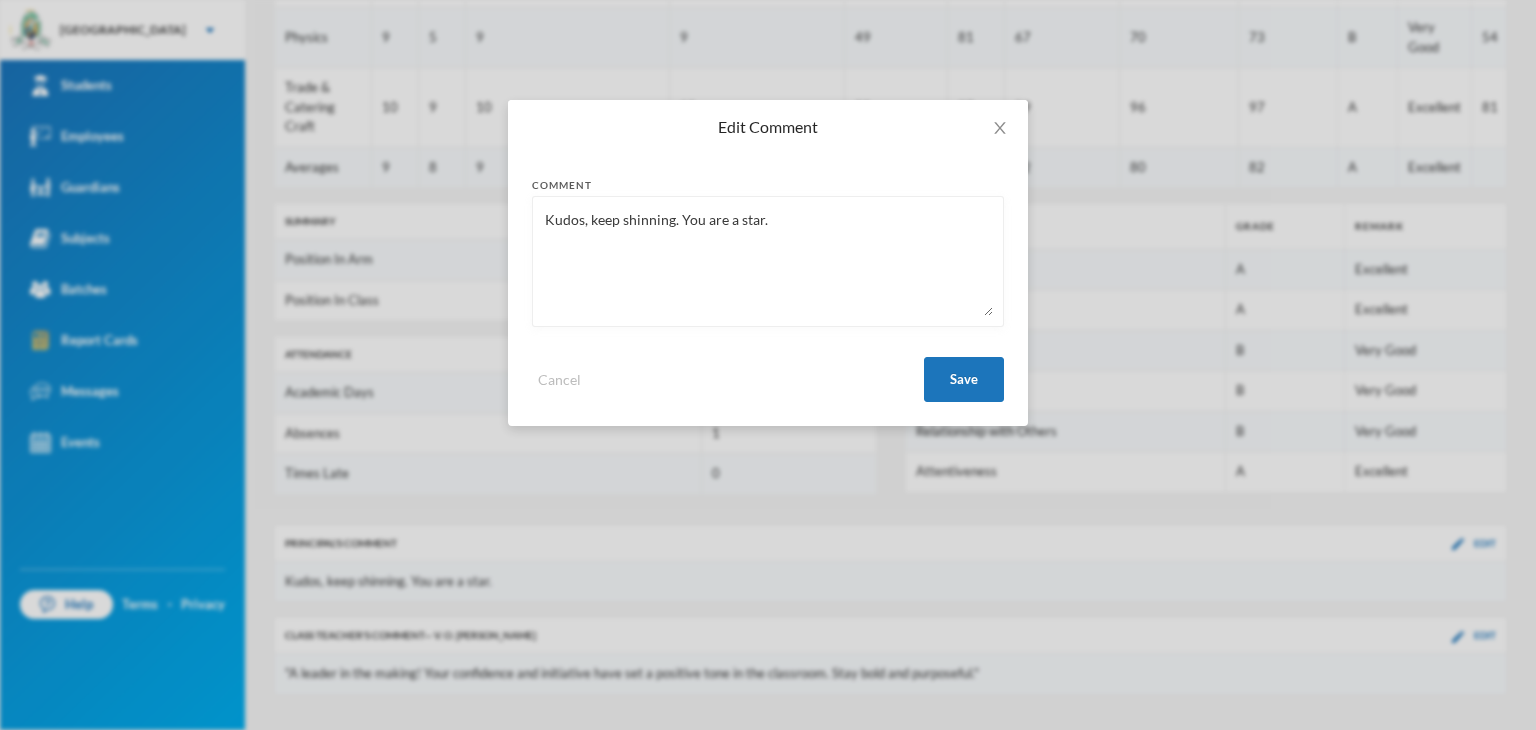 click on "Kudos, keep shinning. You are a star." at bounding box center (768, 261) 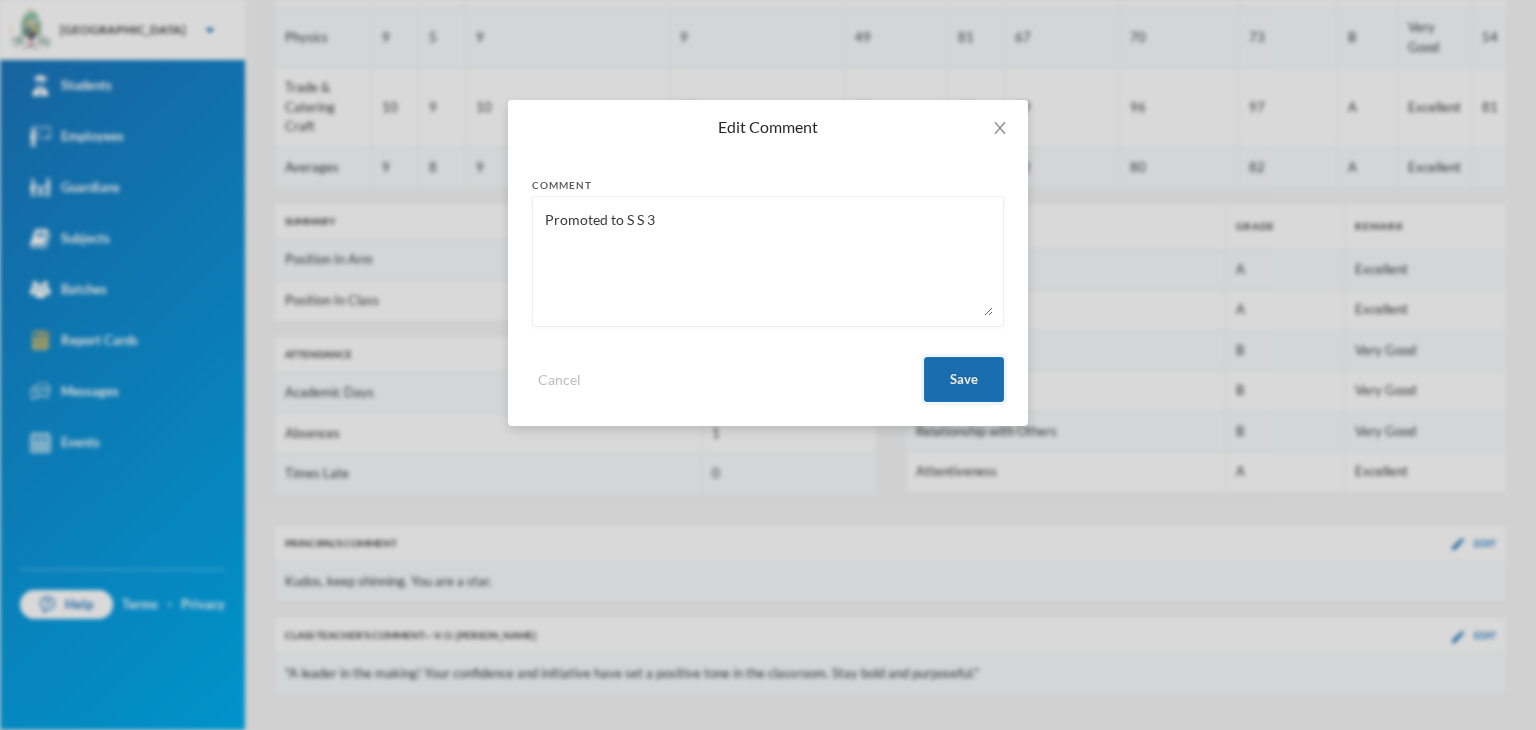 type on "Promoted to S S 3" 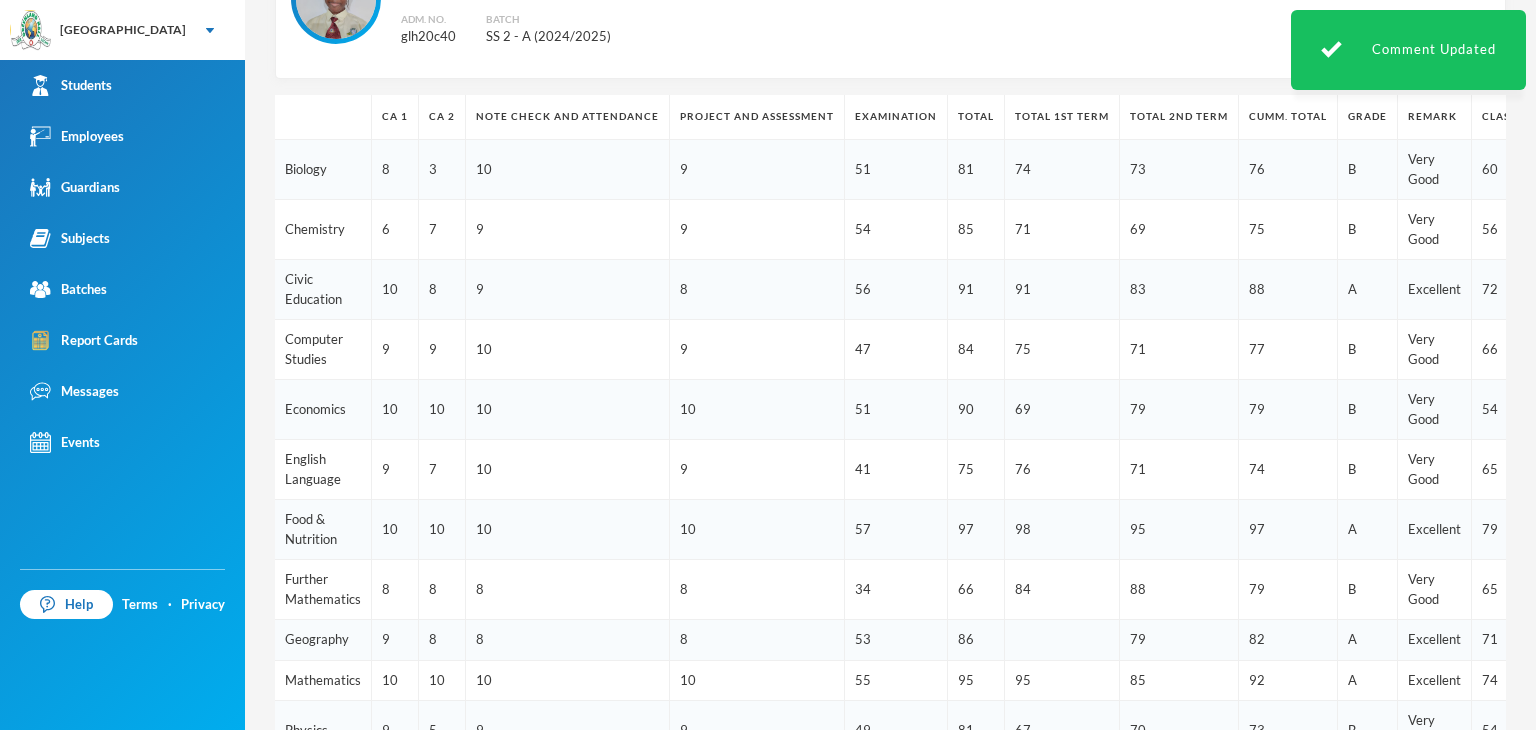 scroll, scrollTop: 81, scrollLeft: 0, axis: vertical 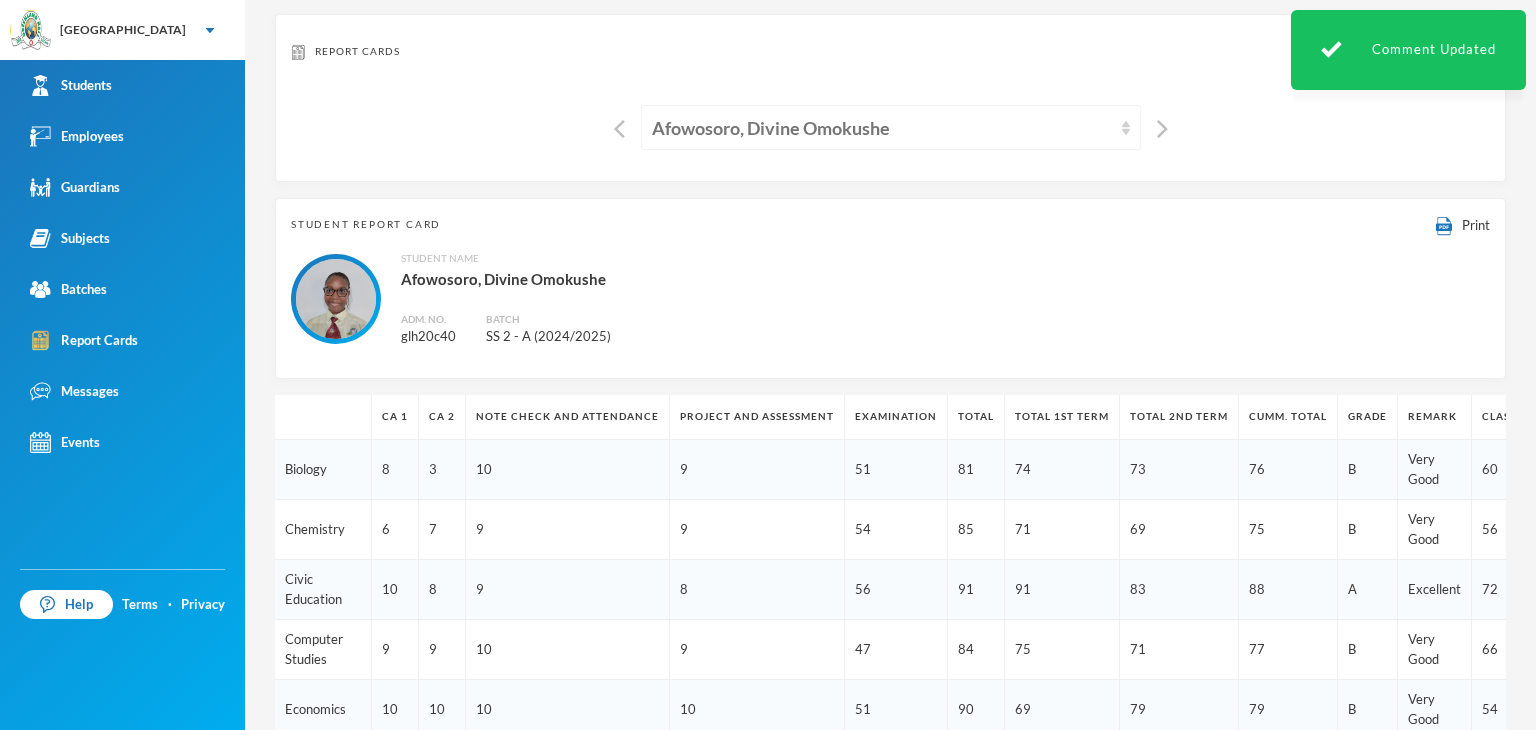 click on "Afowosoro, Divine Omokushe" at bounding box center (882, 128) 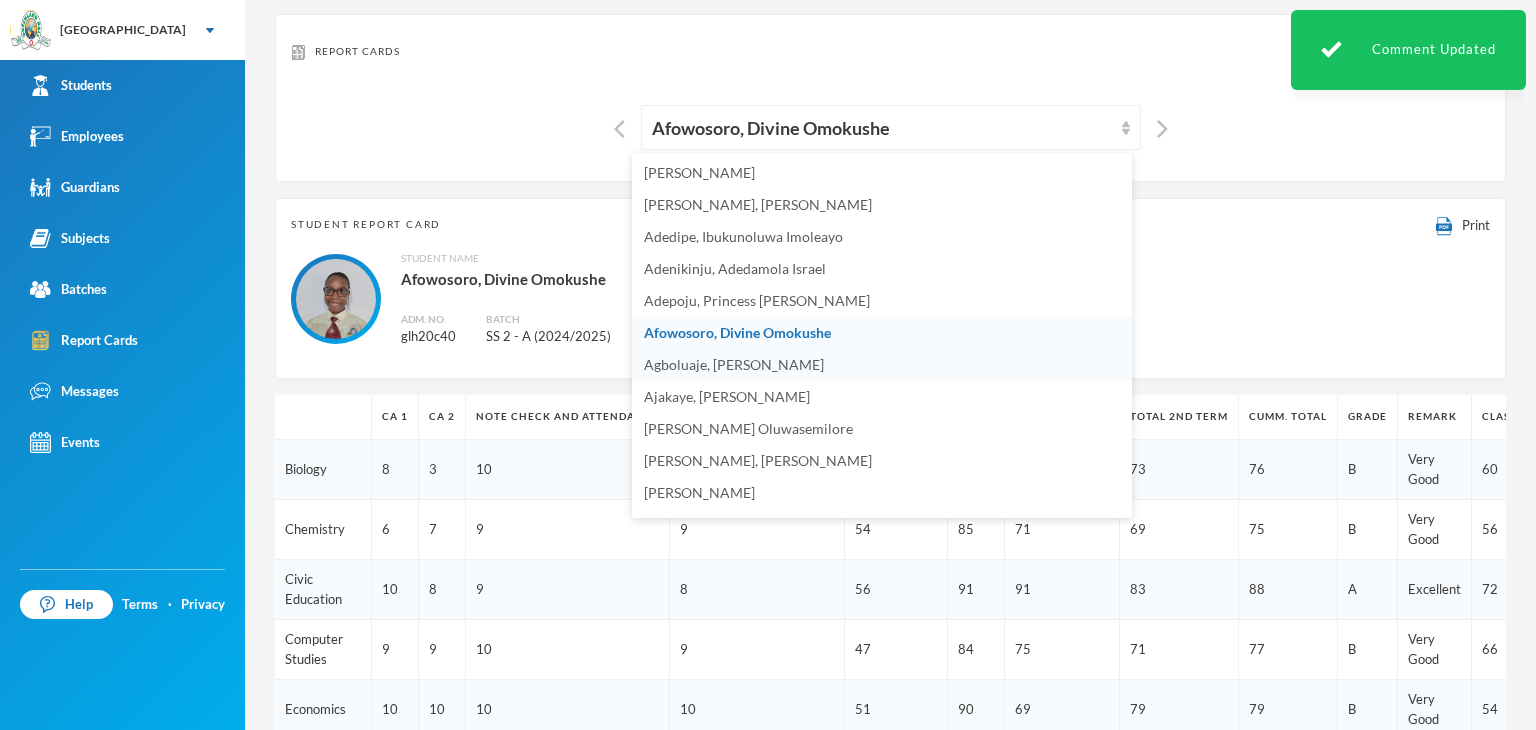 click on "Agboluaje, Roqiat Doyinsola" at bounding box center [734, 364] 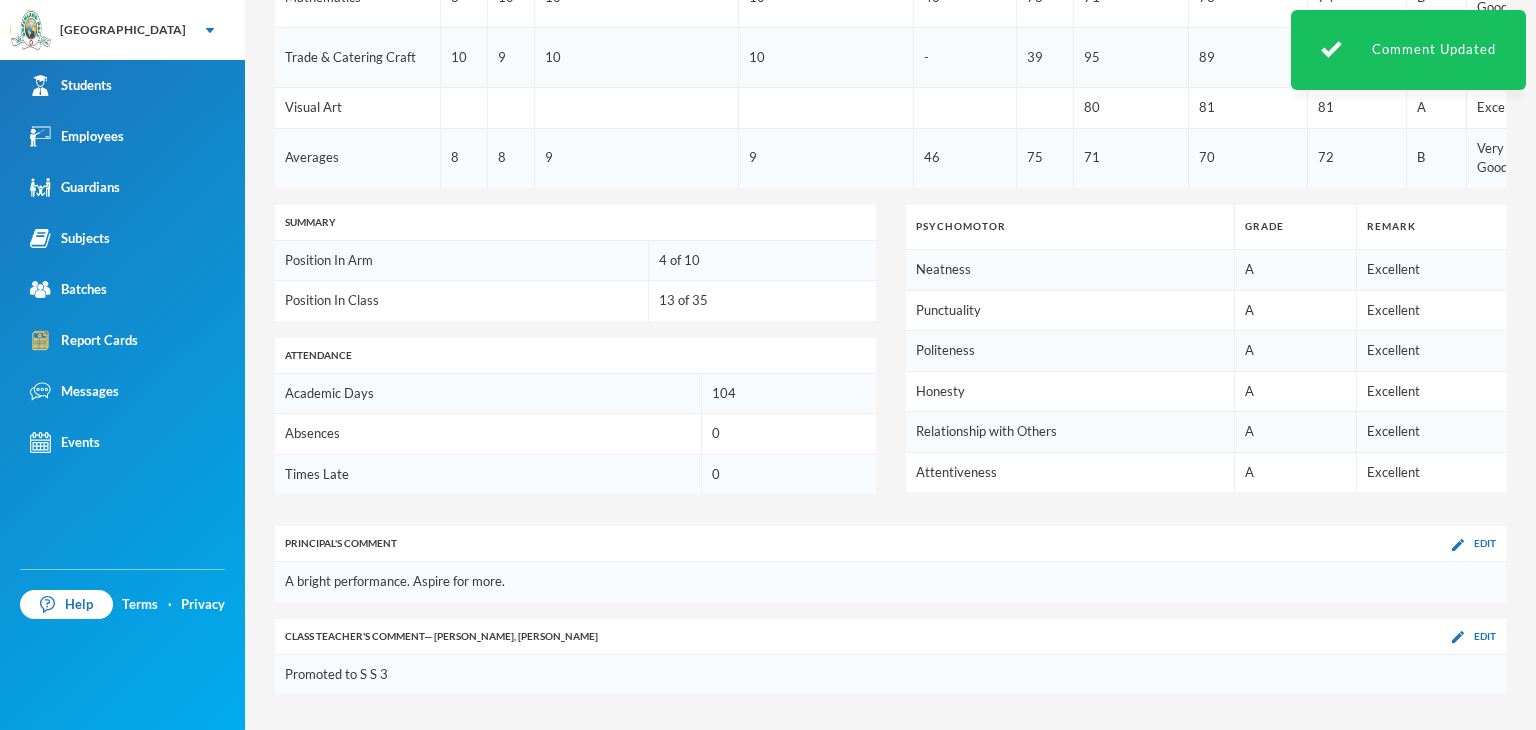 scroll, scrollTop: 1062, scrollLeft: 0, axis: vertical 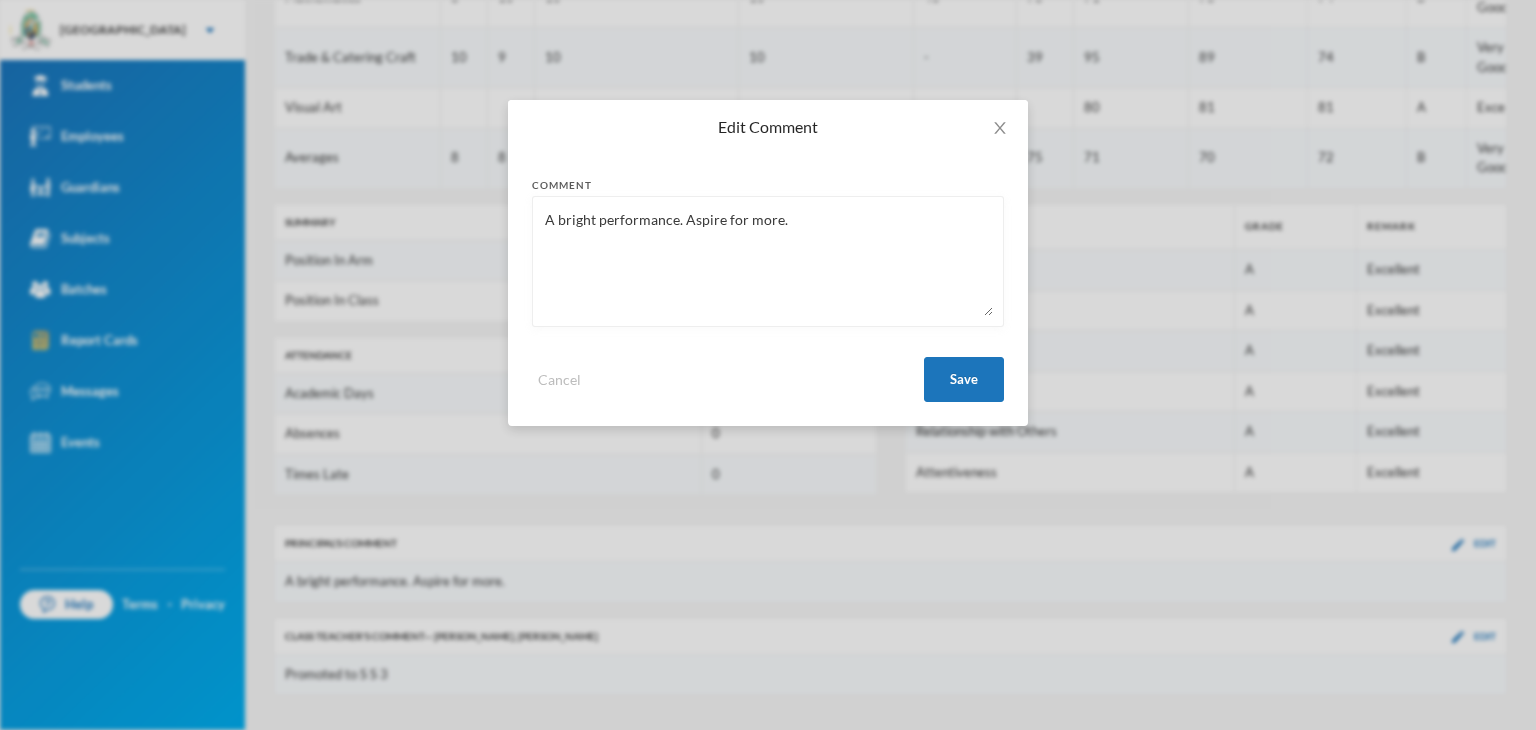 click on "A bright performance. Aspire for more." at bounding box center [768, 261] 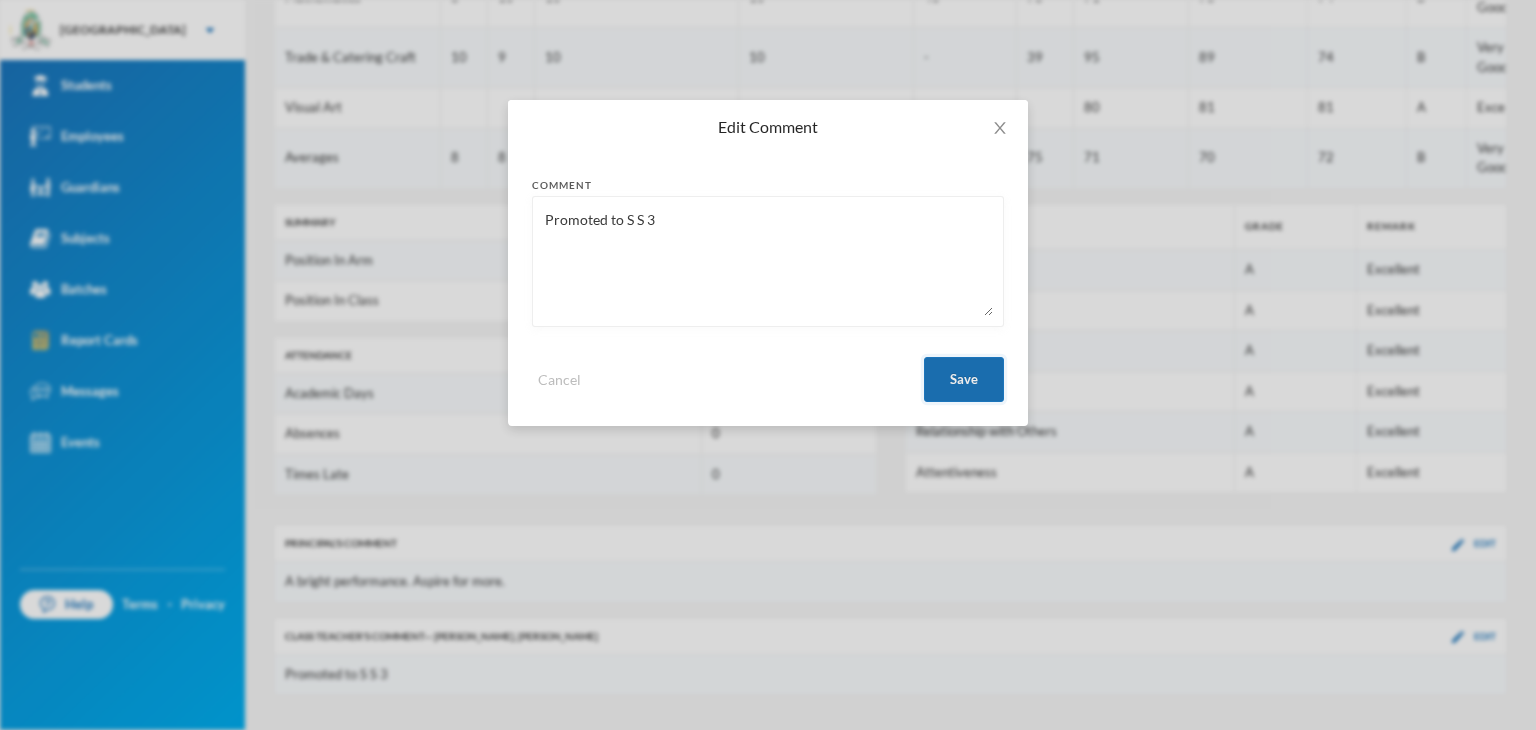 type on "Promoted to S S 3" 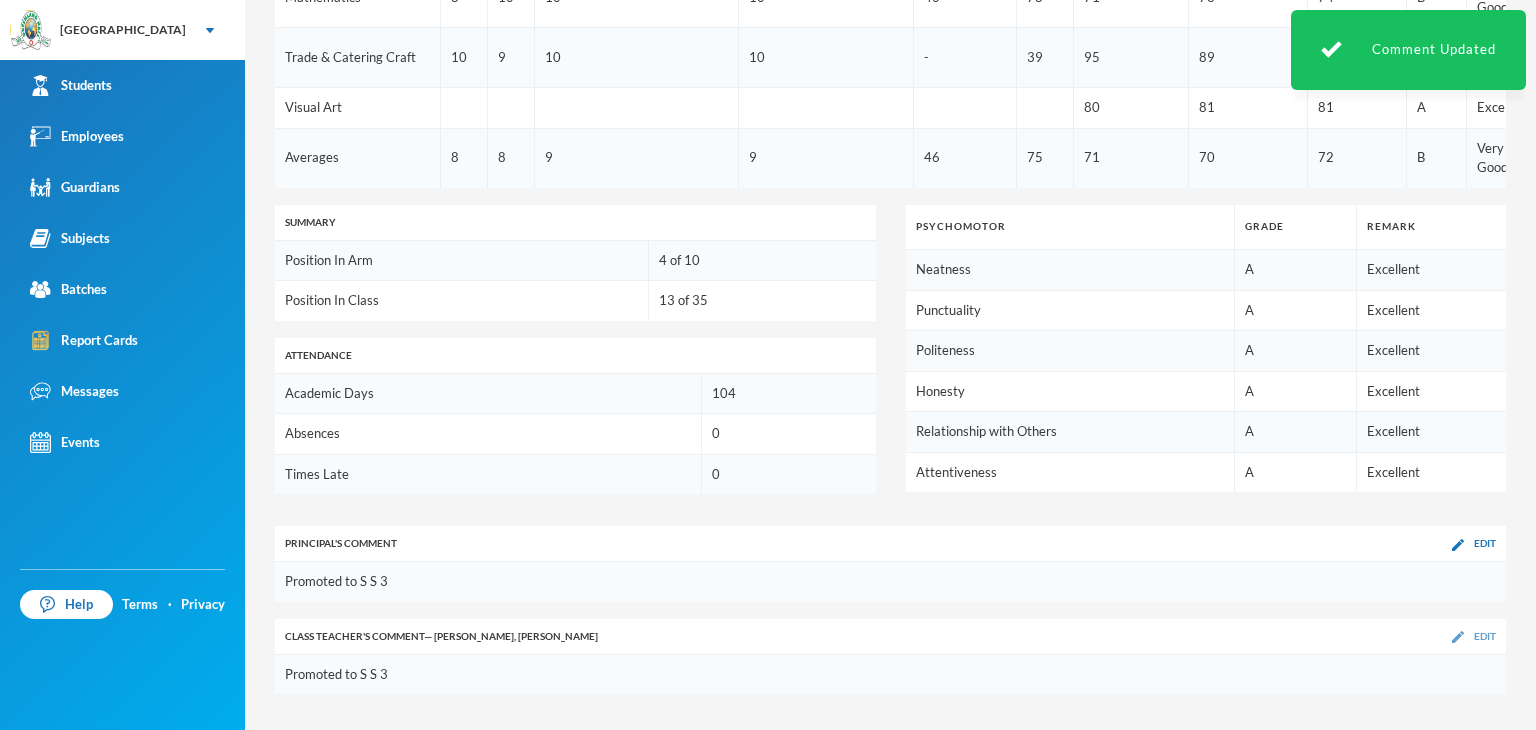 click at bounding box center (1458, 637) 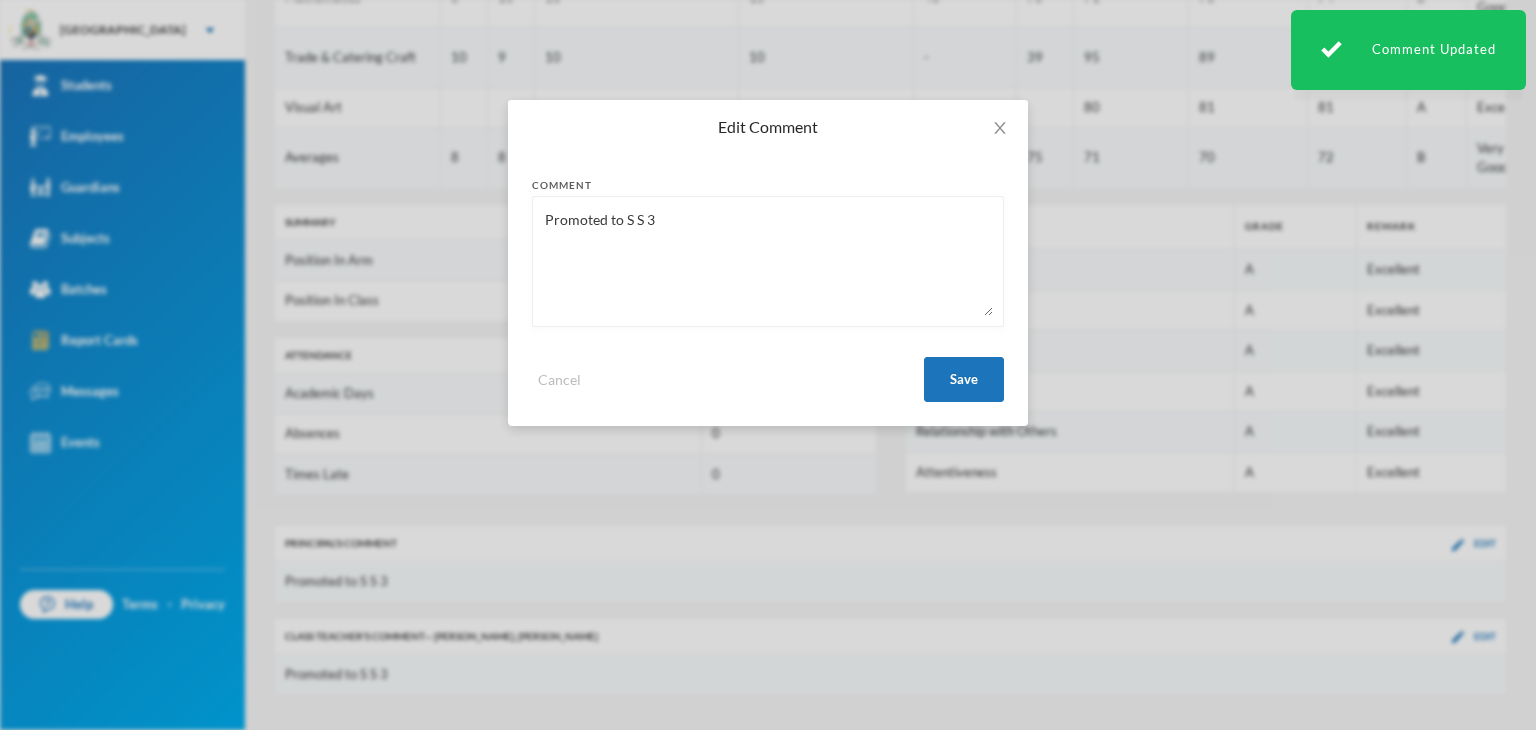 click on "Promoted to S S 3" at bounding box center (768, 261) 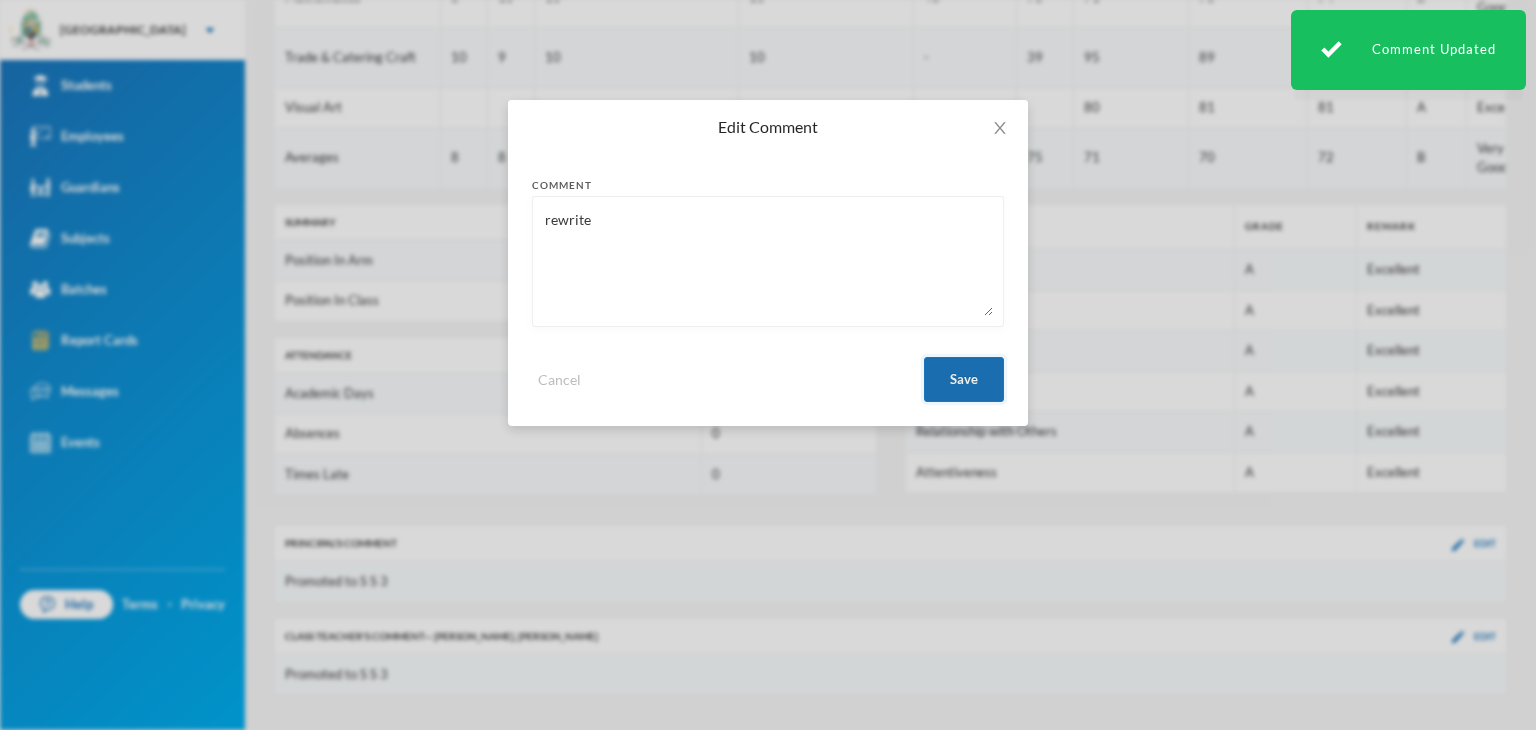 type on "rewrite" 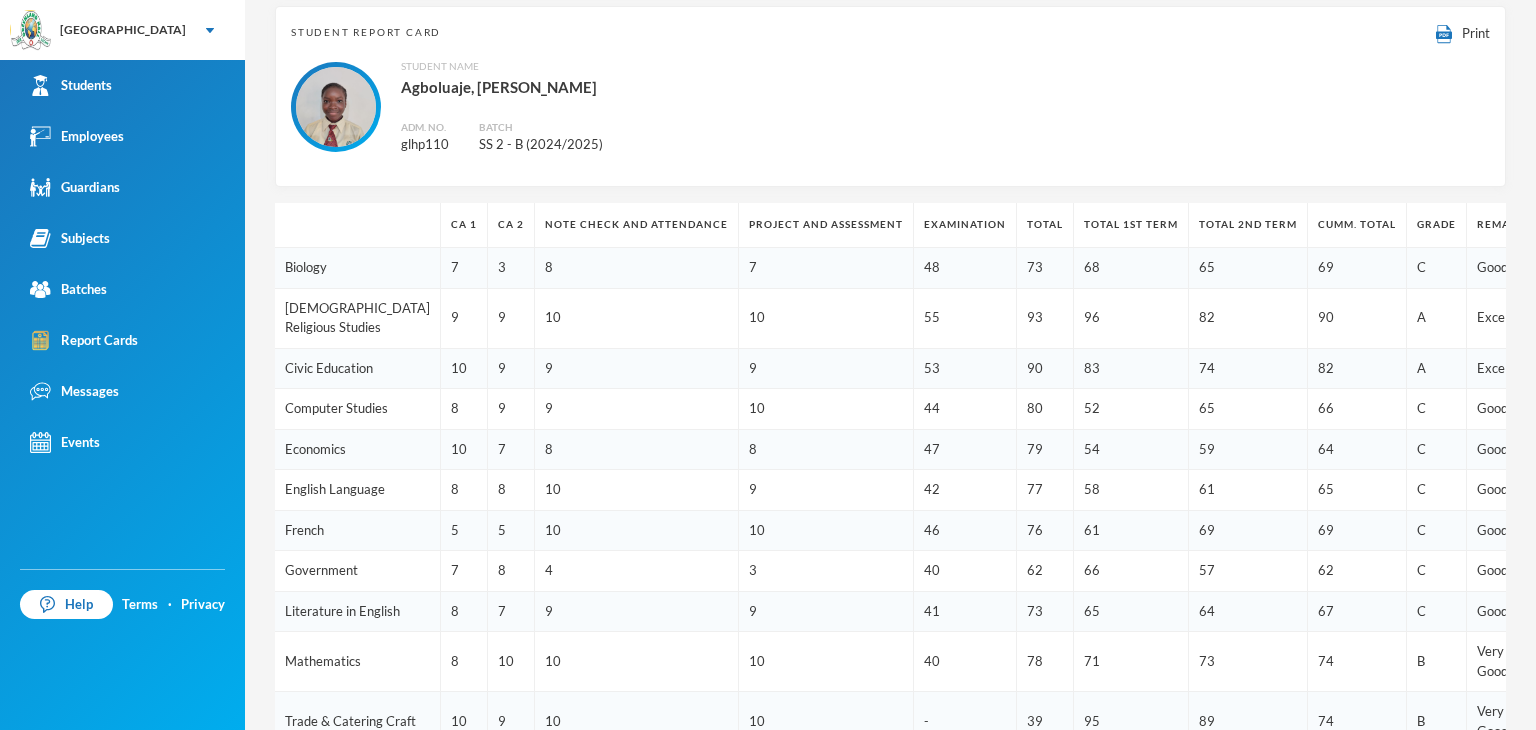 scroll, scrollTop: 62, scrollLeft: 0, axis: vertical 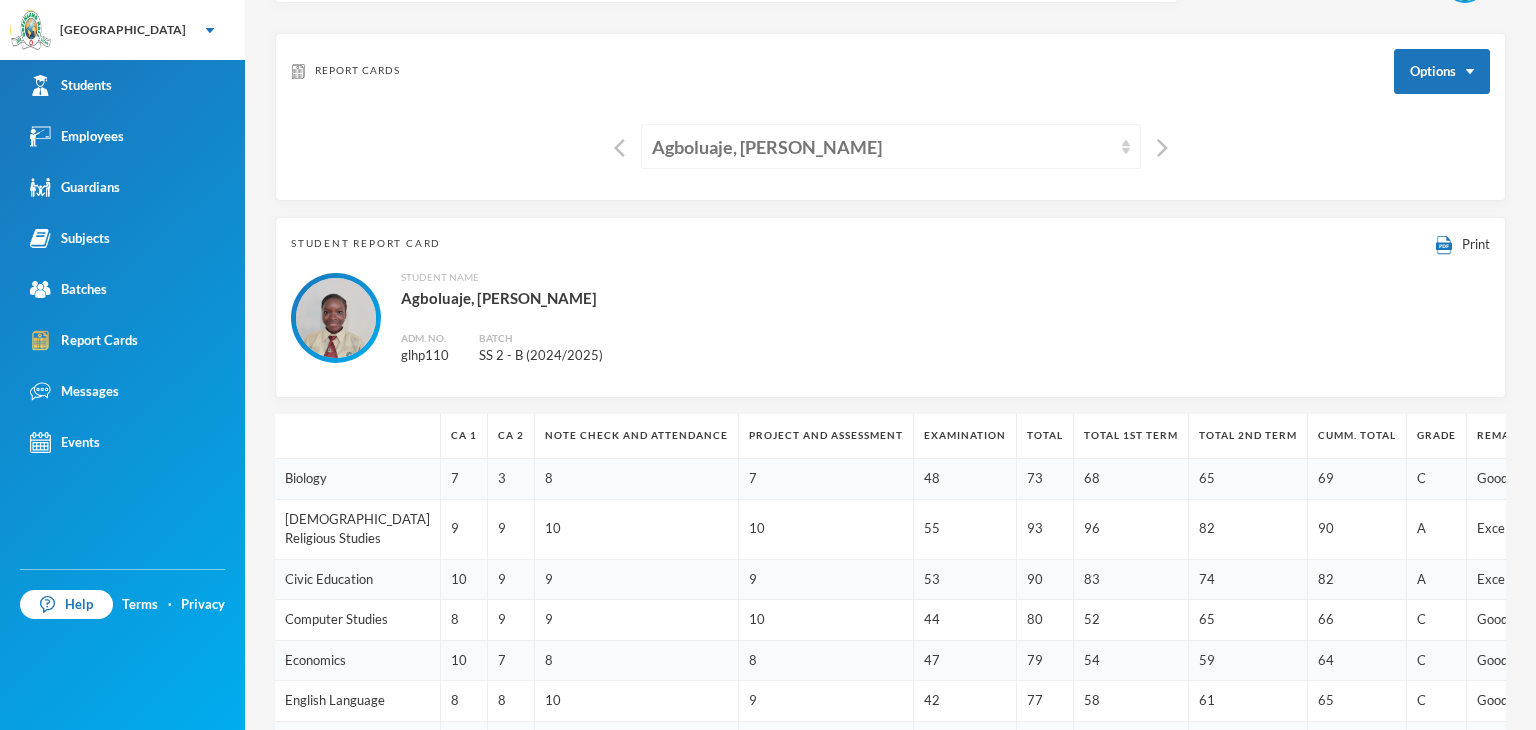 click on "Agboluaje, Roqiat Doyinsola" at bounding box center (882, 147) 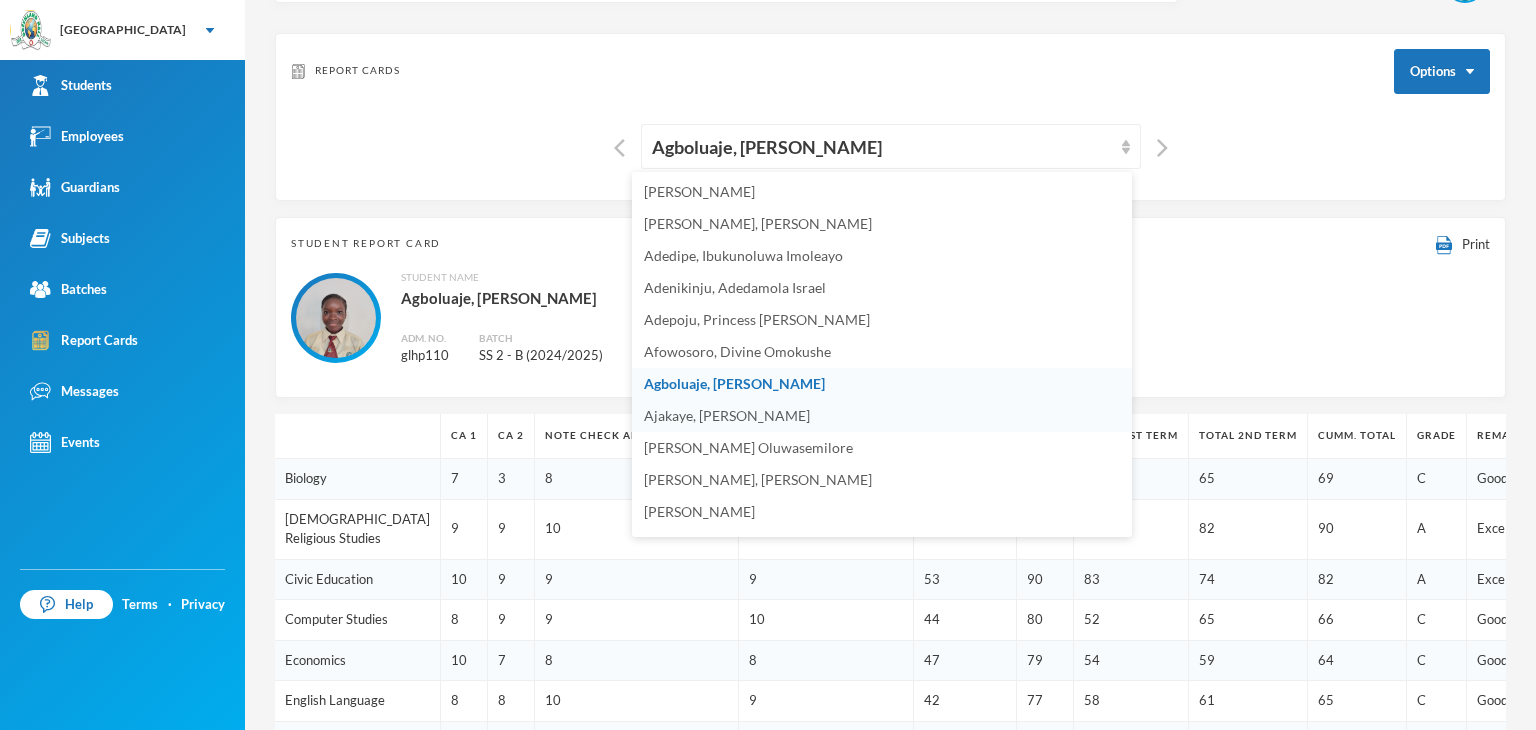 click on "Ajakaye, Fisayomi Elizabeth" at bounding box center (727, 415) 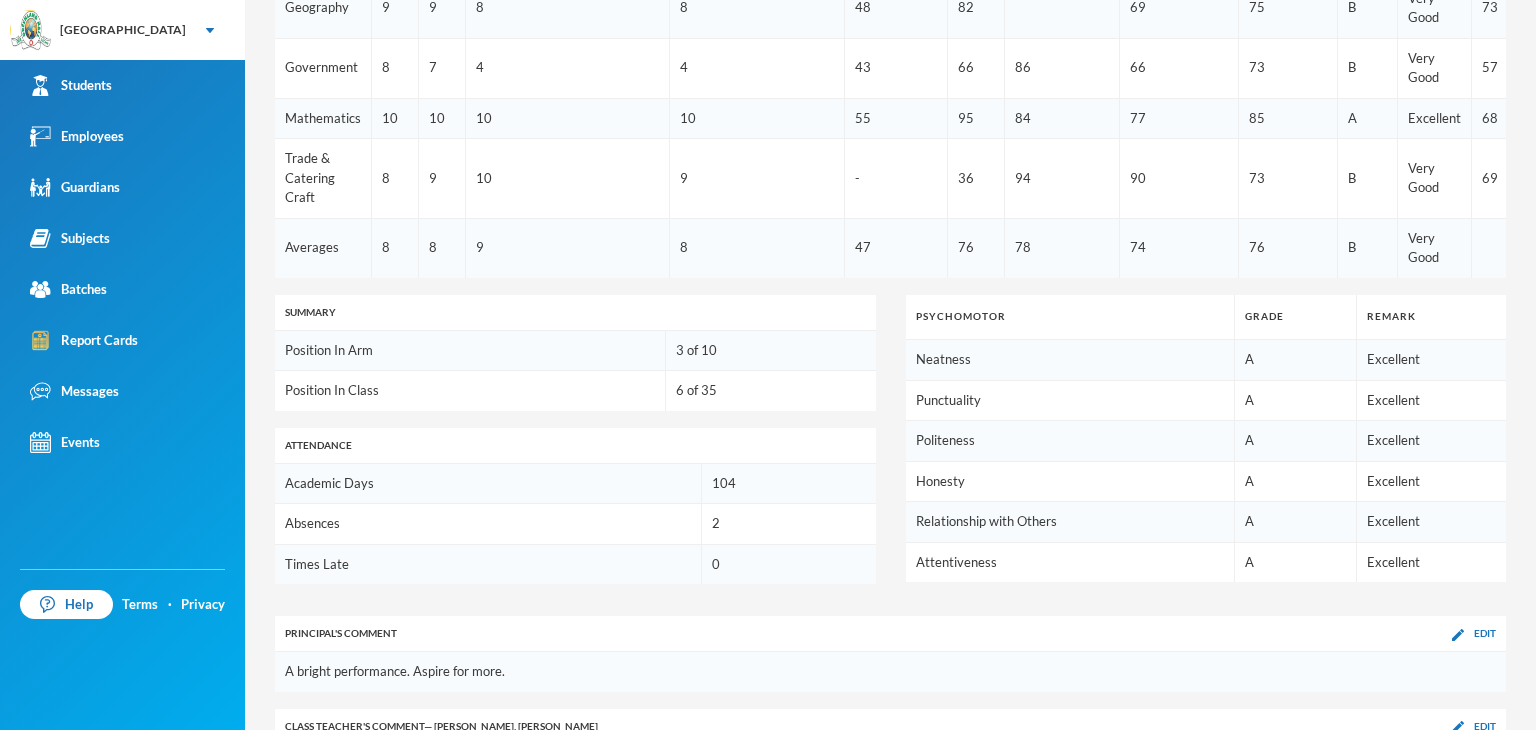 scroll, scrollTop: 1101, scrollLeft: 0, axis: vertical 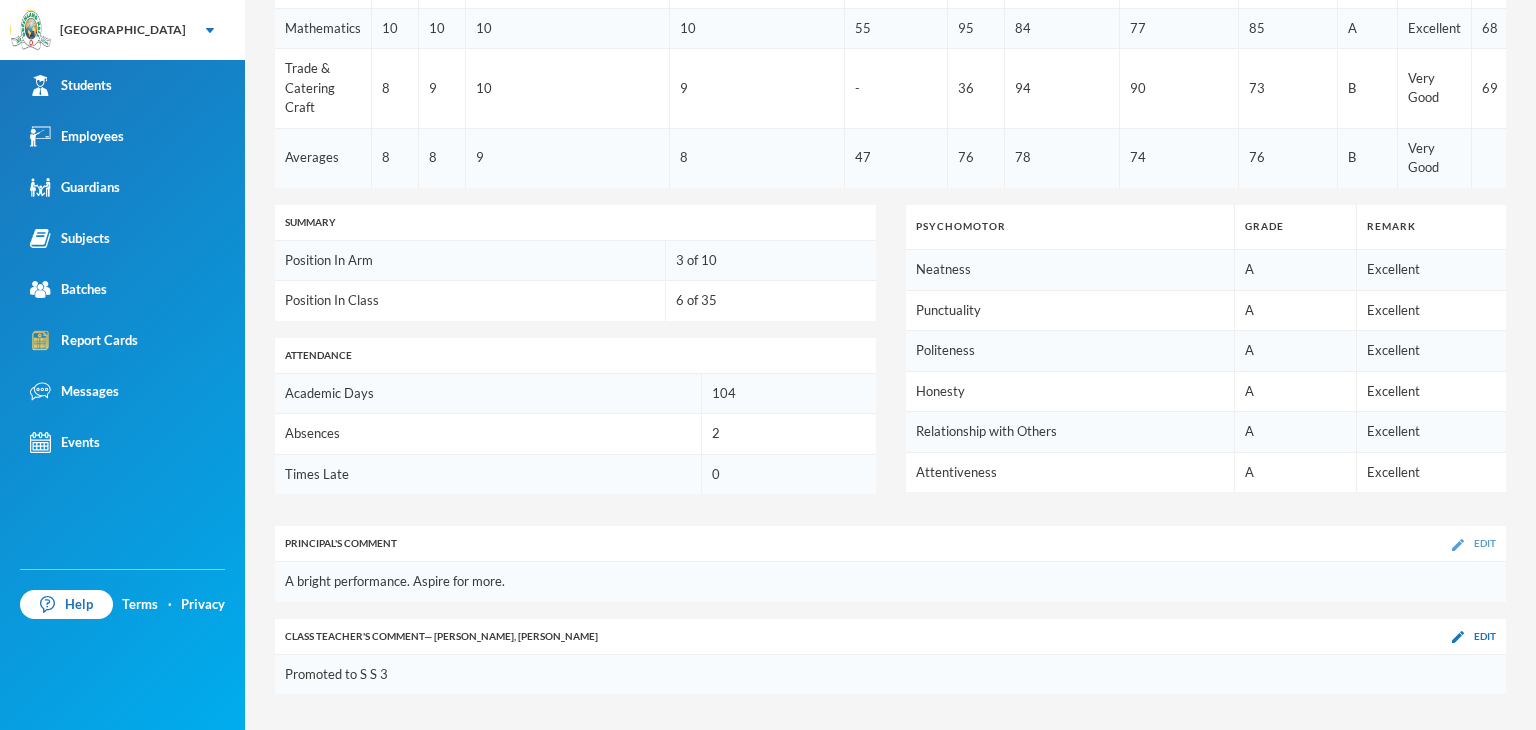 click at bounding box center (1458, 545) 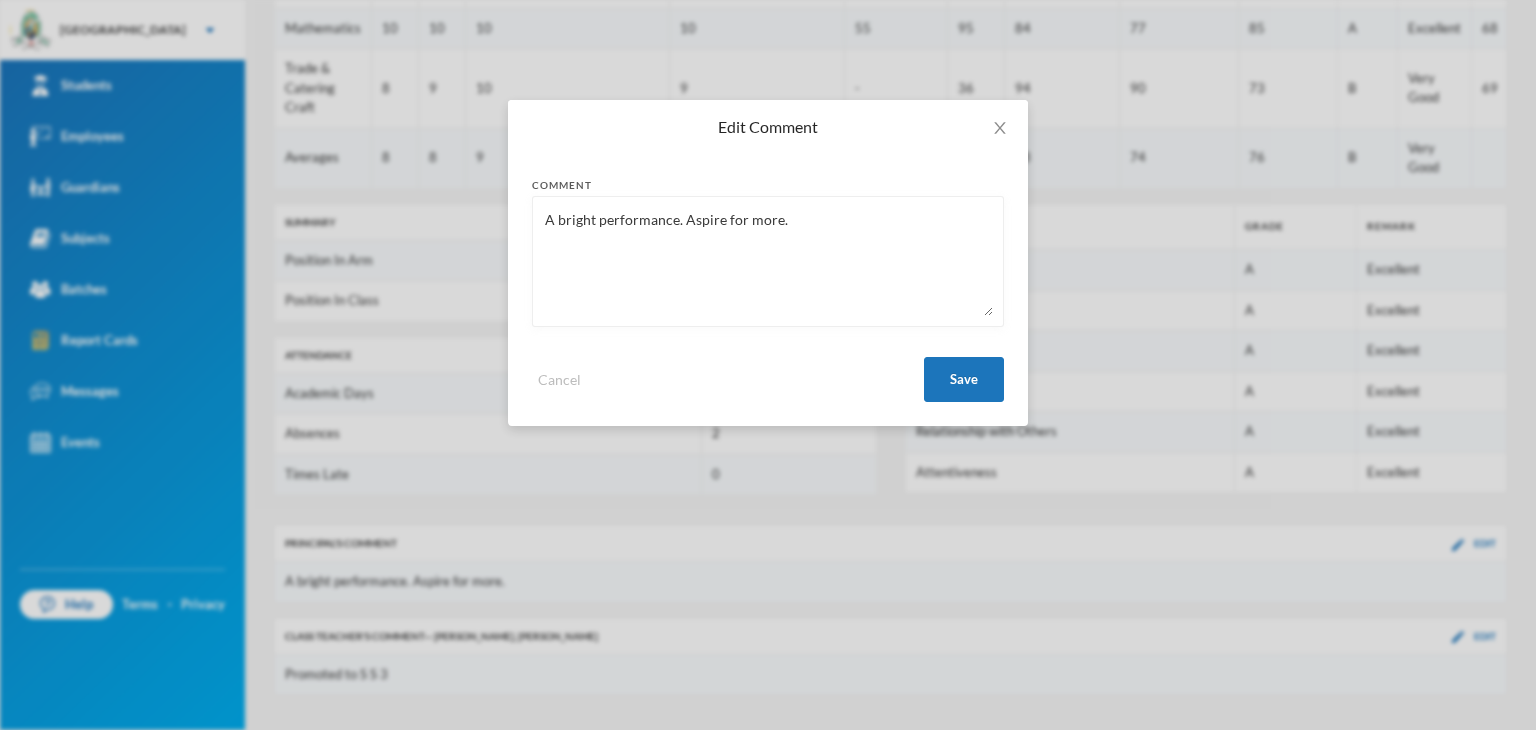 click on "A bright performance. Aspire for more." at bounding box center (768, 261) 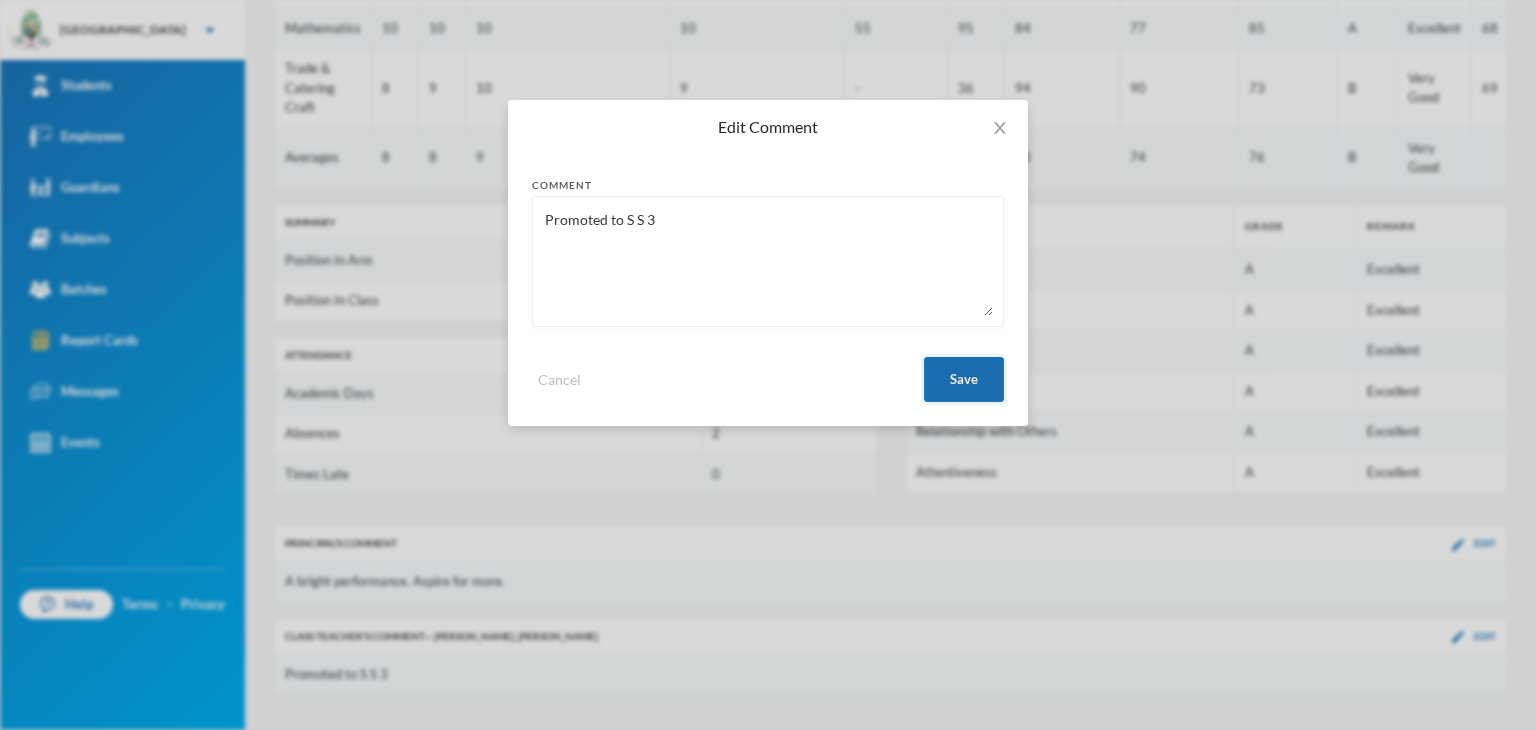 type on "Promoted to S S 3" 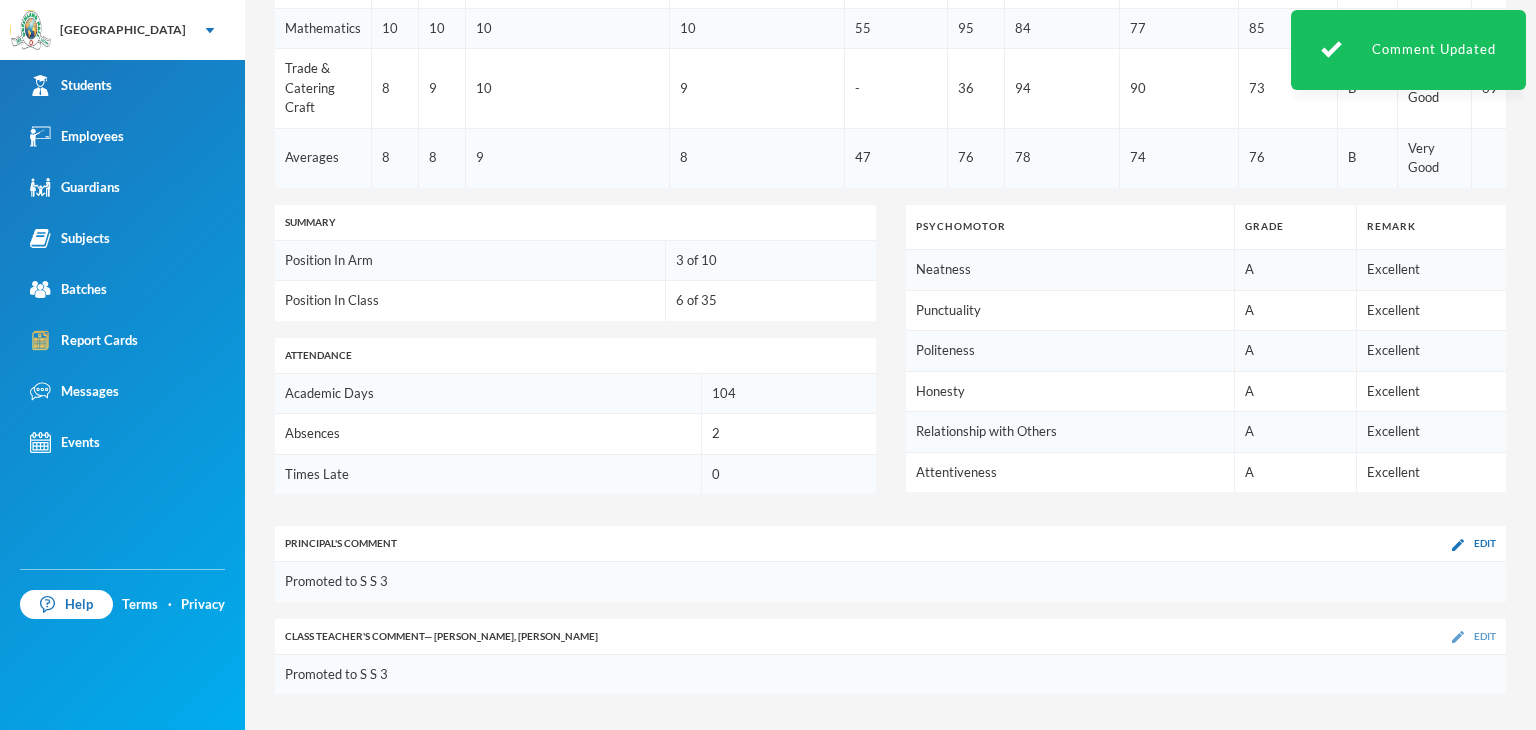 click on "Edit" at bounding box center [1474, 636] 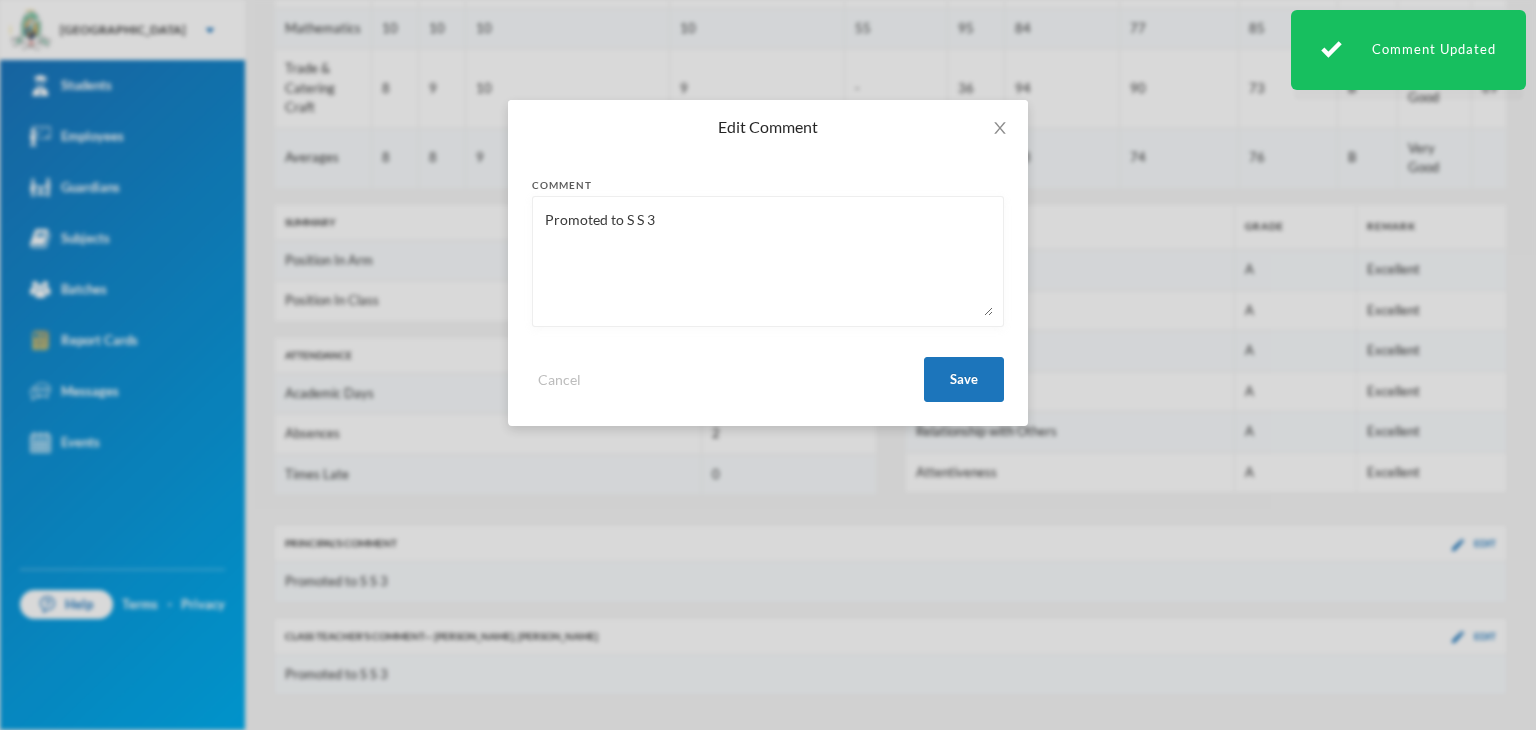 click on "Promoted to S S 3" at bounding box center [768, 261] 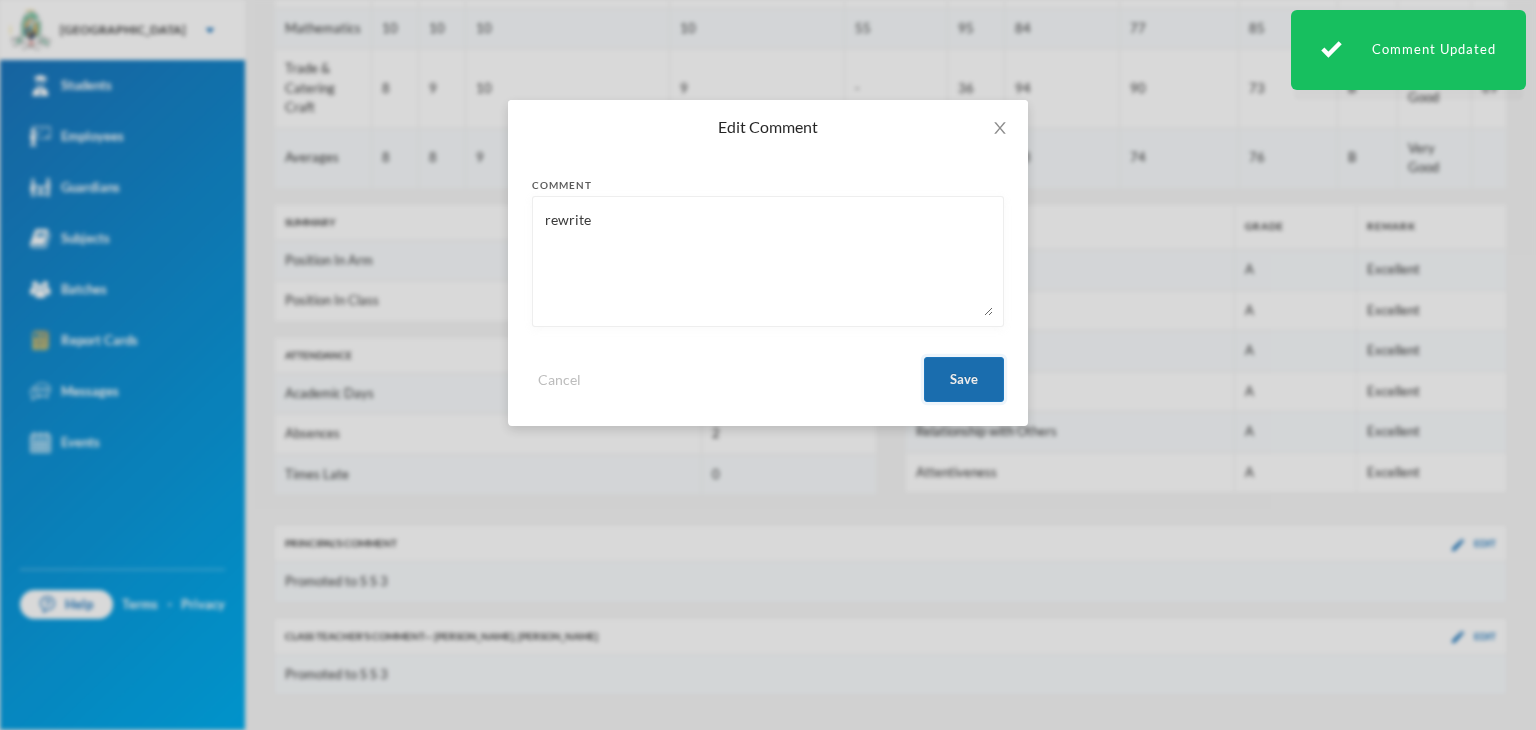 type on "rewrite" 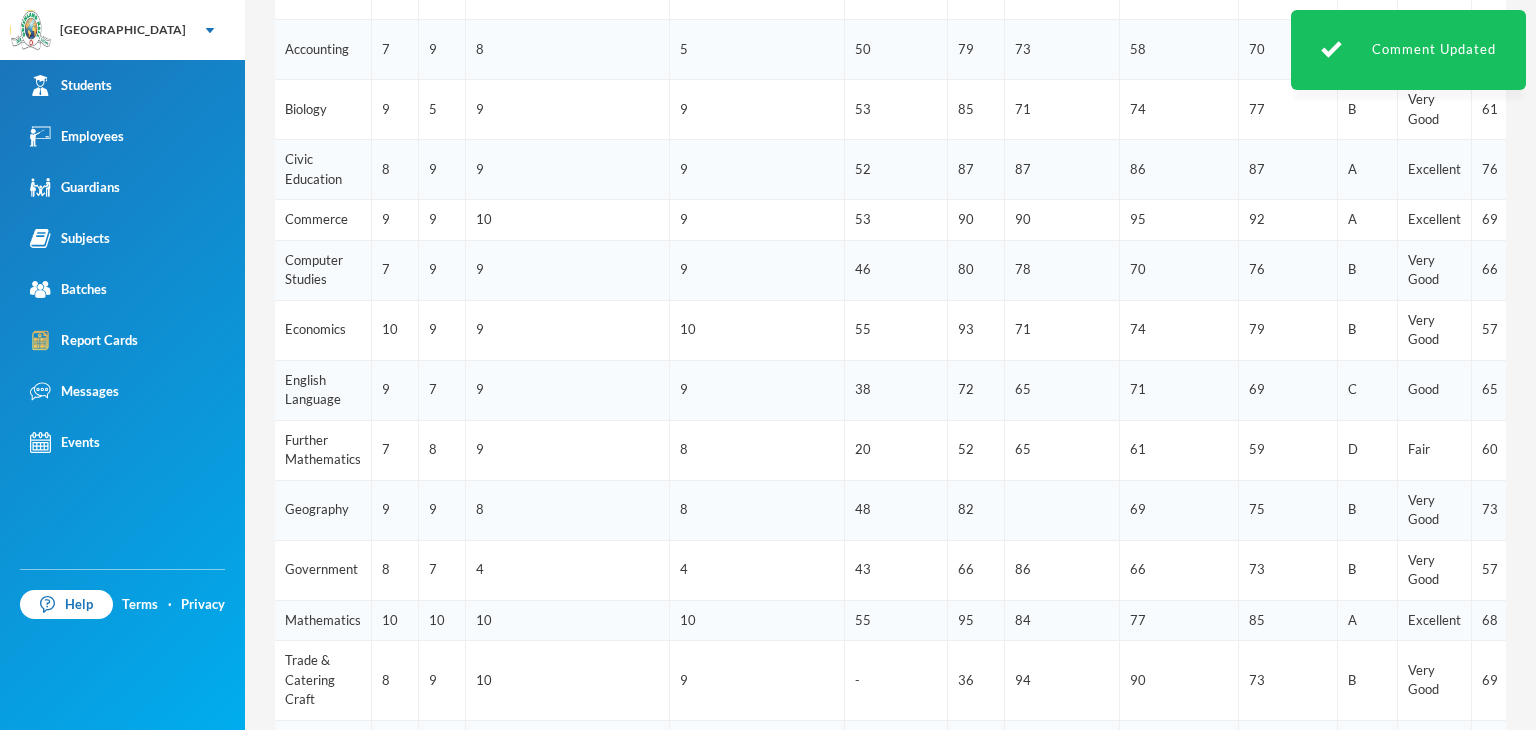 scroll, scrollTop: 201, scrollLeft: 0, axis: vertical 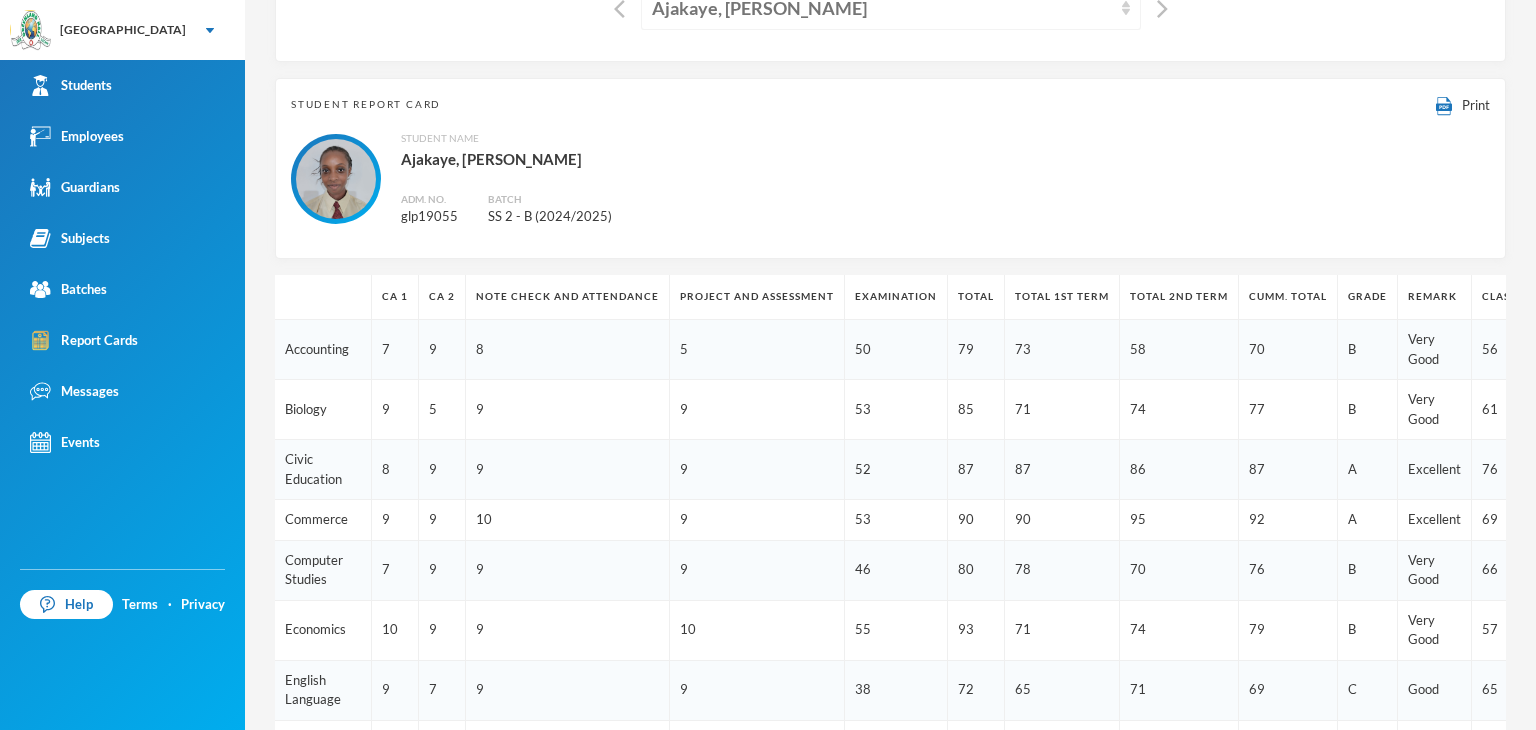 click on "Ajakaye, Fisayomi Elizabeth" at bounding box center [882, 8] 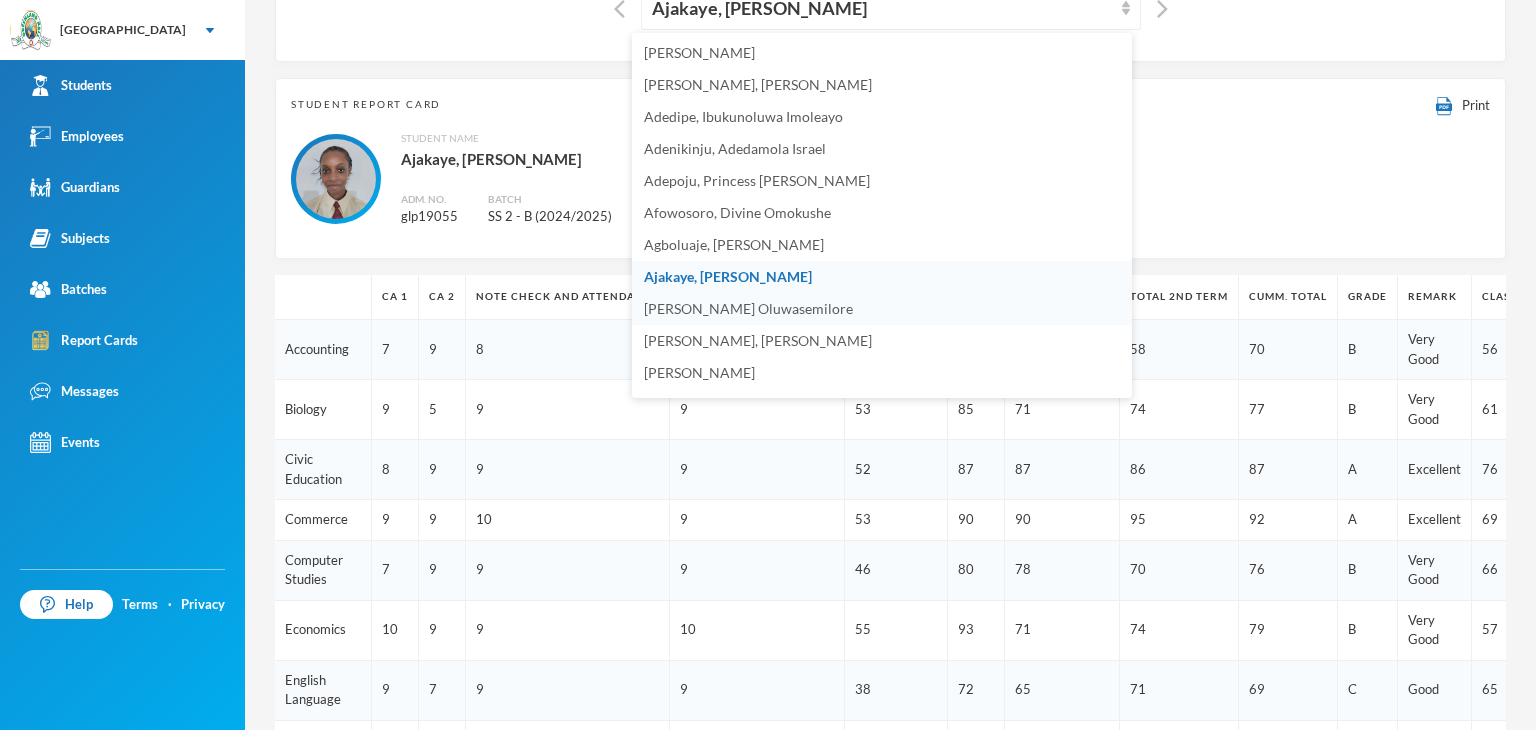 click on "Ajala, Ayomide Oluwasemilore" at bounding box center [748, 308] 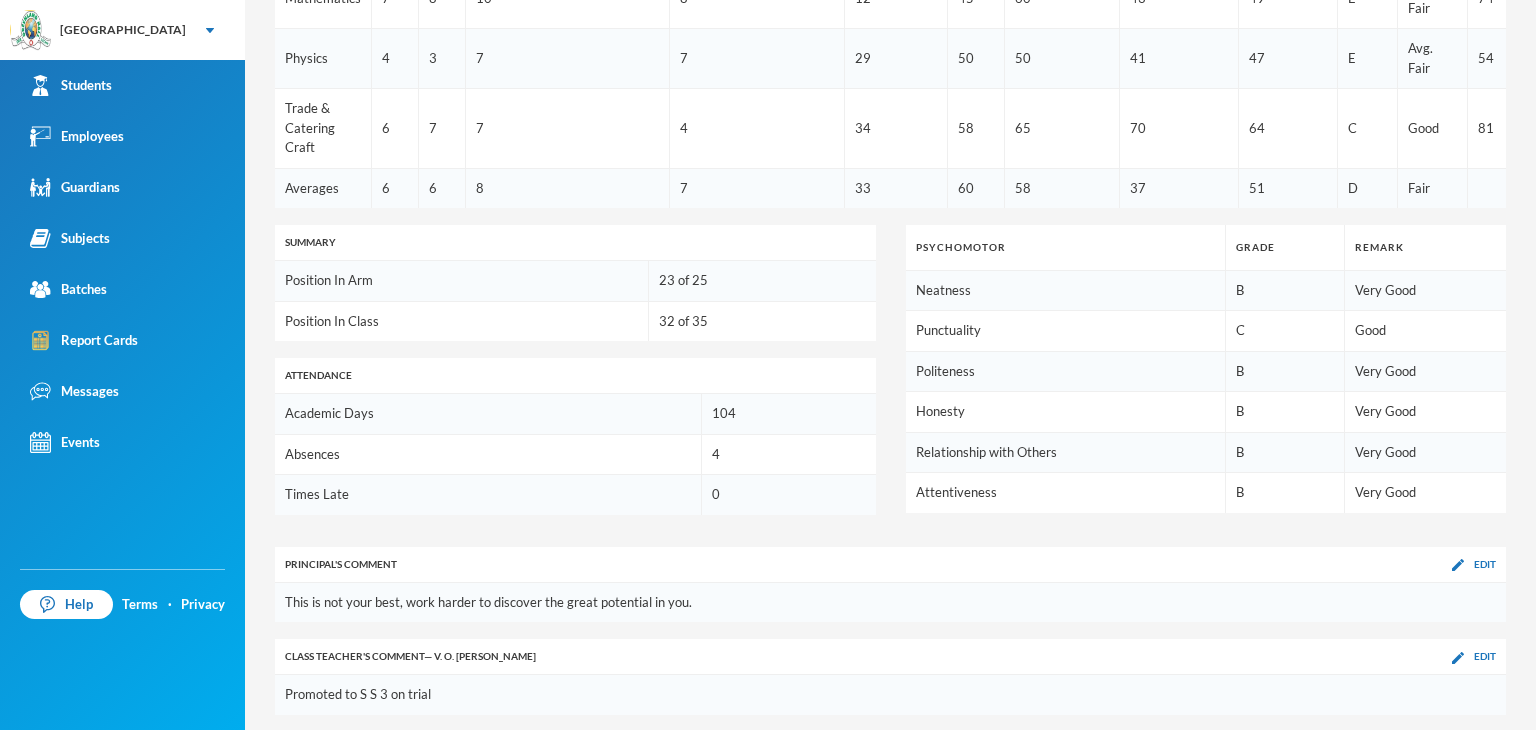 scroll, scrollTop: 1081, scrollLeft: 0, axis: vertical 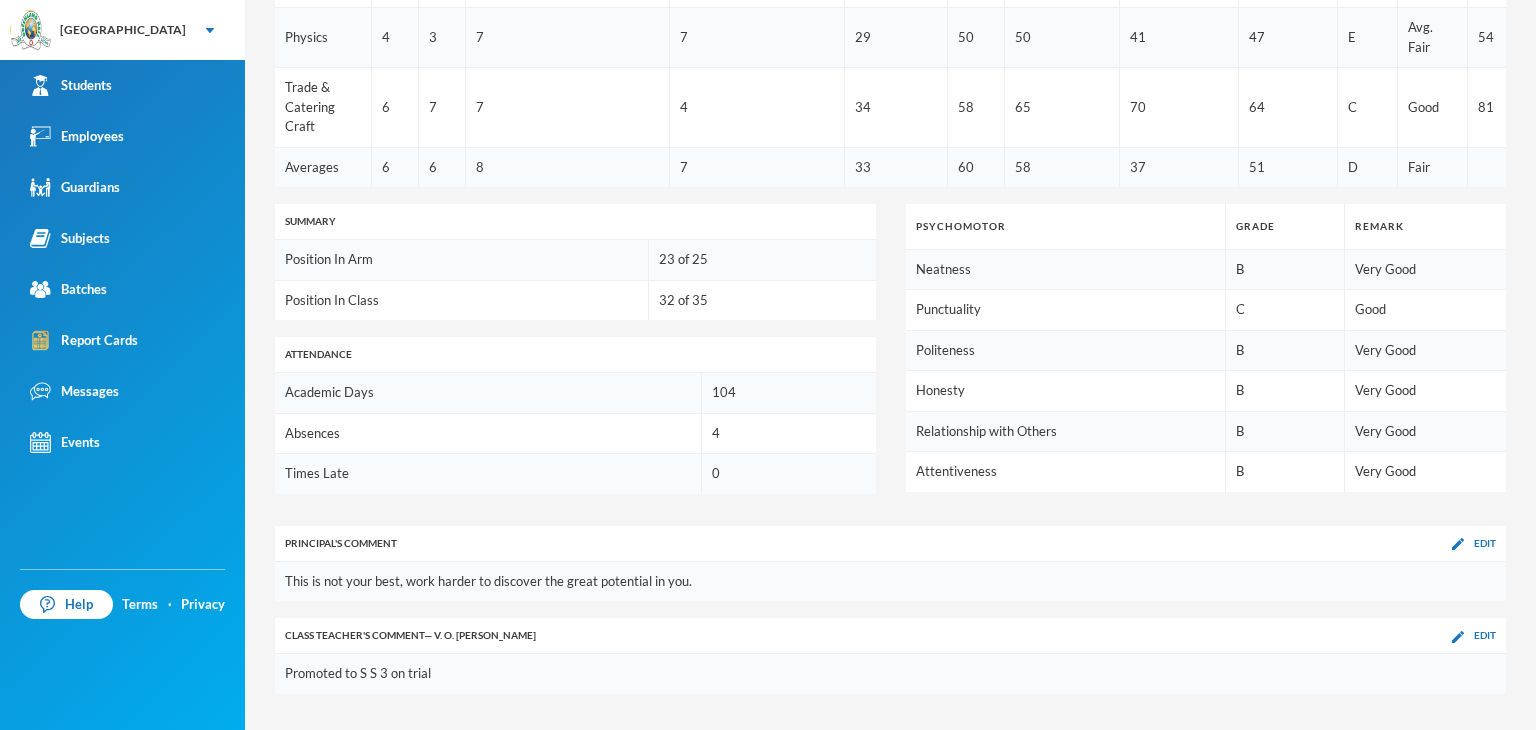 click on "Principal 's Comment   Edit" at bounding box center [890, 543] 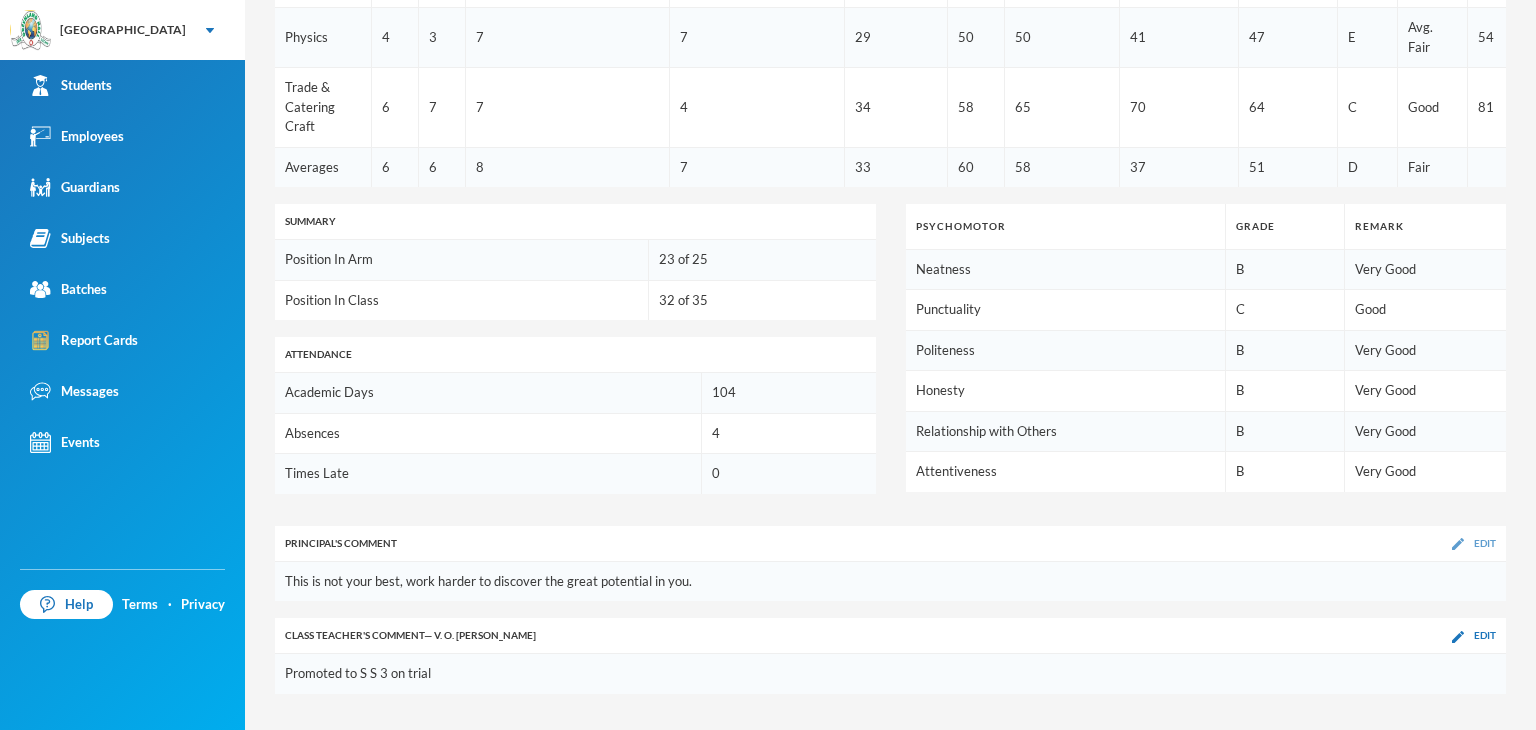 click at bounding box center (1458, 544) 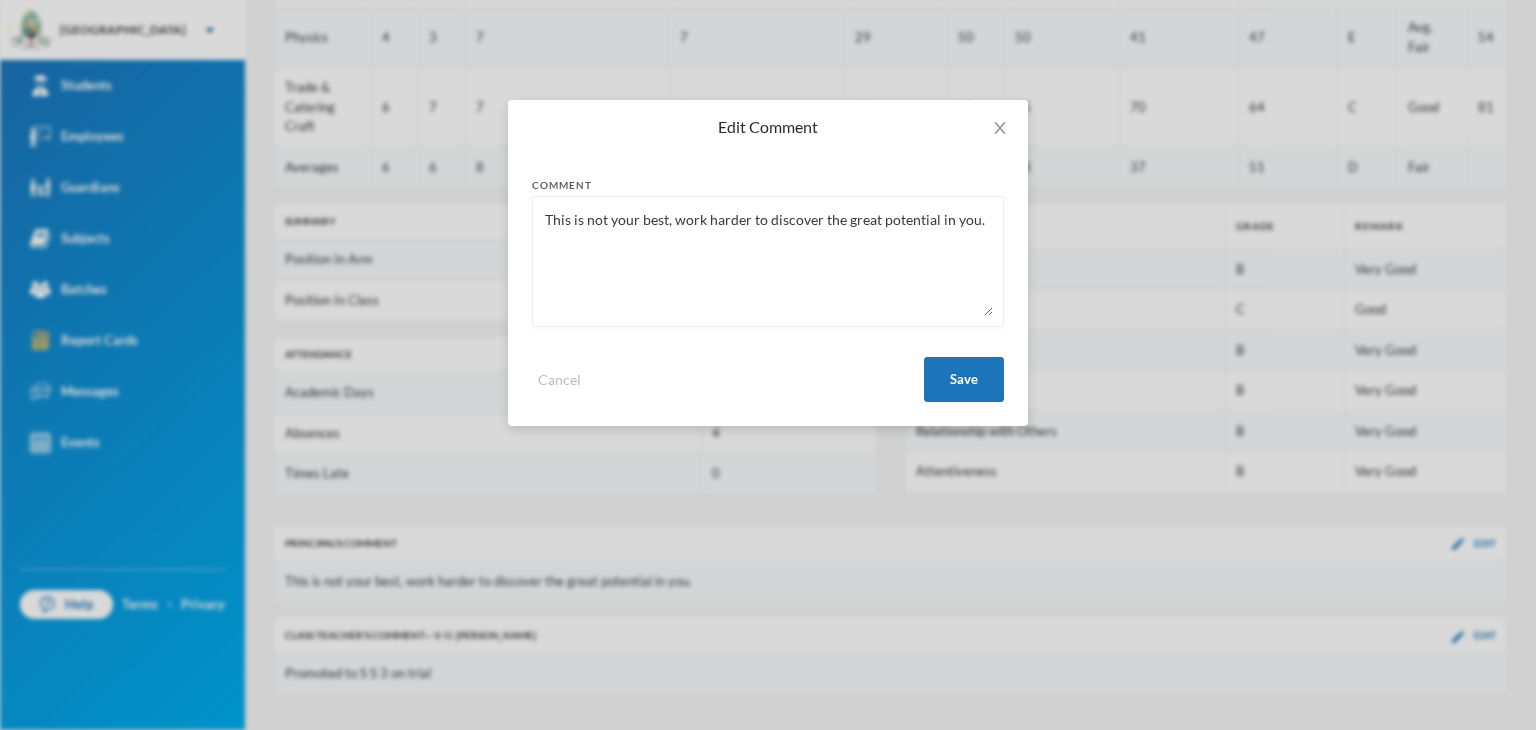 click on "This is not your best, work harder to discover the great potential in you." at bounding box center (768, 261) 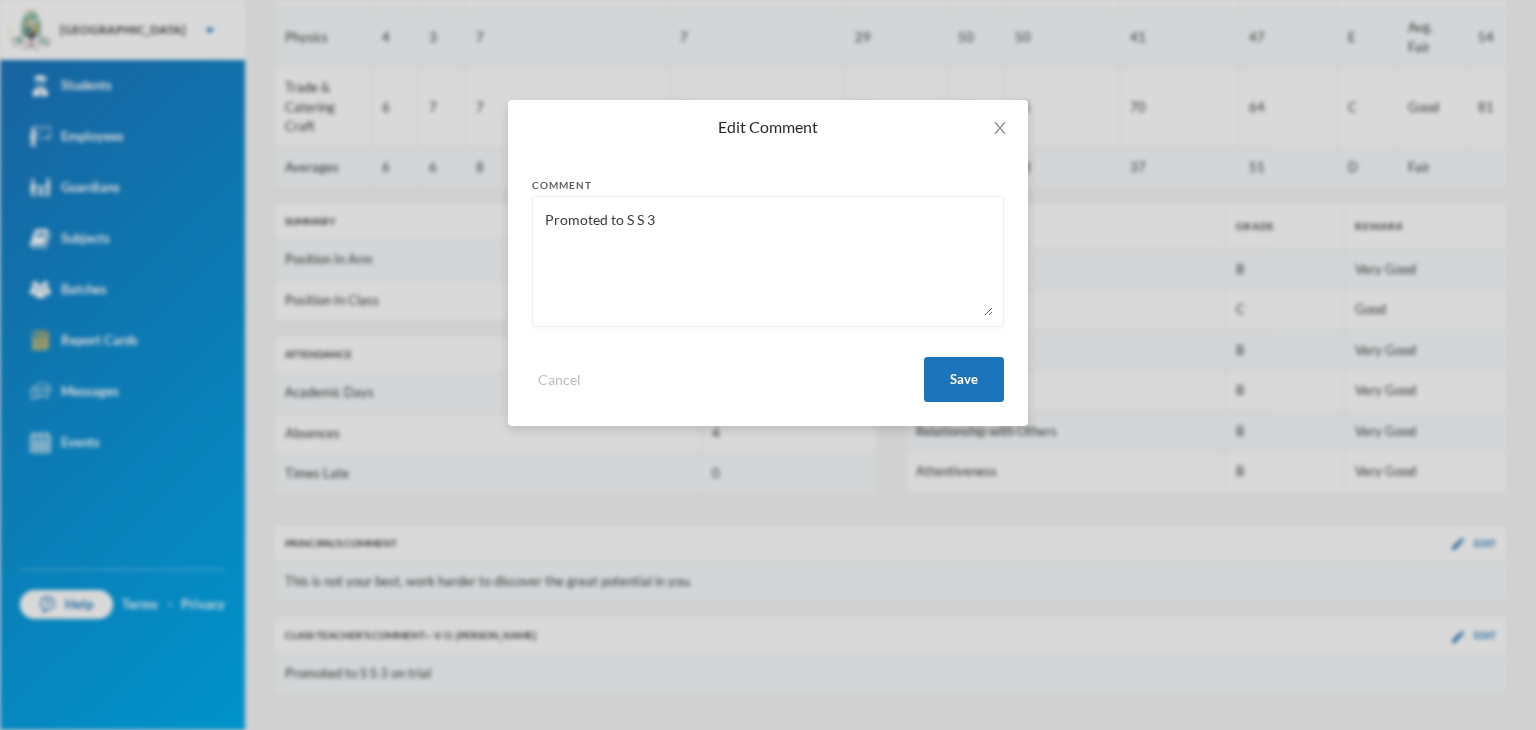 click on "Promoted to S S 3" at bounding box center (768, 261) 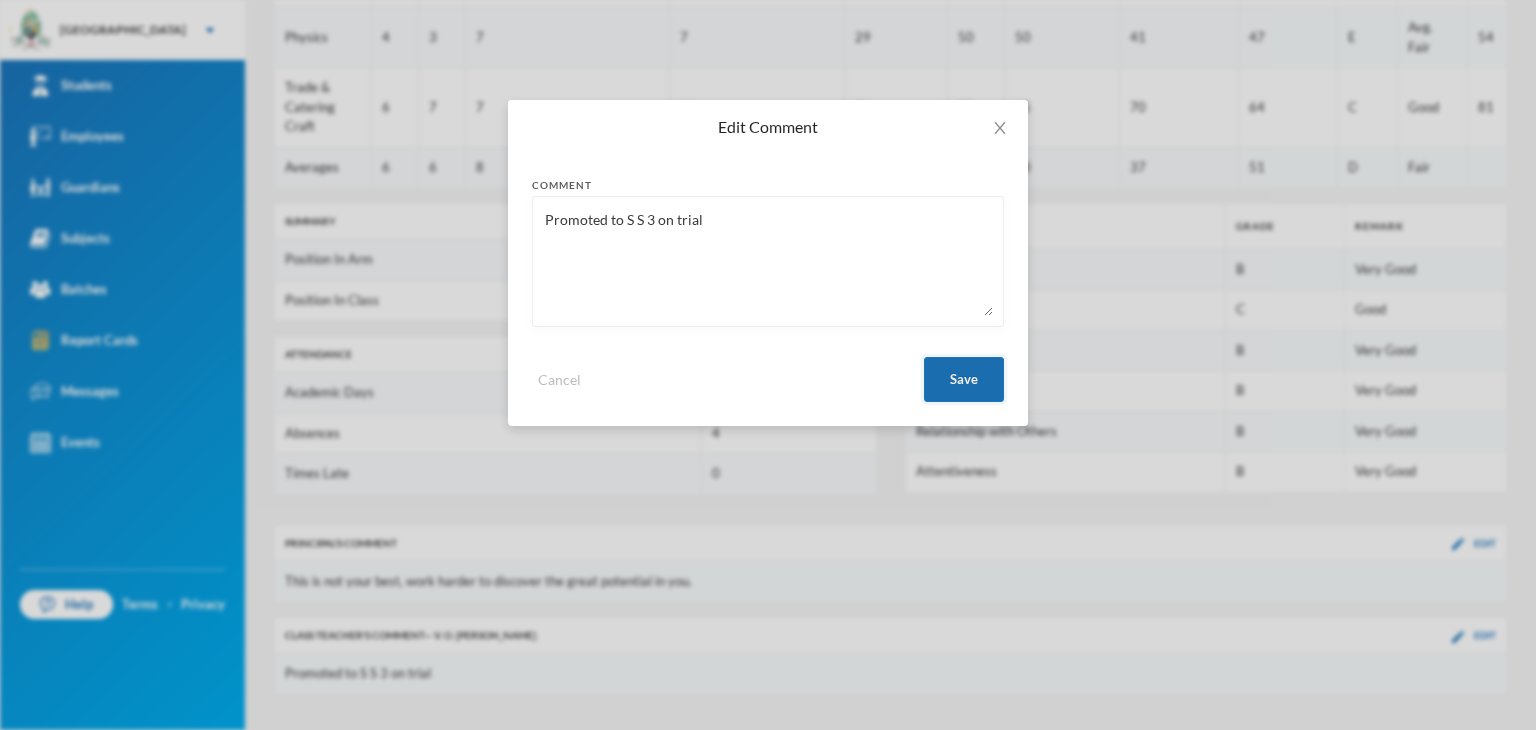 type on "Promoted to S S 3 on trial" 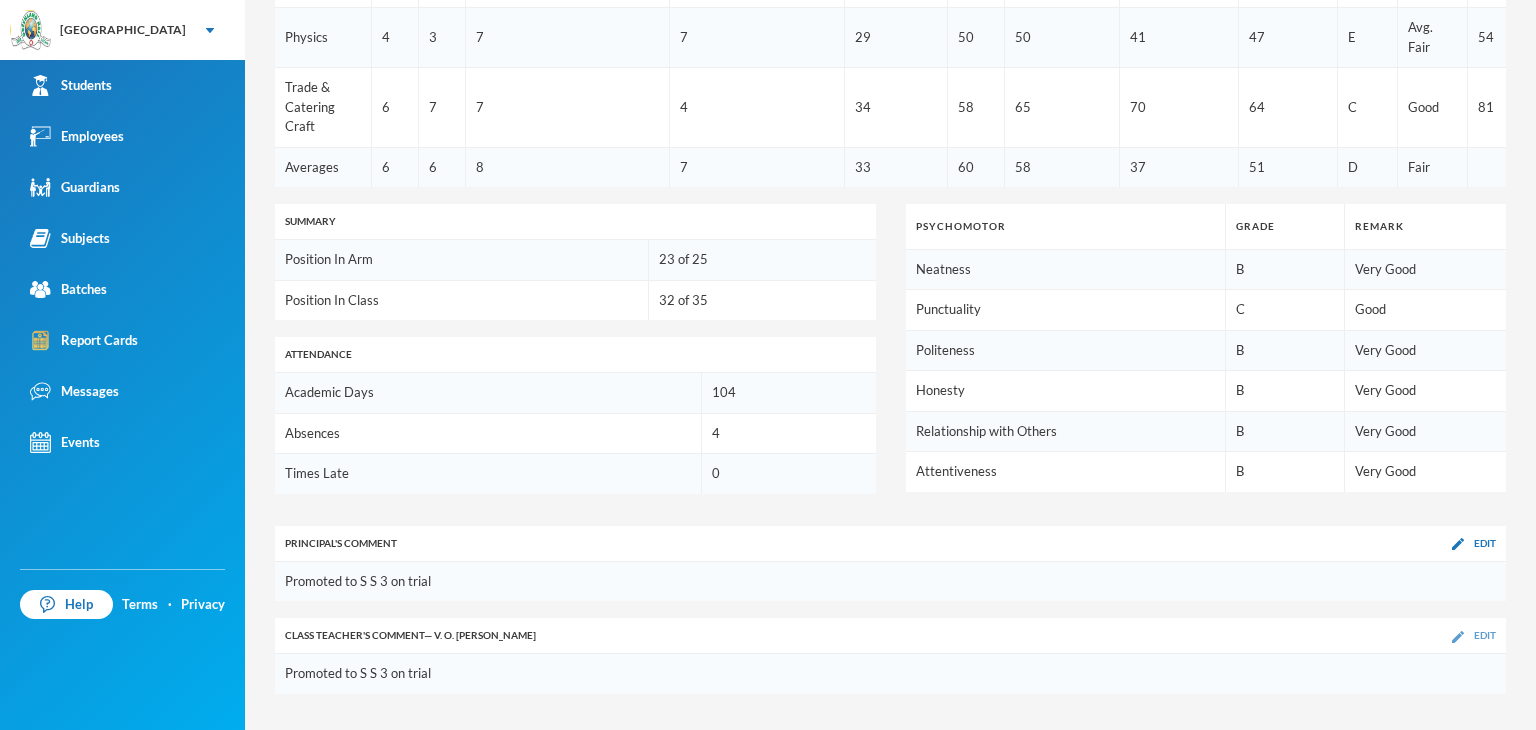 click on "Edit" at bounding box center [1474, 635] 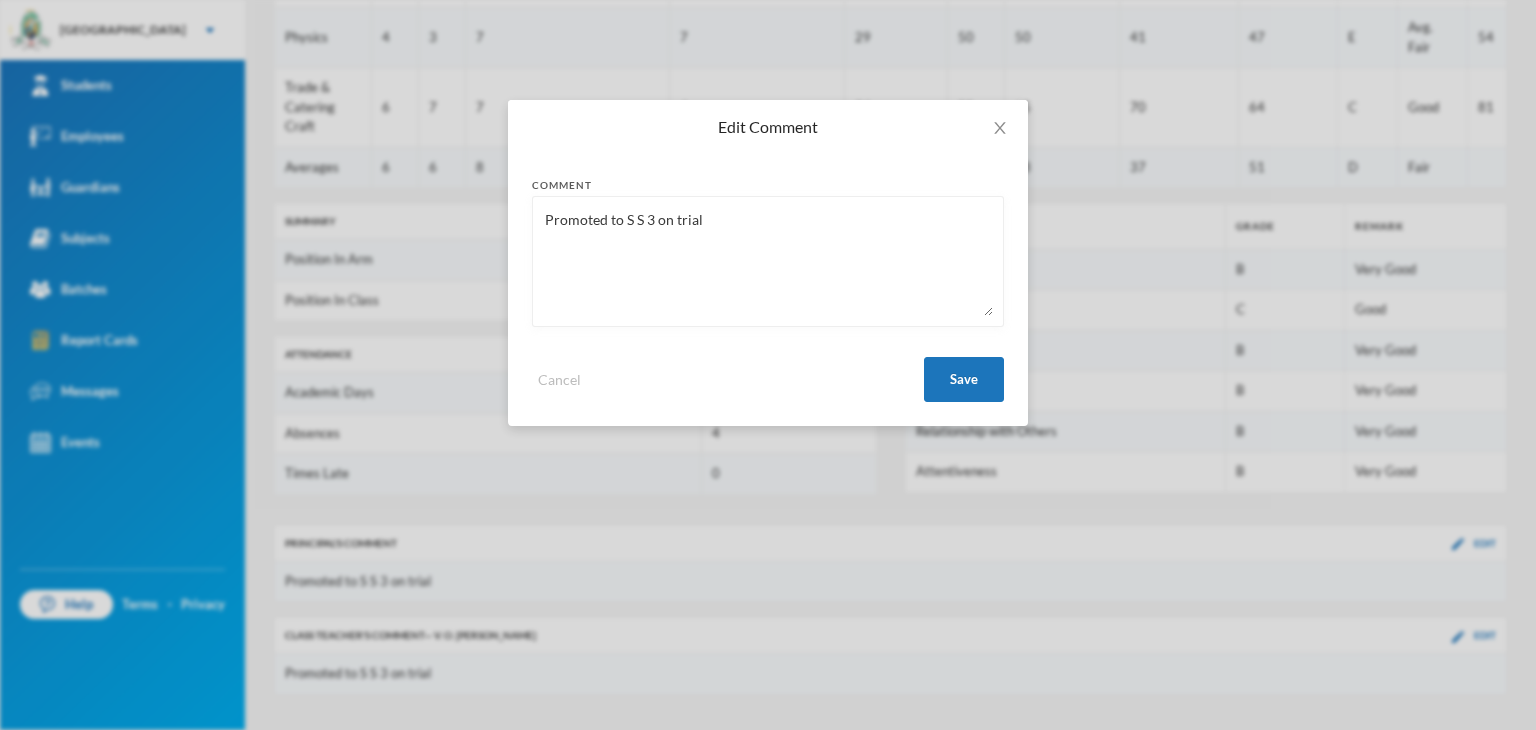 click on "Promoted to S S 3 on trial" at bounding box center (768, 261) 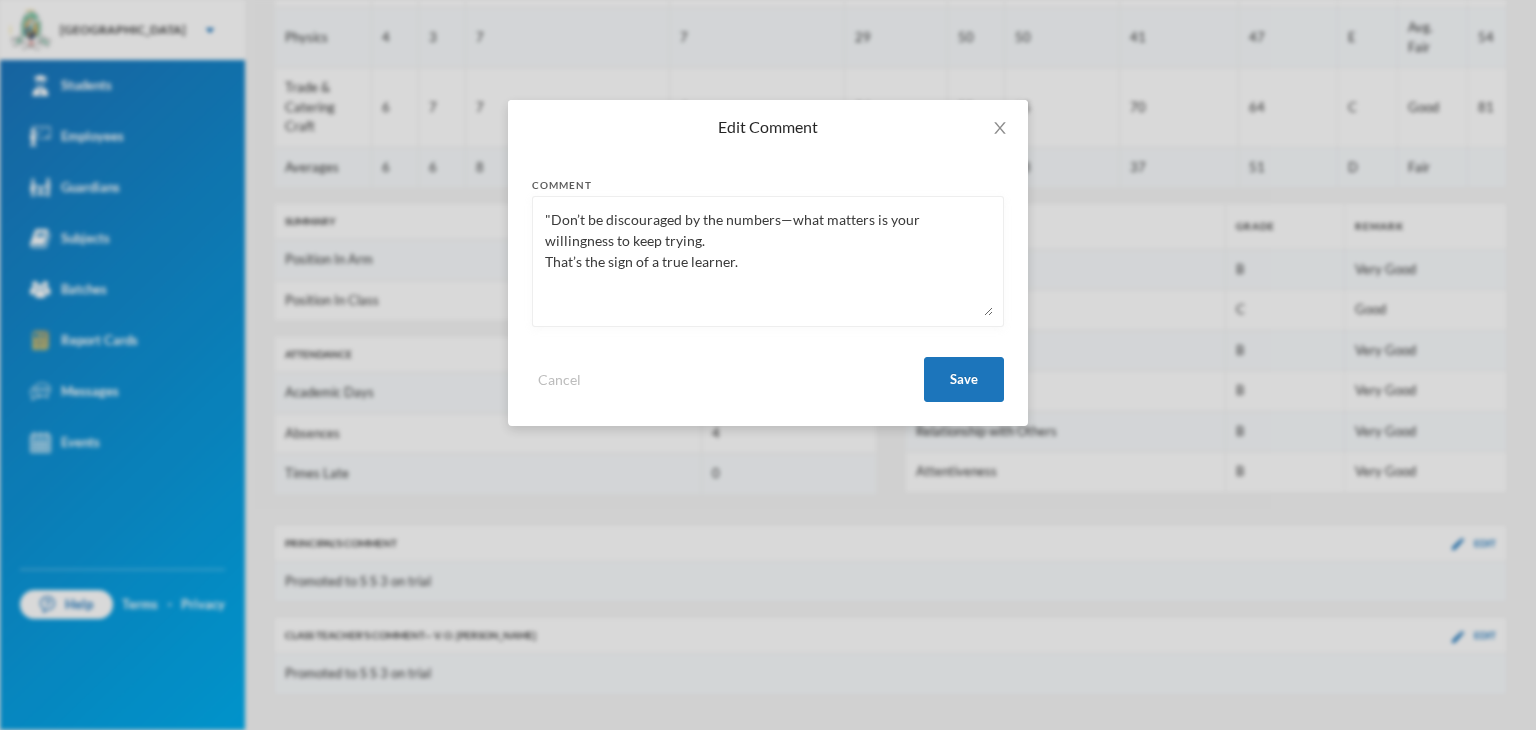 click on ""Don’t be discouraged by the numbers—what matters is your willingness to keep trying.
That’s the sign of a true learner." at bounding box center (768, 261) 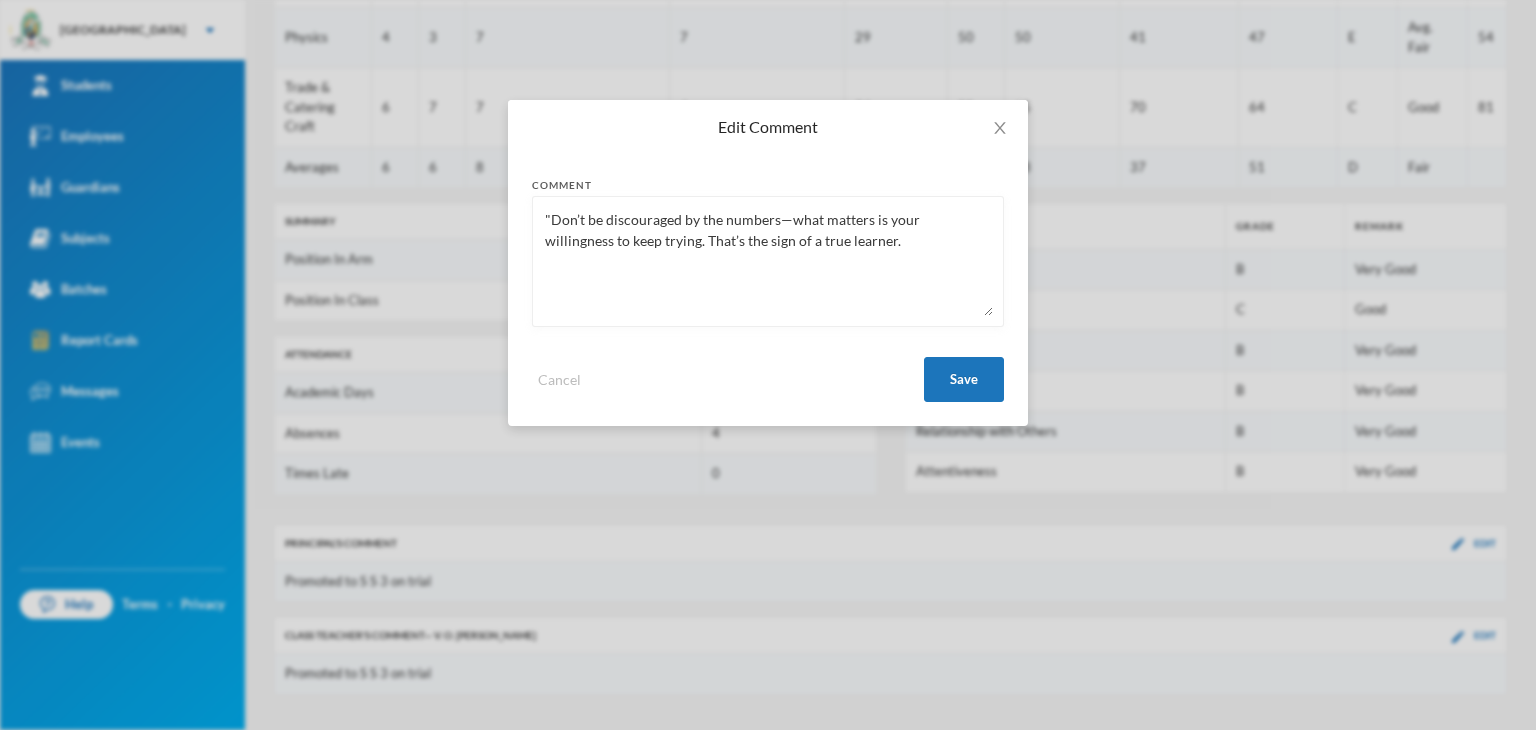click on ""Don’t be discouraged by the numbers—what matters is your willingness to keep trying. That’s the sign of a true learner." at bounding box center (768, 261) 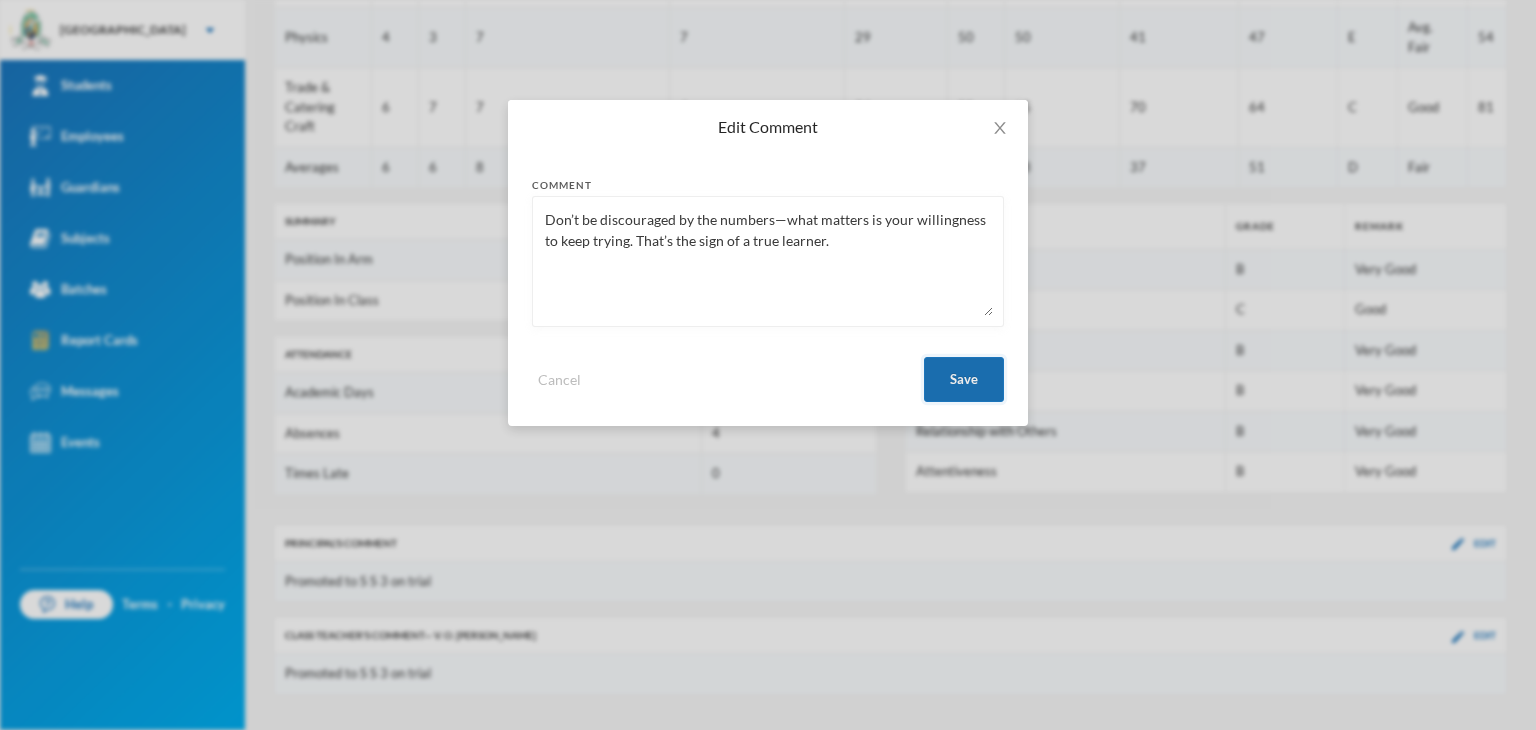 type on "Don’t be discouraged by the numbers—what matters is your willingness to keep trying. That’s the sign of a true learner." 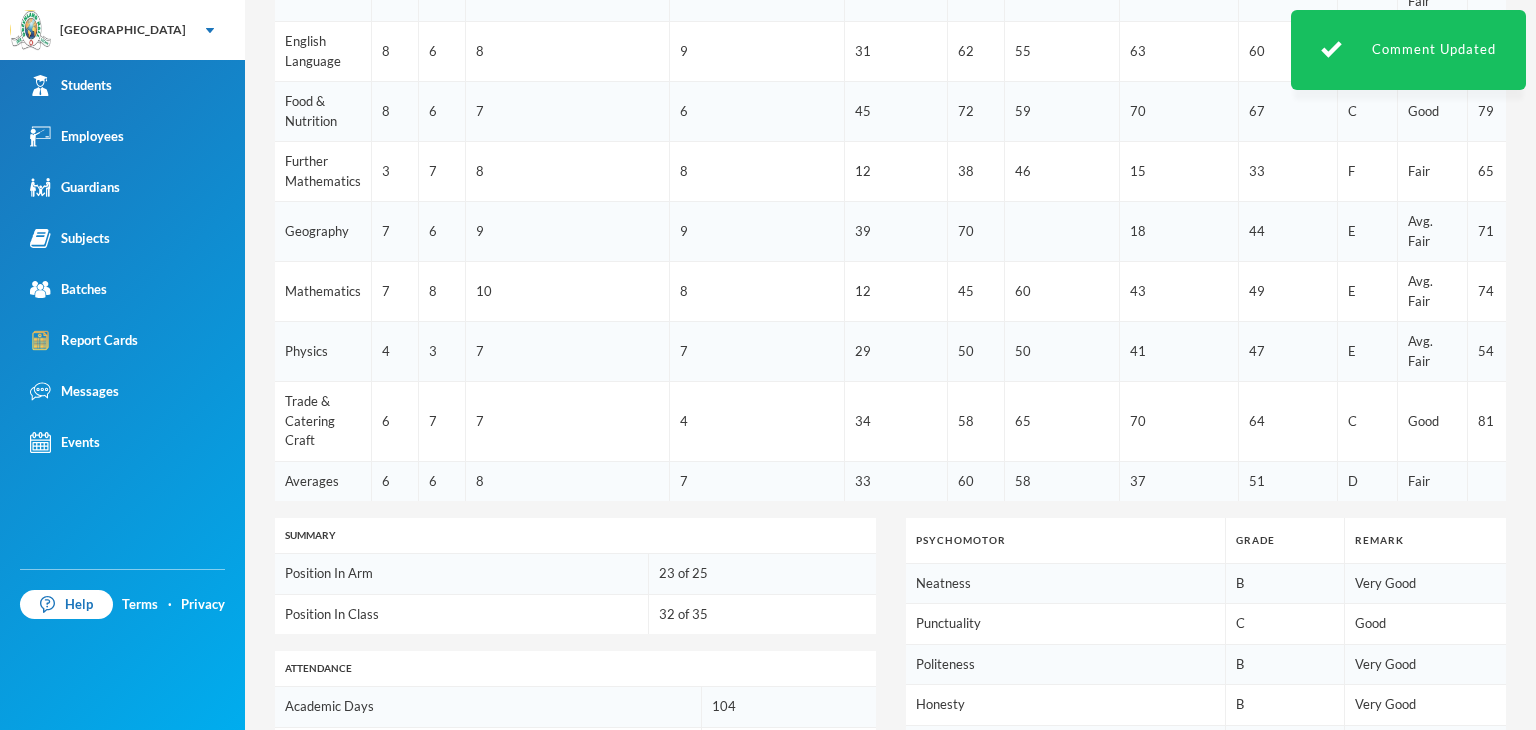 scroll, scrollTop: 1081, scrollLeft: 0, axis: vertical 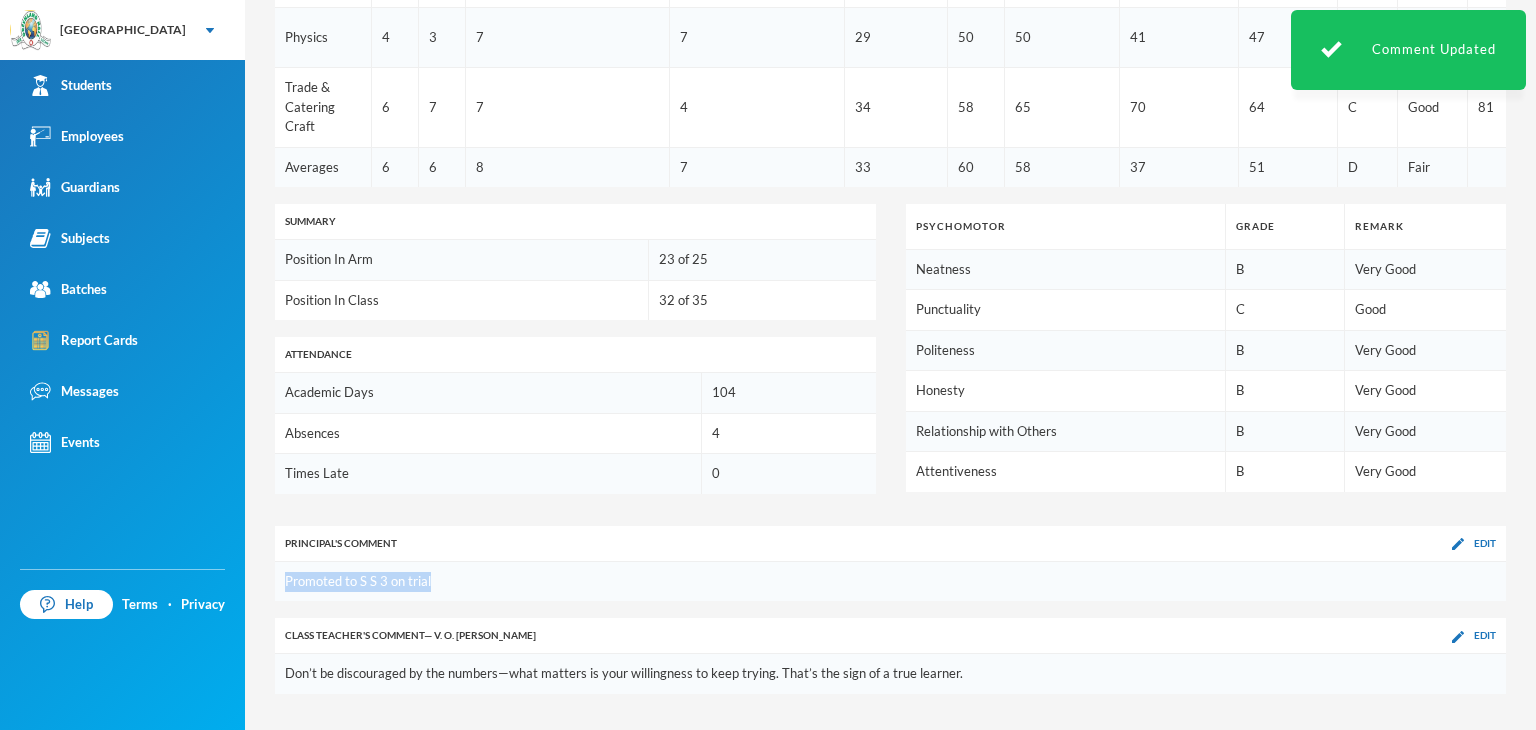 drag, startPoint x: 435, startPoint y: 592, endPoint x: 324, endPoint y: 605, distance: 111.75867 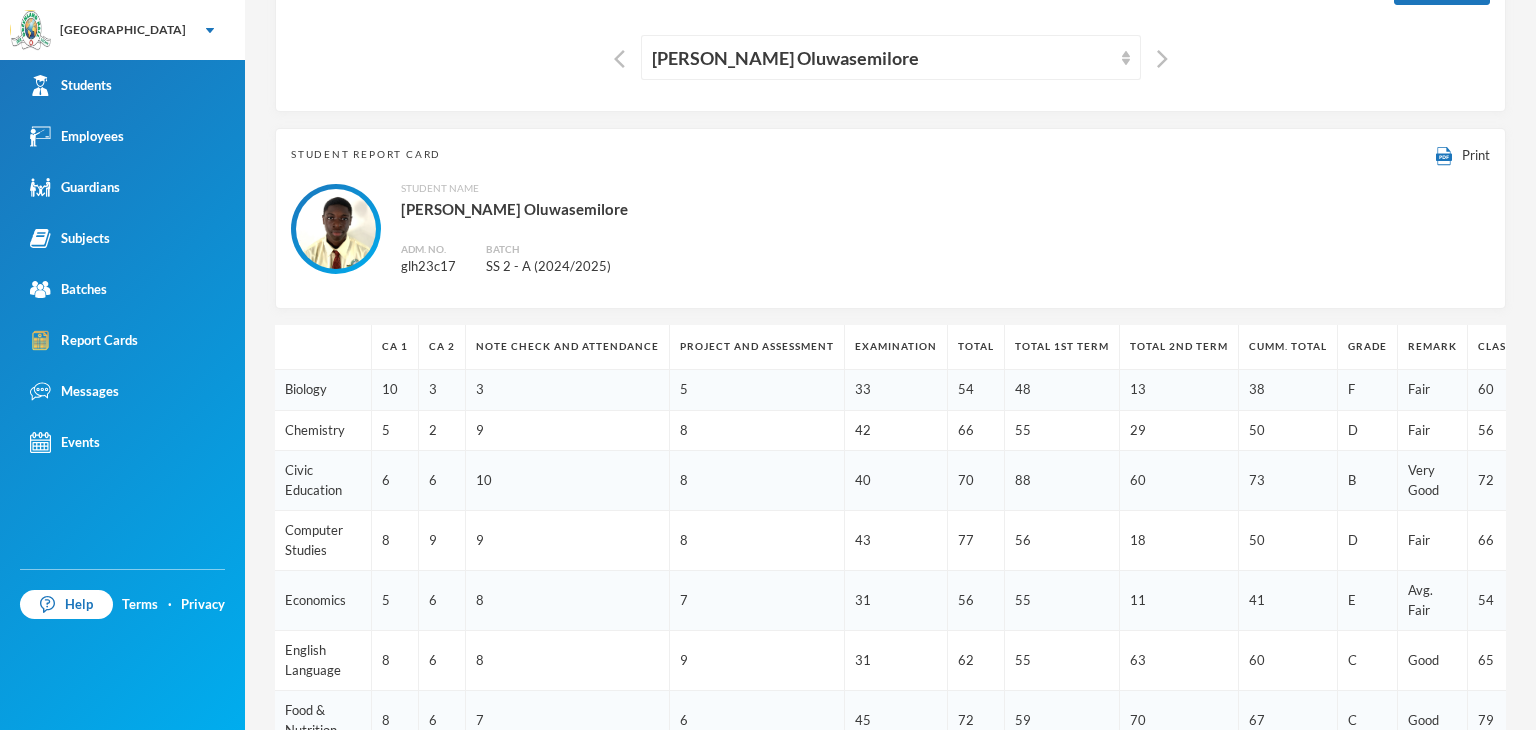 scroll, scrollTop: 0, scrollLeft: 0, axis: both 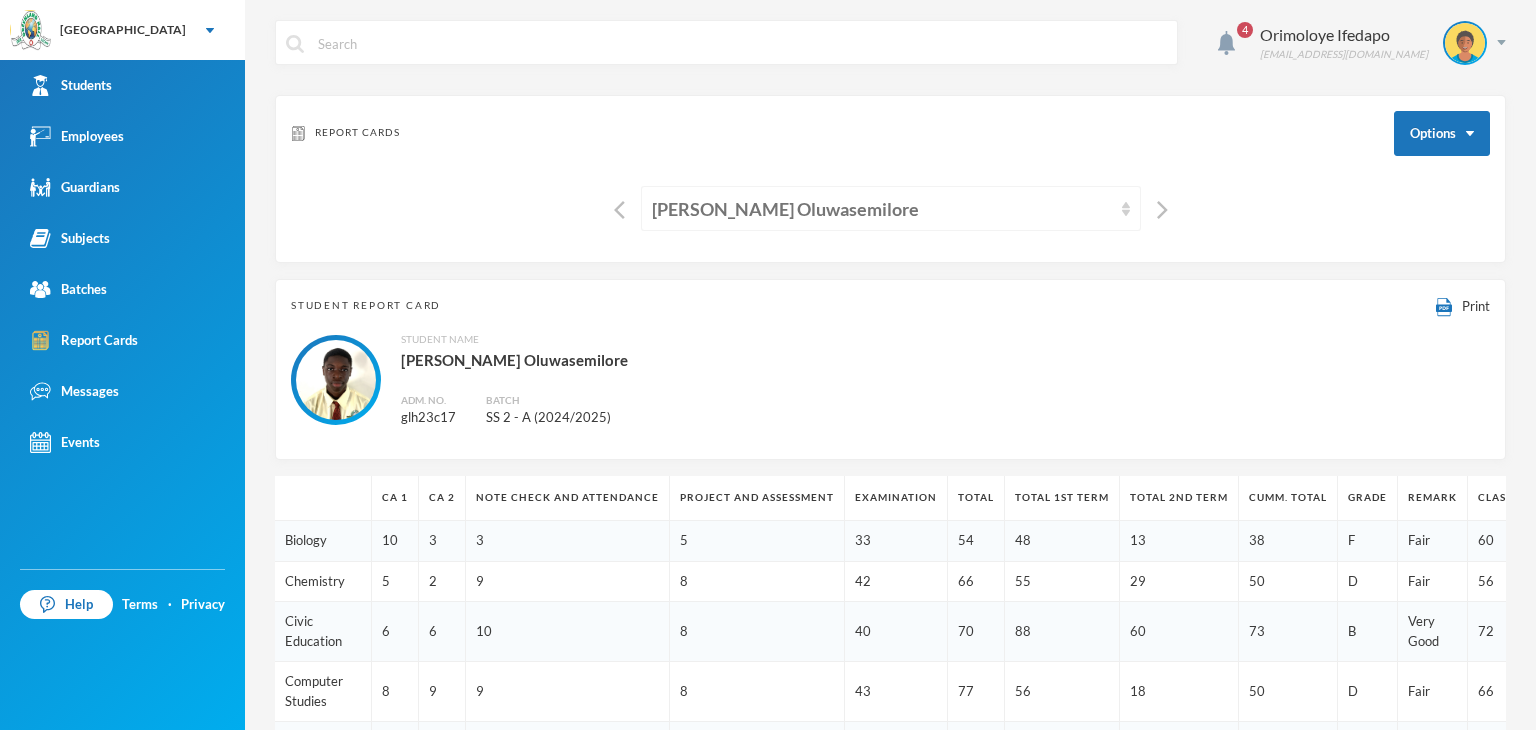 click on "Ajala, Ayomide Oluwasemilore" at bounding box center [882, 209] 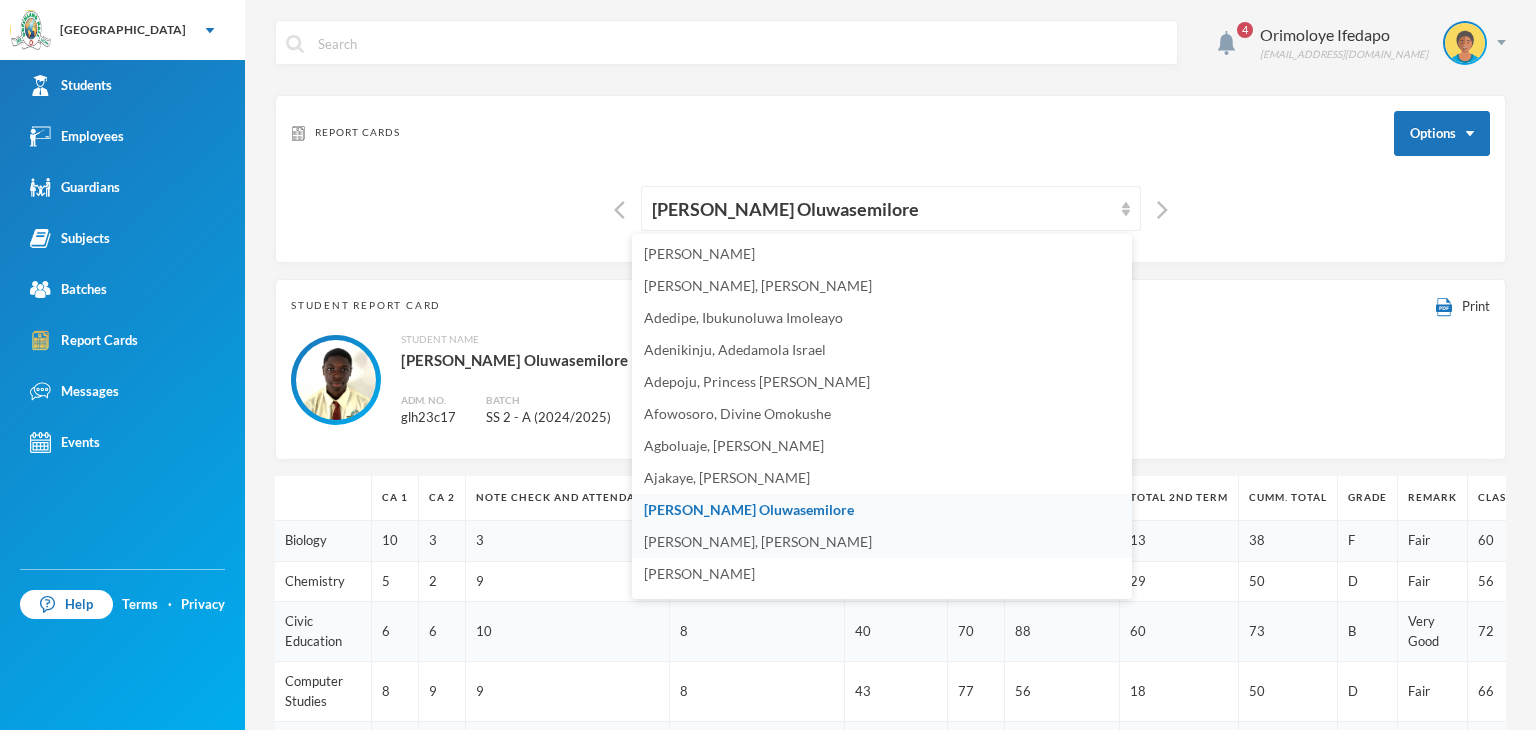 click on "Ajala, Ifeoluwa Isreal" at bounding box center [758, 541] 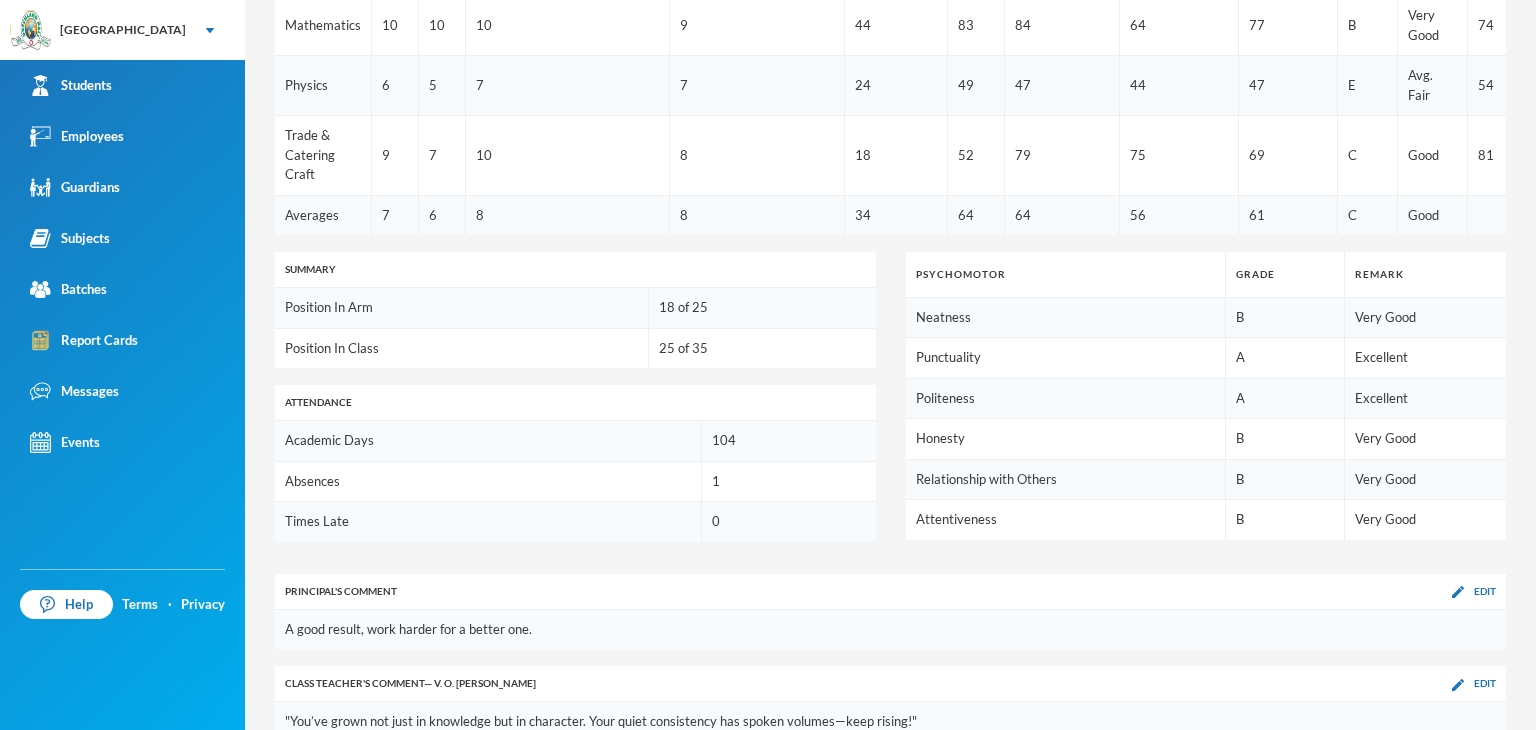 scroll, scrollTop: 1043, scrollLeft: 0, axis: vertical 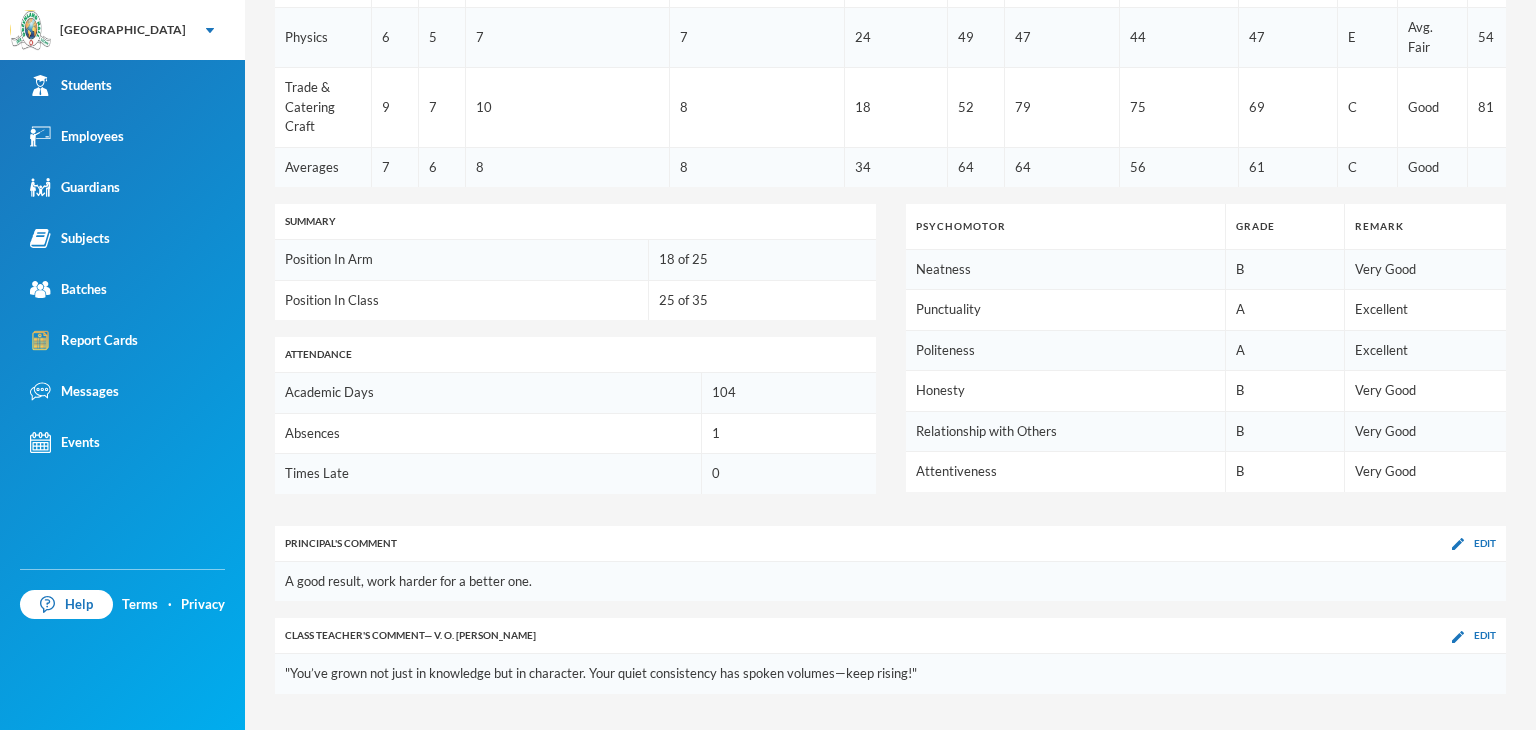 click on "Principal 's Comment   Edit" at bounding box center [890, 544] 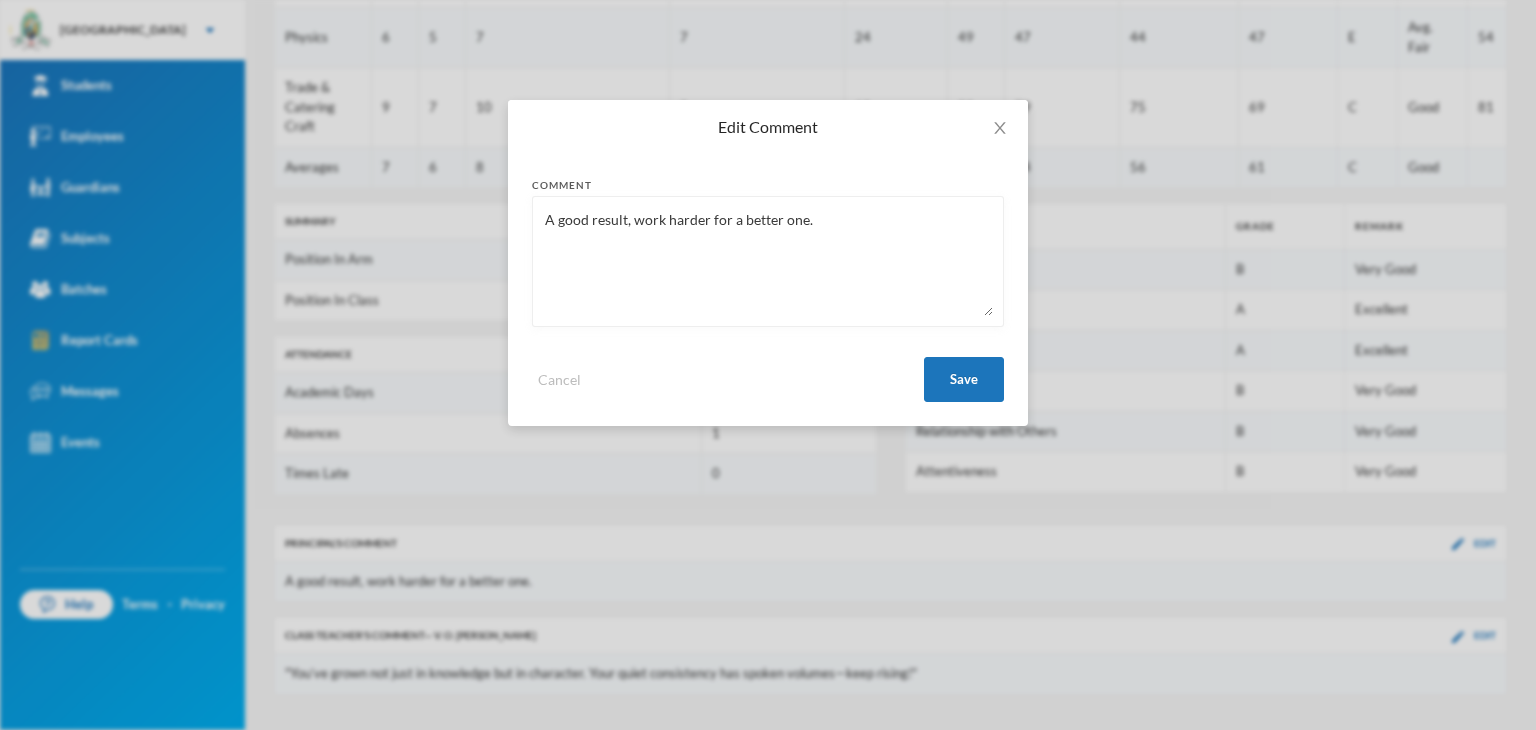 click on "A good result, work harder for a better one." at bounding box center [768, 261] 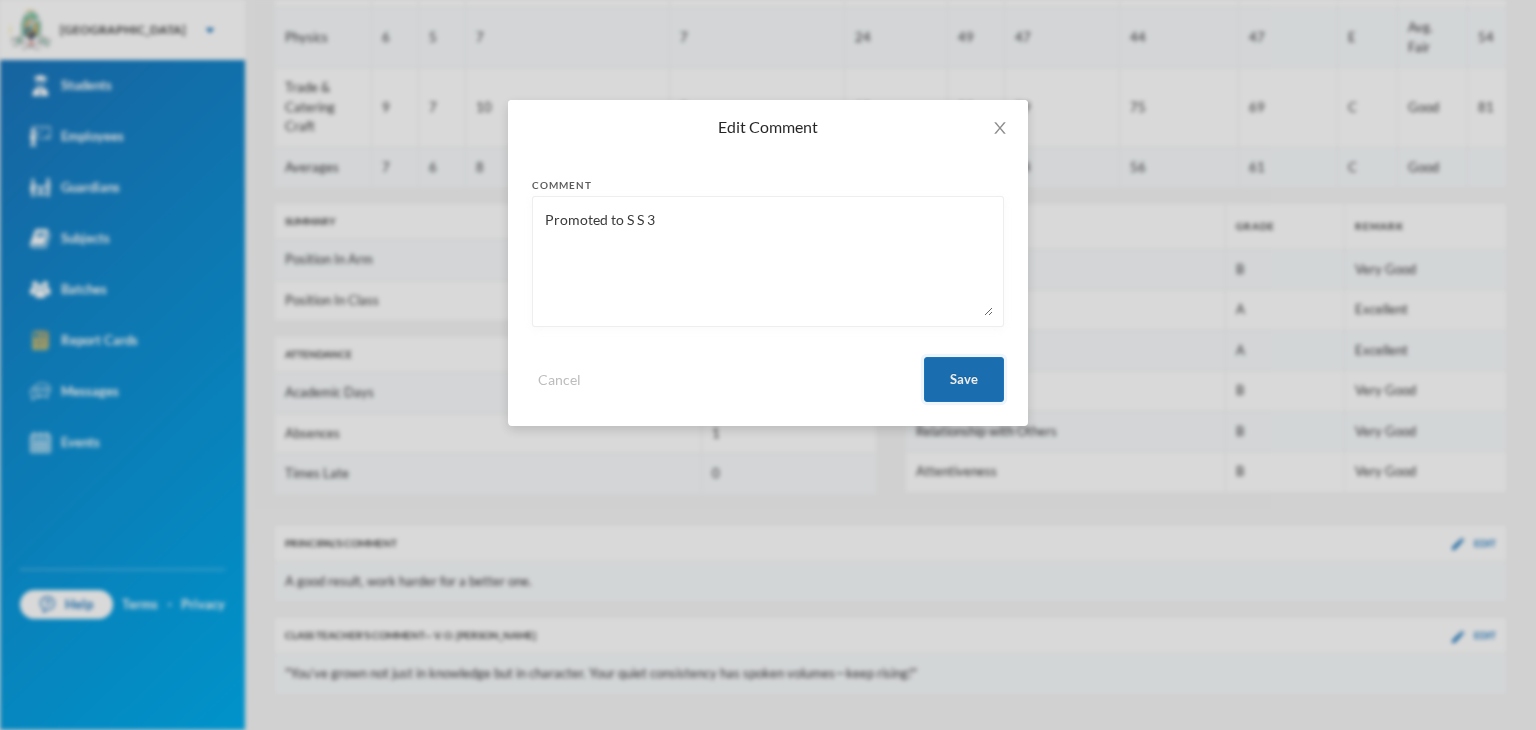 type on "Promoted to S S 3" 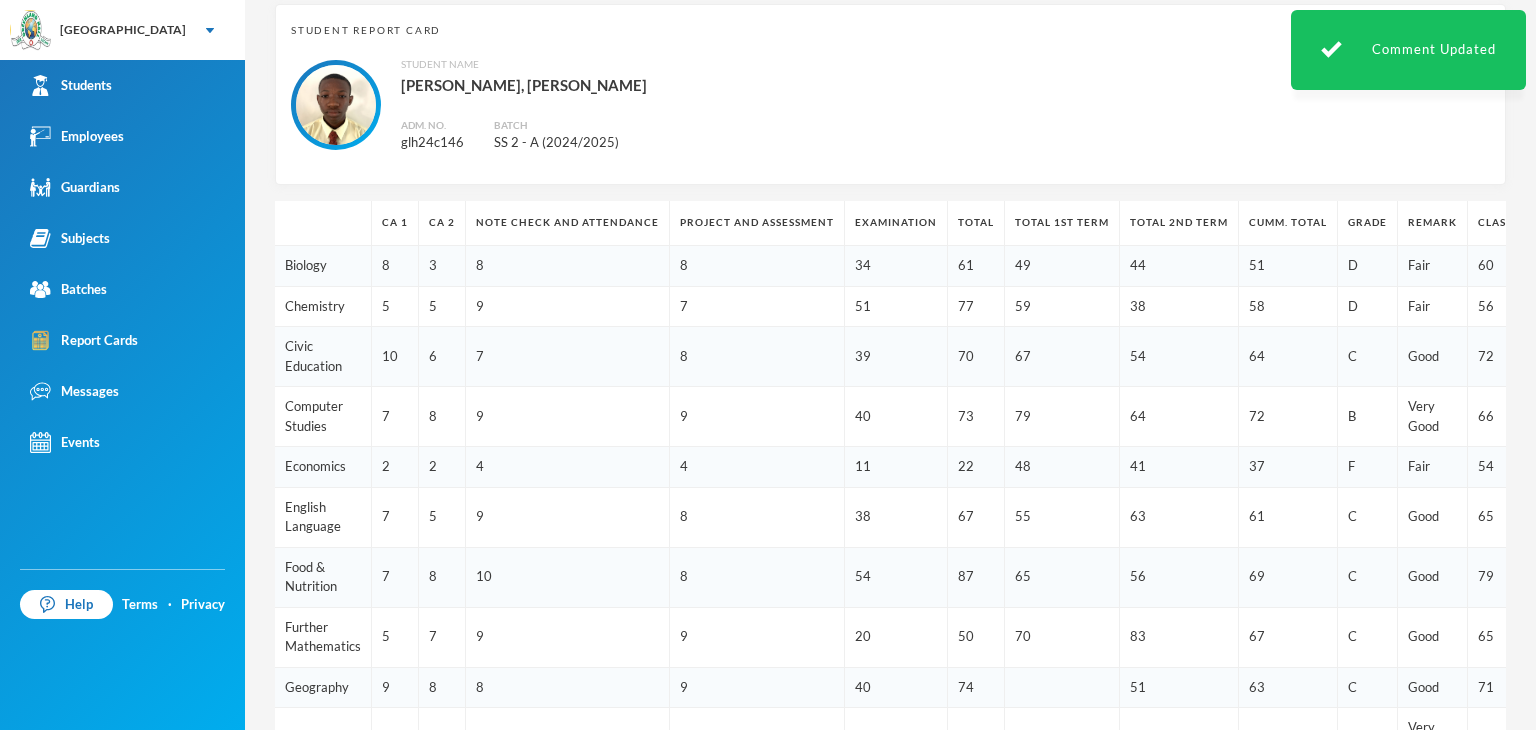 scroll, scrollTop: 143, scrollLeft: 0, axis: vertical 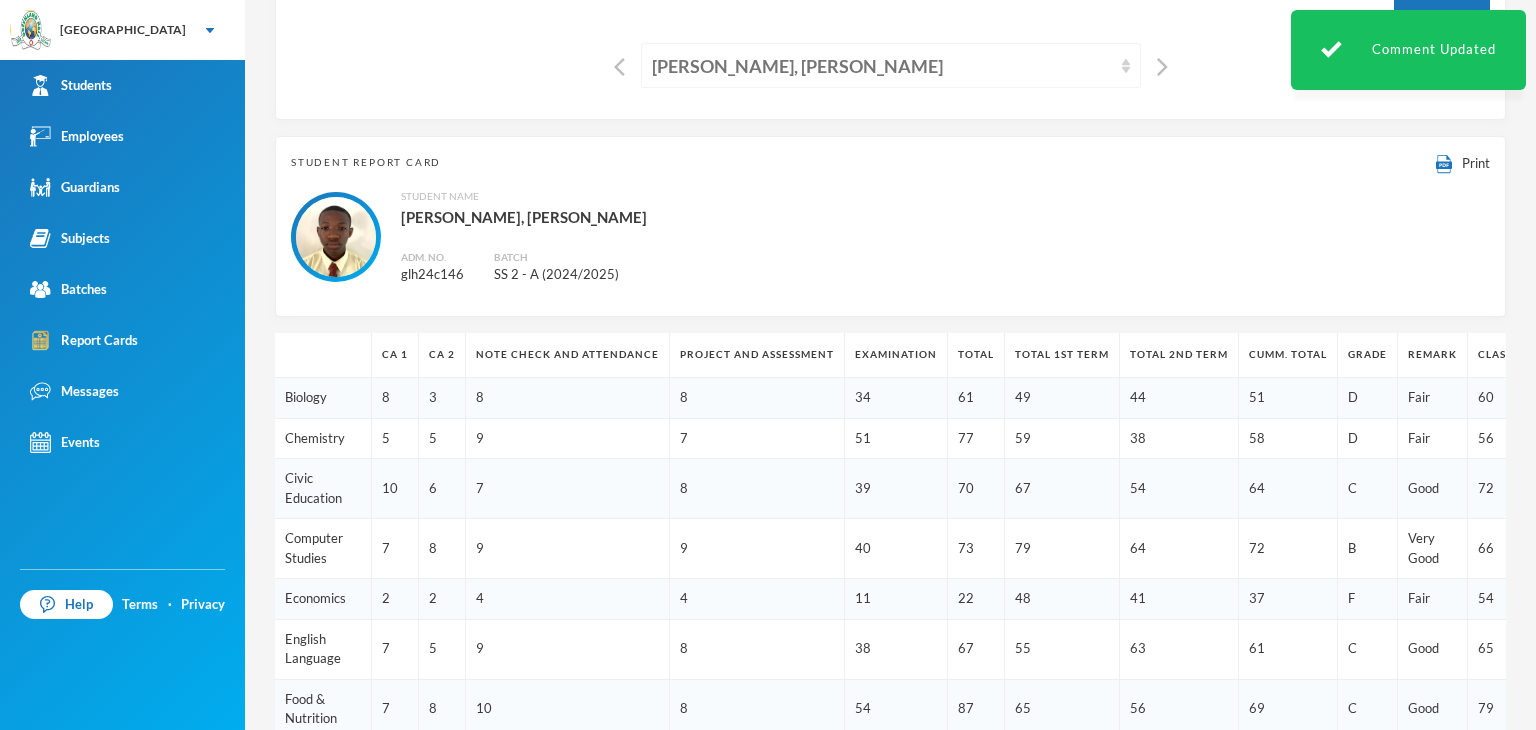 click on "Ajala, Ifeoluwa Isreal" at bounding box center [891, 65] 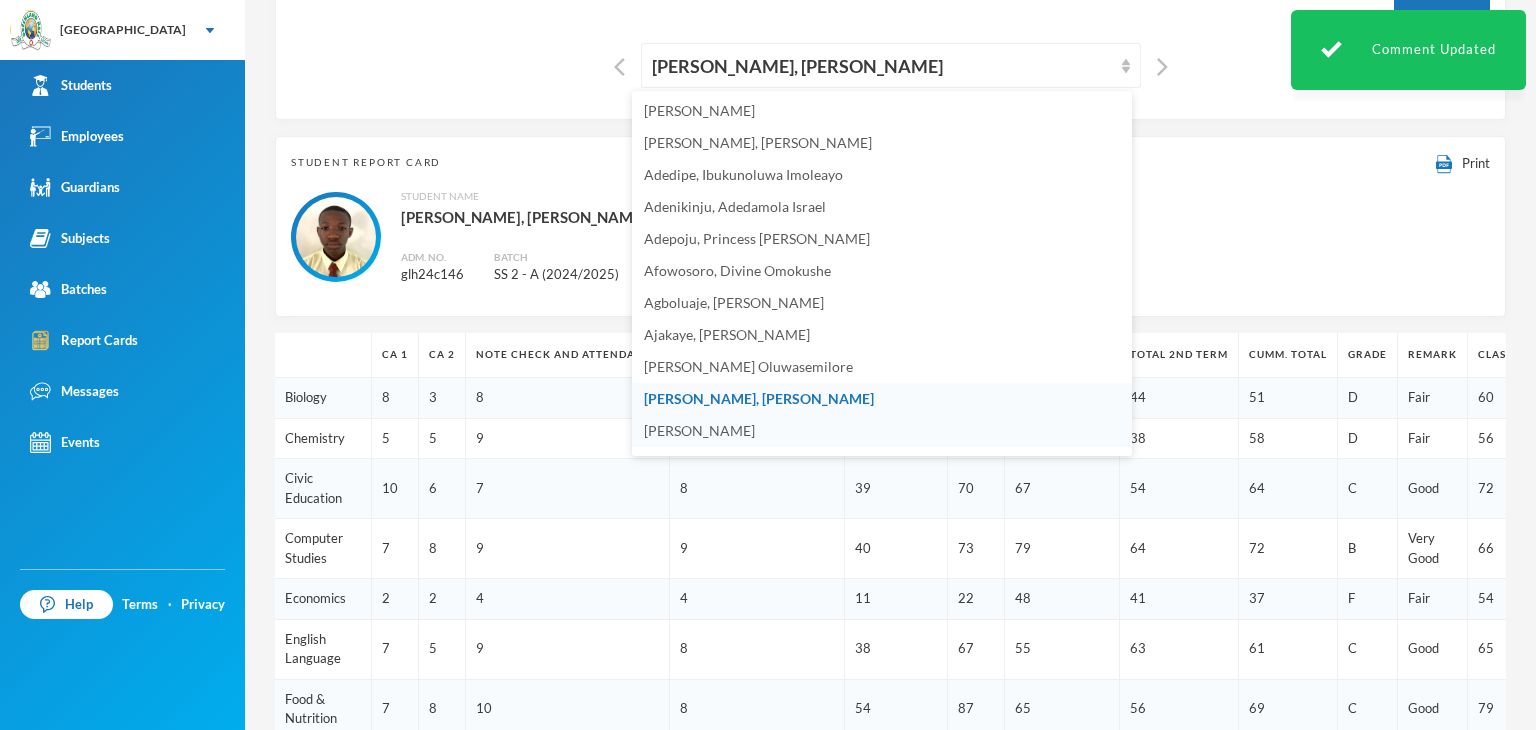 click on "Ajayi, Emmanuel Oluwajomiloju" at bounding box center [699, 430] 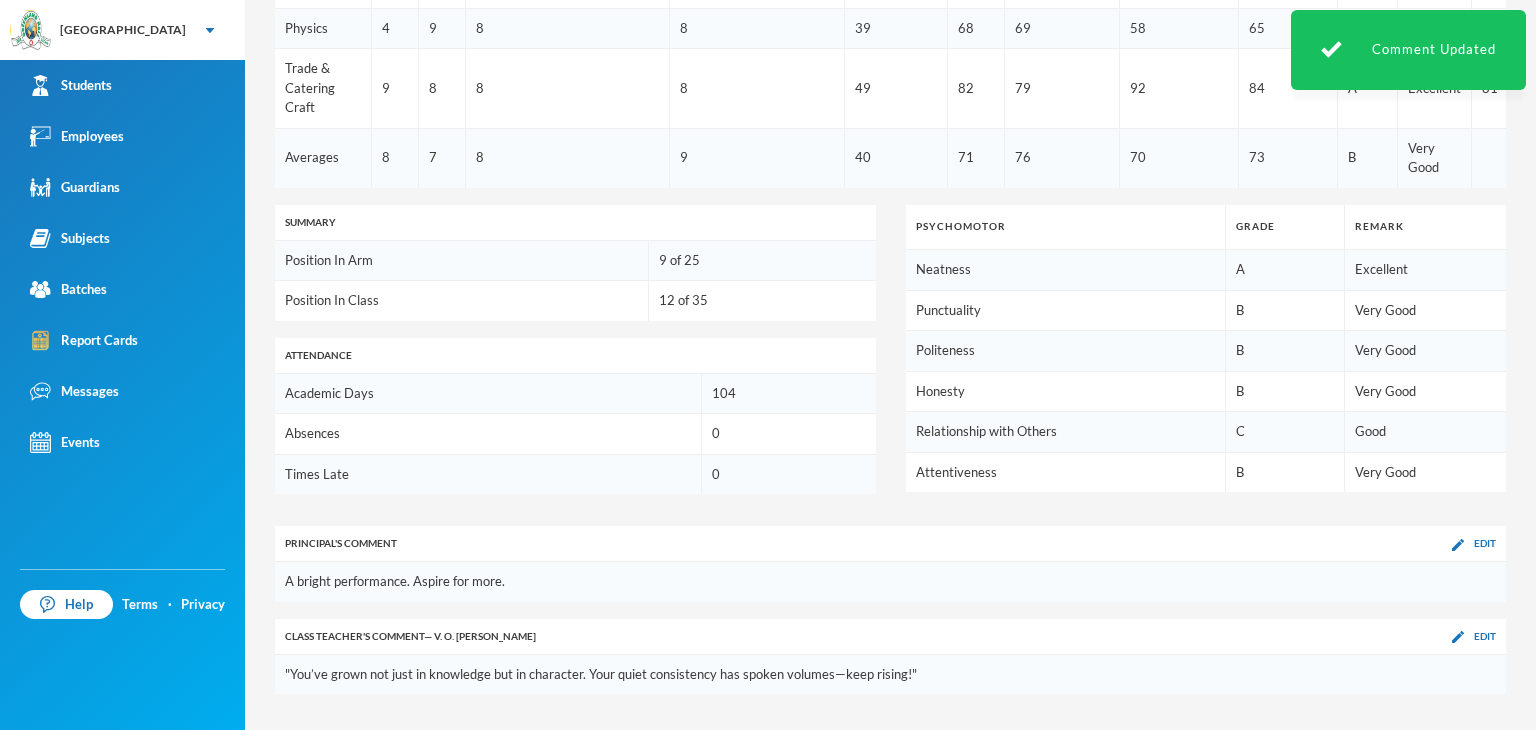 scroll, scrollTop: 1062, scrollLeft: 0, axis: vertical 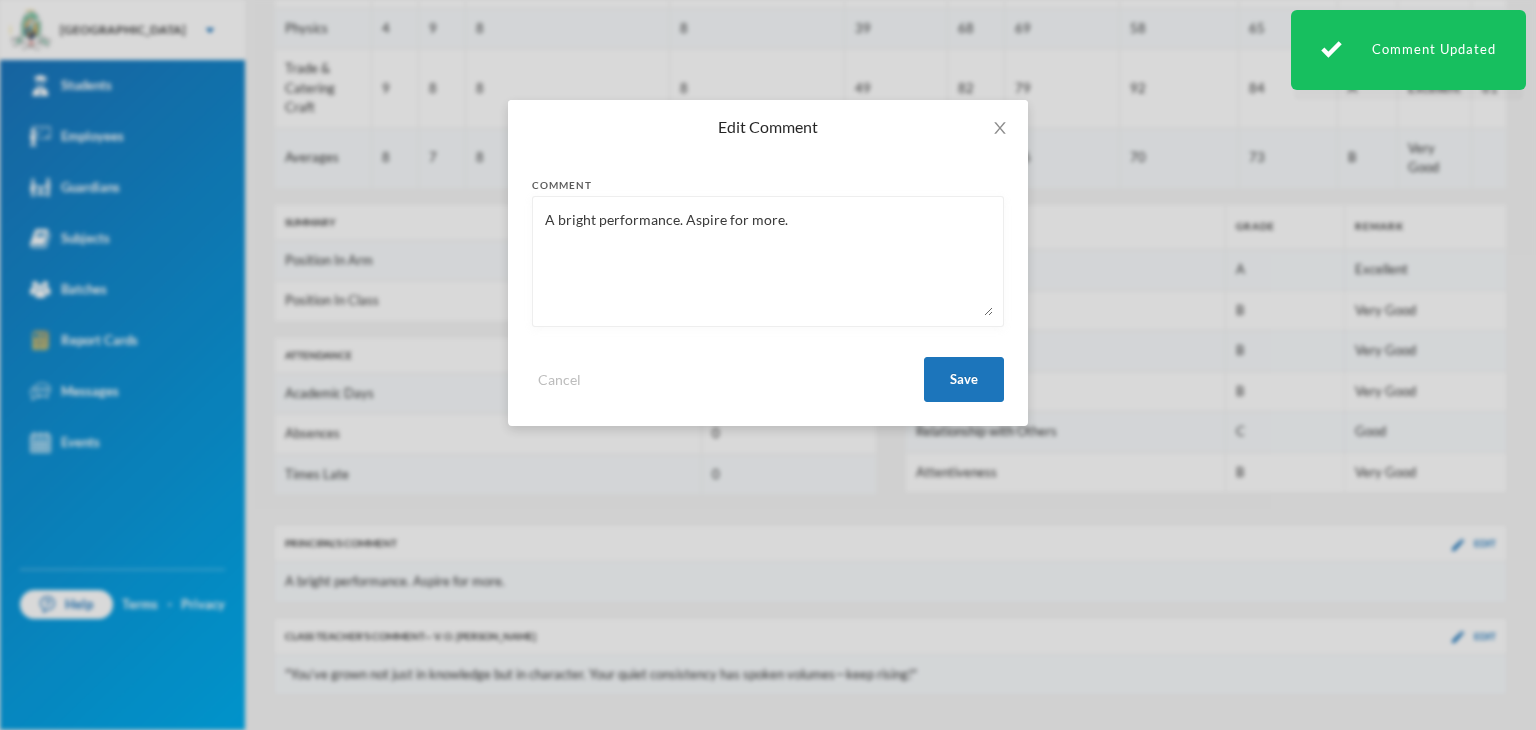 click on "A bright performance. Aspire for more." at bounding box center (768, 261) 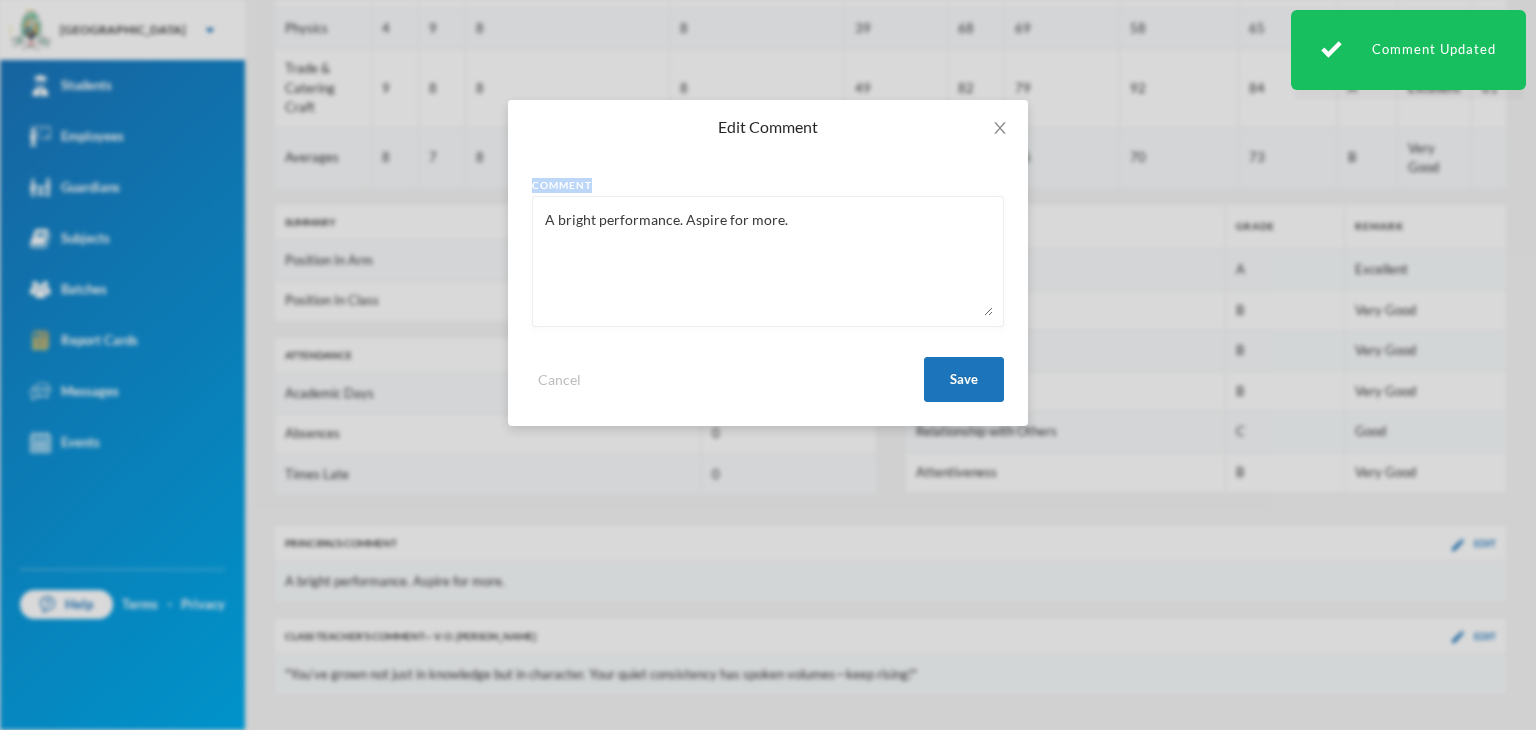 click on "A bright performance. Aspire for more." at bounding box center (768, 261) 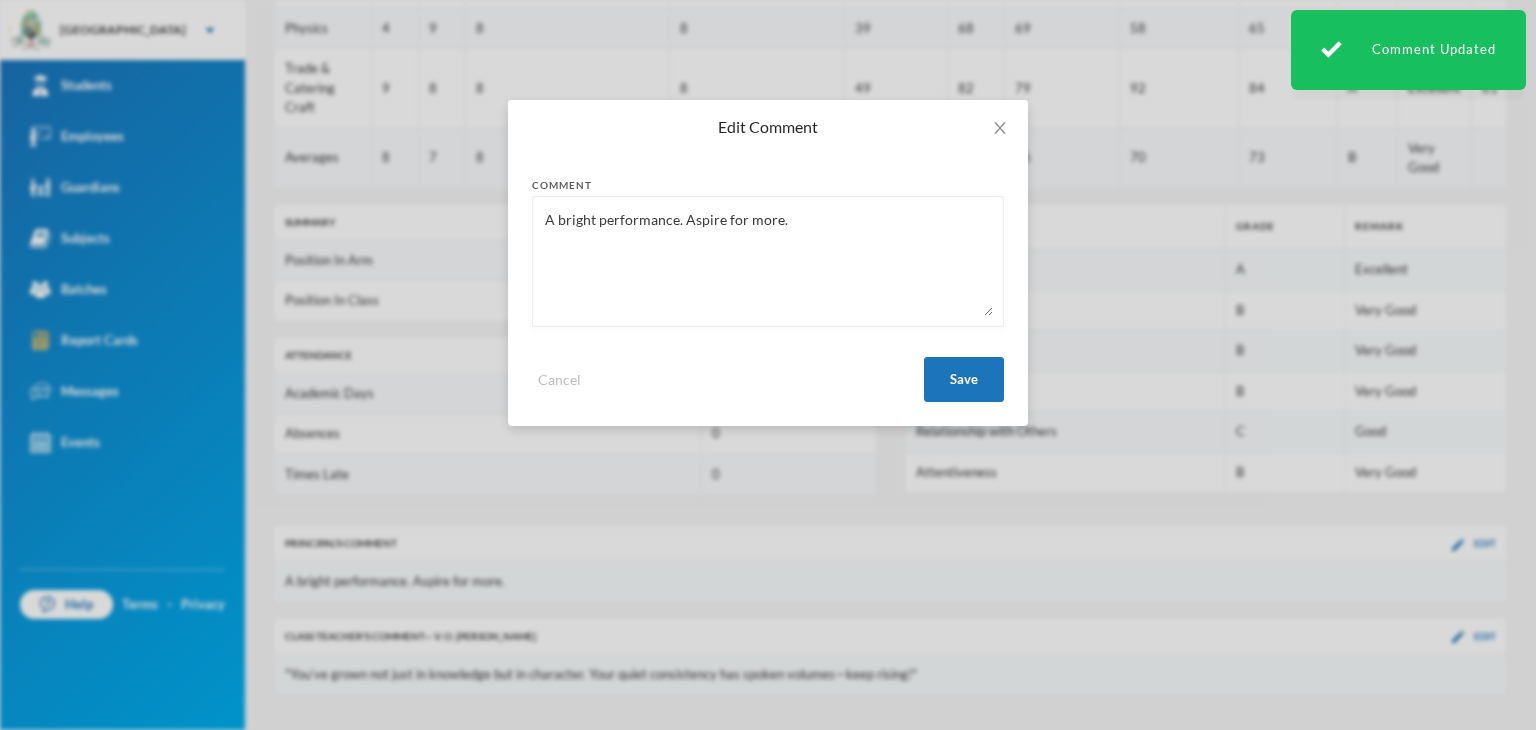 click on "A bright performance. Aspire for more." at bounding box center (768, 261) 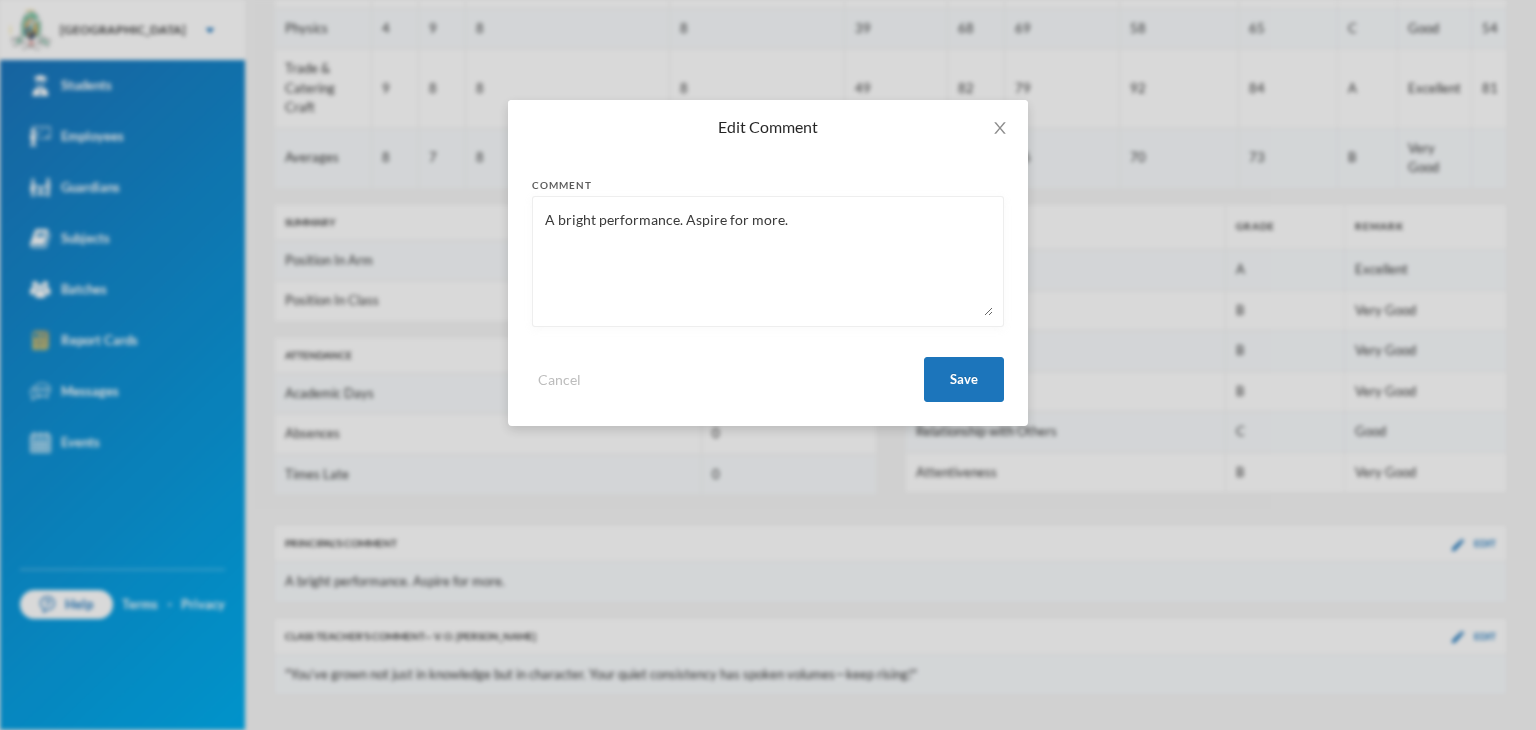 paste on "Promoted to S S 3 on trial" 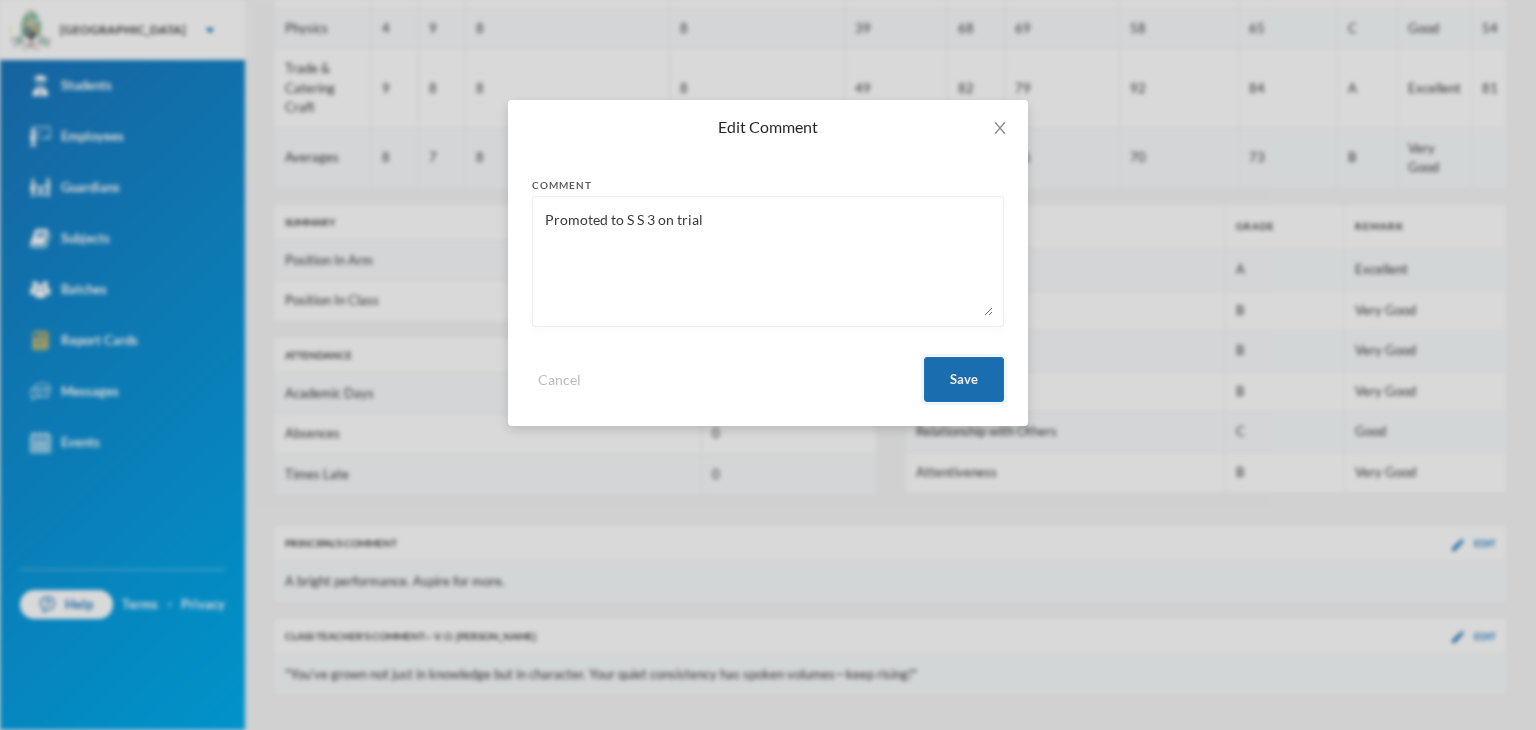 type on "Promoted to S S 3 on trial" 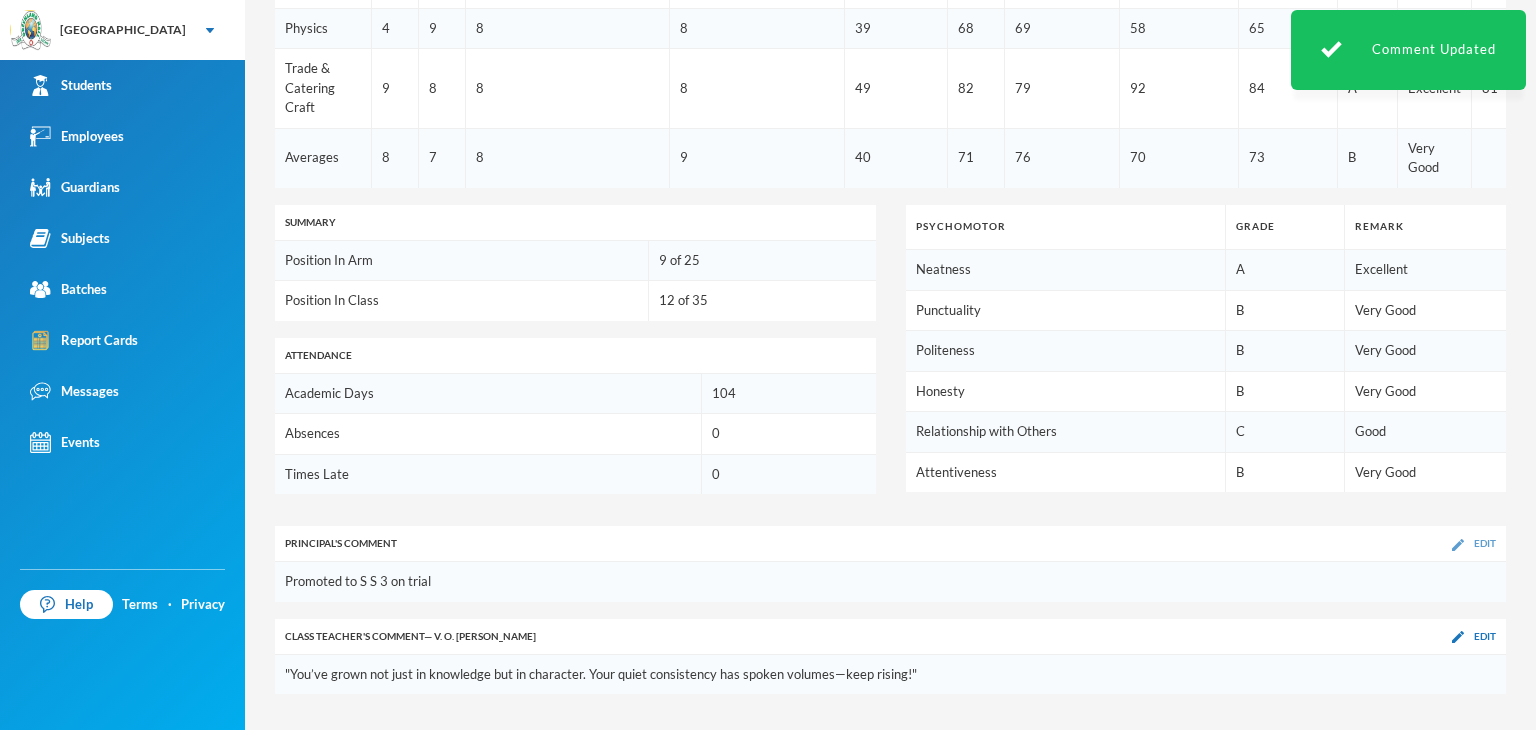 click at bounding box center (1458, 545) 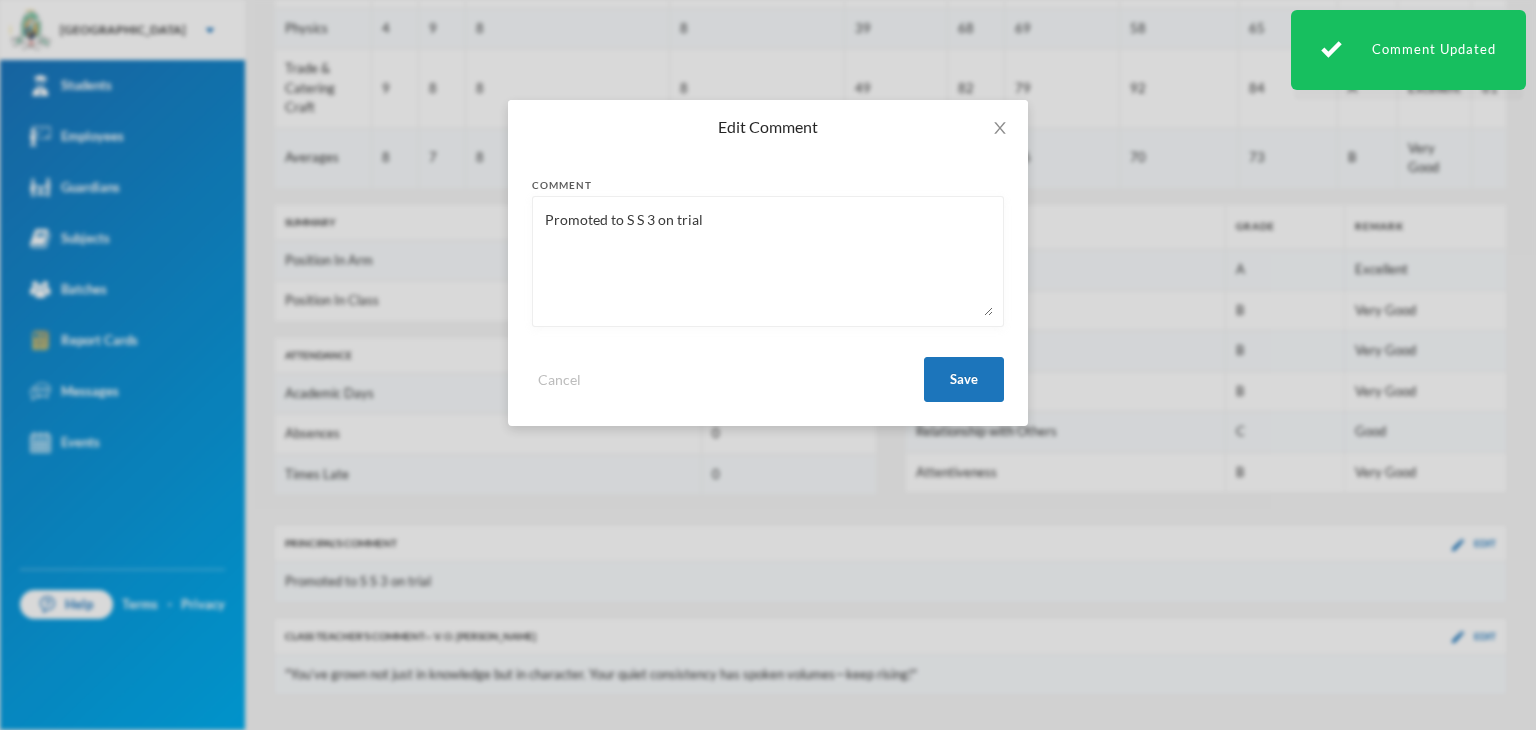 click on "Promoted to S S 3 on trial" at bounding box center (768, 261) 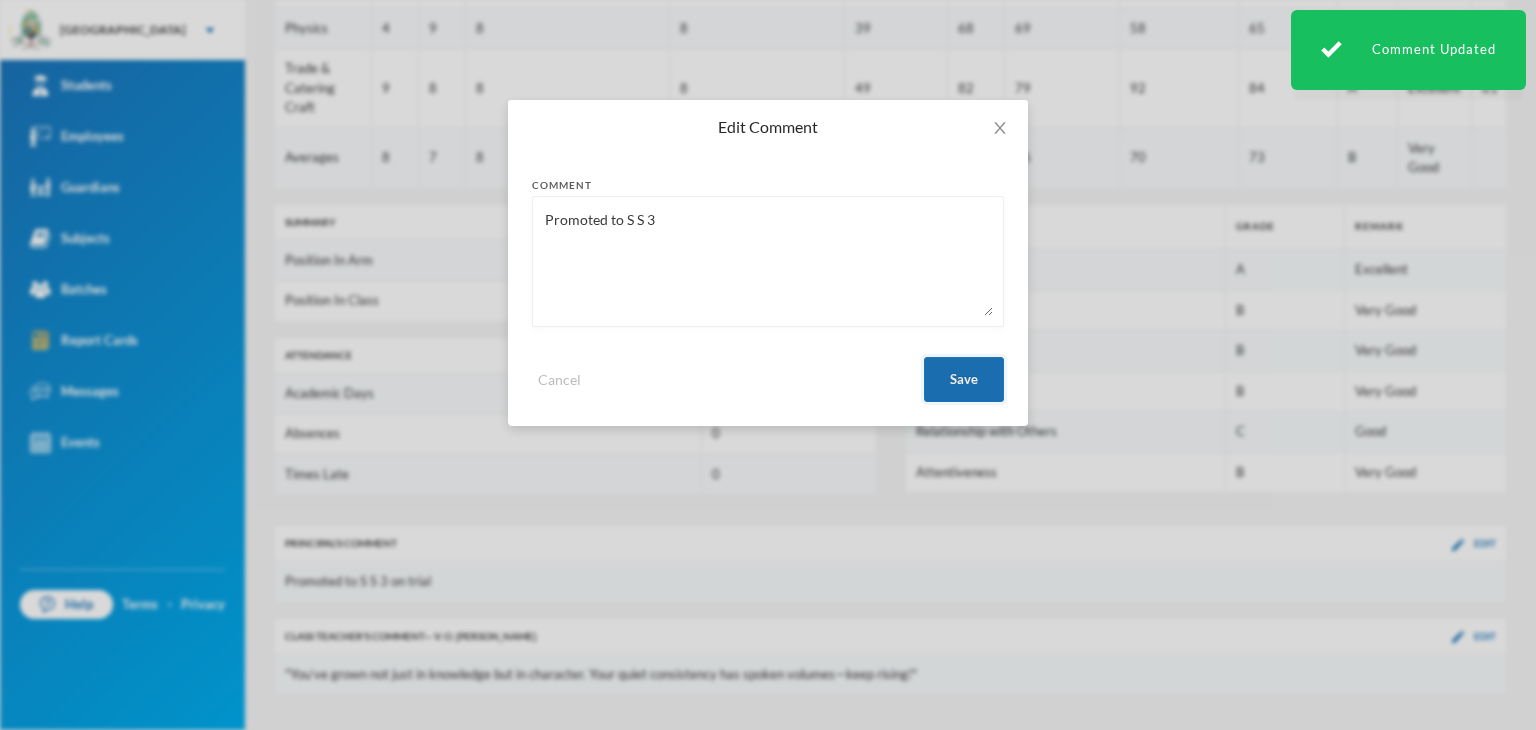 type on "Promoted to S S 3" 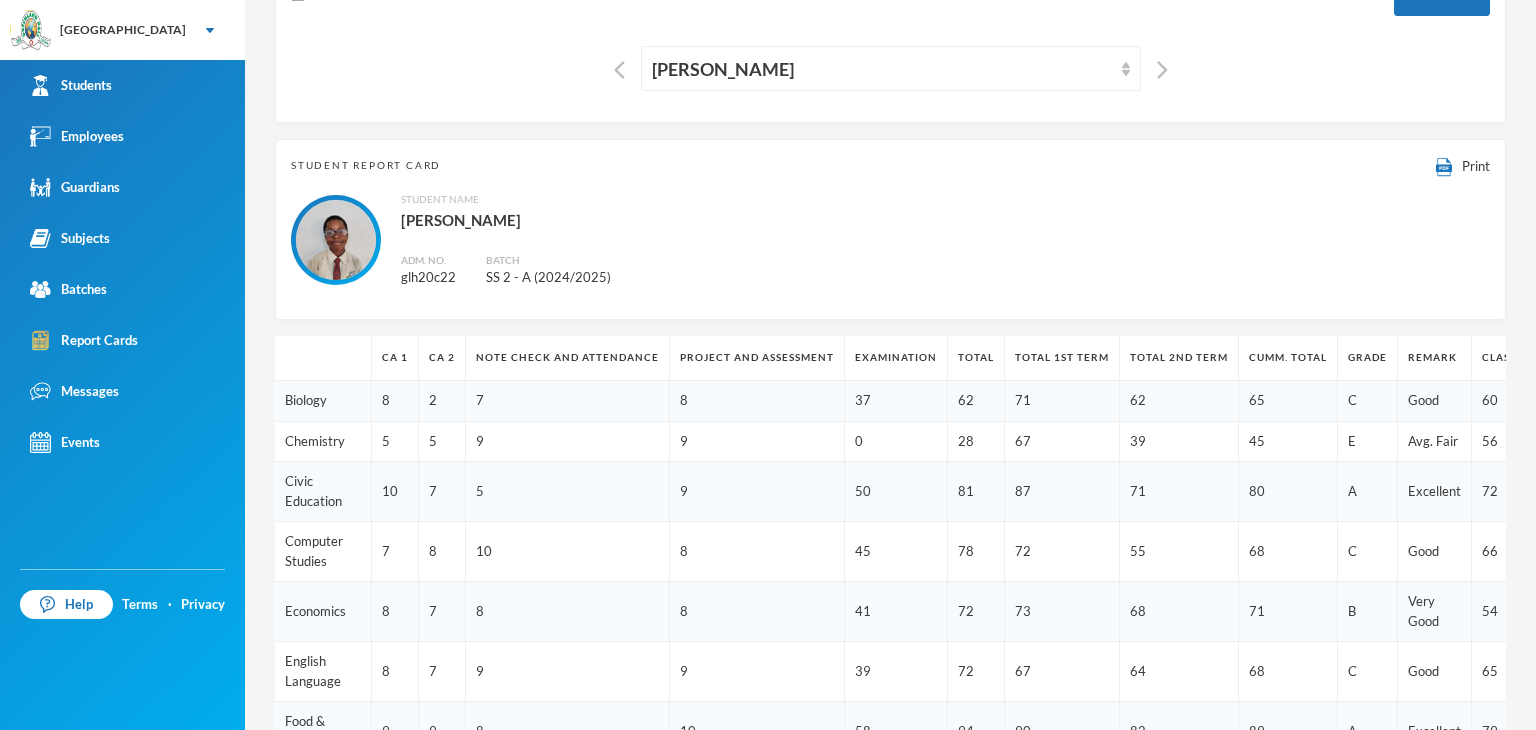 scroll, scrollTop: 0, scrollLeft: 0, axis: both 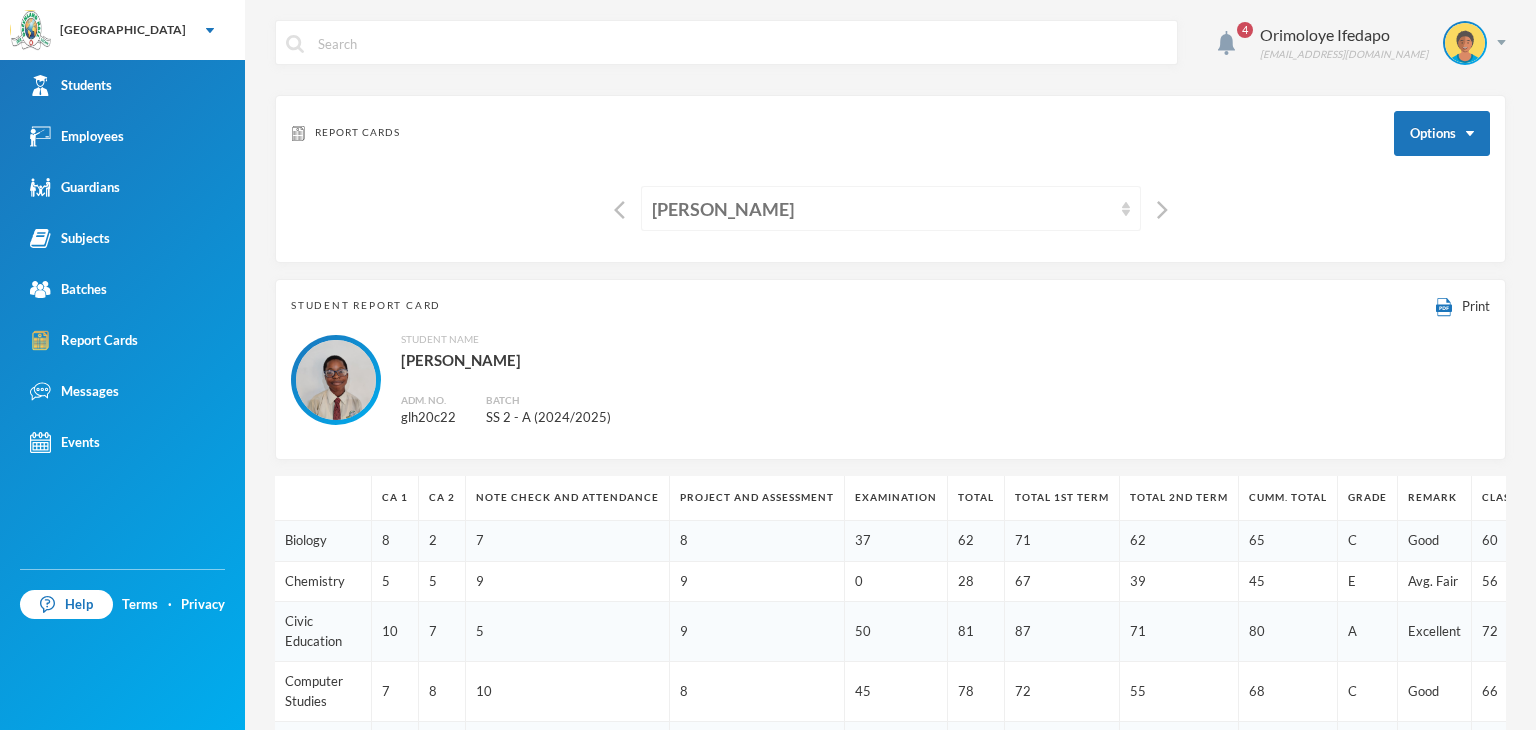 click on "Ajayi, Emmanuel Oluwajomiloju" at bounding box center (882, 209) 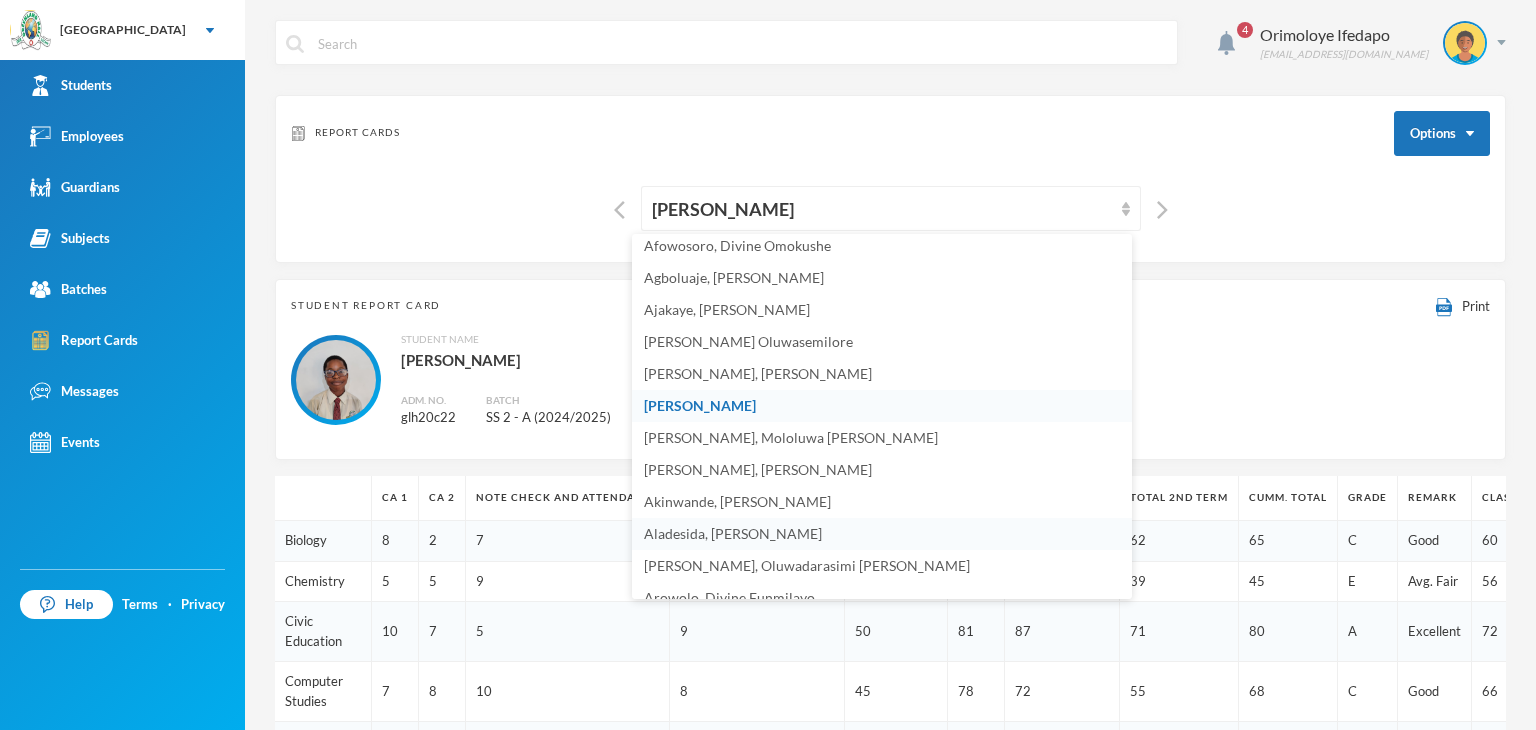 scroll, scrollTop: 200, scrollLeft: 0, axis: vertical 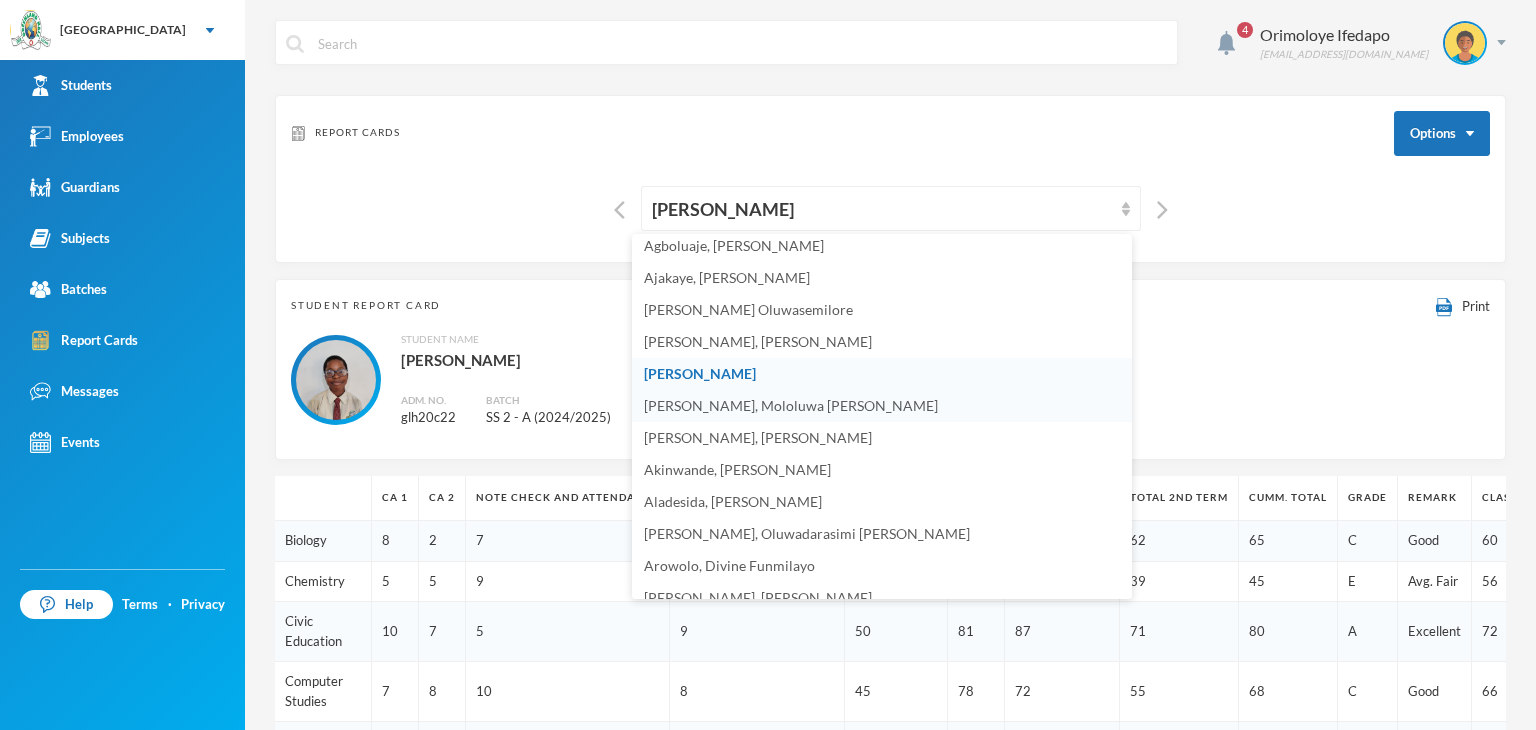 click on "Akande, Mololuwa Esther" at bounding box center [791, 405] 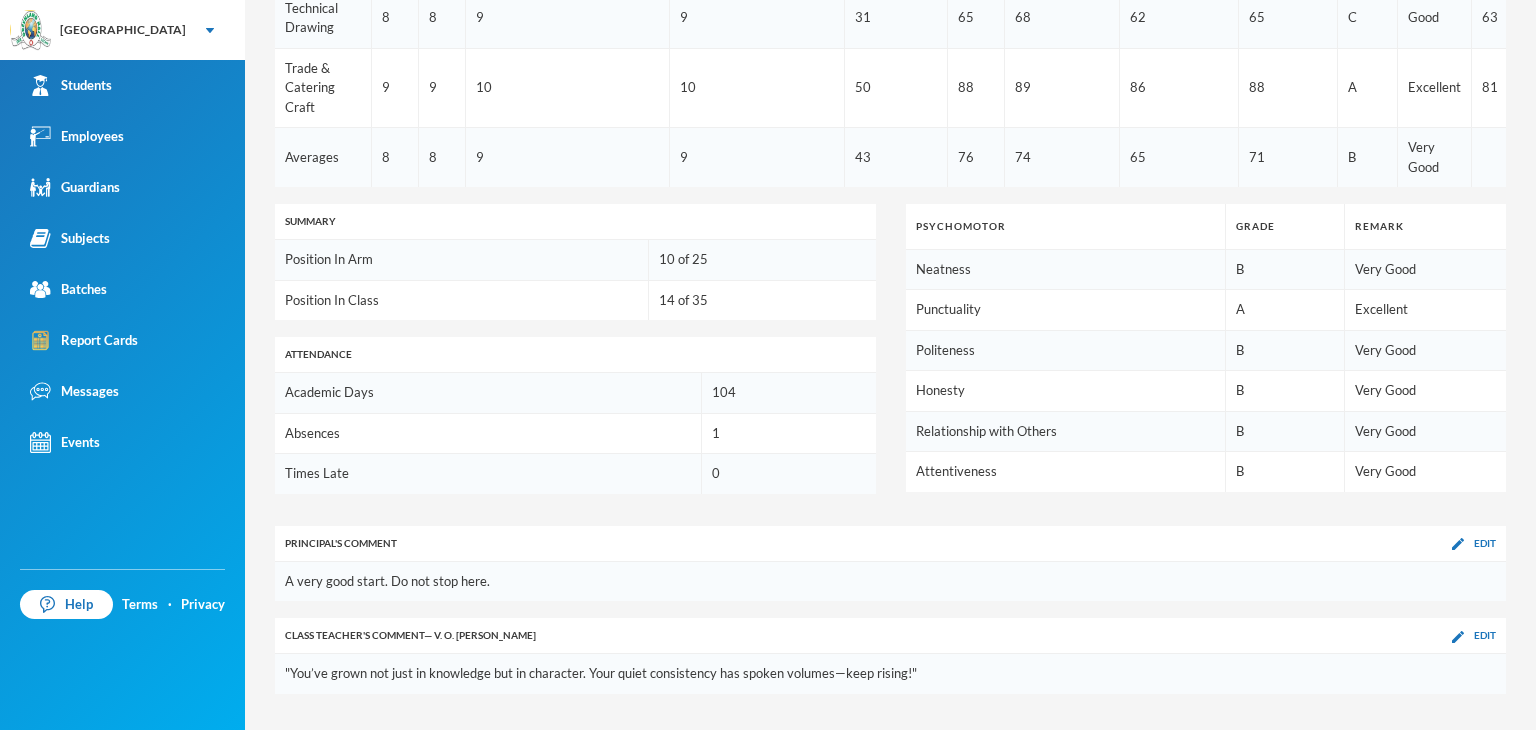 scroll, scrollTop: 1043, scrollLeft: 0, axis: vertical 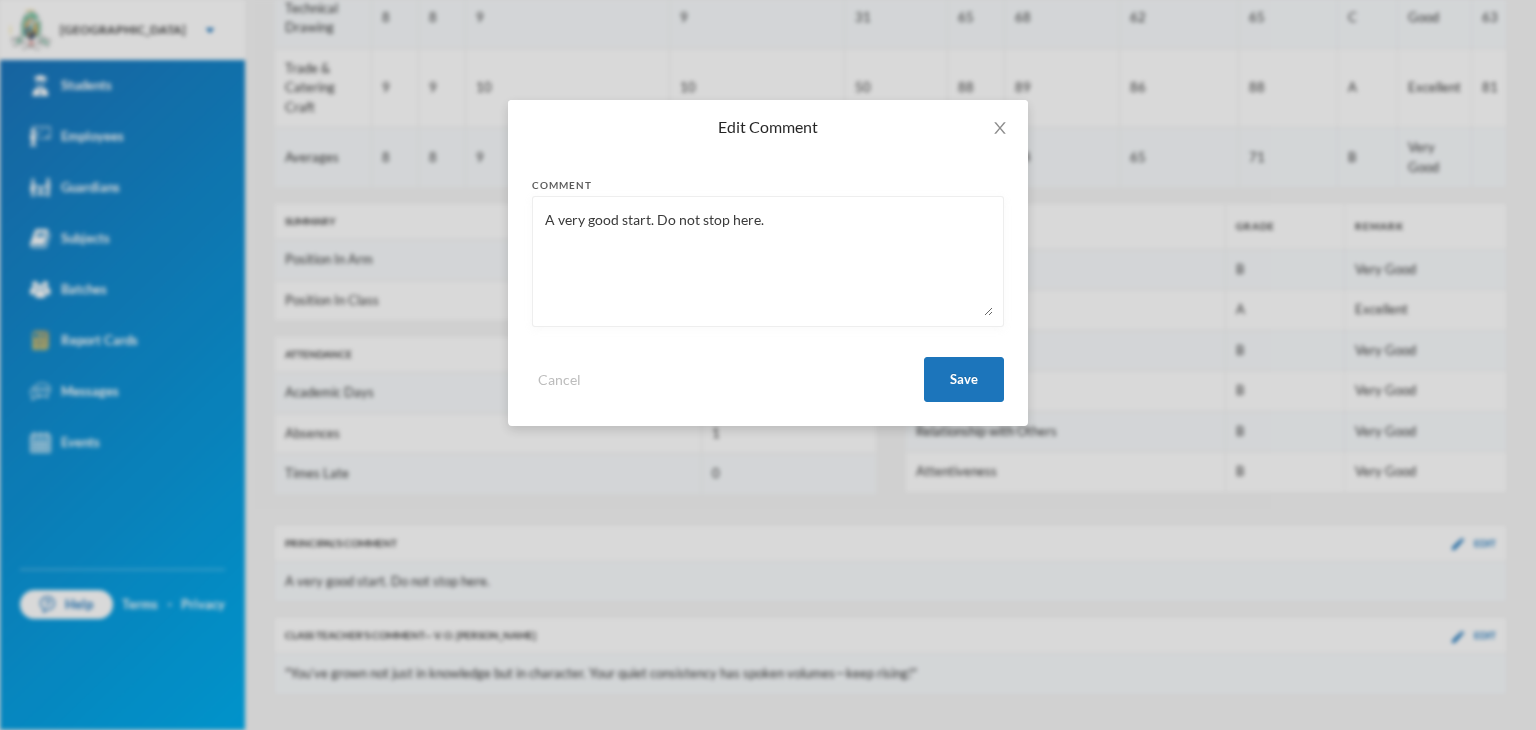 click on "A very good start. Do not stop here." at bounding box center [768, 261] 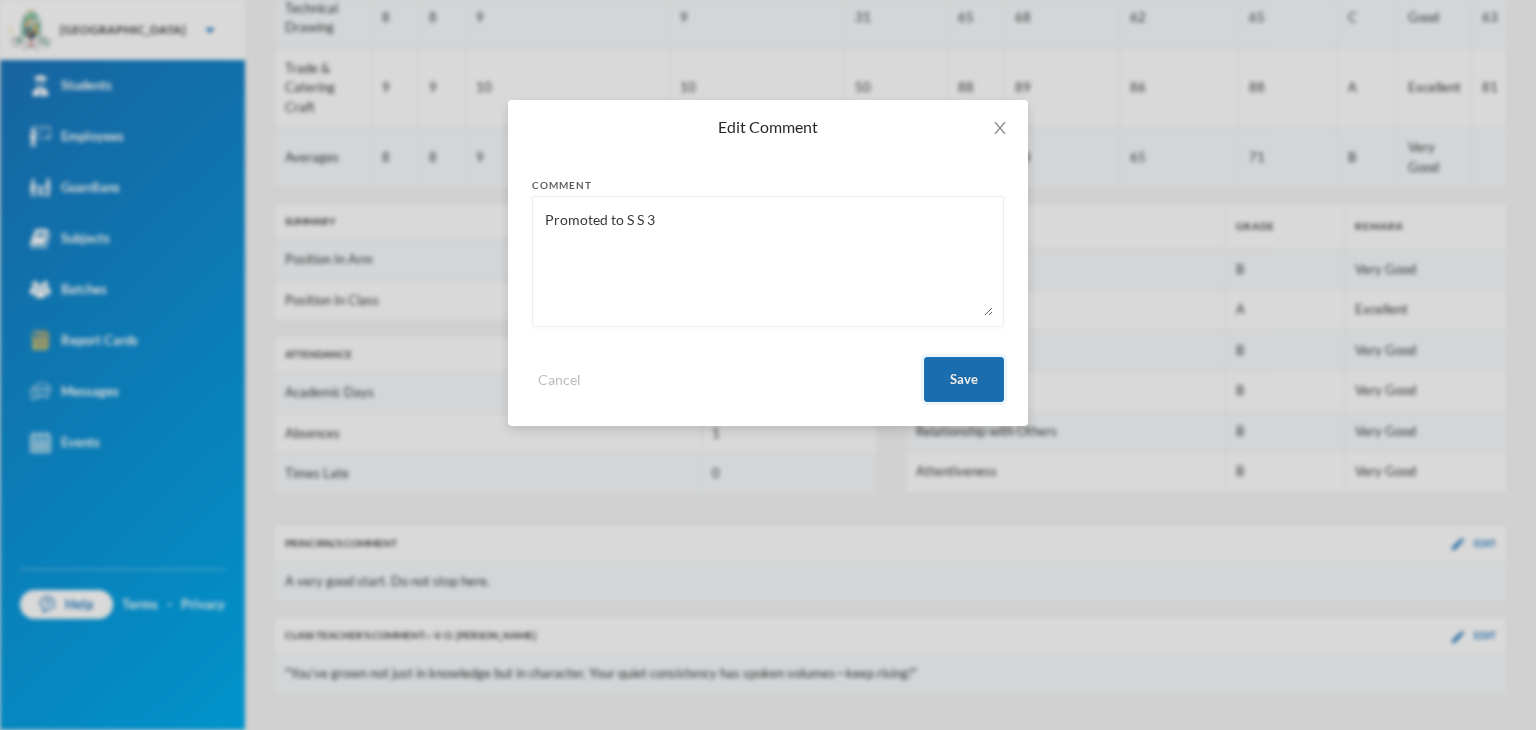 type on "Promoted to S S 3" 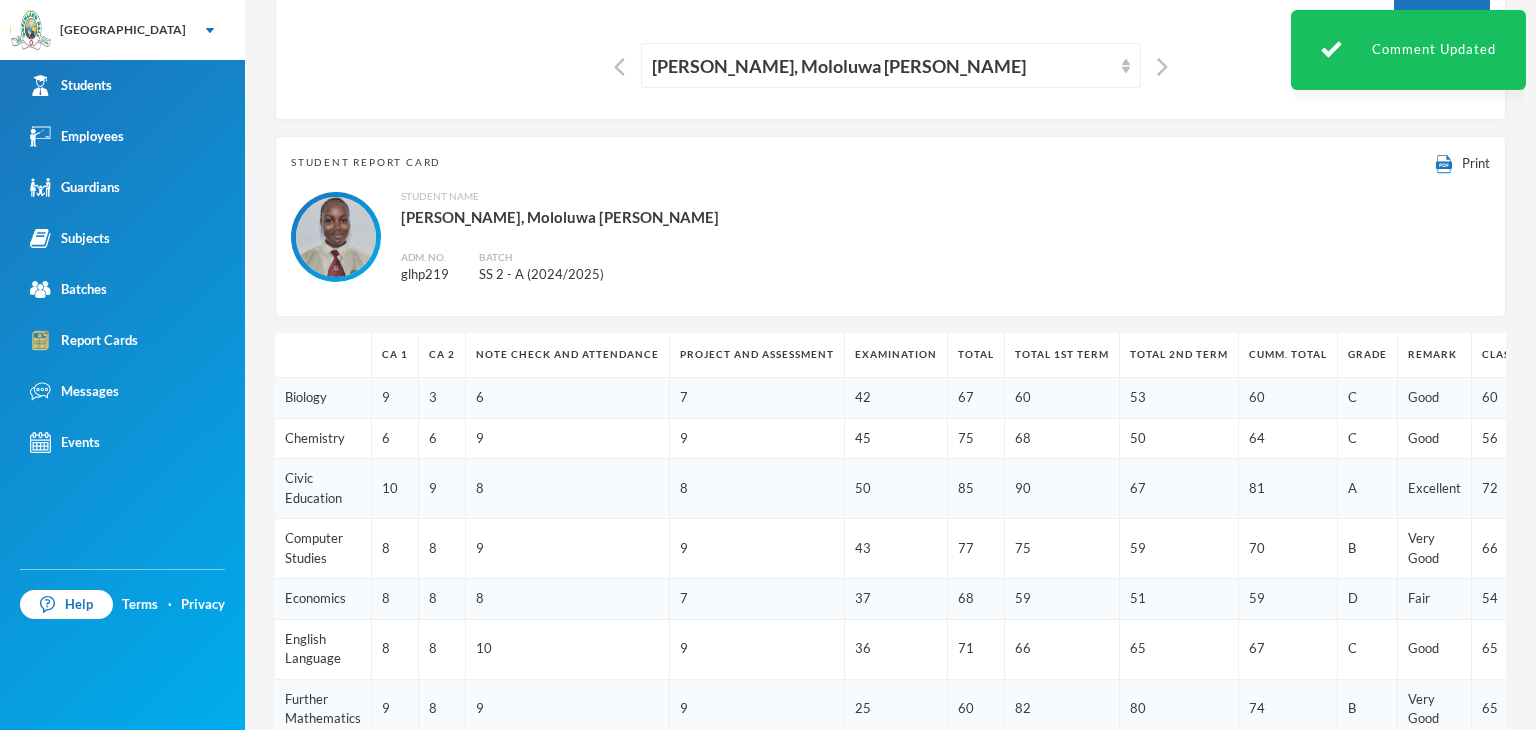 scroll, scrollTop: 43, scrollLeft: 0, axis: vertical 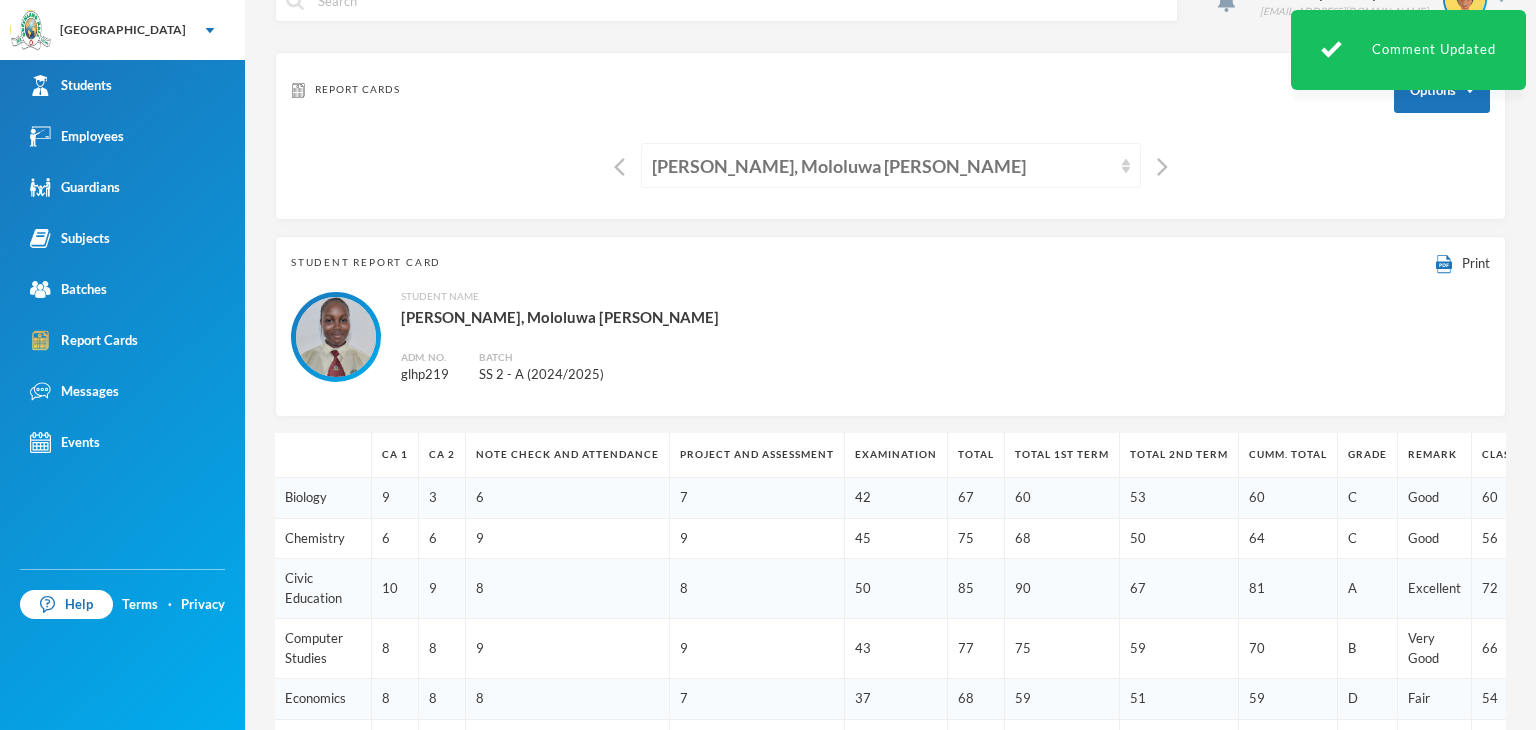 click on "Akande, Mololuwa Esther" at bounding box center [891, 165] 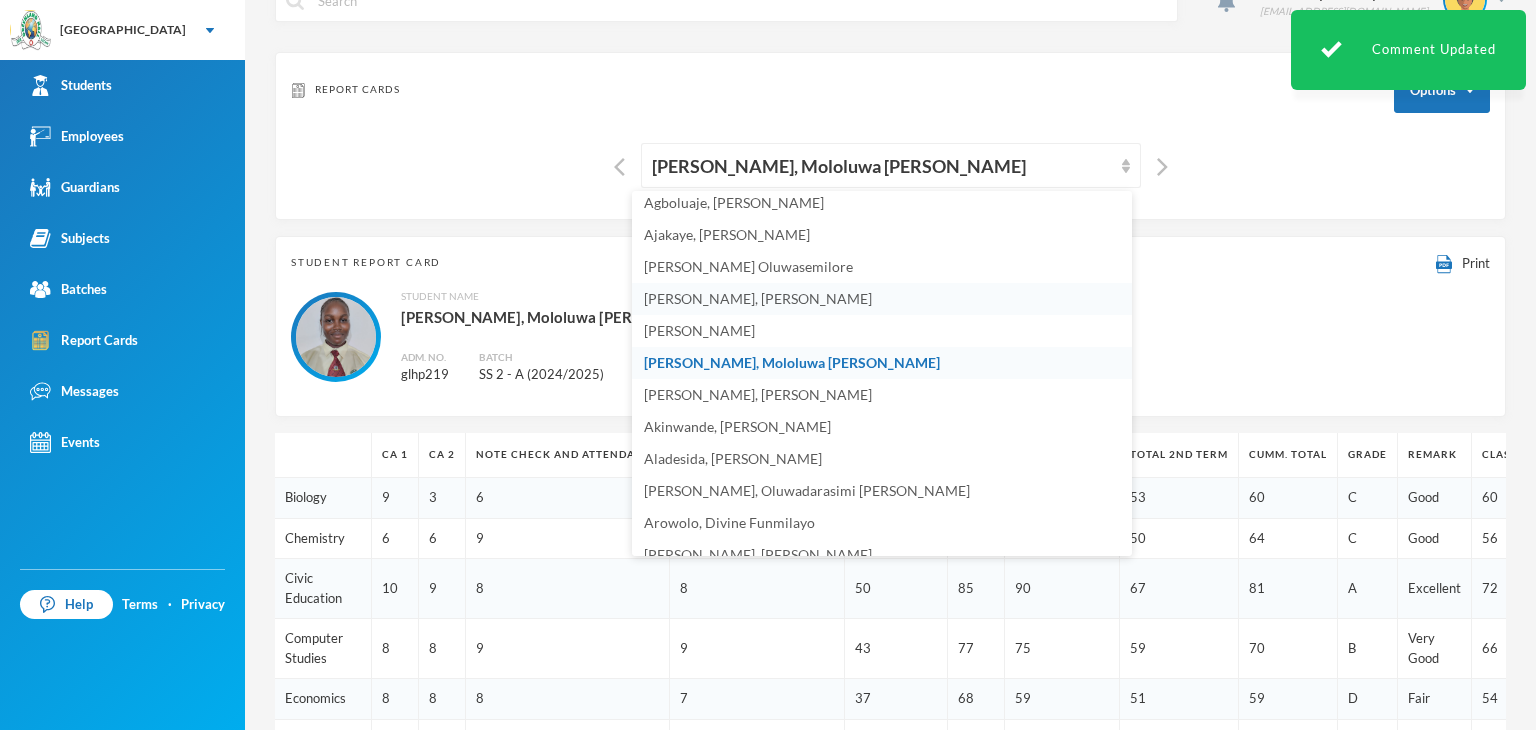 scroll, scrollTop: 196, scrollLeft: 0, axis: vertical 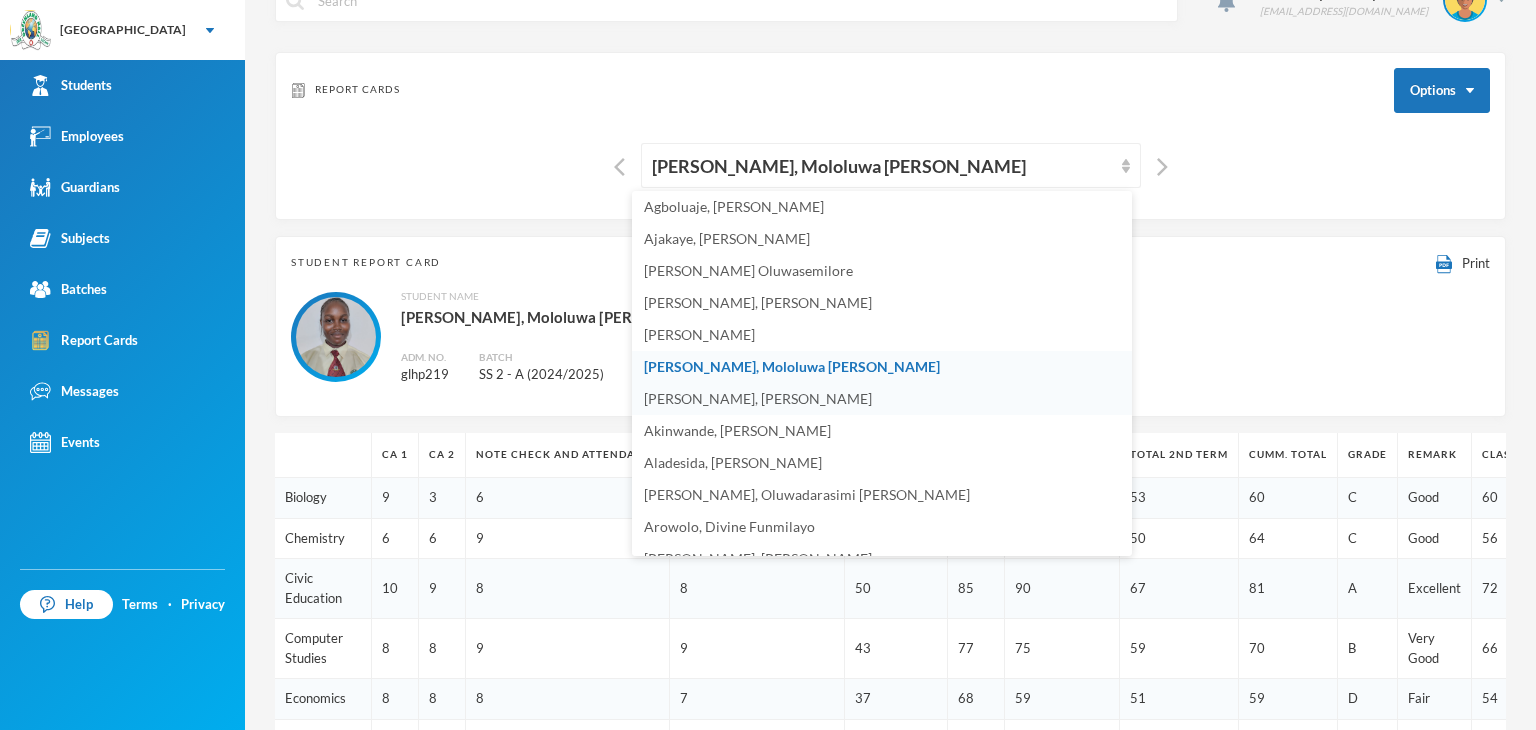 click on "Akinlaso, Oluwadarisimi Daniel" at bounding box center (758, 398) 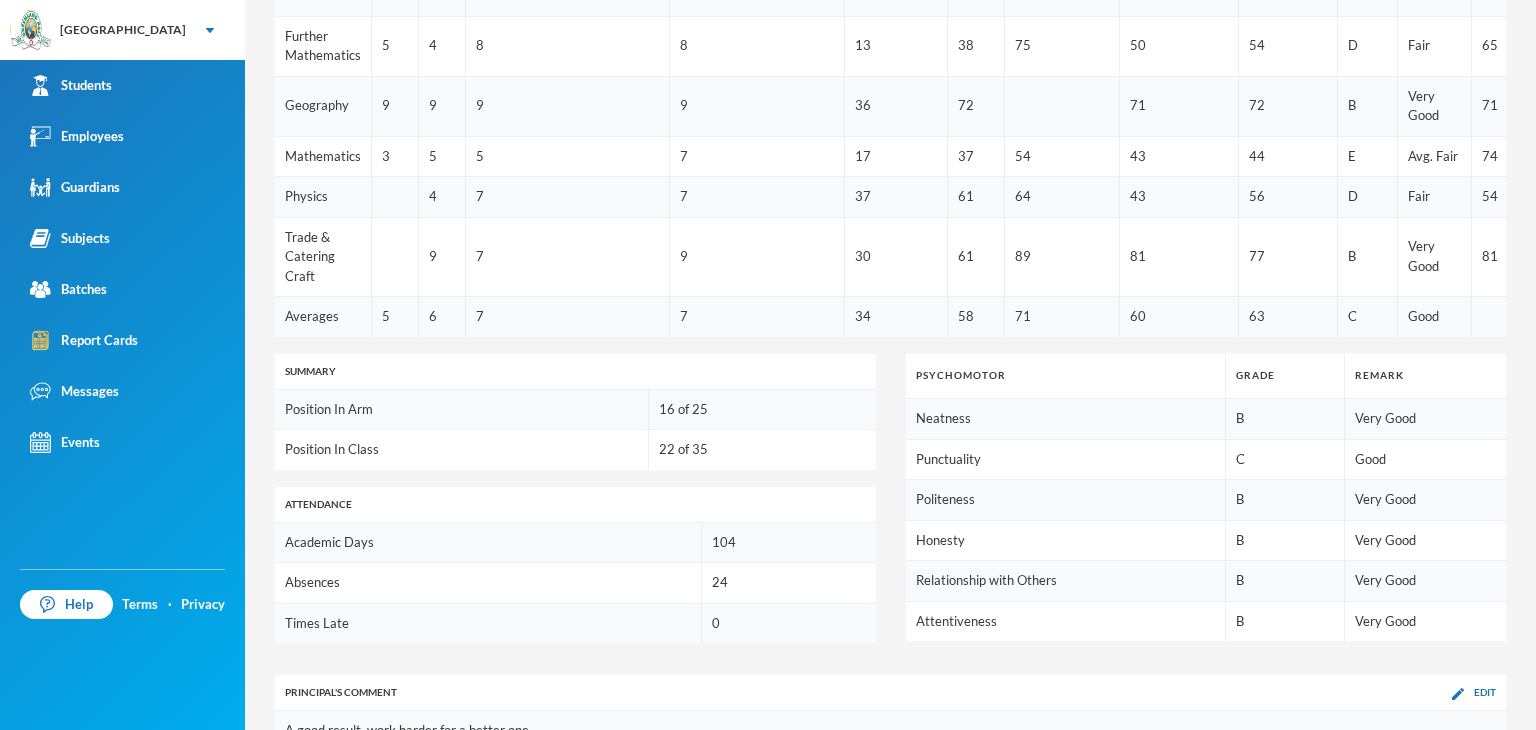 scroll, scrollTop: 1023, scrollLeft: 0, axis: vertical 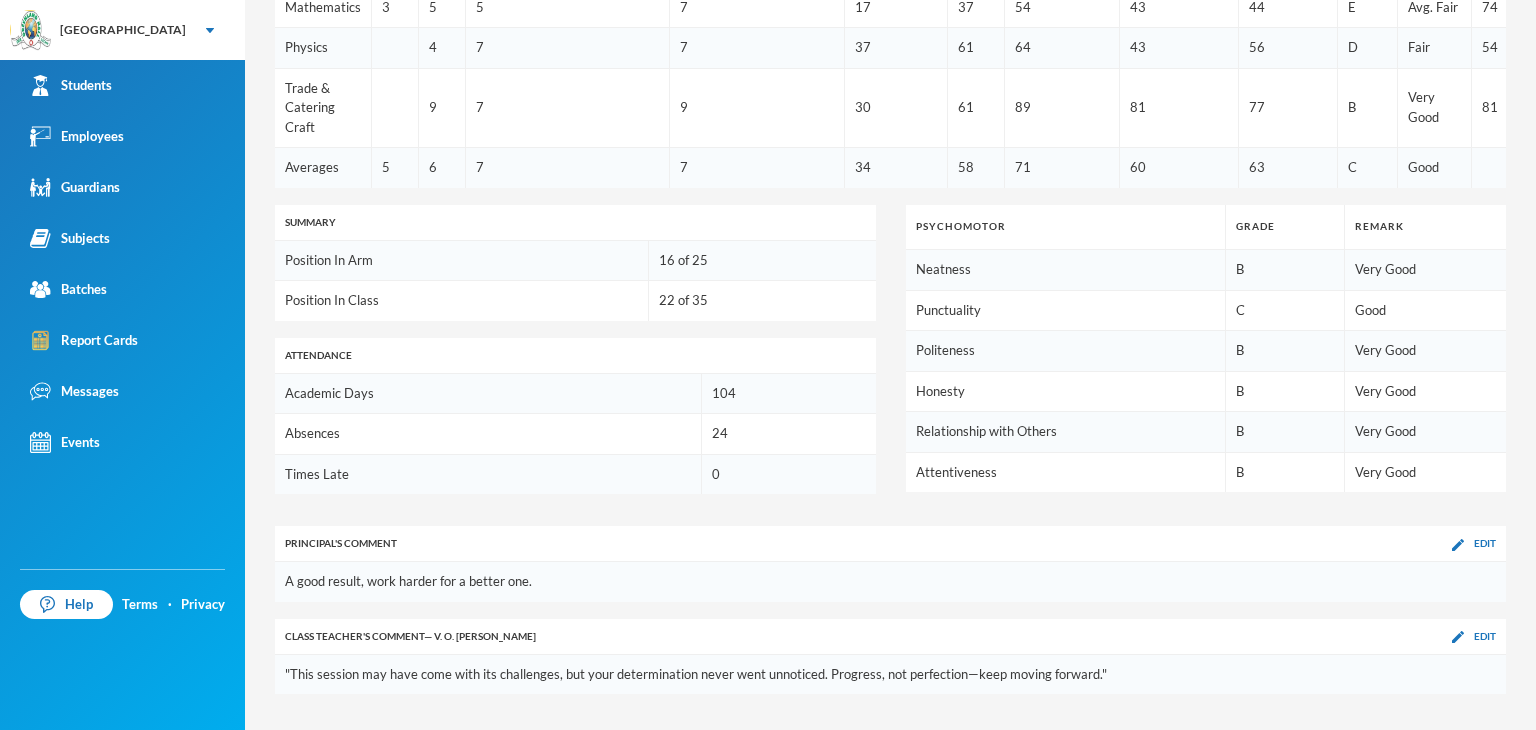 click at bounding box center (1458, 545) 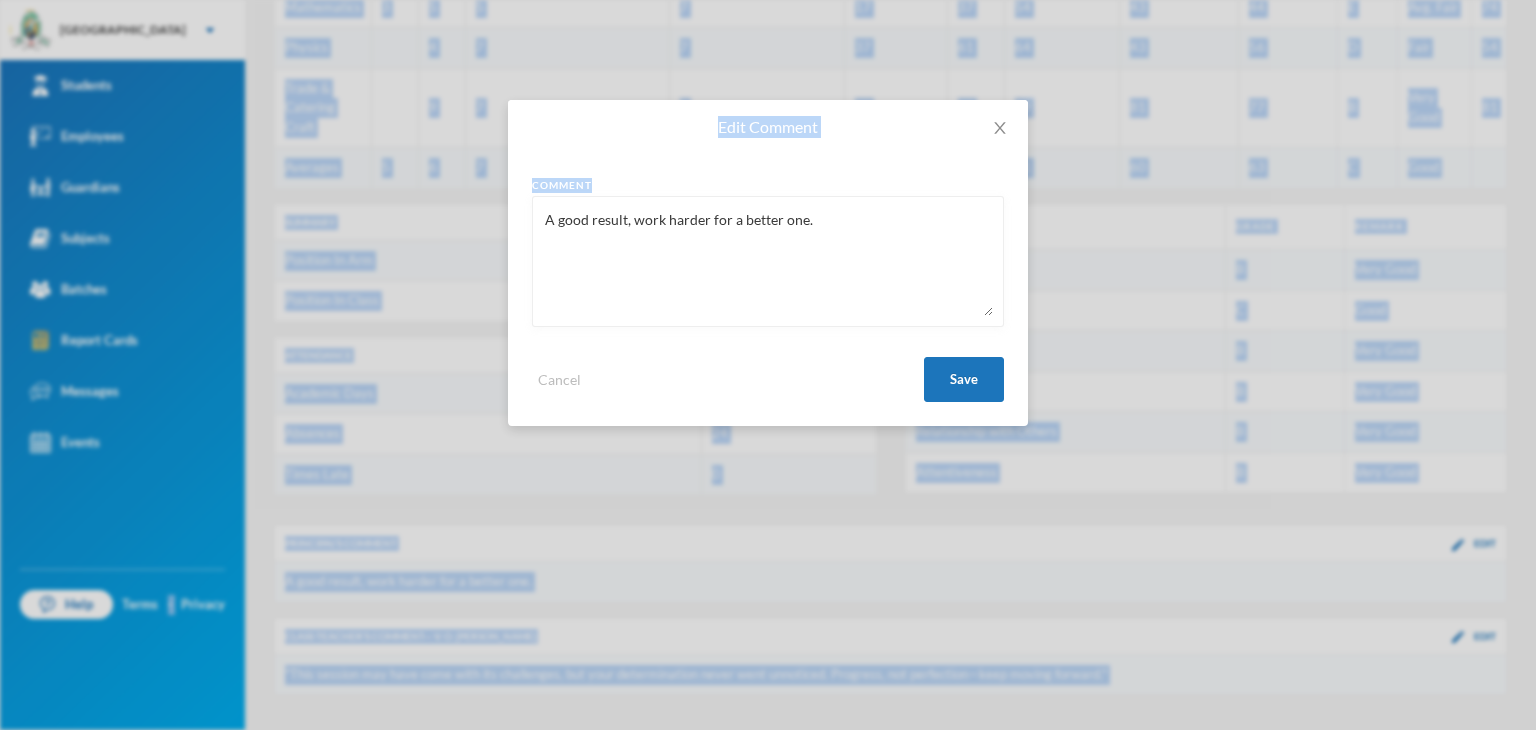 click on "A good result, work harder for a better one." at bounding box center (768, 261) 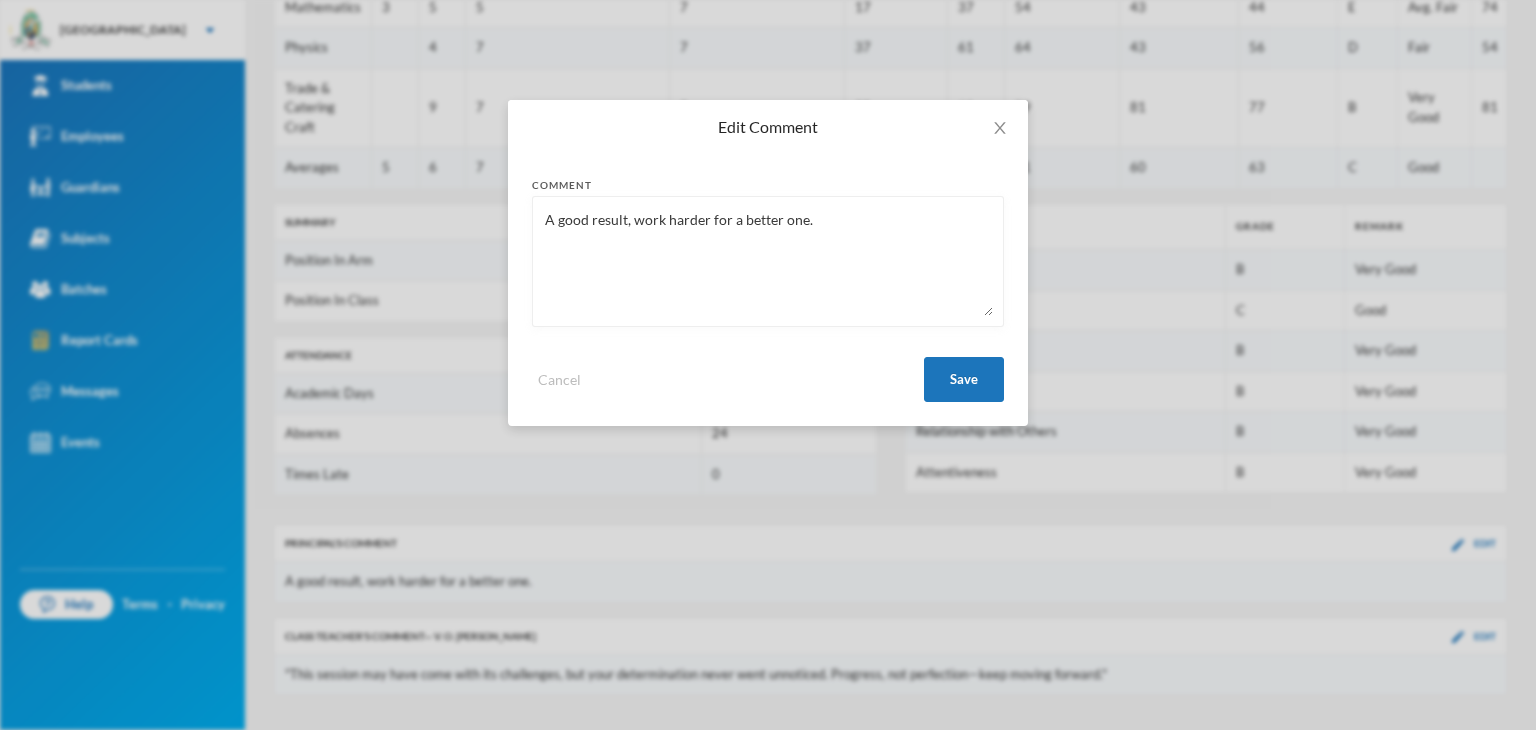 click on "A good result, work harder for a better one." at bounding box center (768, 261) 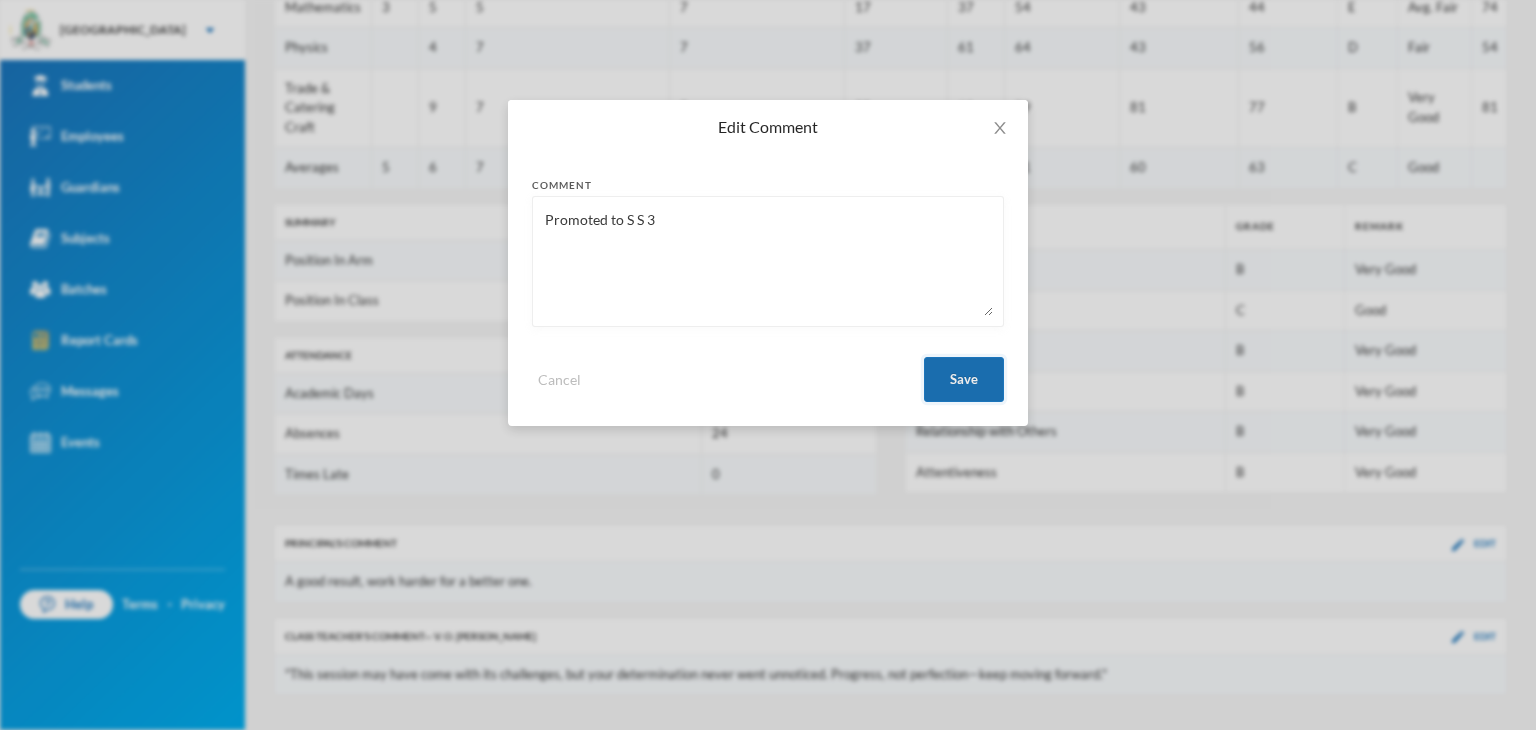 type on "Promoted to S S 3" 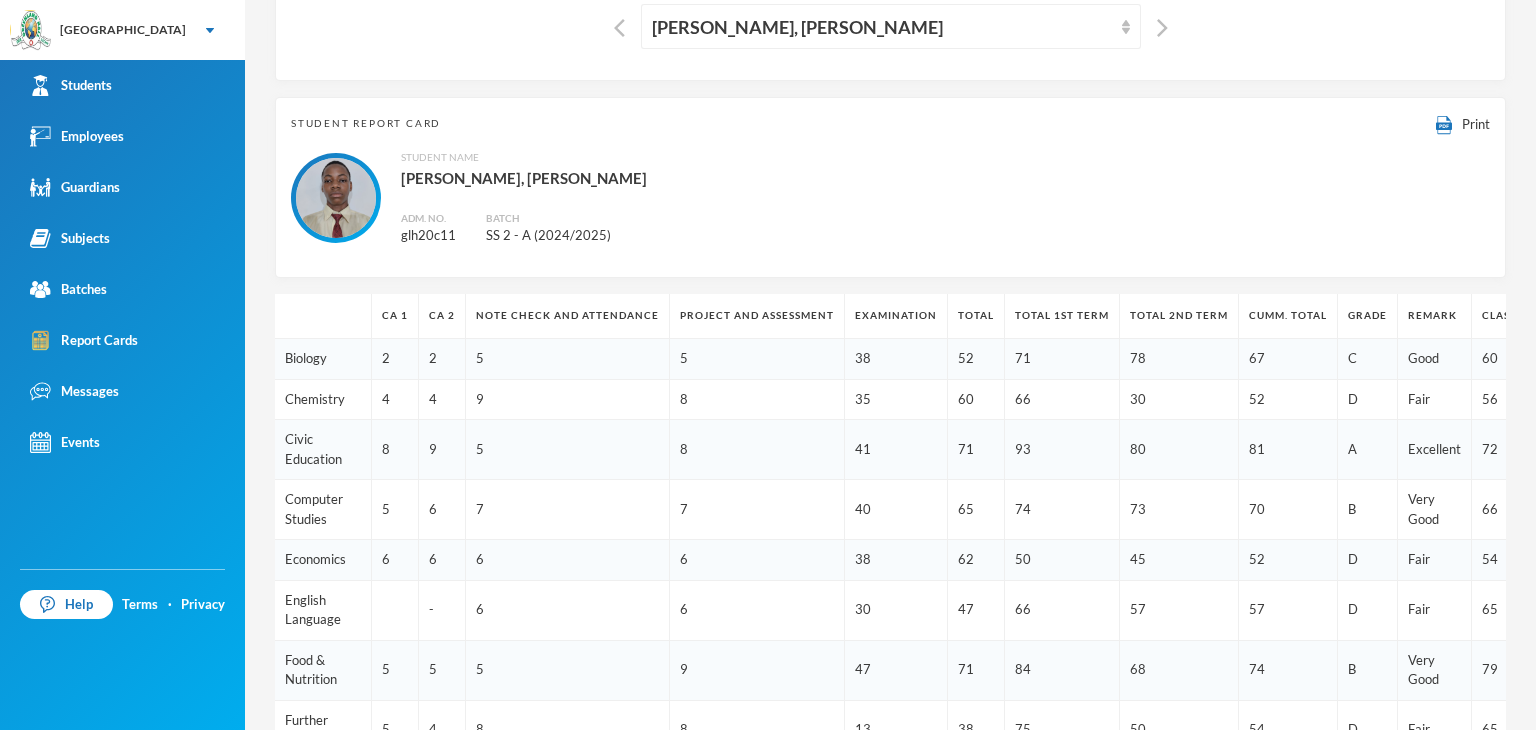 scroll, scrollTop: 23, scrollLeft: 0, axis: vertical 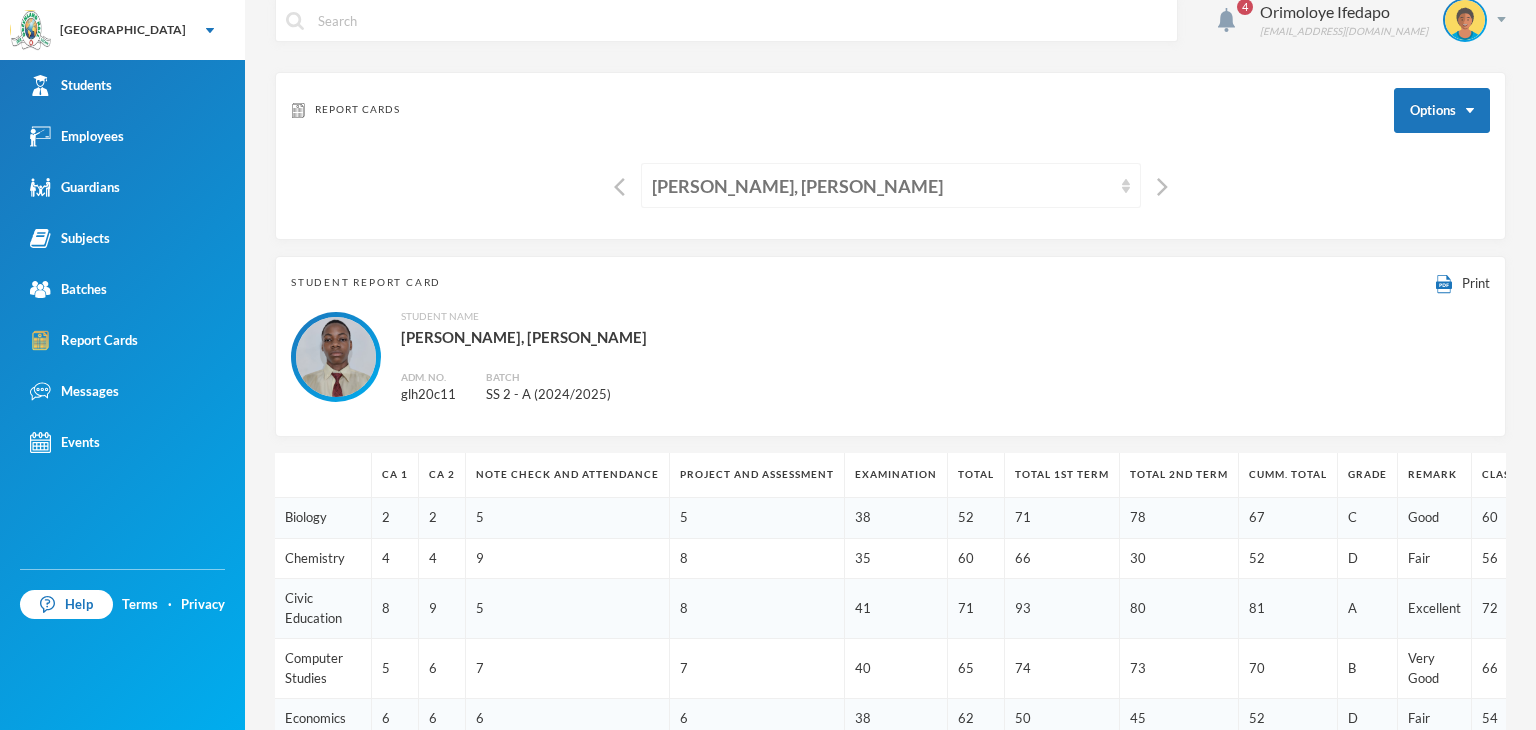 click on "Akinlaso, Oluwadarisimi Daniel" at bounding box center [882, 186] 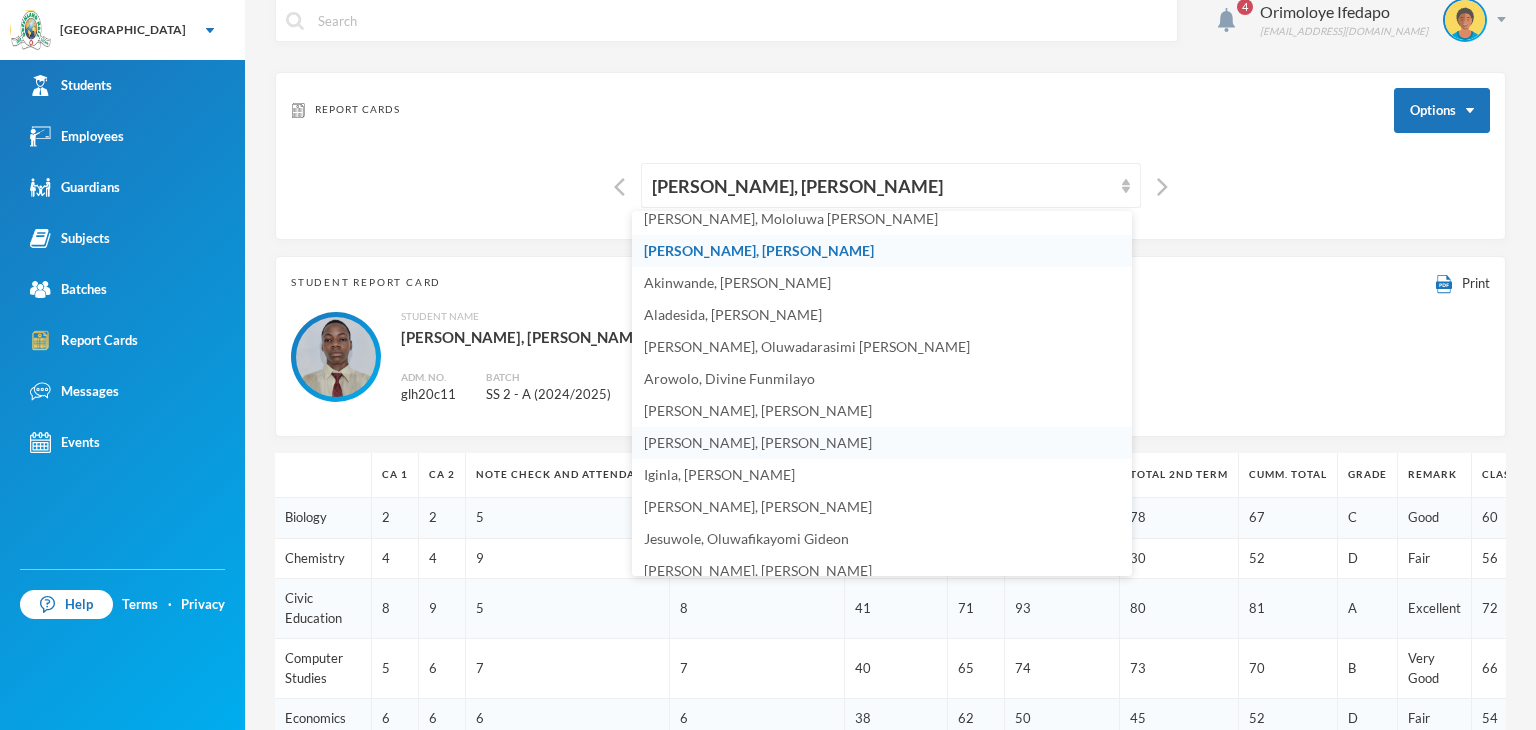scroll, scrollTop: 396, scrollLeft: 0, axis: vertical 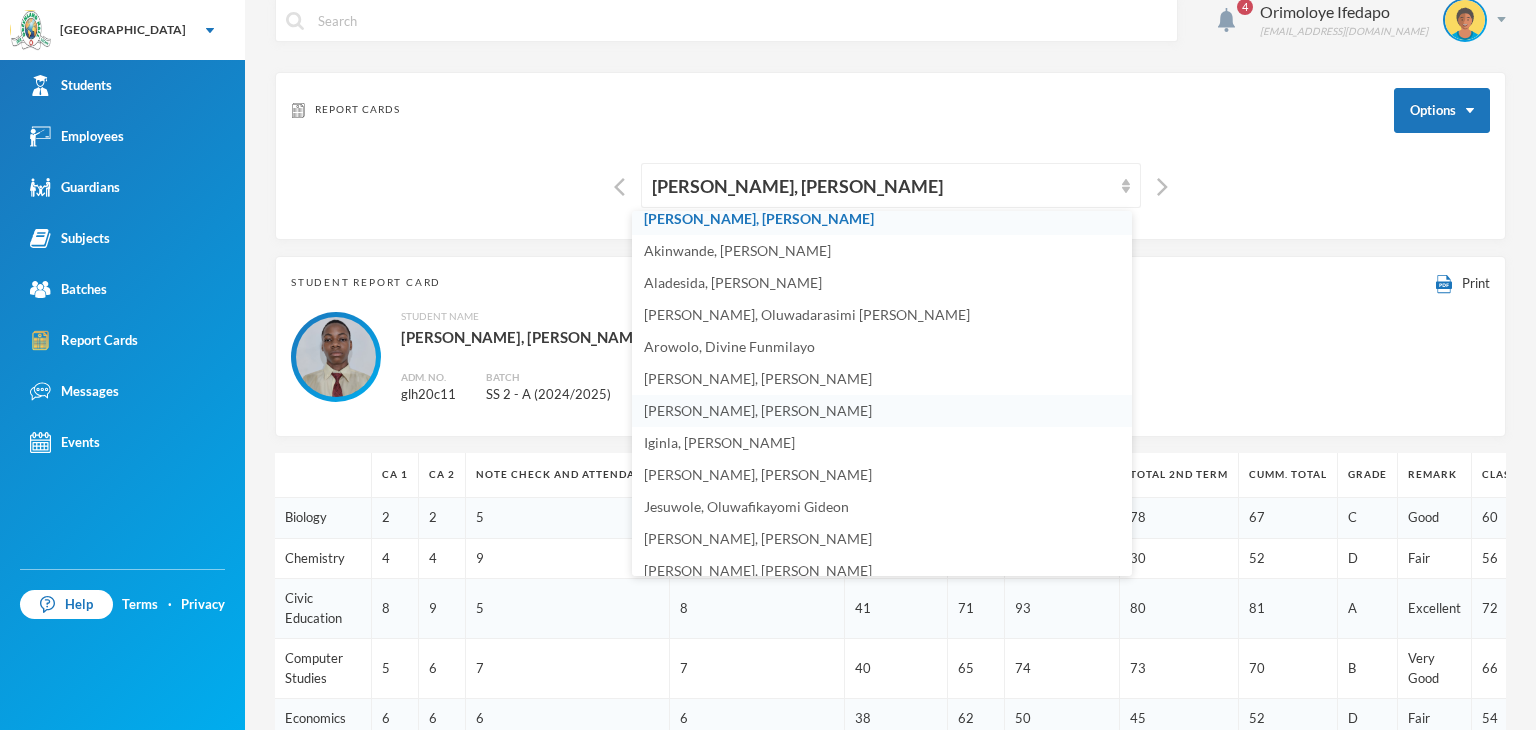 click on "Filani, Ayokunle Olalekan" at bounding box center [758, 410] 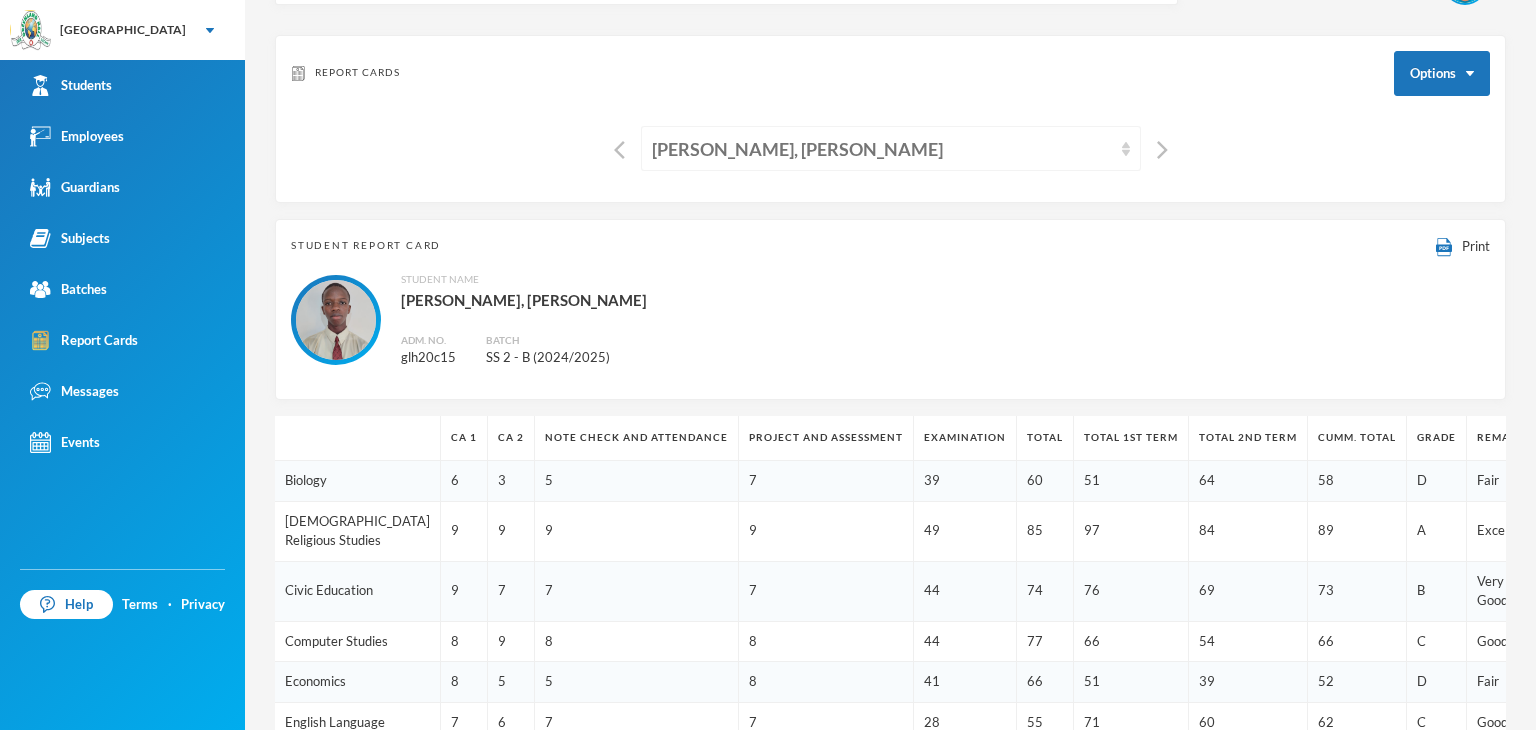 scroll, scrollTop: 0, scrollLeft: 0, axis: both 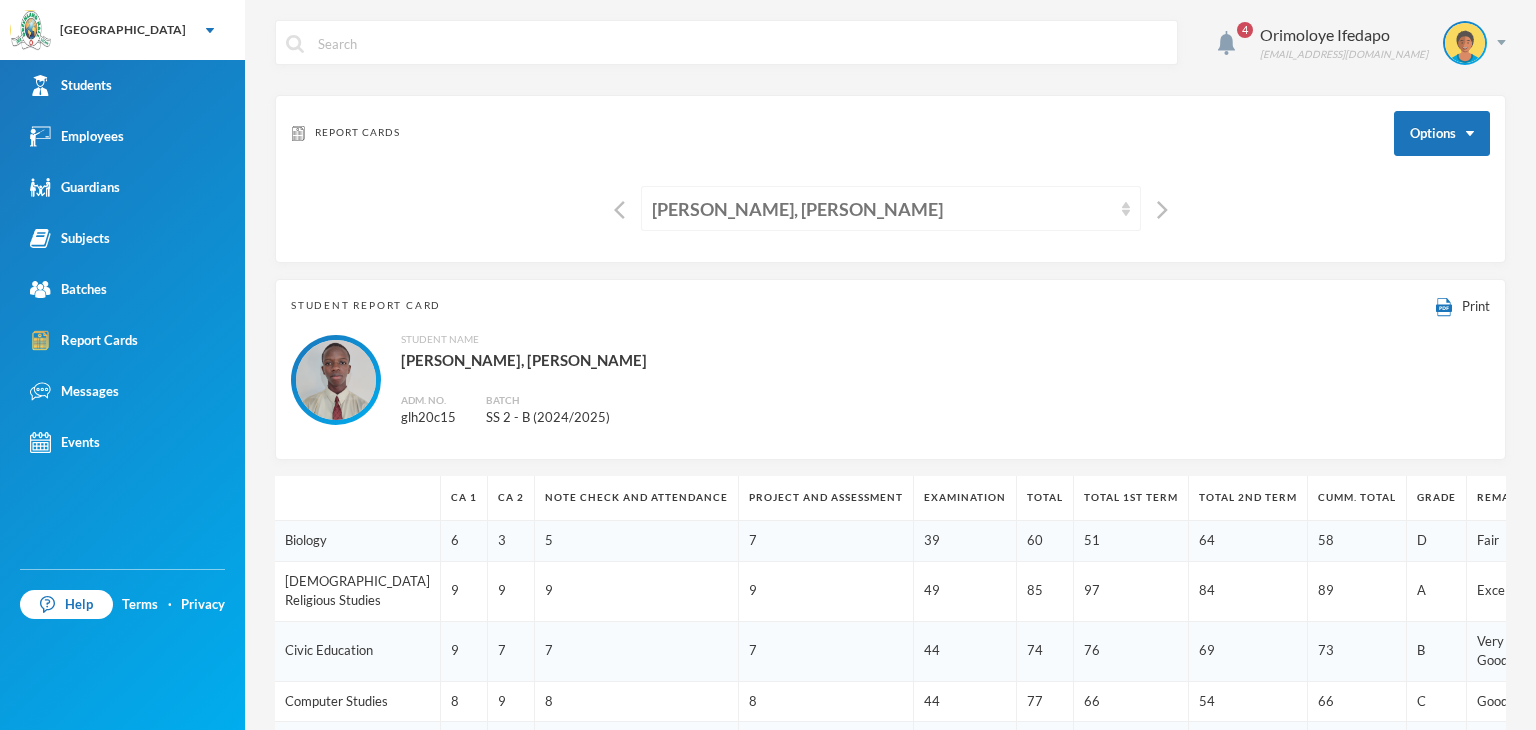 click on "Filani, Ayokunle Olalekan" at bounding box center (882, 209) 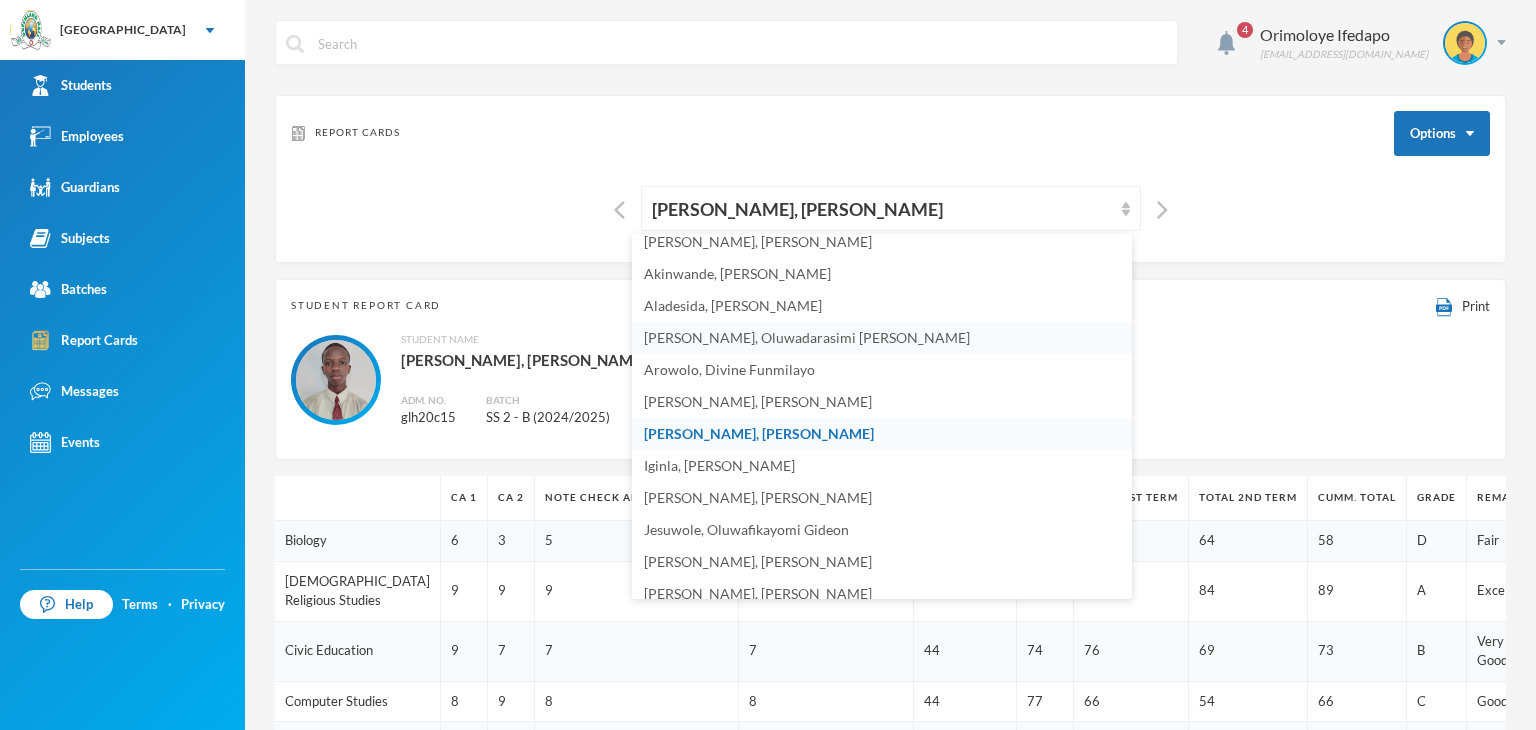 scroll, scrollTop: 388, scrollLeft: 0, axis: vertical 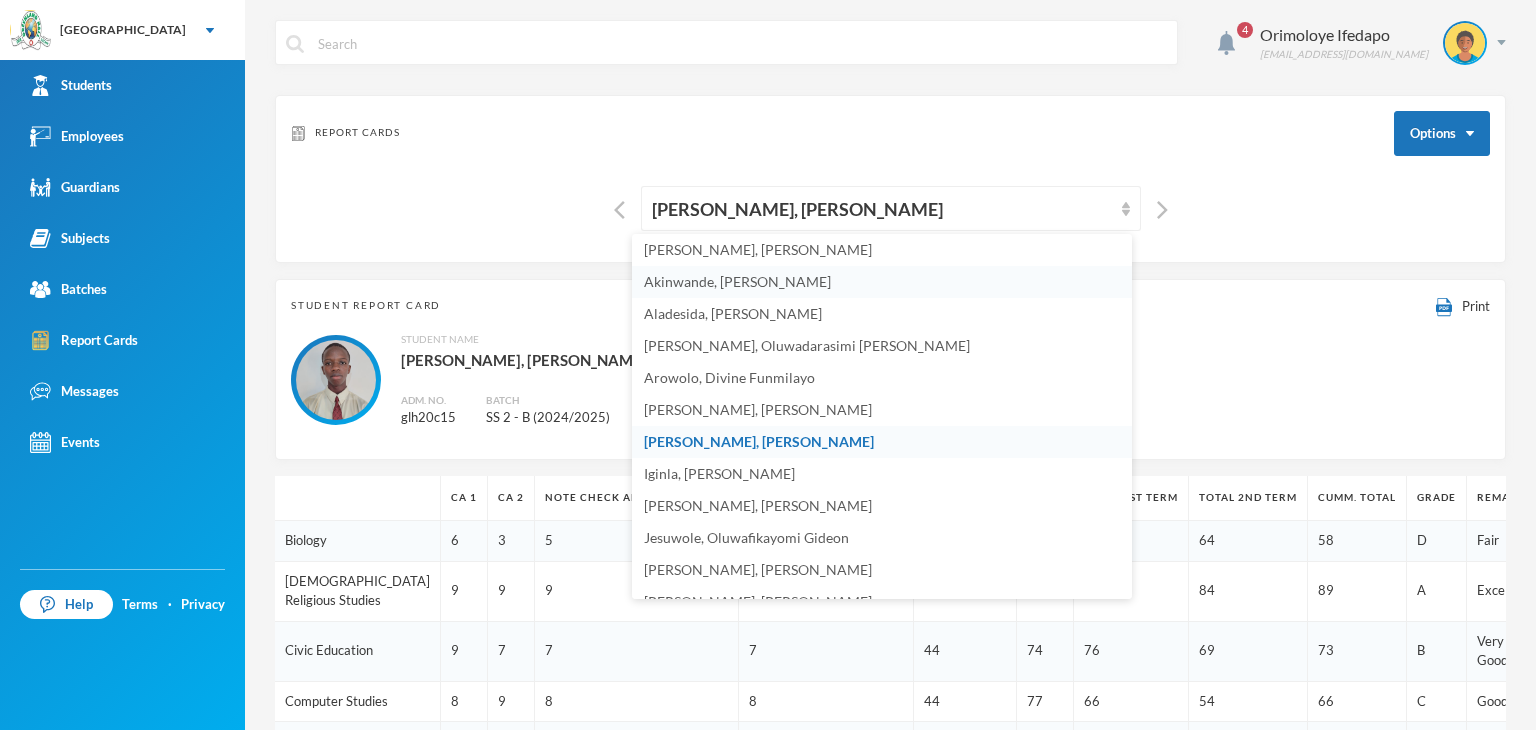 click on "Akinwande, Ojuolape Fauziyat" at bounding box center [737, 281] 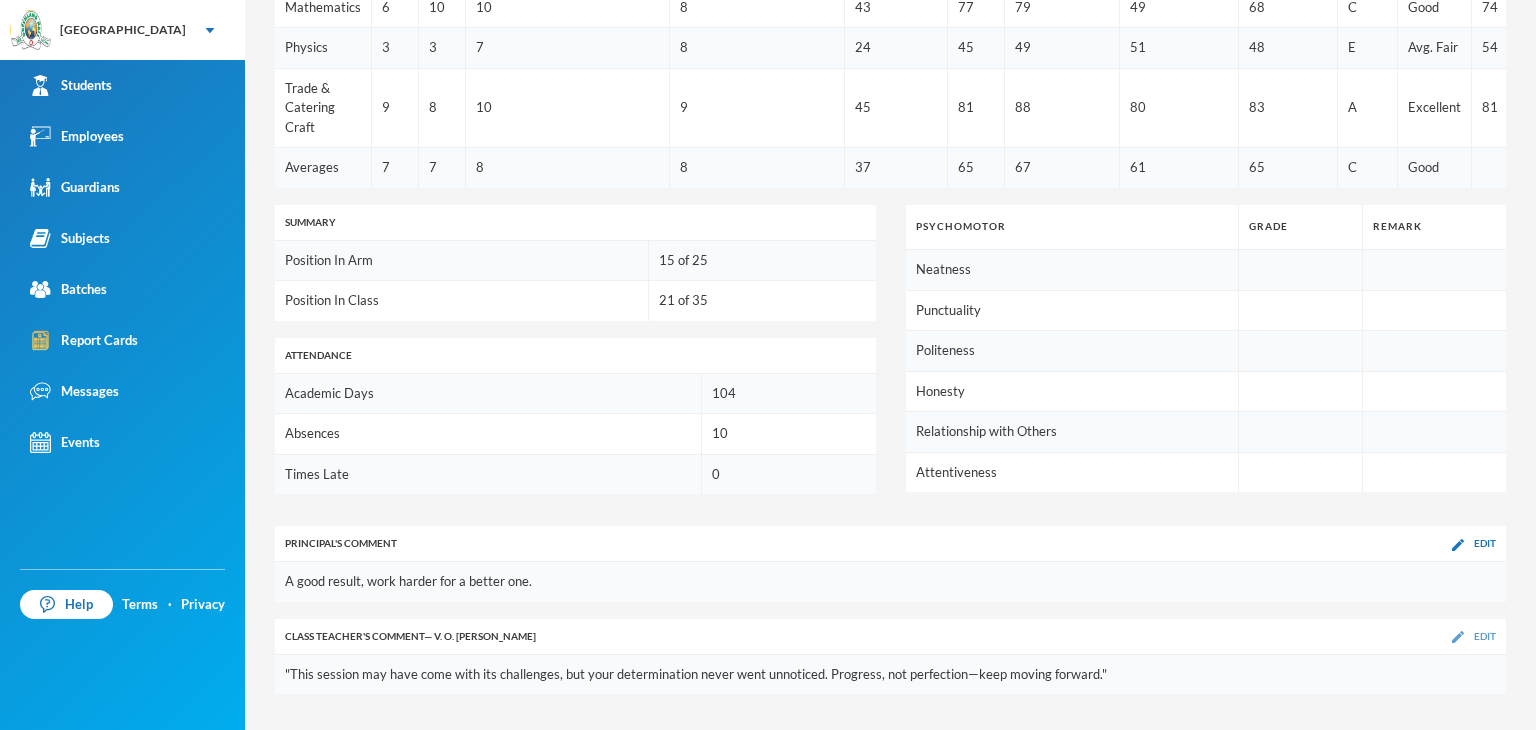 scroll, scrollTop: 1023, scrollLeft: 0, axis: vertical 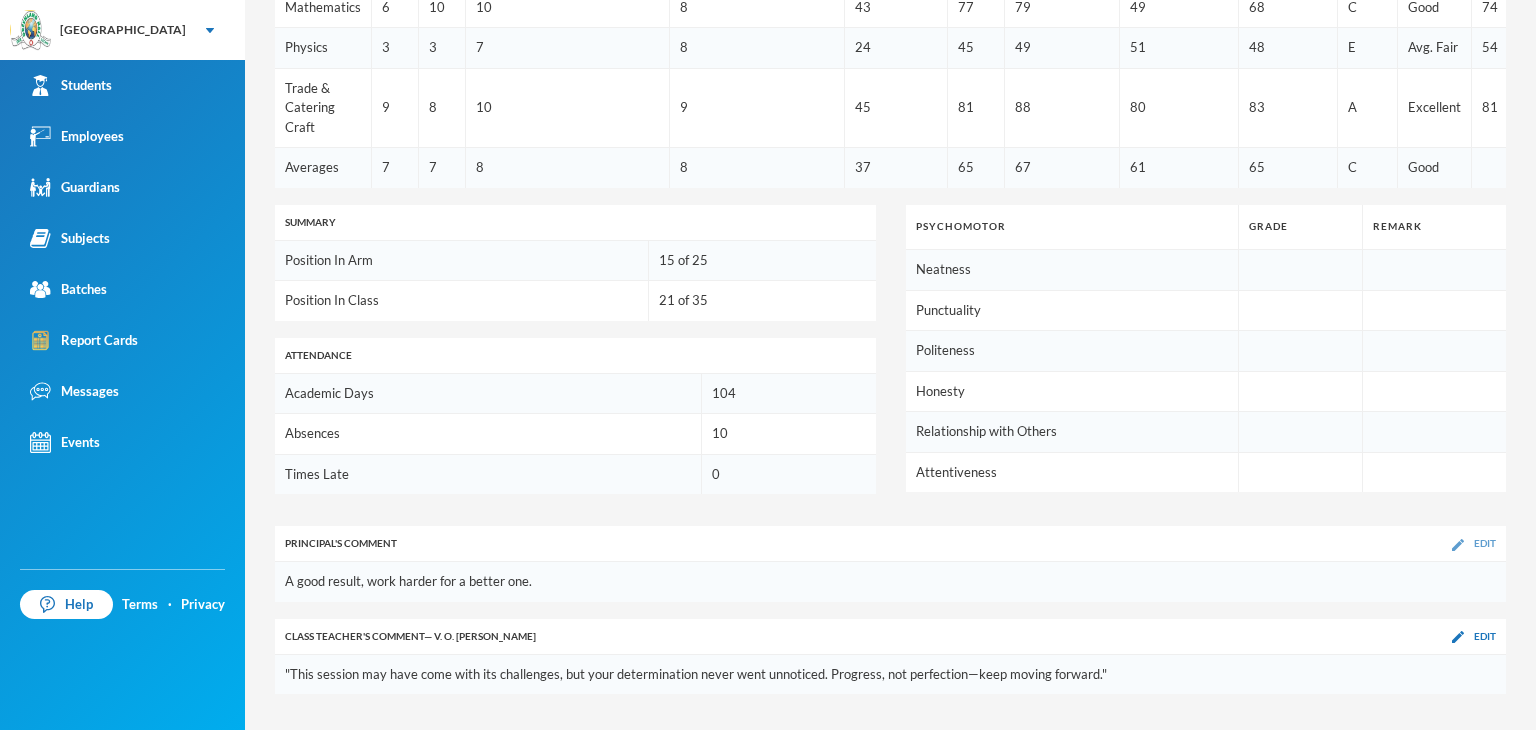 click on "Edit" at bounding box center [1474, 543] 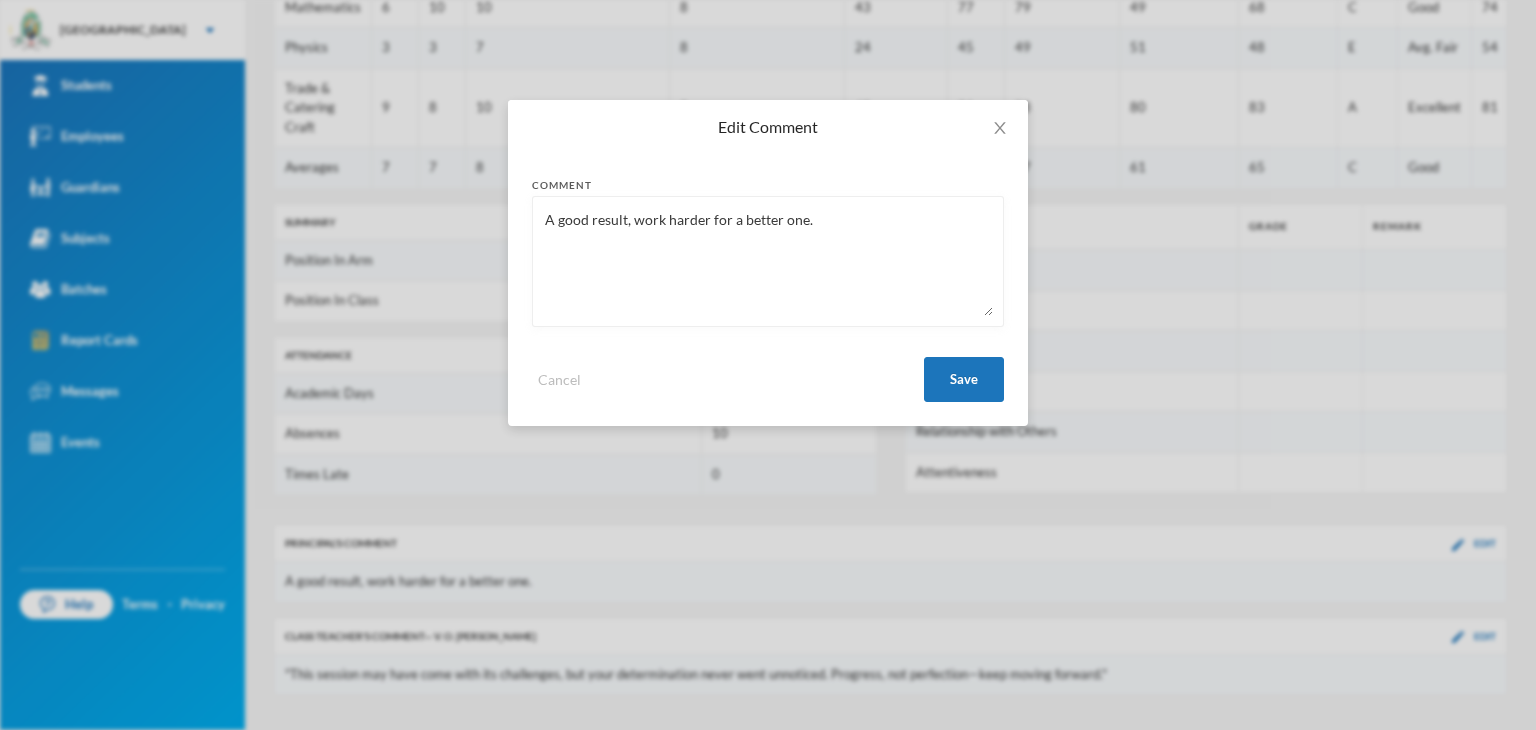 click on "A good result, work harder for a better one." at bounding box center (768, 261) 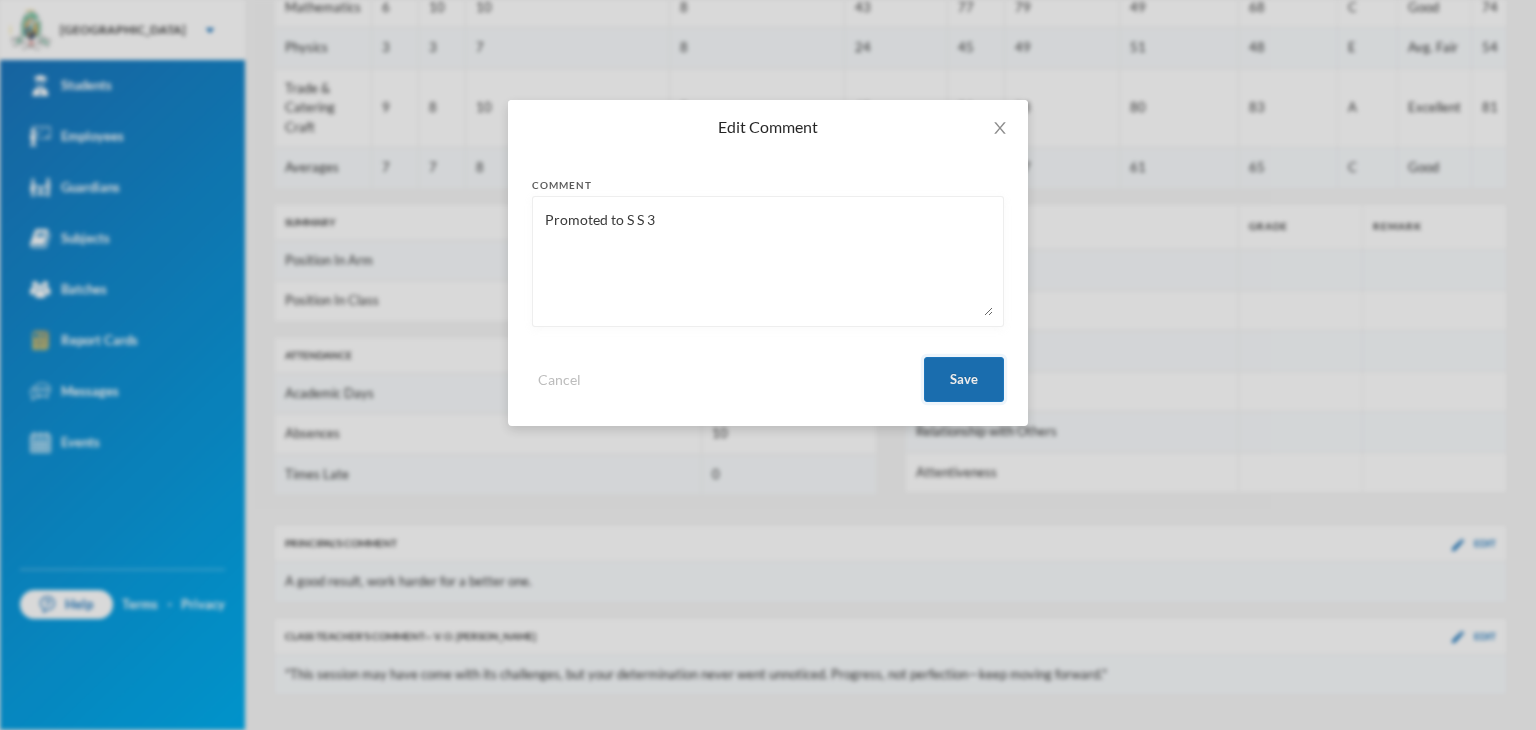 type on "Promoted to S S 3" 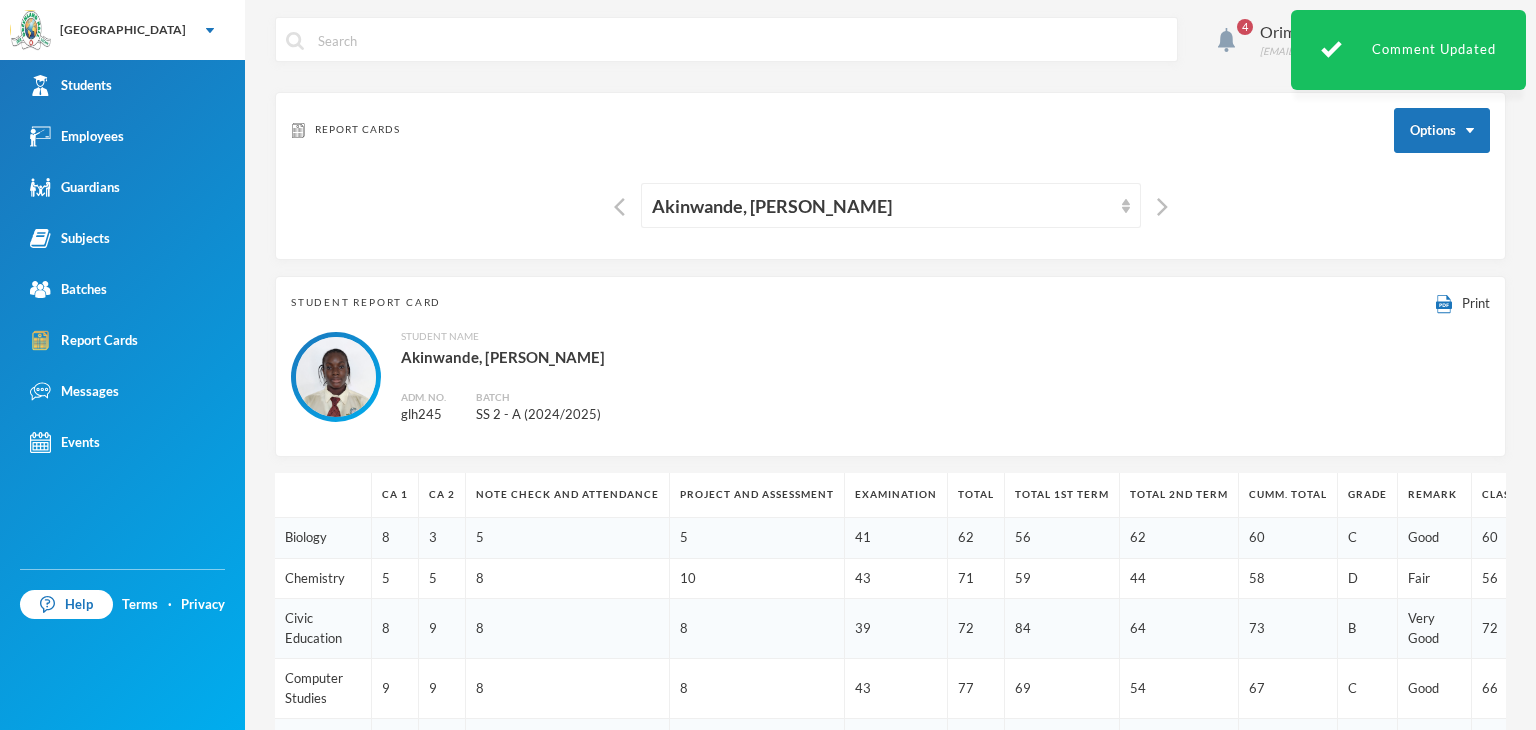 scroll, scrollTop: 0, scrollLeft: 0, axis: both 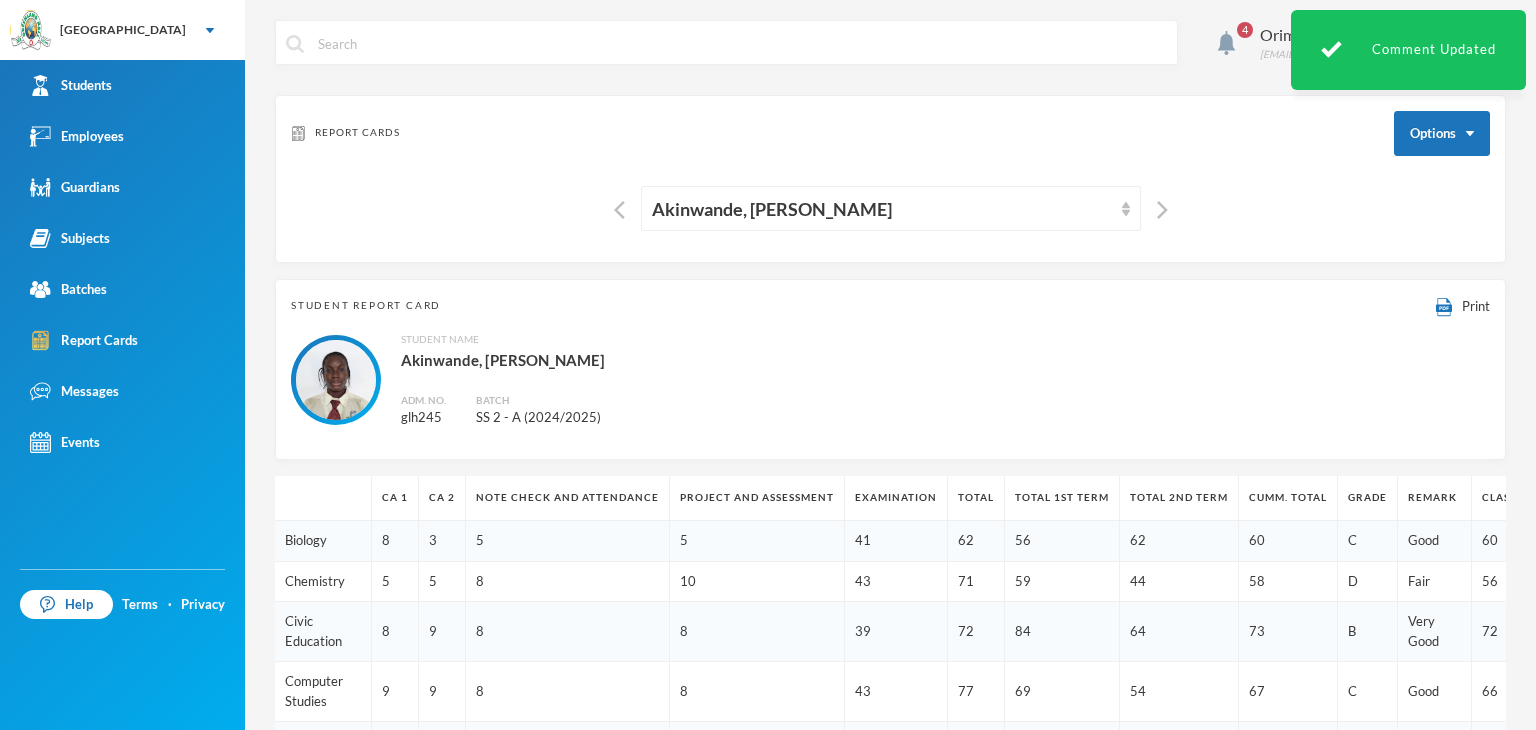 click on "Report Cards Options Akinwande, Ojuolape Fauziyat" at bounding box center (890, 179) 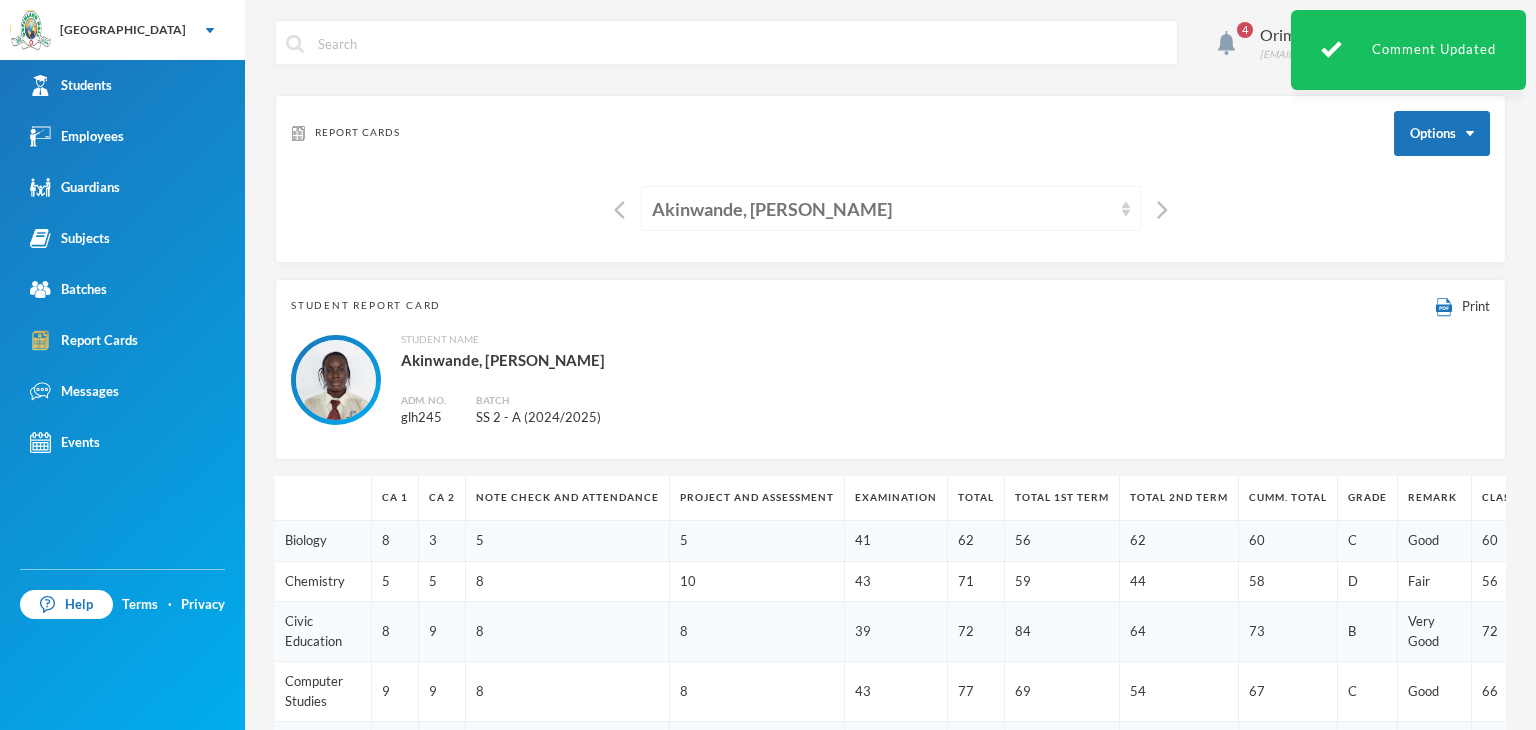 click on "Akinwande, Ojuolape Fauziyat" at bounding box center (882, 209) 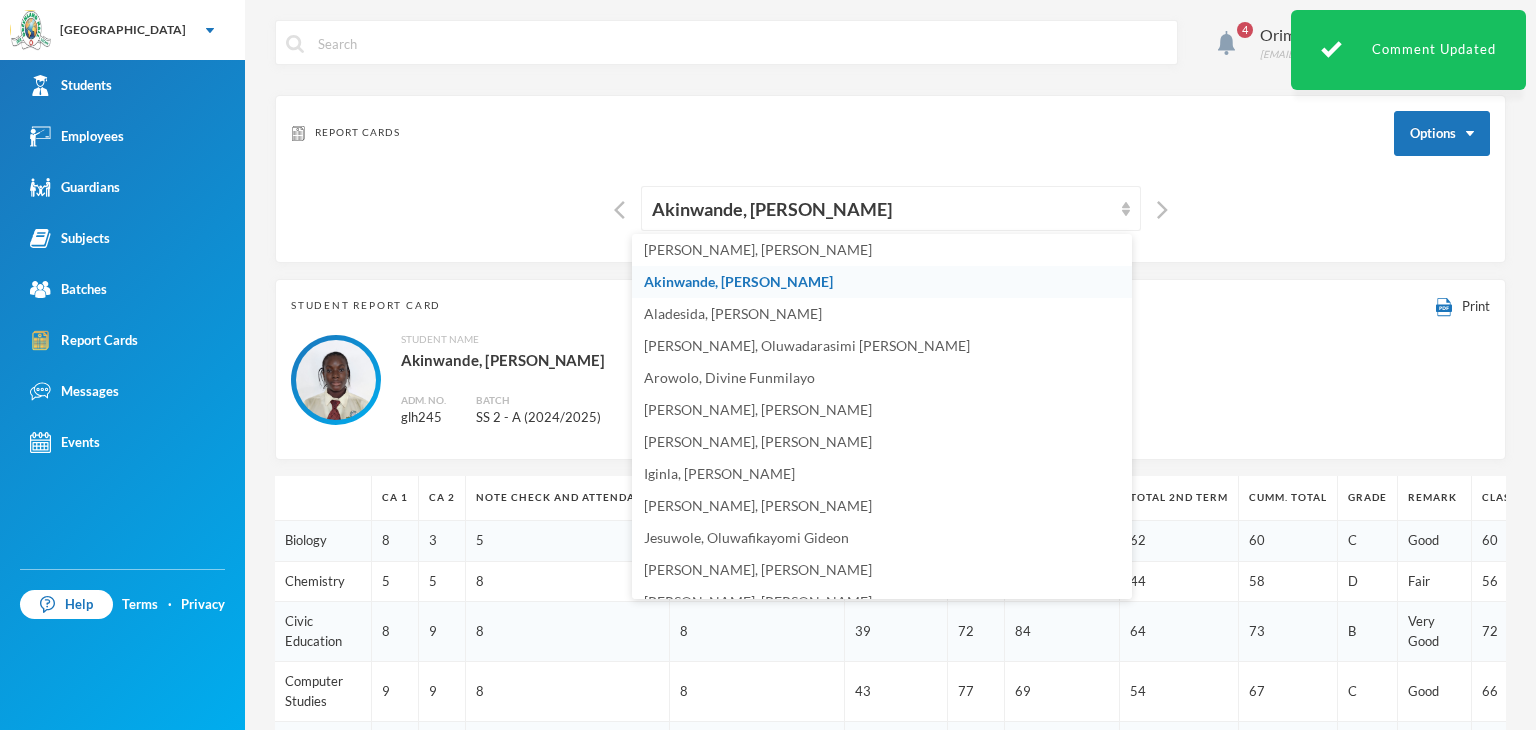 scroll, scrollTop: 288, scrollLeft: 0, axis: vertical 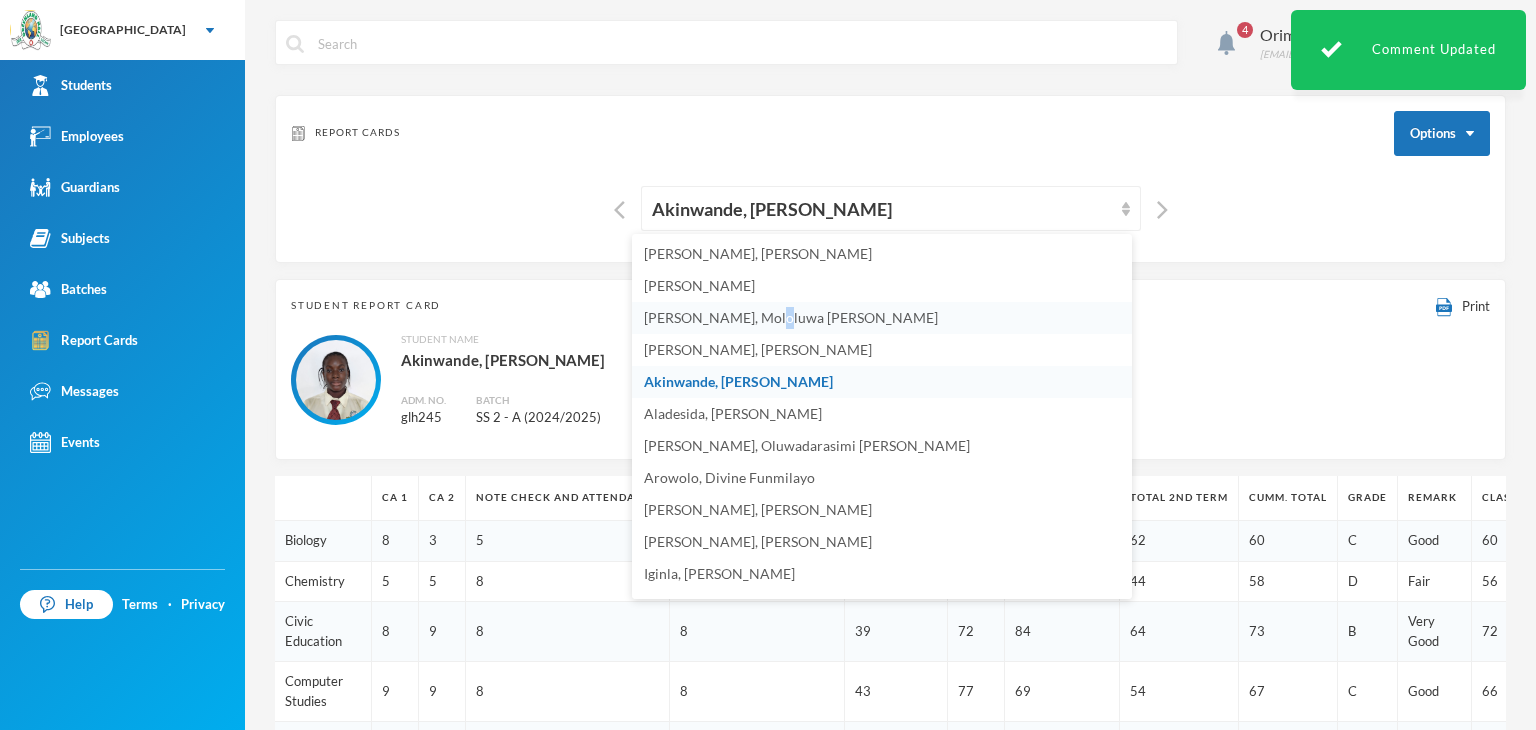 click on "Akande, Mololuwa Esther" at bounding box center (791, 317) 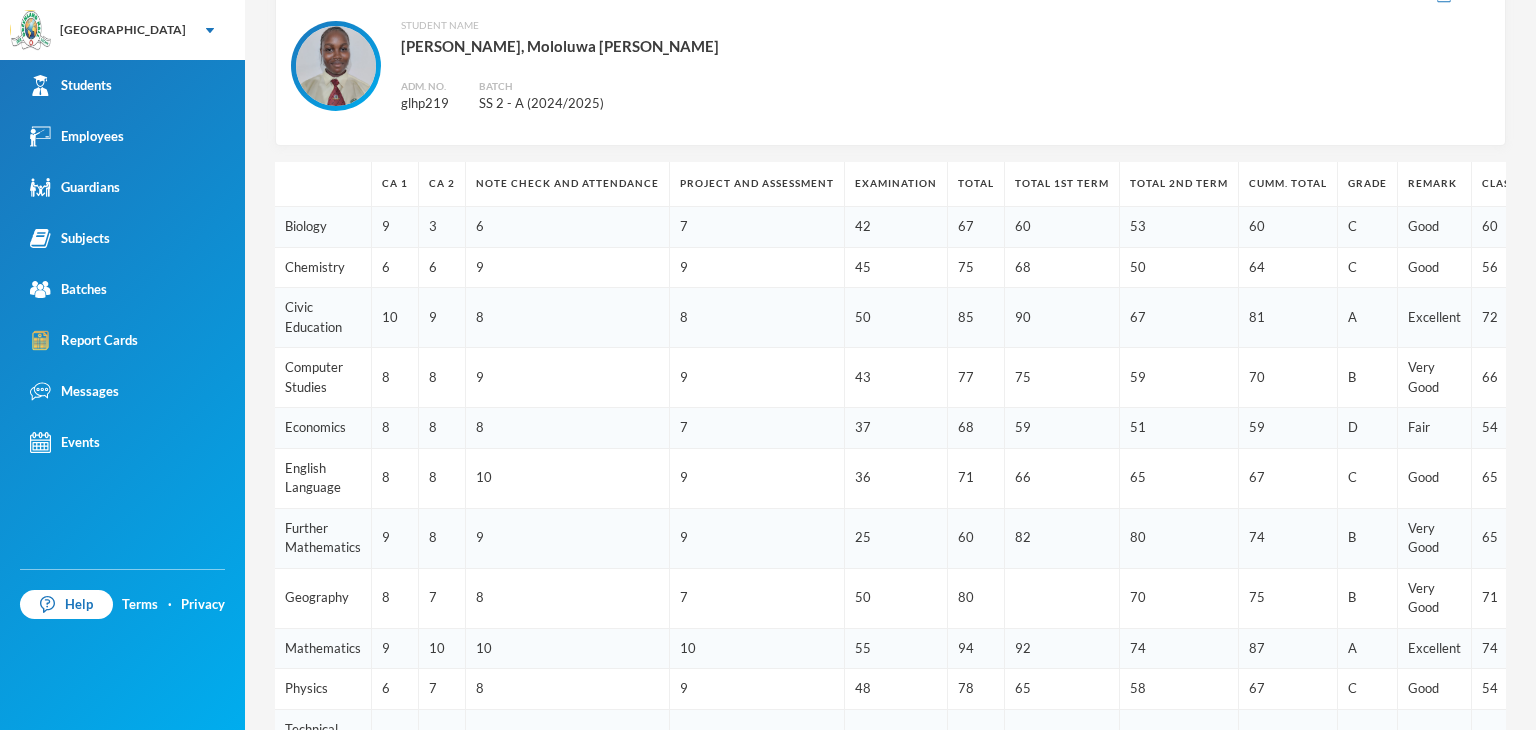 scroll, scrollTop: 43, scrollLeft: 0, axis: vertical 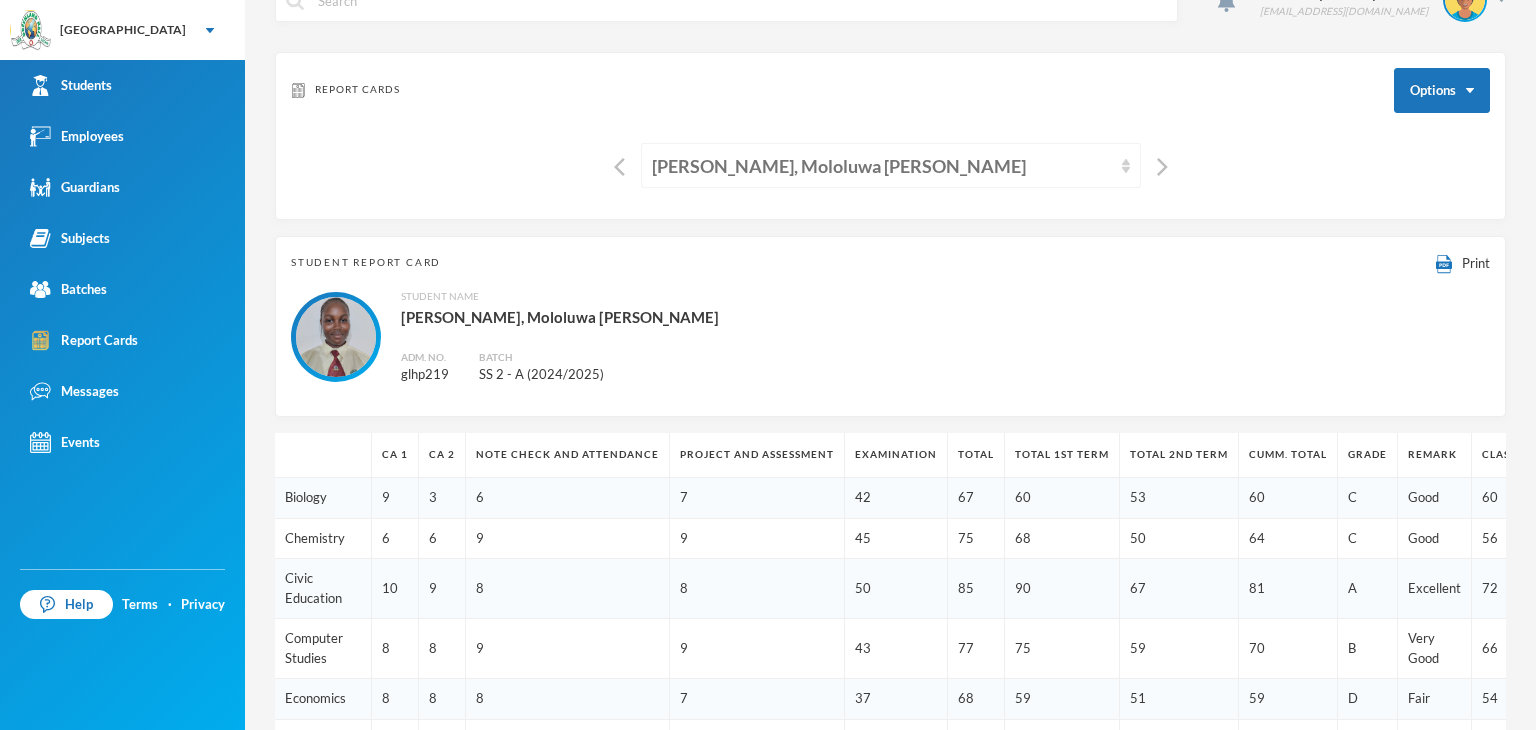 click on "Akande, Mololuwa Esther" at bounding box center [882, 166] 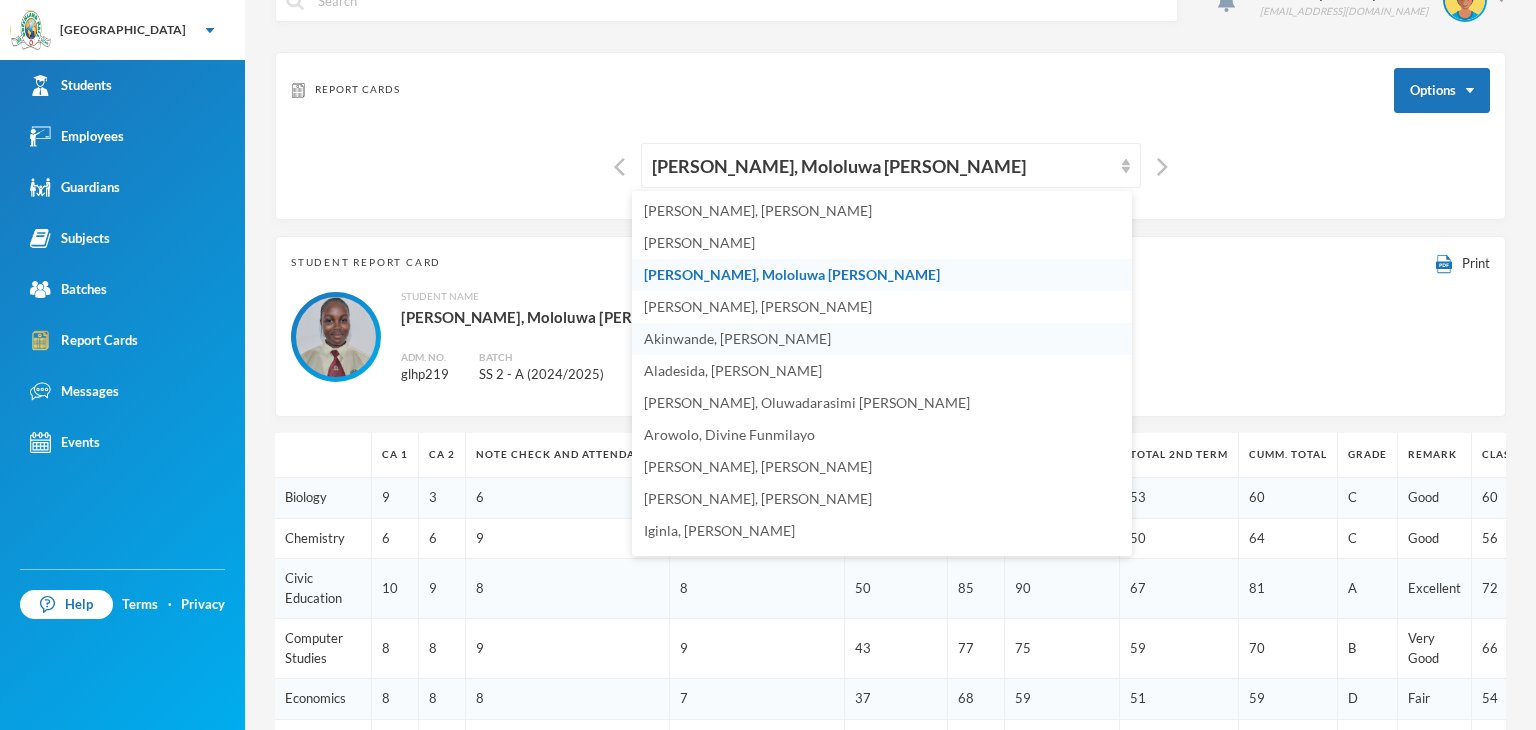 click on "Akinwande, Ojuolape Fauziyat" at bounding box center (737, 338) 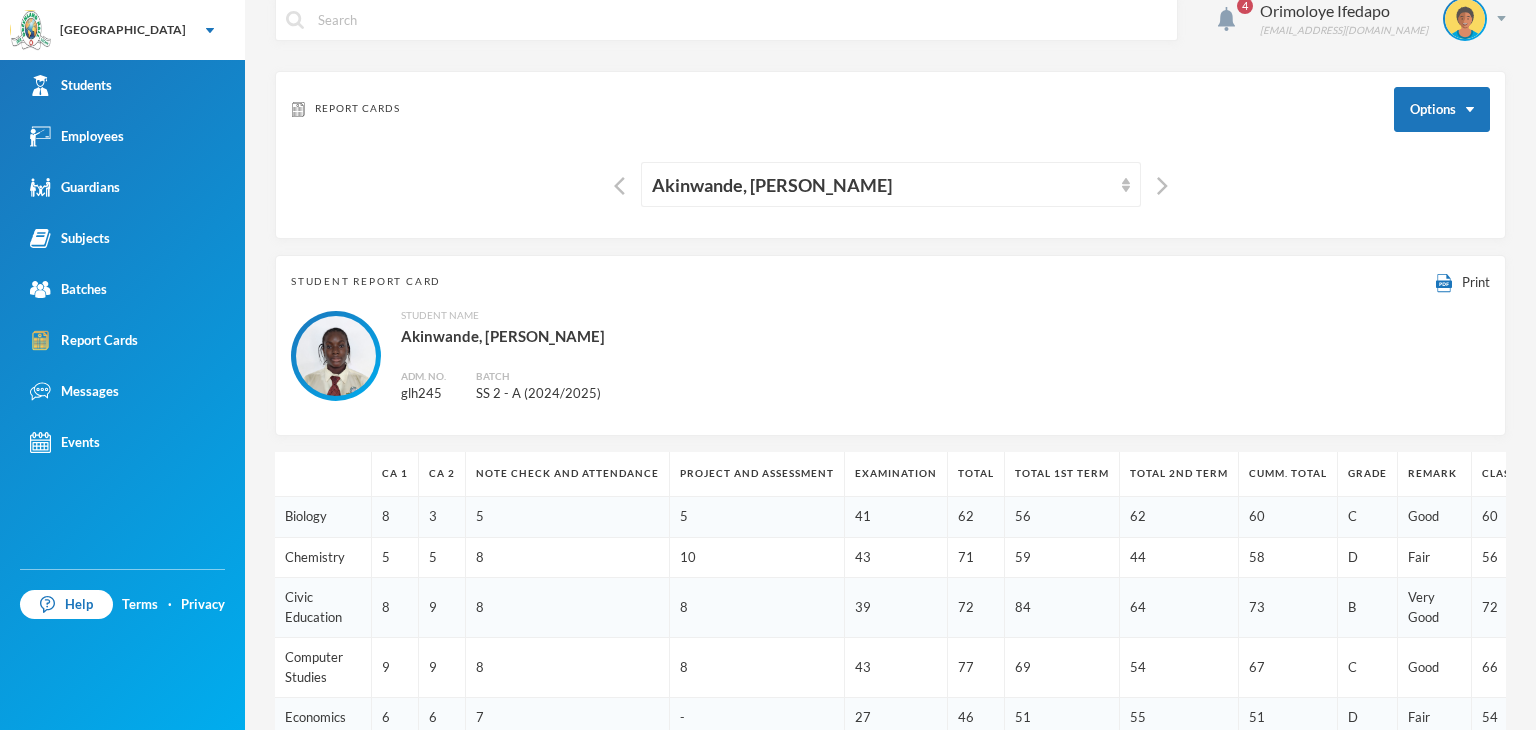 scroll, scrollTop: 23, scrollLeft: 0, axis: vertical 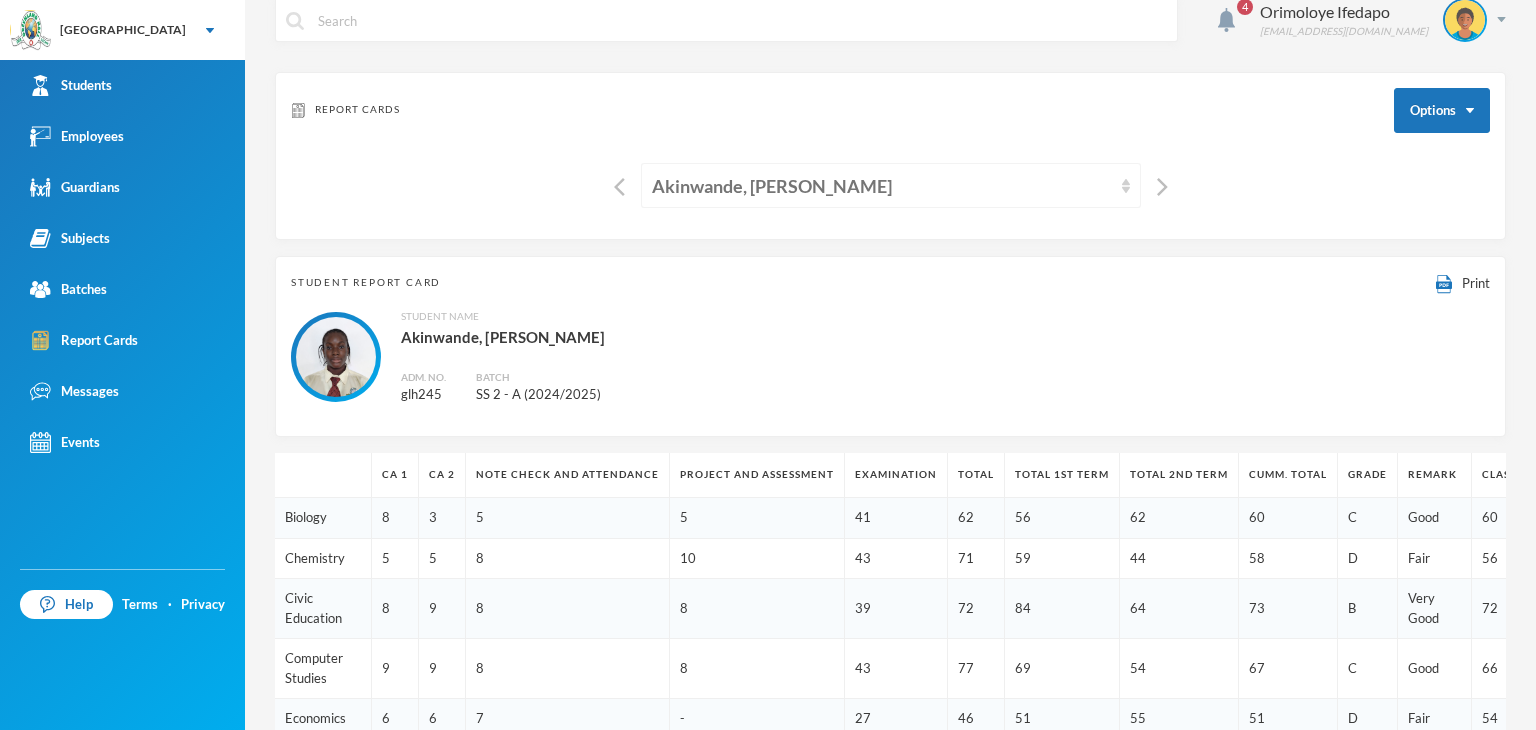 click on "Akinwande, Ojuolape Fauziyat" at bounding box center [882, 186] 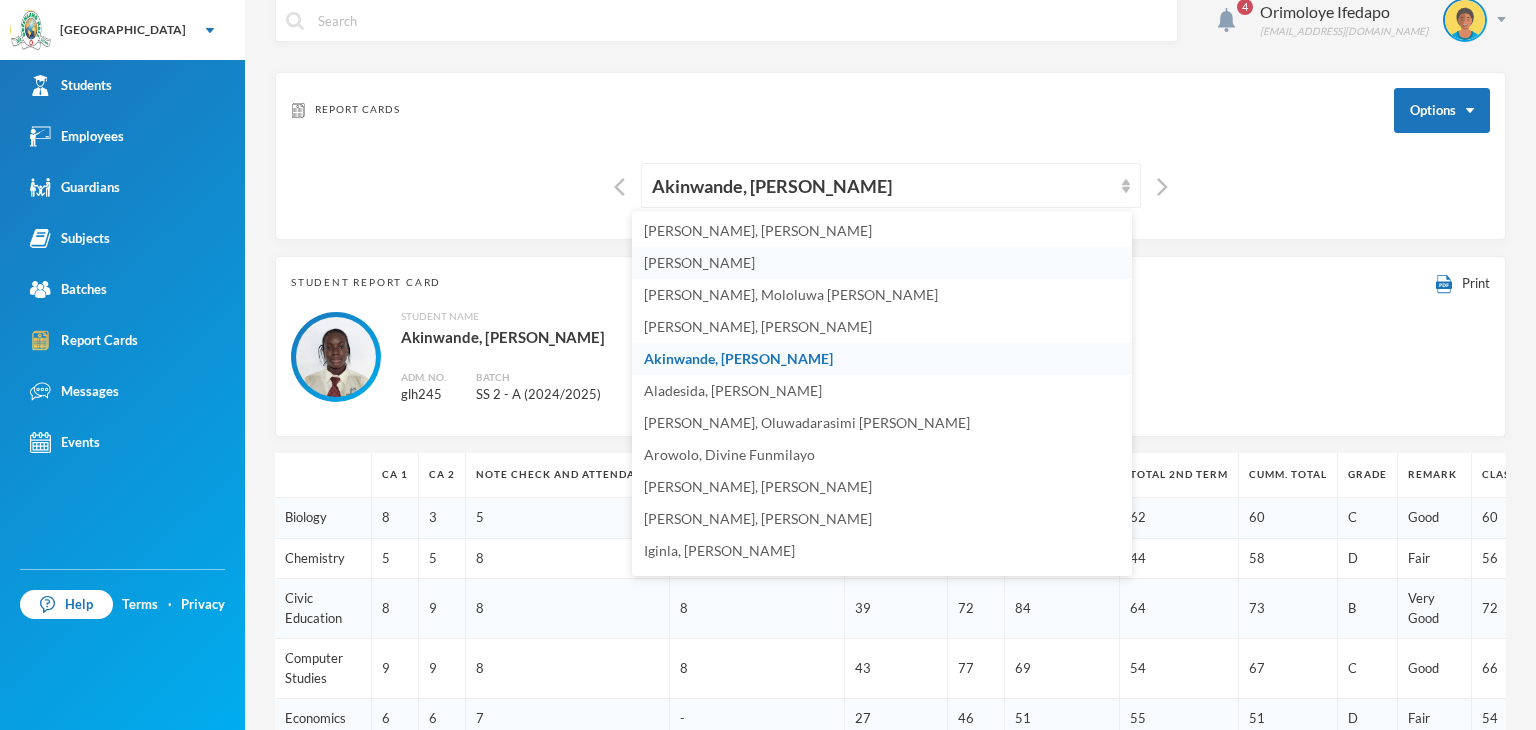 scroll, scrollTop: 260, scrollLeft: 0, axis: vertical 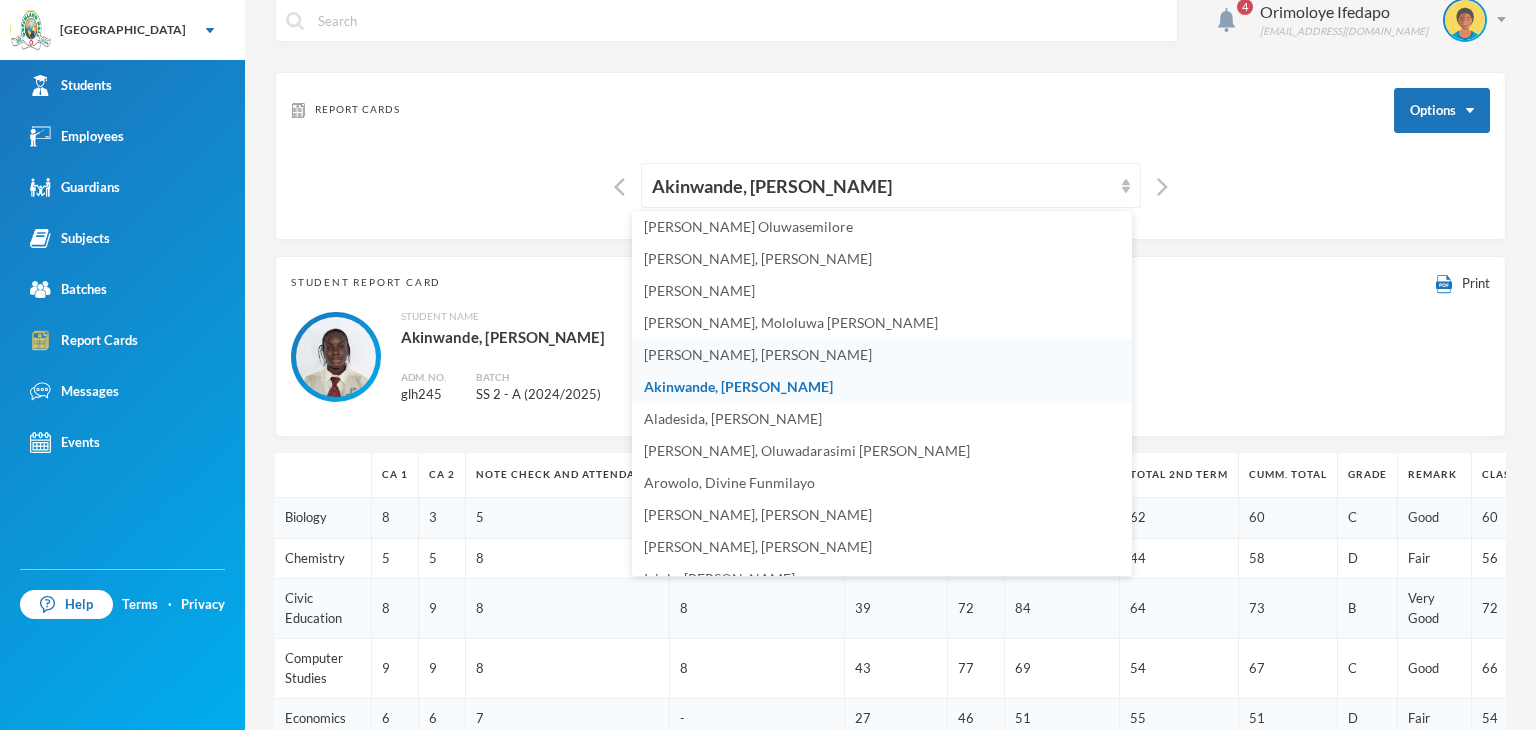 click on "Akinlaso, Oluwadarisimi Daniel" at bounding box center [882, 355] 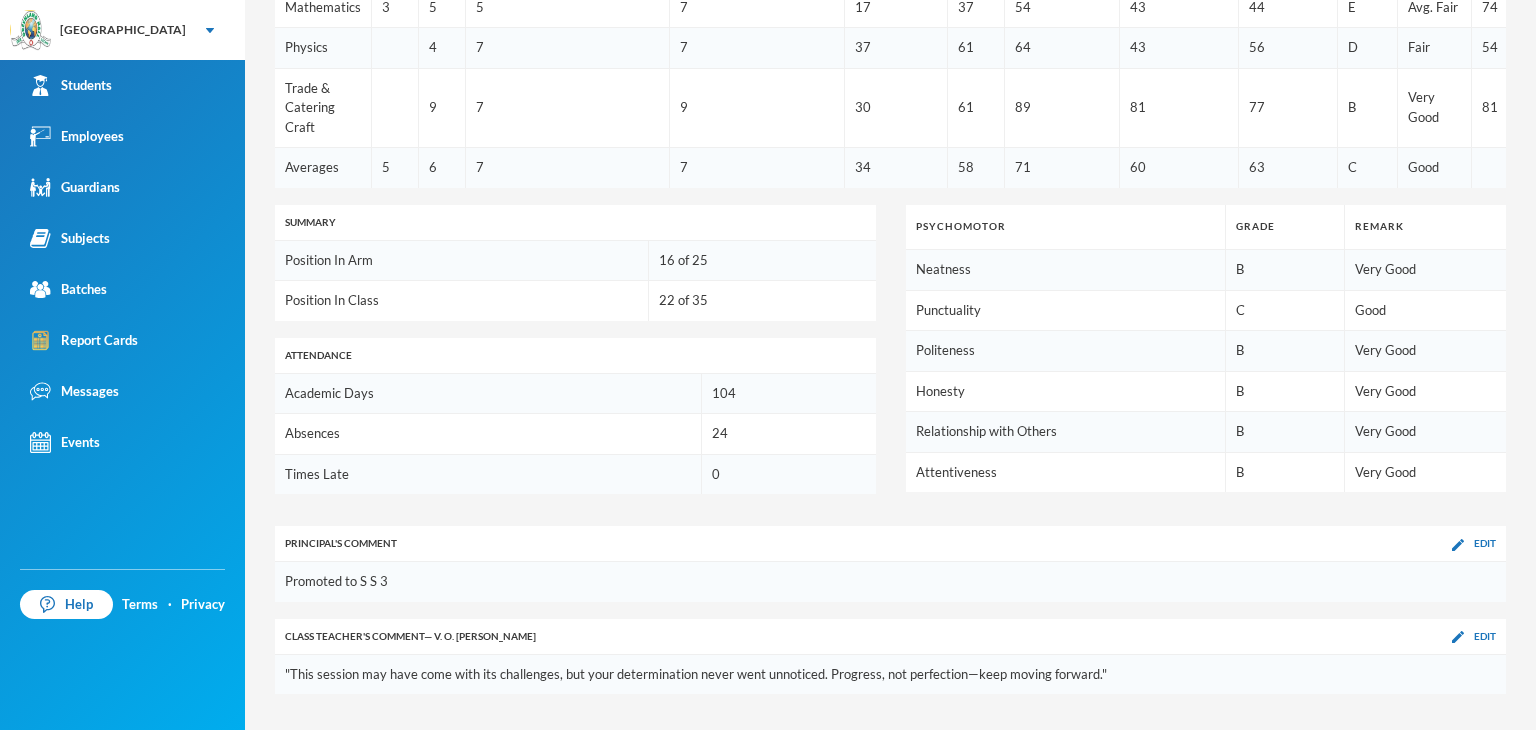 scroll, scrollTop: 1023, scrollLeft: 0, axis: vertical 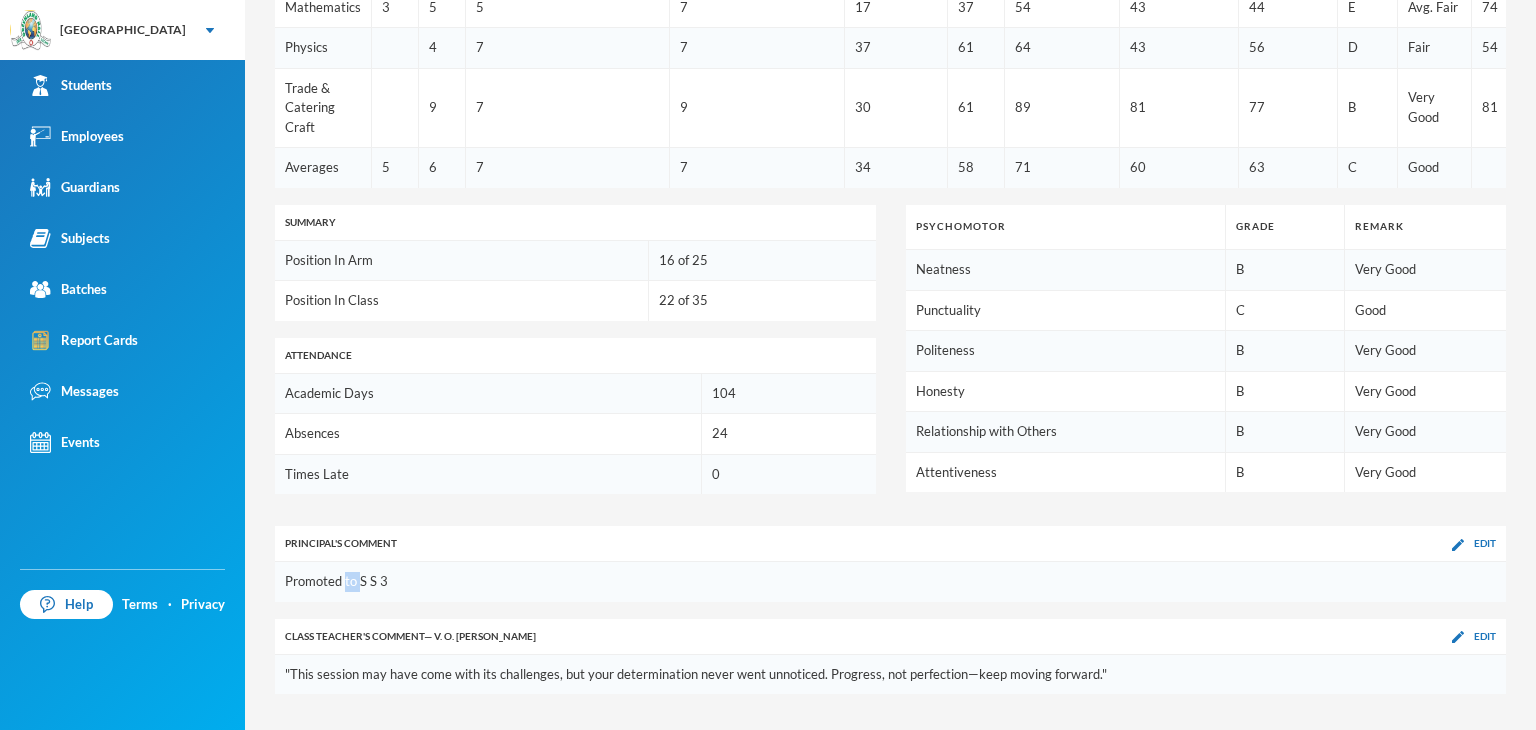 click on "Promoted to S S 3" at bounding box center (890, 582) 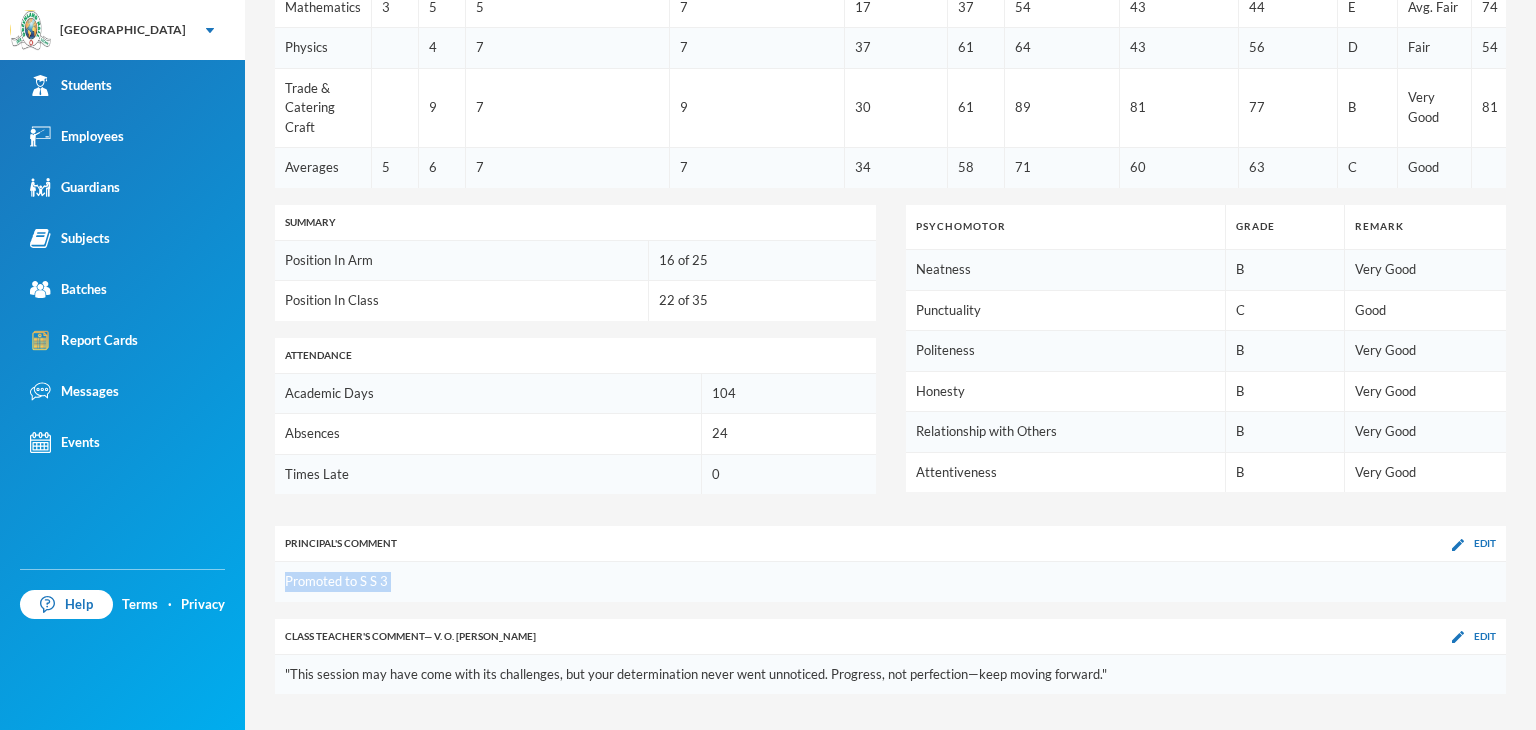 click on "Promoted to S S 3" at bounding box center (890, 582) 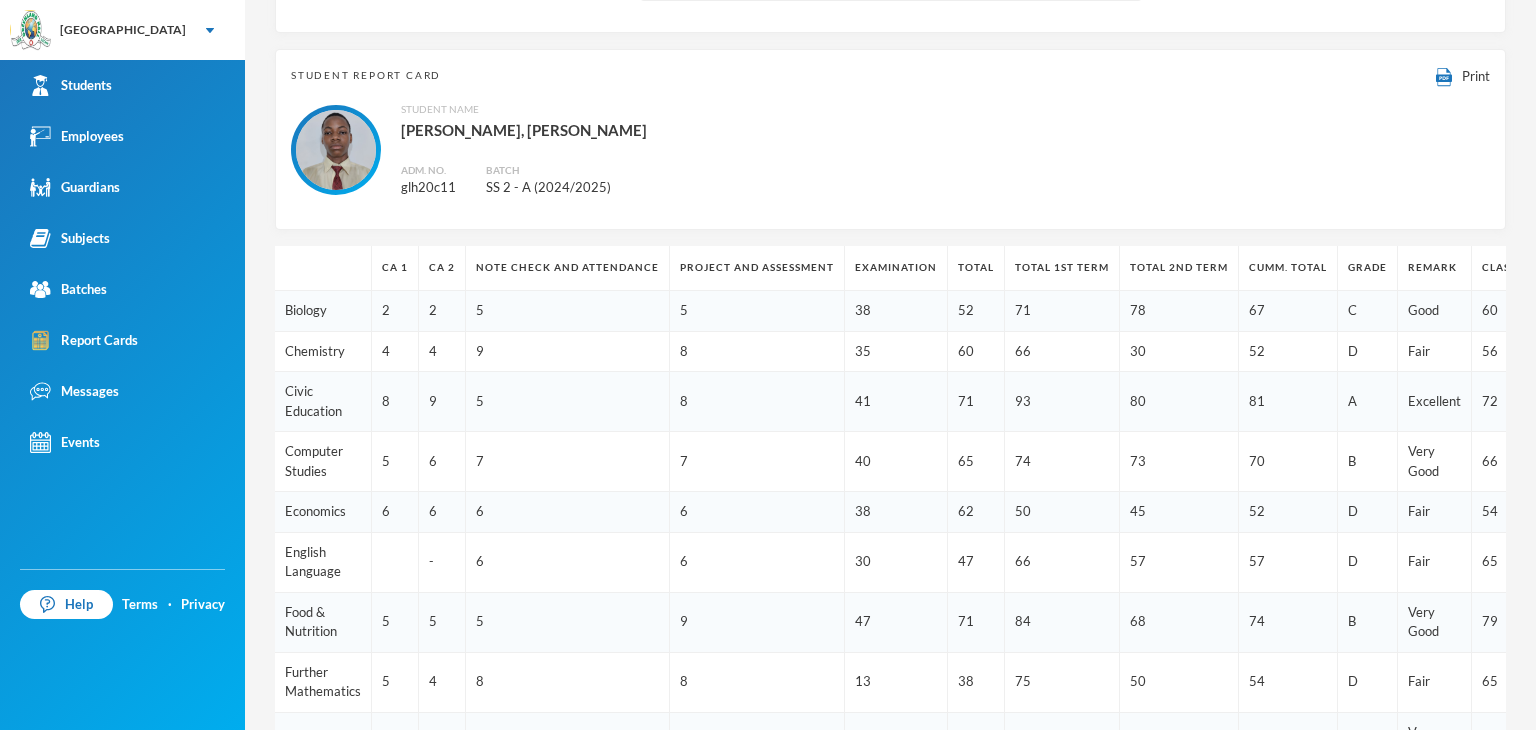 scroll, scrollTop: 123, scrollLeft: 0, axis: vertical 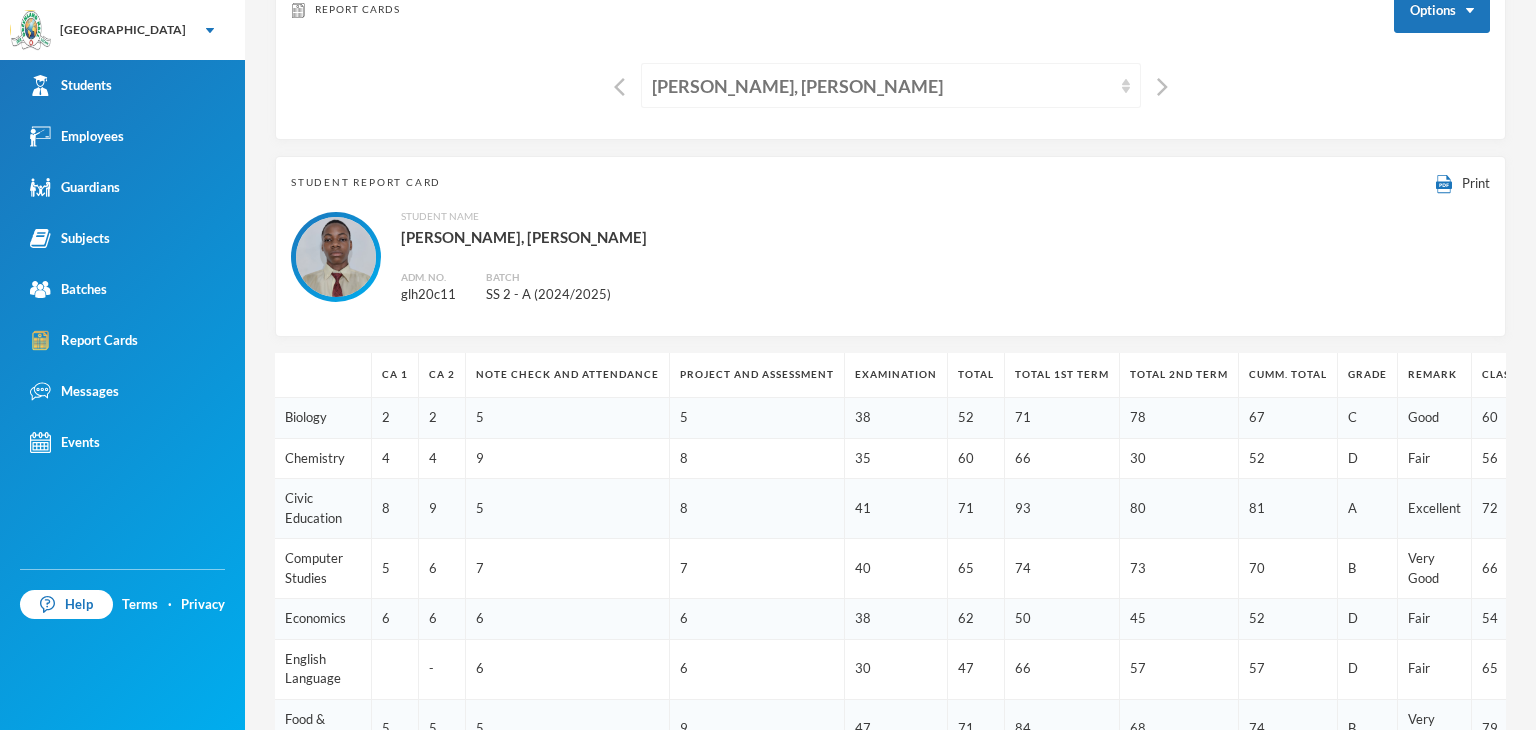 click on "Akinlaso, Oluwadarisimi Daniel" at bounding box center (882, 86) 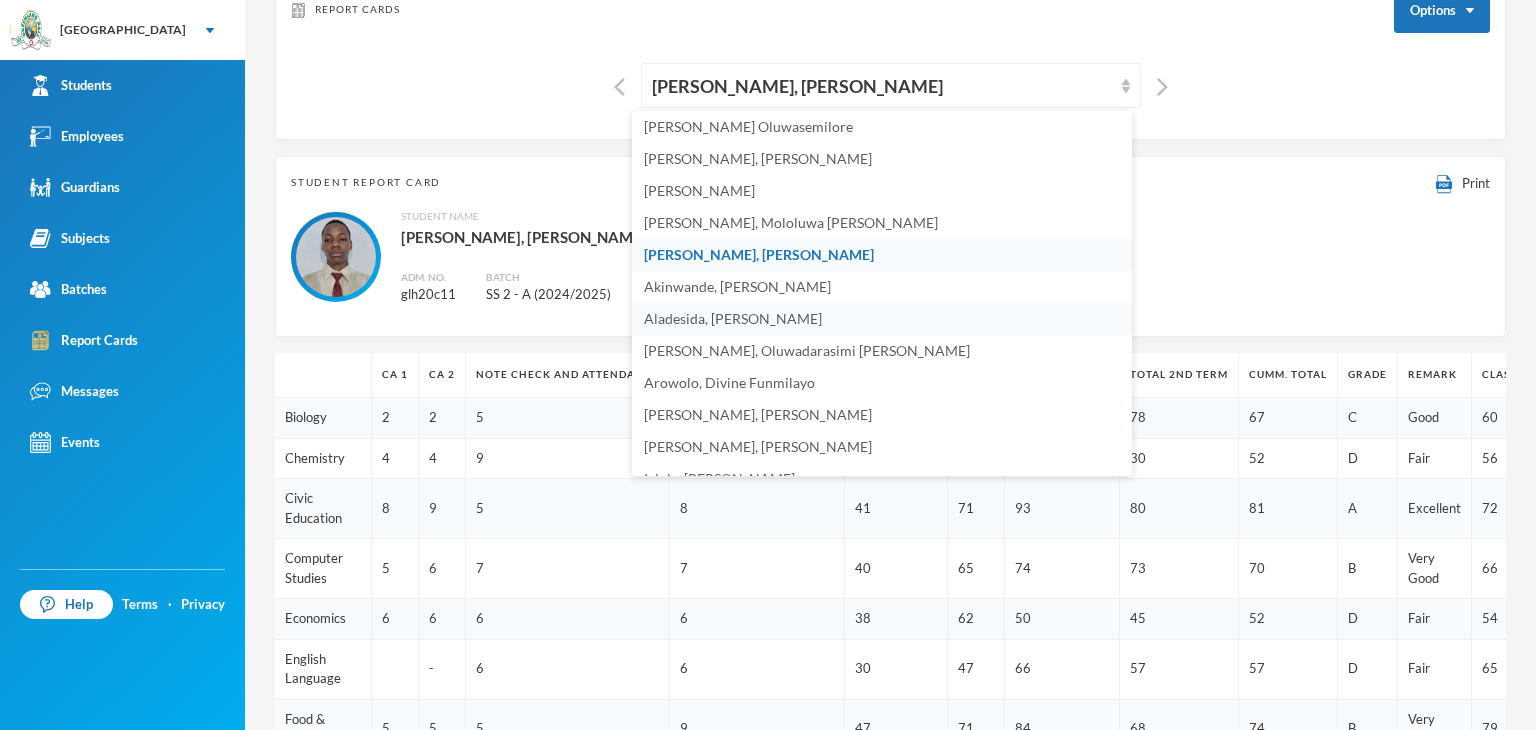 click on "Aladesida, Oladokun Harold" at bounding box center [733, 318] 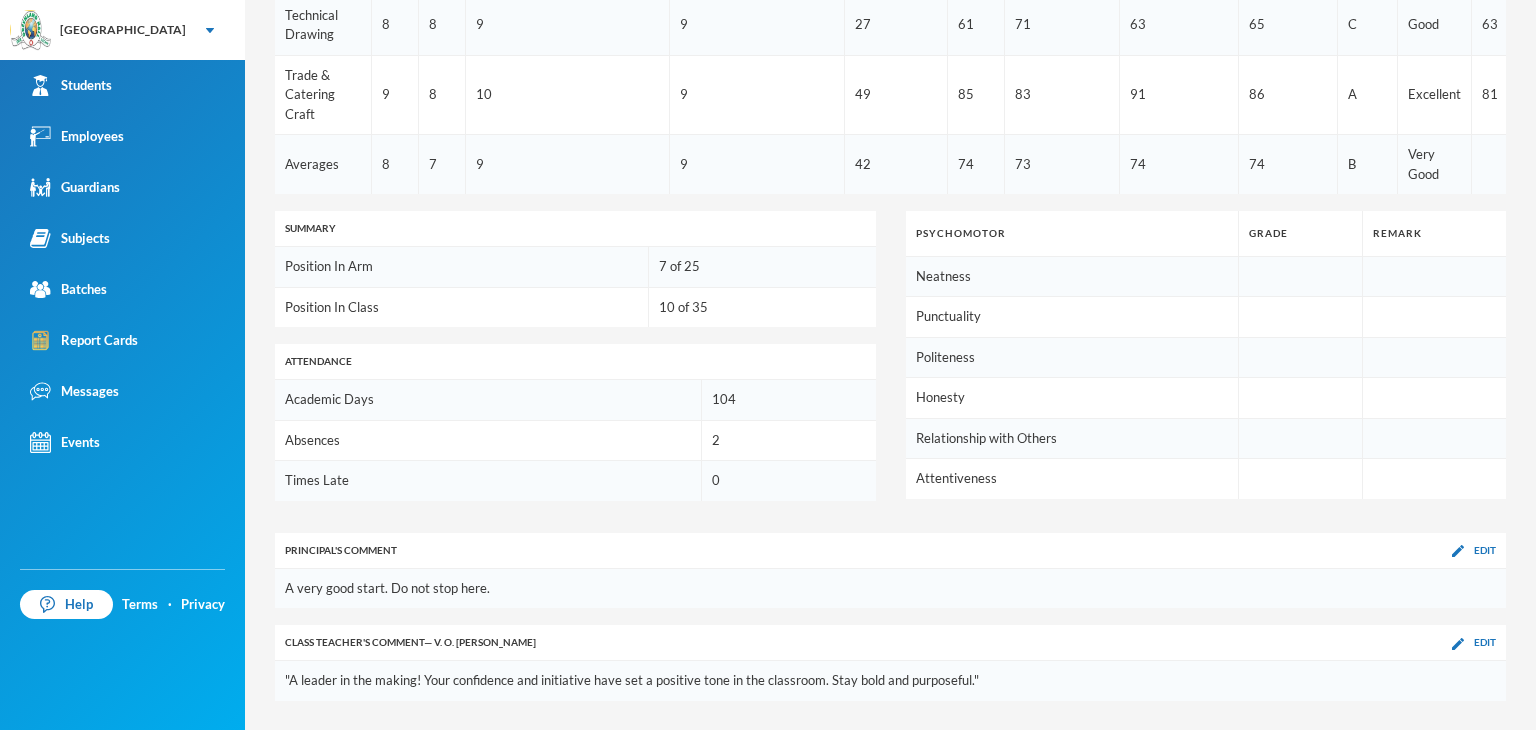 scroll, scrollTop: 1043, scrollLeft: 0, axis: vertical 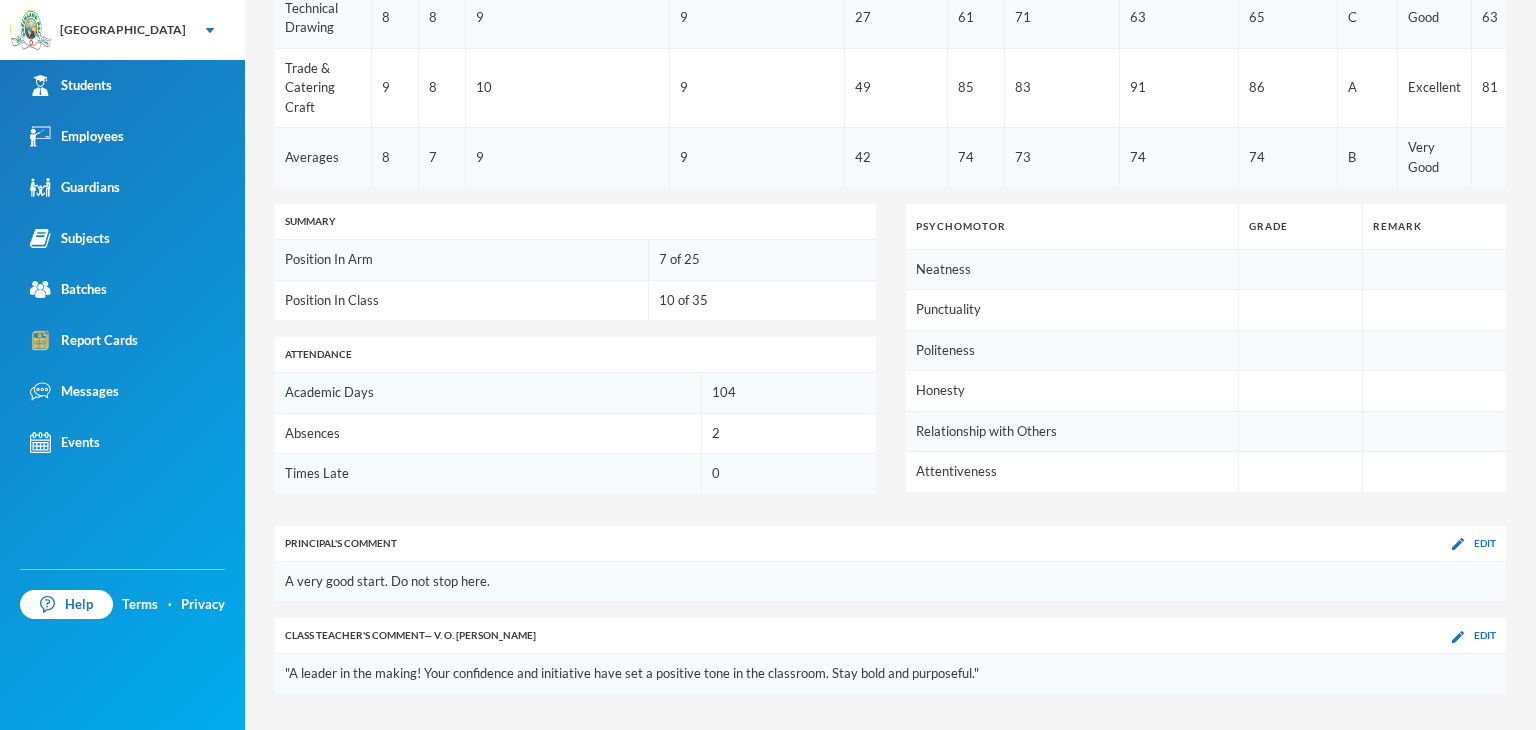 click on "Principal 's Comment   Edit" at bounding box center [890, 543] 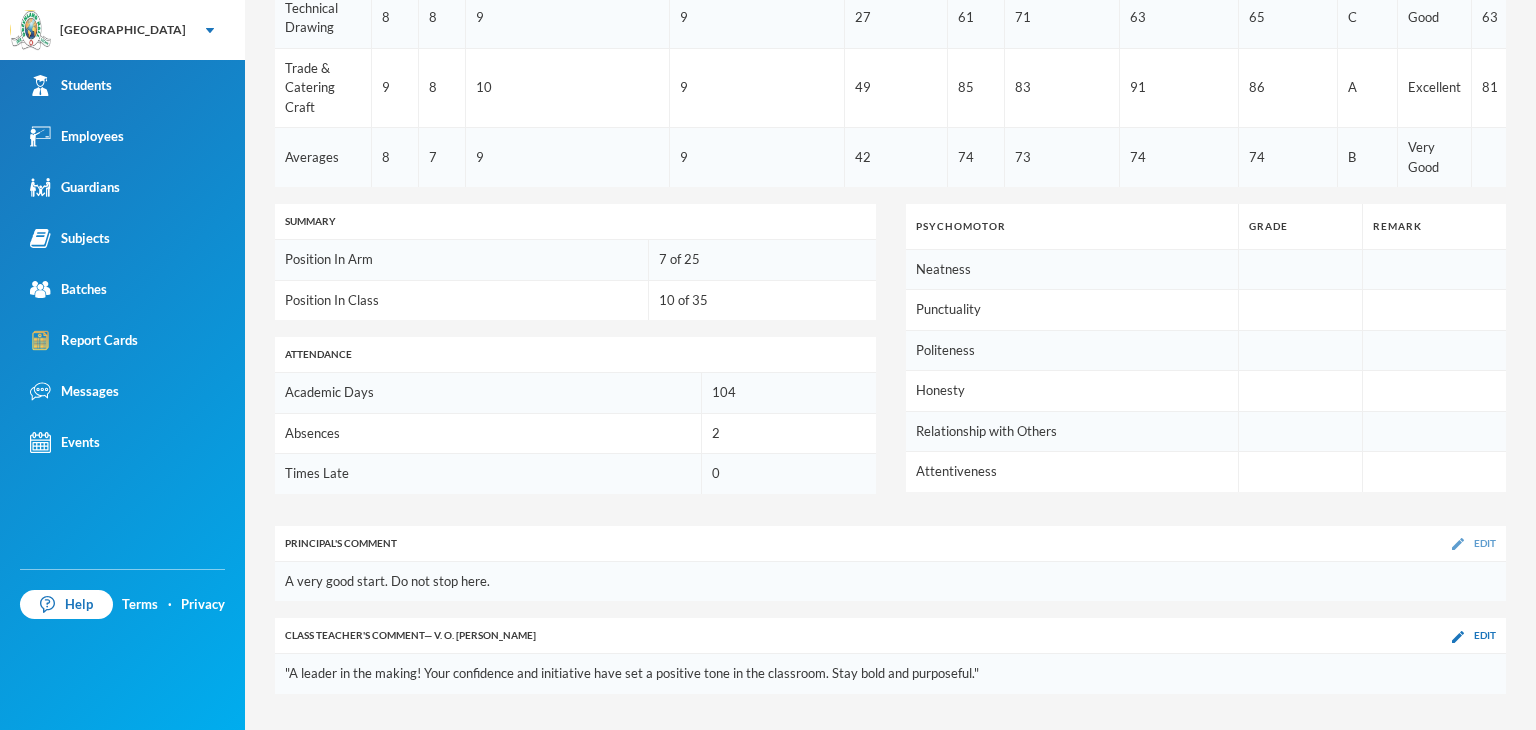 click on "Edit" at bounding box center (1474, 543) 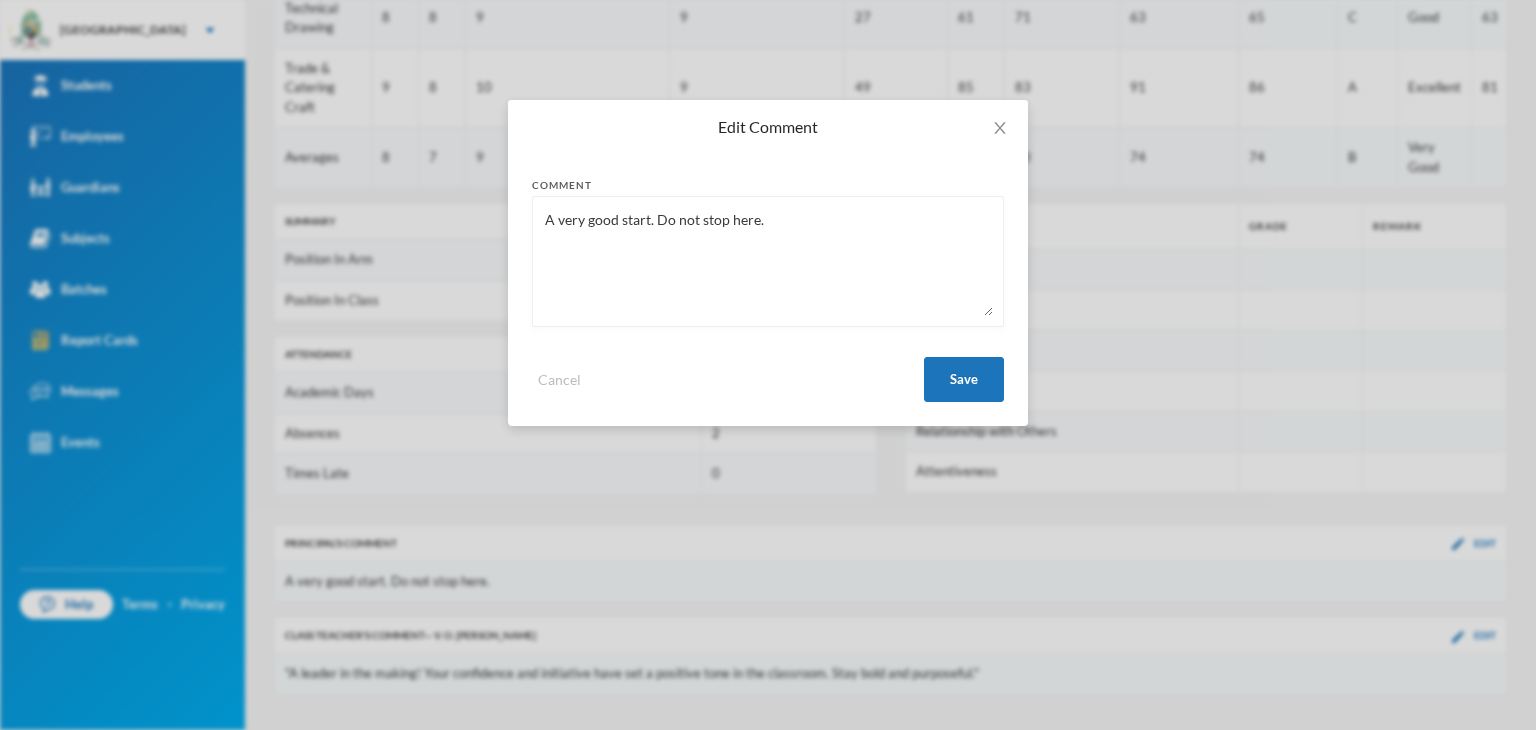 click on "A very good start. Do not stop here." at bounding box center [768, 261] 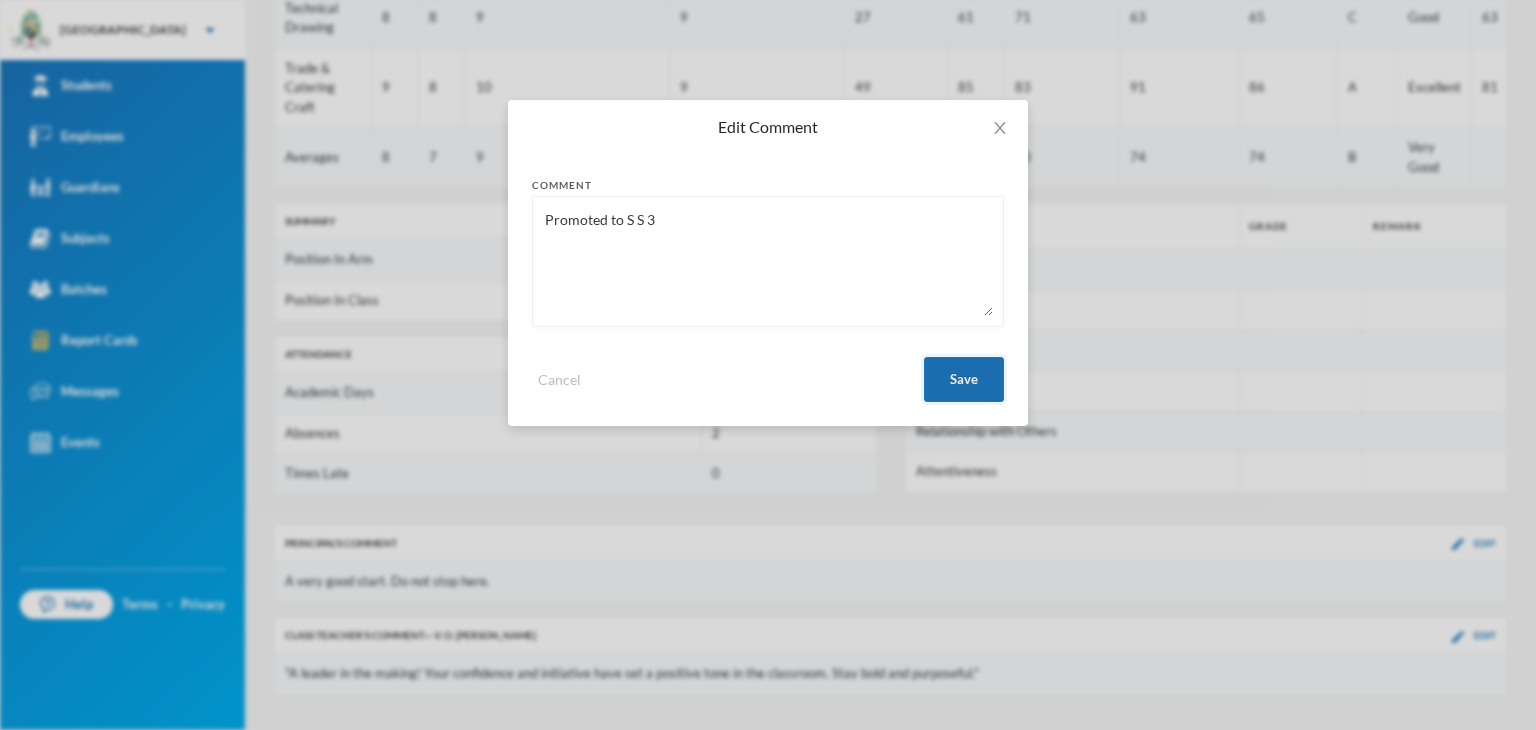 type on "Promoted to S S 3" 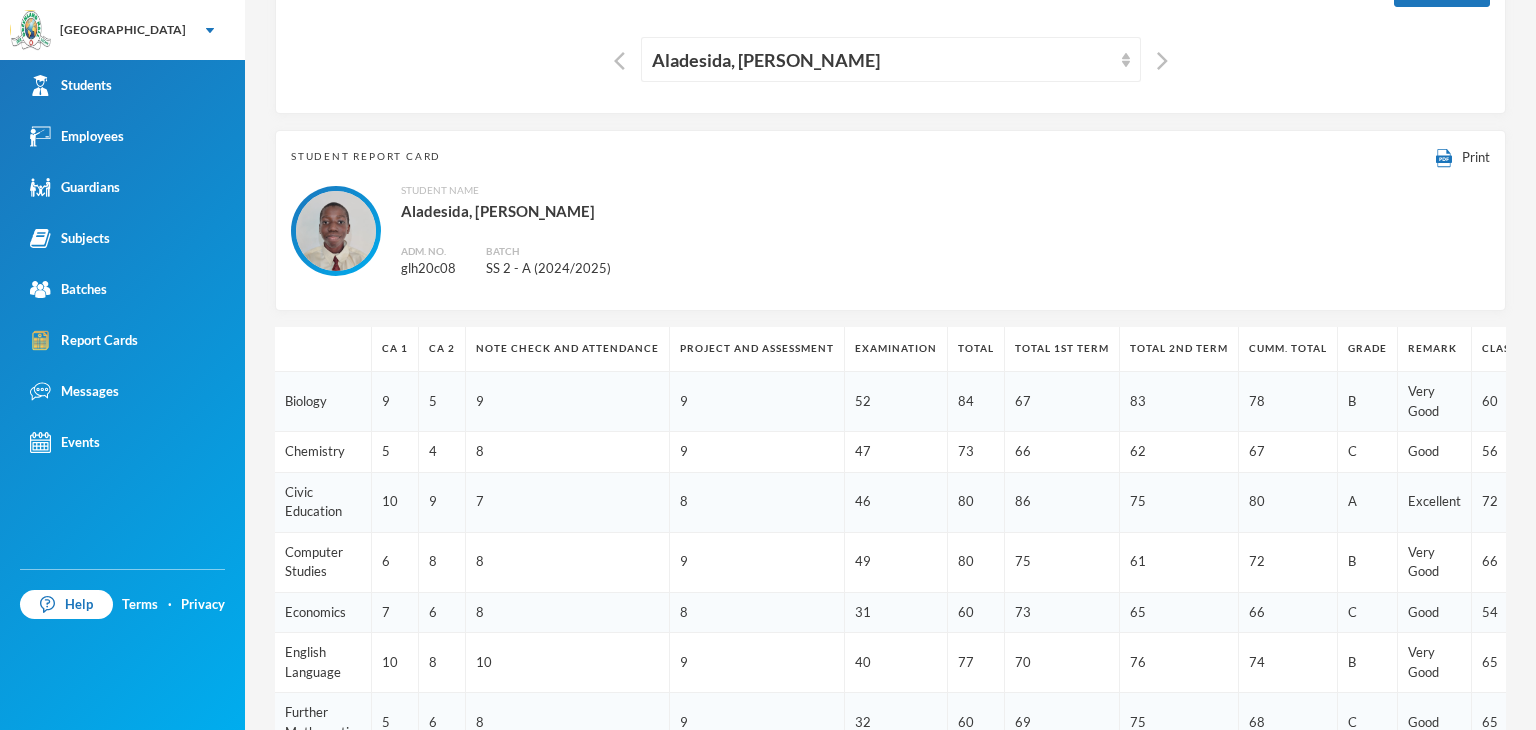scroll, scrollTop: 43, scrollLeft: 0, axis: vertical 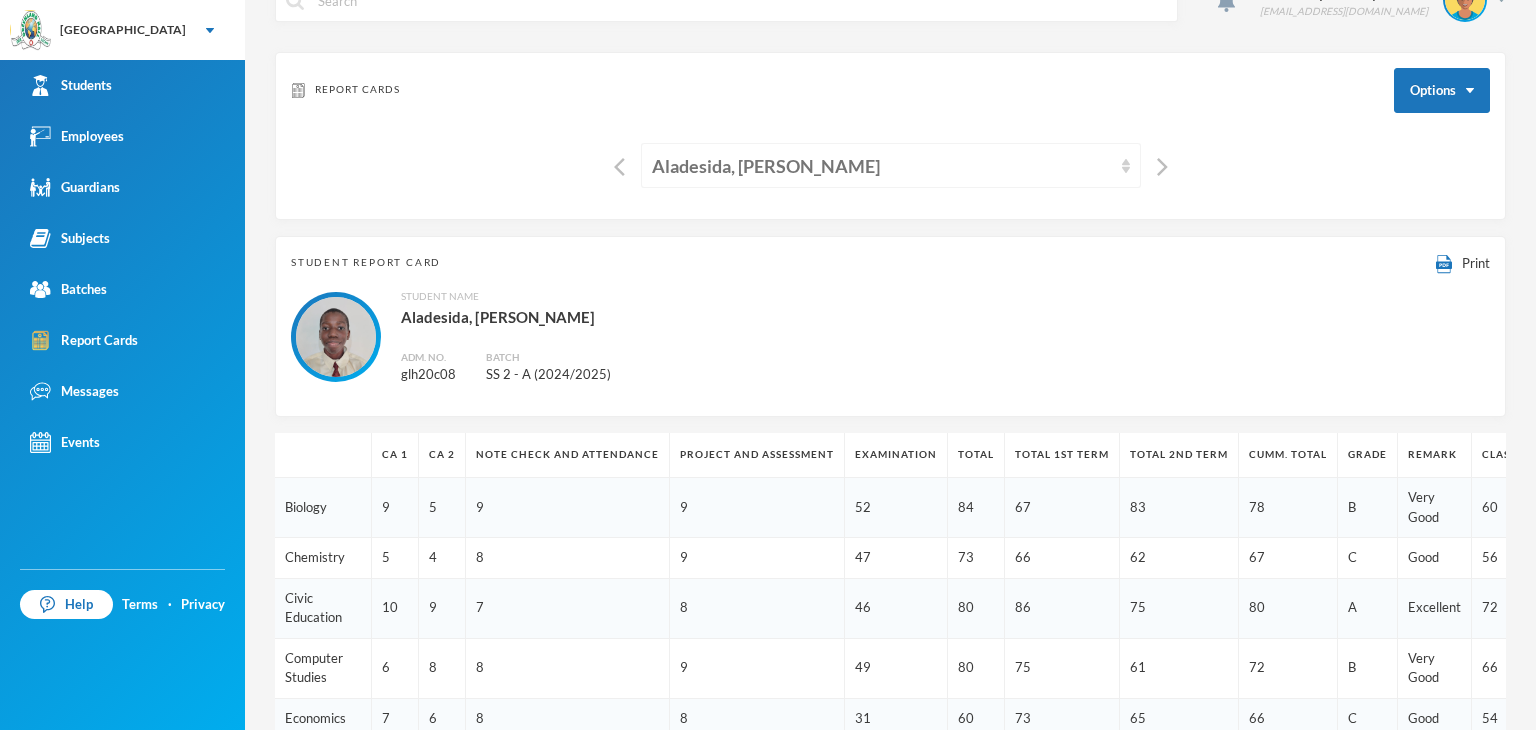 click on "Aladesida, Oladokun Harold" at bounding box center [882, 166] 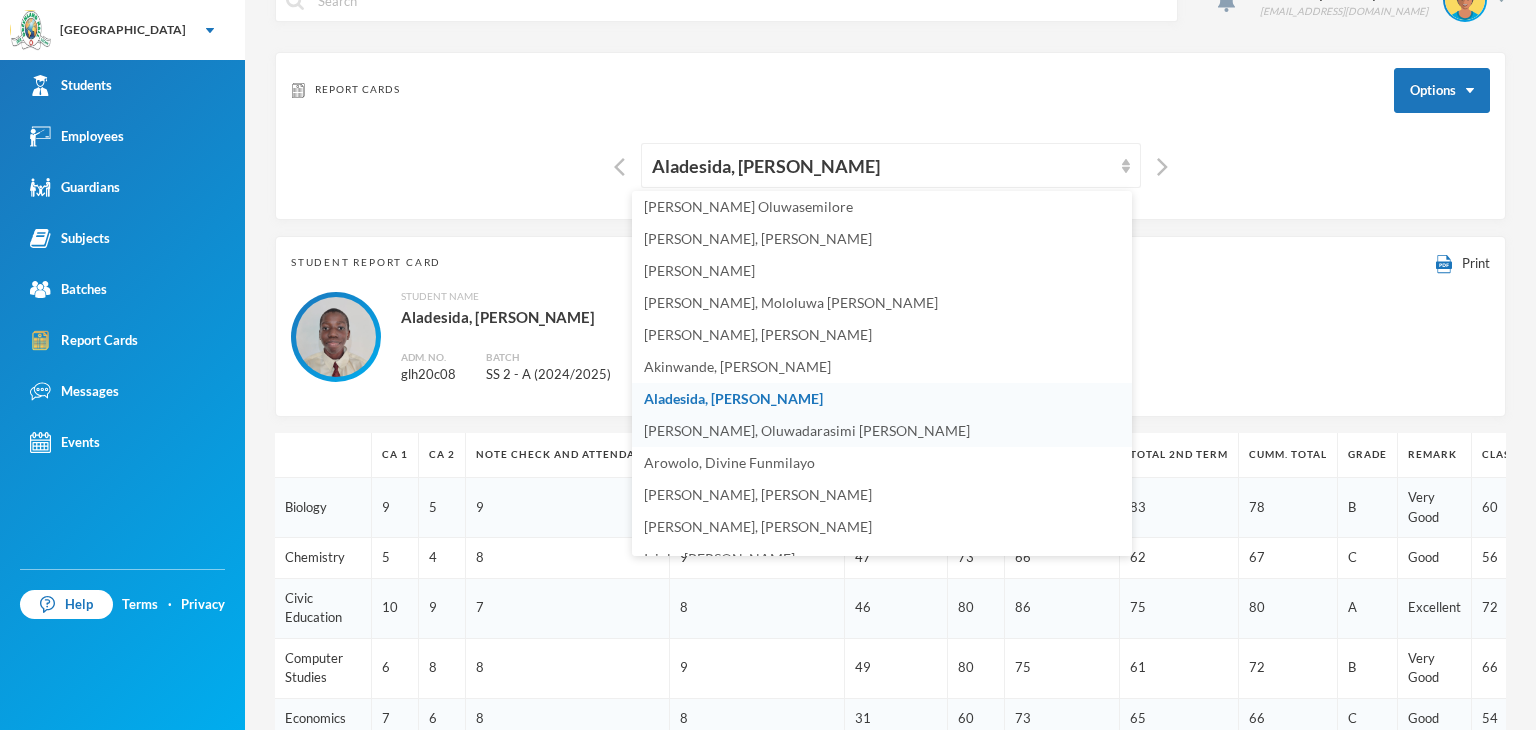 click on "Aletan, Oluwadarasimi Esther" at bounding box center [882, 431] 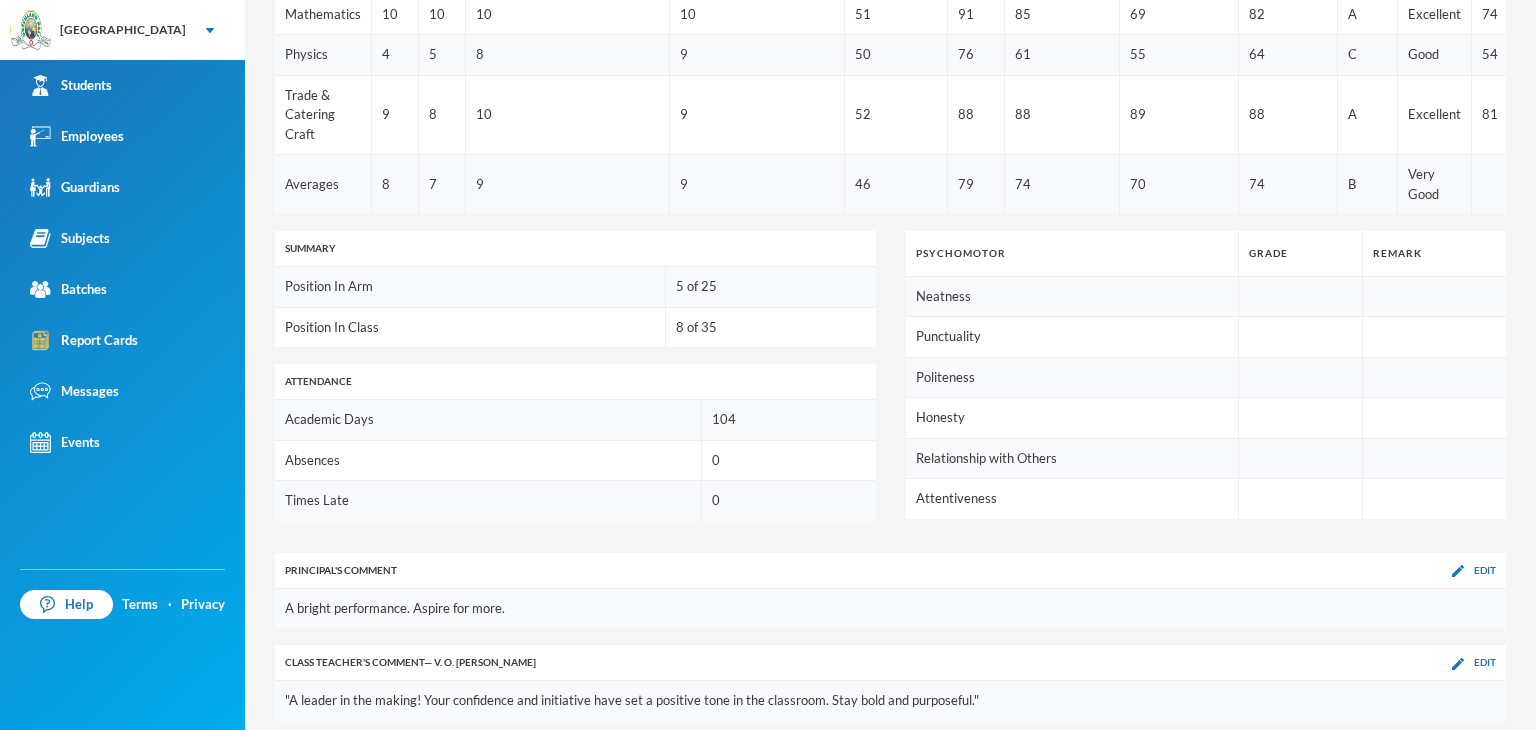 scroll, scrollTop: 1043, scrollLeft: 0, axis: vertical 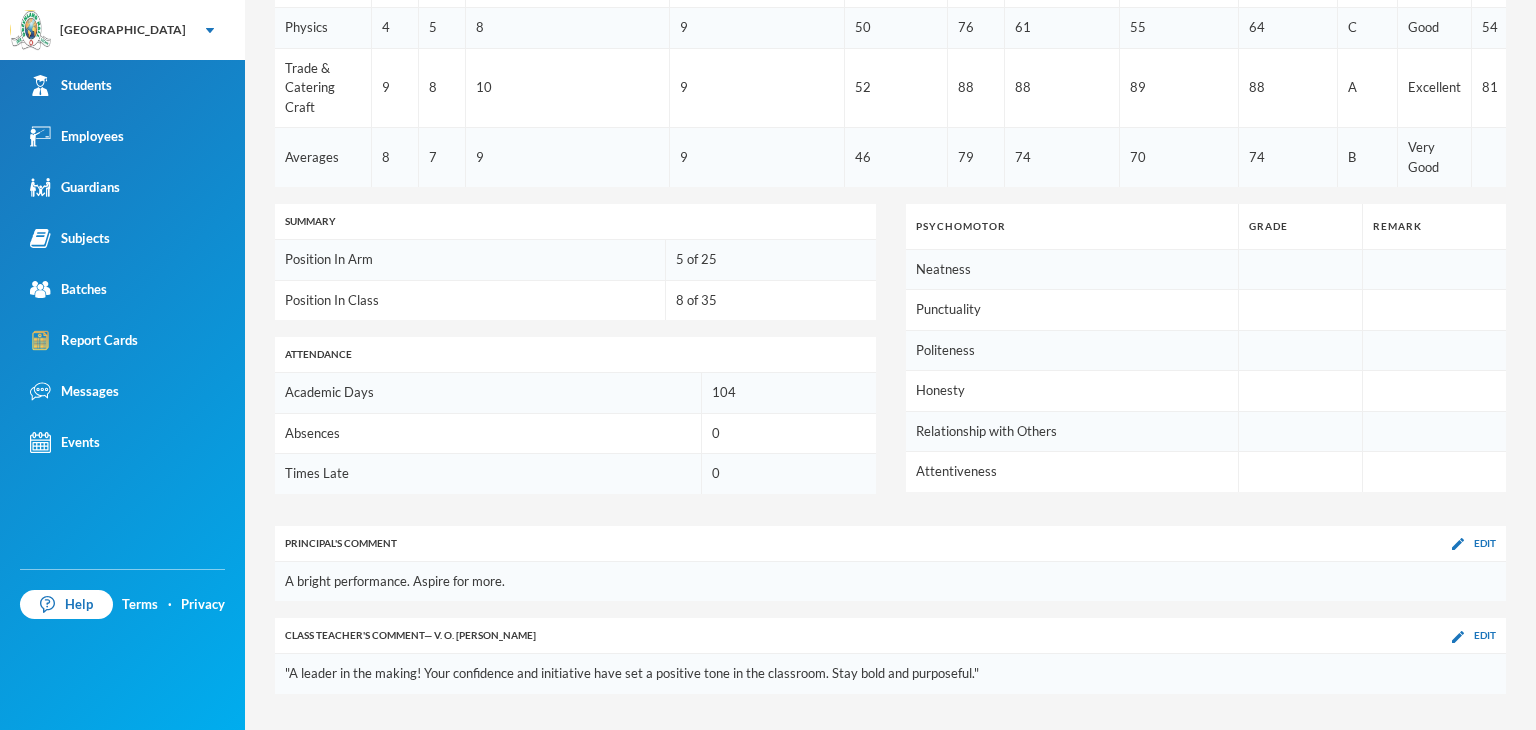 click on "Principal 's Comment   Edit" at bounding box center [890, 544] 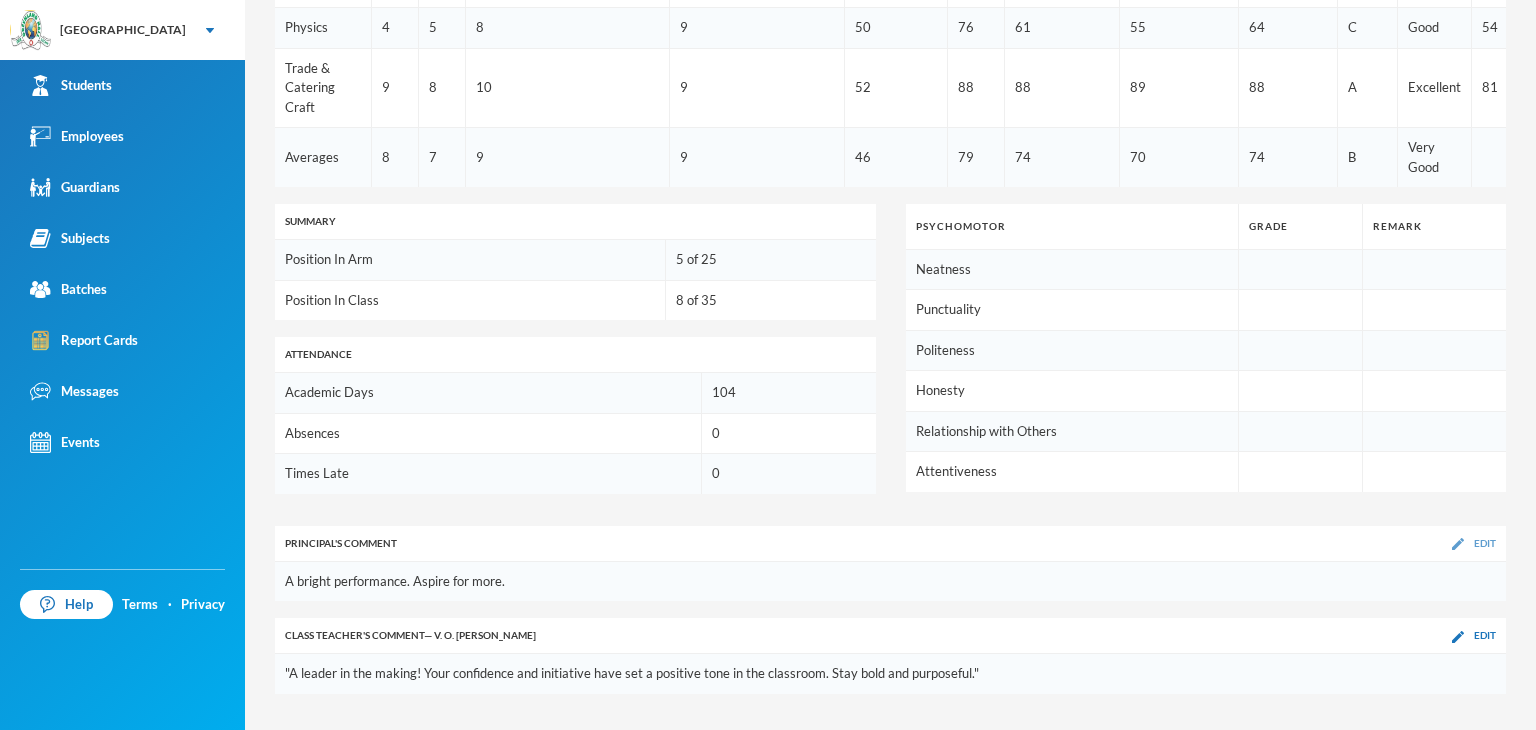 click at bounding box center (1458, 544) 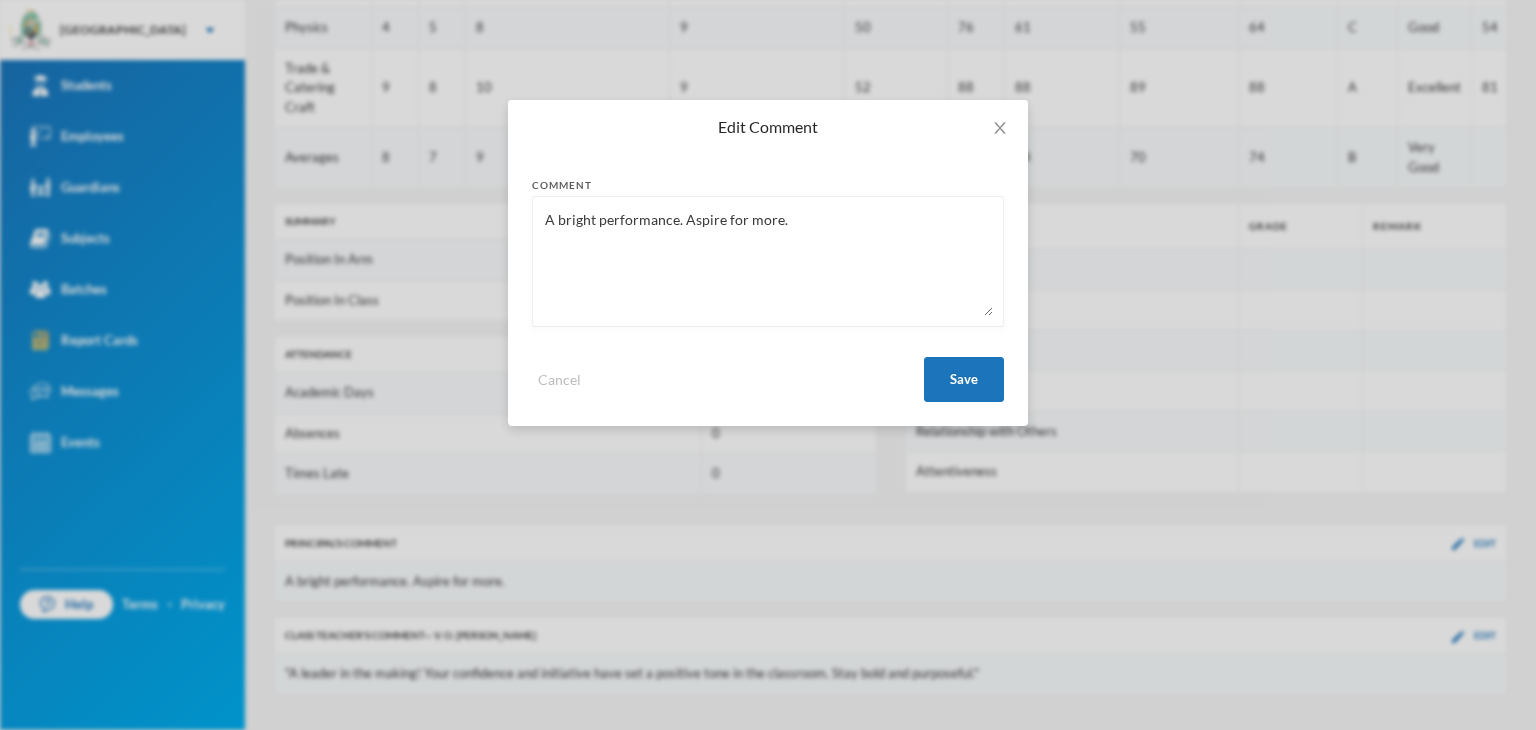 click on "A bright performance. Aspire for more." at bounding box center [768, 261] 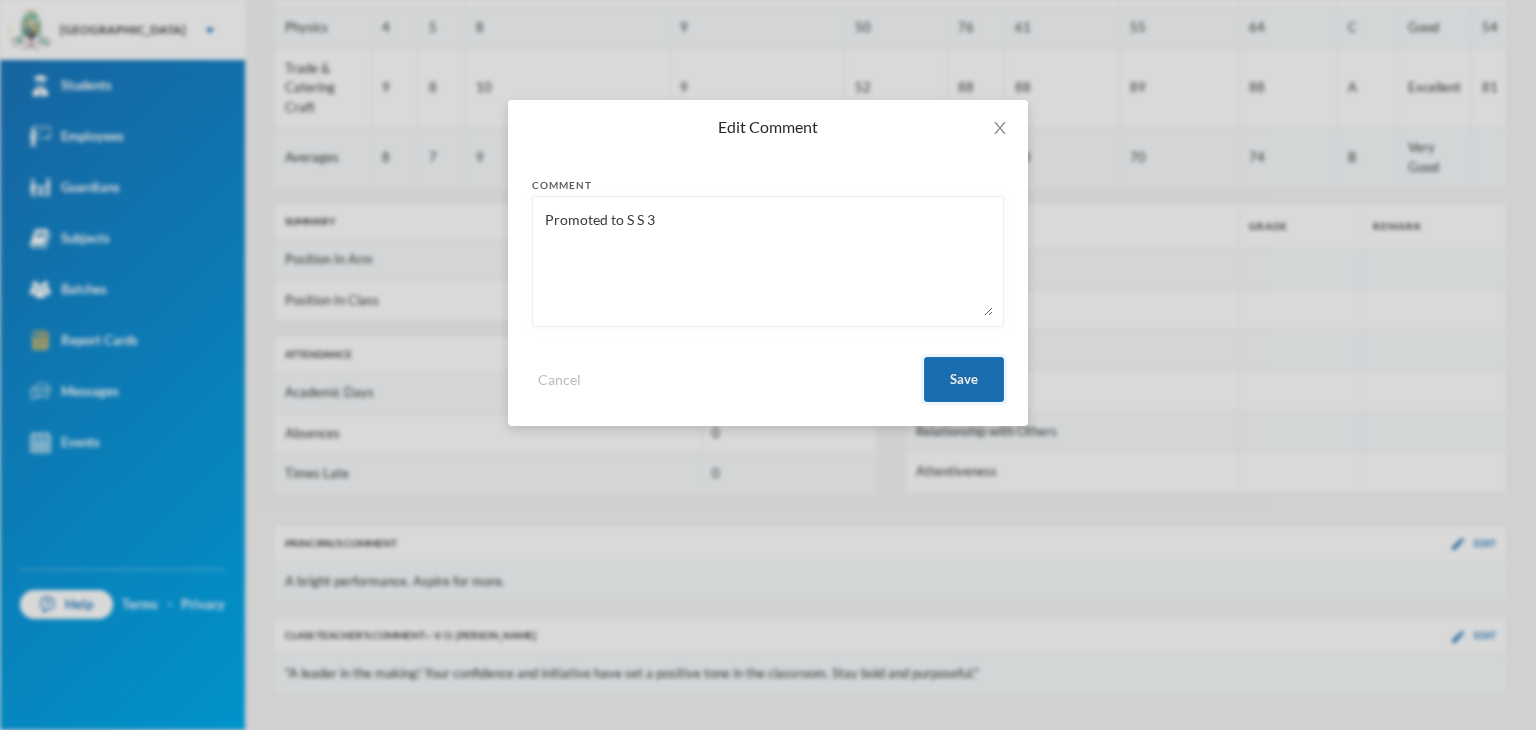 type on "Promoted to S S 3" 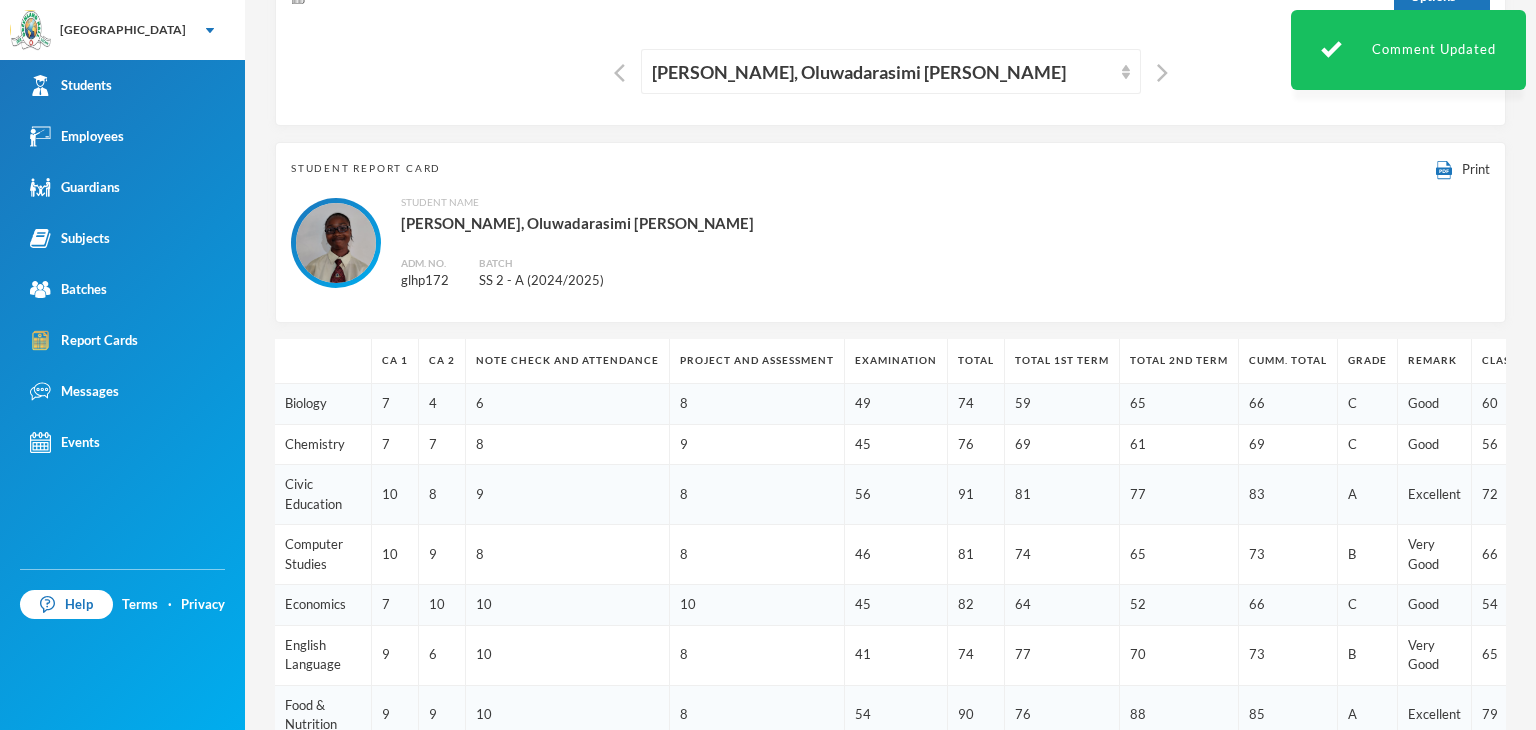 scroll, scrollTop: 43, scrollLeft: 0, axis: vertical 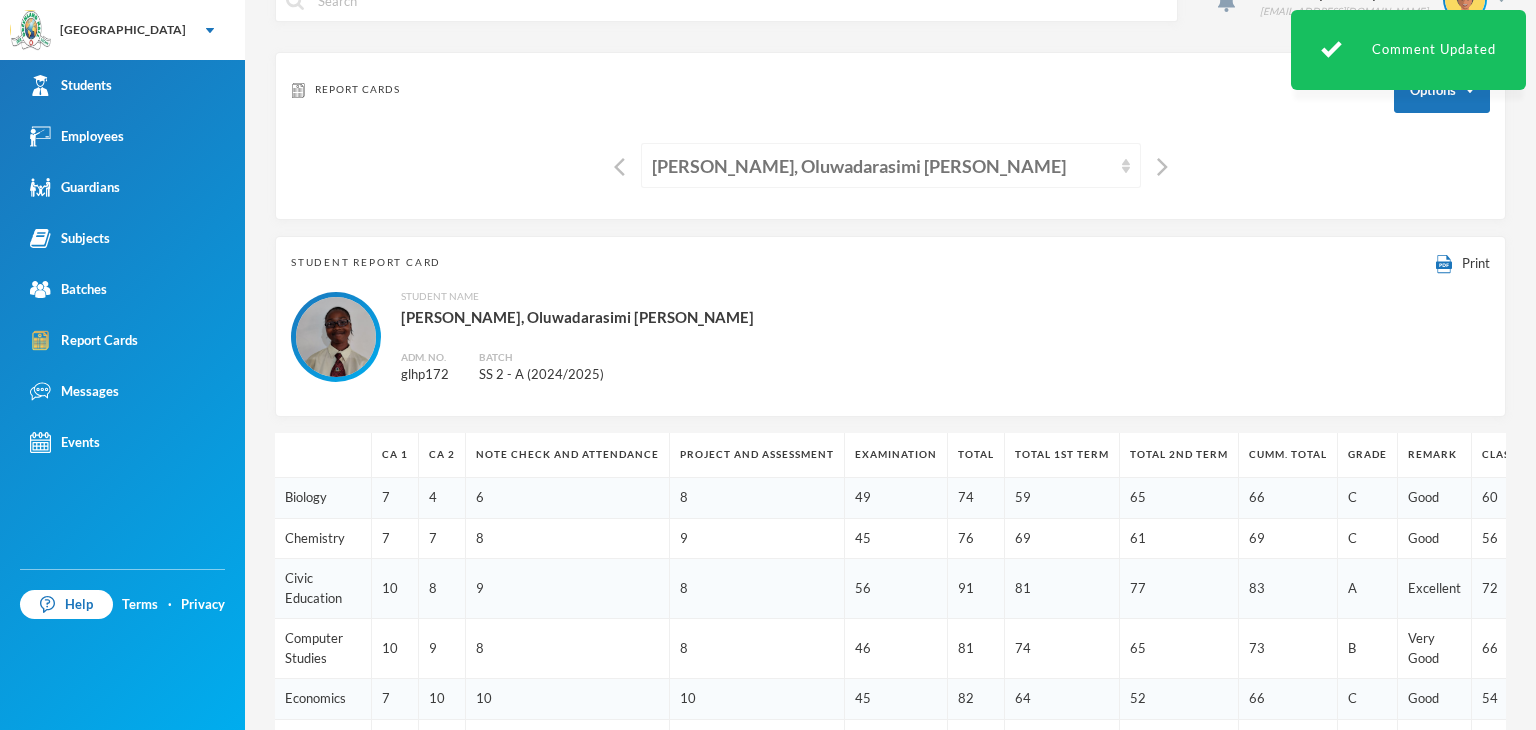 click on "Aletan, Oluwadarasimi Esther" at bounding box center (882, 166) 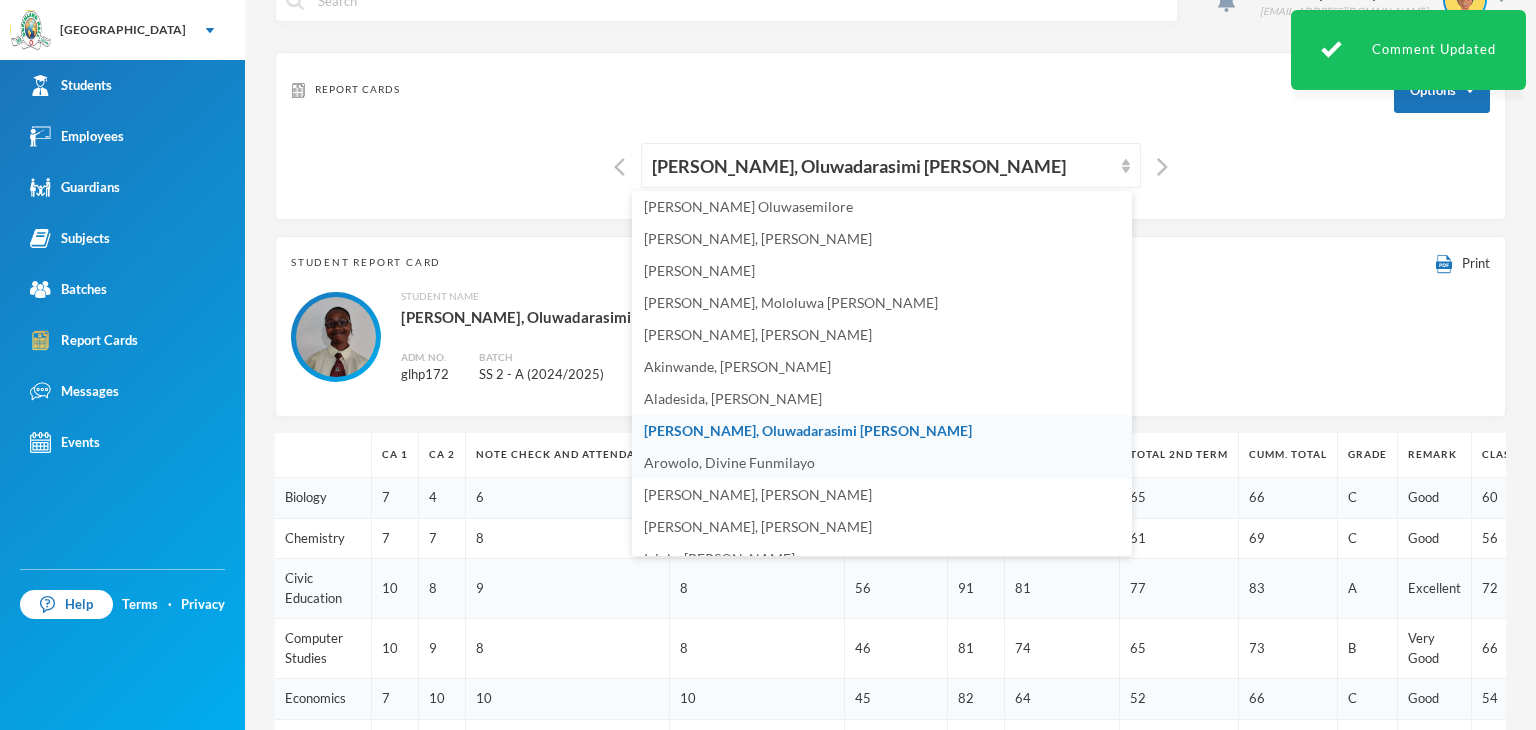 click on "Arowolo, Divine Funmilayo" at bounding box center (729, 462) 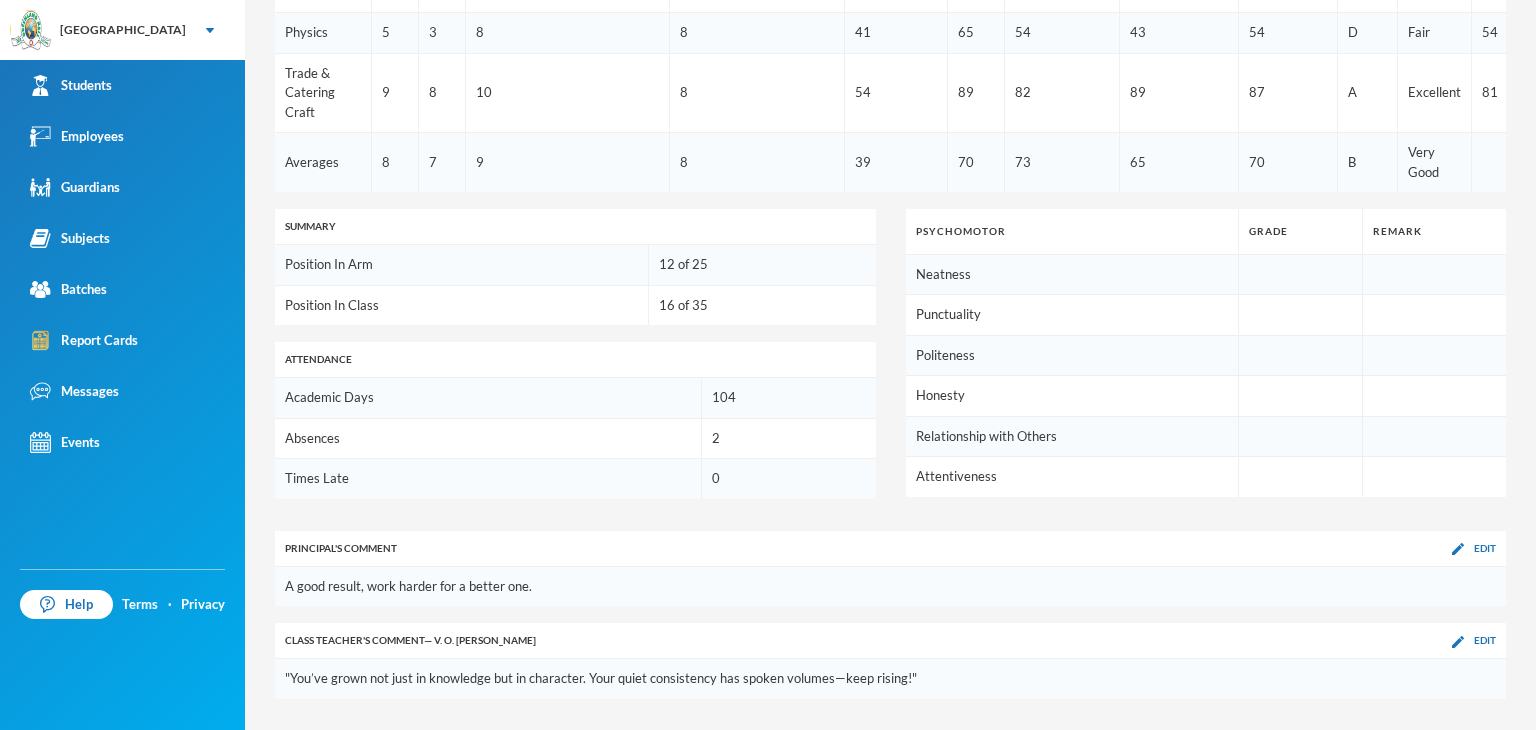 scroll, scrollTop: 1043, scrollLeft: 0, axis: vertical 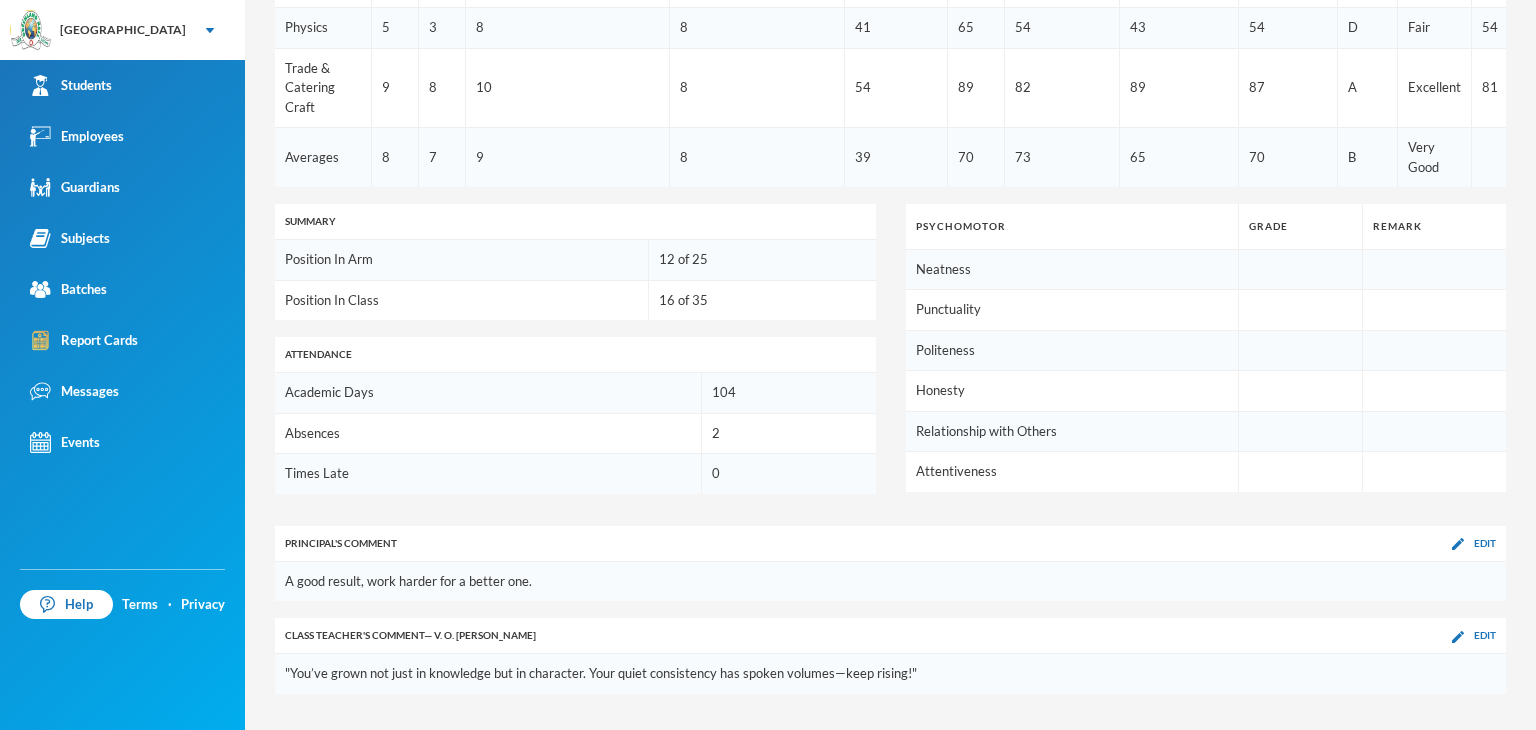 click on "Principal 's Comment   Edit" at bounding box center (890, 544) 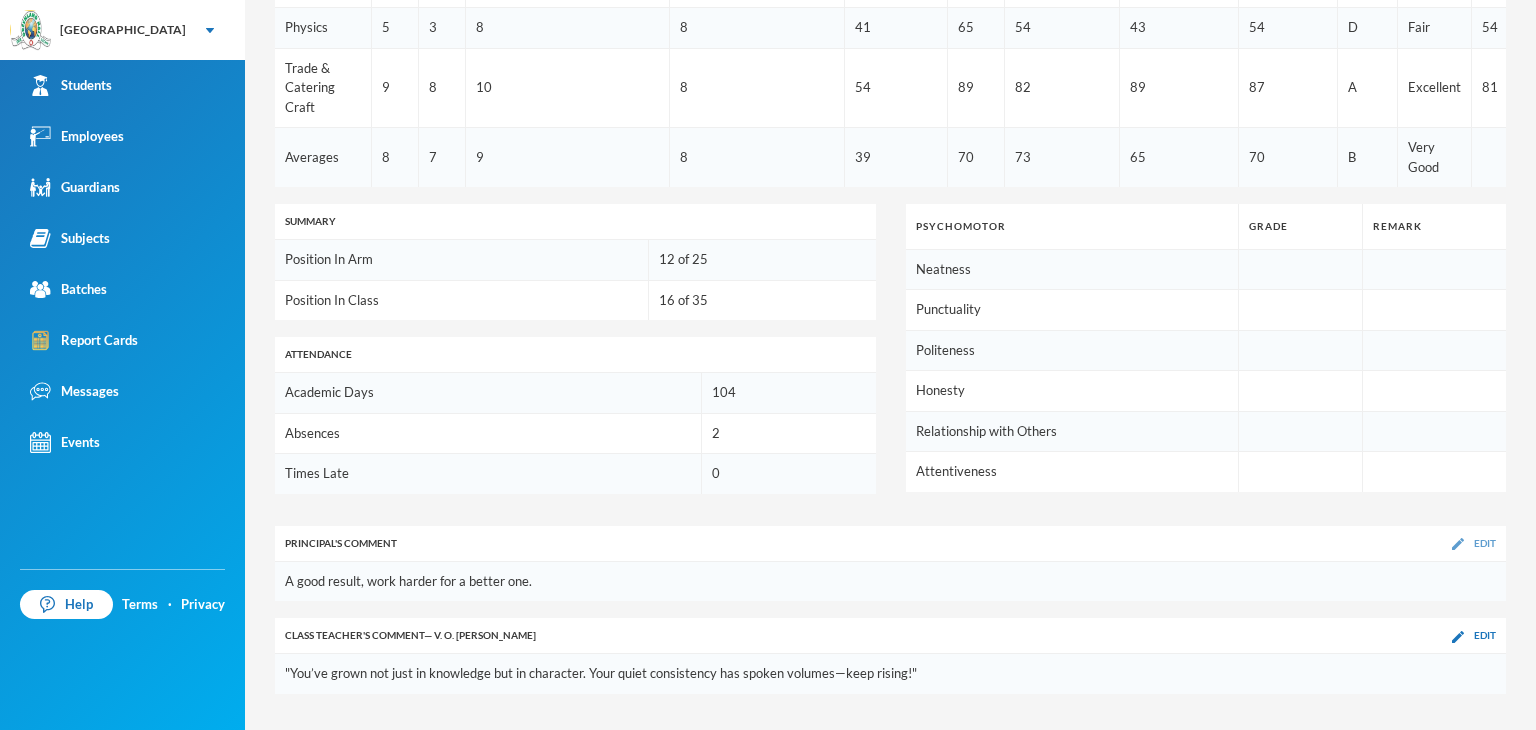 click at bounding box center (1458, 544) 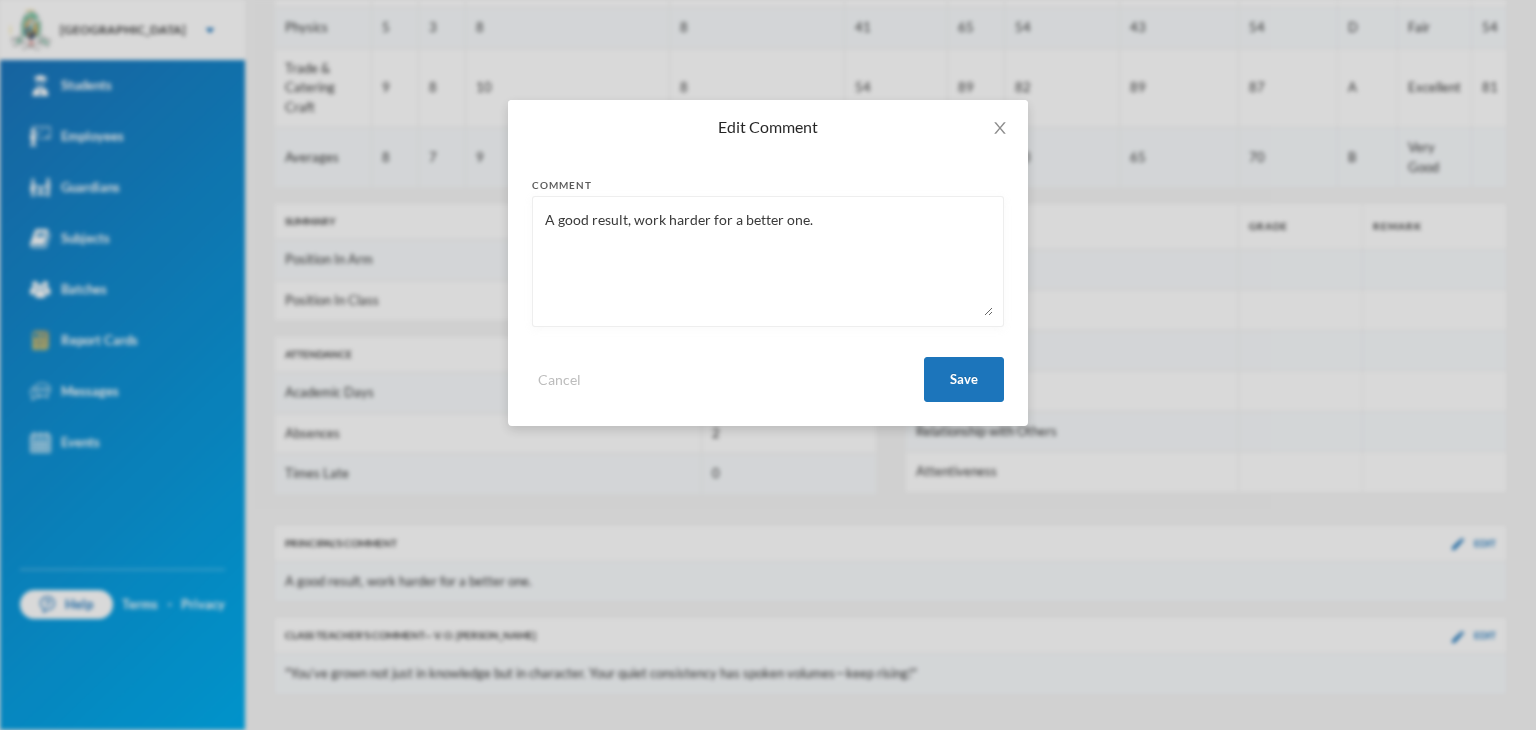 click on "A good result, work harder for a better one." at bounding box center (768, 261) 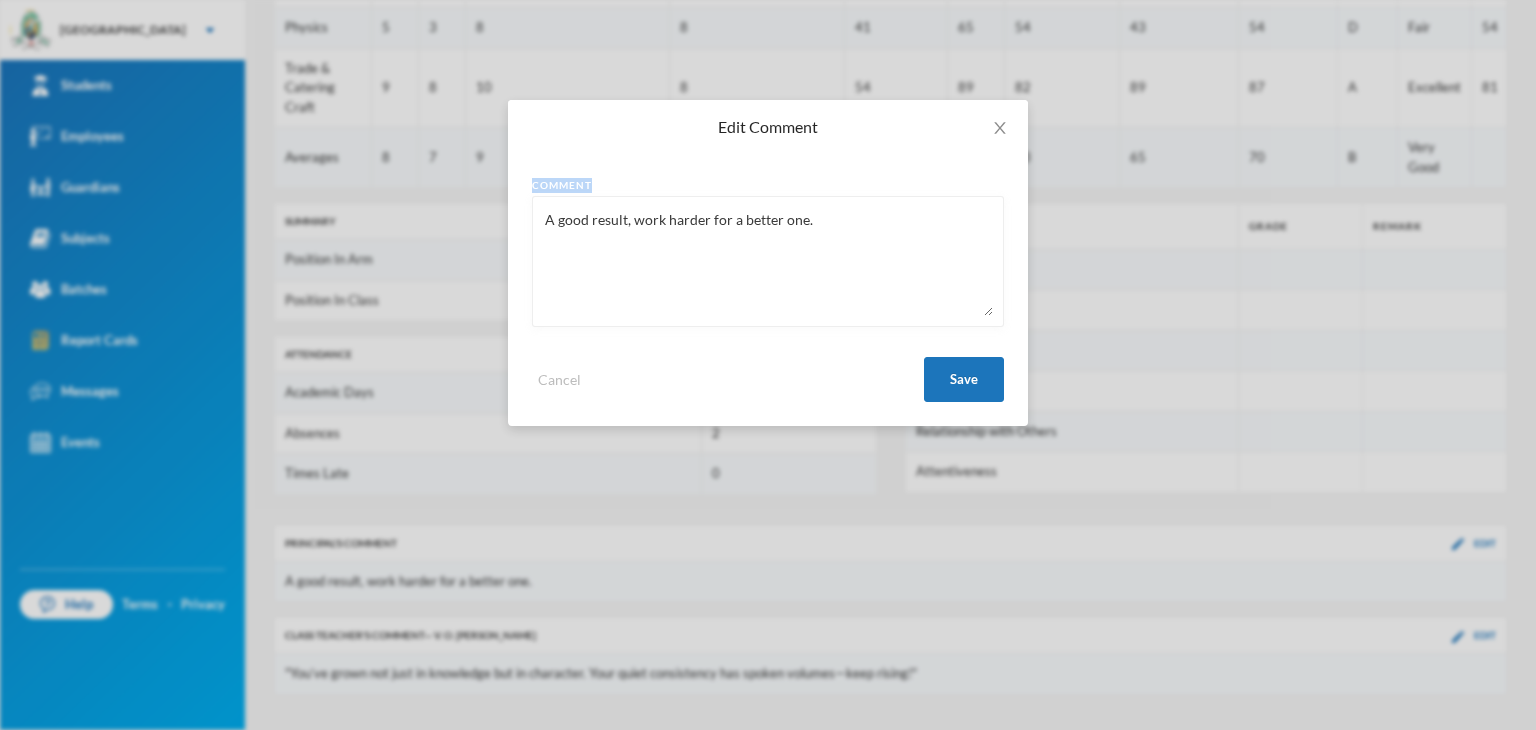 click on "A good result, work harder for a better one." at bounding box center [768, 261] 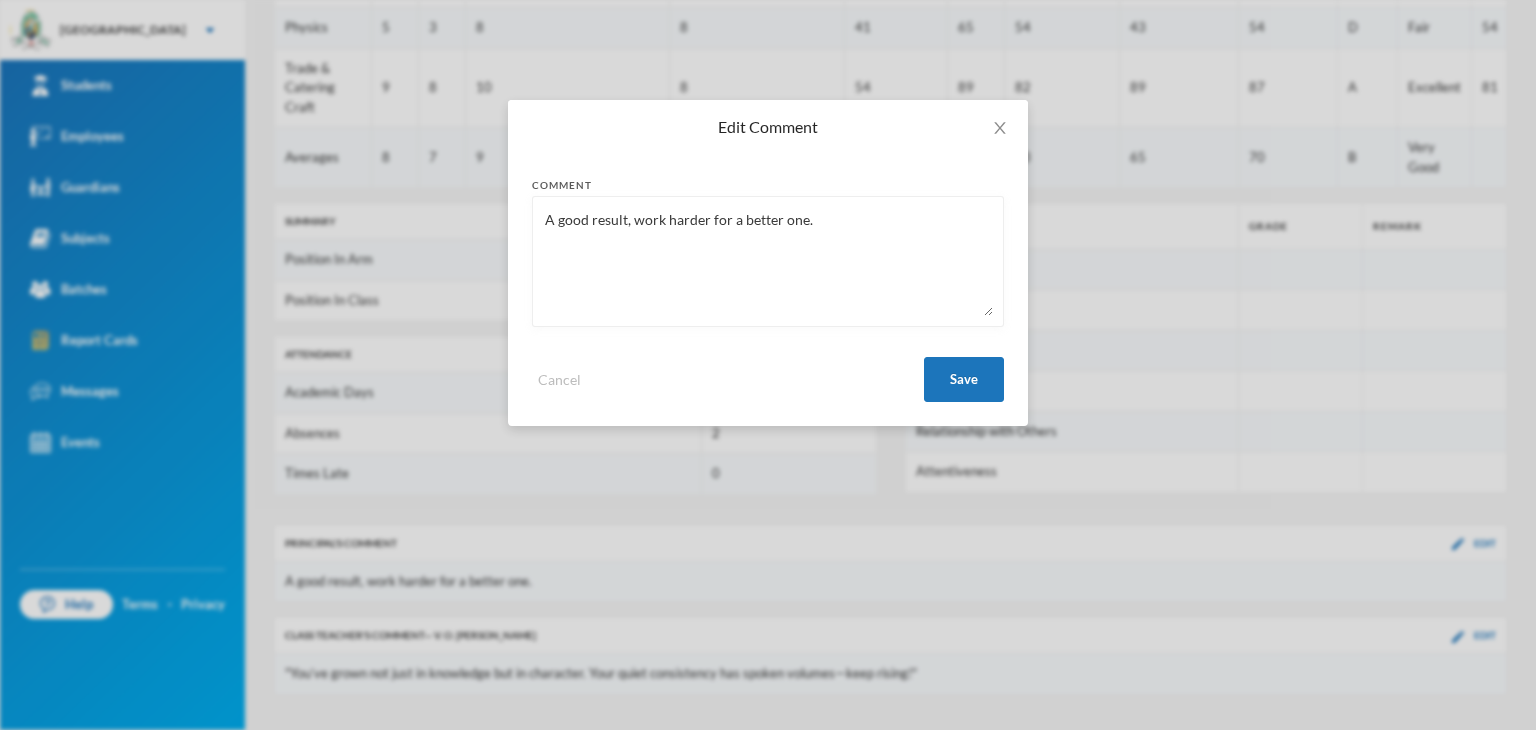 click on "A good result, work harder for a better one." at bounding box center (768, 261) 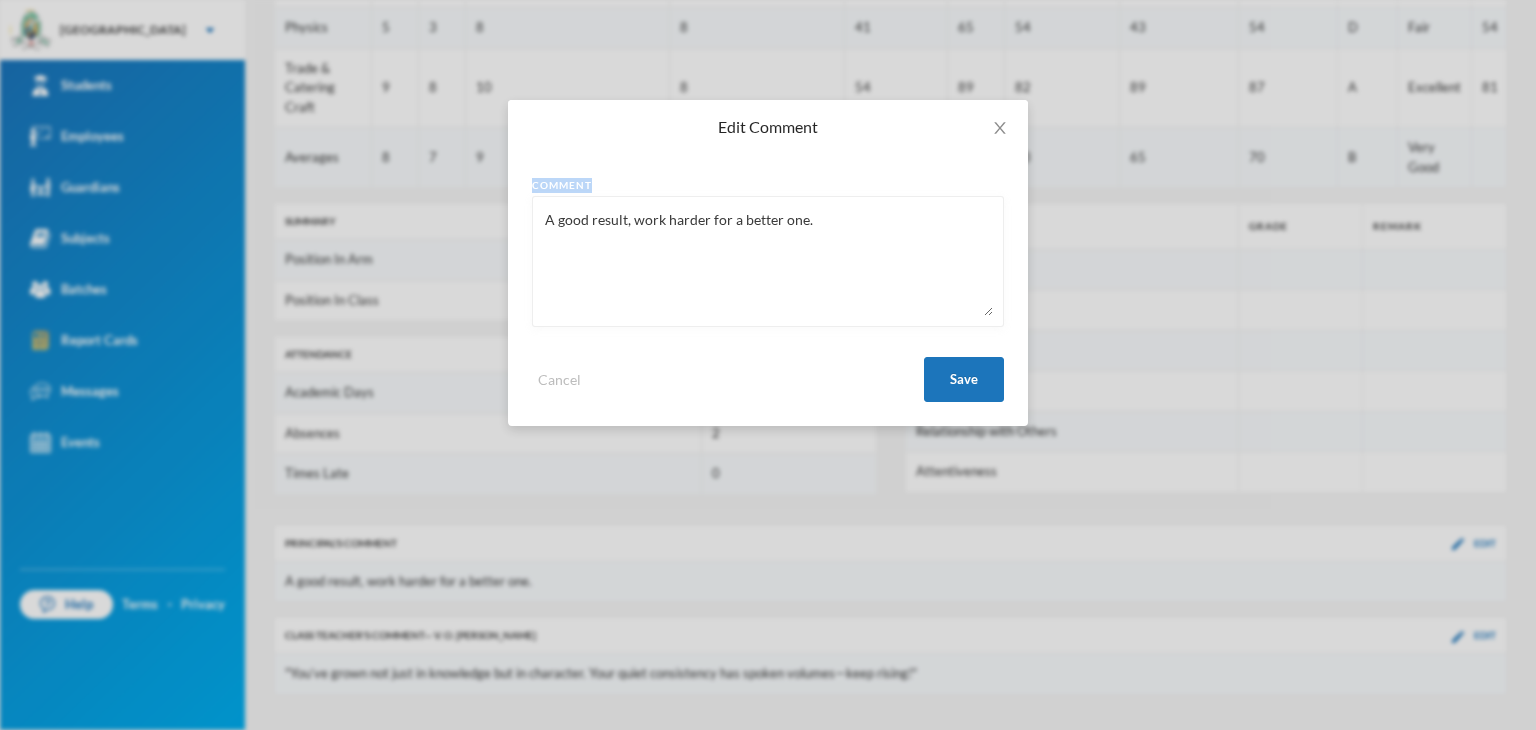 click on "A good result, work harder for a better one." at bounding box center [768, 261] 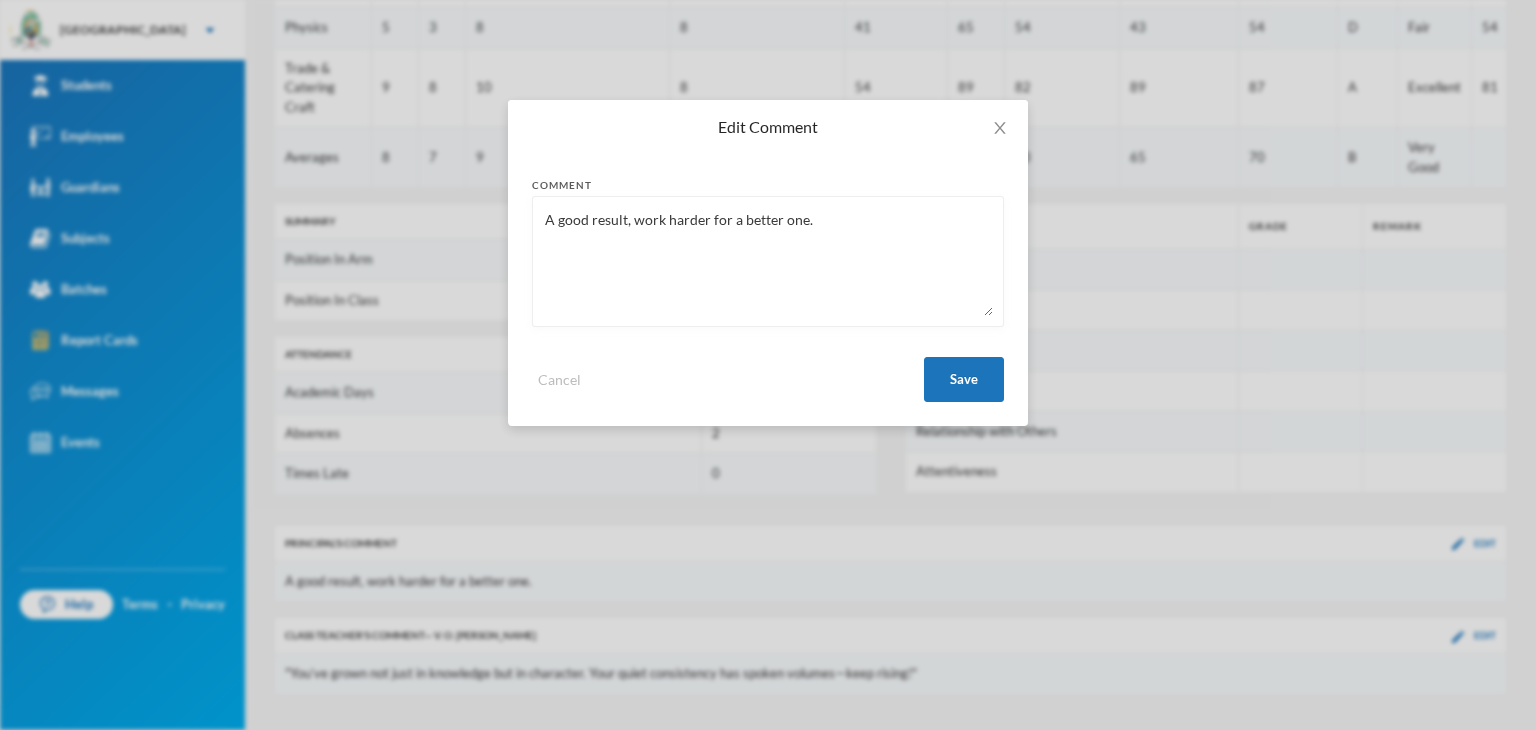 click on "A good result, work harder for a better one." at bounding box center [768, 261] 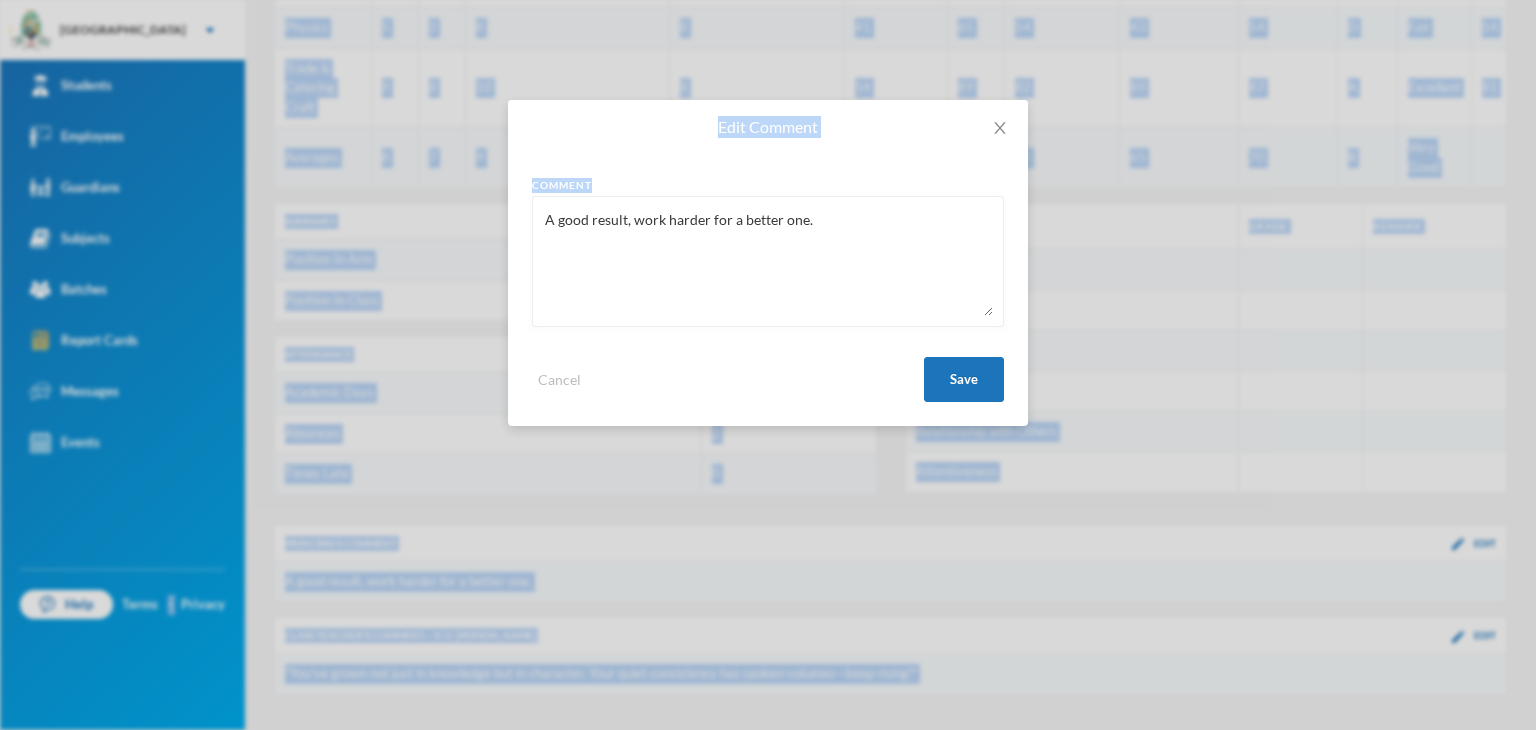 click on "A good result, work harder for a better one." at bounding box center (768, 261) 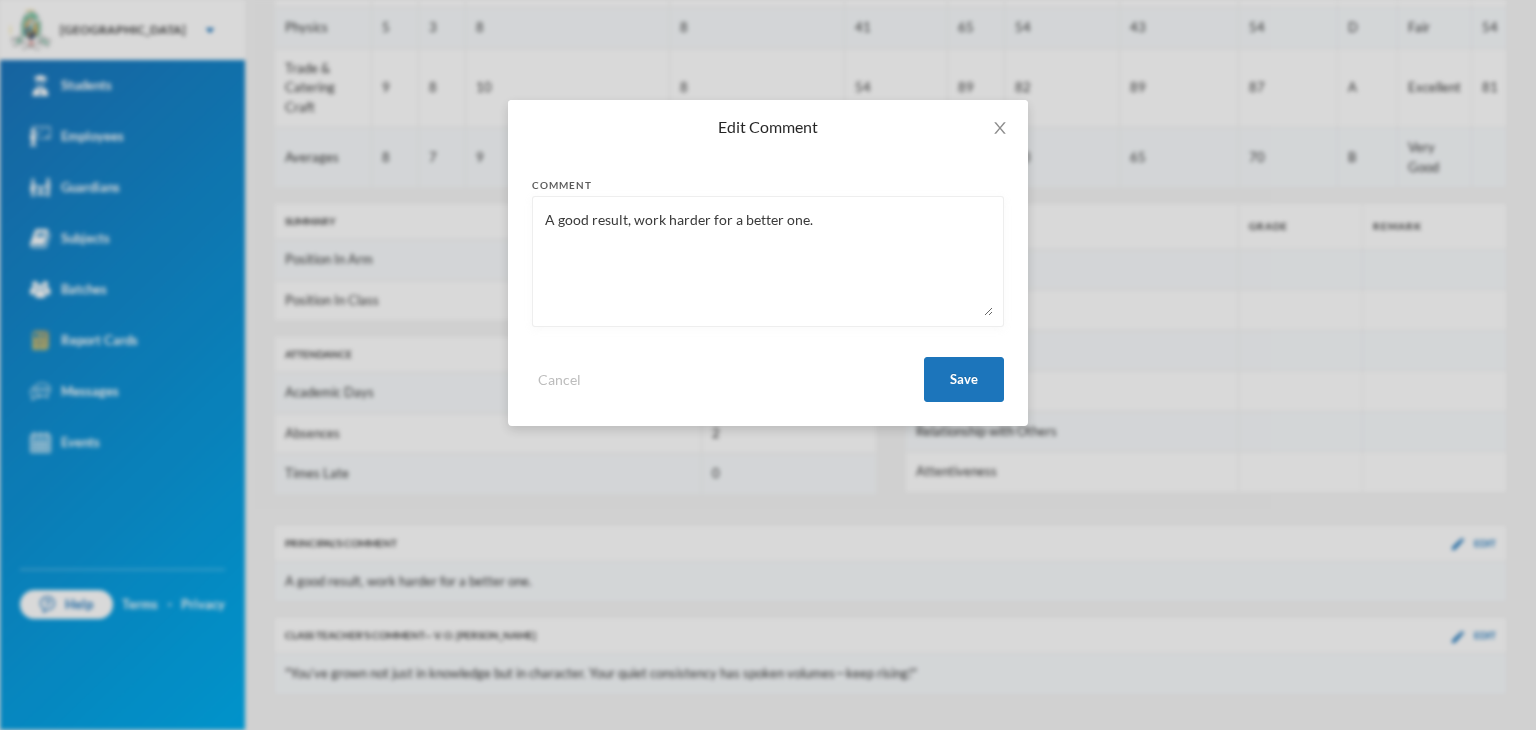 click on "A good result, work harder for a better one." at bounding box center (768, 261) 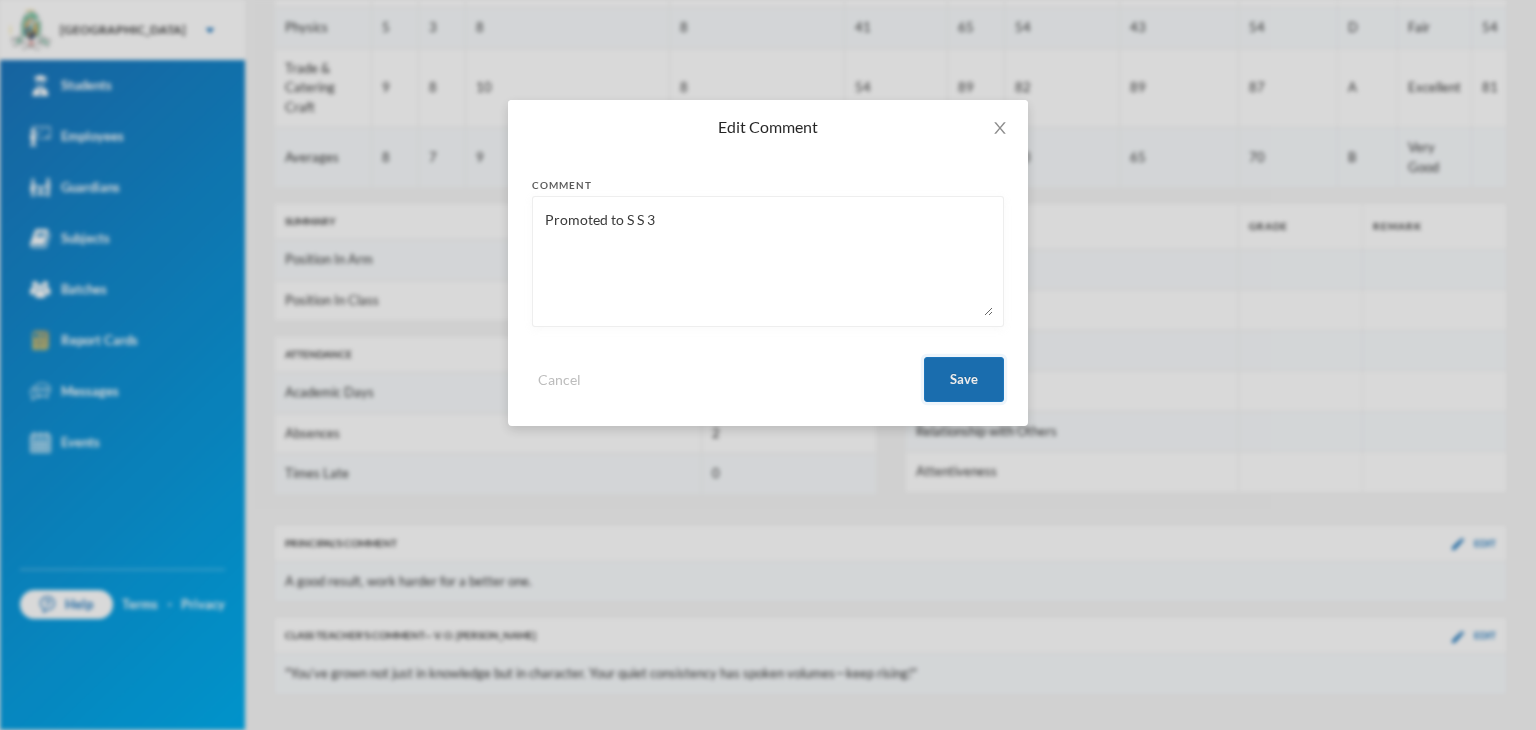 type on "Promoted to S S 3" 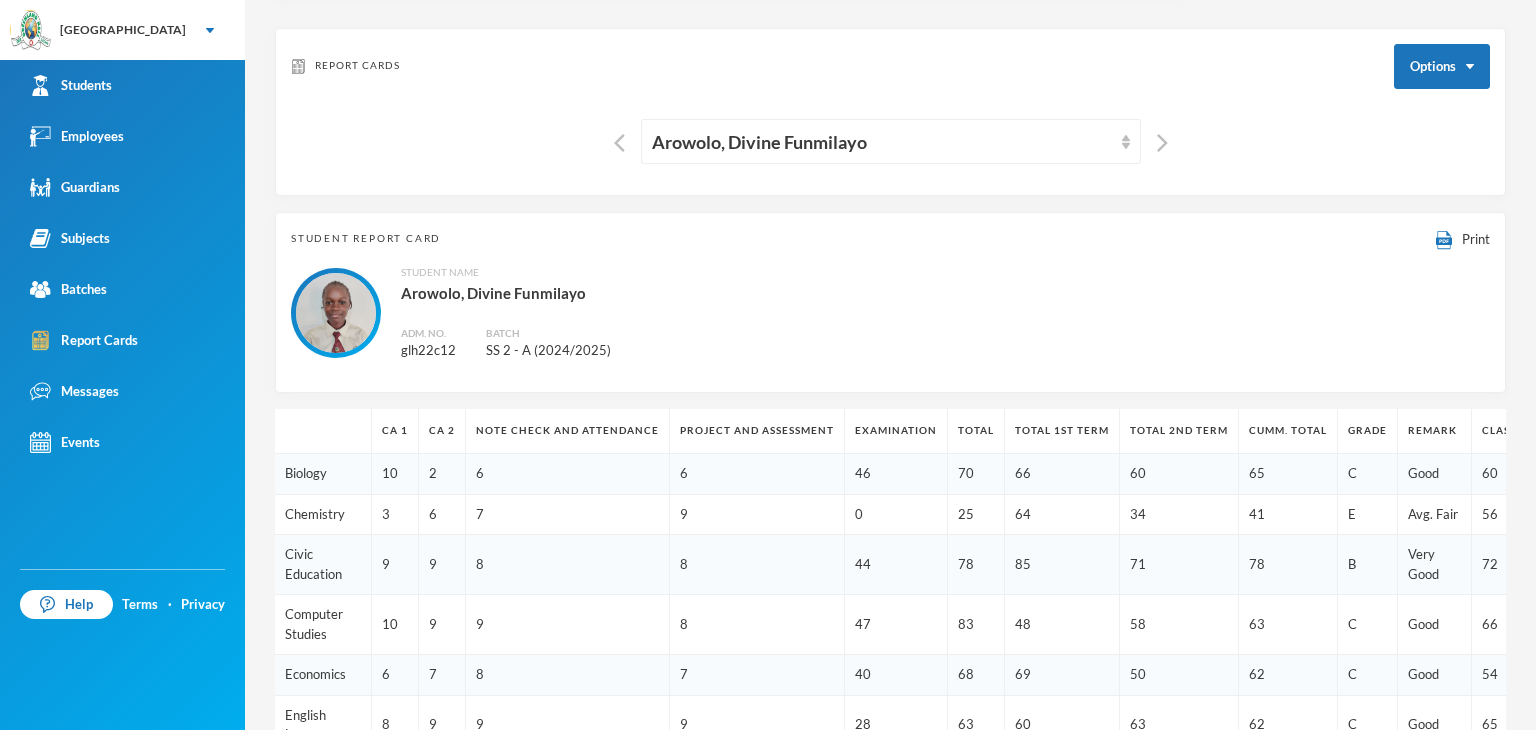 scroll, scrollTop: 0, scrollLeft: 0, axis: both 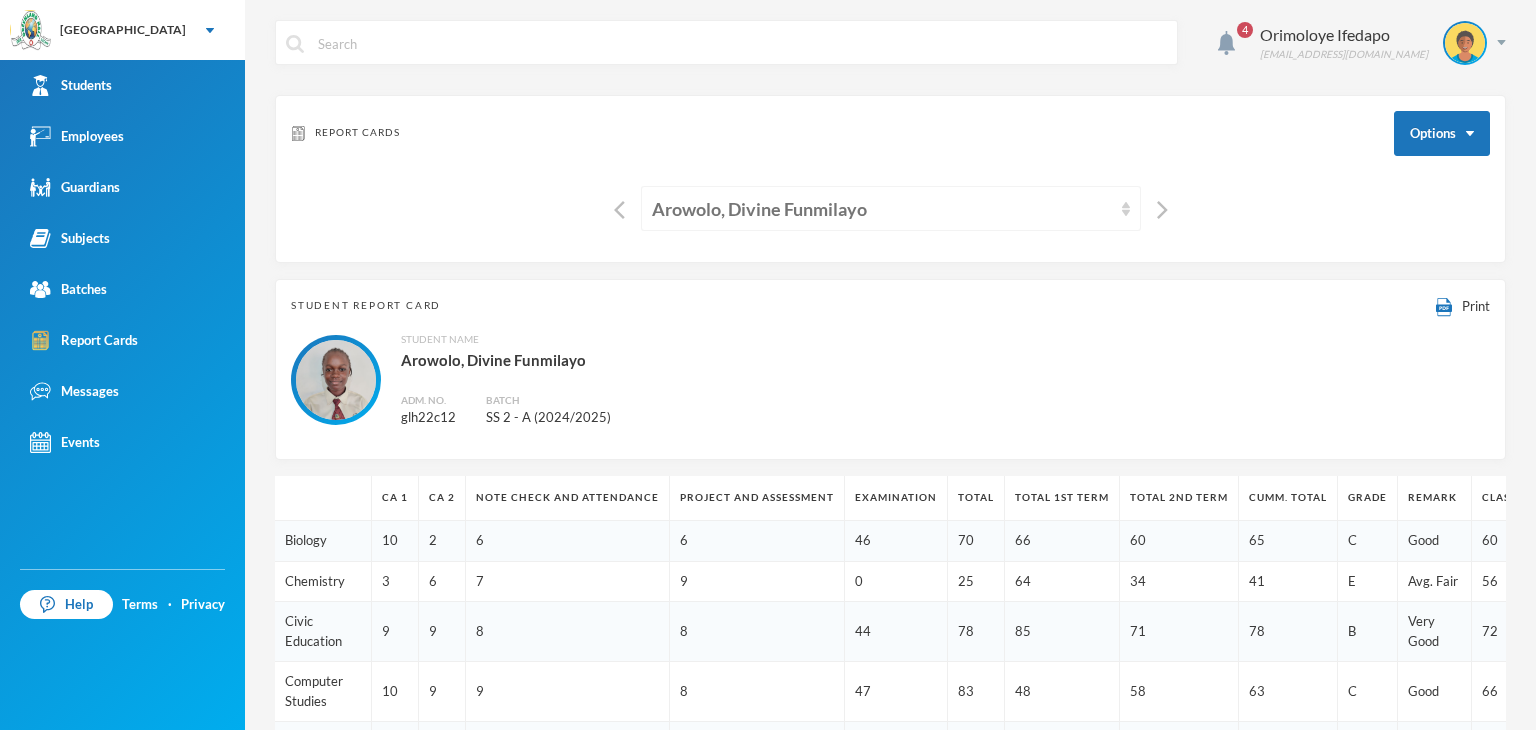 click on "Arowolo, Divine Funmilayo" at bounding box center [882, 209] 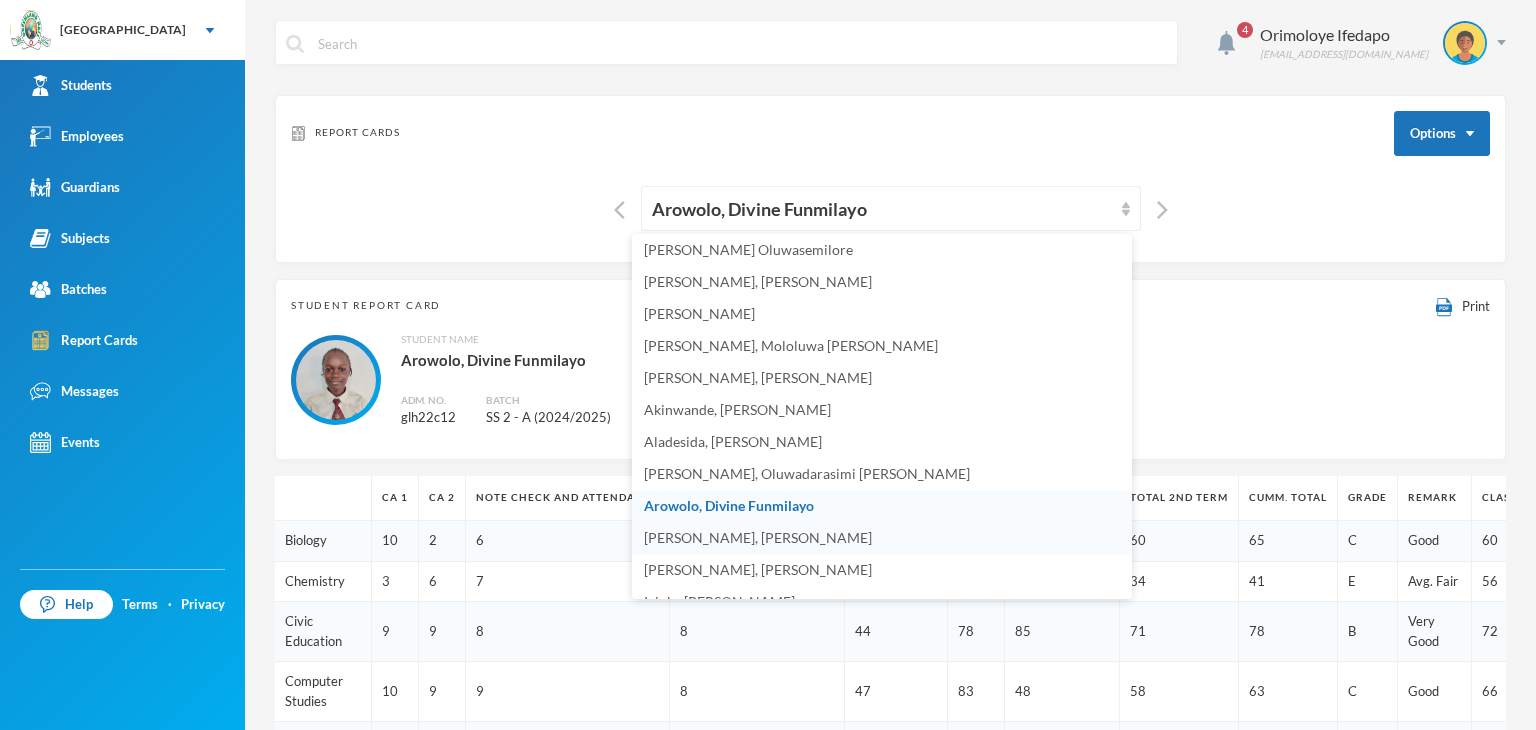 click on "Bashorun, Balikis Ayomide" at bounding box center [758, 537] 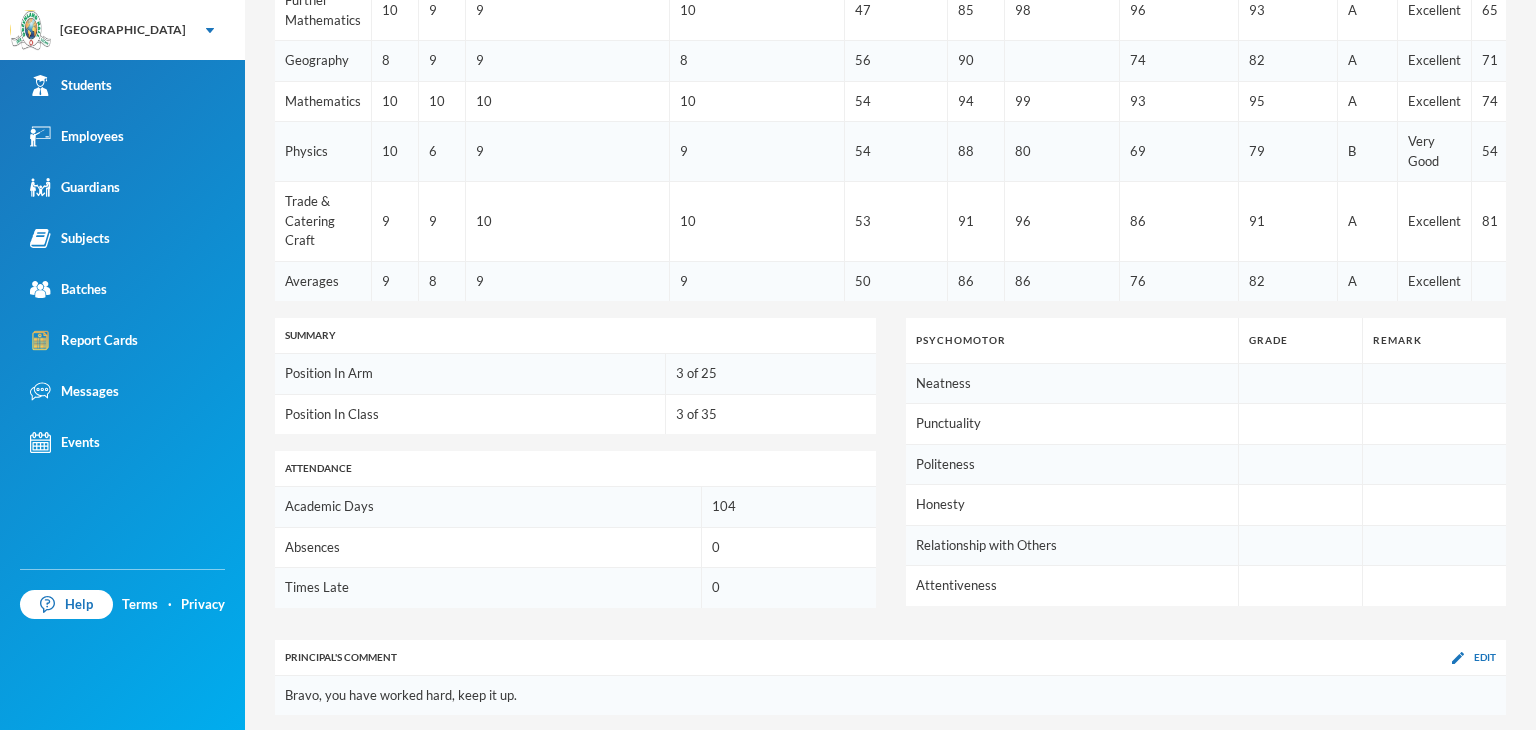 scroll, scrollTop: 1081, scrollLeft: 0, axis: vertical 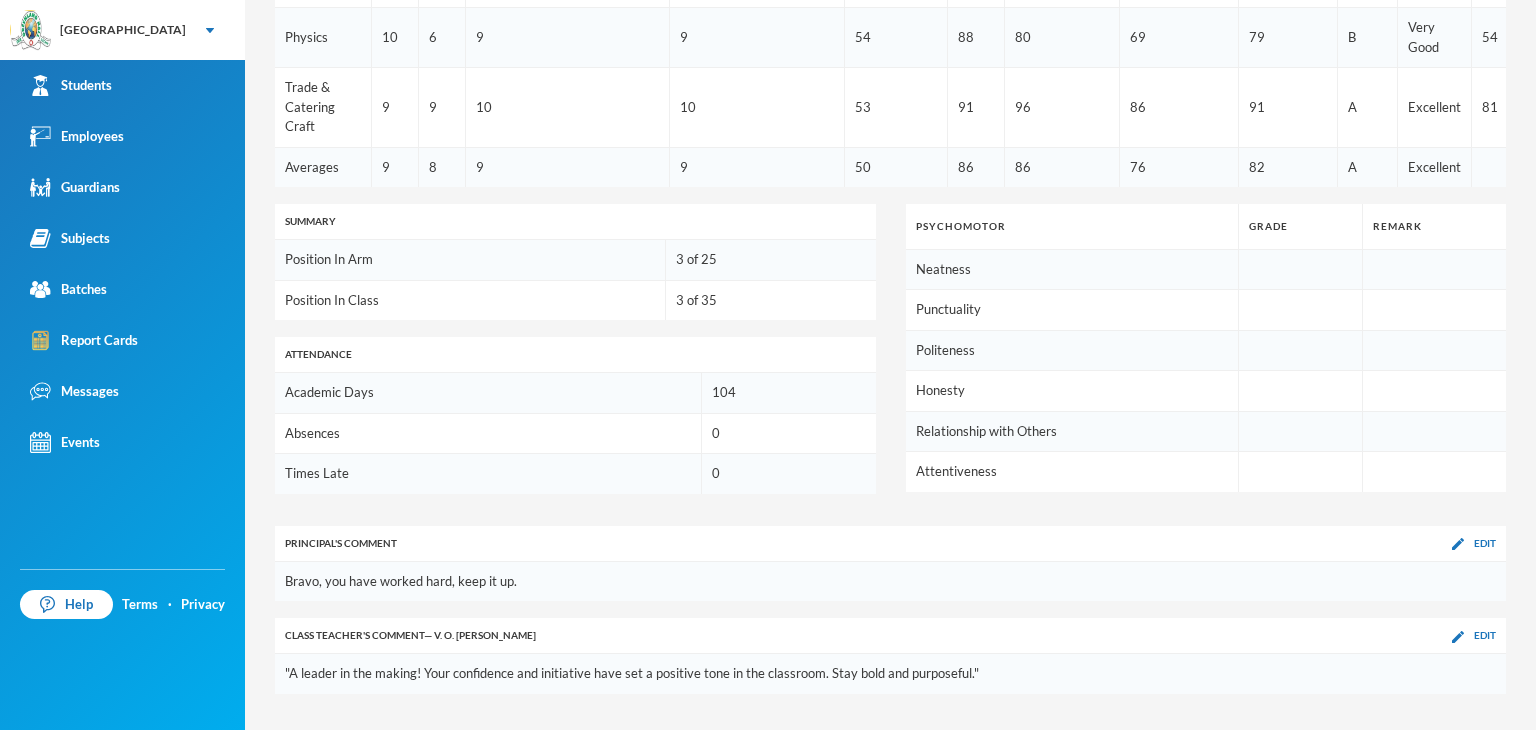 click on "Principal 's Comment   Edit" at bounding box center [890, 544] 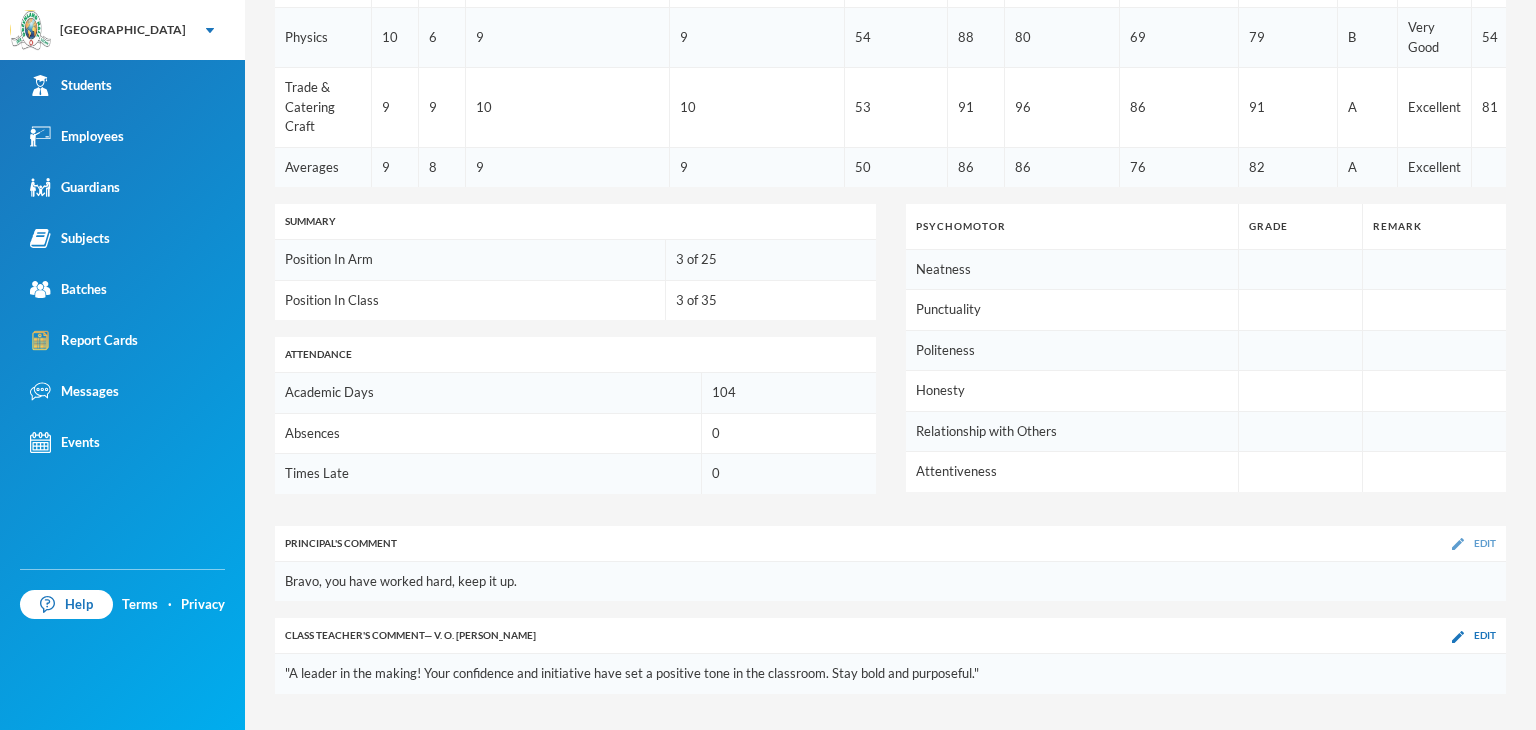 click at bounding box center (1458, 544) 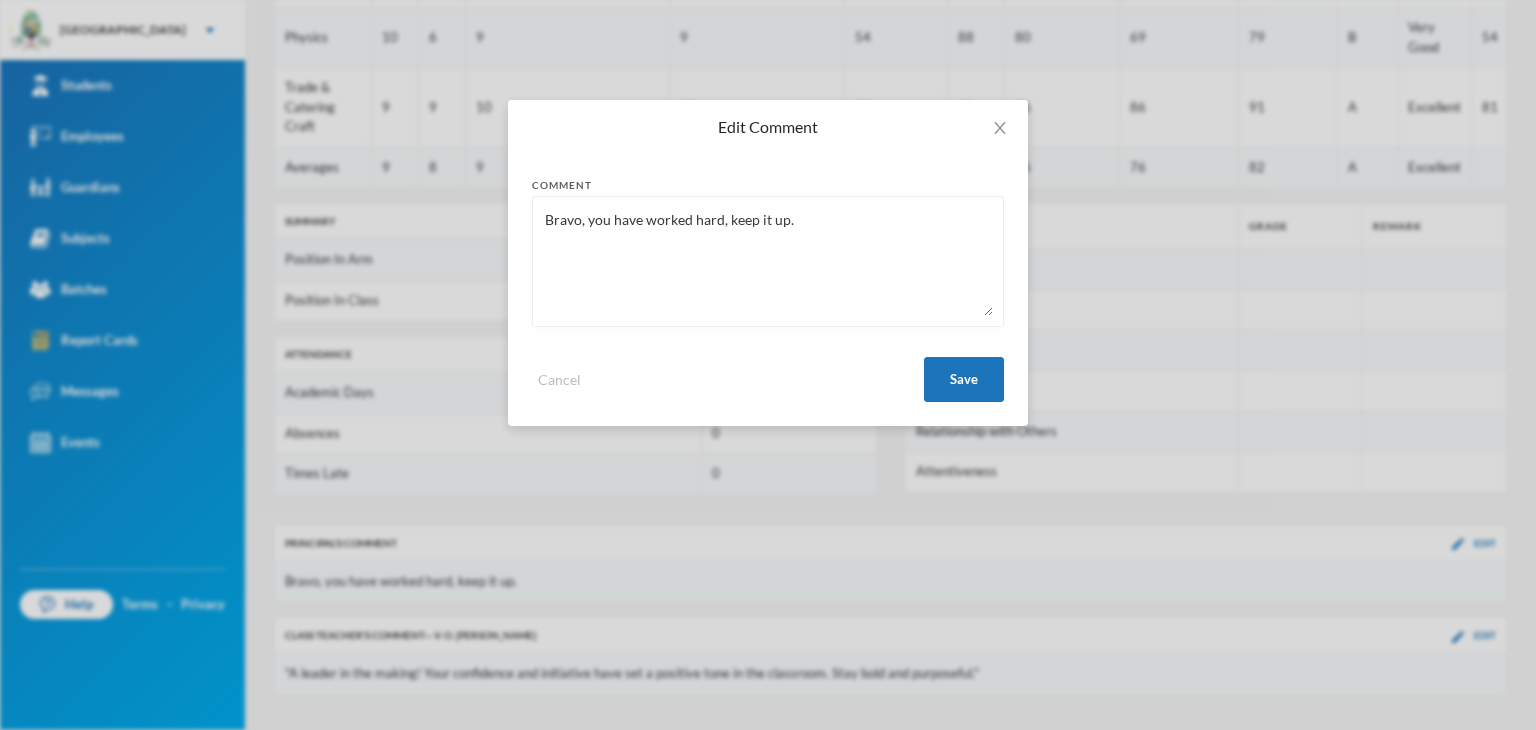 click on "Bravo, you have worked hard, keep it up." at bounding box center [768, 261] 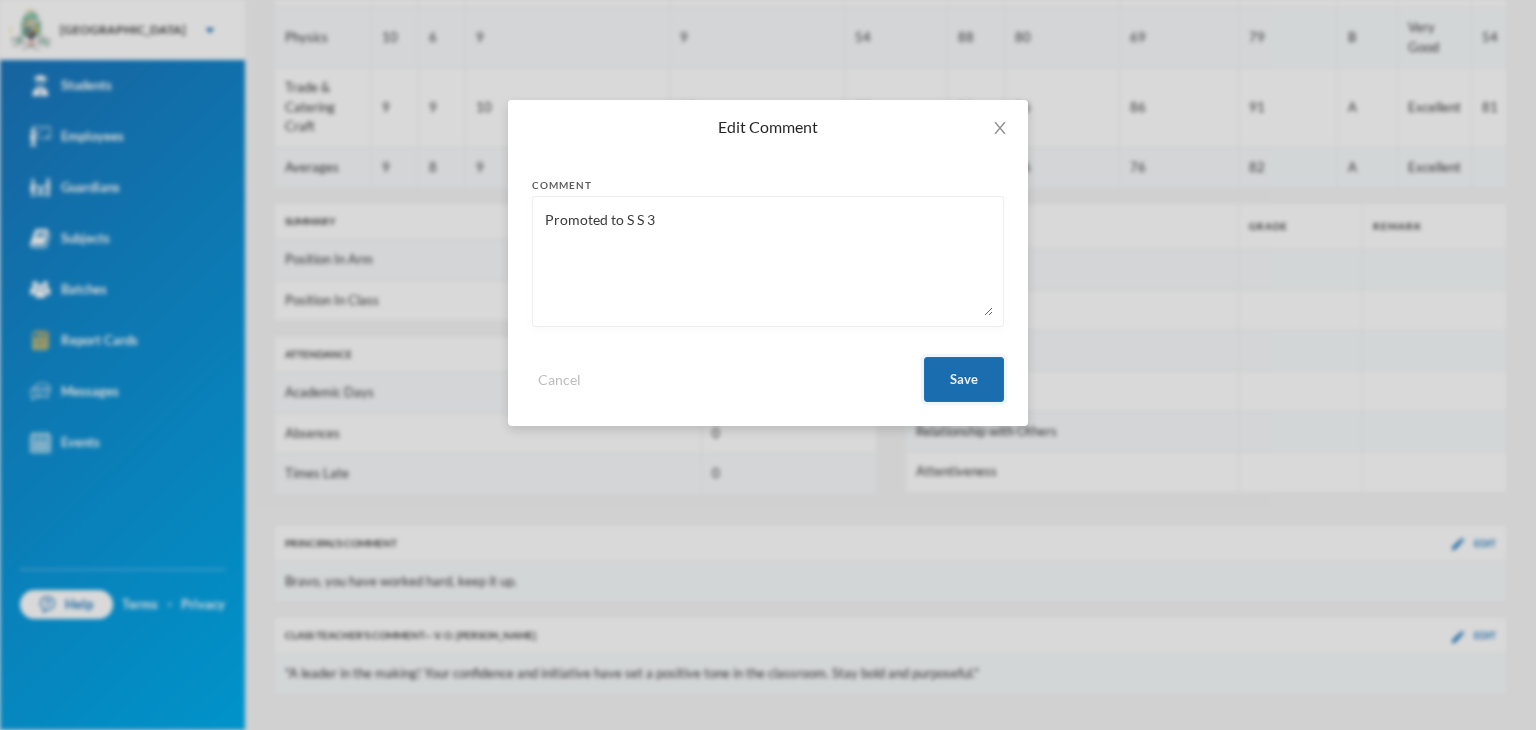 type on "Promoted to S S 3" 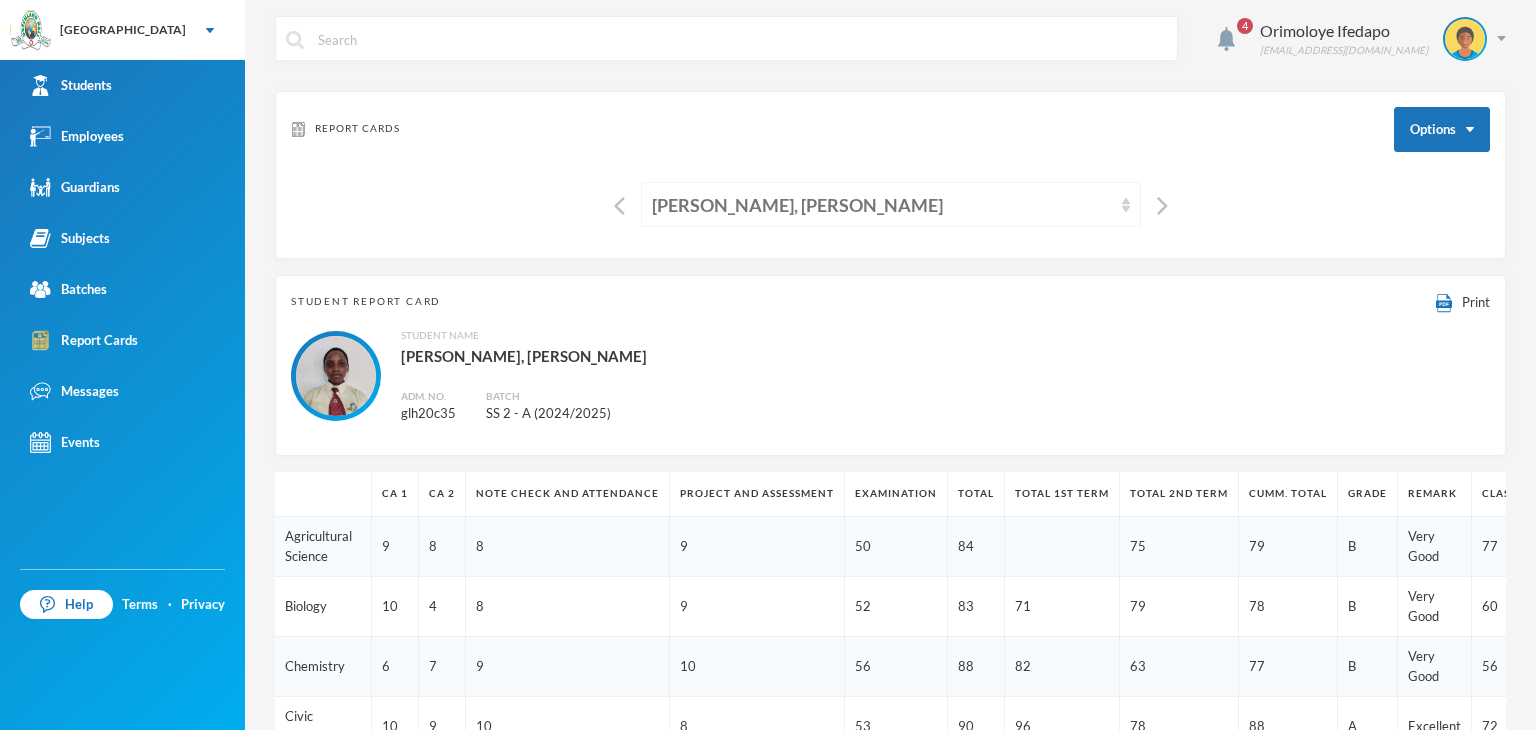 scroll, scrollTop: 0, scrollLeft: 0, axis: both 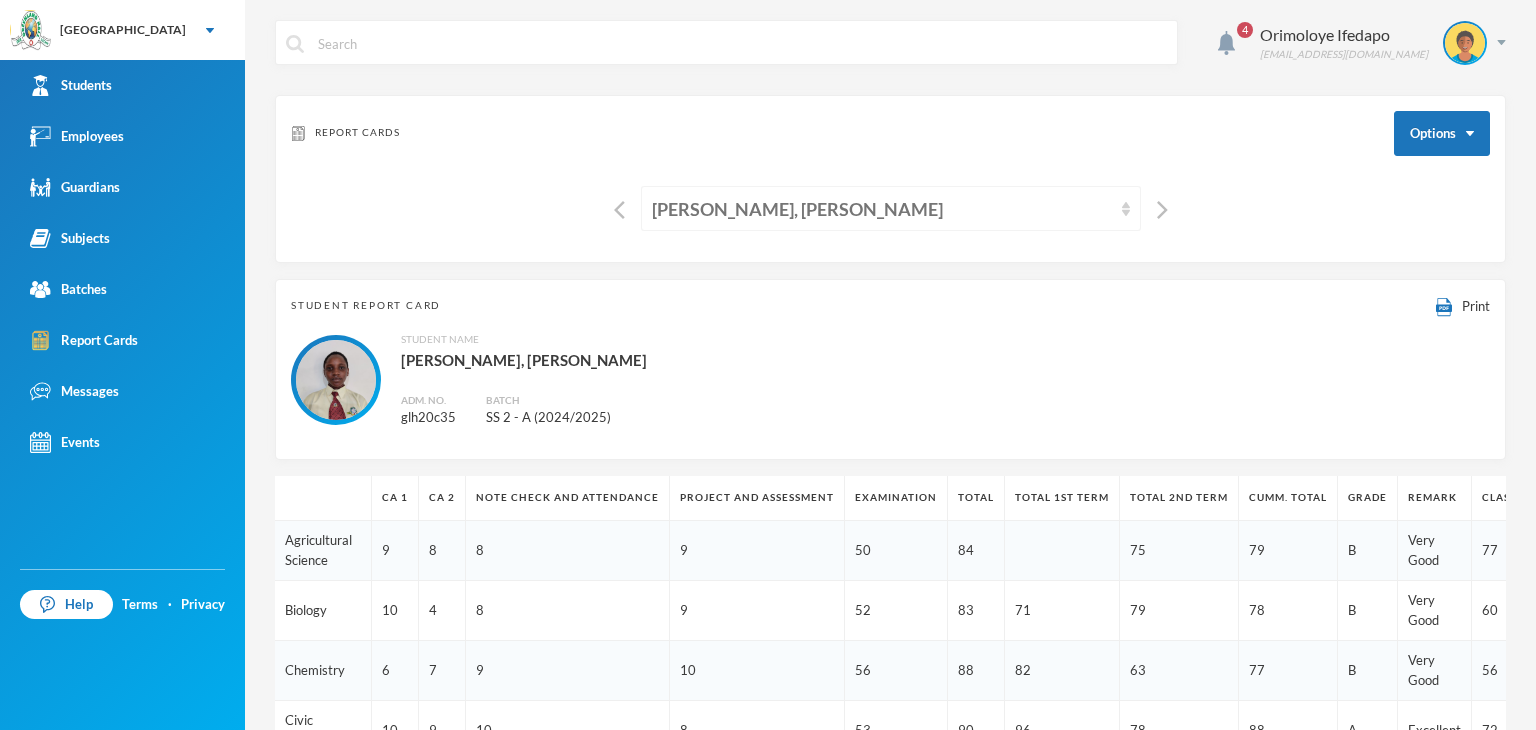 click on "Bashorun, Balikis Ayomide" at bounding box center [882, 209] 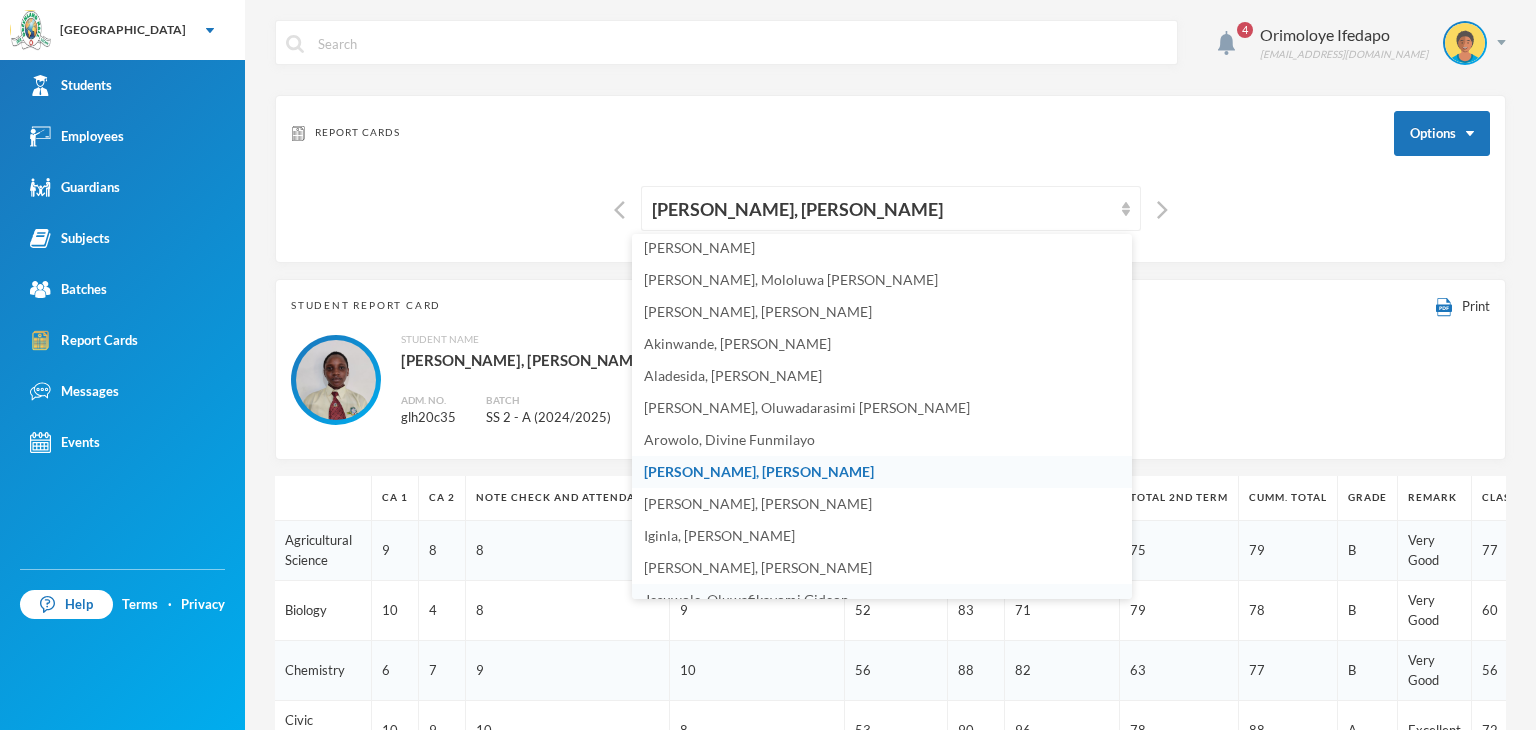 scroll, scrollTop: 360, scrollLeft: 0, axis: vertical 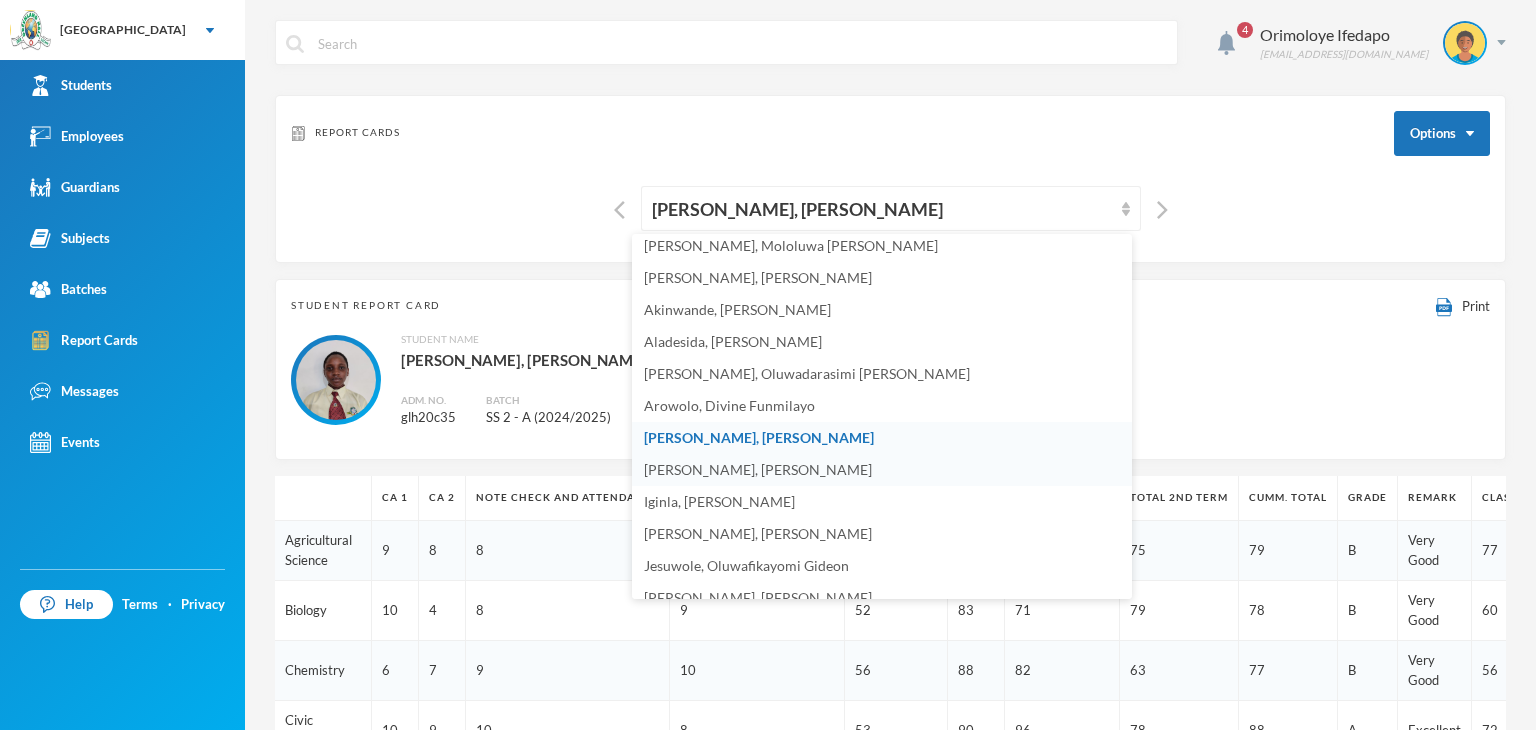 click on "Filani, Ayokunle Olalekan" at bounding box center (758, 469) 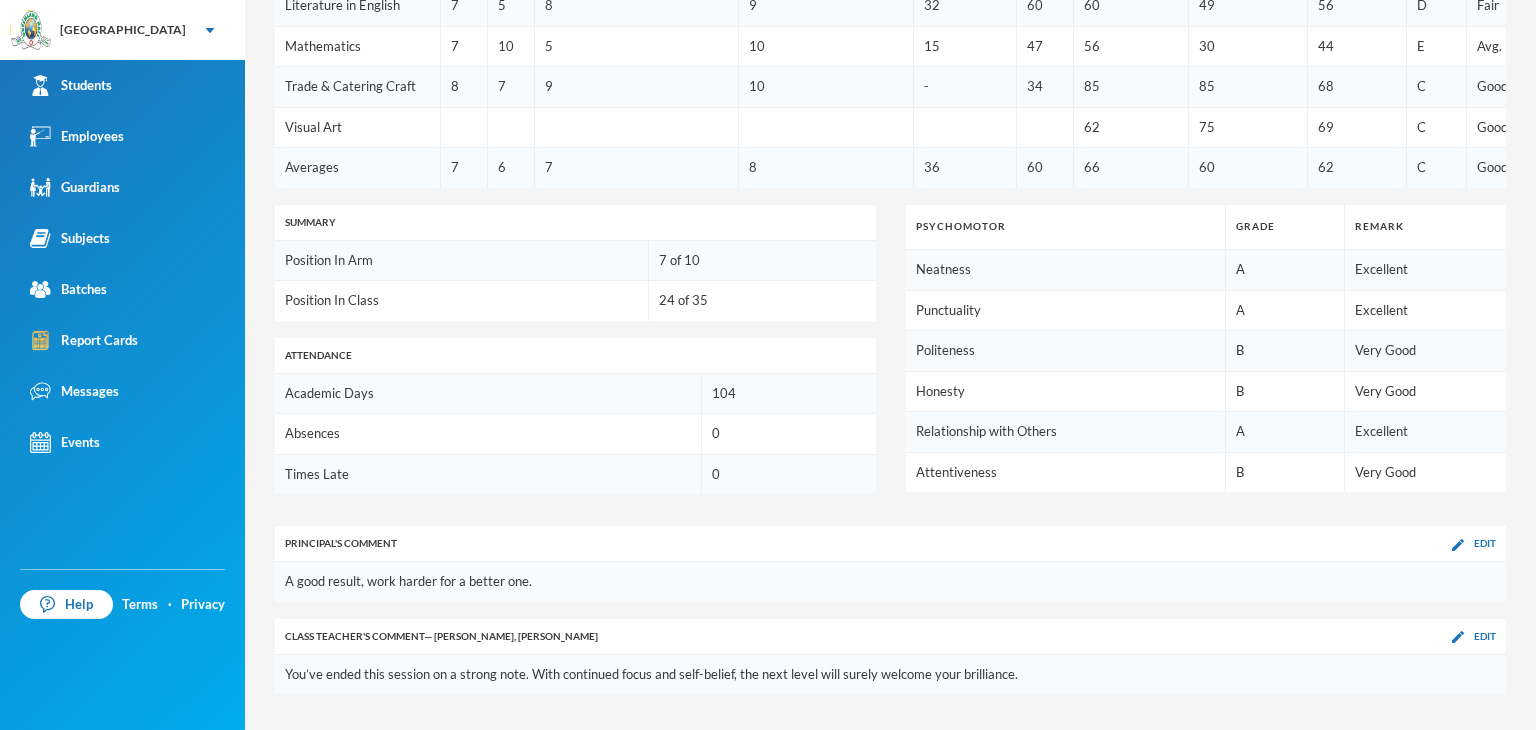 scroll, scrollTop: 1023, scrollLeft: 0, axis: vertical 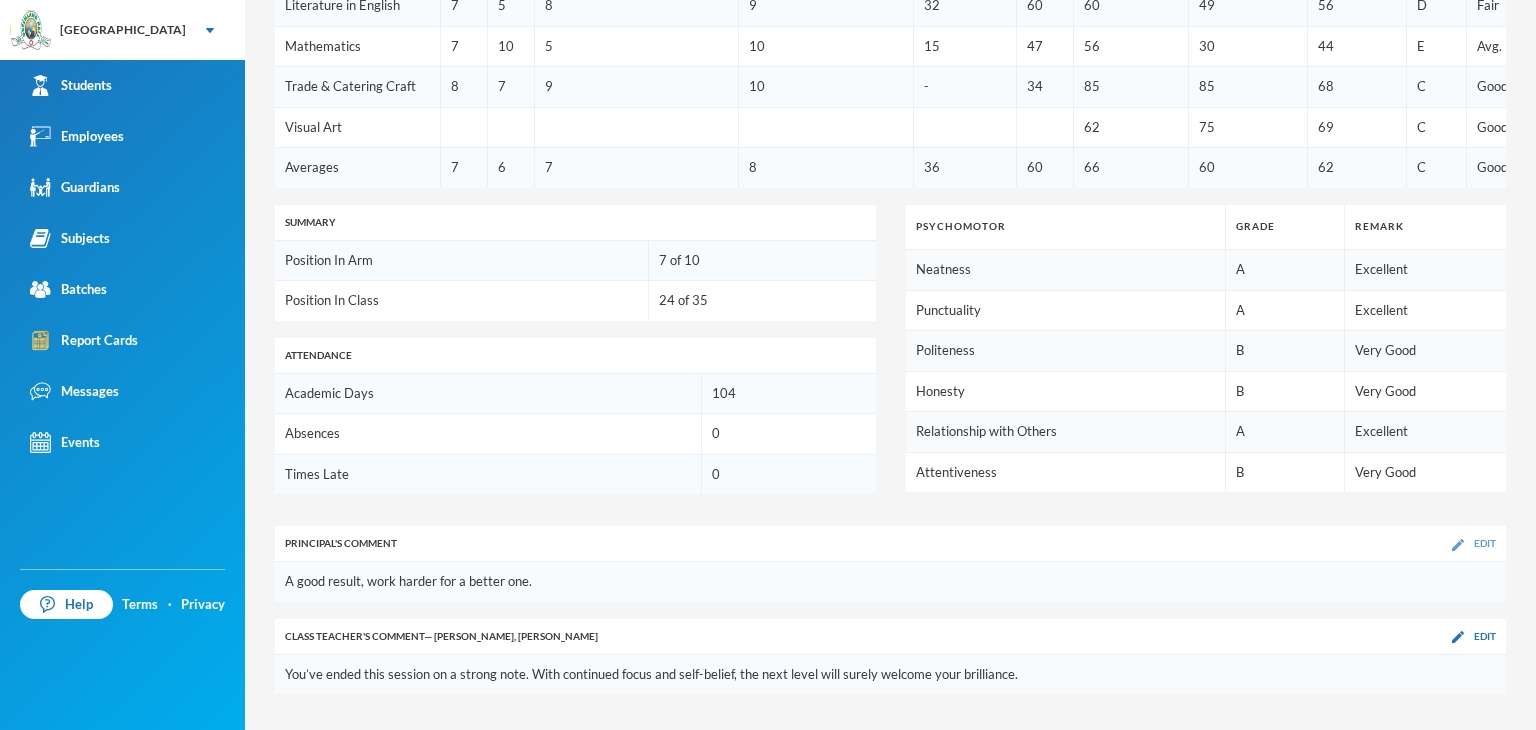 click at bounding box center (1458, 545) 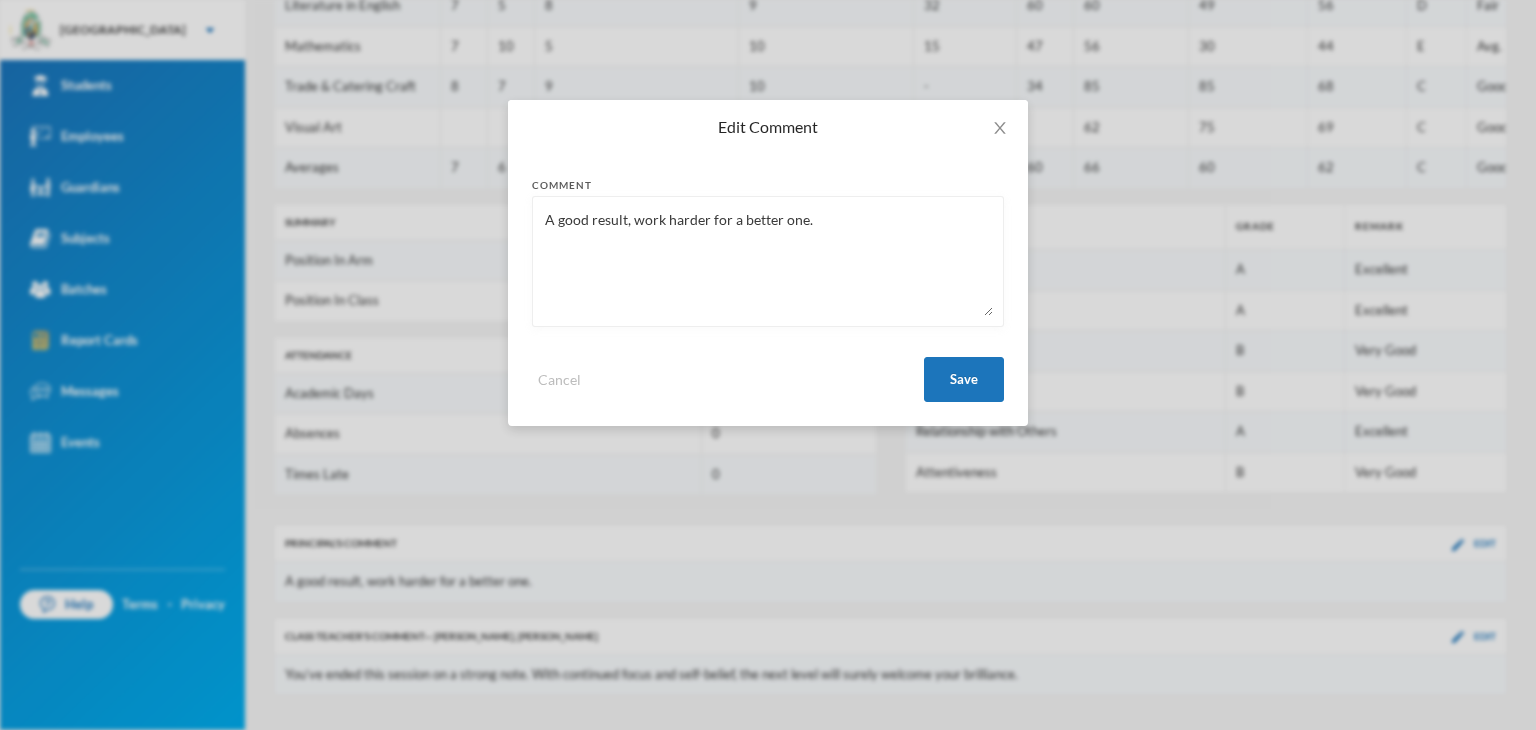 click on "A good result, work harder for a better one." at bounding box center [768, 261] 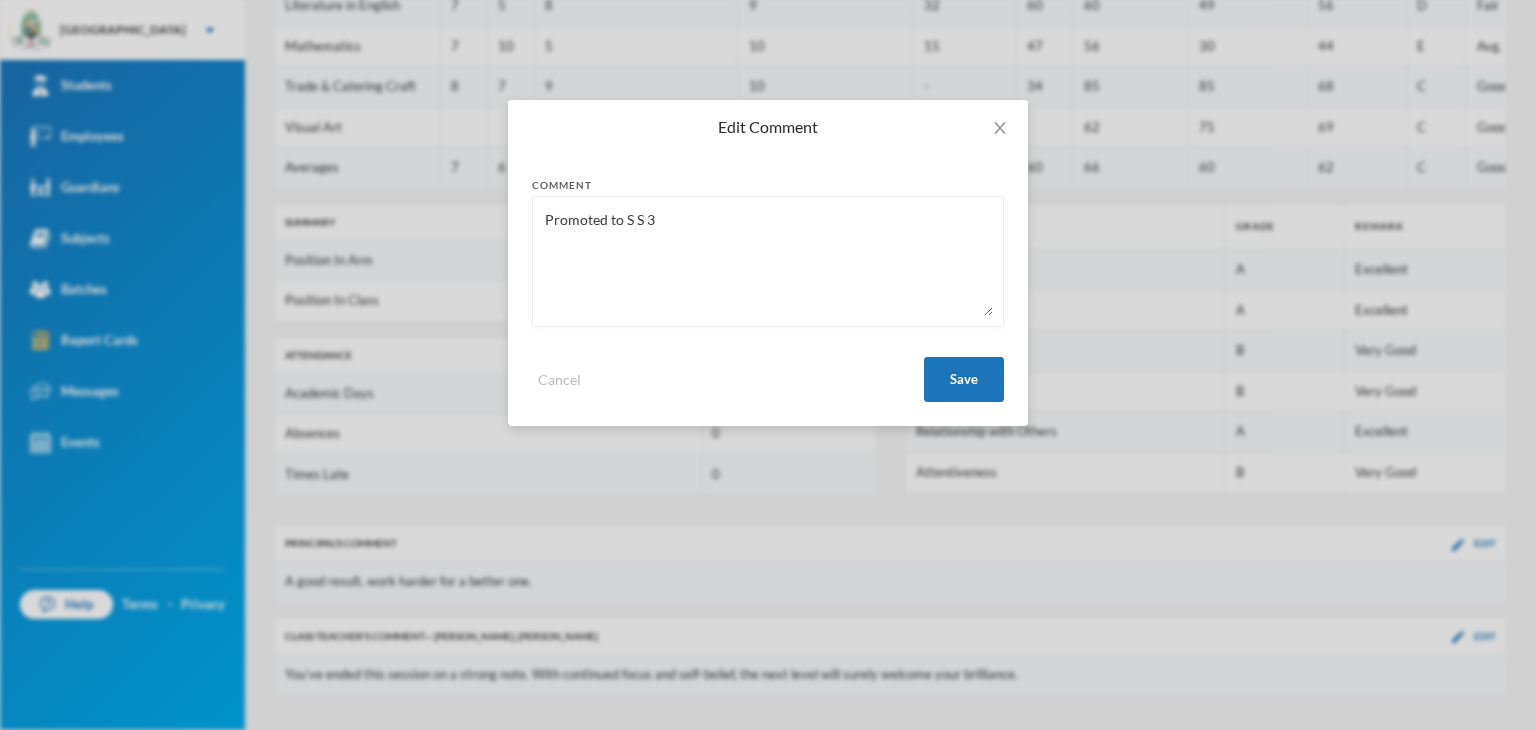 click on "Promoted to S S 3" at bounding box center [768, 261] 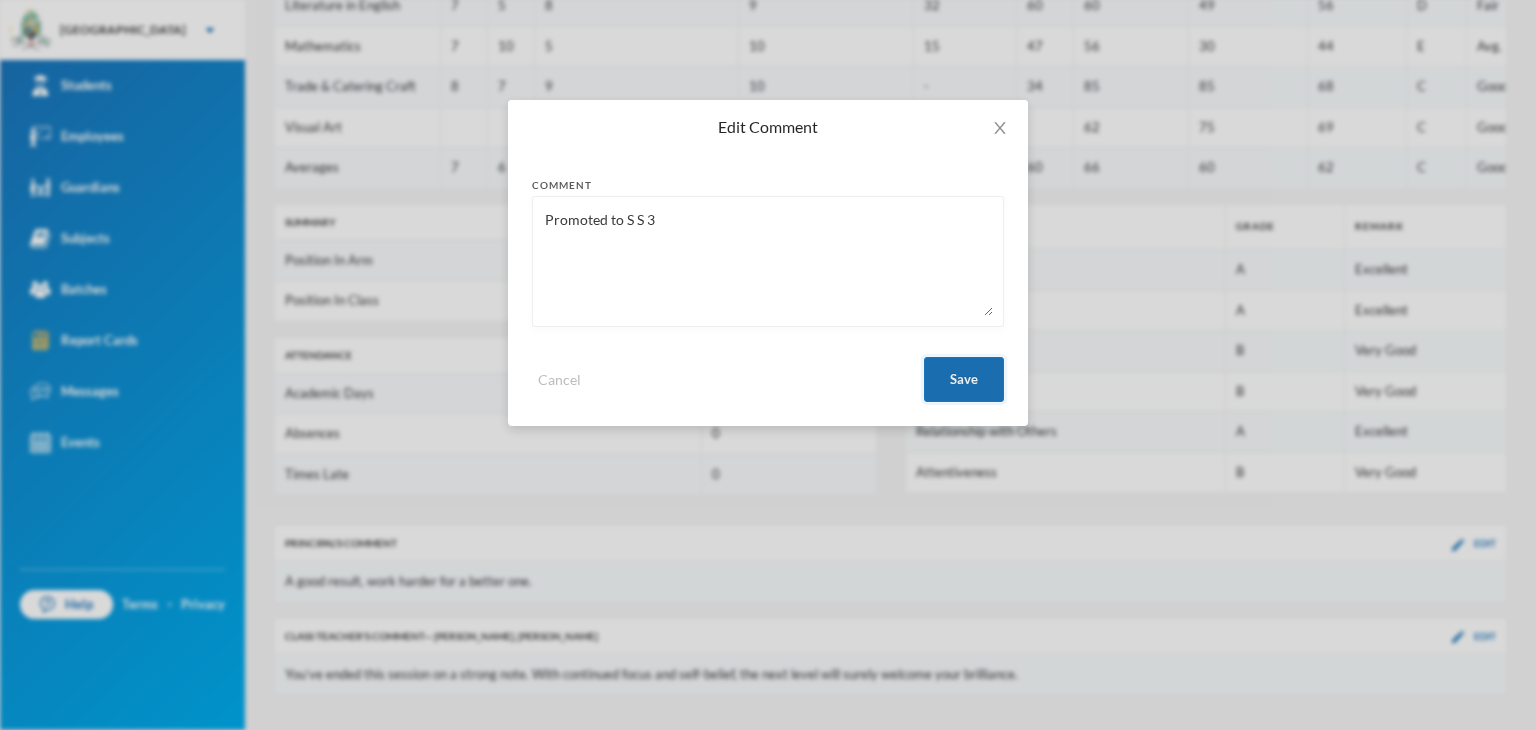 click on "Save" at bounding box center (964, 379) 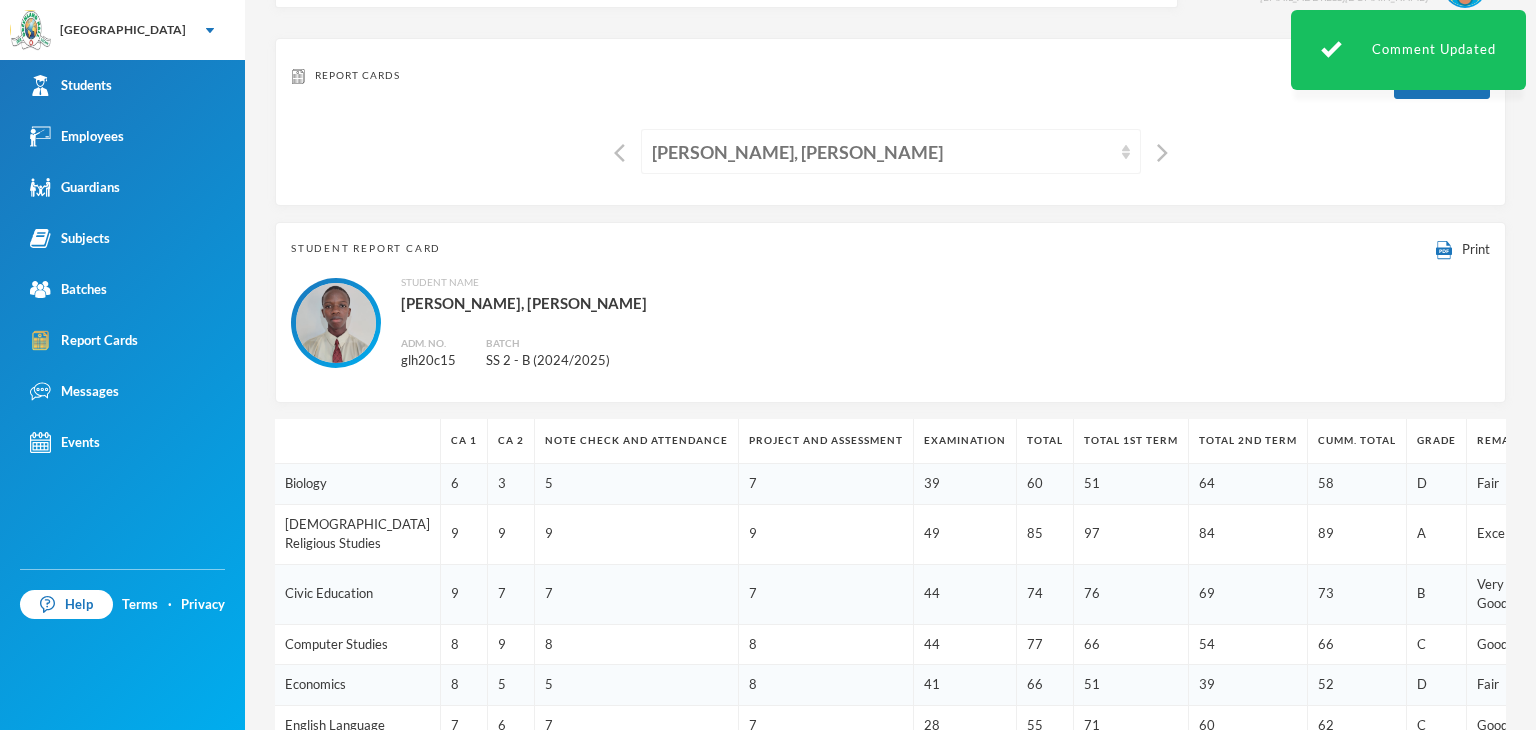 scroll, scrollTop: 23, scrollLeft: 0, axis: vertical 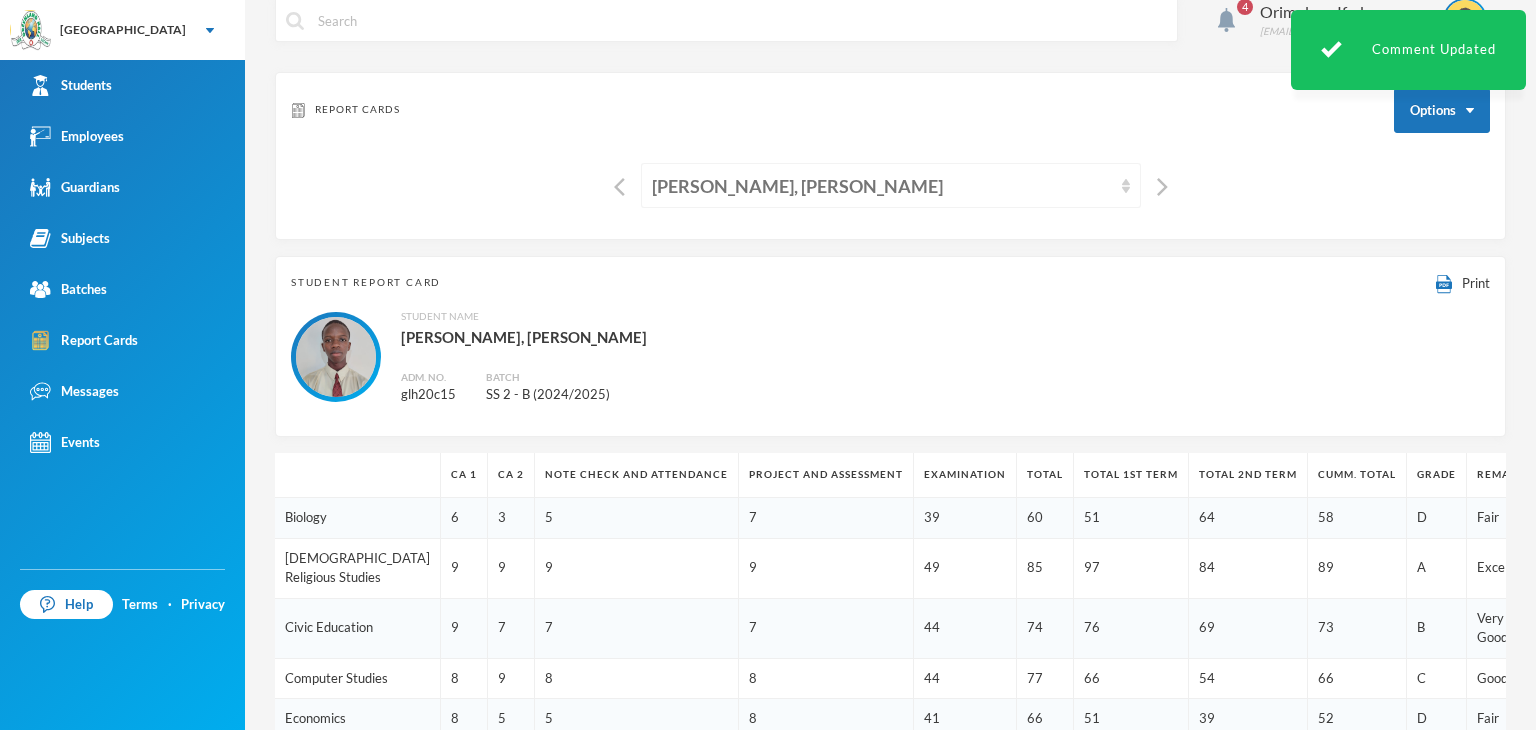 click on "Filani, Ayokunle Olalekan" at bounding box center (882, 186) 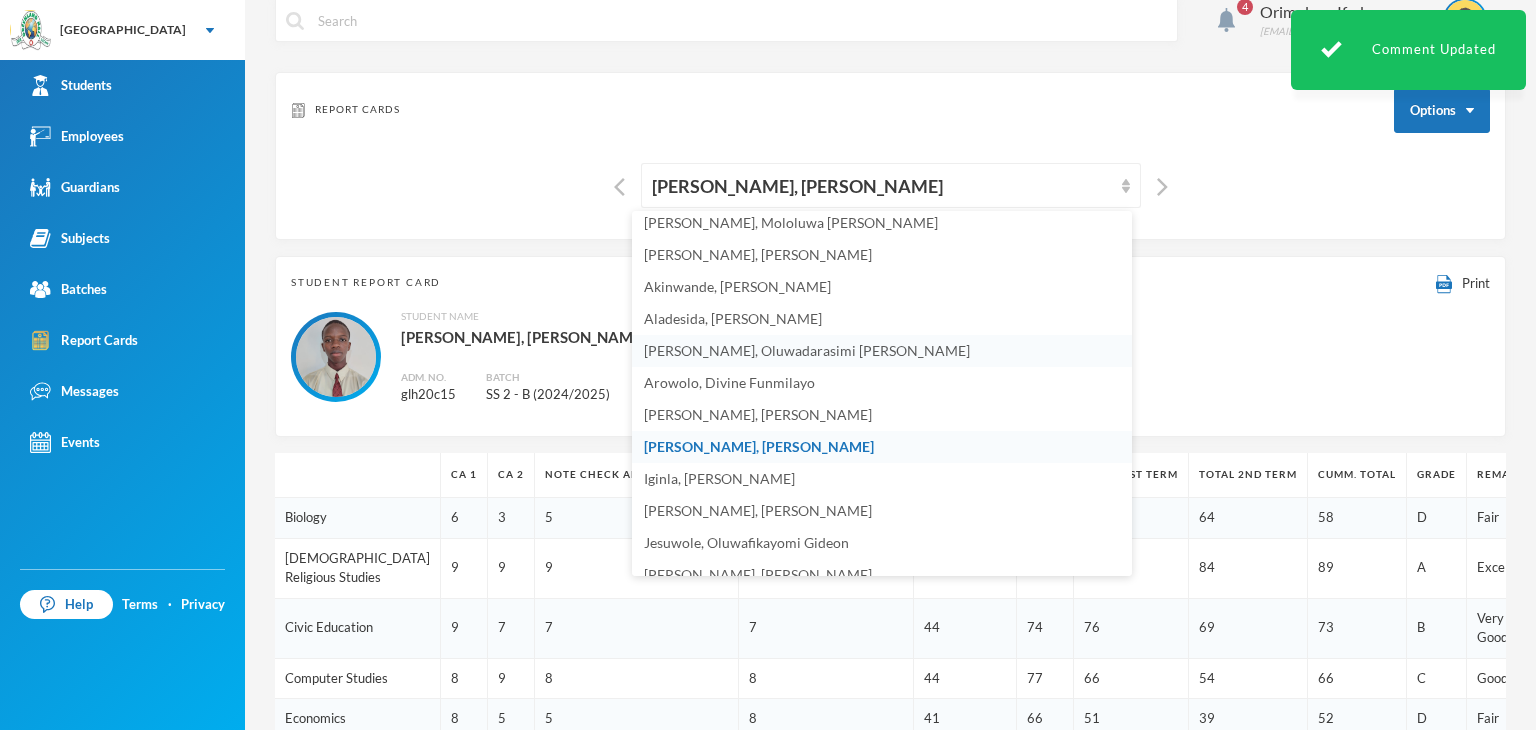 scroll, scrollTop: 356, scrollLeft: 0, axis: vertical 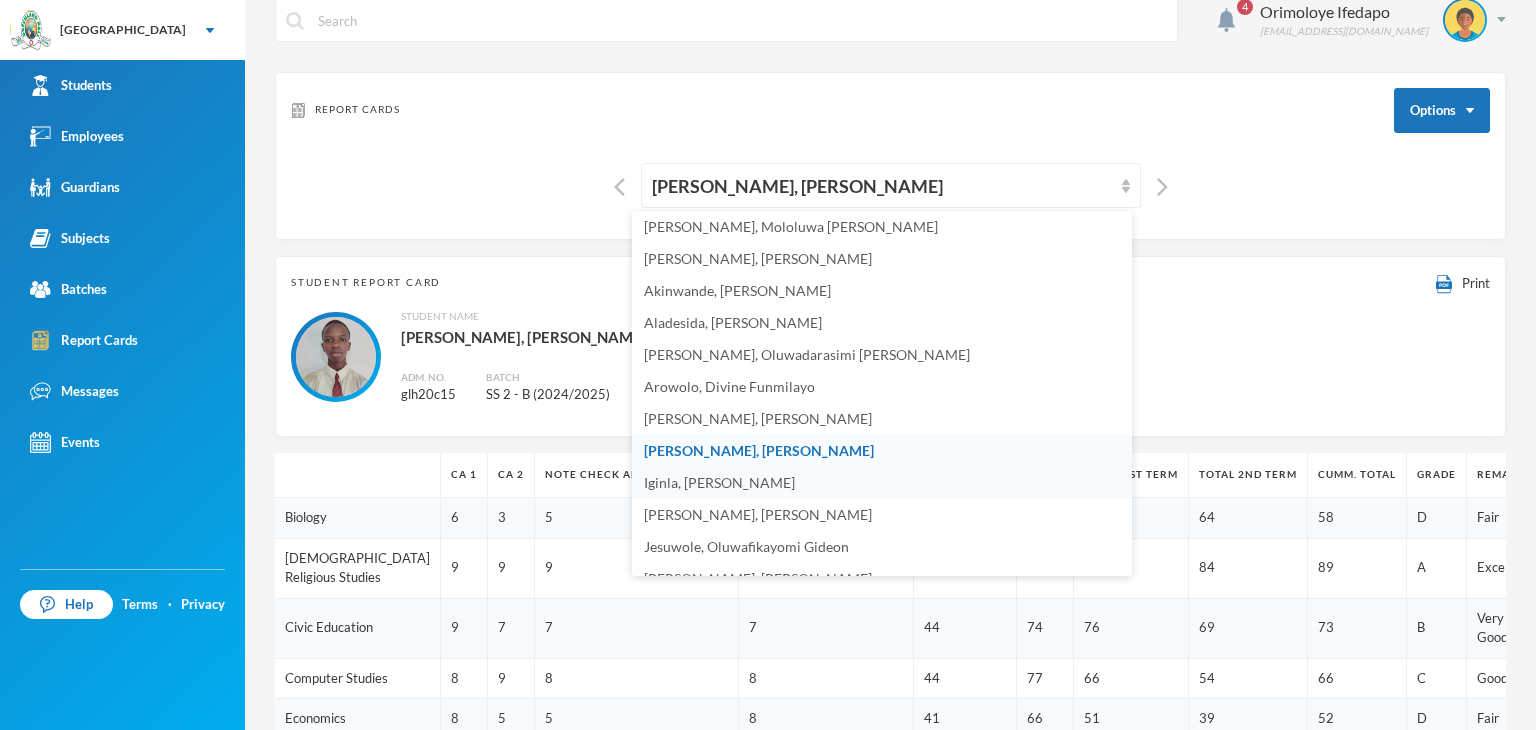 click on "Iginla, Yesirah Ireoluwa" at bounding box center [719, 482] 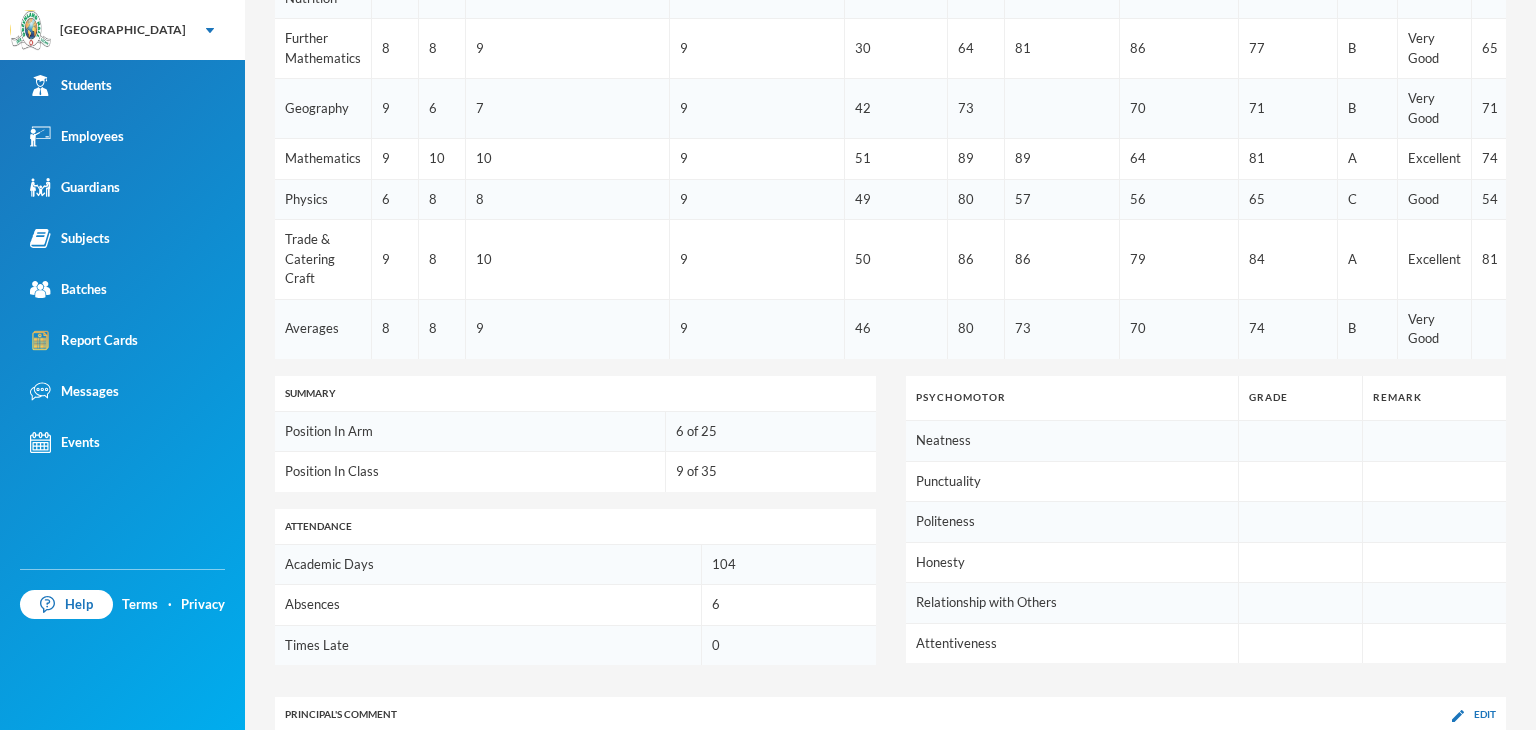 scroll, scrollTop: 1062, scrollLeft: 0, axis: vertical 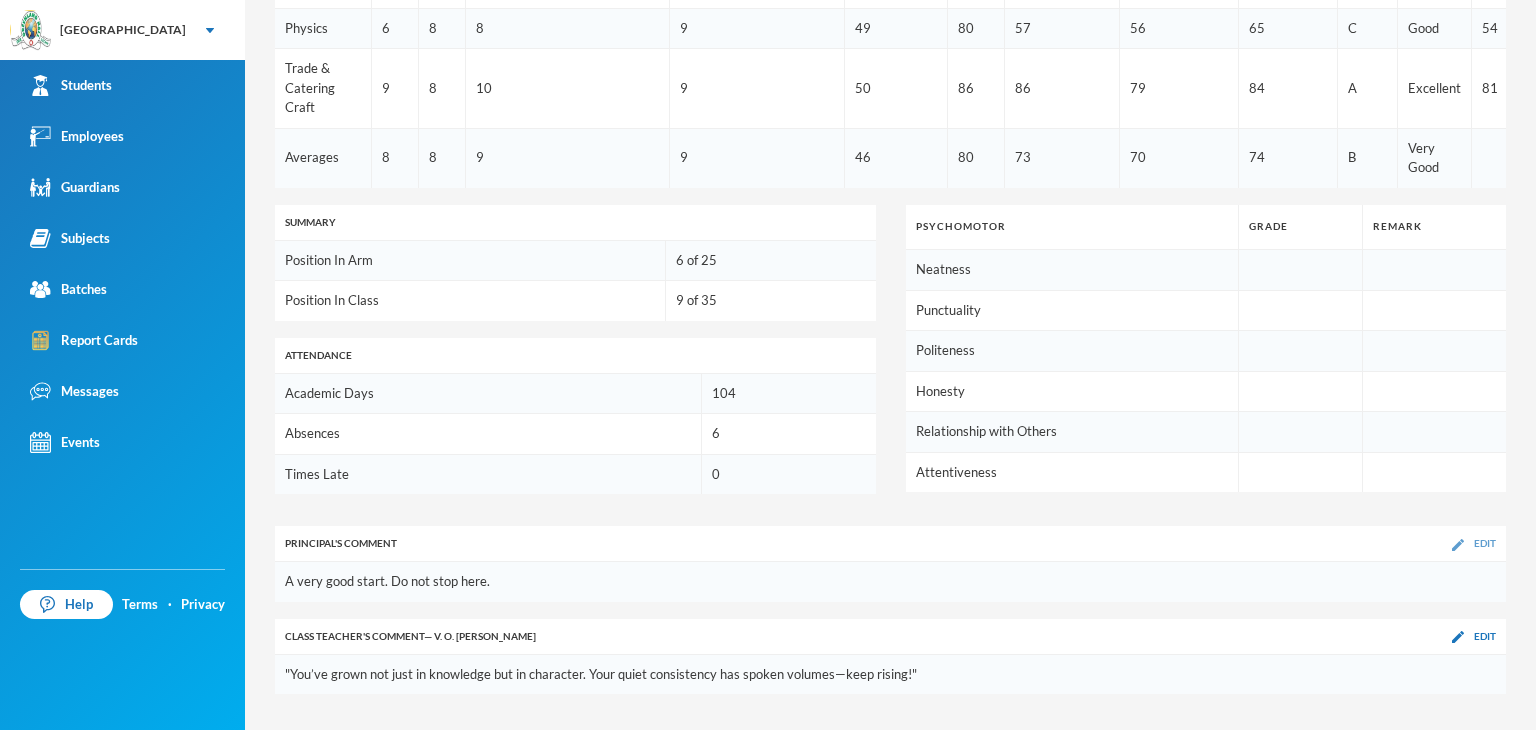 click at bounding box center (1458, 545) 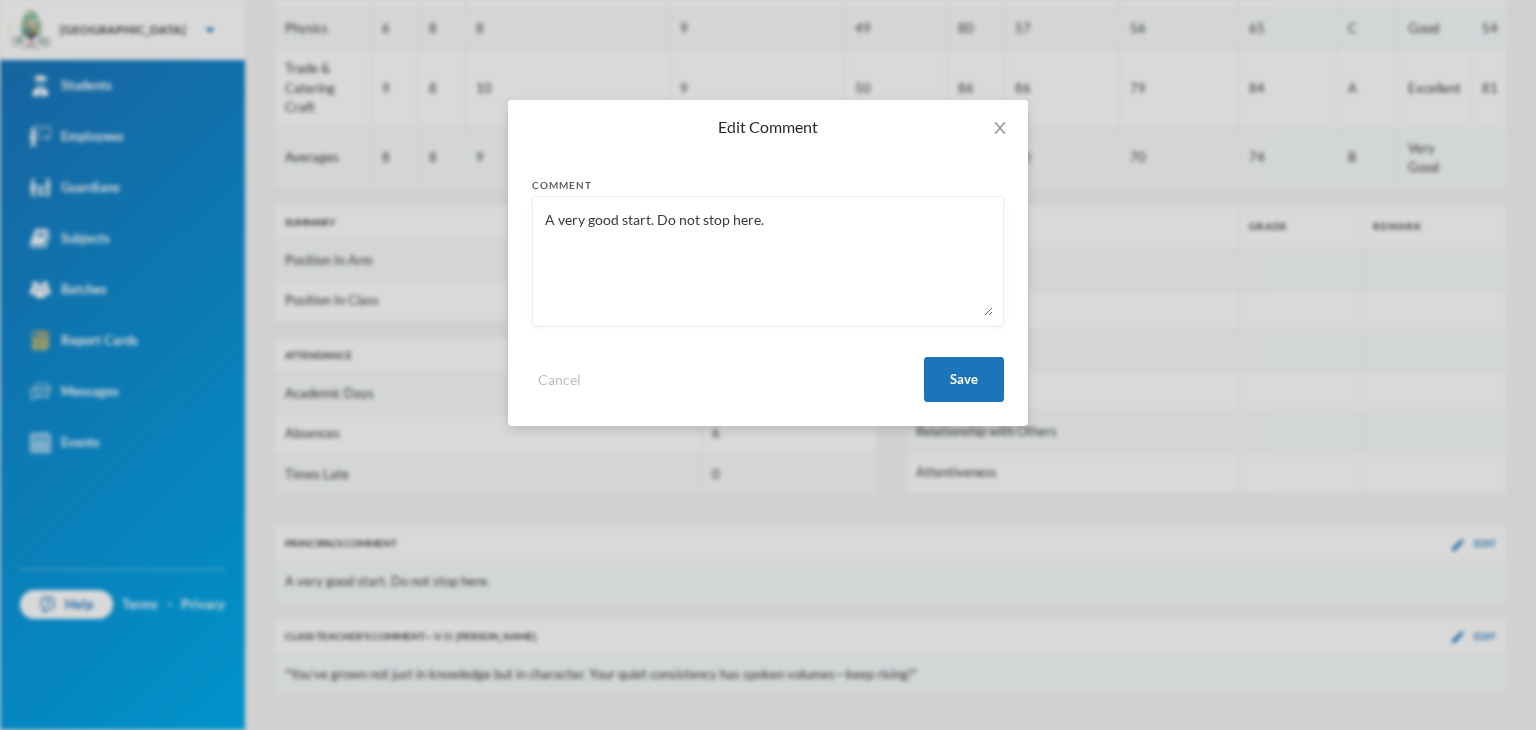 click on "A very good start. Do not stop here." at bounding box center (768, 261) 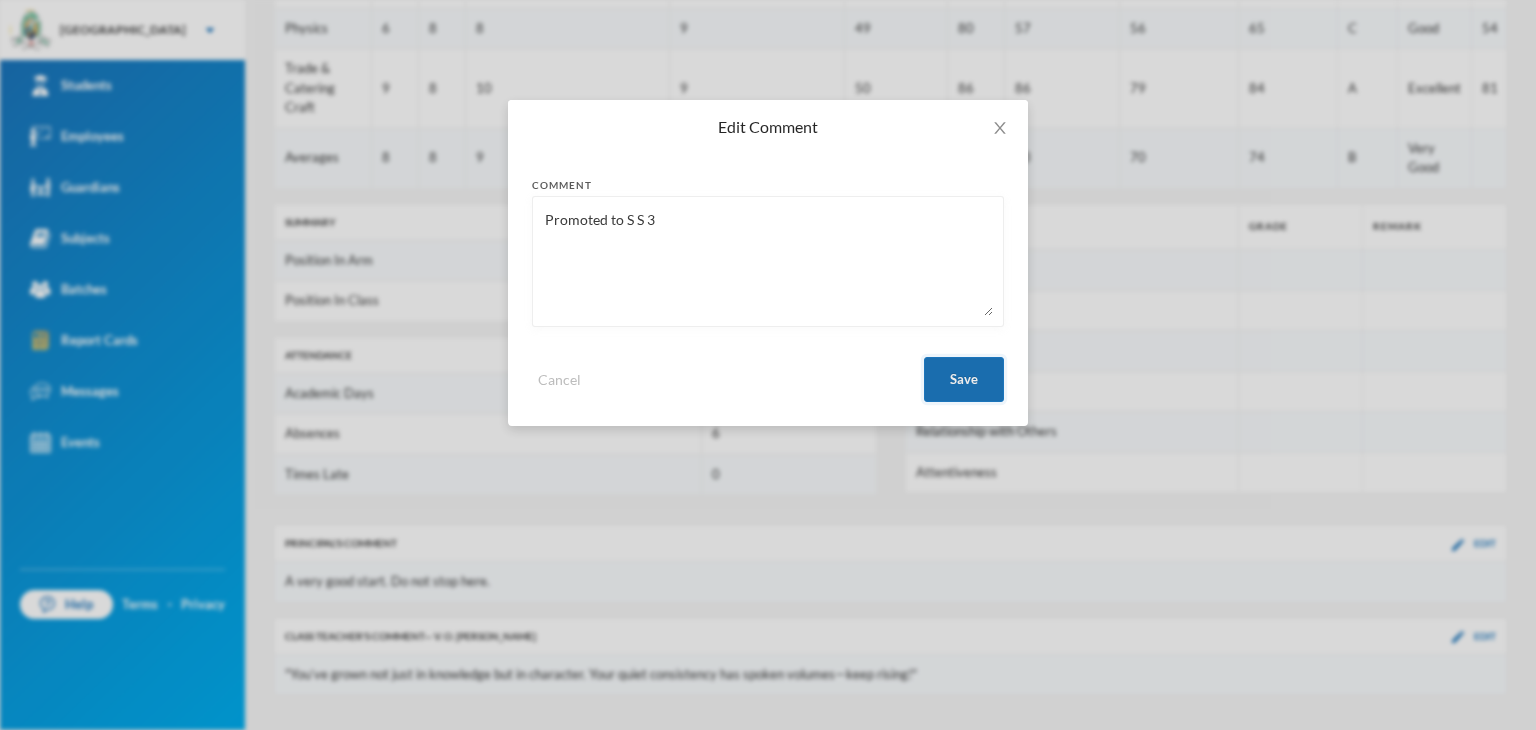 type on "Promoted to S S 3" 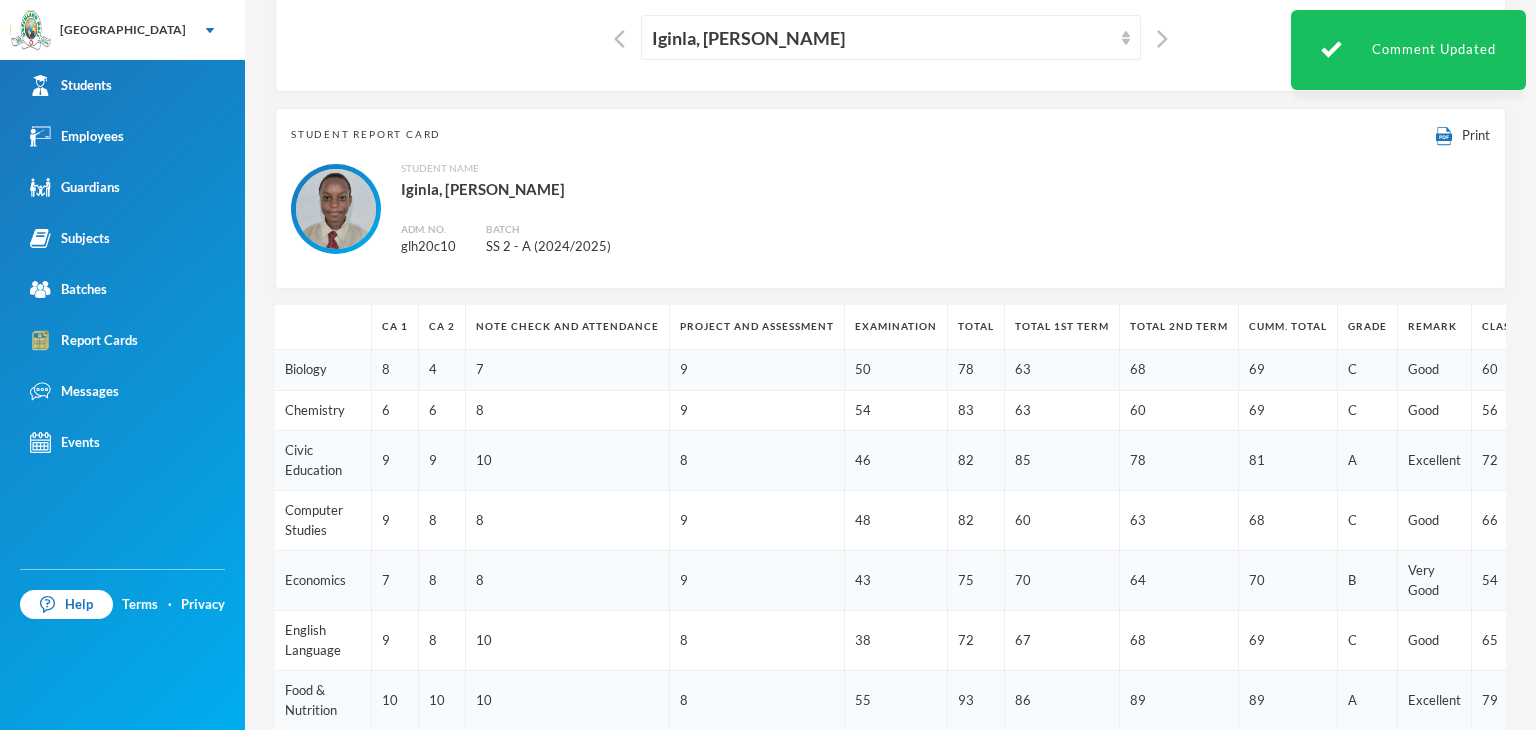 scroll, scrollTop: 162, scrollLeft: 0, axis: vertical 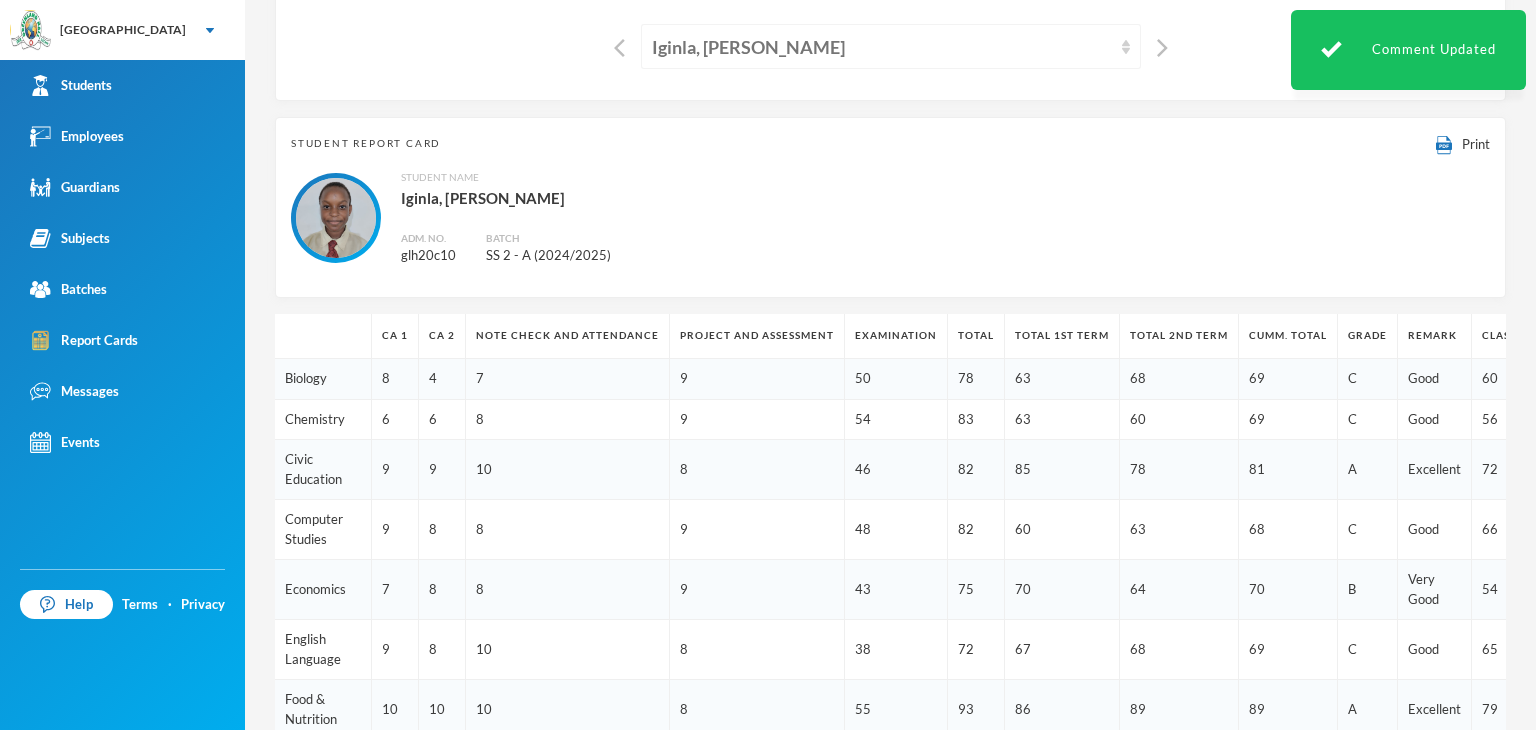 click on "Iginla, Yesirah Ireoluwa" at bounding box center [882, 47] 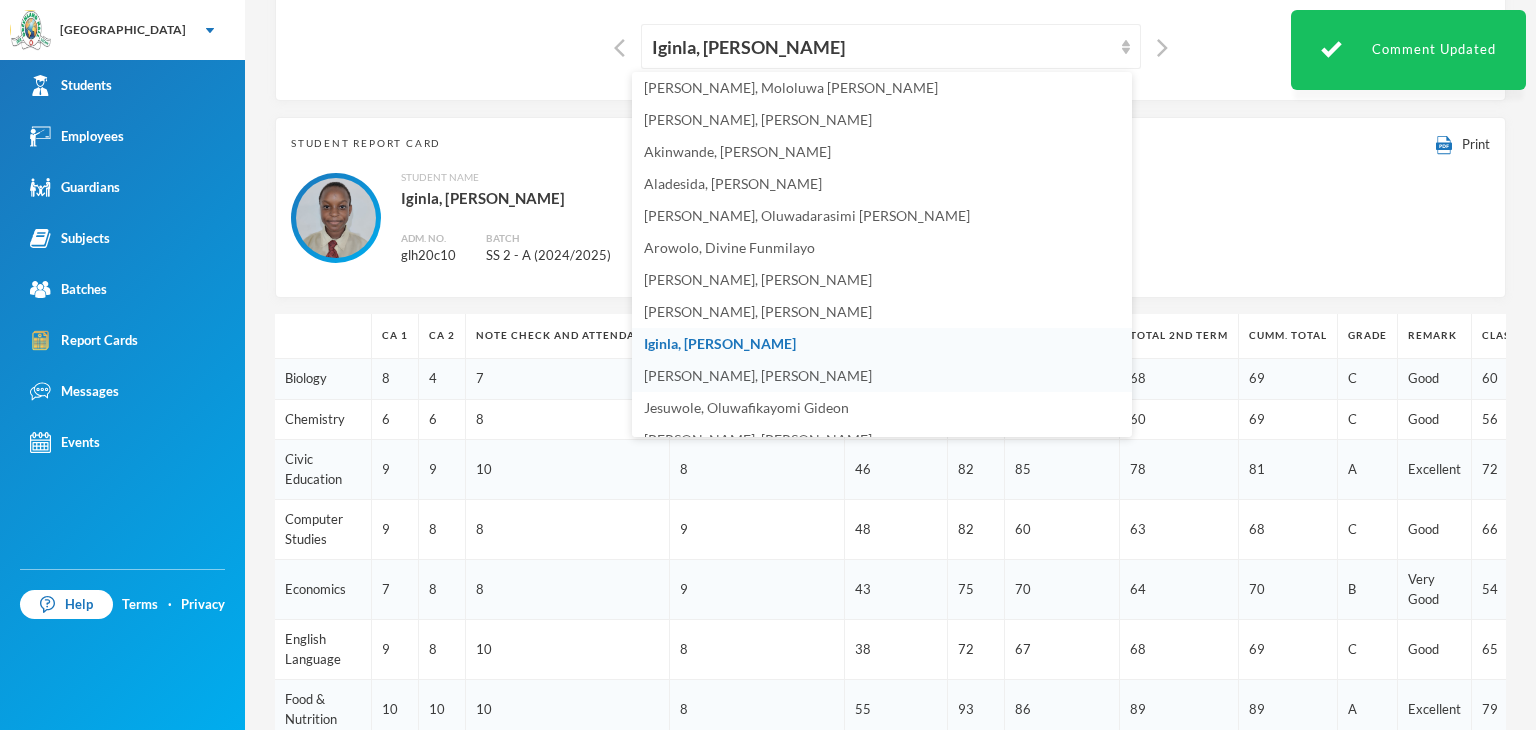 click on "James, Oluwajuwon Victor" at bounding box center (758, 375) 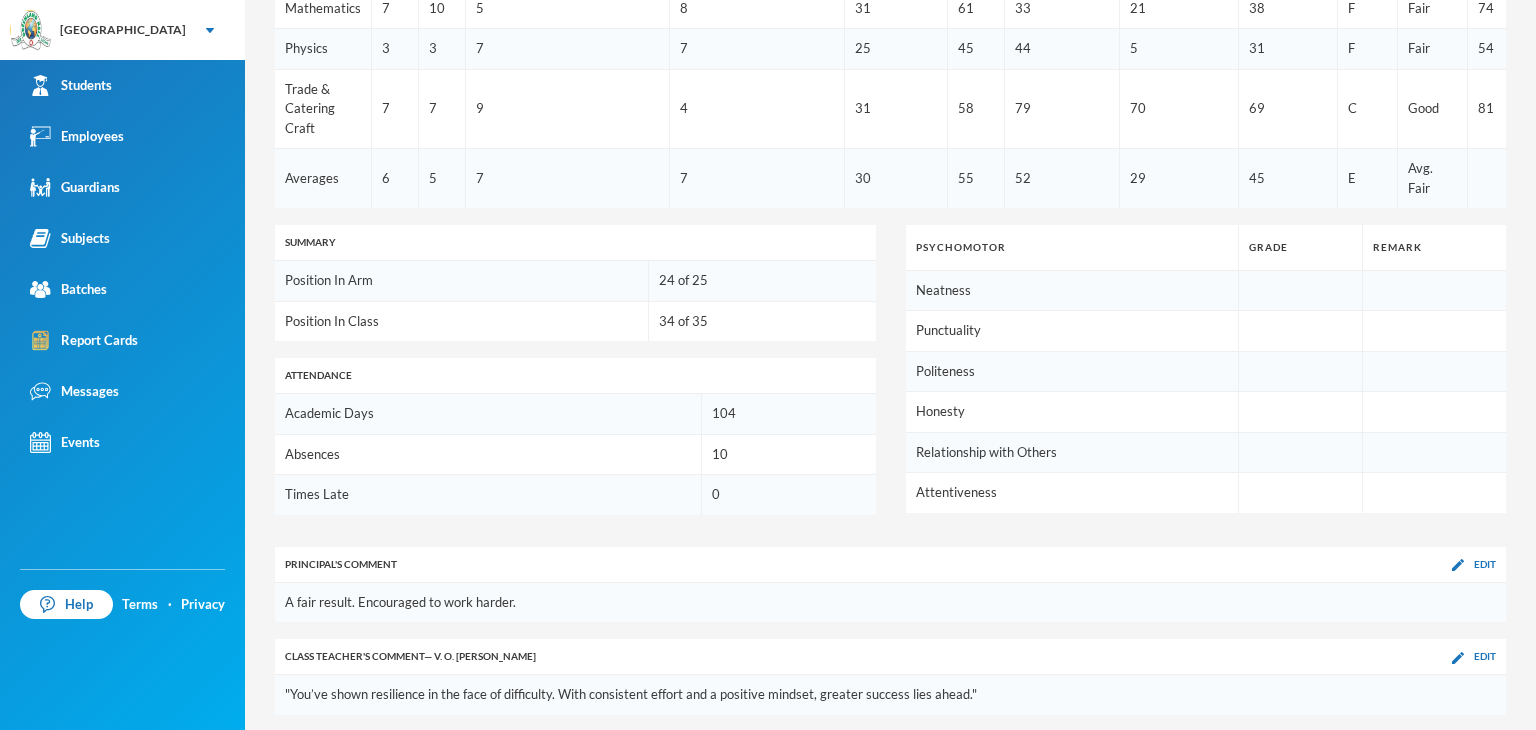 scroll, scrollTop: 1043, scrollLeft: 0, axis: vertical 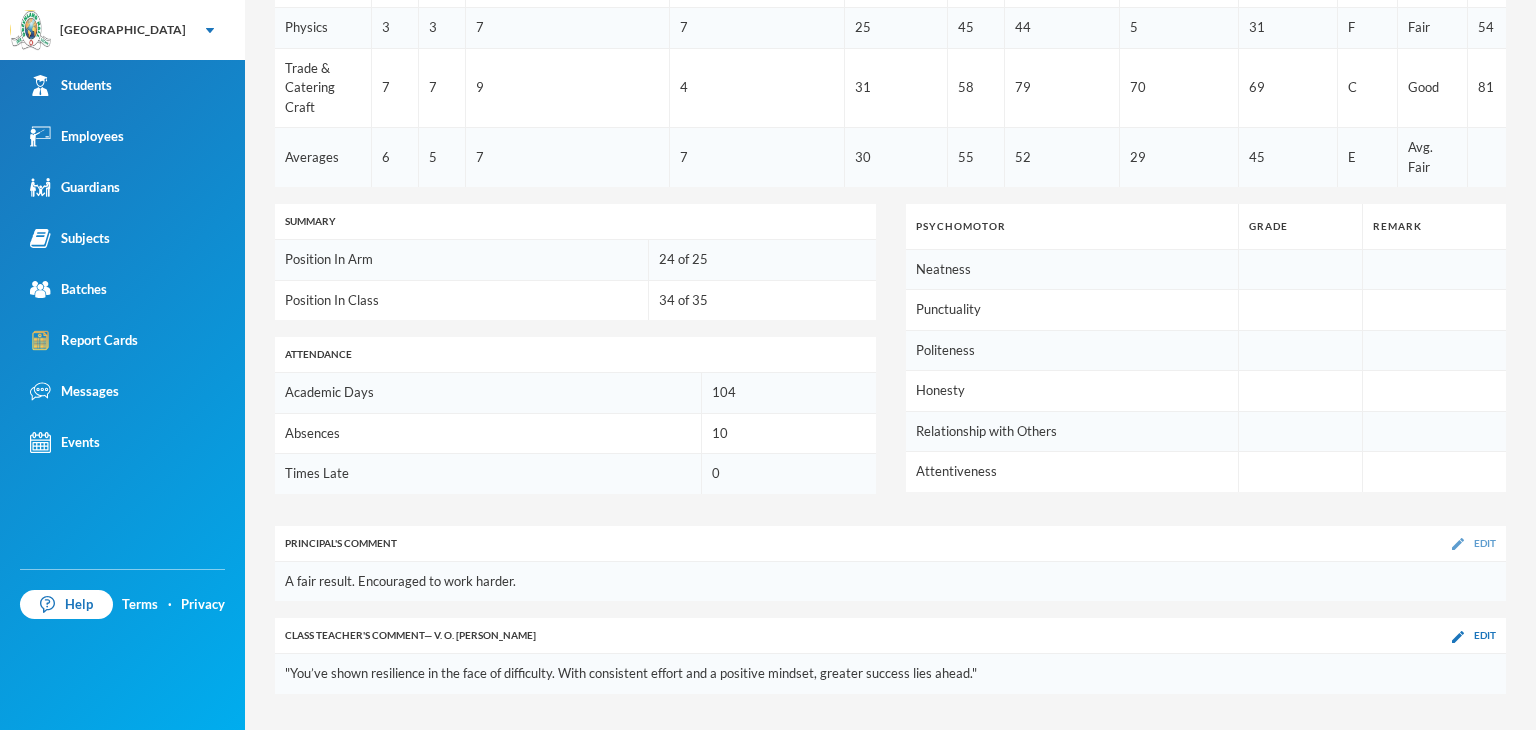 click at bounding box center (1458, 544) 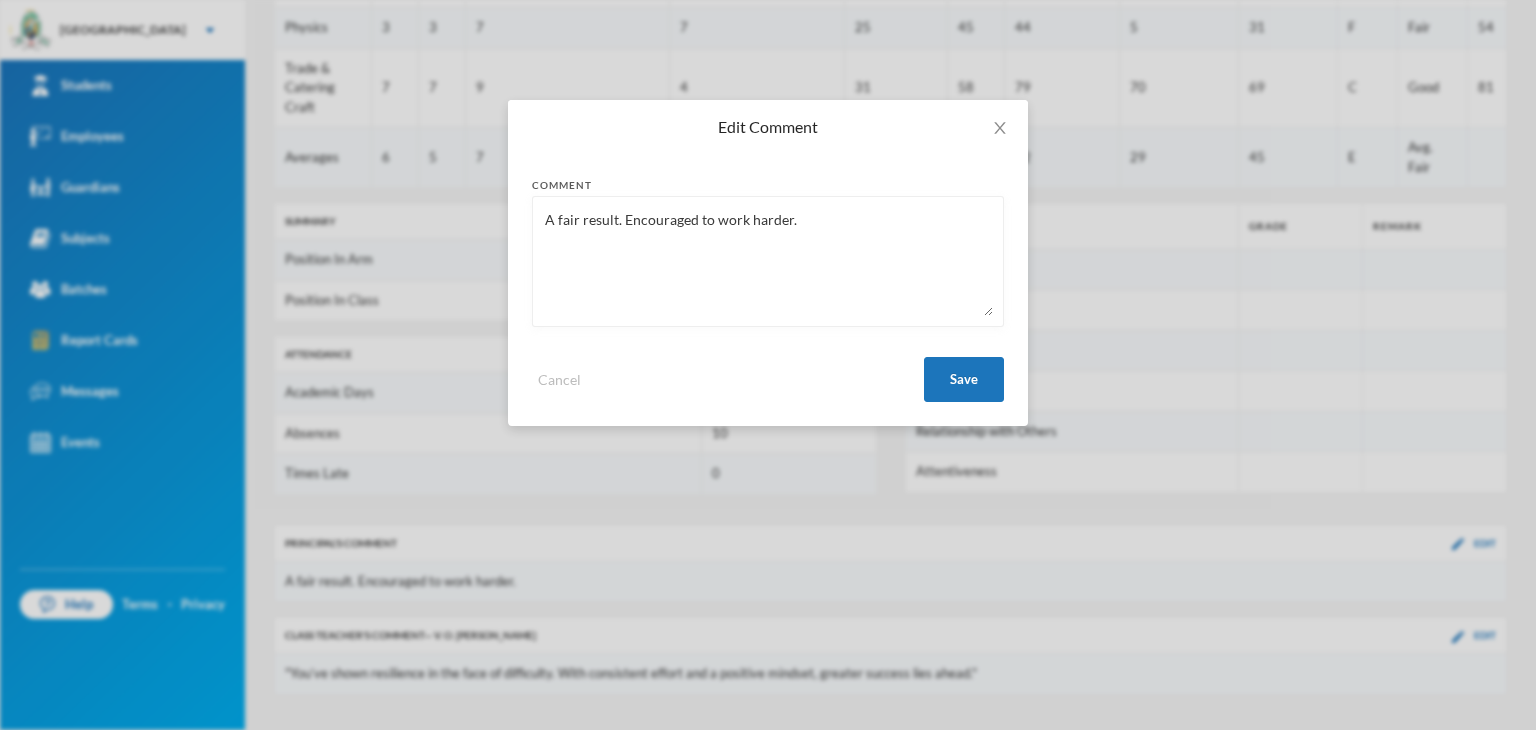 click on "A fair result. Encouraged to work harder." at bounding box center (768, 261) 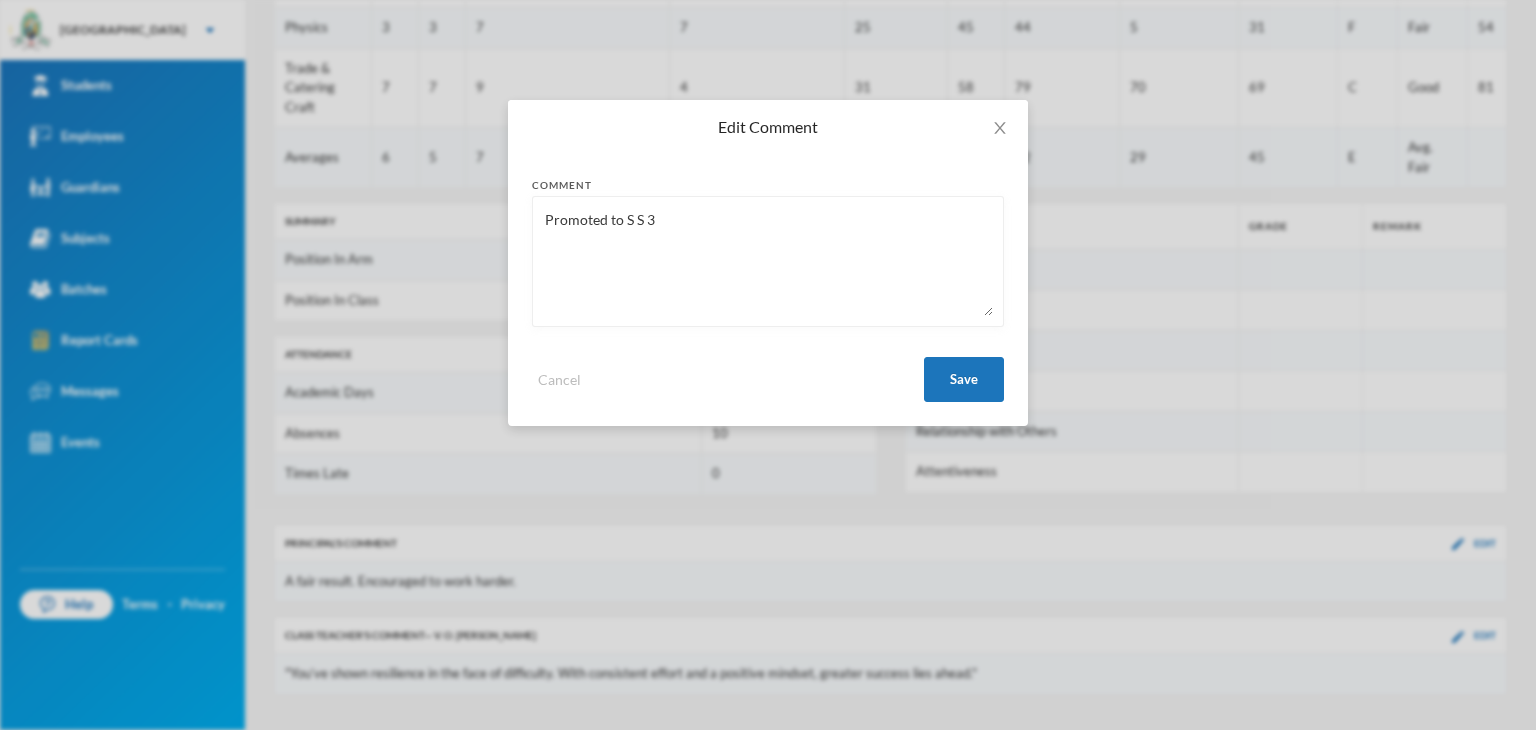 click on "Promoted to S S 3" at bounding box center (768, 261) 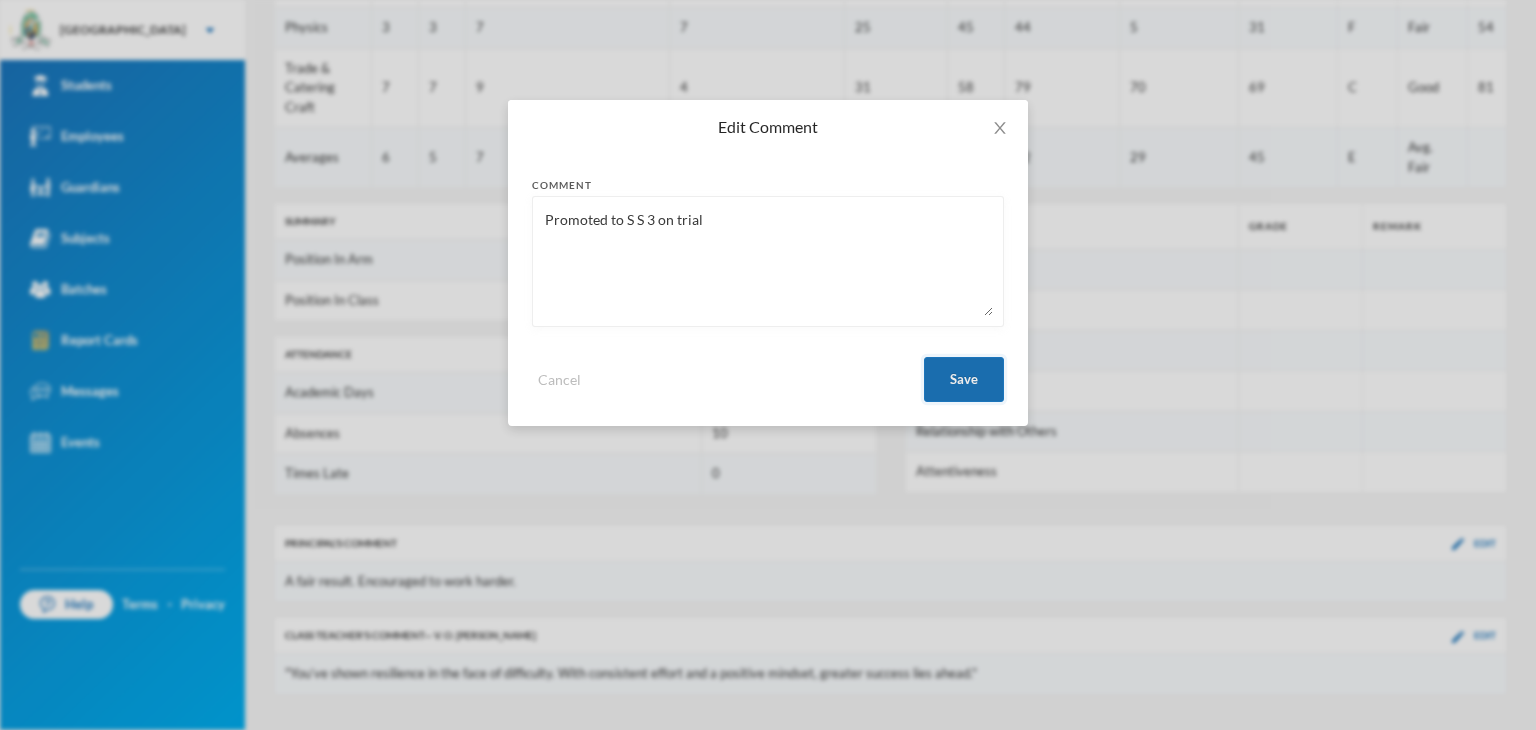 type on "Promoted to S S 3 on trial" 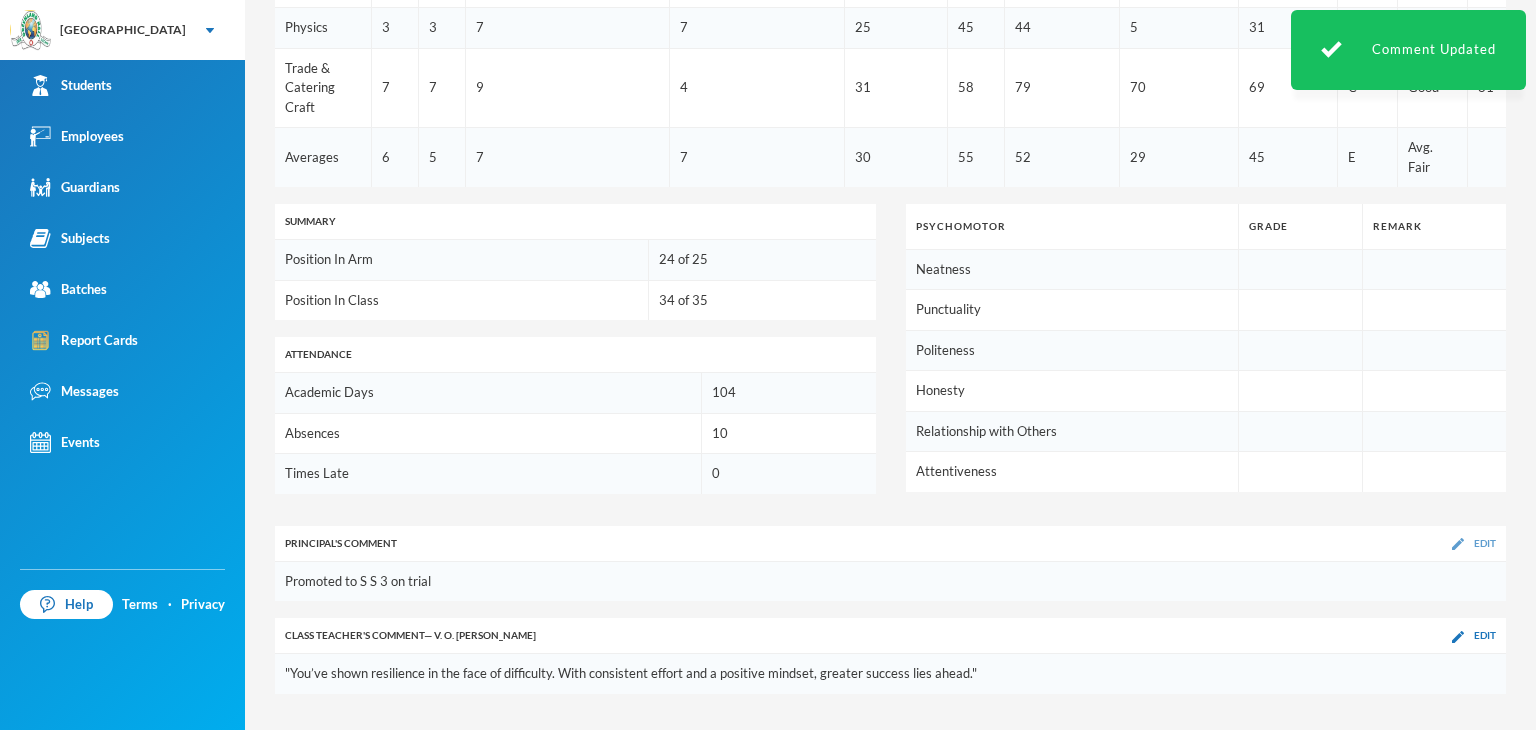 click on "Edit" at bounding box center (1474, 543) 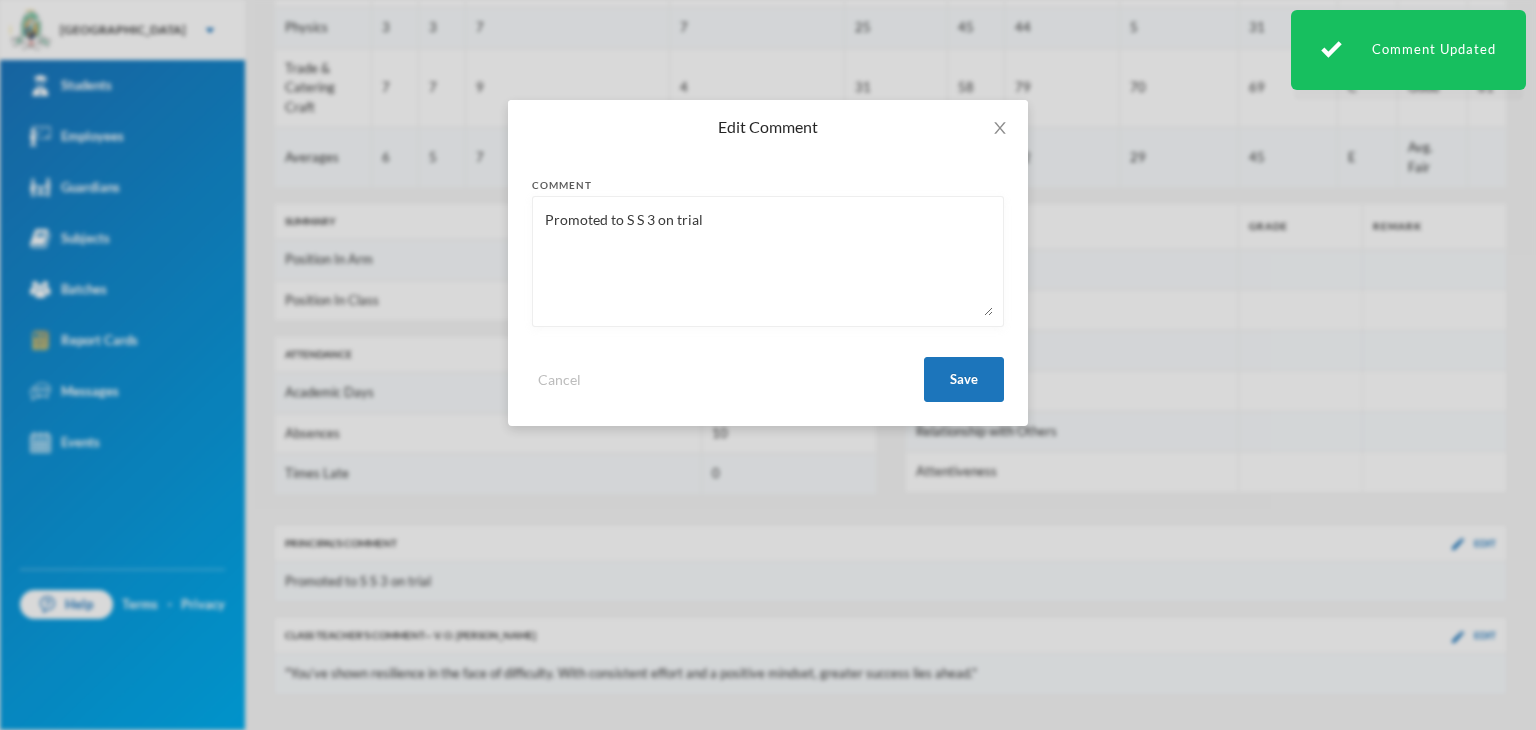 click on "Promoted to S S 3 on trial" at bounding box center (768, 261) 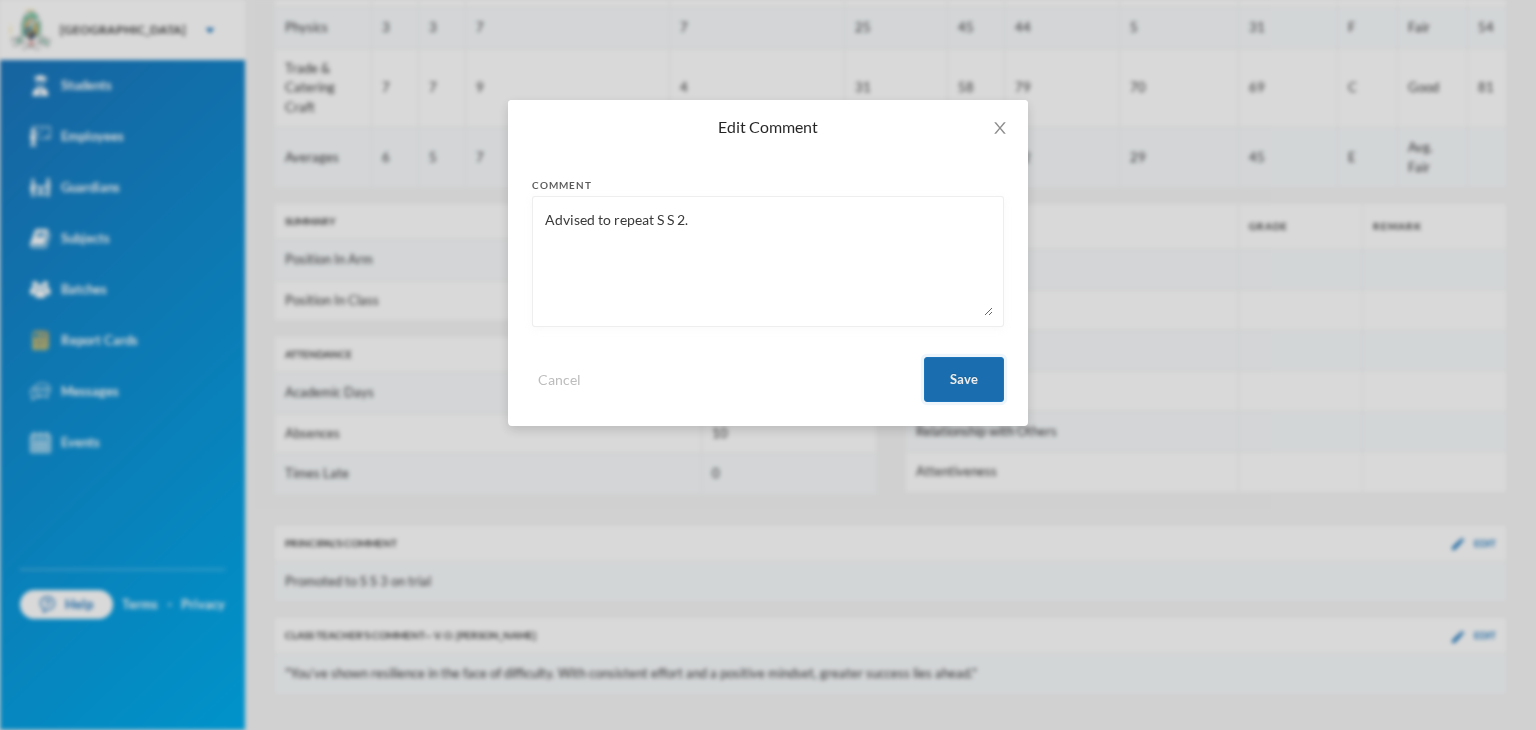 type on "Advised to repeat S S 2." 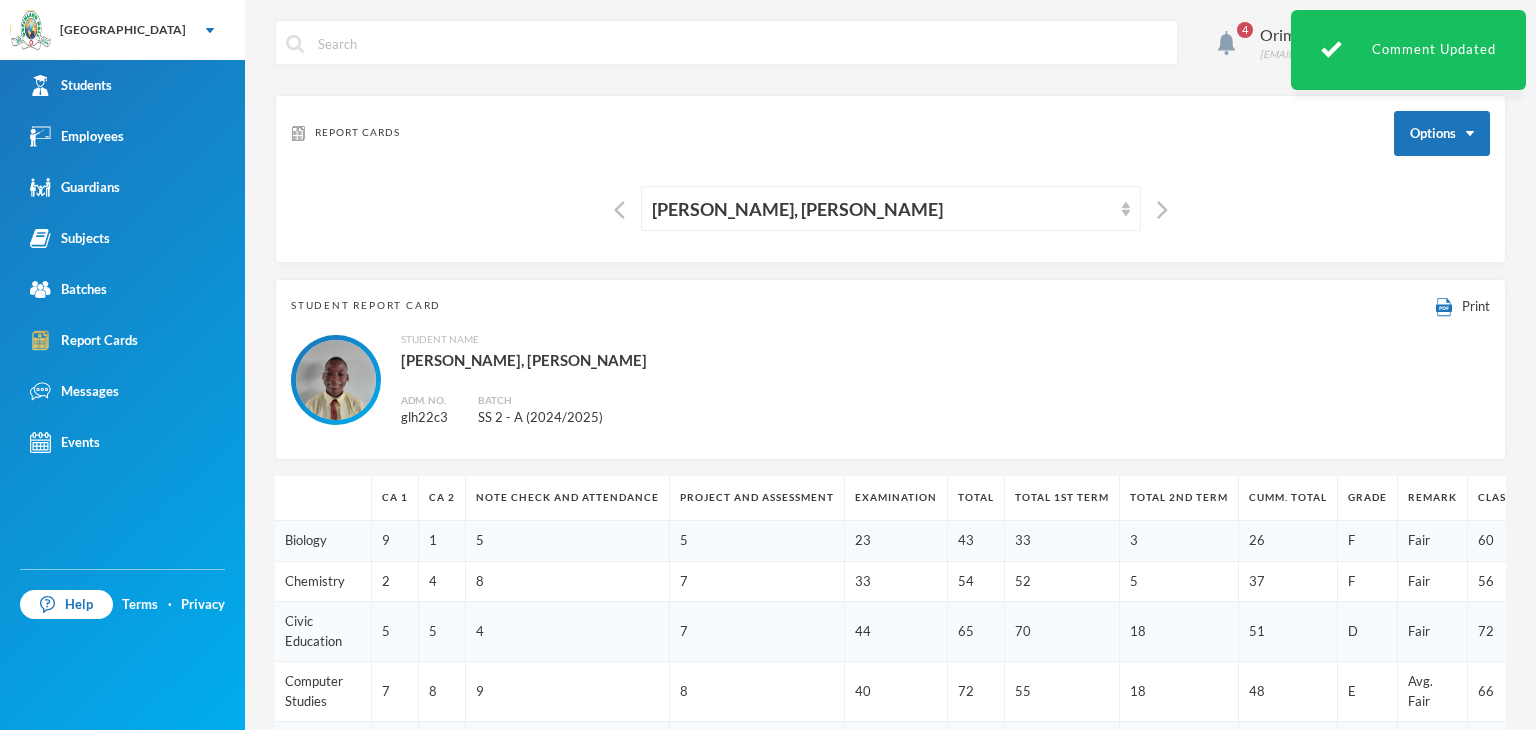 scroll, scrollTop: 0, scrollLeft: 0, axis: both 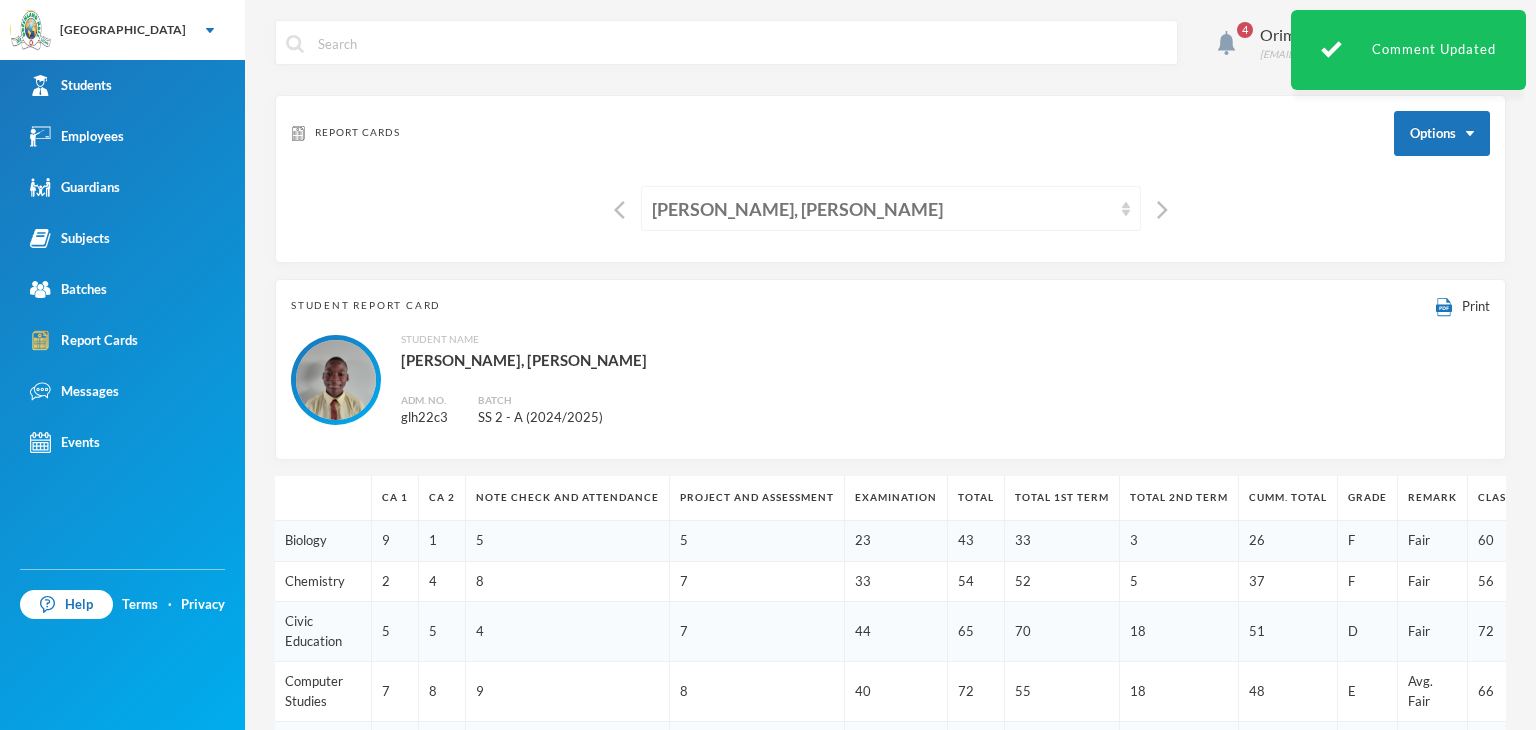 click on "James, Oluwajuwon Victor" at bounding box center [882, 209] 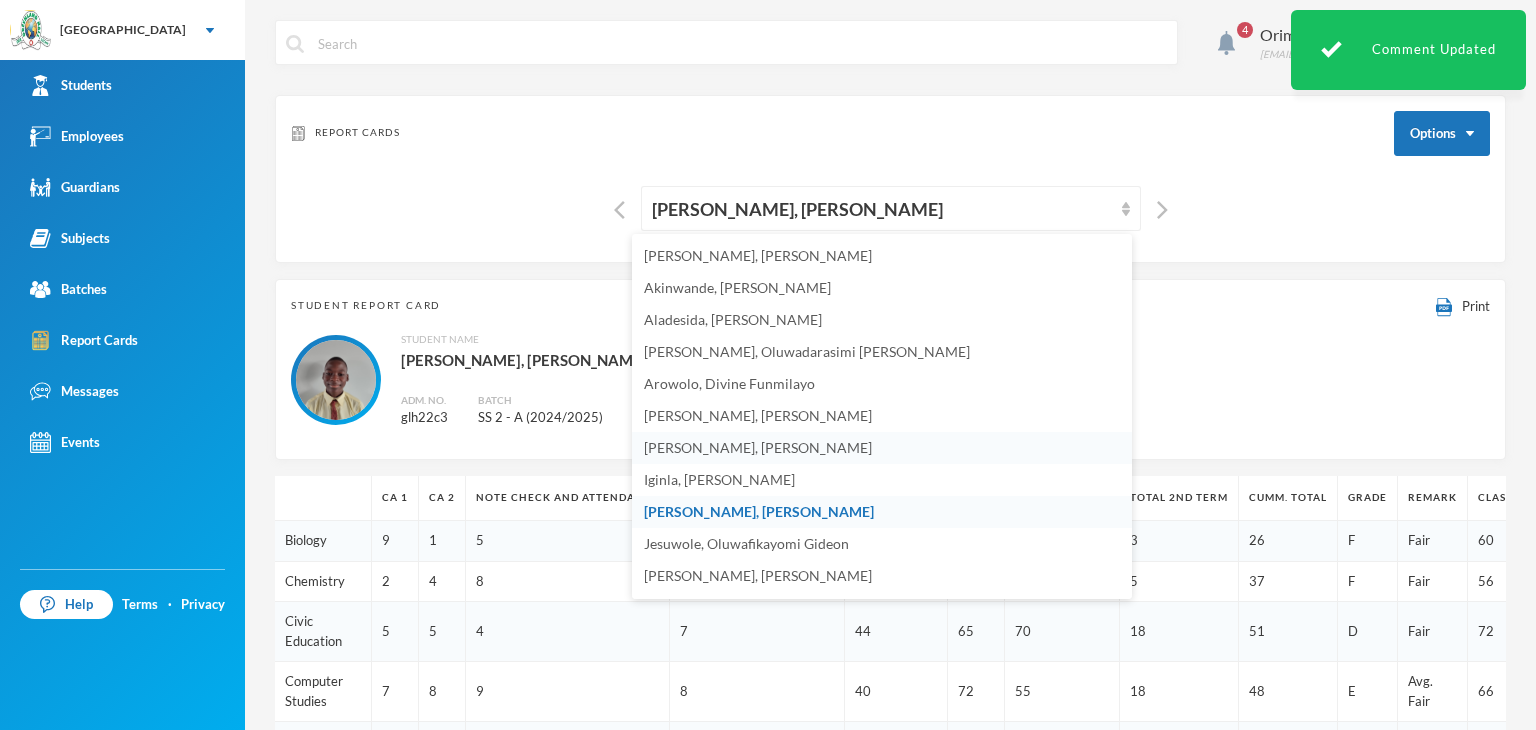 scroll, scrollTop: 456, scrollLeft: 0, axis: vertical 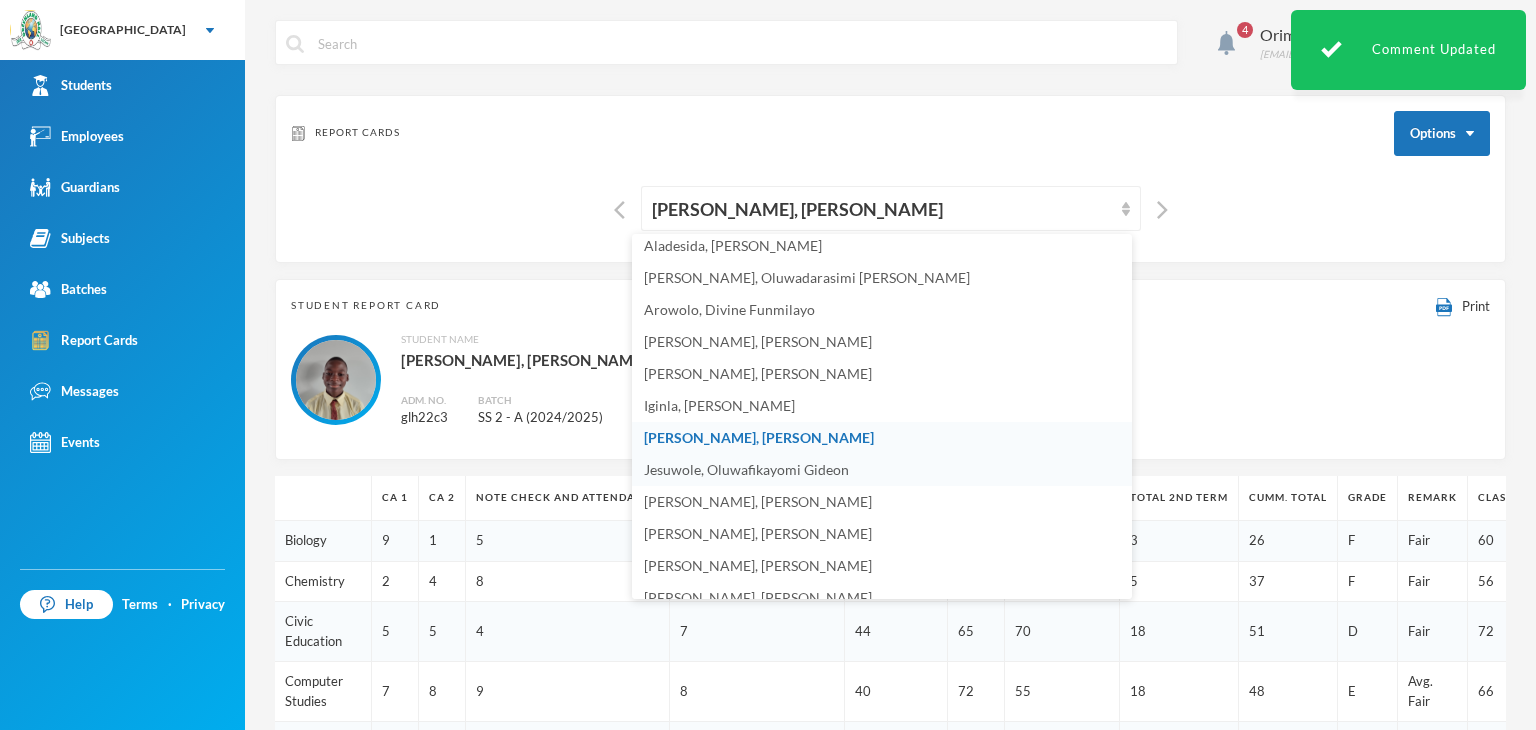 click on "Jesuwole, Oluwafikayomi Gideon" at bounding box center [746, 469] 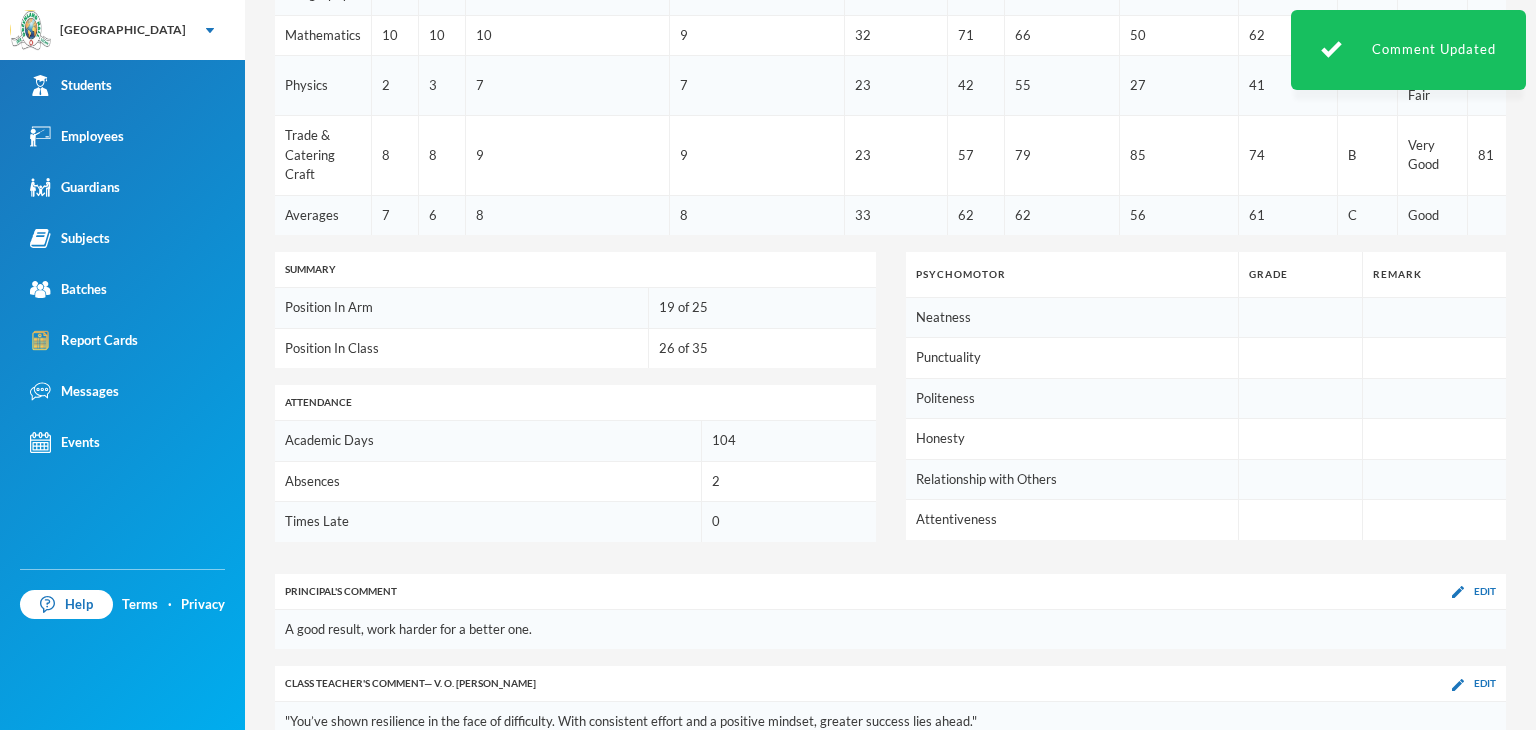 scroll, scrollTop: 1043, scrollLeft: 0, axis: vertical 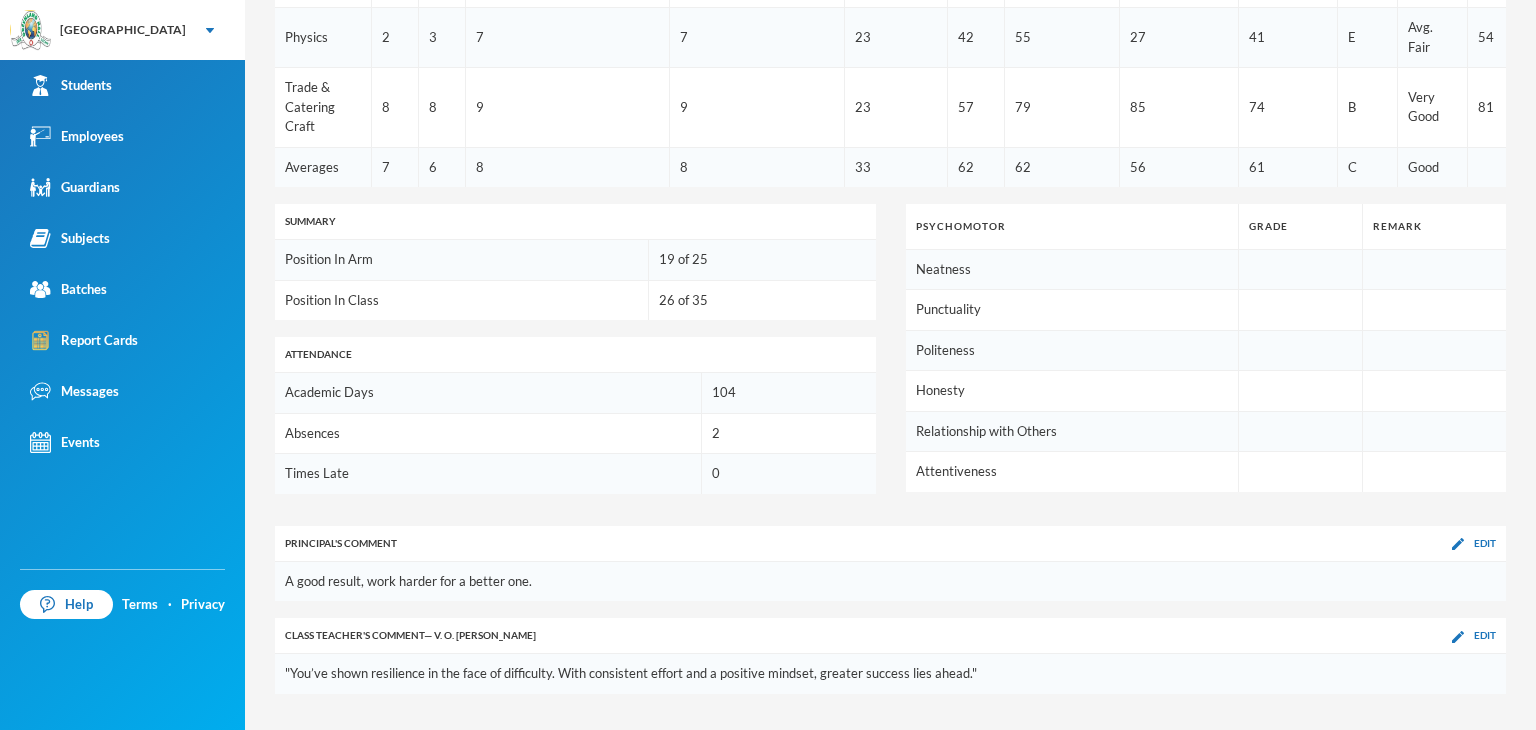 click on "Principal 's Comment   Edit" at bounding box center [890, 543] 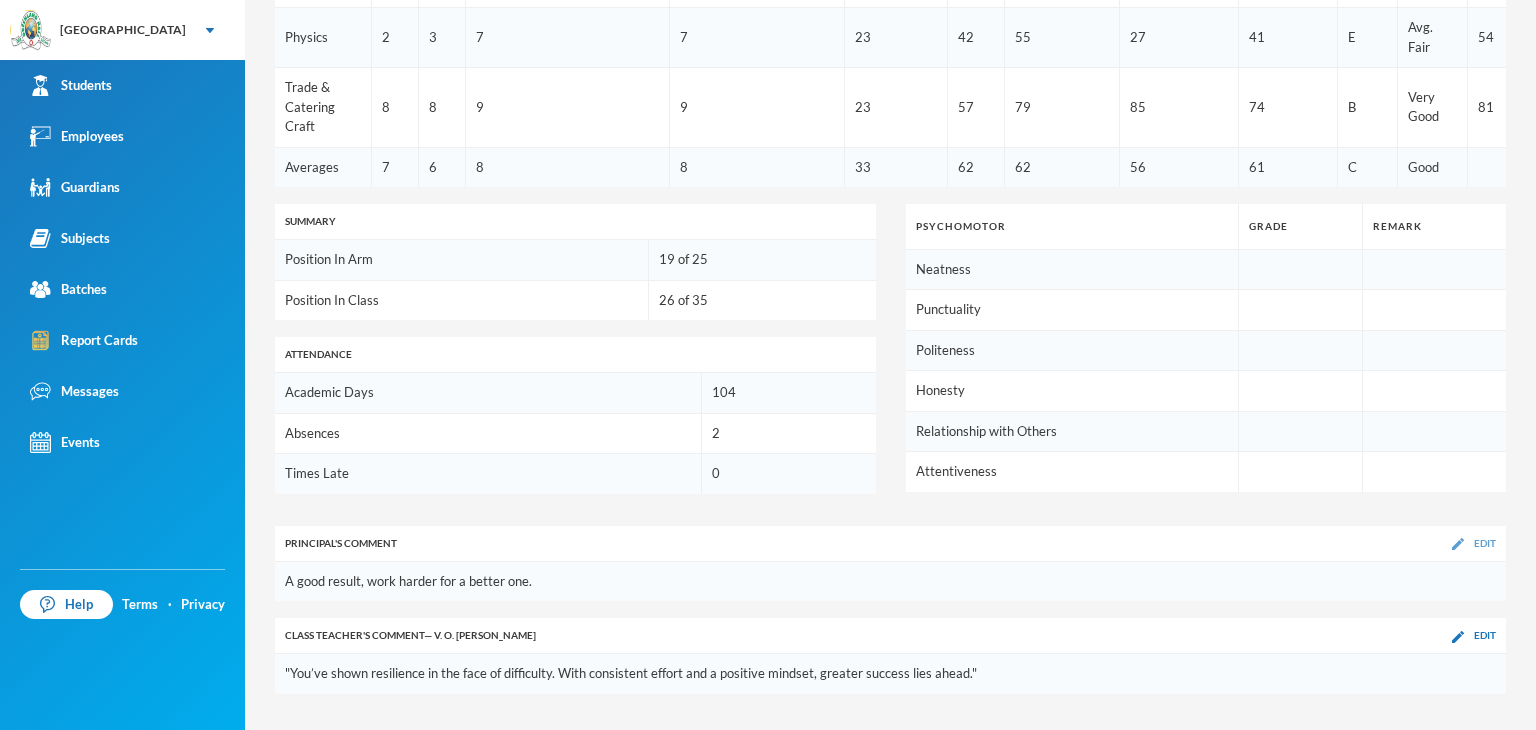 click at bounding box center [1458, 544] 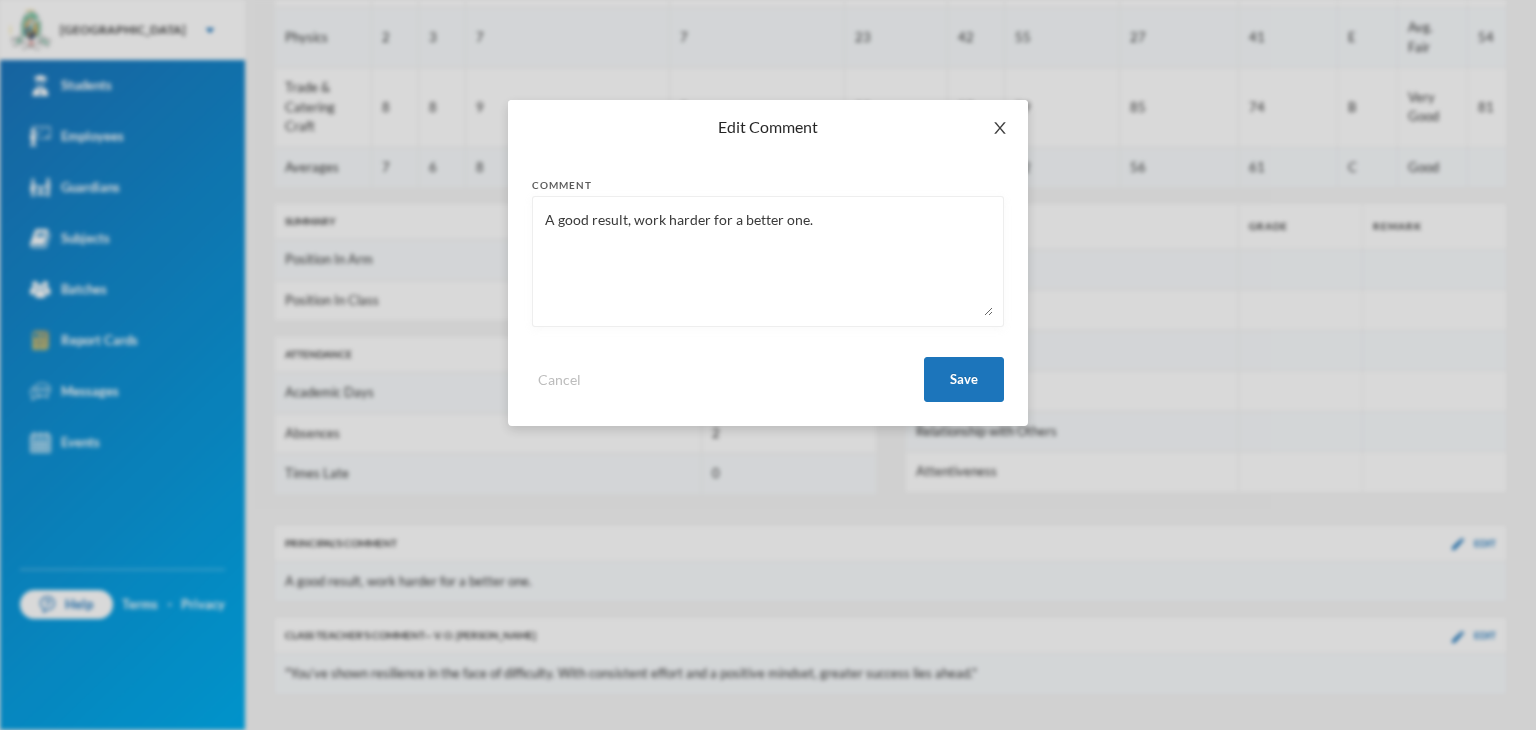 click 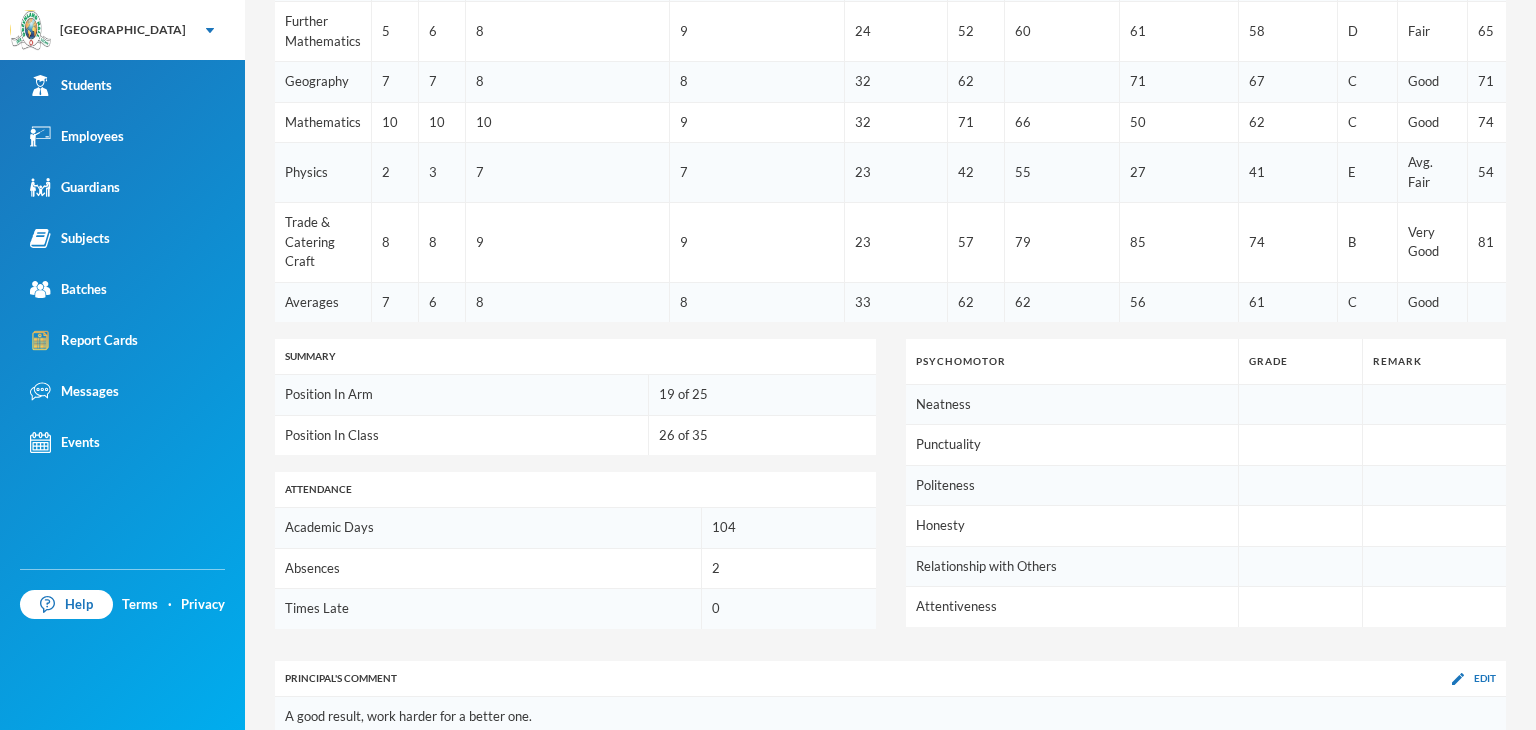 scroll, scrollTop: 1043, scrollLeft: 0, axis: vertical 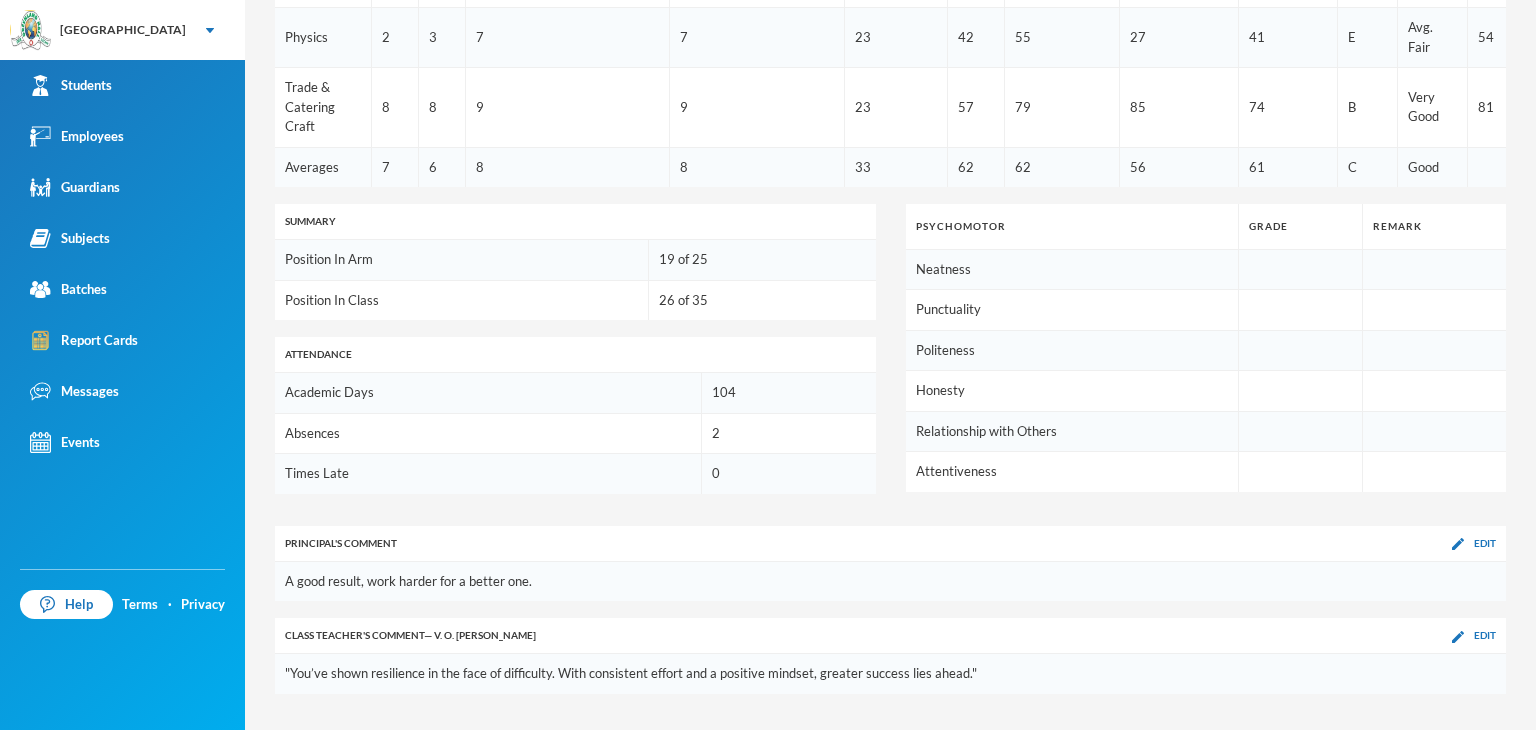 click on "Edit" at bounding box center [1474, 543] 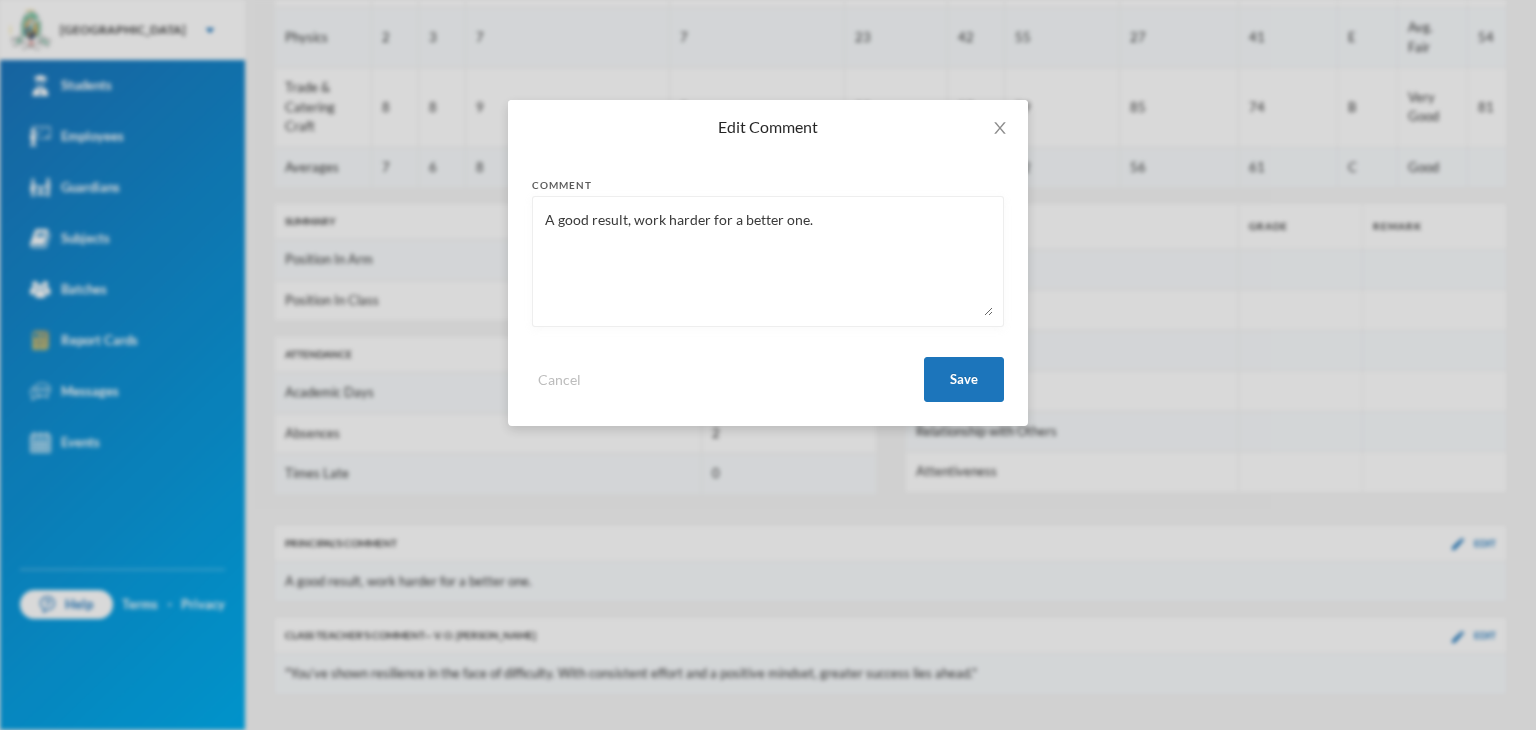 click on "A good result, work harder for a better one." at bounding box center (768, 261) 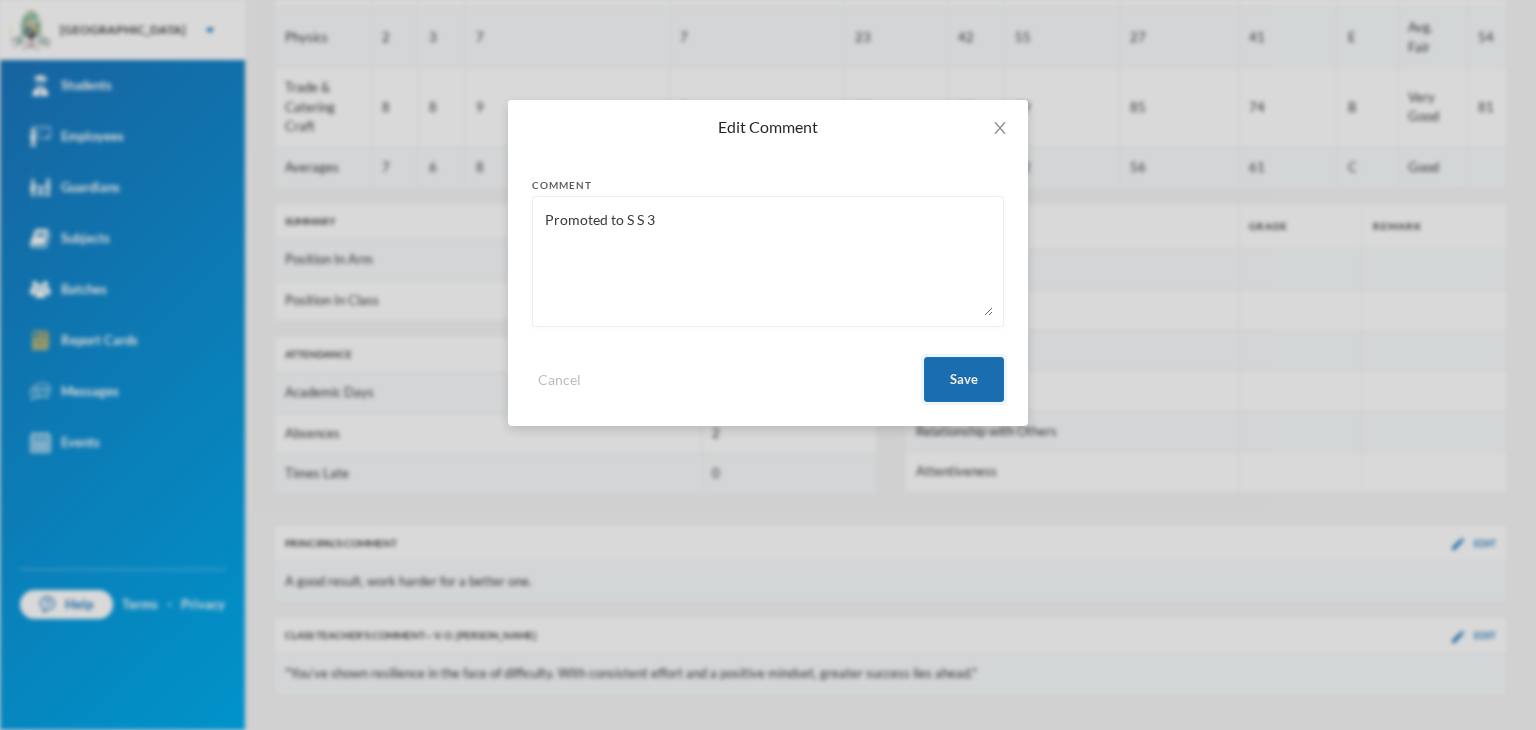 type on "Promoted to S S 3" 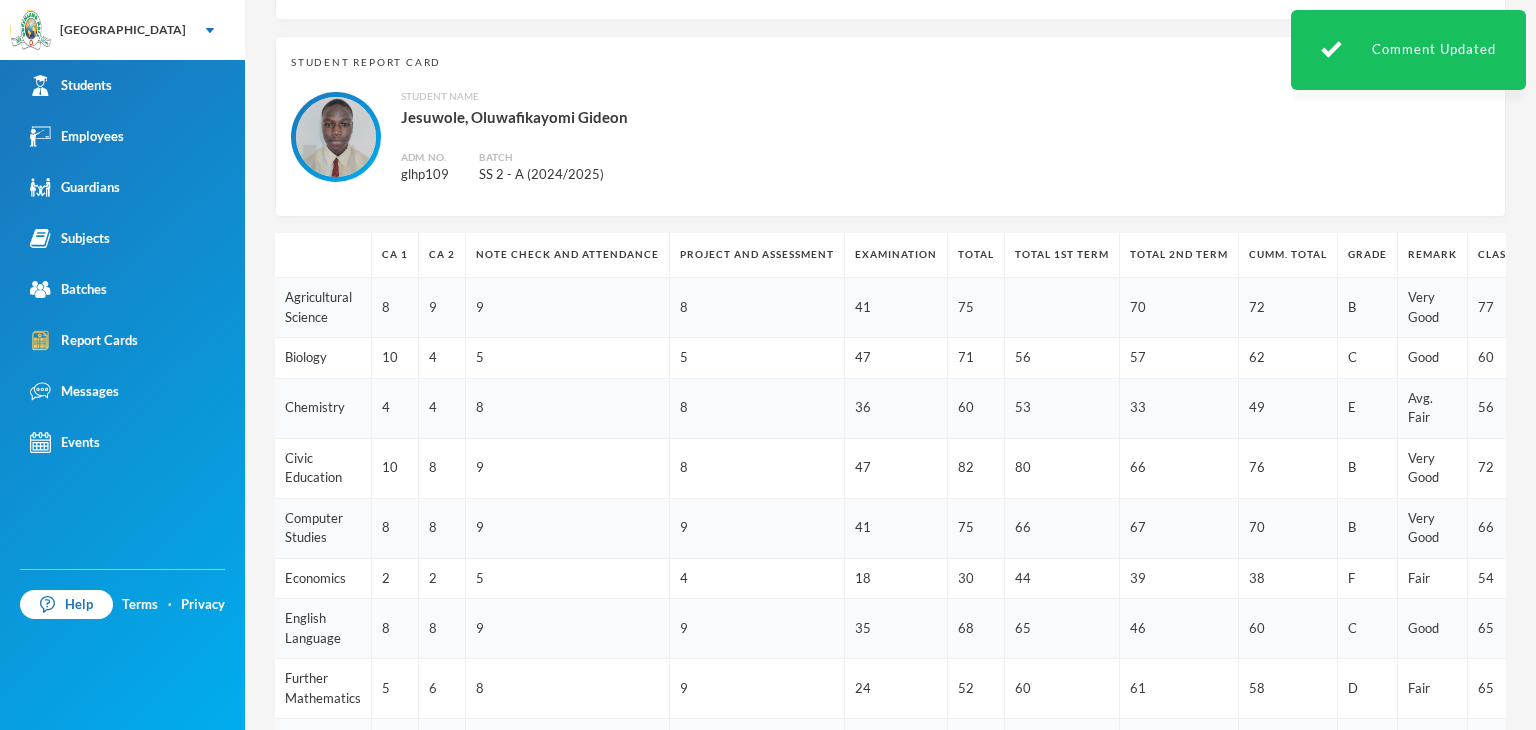 scroll, scrollTop: 143, scrollLeft: 0, axis: vertical 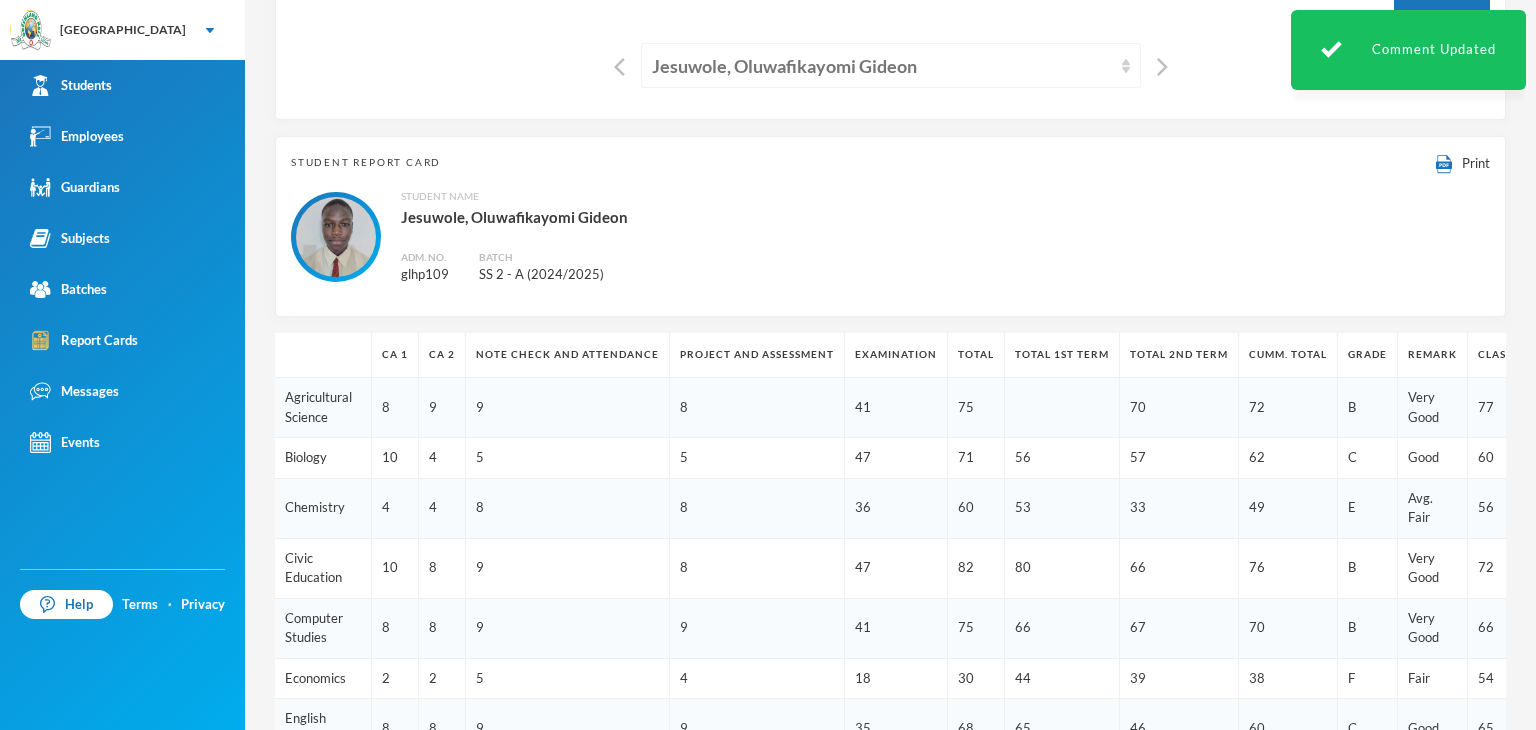 click on "Jesuwole, Oluwafikayomi Gideon" at bounding box center (882, 66) 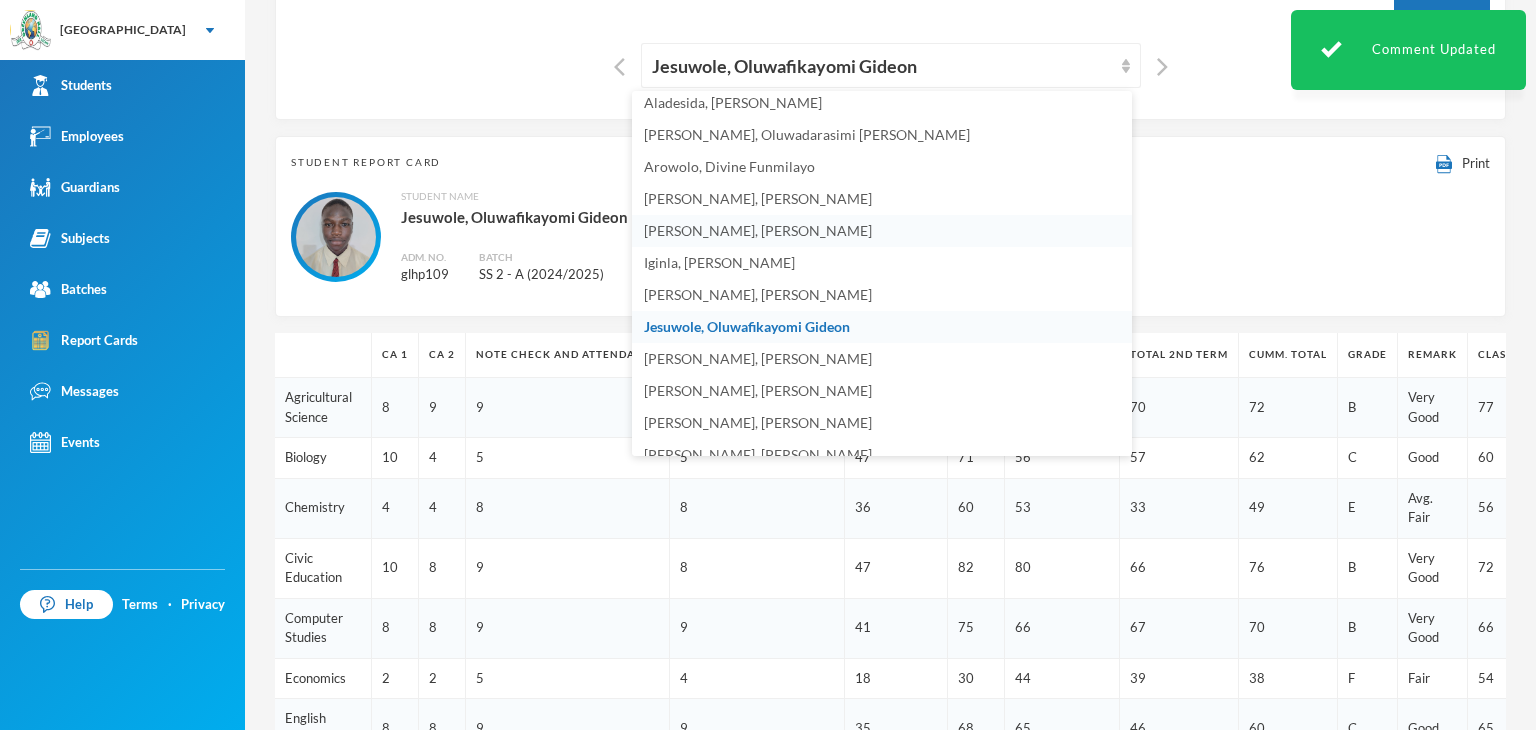 scroll, scrollTop: 452, scrollLeft: 0, axis: vertical 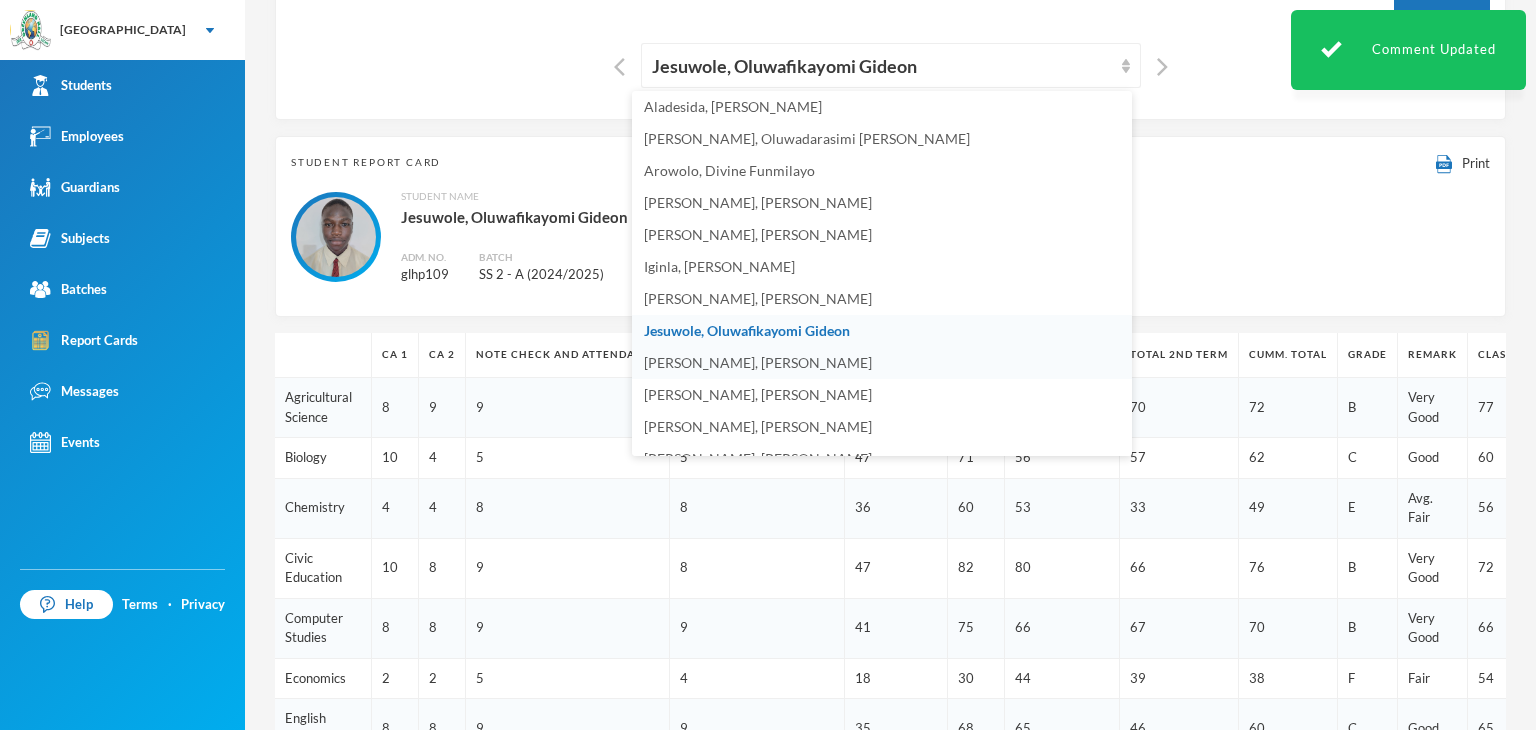 click on "Joseph, Nwachukwu Samuel" at bounding box center [758, 362] 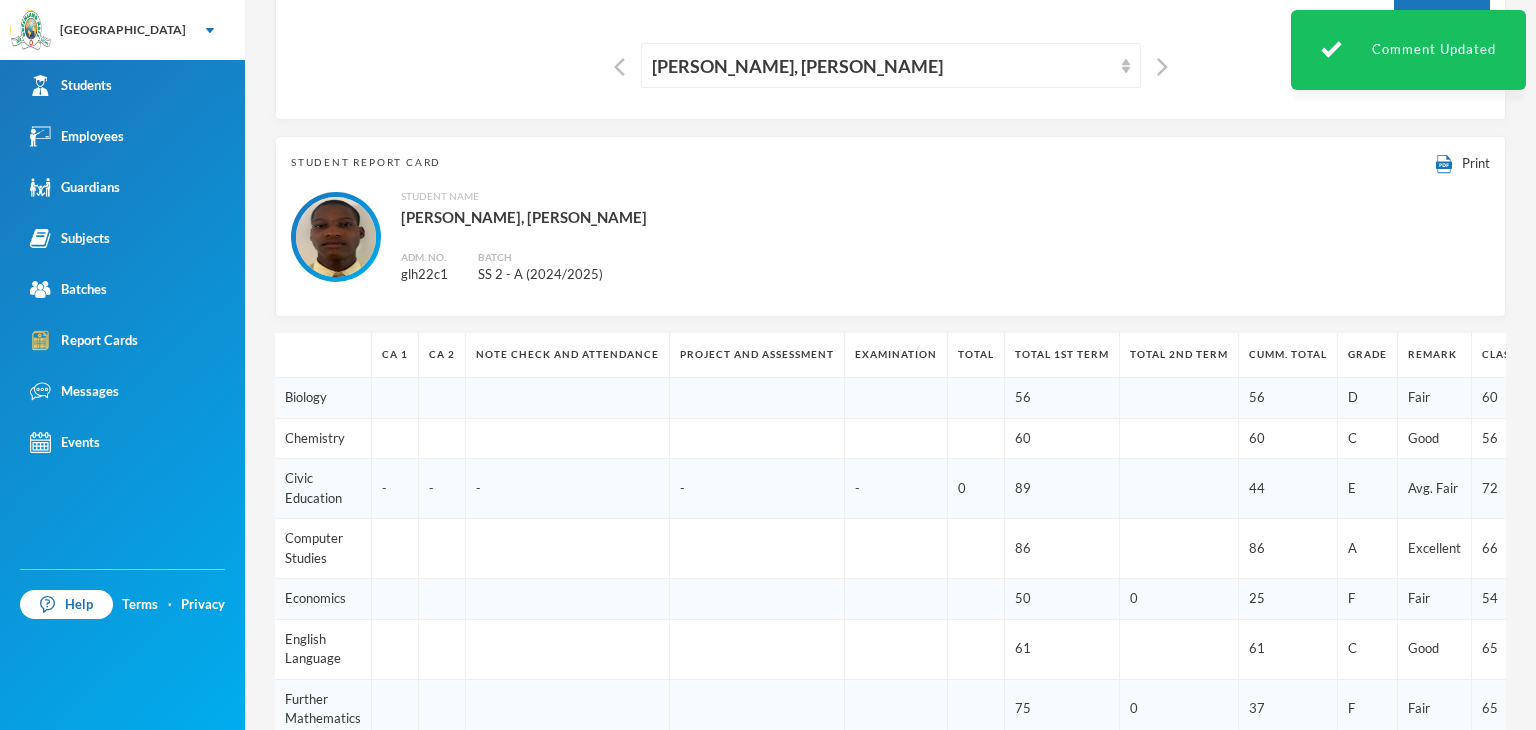 click on "Report Cards Options Joseph, Nwachukwu Samuel" at bounding box center [890, 36] 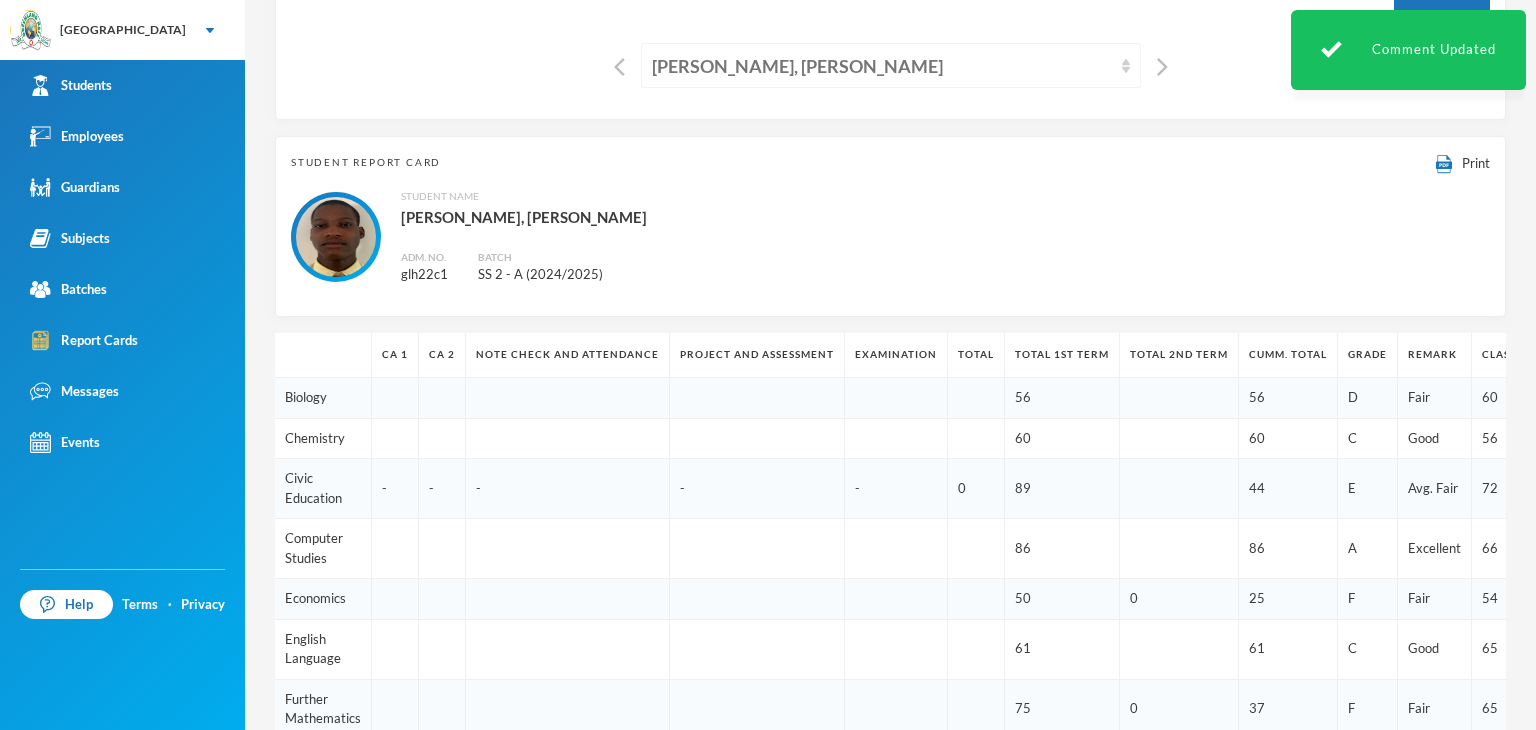 click on "Joseph, Nwachukwu Samuel" at bounding box center (882, 66) 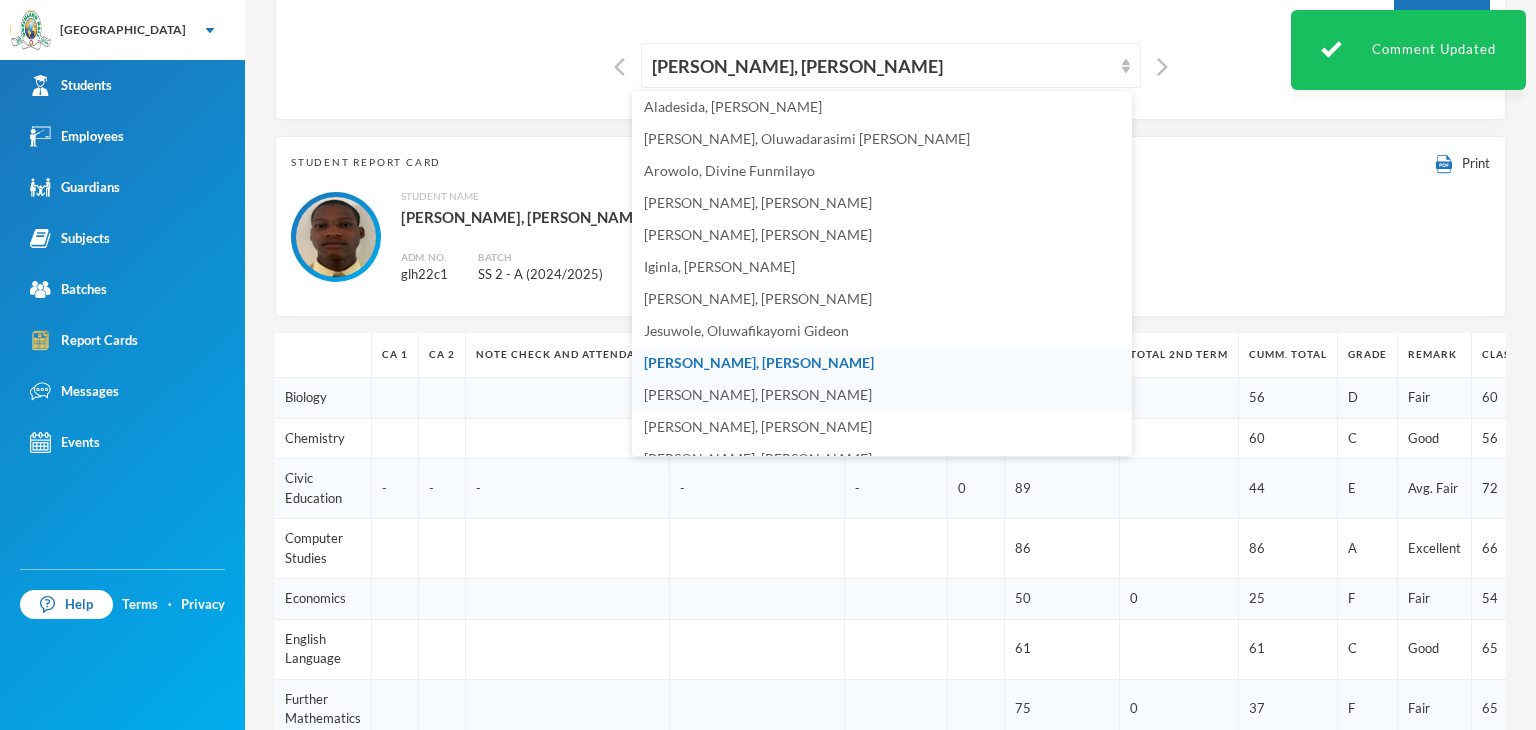 click on "Kareem, Omoyosola Mubarak" at bounding box center [758, 394] 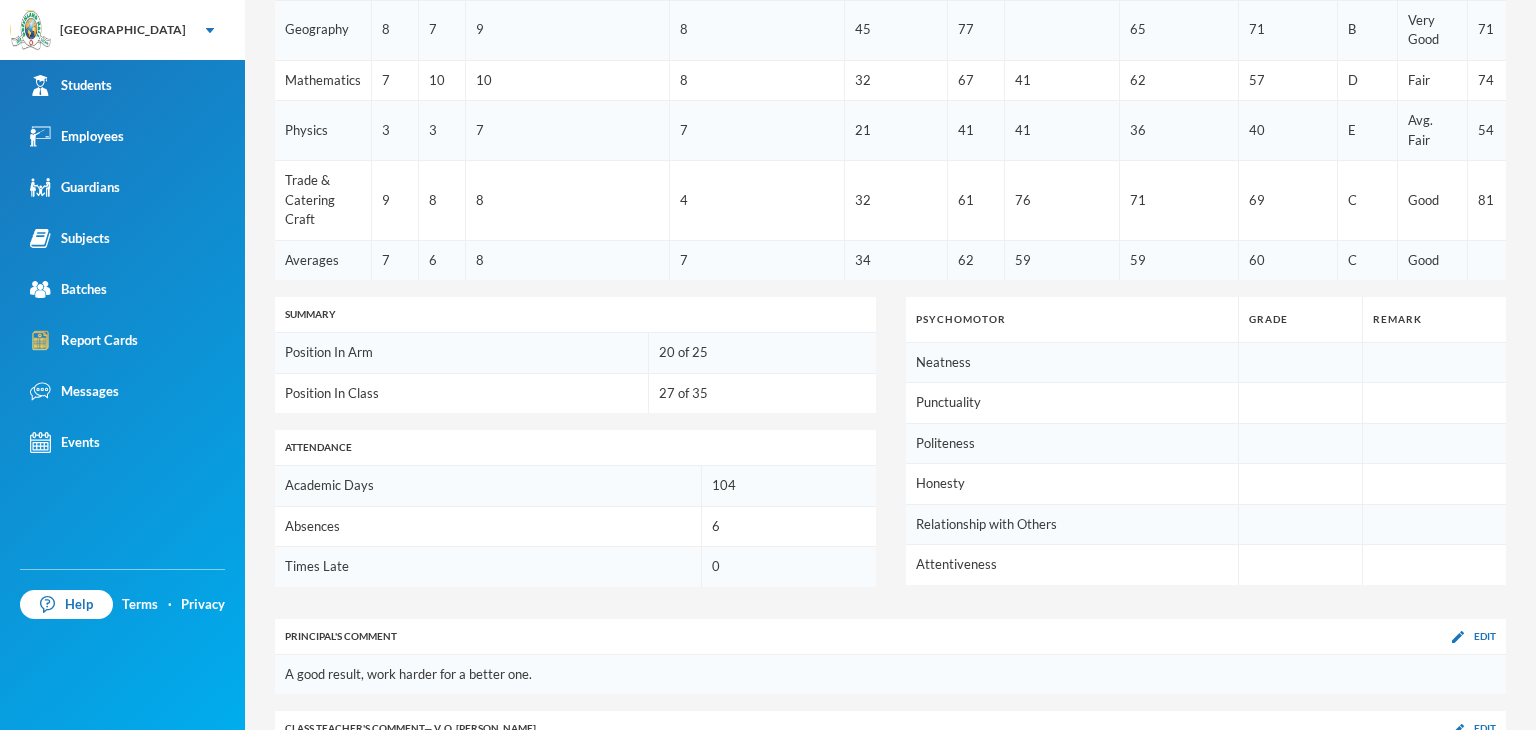 scroll, scrollTop: 1081, scrollLeft: 0, axis: vertical 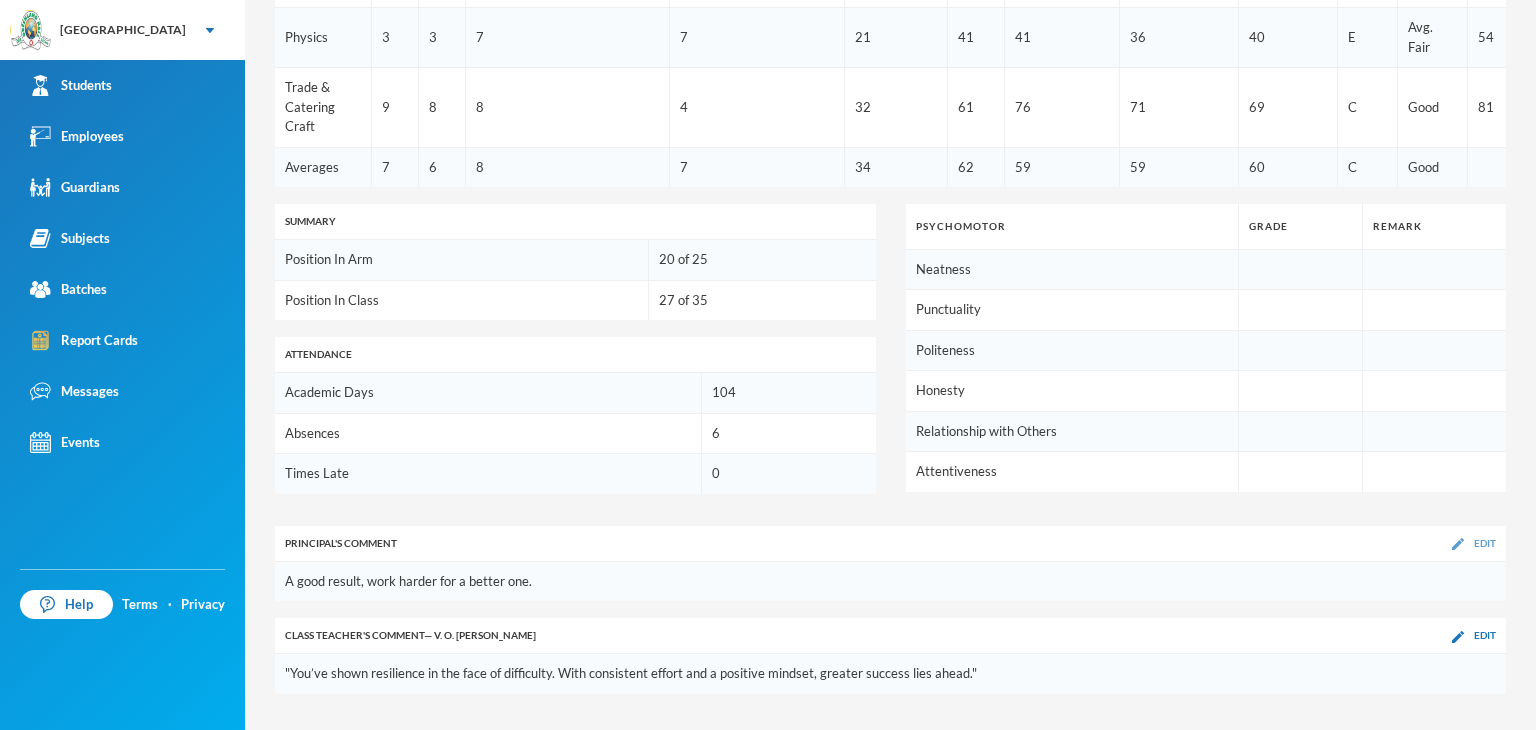 click at bounding box center [1458, 544] 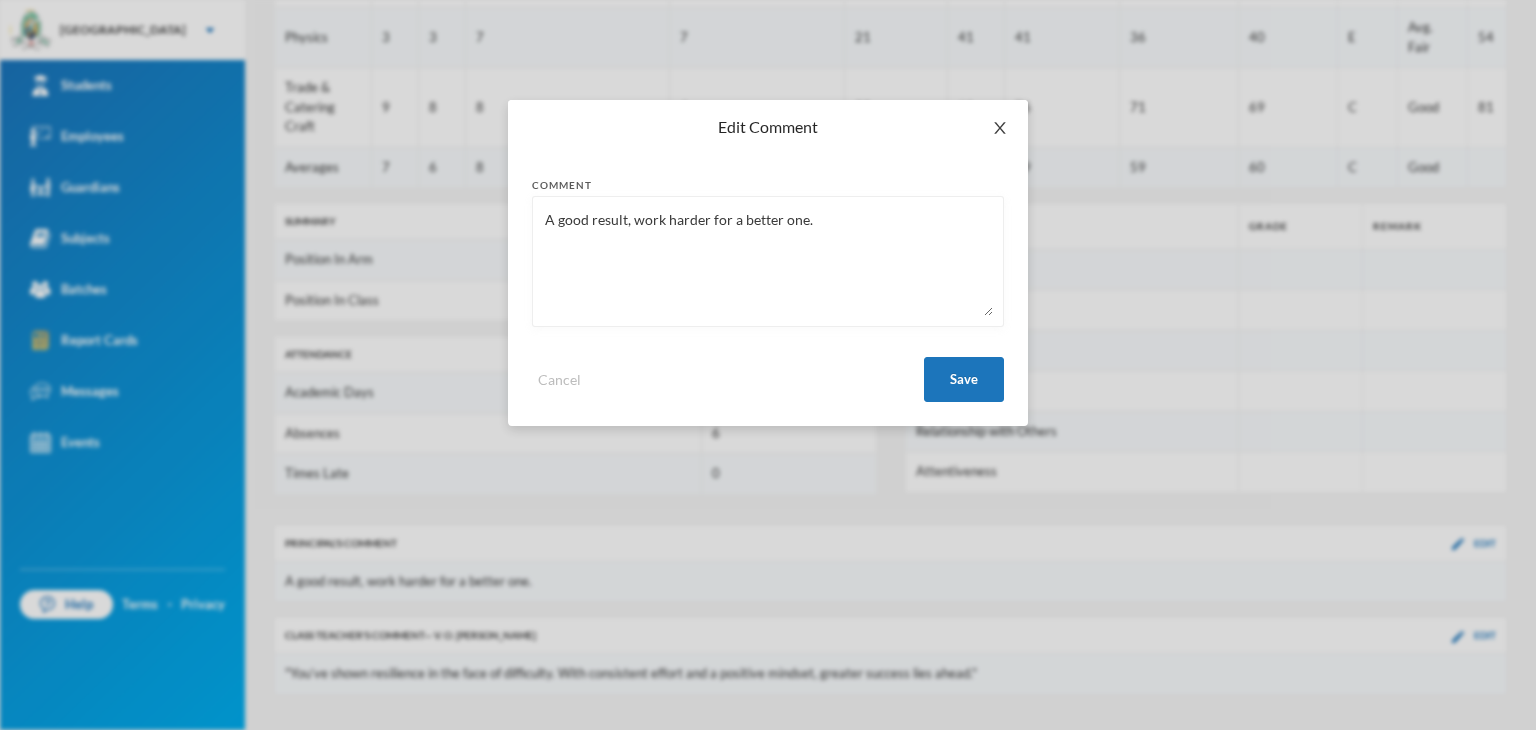 click 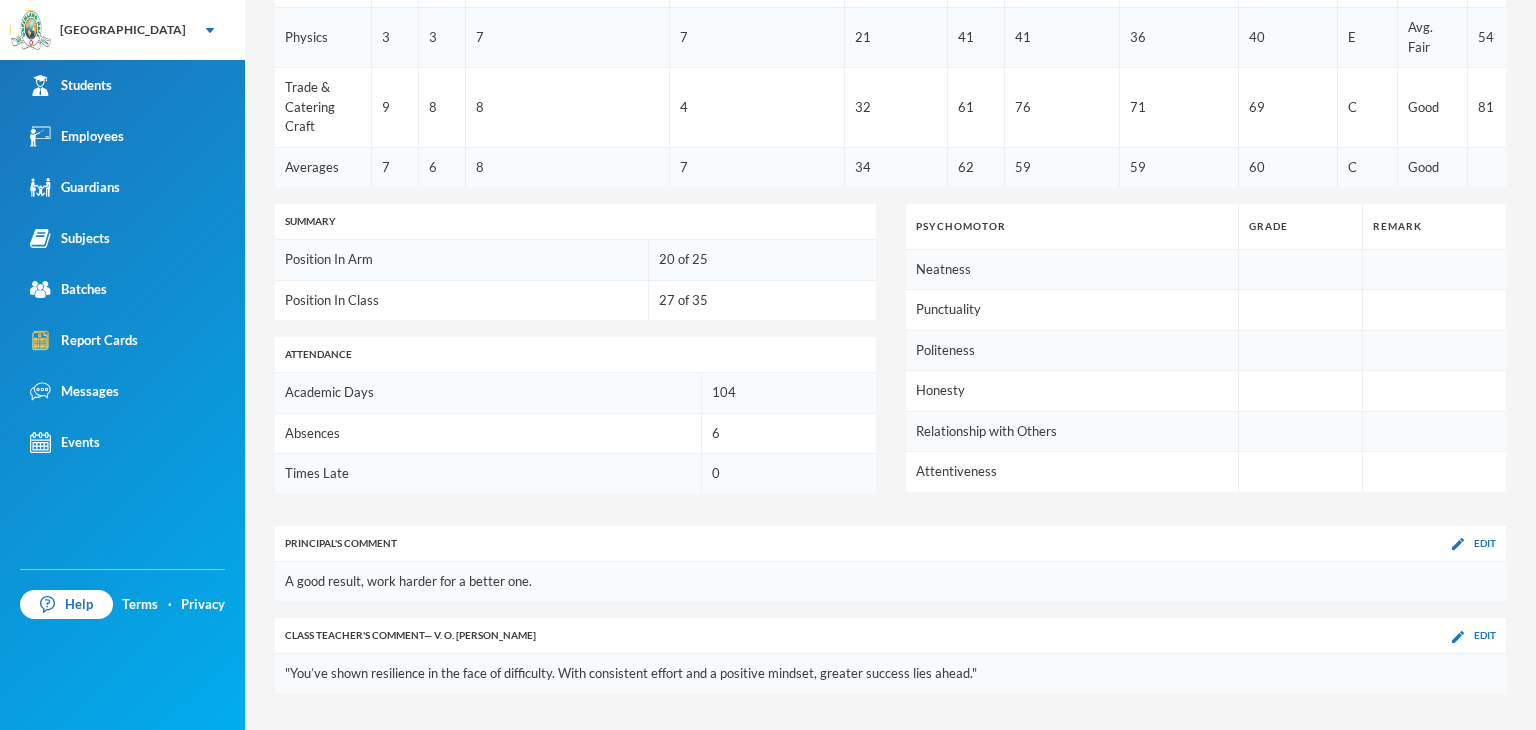 click on "Principal 's Comment   Edit" at bounding box center (890, 543) 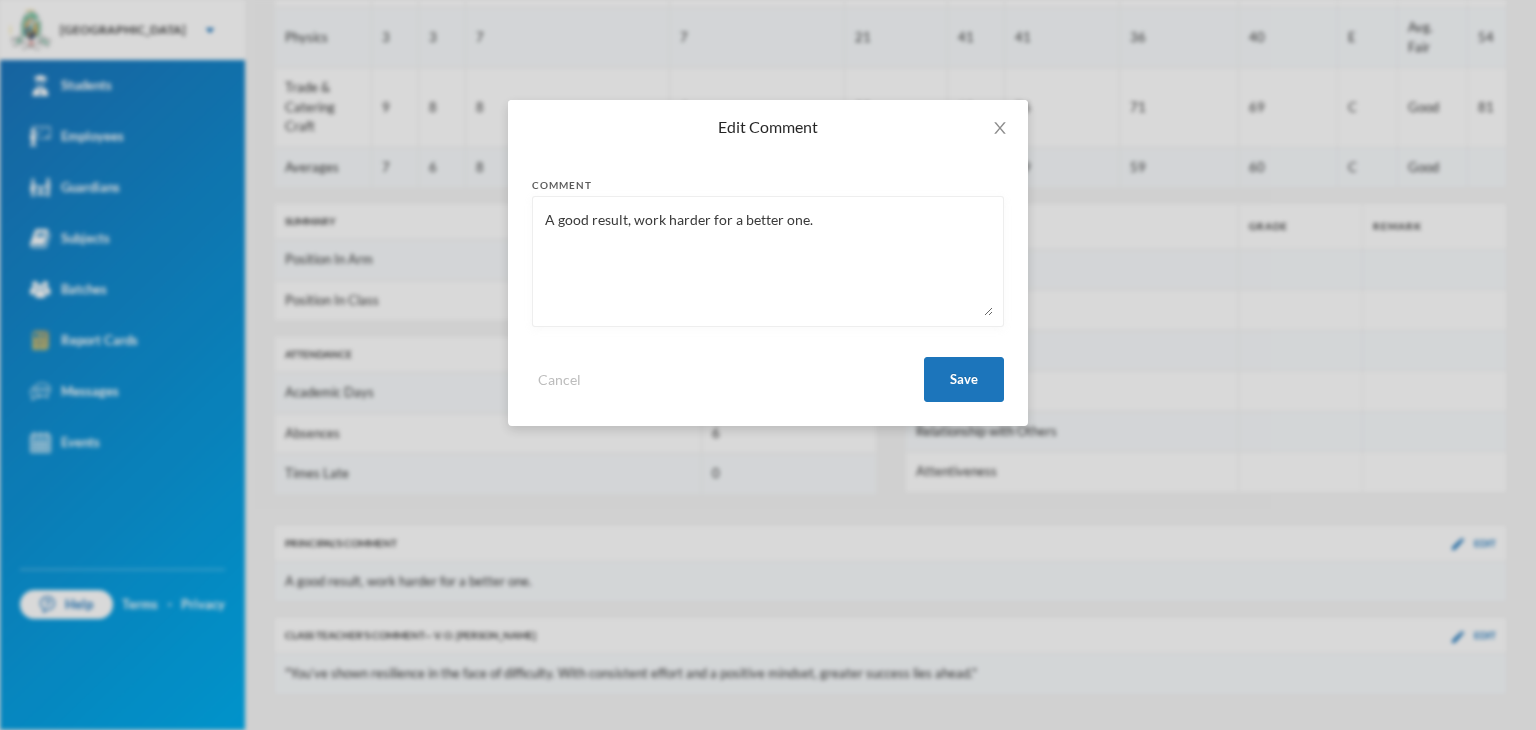 click on "A good result, work harder for a better one." at bounding box center [768, 261] 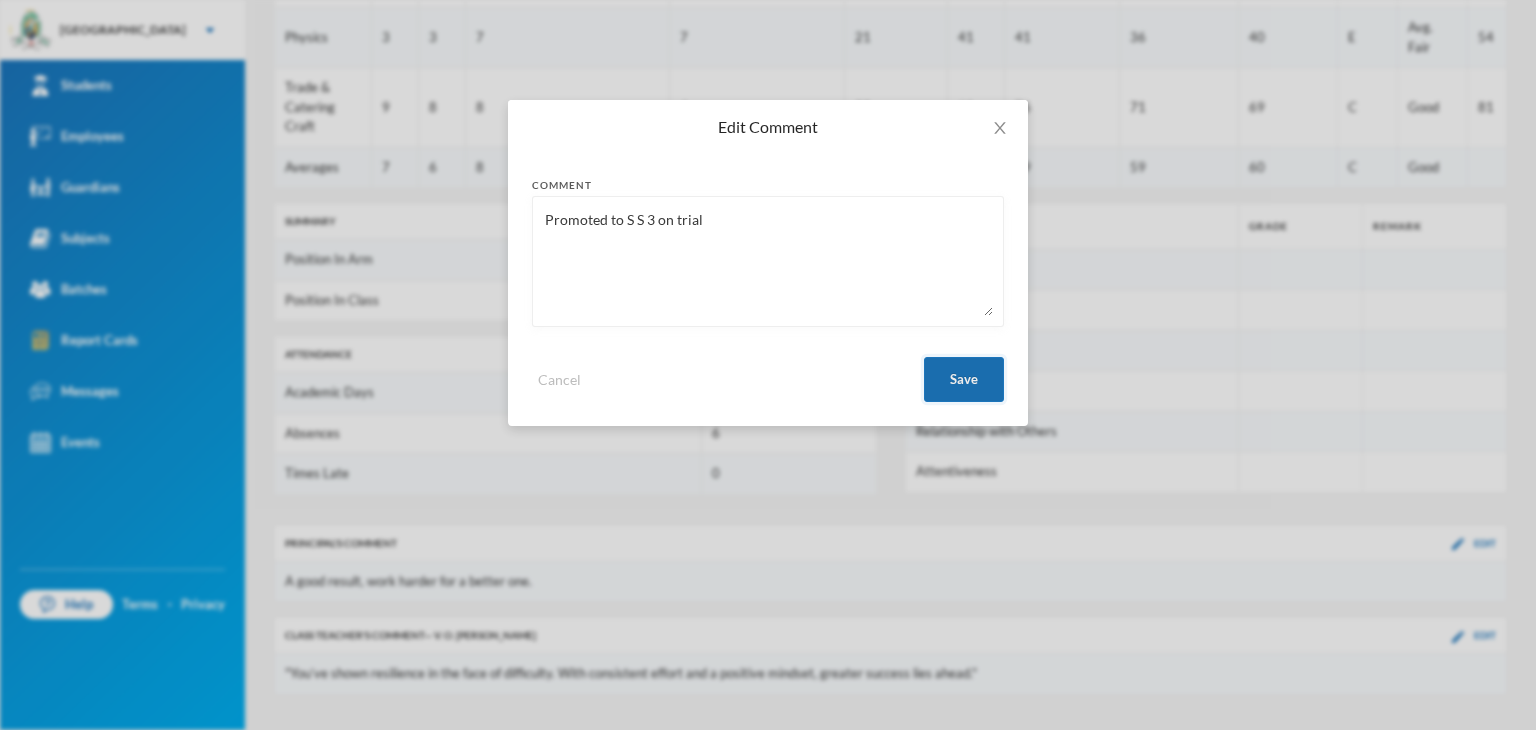 type on "Promoted to S S 3 on trial" 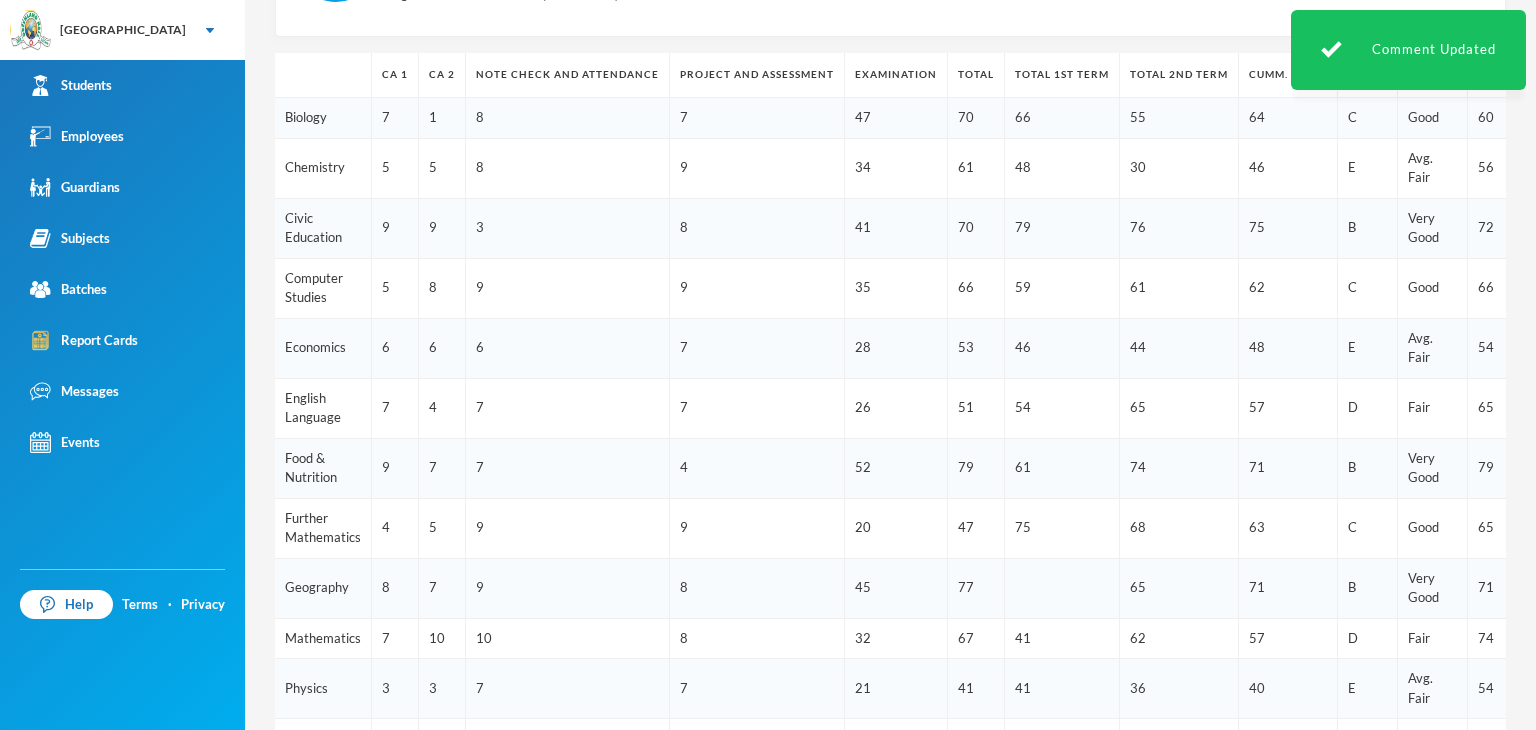 scroll, scrollTop: 181, scrollLeft: 0, axis: vertical 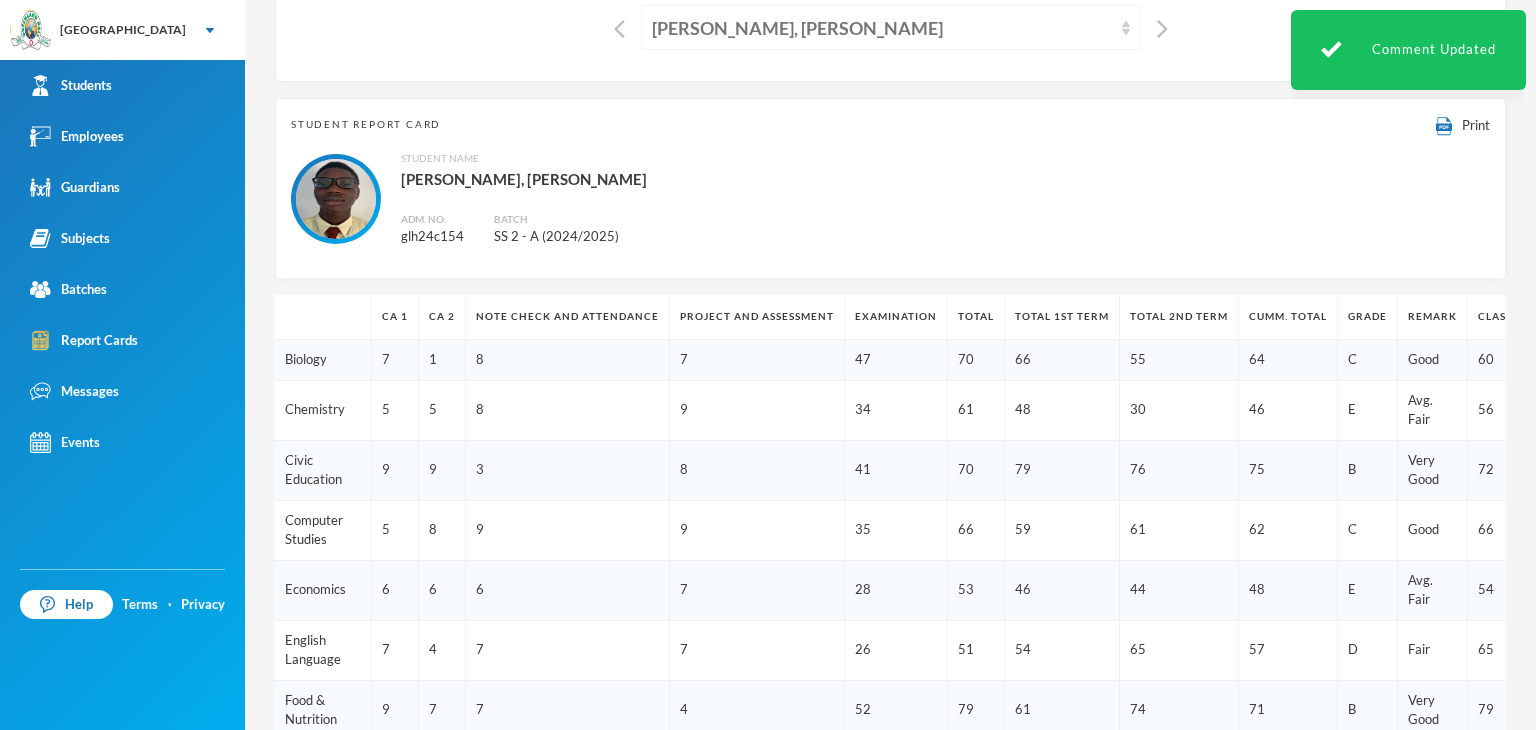 click on "Kareem, Omoyosola Mubarak" at bounding box center [882, 28] 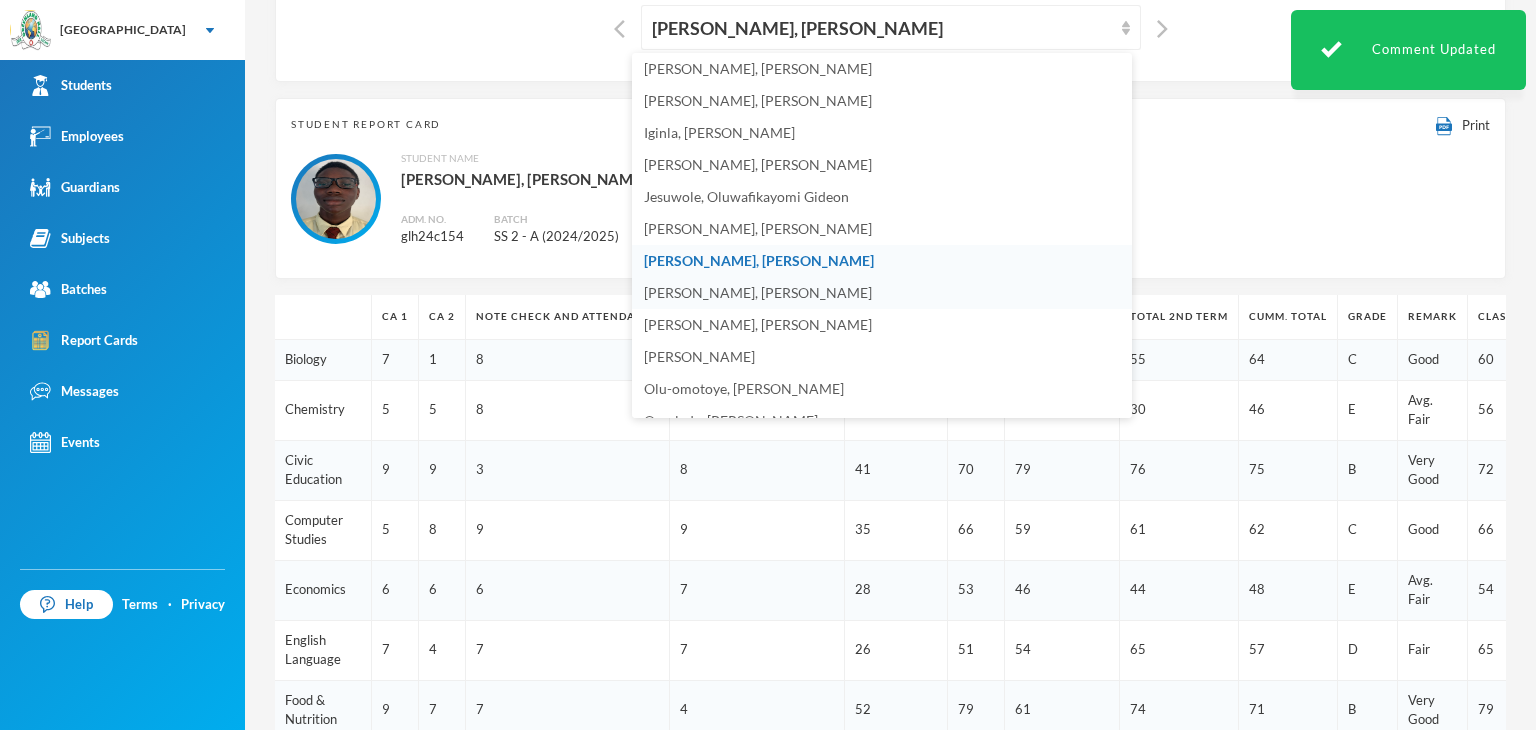 scroll, scrollTop: 552, scrollLeft: 0, axis: vertical 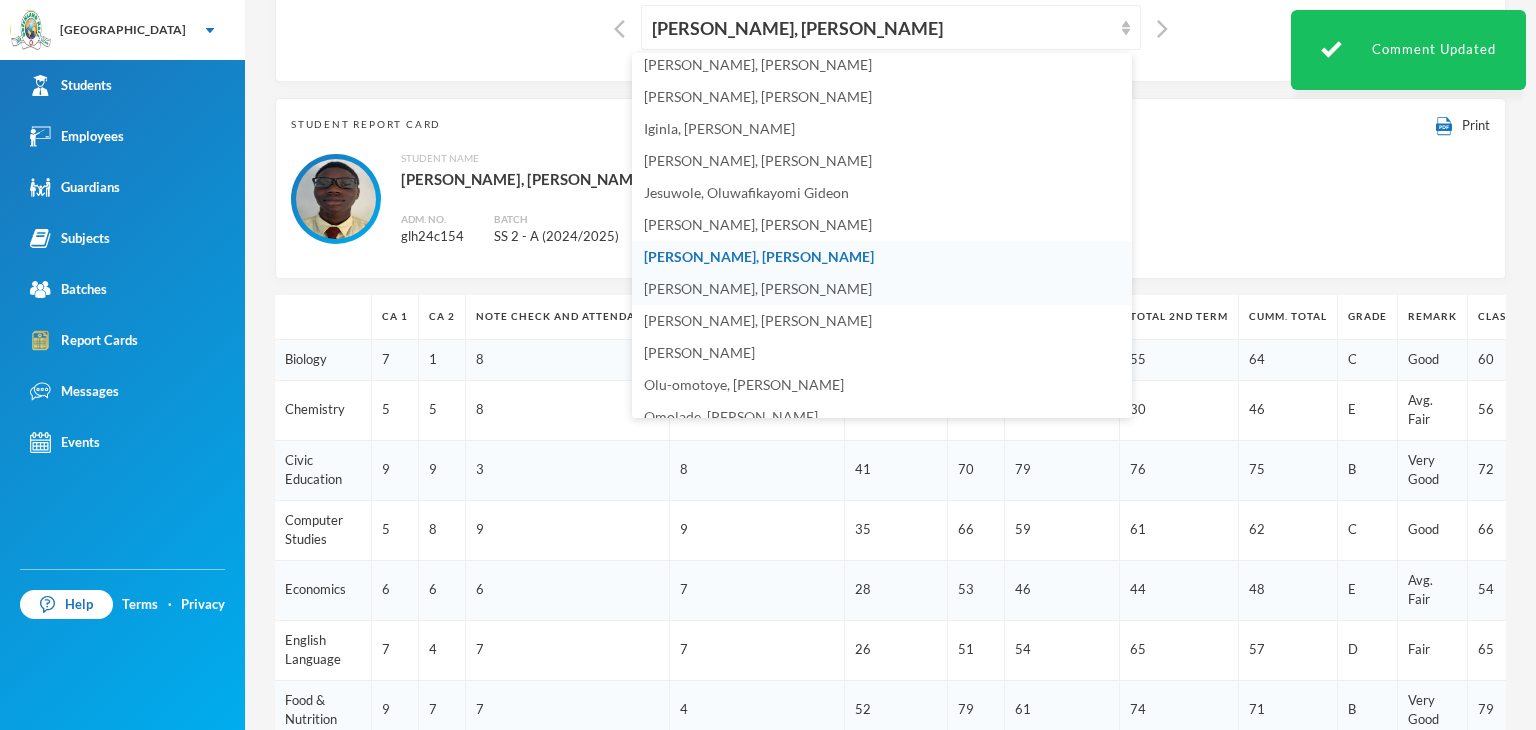 click on "Ojewale, Adejuwon Samad" at bounding box center (758, 288) 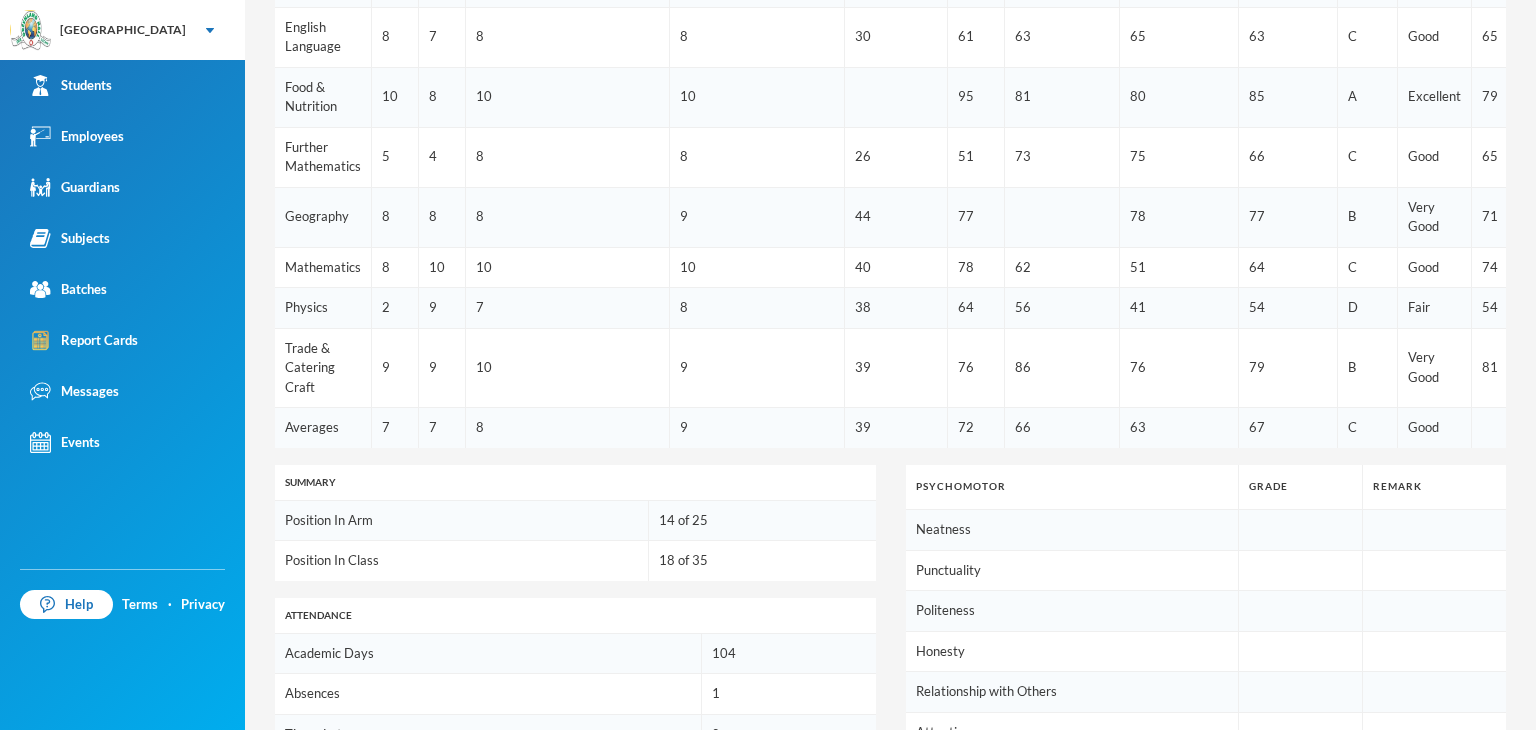 scroll, scrollTop: 781, scrollLeft: 0, axis: vertical 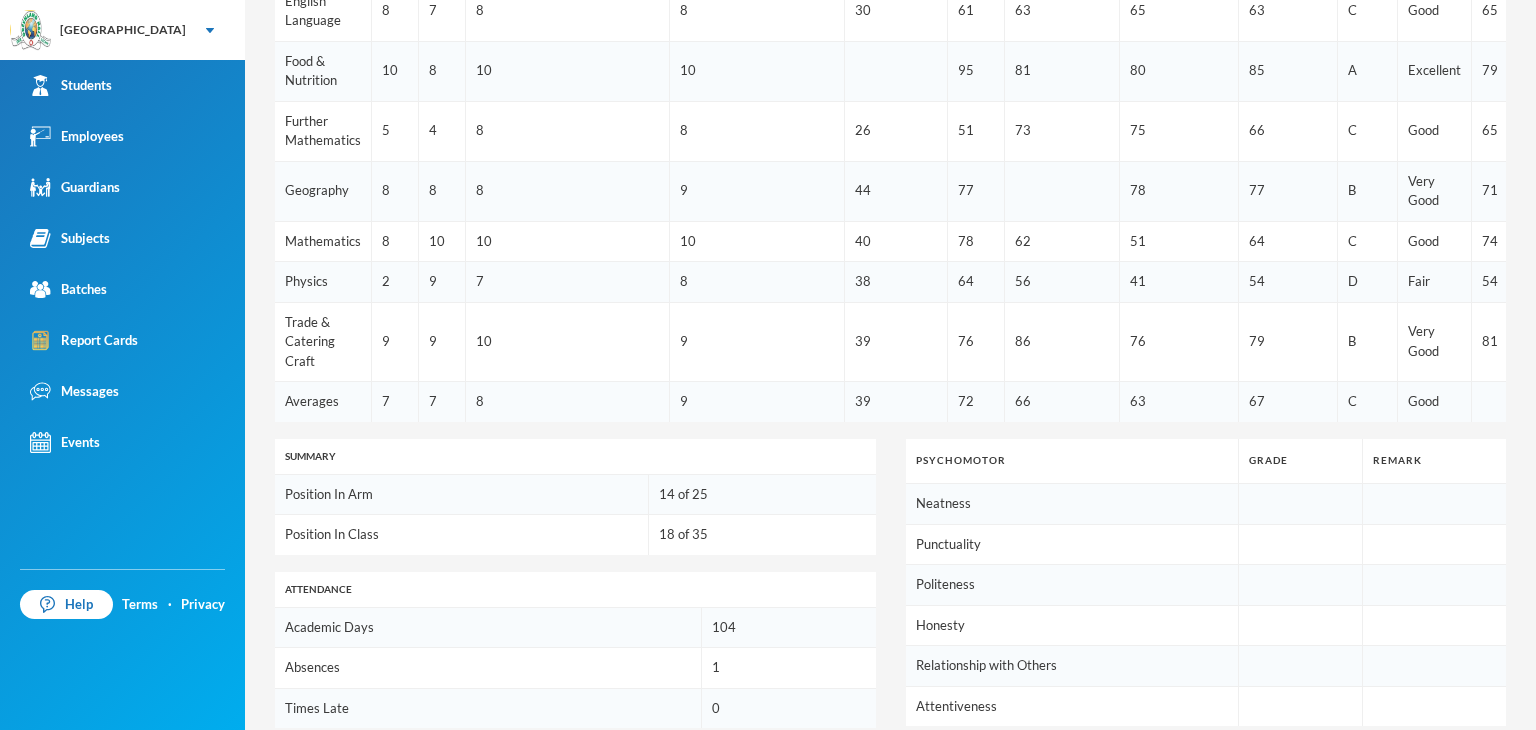 click on "Position In Arm" at bounding box center (462, 495) 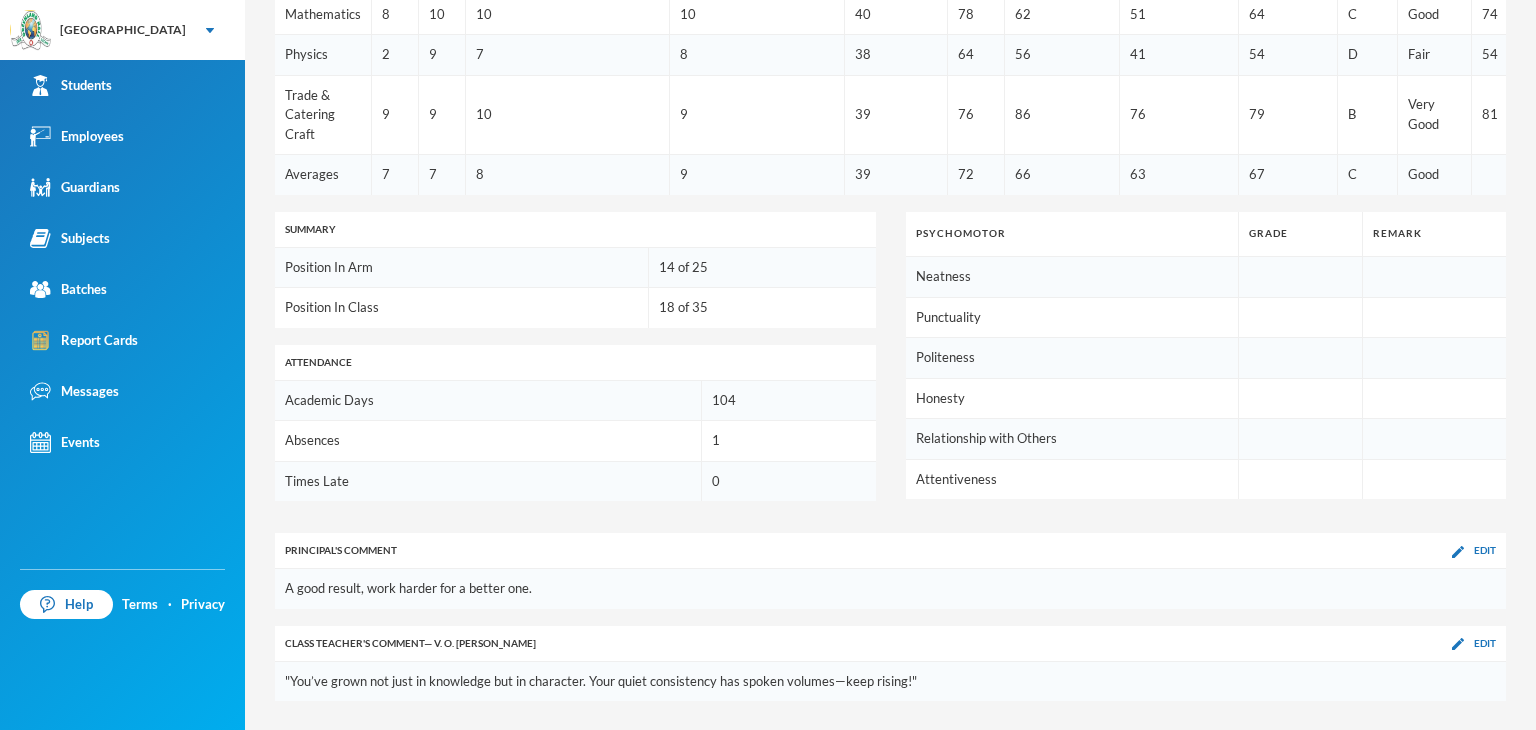 scroll, scrollTop: 1023, scrollLeft: 0, axis: vertical 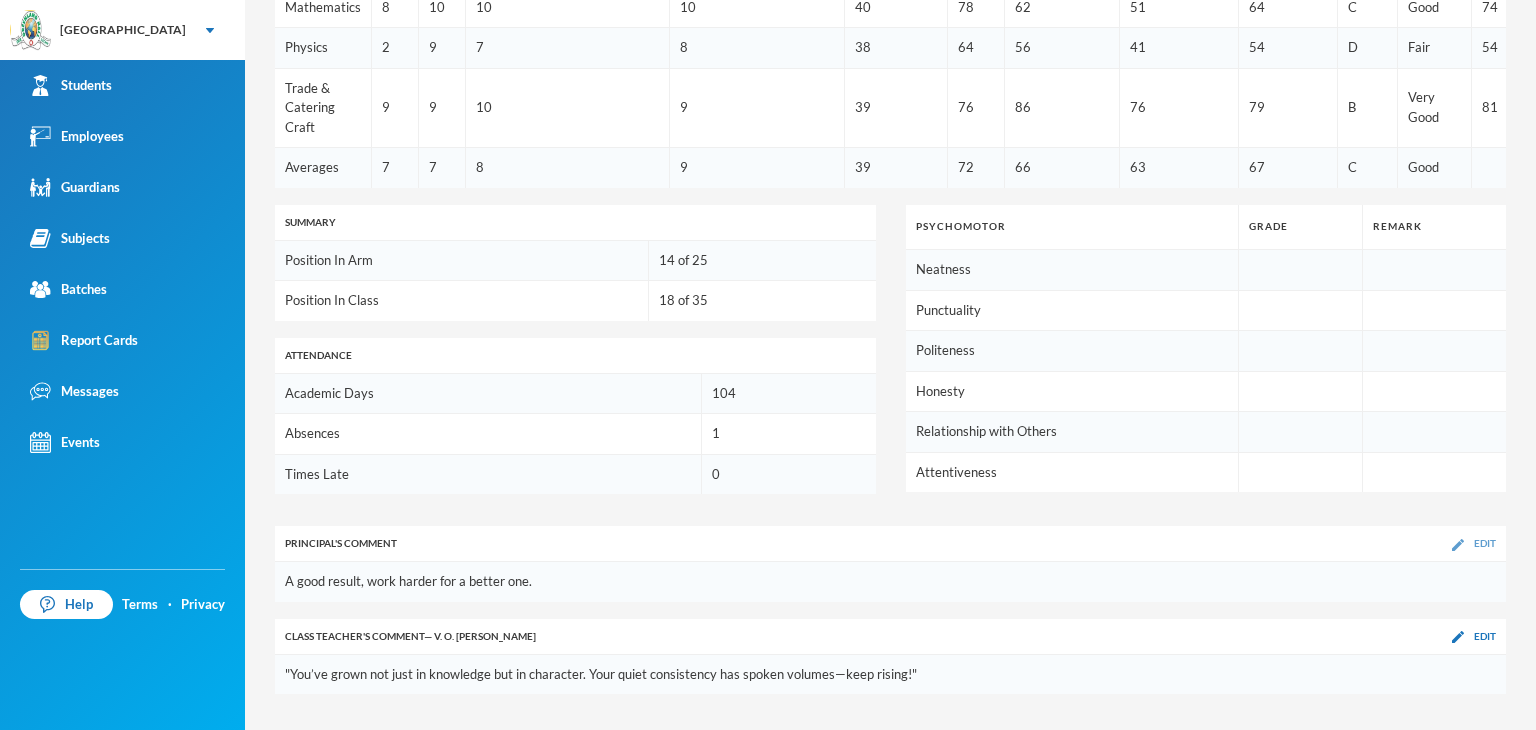 click on "Edit" at bounding box center [1474, 543] 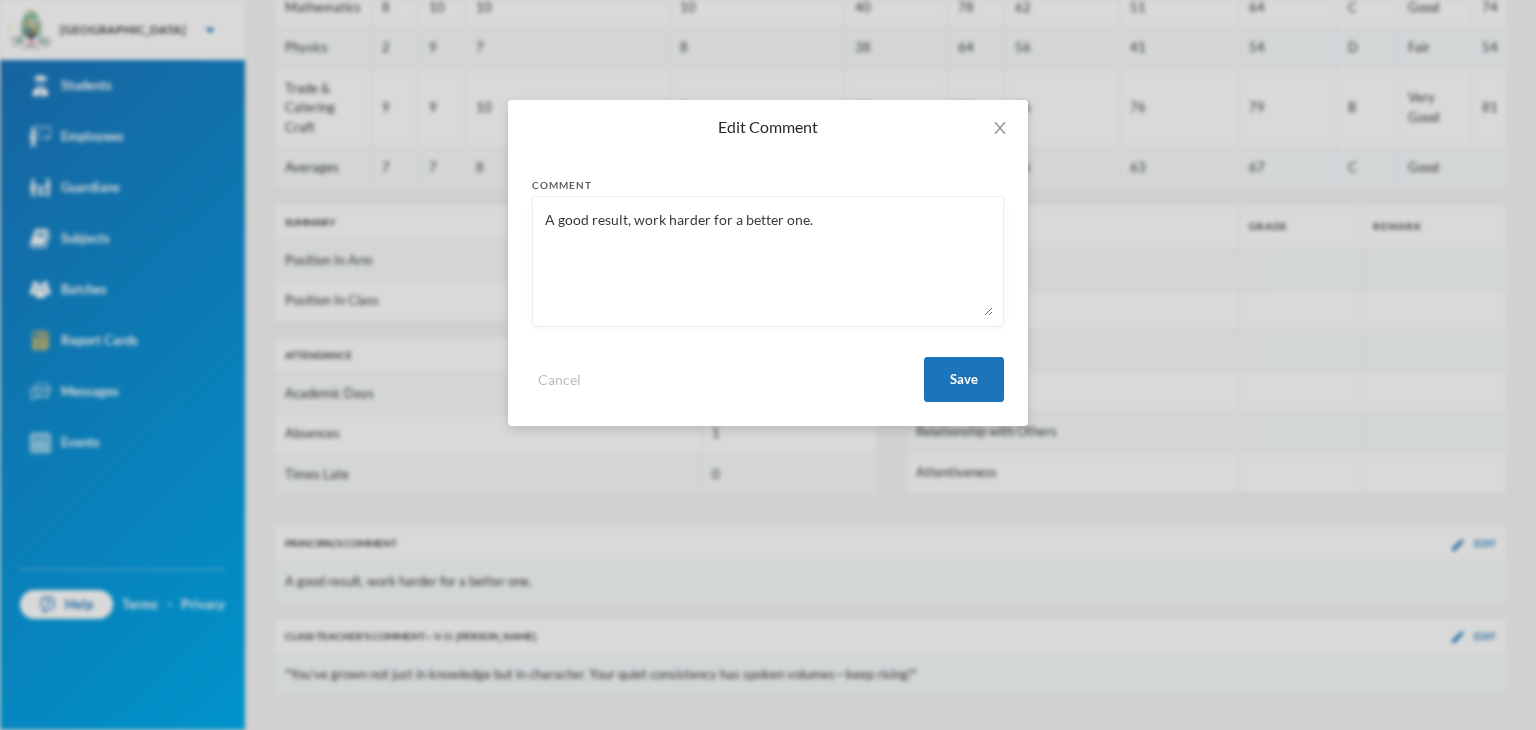 click on "A good result, work harder for a better one." at bounding box center (768, 261) 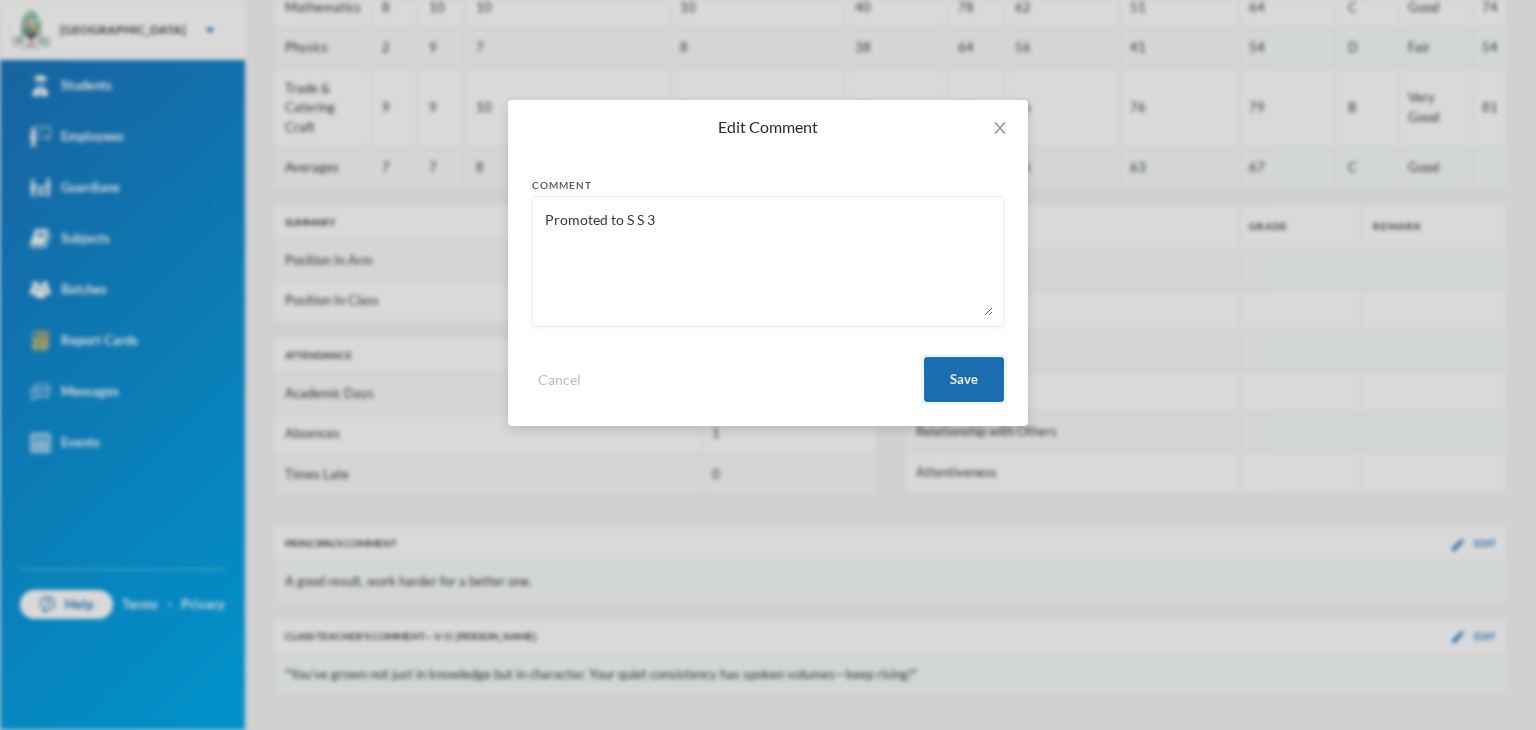 type on "Promoted to S S 3" 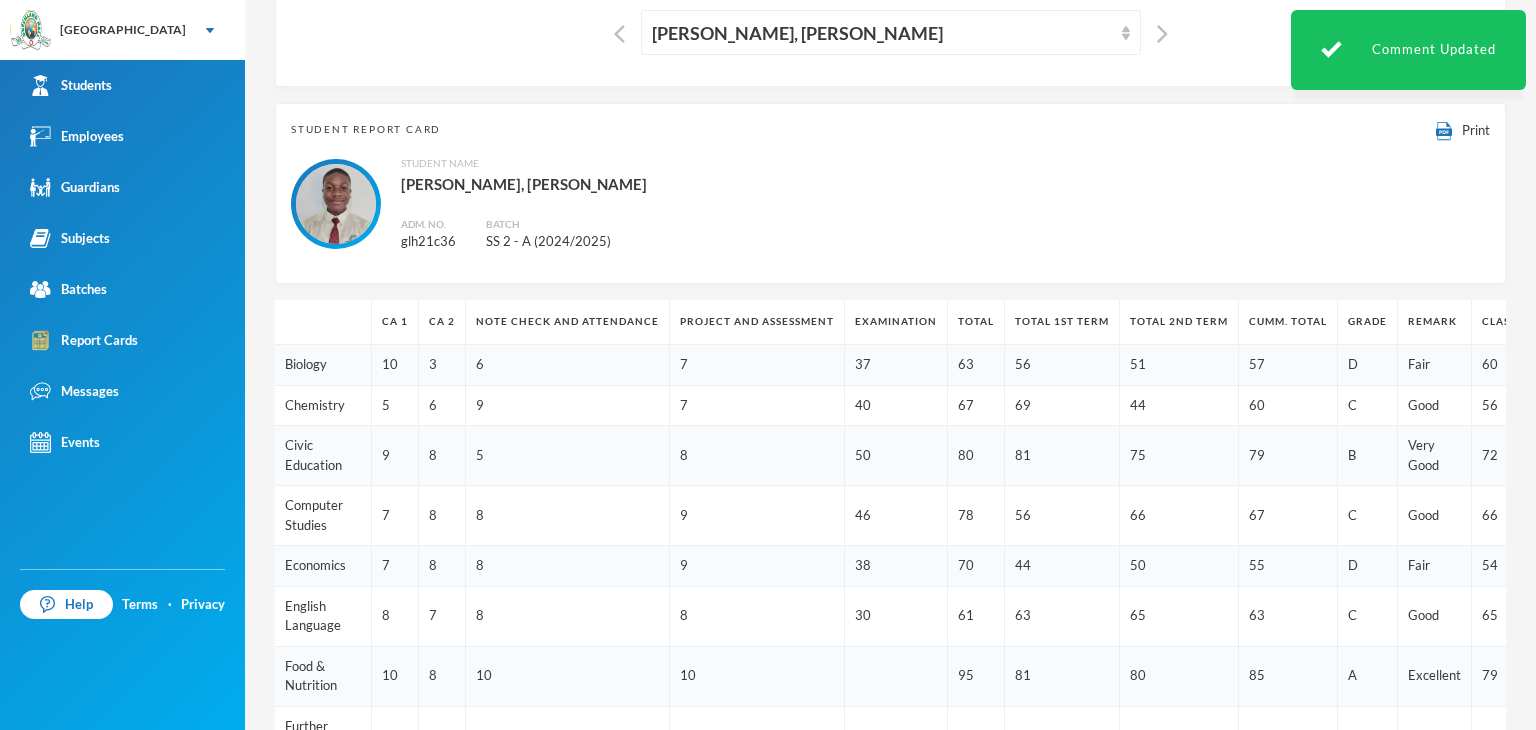scroll, scrollTop: 23, scrollLeft: 0, axis: vertical 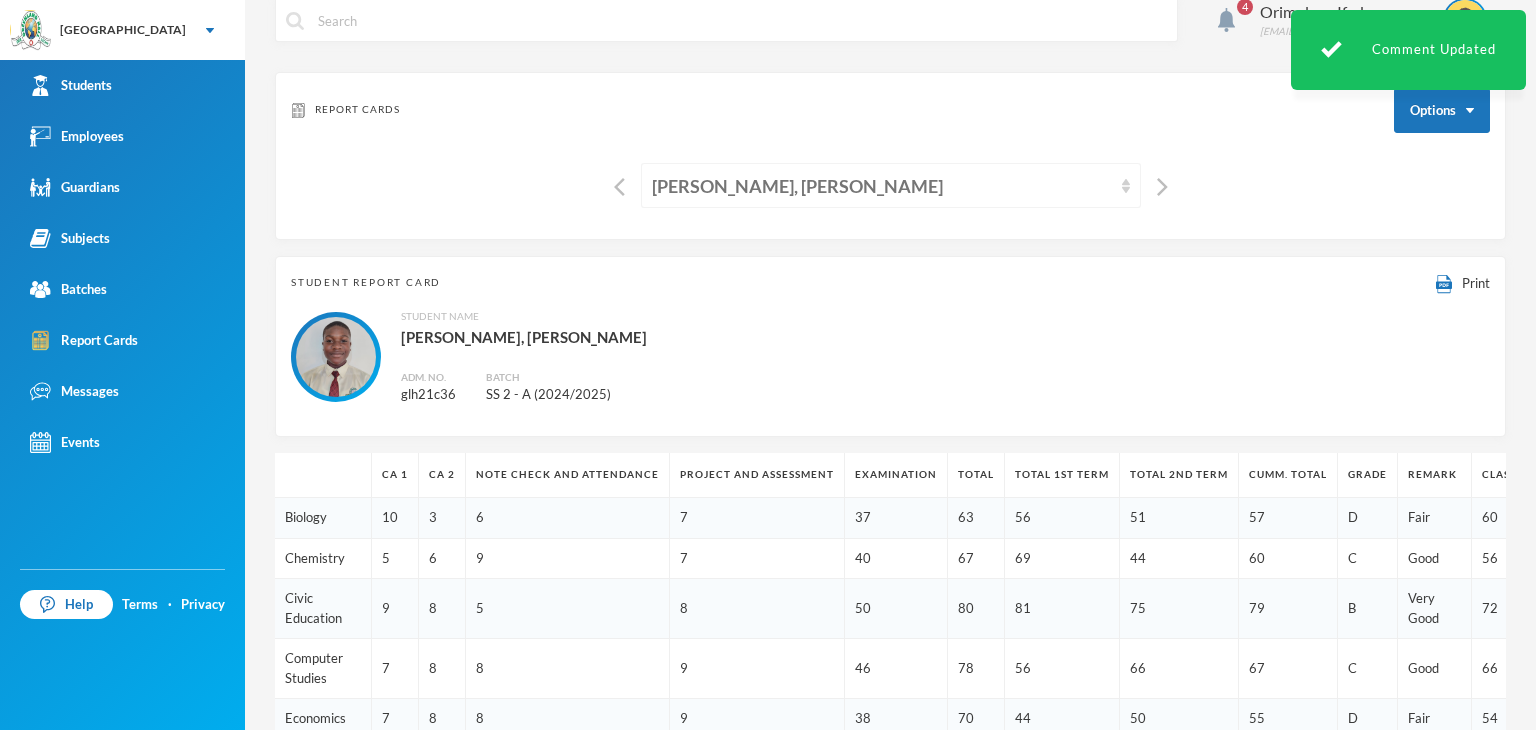 click on "Ojewale, Adejuwon Samad" at bounding box center [882, 186] 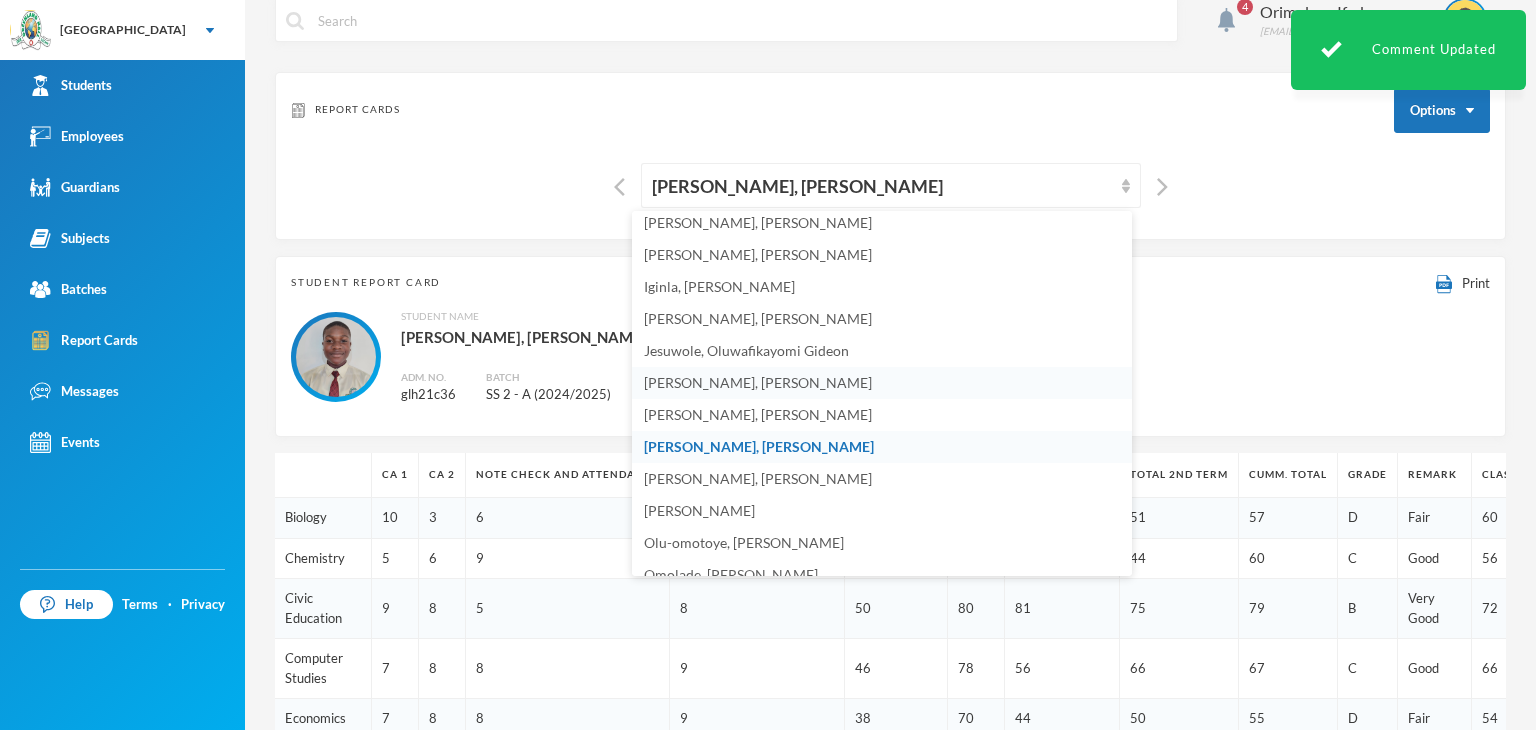 scroll, scrollTop: 548, scrollLeft: 0, axis: vertical 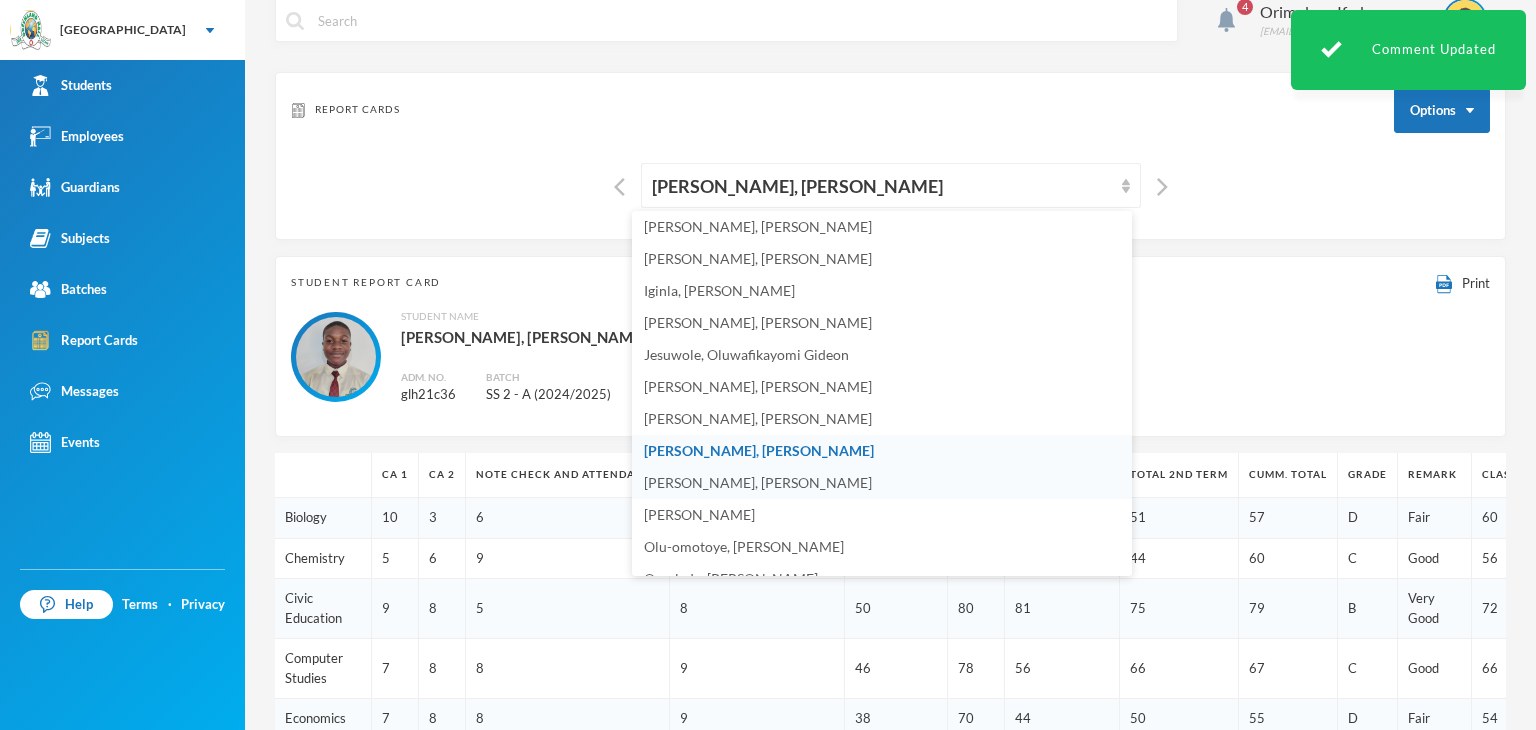 click on "Okonyia, Titilayo Adaeze" at bounding box center (758, 482) 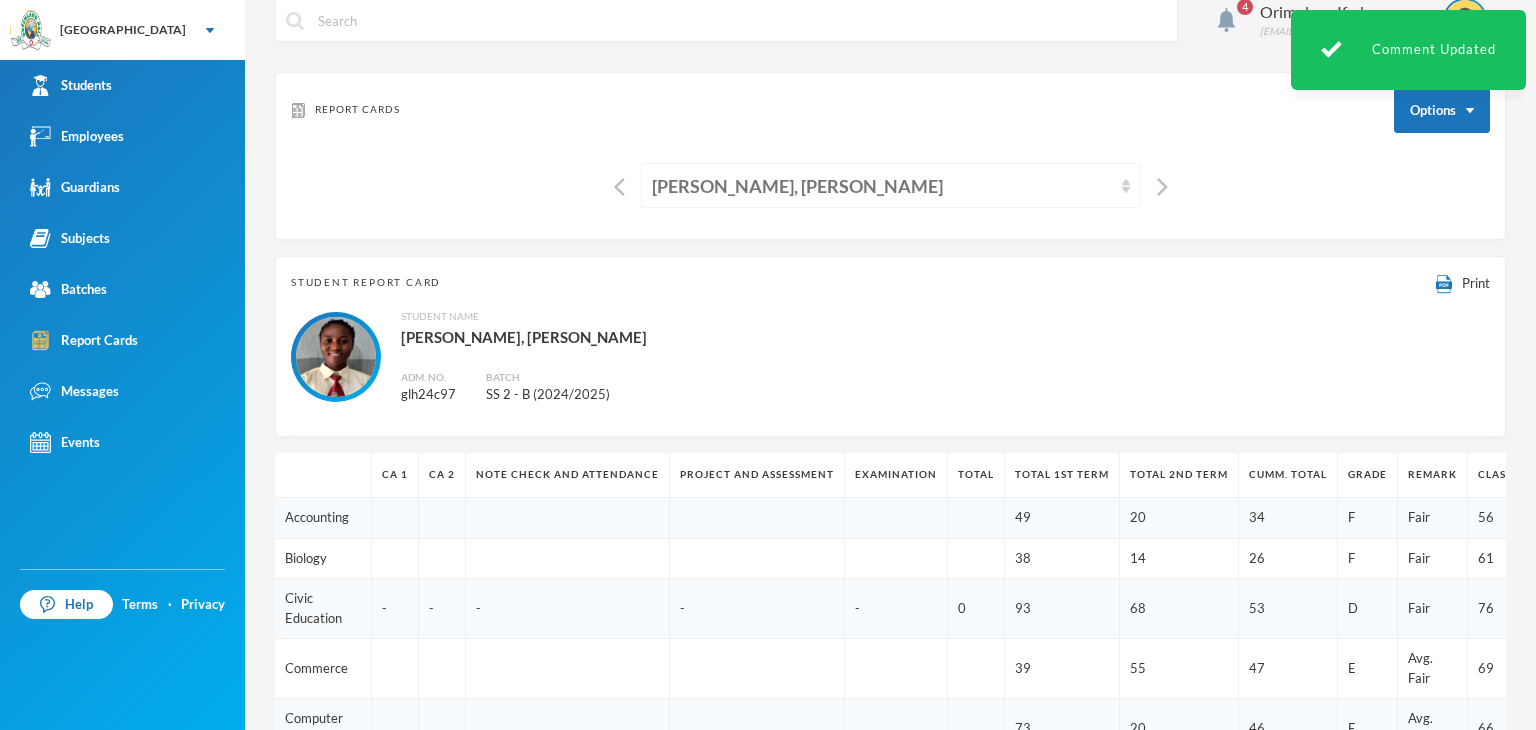 click on "Okonyia, Titilayo Adaeze" at bounding box center [882, 186] 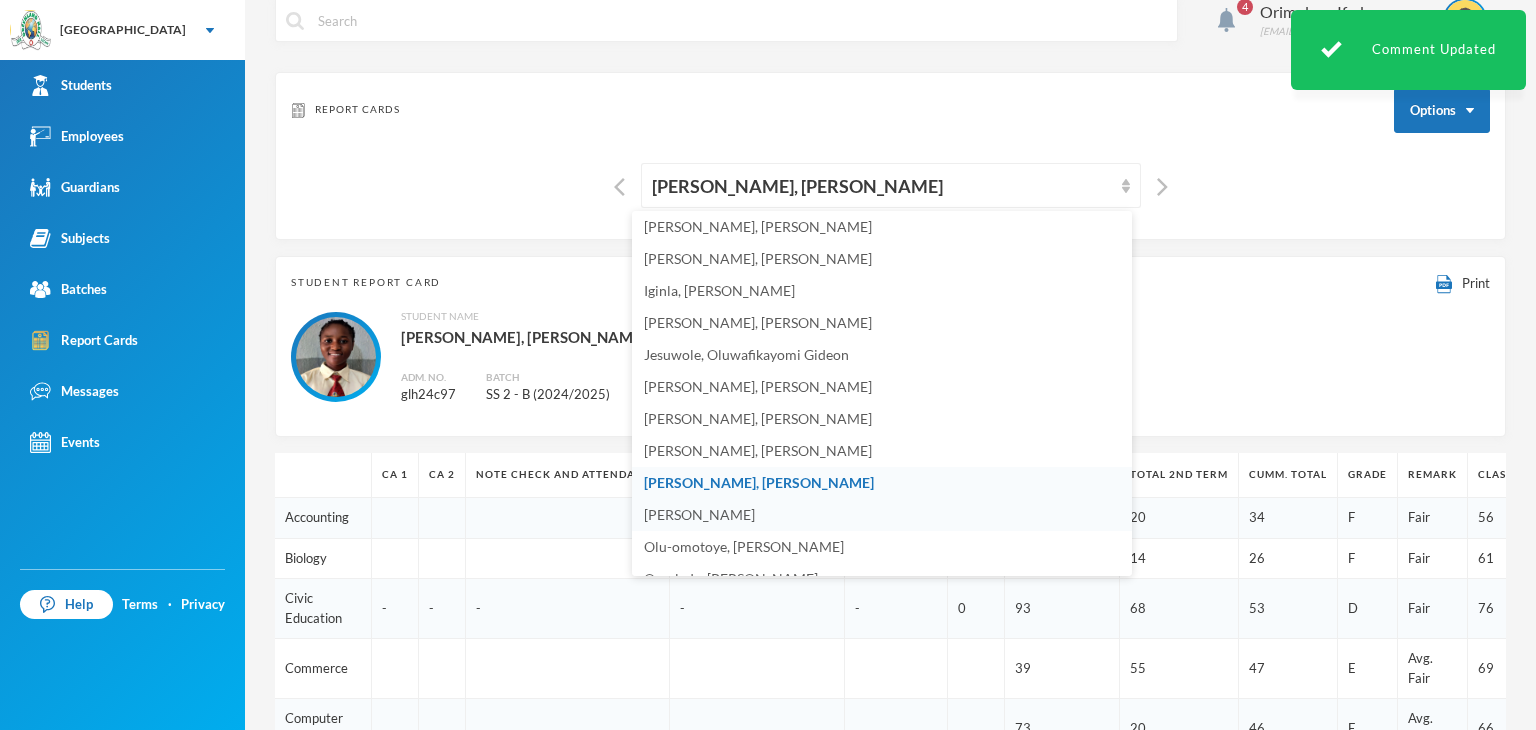 click on "Oladimeji, Munirat Mofiyinfoluwa" at bounding box center (699, 514) 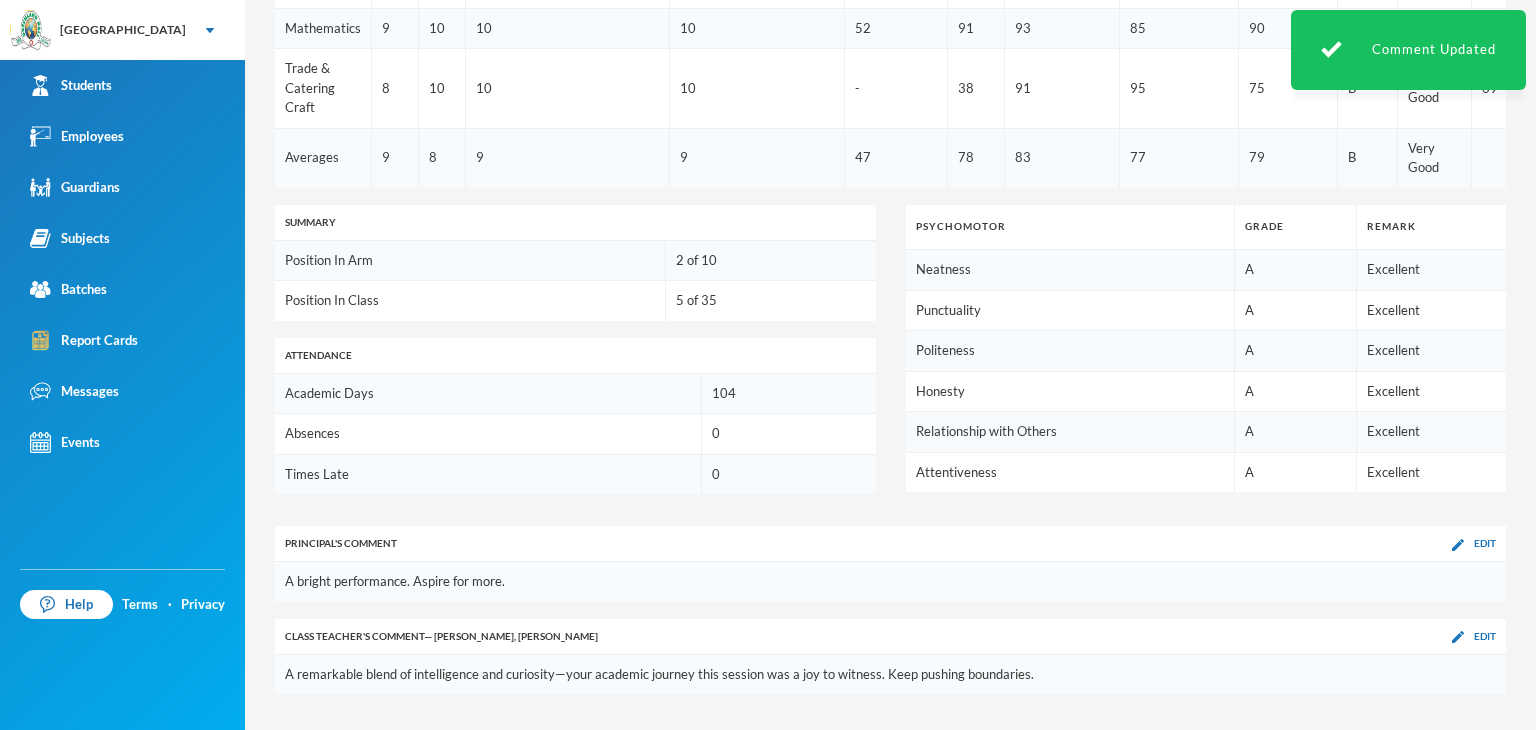 scroll, scrollTop: 1062, scrollLeft: 0, axis: vertical 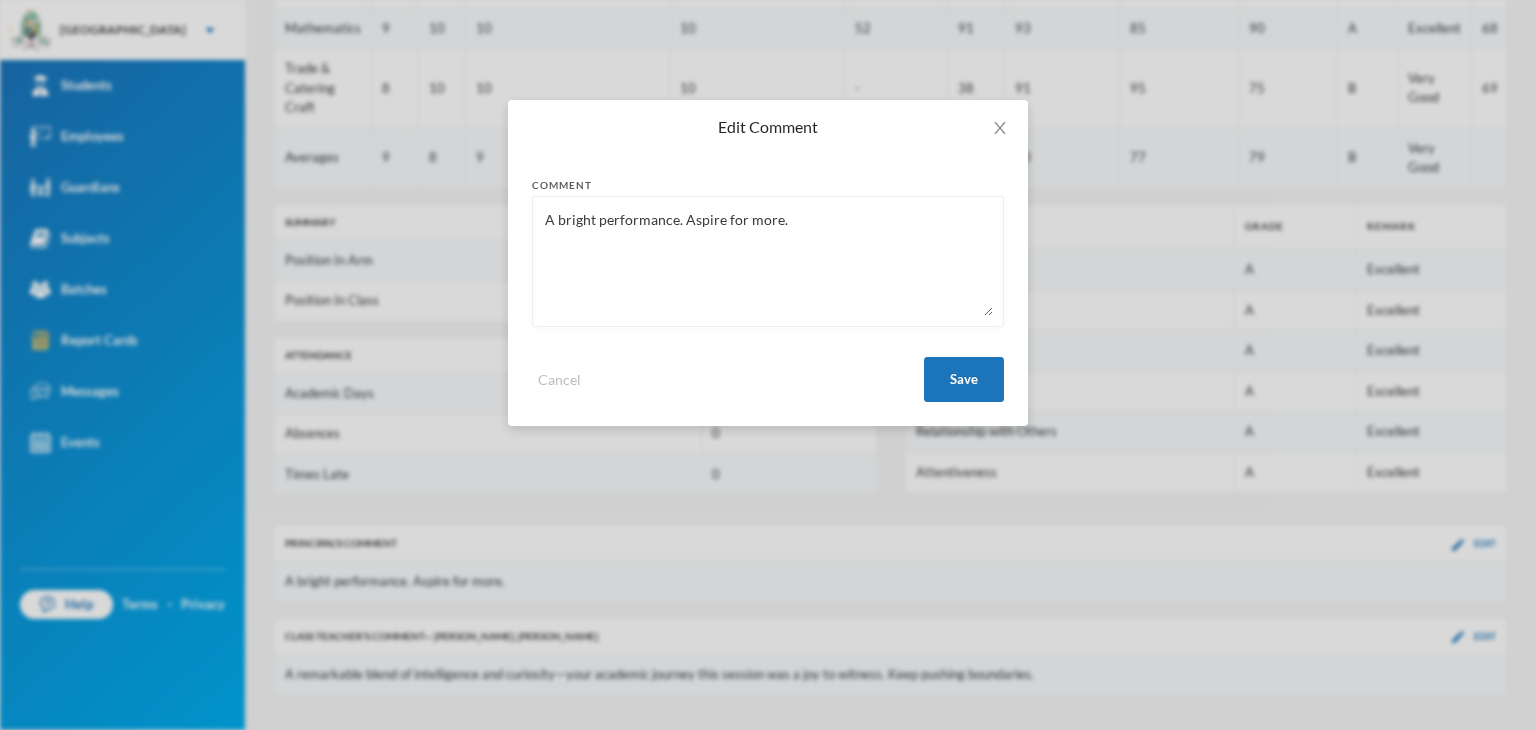 click on "Comment" at bounding box center (768, 185) 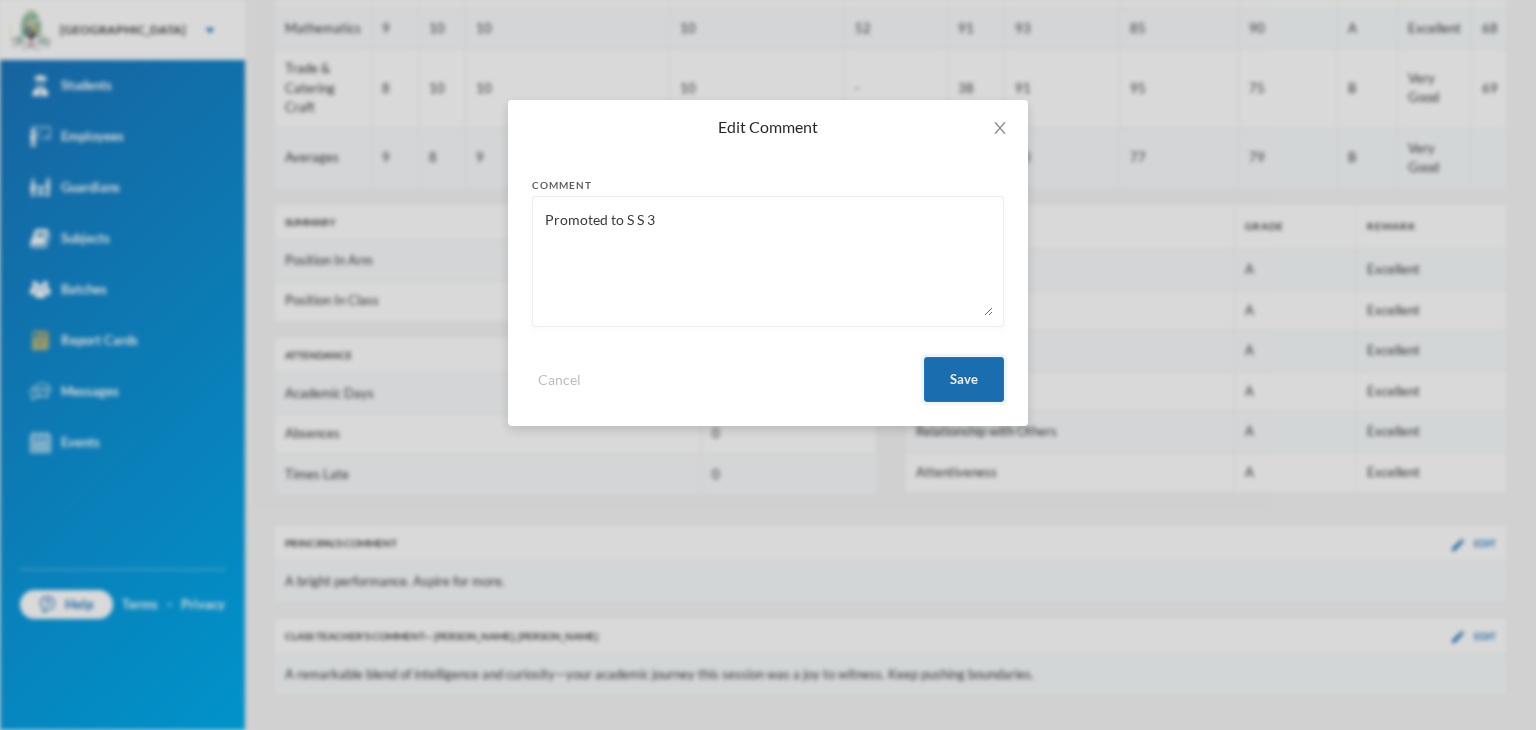 type on "Promoted to S S 3" 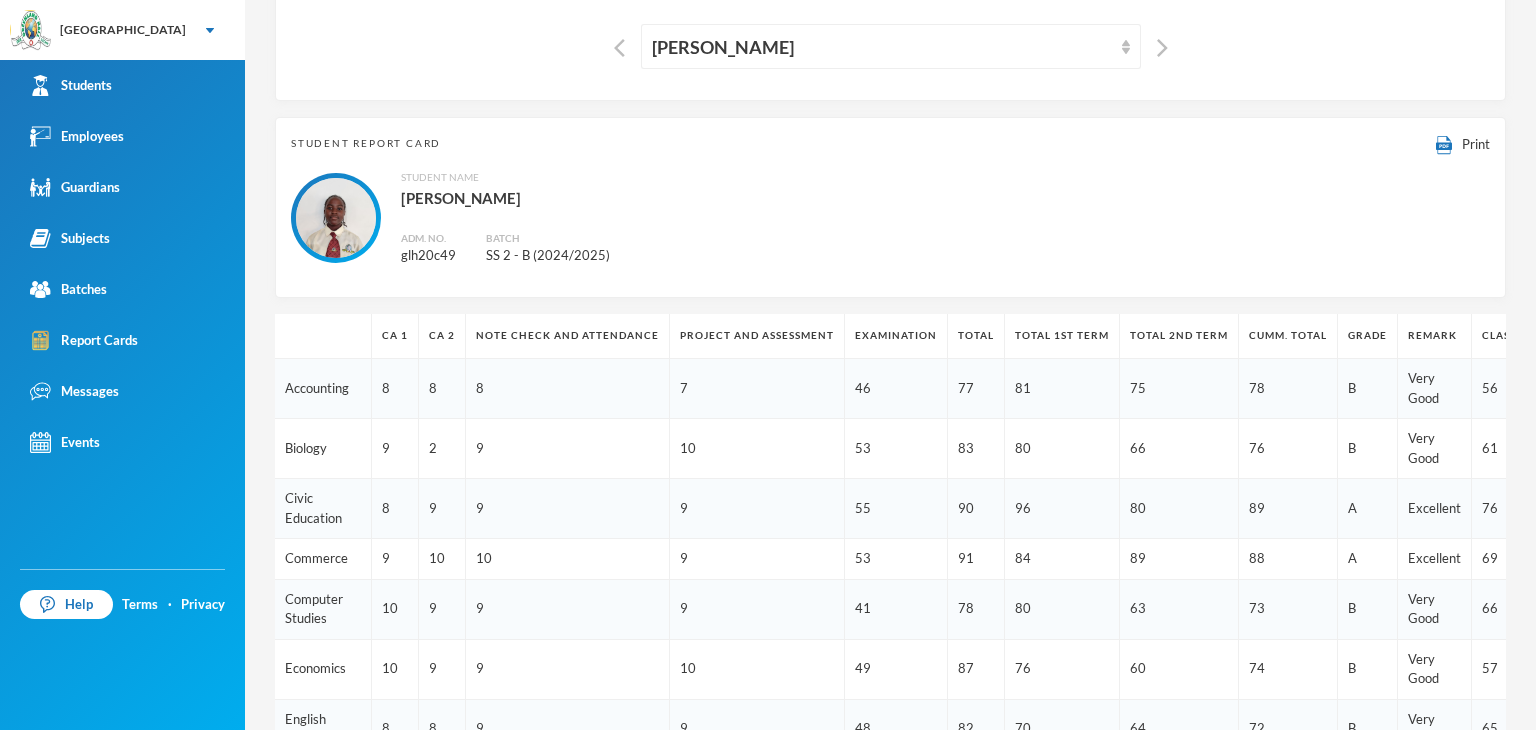 scroll, scrollTop: 62, scrollLeft: 0, axis: vertical 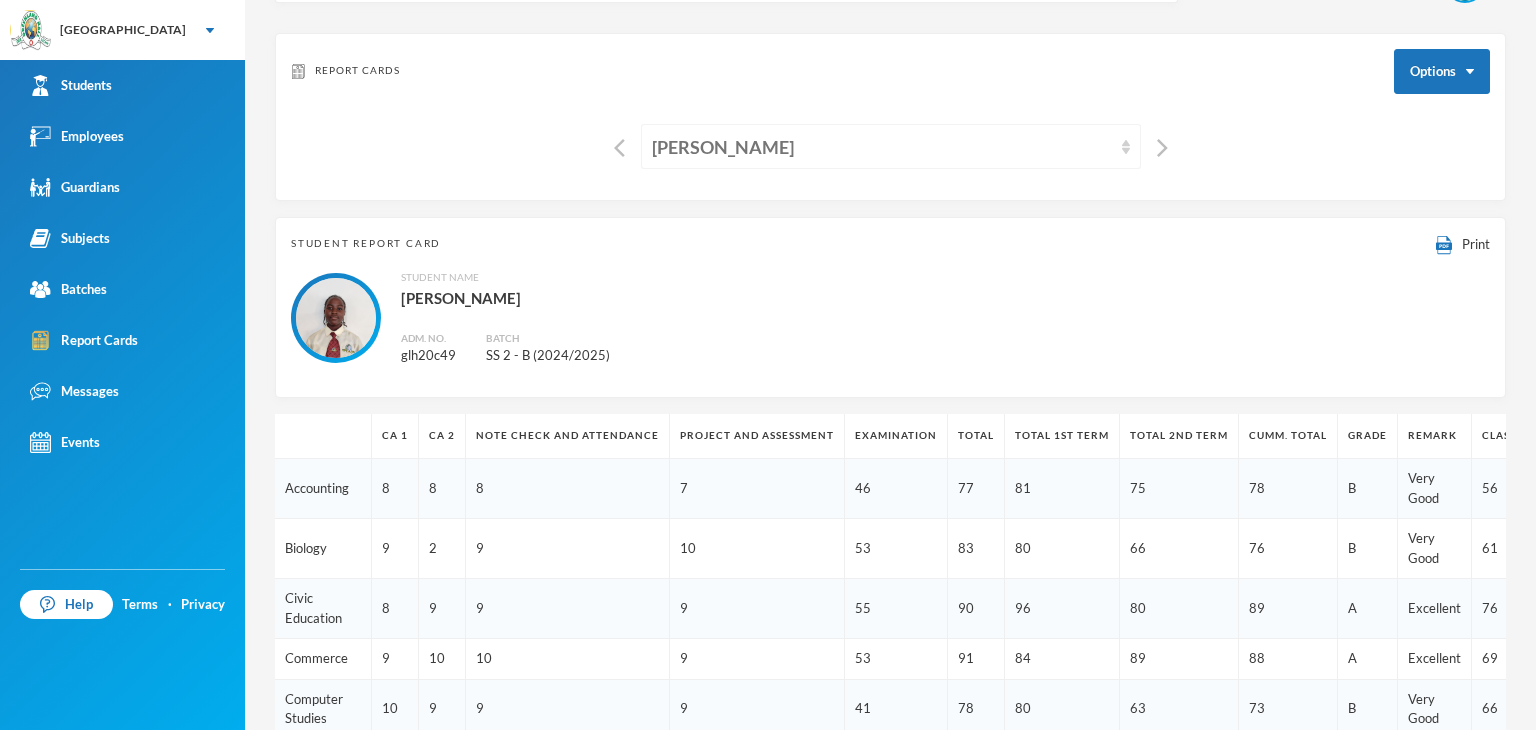 click on "Oladimeji, Munirat Mofiyinfoluwa" at bounding box center (882, 147) 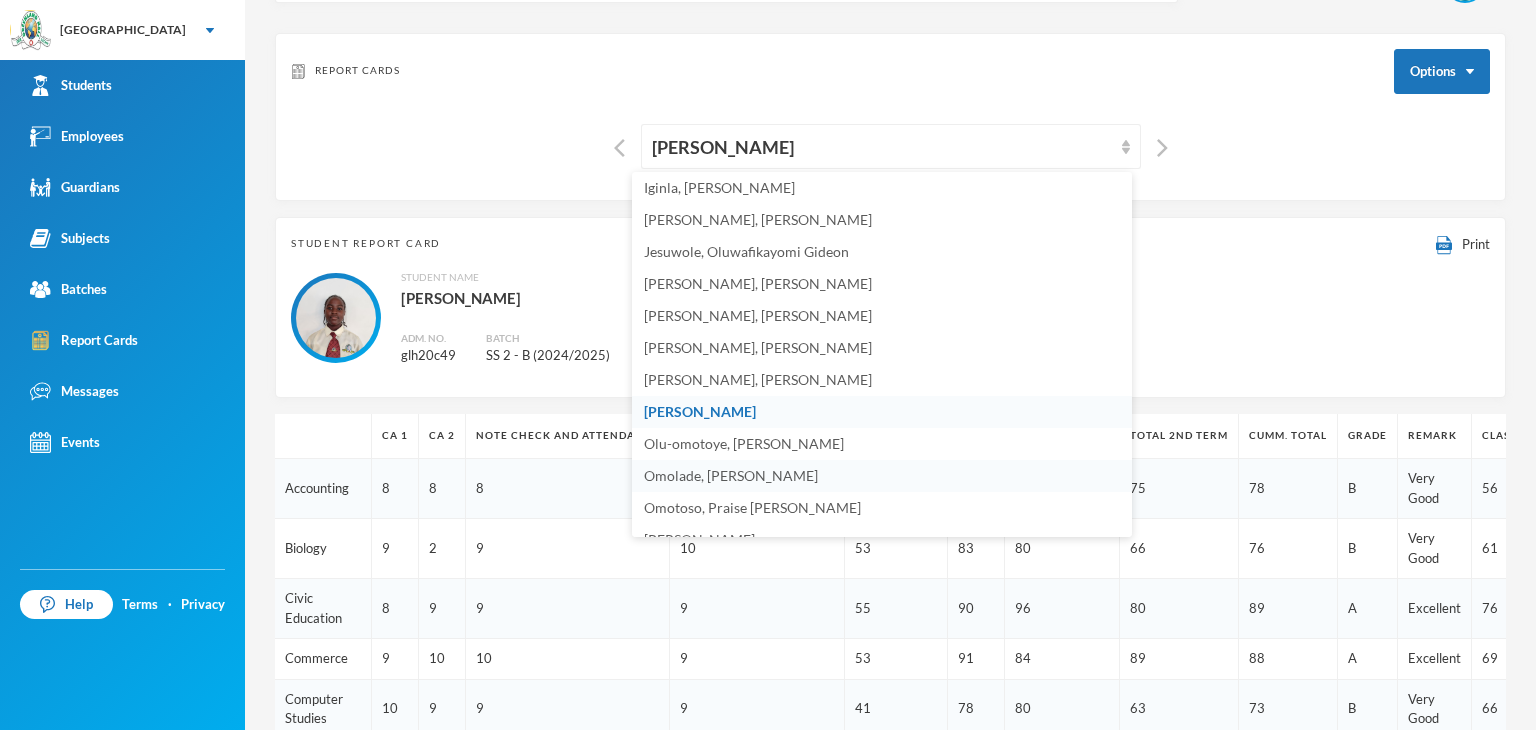 scroll, scrollTop: 648, scrollLeft: 0, axis: vertical 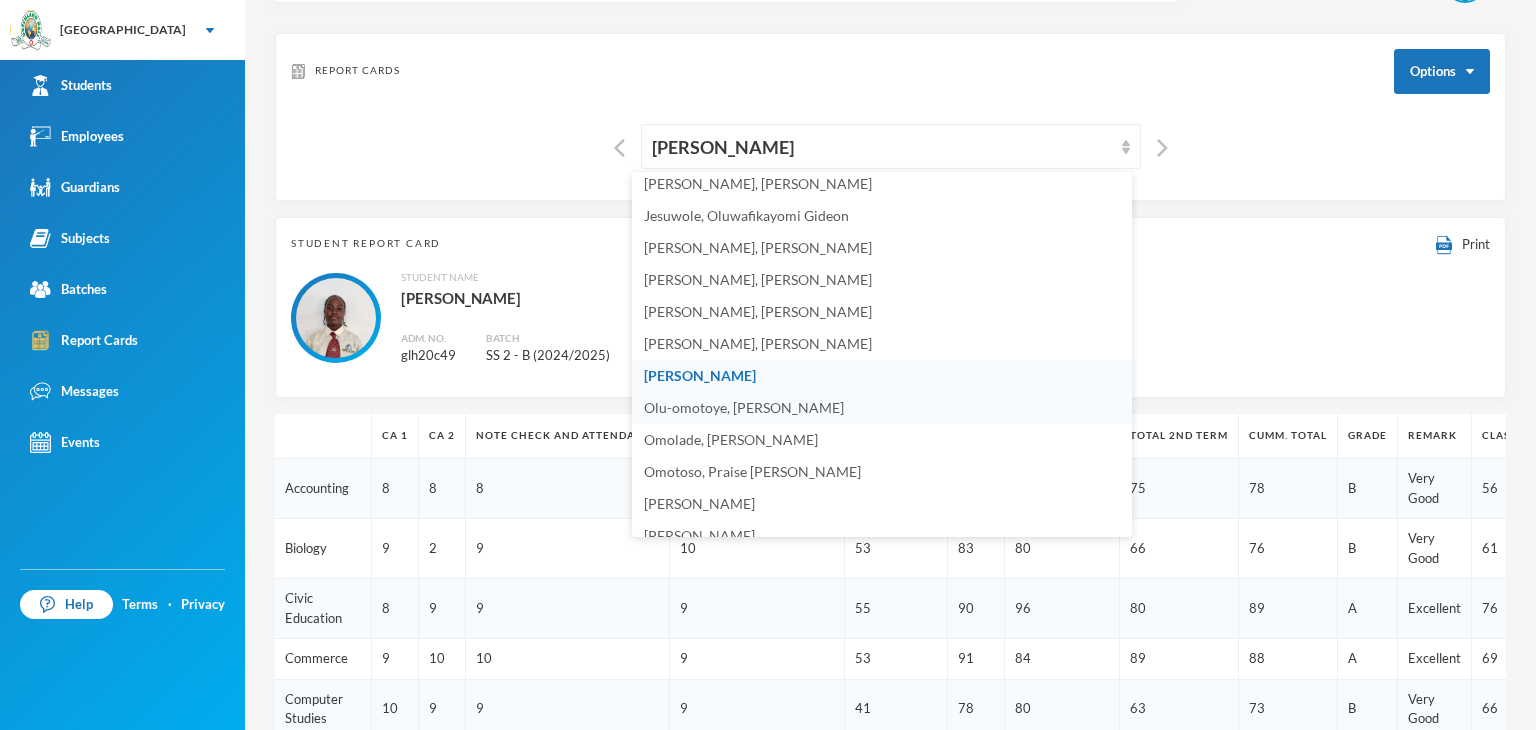 click on "Olu-omotoye, Ogooluwa Ayomikun" at bounding box center (744, 407) 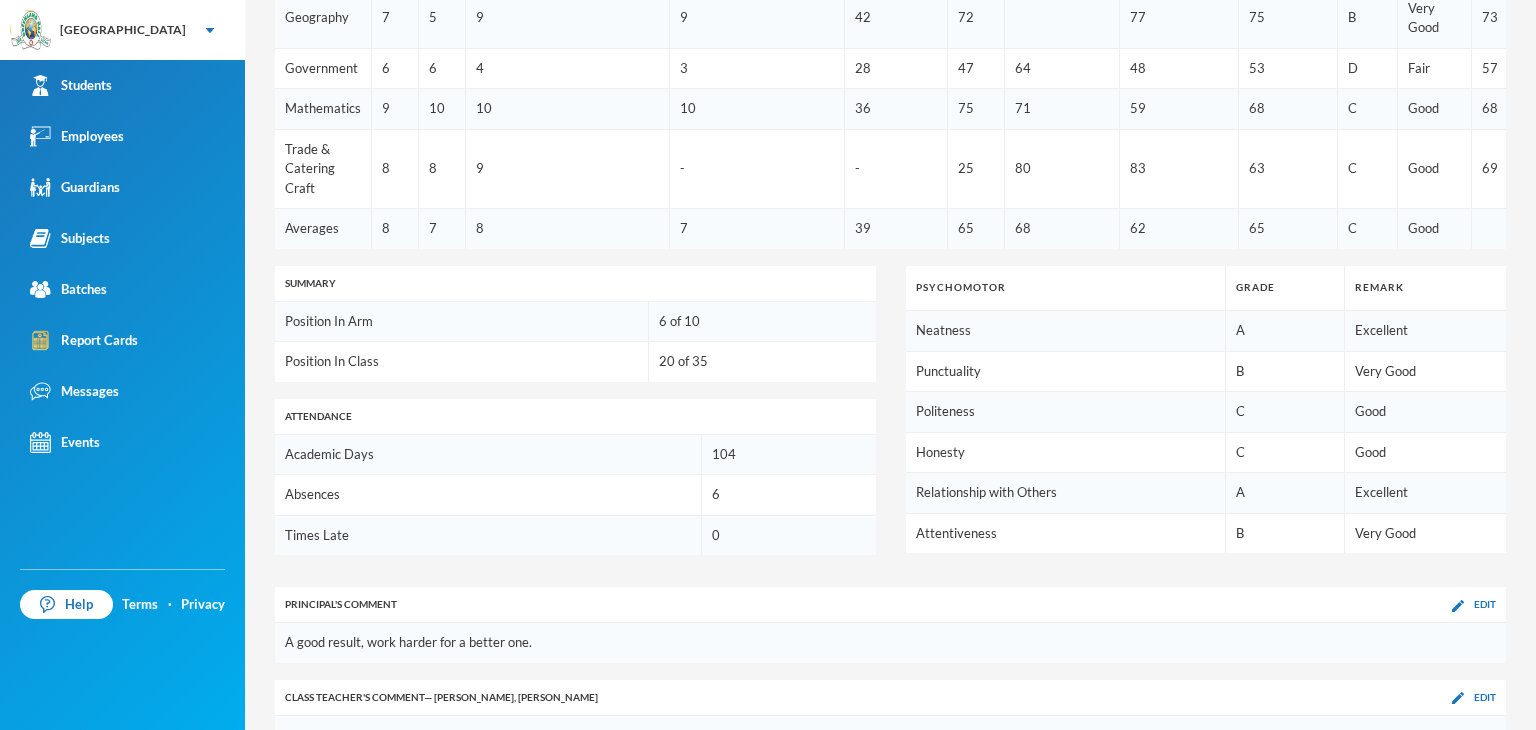 scroll, scrollTop: 1023, scrollLeft: 0, axis: vertical 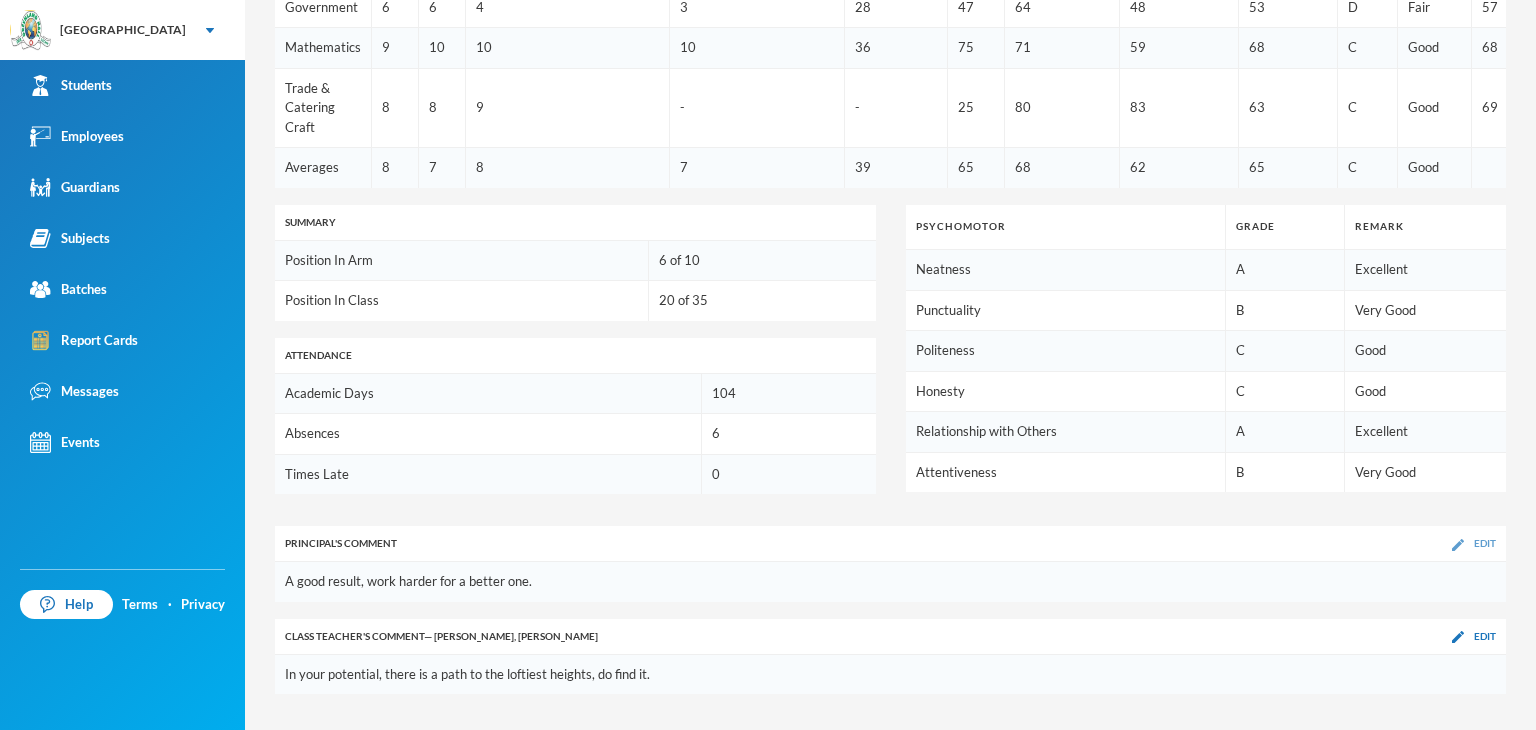 click on "Edit" at bounding box center [1474, 543] 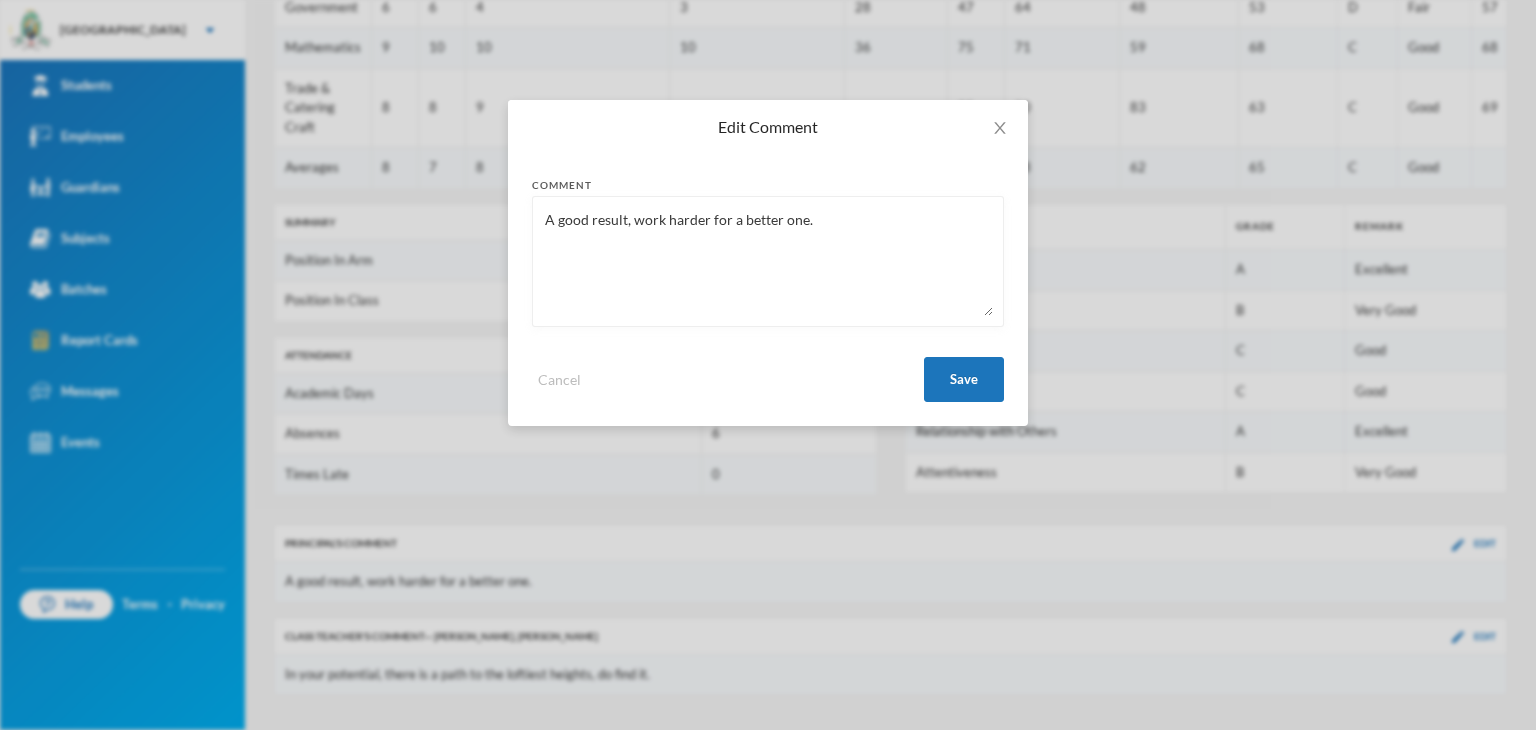 click on "A good result, work harder for a better one." at bounding box center [768, 261] 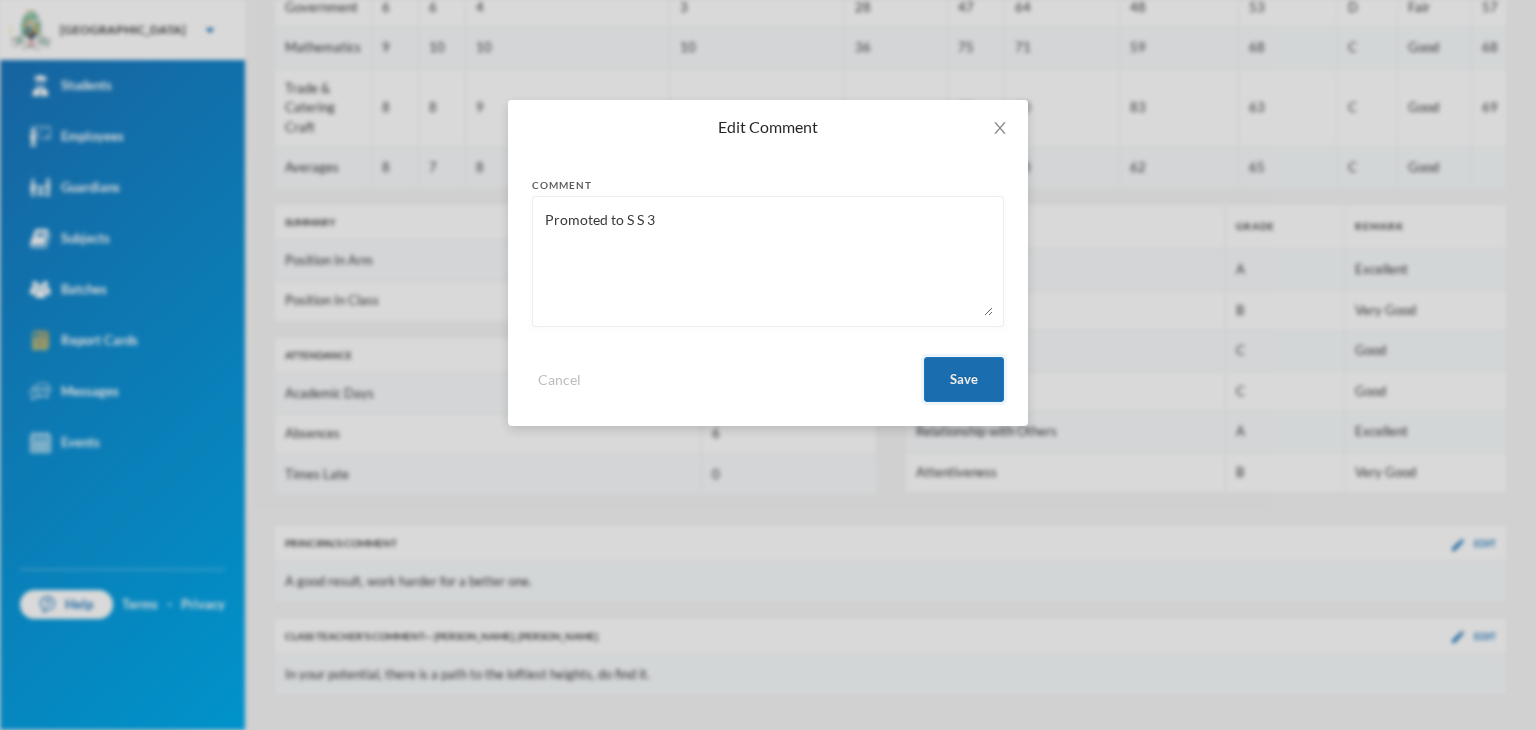 type on "Promoted to S S 3" 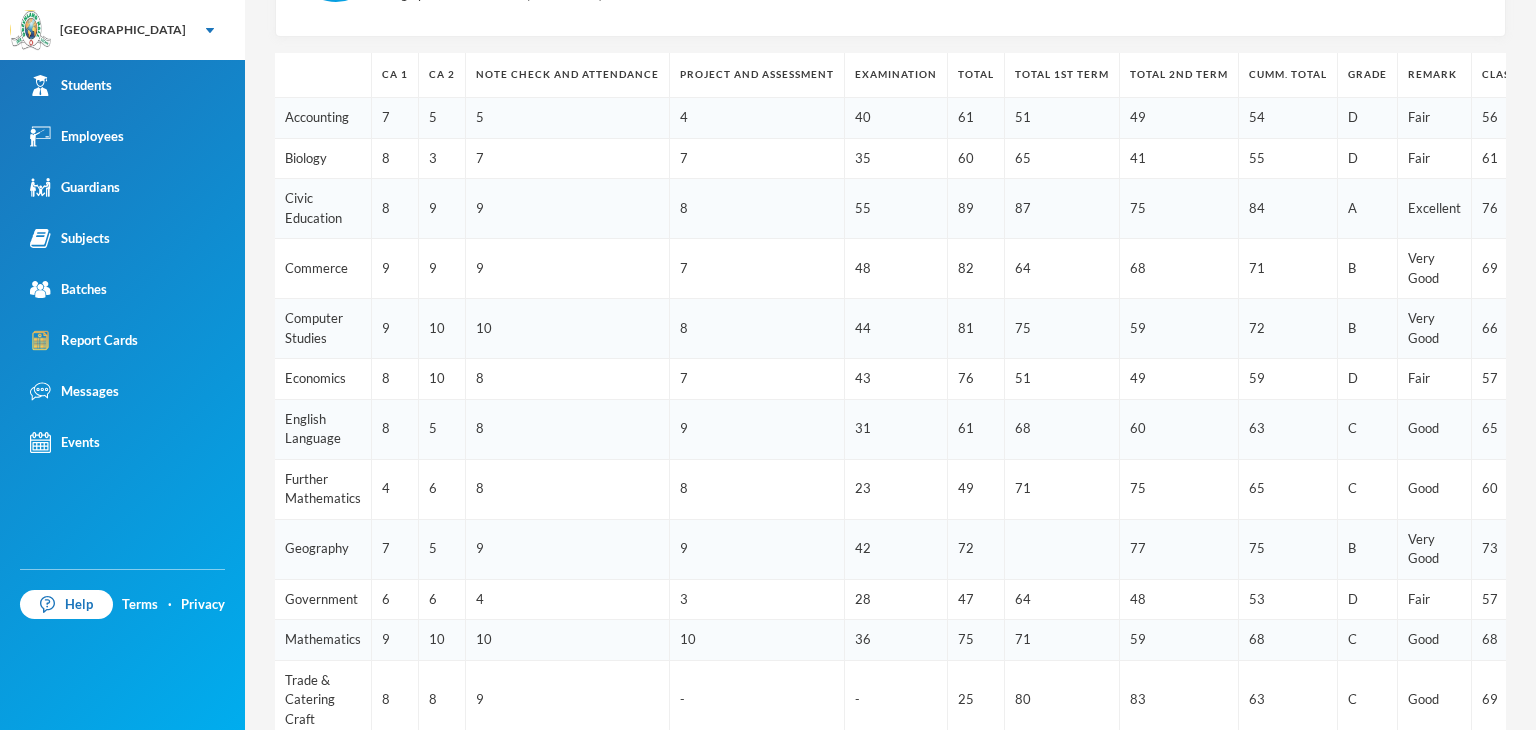 scroll, scrollTop: 123, scrollLeft: 0, axis: vertical 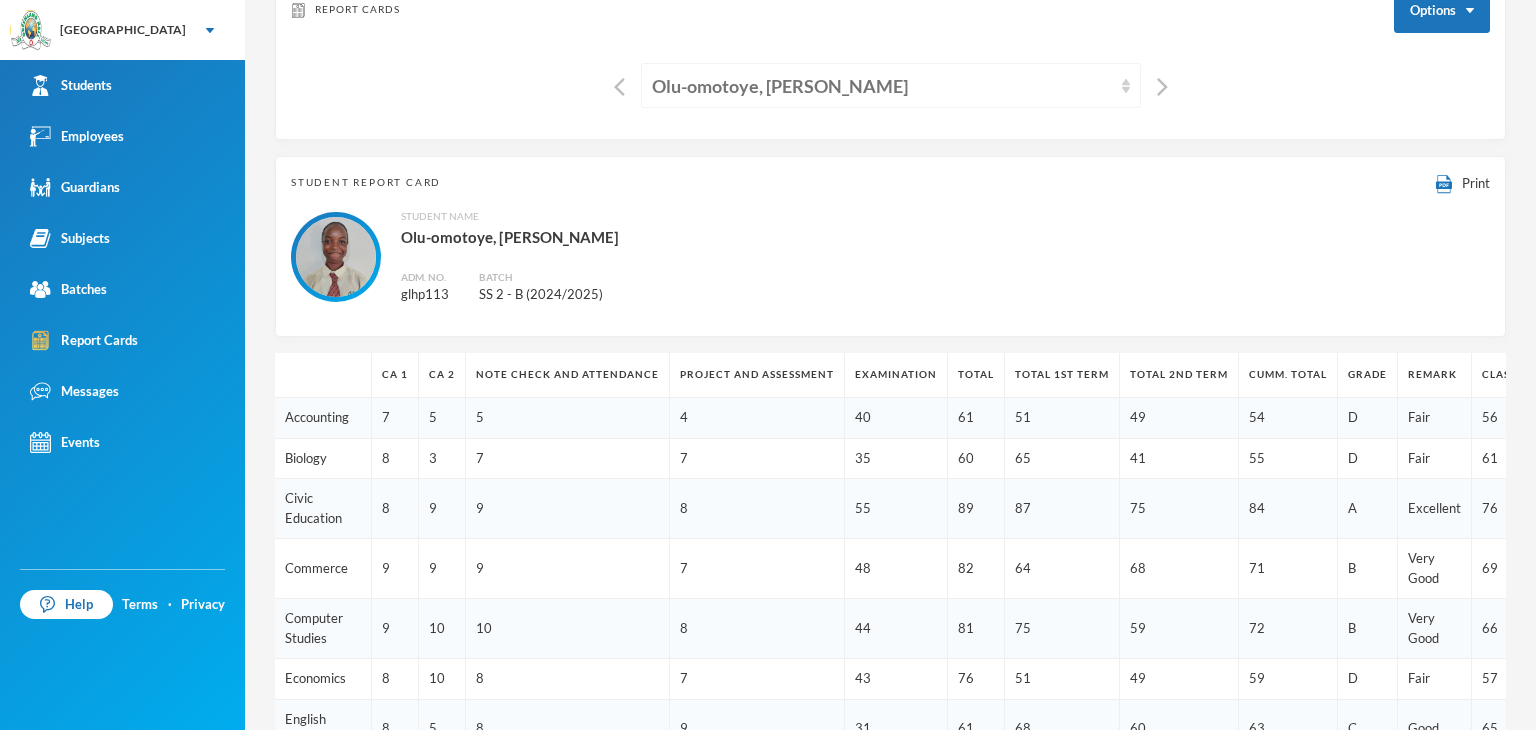 click on "Olu-omotoye, Ogooluwa Ayomikun" at bounding box center [891, 85] 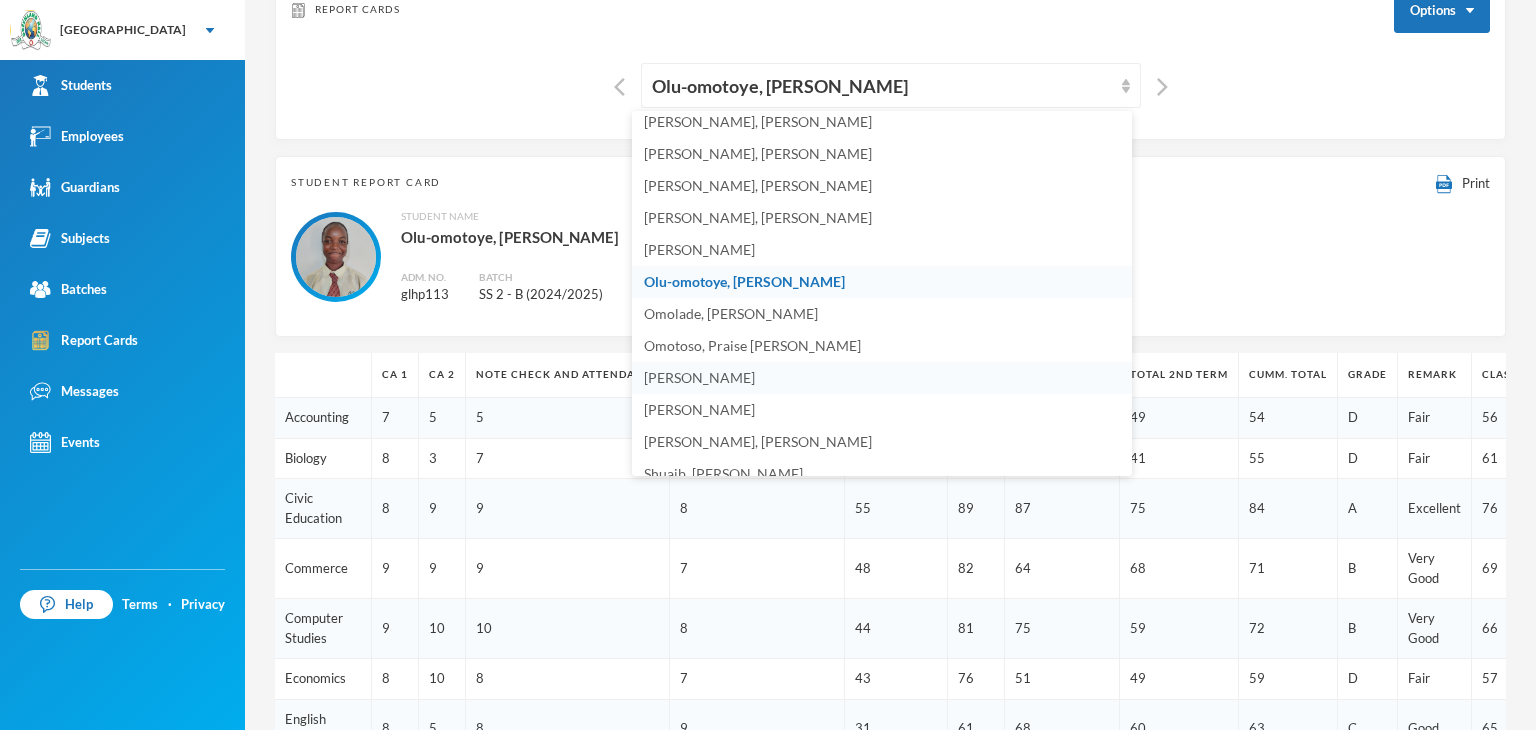 scroll, scrollTop: 744, scrollLeft: 0, axis: vertical 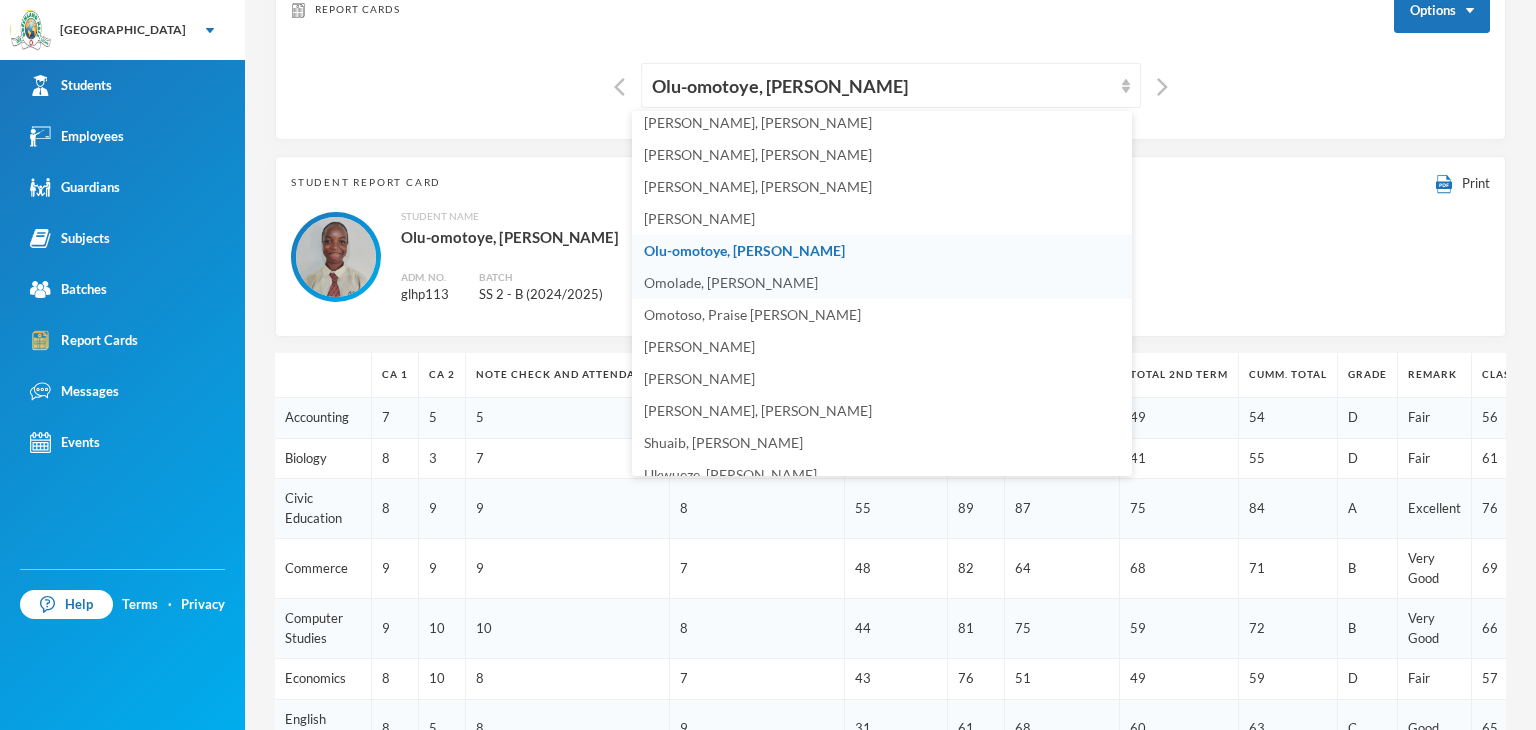 click on "Omolade, Motolani Emmanuel" at bounding box center (882, 283) 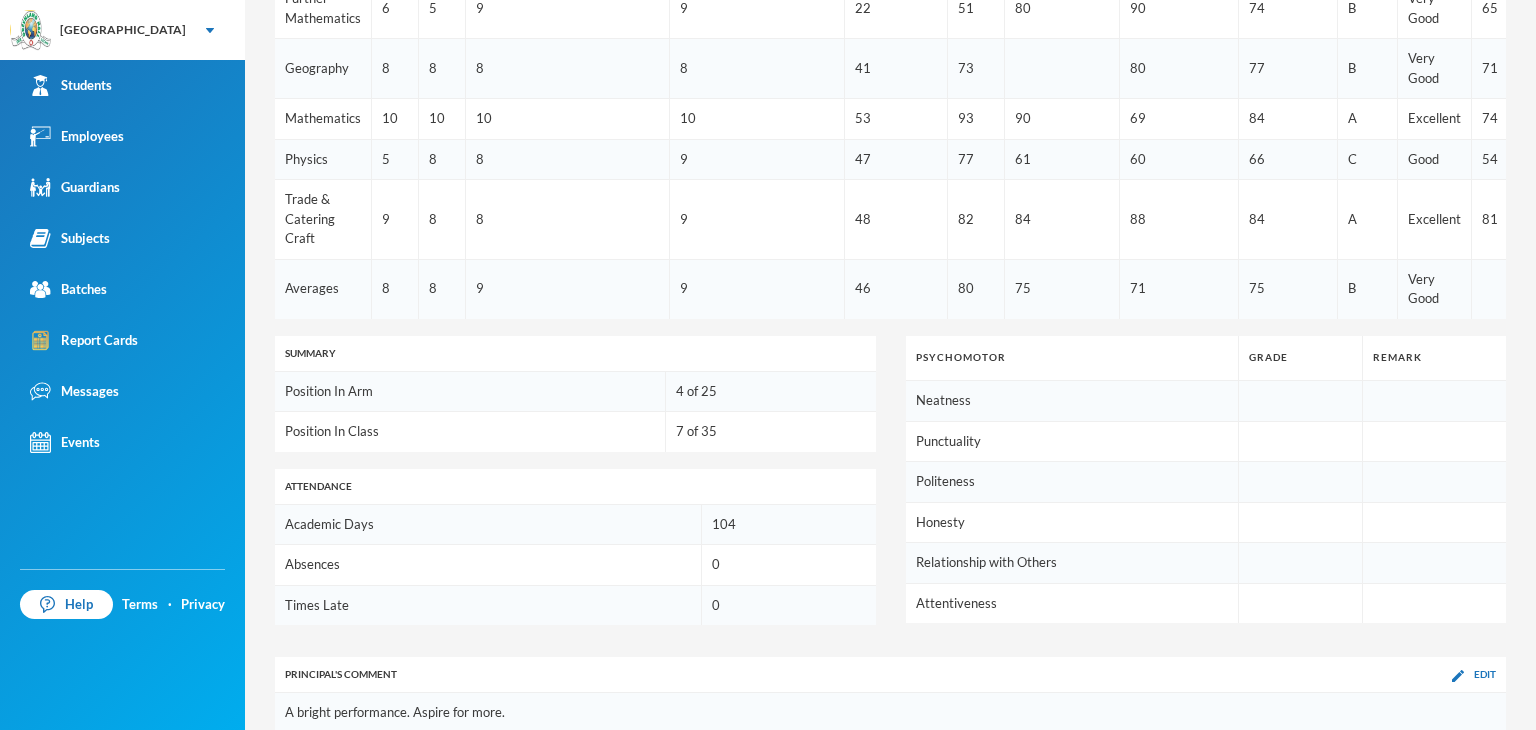 scroll, scrollTop: 1062, scrollLeft: 0, axis: vertical 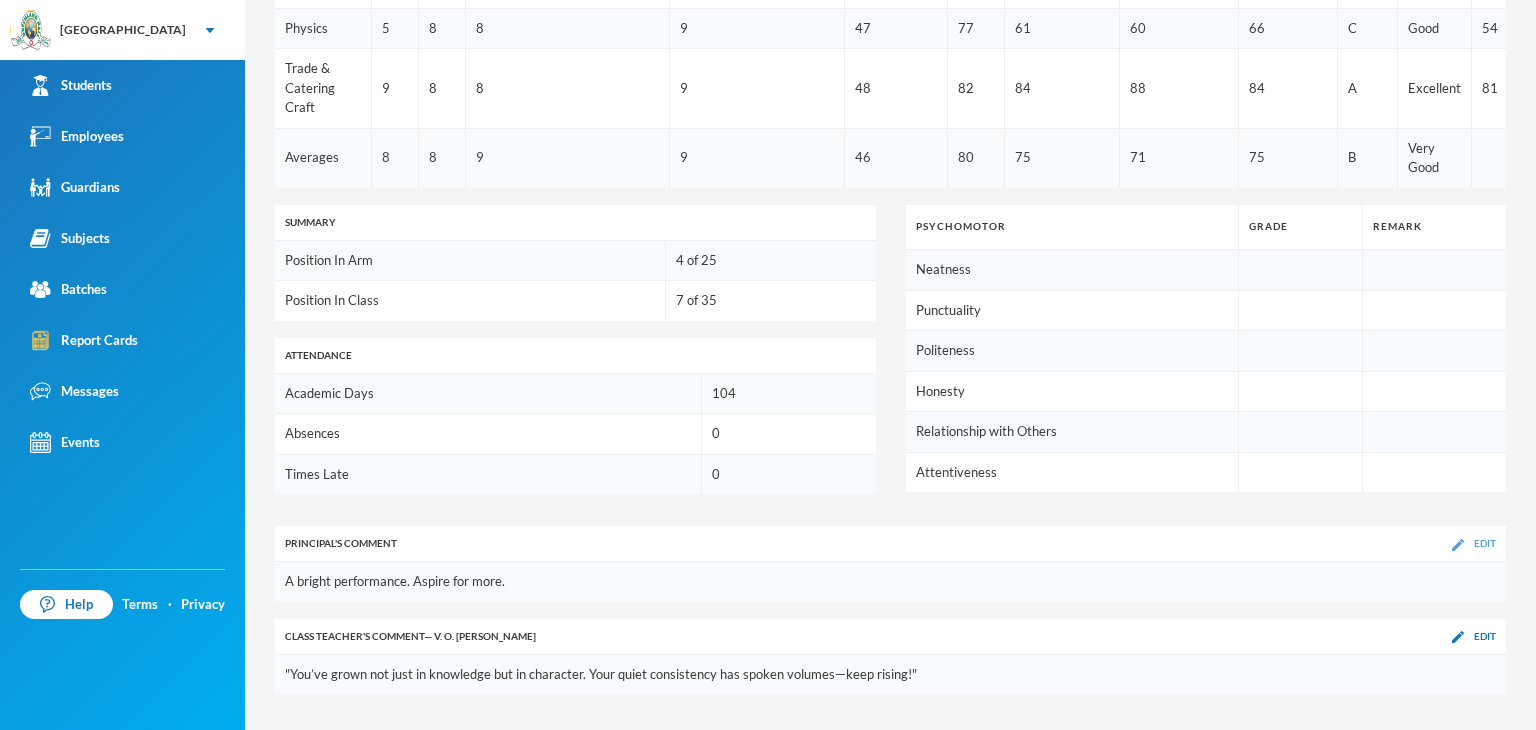 click at bounding box center [1458, 545] 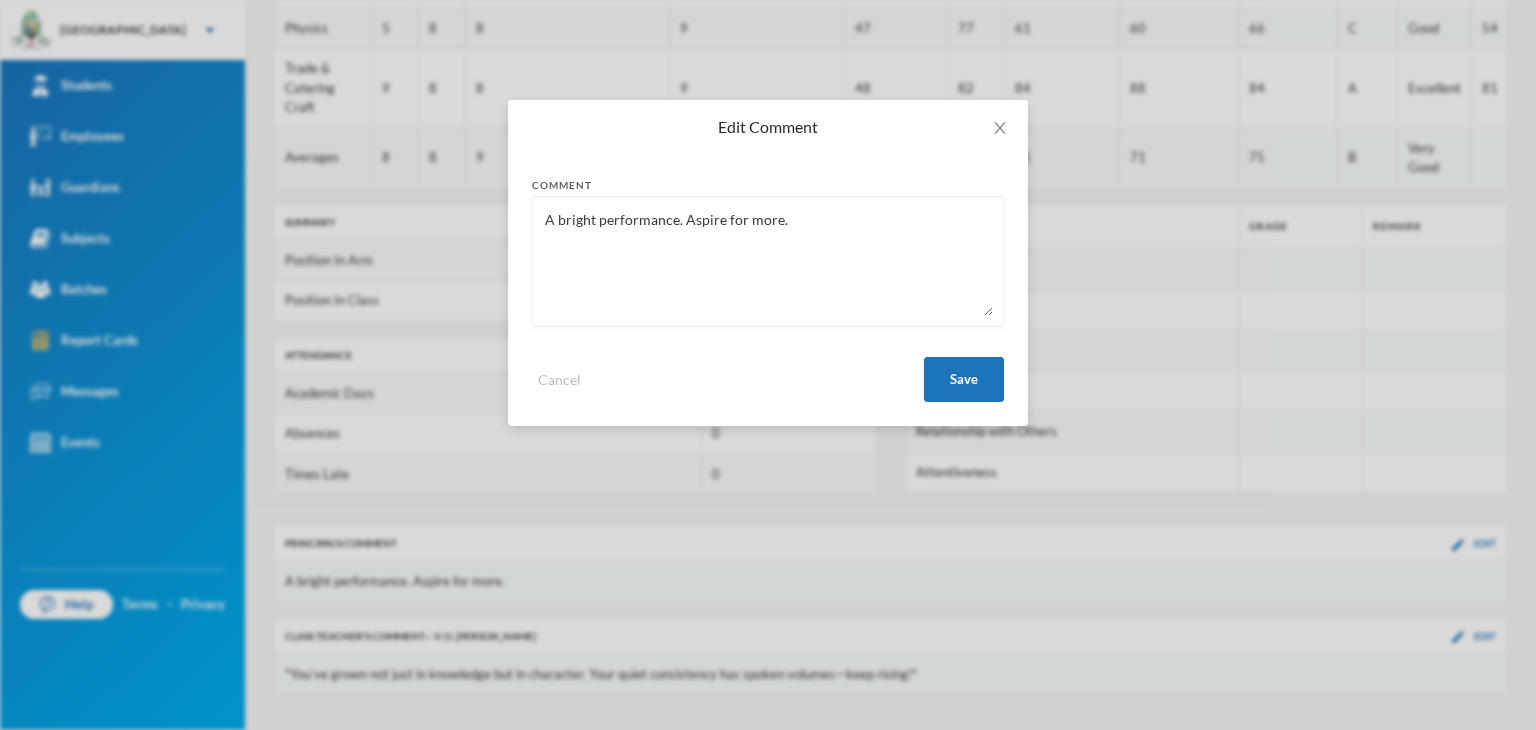 click on "A bright performance. Aspire for more." at bounding box center [768, 261] 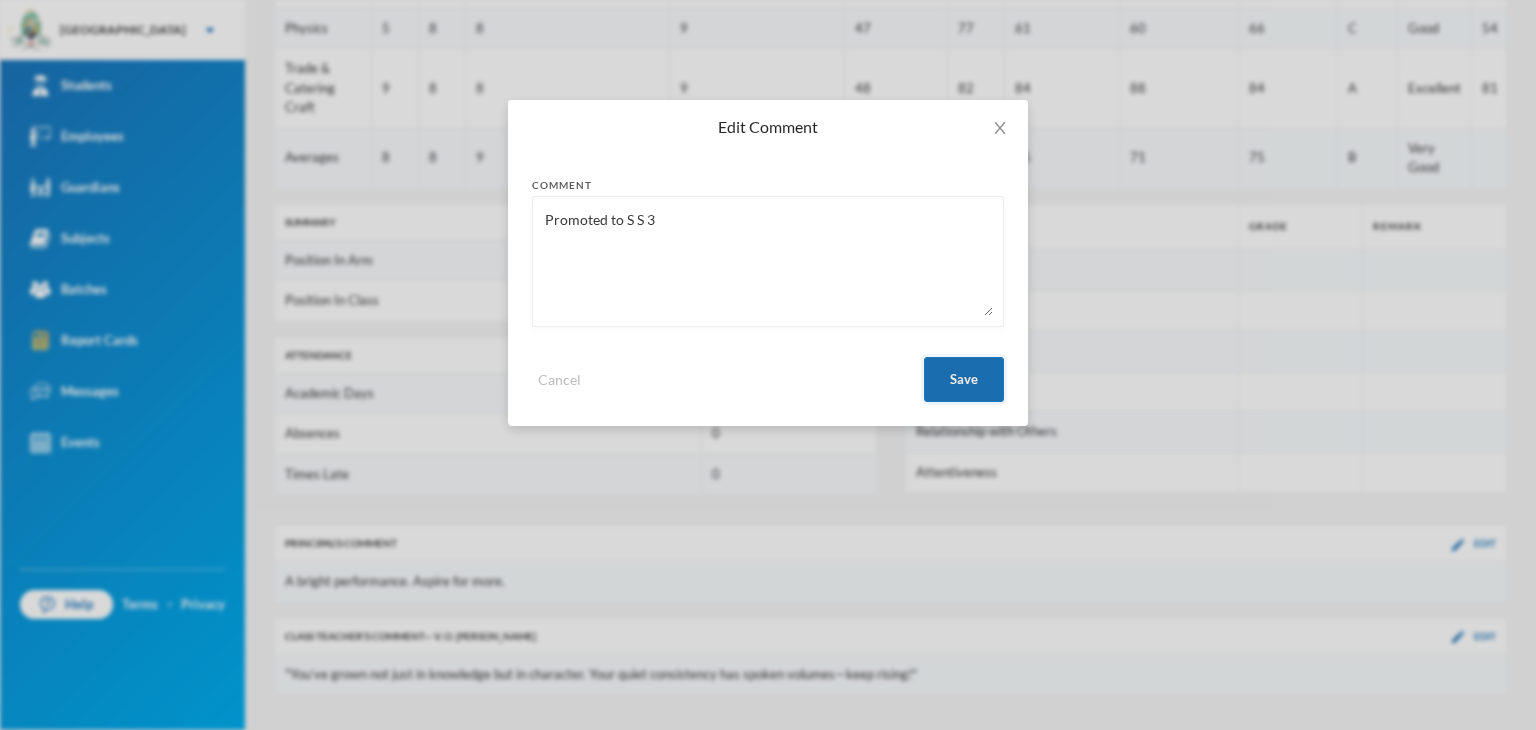 type on "Promoted to S S 3" 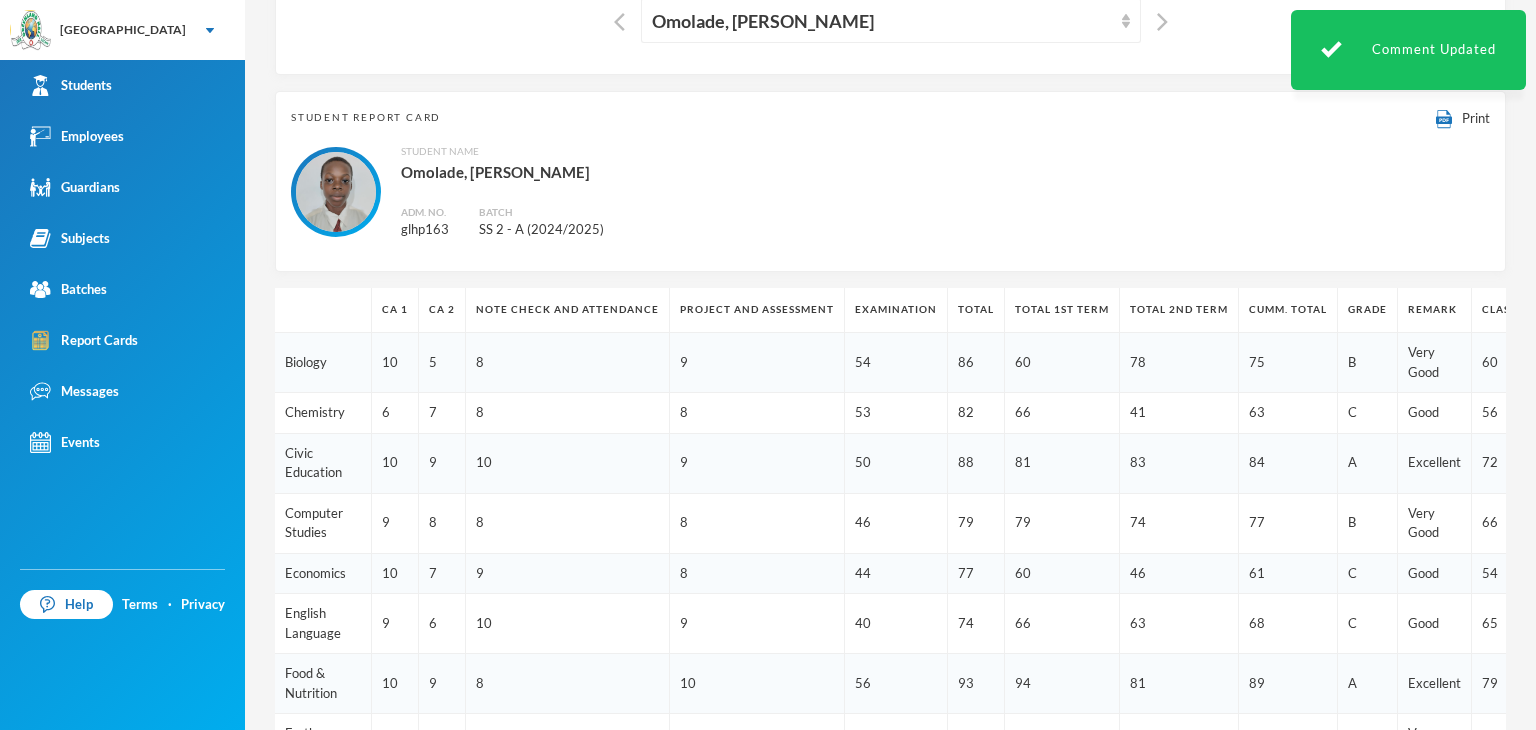 scroll, scrollTop: 62, scrollLeft: 0, axis: vertical 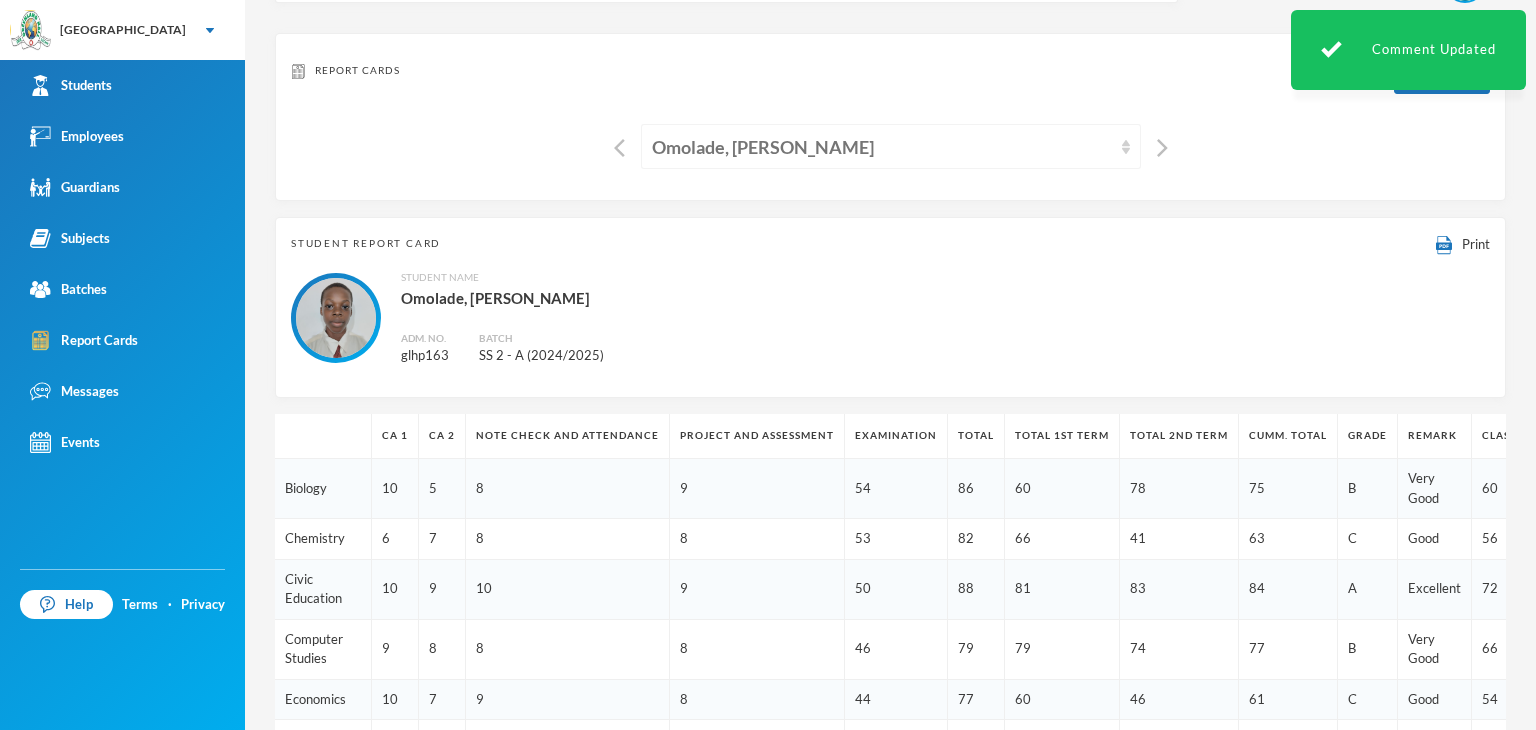 click on "Omolade, Motolani Emmanuel" at bounding box center (882, 147) 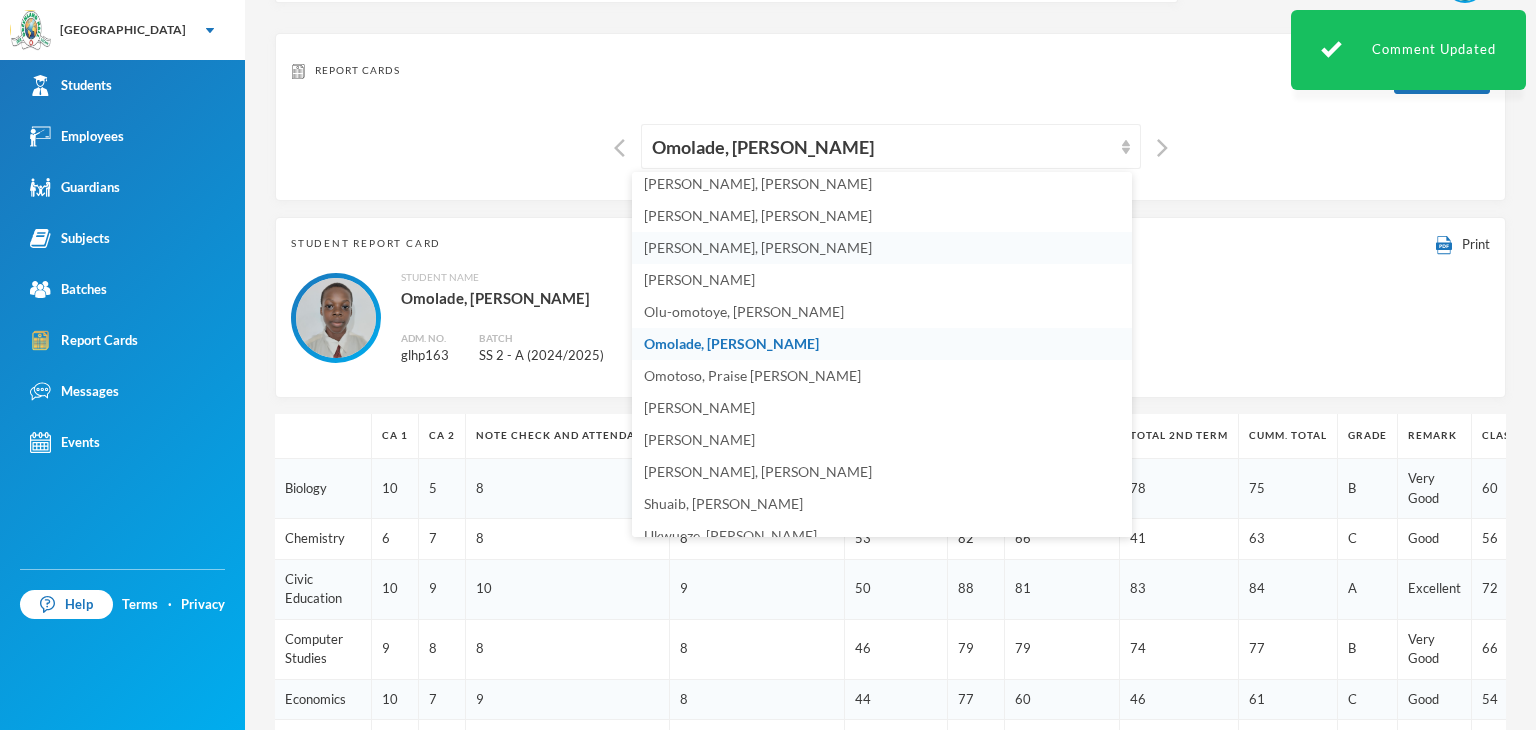 scroll, scrollTop: 740, scrollLeft: 0, axis: vertical 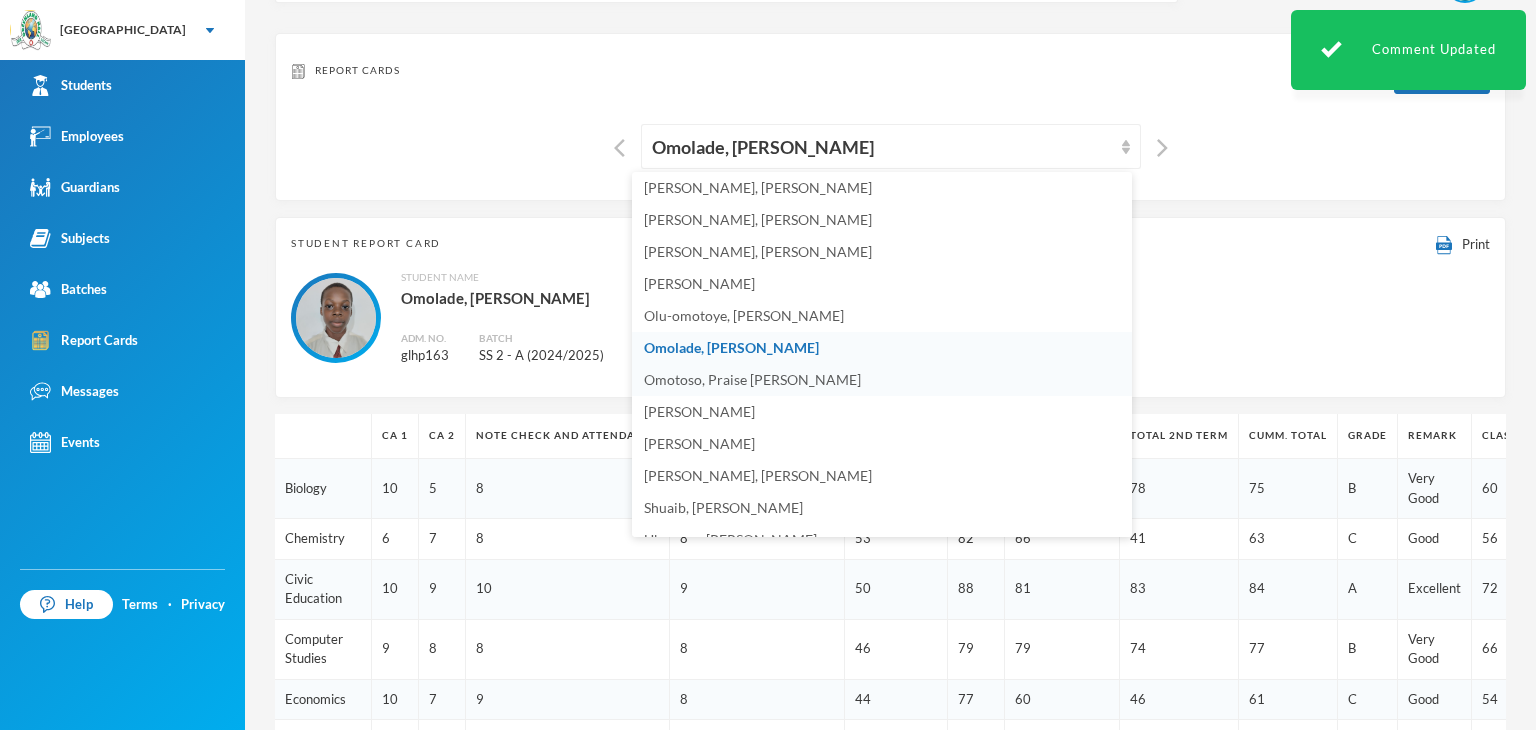 click on "Omotoso, Praise Oluwatimilehin" at bounding box center [752, 379] 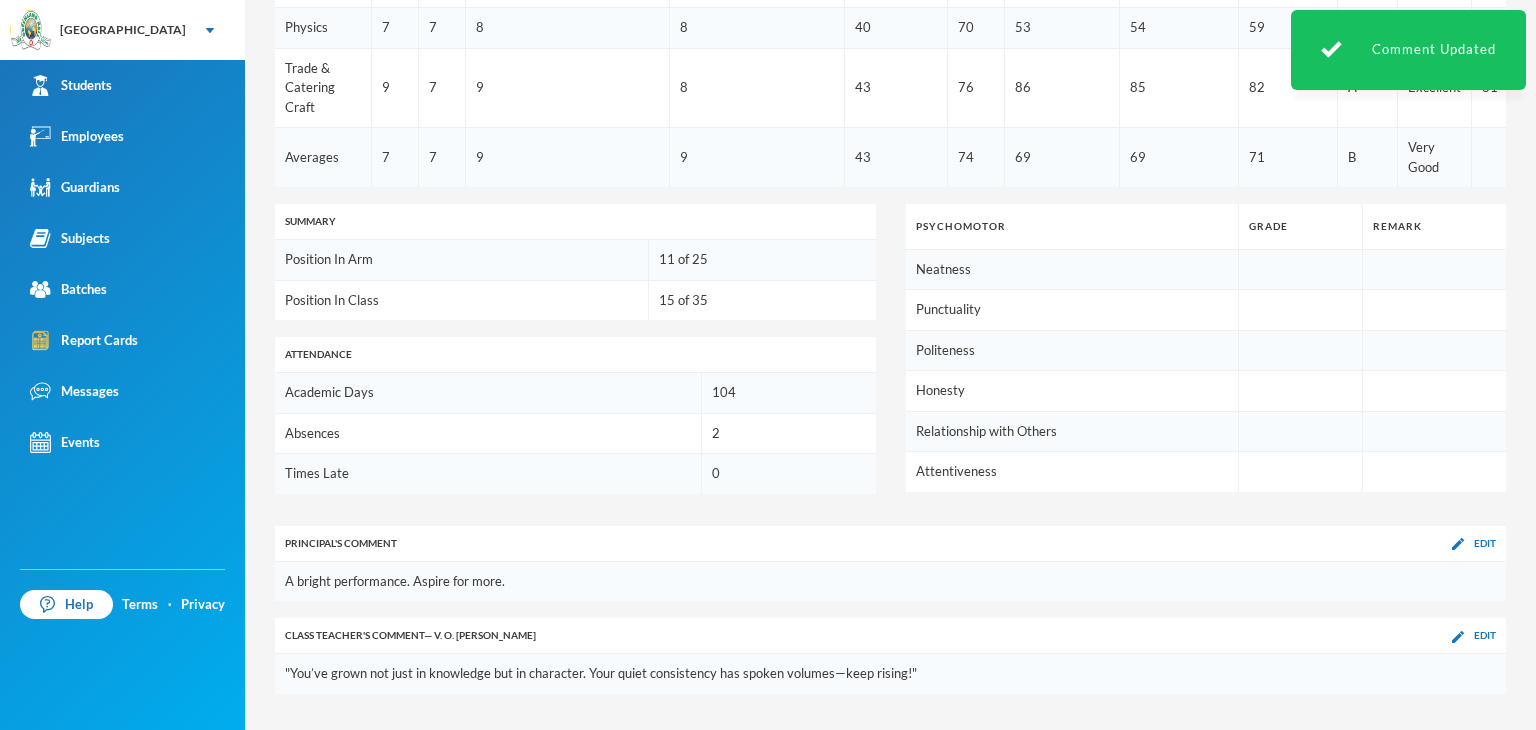 scroll, scrollTop: 1081, scrollLeft: 0, axis: vertical 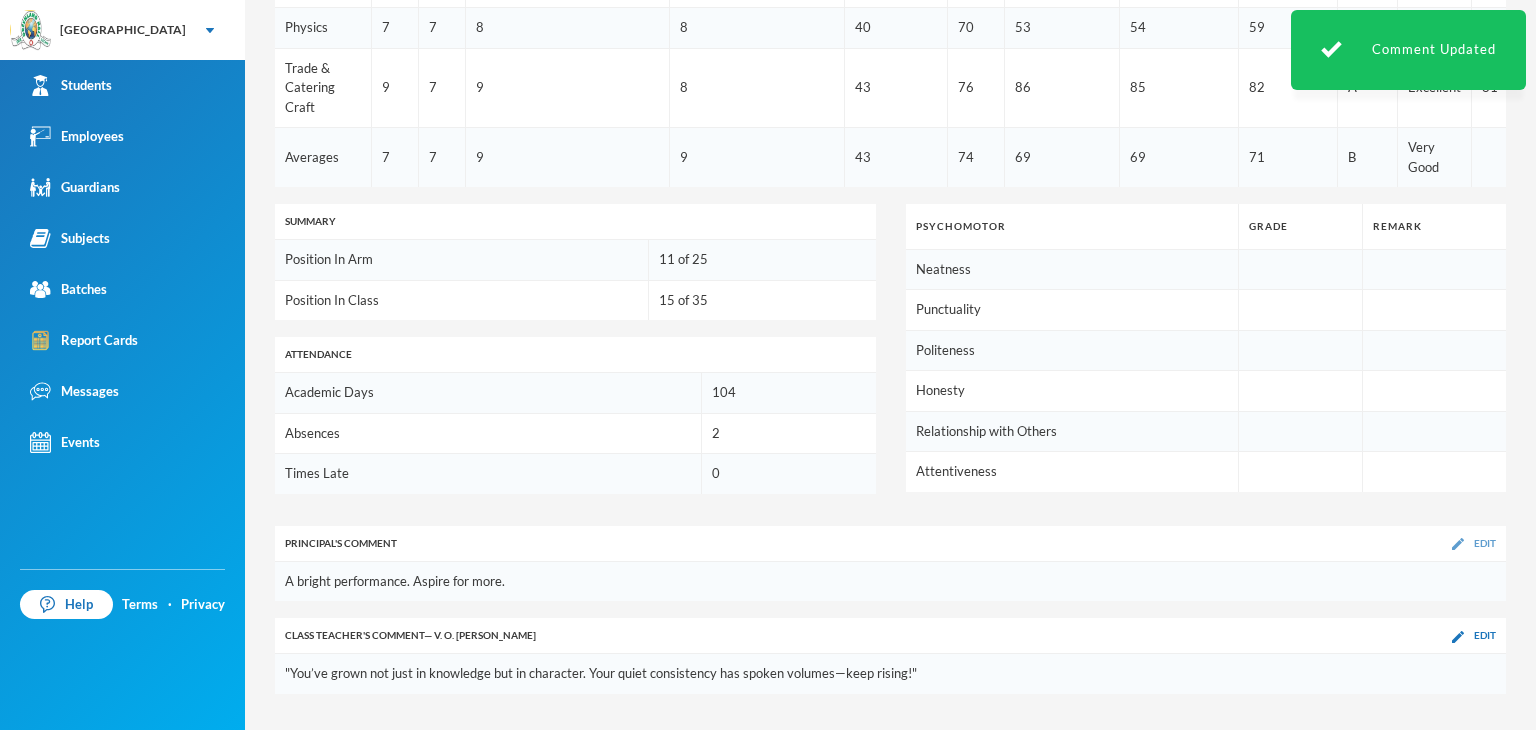 click at bounding box center (1458, 544) 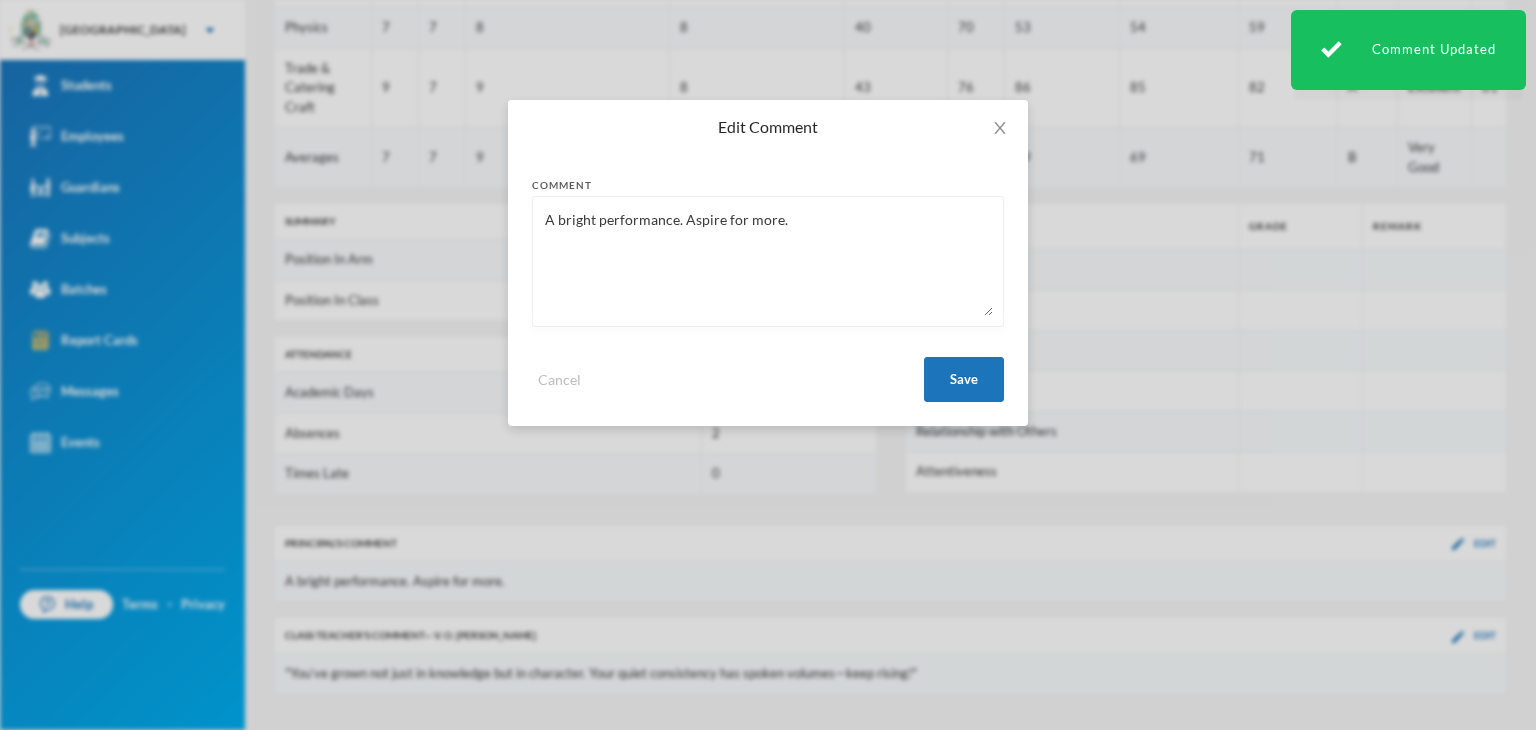 click on "A bright performance. Aspire for more." at bounding box center [768, 261] 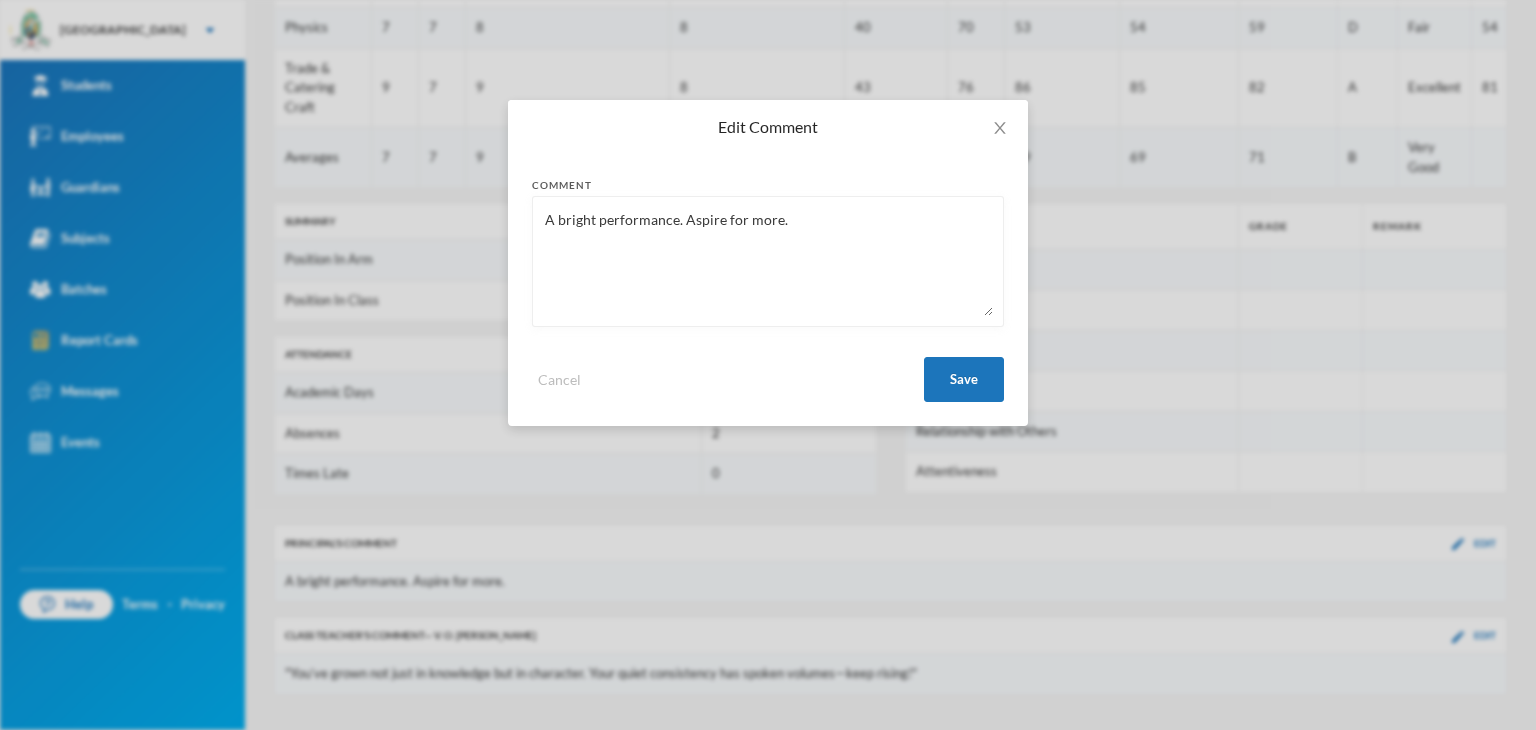 paste on "Promoted to S S 3" 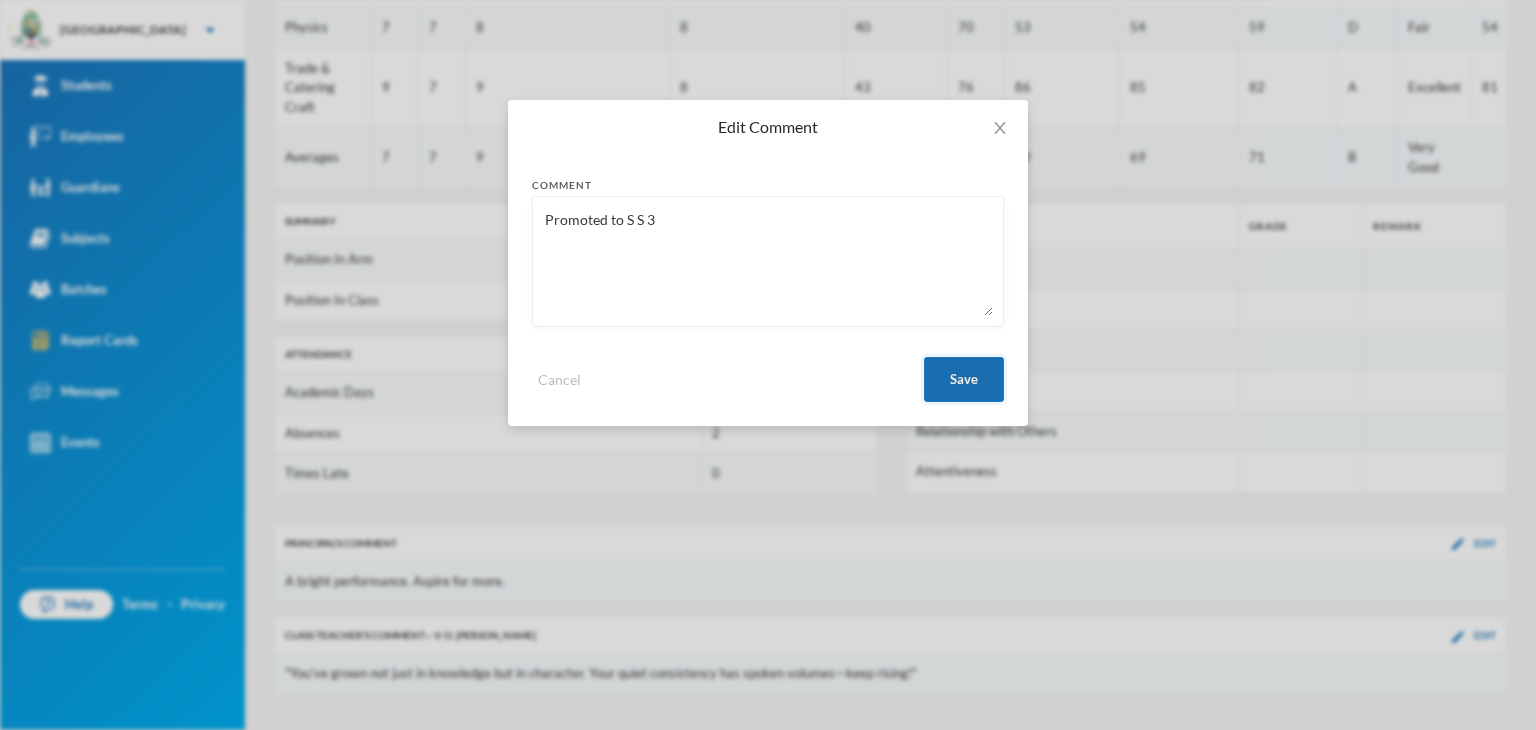 type on "Promoted to S S 3" 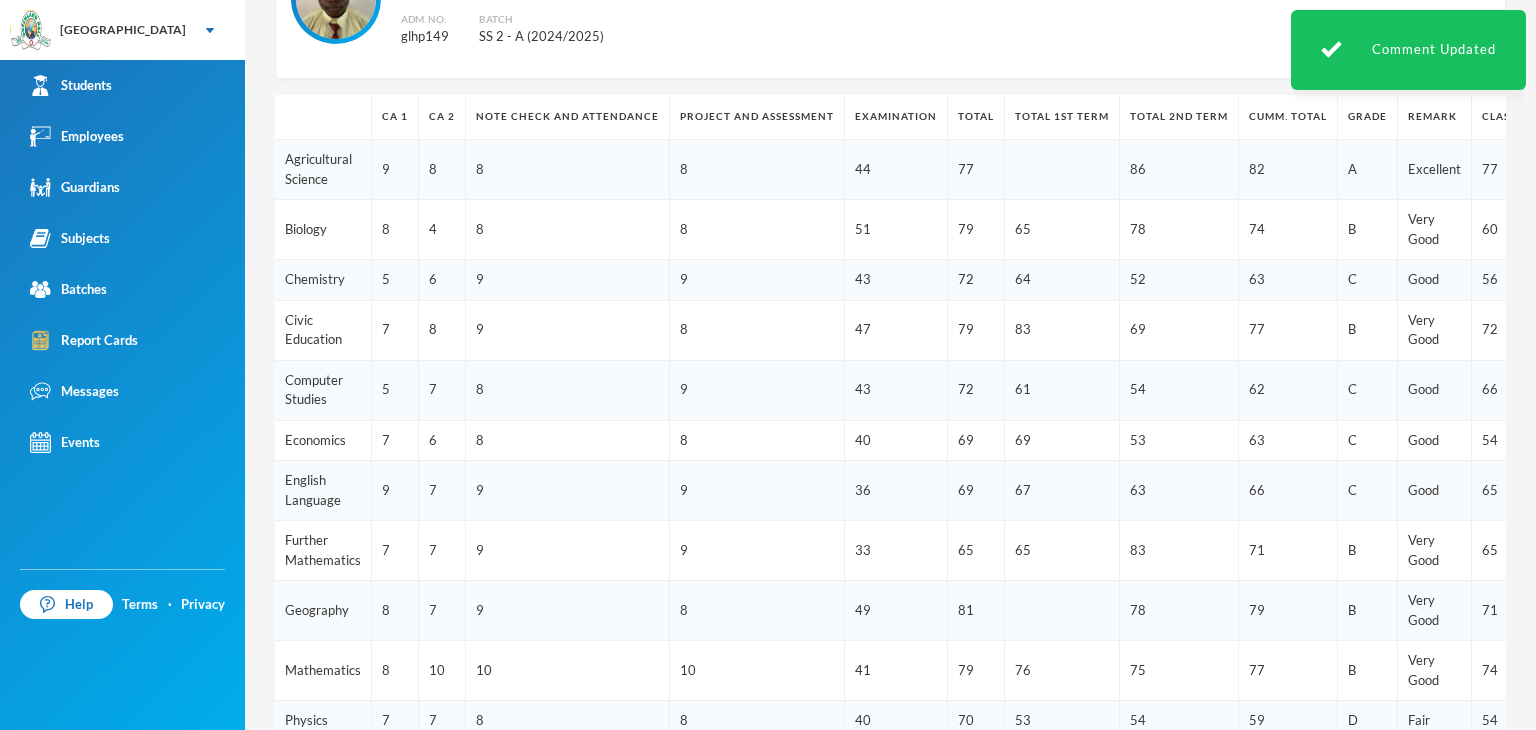 scroll, scrollTop: 0, scrollLeft: 0, axis: both 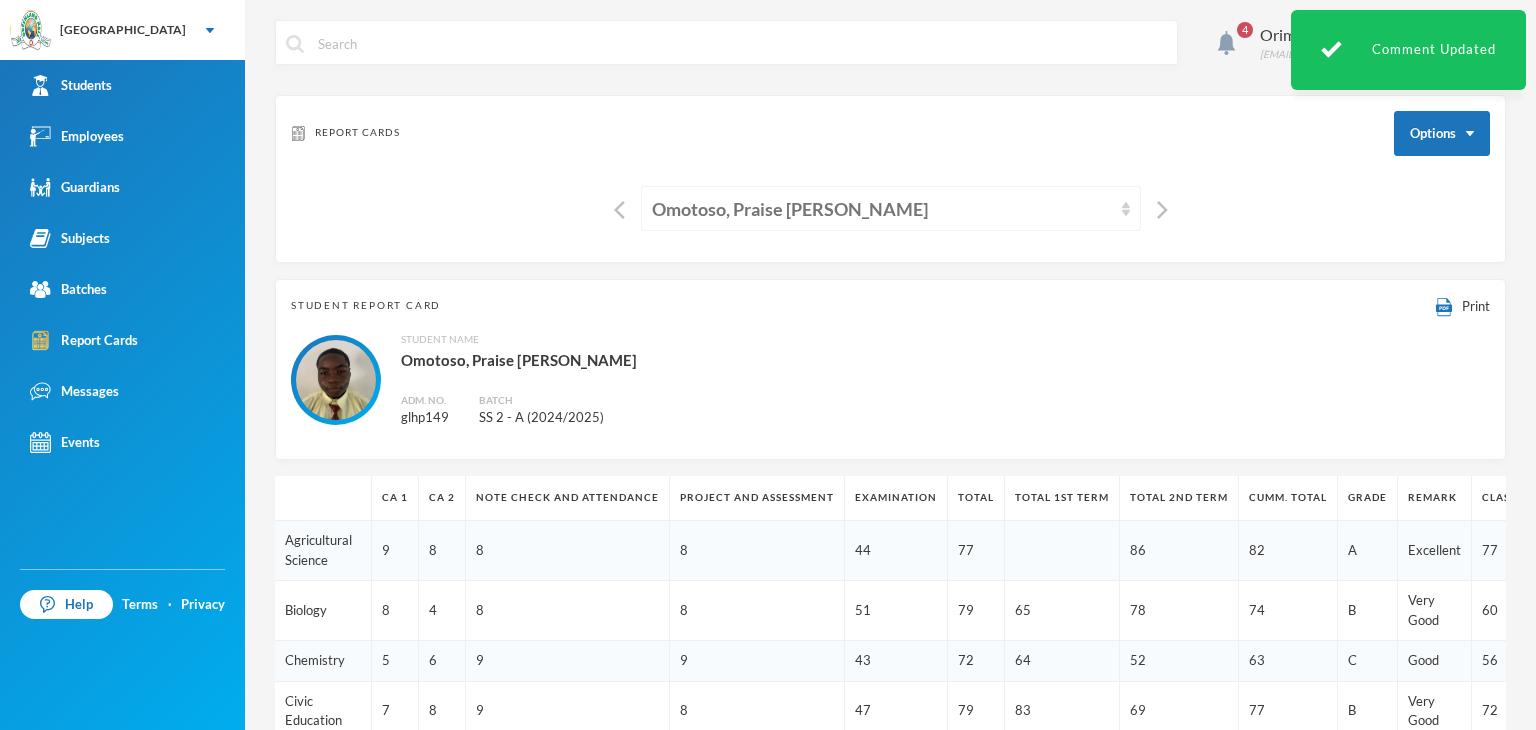 click on "Omotoso, Praise Oluwatimilehin" at bounding box center [882, 209] 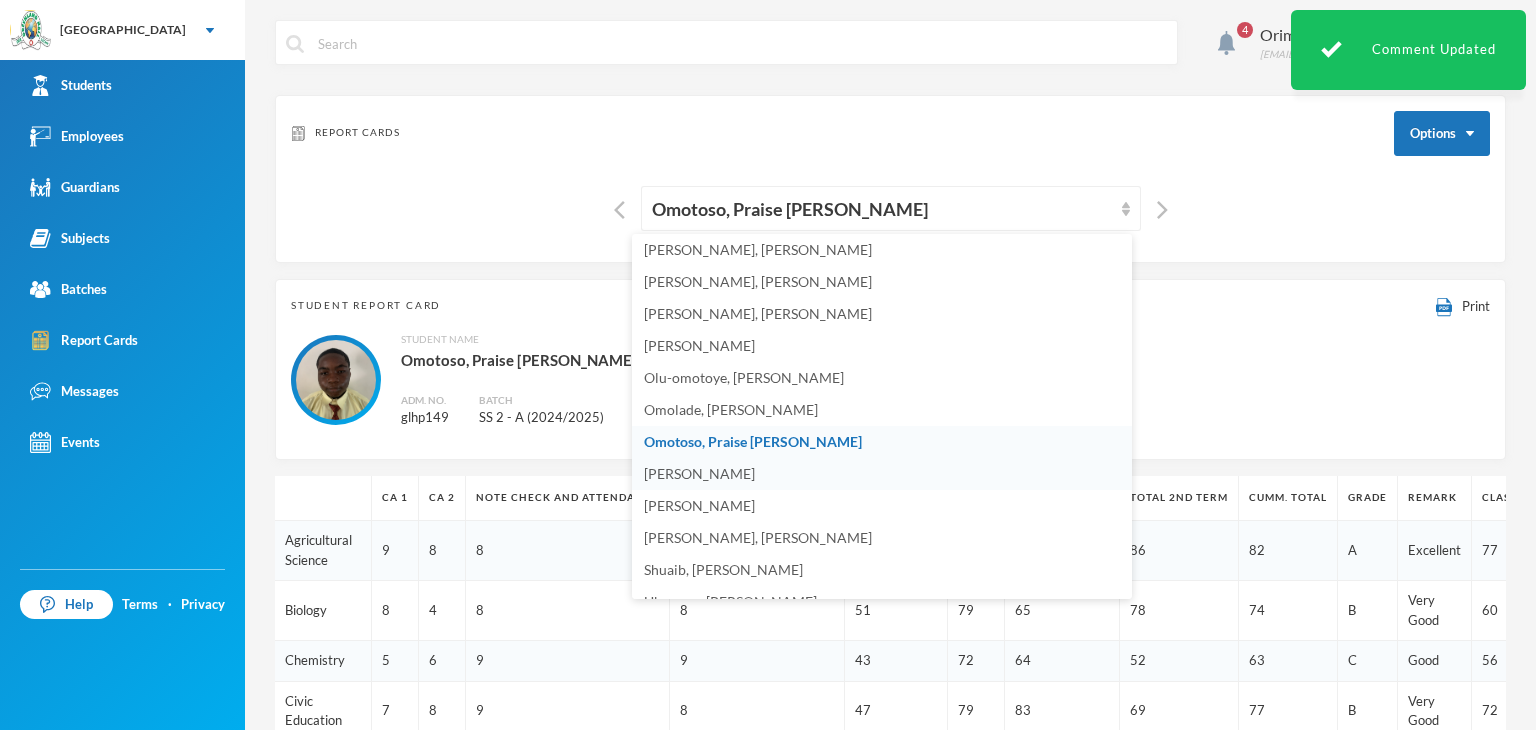 click on "Osunde, Emmanuel Osamagbe" at bounding box center [882, 474] 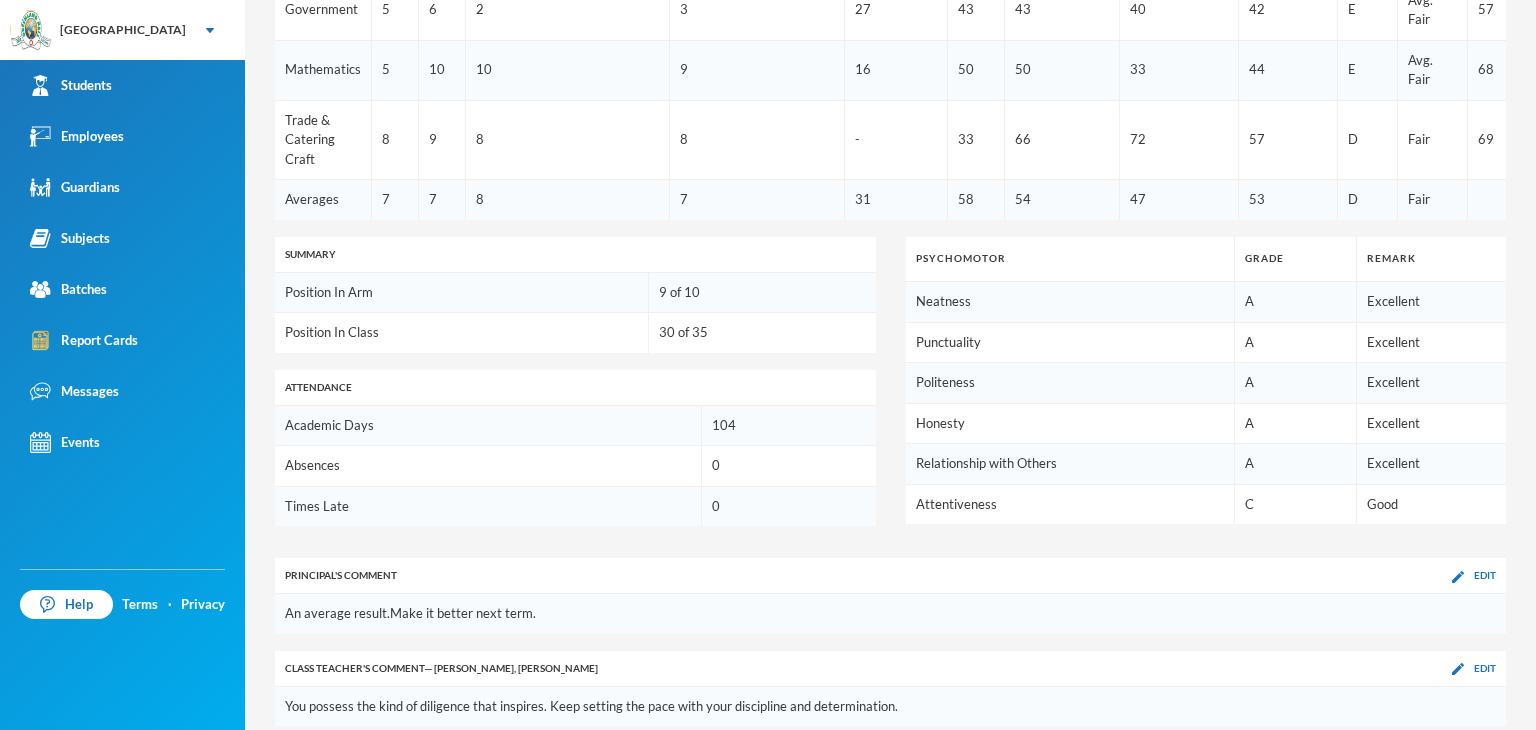 scroll, scrollTop: 1062, scrollLeft: 0, axis: vertical 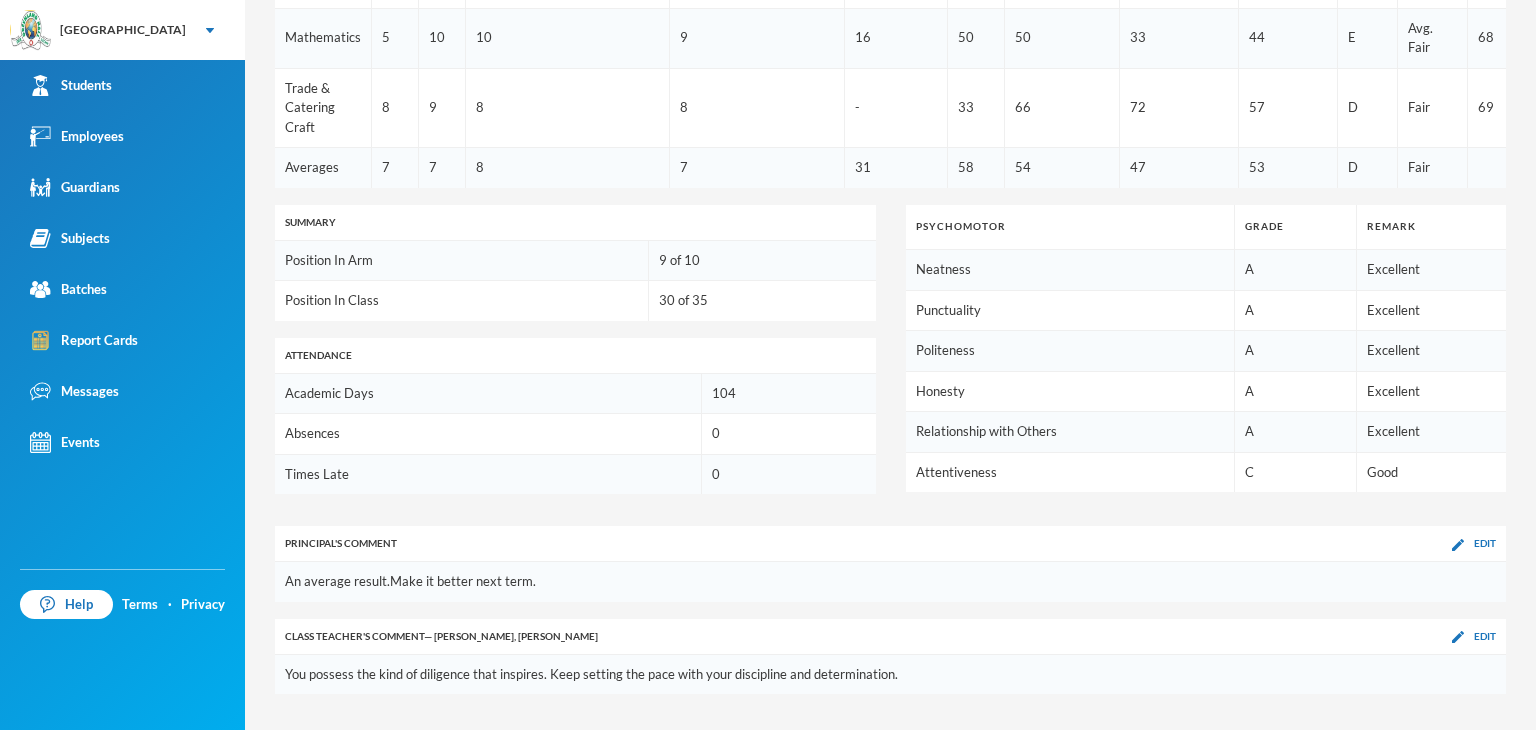 click on "Principal 's Comment   Edit" at bounding box center (890, 544) 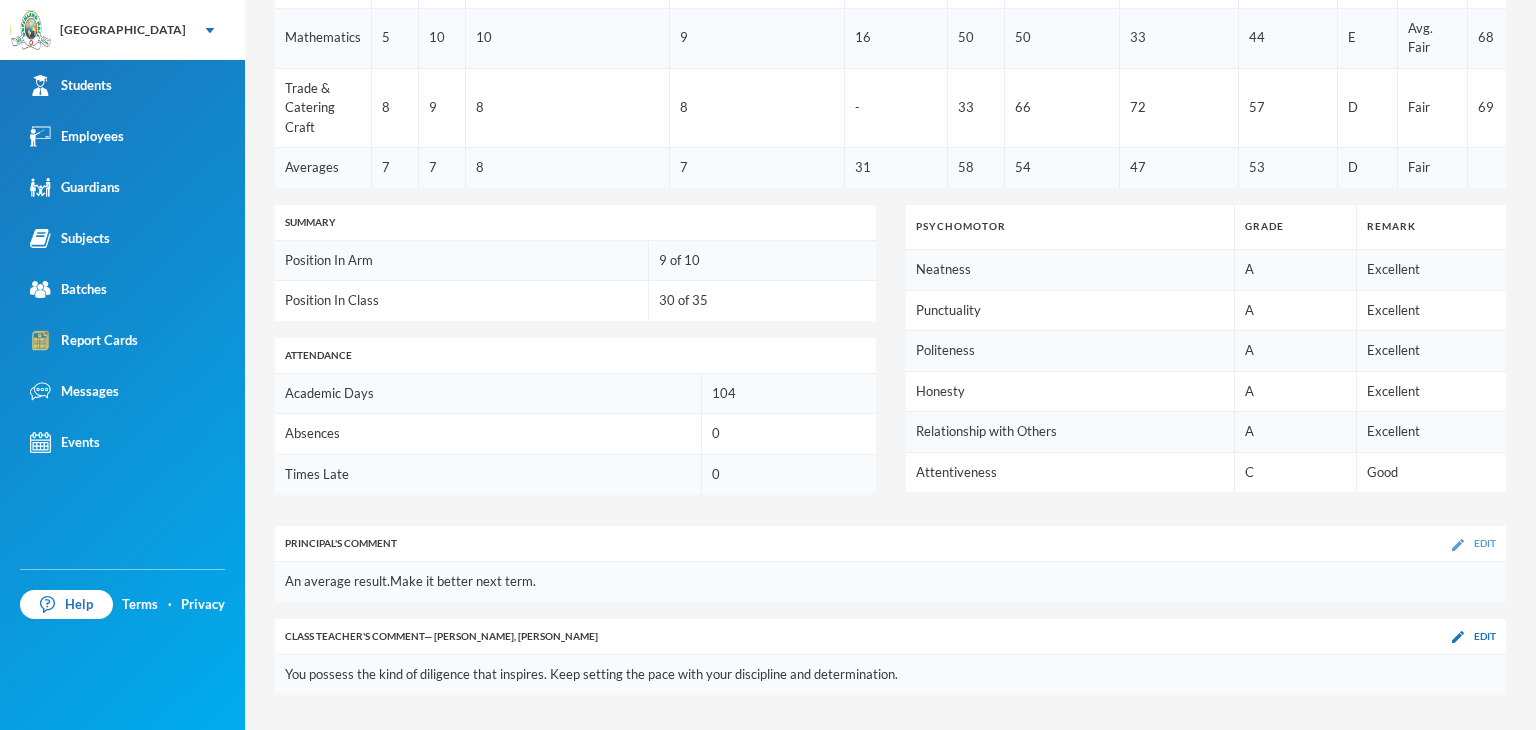 click on "Edit" at bounding box center (1474, 543) 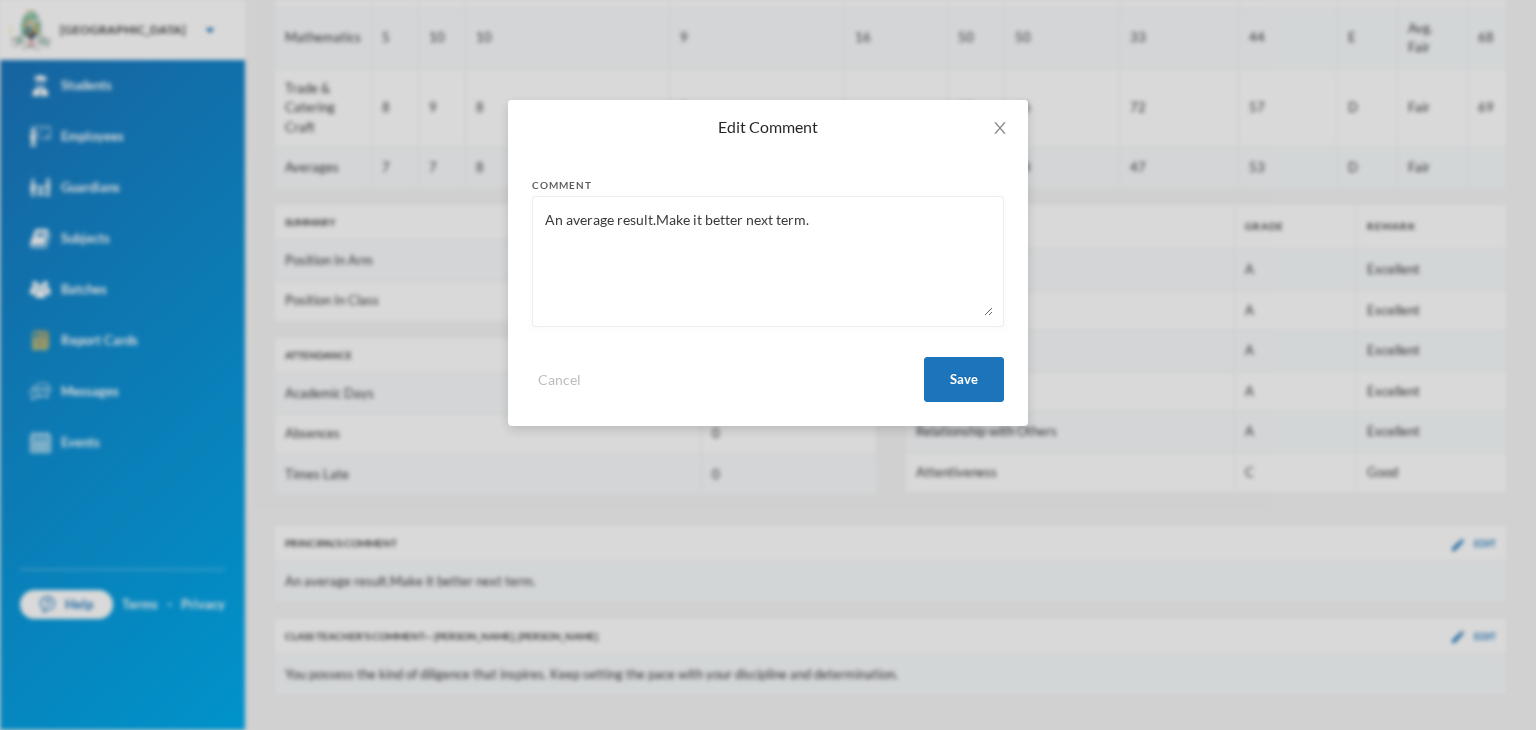 click on "An average result.Make it better next term." at bounding box center (768, 261) 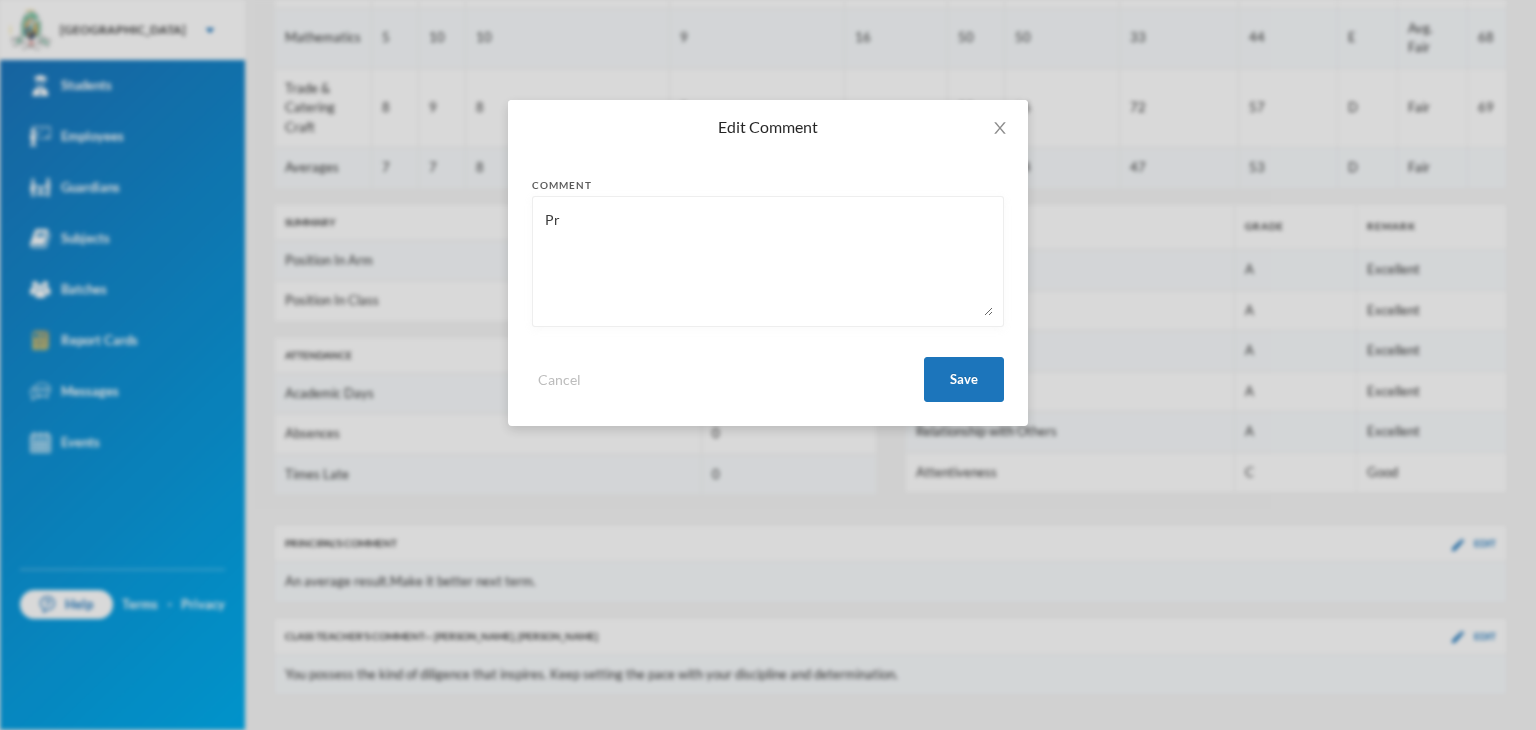 type on "P" 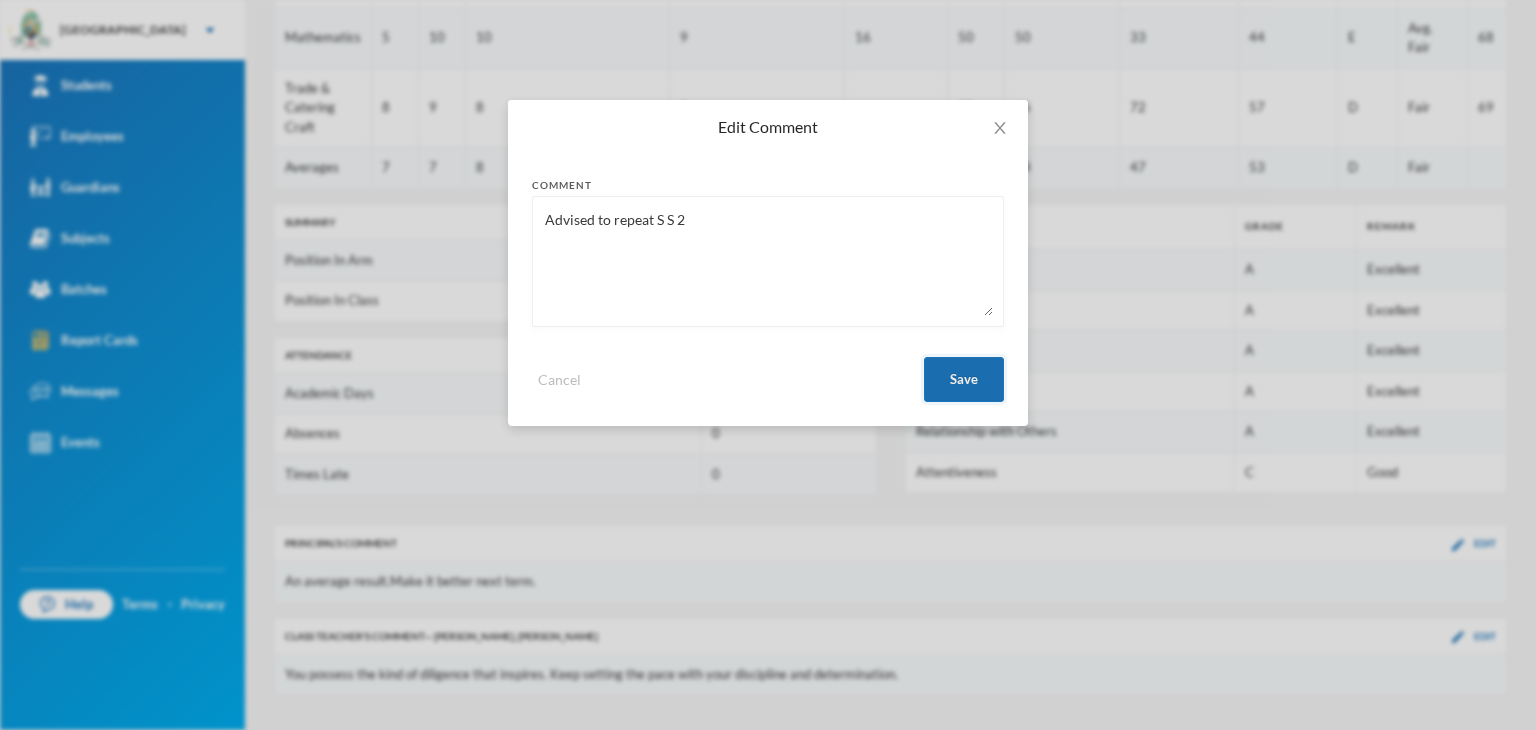 type on "Advised to repeat S S 2" 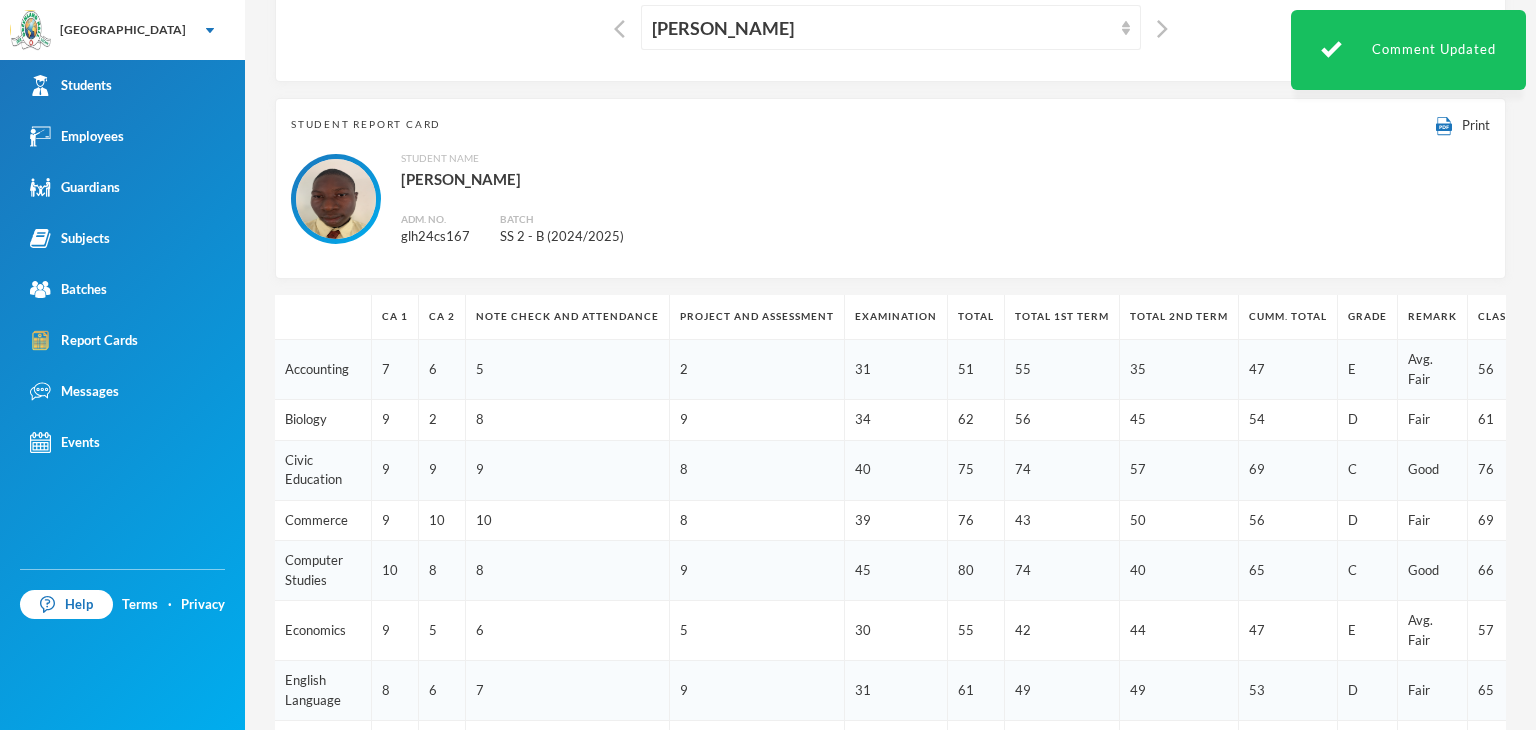 scroll, scrollTop: 62, scrollLeft: 0, axis: vertical 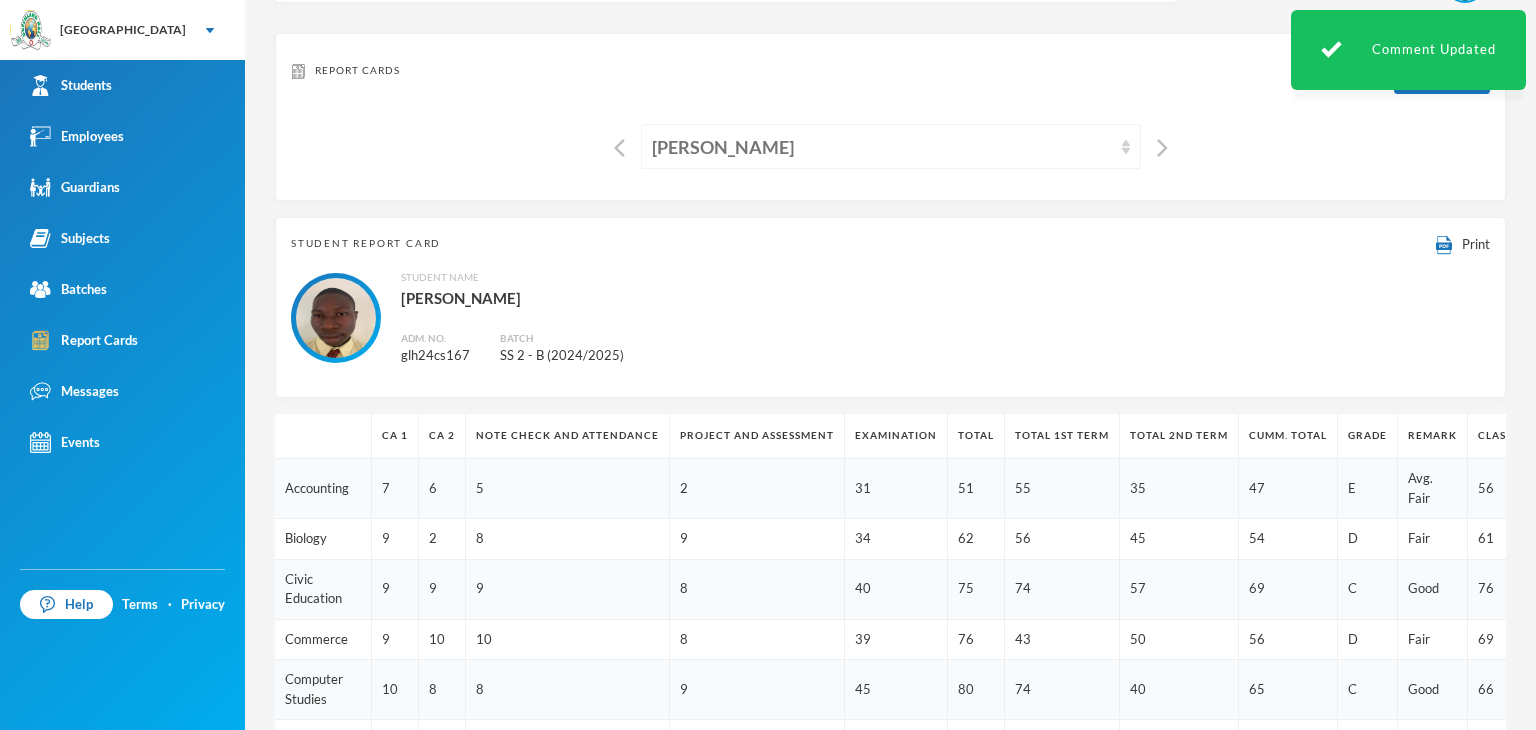 click on "Osunde, Emmanuel Osamagbe" at bounding box center [882, 147] 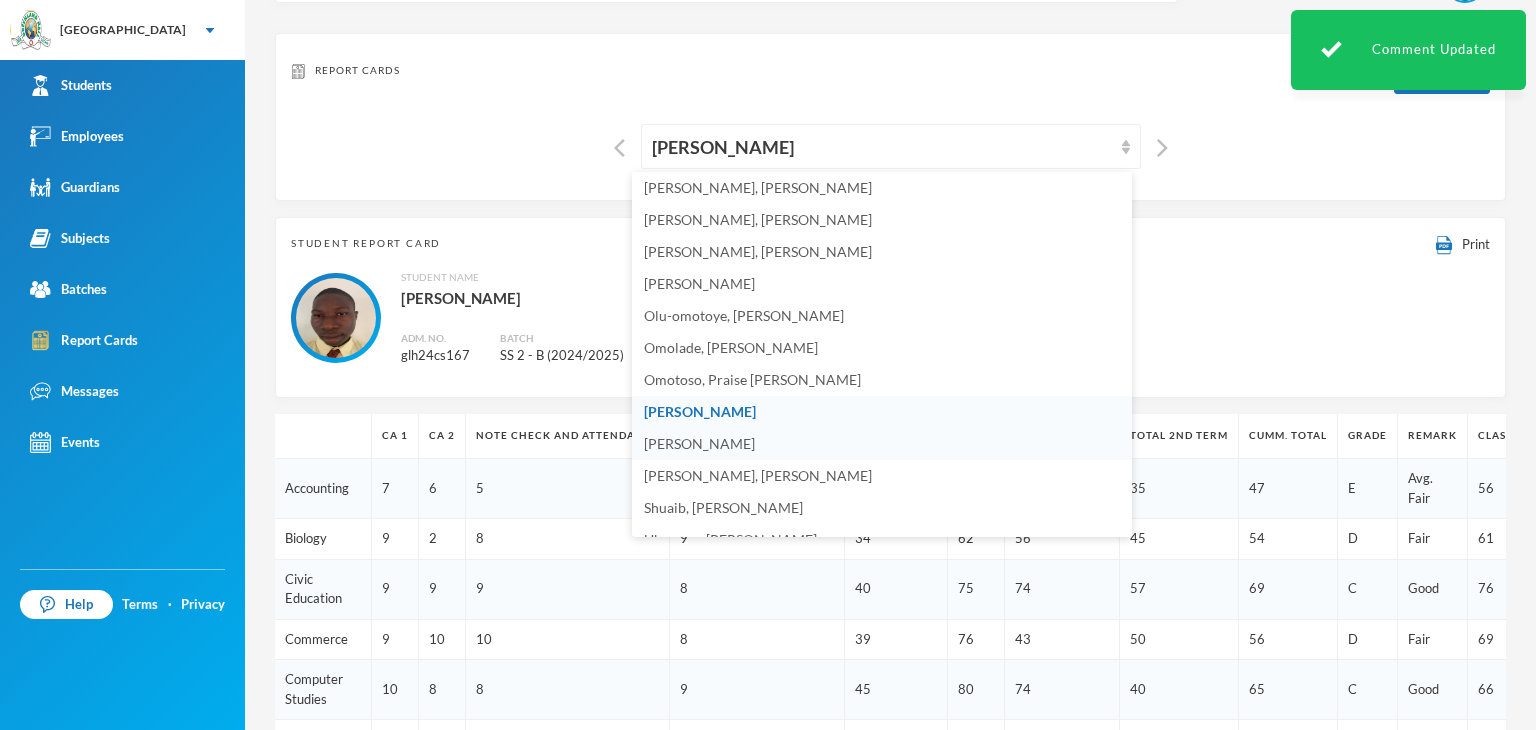 click on "Oyeniran, Tomiwa Peter" at bounding box center [699, 443] 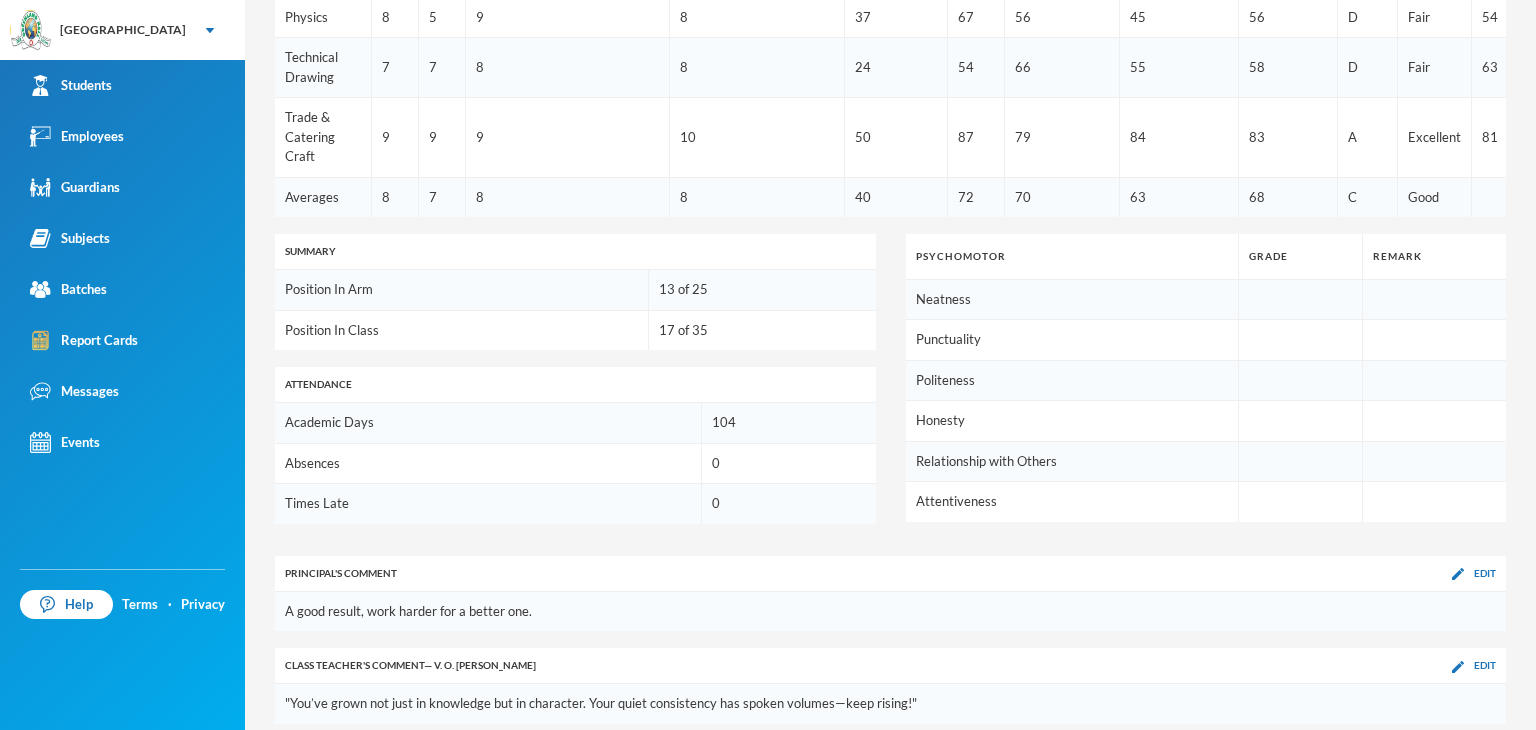 scroll, scrollTop: 1043, scrollLeft: 0, axis: vertical 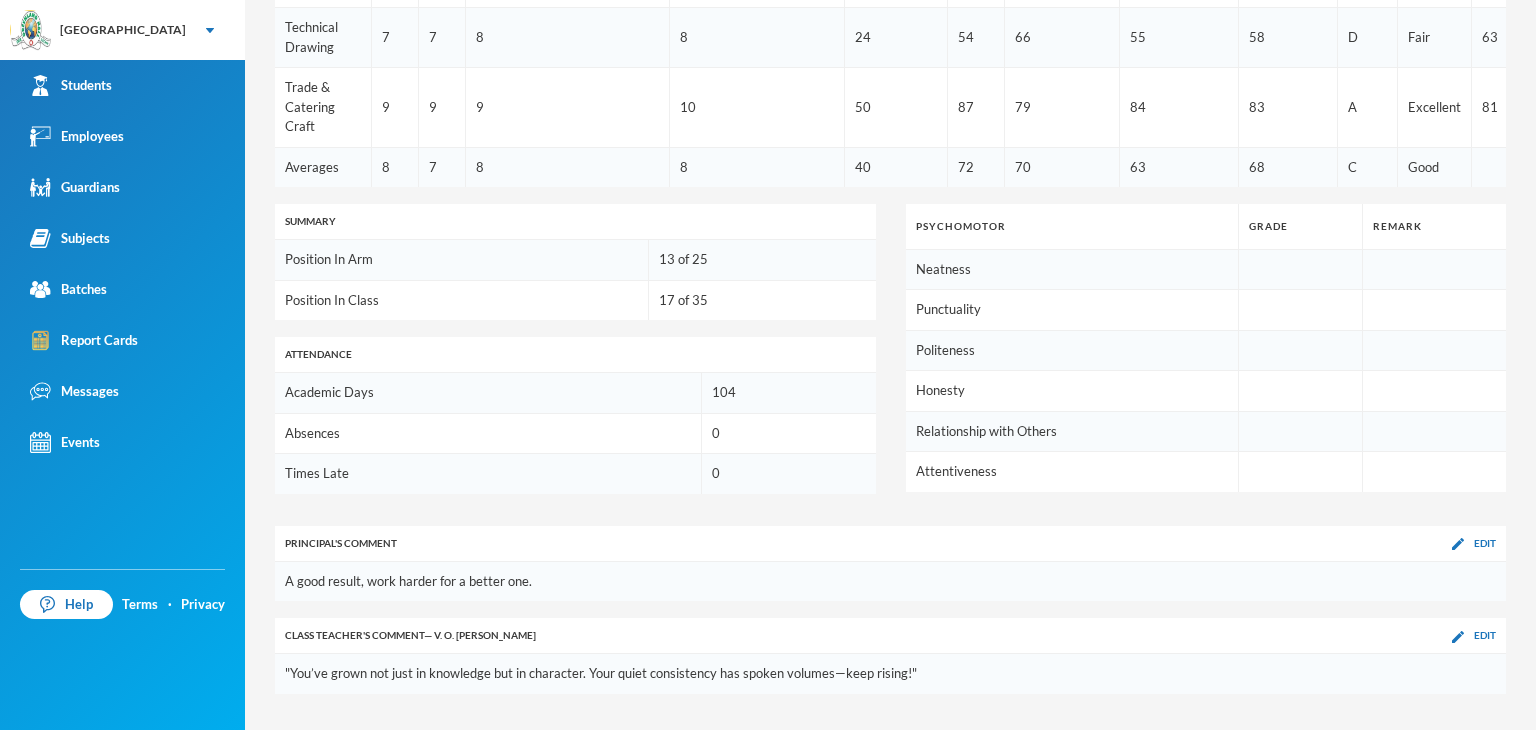 click at bounding box center [1458, 544] 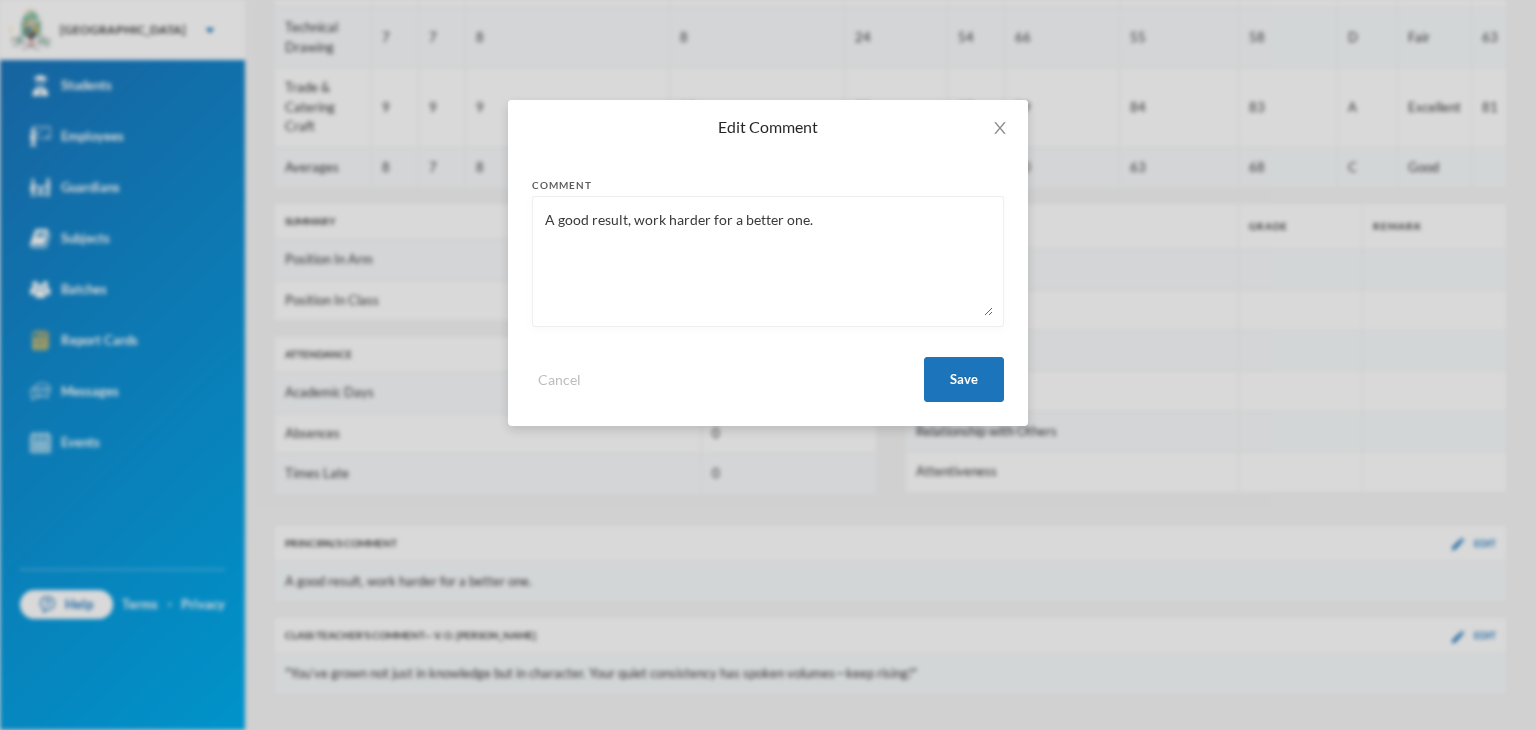 click on "A good result, work harder for a better one." at bounding box center [768, 261] 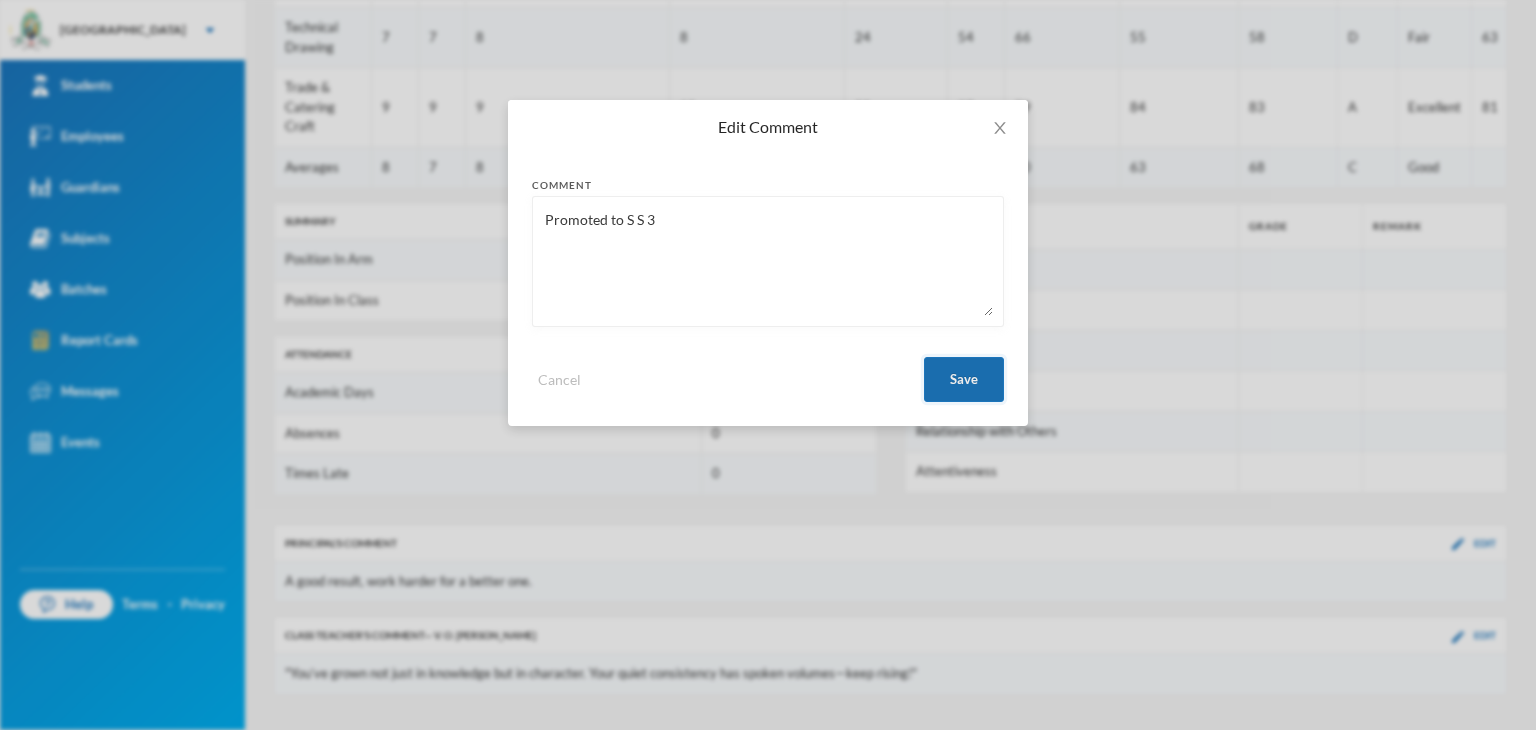 type on "Promoted to S S 3" 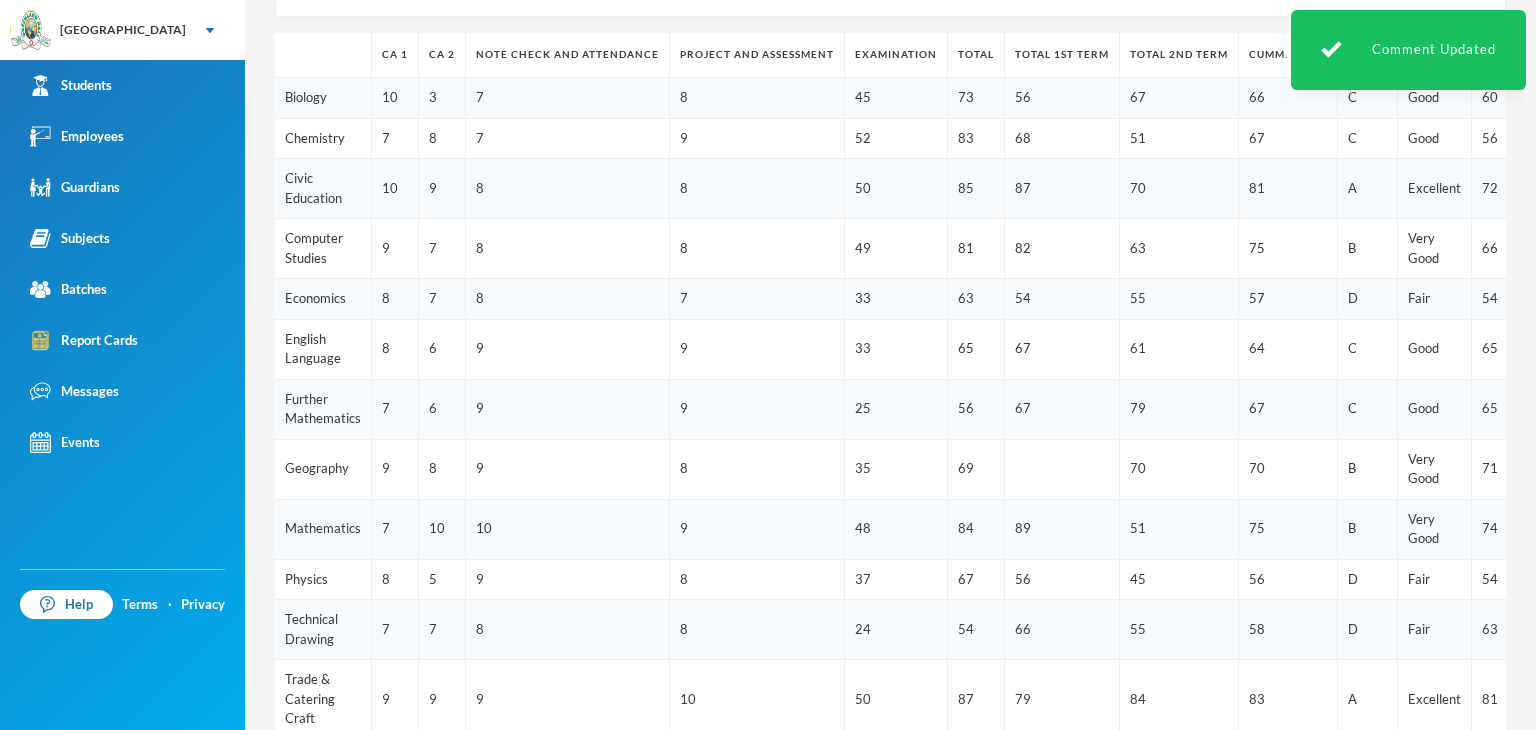 scroll, scrollTop: 43, scrollLeft: 0, axis: vertical 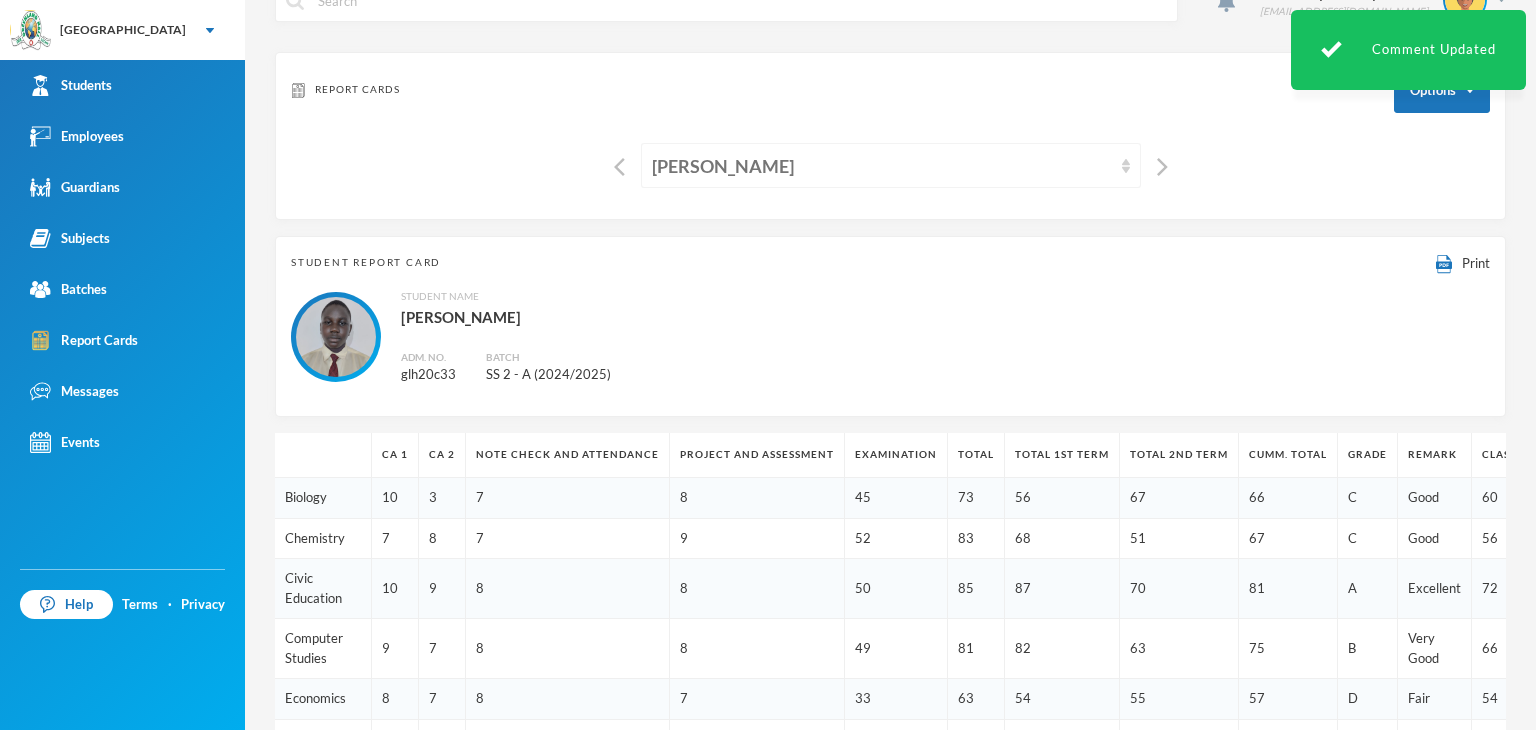 click on "Oyeniran, Tomiwa Peter" at bounding box center [882, 166] 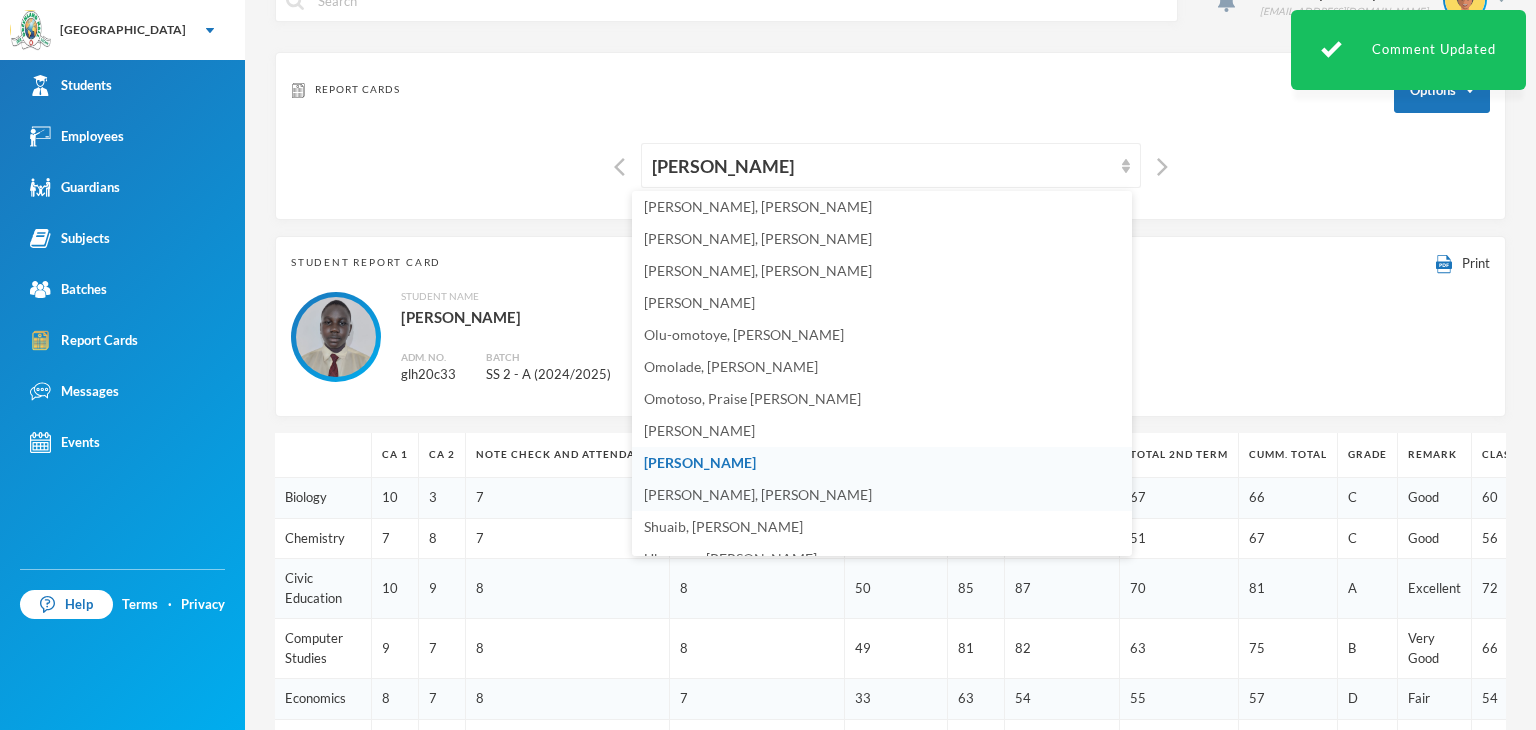 click on "Samuel, Oluwasegun David" at bounding box center (758, 494) 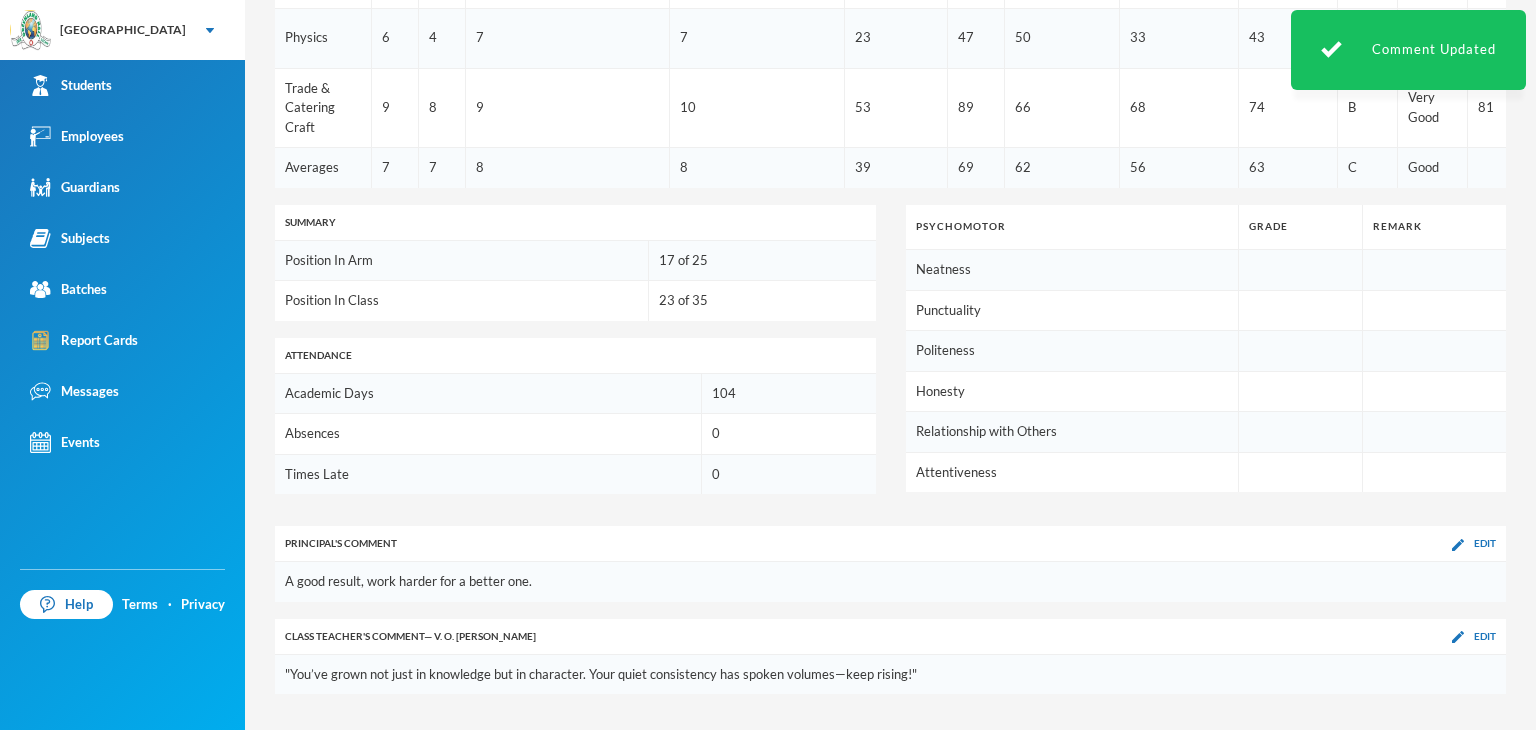 scroll, scrollTop: 1062, scrollLeft: 0, axis: vertical 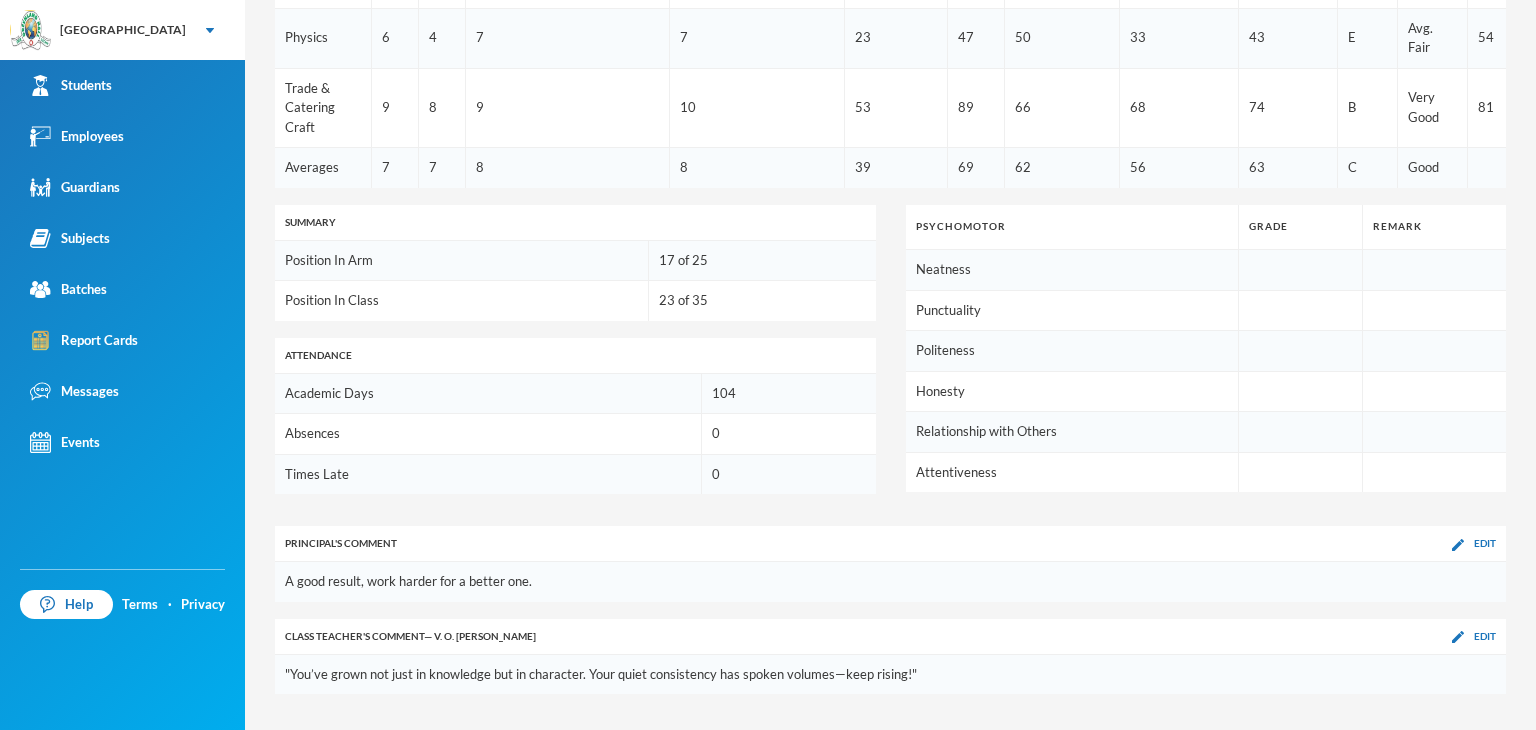 click at bounding box center [1458, 545] 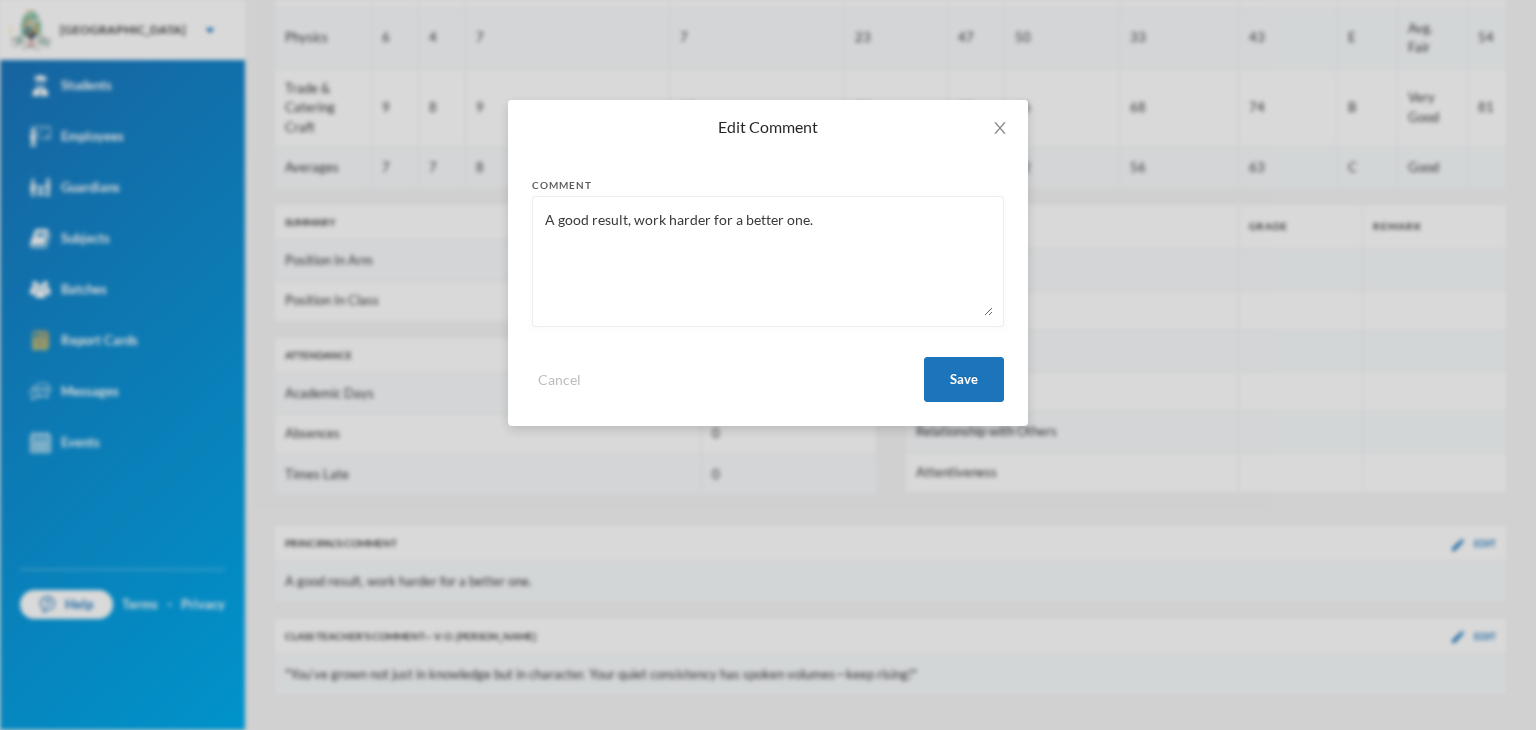click on "A good result, work harder for a better one." at bounding box center [768, 261] 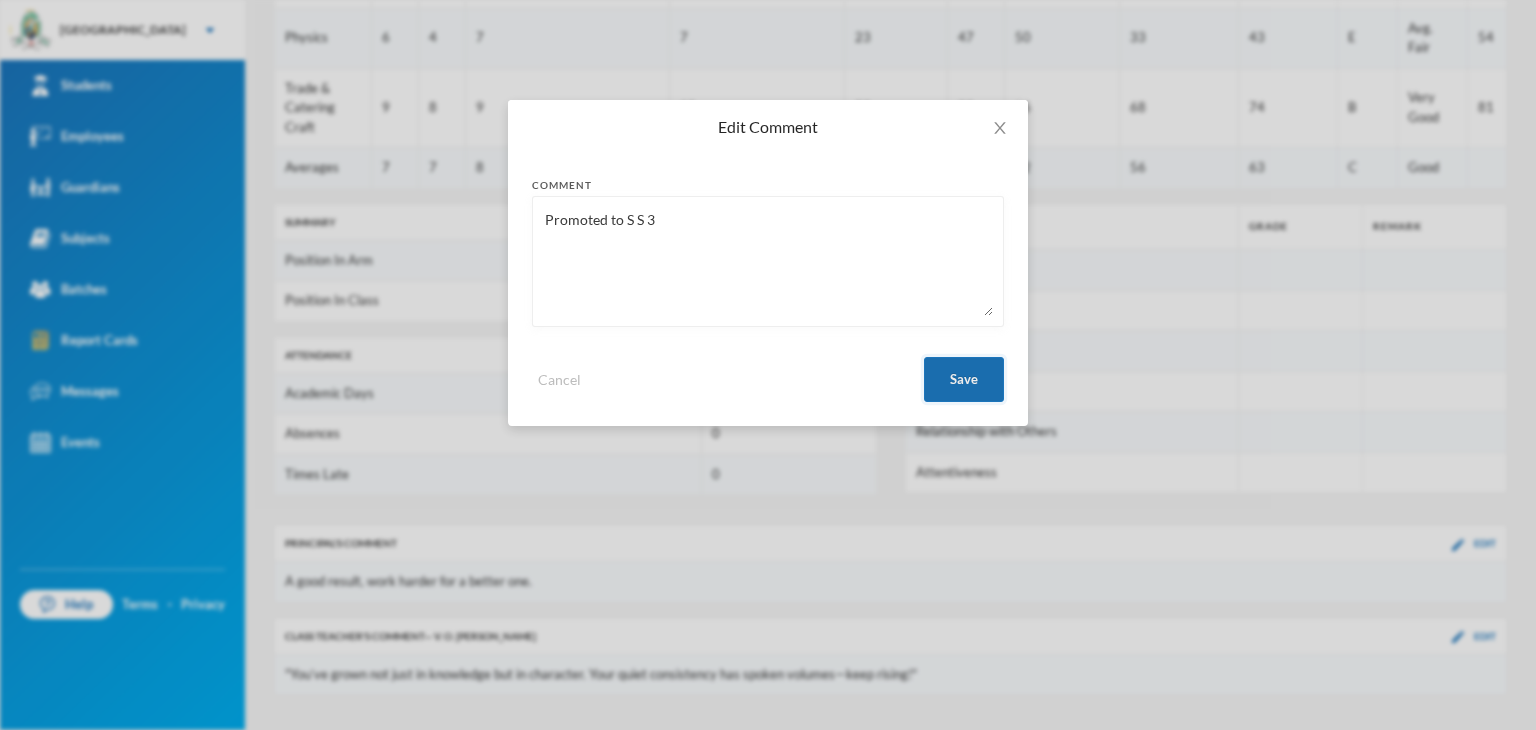 type on "Promoted to S S 3" 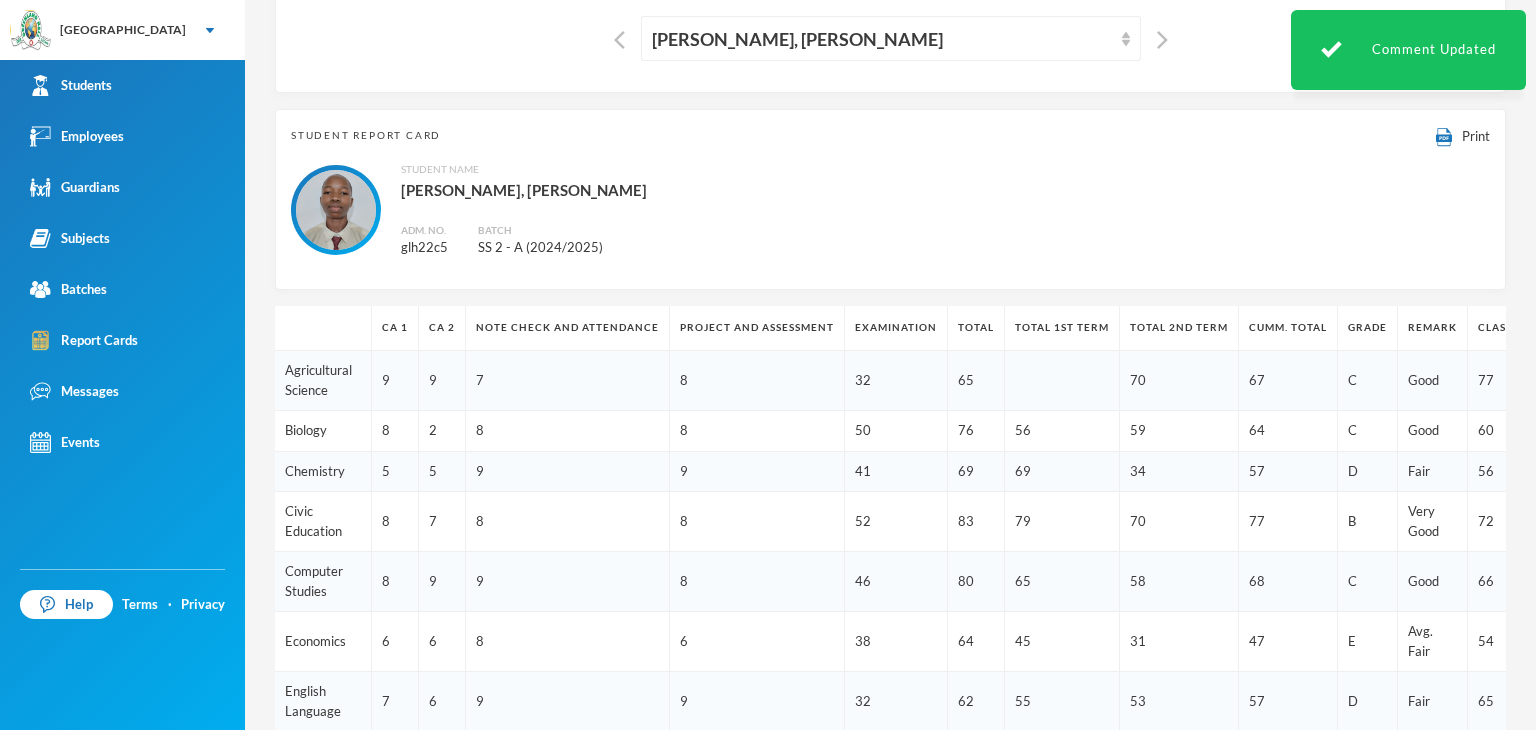 scroll, scrollTop: 62, scrollLeft: 0, axis: vertical 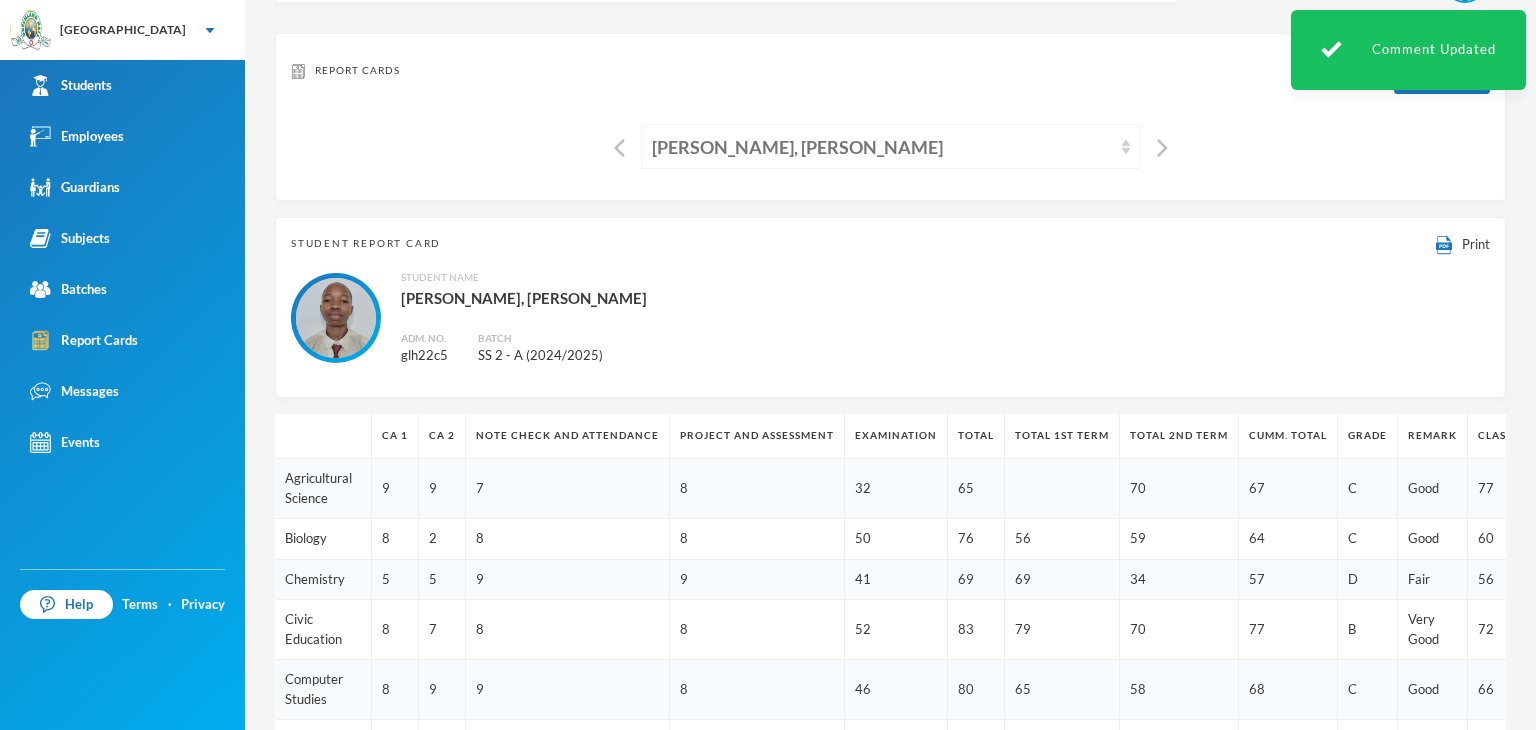 click on "Samuel, Oluwasegun David" at bounding box center (882, 147) 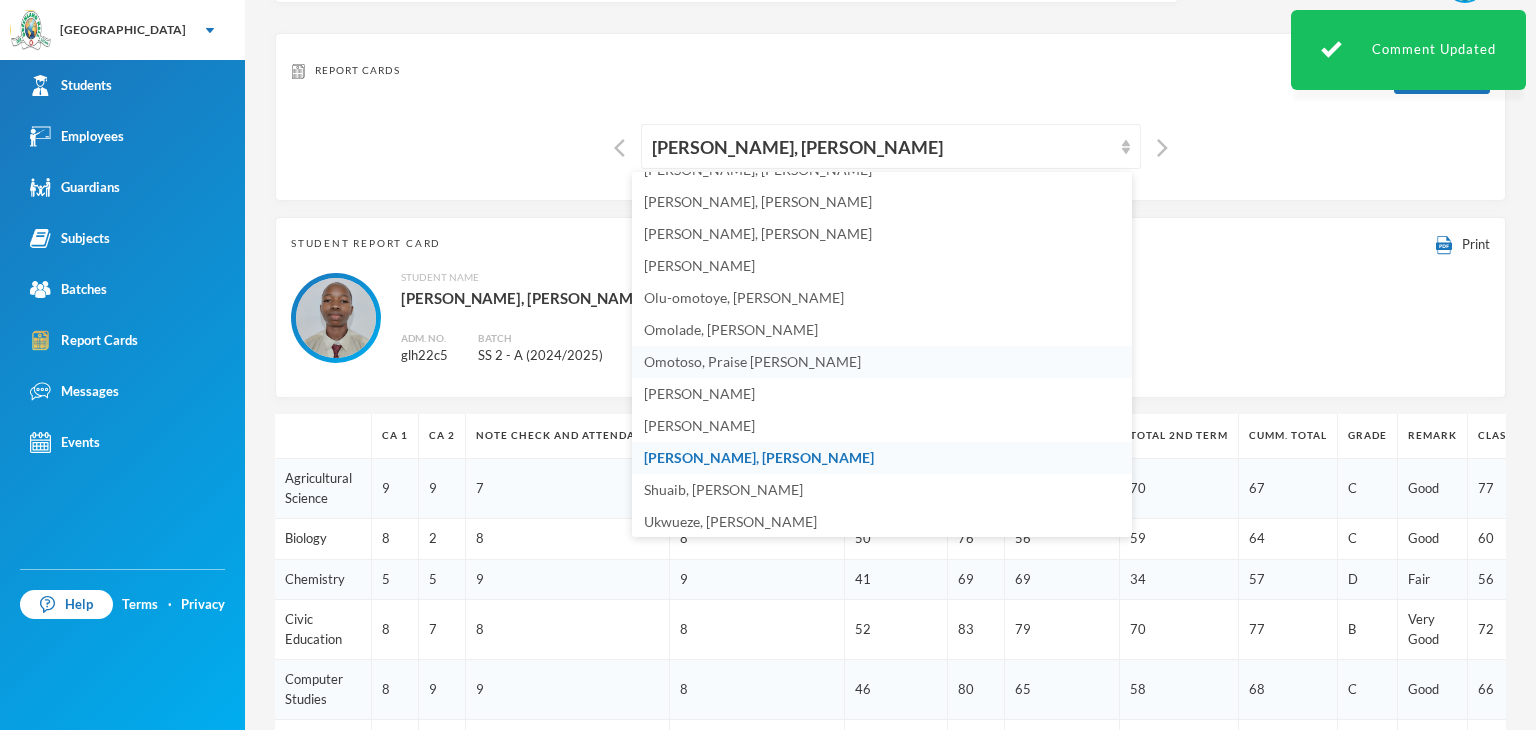 scroll, scrollTop: 763, scrollLeft: 0, axis: vertical 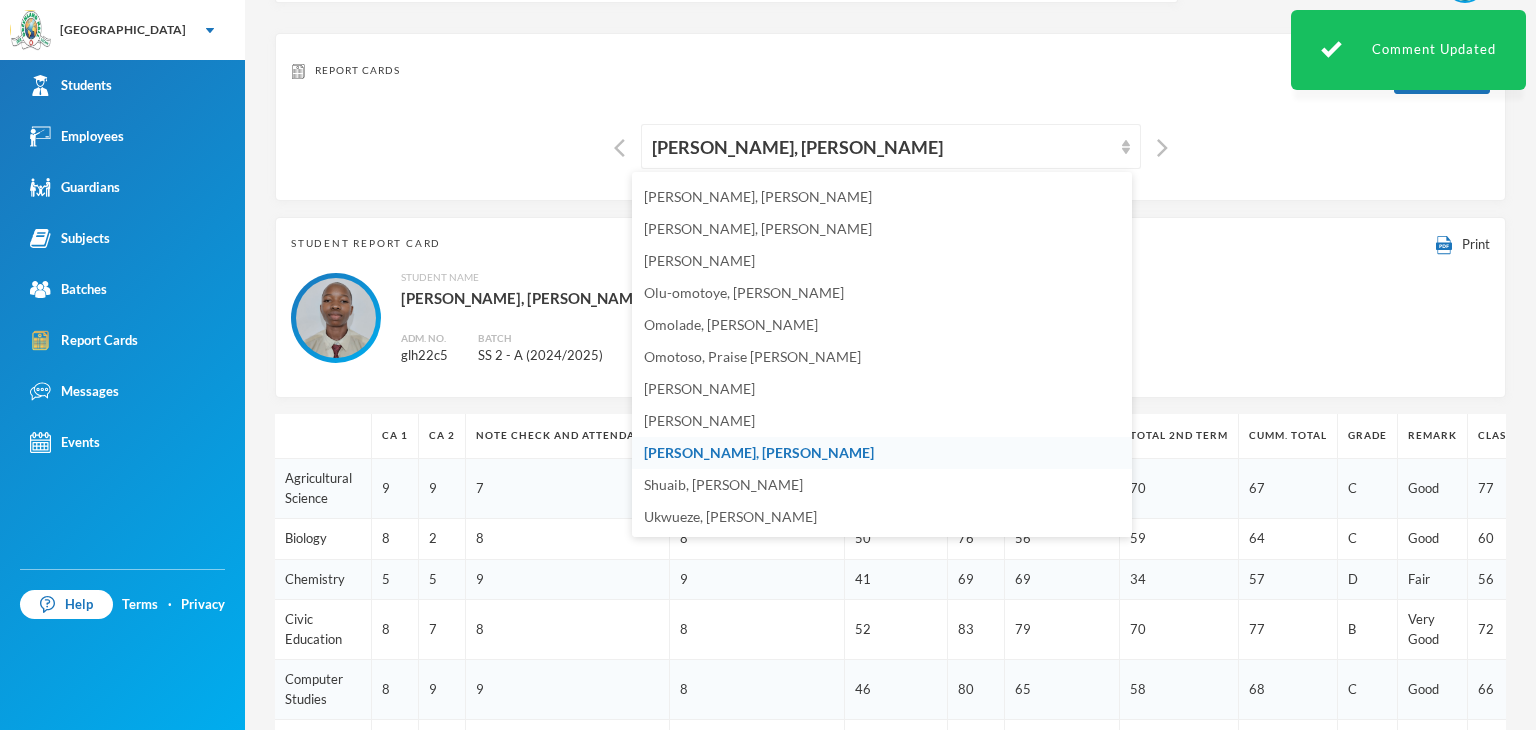 click on "Student Name Samuel, Oluwasegun David Adm. No. glh22c5 Batch SS 2 - A (2024/2025)" at bounding box center [890, 318] 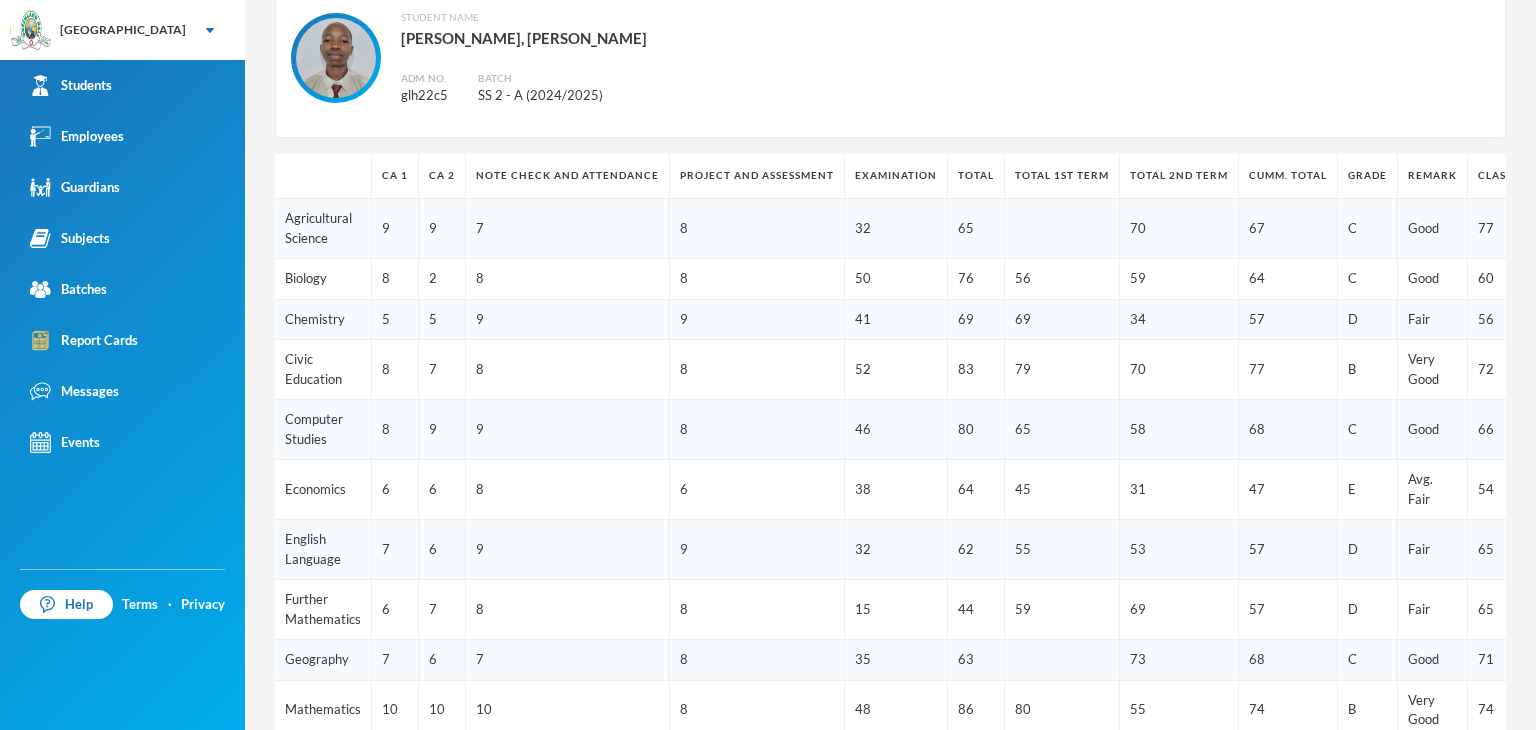 scroll, scrollTop: 162, scrollLeft: 0, axis: vertical 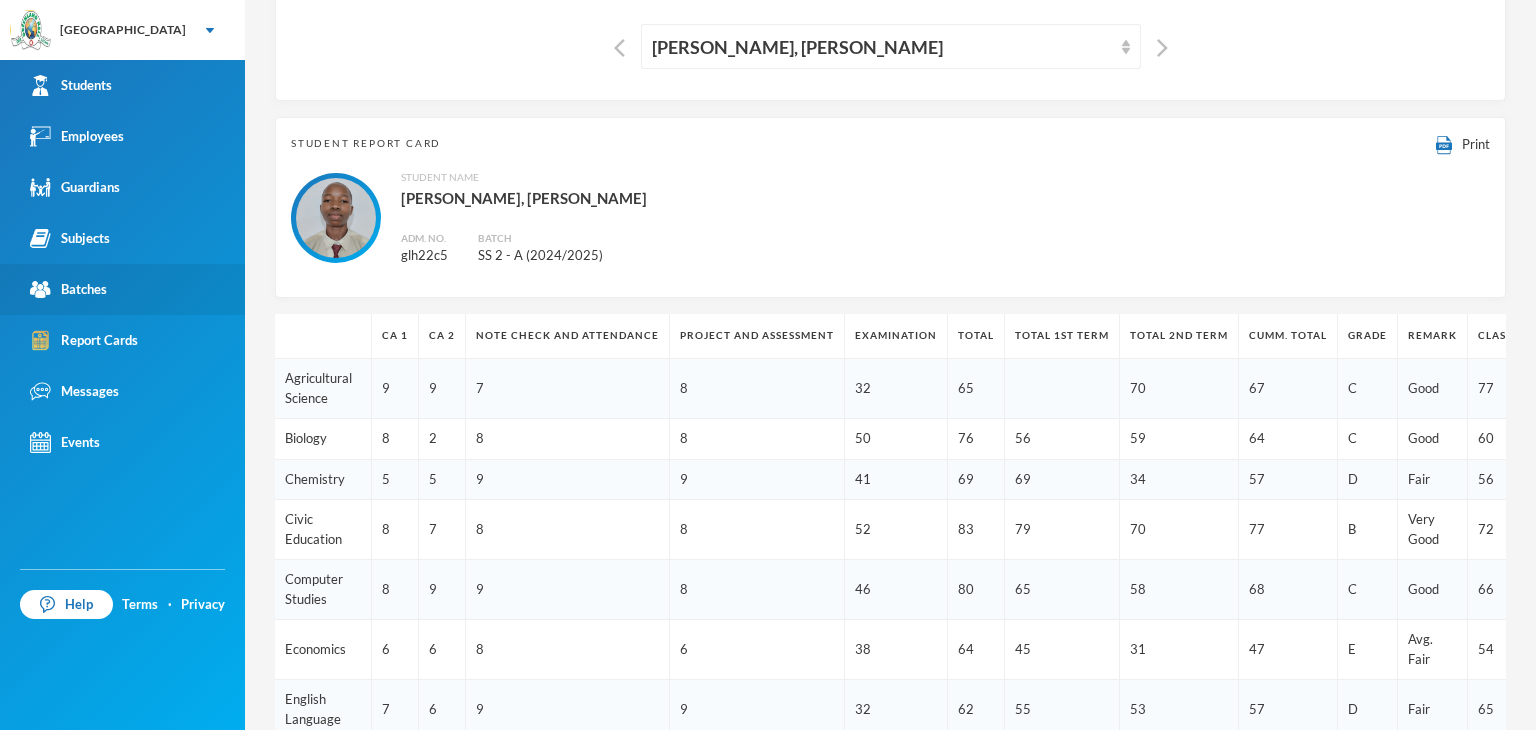 click on "Batches" at bounding box center (68, 289) 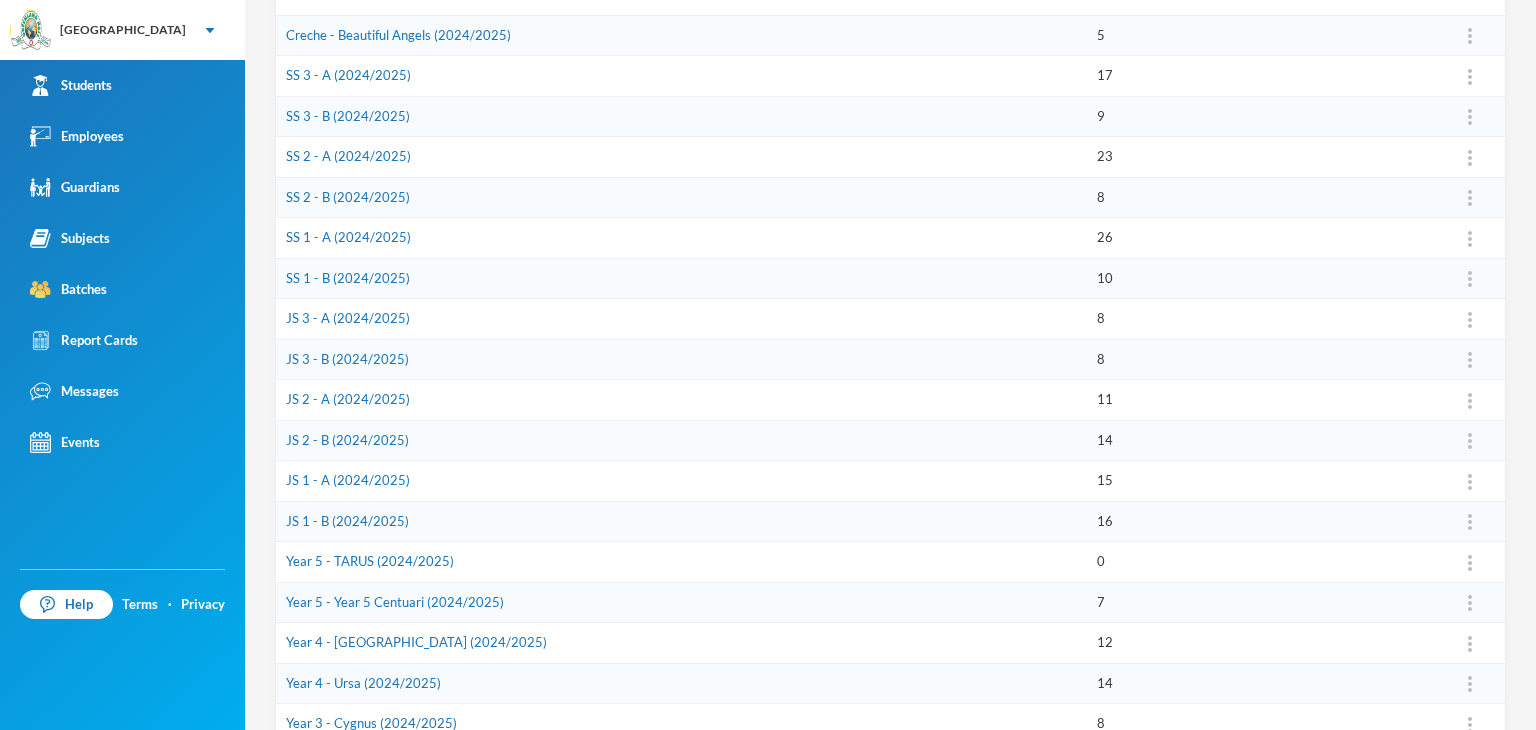 scroll, scrollTop: 235, scrollLeft: 0, axis: vertical 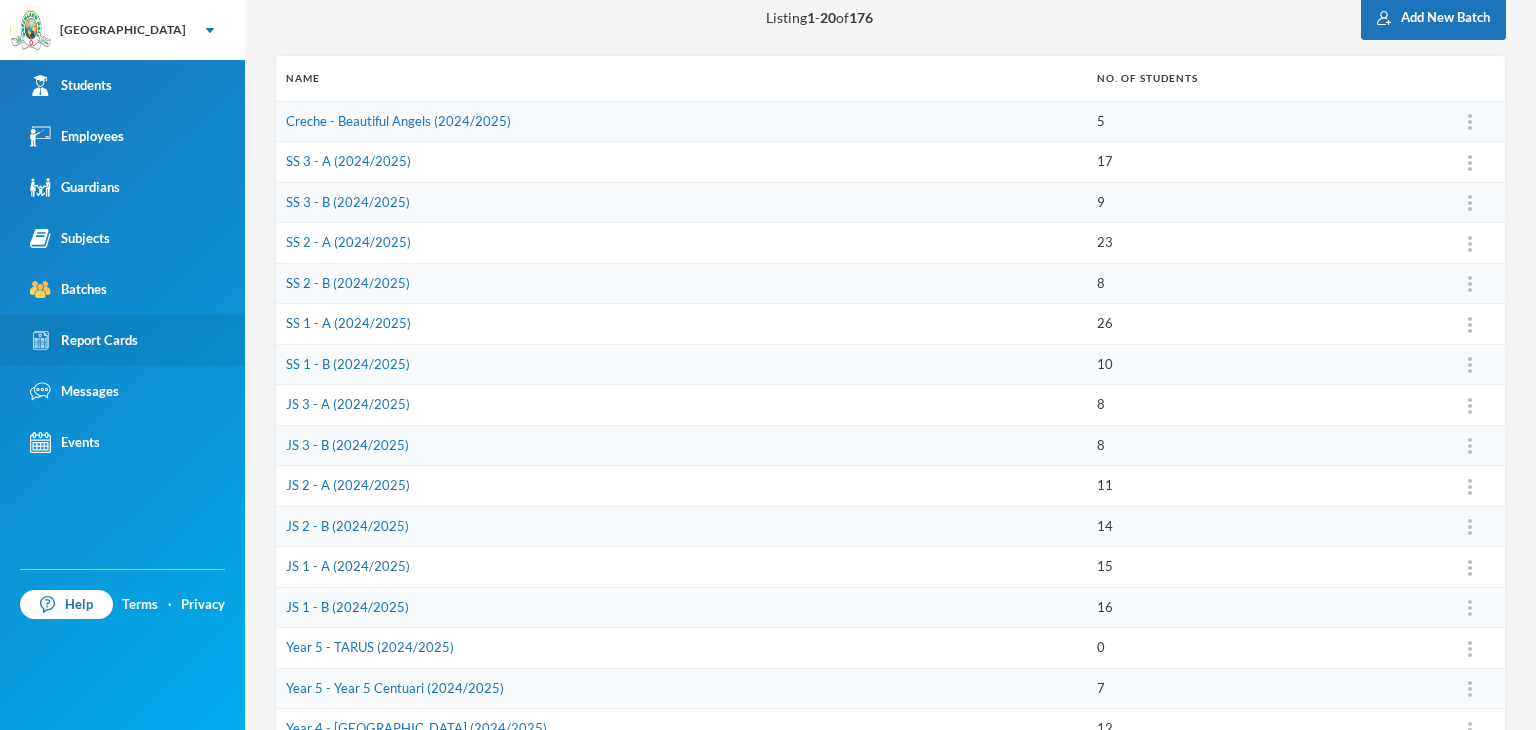 click on "Report Cards" at bounding box center (122, 340) 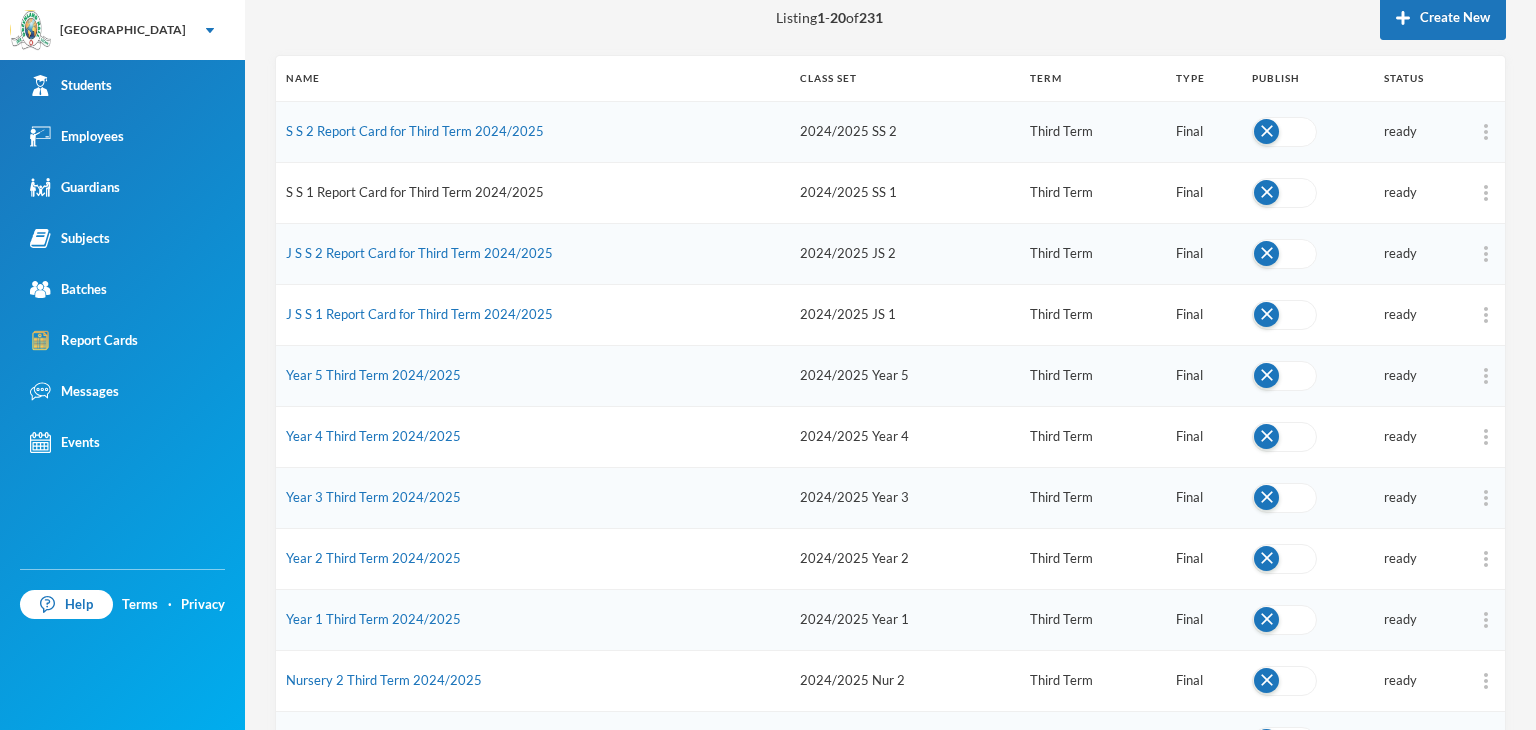 click on "S S 1 Report Card for Third Term 2024/2025" at bounding box center (415, 192) 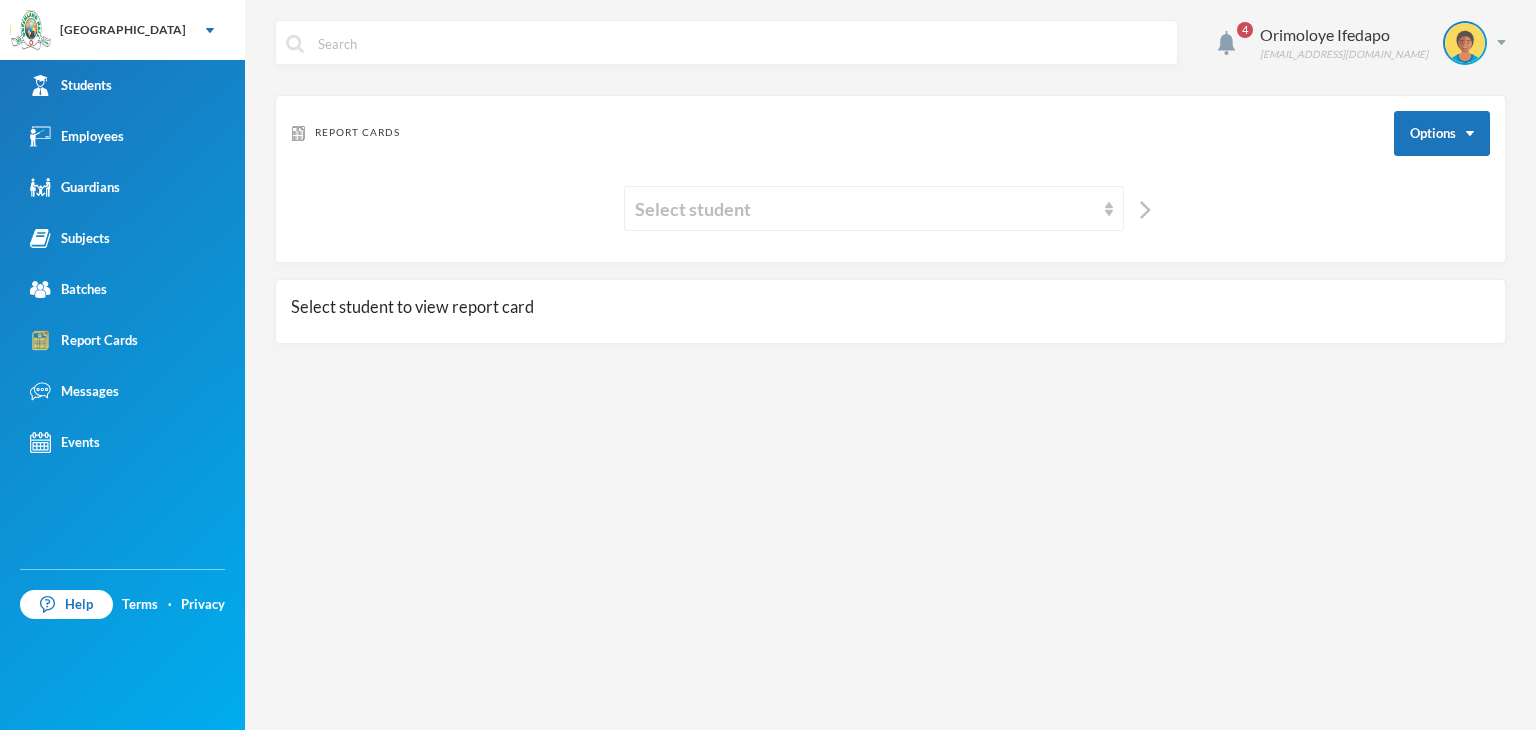 scroll, scrollTop: 0, scrollLeft: 0, axis: both 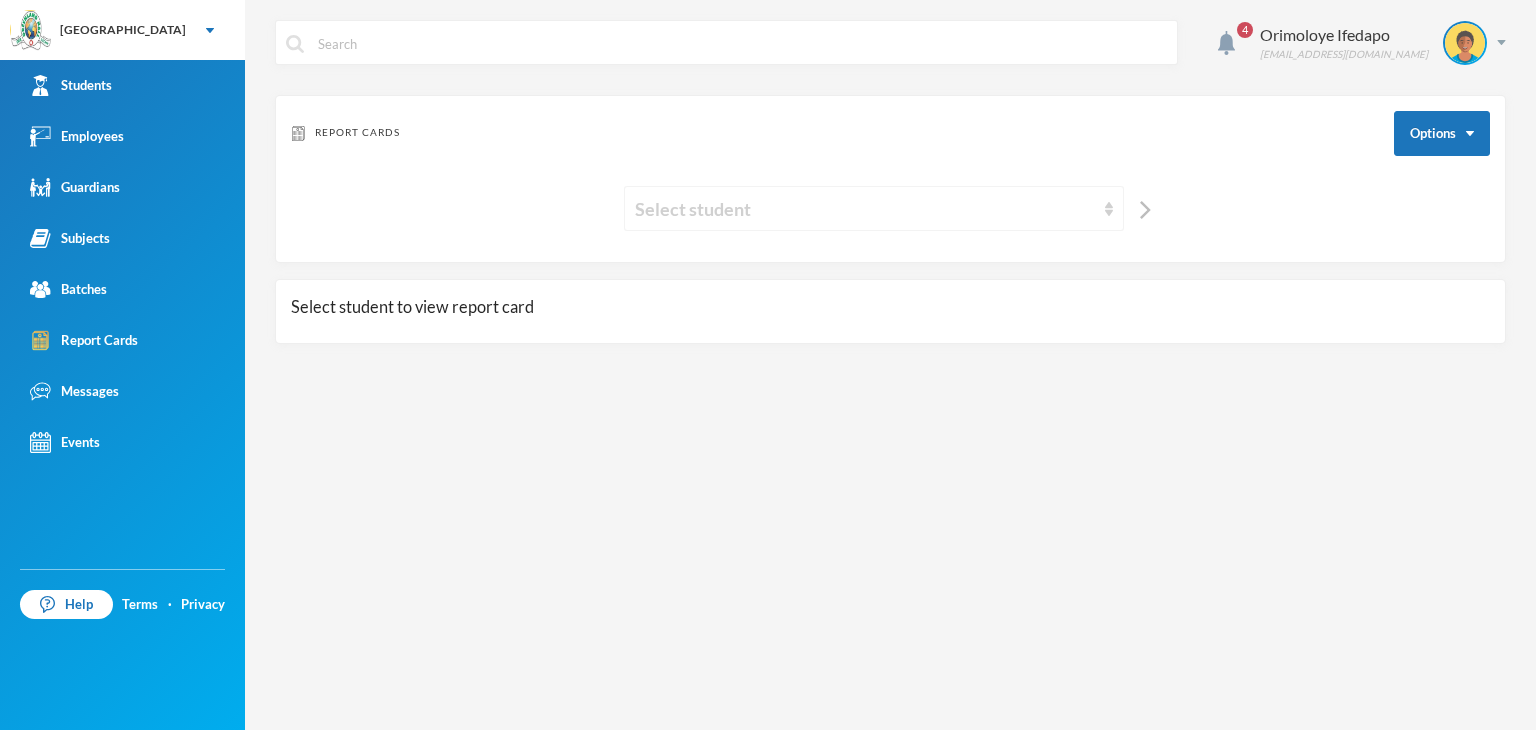 click on "Select student" at bounding box center [865, 209] 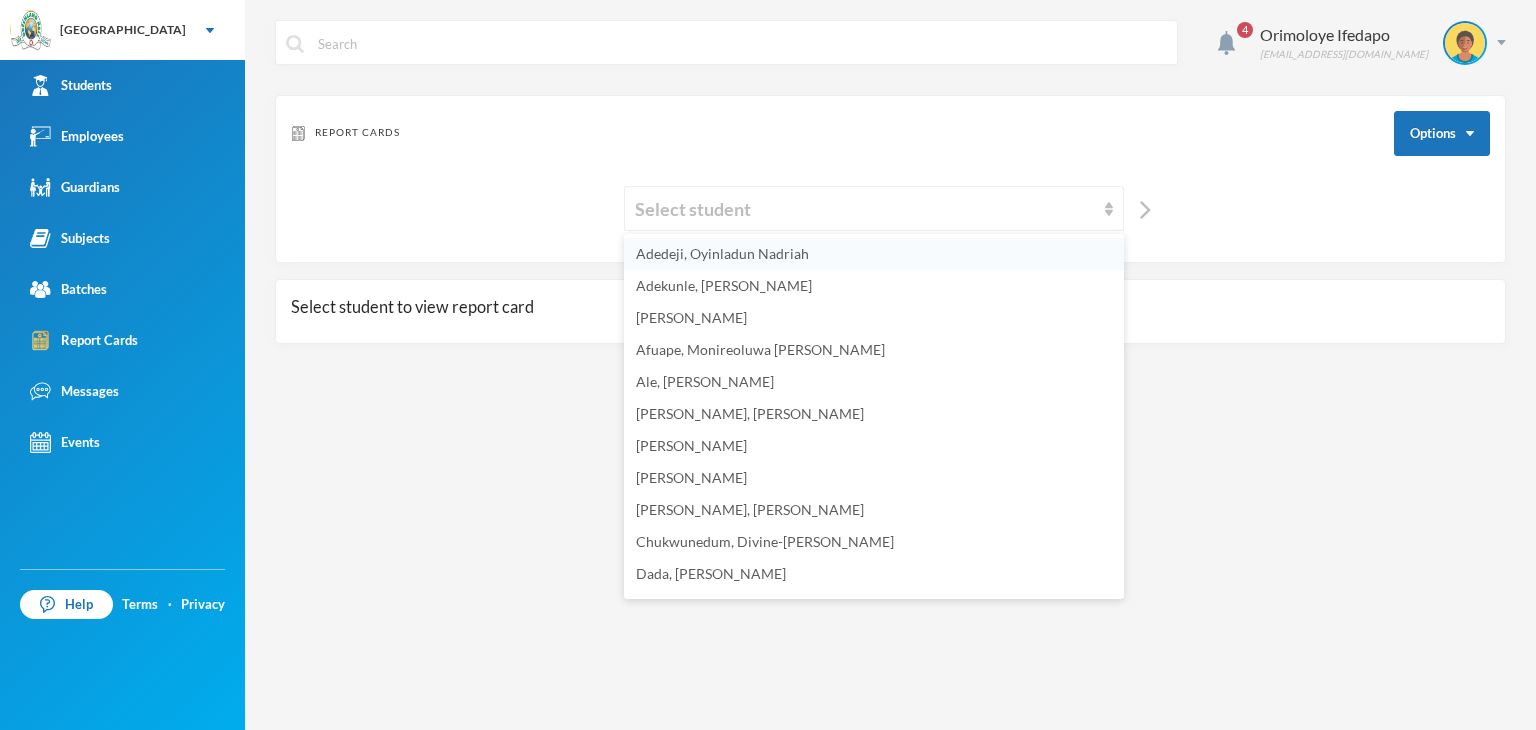 click on "Adedeji, Oyinladun Nadriah" at bounding box center [722, 253] 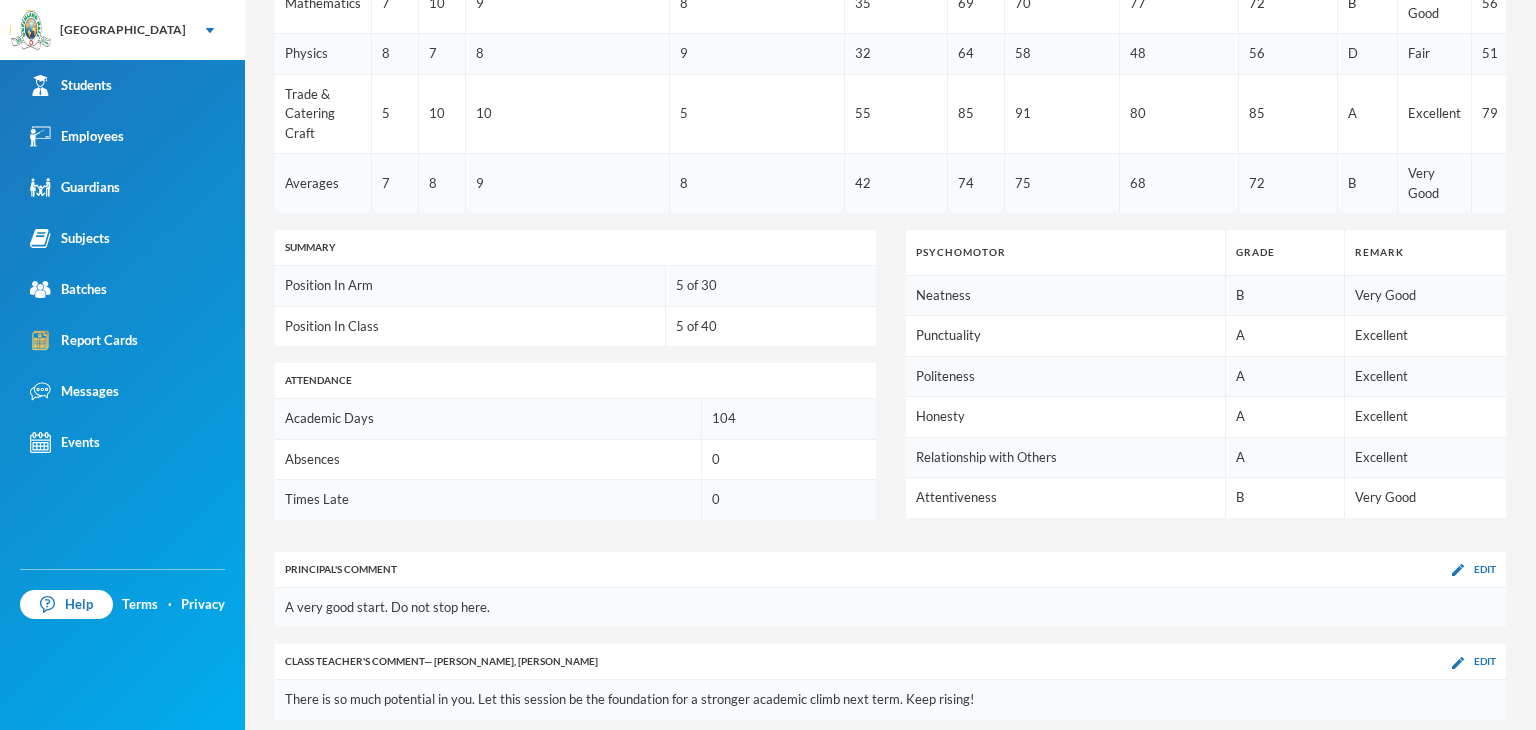 scroll, scrollTop: 1120, scrollLeft: 0, axis: vertical 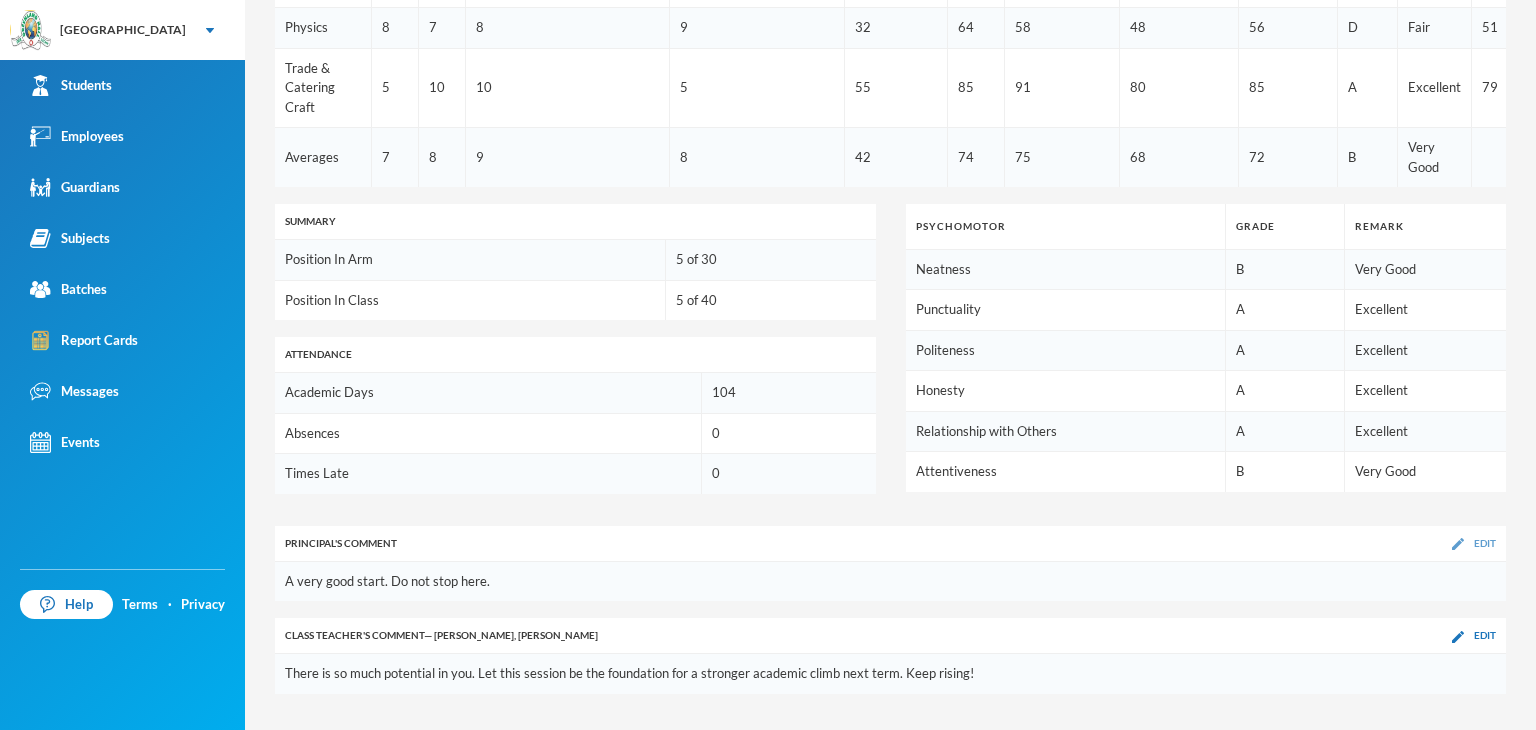 click at bounding box center [1458, 544] 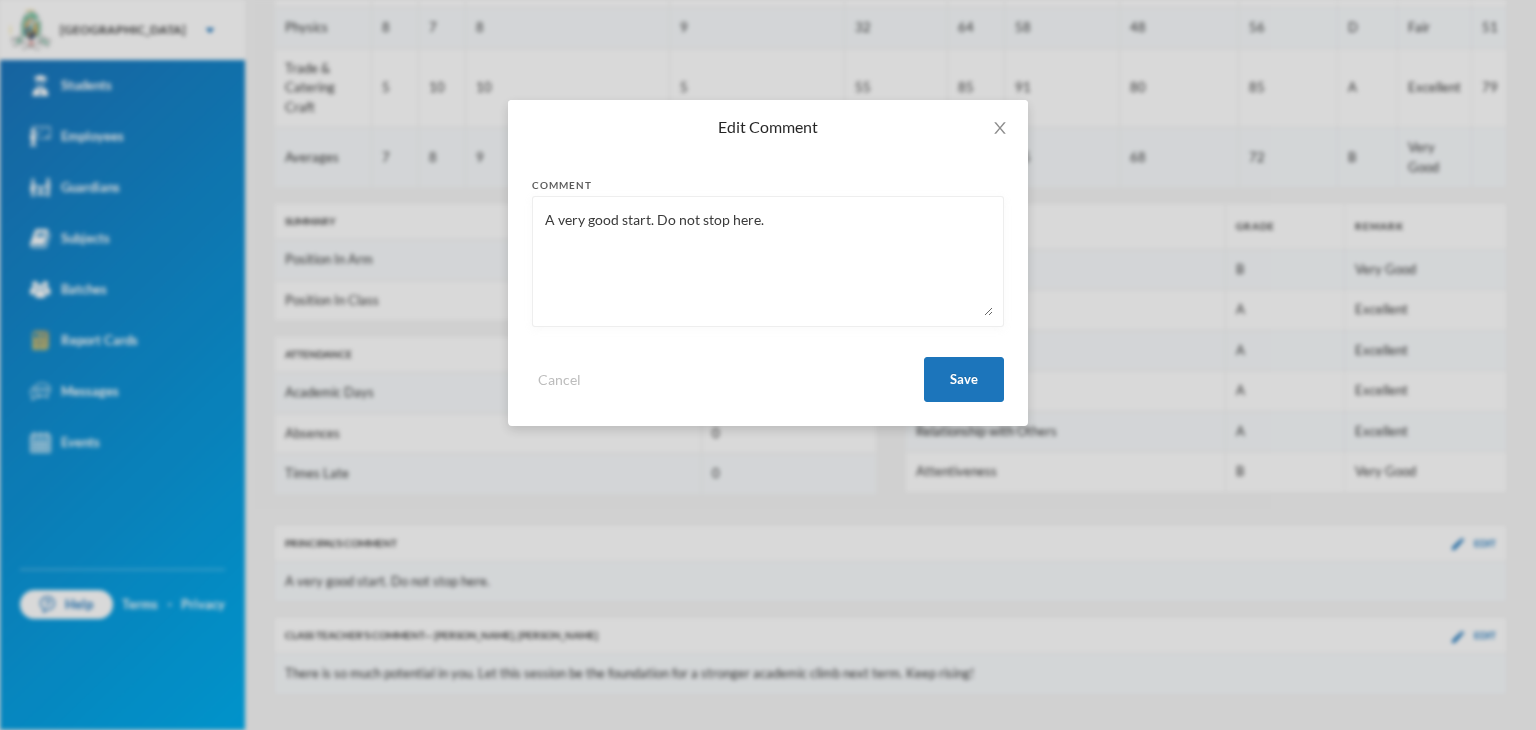 click on "A very good start. Do not stop here." at bounding box center [768, 261] 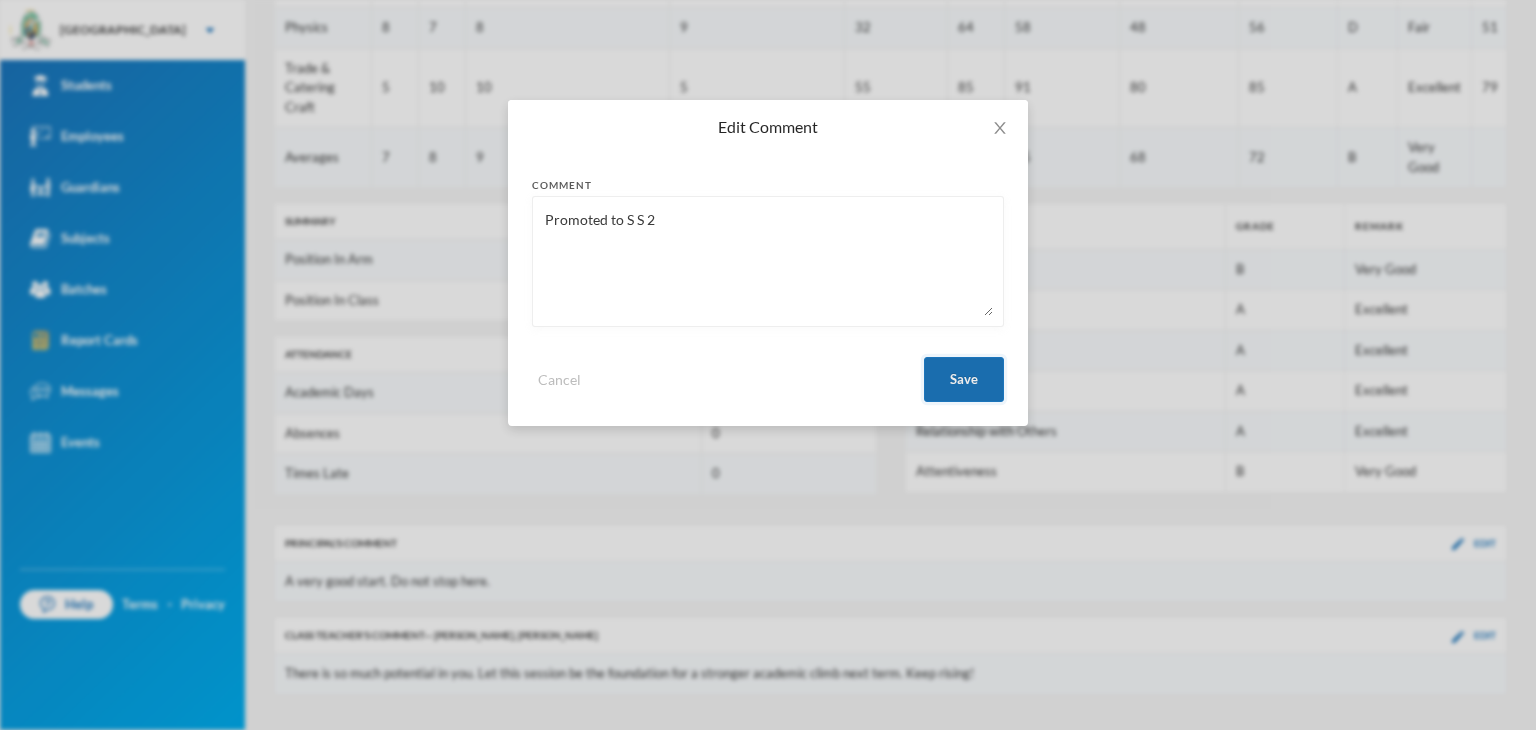 type on "Promoted to S S 2" 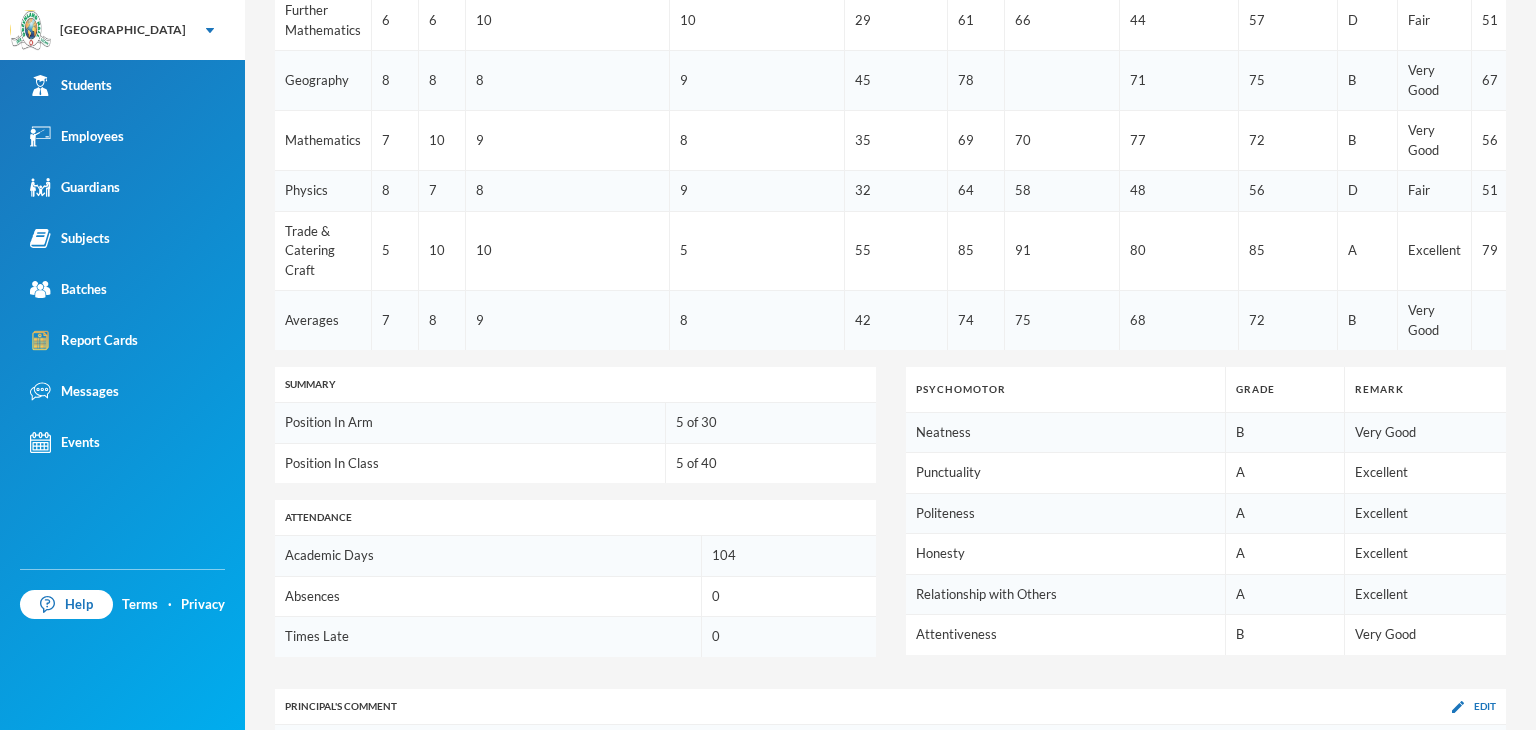 scroll, scrollTop: 1120, scrollLeft: 0, axis: vertical 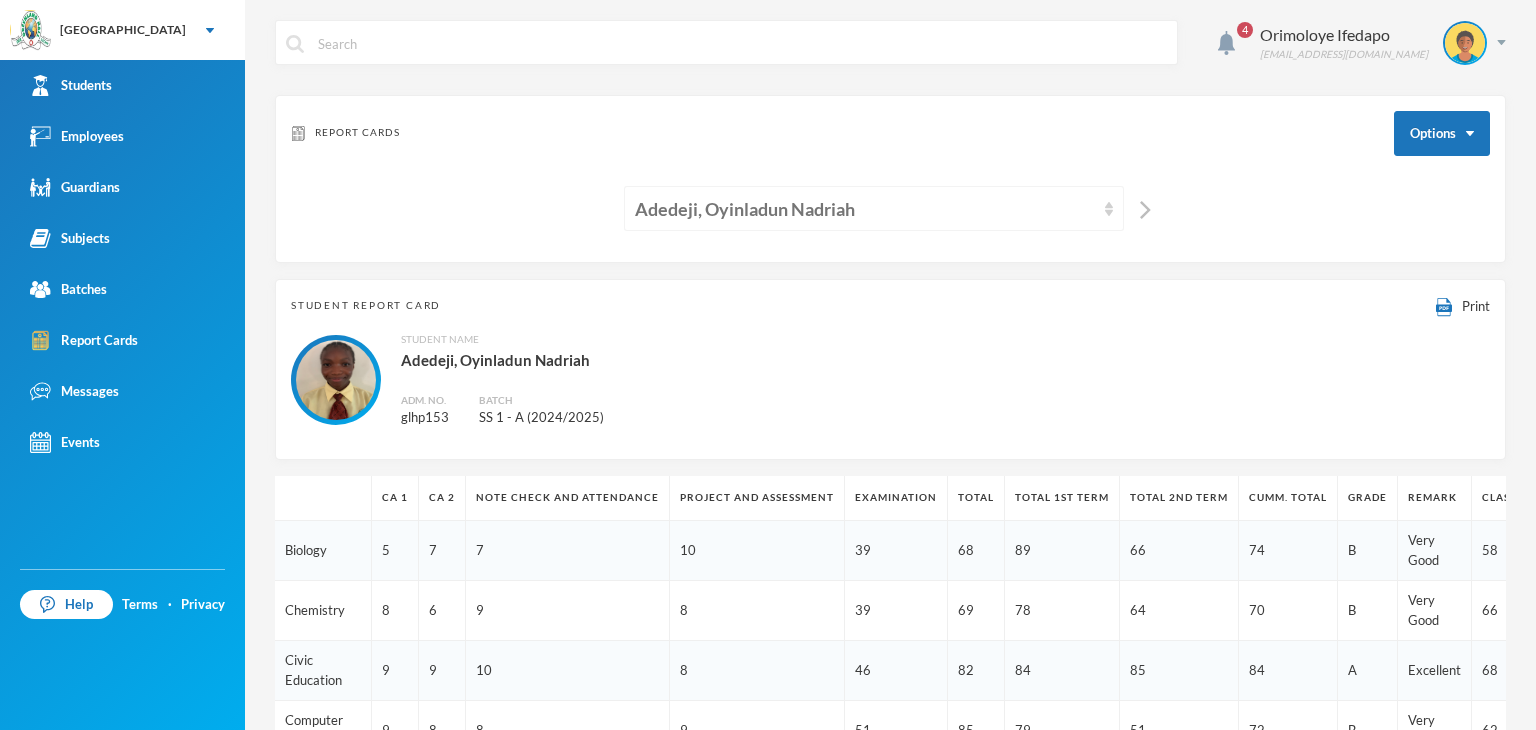 click on "Adedeji, Oyinladun Nadriah" at bounding box center [865, 209] 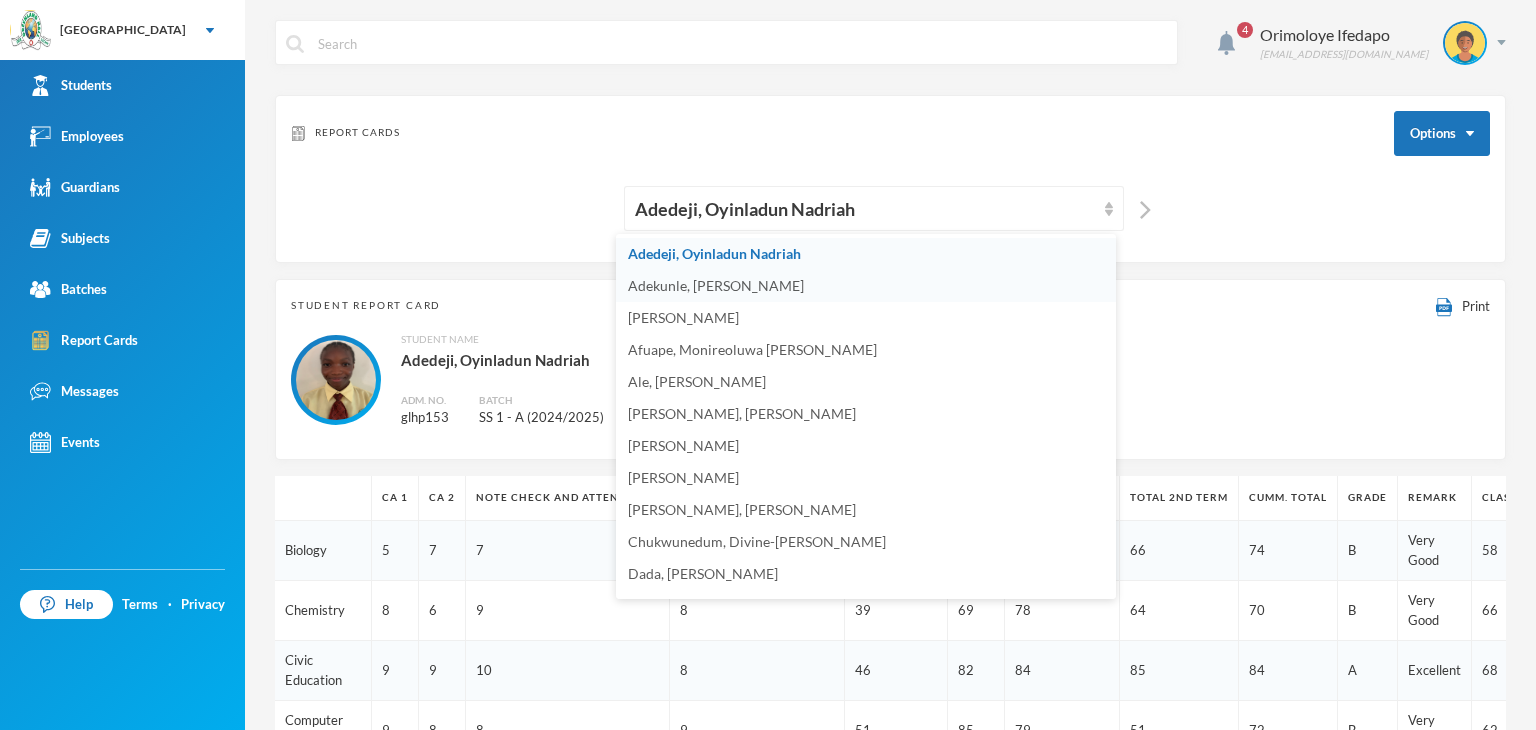 click on "Adekunle, [PERSON_NAME]" at bounding box center (716, 285) 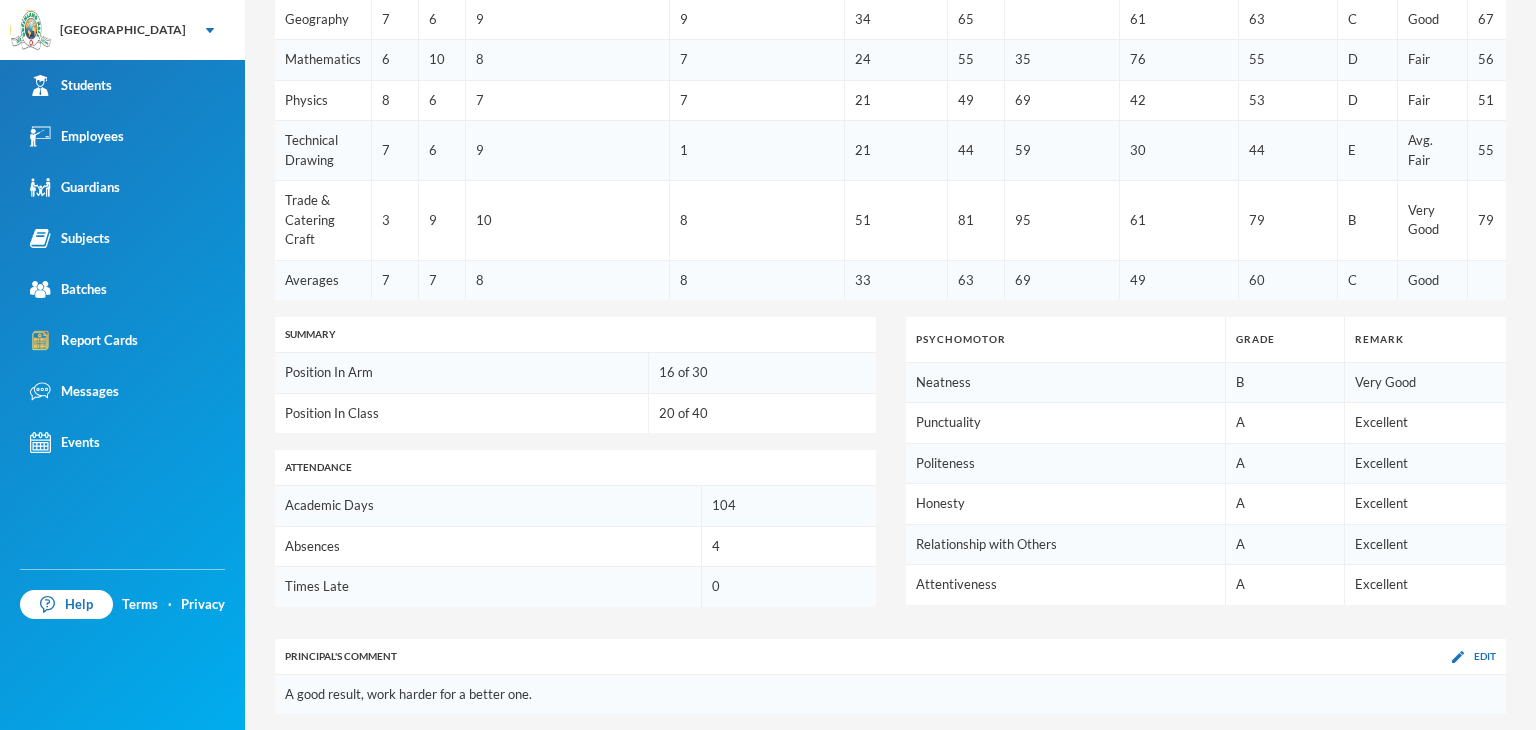 scroll, scrollTop: 1000, scrollLeft: 0, axis: vertical 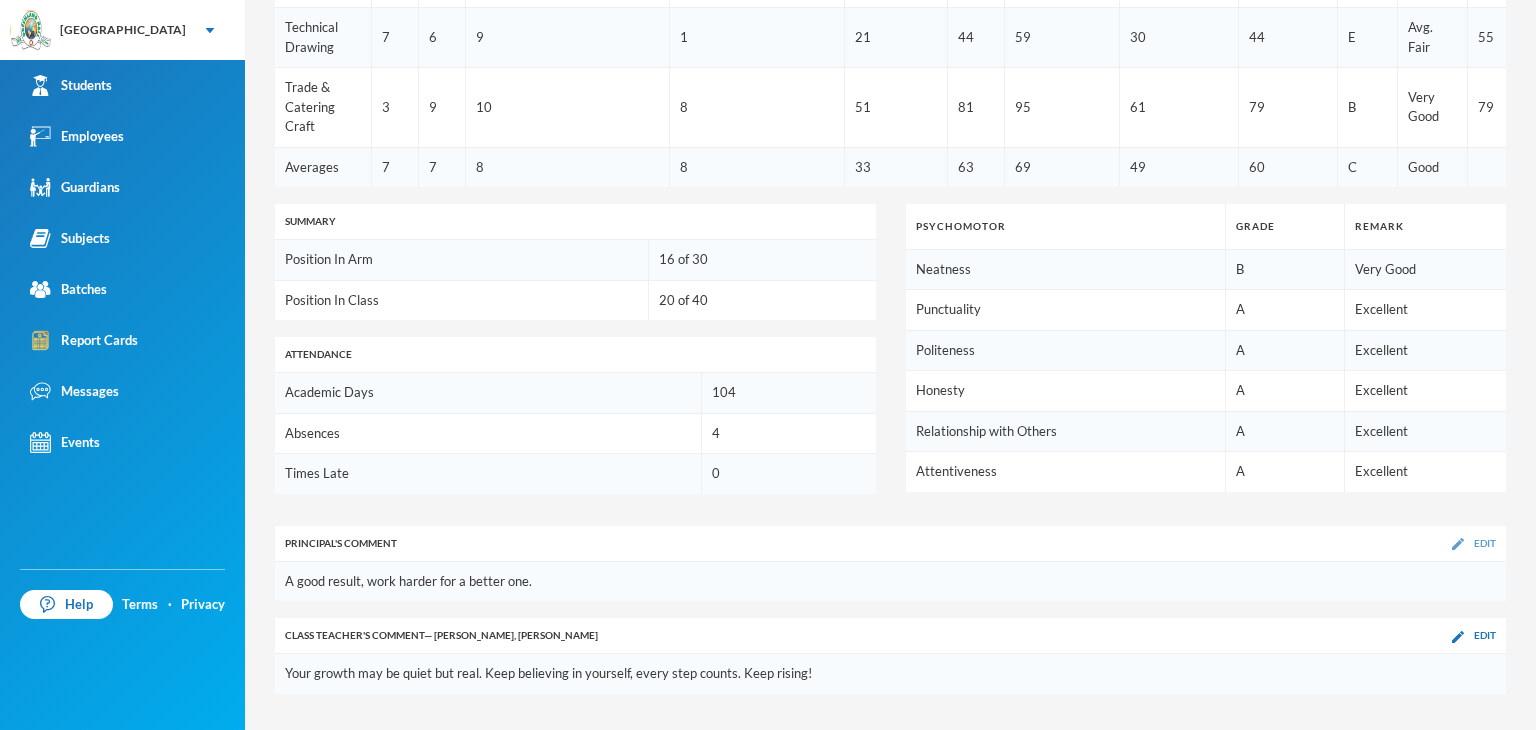 click at bounding box center (1458, 544) 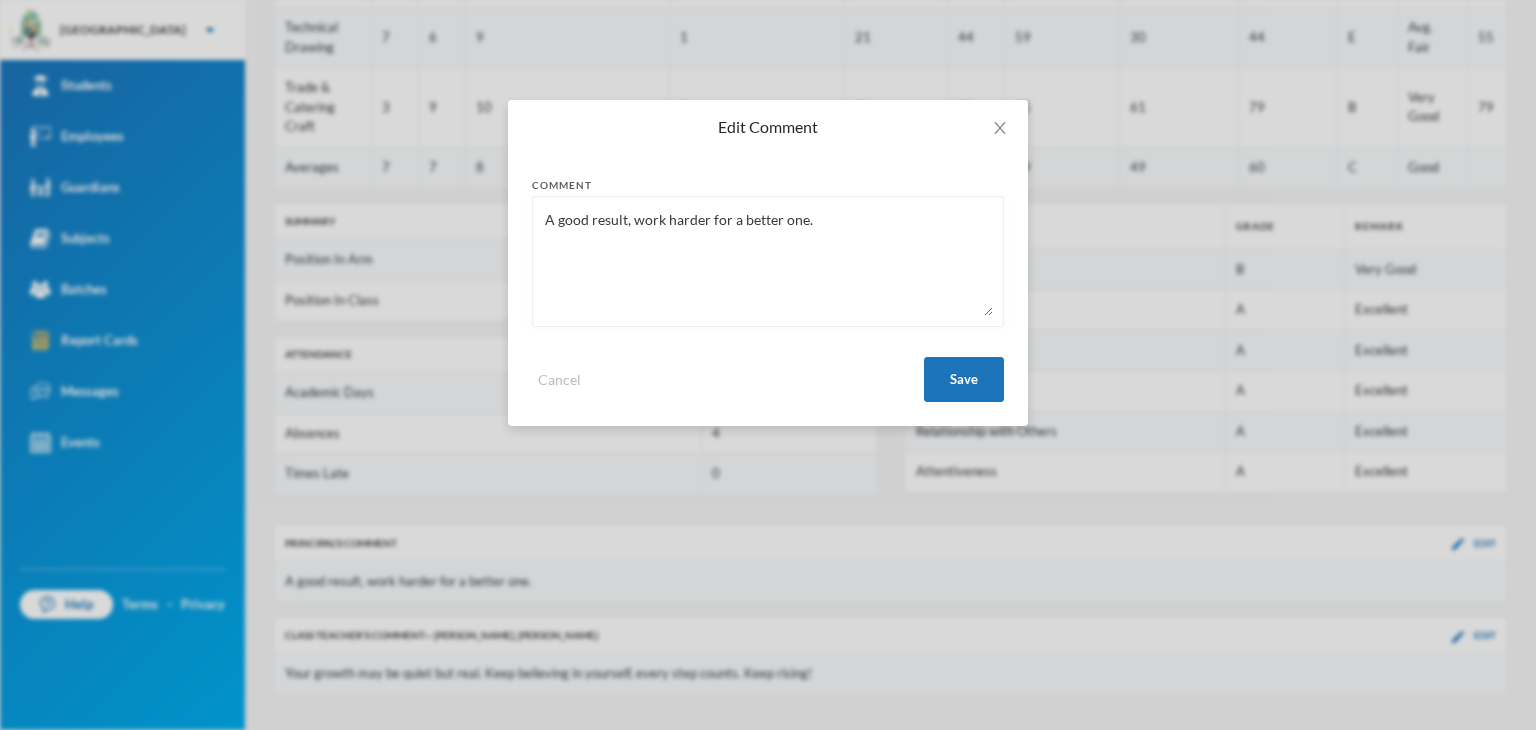 click on "A good result, work harder for a better one." at bounding box center [768, 261] 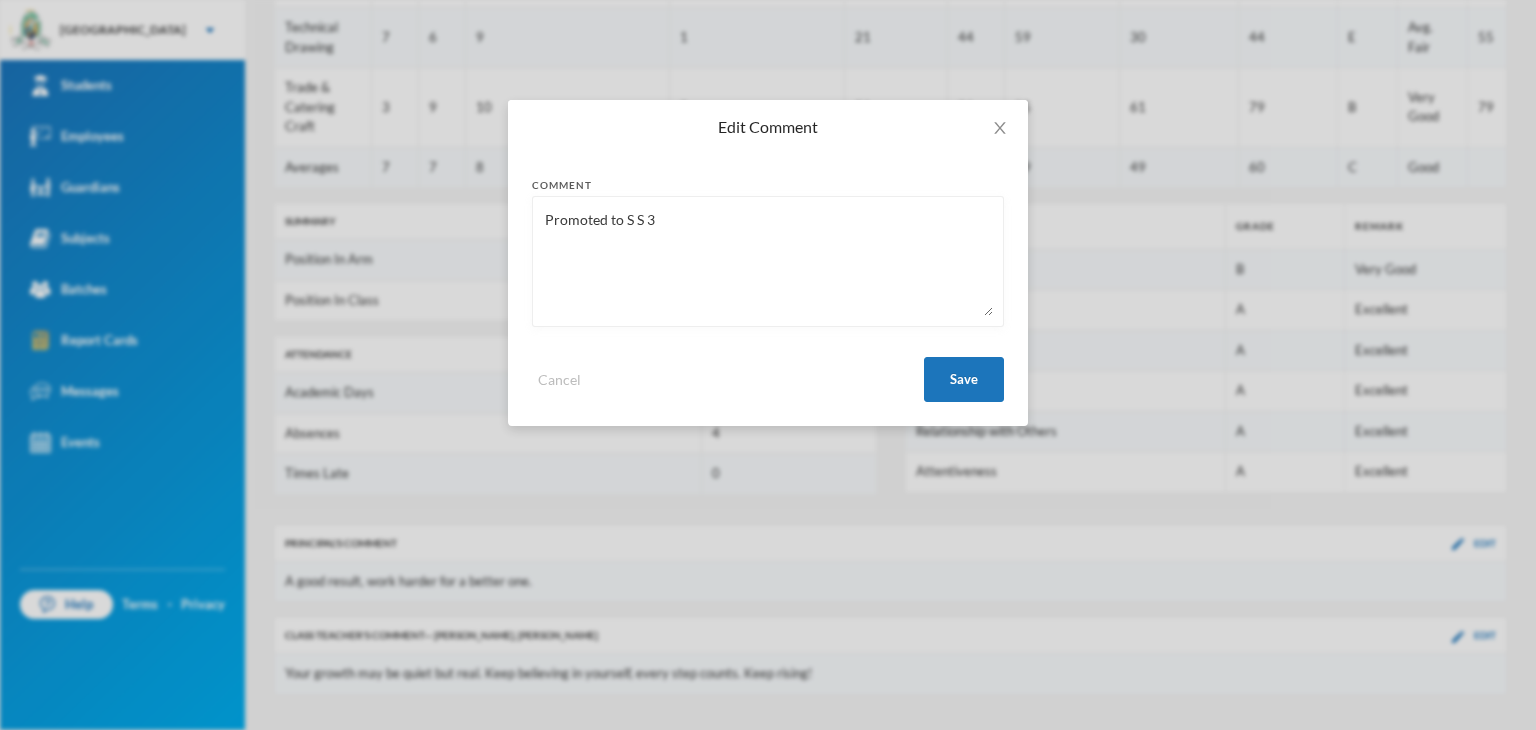 click on "Promoted to S S 3" at bounding box center (768, 261) 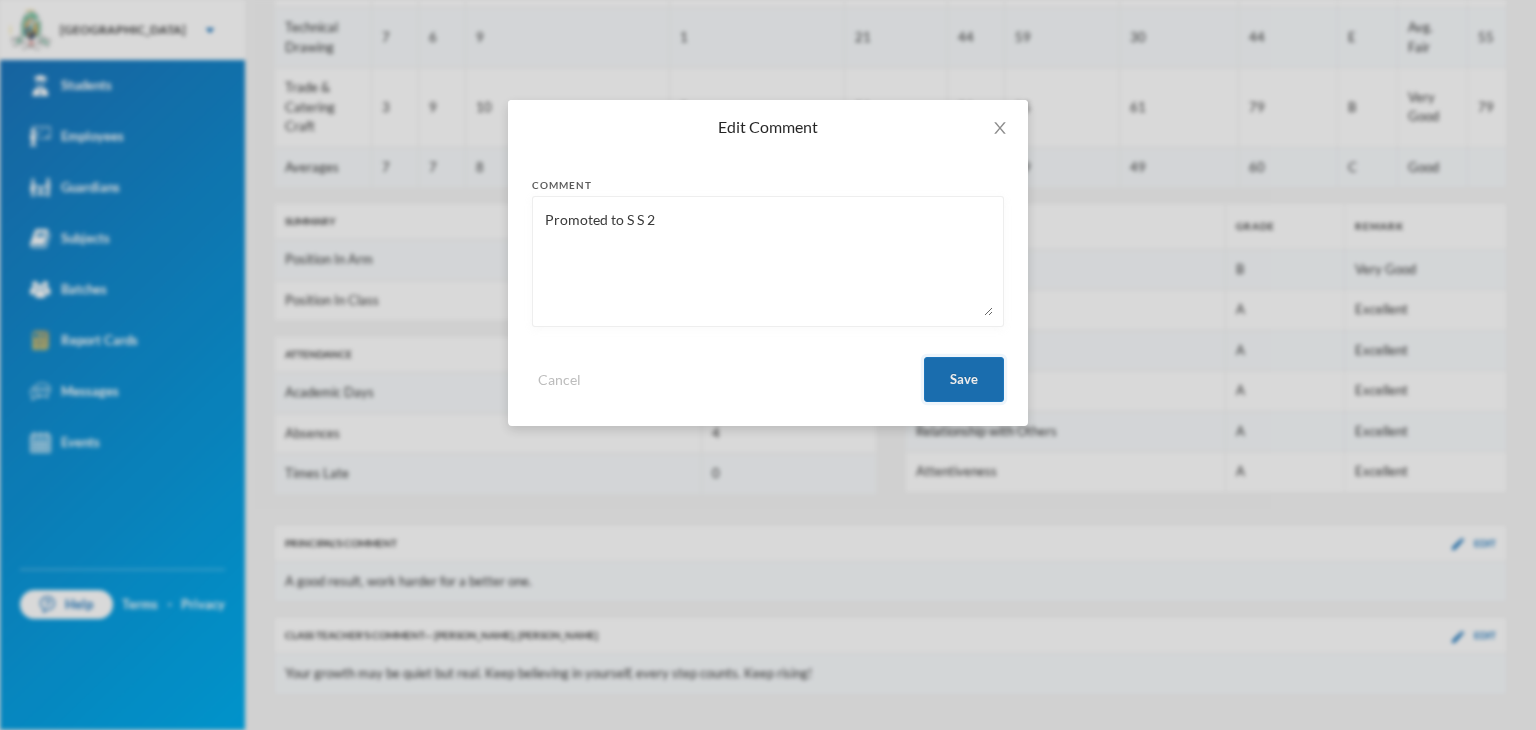 type on "Promoted to S S 2" 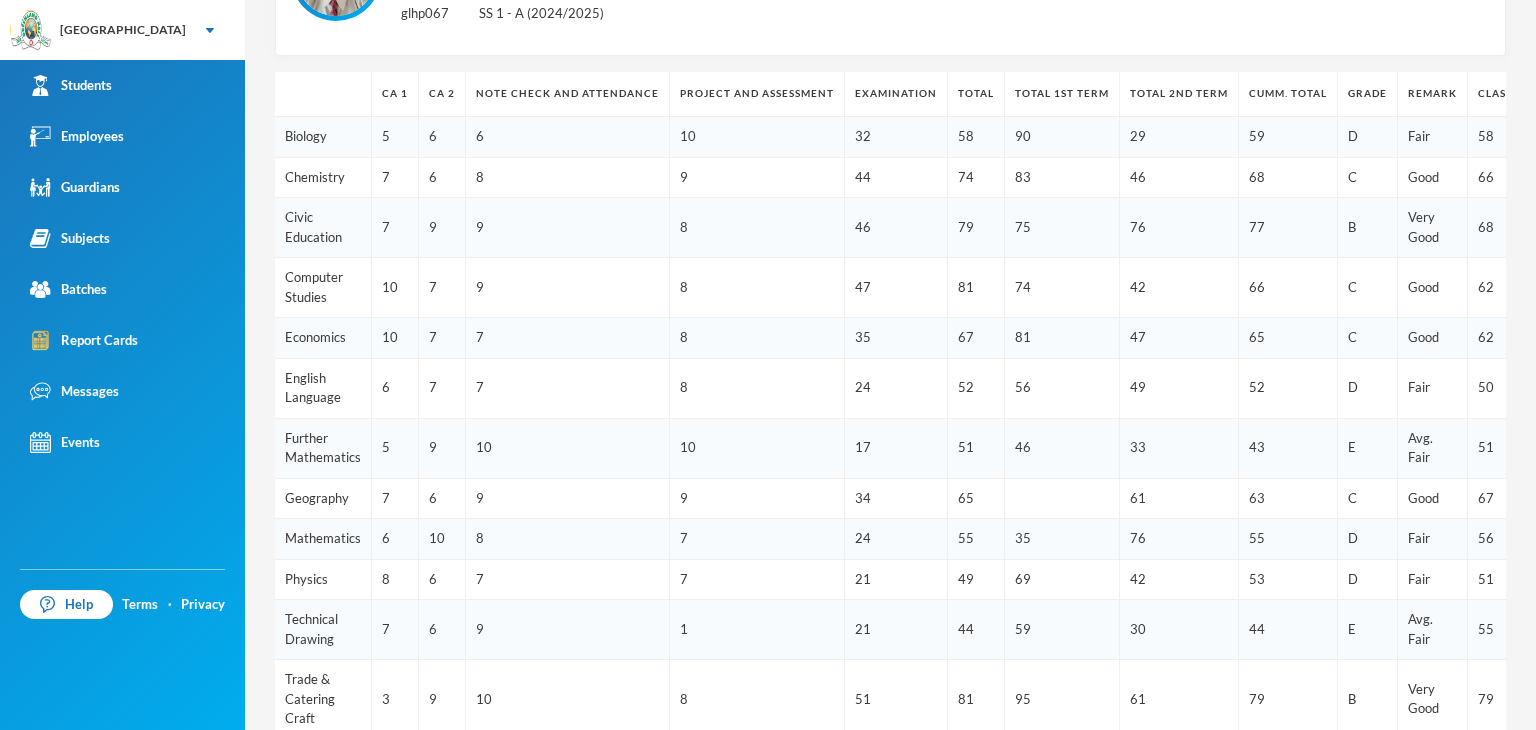 scroll, scrollTop: 204, scrollLeft: 0, axis: vertical 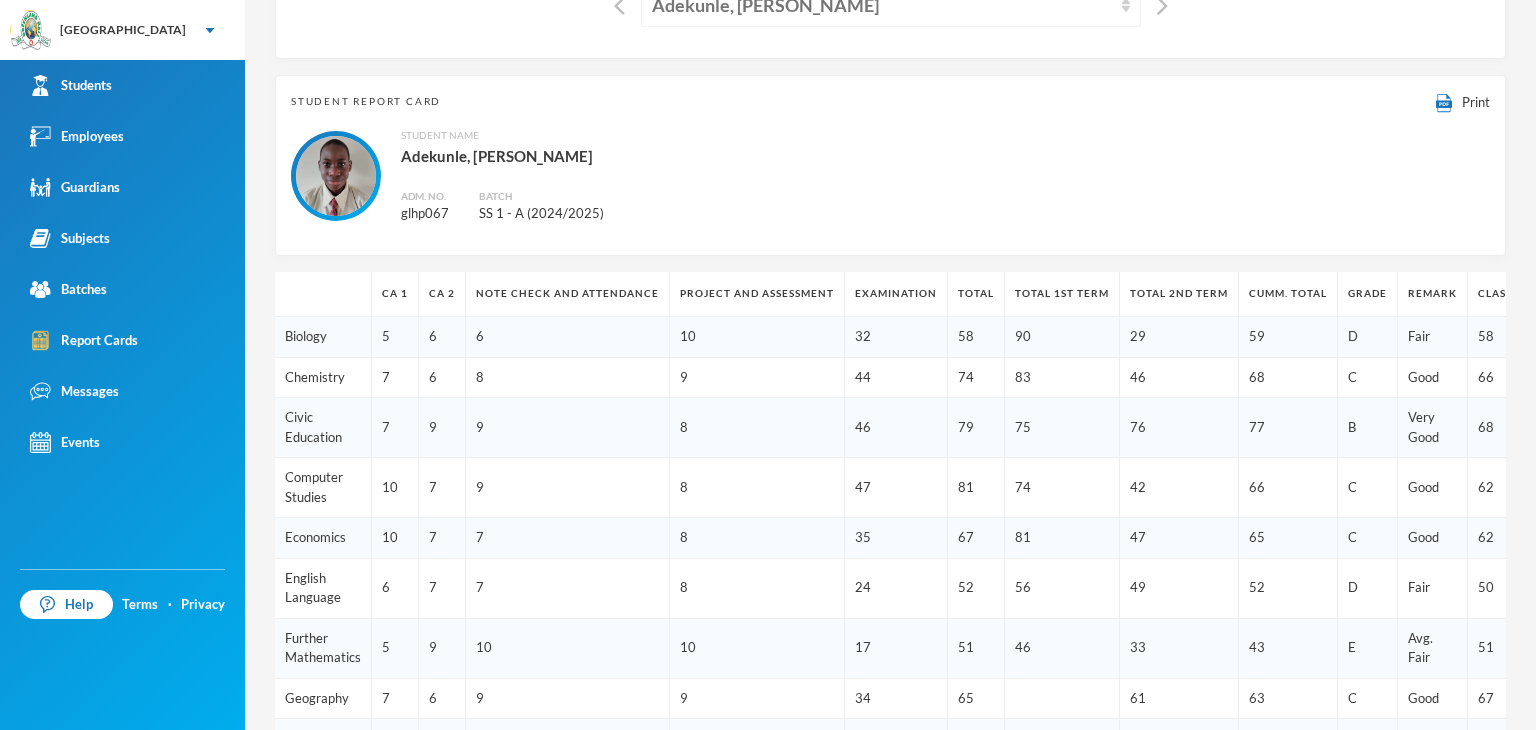 click on "Adekunle, [PERSON_NAME]" at bounding box center [891, 4] 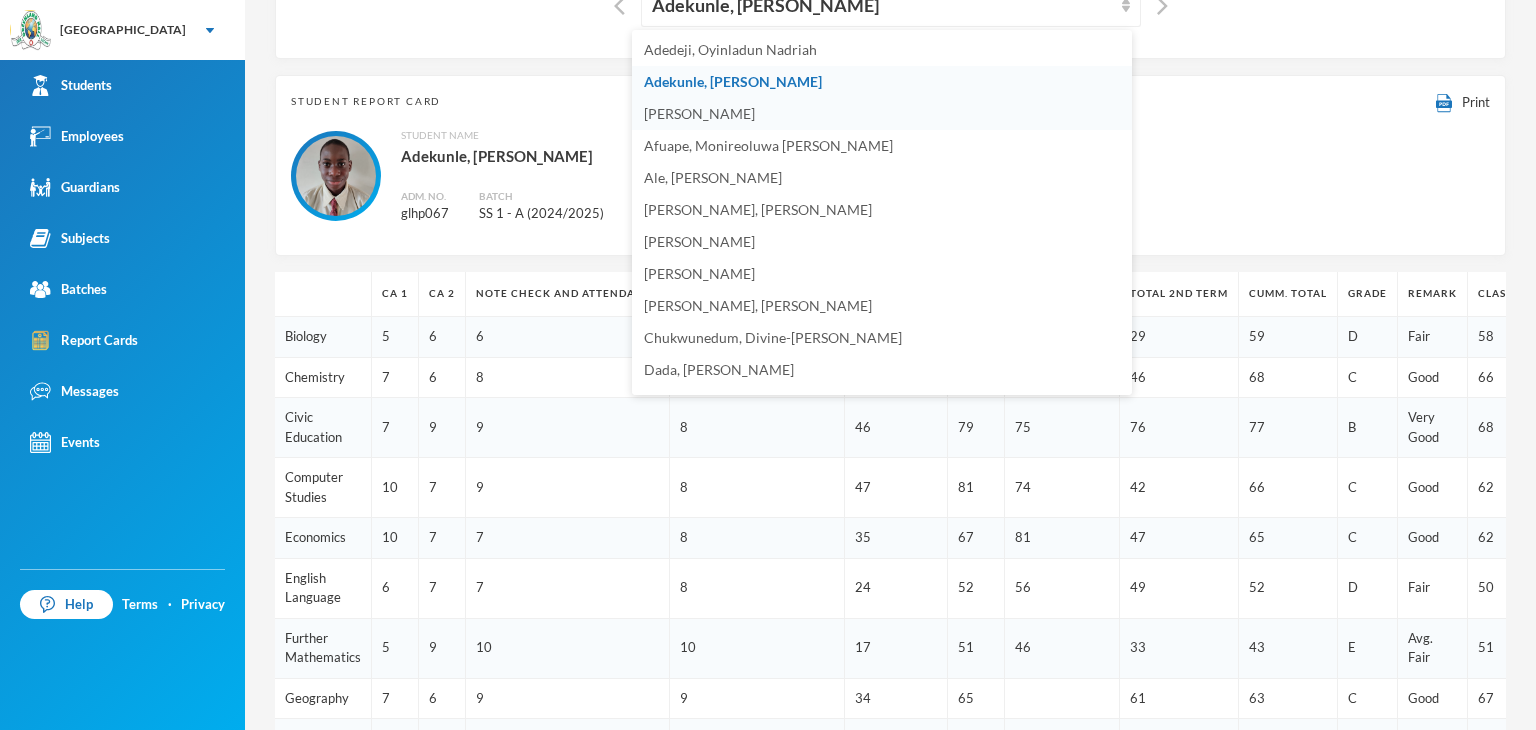 click on "[PERSON_NAME]" at bounding box center (699, 113) 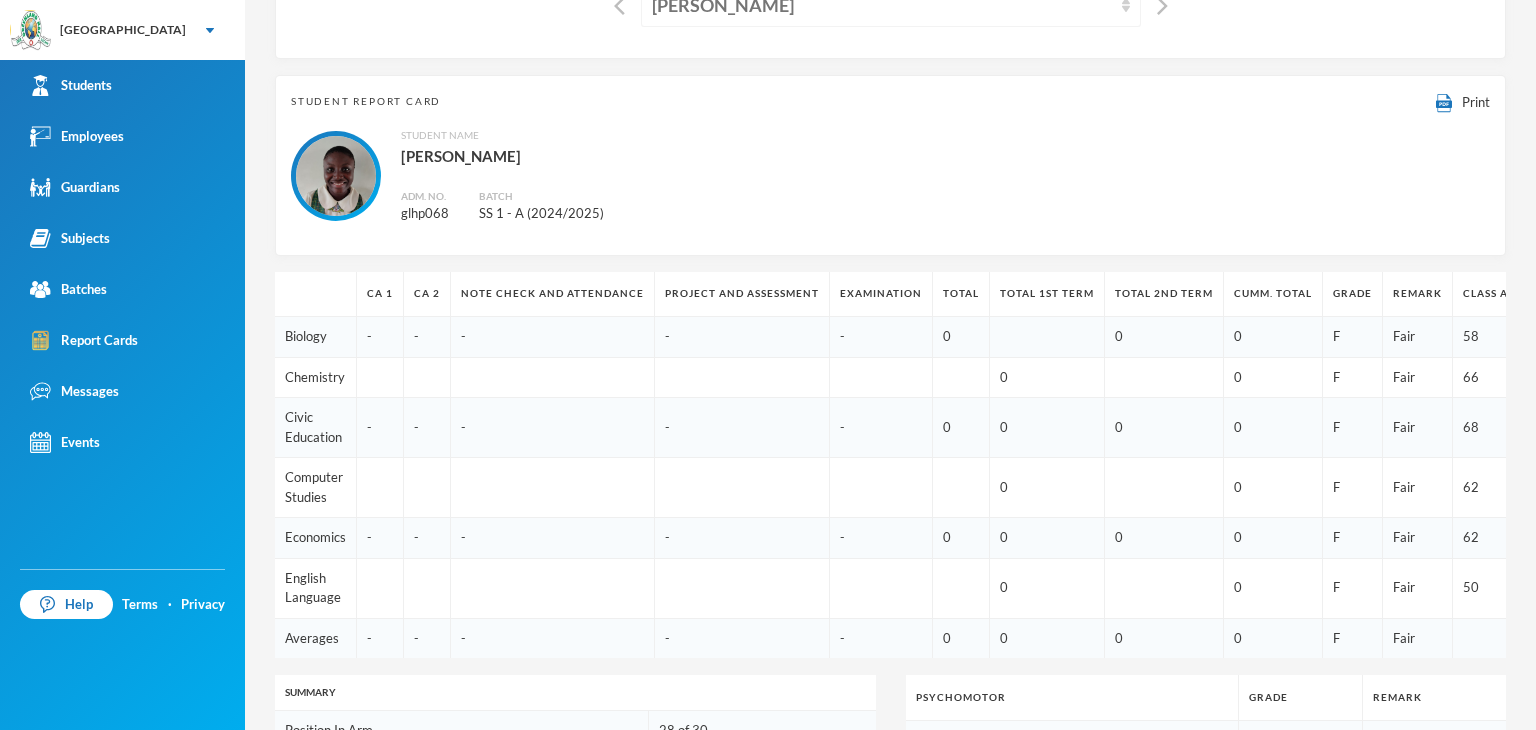 click on "[PERSON_NAME]" at bounding box center [882, 5] 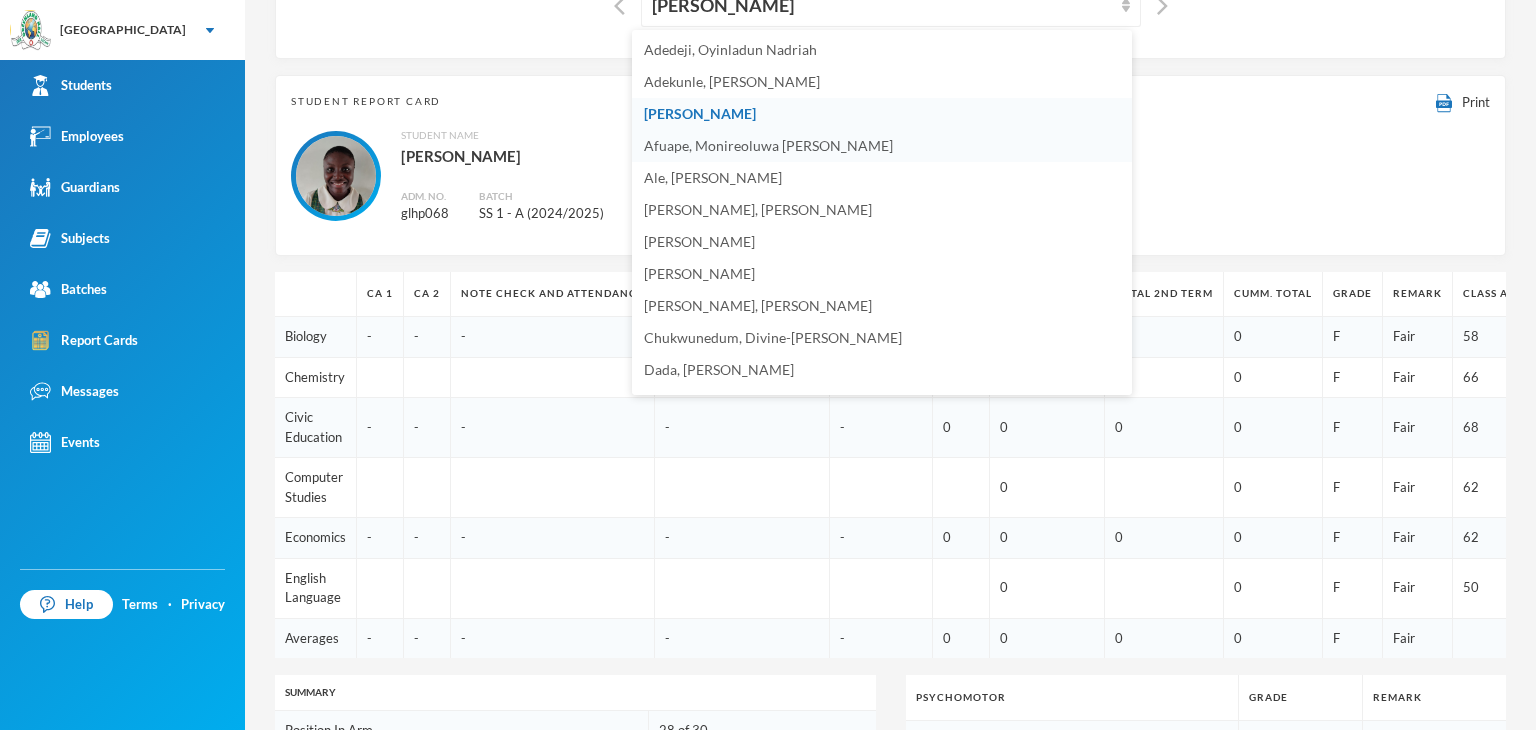 click on "Afuape, Monireoluwa [PERSON_NAME]" at bounding box center [768, 145] 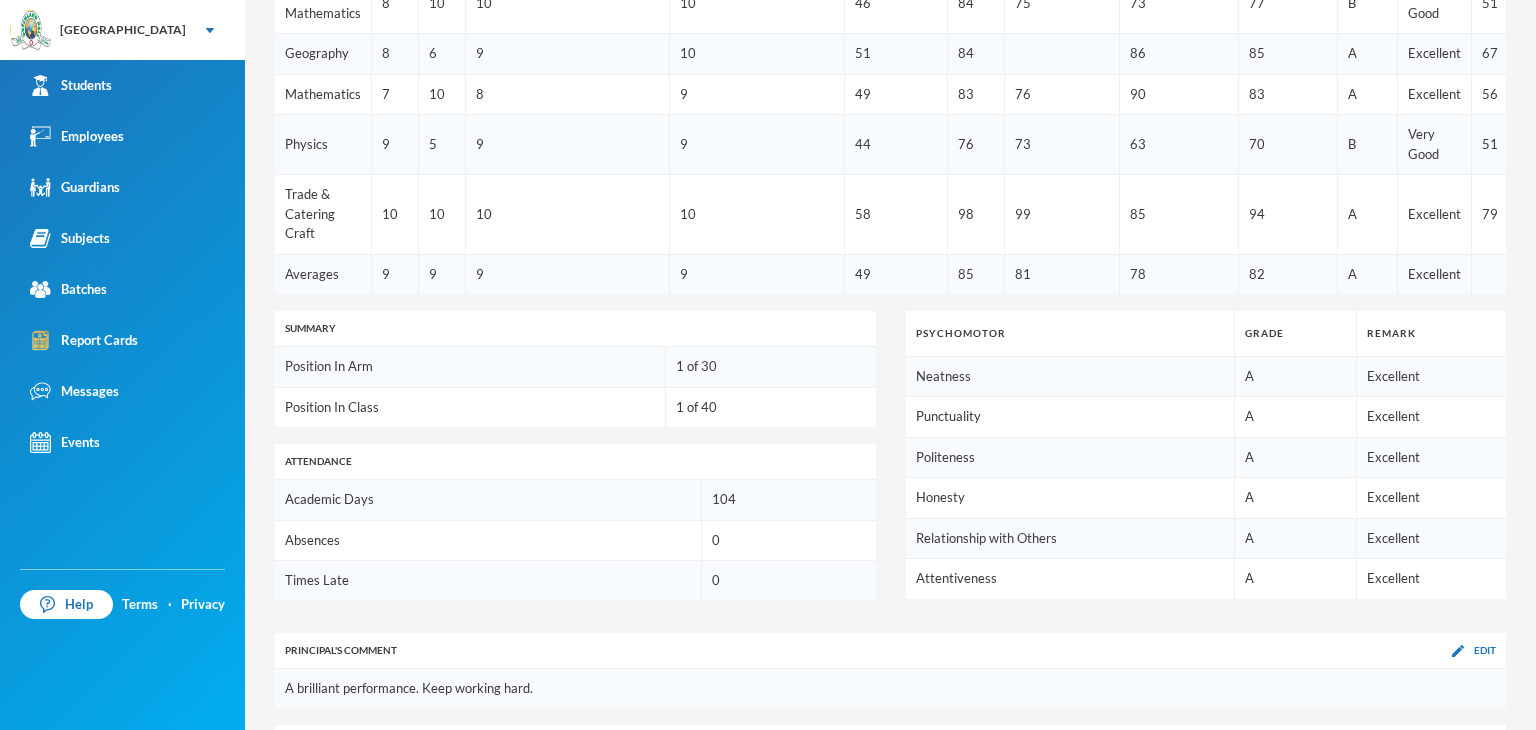 scroll, scrollTop: 1043, scrollLeft: 0, axis: vertical 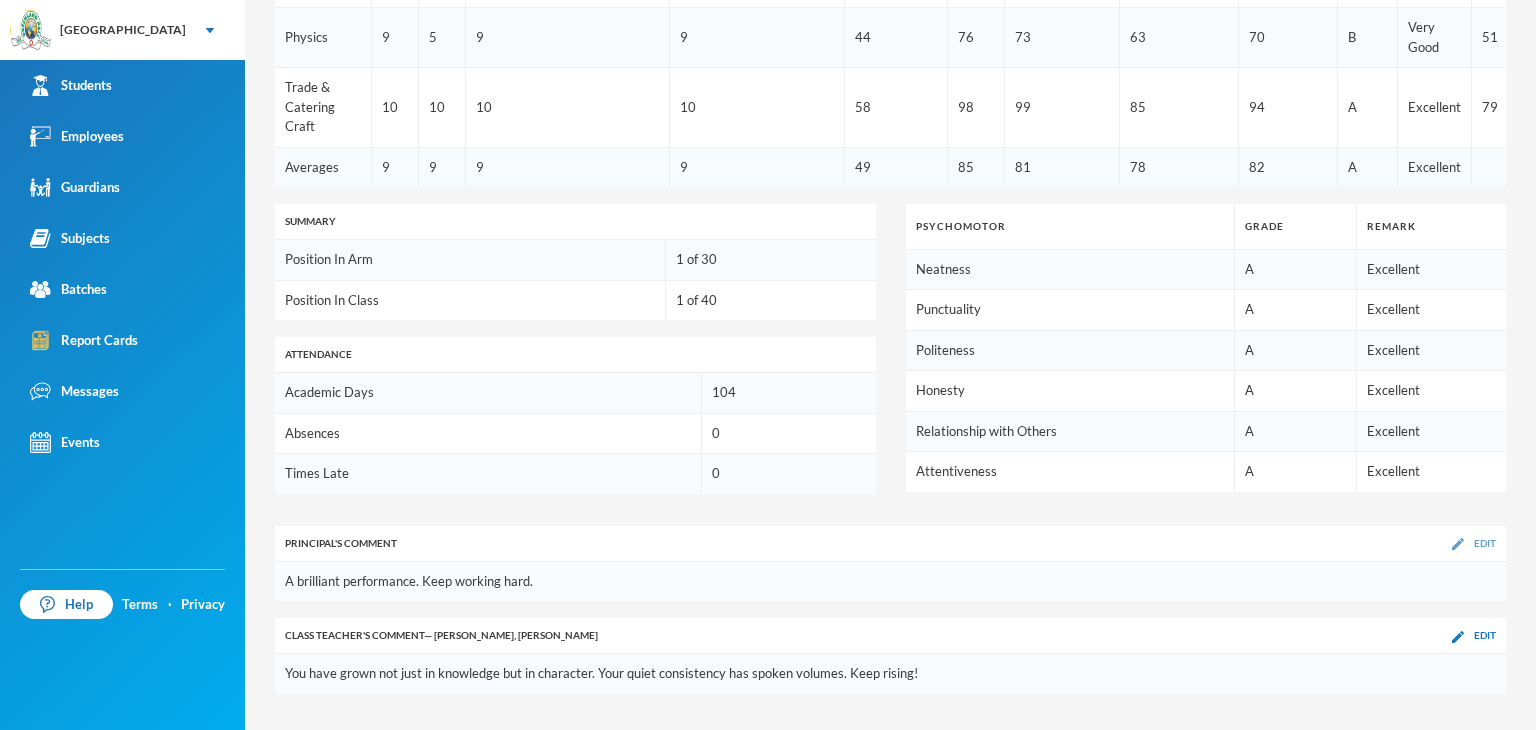 click at bounding box center [1458, 544] 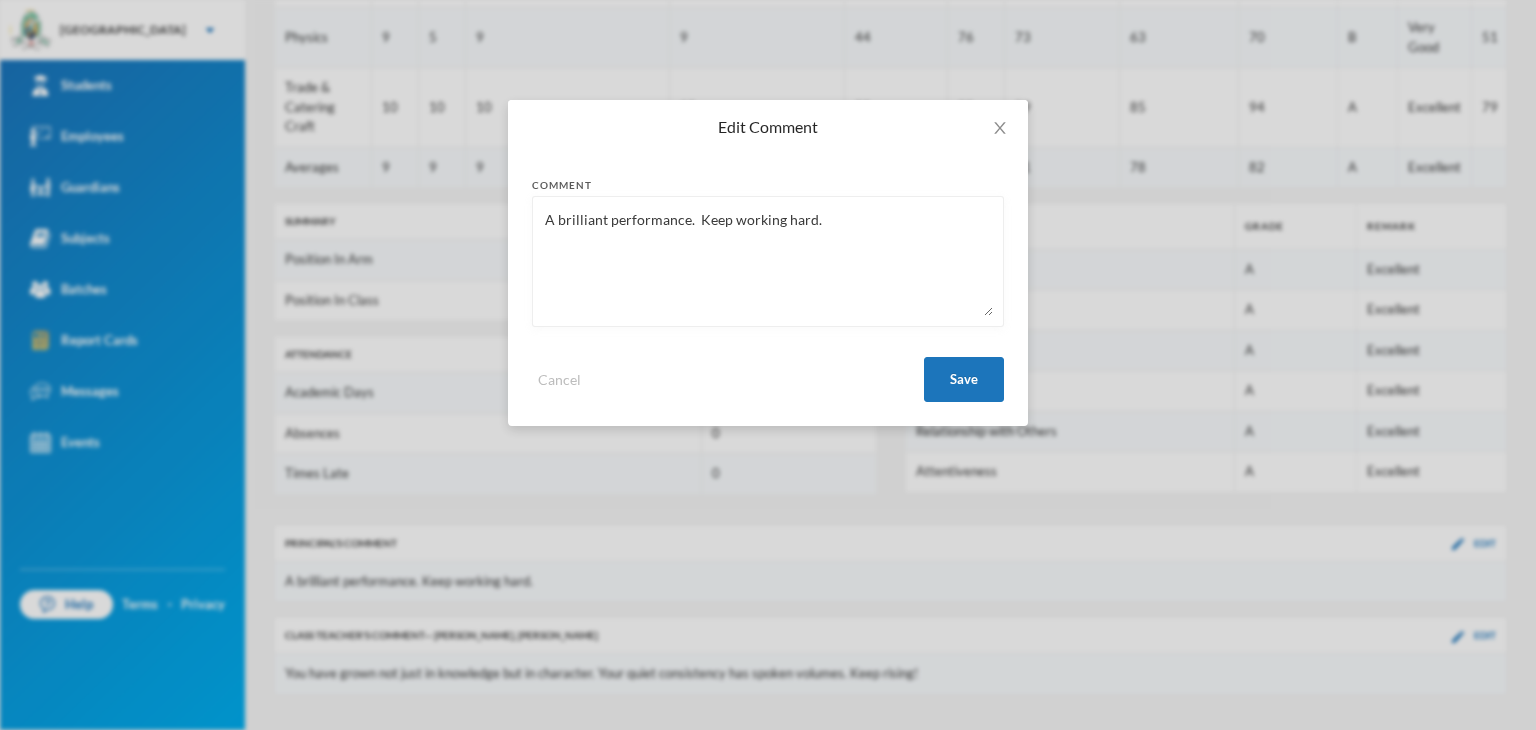 click on "A brilliant performance.  Keep working hard." at bounding box center (768, 261) 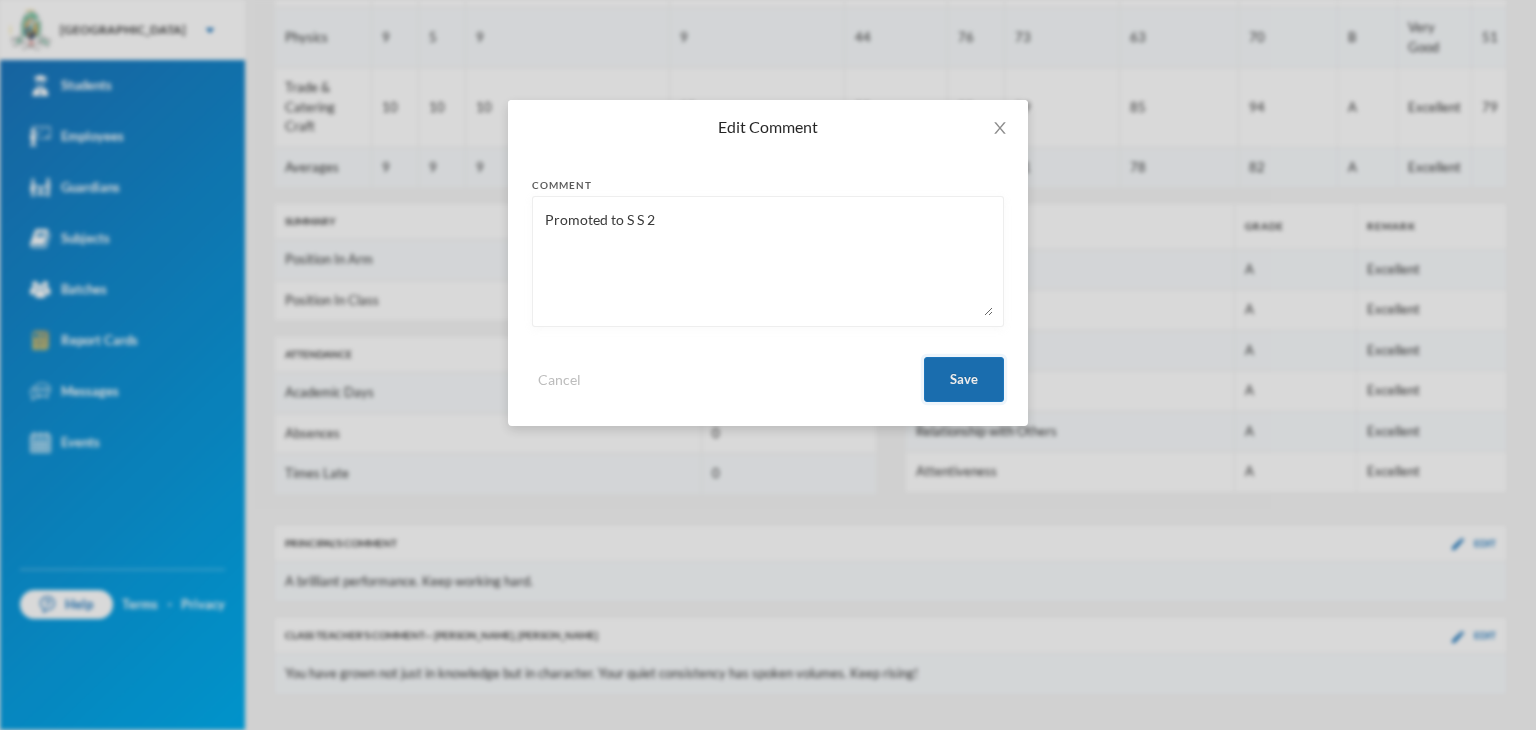 type on "Promoted to S S 2" 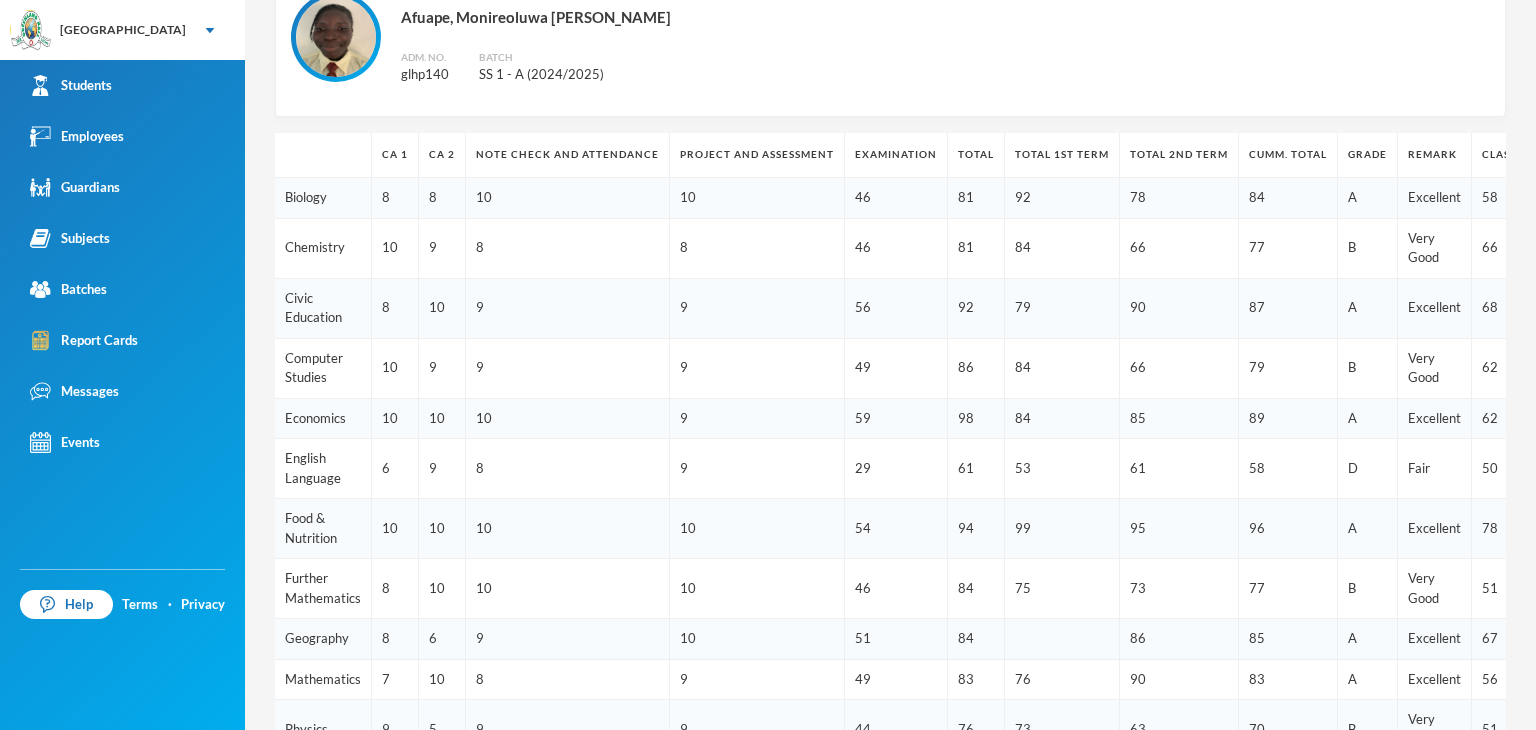 scroll, scrollTop: 43, scrollLeft: 0, axis: vertical 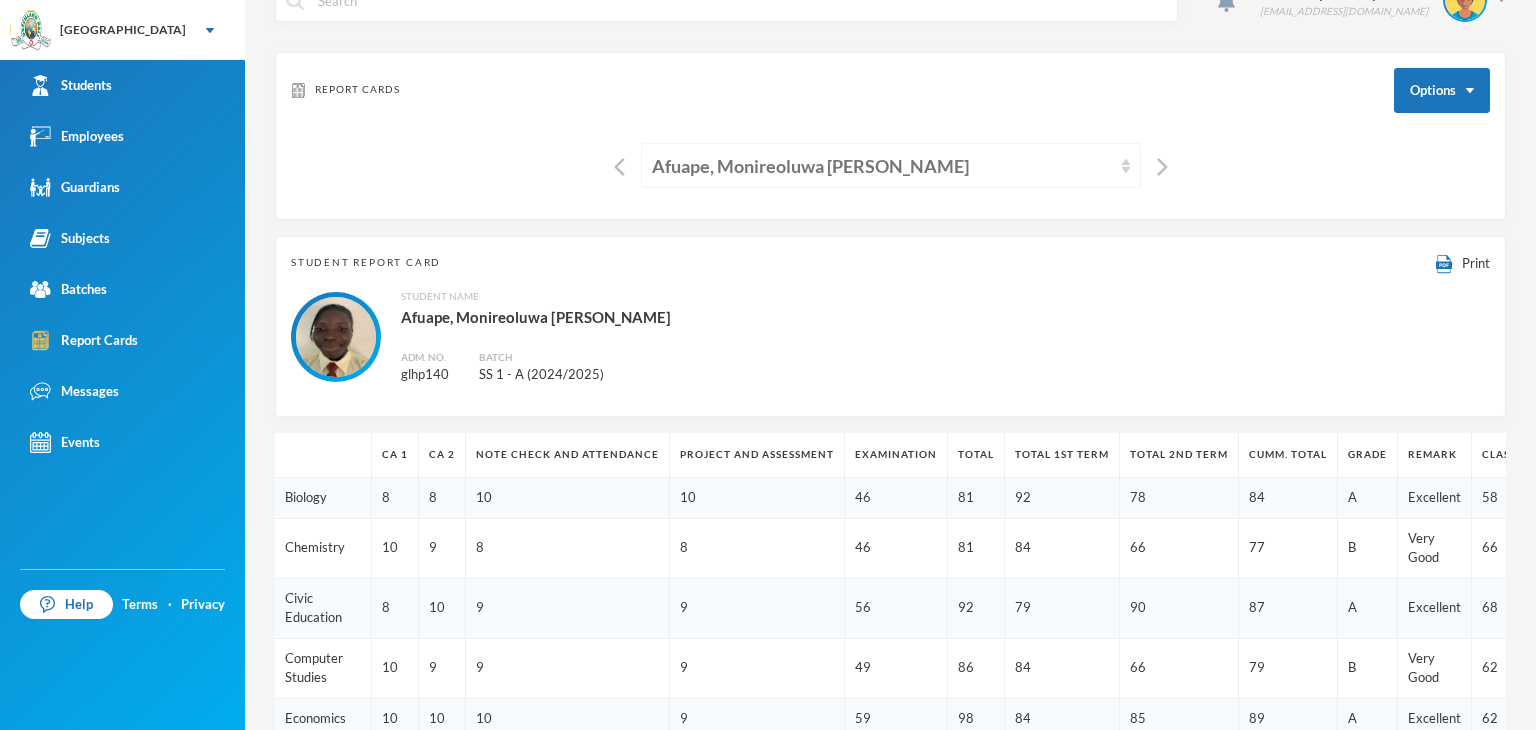 click on "Report Cards Options Afuape, Monireoluwa Esther" at bounding box center (890, 136) 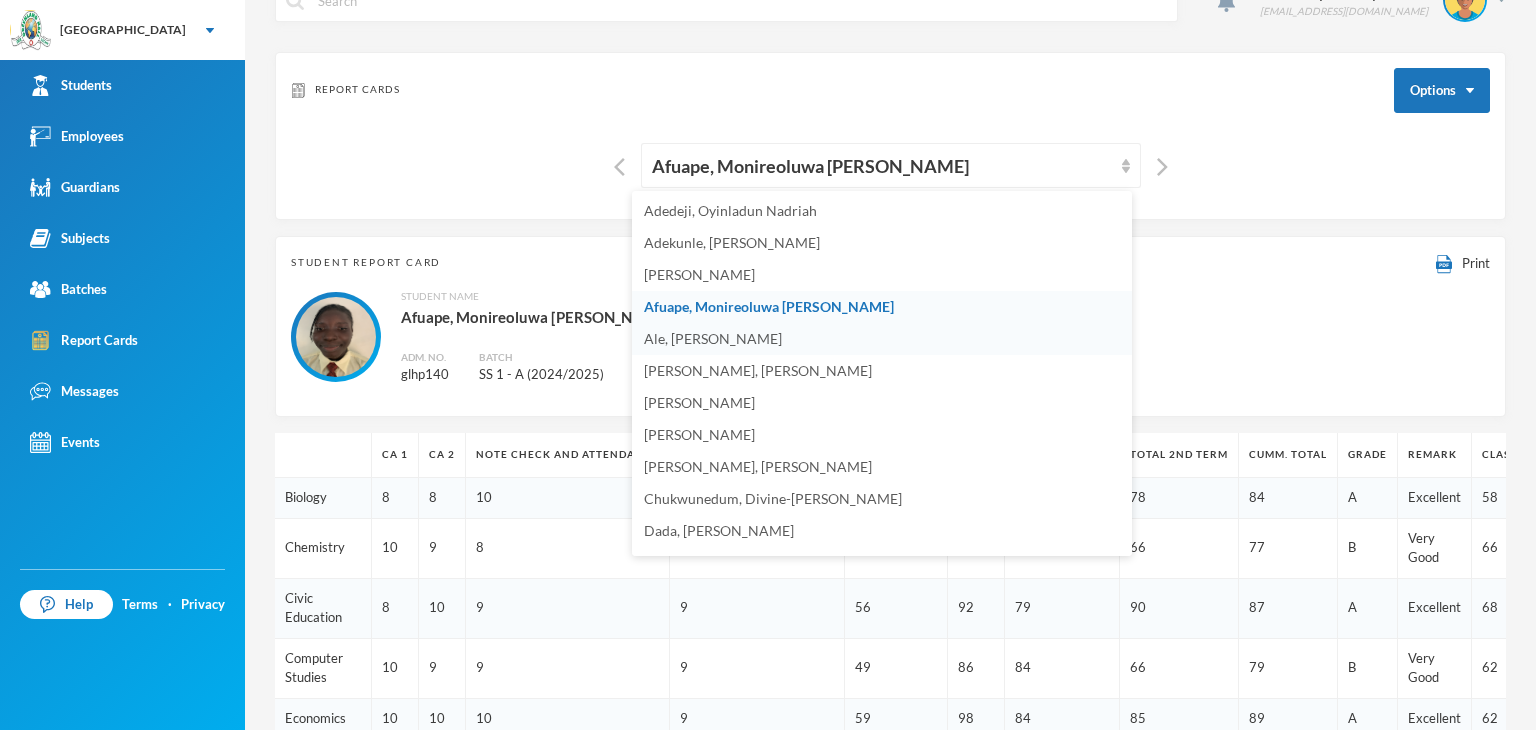 click on "Ale, Michael Favour" at bounding box center [713, 338] 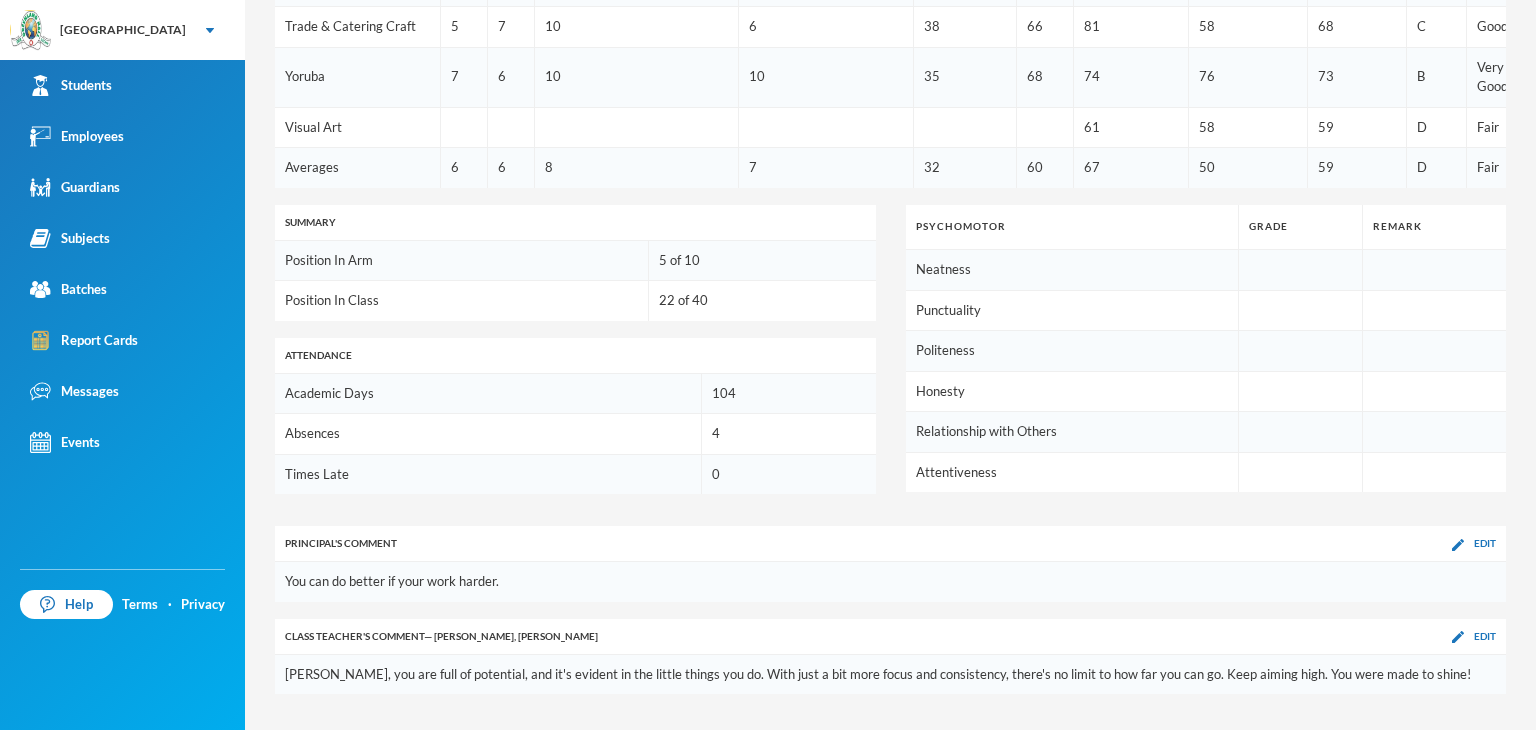 scroll, scrollTop: 1081, scrollLeft: 0, axis: vertical 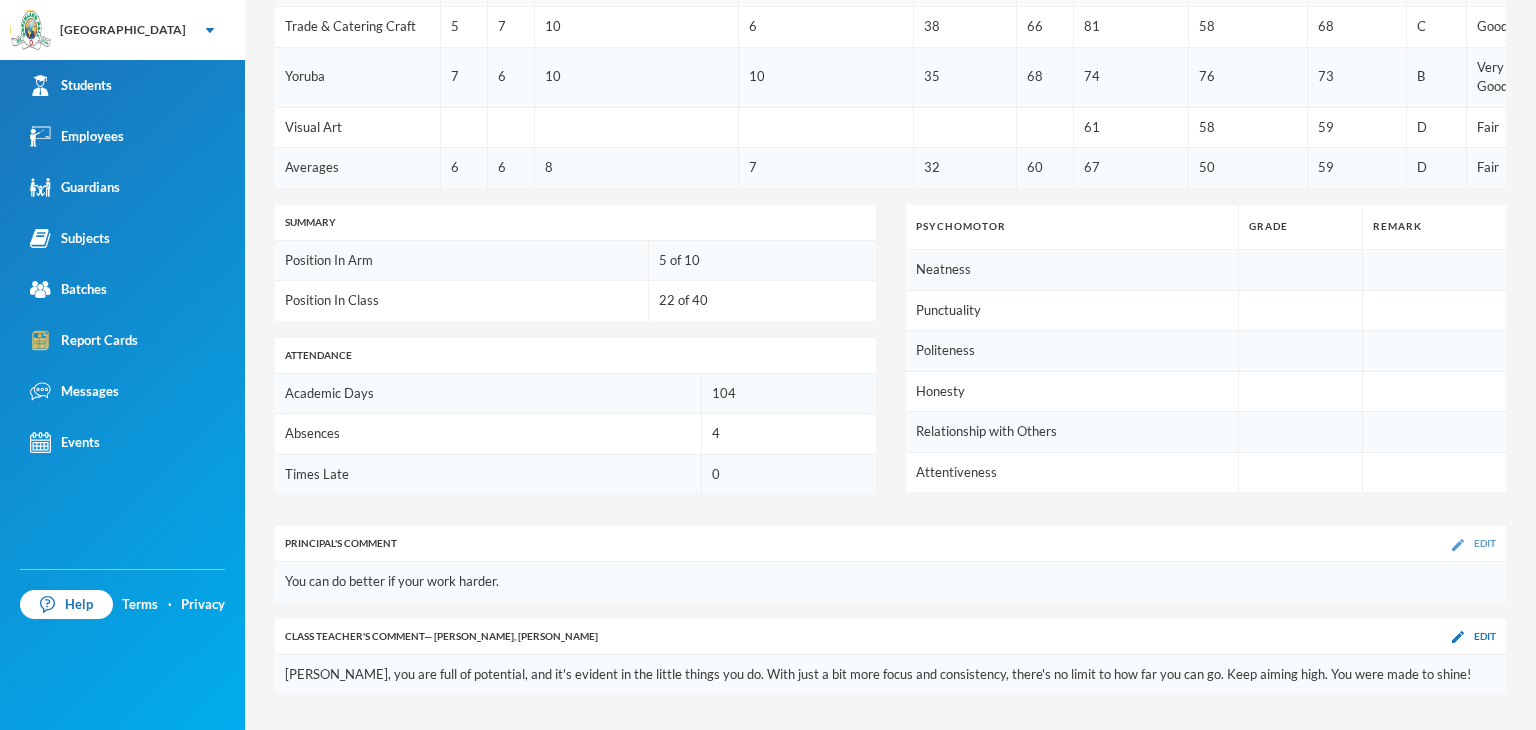 click at bounding box center (1458, 545) 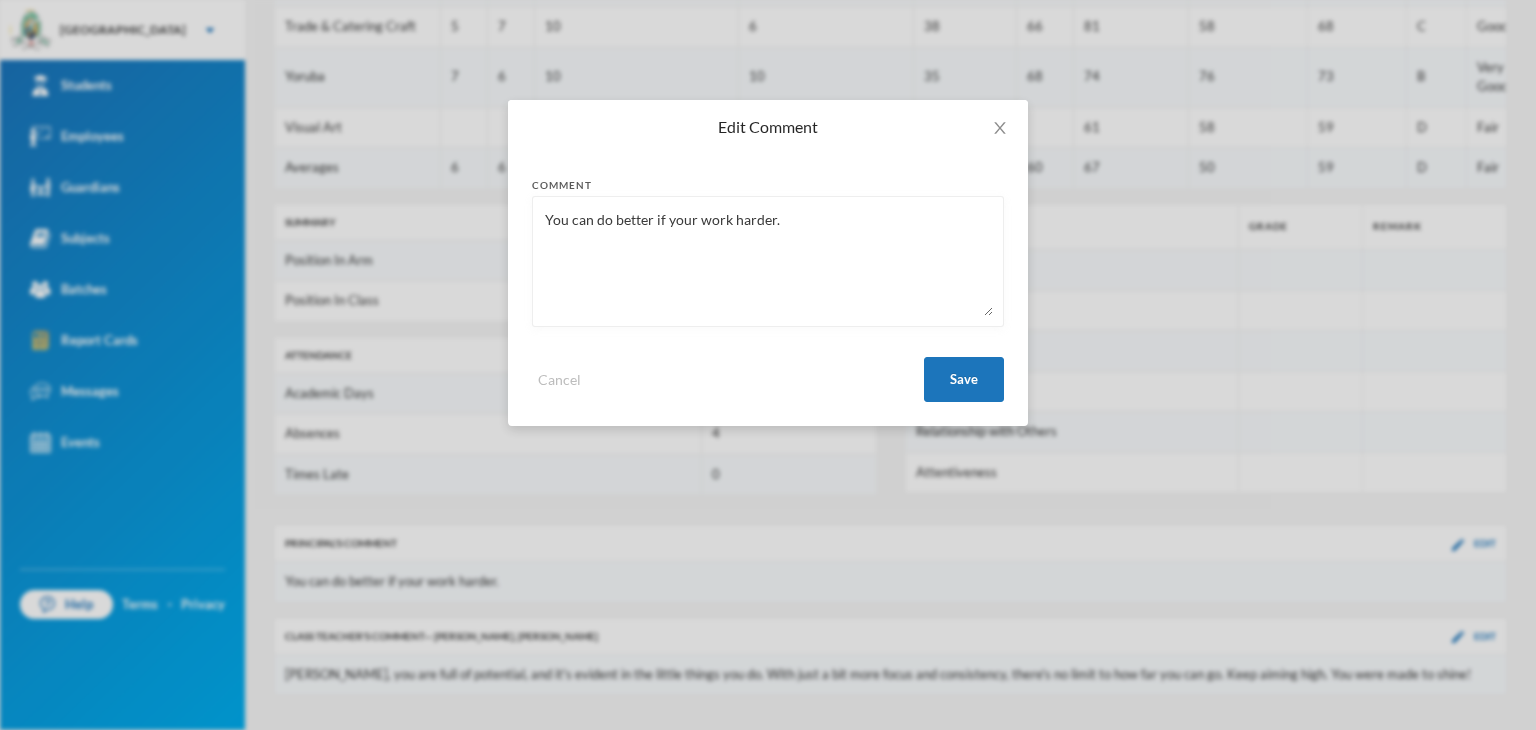 click on "You can do better if your work harder." at bounding box center [768, 261] 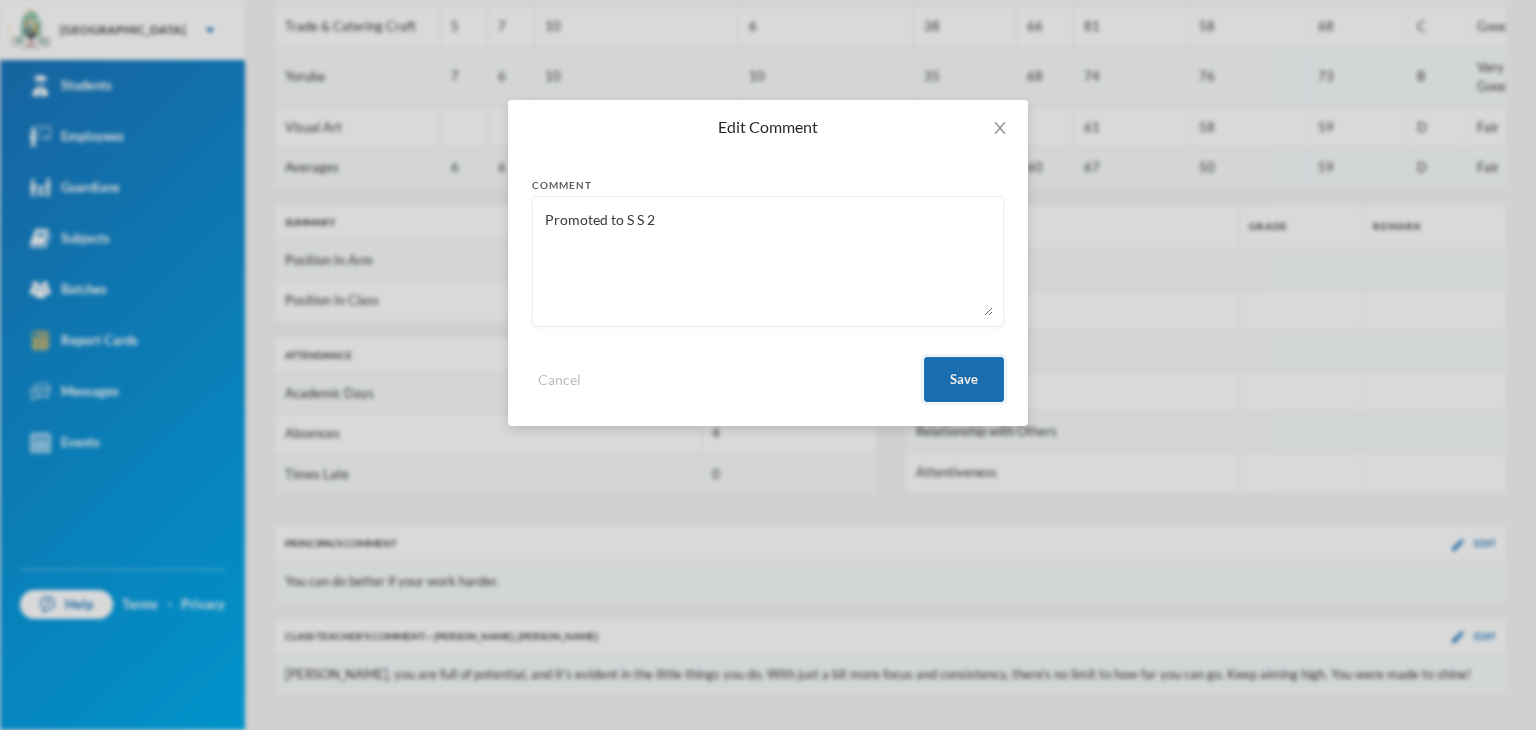 type on "Promoted to S S 2" 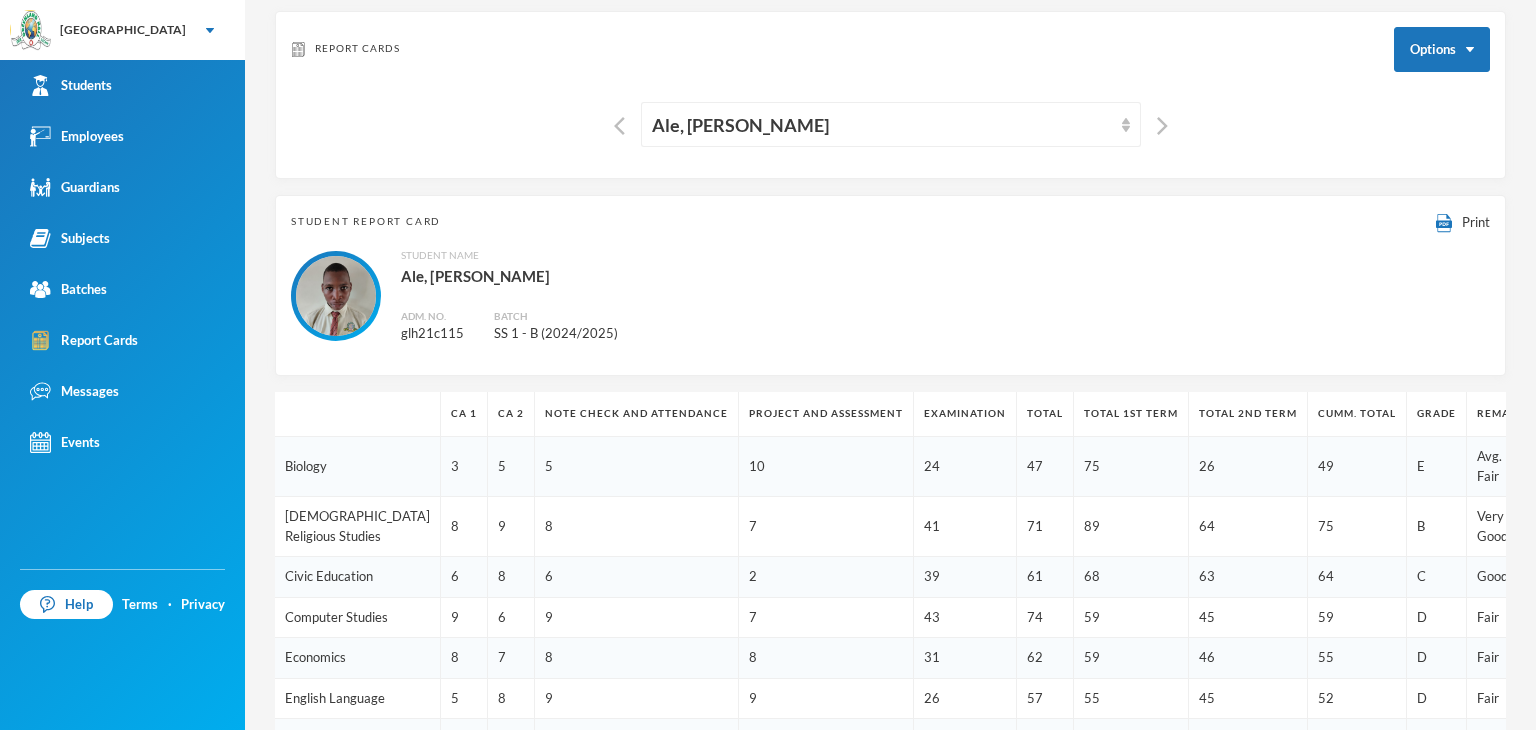 scroll, scrollTop: 81, scrollLeft: 0, axis: vertical 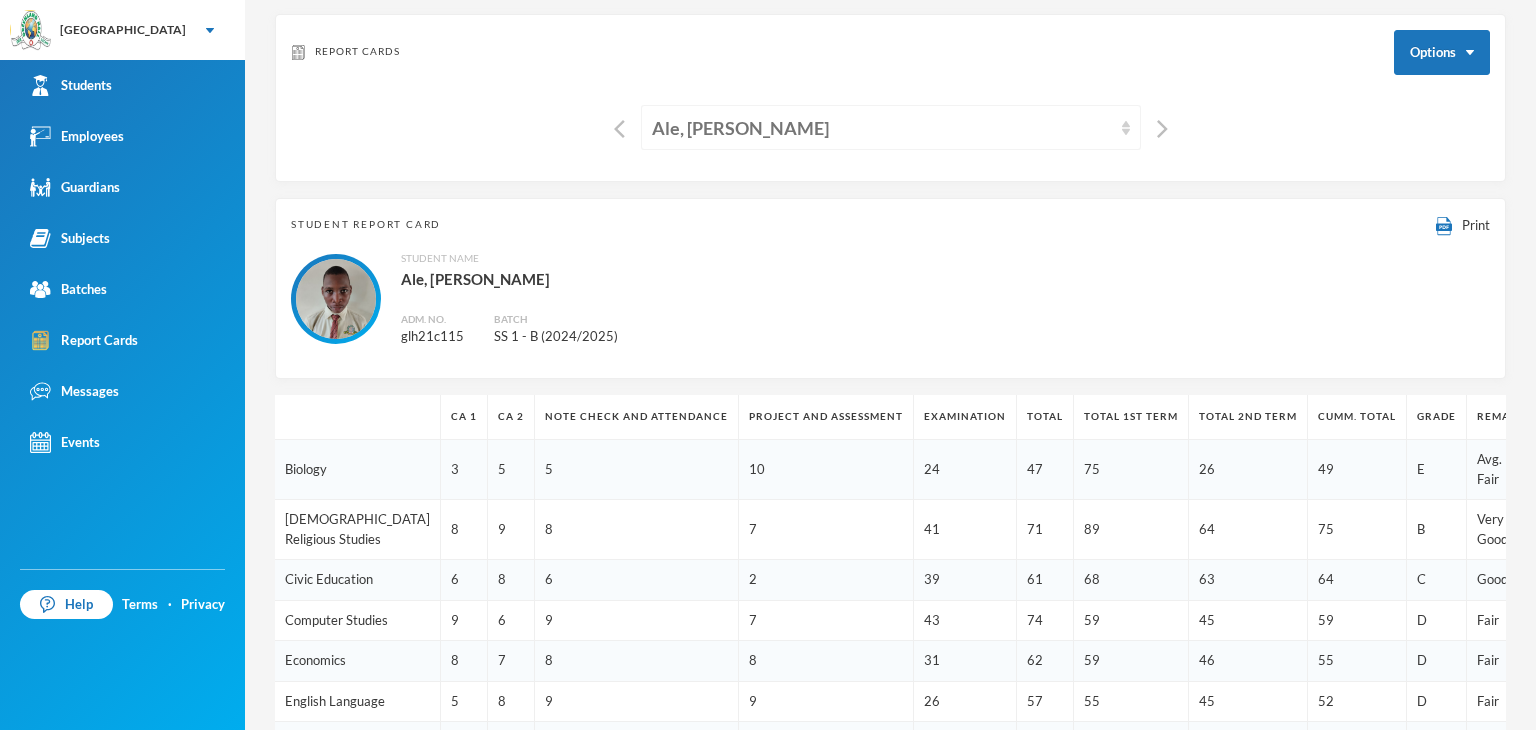 click on "Ale, Michael Favour" at bounding box center (882, 128) 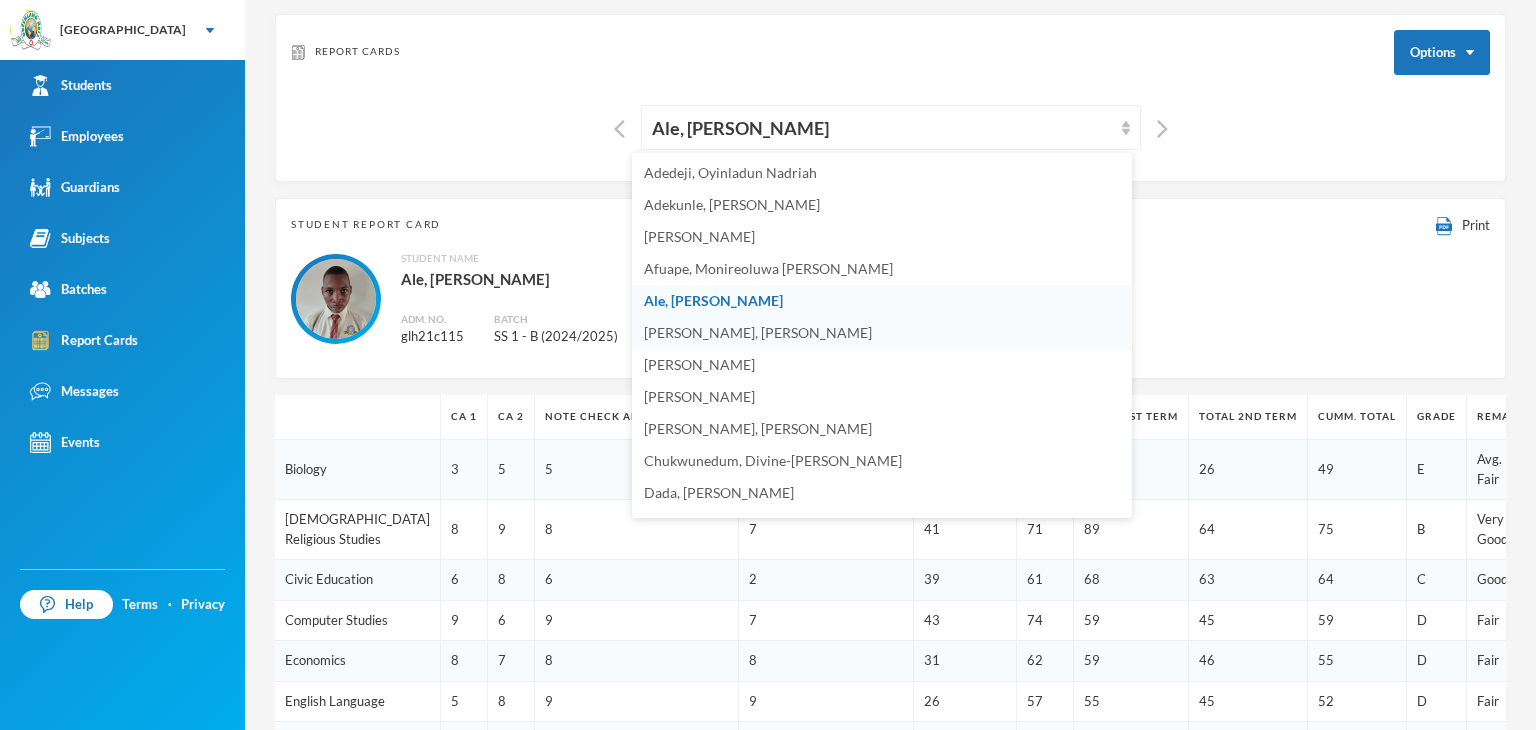 click on "[PERSON_NAME], [PERSON_NAME]" at bounding box center [758, 332] 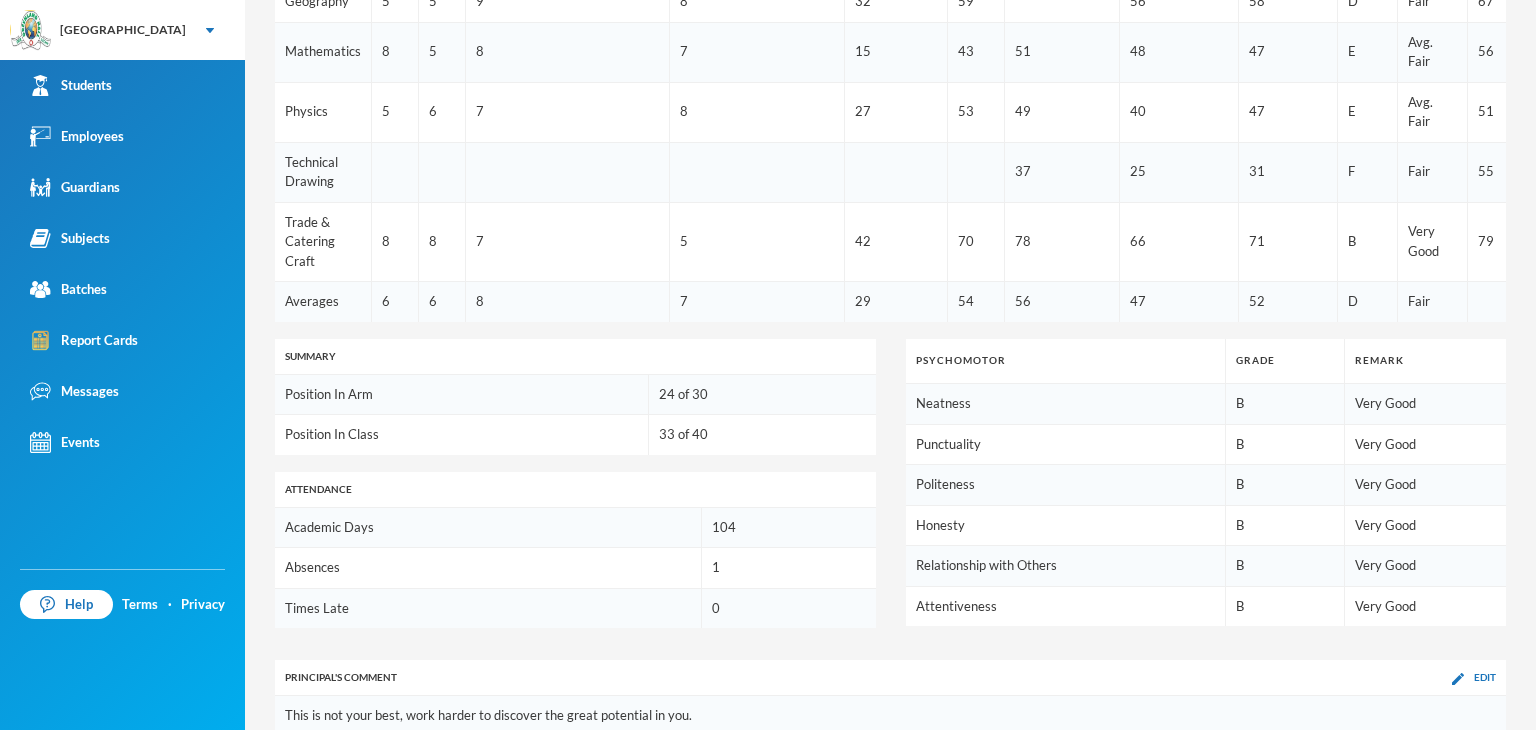 scroll, scrollTop: 1062, scrollLeft: 0, axis: vertical 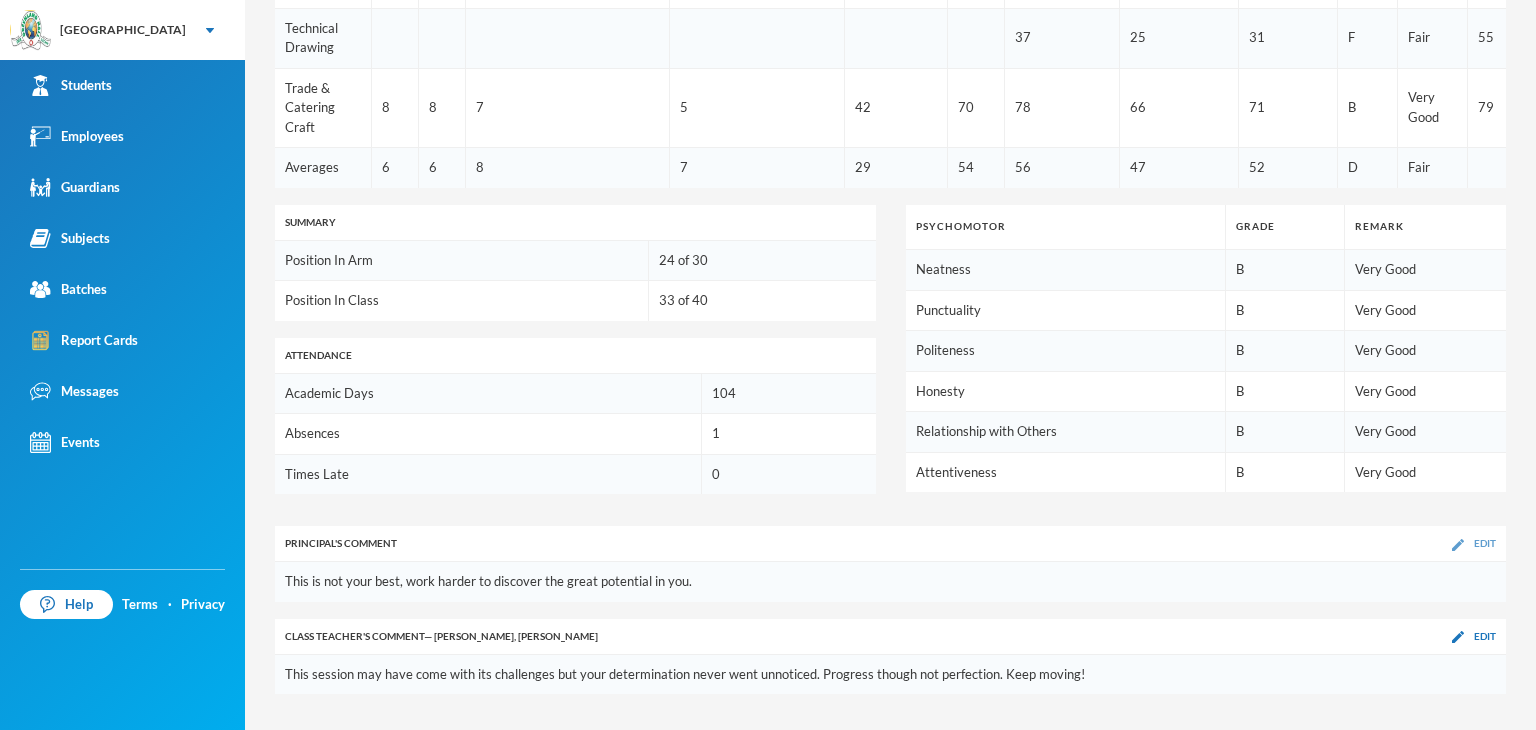 click at bounding box center (1458, 545) 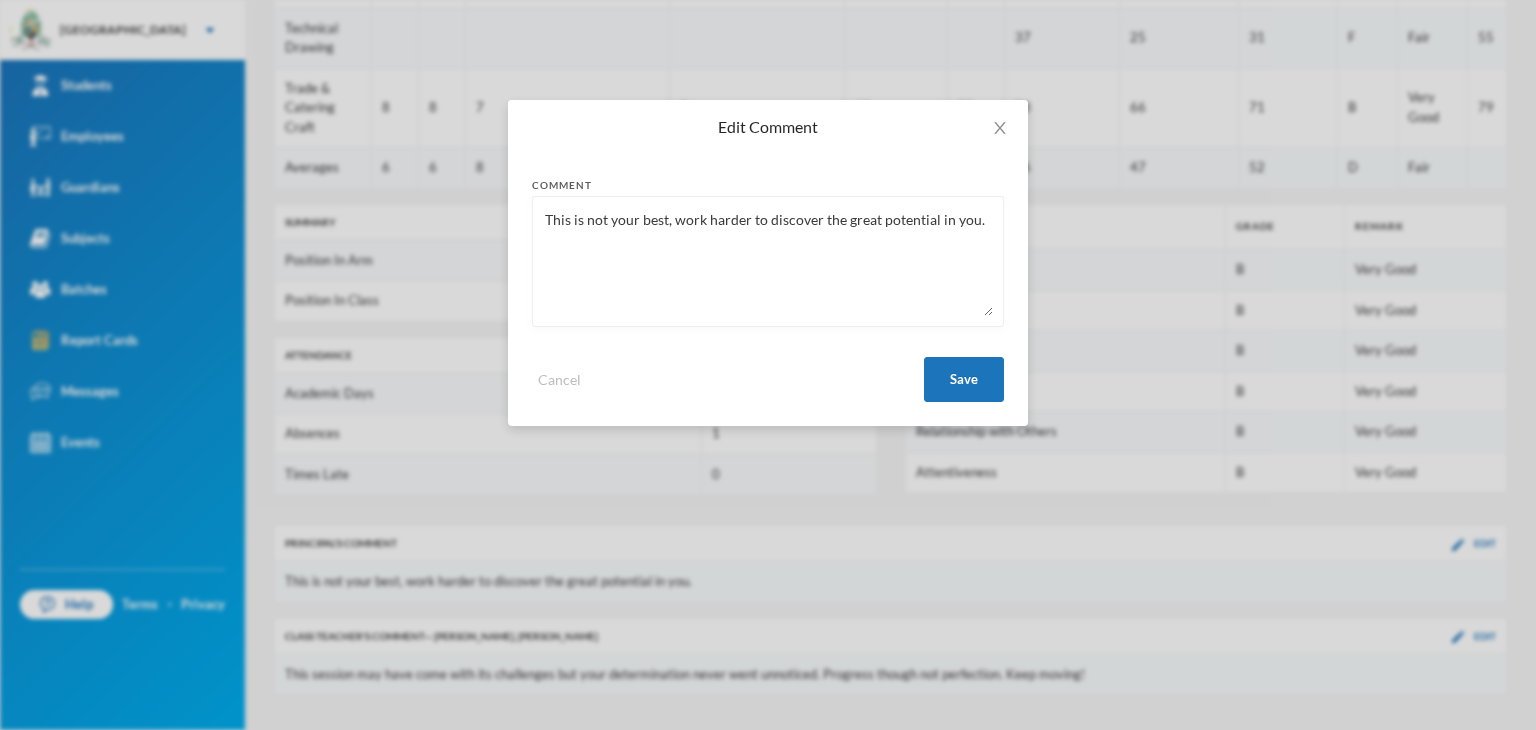 click on "This is not your best, work harder to discover the great potential in you." at bounding box center [768, 261] 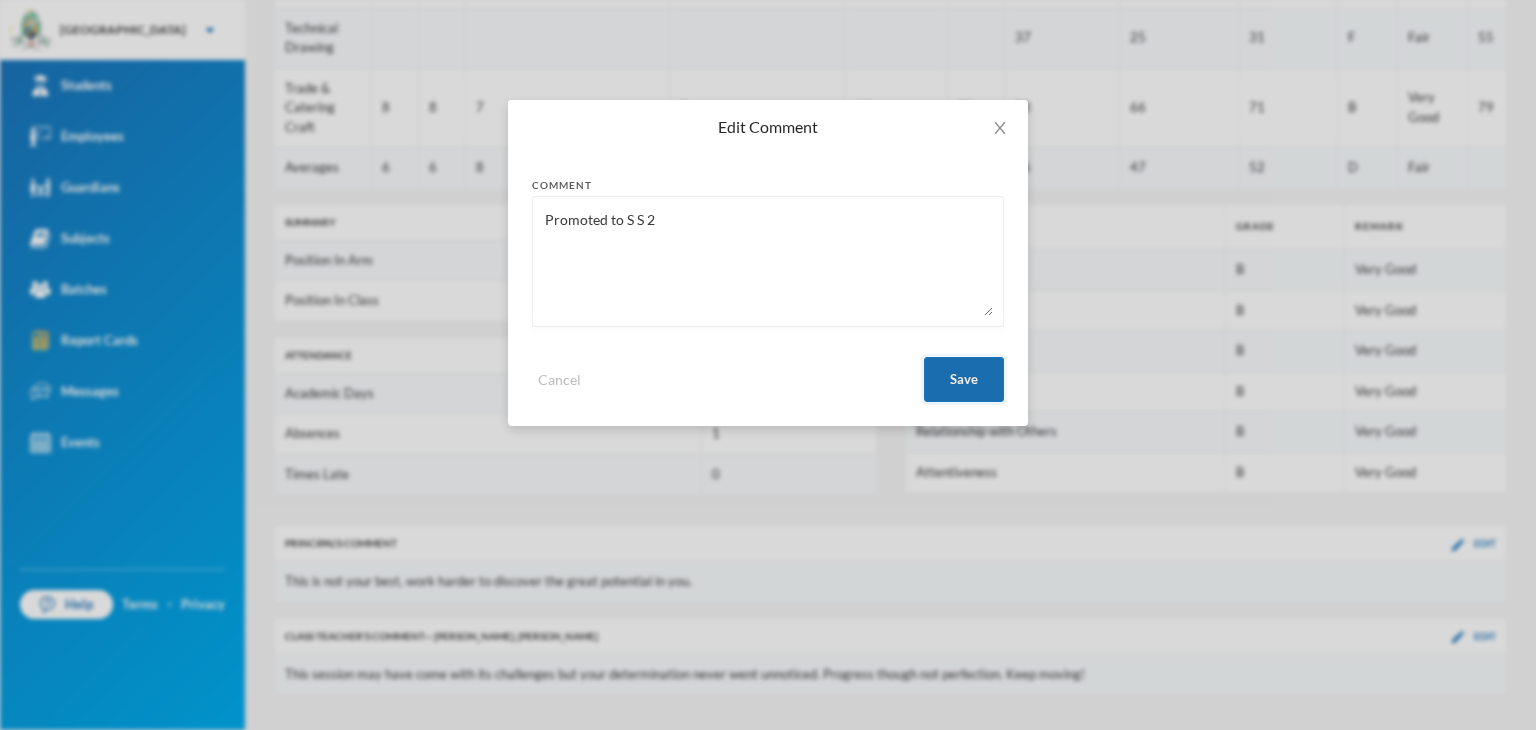 type on "Promoted to S S 2" 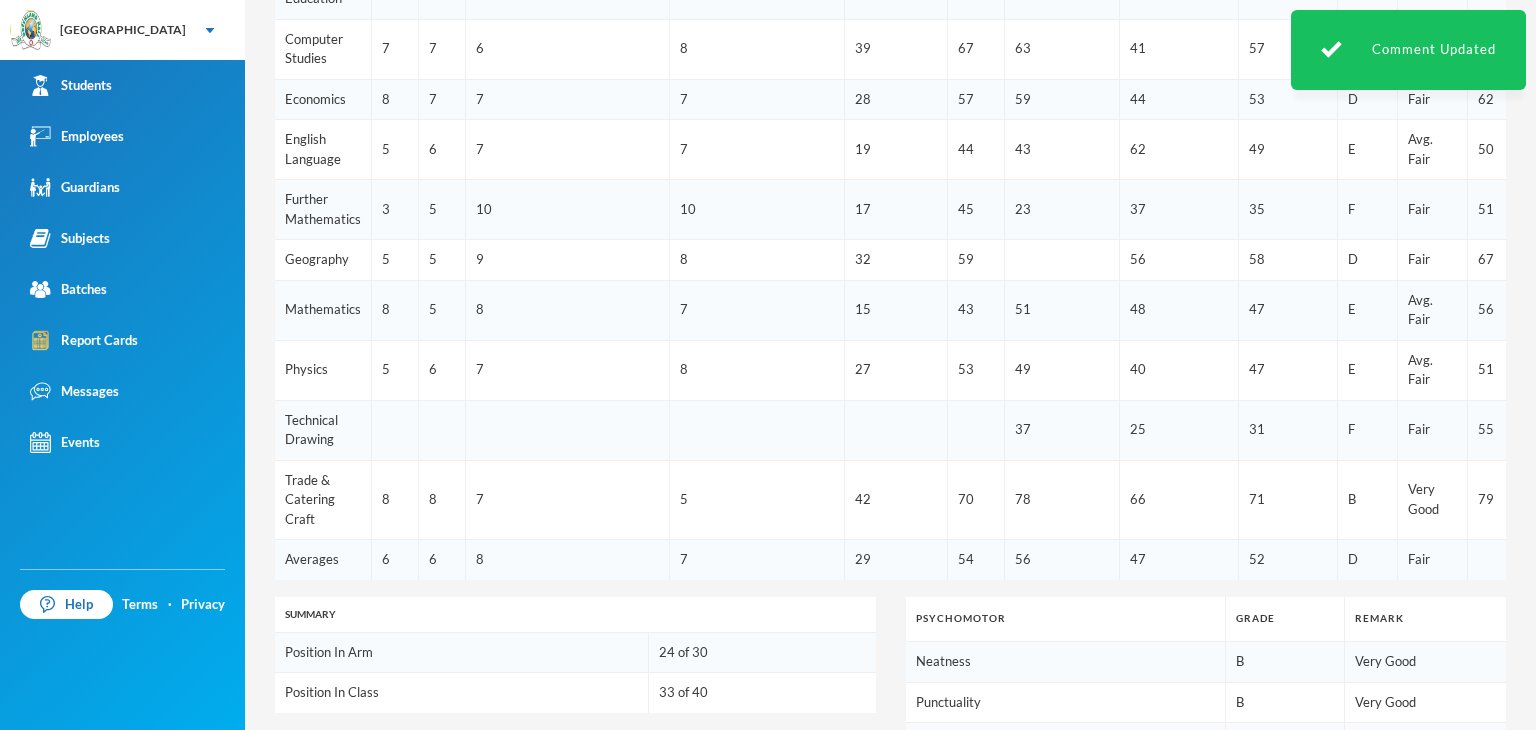 scroll, scrollTop: 1062, scrollLeft: 0, axis: vertical 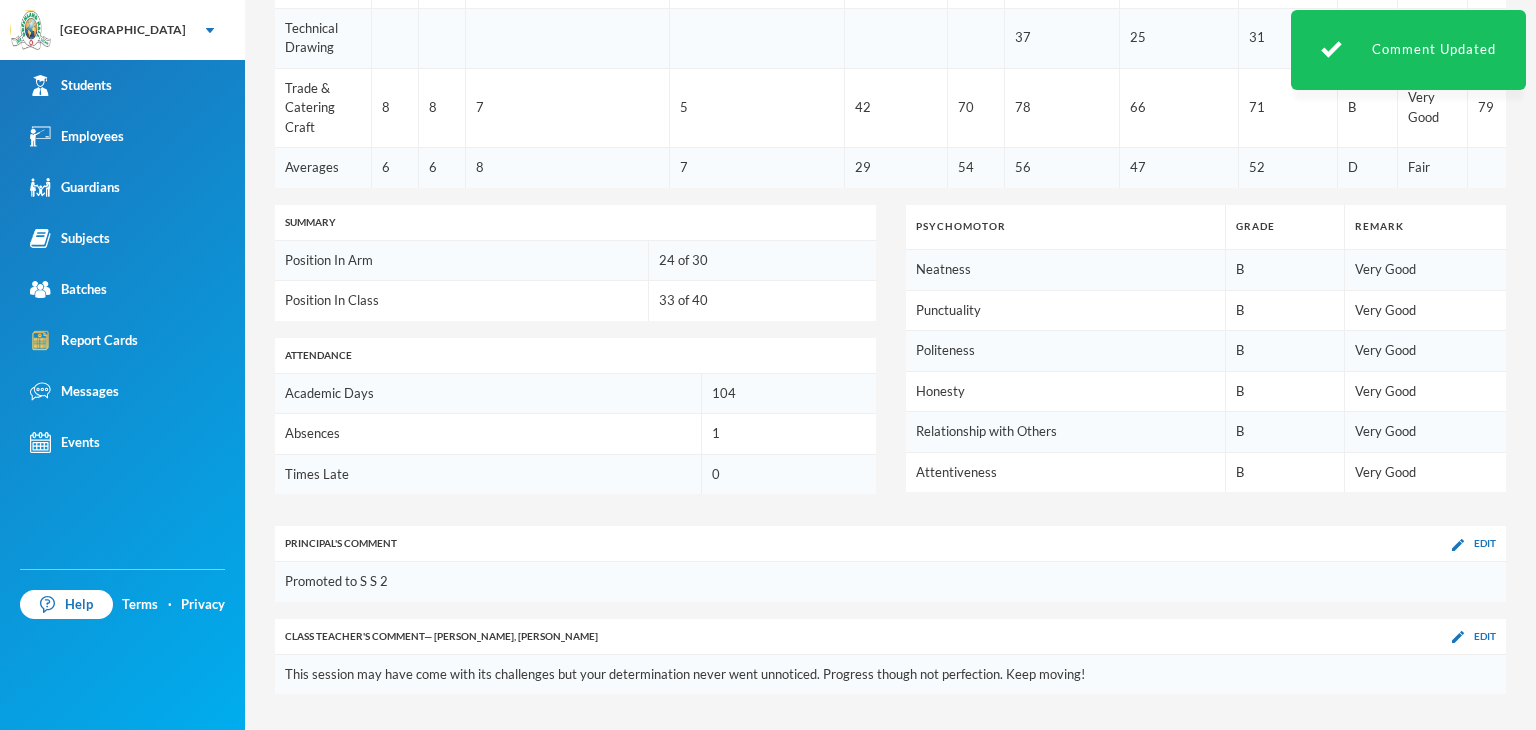 click on "Principal 's Comment   Edit" at bounding box center (890, 544) 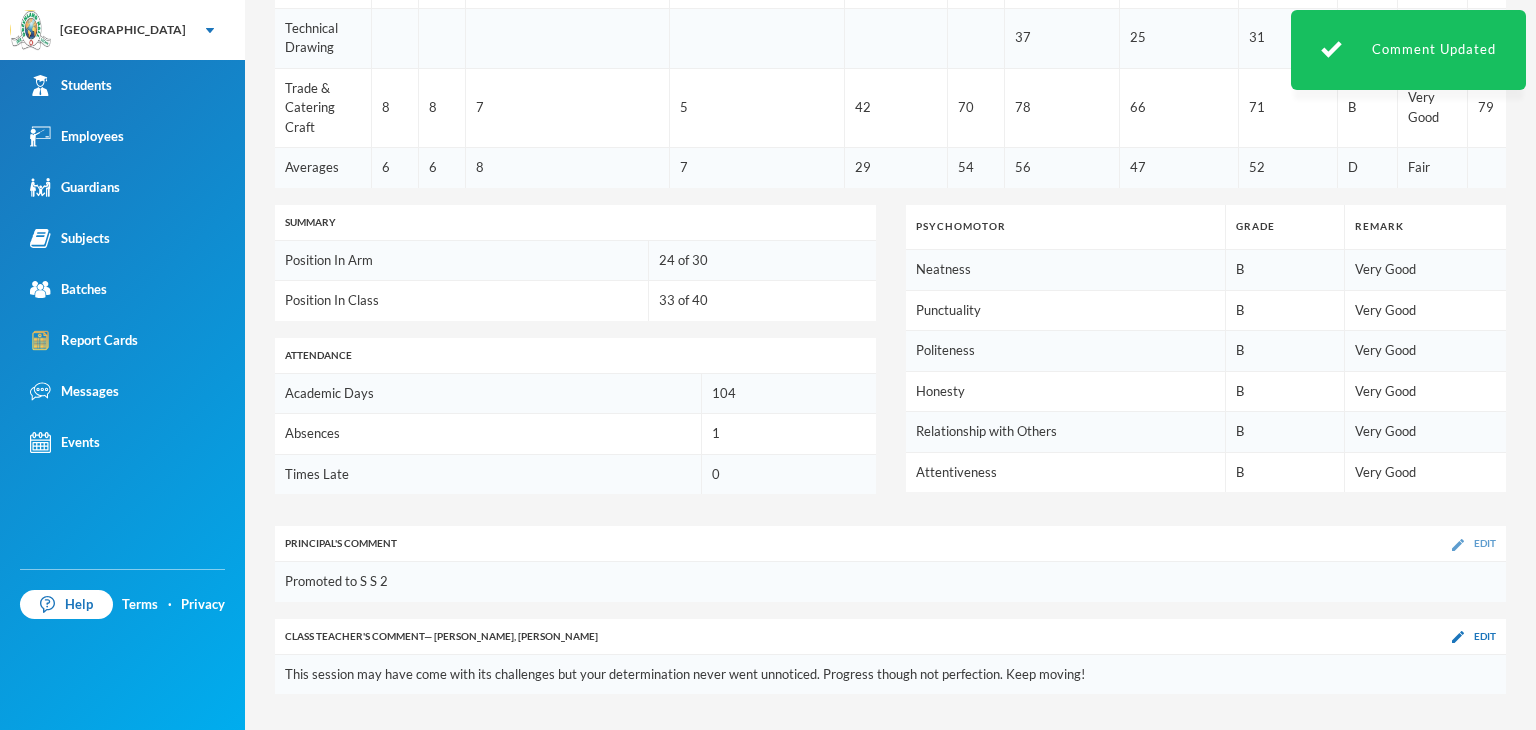 click at bounding box center (1458, 545) 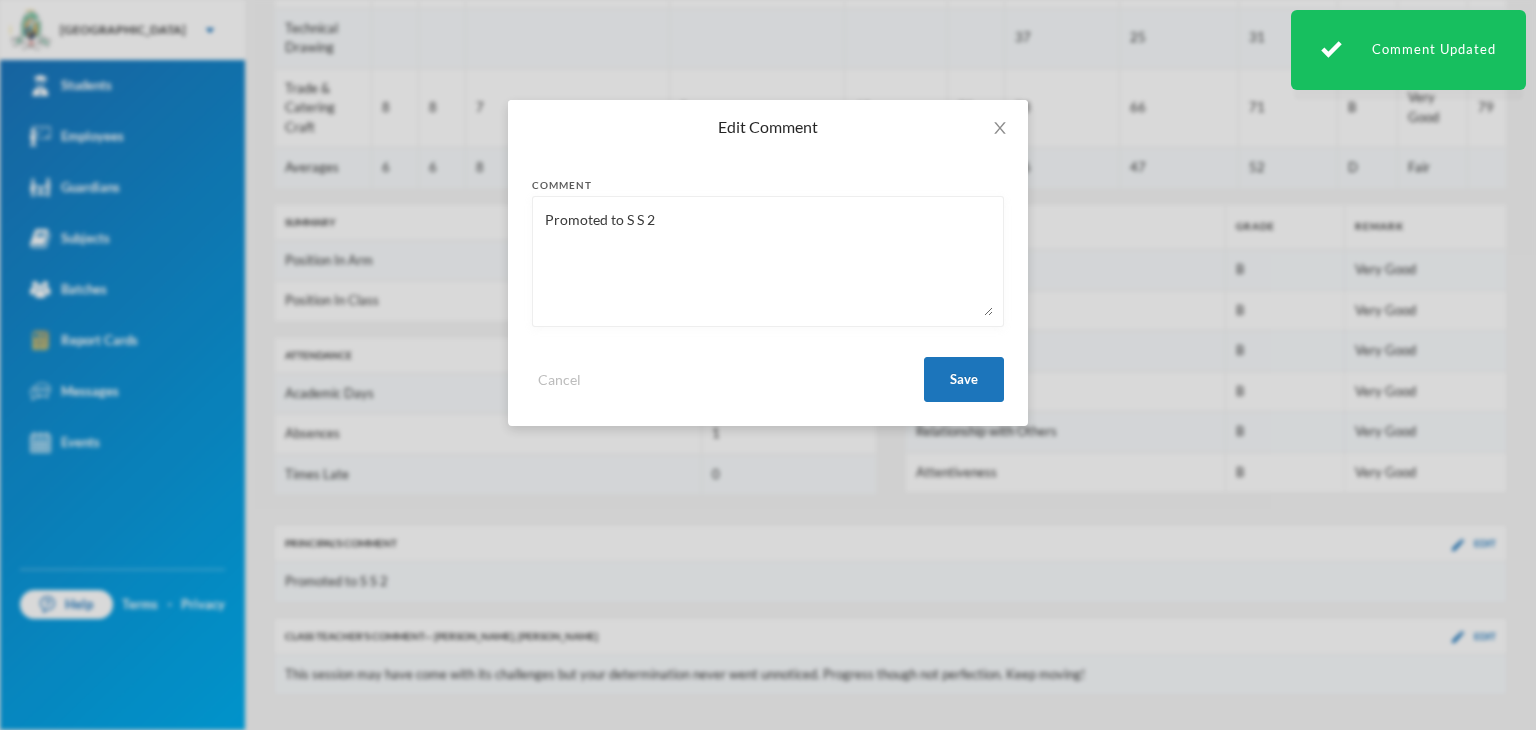click on "Promoted to S S 2" at bounding box center (768, 261) 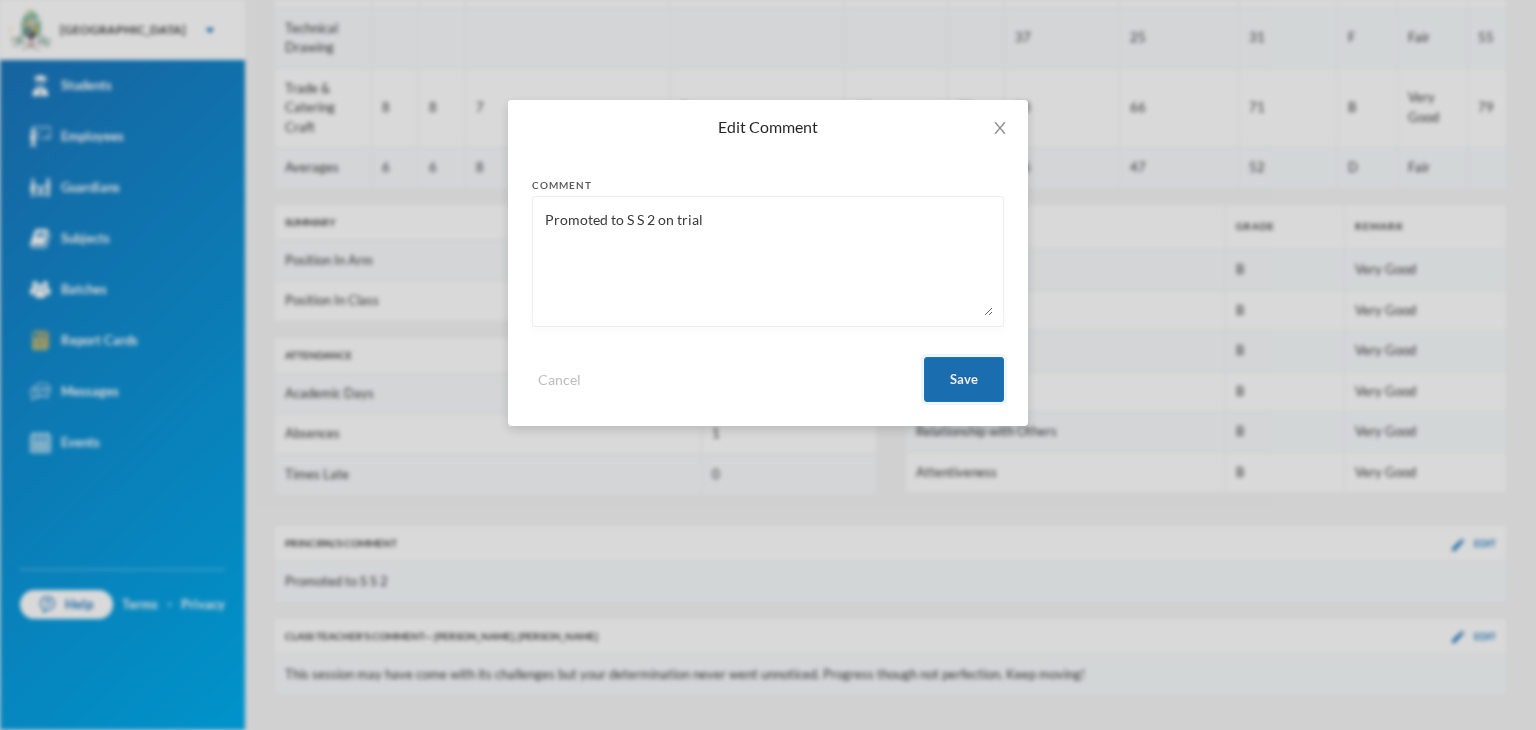 type on "Promoted to S S 2 on trial" 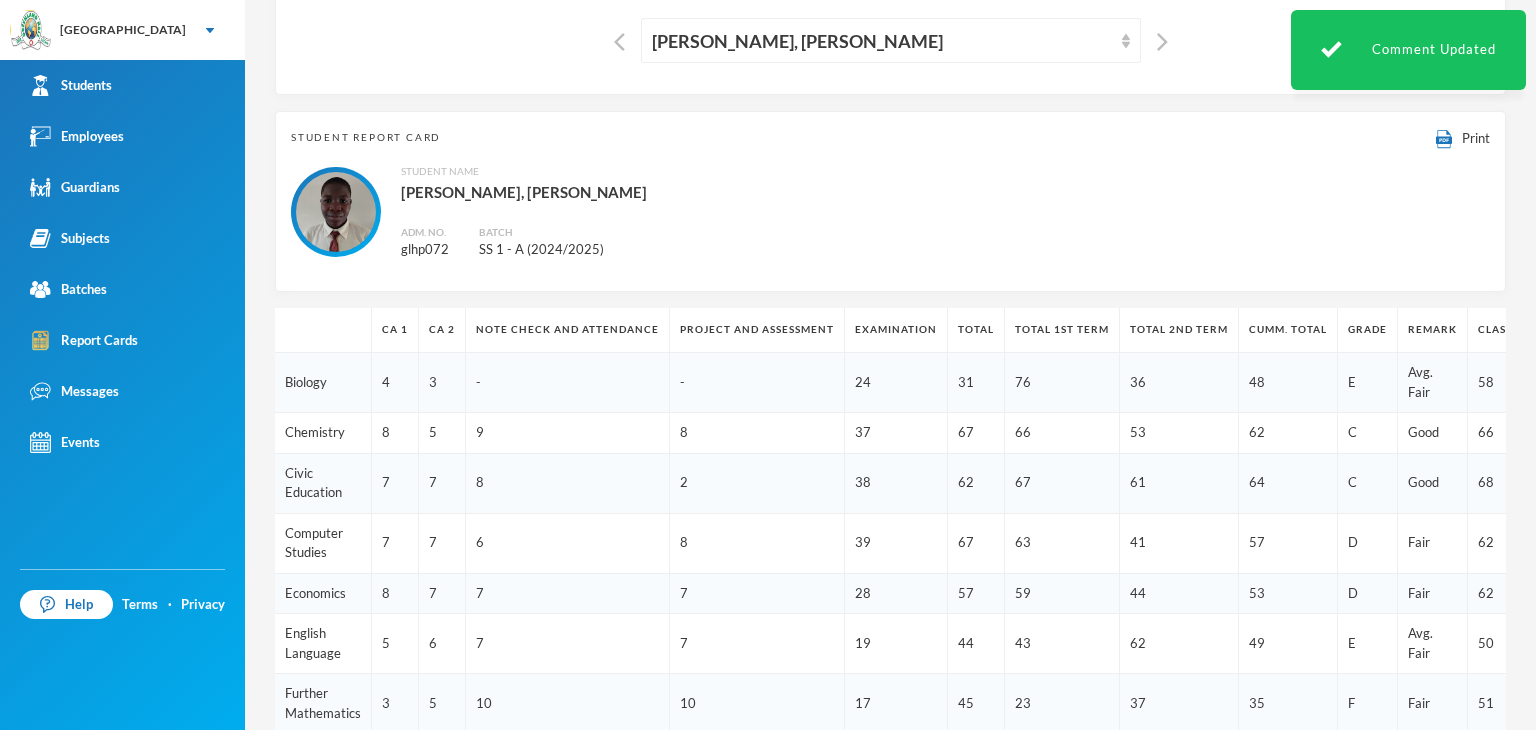 scroll, scrollTop: 62, scrollLeft: 0, axis: vertical 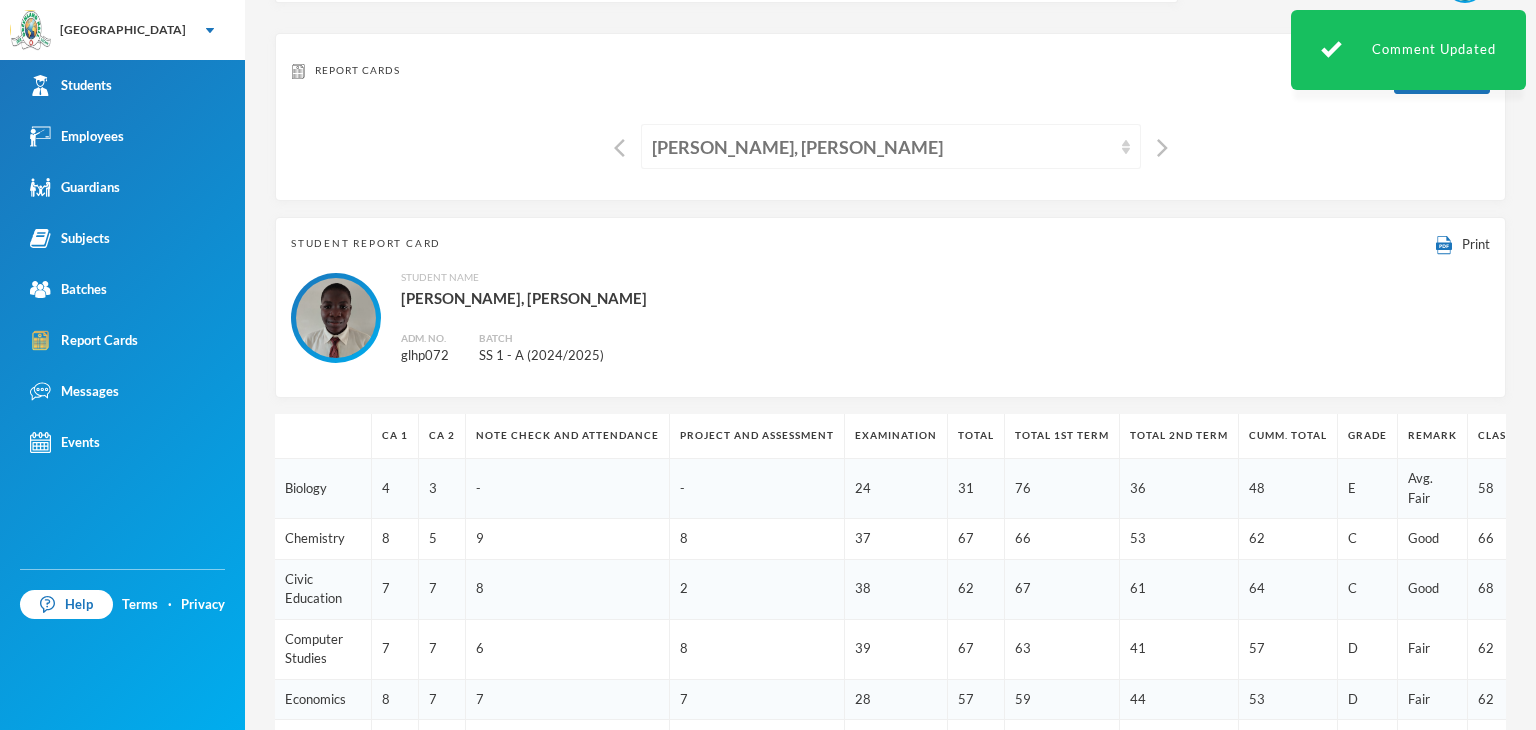 click on "[PERSON_NAME], [PERSON_NAME]" at bounding box center (882, 147) 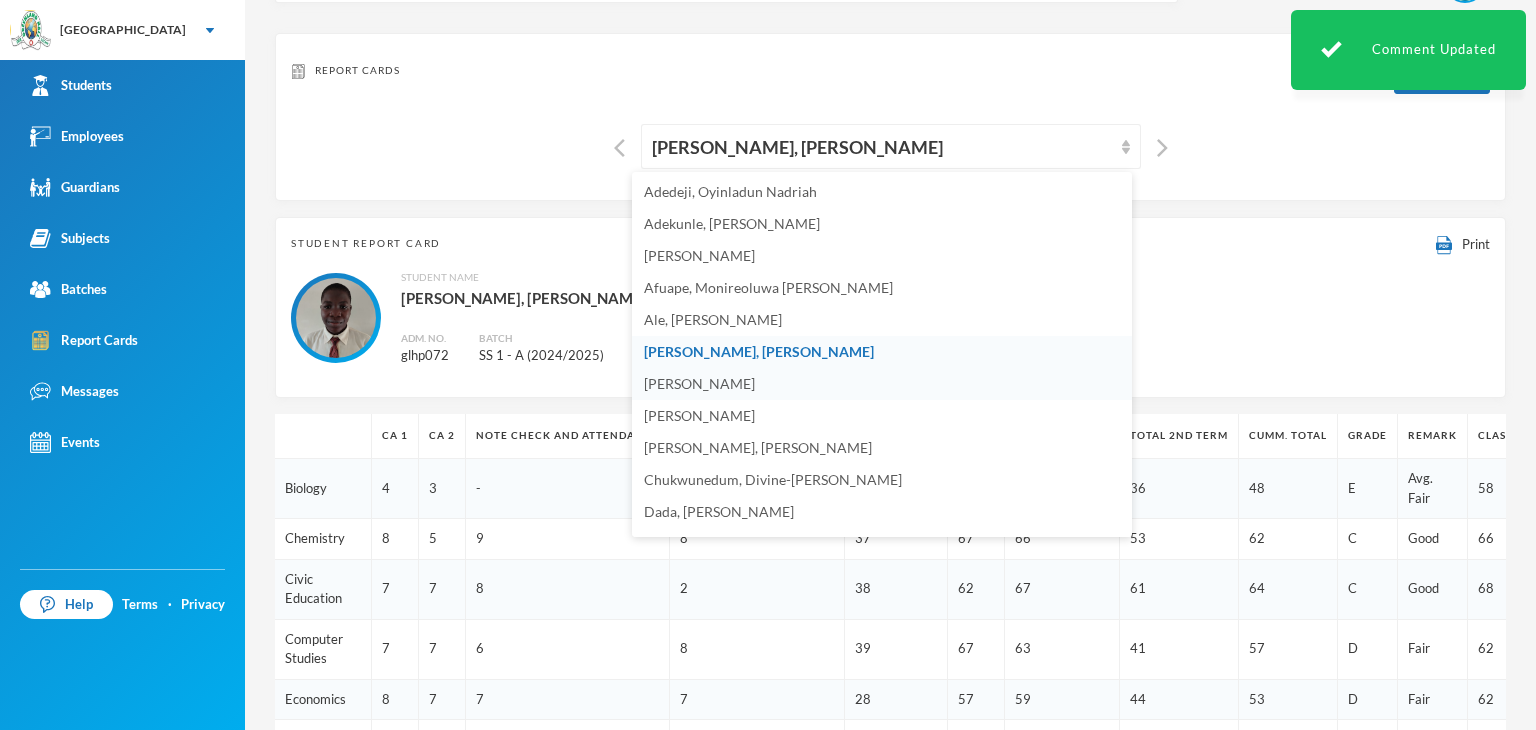 click on "[PERSON_NAME]" at bounding box center [699, 383] 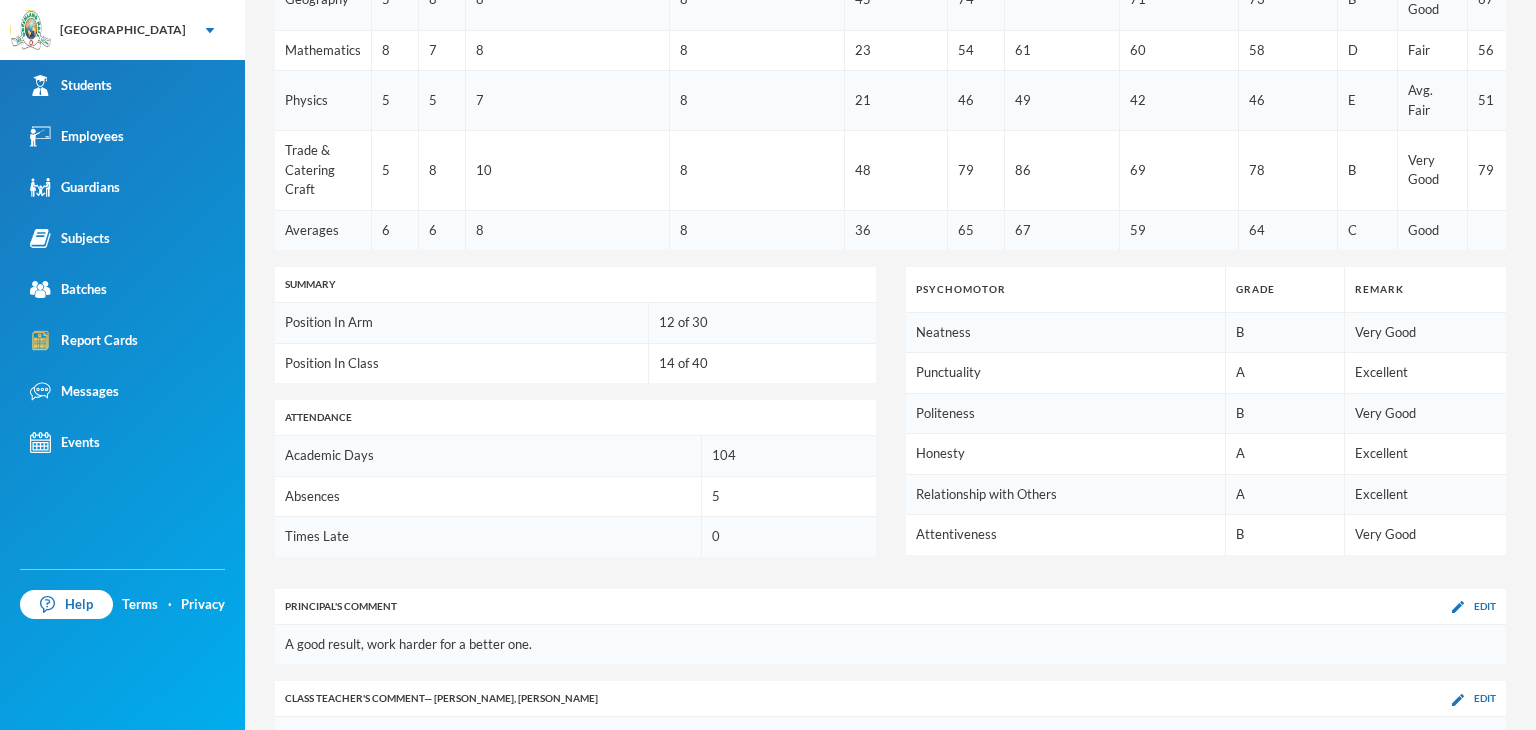 scroll, scrollTop: 1043, scrollLeft: 0, axis: vertical 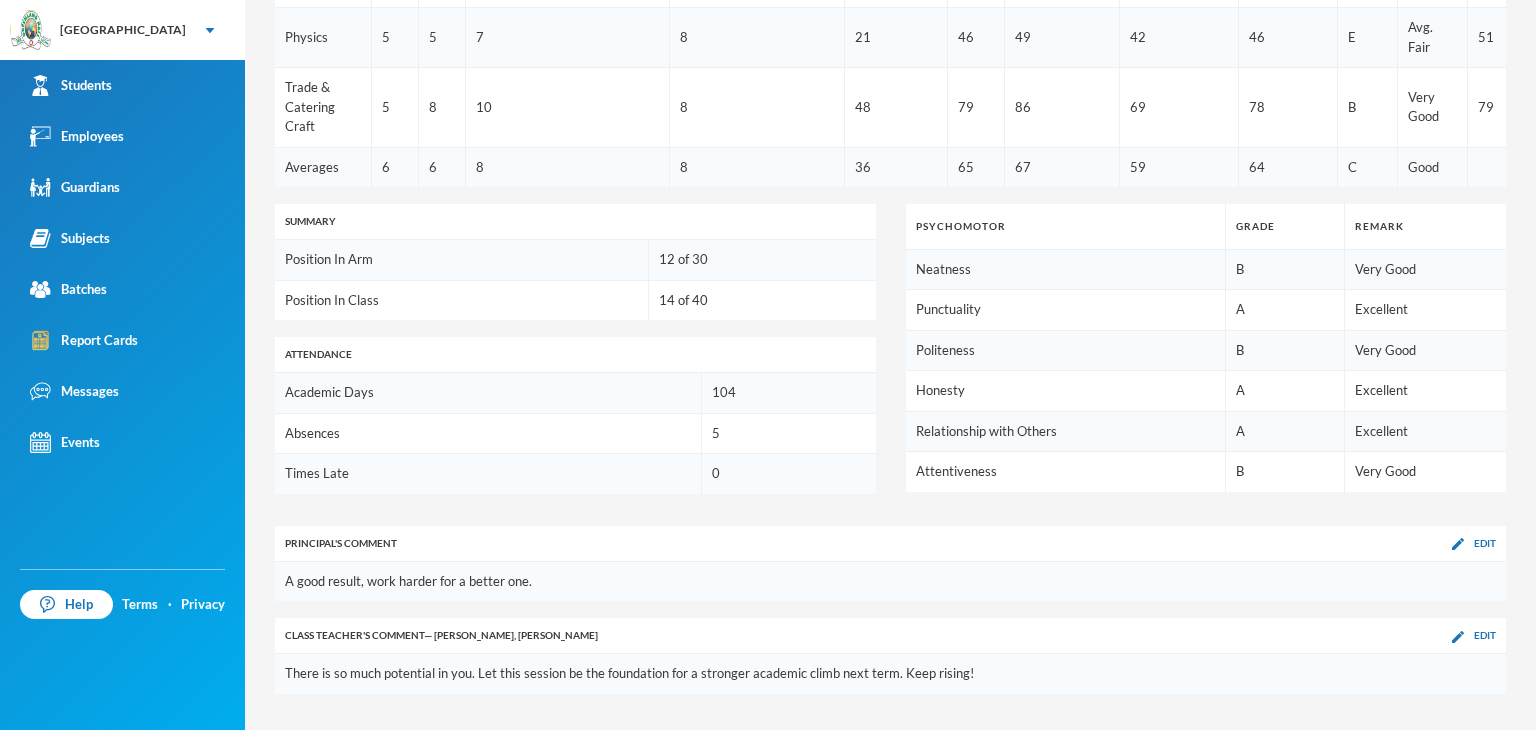 click on "Principal 's Comment   Edit" at bounding box center [890, 544] 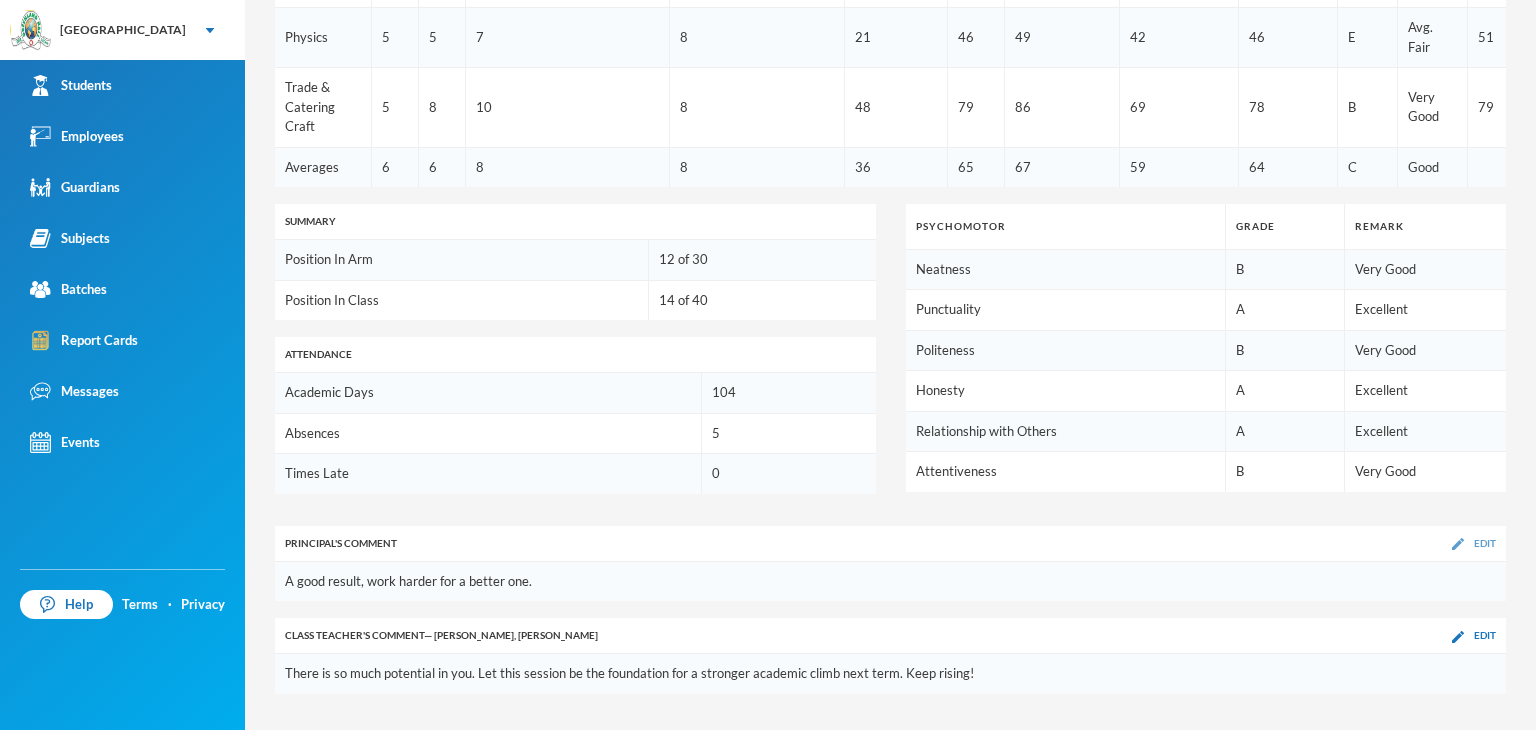 click at bounding box center (1458, 544) 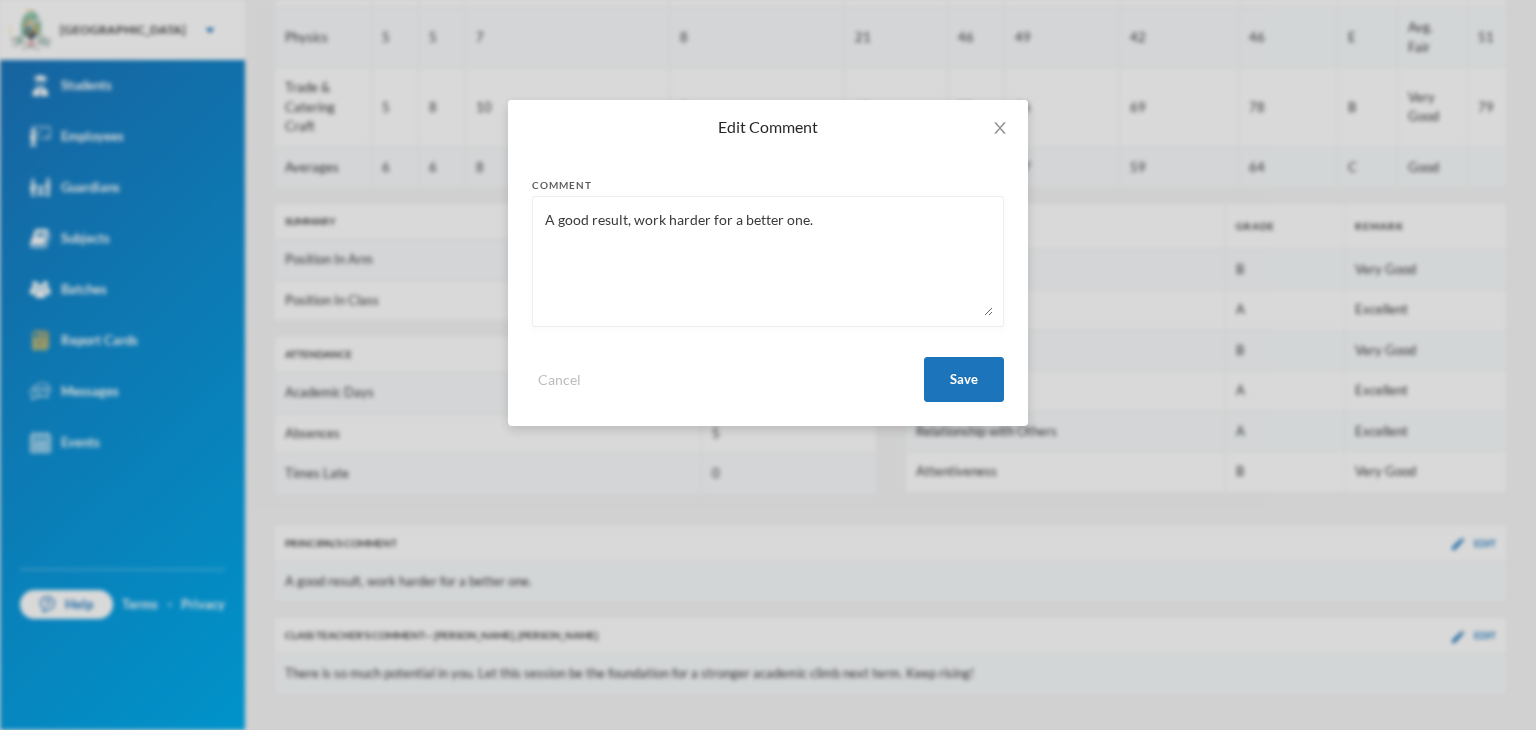 click on "A good result, work harder for a better one." at bounding box center [768, 261] 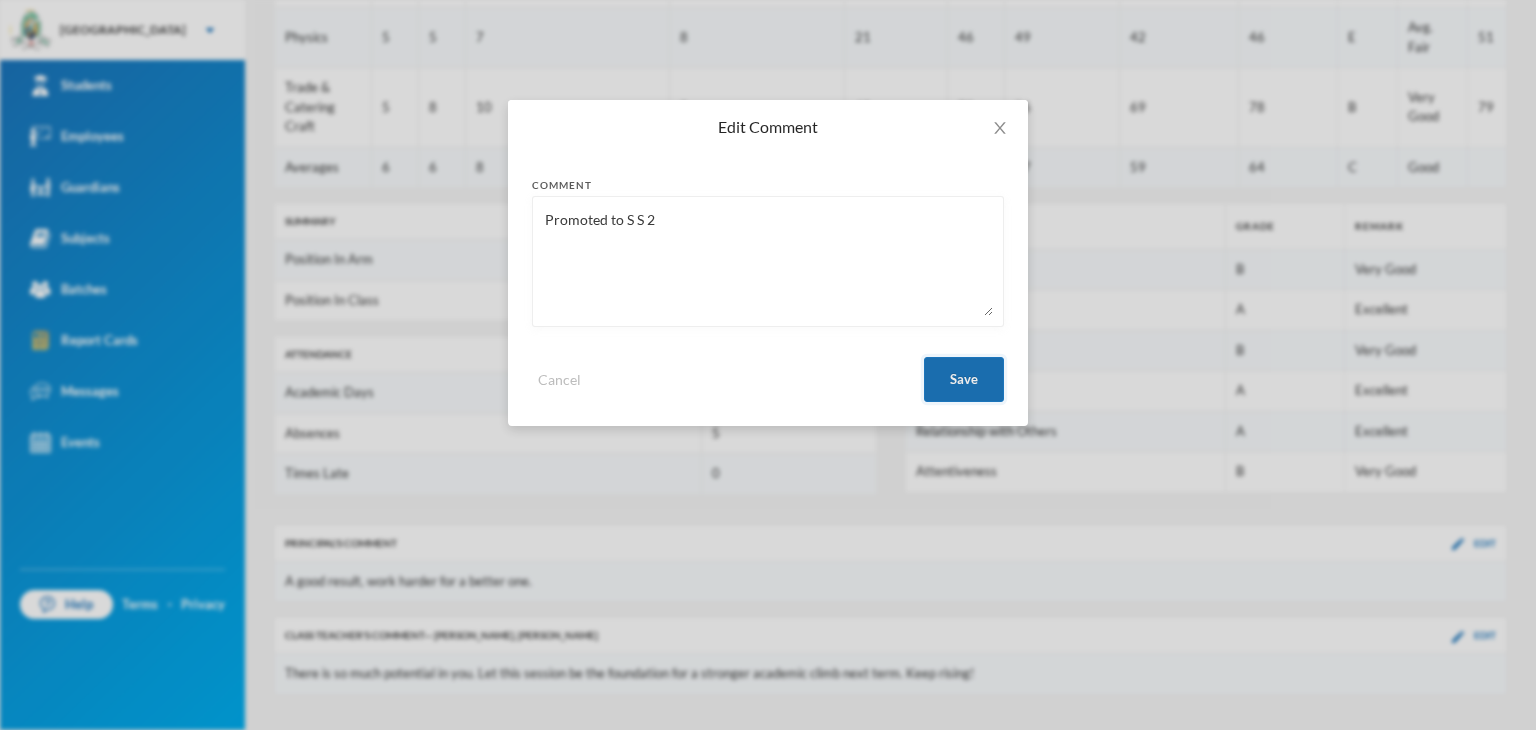 type on "Promoted to S S 2" 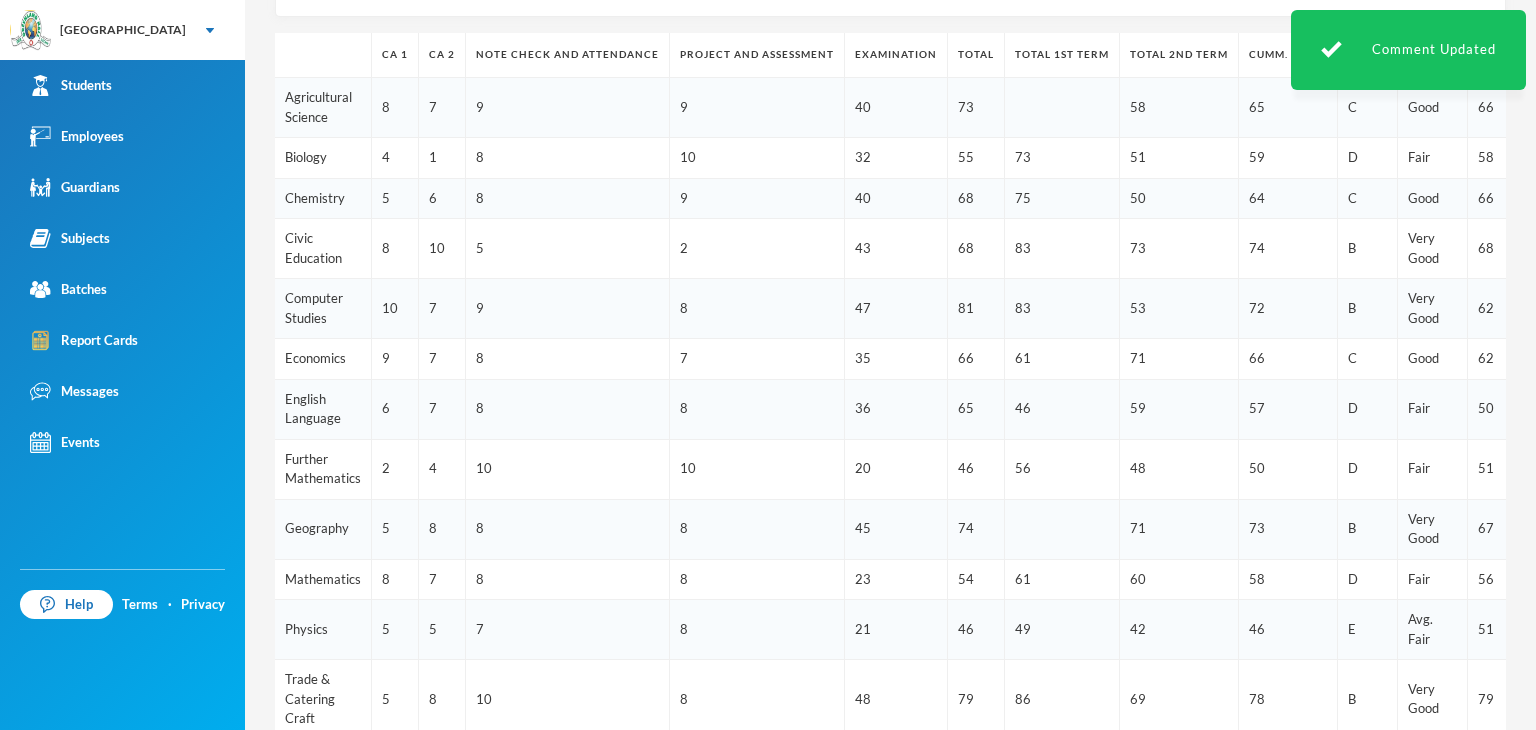 scroll, scrollTop: 143, scrollLeft: 0, axis: vertical 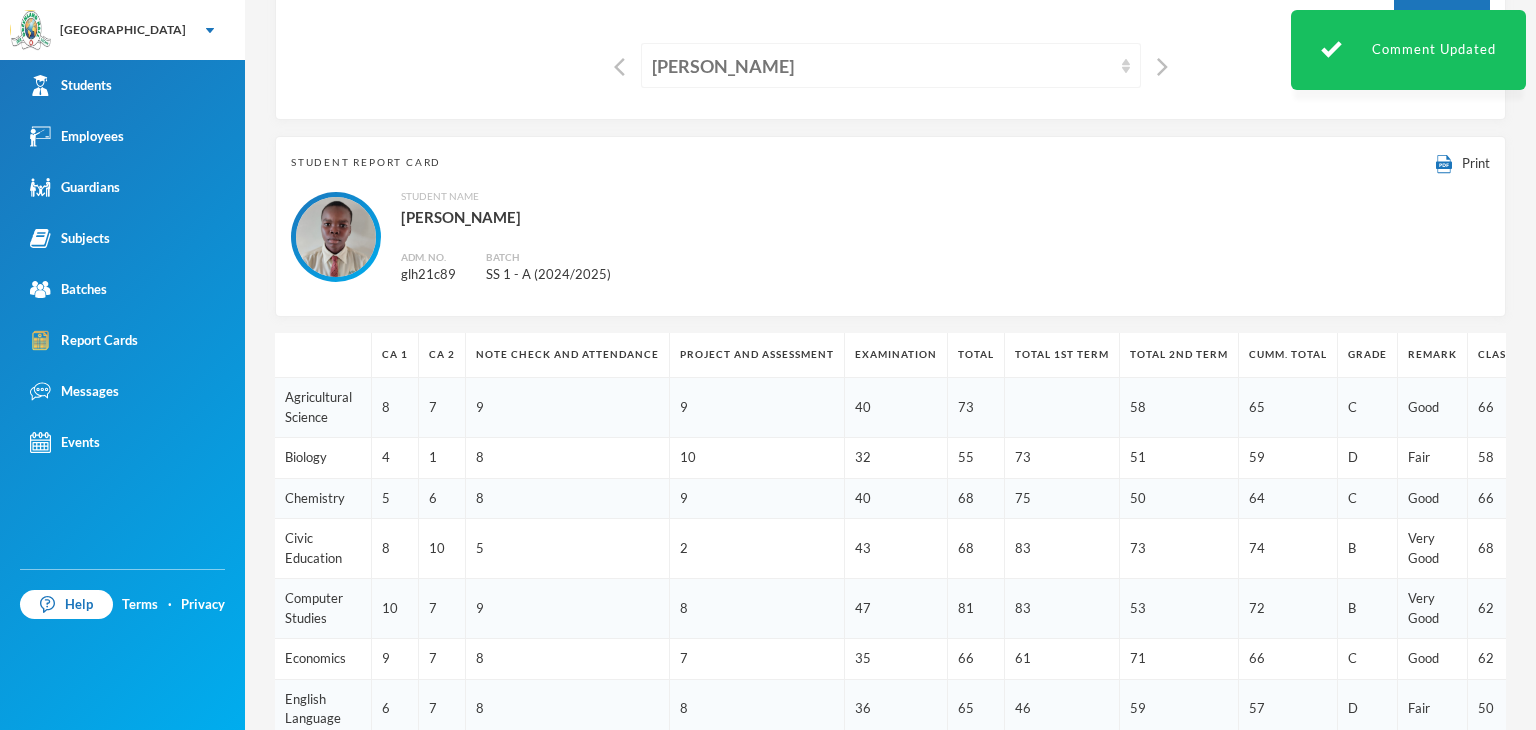 click on "[PERSON_NAME]" at bounding box center (882, 66) 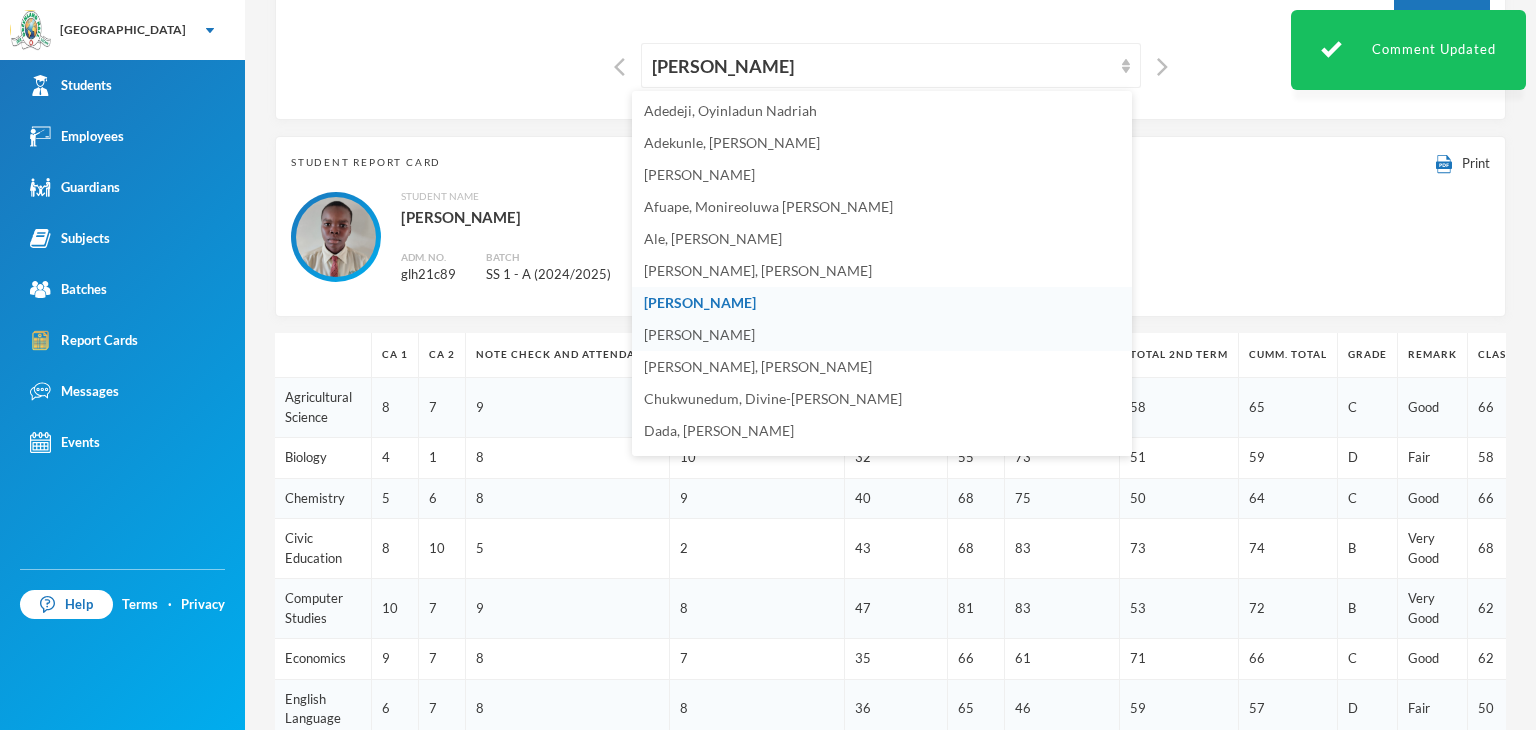 click on "[PERSON_NAME]" at bounding box center [699, 334] 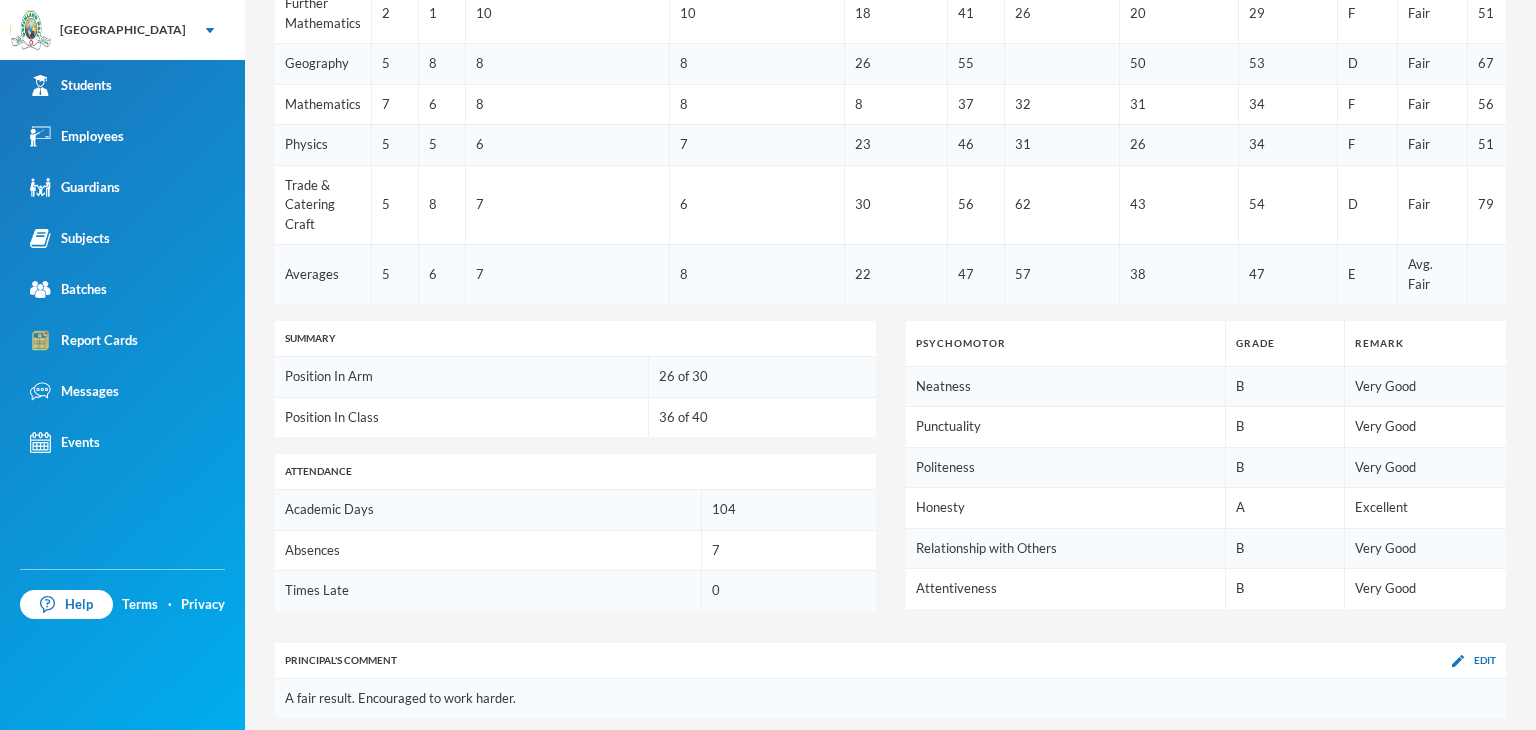 scroll, scrollTop: 1043, scrollLeft: 0, axis: vertical 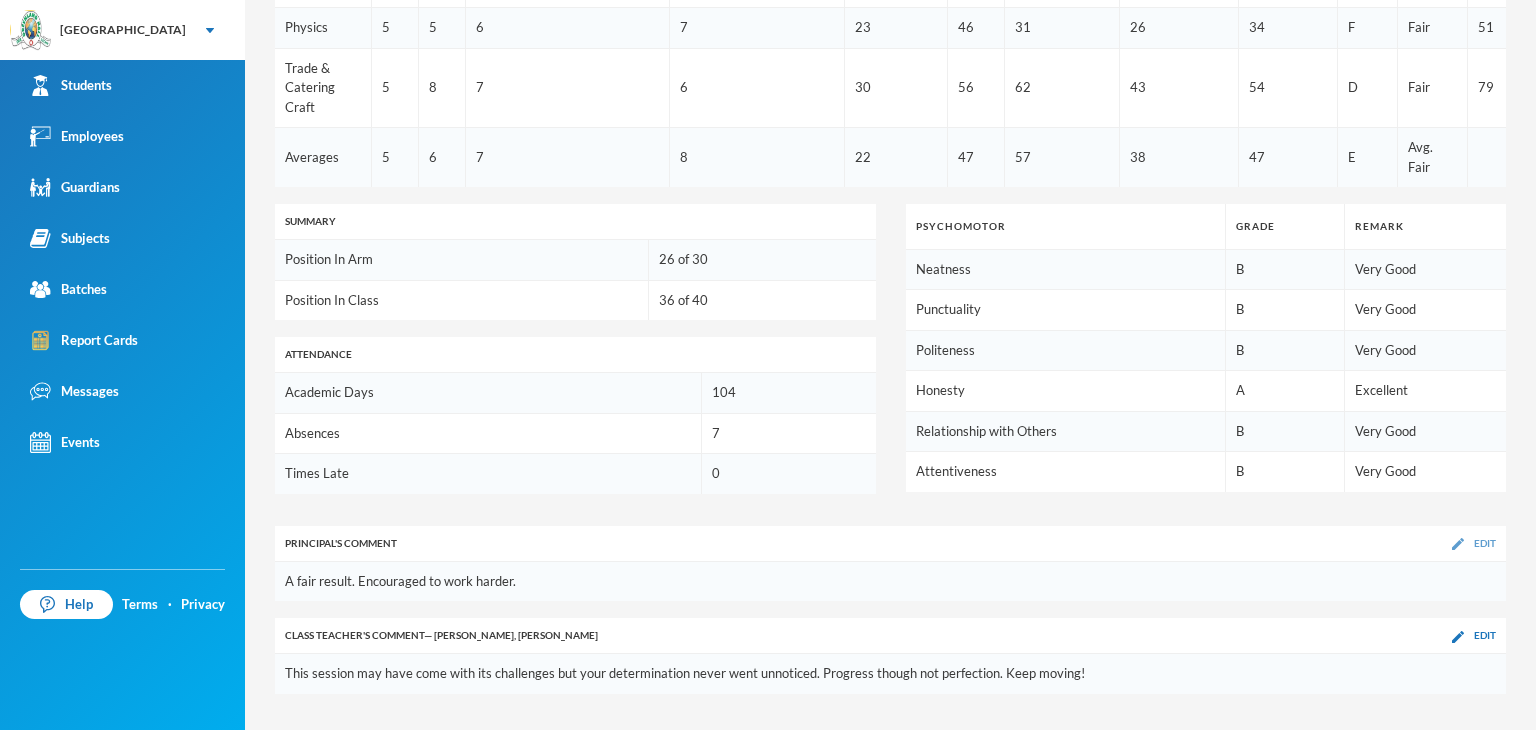 click at bounding box center (1458, 544) 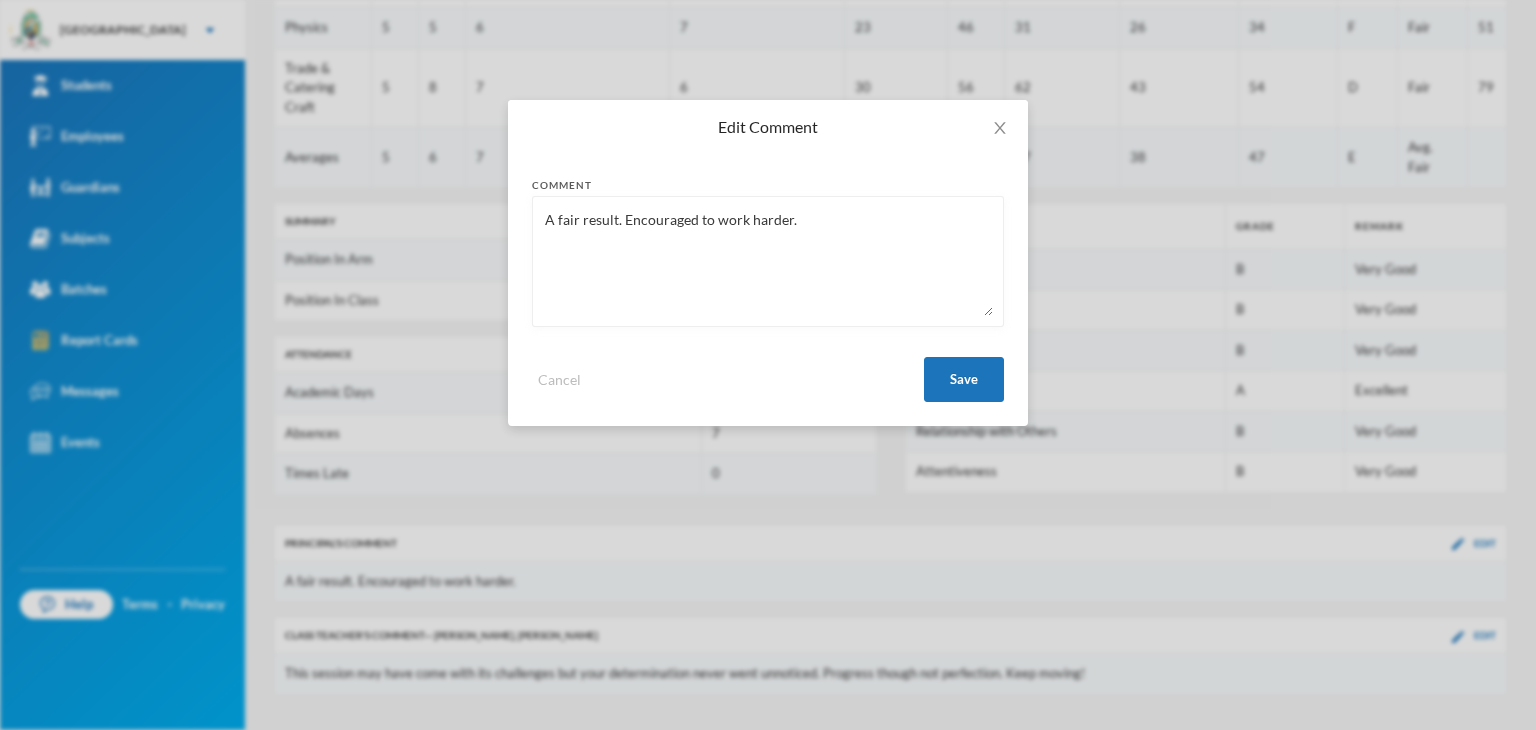 click on "A fair result. Encouraged to work harder." at bounding box center (768, 261) 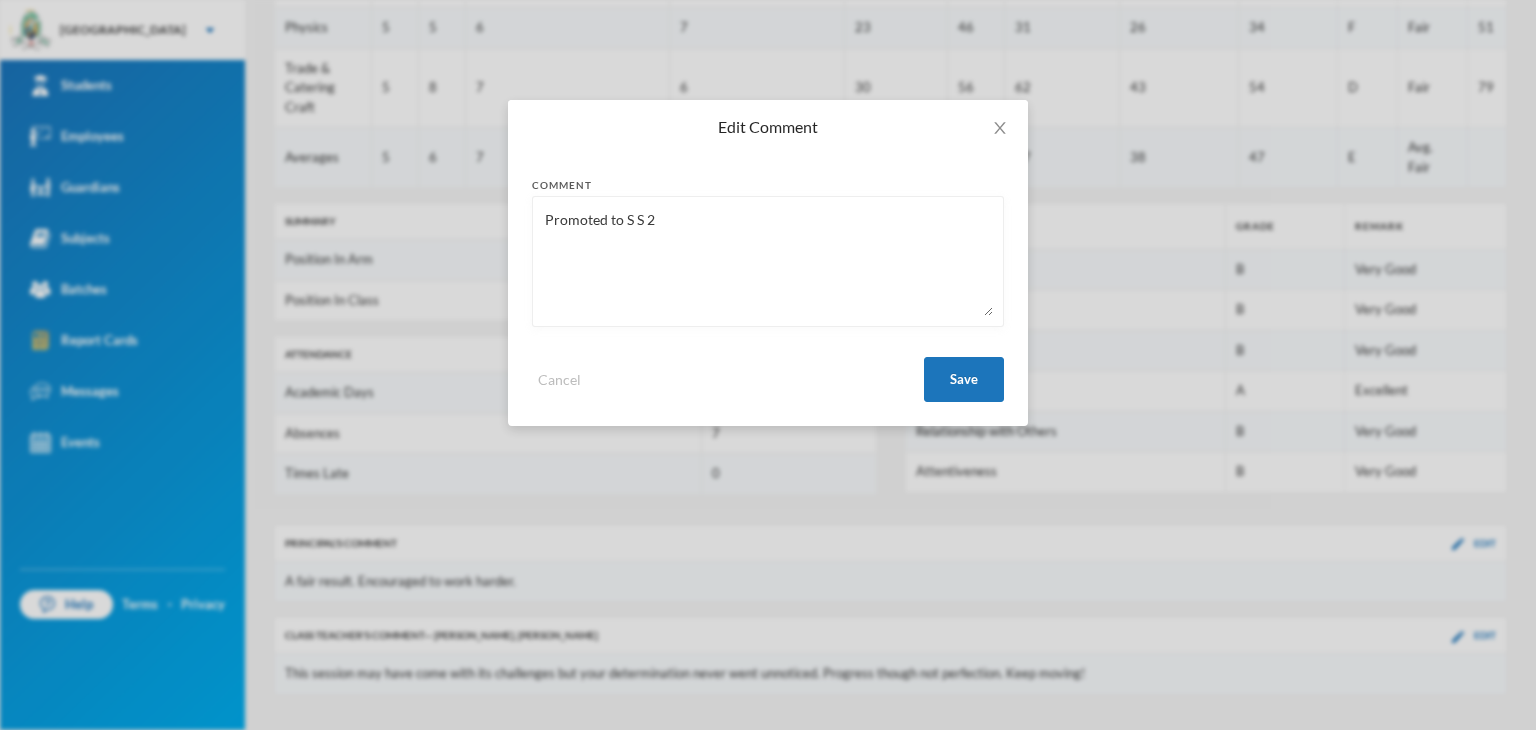 click on "Promoted to S S 2" at bounding box center (768, 261) 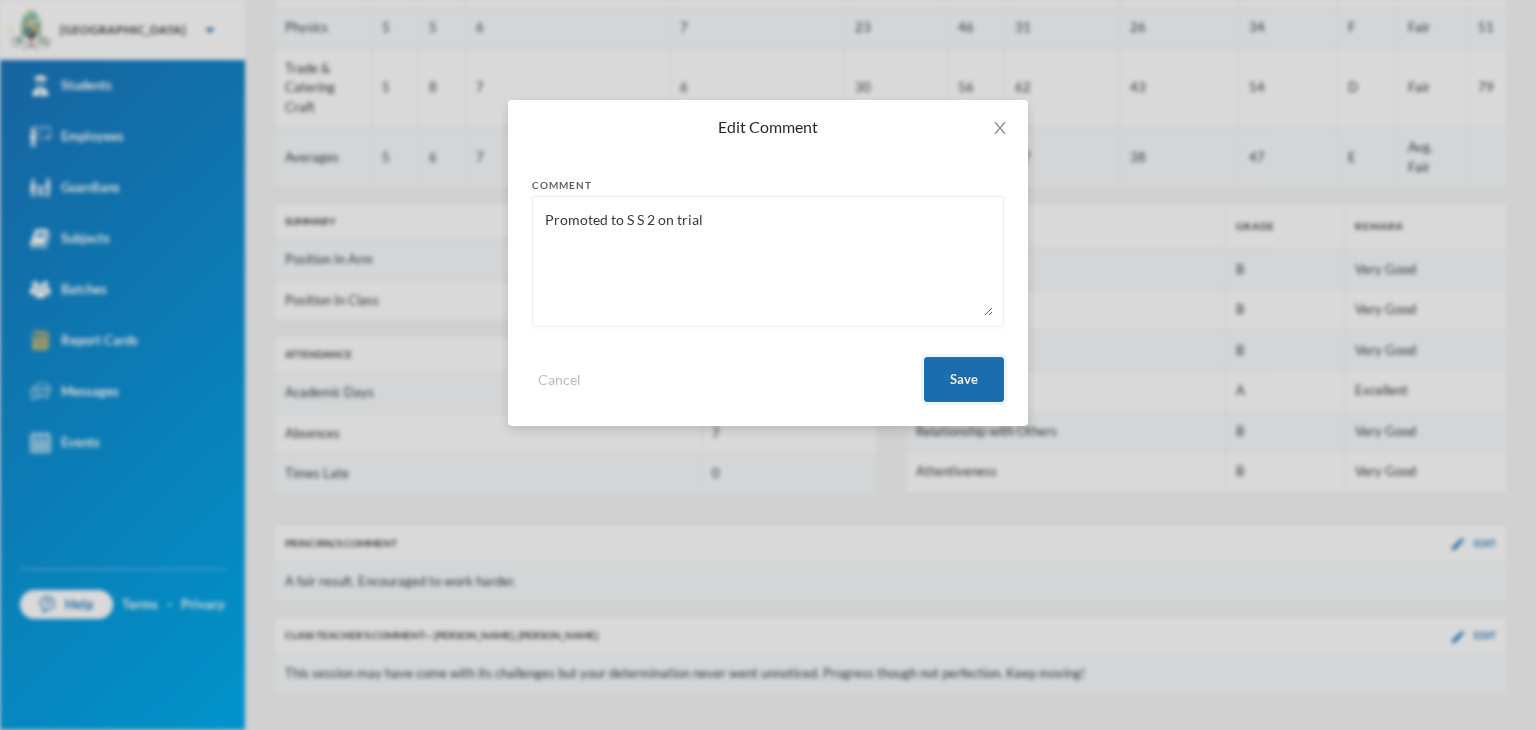 type on "Promoted to S S 2 on trial" 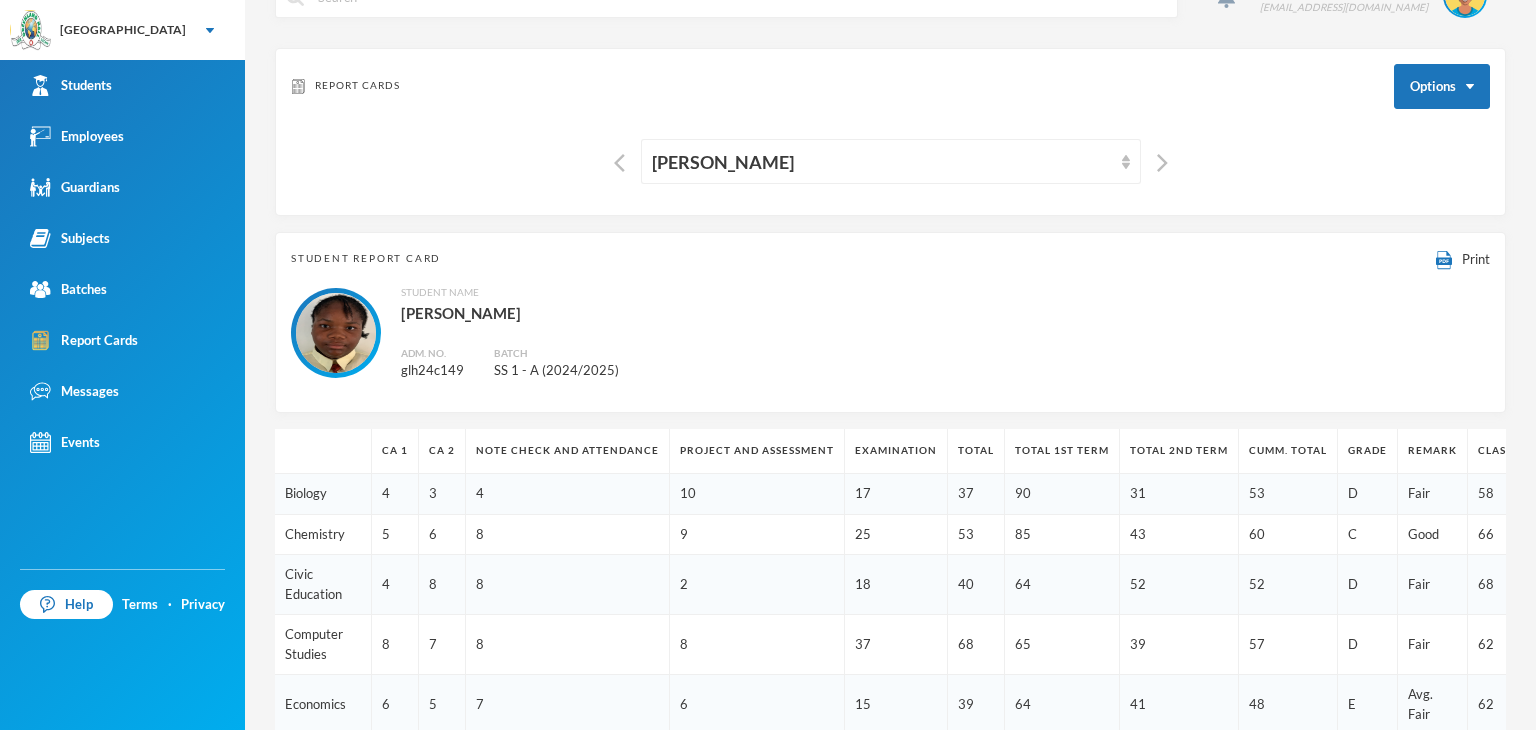 scroll, scrollTop: 0, scrollLeft: 0, axis: both 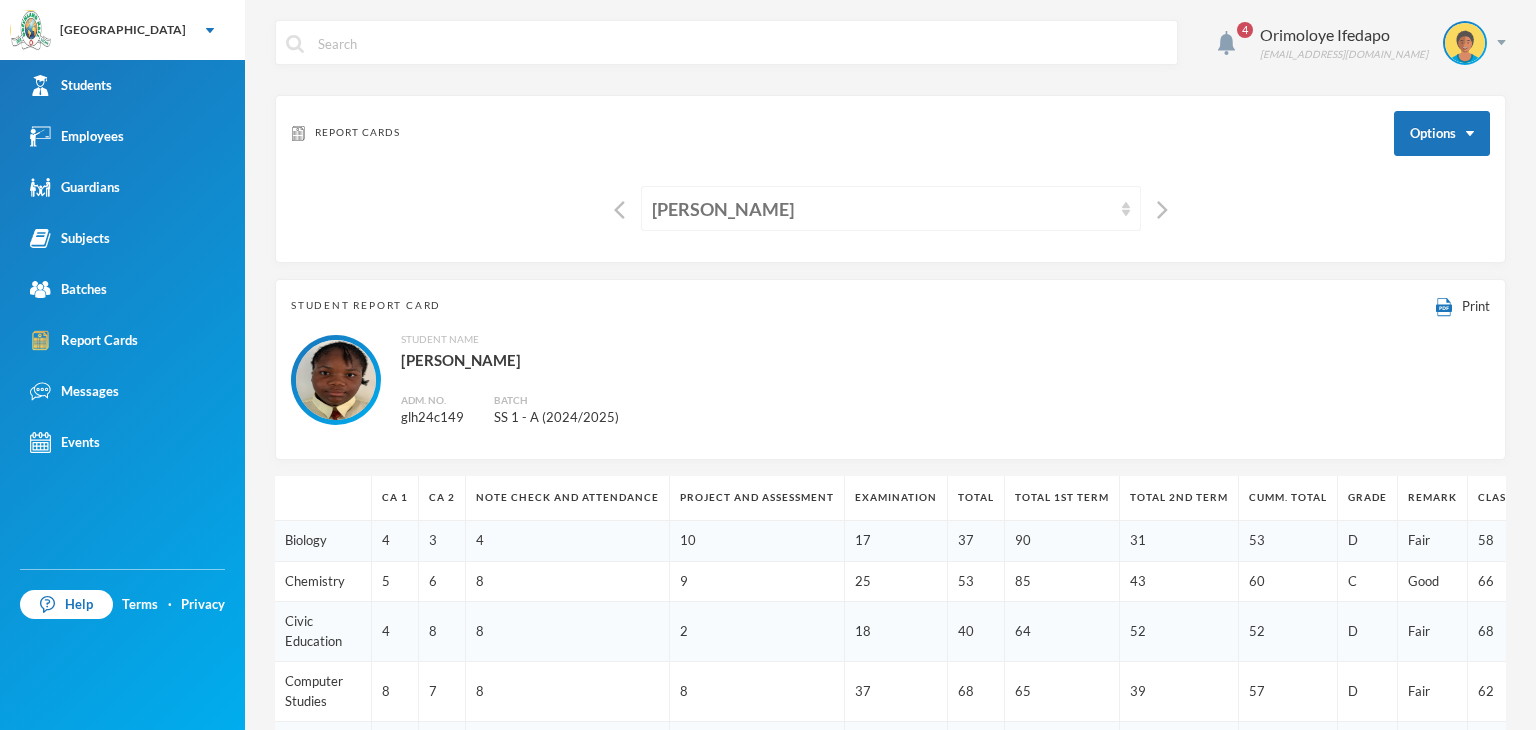 click on "[PERSON_NAME]" at bounding box center [882, 209] 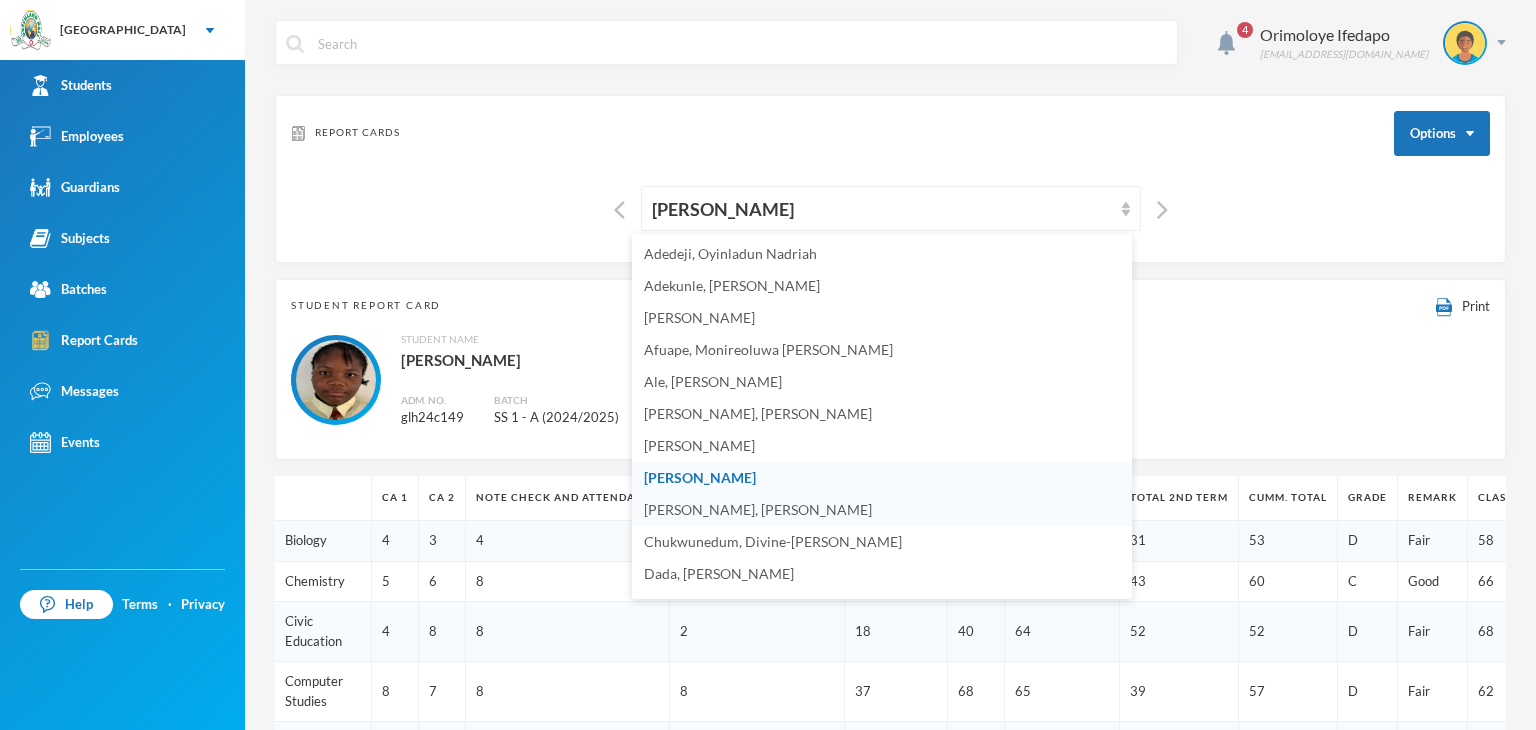 click on "[PERSON_NAME], [PERSON_NAME]" at bounding box center [758, 509] 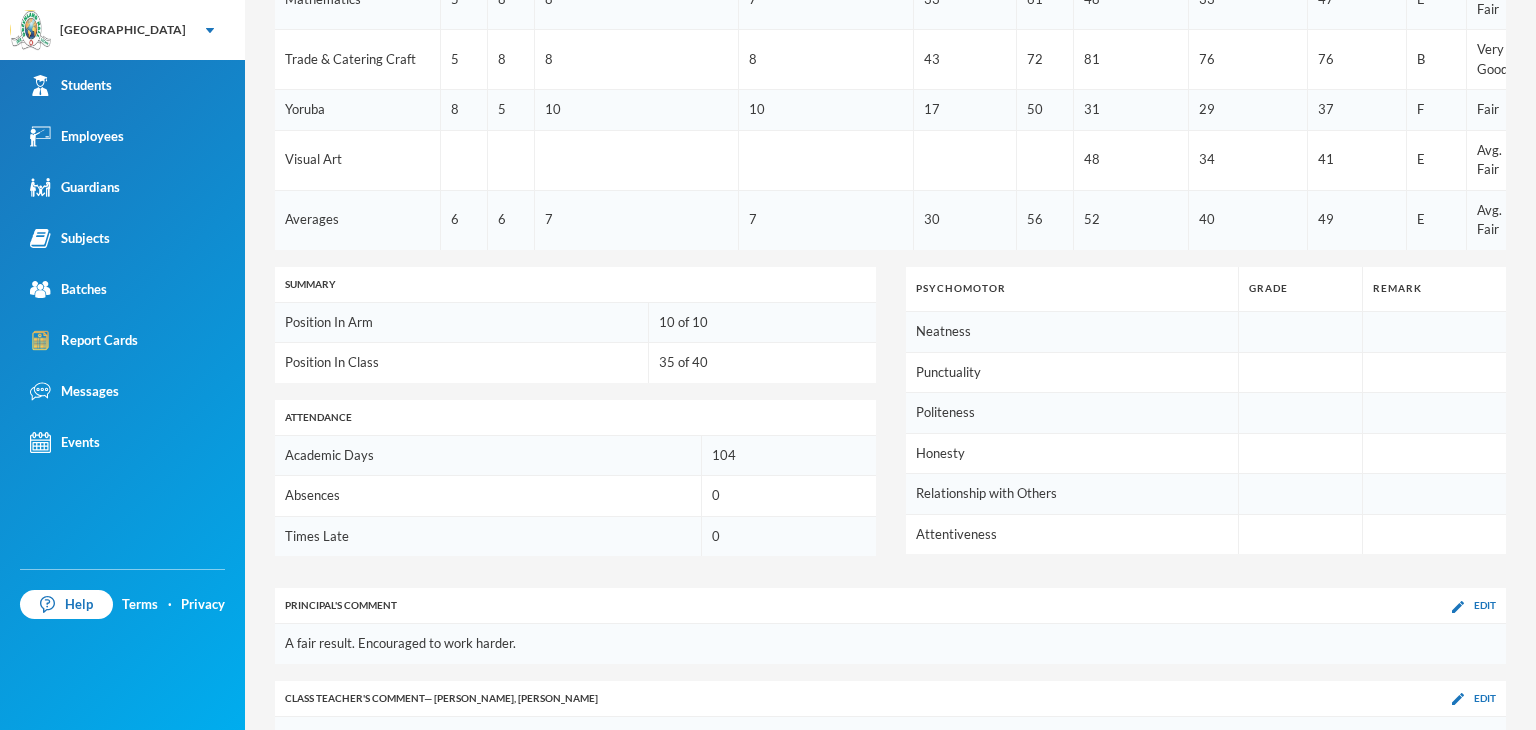 scroll, scrollTop: 1081, scrollLeft: 0, axis: vertical 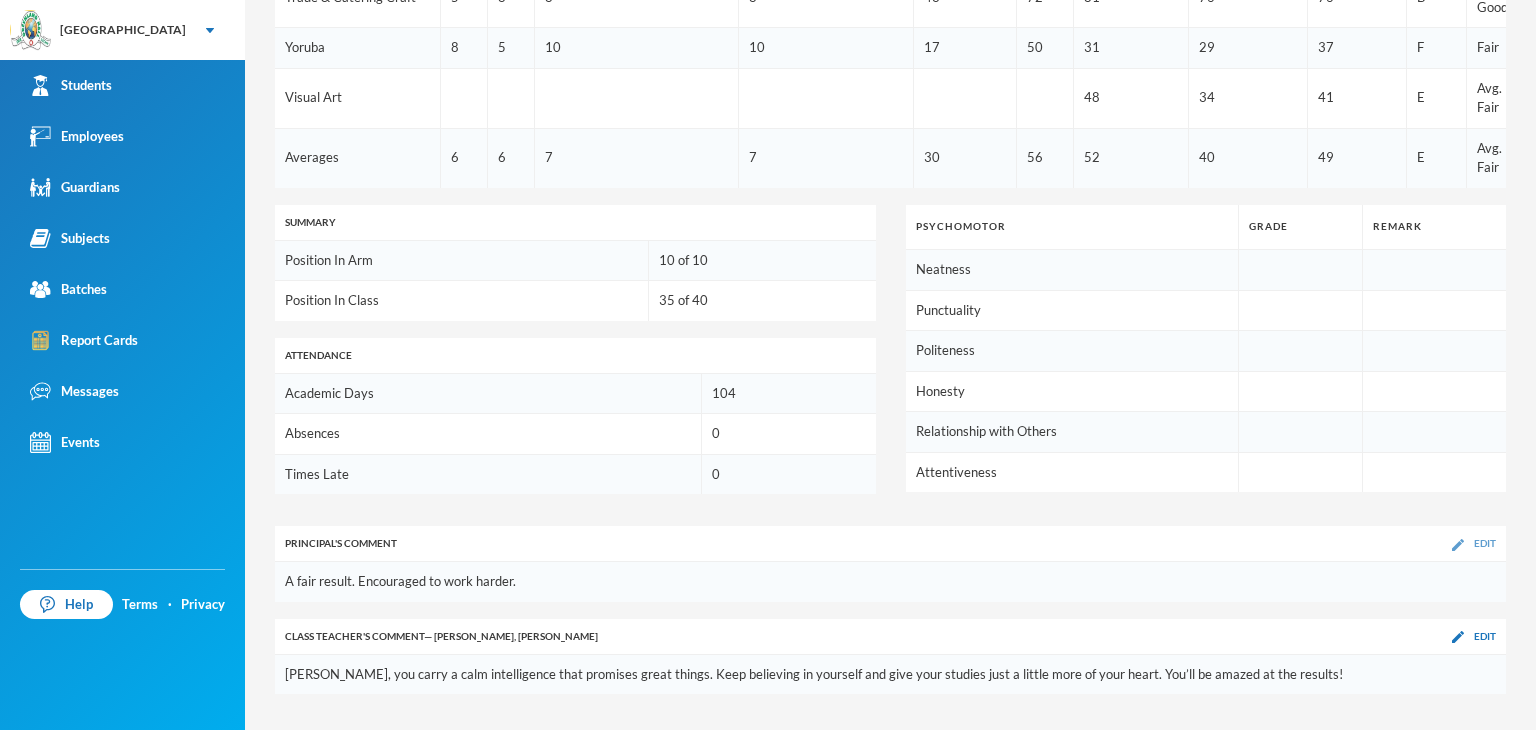 click at bounding box center [1458, 545] 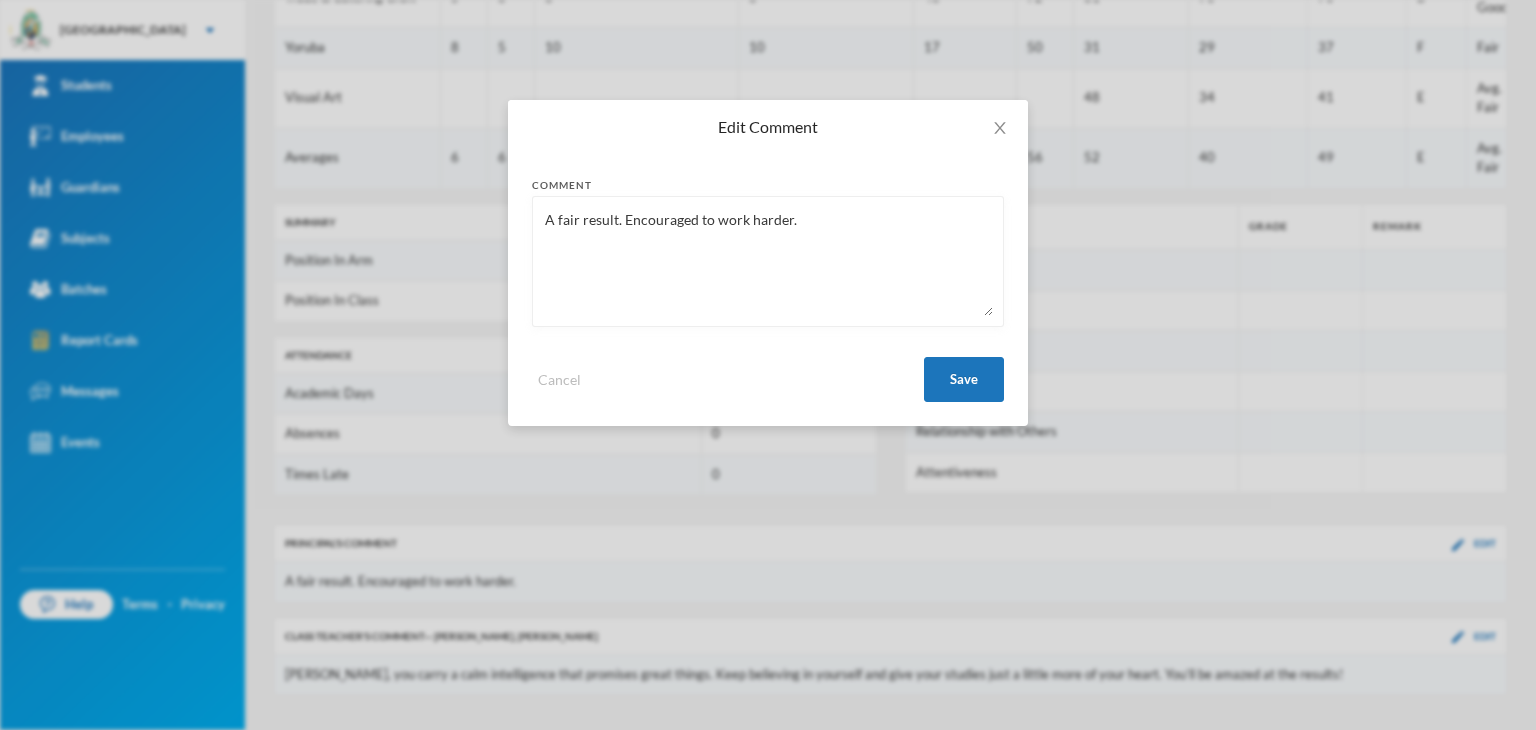 click on "A fair result. Encouraged to work harder." at bounding box center (768, 261) 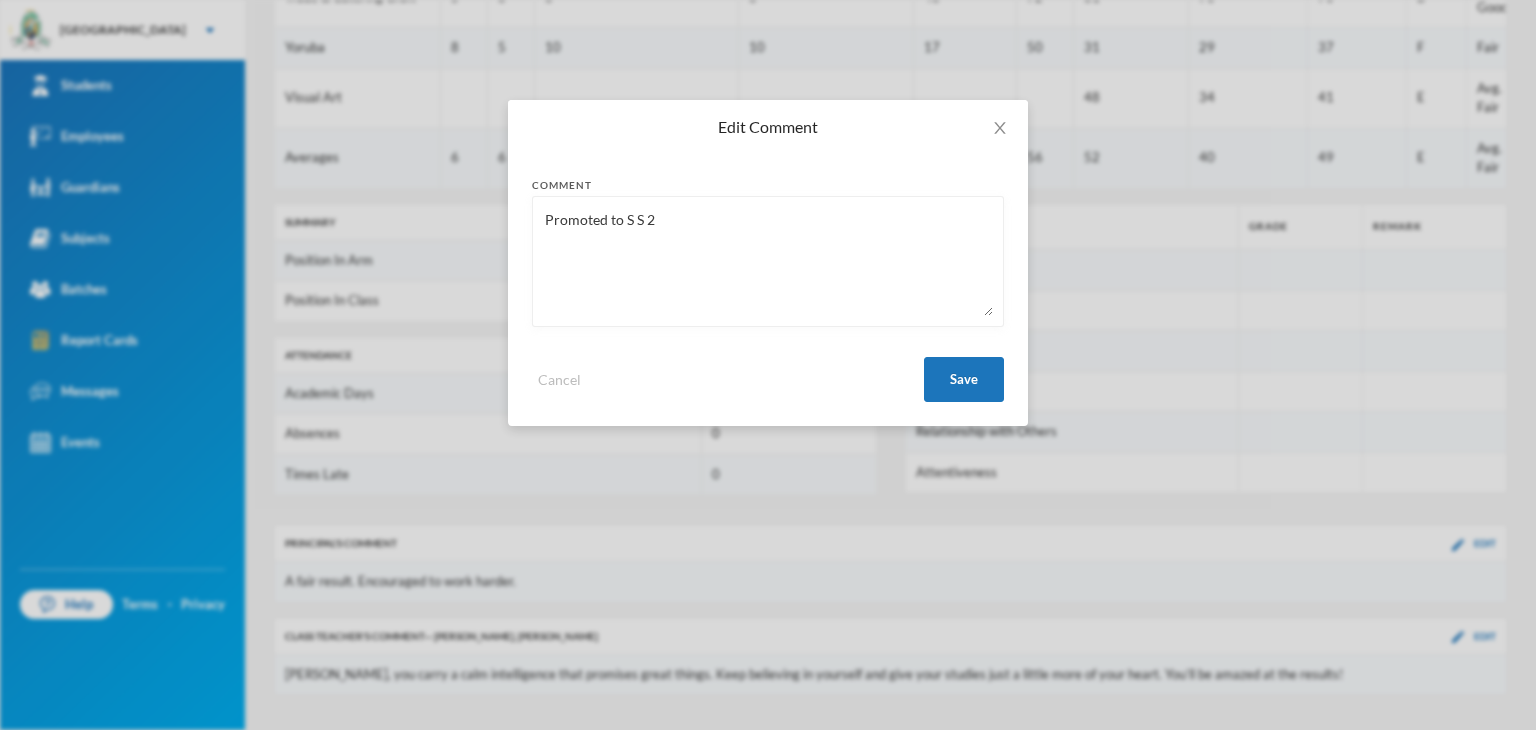 click on "Promoted to S S 2" at bounding box center (768, 261) 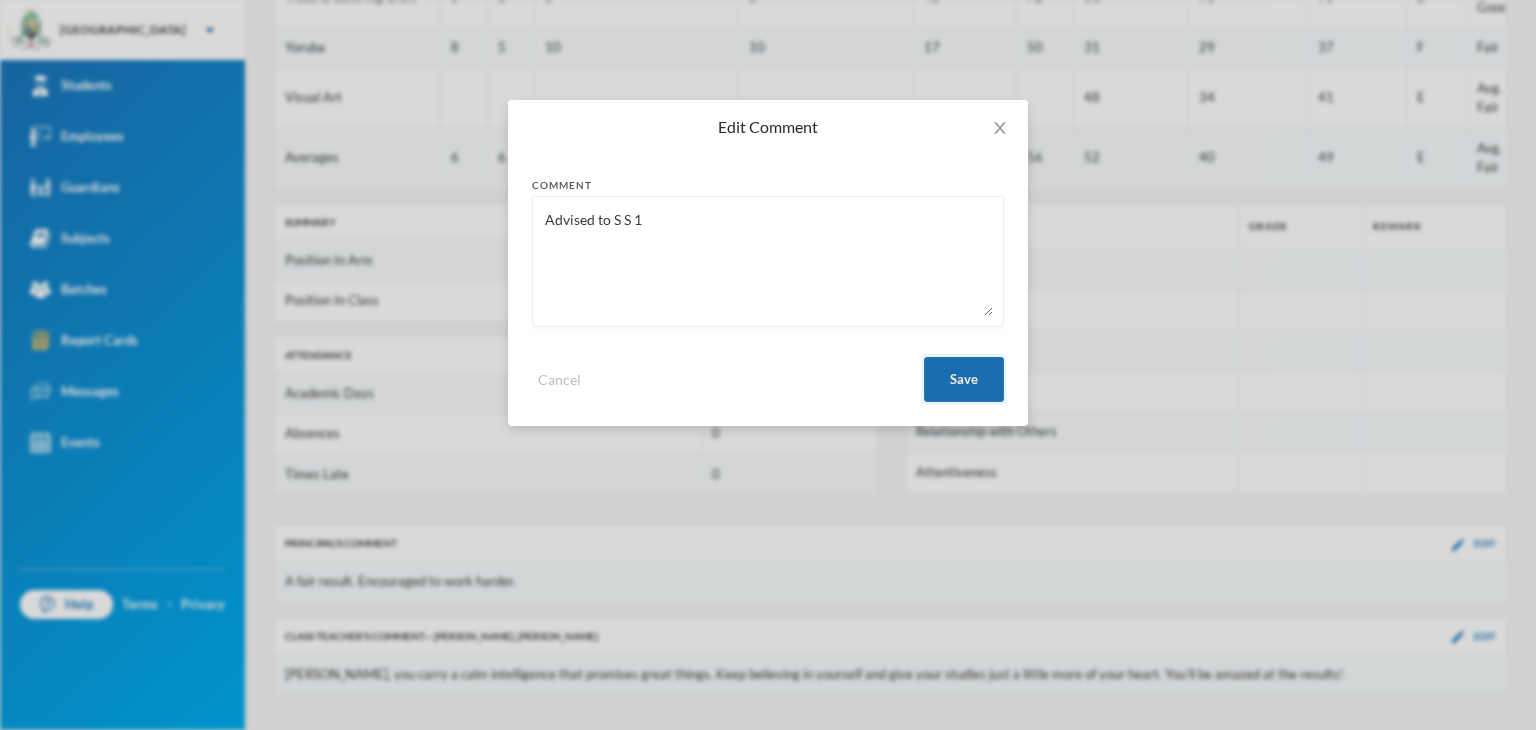 type on "Advised to S S 1" 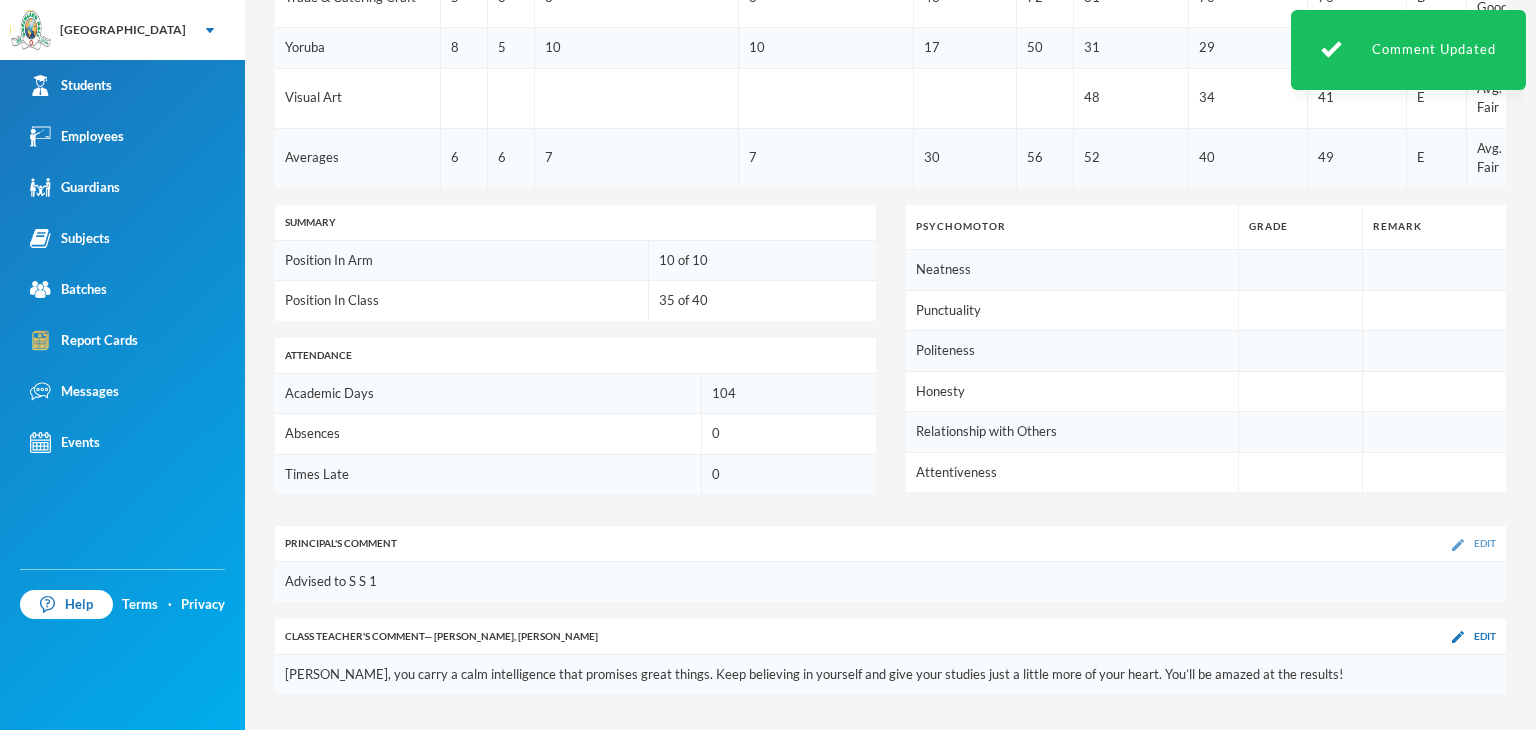click on "Edit" at bounding box center (1474, 543) 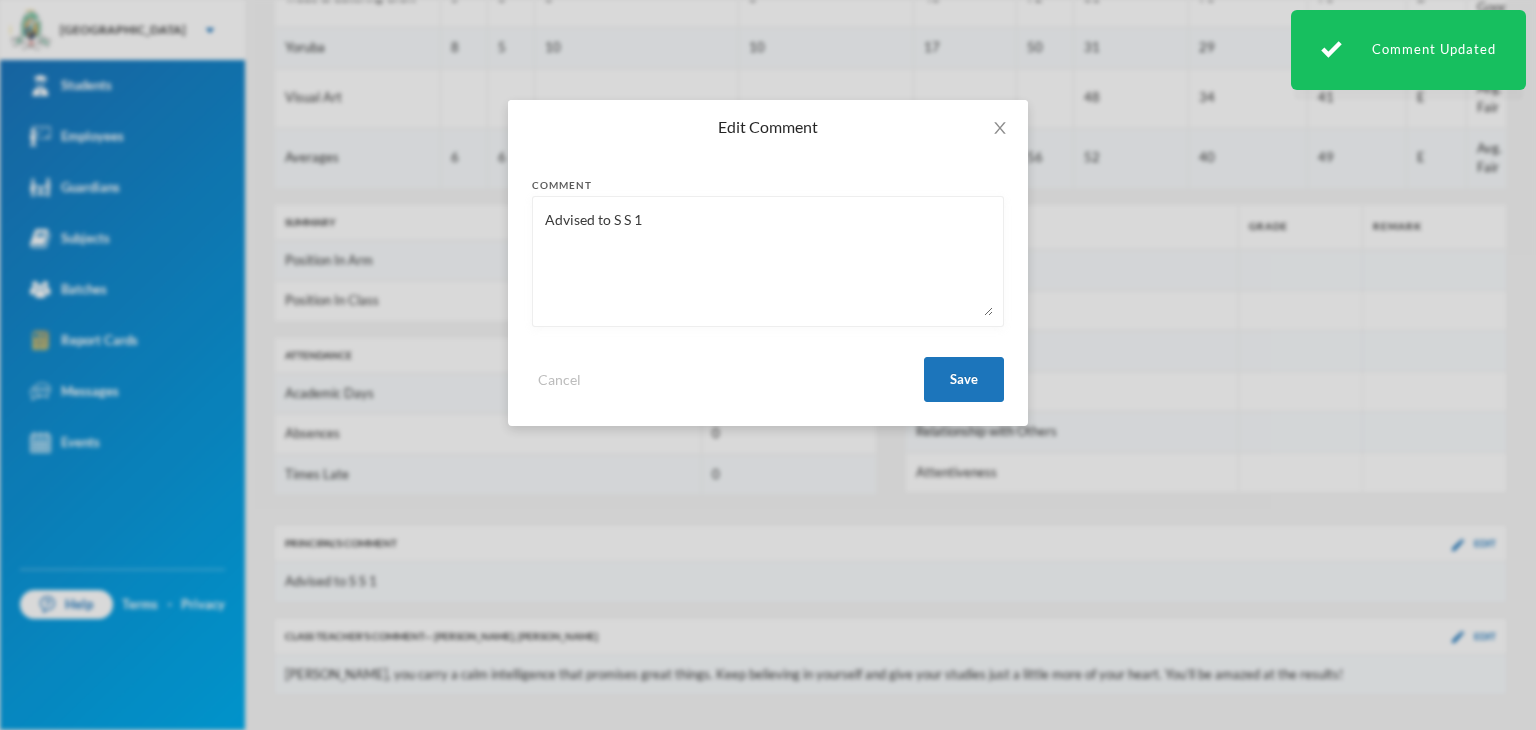 click on "Advised to S S 1" at bounding box center (768, 261) 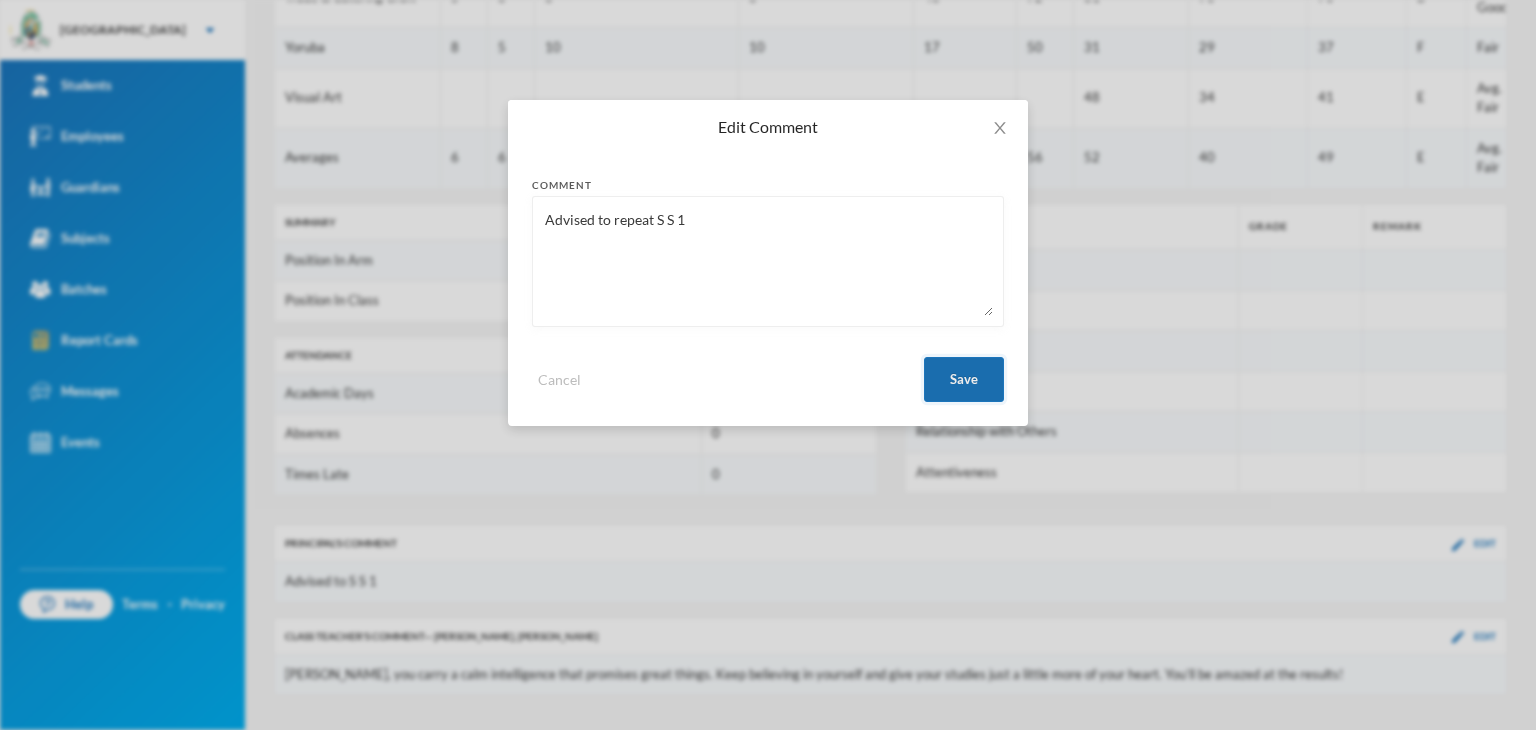 type on "Advised to repeat S S 1" 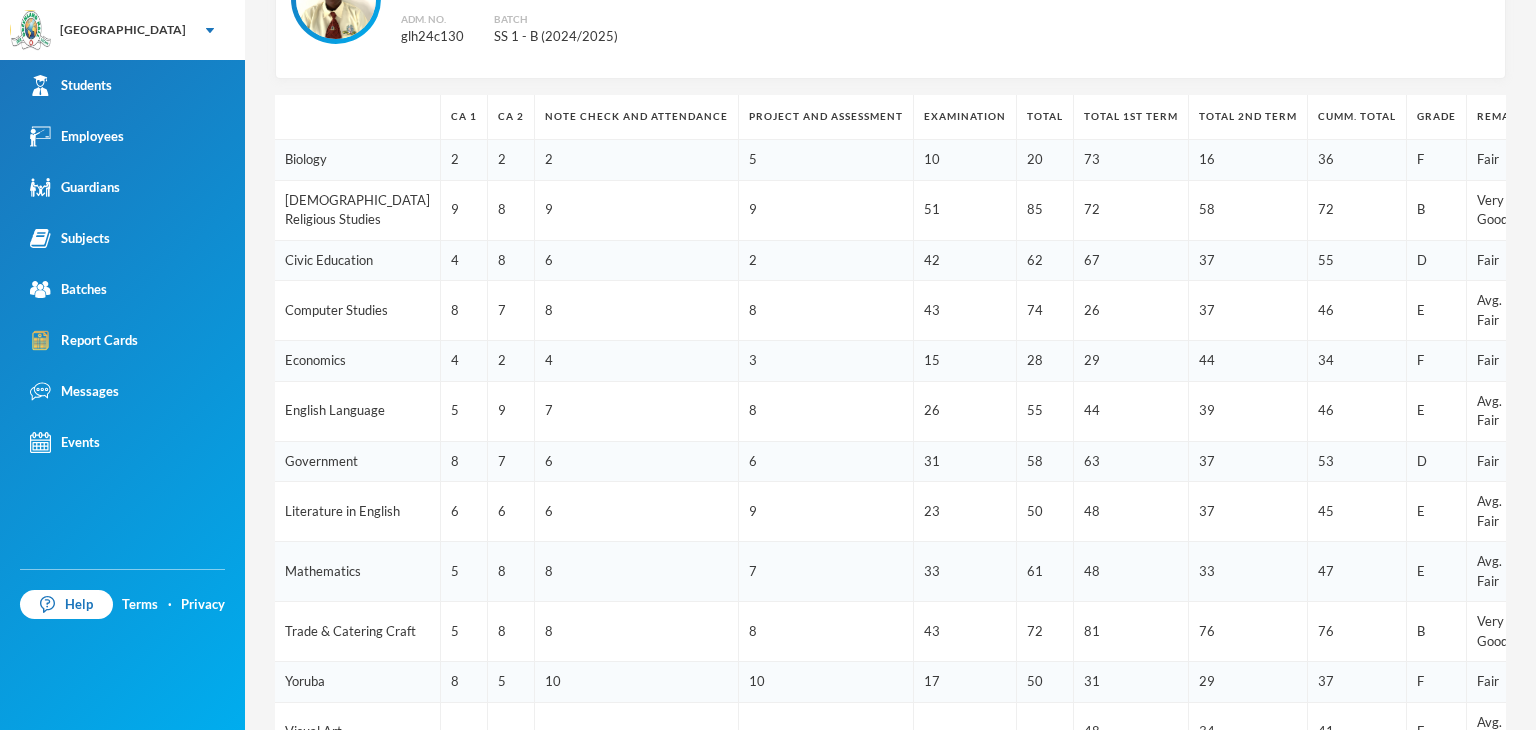 scroll, scrollTop: 181, scrollLeft: 0, axis: vertical 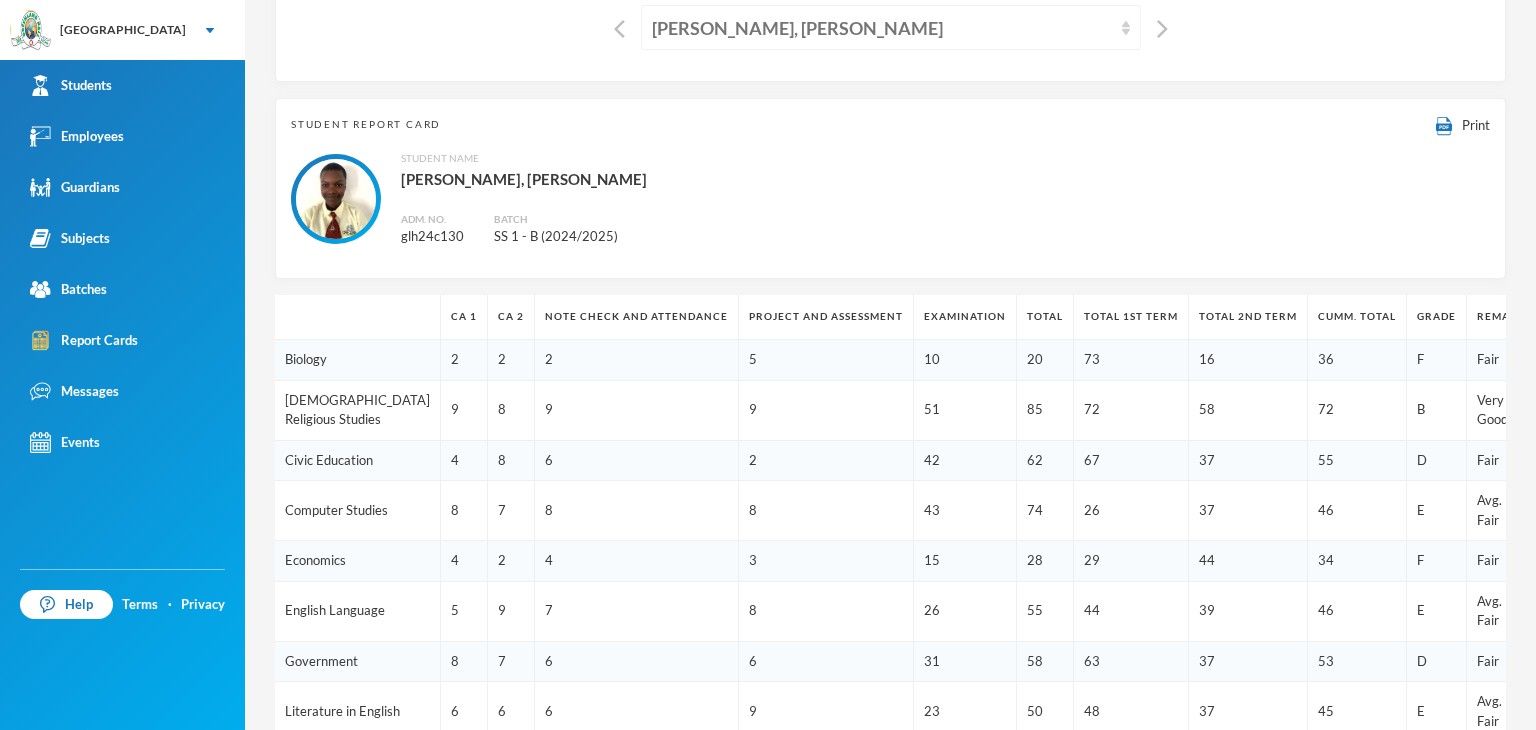 click on "[PERSON_NAME], [PERSON_NAME]" at bounding box center [882, 28] 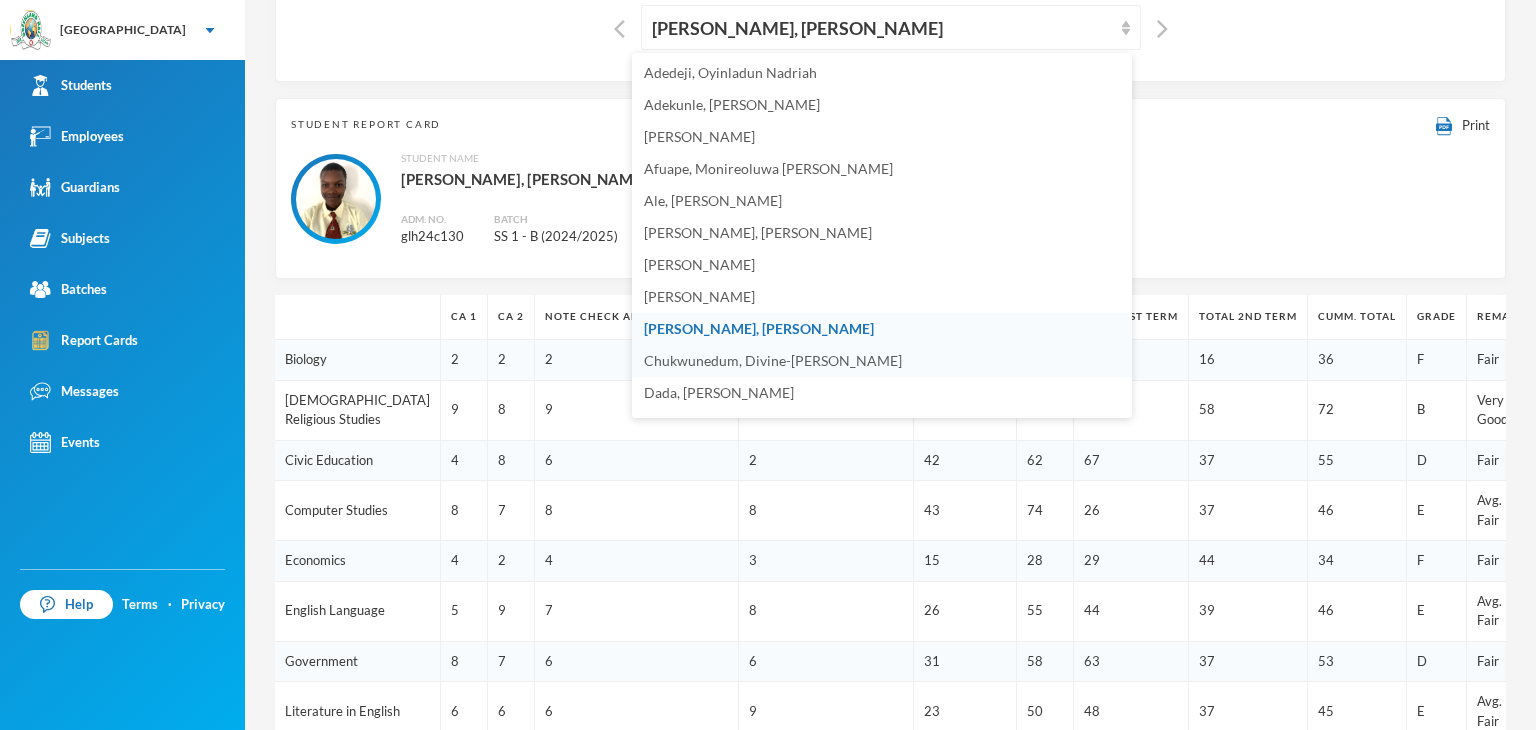 click on "Chukwunedum, Divine-blessing Chidinma" at bounding box center (773, 360) 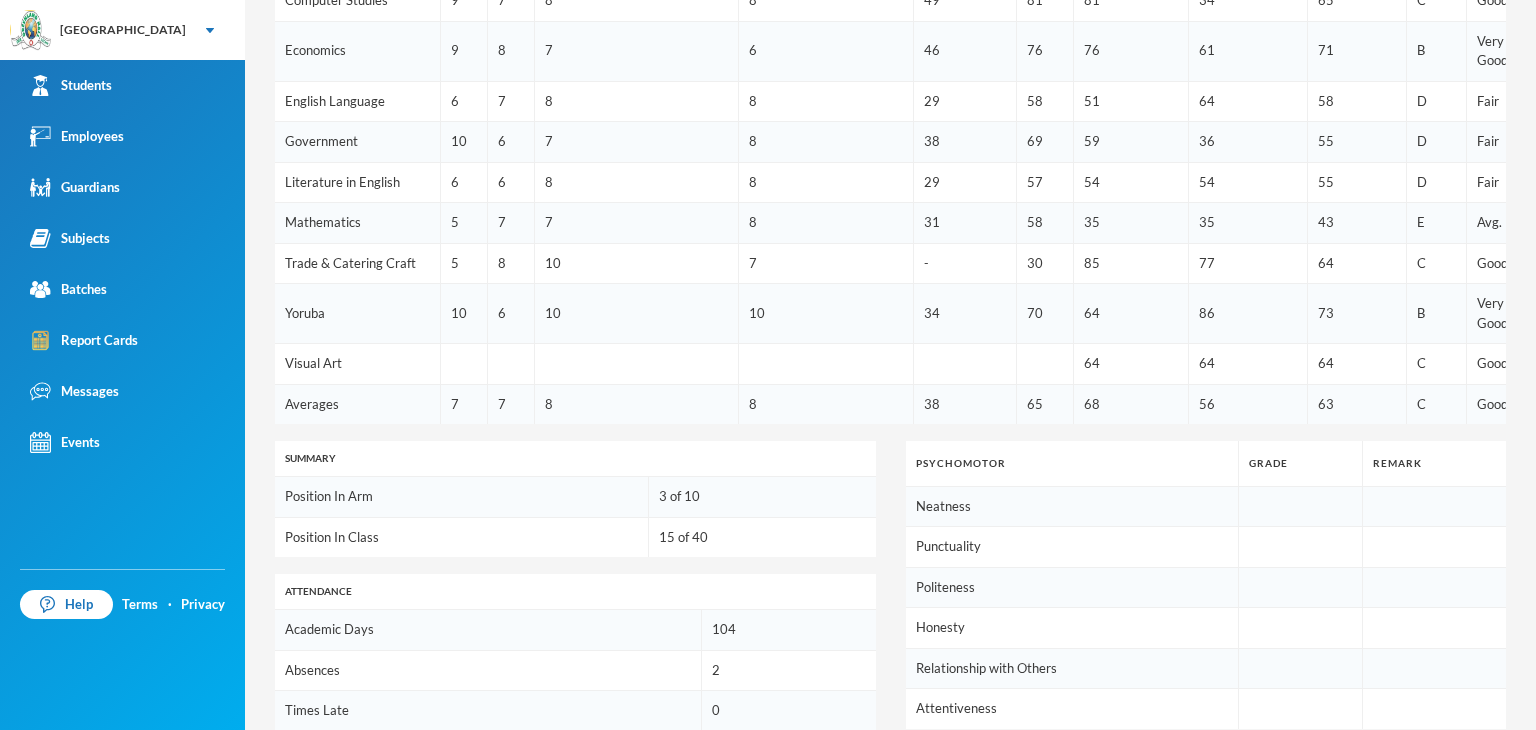 scroll, scrollTop: 1062, scrollLeft: 0, axis: vertical 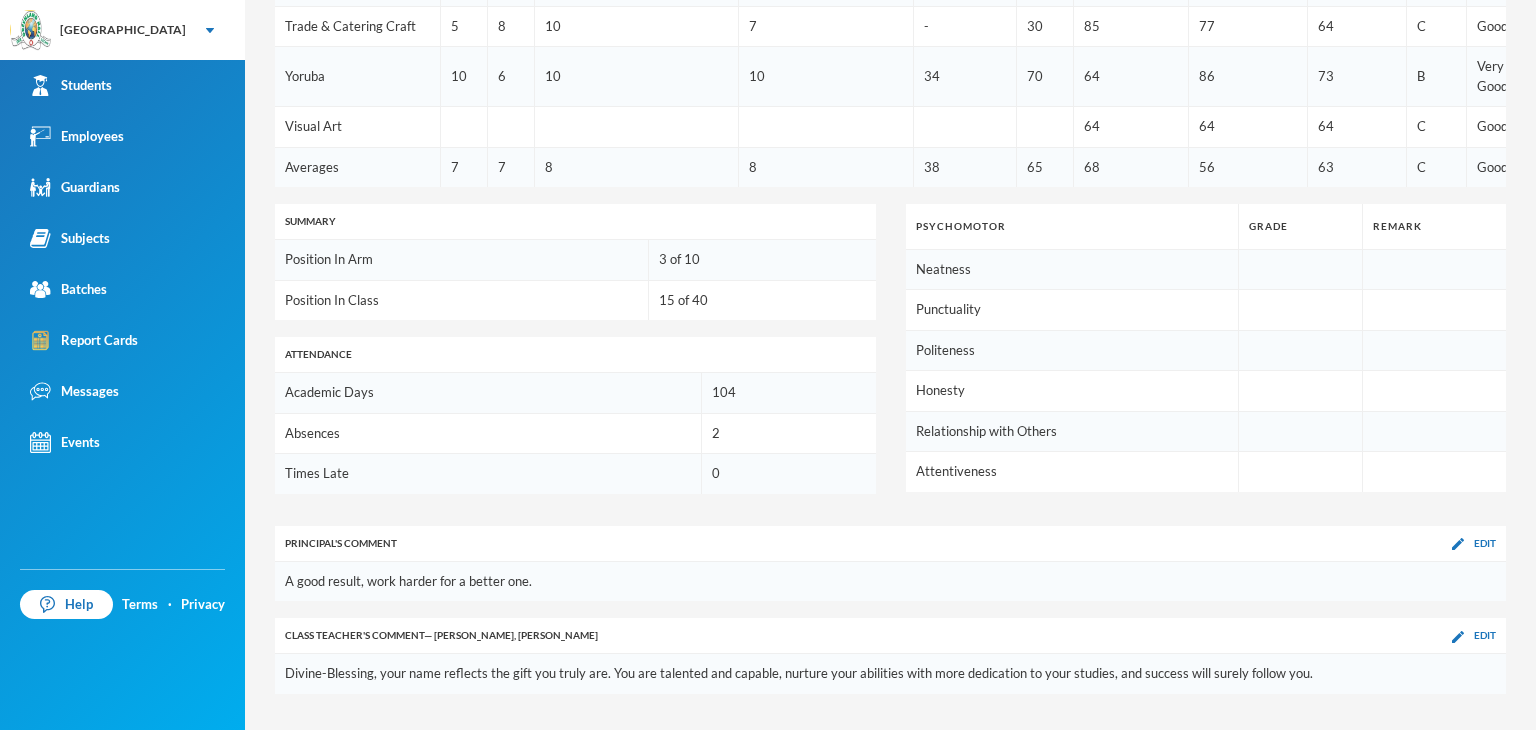 click at bounding box center [1458, 544] 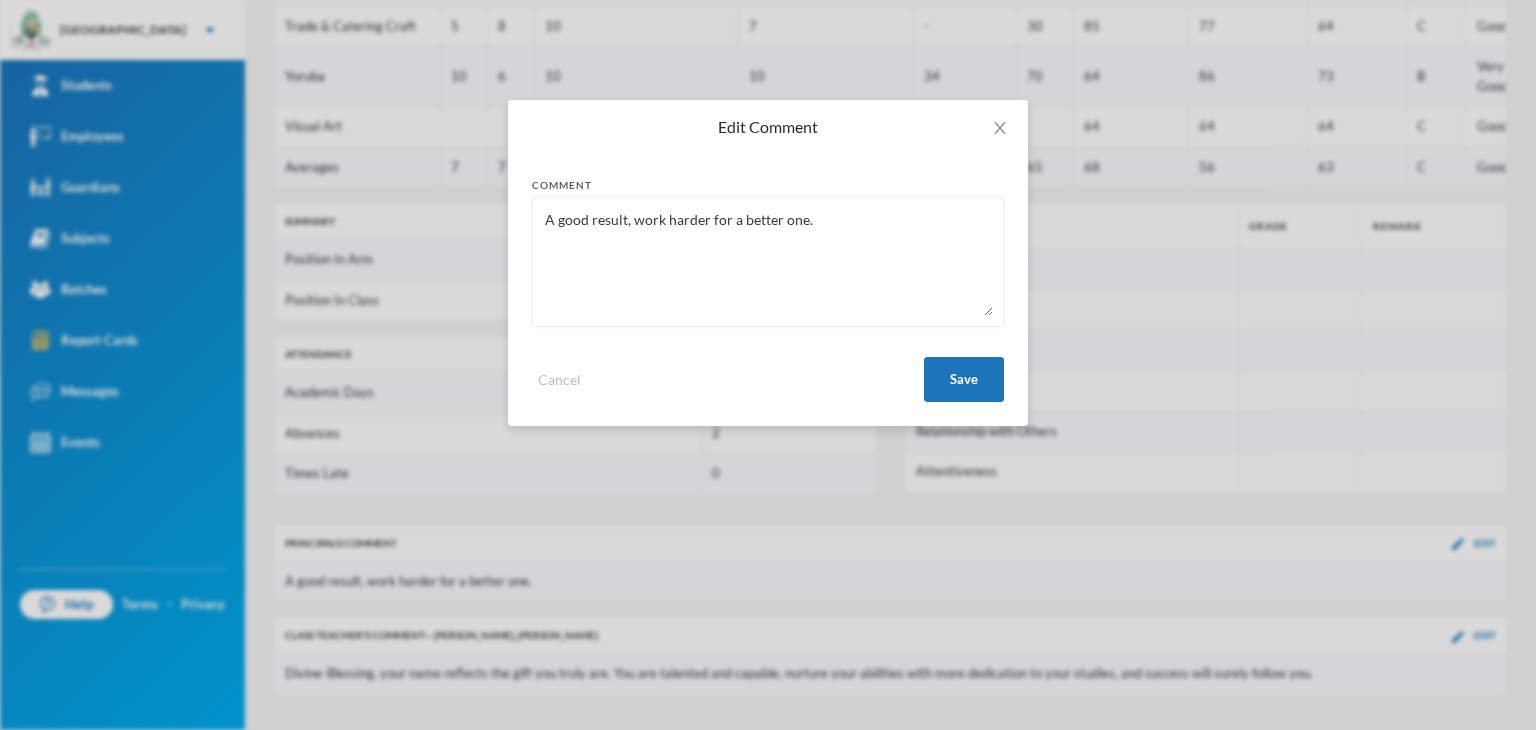 click on "A good result, work harder for a better one." at bounding box center (768, 261) 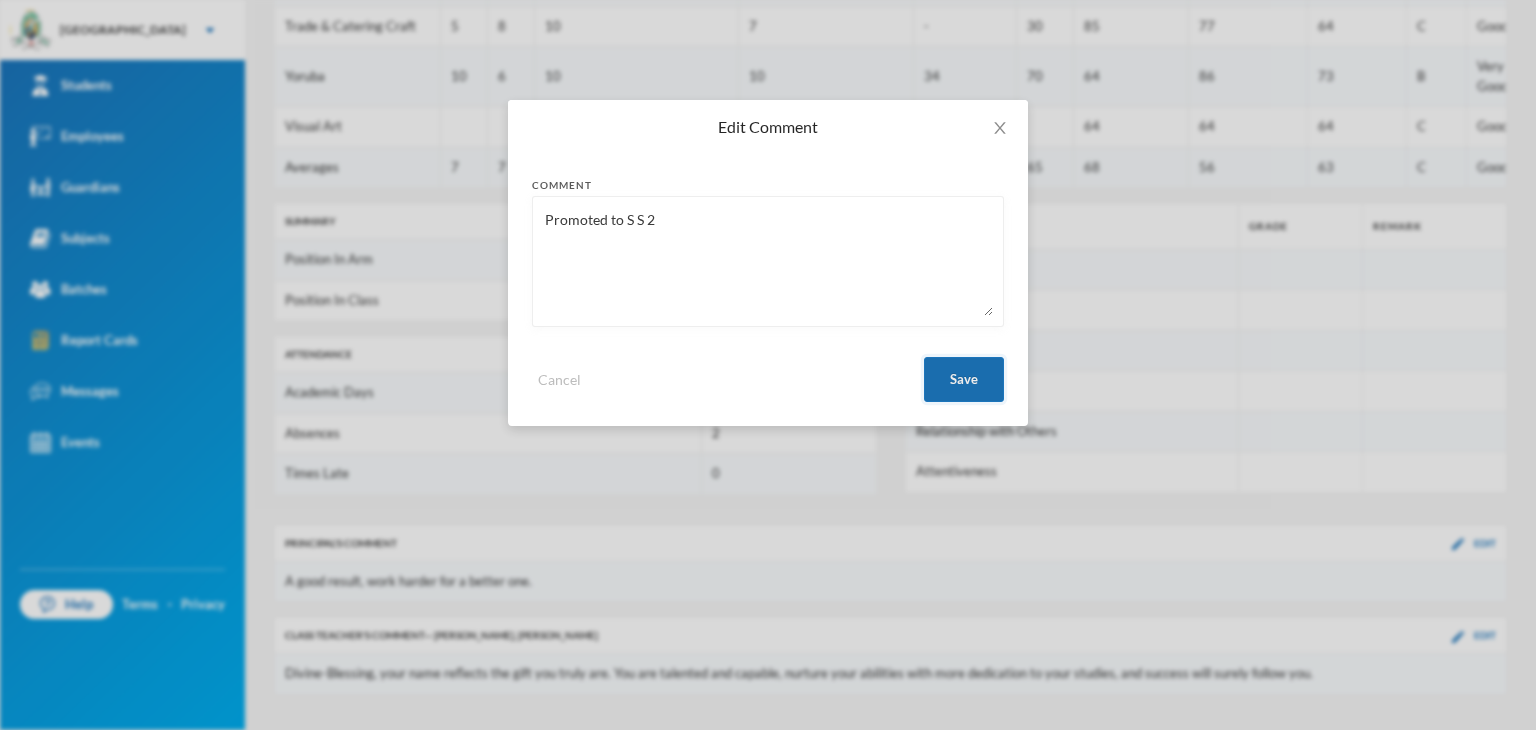 type on "Promoted to S S 2" 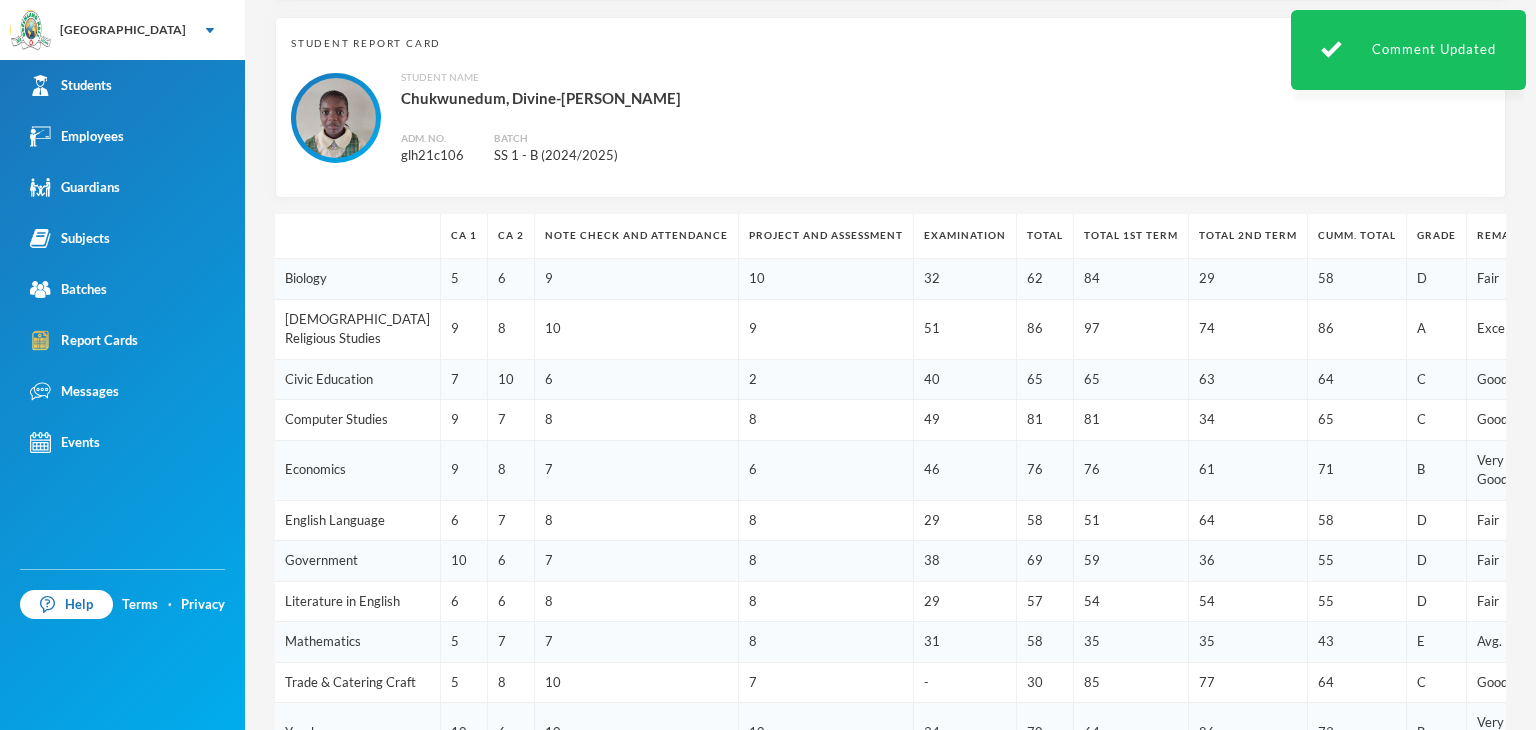 scroll, scrollTop: 0, scrollLeft: 0, axis: both 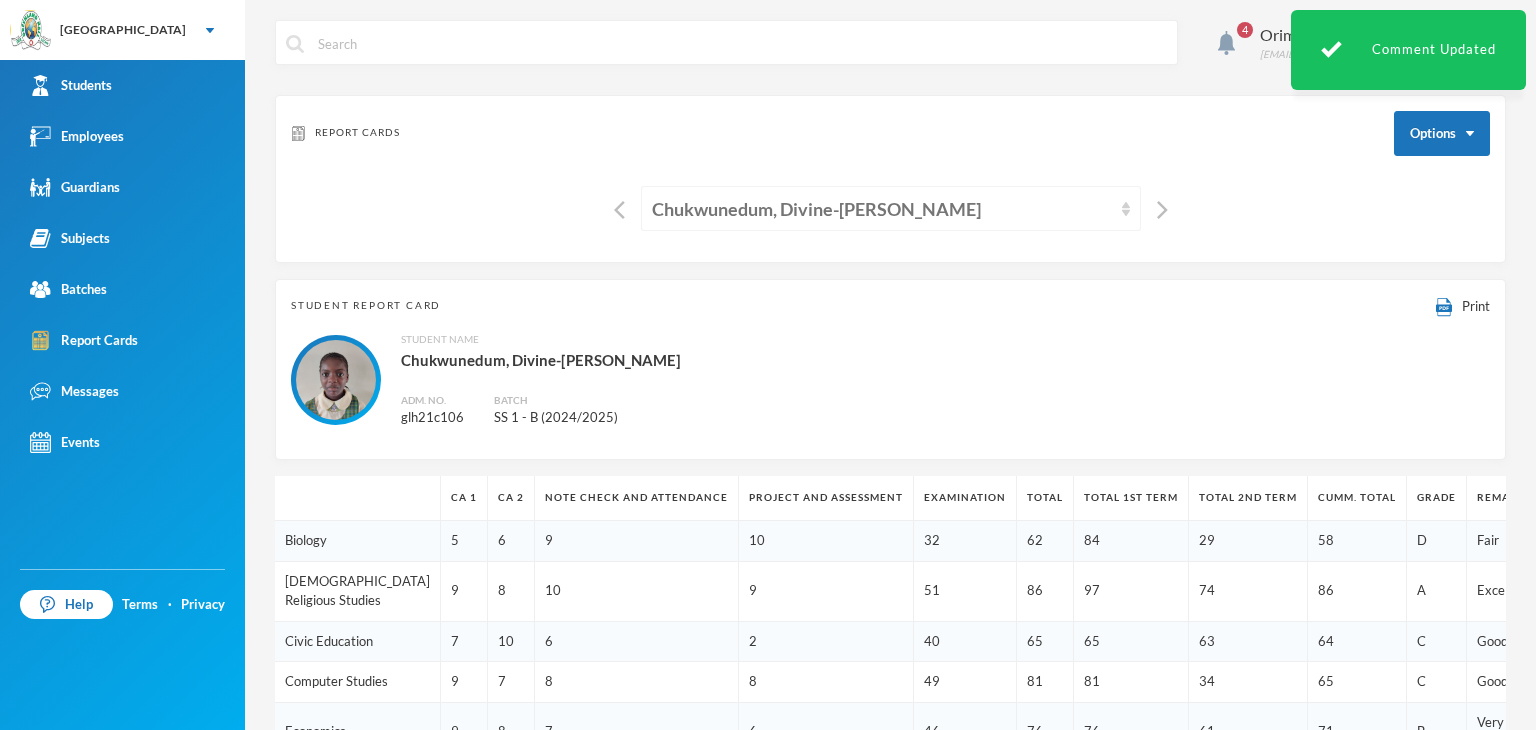 click on "Chukwunedum, Divine-blessing Chidinma" at bounding box center [882, 209] 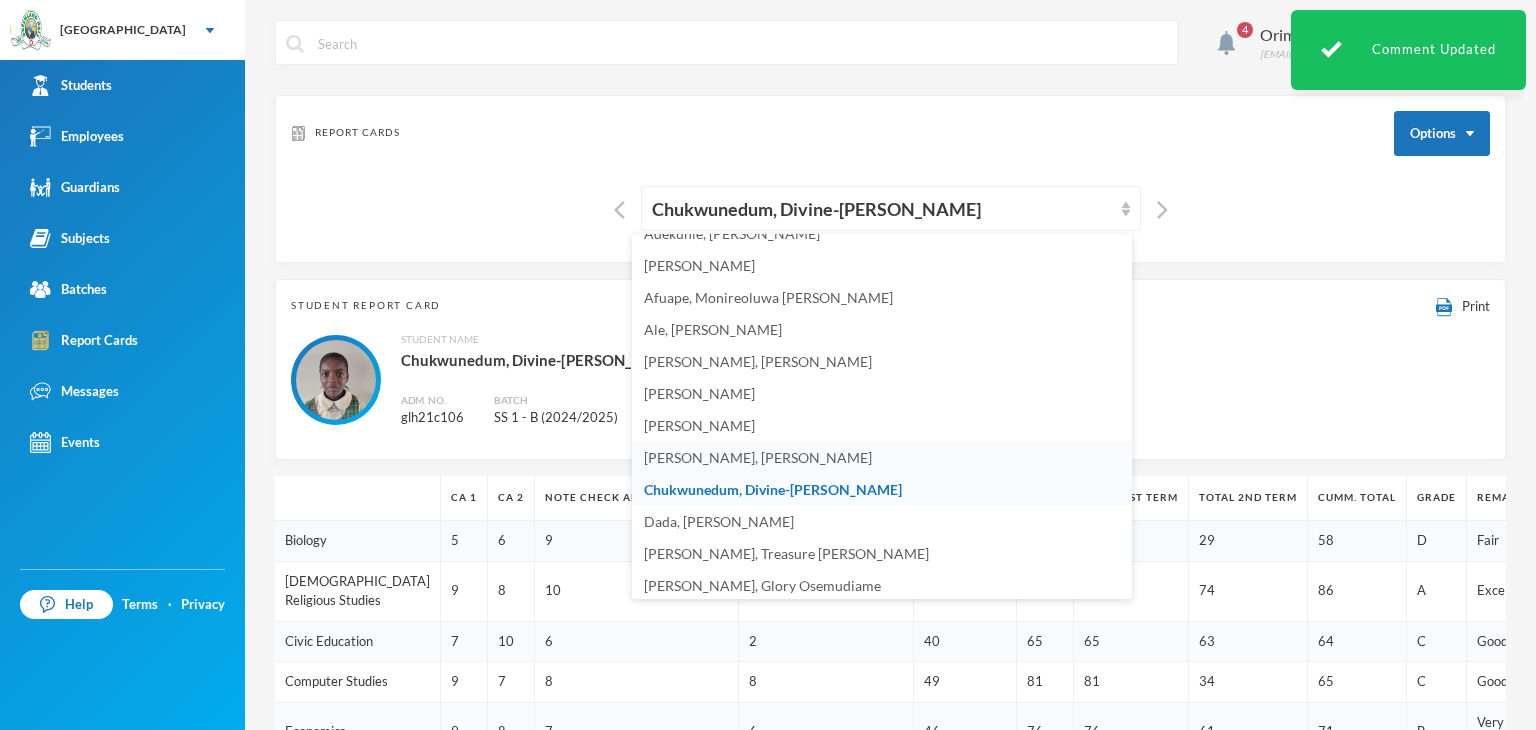 scroll, scrollTop: 100, scrollLeft: 0, axis: vertical 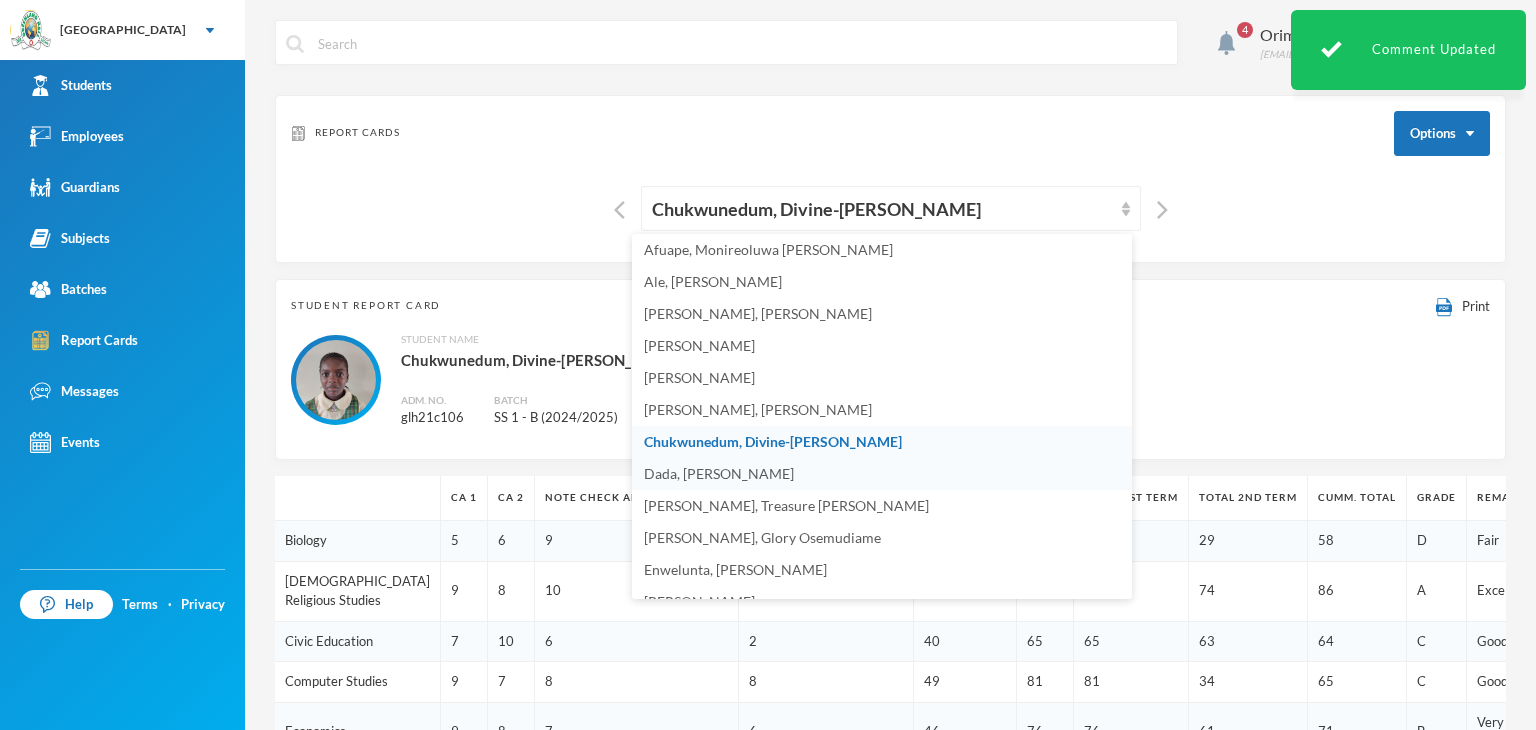click on "Dada, [PERSON_NAME]" at bounding box center [719, 473] 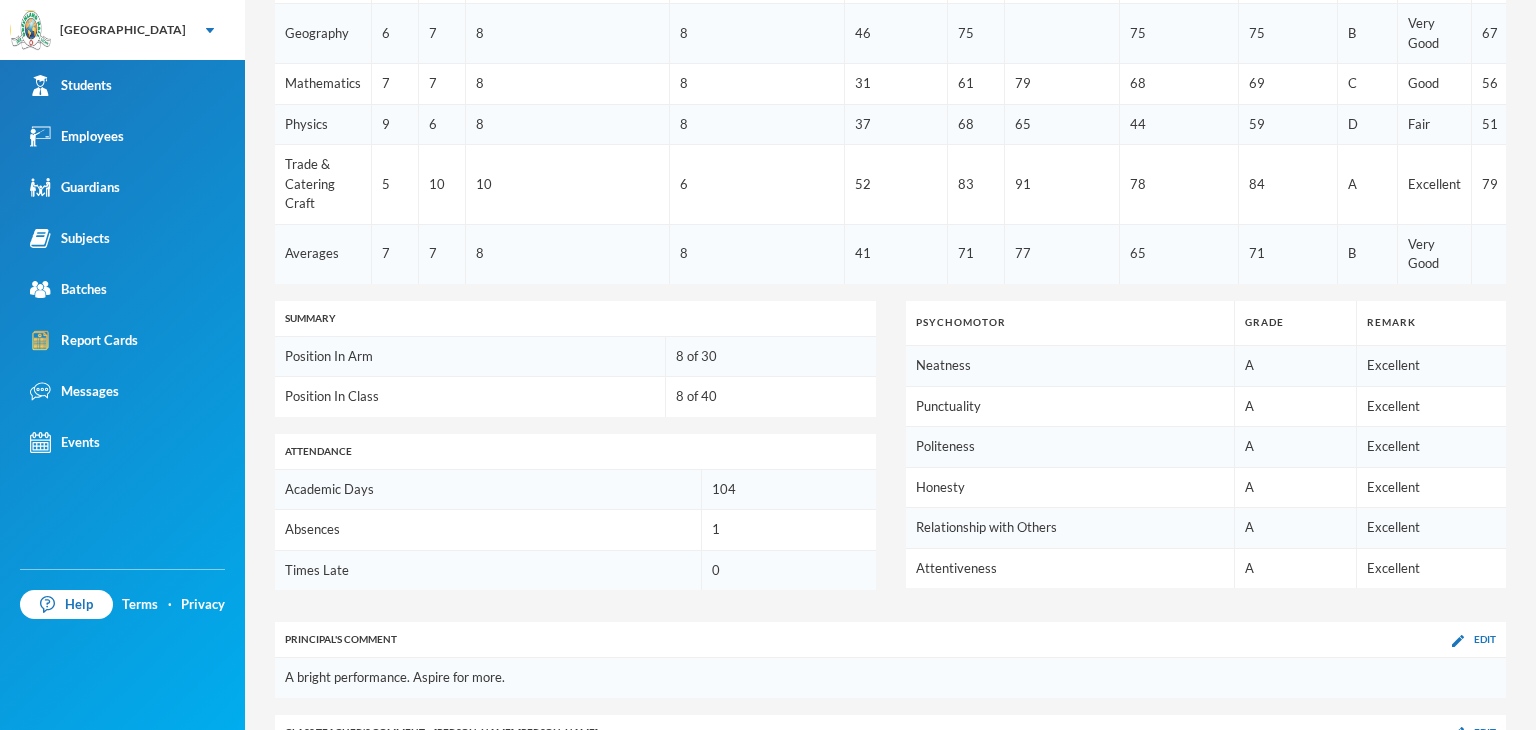scroll, scrollTop: 1062, scrollLeft: 0, axis: vertical 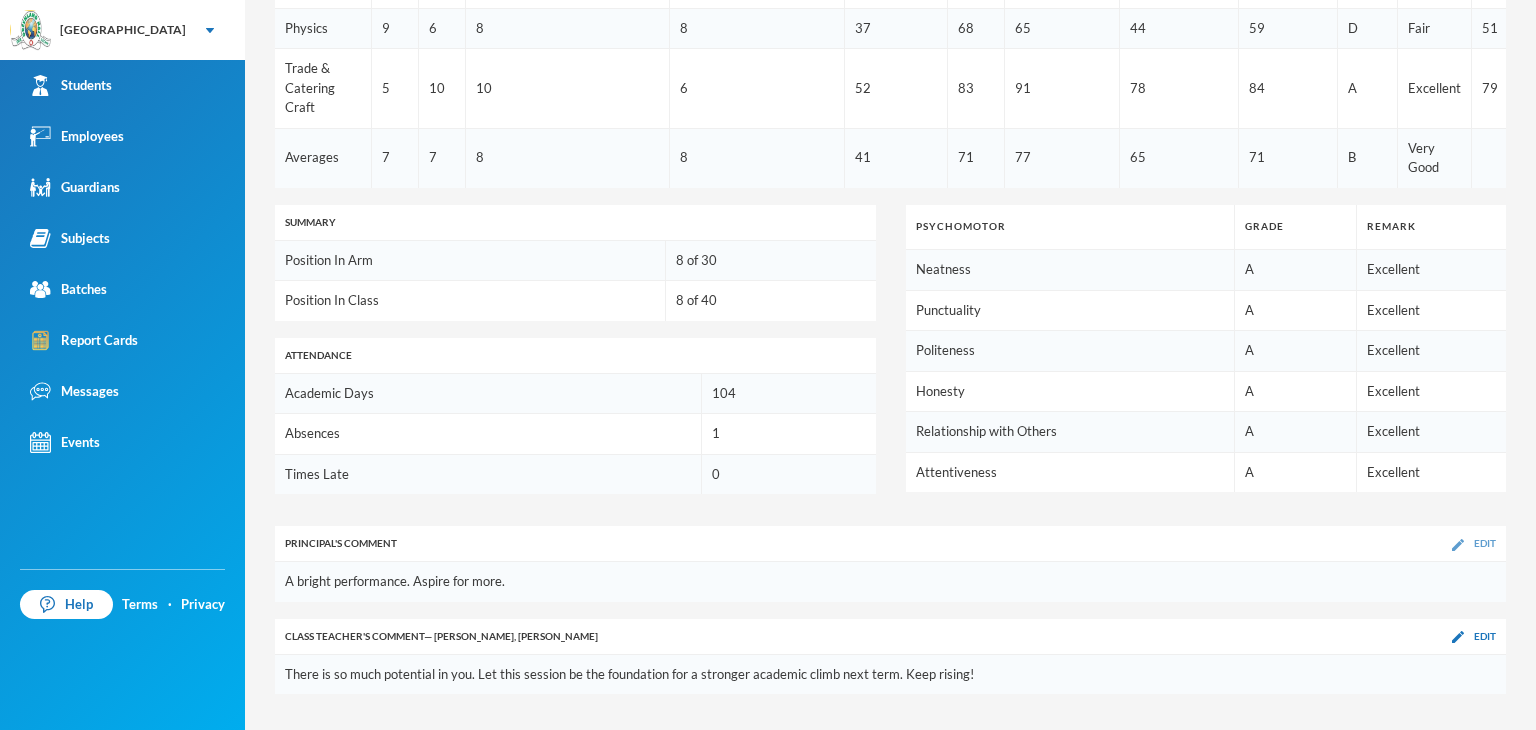click at bounding box center [1458, 545] 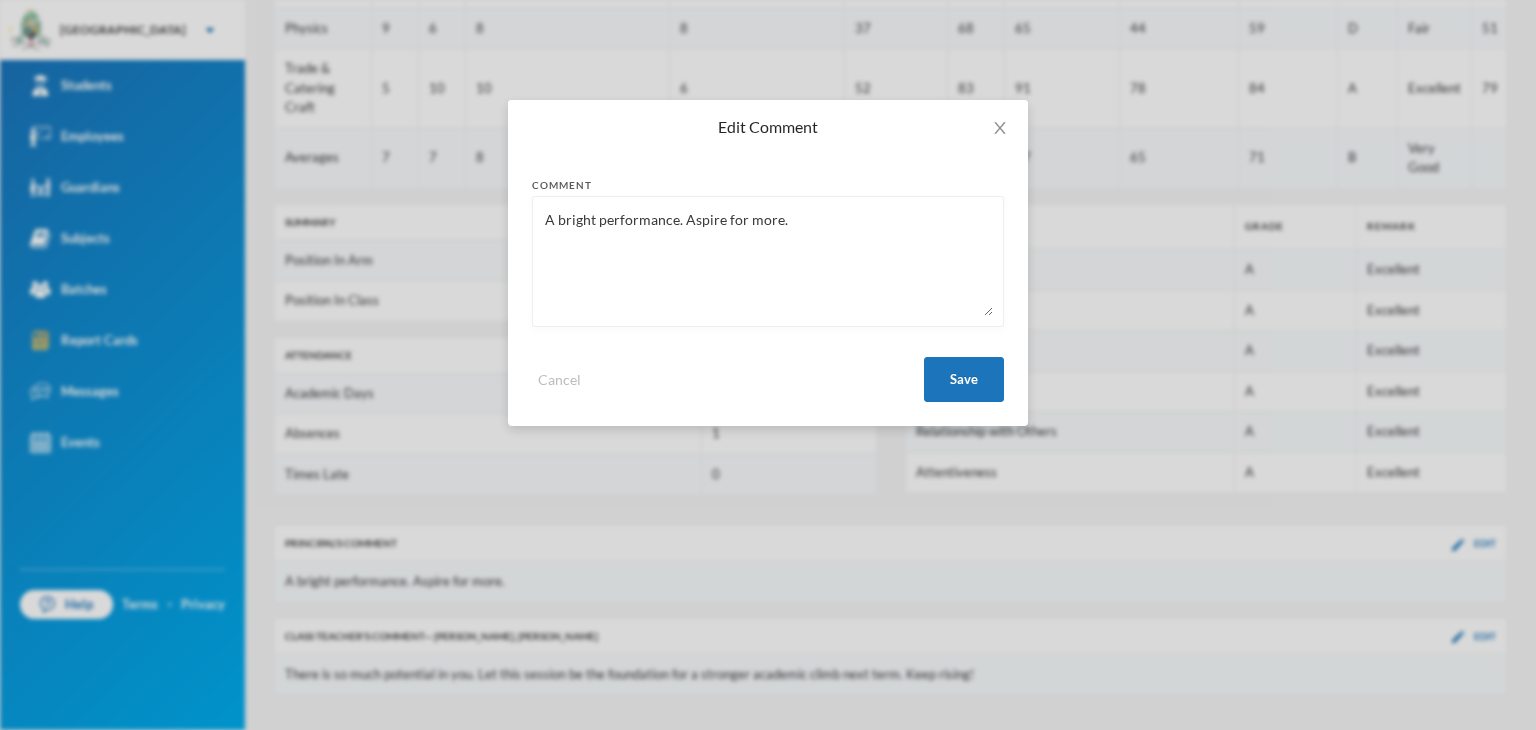 click on "A bright performance. Aspire for more." at bounding box center [768, 261] 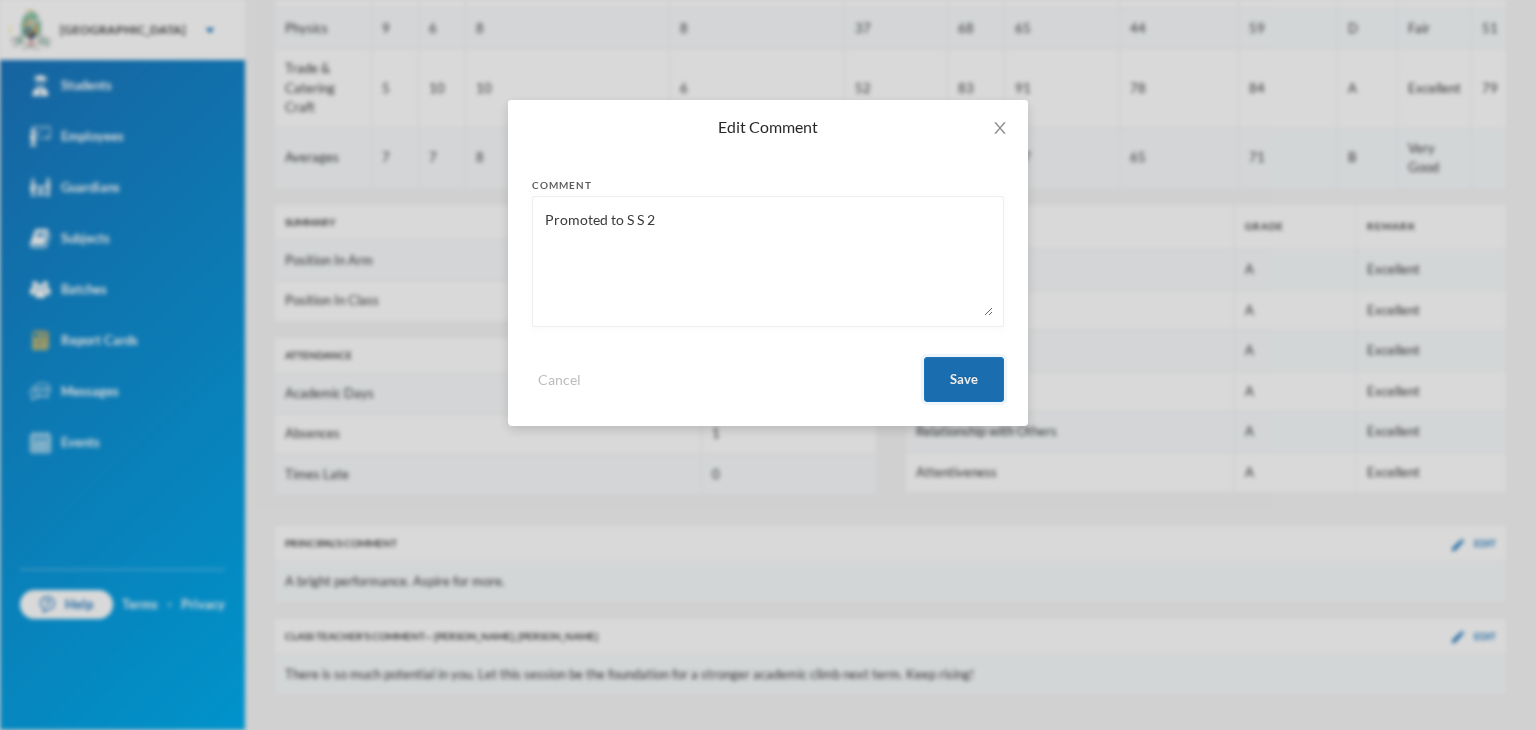 type on "Promoted to S S 2" 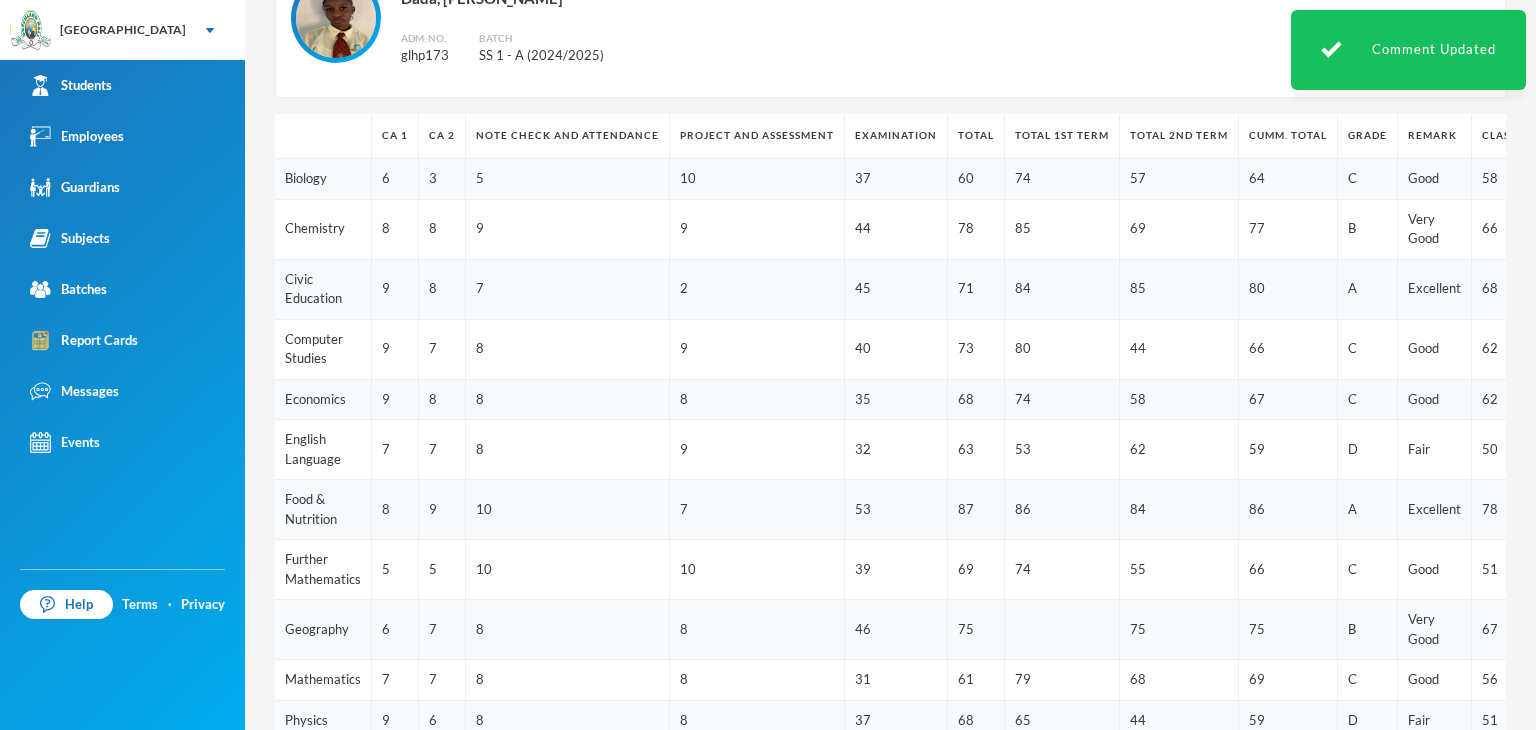 scroll, scrollTop: 162, scrollLeft: 0, axis: vertical 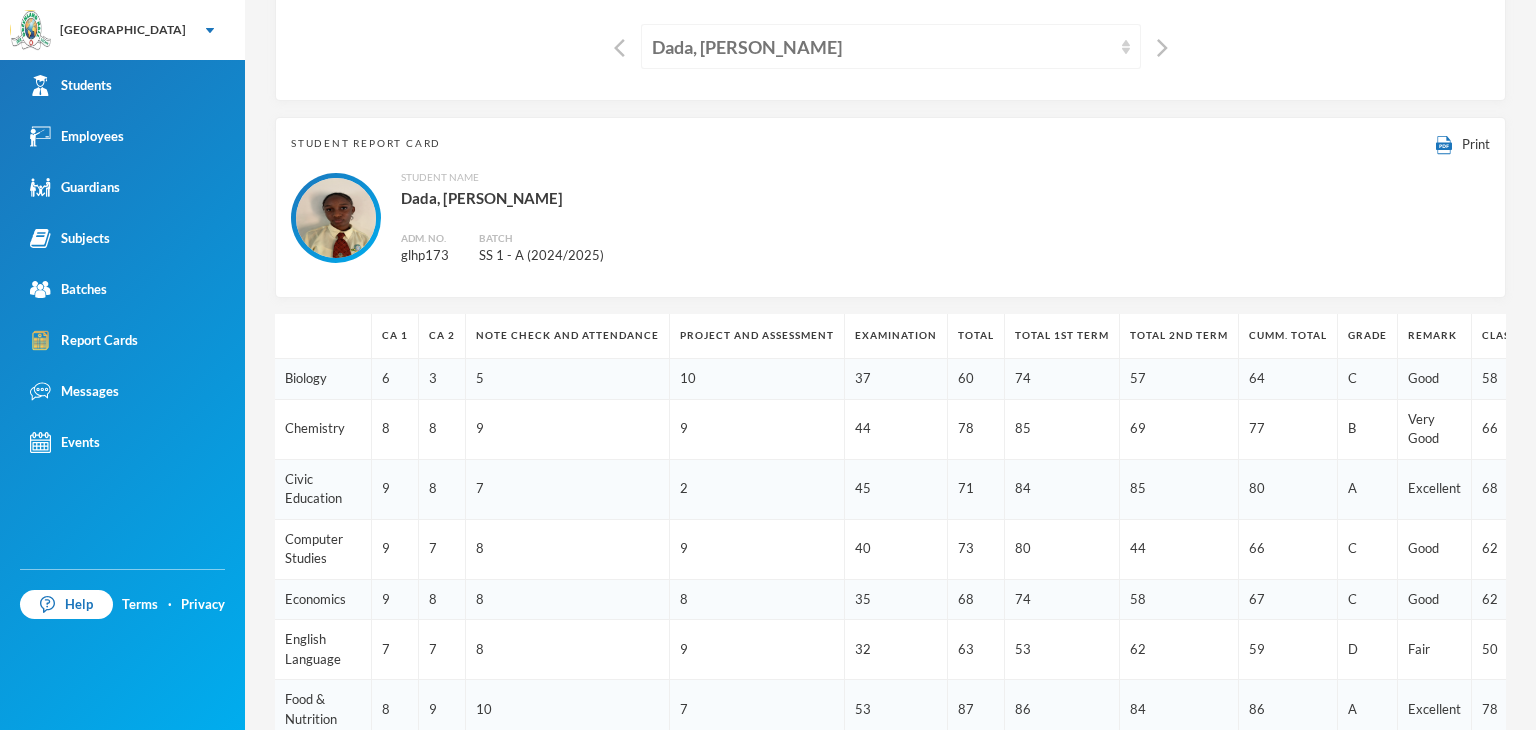 click on "Dada, [PERSON_NAME]" at bounding box center (882, 47) 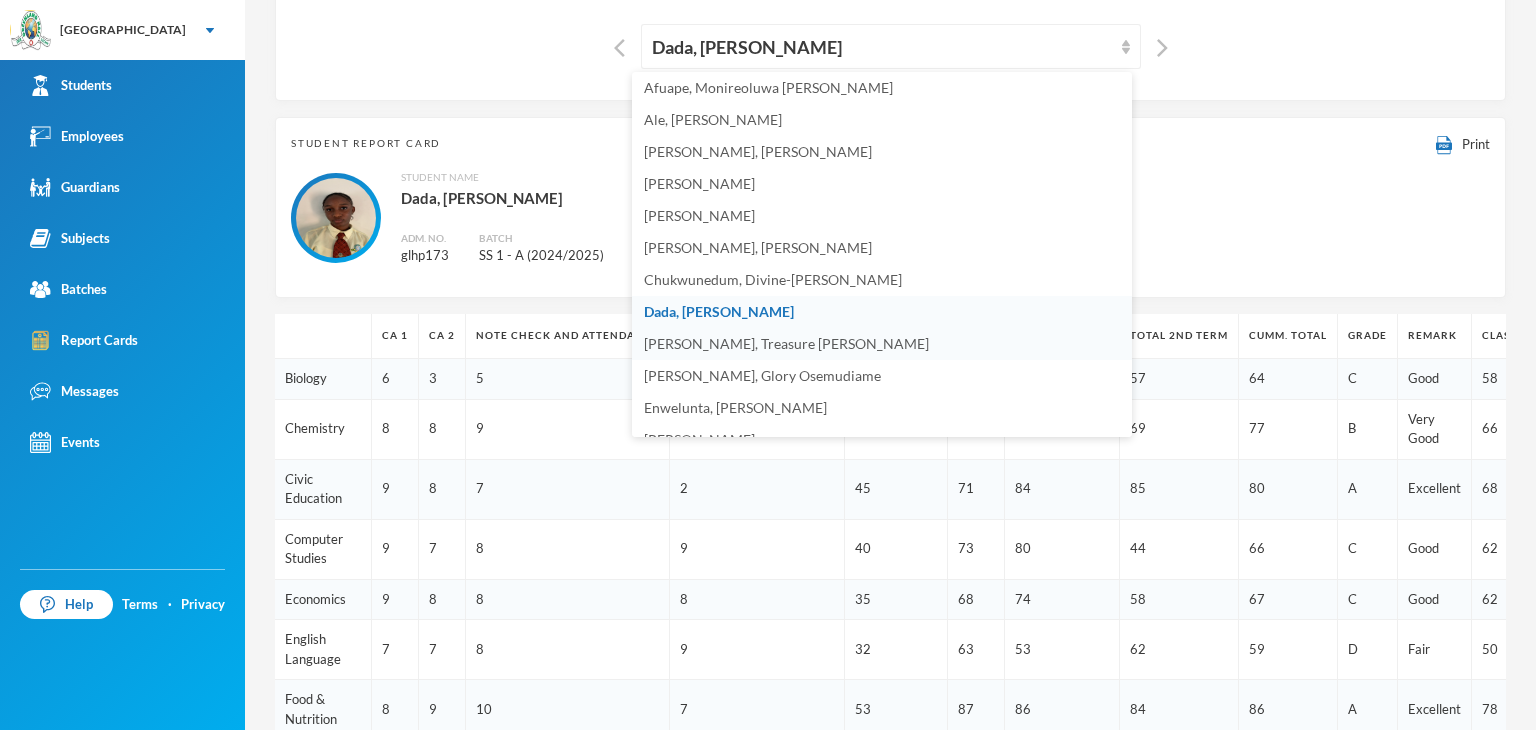 click on "[PERSON_NAME], Treasure [PERSON_NAME]" at bounding box center [786, 343] 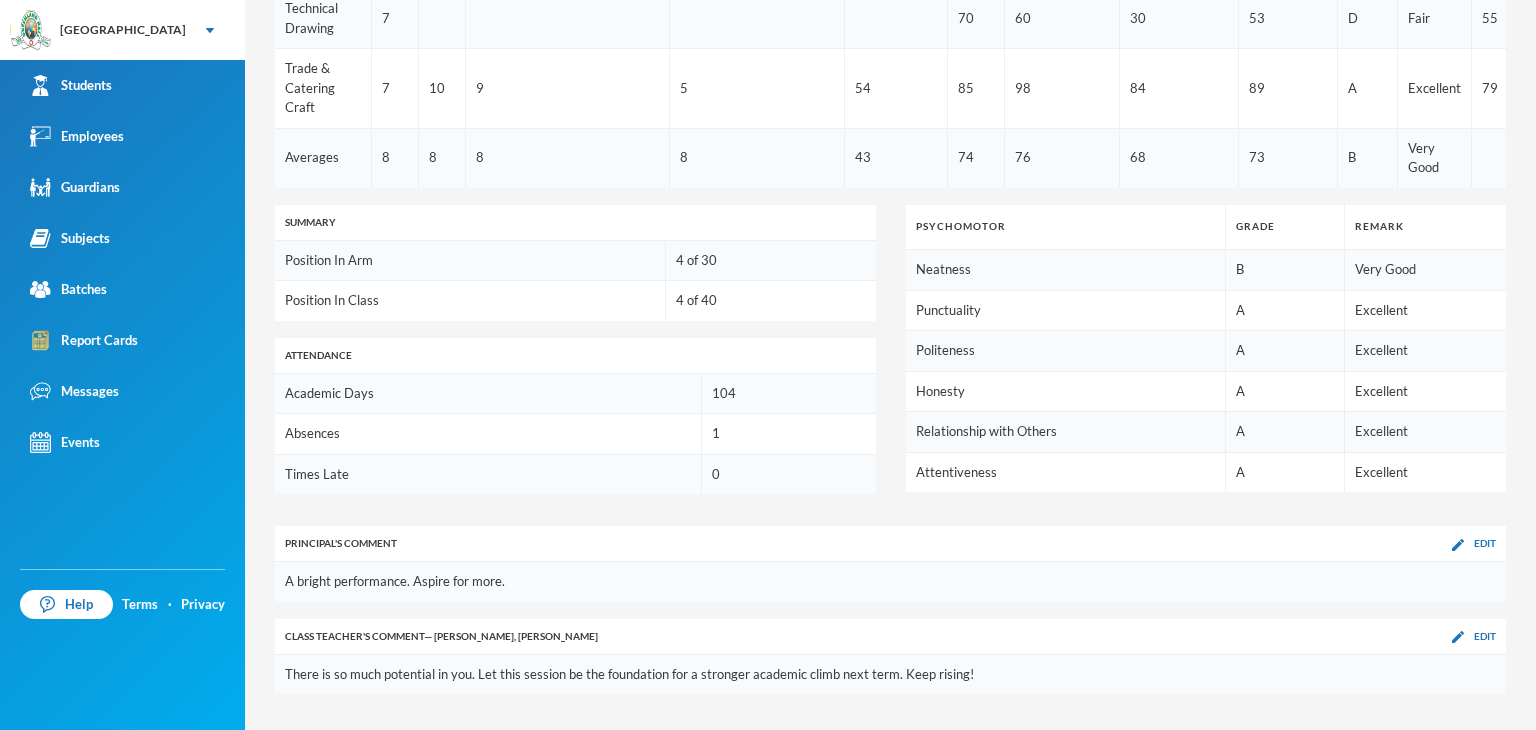 scroll, scrollTop: 1101, scrollLeft: 0, axis: vertical 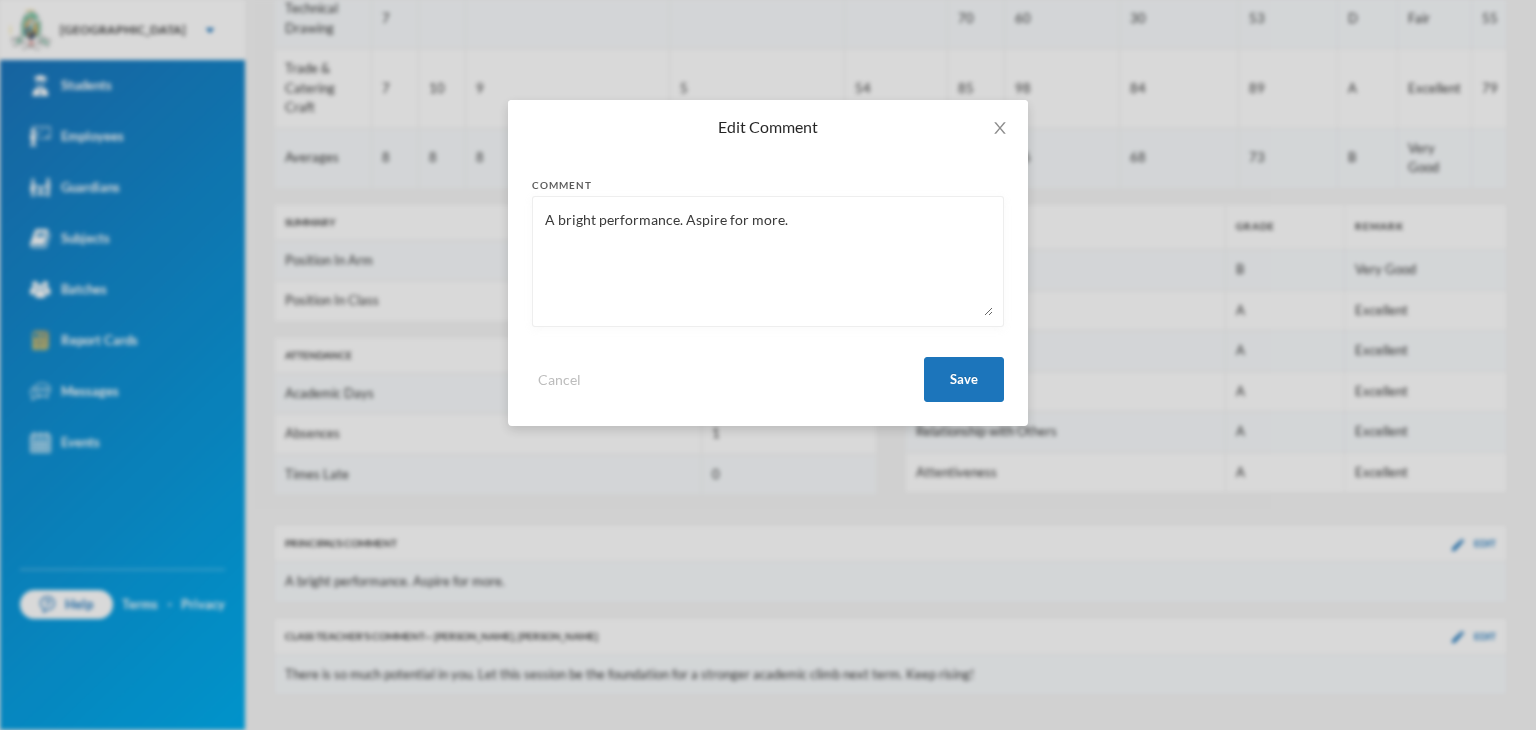 click on "A bright performance. Aspire for more." at bounding box center (768, 261) 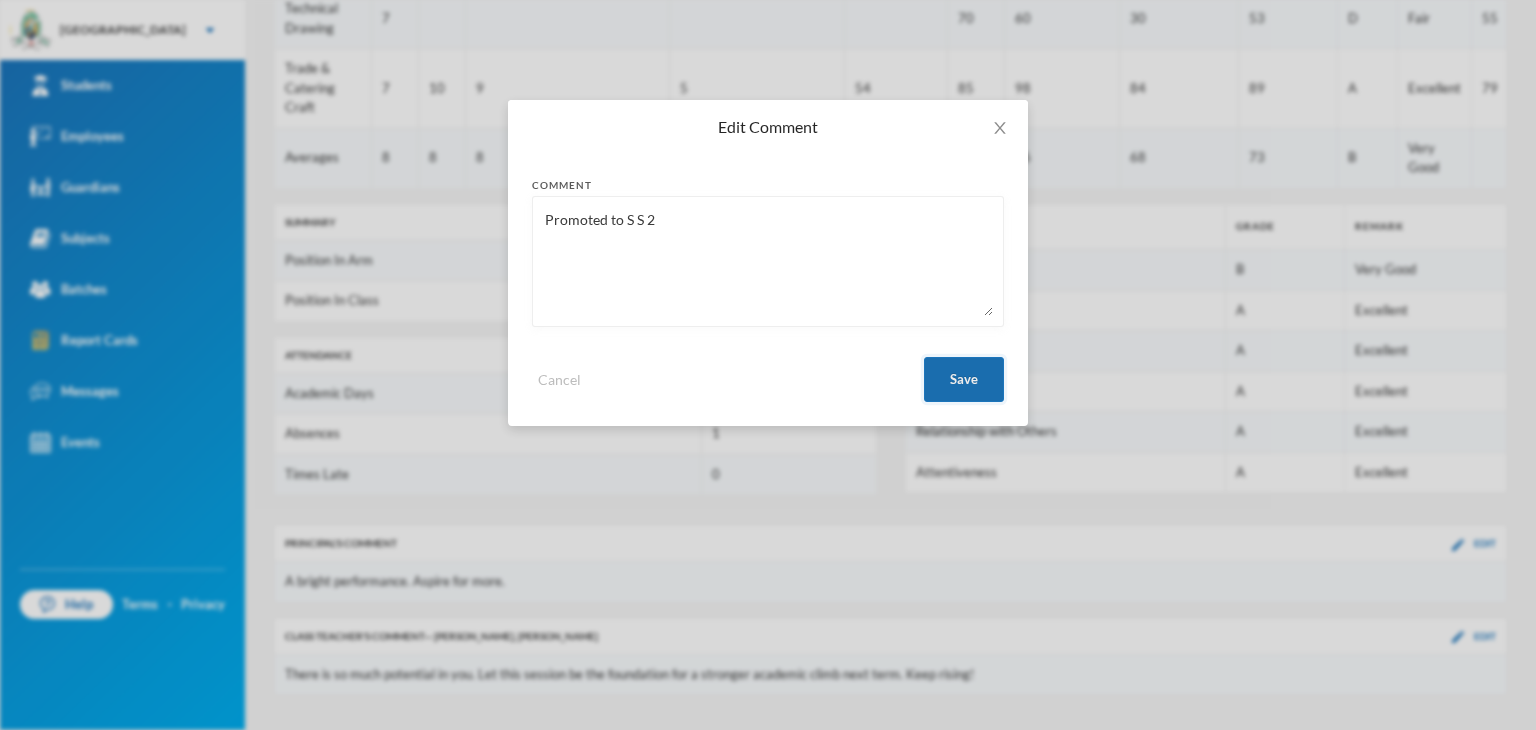 type on "Promoted to S S 2" 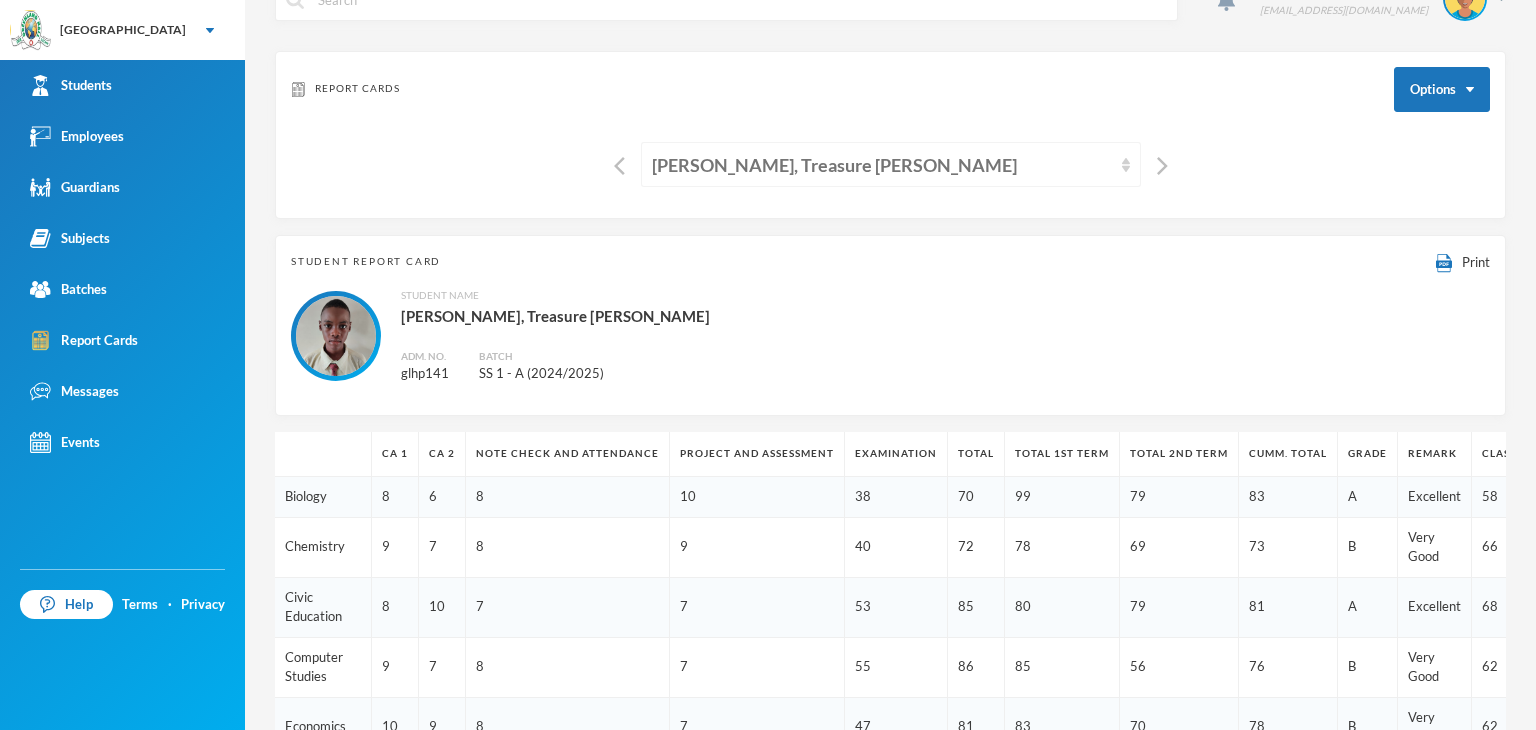 scroll, scrollTop: 0, scrollLeft: 0, axis: both 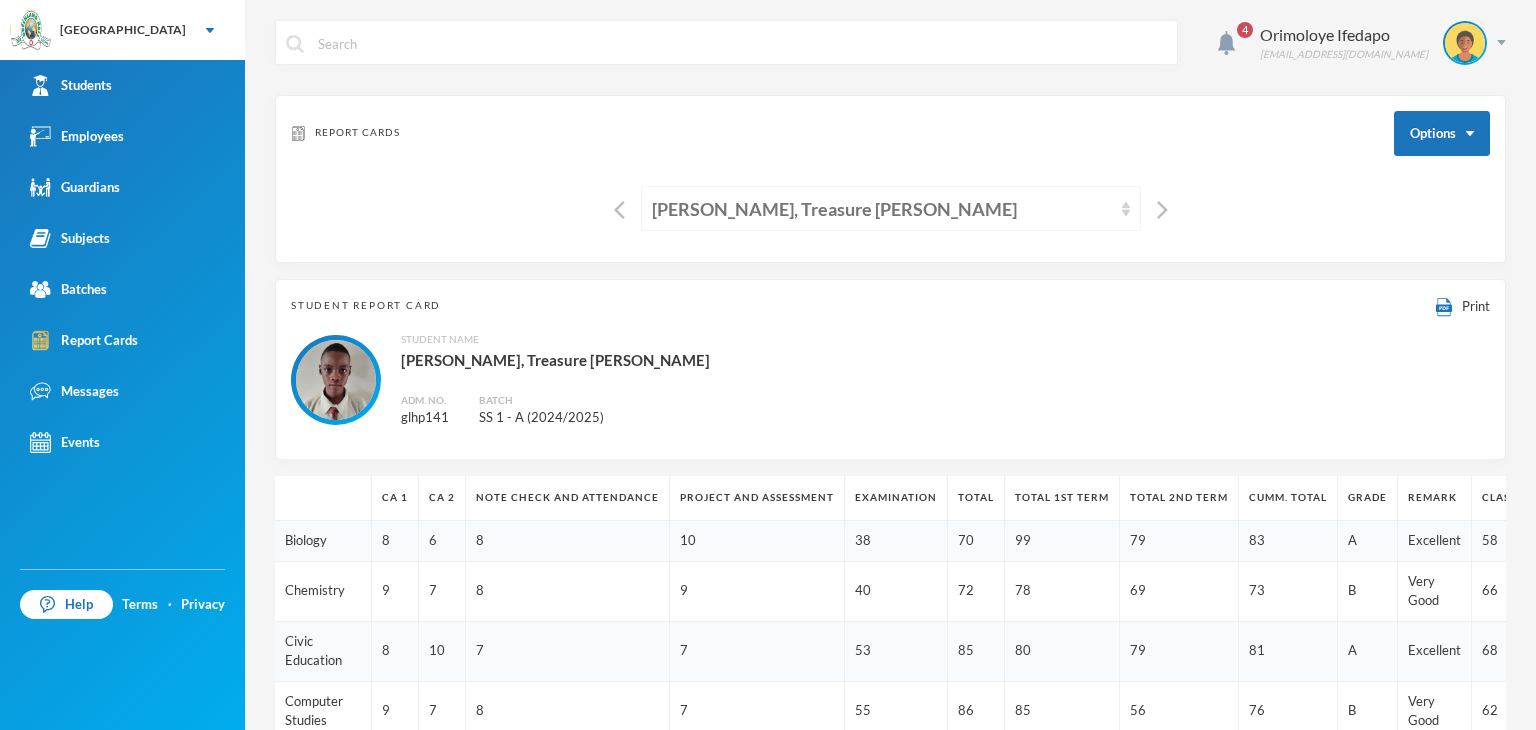 click on "[PERSON_NAME], Treasure [PERSON_NAME]" at bounding box center [882, 209] 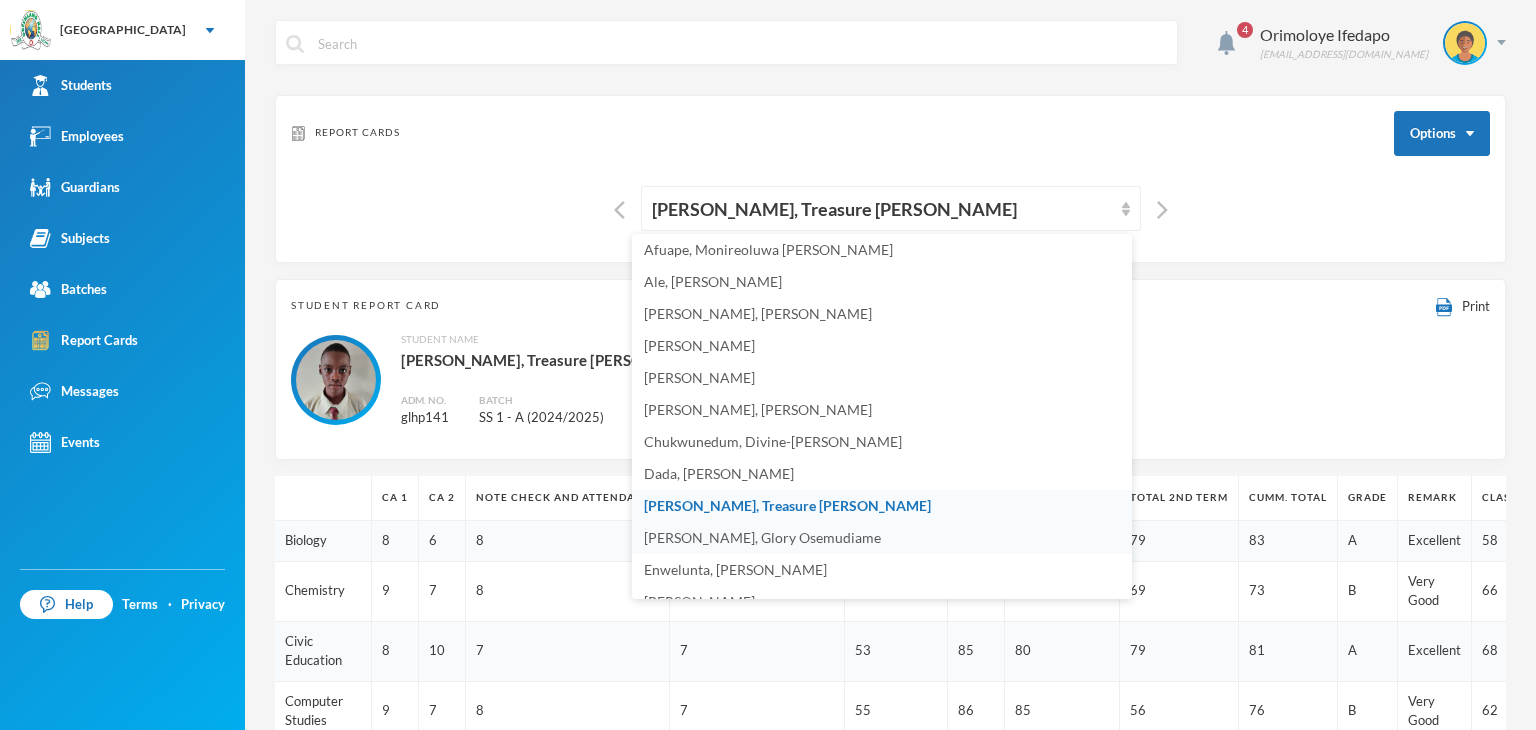 click on "[PERSON_NAME], Glory Osemudiame" at bounding box center (762, 537) 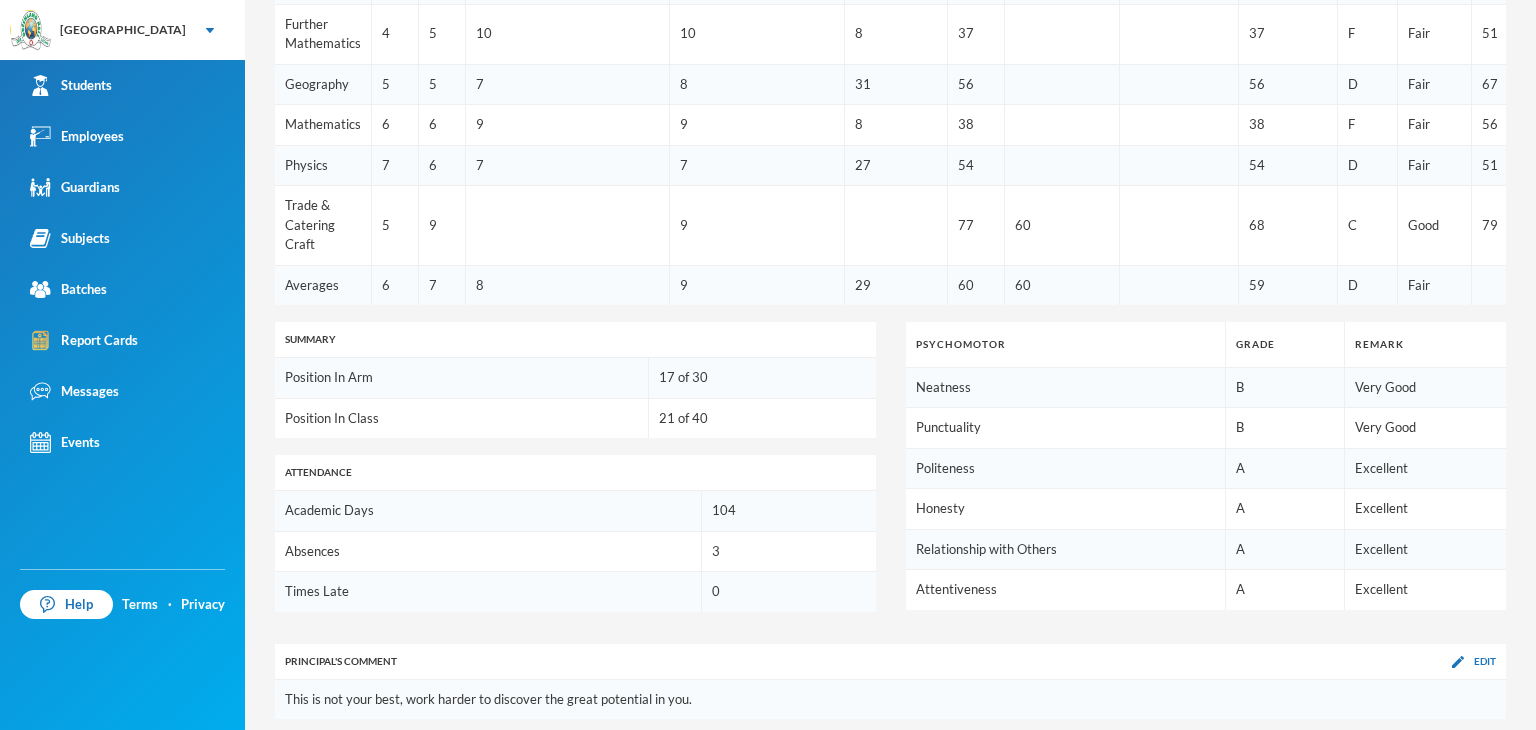 scroll, scrollTop: 1000, scrollLeft: 0, axis: vertical 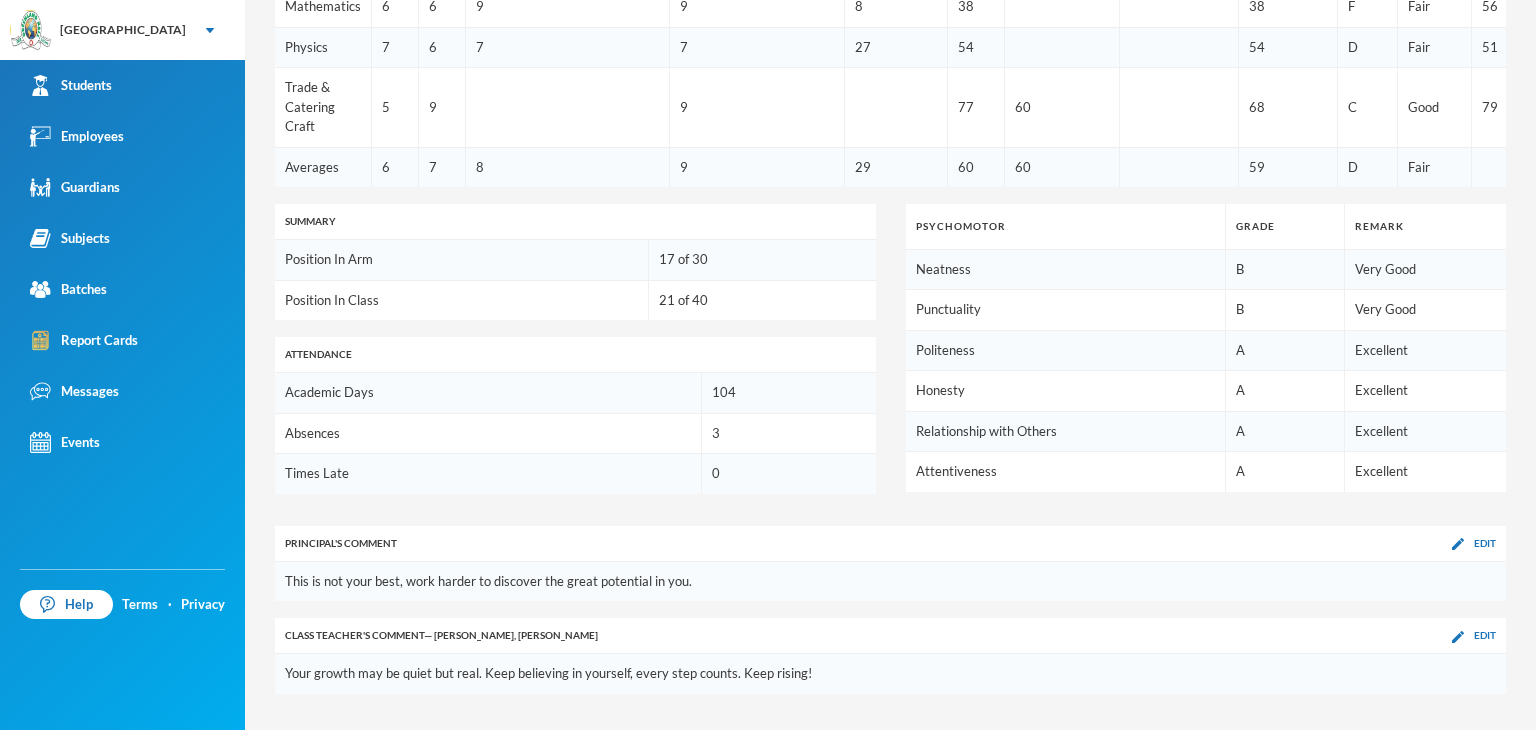 click on "Principal 's Comment   Edit" at bounding box center [890, 543] 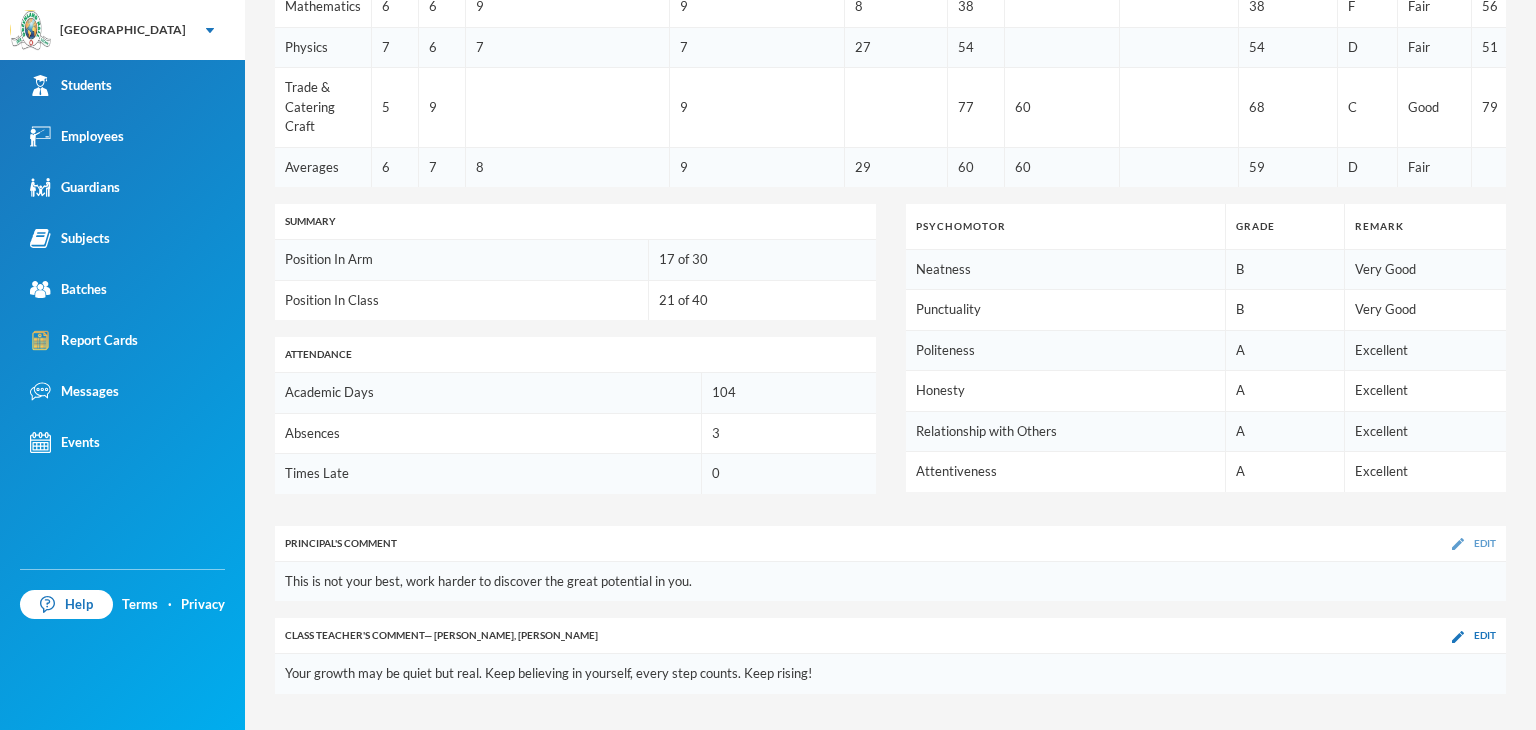 click at bounding box center (1458, 544) 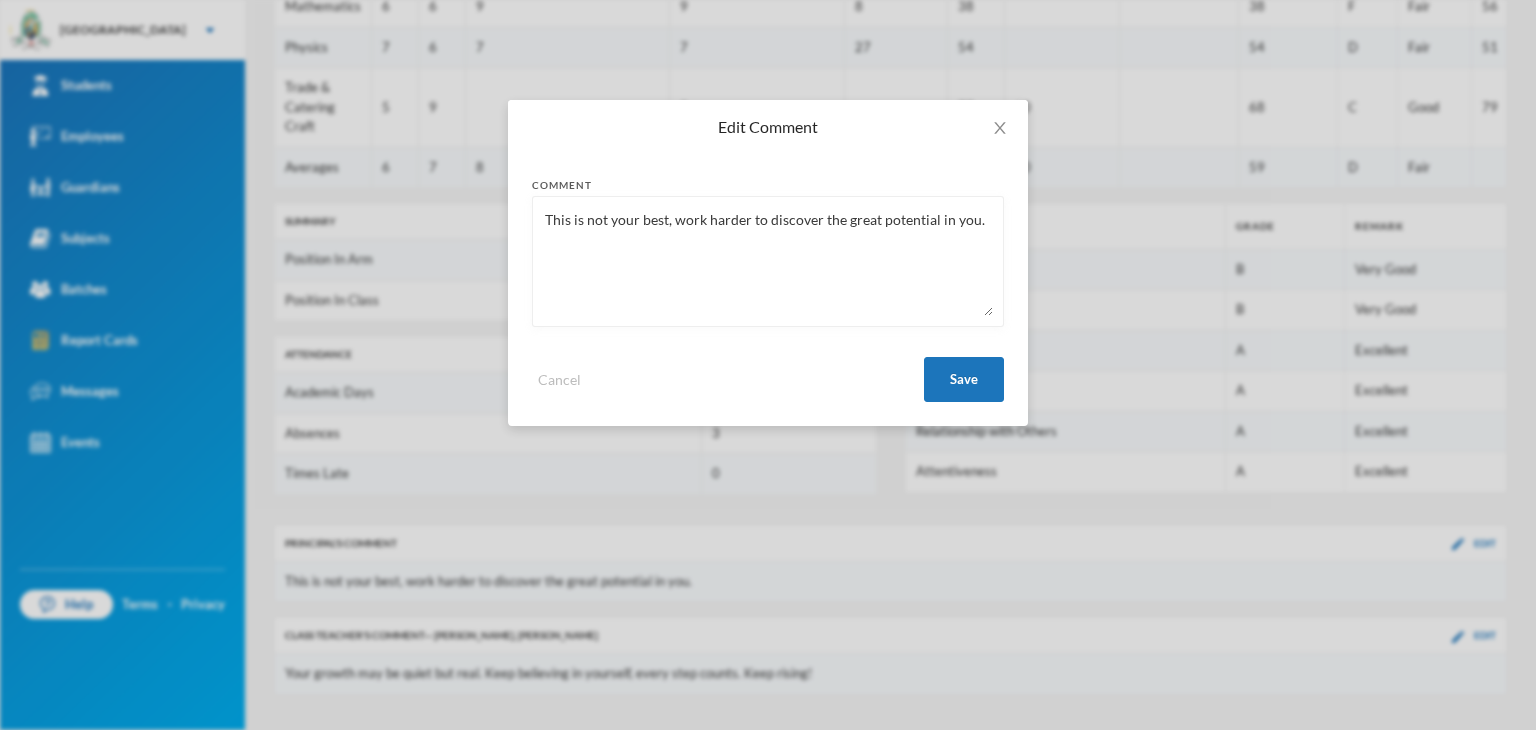 click on "This is not your best, work harder to discover the great potential in you." at bounding box center [768, 261] 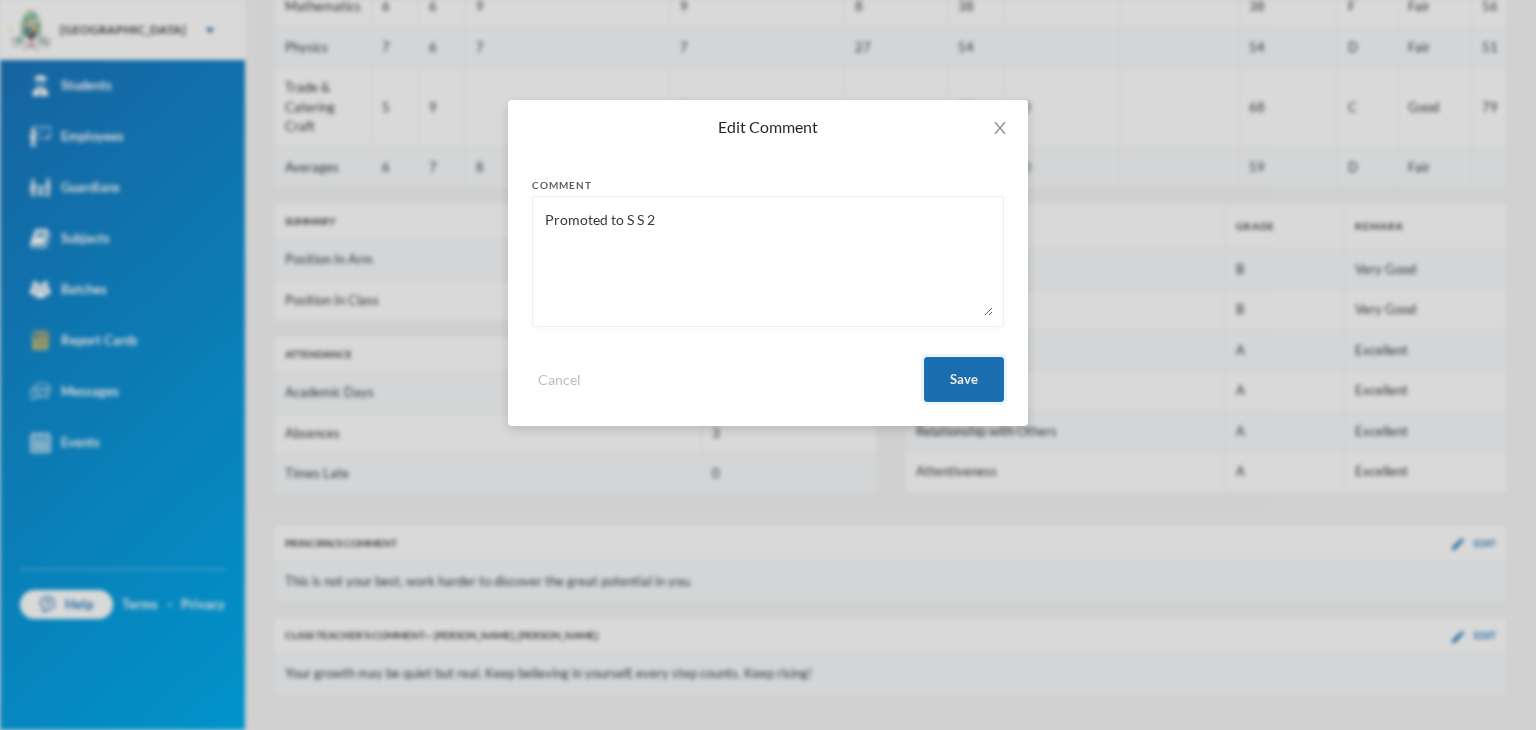 type on "Promoted to S S 2" 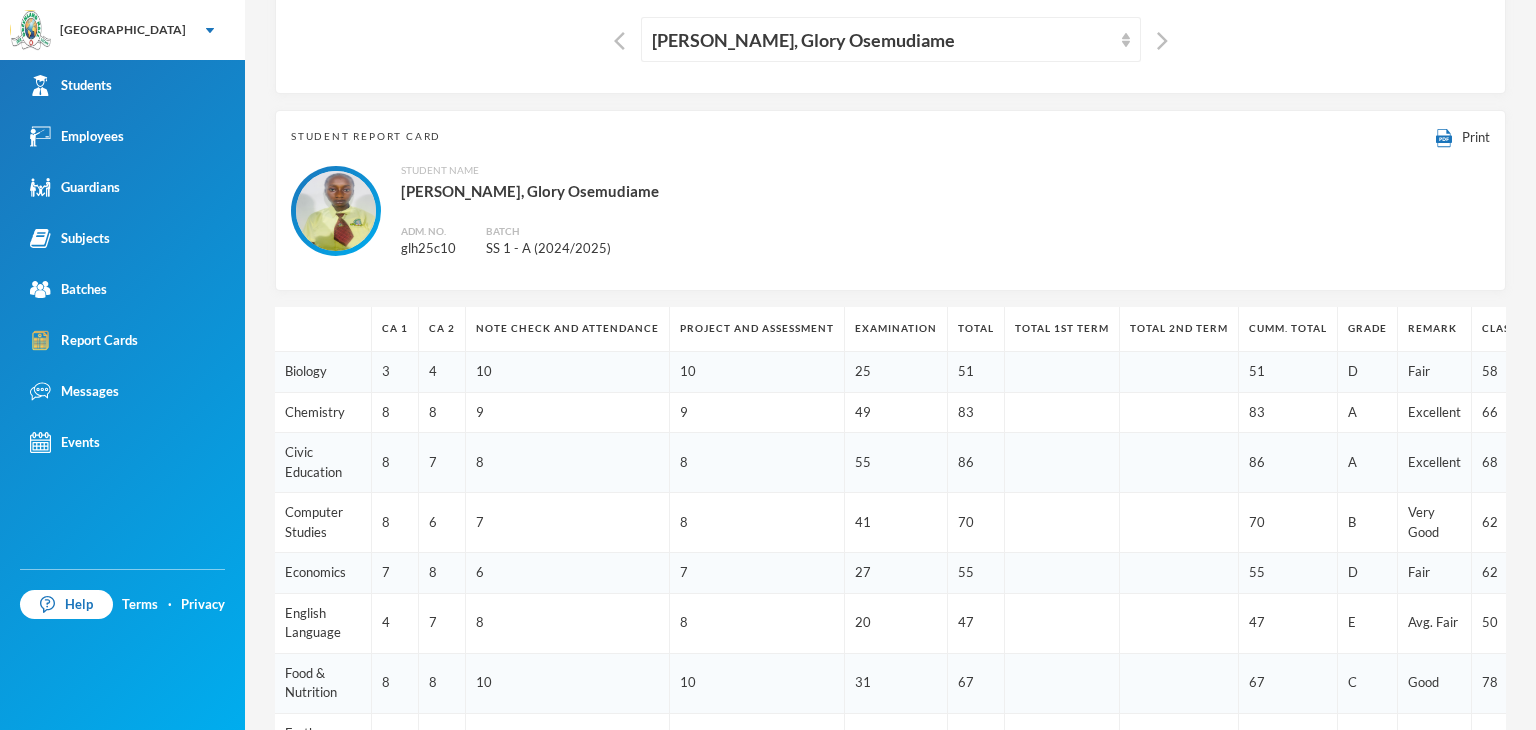 scroll, scrollTop: 204, scrollLeft: 0, axis: vertical 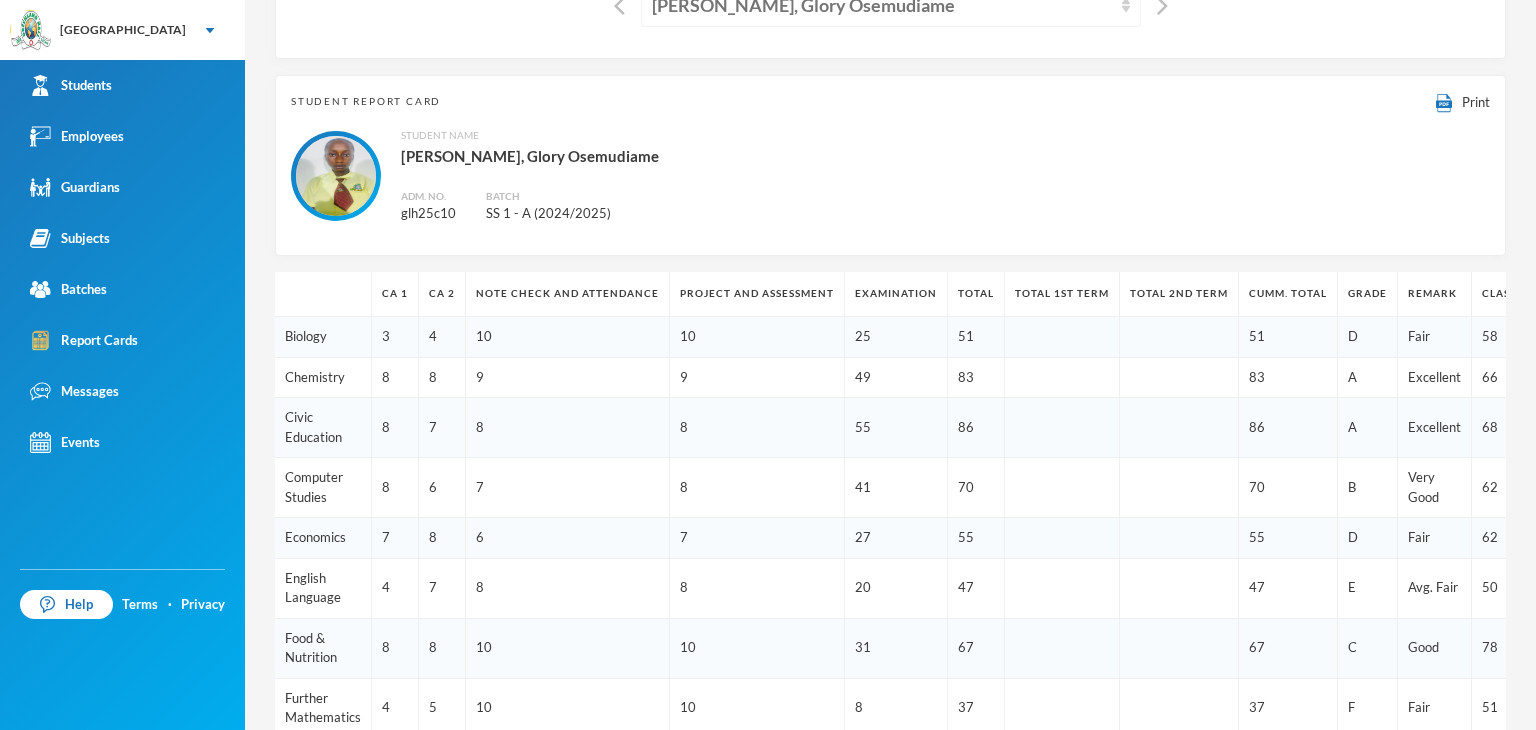 click on "[PERSON_NAME], Glory Osemudiame" at bounding box center (882, 5) 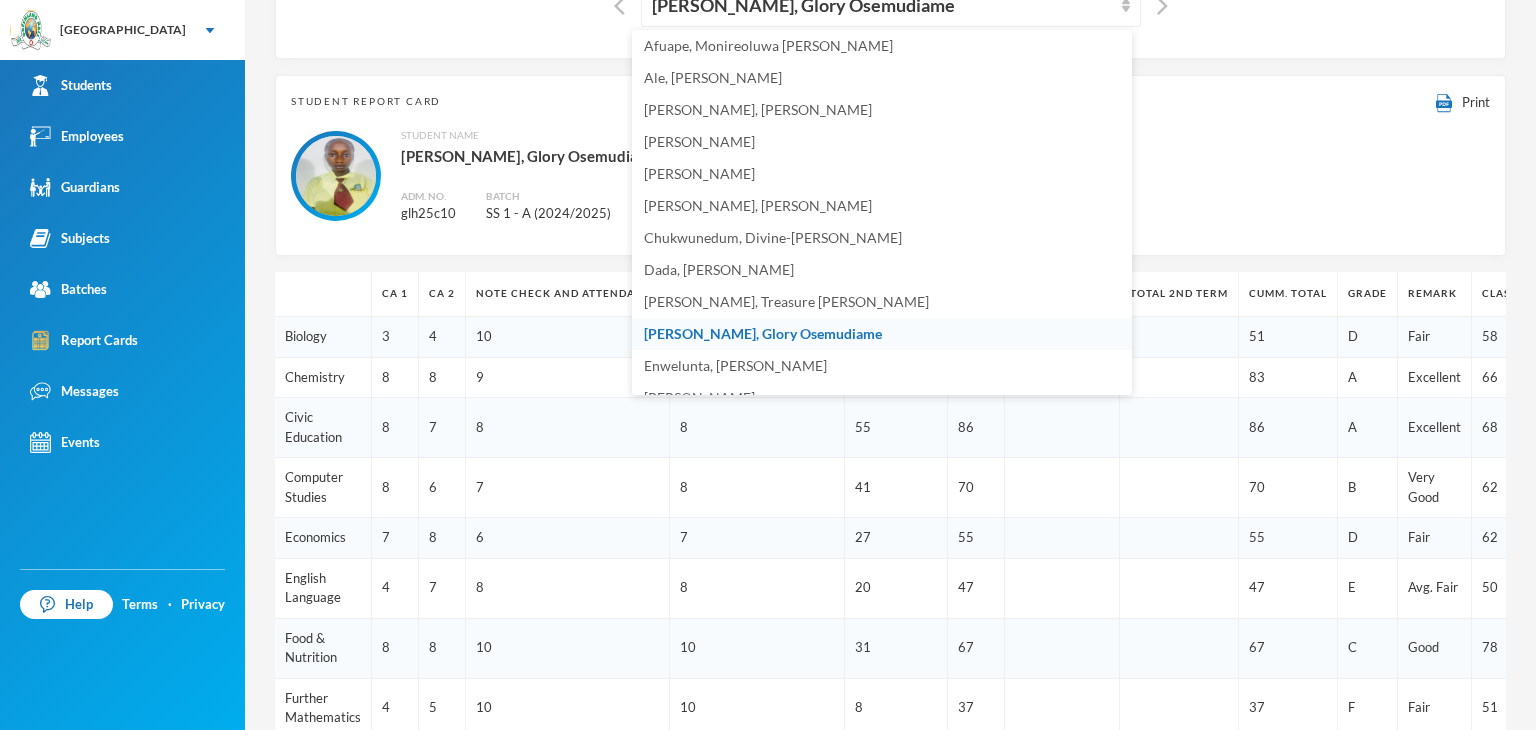 scroll, scrollTop: 119, scrollLeft: 0, axis: vertical 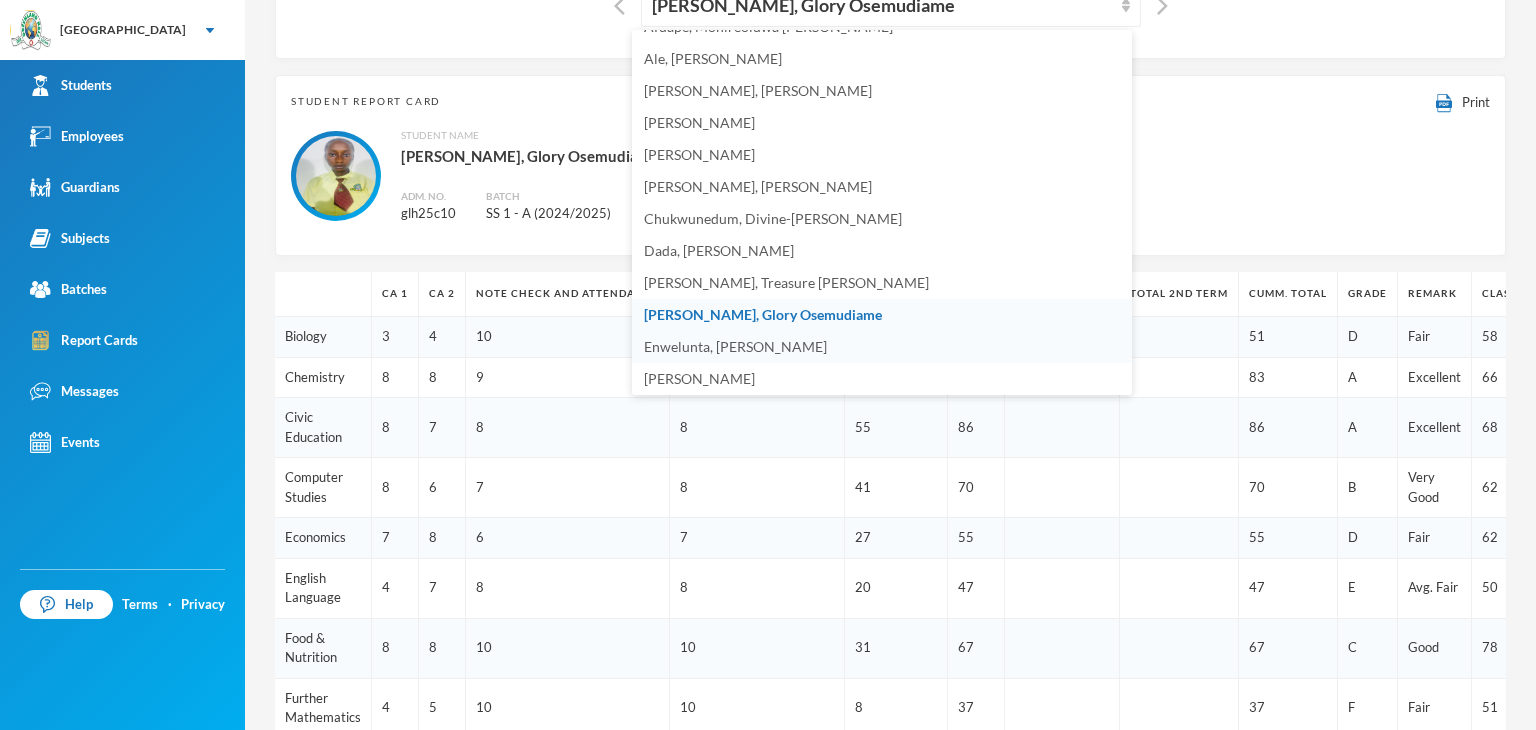 click on "Enwelunta, Destiny Onyinyechi" at bounding box center [735, 346] 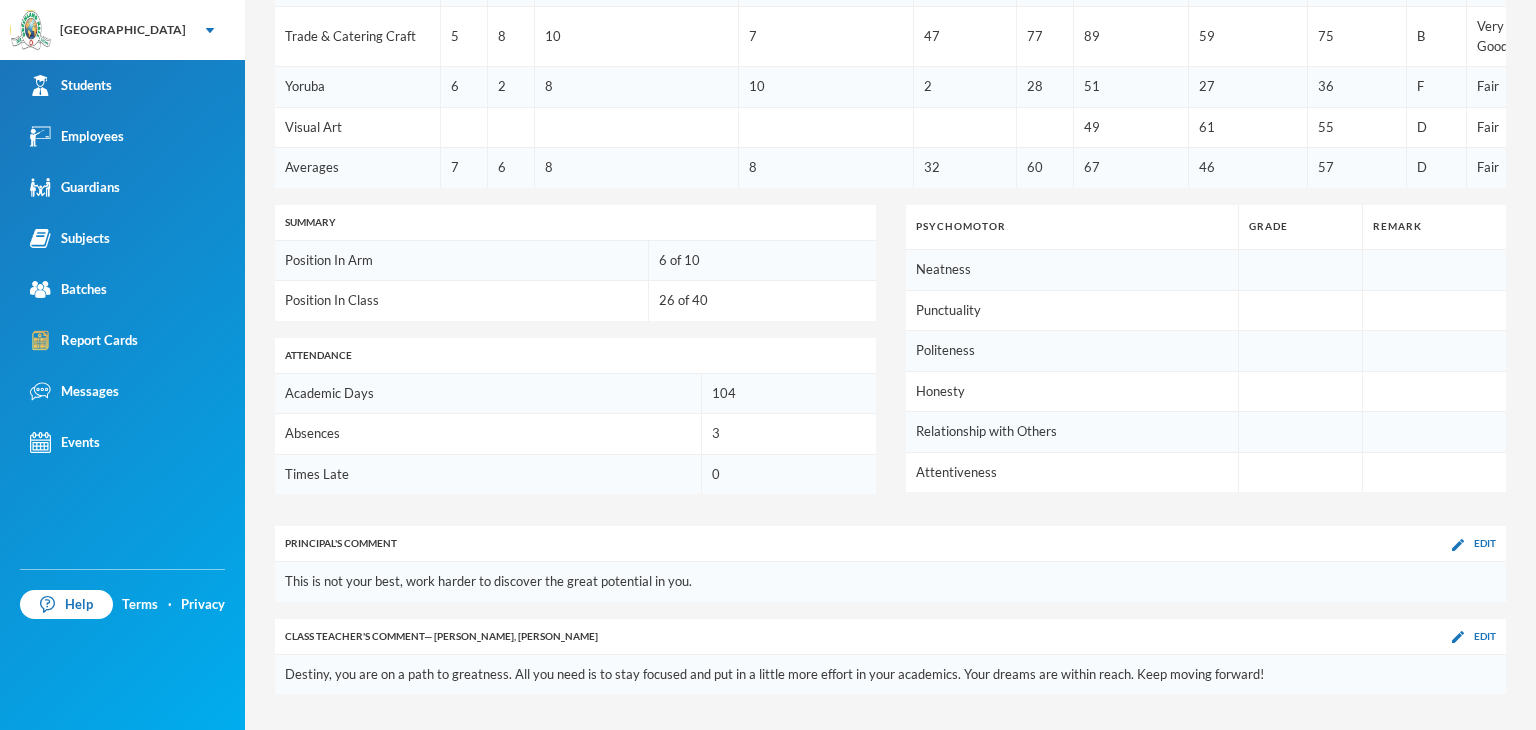 scroll, scrollTop: 1023, scrollLeft: 0, axis: vertical 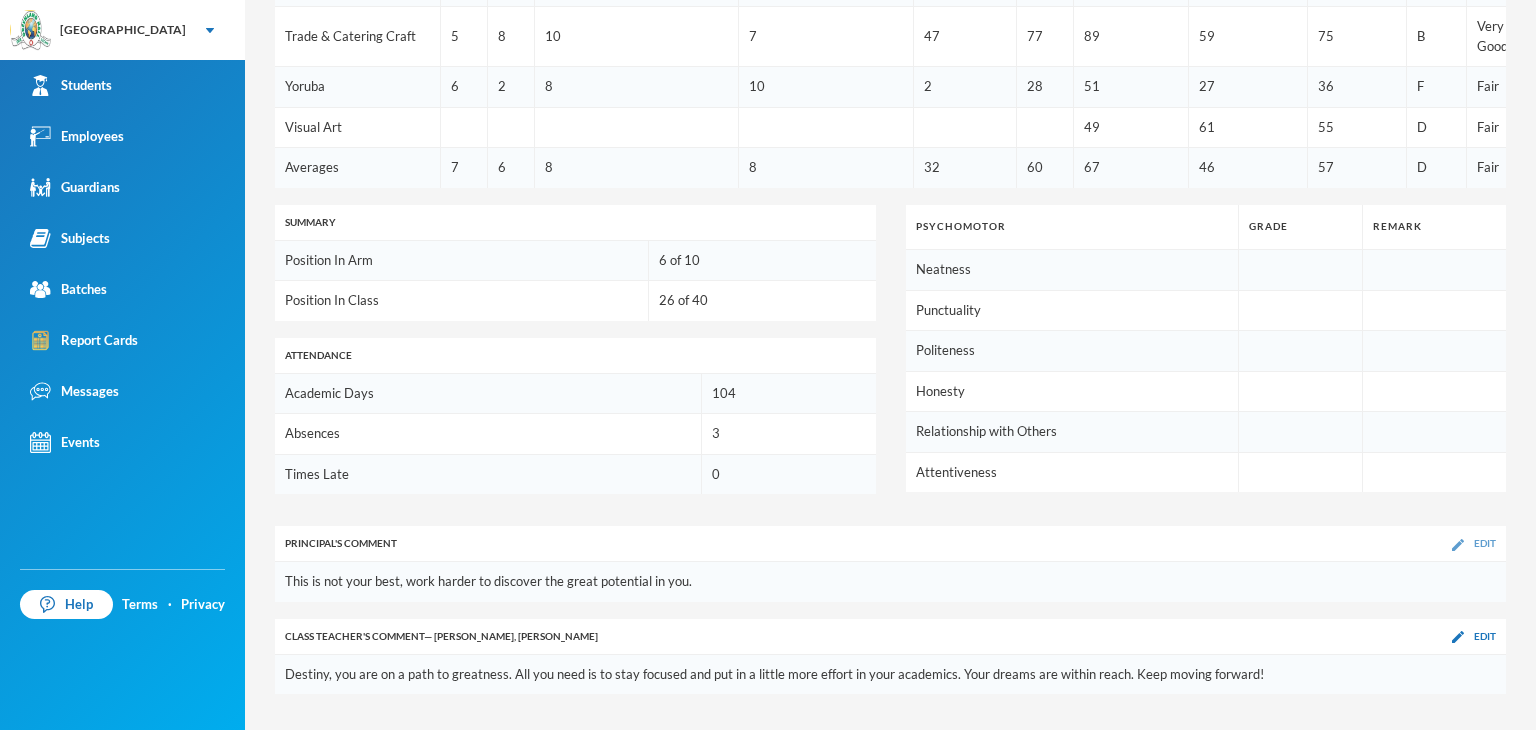 click at bounding box center [1458, 545] 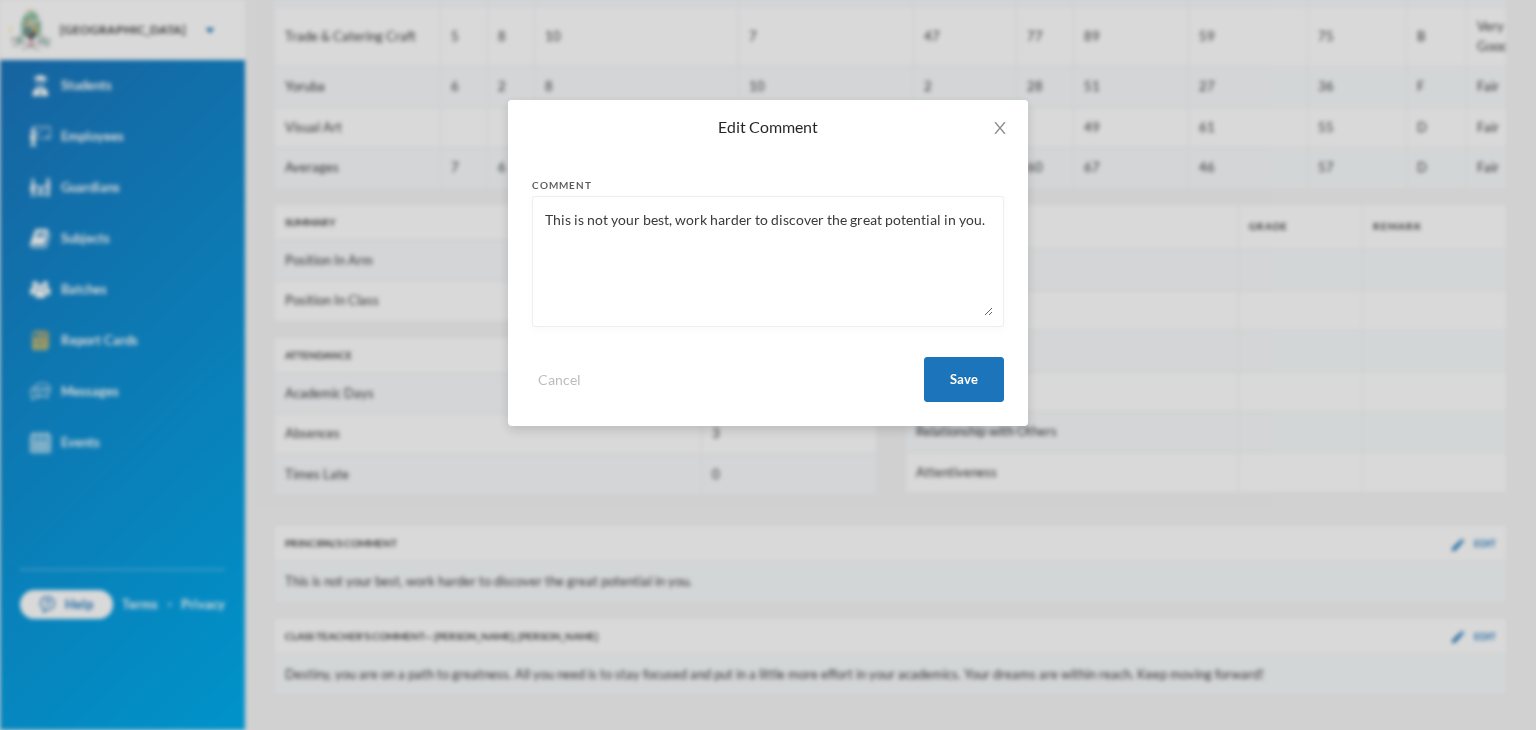 click on "This is not your best, work harder to discover the great potential in you." at bounding box center [768, 261] 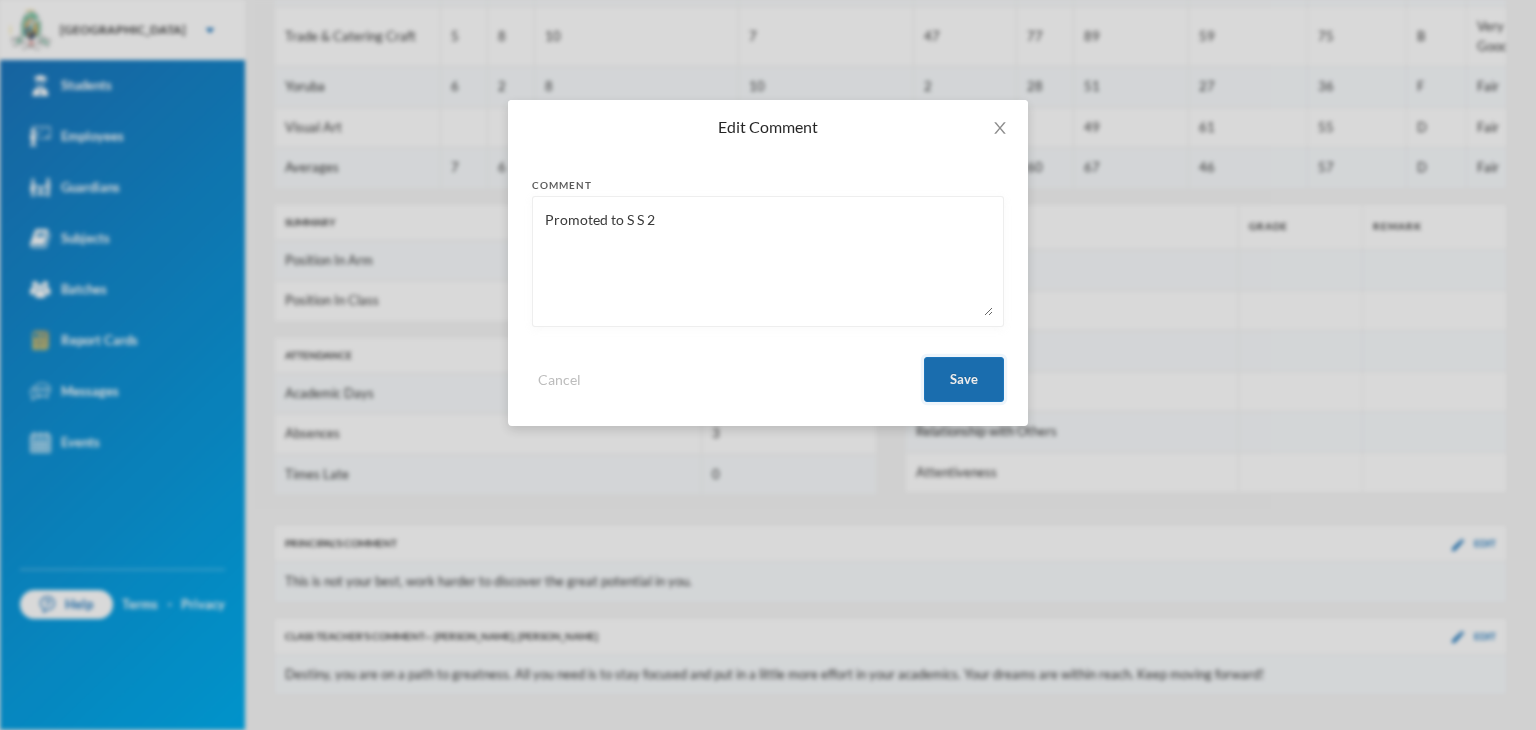type on "Promoted to S S 2" 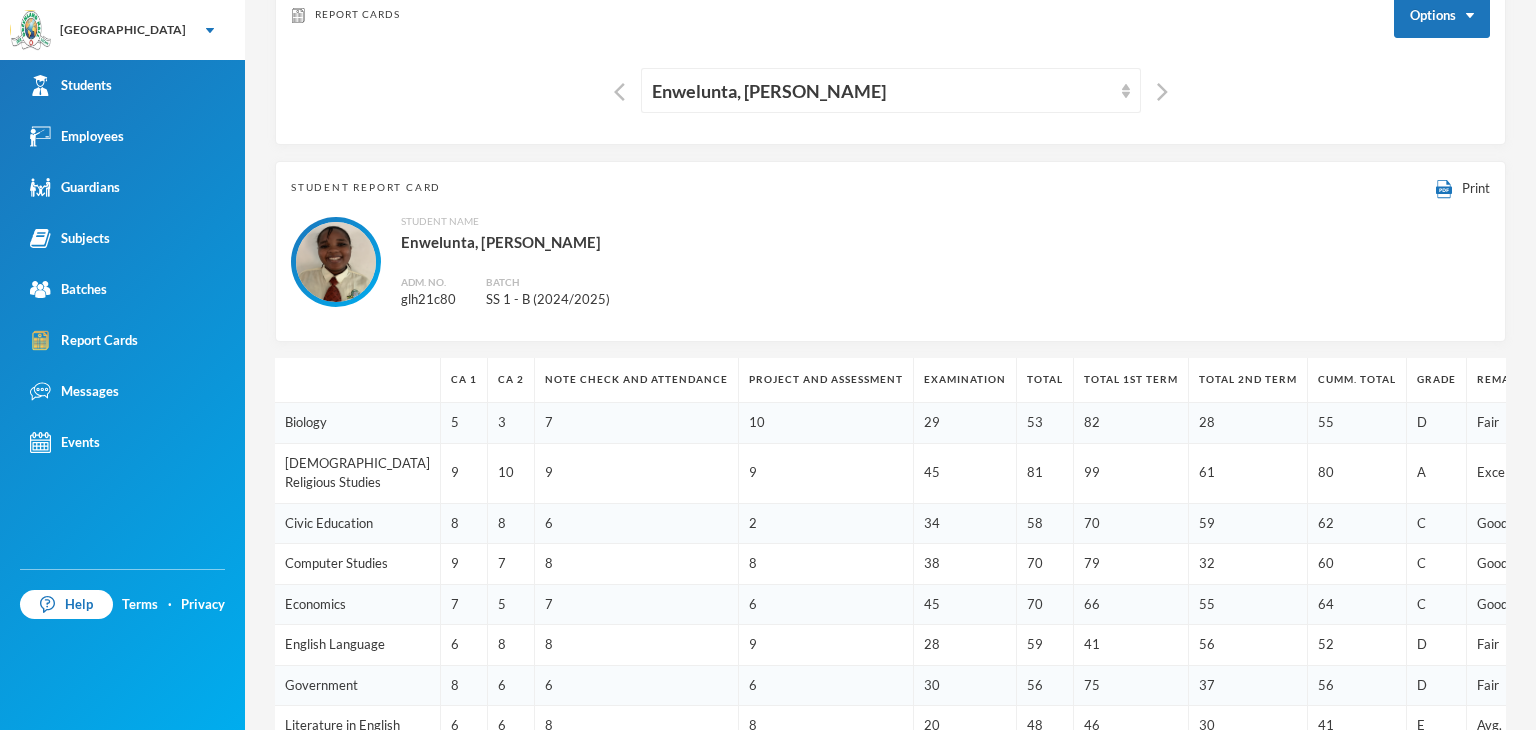 scroll, scrollTop: 0, scrollLeft: 0, axis: both 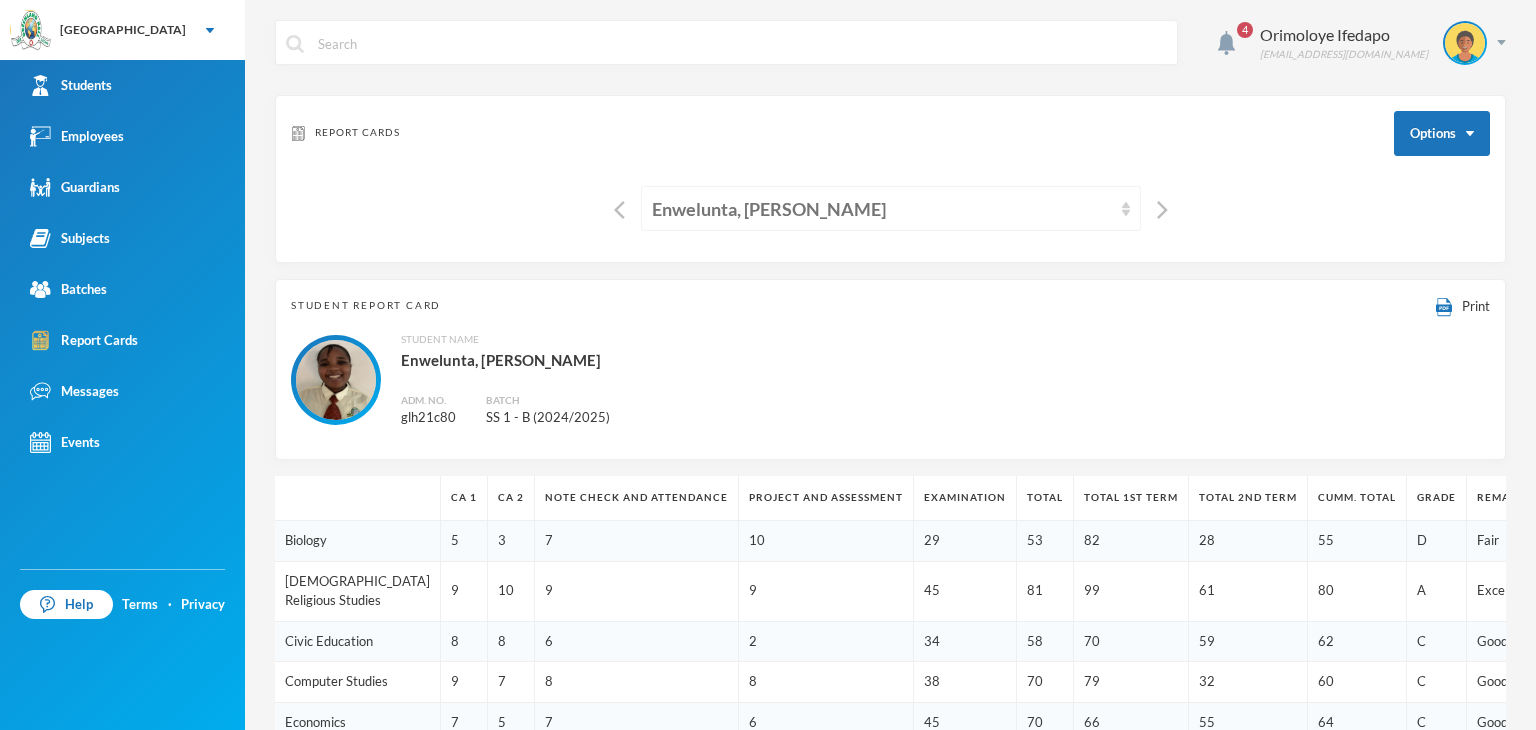 click on "Enwelunta, Destiny Onyinyechi" at bounding box center (882, 209) 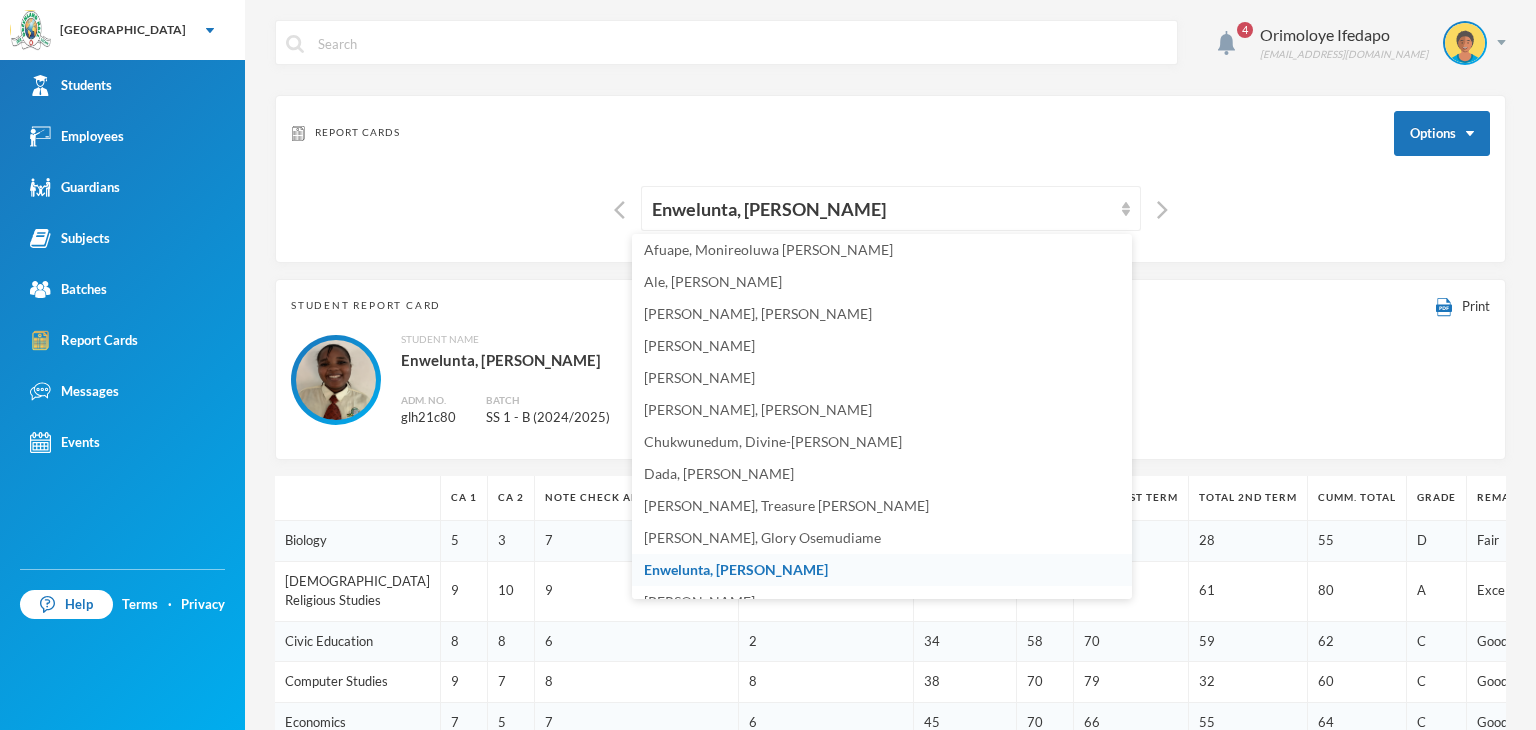 scroll, scrollTop: 200, scrollLeft: 0, axis: vertical 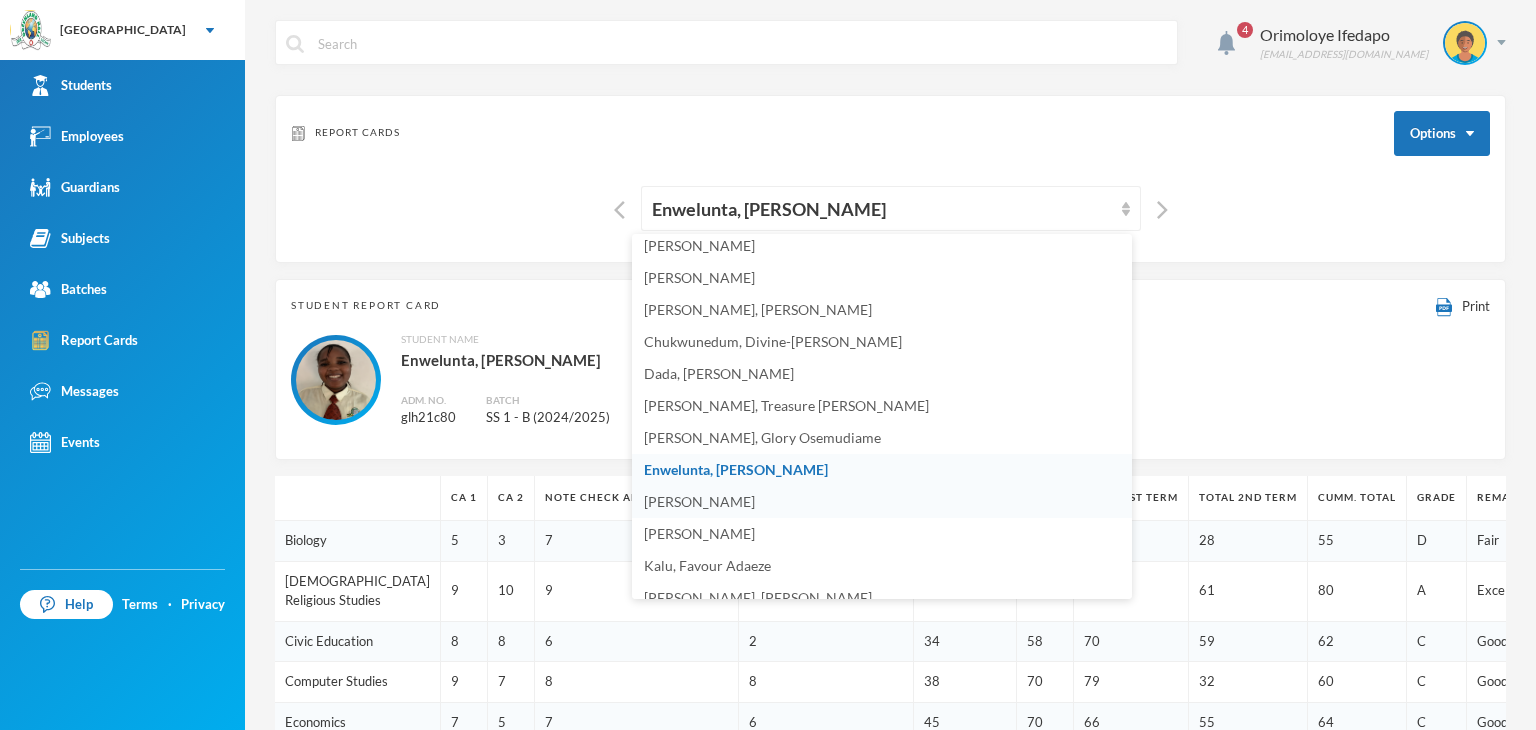 click on "[PERSON_NAME]" at bounding box center [882, 502] 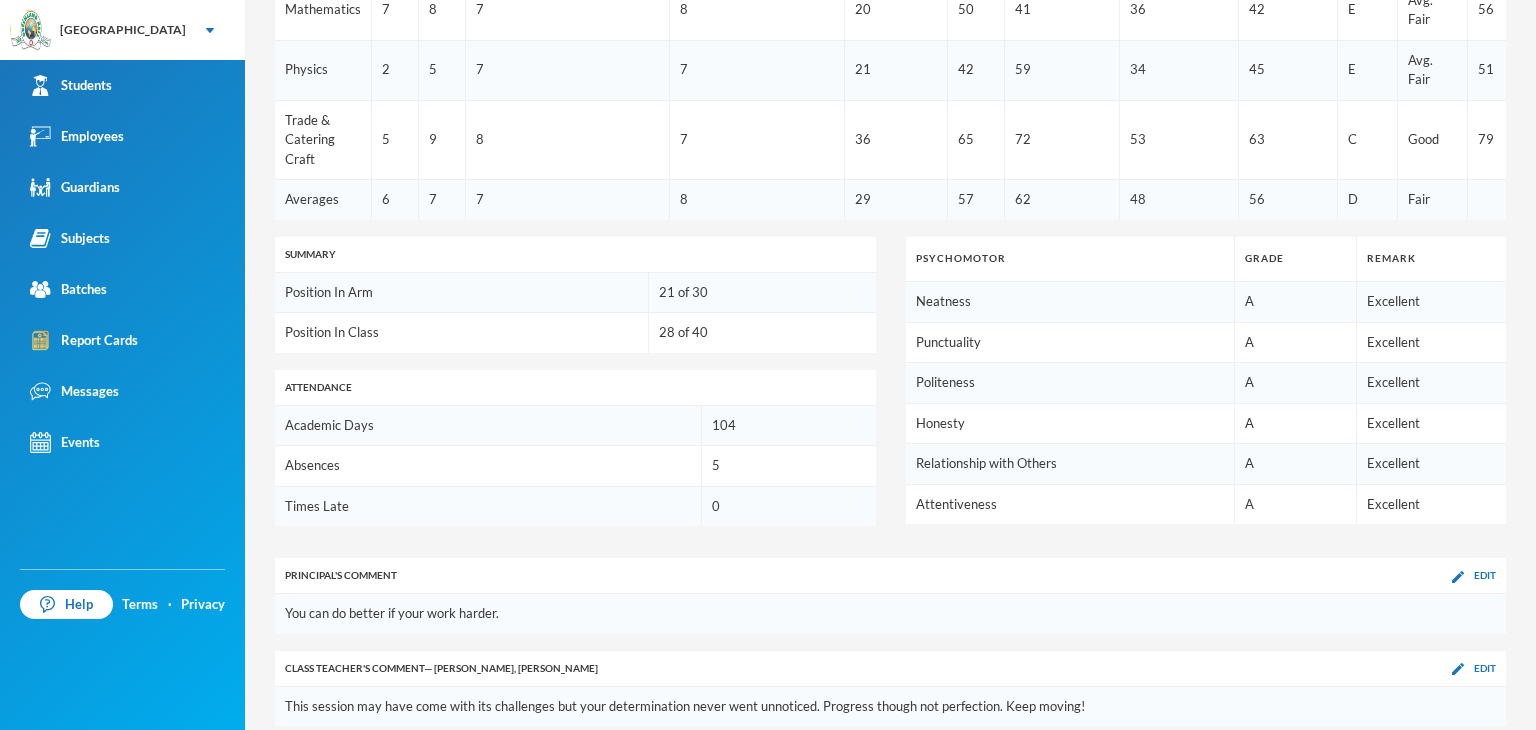 scroll, scrollTop: 1062, scrollLeft: 0, axis: vertical 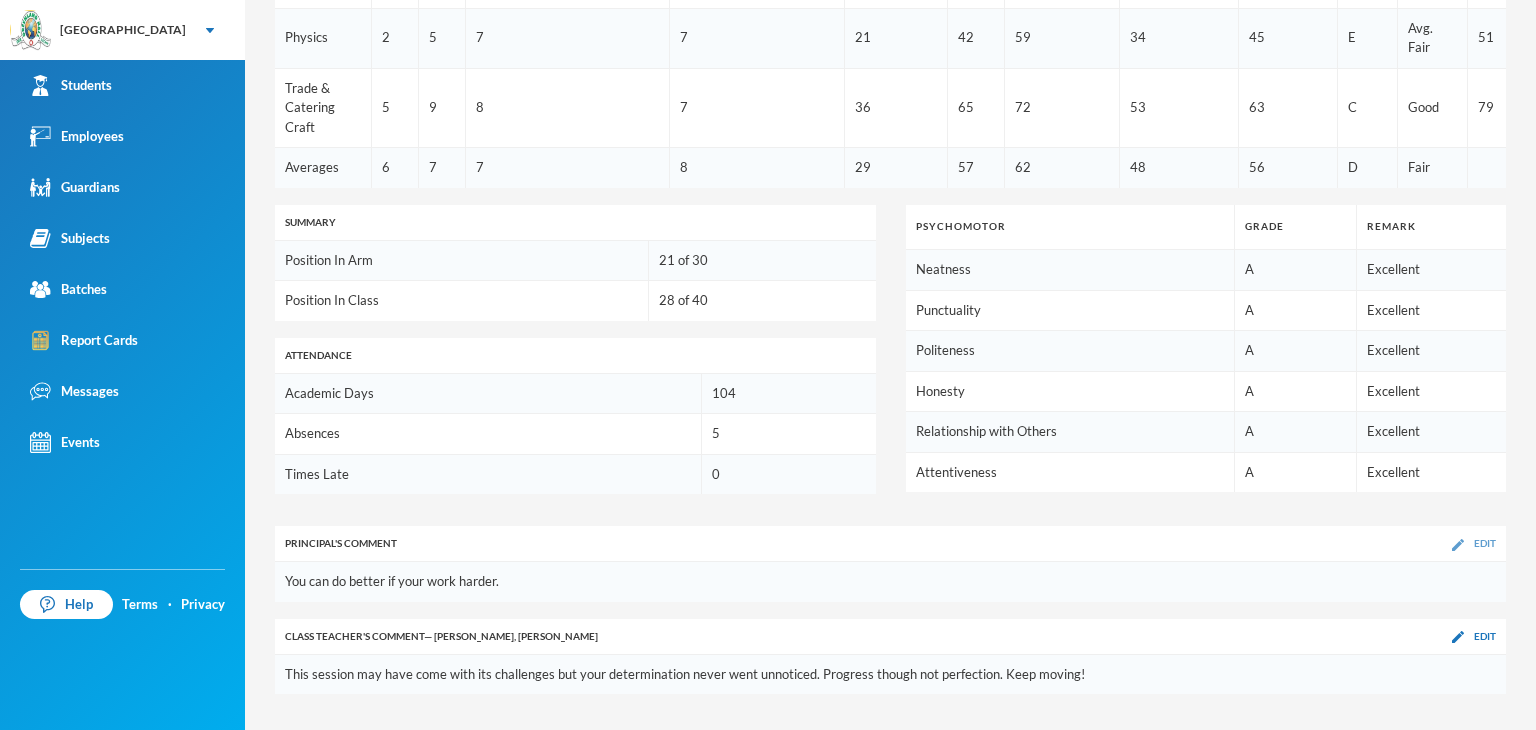 click on "Edit" at bounding box center (1474, 543) 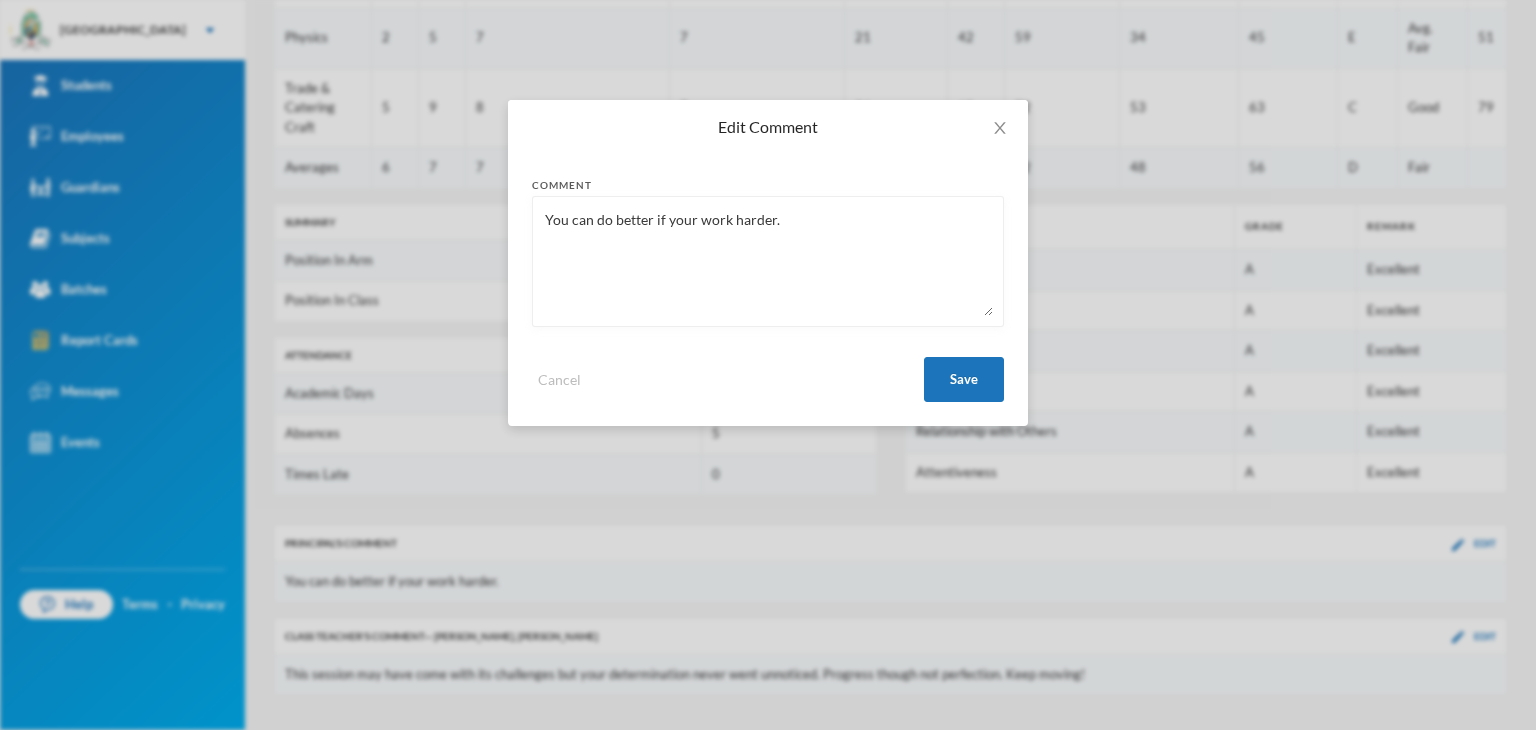click on "You can do better if your work harder." at bounding box center (768, 261) 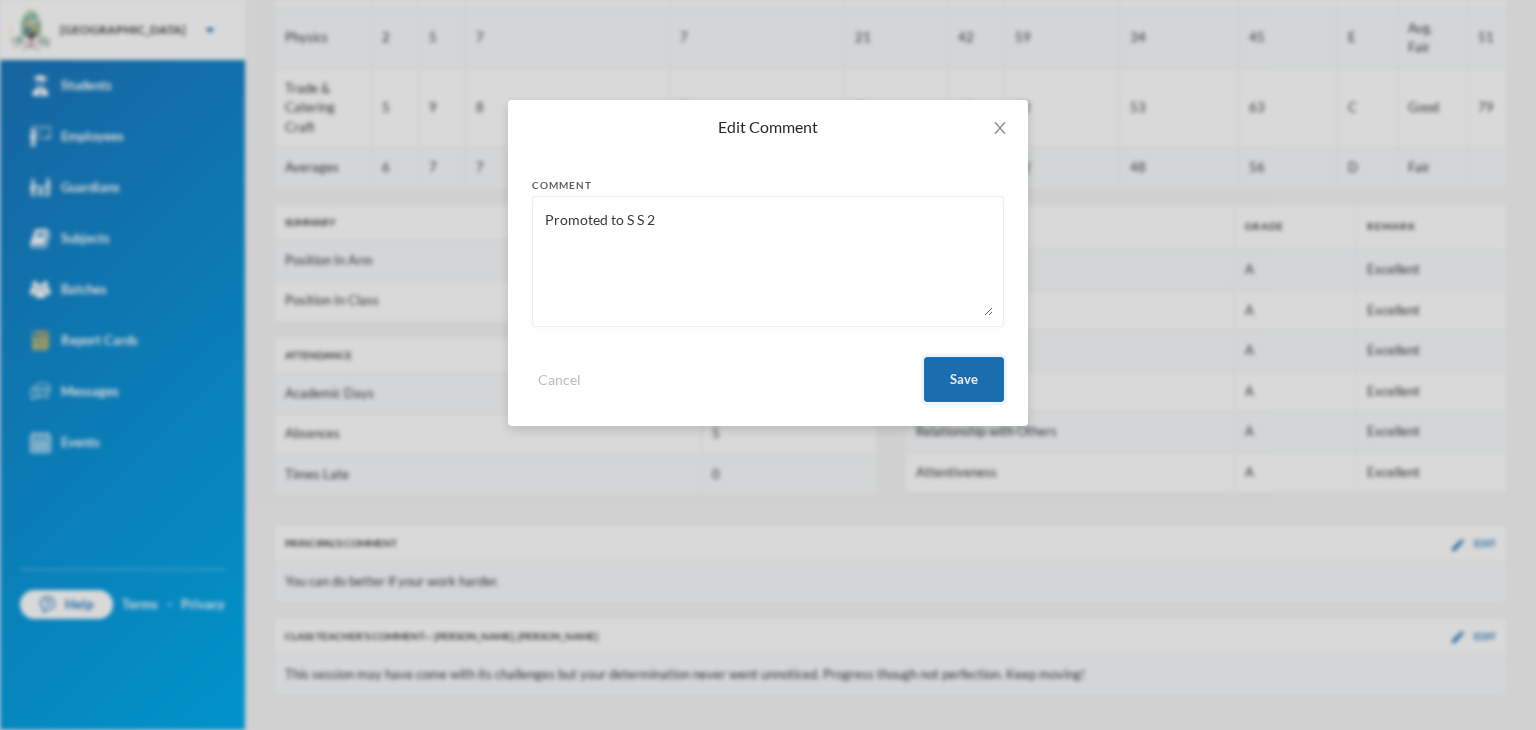 type on "Promoted to S S 2" 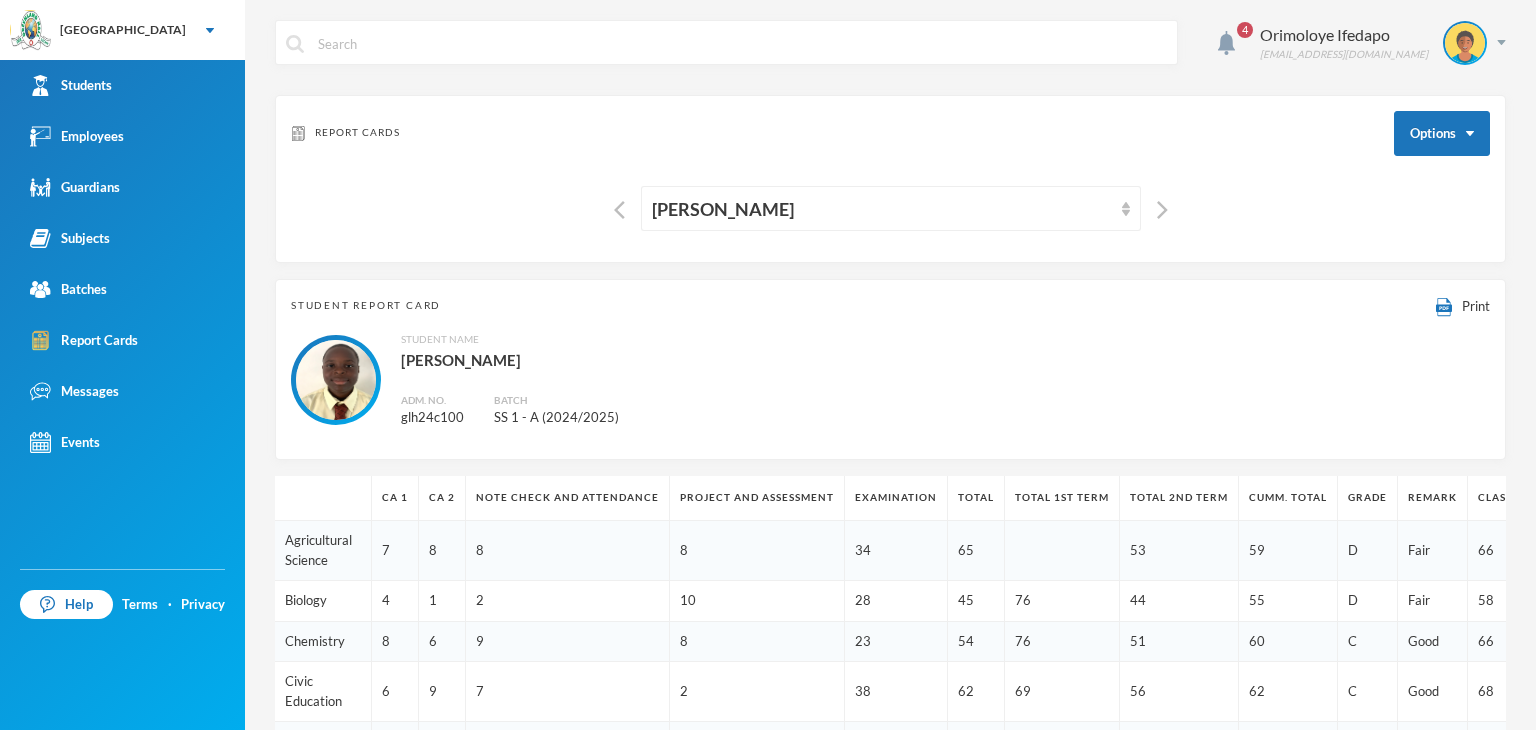 scroll, scrollTop: 0, scrollLeft: 0, axis: both 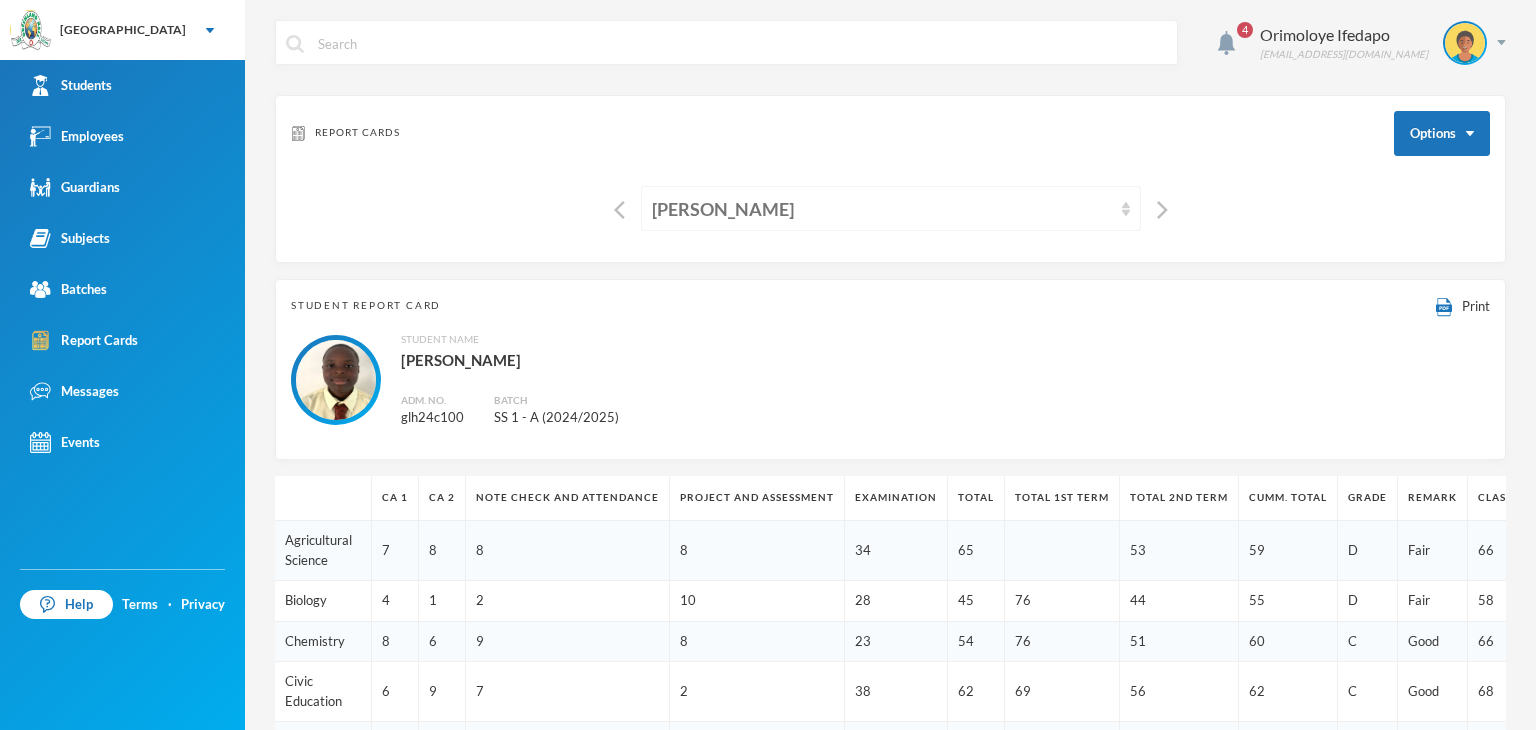 click on "[PERSON_NAME]" at bounding box center [882, 209] 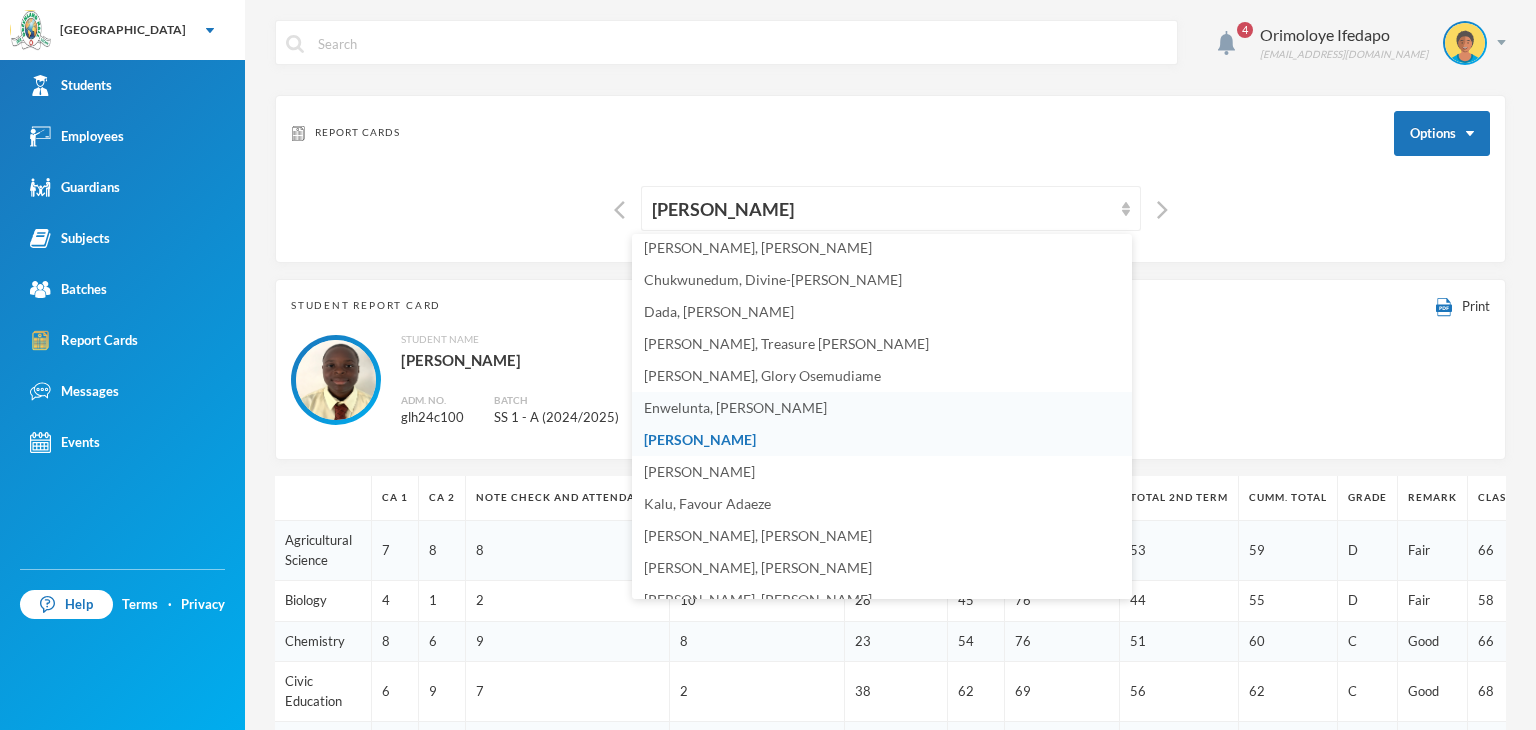 scroll, scrollTop: 296, scrollLeft: 0, axis: vertical 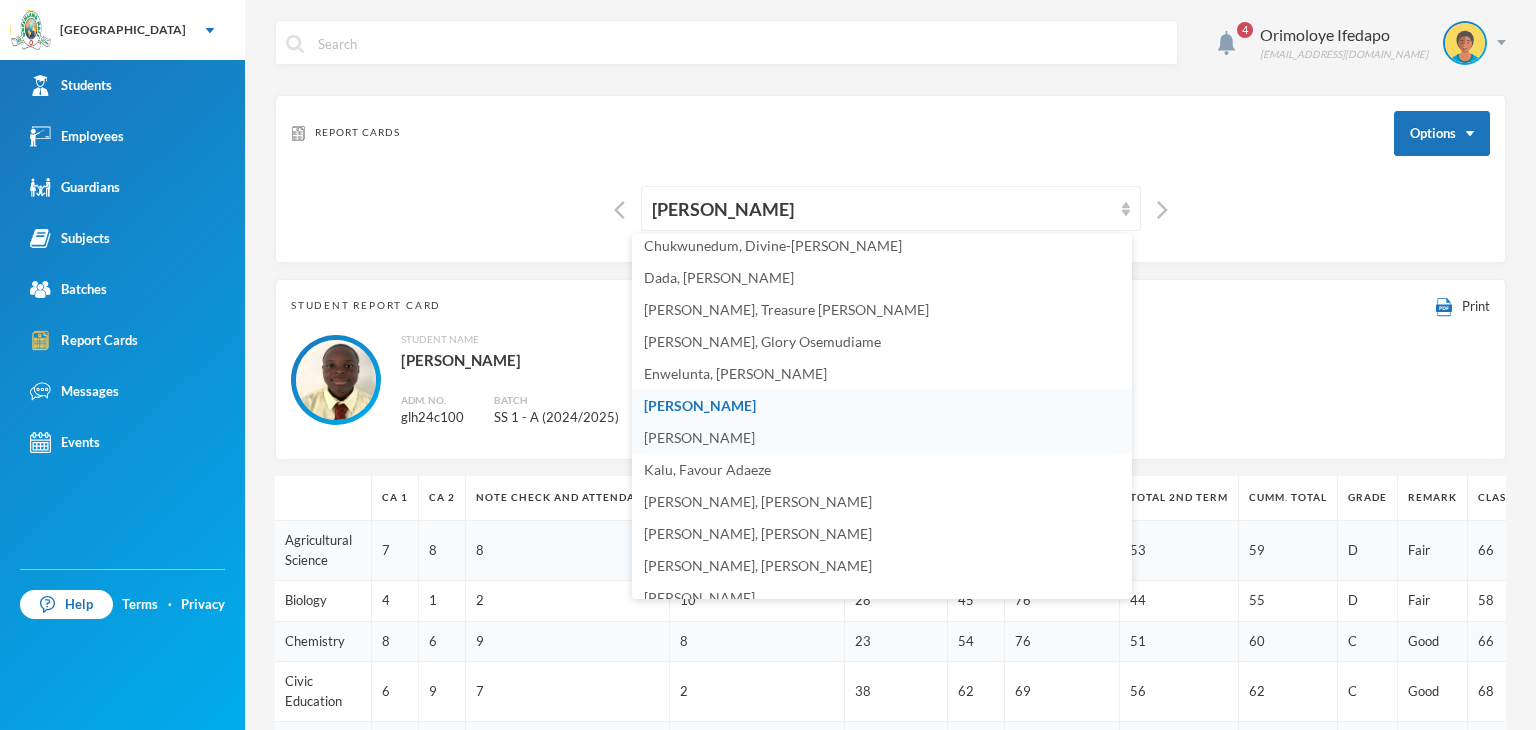 click on "Ilori, Caleb Modesireoluwa" at bounding box center [699, 437] 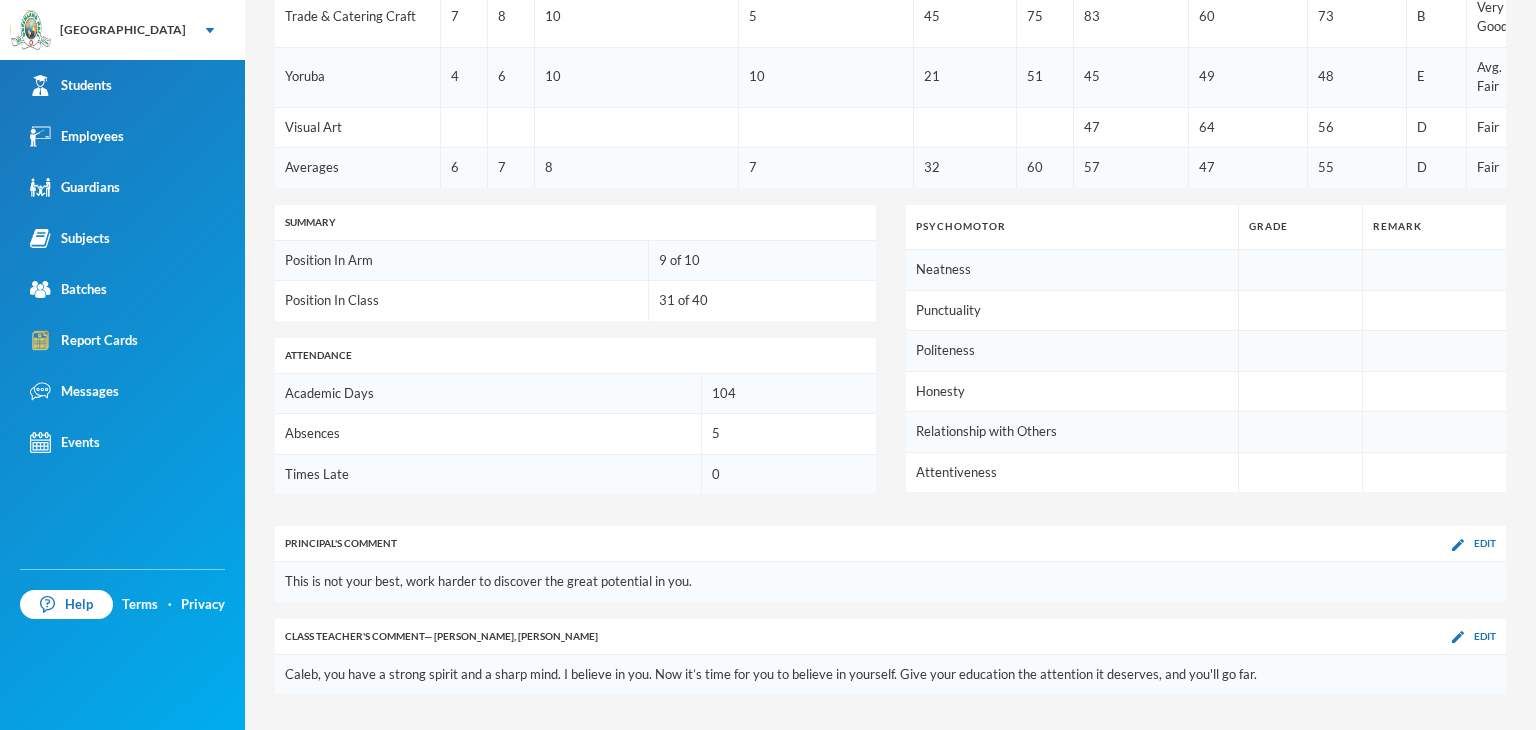 scroll, scrollTop: 1081, scrollLeft: 0, axis: vertical 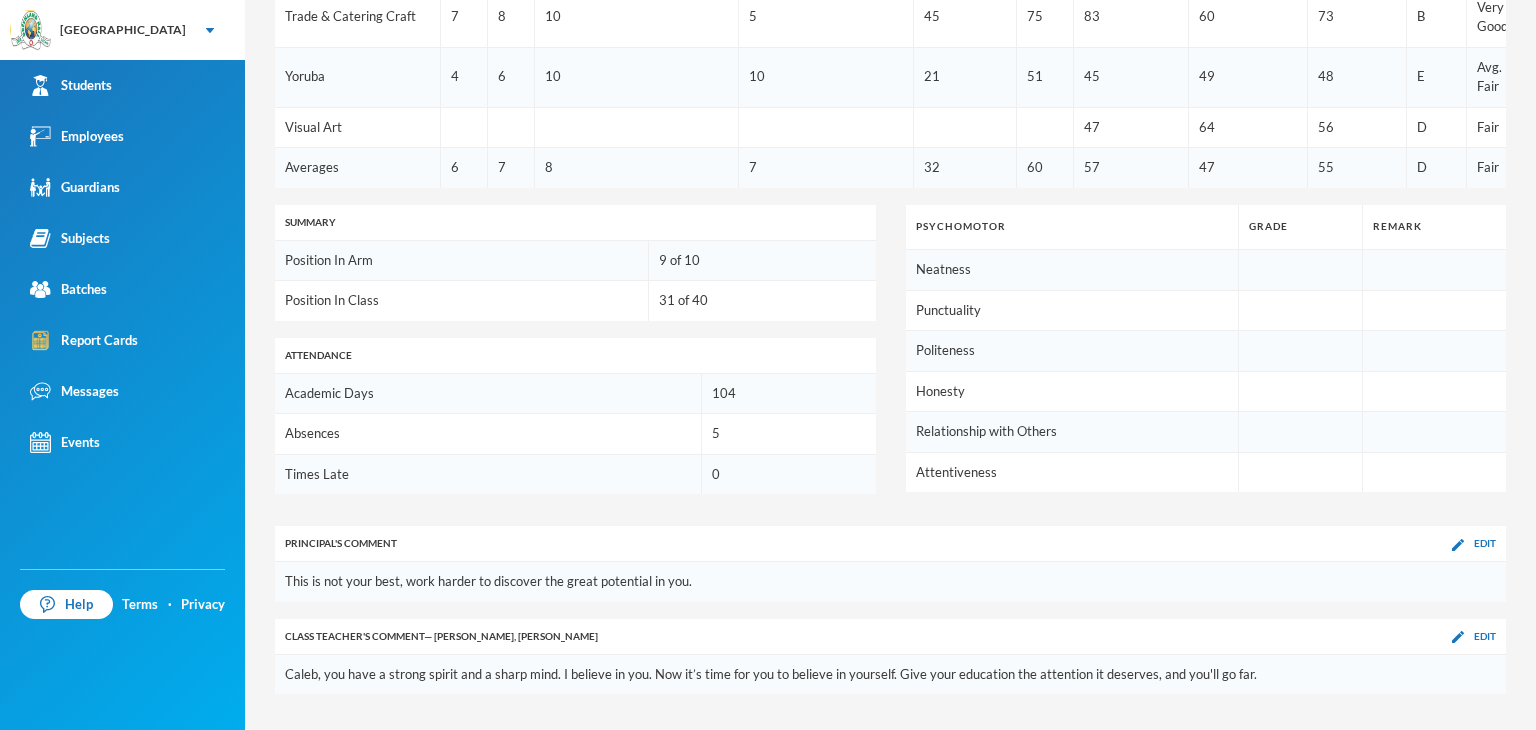 click on "Principal 's Comment   Edit" at bounding box center (890, 544) 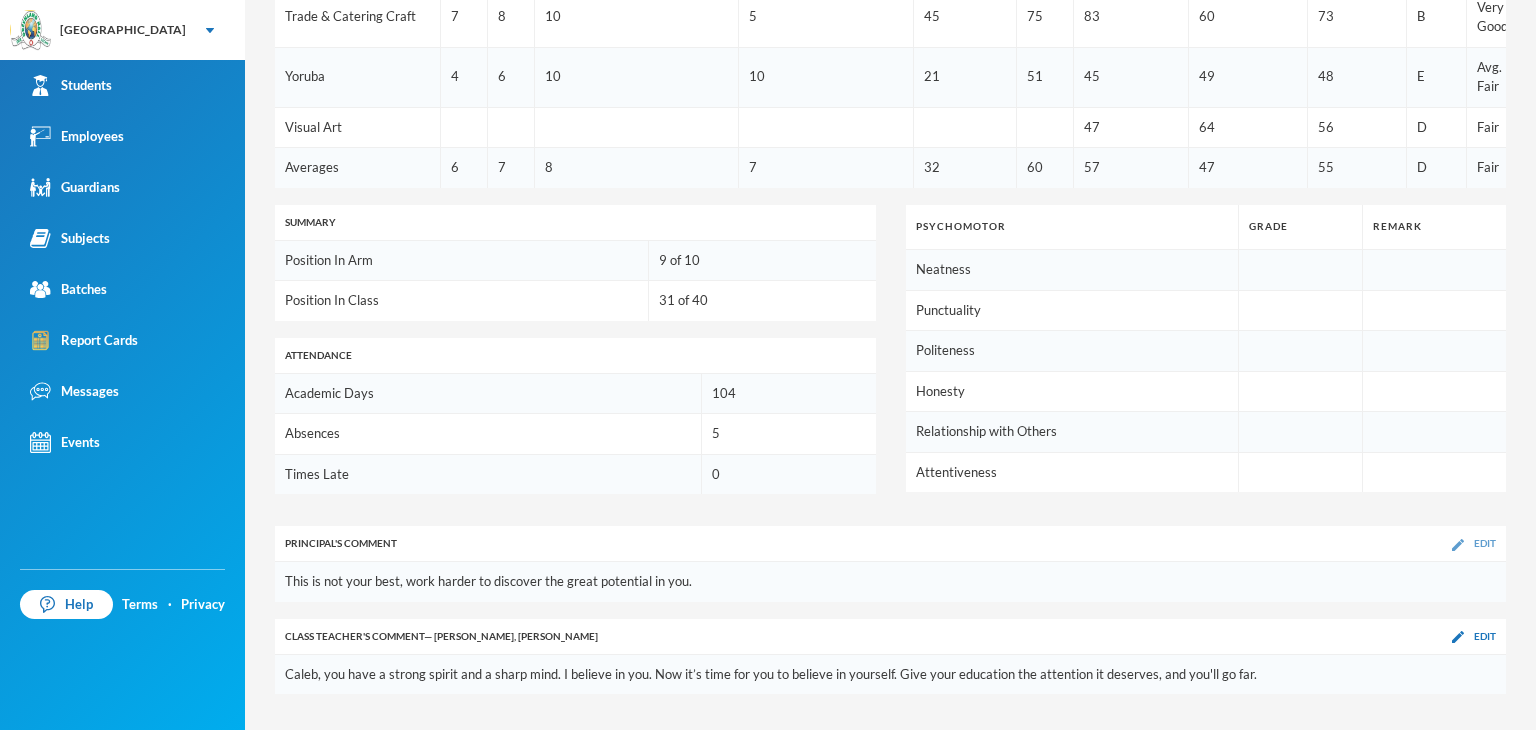 click at bounding box center [1458, 545] 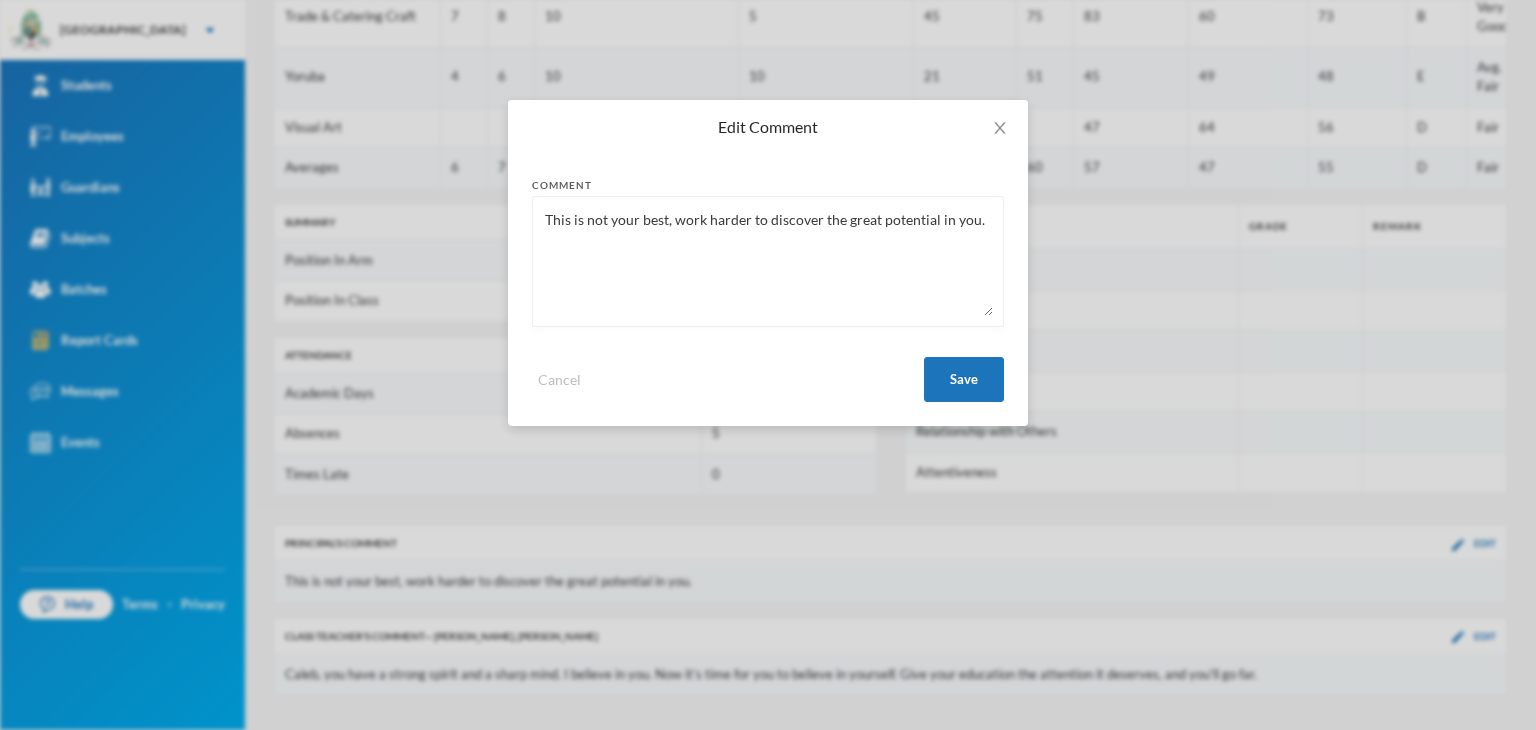 click on "This is not your best, work harder to discover the great potential in you." at bounding box center [768, 261] 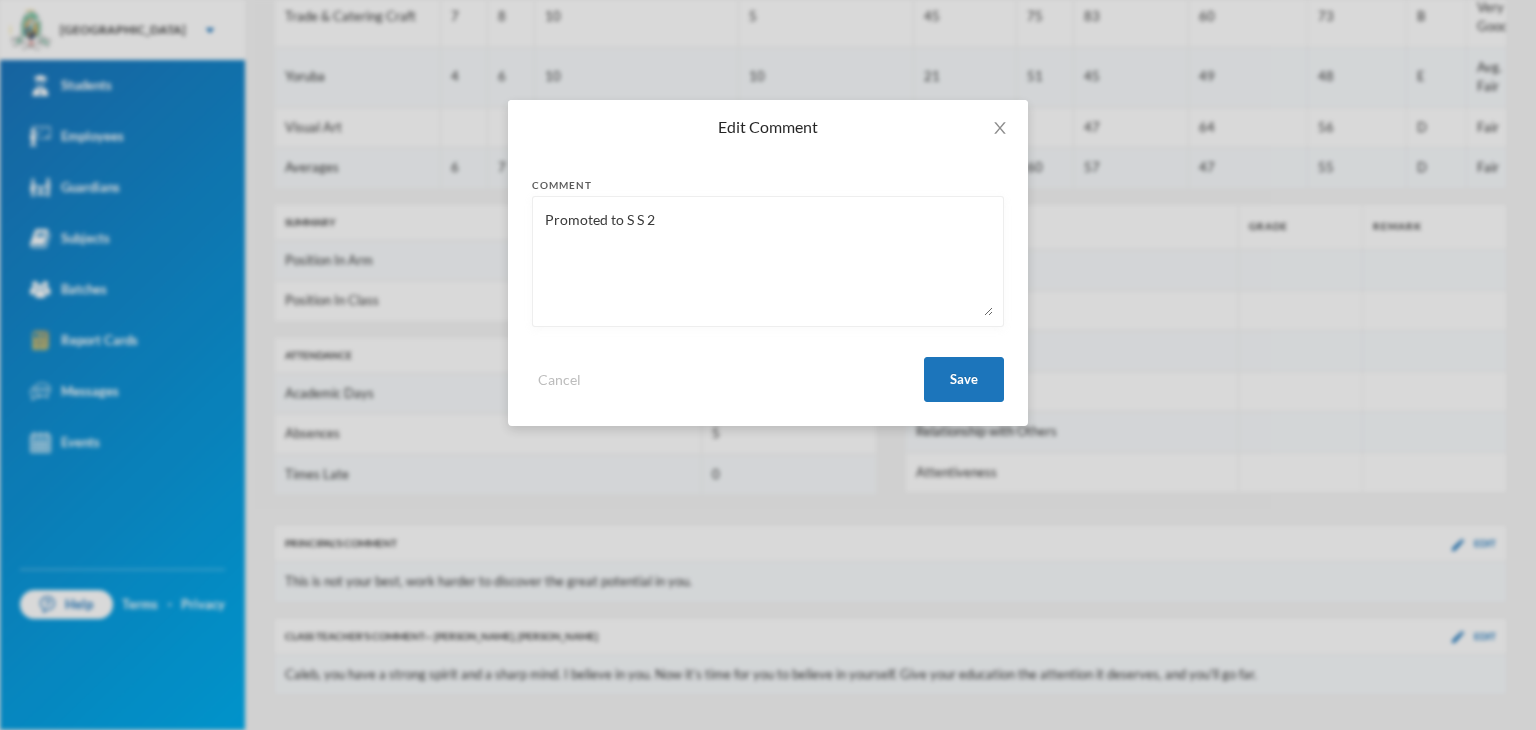 click on "Promoted to S S 2" at bounding box center [768, 261] 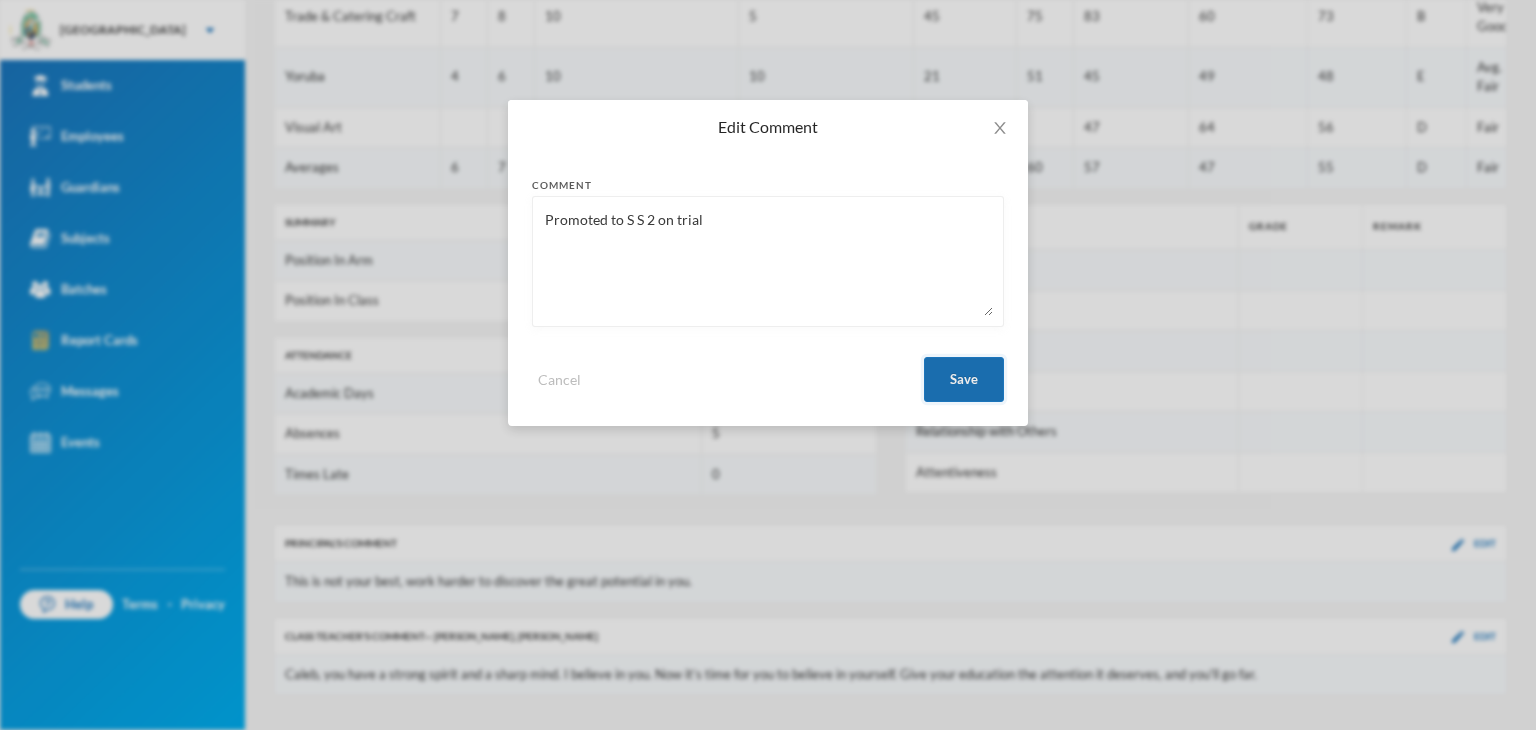 type on "Promoted to S S 2 on trial" 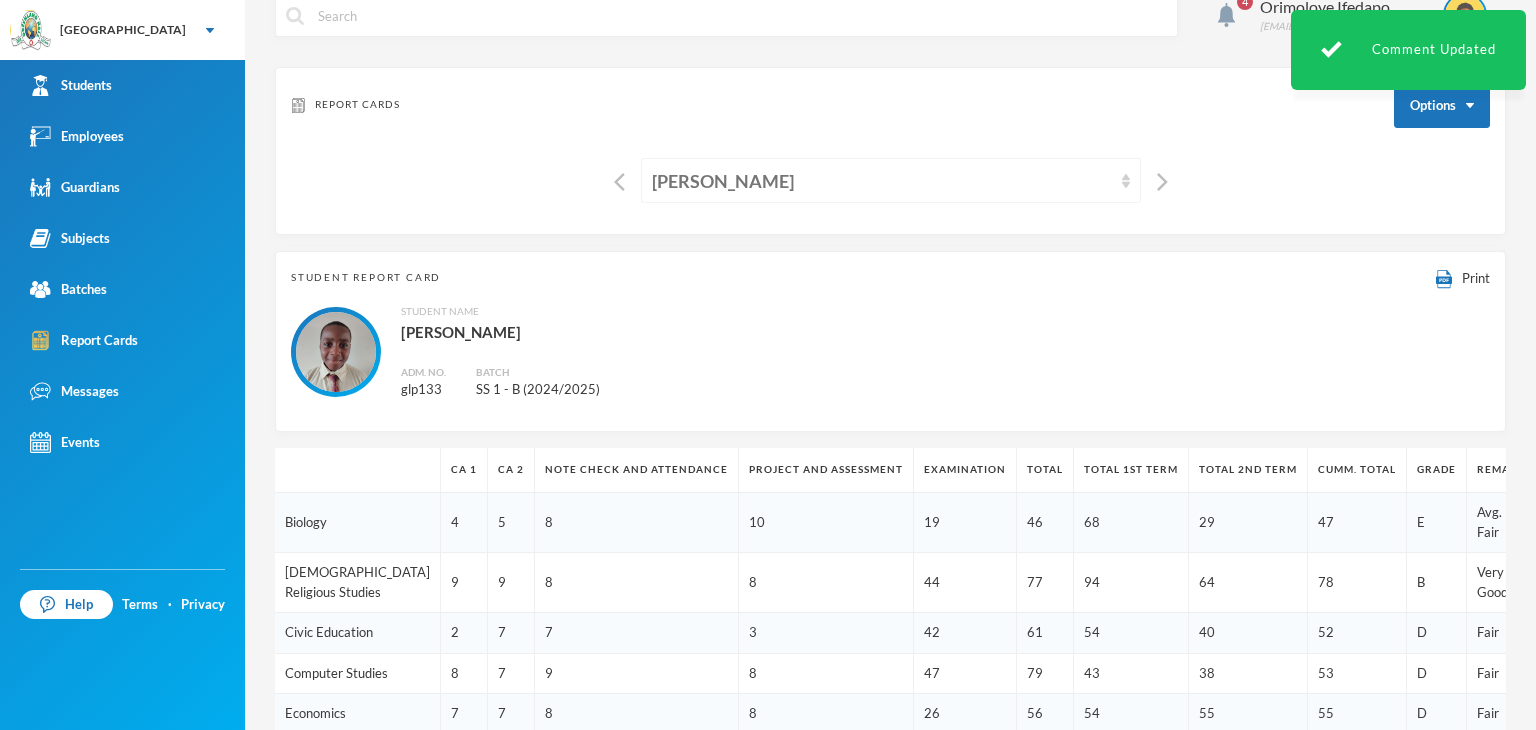 scroll, scrollTop: 0, scrollLeft: 0, axis: both 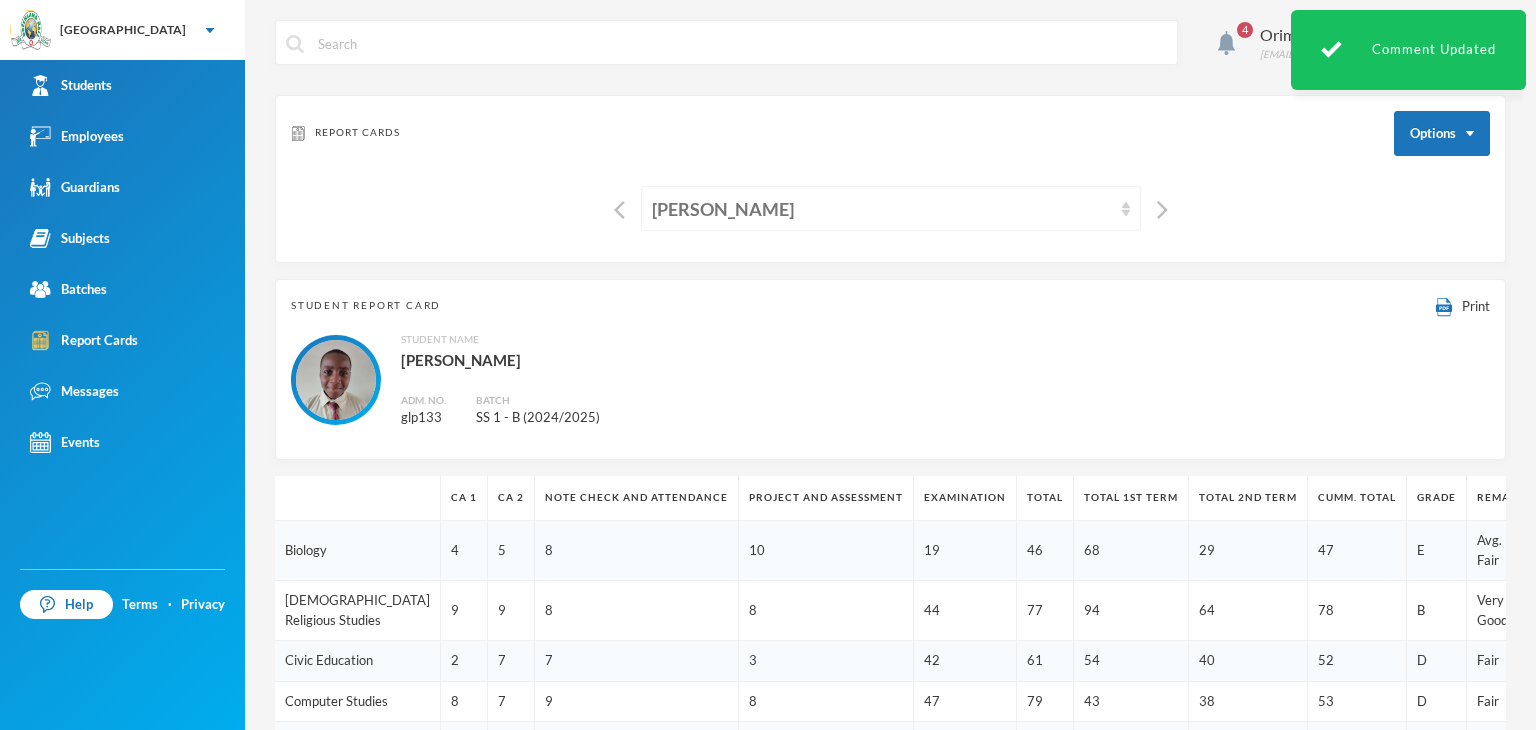 click on "Ilori, Caleb Modesireoluwa" at bounding box center [882, 209] 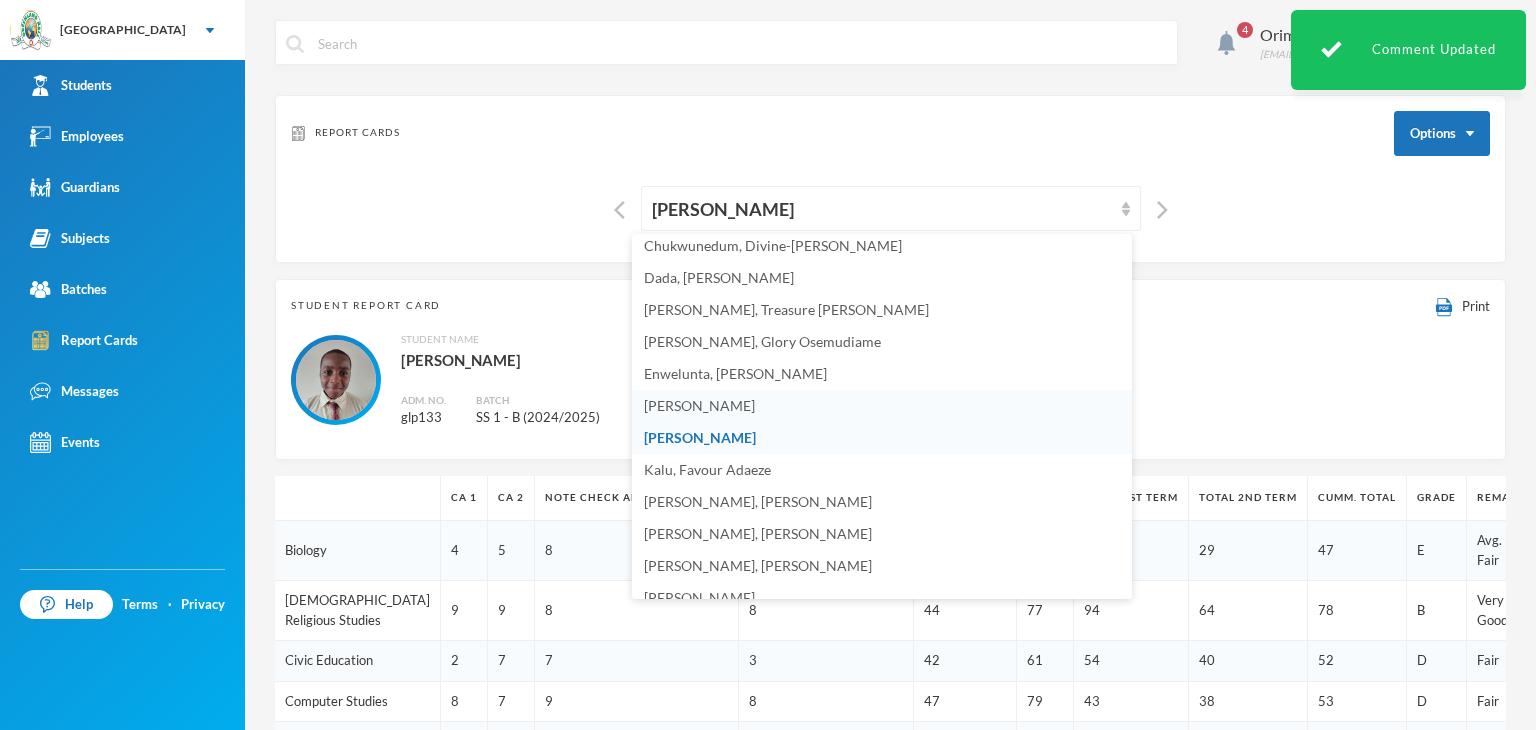 scroll, scrollTop: 292, scrollLeft: 0, axis: vertical 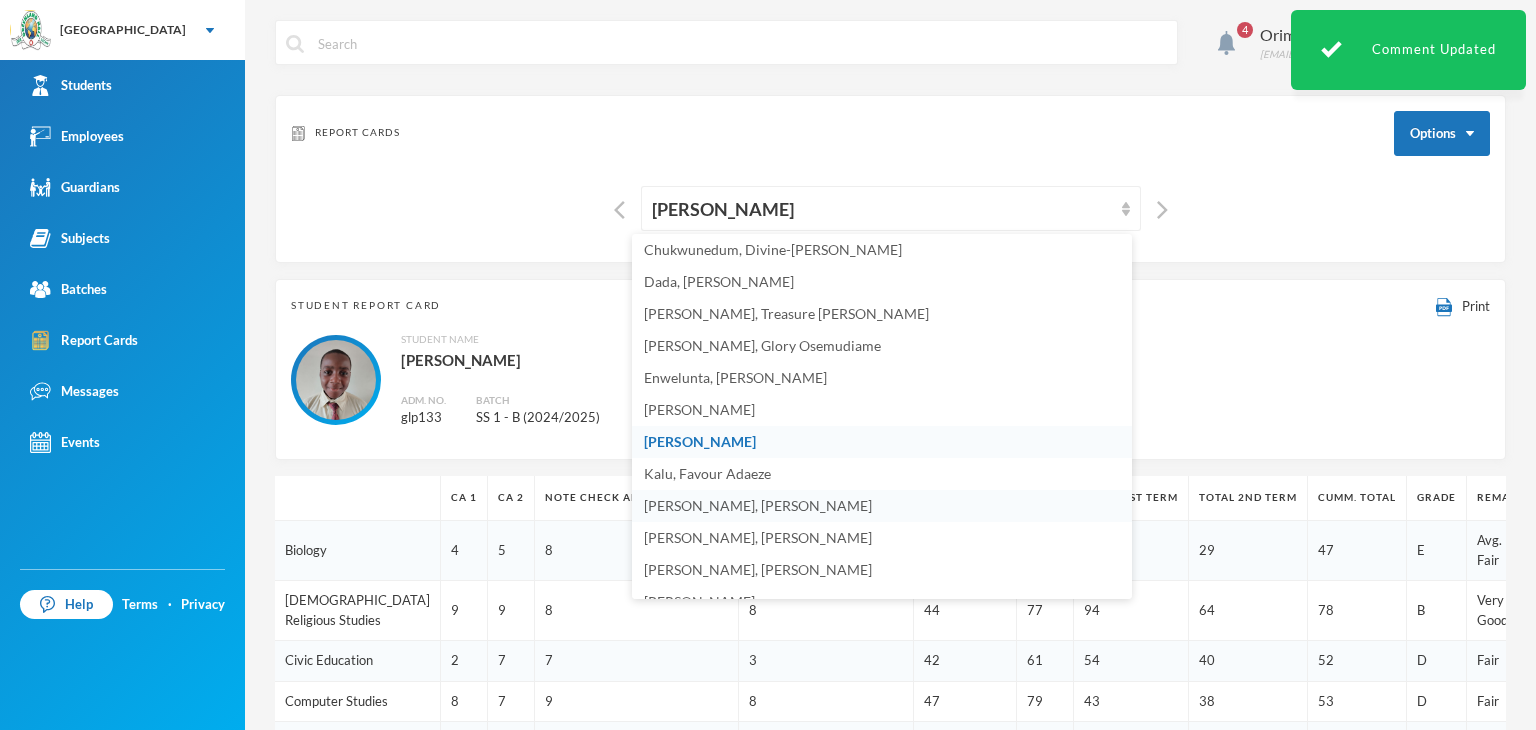 click on "[PERSON_NAME], [PERSON_NAME]" at bounding box center [758, 505] 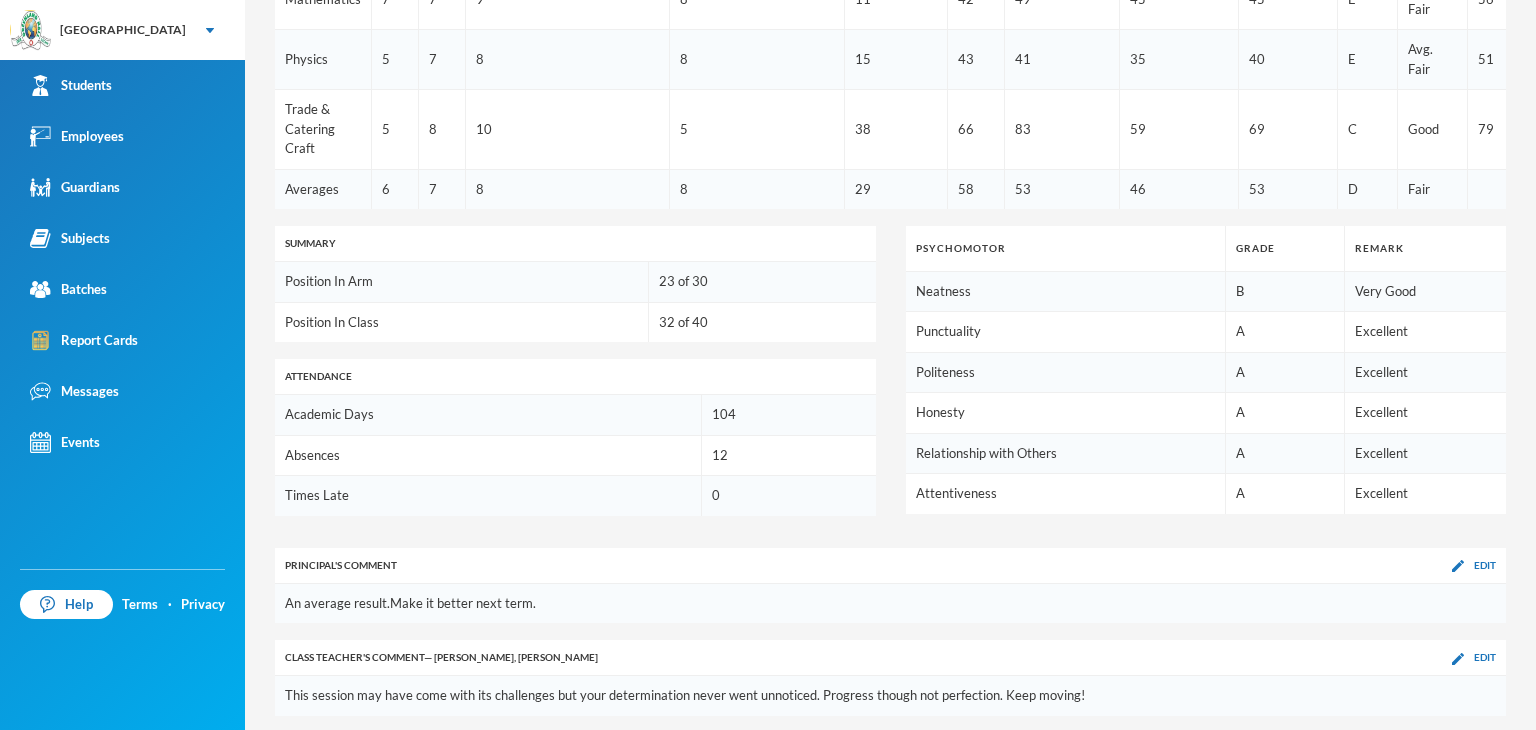 scroll, scrollTop: 1081, scrollLeft: 0, axis: vertical 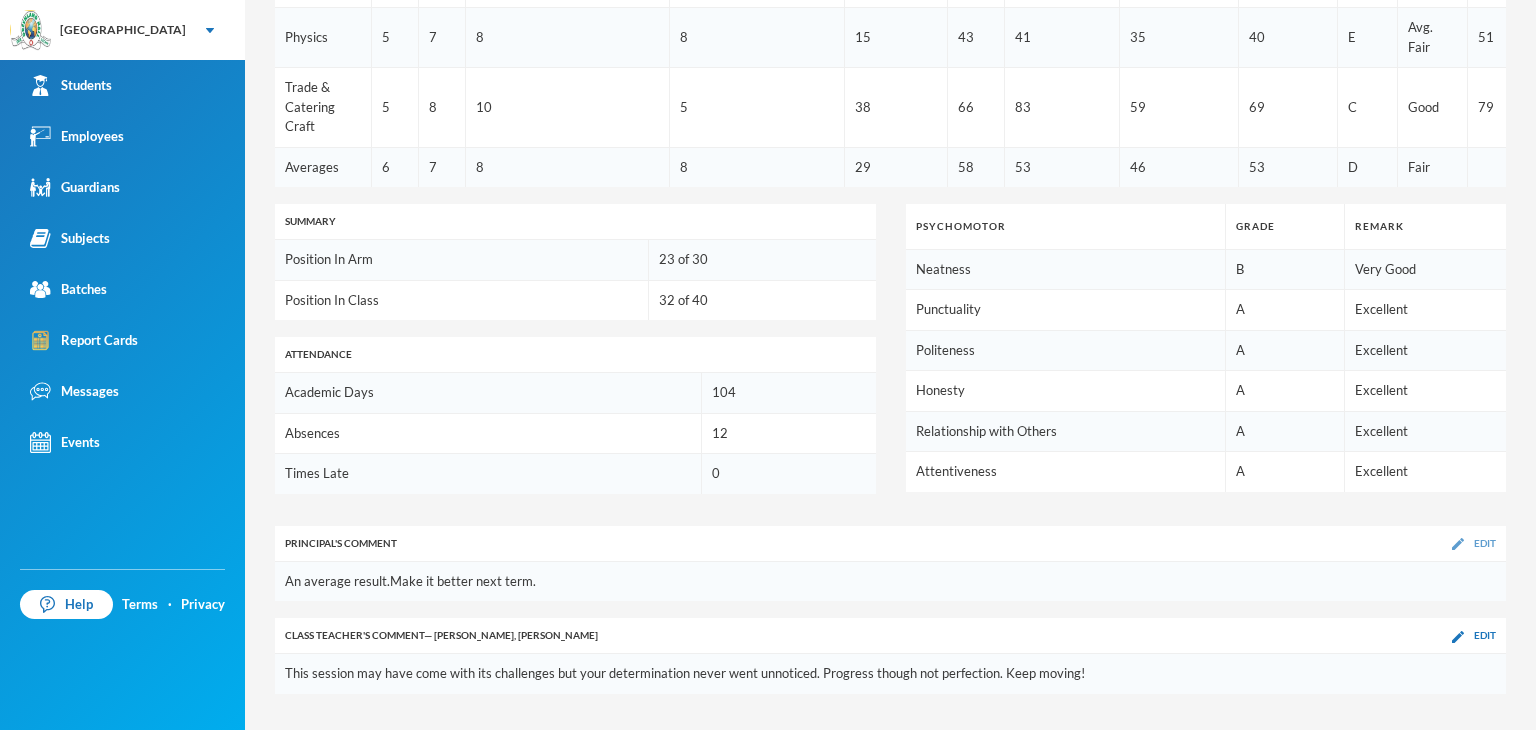 click at bounding box center [1458, 544] 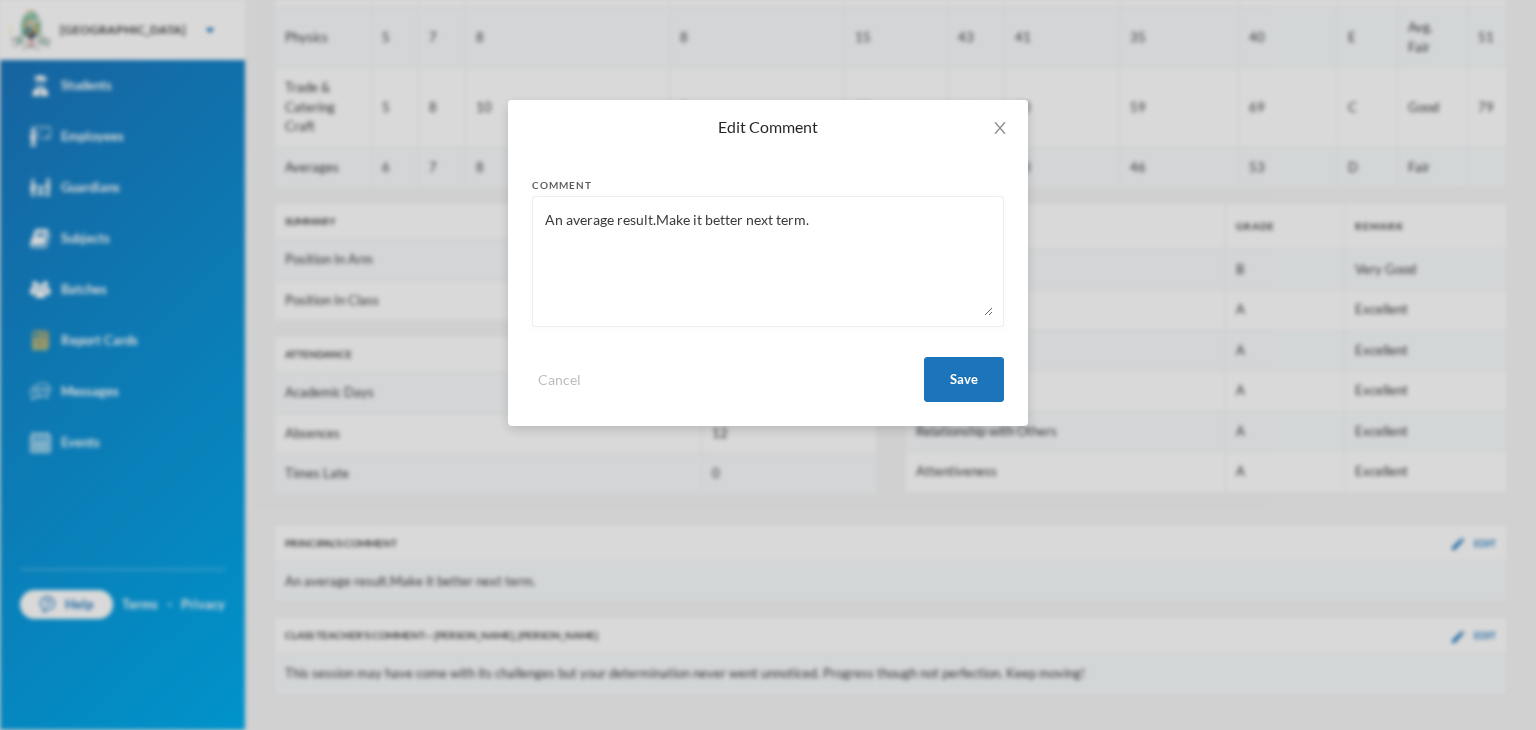 click on "An average result.Make it better next term." at bounding box center (768, 261) 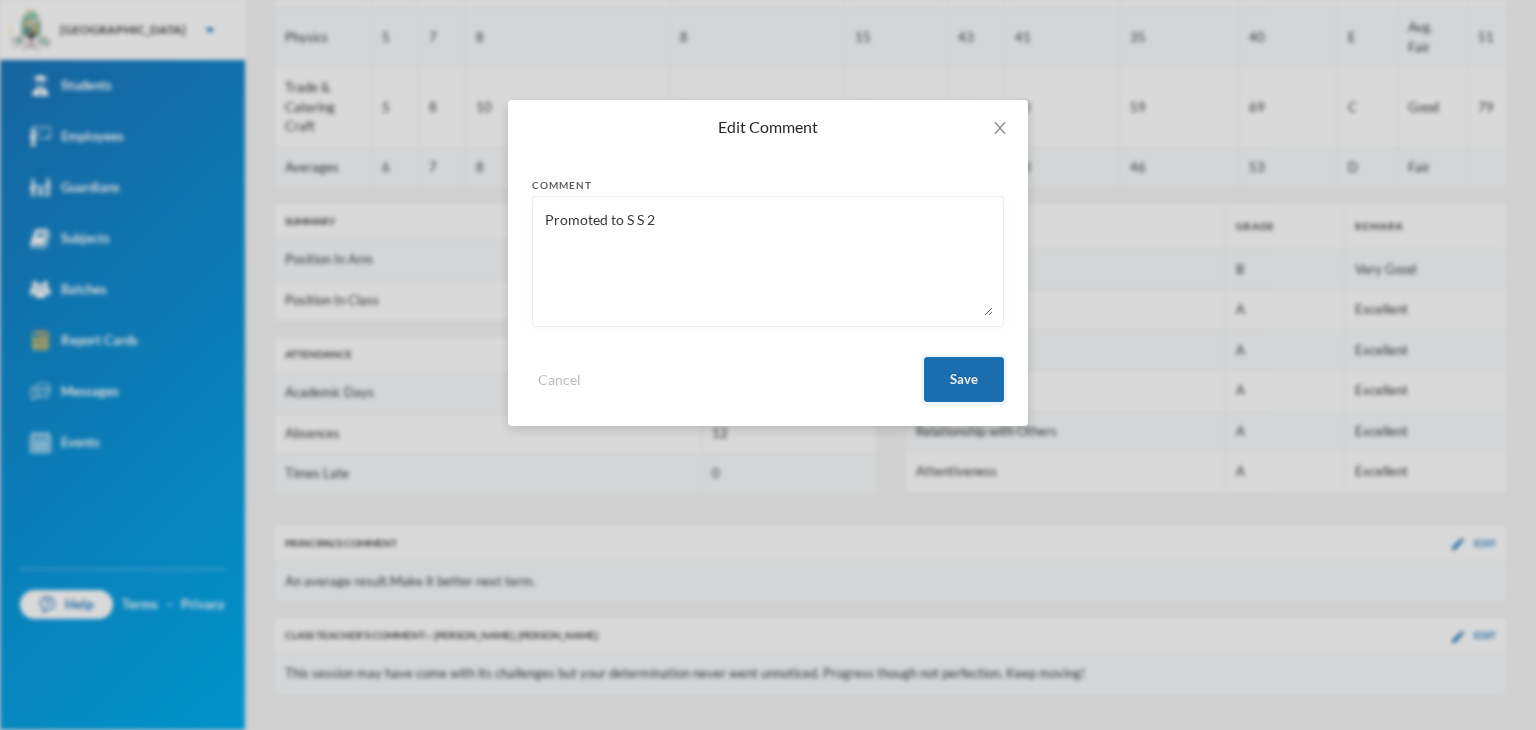 type on "Promoted to S S 2" 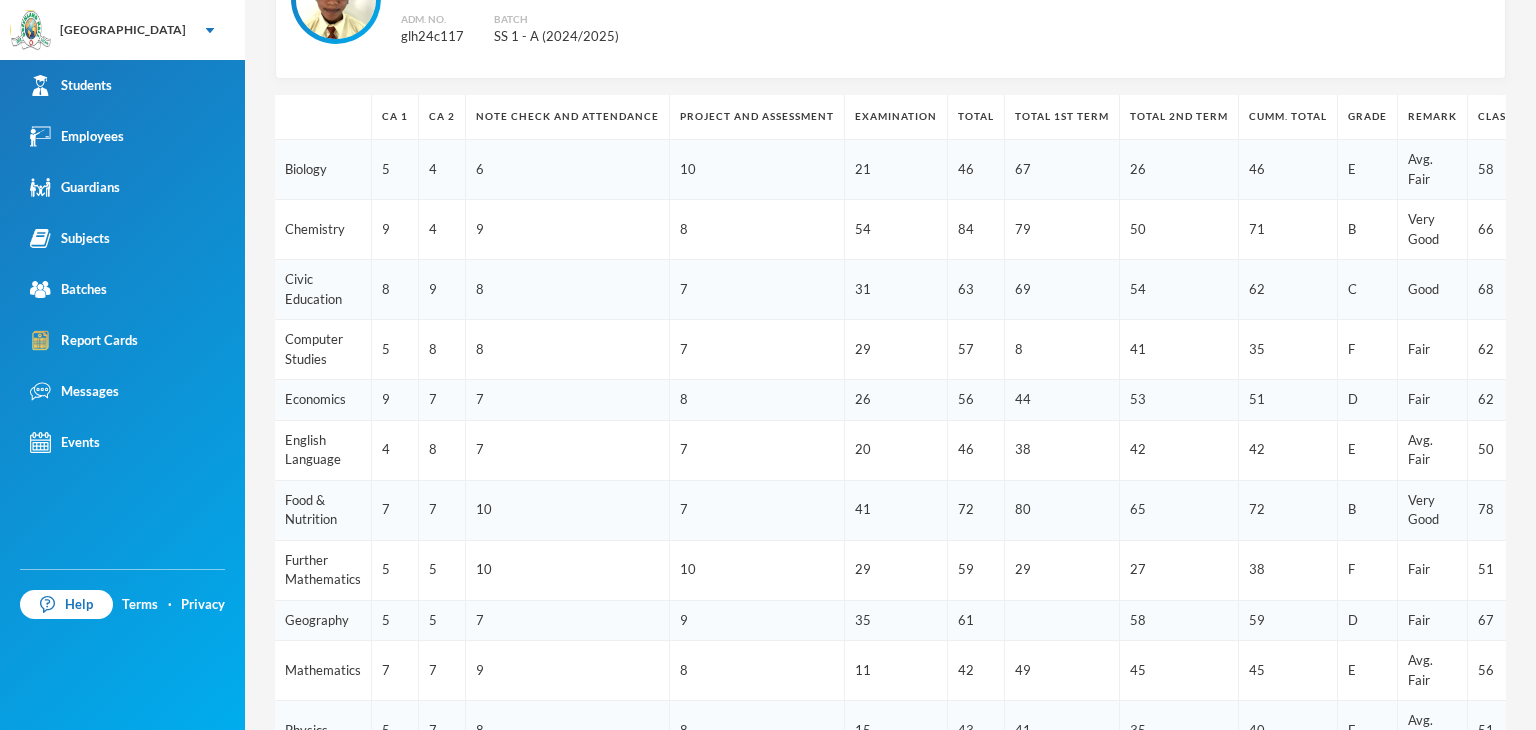 scroll, scrollTop: 81, scrollLeft: 0, axis: vertical 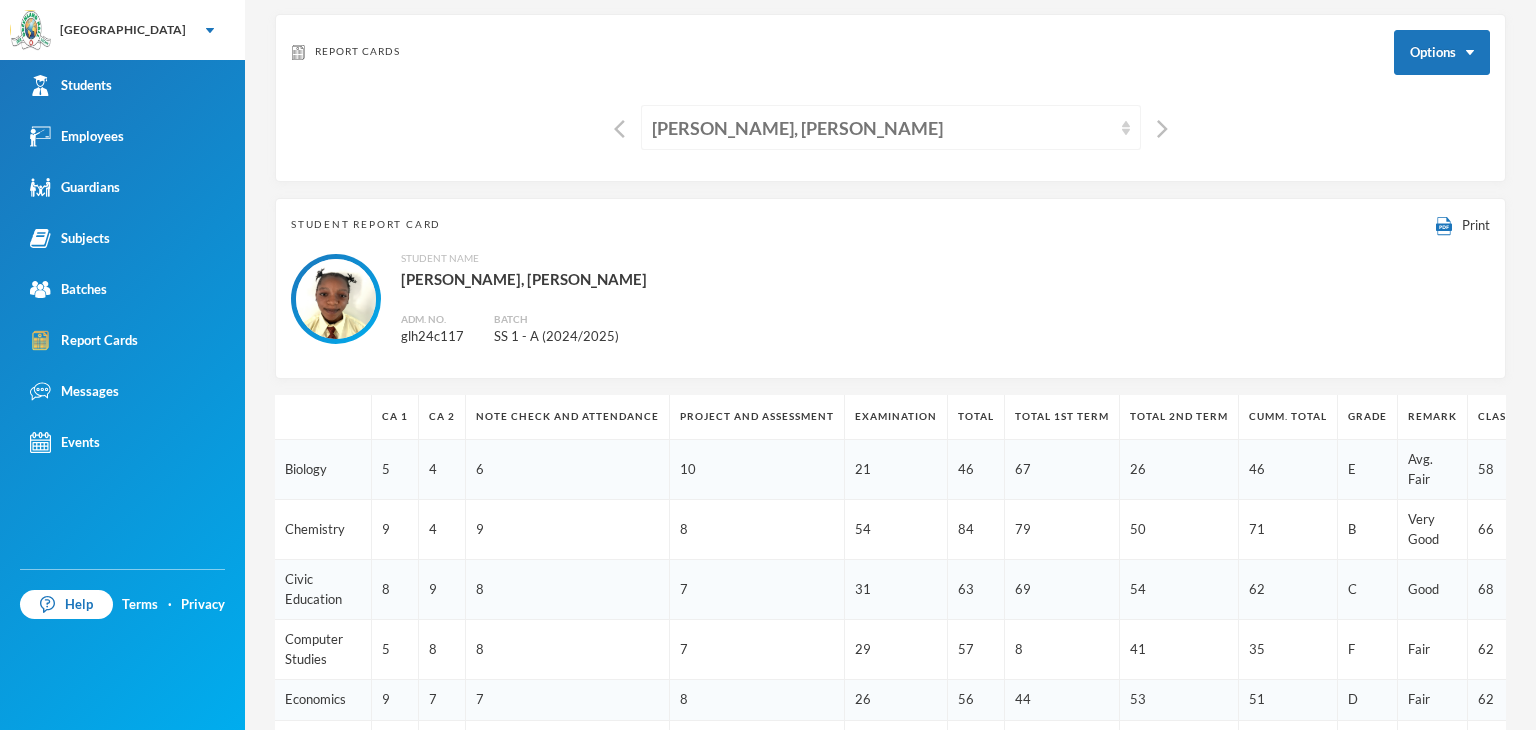 click on "[PERSON_NAME], [PERSON_NAME]" at bounding box center [882, 128] 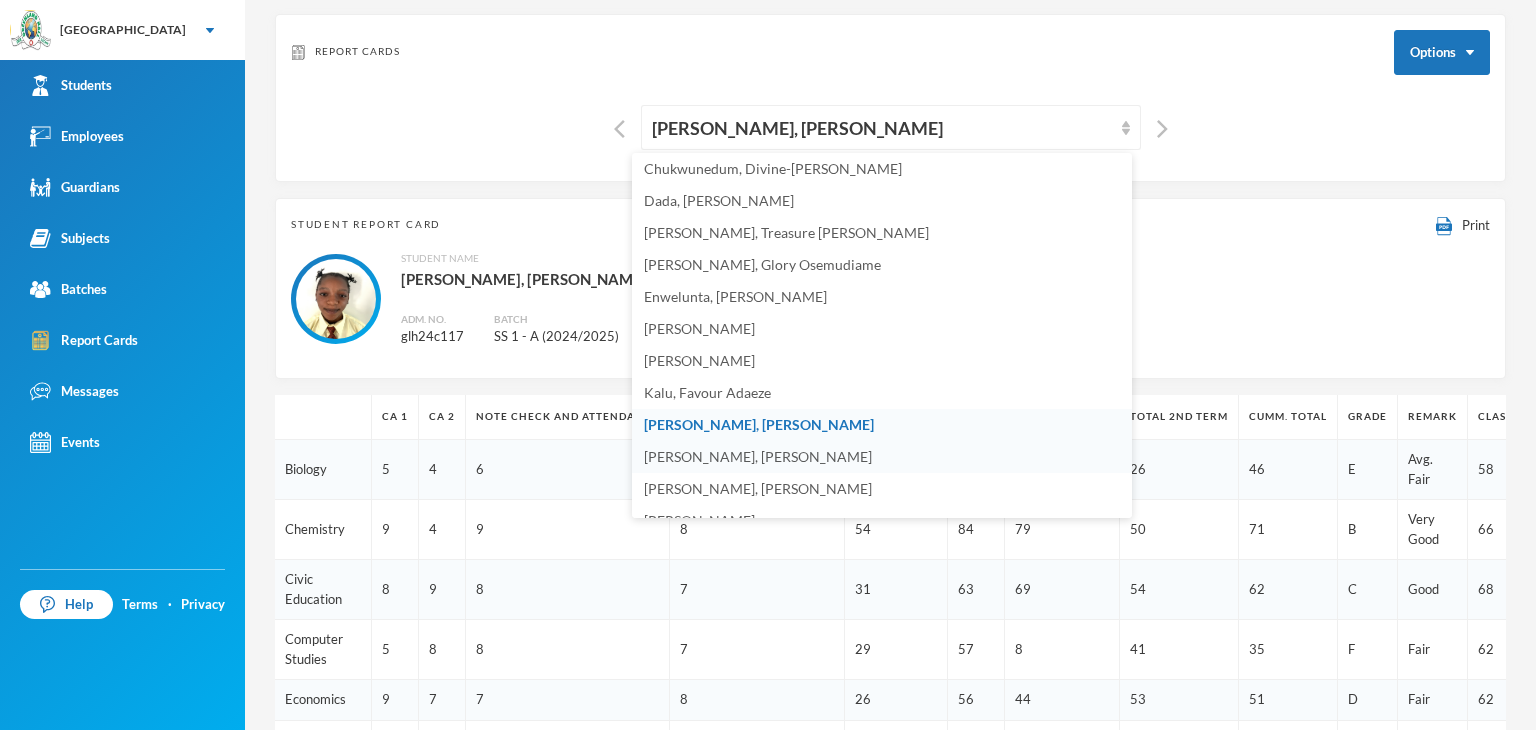 click on "[PERSON_NAME], [PERSON_NAME]" at bounding box center (882, 457) 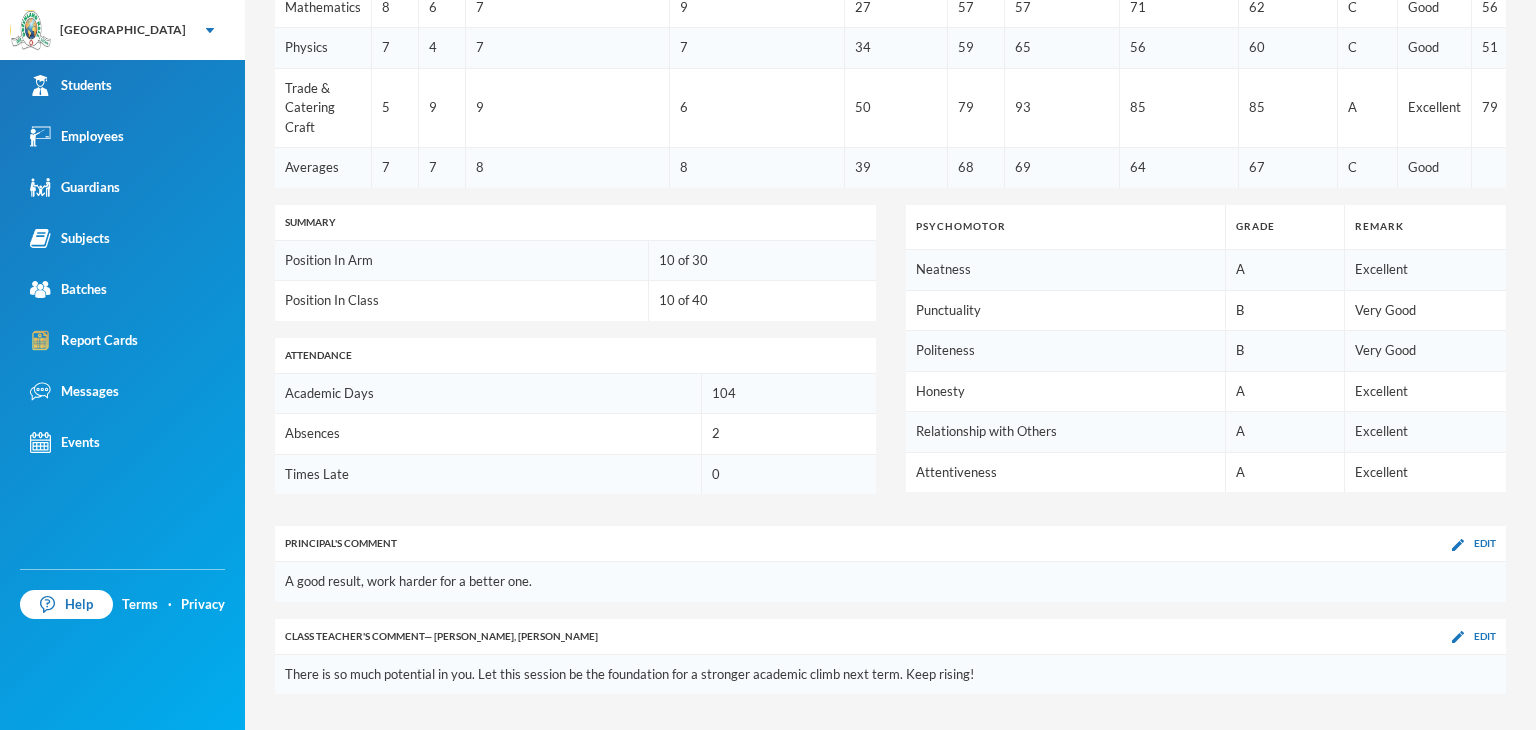 scroll, scrollTop: 1023, scrollLeft: 0, axis: vertical 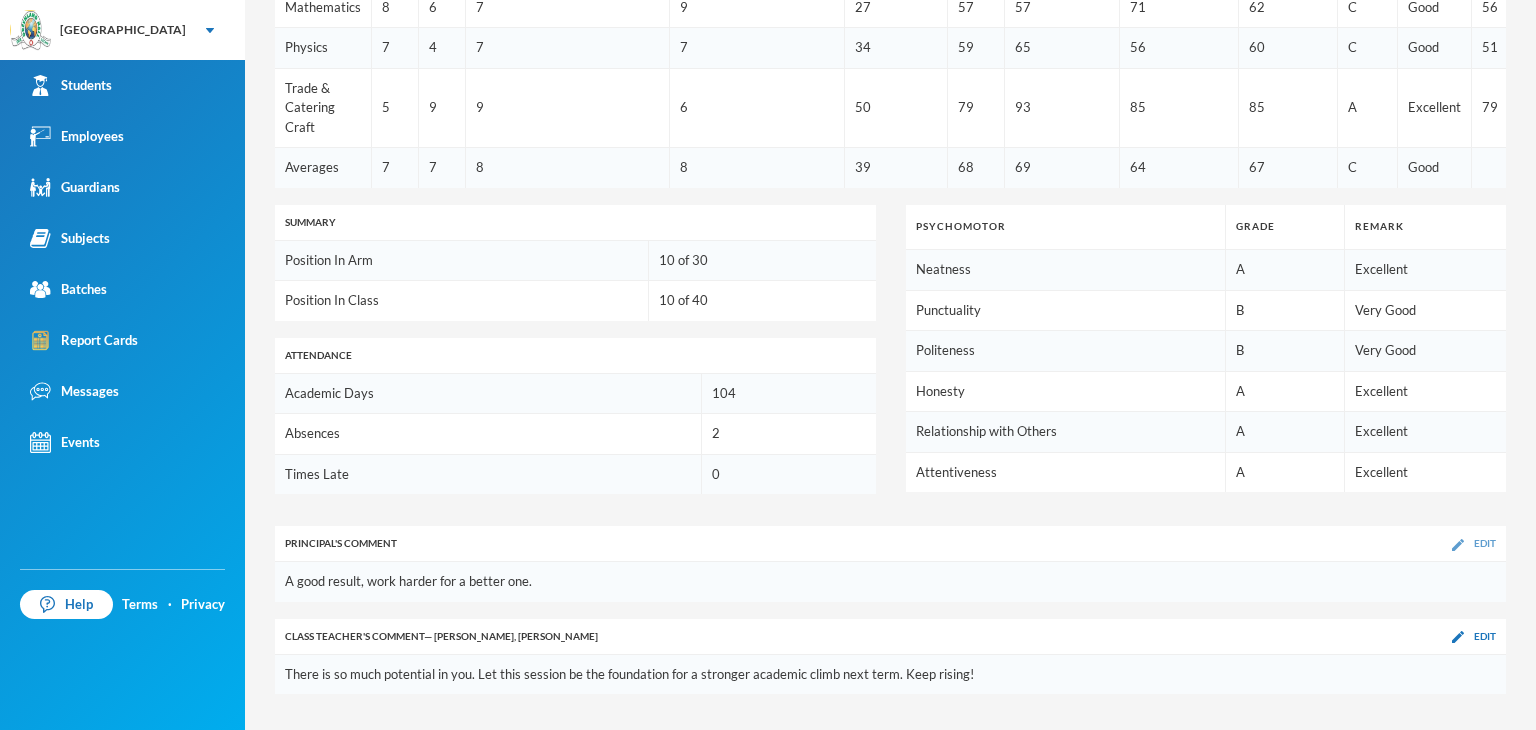 click at bounding box center (1458, 545) 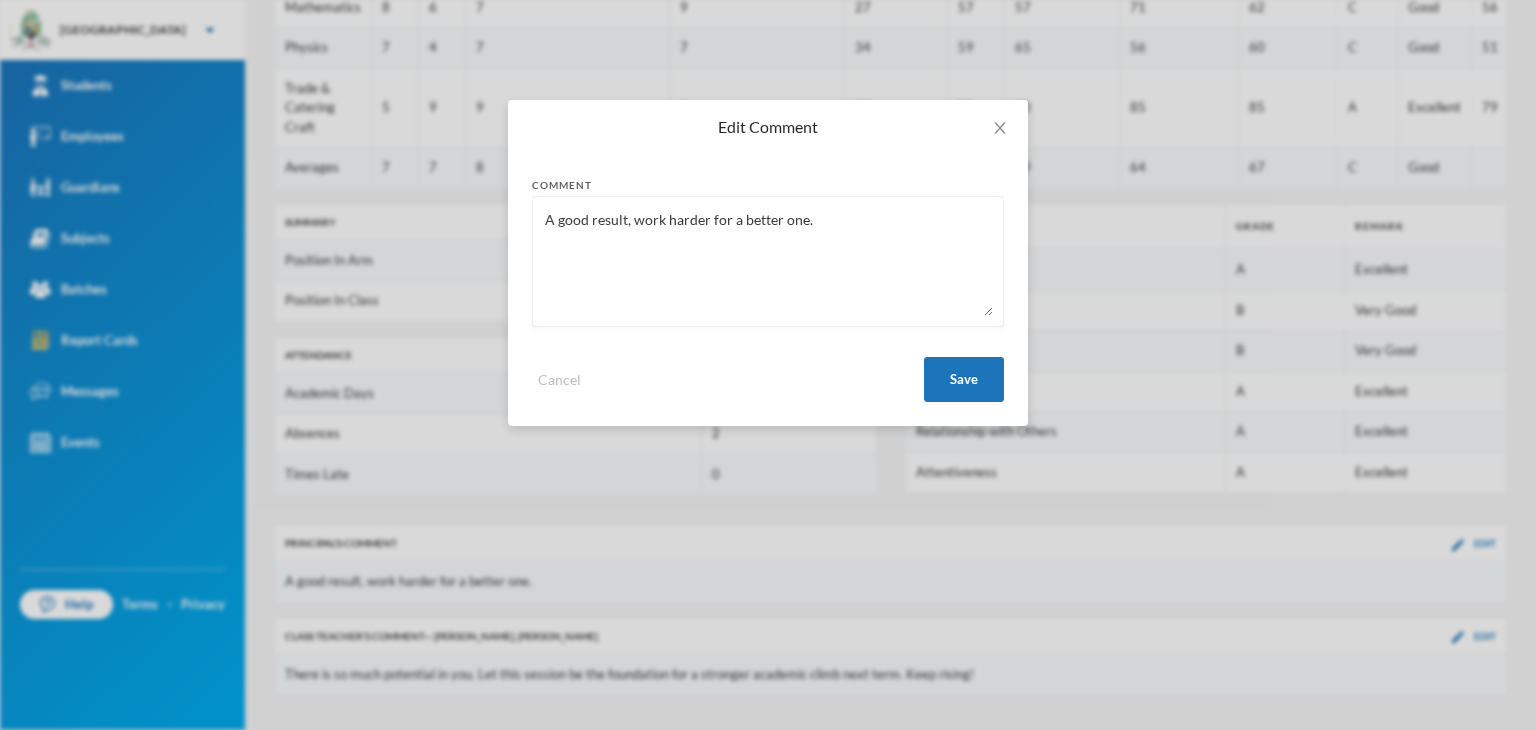 click on "A good result, work harder for a better one." at bounding box center (768, 261) 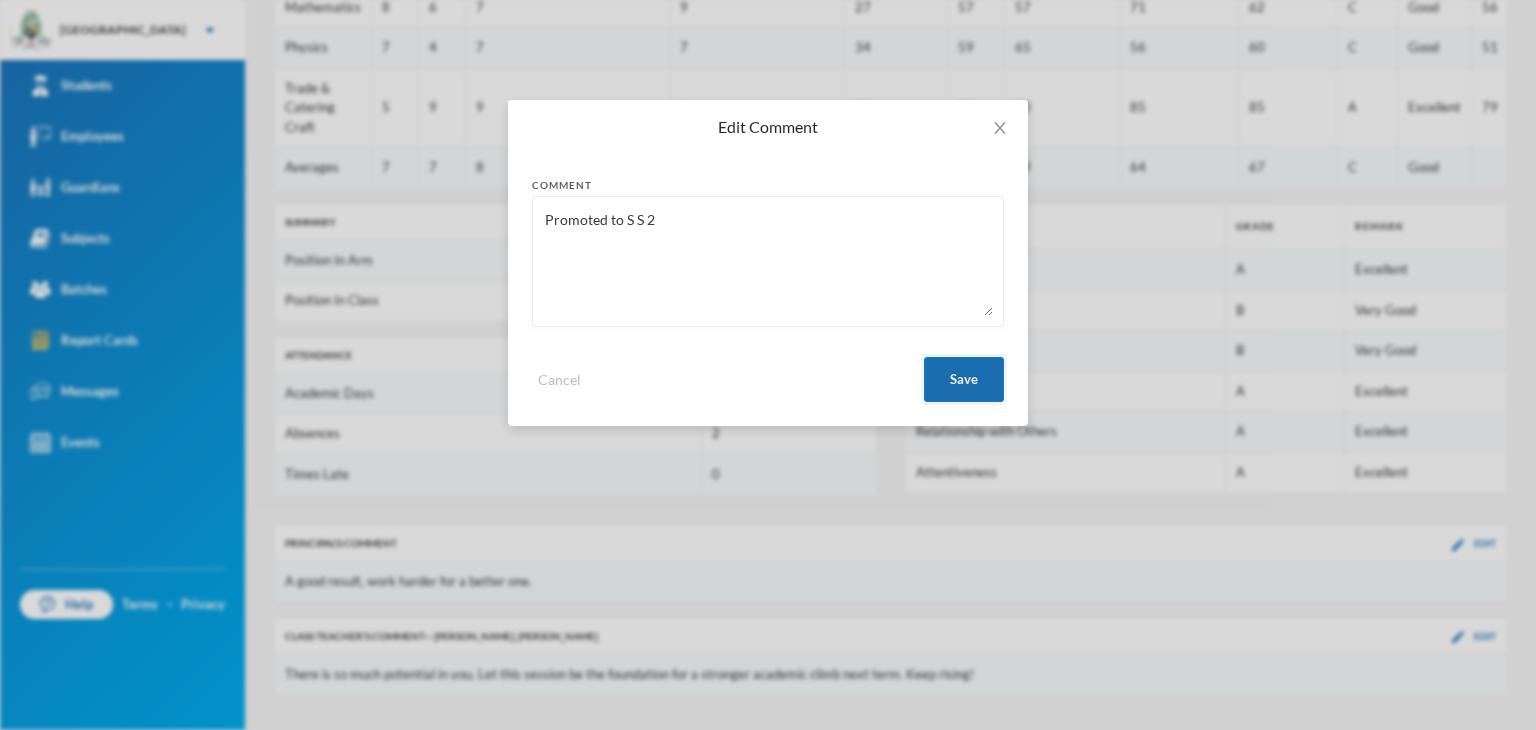 type on "Promoted to S S 2" 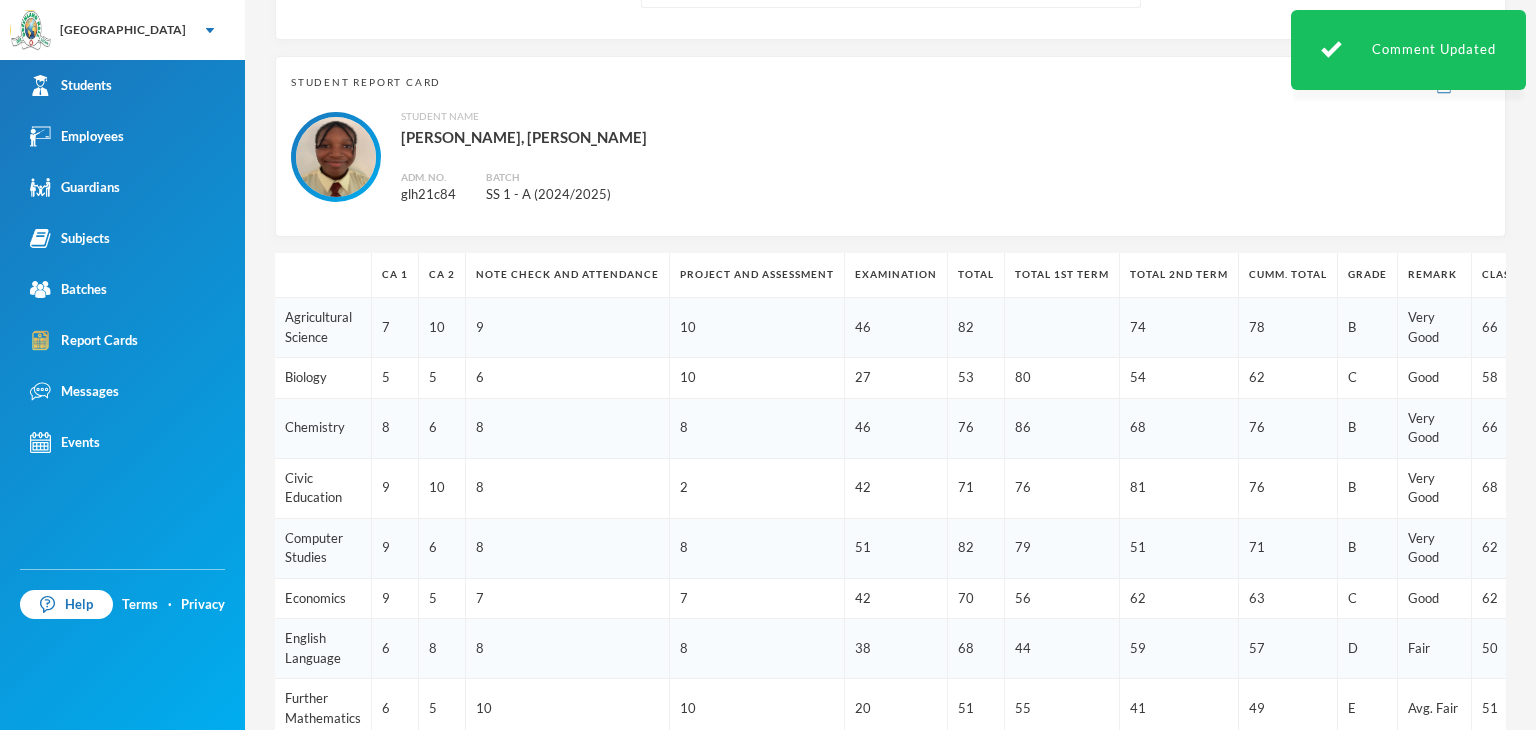 scroll, scrollTop: 0, scrollLeft: 0, axis: both 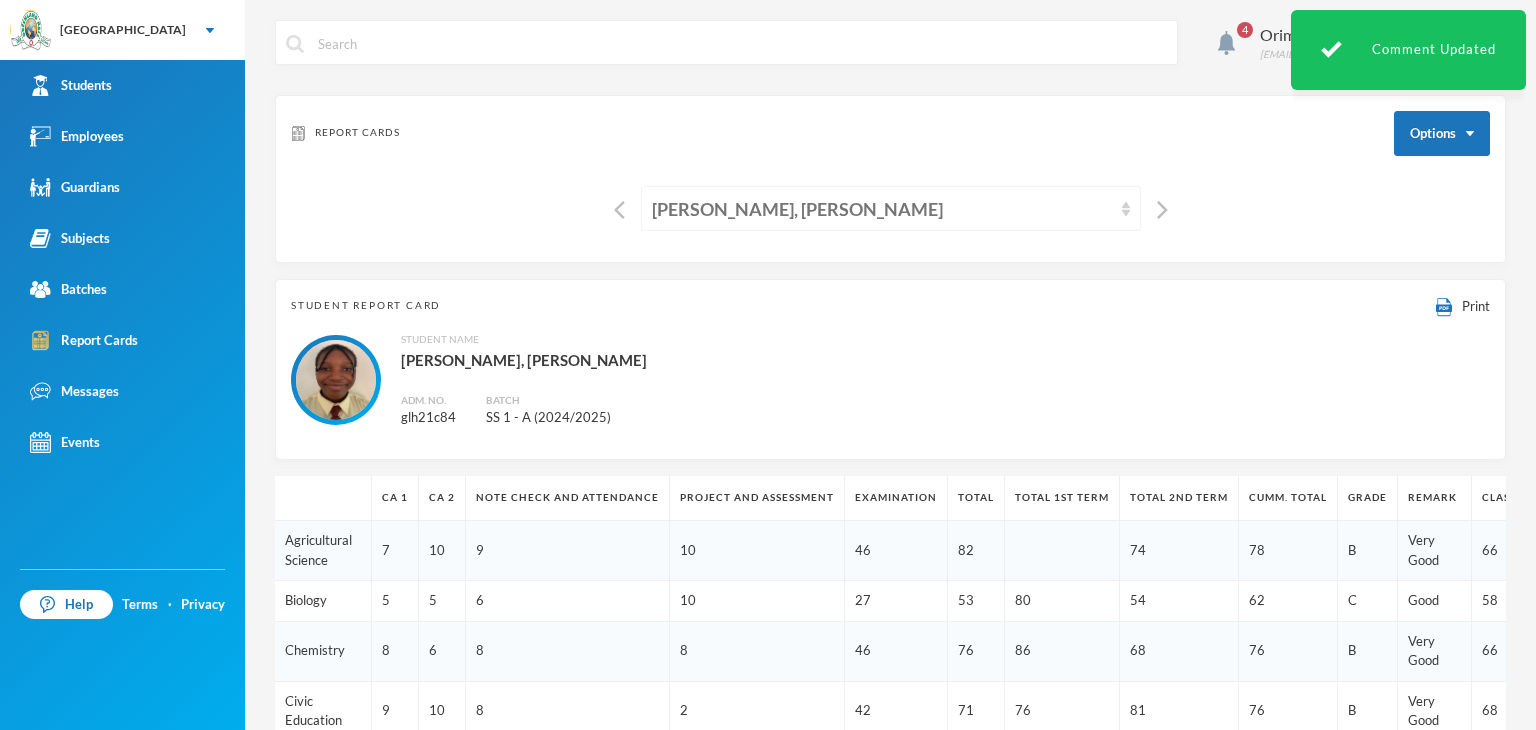 click on "[PERSON_NAME], [PERSON_NAME]" at bounding box center [882, 209] 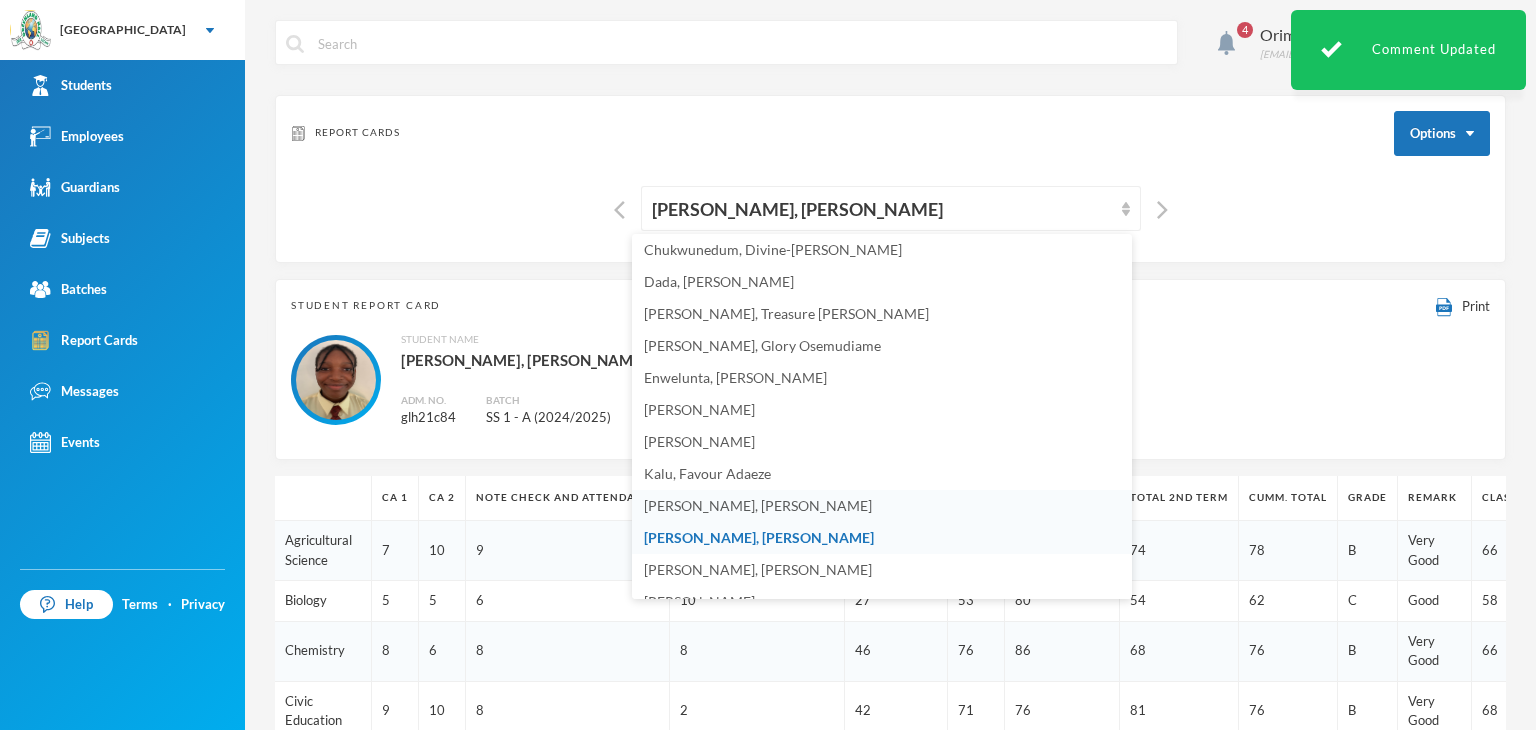 click on "[PERSON_NAME], [PERSON_NAME]" at bounding box center (758, 505) 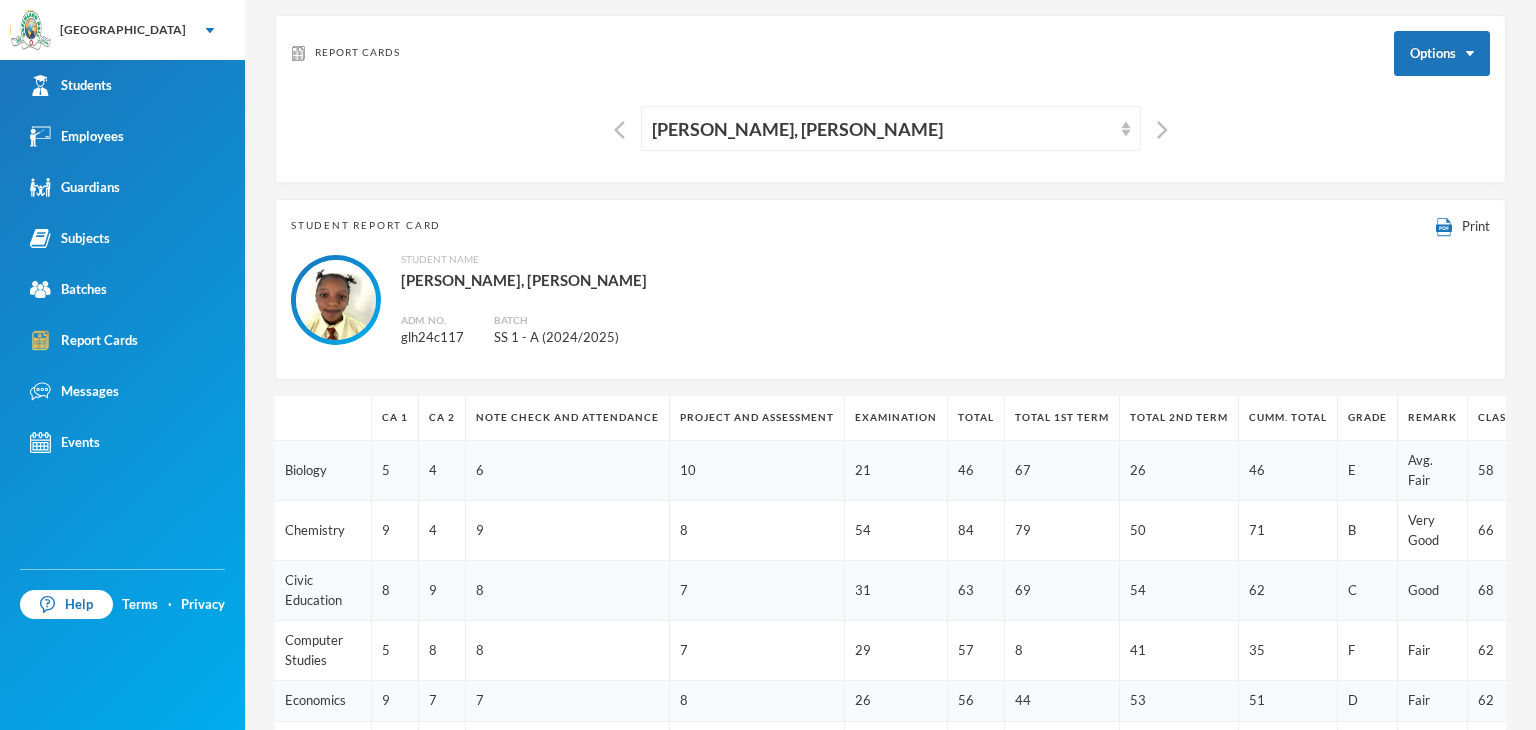 scroll, scrollTop: 0, scrollLeft: 0, axis: both 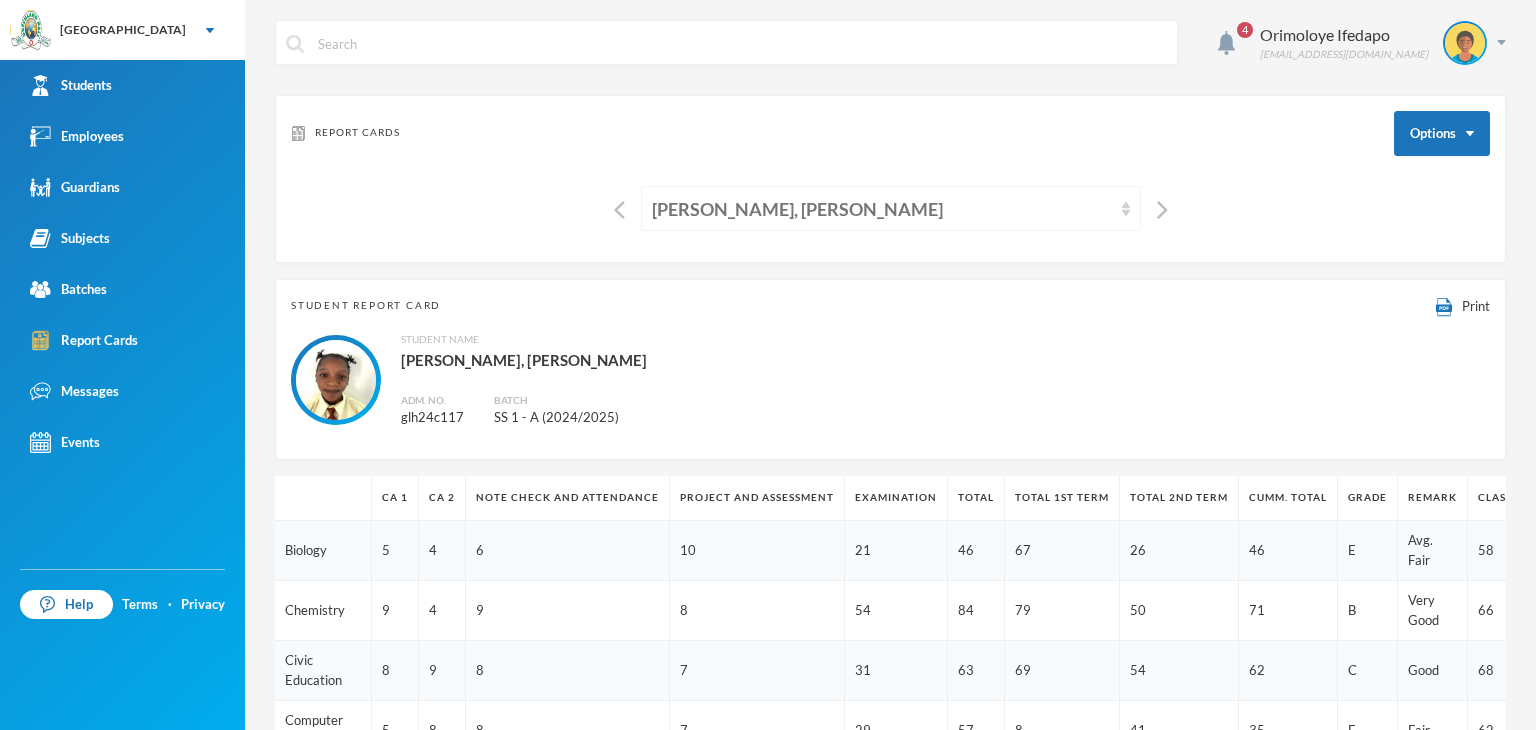click on "[PERSON_NAME], [PERSON_NAME]" at bounding box center (882, 209) 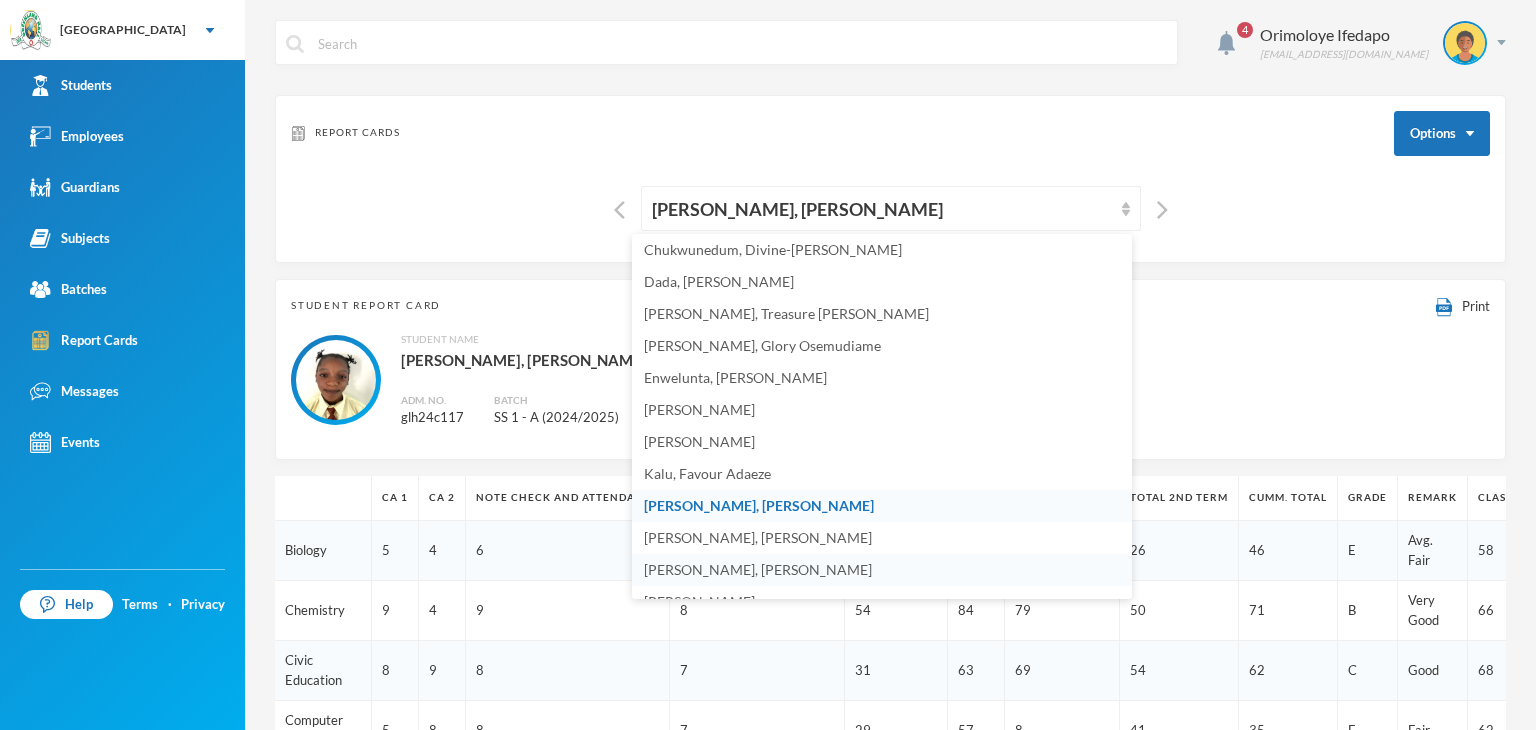 click on "[PERSON_NAME], [PERSON_NAME]" at bounding box center (758, 569) 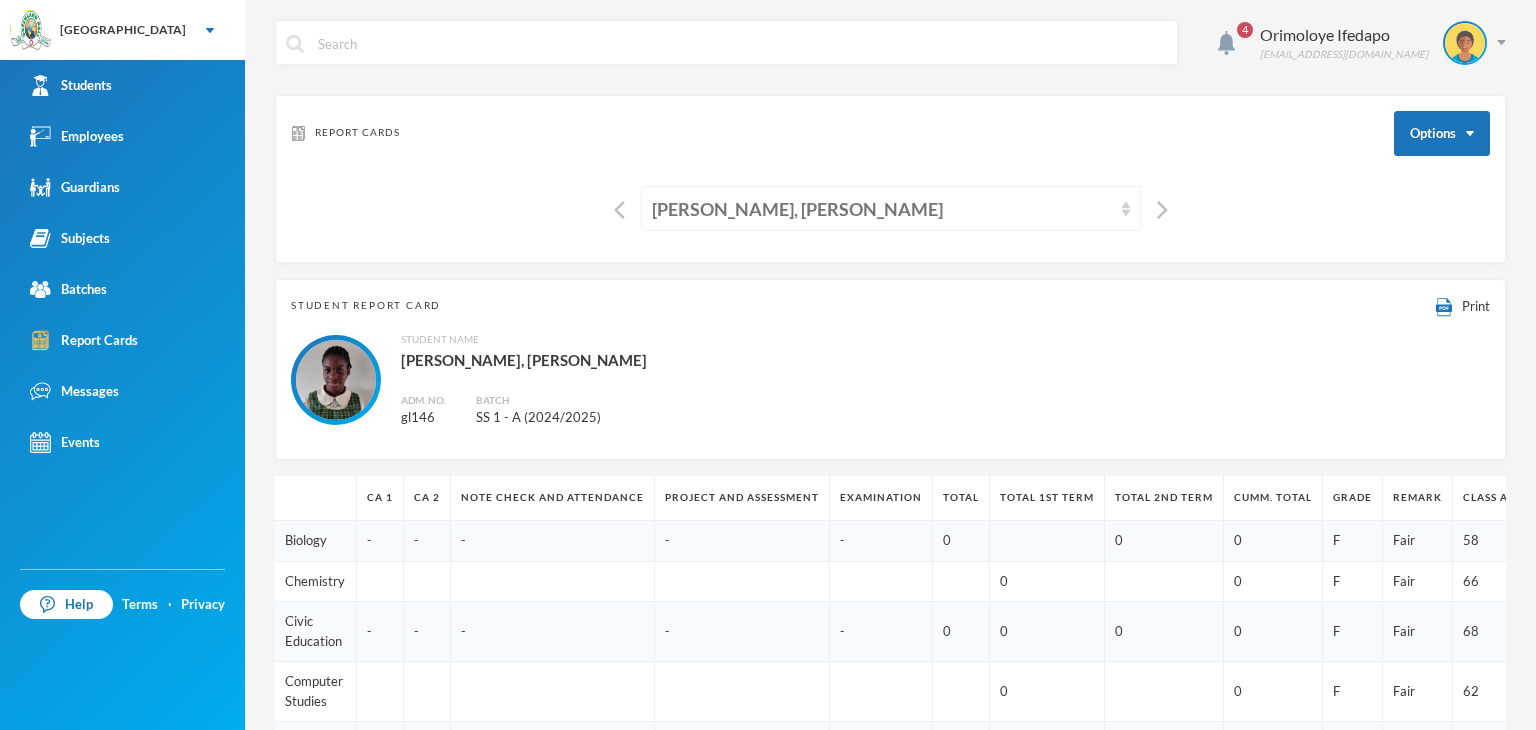 click on "[PERSON_NAME], [PERSON_NAME]" at bounding box center (882, 209) 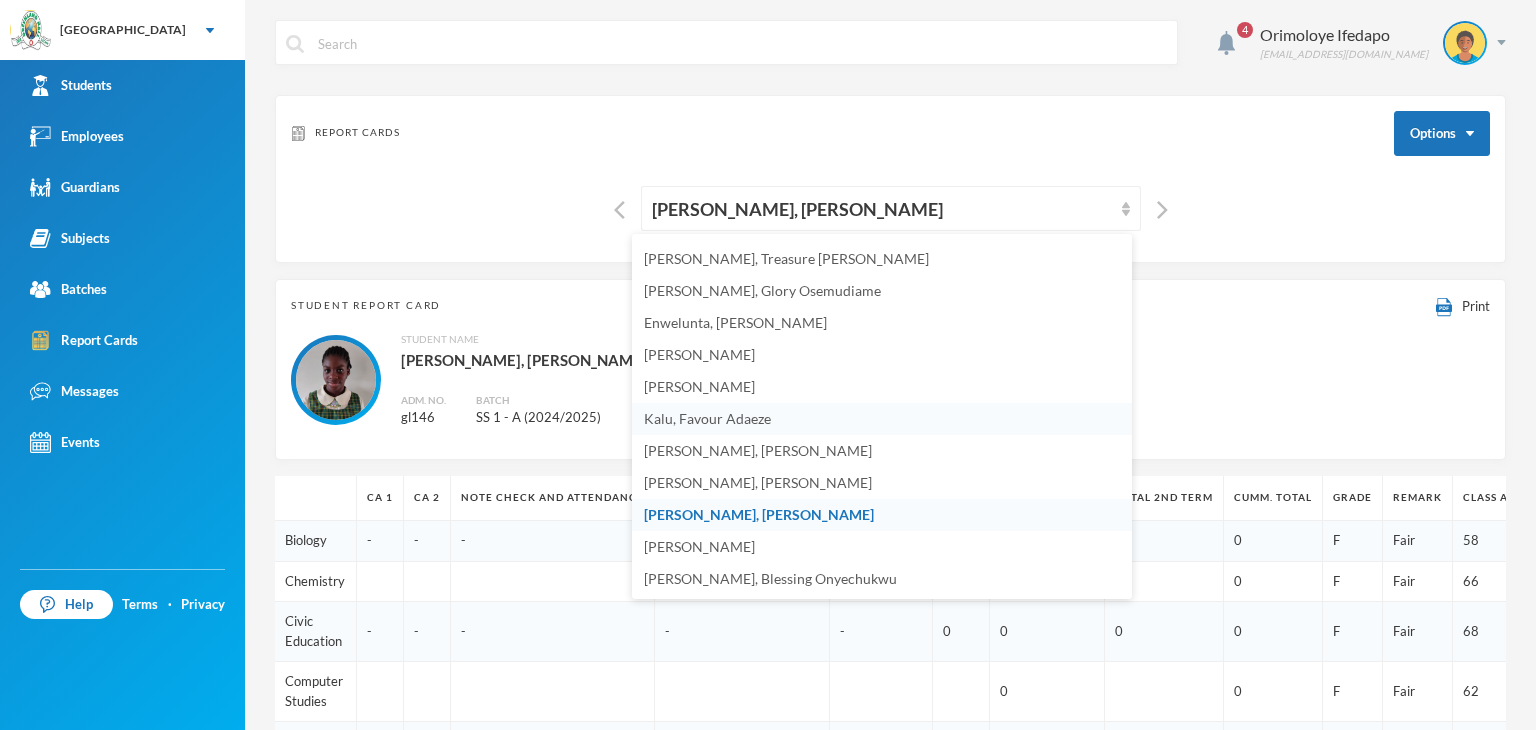 scroll, scrollTop: 392, scrollLeft: 0, axis: vertical 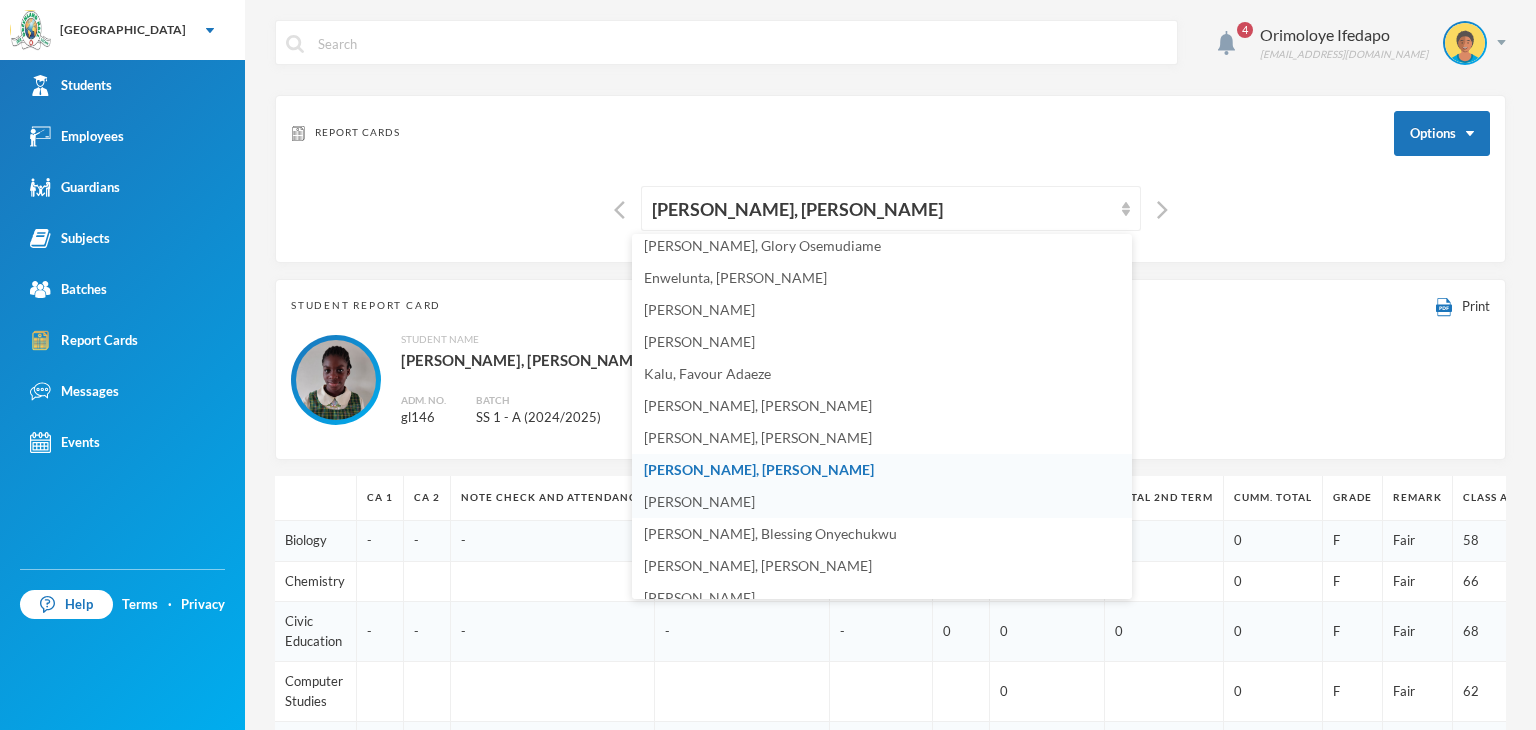 click on "Musa, Cecelia Mulaja" at bounding box center [699, 501] 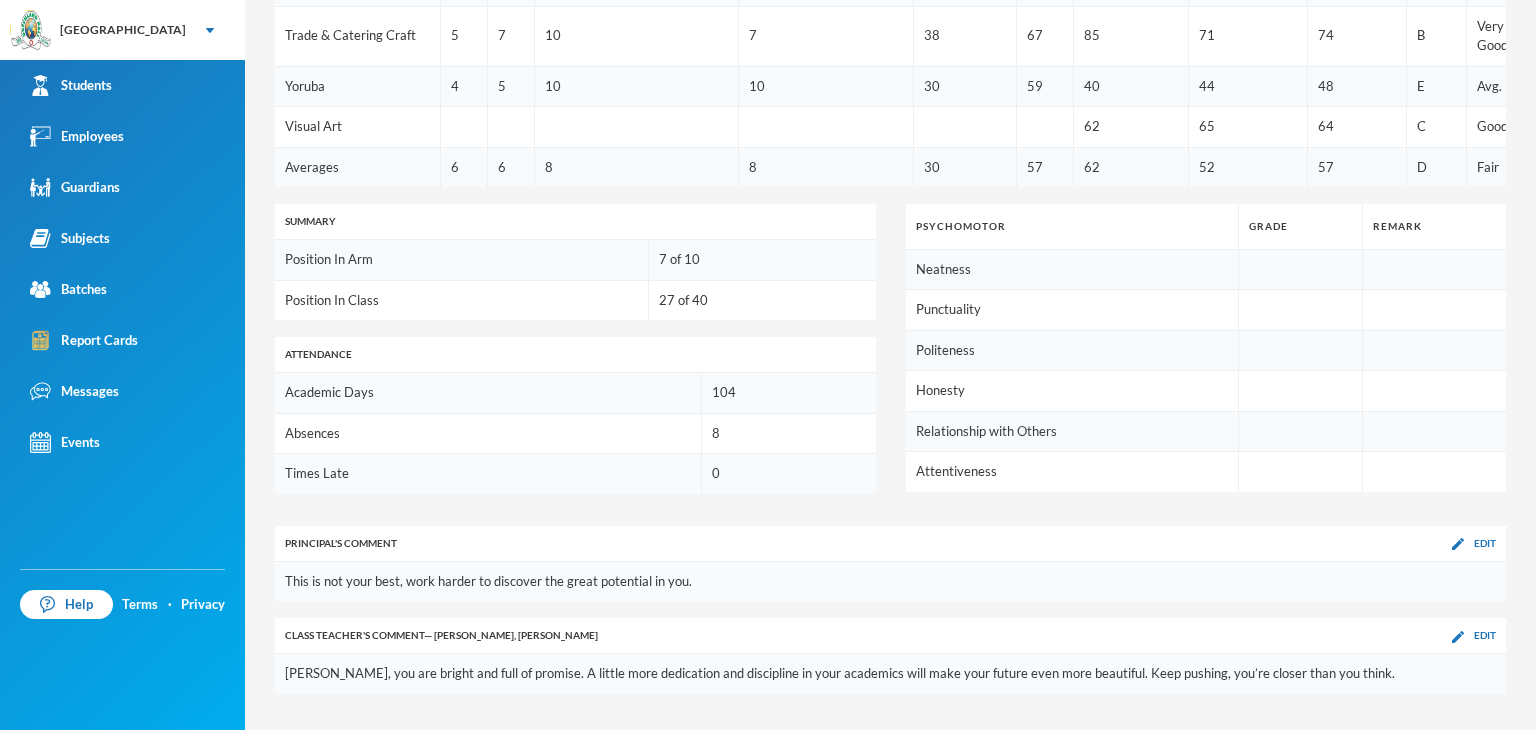 scroll, scrollTop: 1023, scrollLeft: 0, axis: vertical 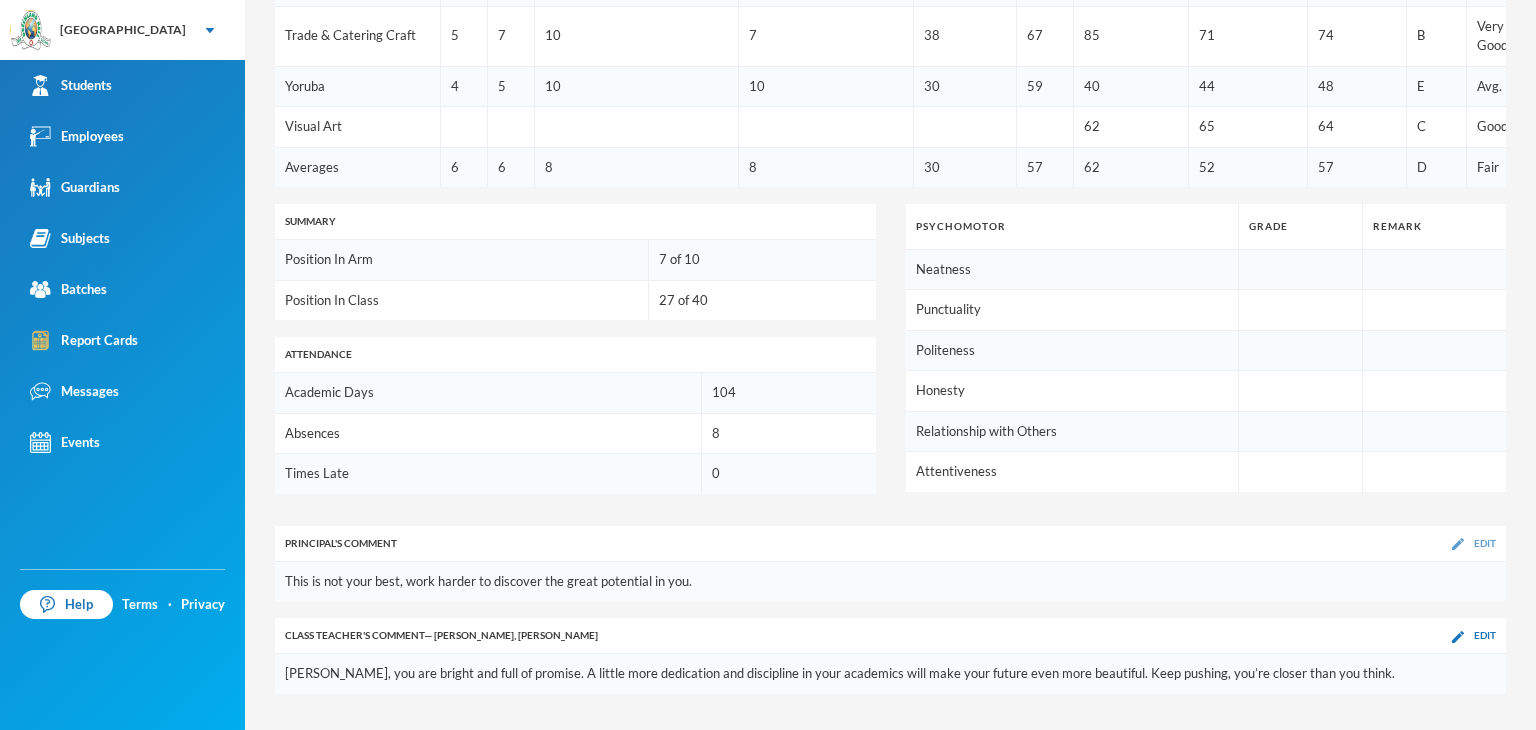 click at bounding box center [1458, 544] 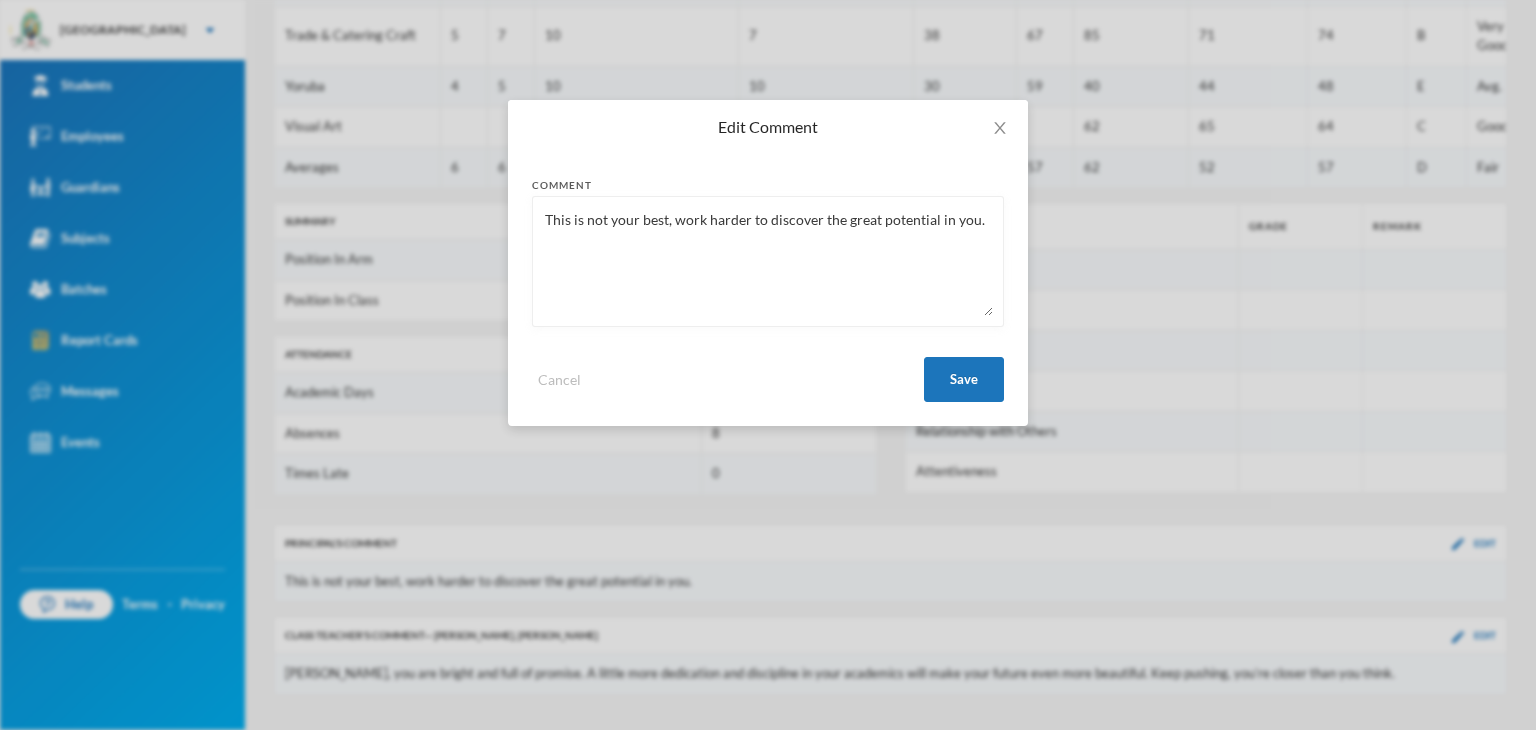 click on "This is not your best, work harder to discover the great potential in you." at bounding box center [768, 261] 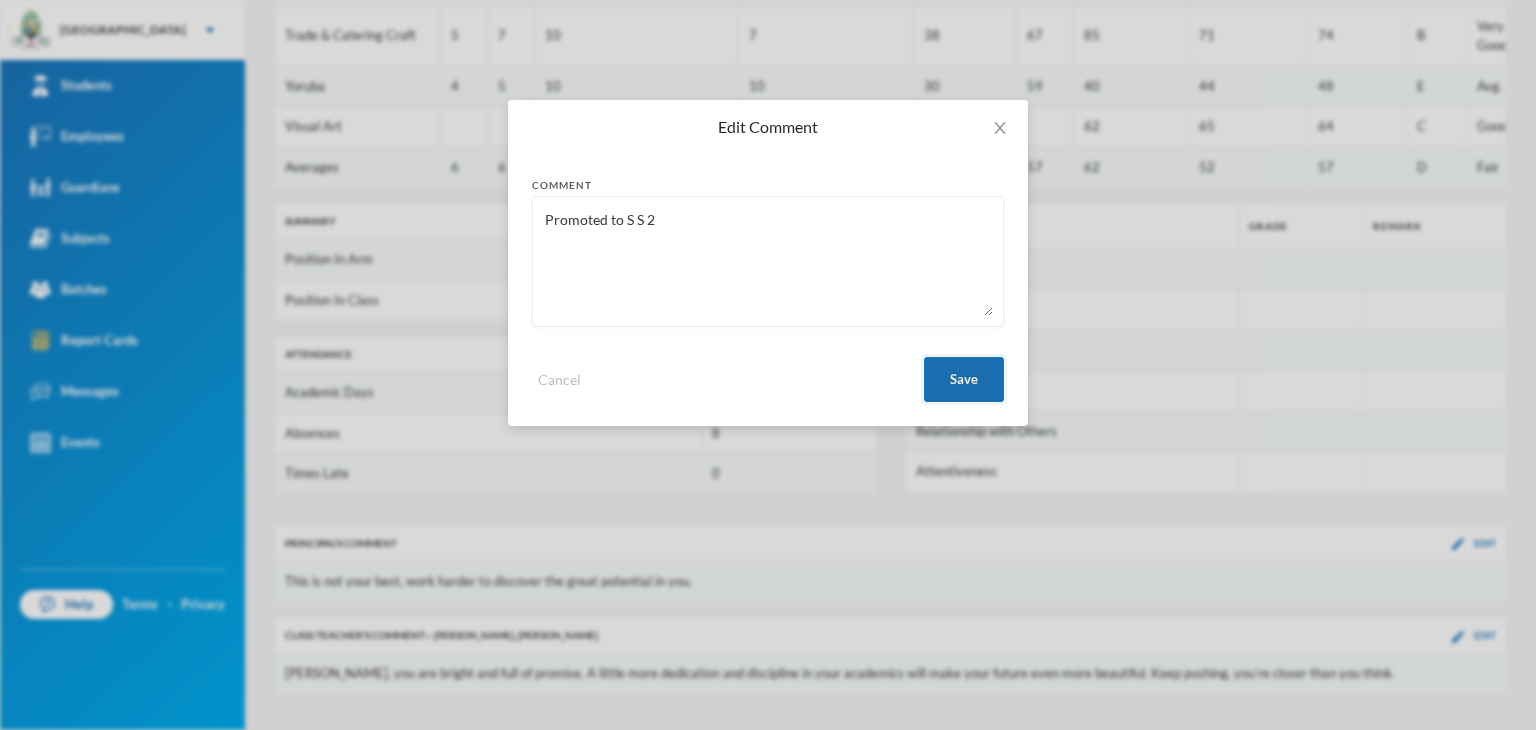 type on "Promoted to S S 2" 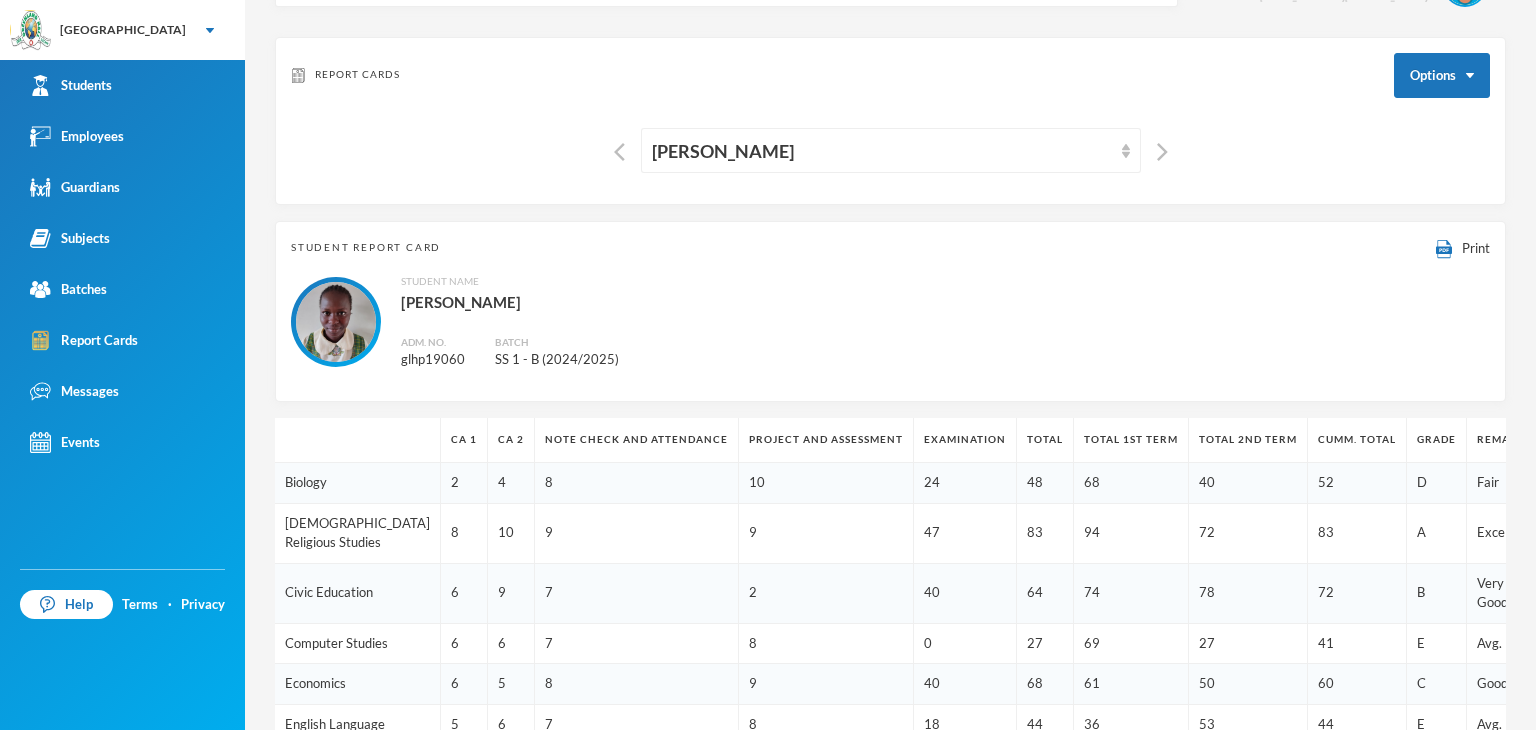 scroll, scrollTop: 0, scrollLeft: 0, axis: both 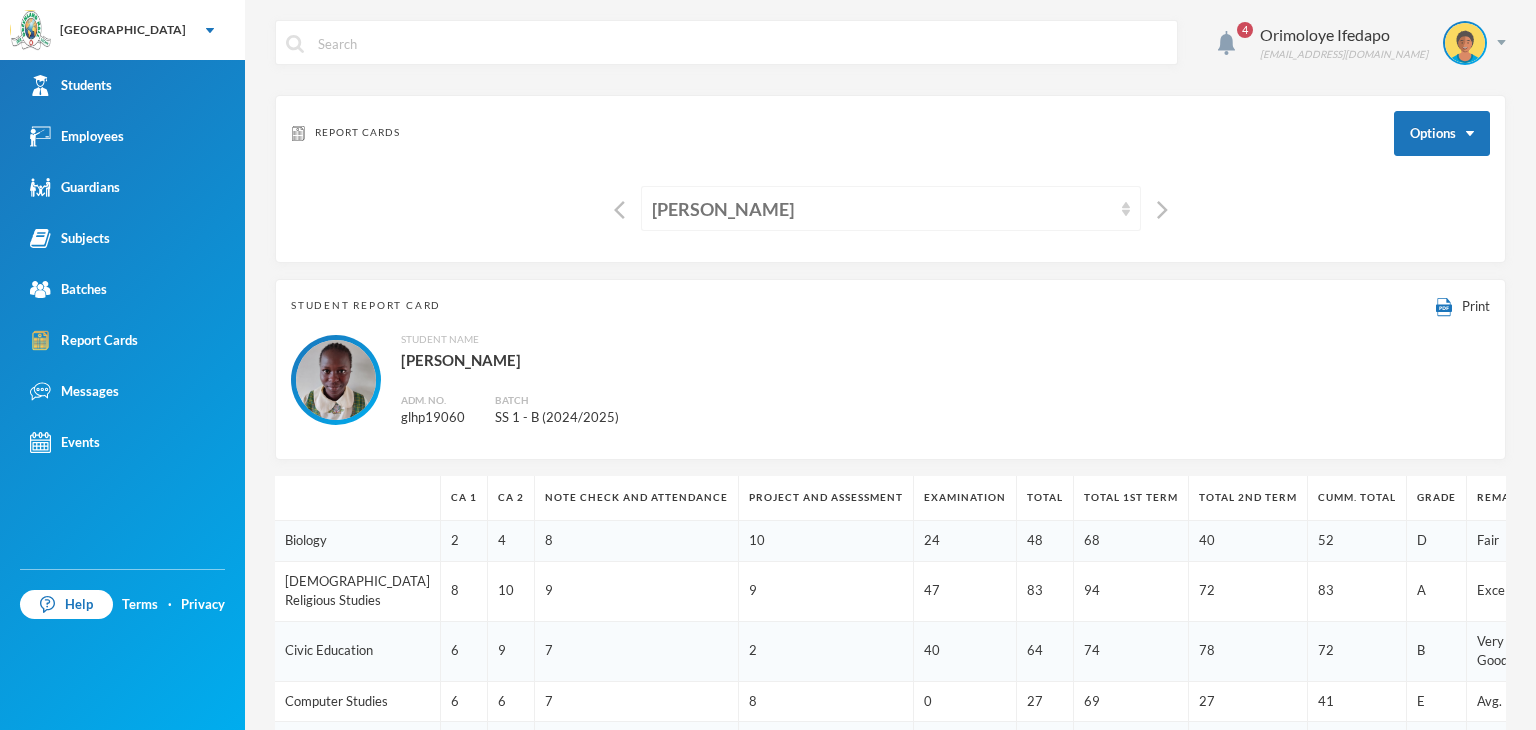 click on "Musa, Cecelia Mulaja" at bounding box center [882, 209] 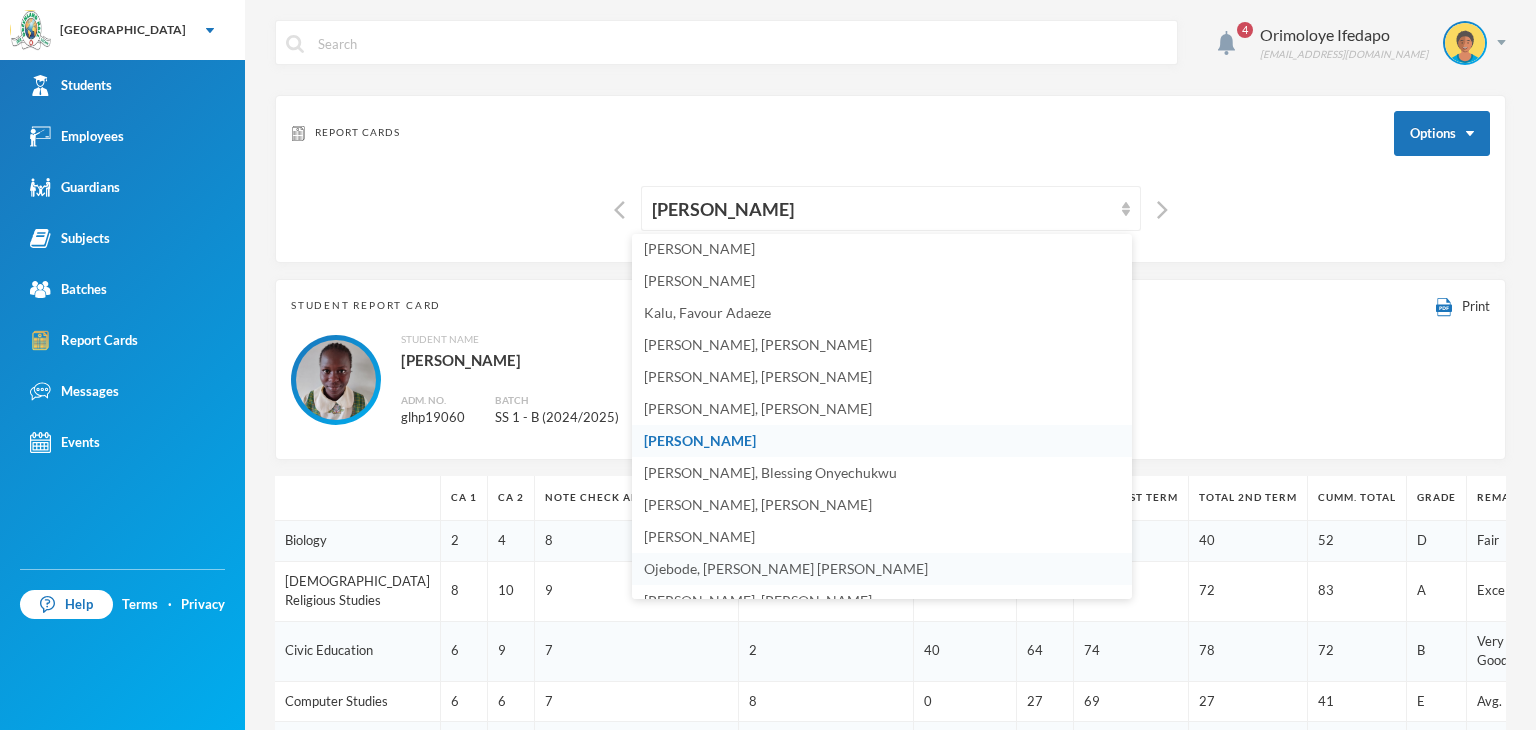scroll, scrollTop: 488, scrollLeft: 0, axis: vertical 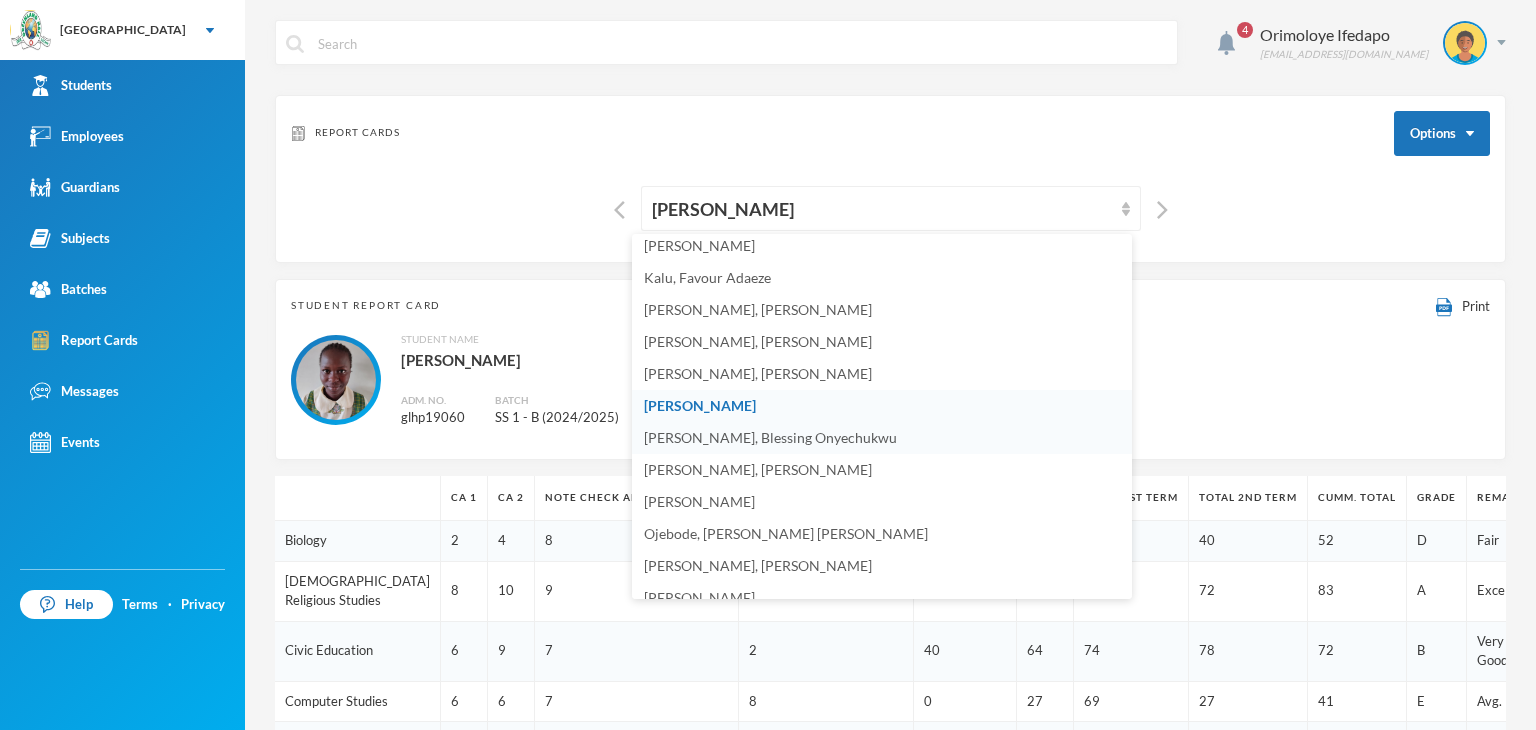 click on "Nnadi, Blessing Onyechukwu" at bounding box center (770, 437) 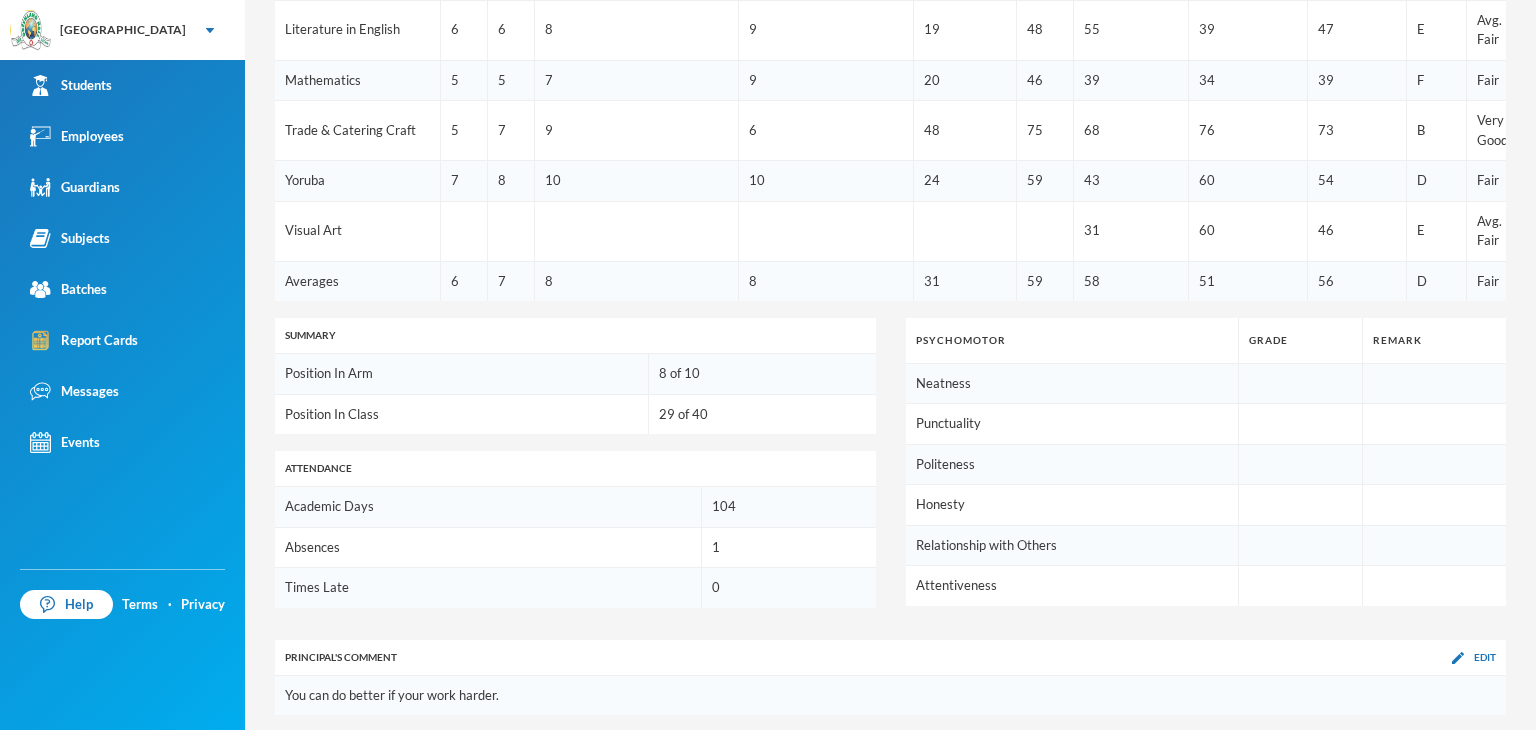 scroll, scrollTop: 1043, scrollLeft: 0, axis: vertical 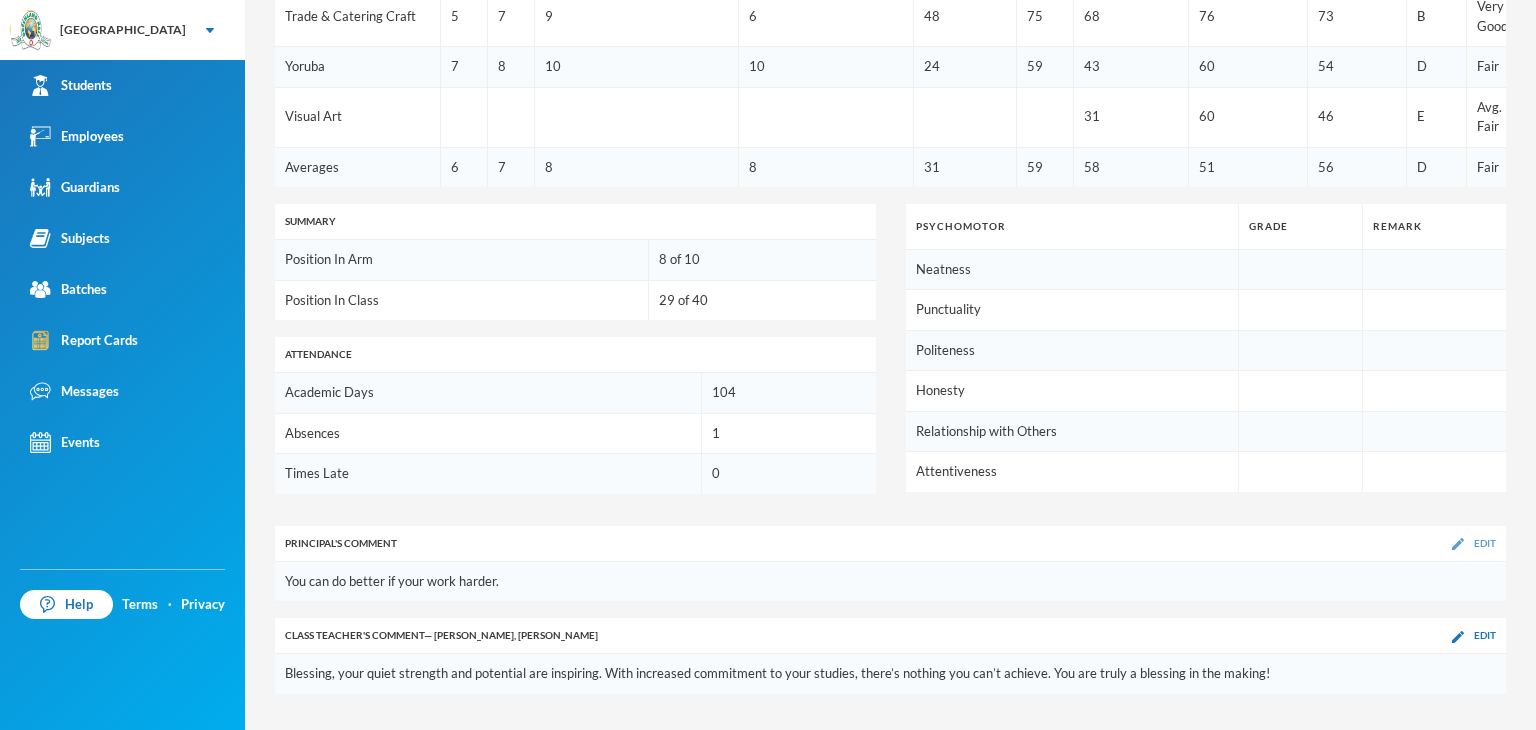 click at bounding box center [1458, 544] 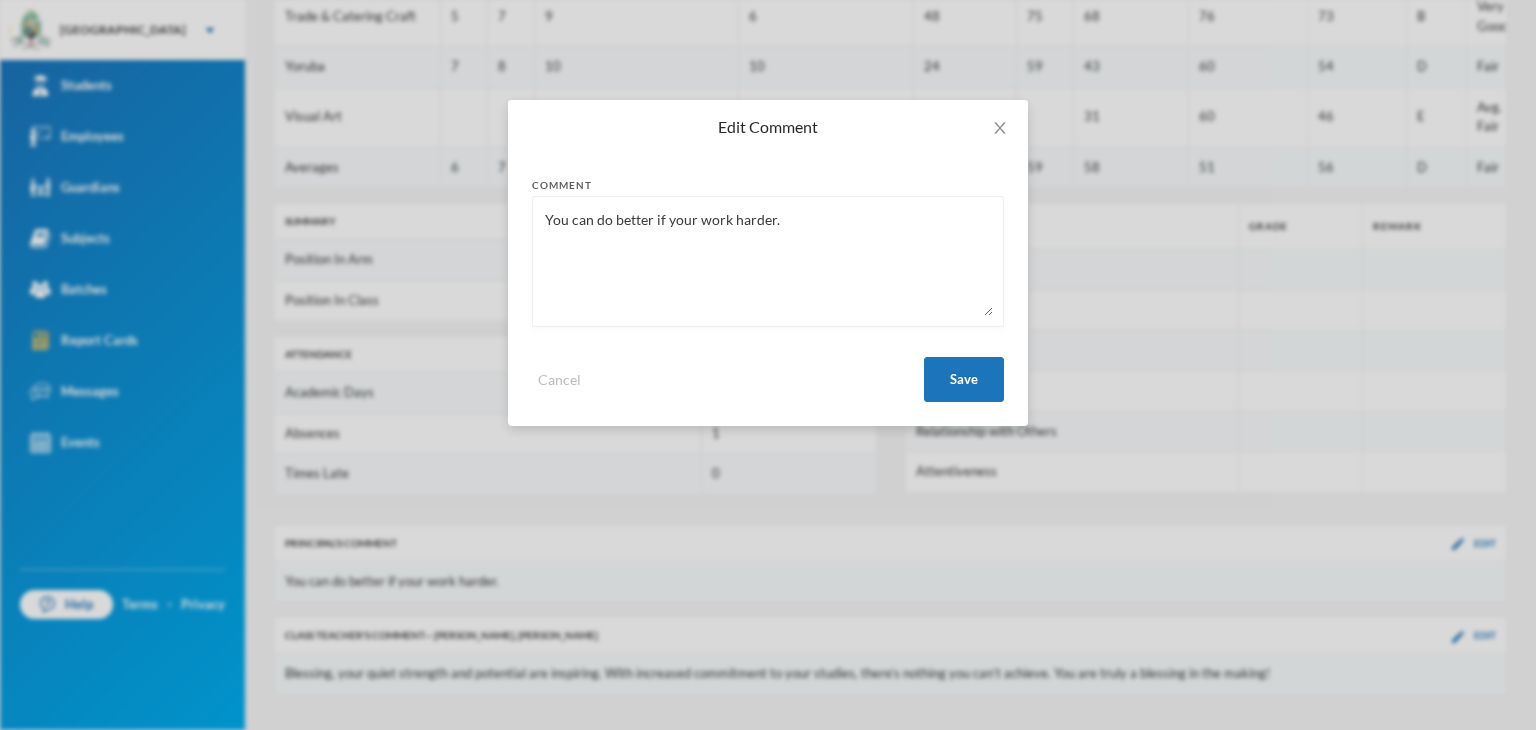 click on "You can do better if your work harder." at bounding box center (768, 261) 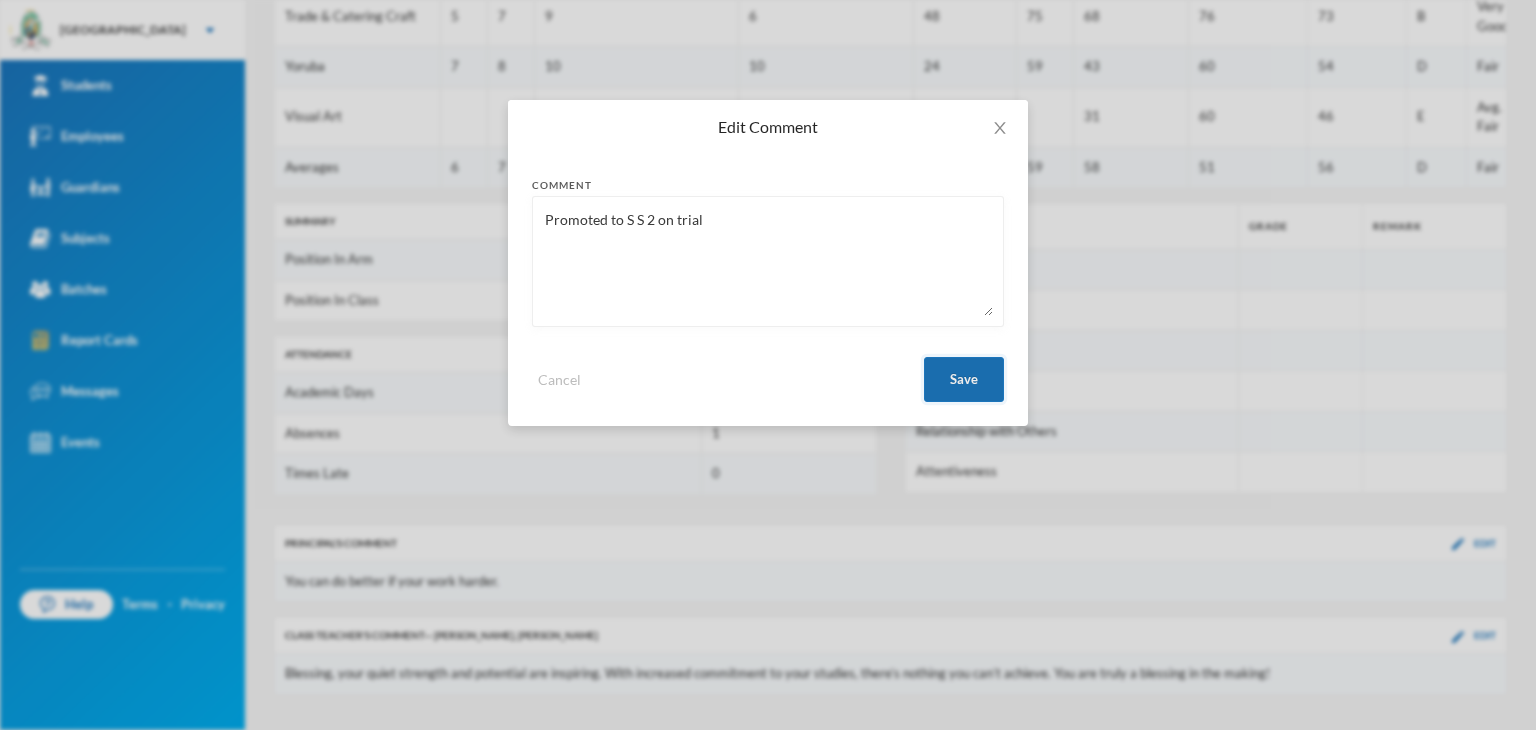 type on "Promoted to S S 2 on trial" 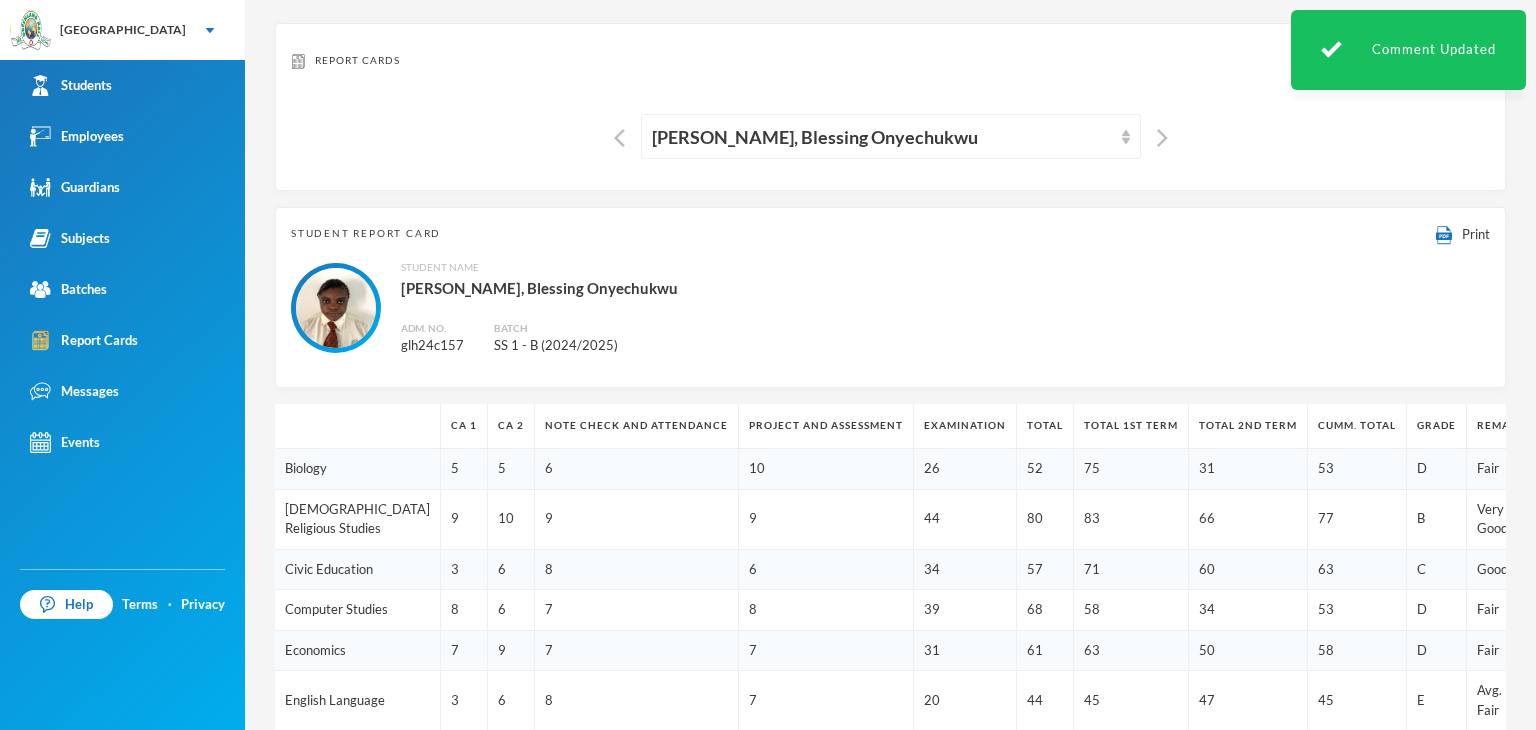 scroll, scrollTop: 0, scrollLeft: 0, axis: both 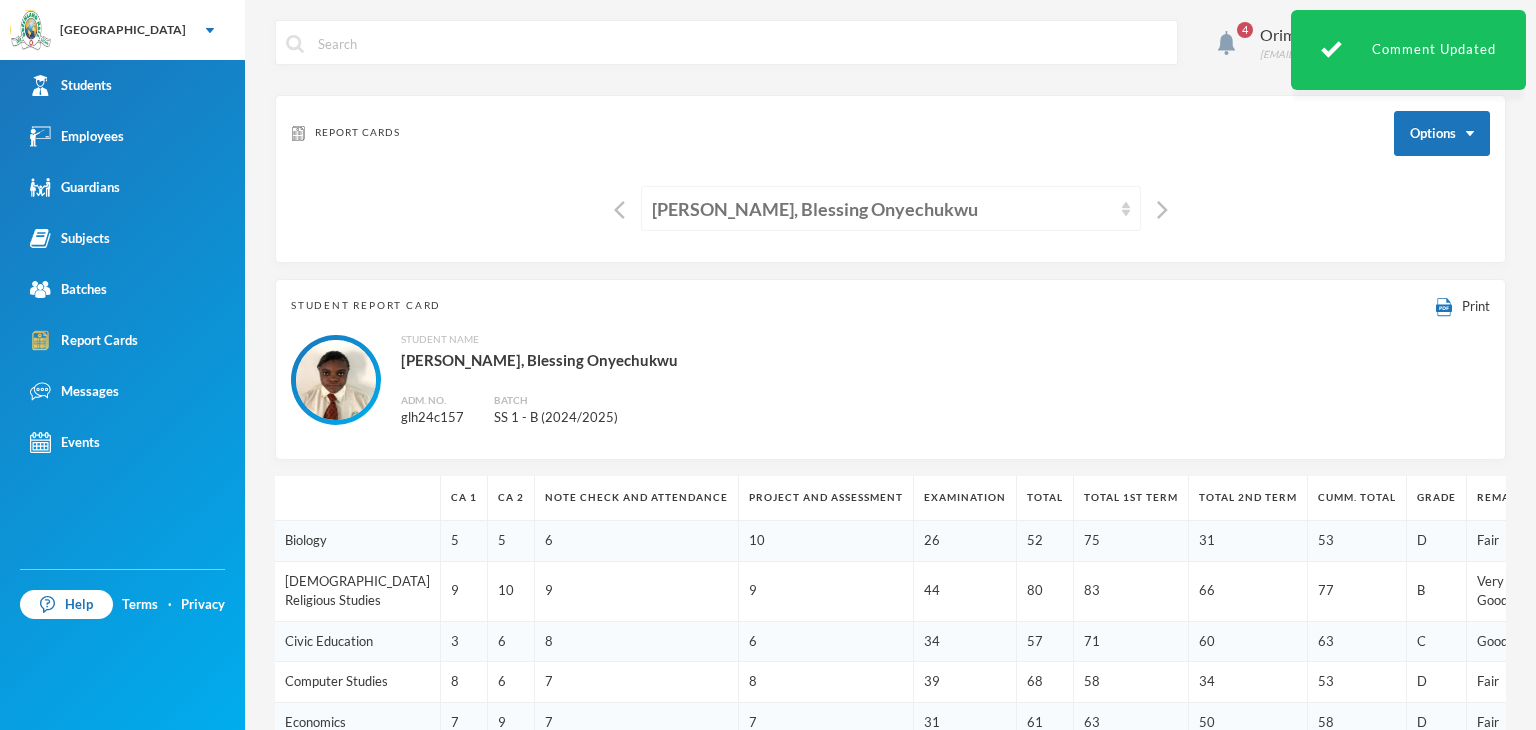 click on "Nnadi, Blessing Onyechukwu" at bounding box center [891, 208] 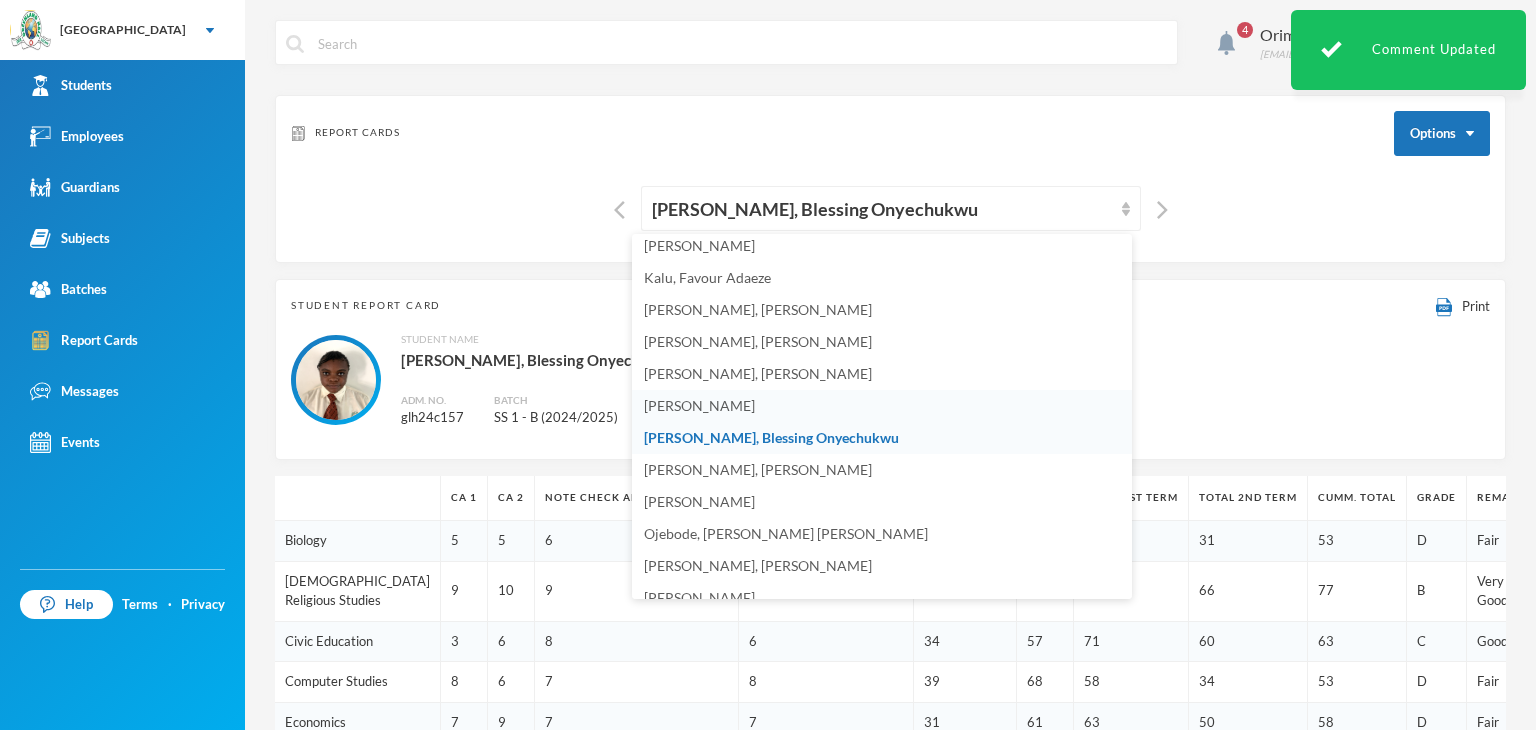 scroll, scrollTop: 484, scrollLeft: 0, axis: vertical 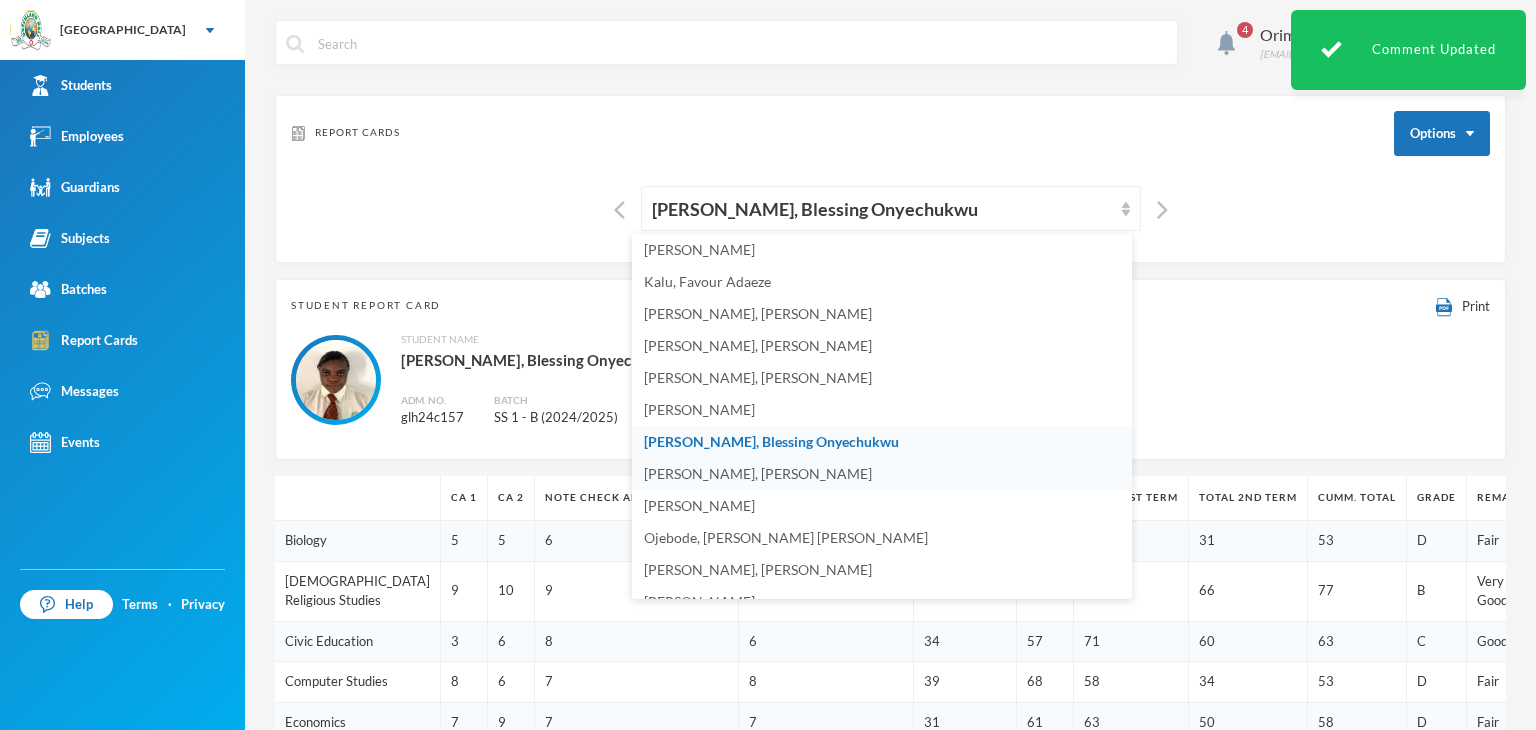 click on "Nwafor, Helen Chisom" at bounding box center [882, 474] 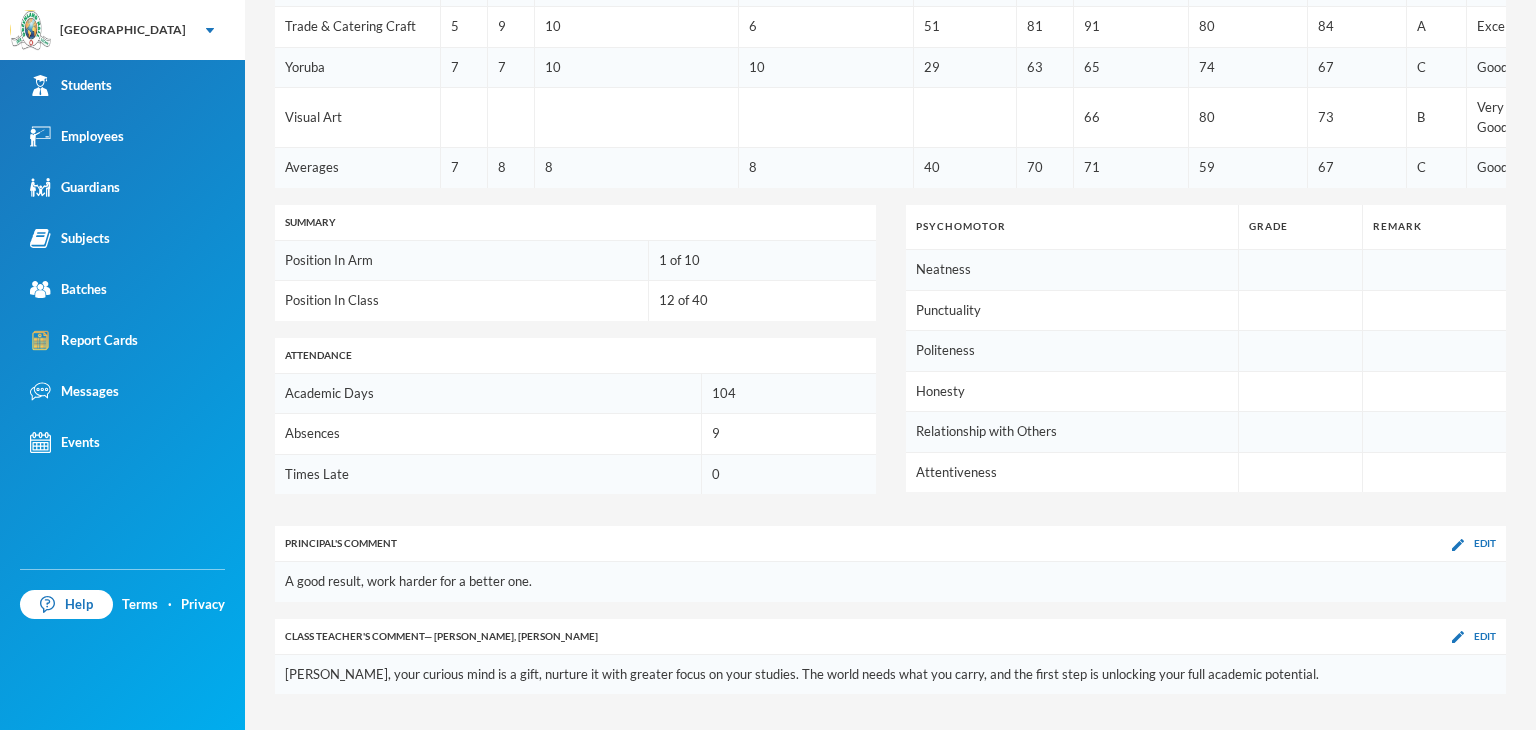scroll, scrollTop: 1062, scrollLeft: 0, axis: vertical 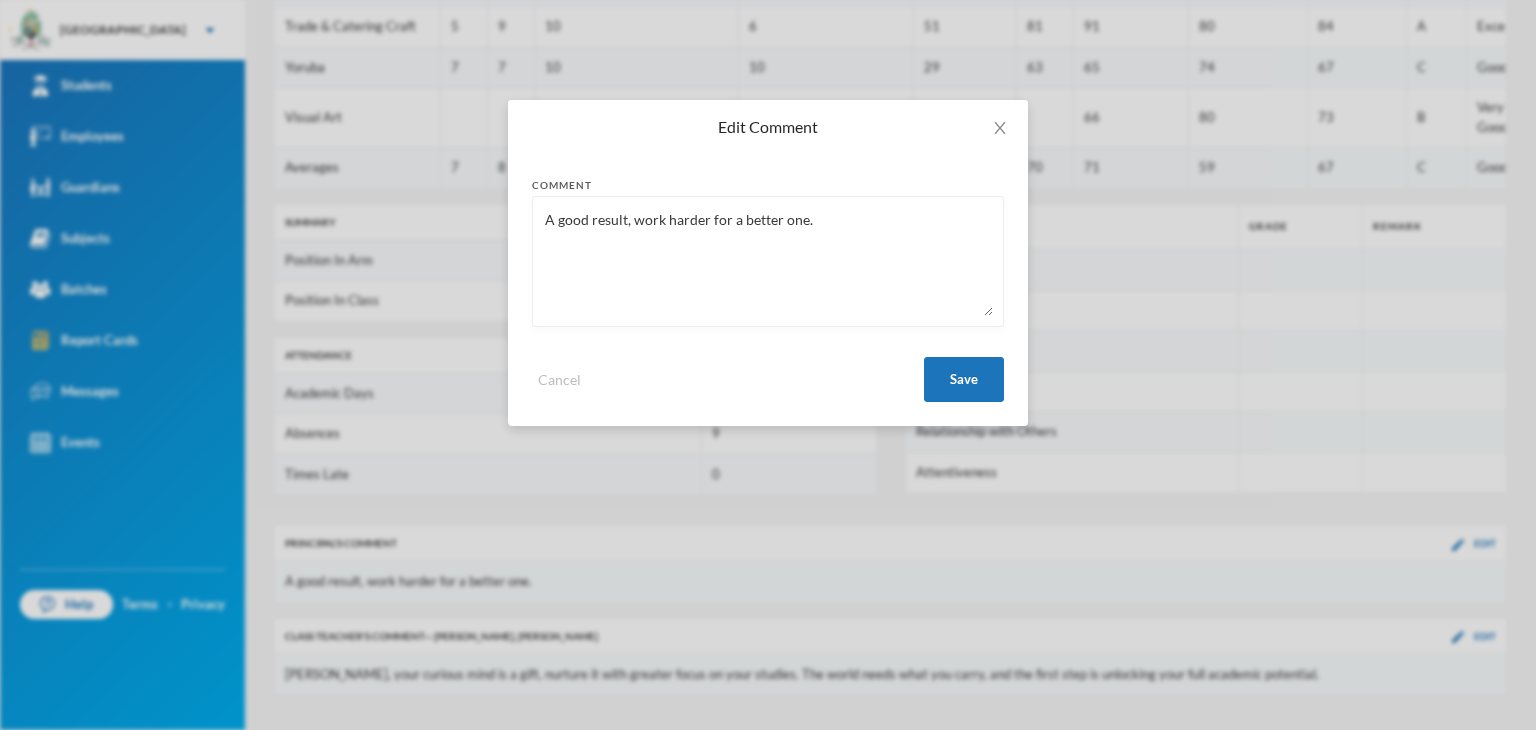 click on "A good result, work harder for a better one." at bounding box center [768, 261] 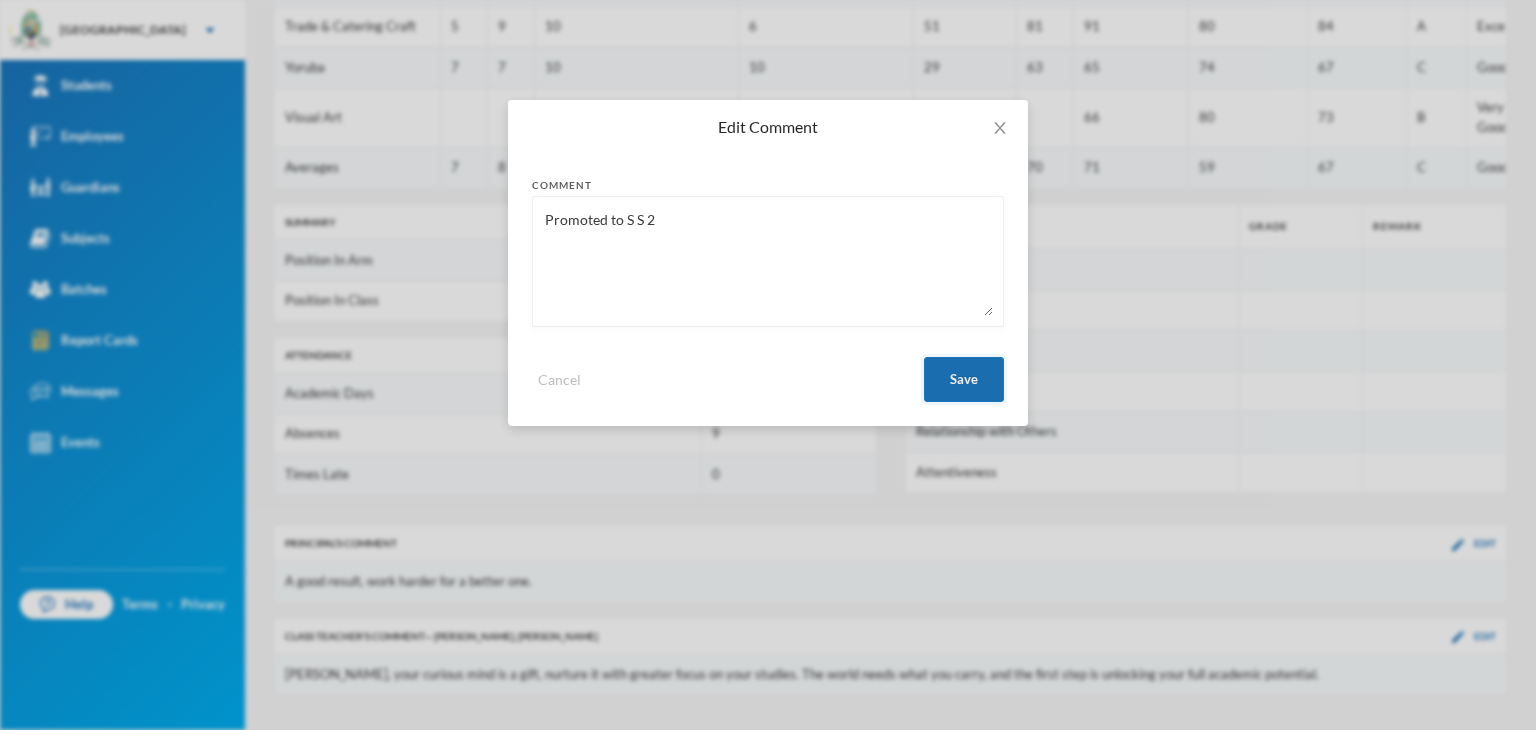 type on "Promoted to S S 2" 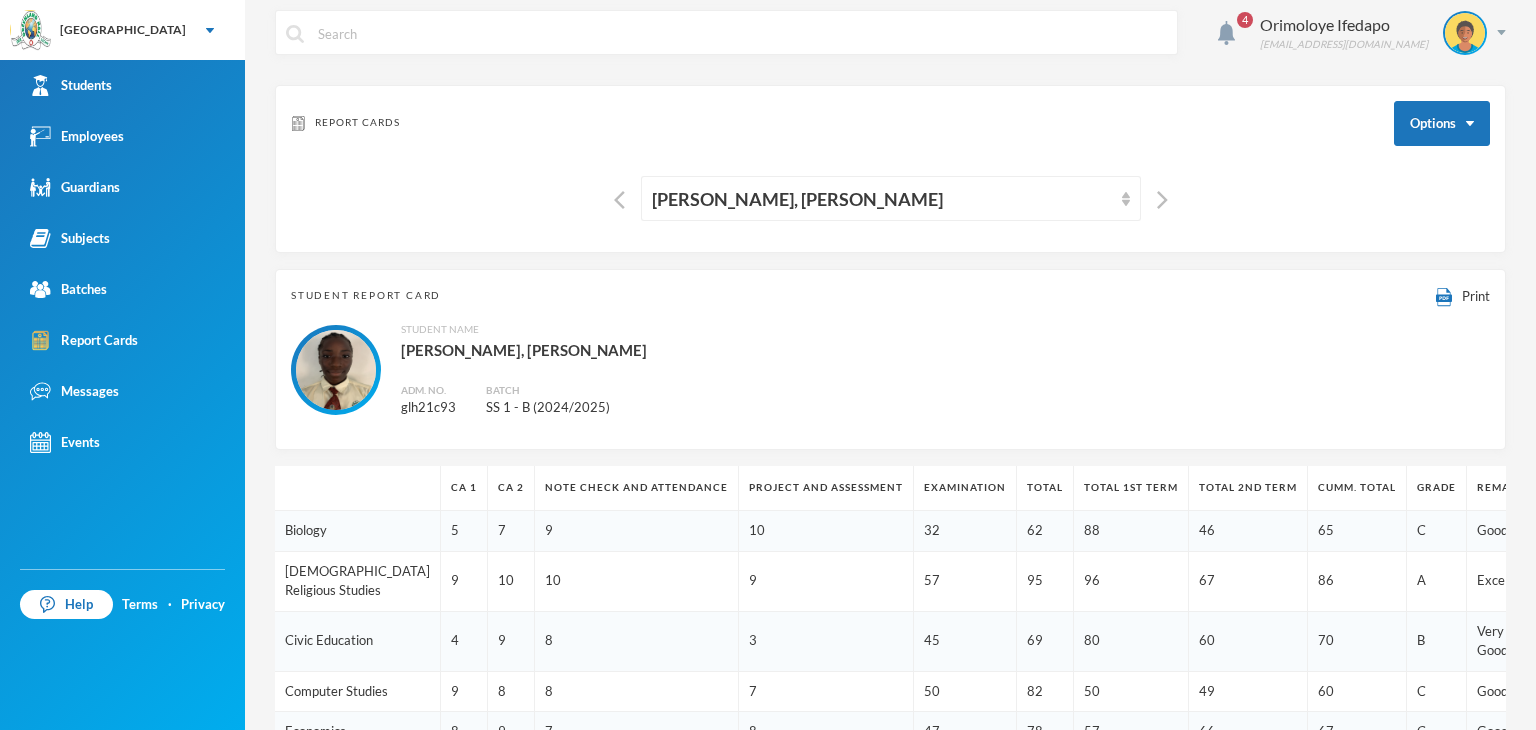 scroll, scrollTop: 0, scrollLeft: 0, axis: both 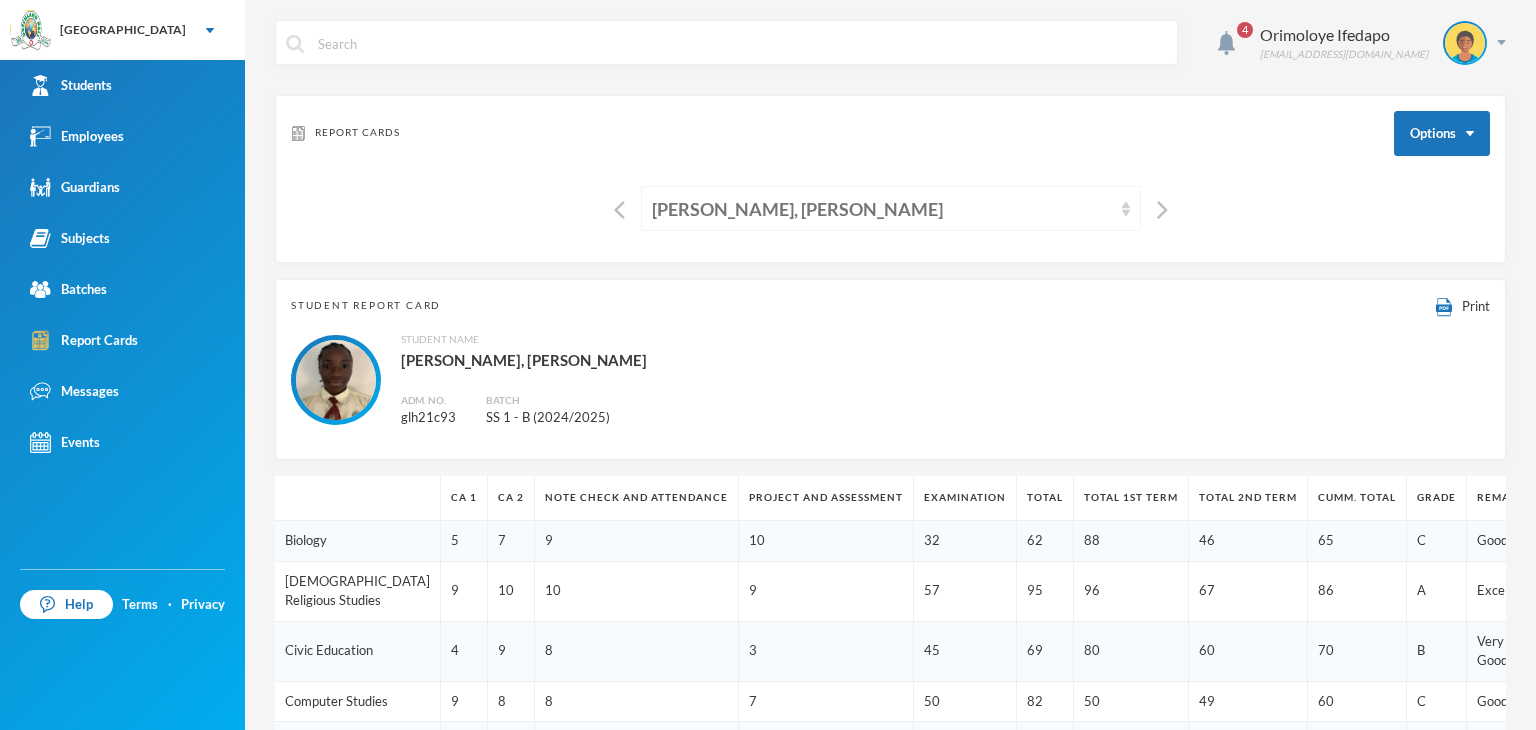 click on "Nwafor, Helen Chisom" at bounding box center (882, 209) 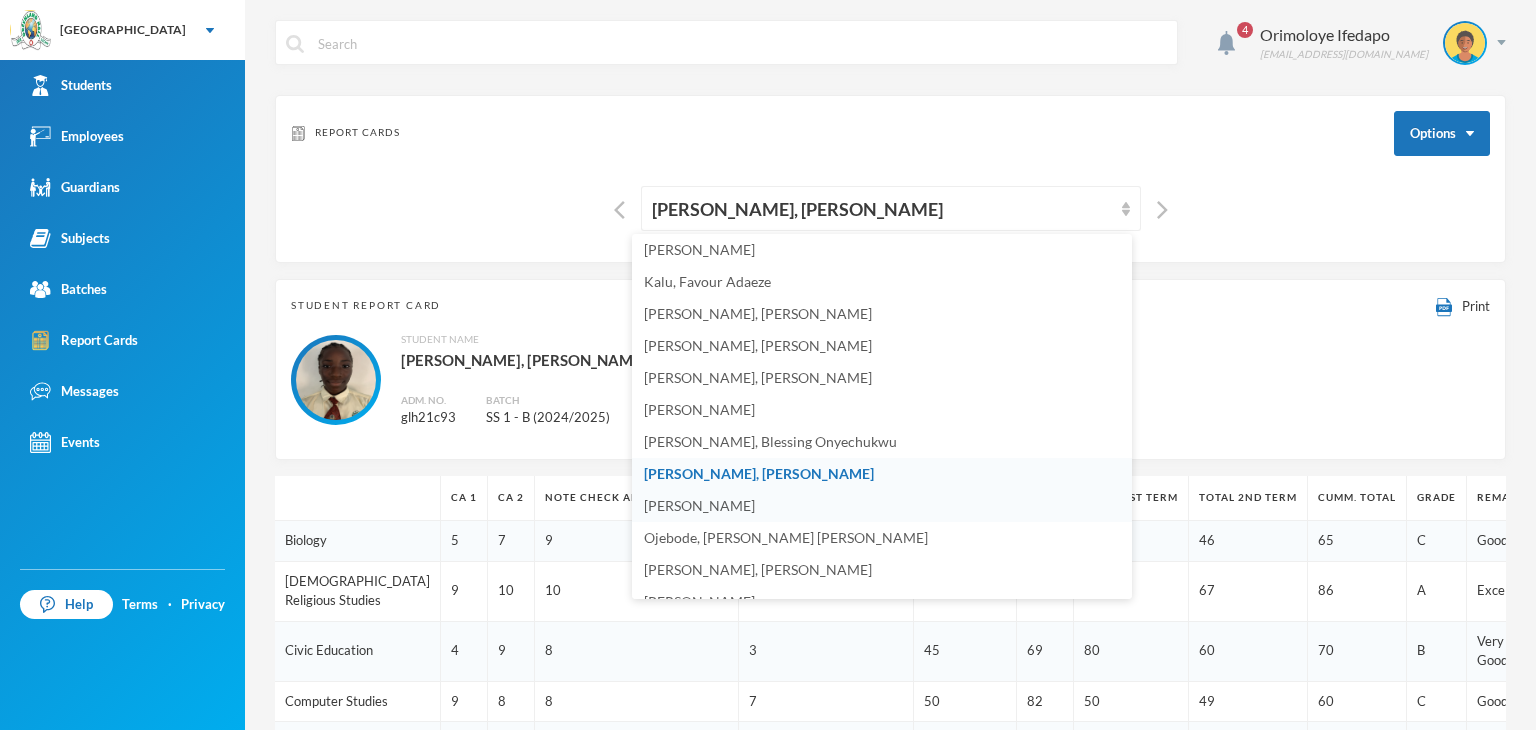 click on "Ogedengbe, Rebecca Esheoshine" at bounding box center (699, 505) 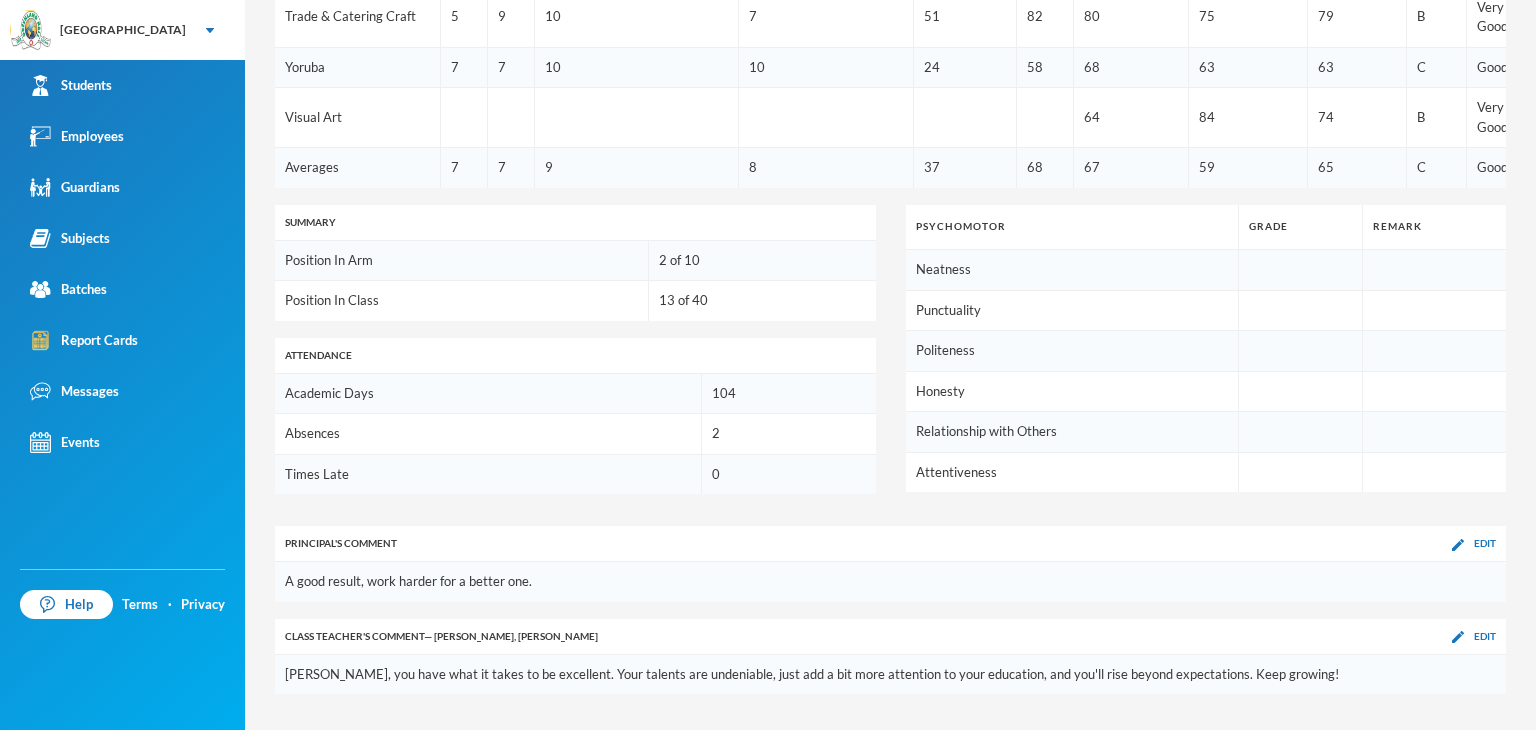 scroll, scrollTop: 1043, scrollLeft: 0, axis: vertical 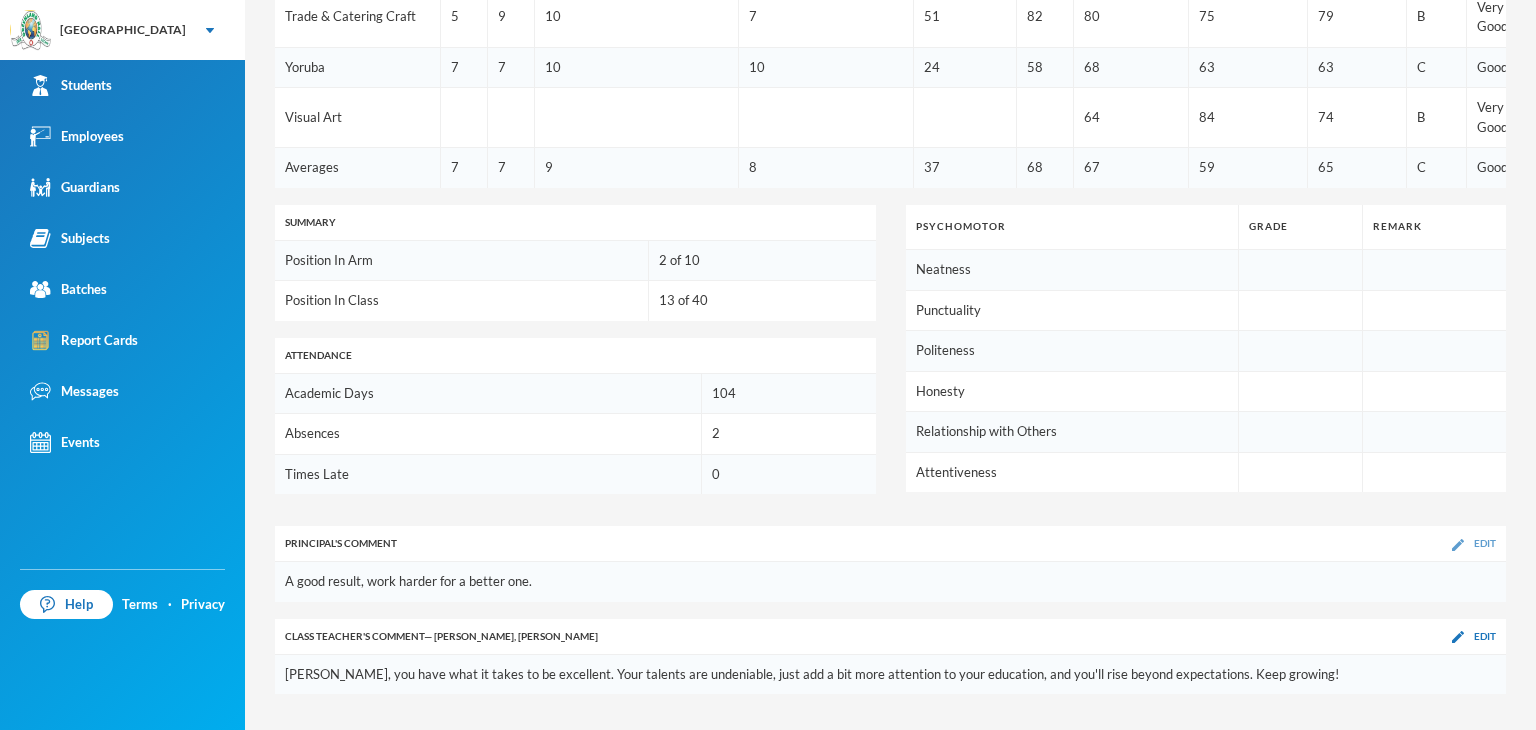 click at bounding box center [1458, 545] 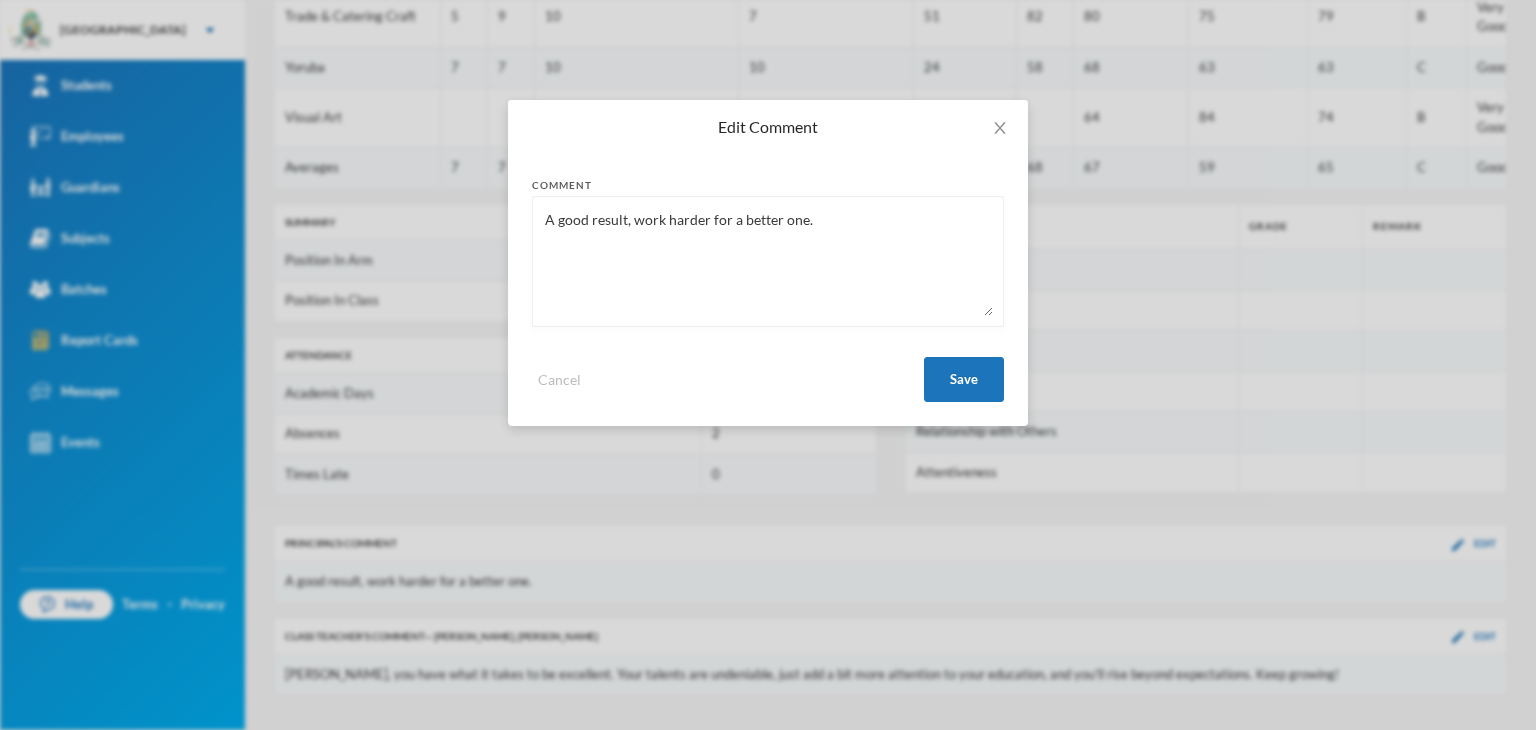 click on "A good result, work harder for a better one." at bounding box center (768, 261) 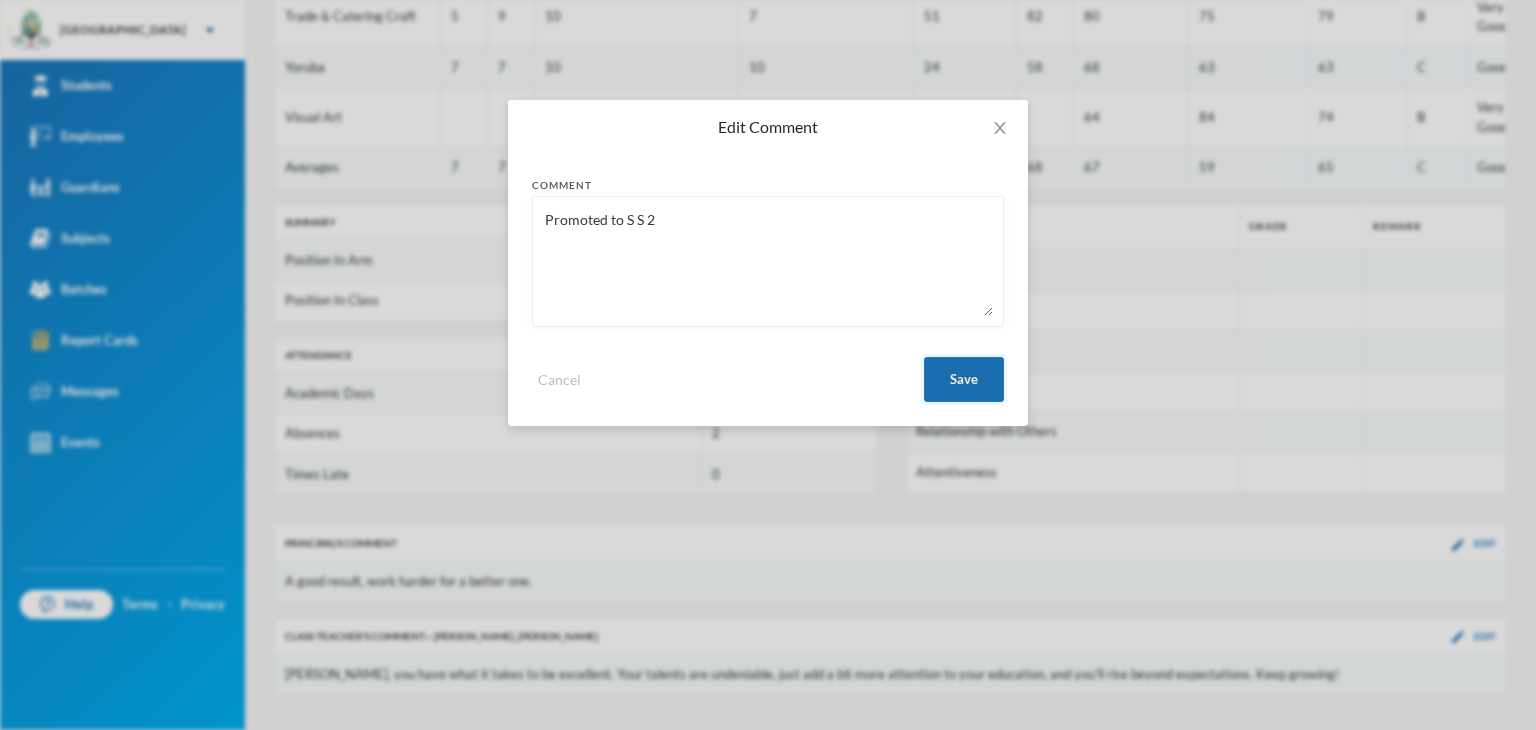type on "Promoted to S S 2" 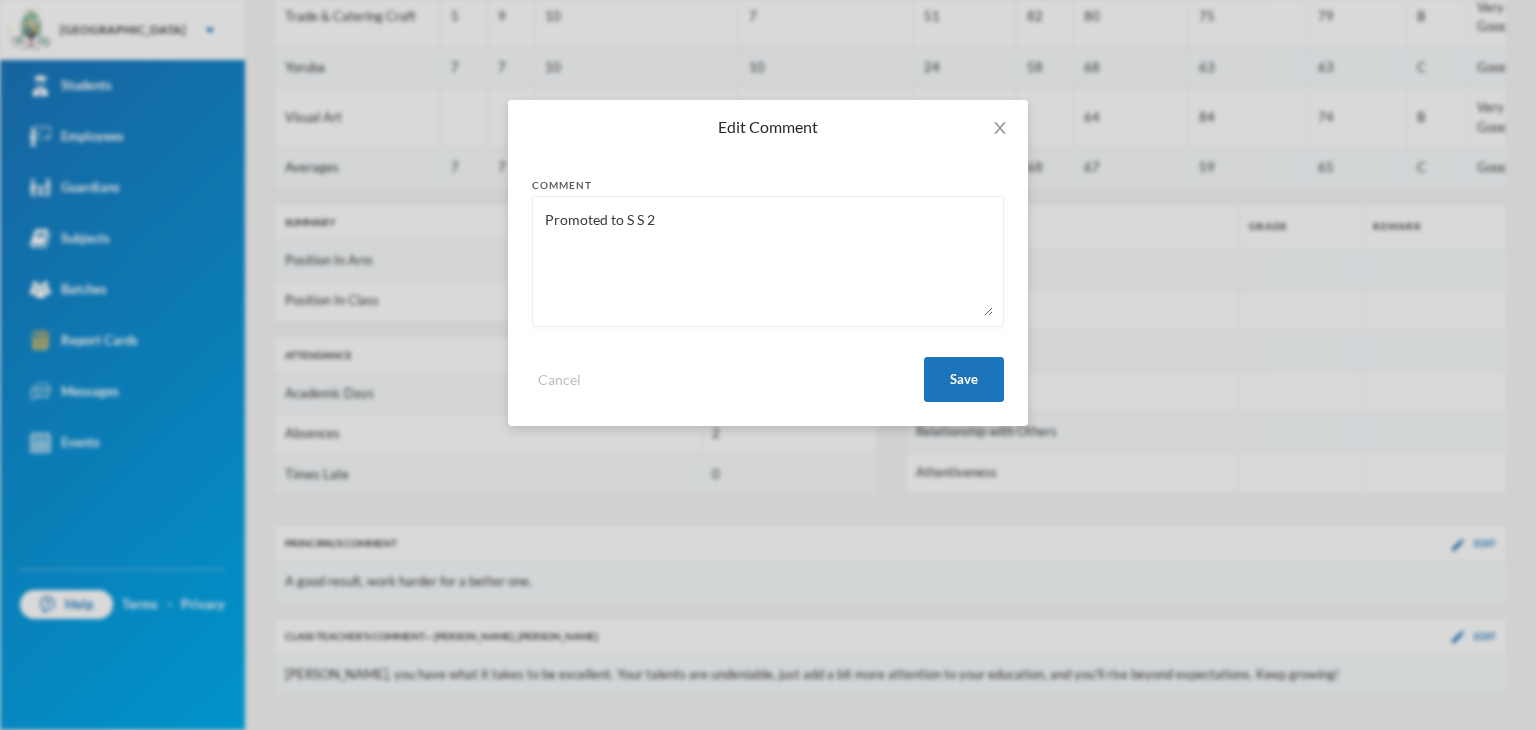 drag, startPoint x: 956, startPoint y: 383, endPoint x: 769, endPoint y: 338, distance: 192.33824 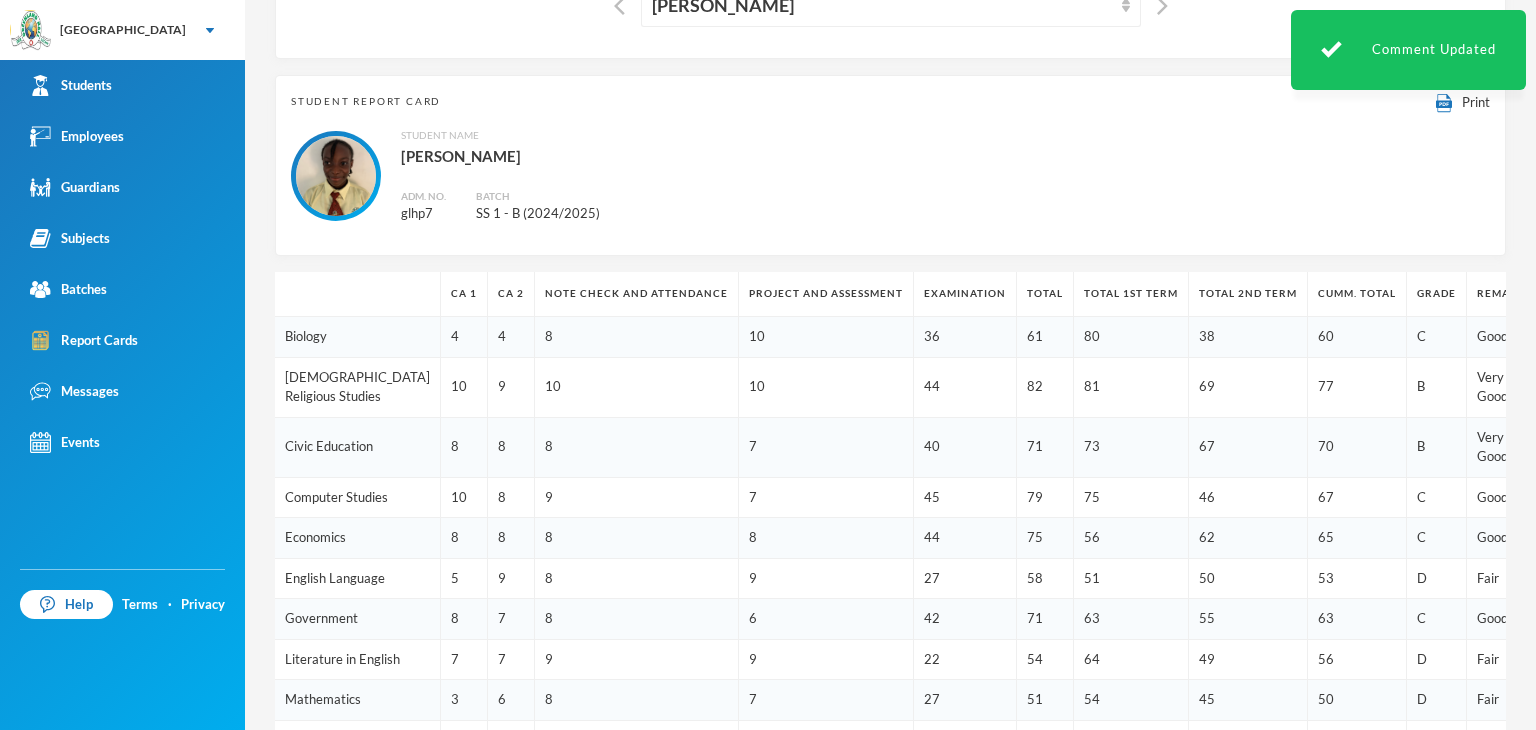 scroll, scrollTop: 43, scrollLeft: 0, axis: vertical 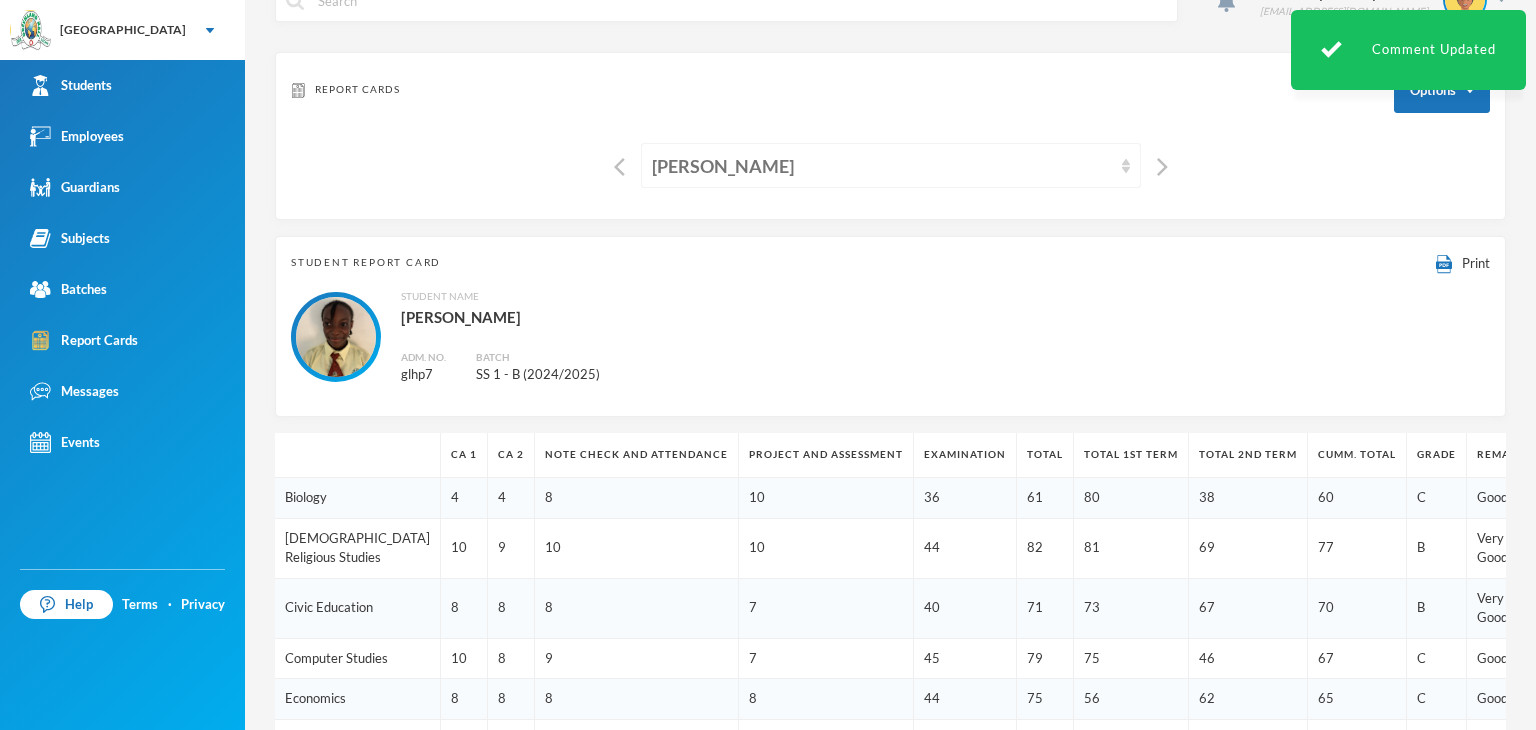 click on "Ogedengbe, Rebecca Esheoshine" at bounding box center [891, 165] 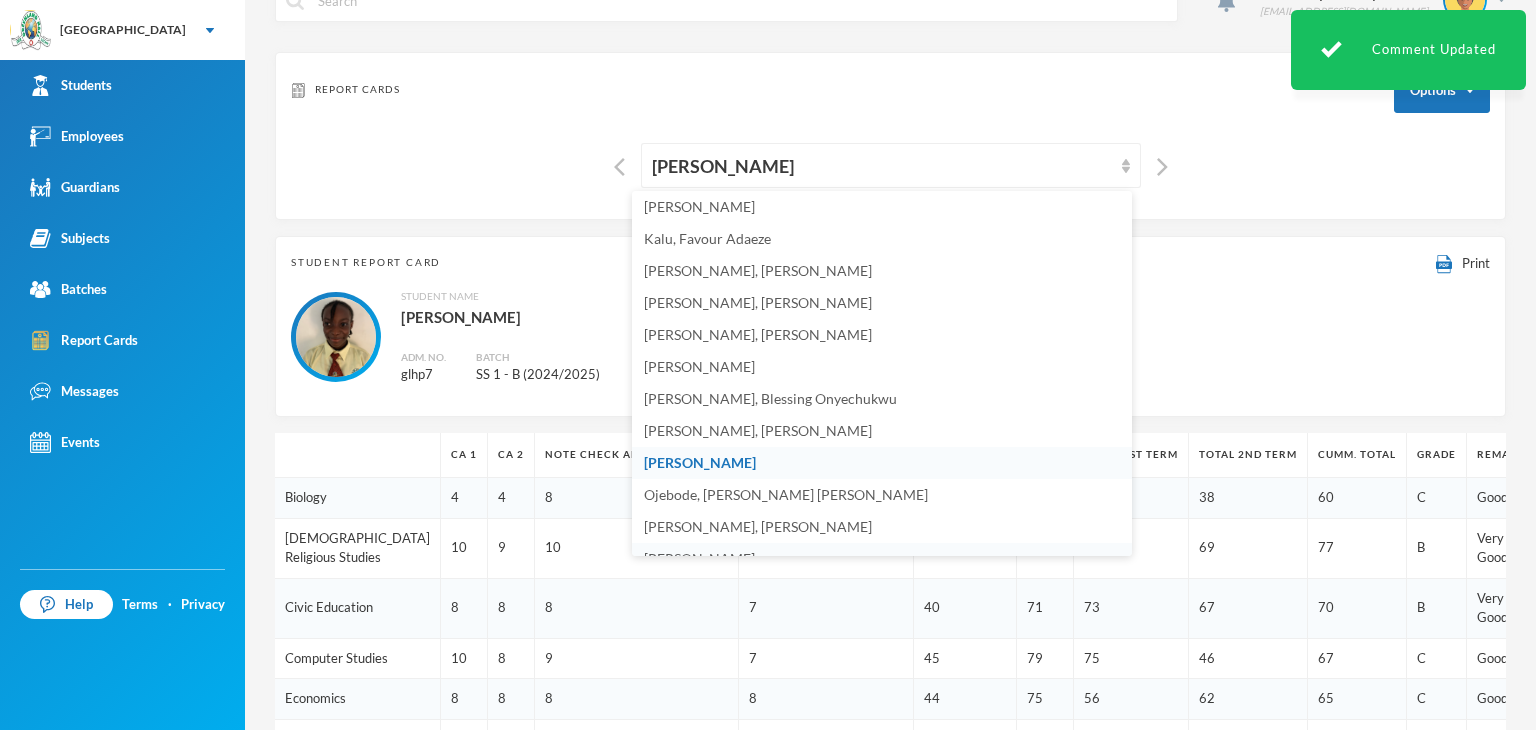 scroll, scrollTop: 503, scrollLeft: 0, axis: vertical 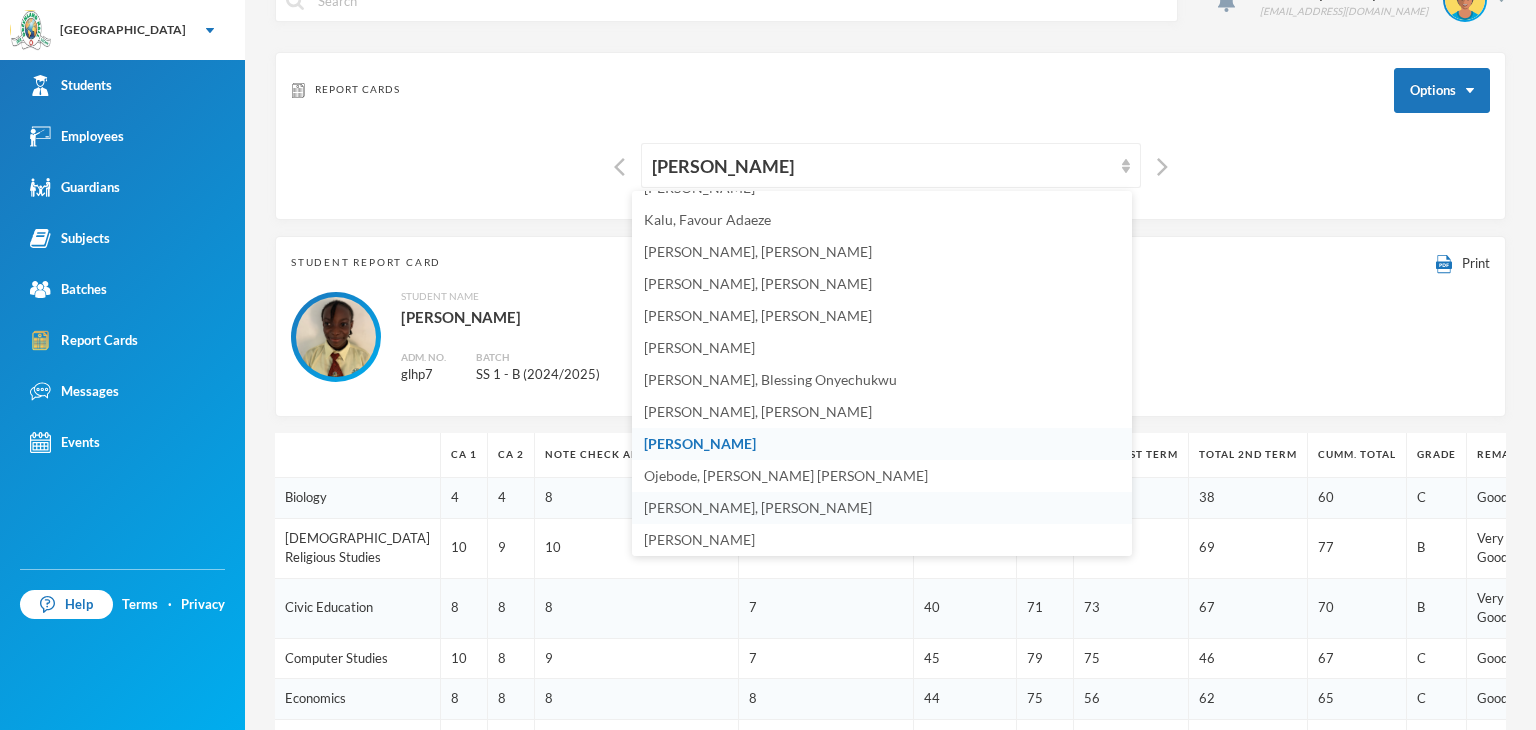 click on "[PERSON_NAME], [PERSON_NAME]" at bounding box center (758, 507) 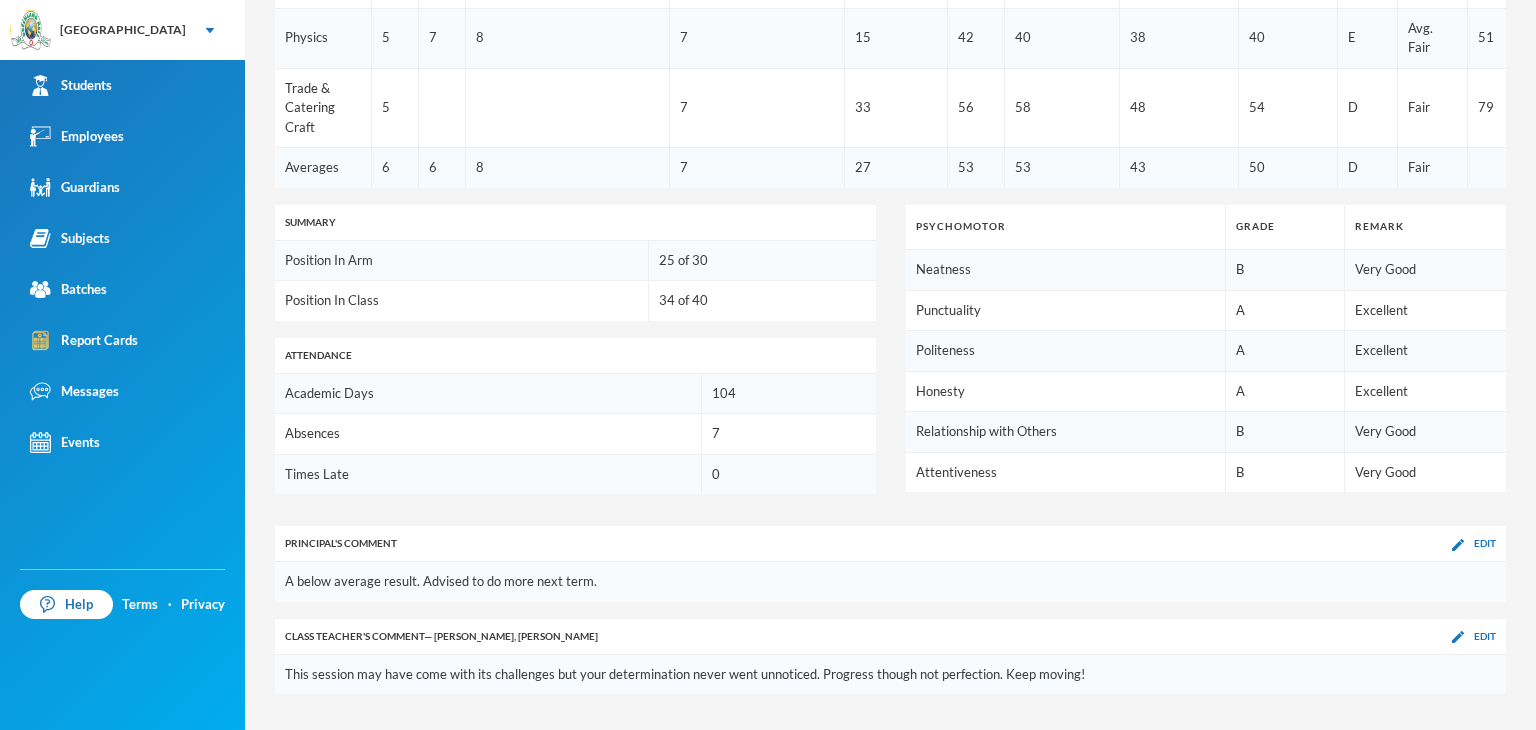 scroll, scrollTop: 1062, scrollLeft: 0, axis: vertical 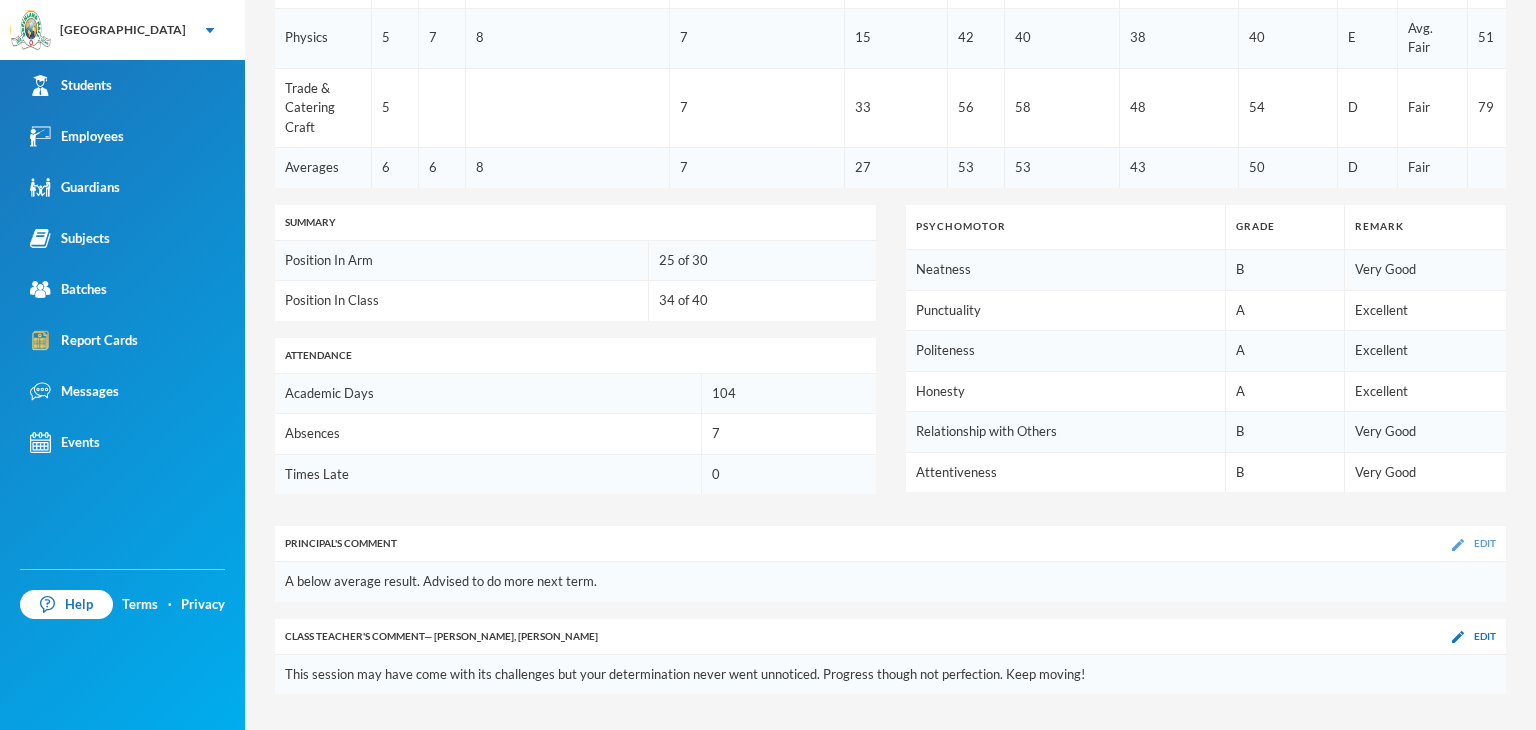 click at bounding box center [1458, 545] 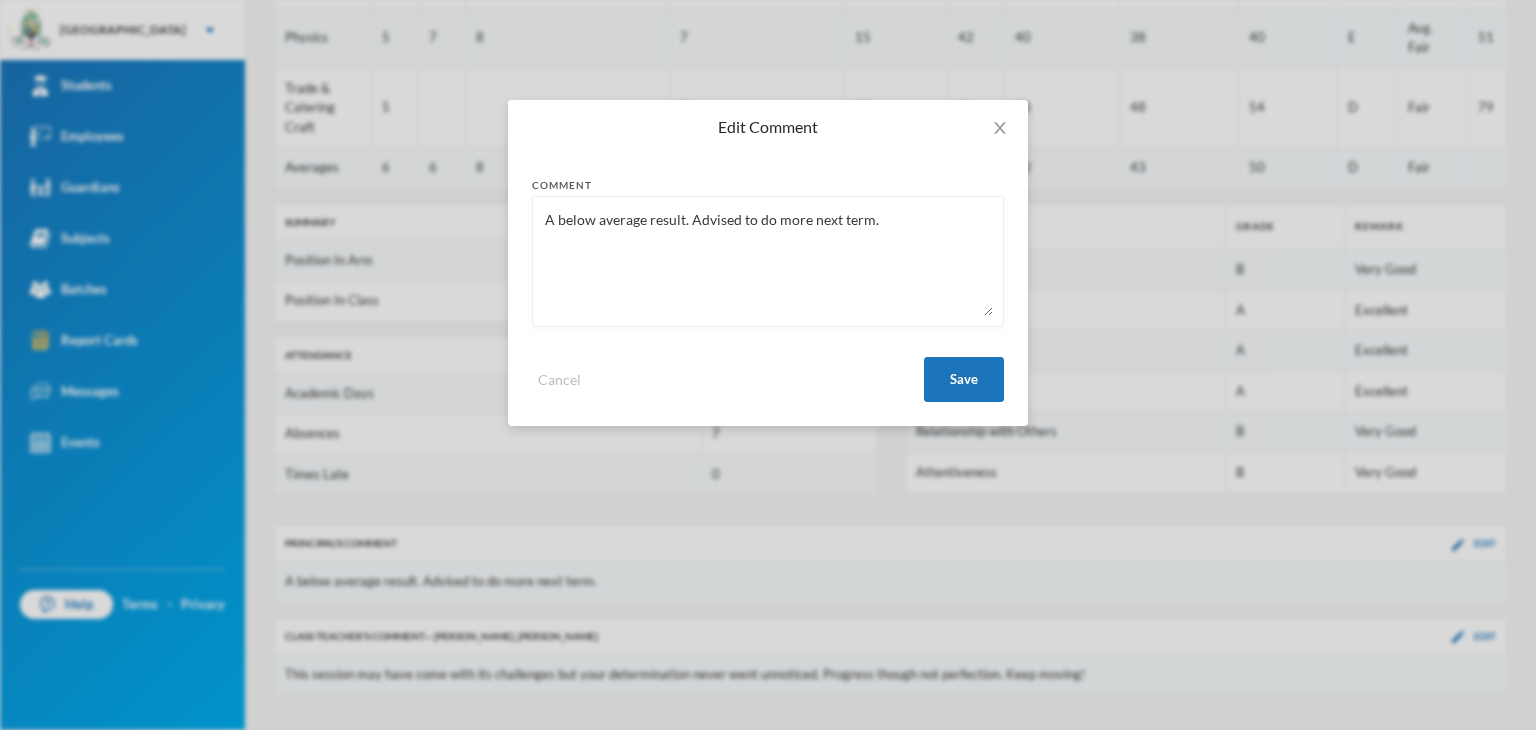 click on "A below average result. Advised to do more next term." at bounding box center (768, 261) 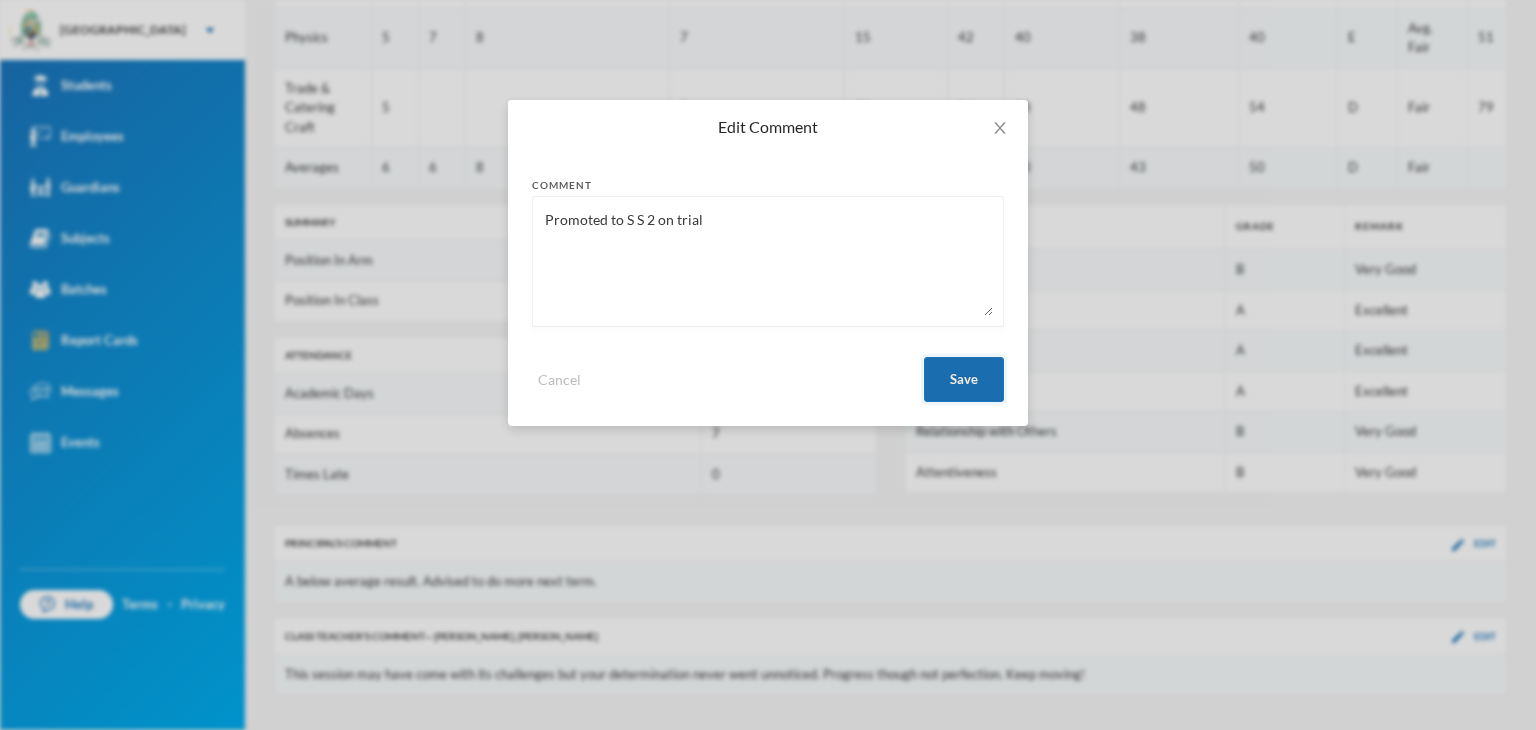 type on "Promoted to S S 2 on trial" 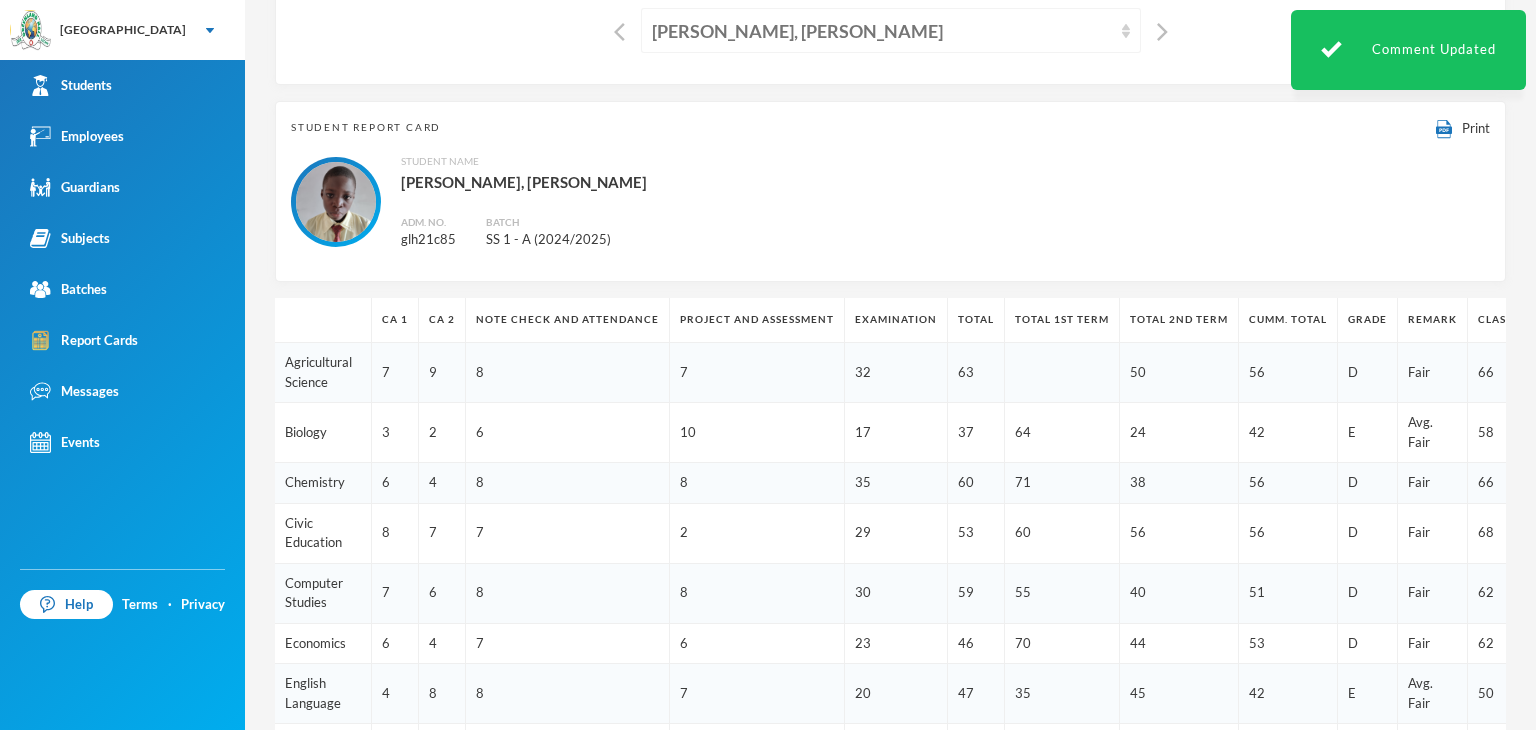 scroll, scrollTop: 62, scrollLeft: 0, axis: vertical 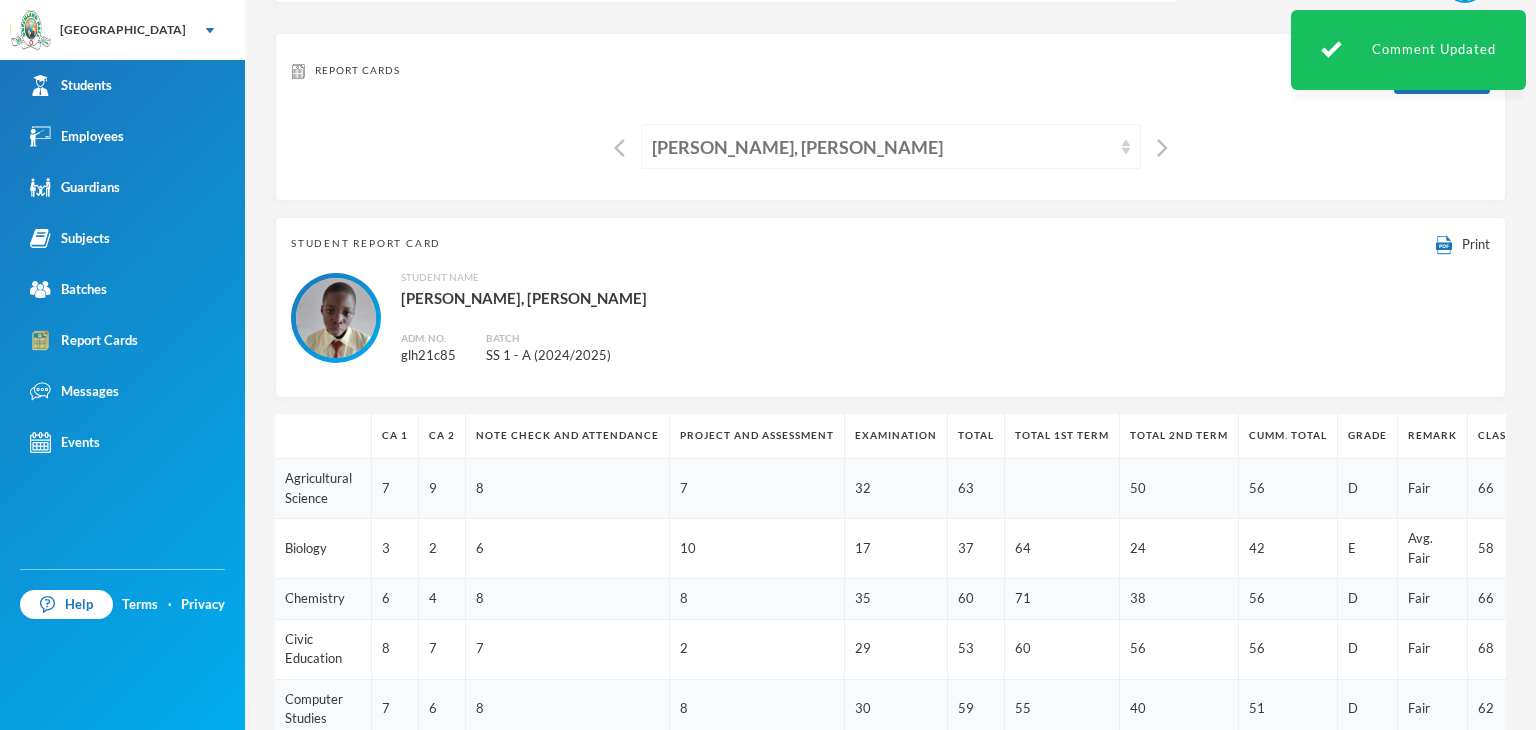 click on "[PERSON_NAME], [PERSON_NAME]" at bounding box center (882, 147) 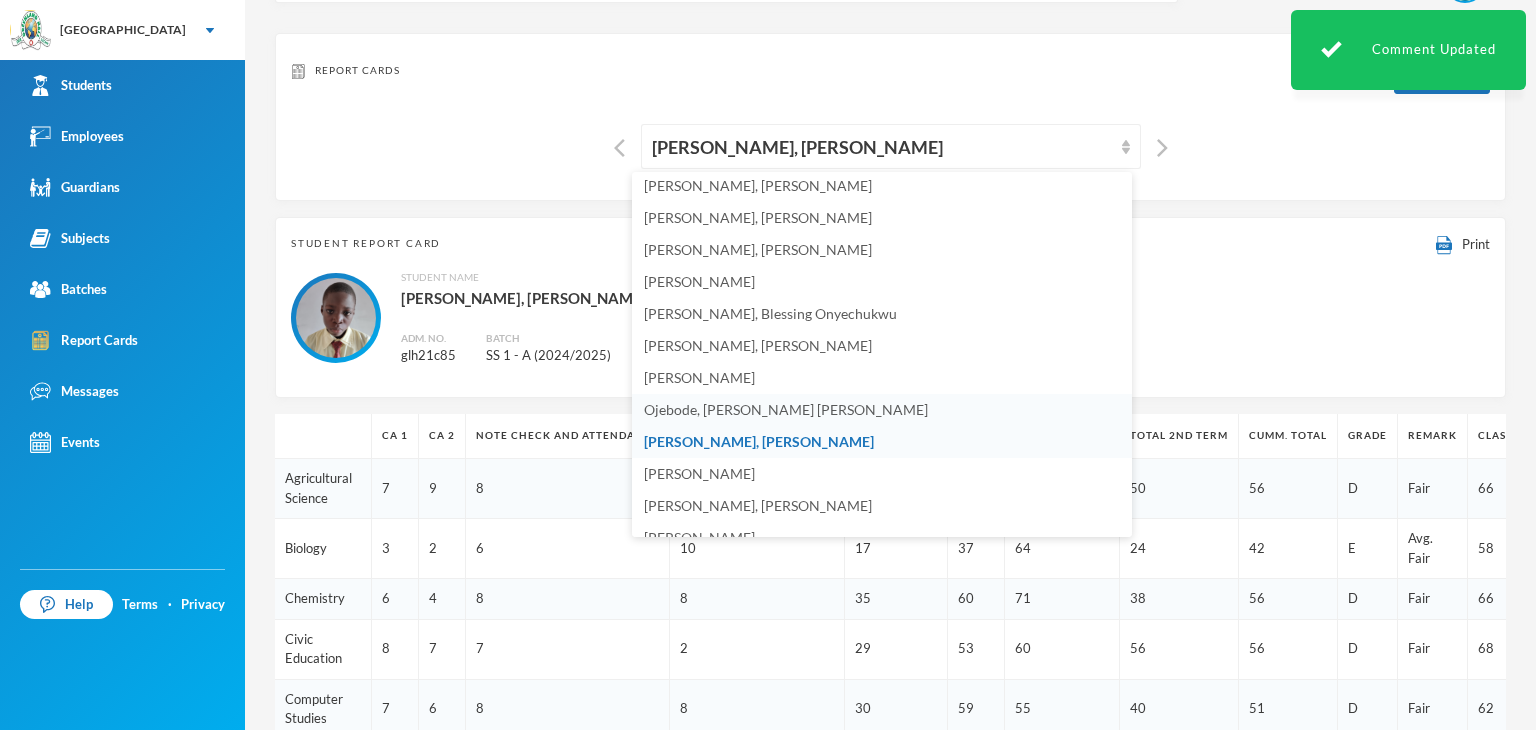 scroll, scrollTop: 584, scrollLeft: 0, axis: vertical 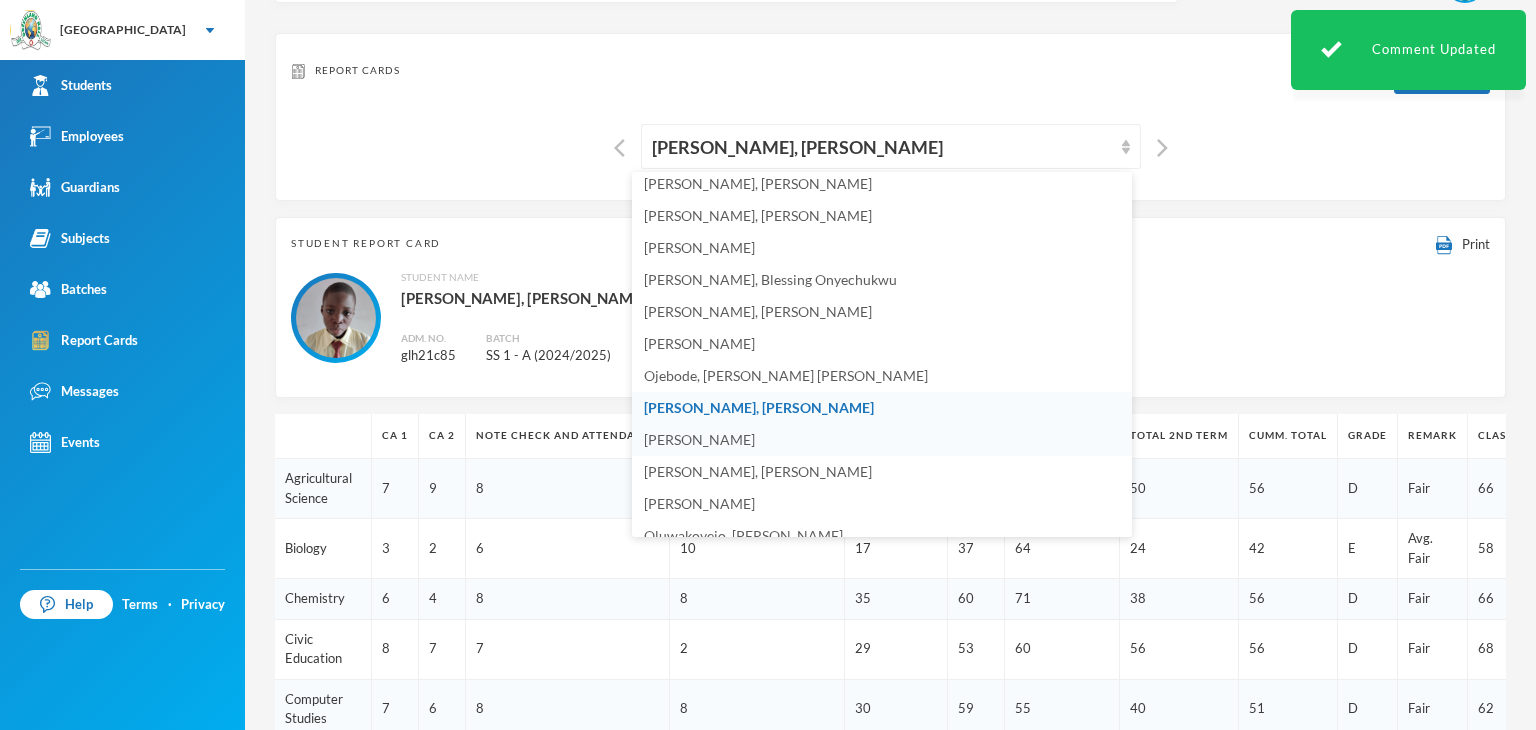 click on "[PERSON_NAME]" at bounding box center [699, 439] 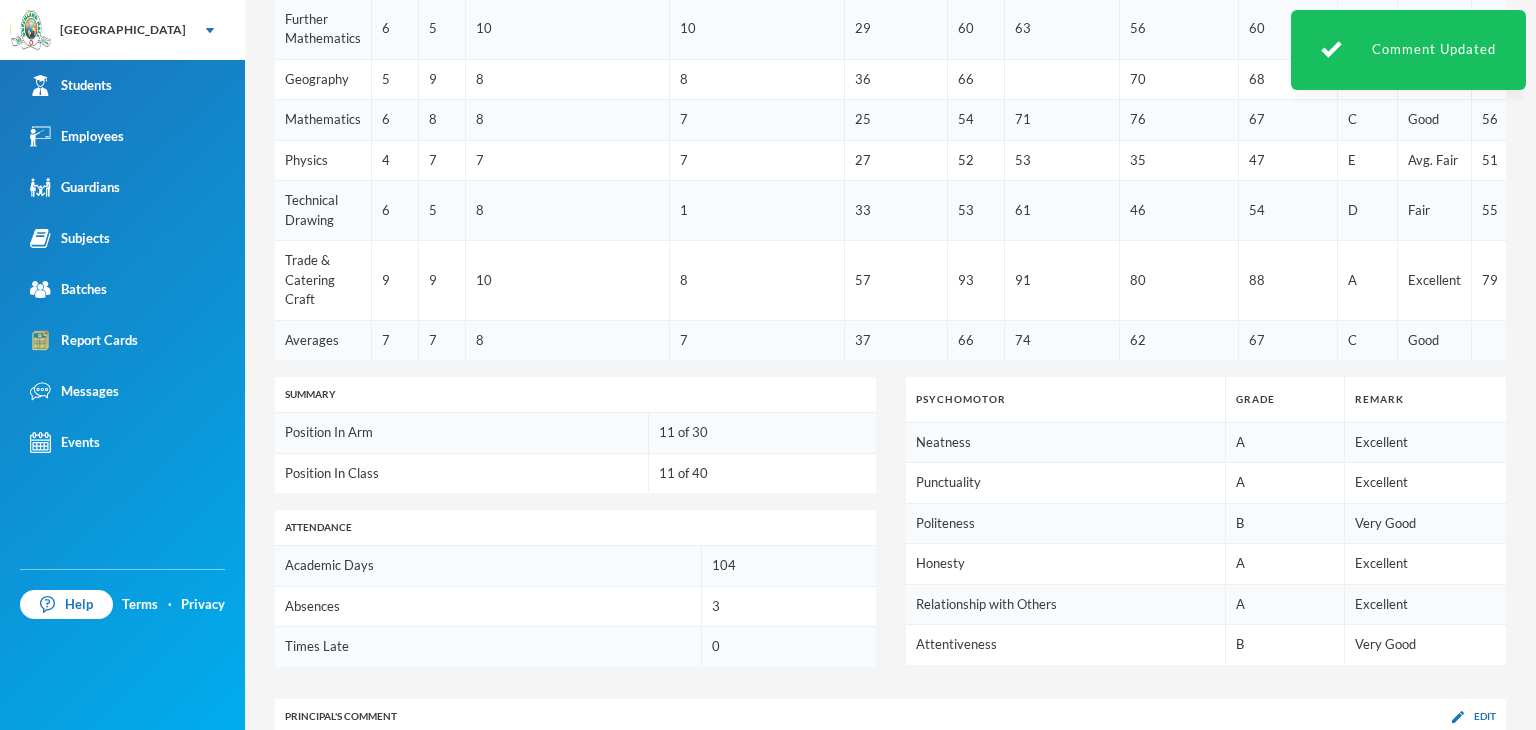 scroll, scrollTop: 962, scrollLeft: 0, axis: vertical 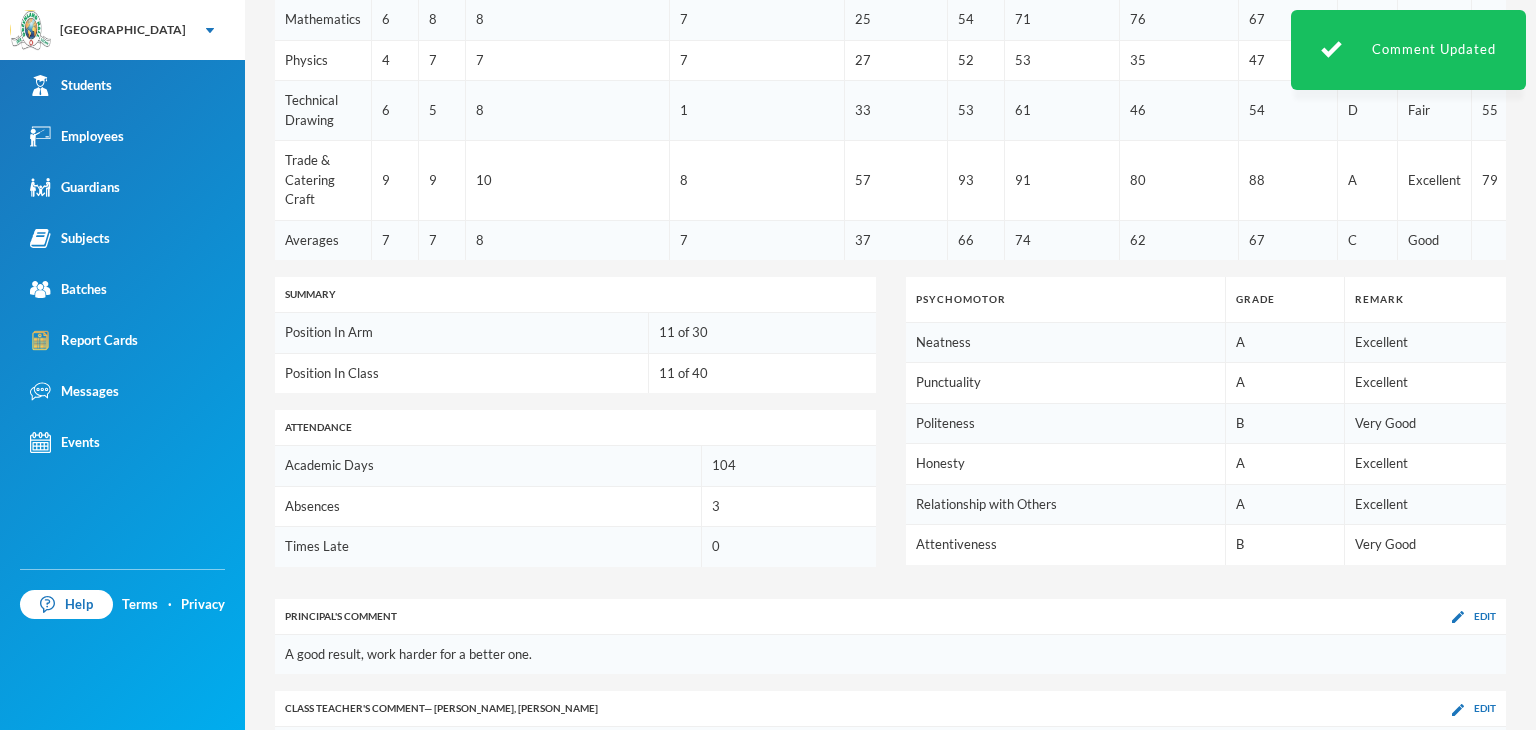 click on "Principal 's Comment   Edit" at bounding box center [890, 617] 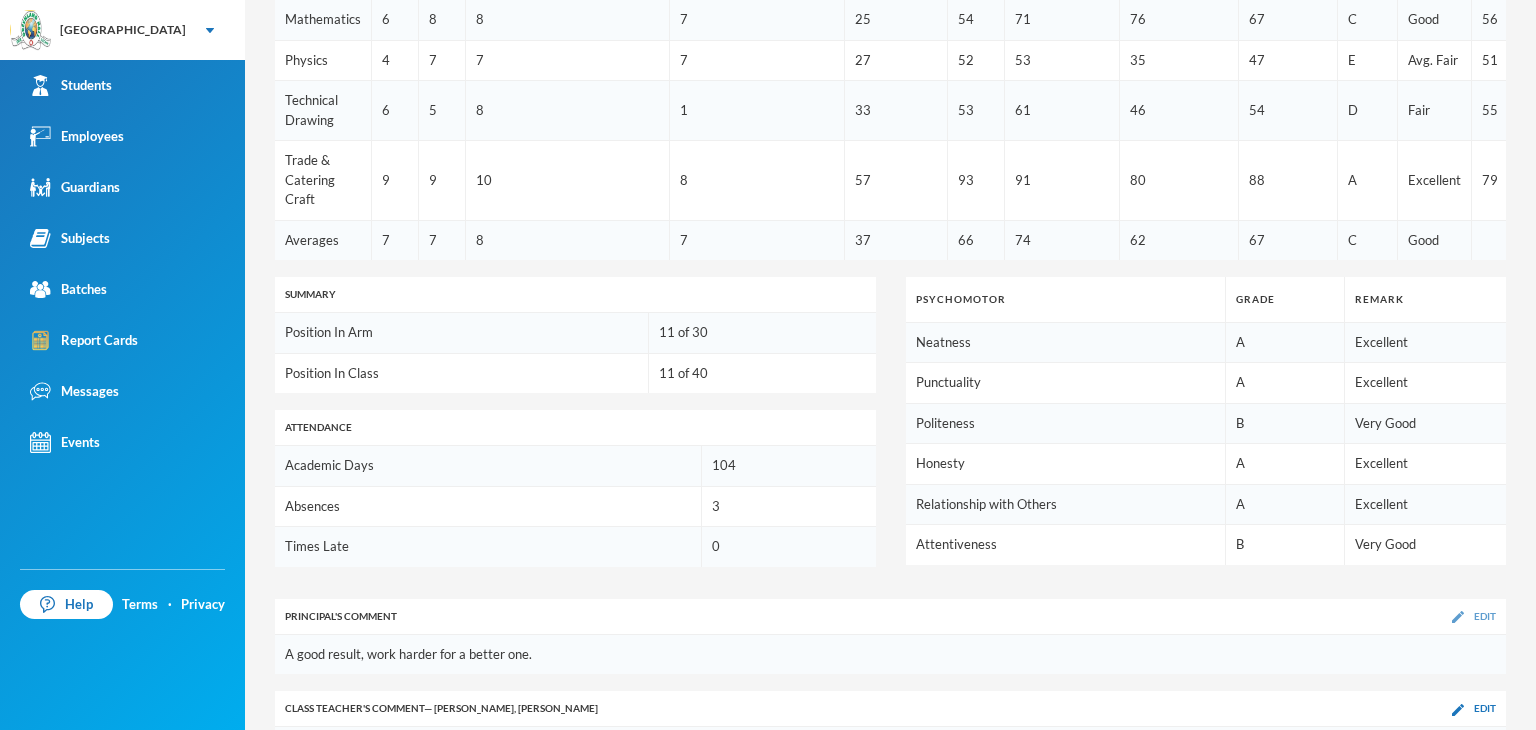 click at bounding box center (1458, 617) 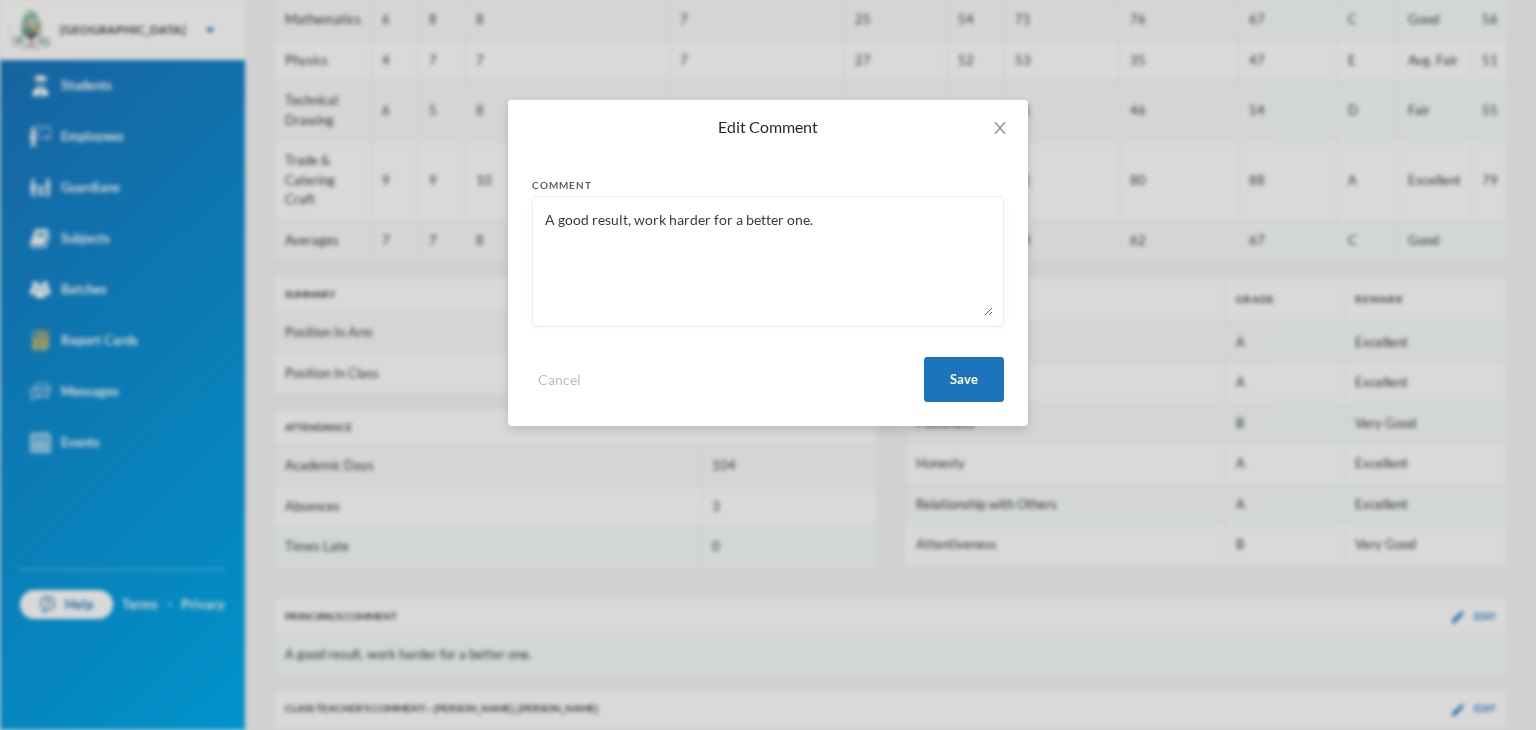 click on "A good result, work harder for a better one." at bounding box center [768, 261] 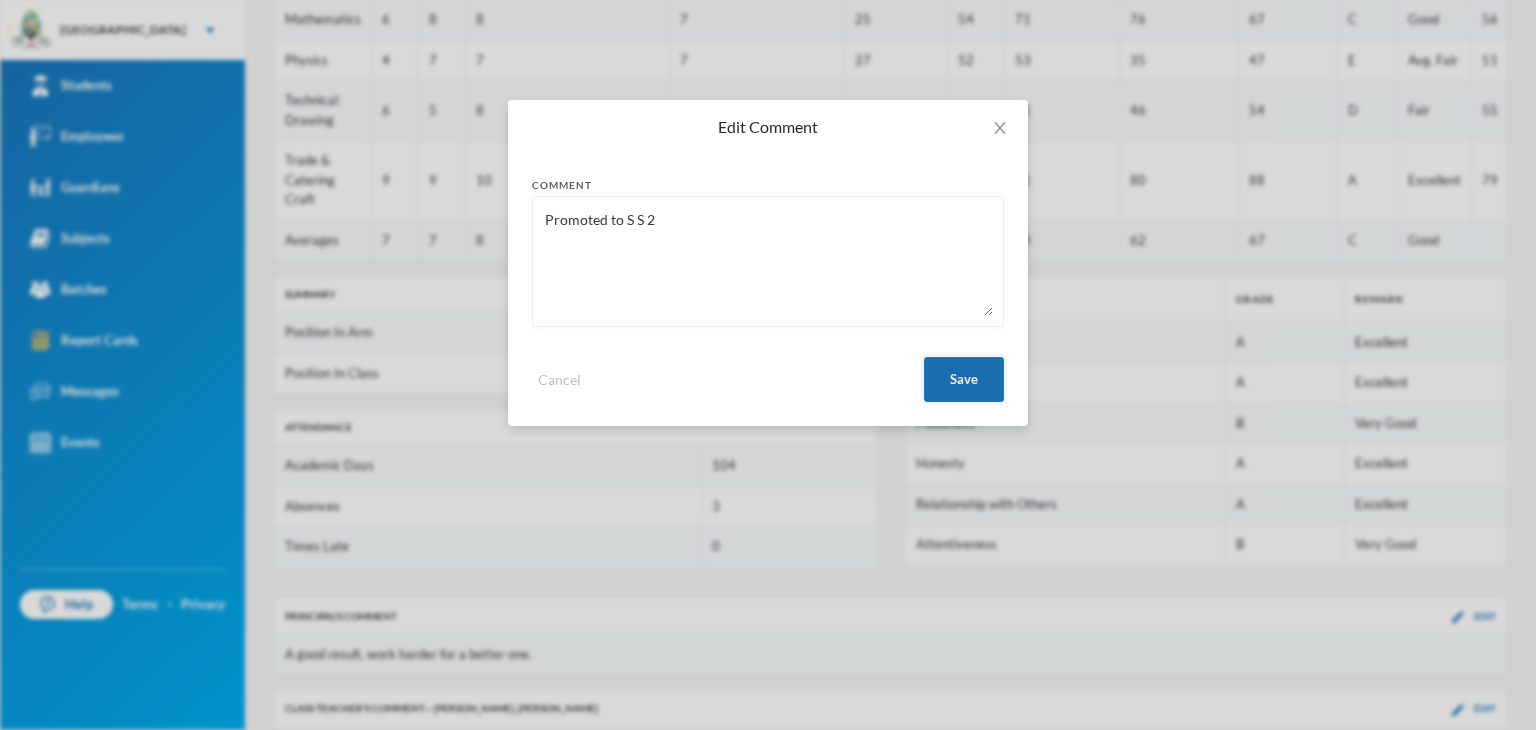 type on "Promoted to S S 2" 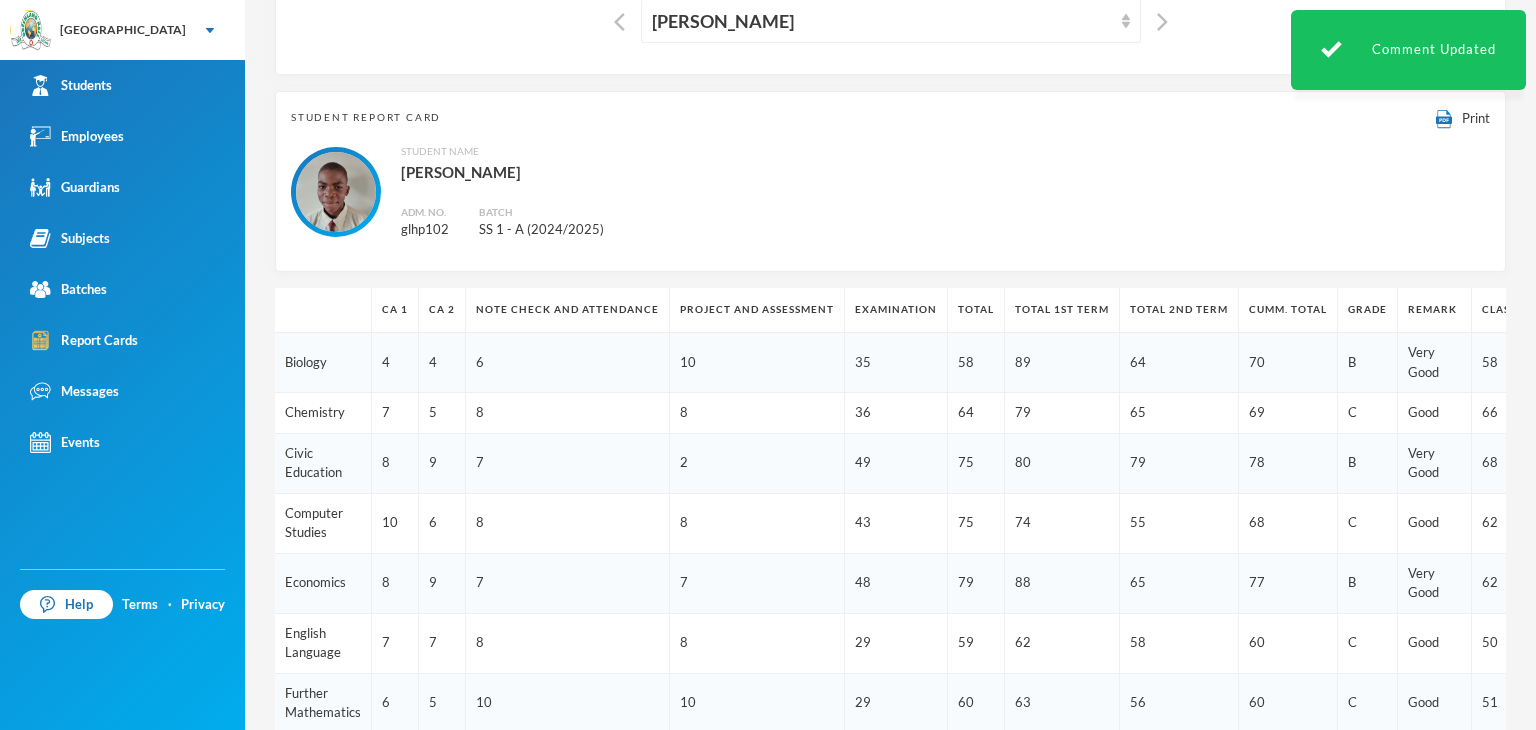 scroll, scrollTop: 162, scrollLeft: 0, axis: vertical 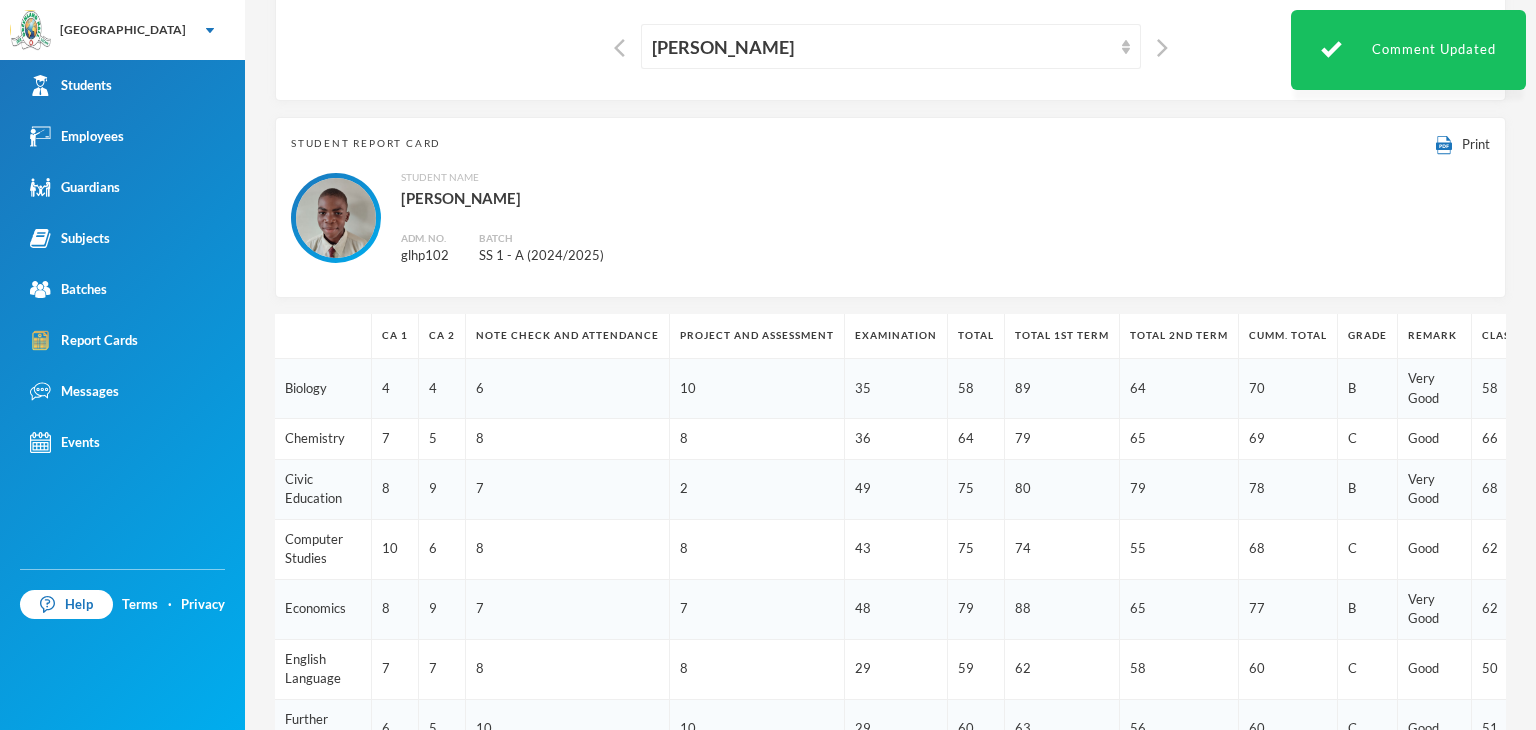 click on "[PERSON_NAME]" at bounding box center (891, 46) 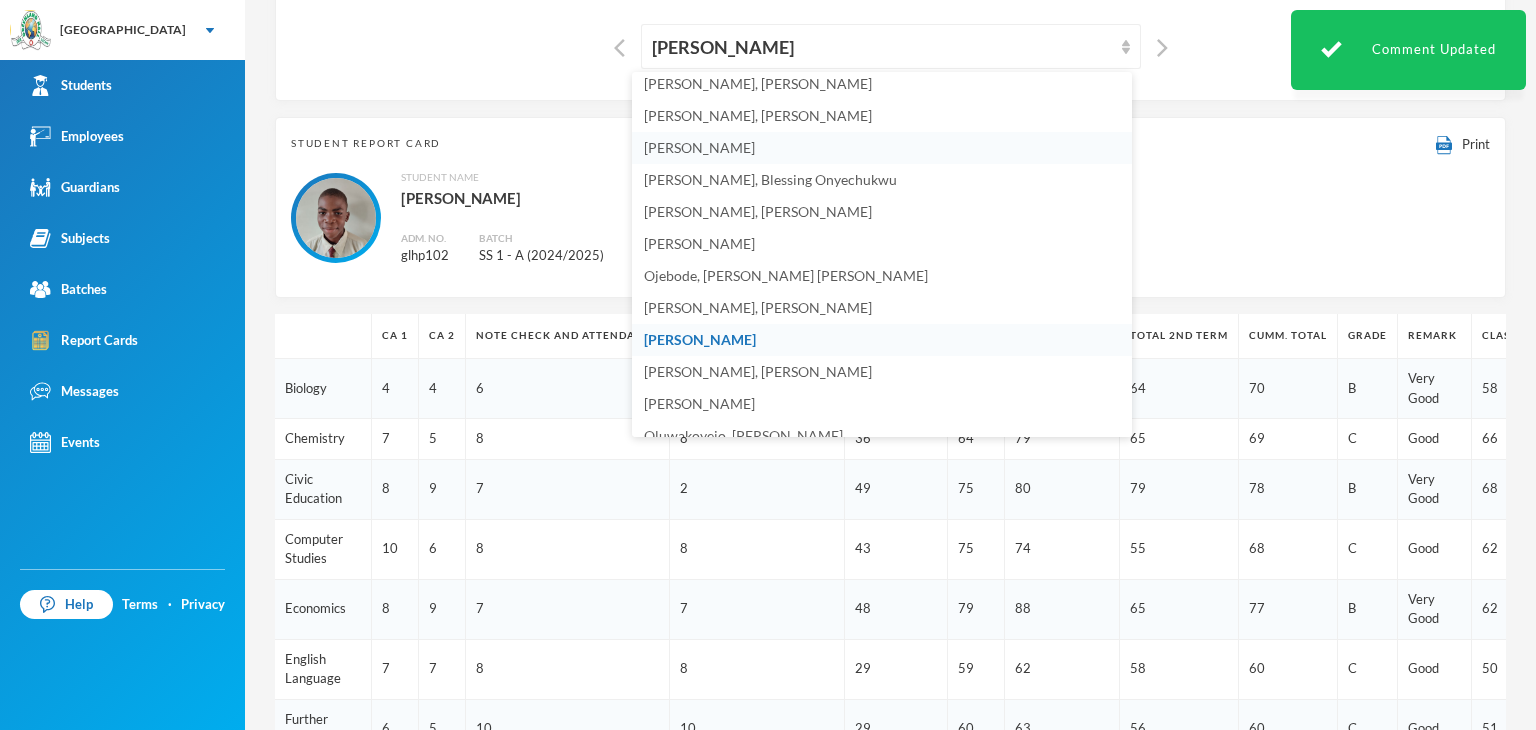 scroll, scrollTop: 580, scrollLeft: 0, axis: vertical 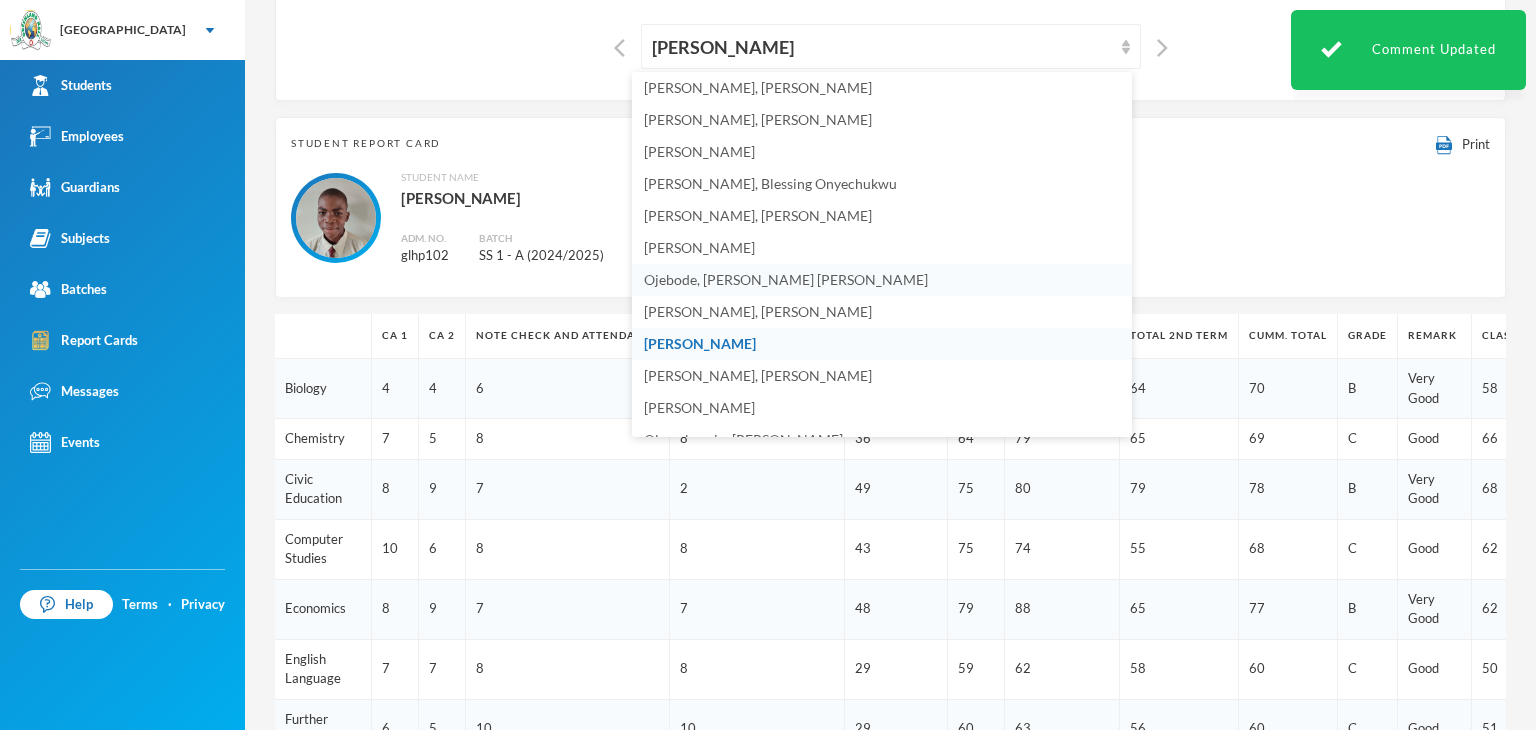 click on "Ojebode, [PERSON_NAME] [PERSON_NAME]" at bounding box center (786, 279) 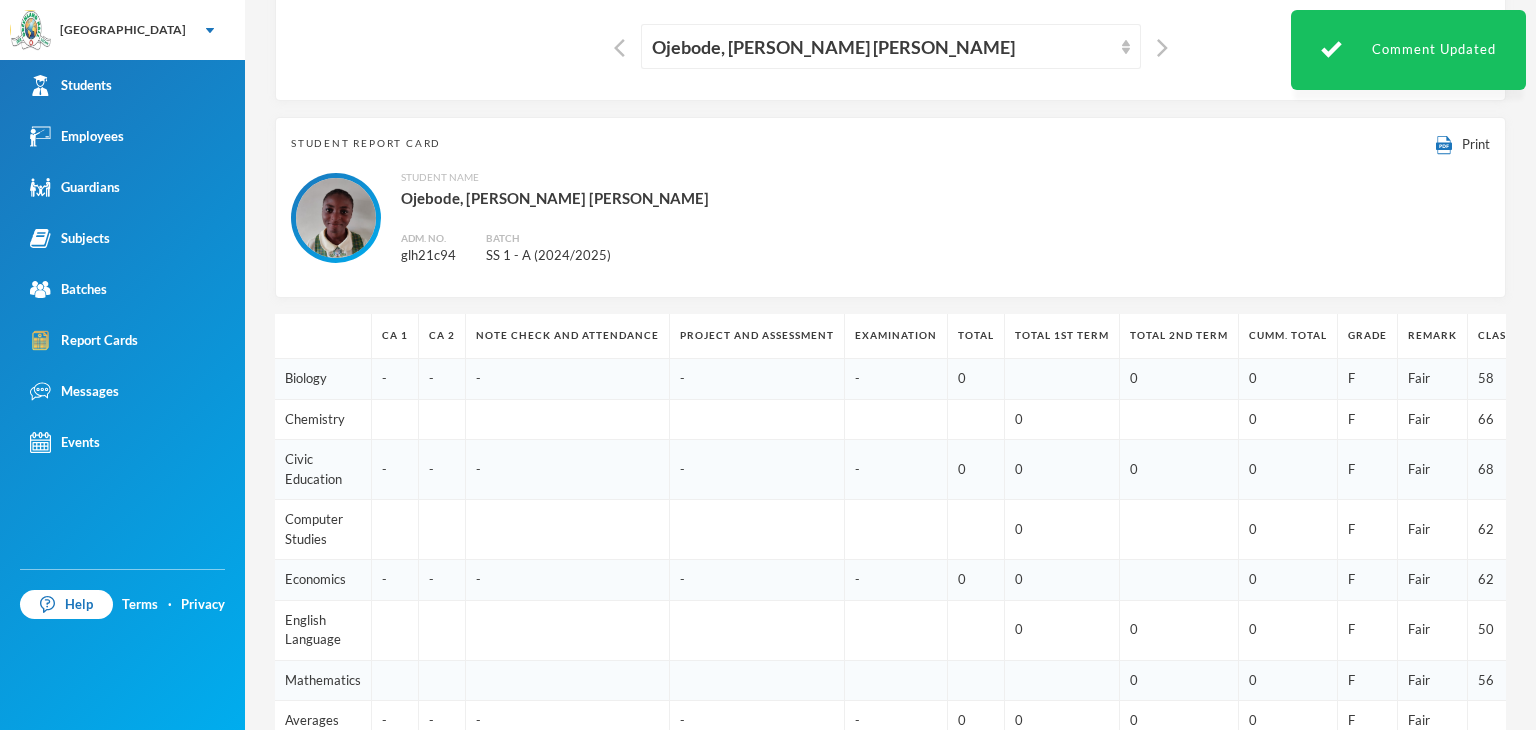 click on "Report Cards Options Ojebode, Elizabeth Temitope" at bounding box center (890, 17) 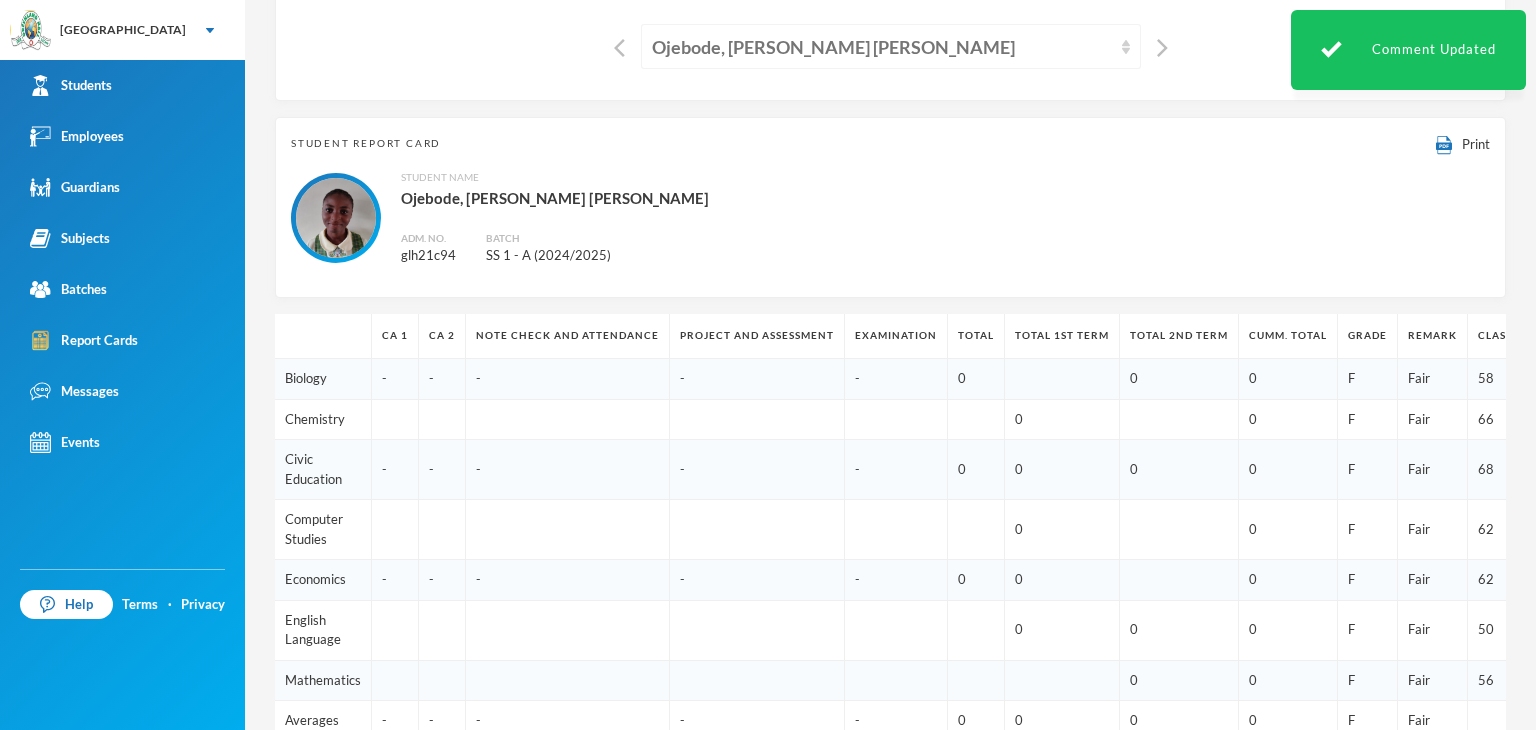 click on "Ojebode, [PERSON_NAME] [PERSON_NAME]" at bounding box center [882, 47] 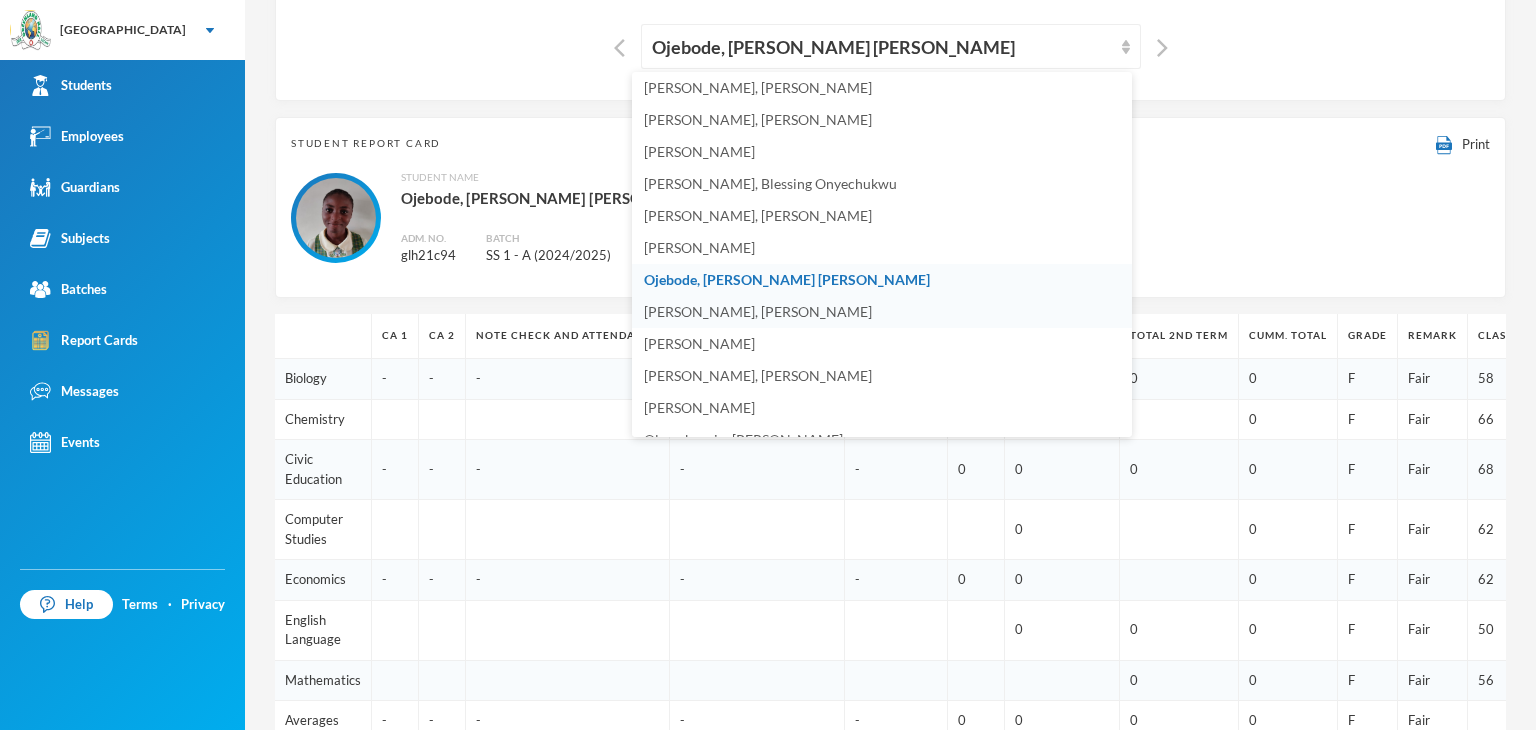 click on "[PERSON_NAME], [PERSON_NAME]" at bounding box center (758, 311) 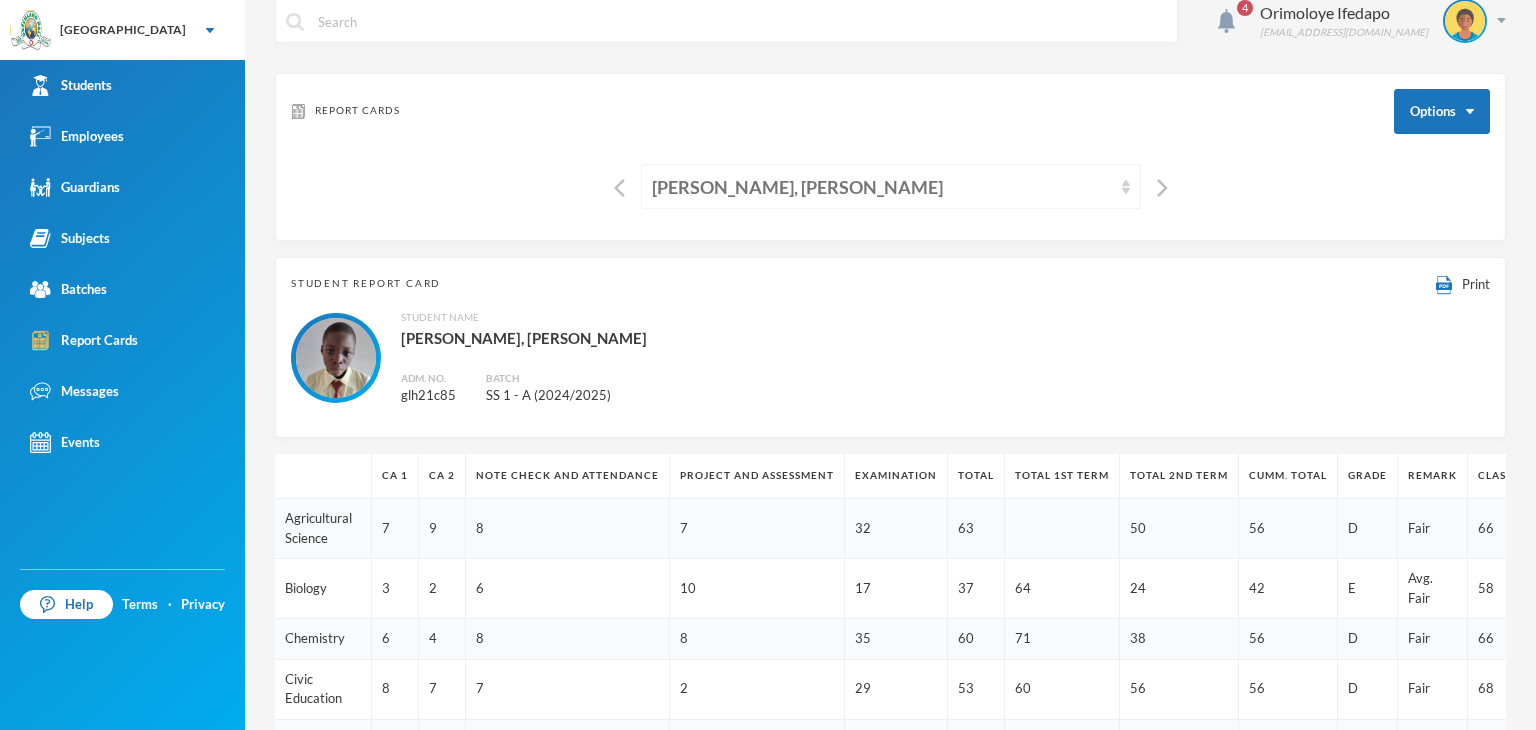 scroll, scrollTop: 0, scrollLeft: 0, axis: both 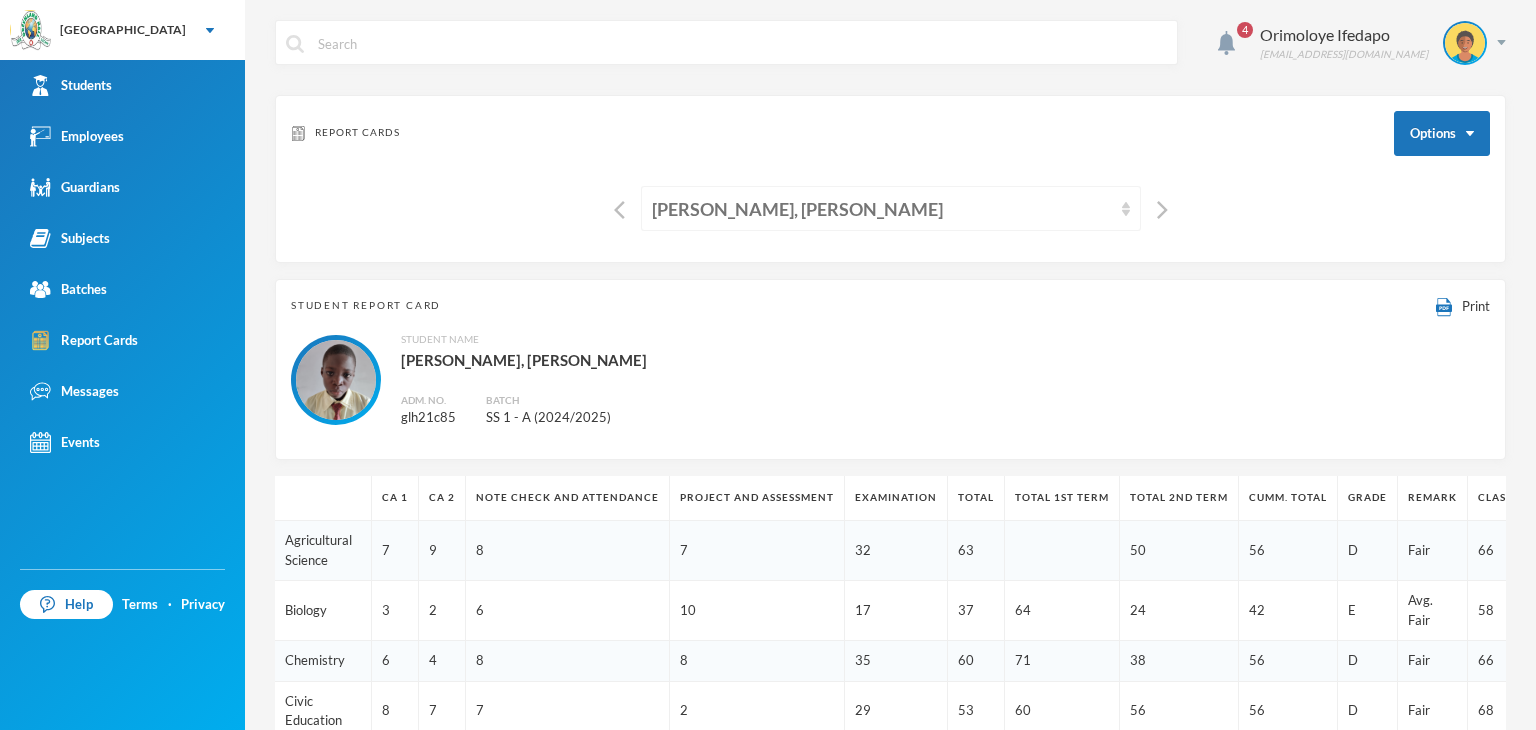 click on "[PERSON_NAME], [PERSON_NAME]" at bounding box center (882, 209) 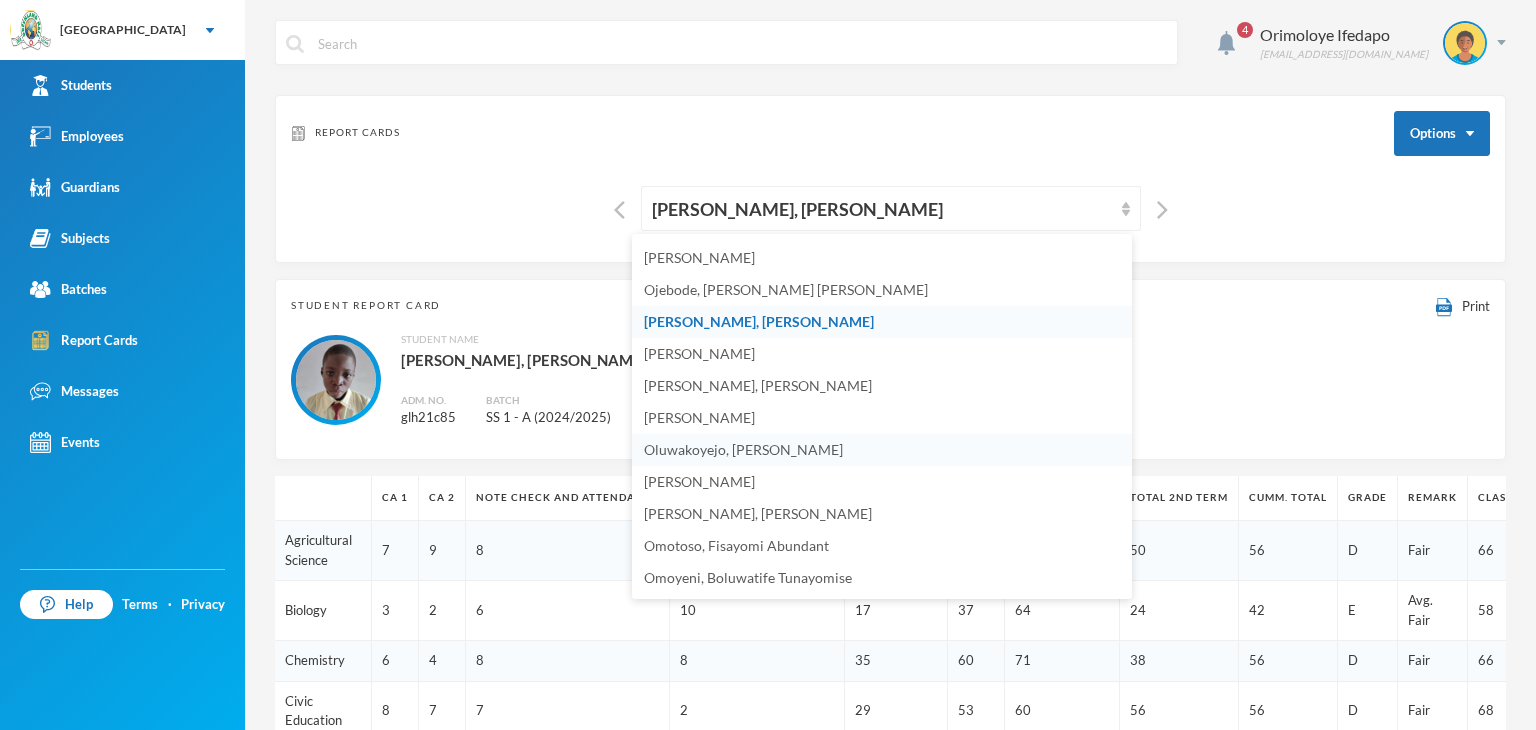 scroll, scrollTop: 780, scrollLeft: 0, axis: vertical 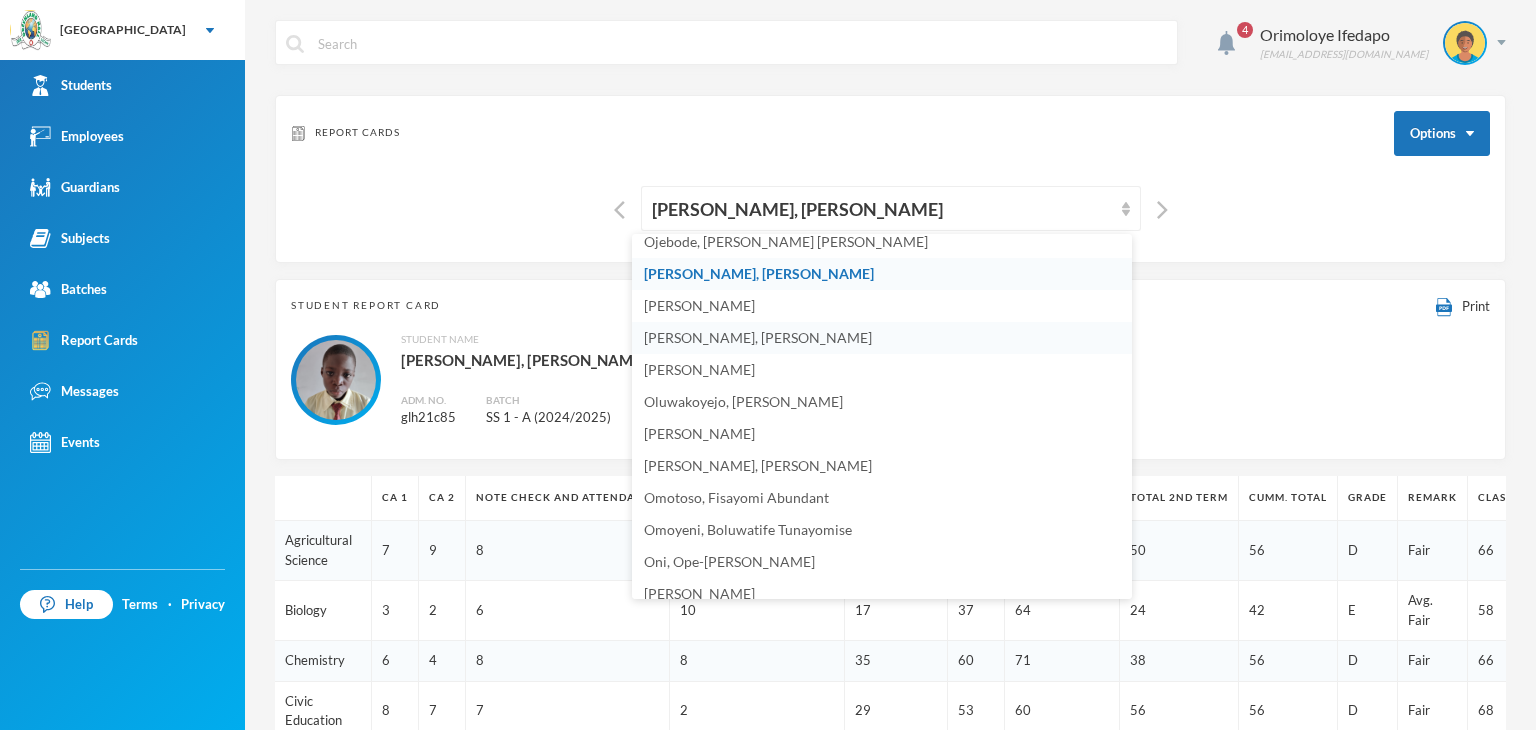click on "[PERSON_NAME], [PERSON_NAME]" at bounding box center [758, 337] 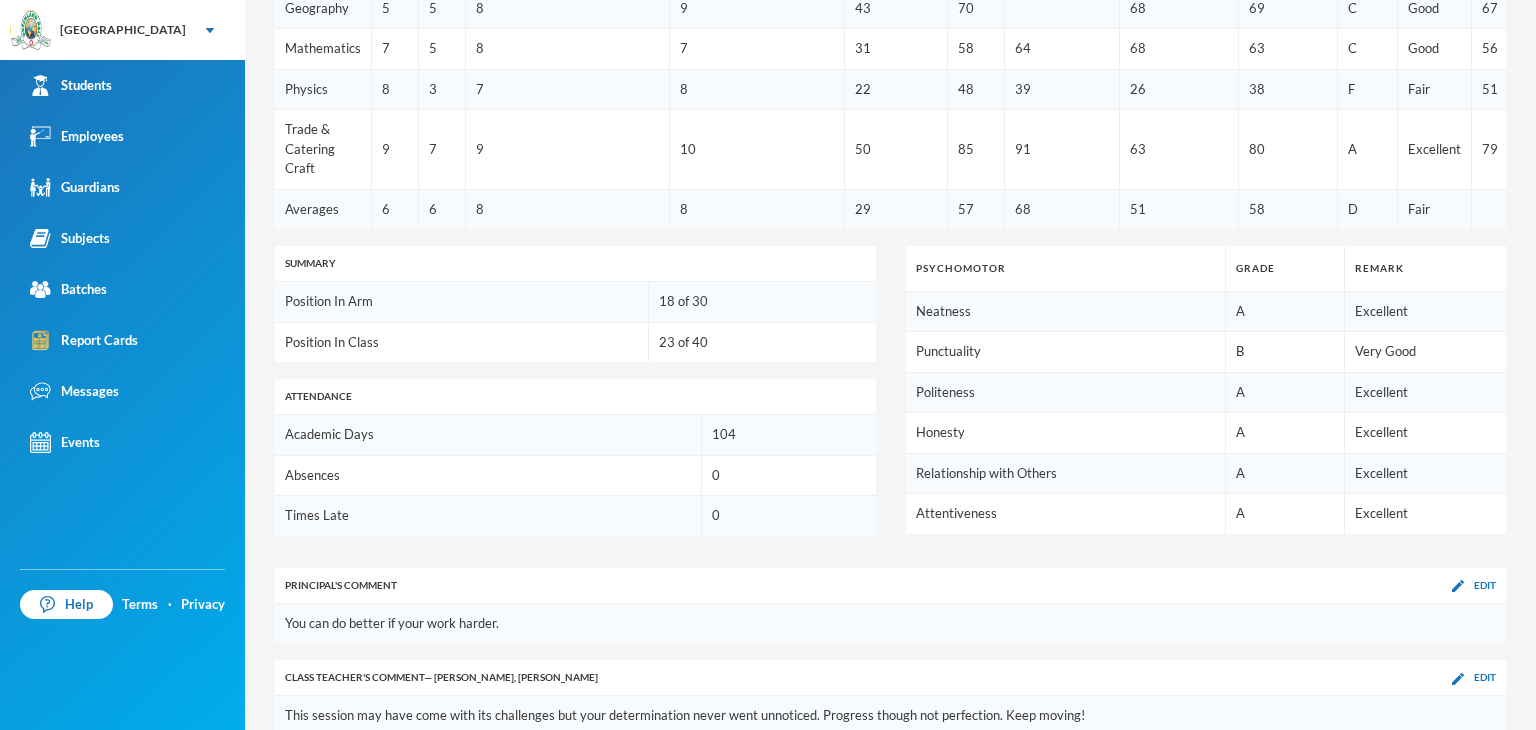 scroll, scrollTop: 1004, scrollLeft: 0, axis: vertical 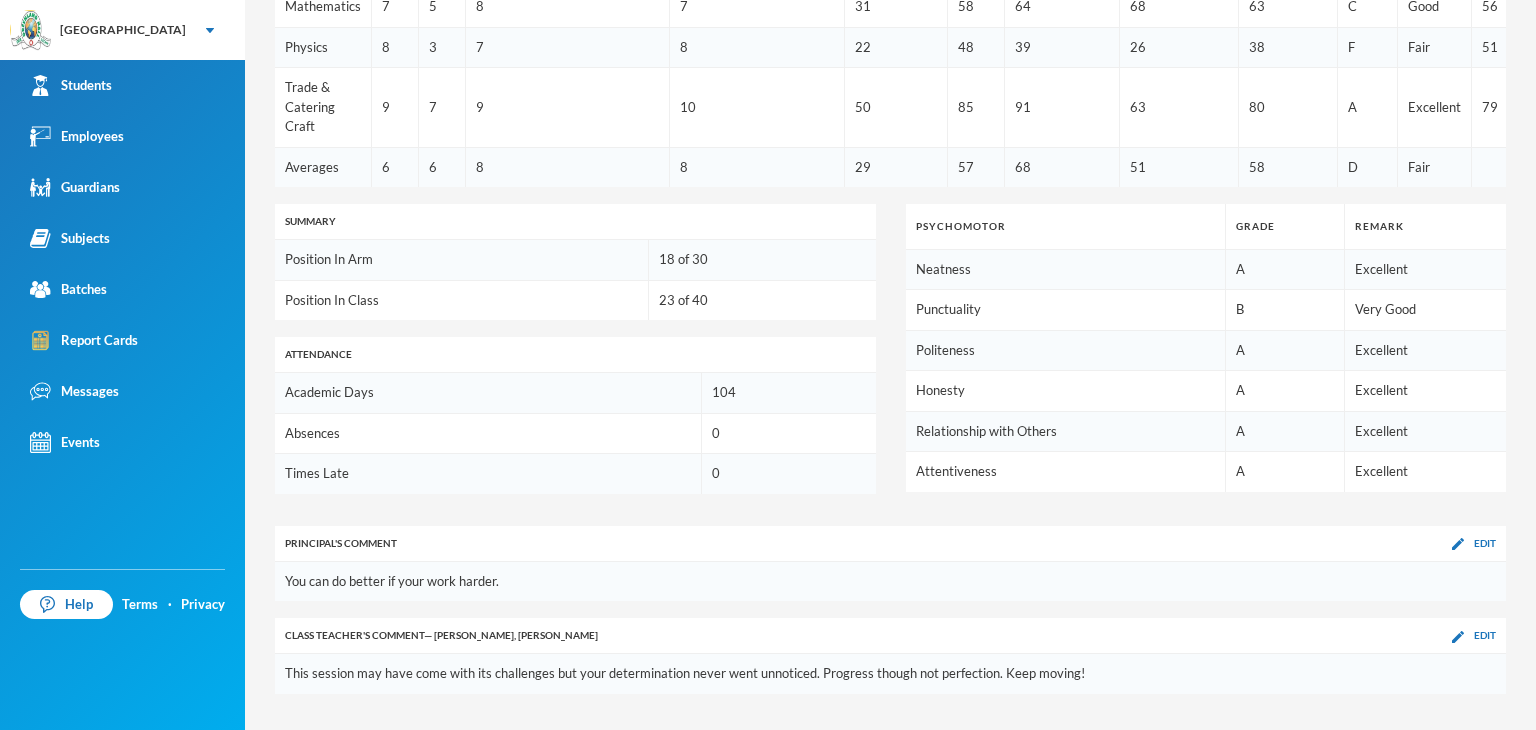 click on "Principal 's Comment   Edit" at bounding box center [890, 543] 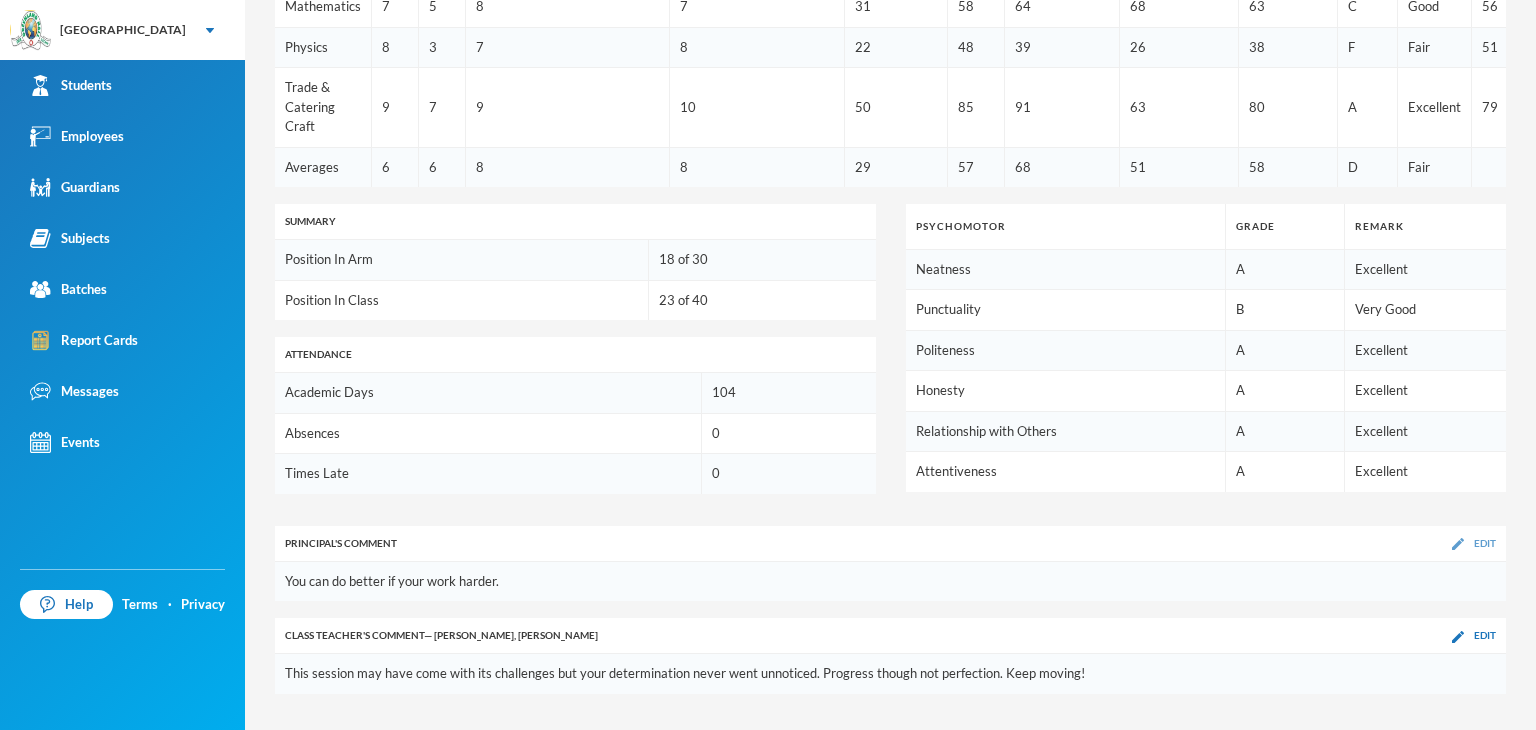 click at bounding box center [1458, 544] 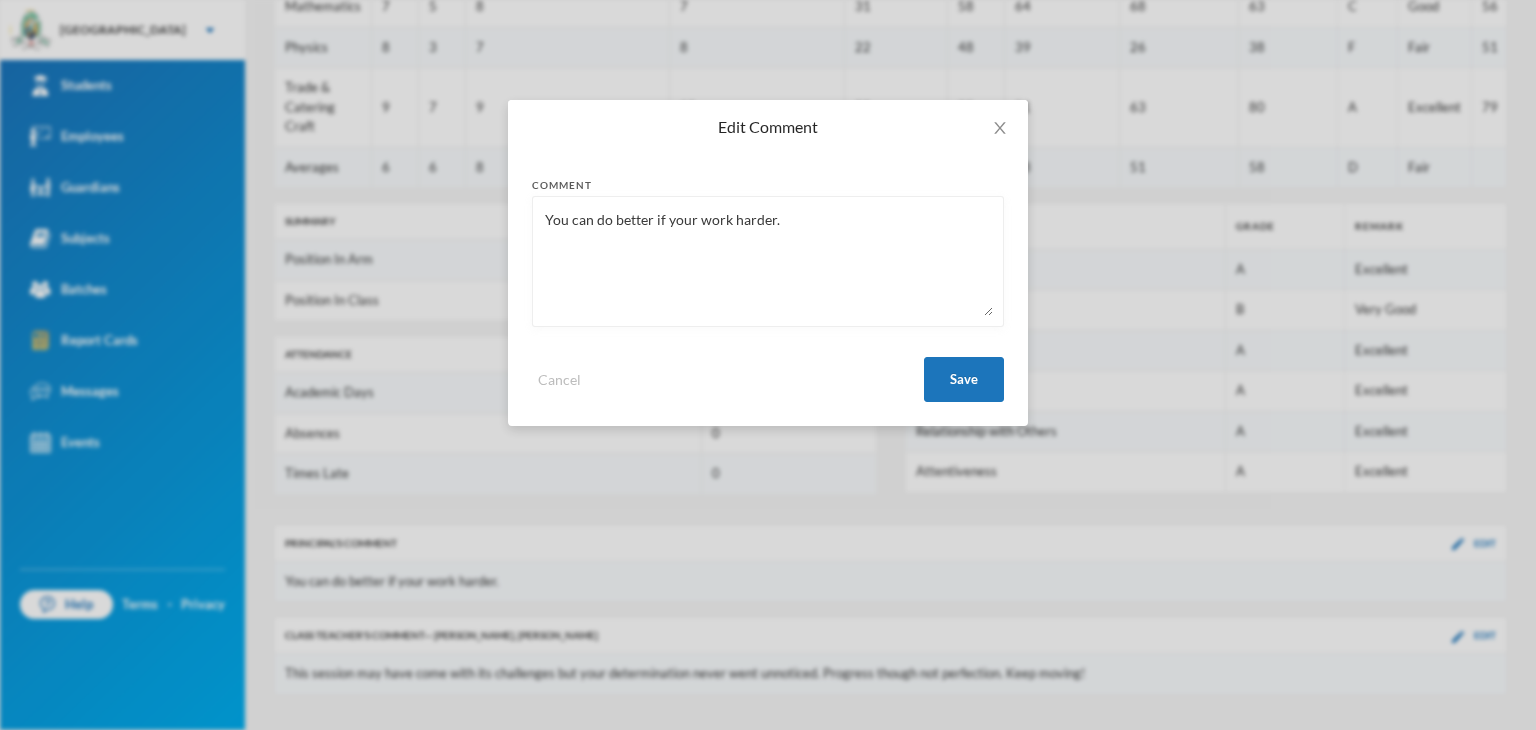 click on "You can do better if your work harder." at bounding box center [768, 261] 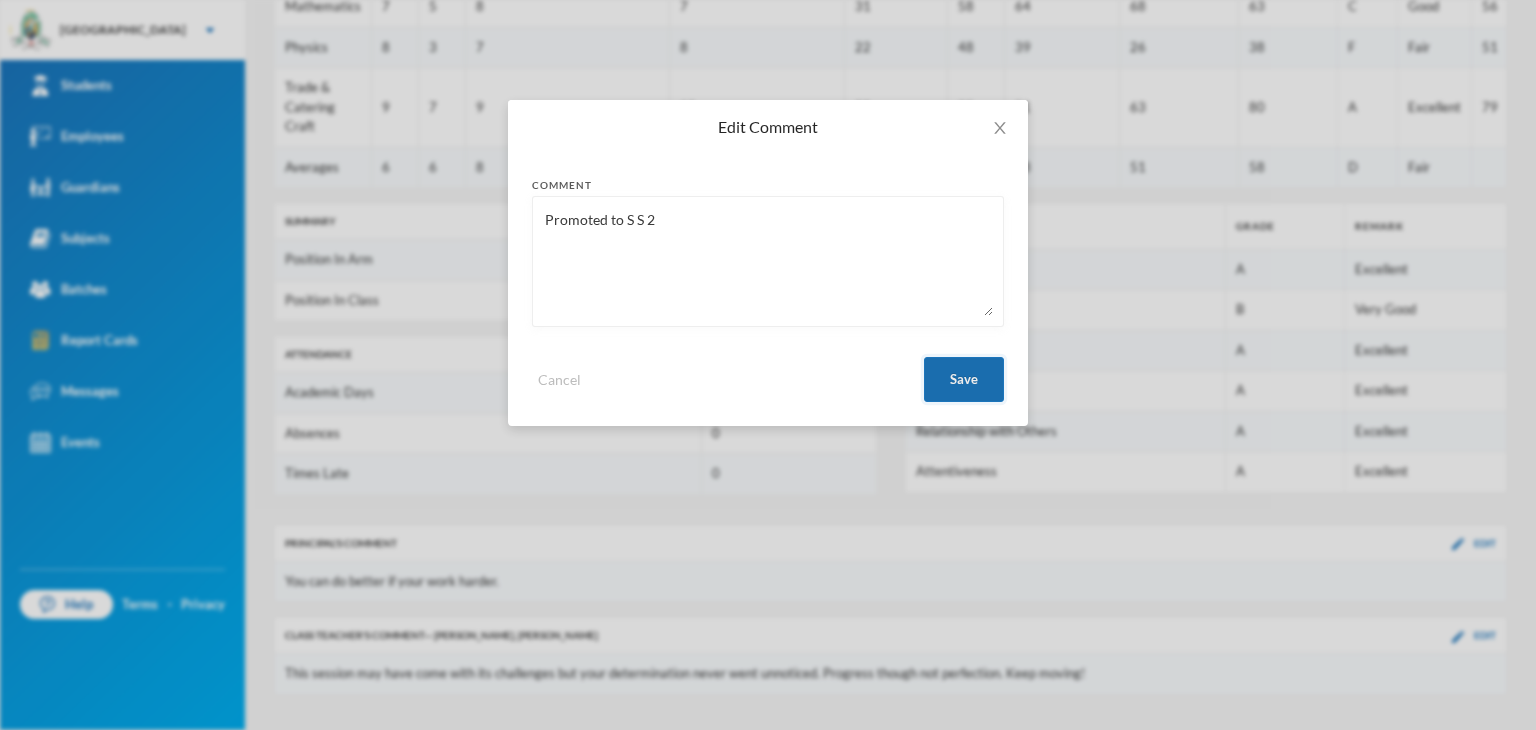 type on "Promoted to S S 2" 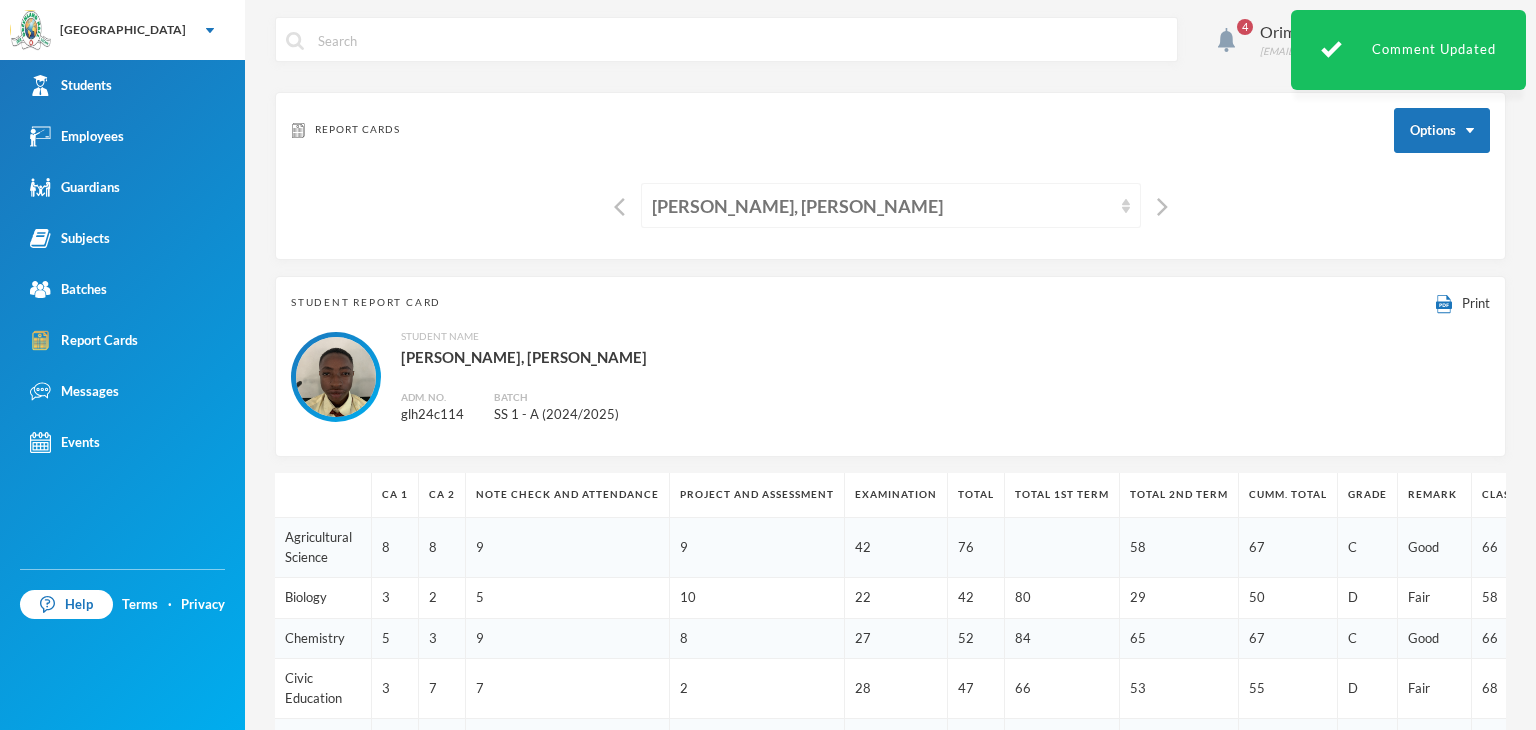 scroll, scrollTop: 0, scrollLeft: 0, axis: both 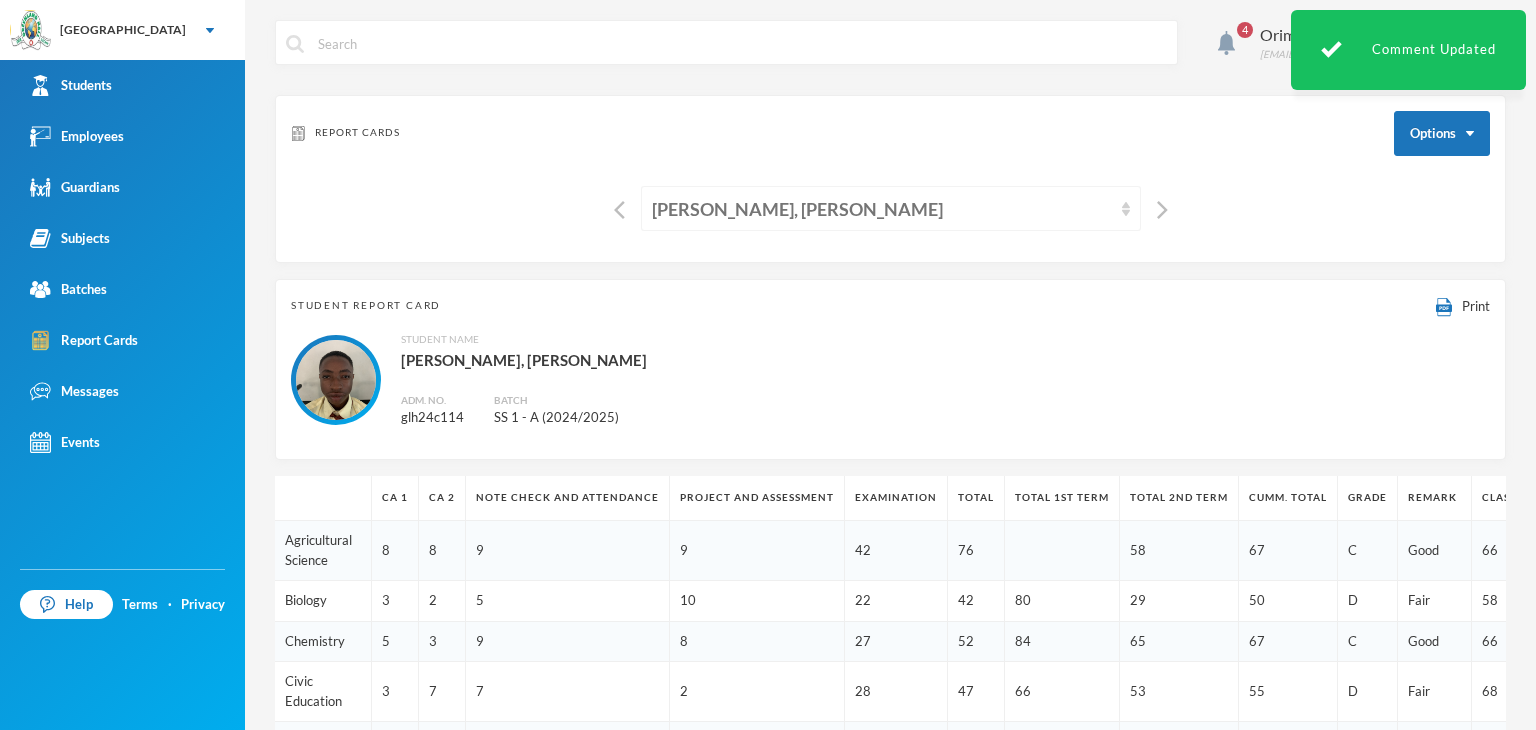 click on "[PERSON_NAME], [PERSON_NAME]" at bounding box center (882, 209) 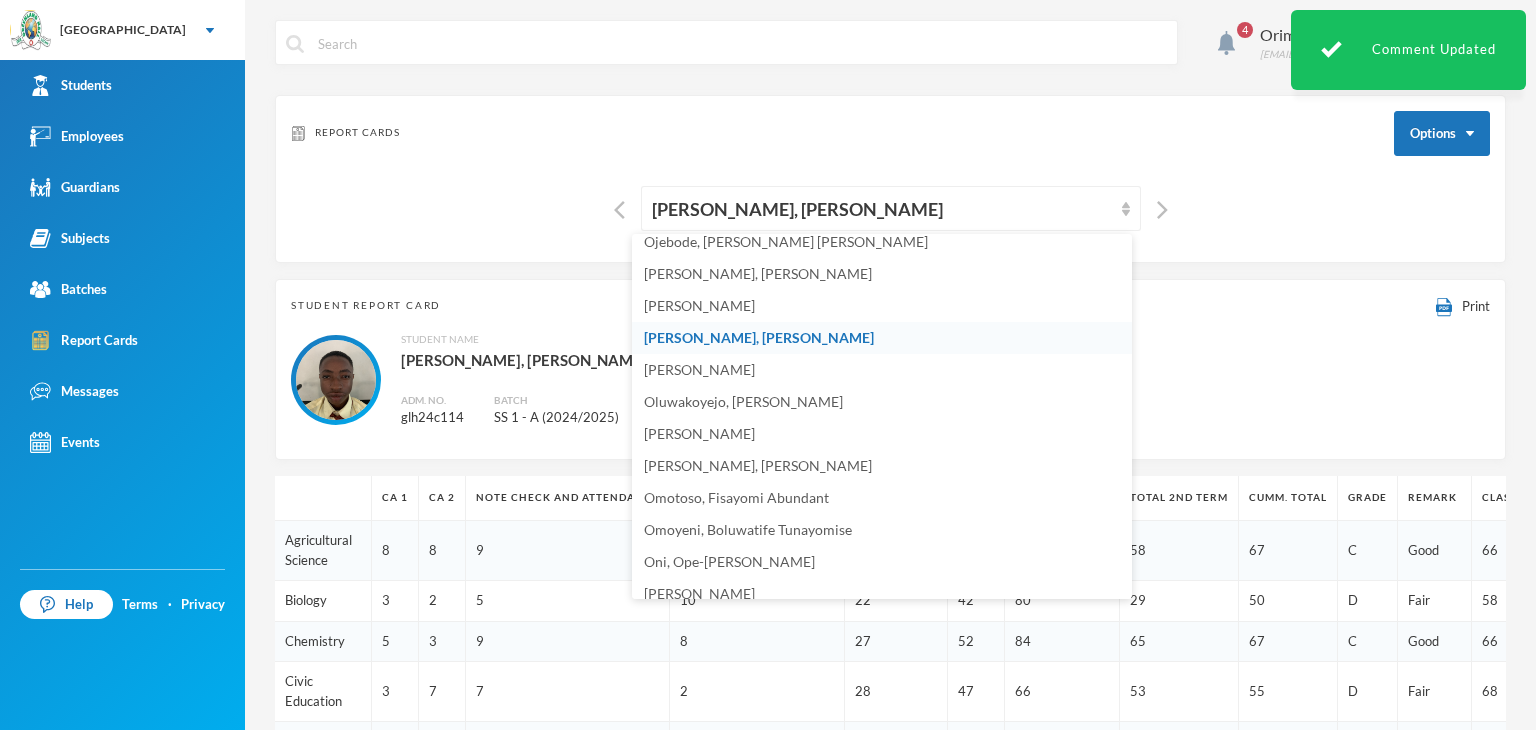 scroll, scrollTop: 772, scrollLeft: 0, axis: vertical 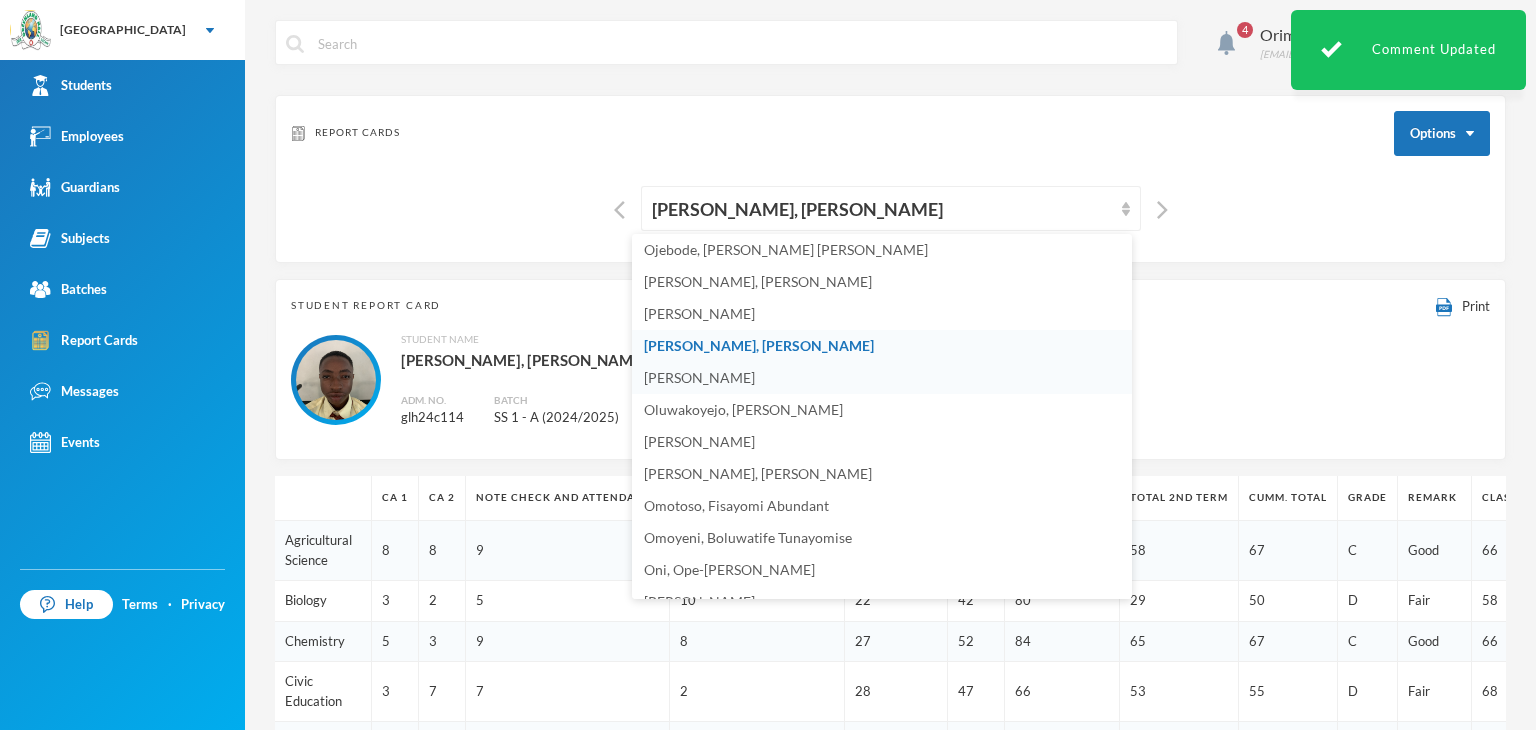 click on "[PERSON_NAME]" at bounding box center (699, 377) 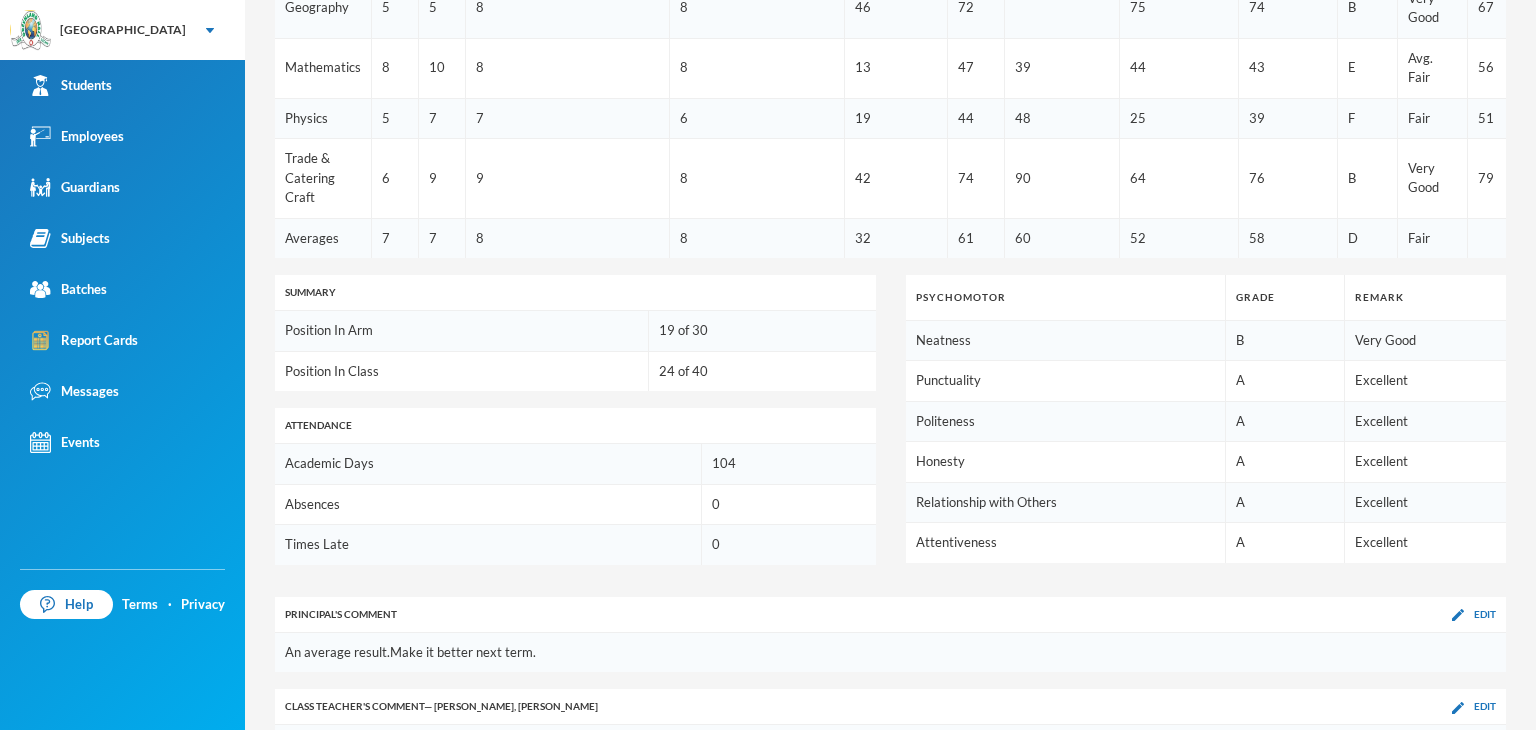scroll, scrollTop: 1000, scrollLeft: 0, axis: vertical 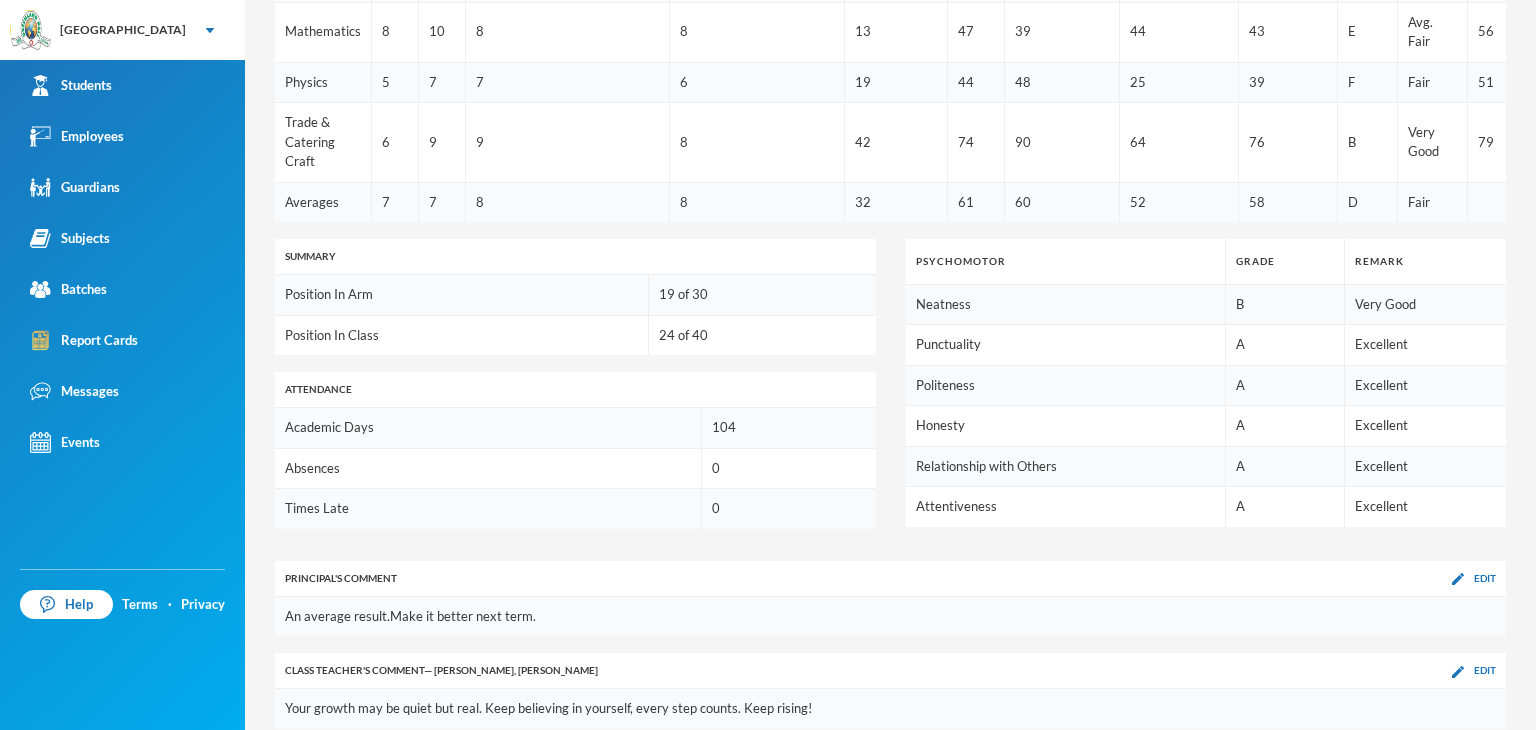 click at bounding box center [1458, 579] 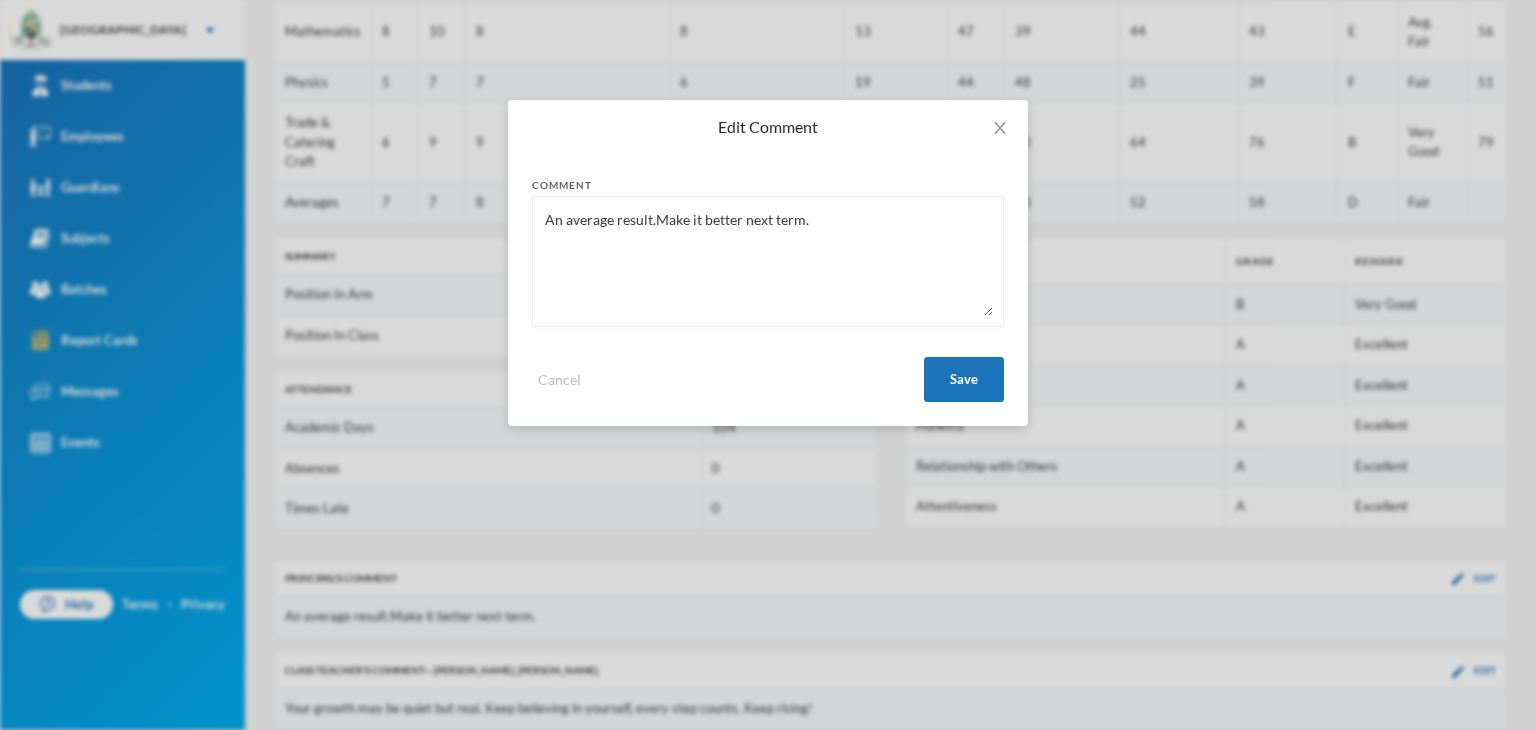 click on "An average result.Make it better next term." at bounding box center (768, 261) 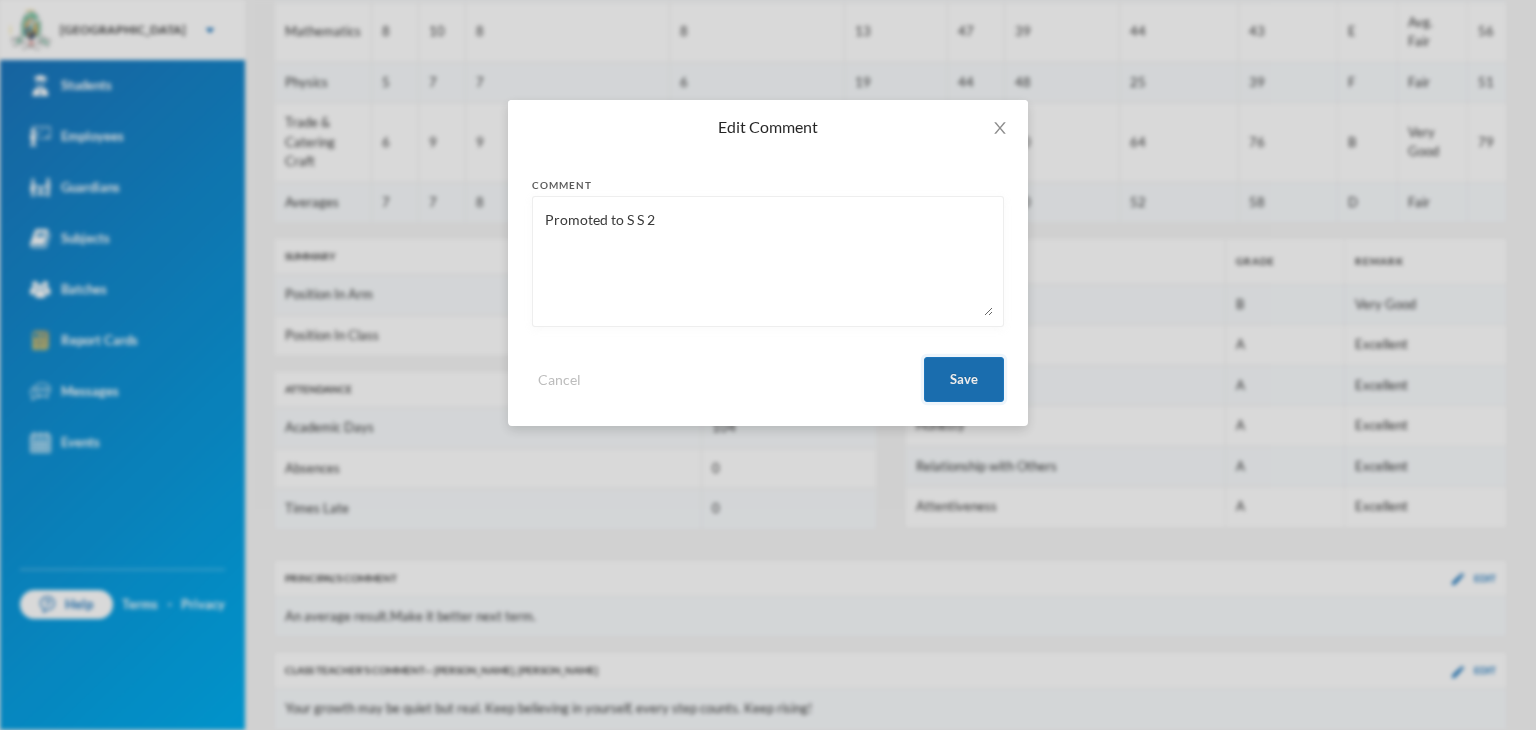 type on "Promoted to S S 2" 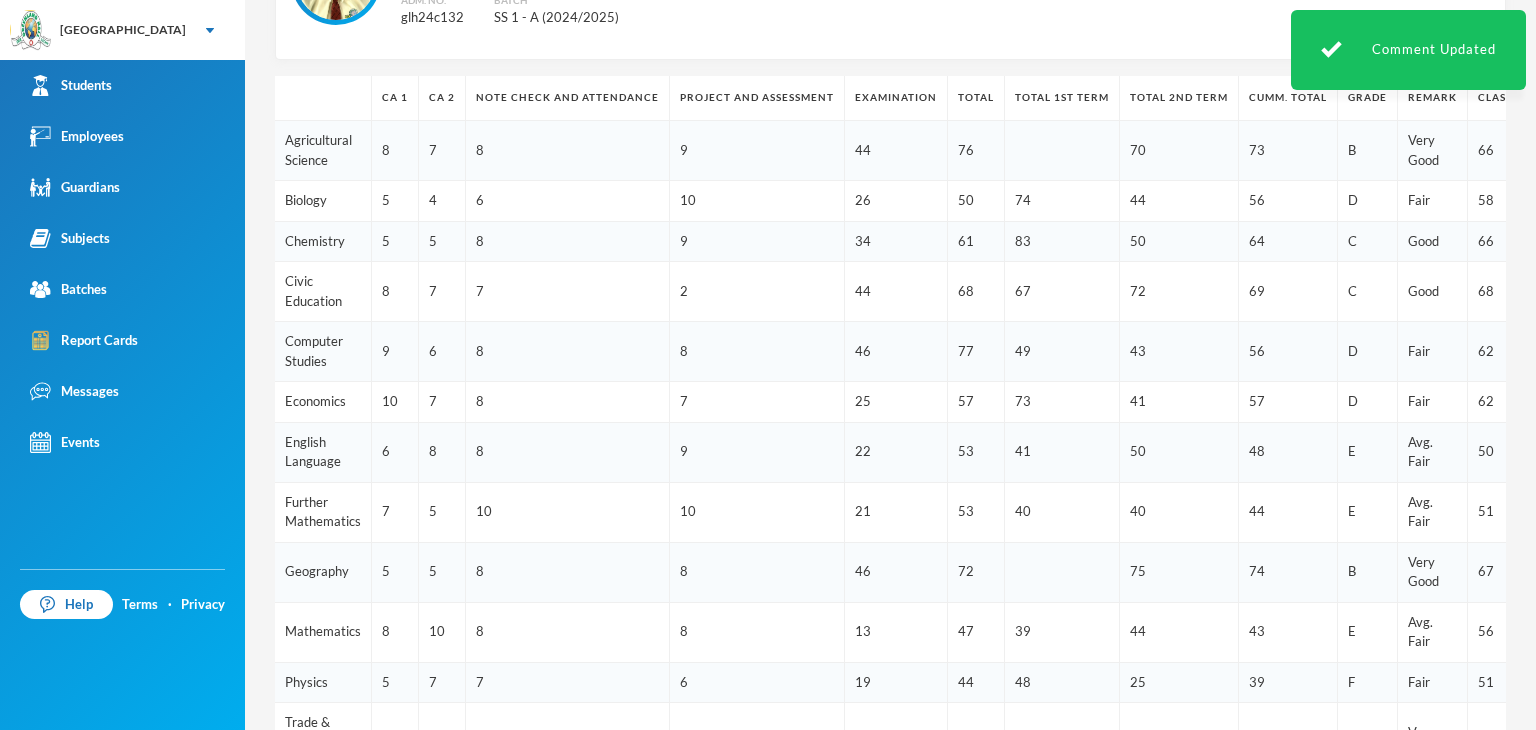 scroll, scrollTop: 0, scrollLeft: 0, axis: both 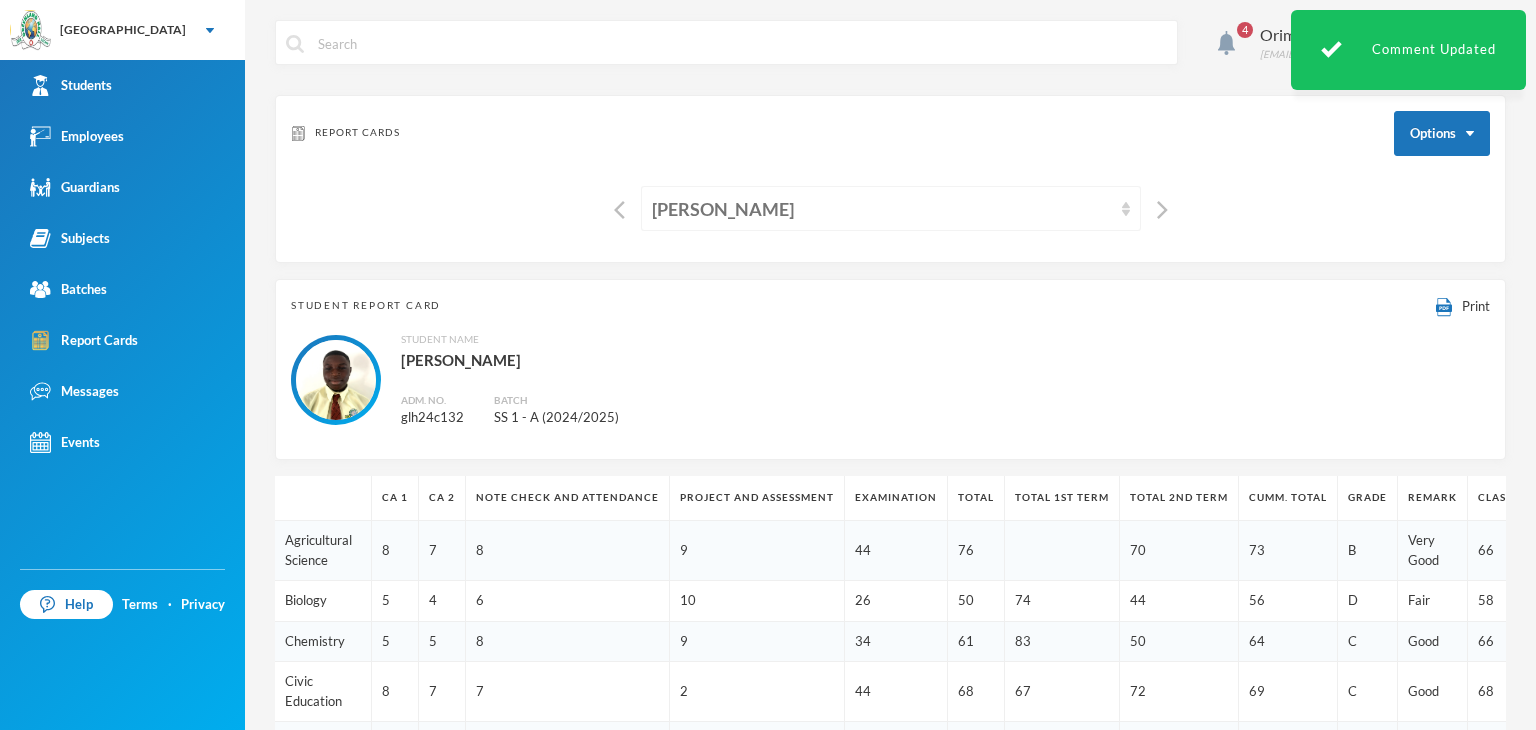 click on "[PERSON_NAME]" at bounding box center [891, 208] 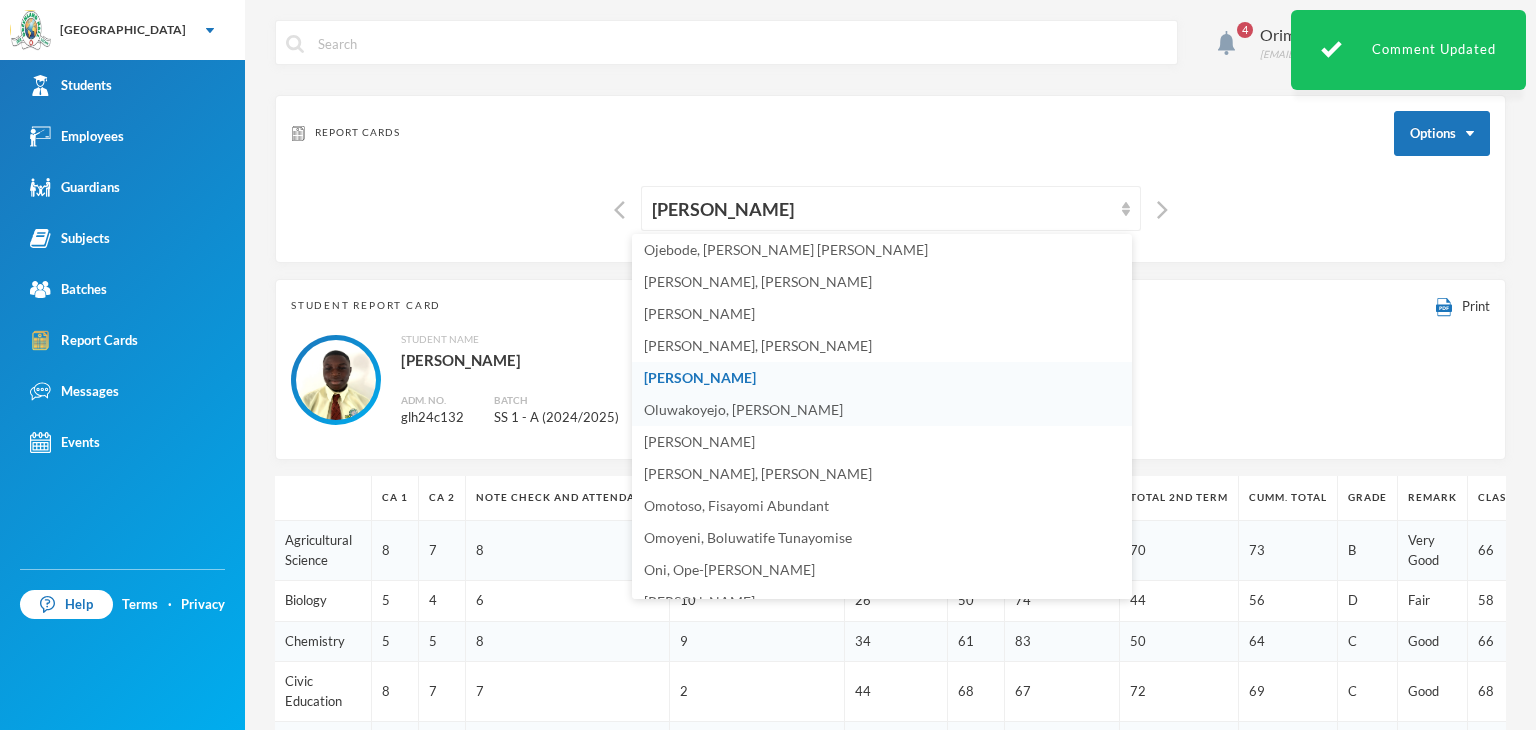 click on "Oluwakoyejo, [PERSON_NAME]" at bounding box center (743, 409) 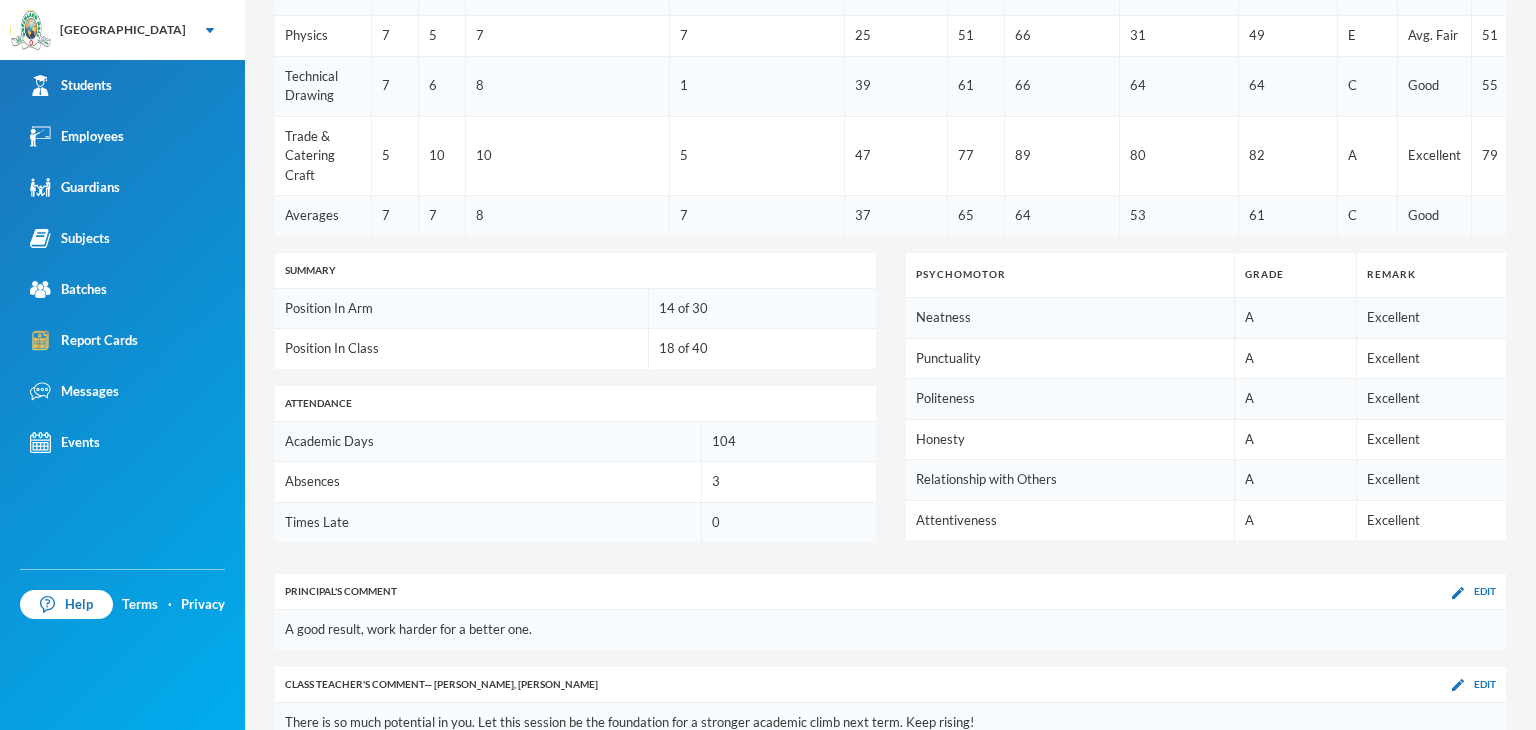 scroll, scrollTop: 1023, scrollLeft: 0, axis: vertical 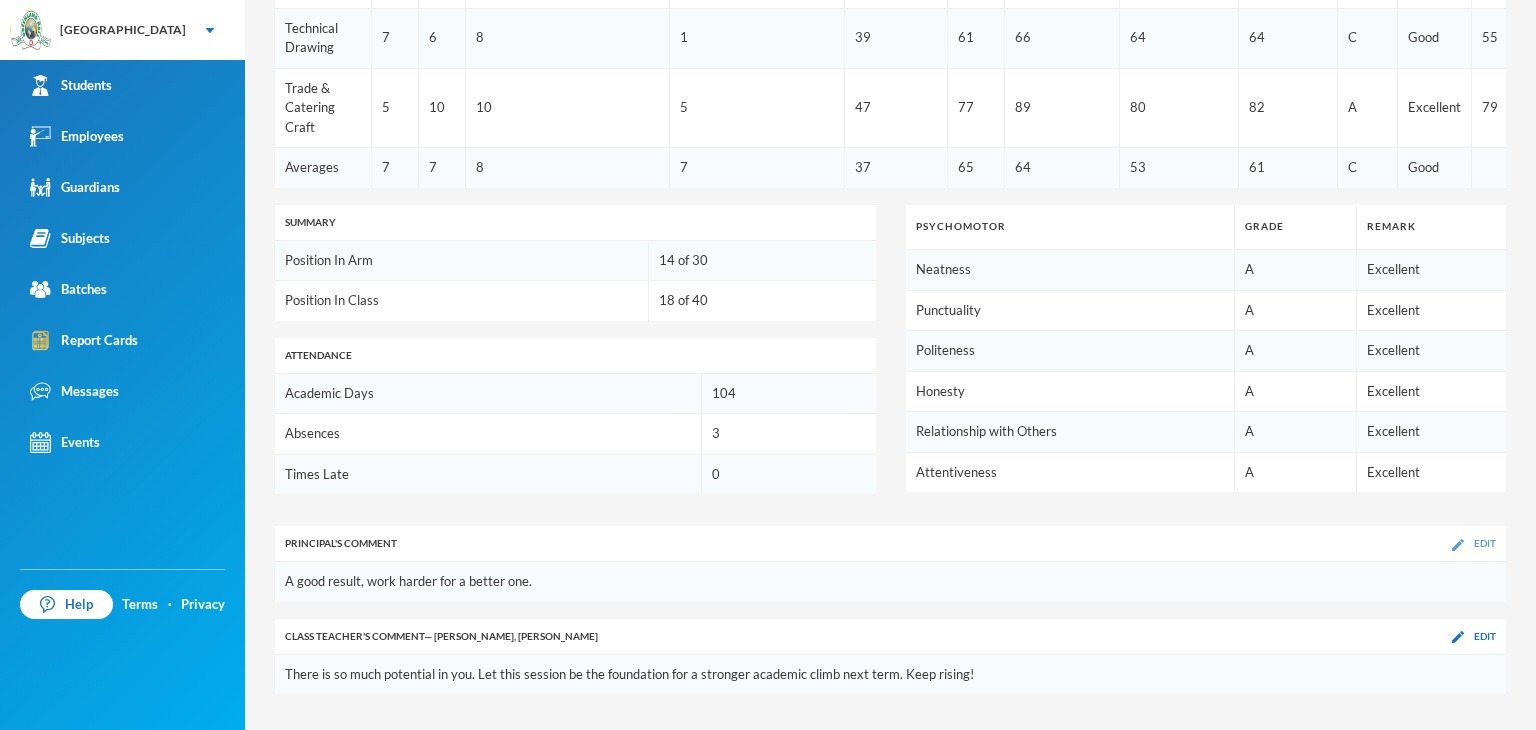 click on "Edit" at bounding box center [1474, 543] 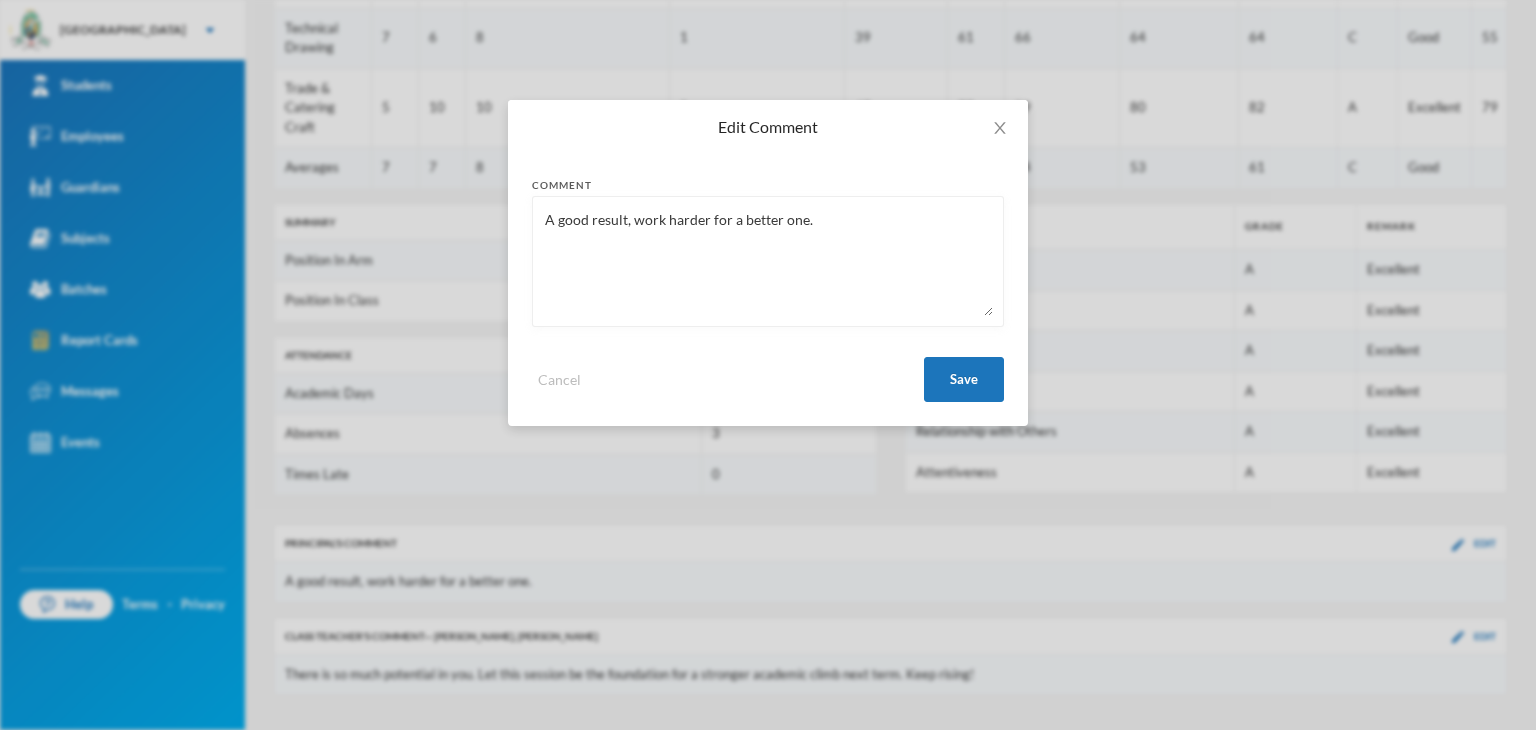 click on "A good result, work harder for a better one." at bounding box center [768, 261] 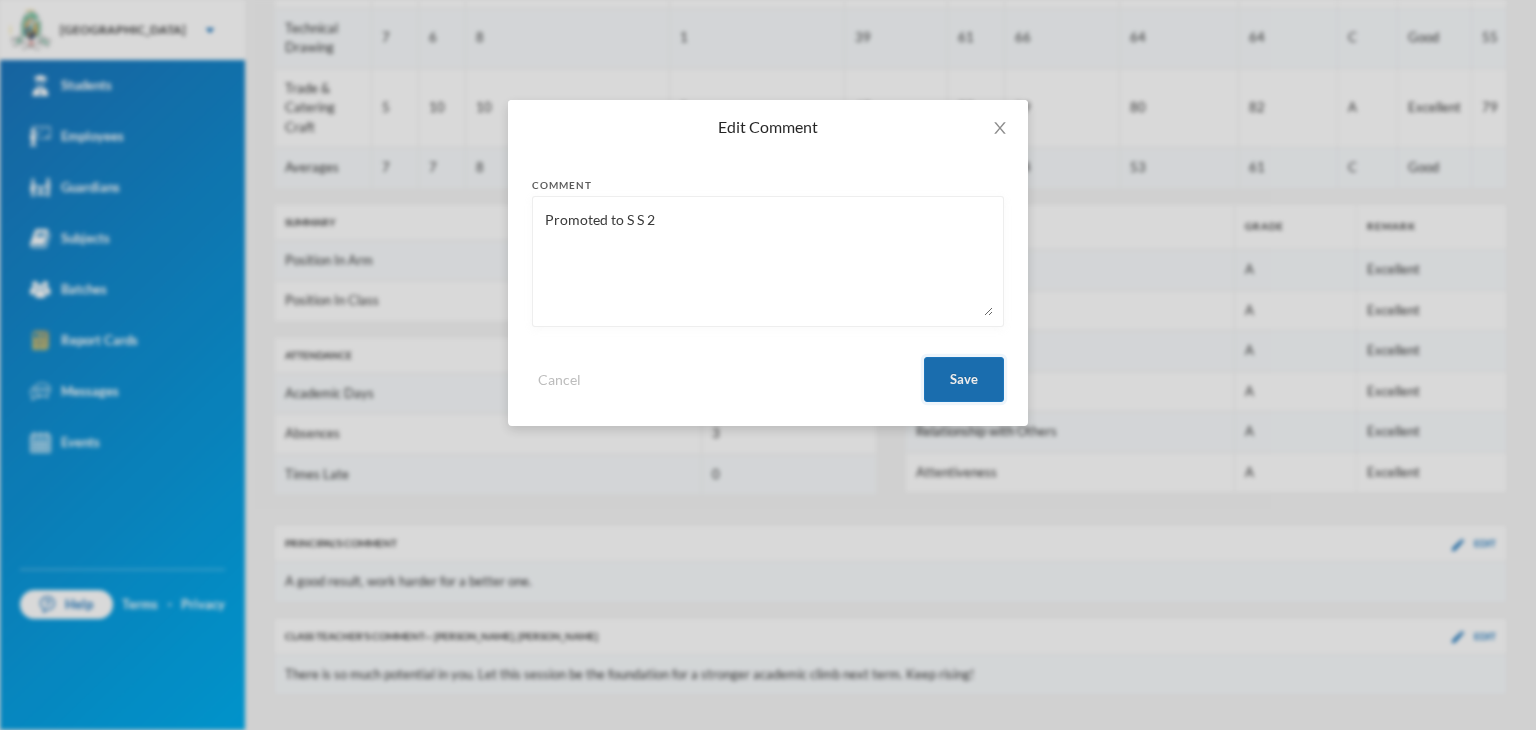 type on "Promoted to S S 2" 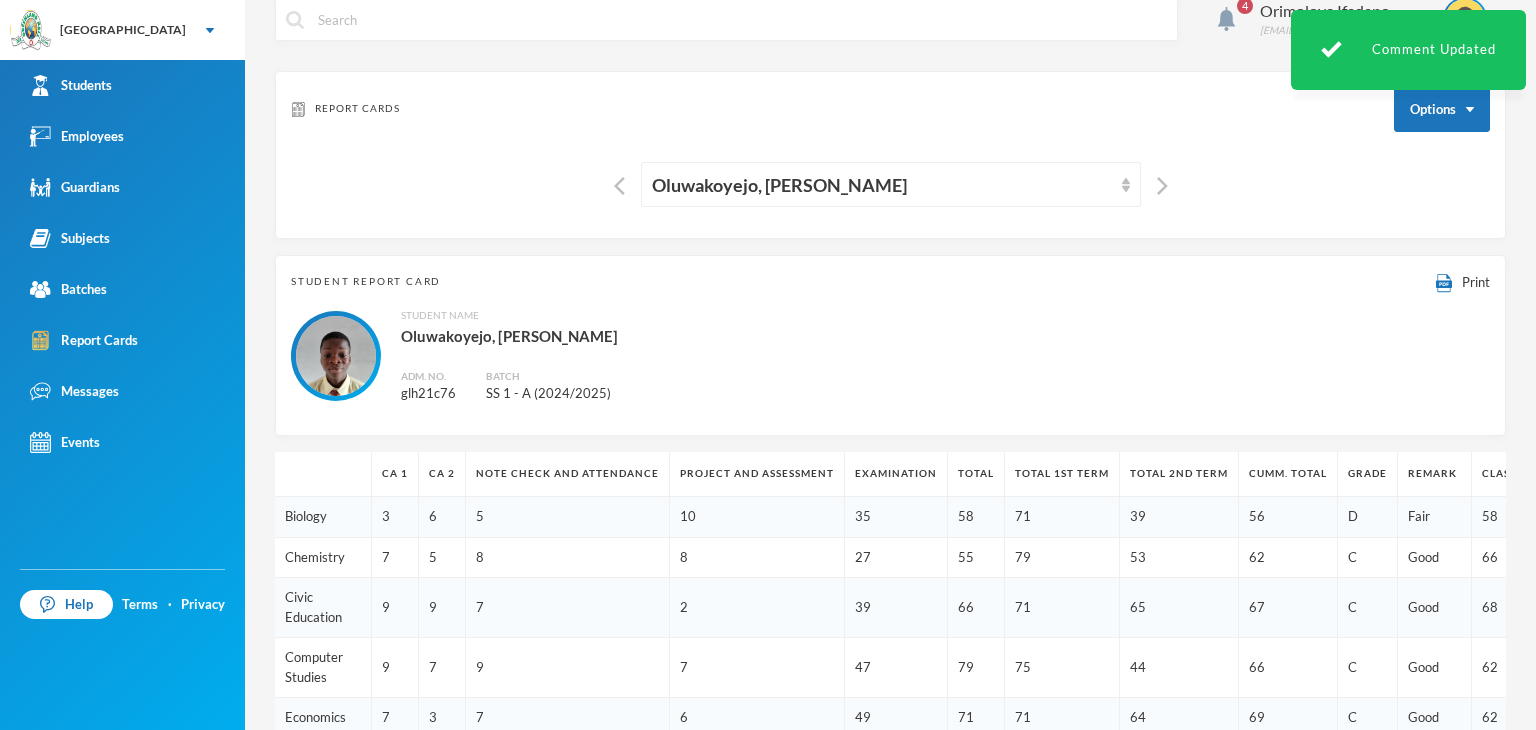 scroll, scrollTop: 23, scrollLeft: 0, axis: vertical 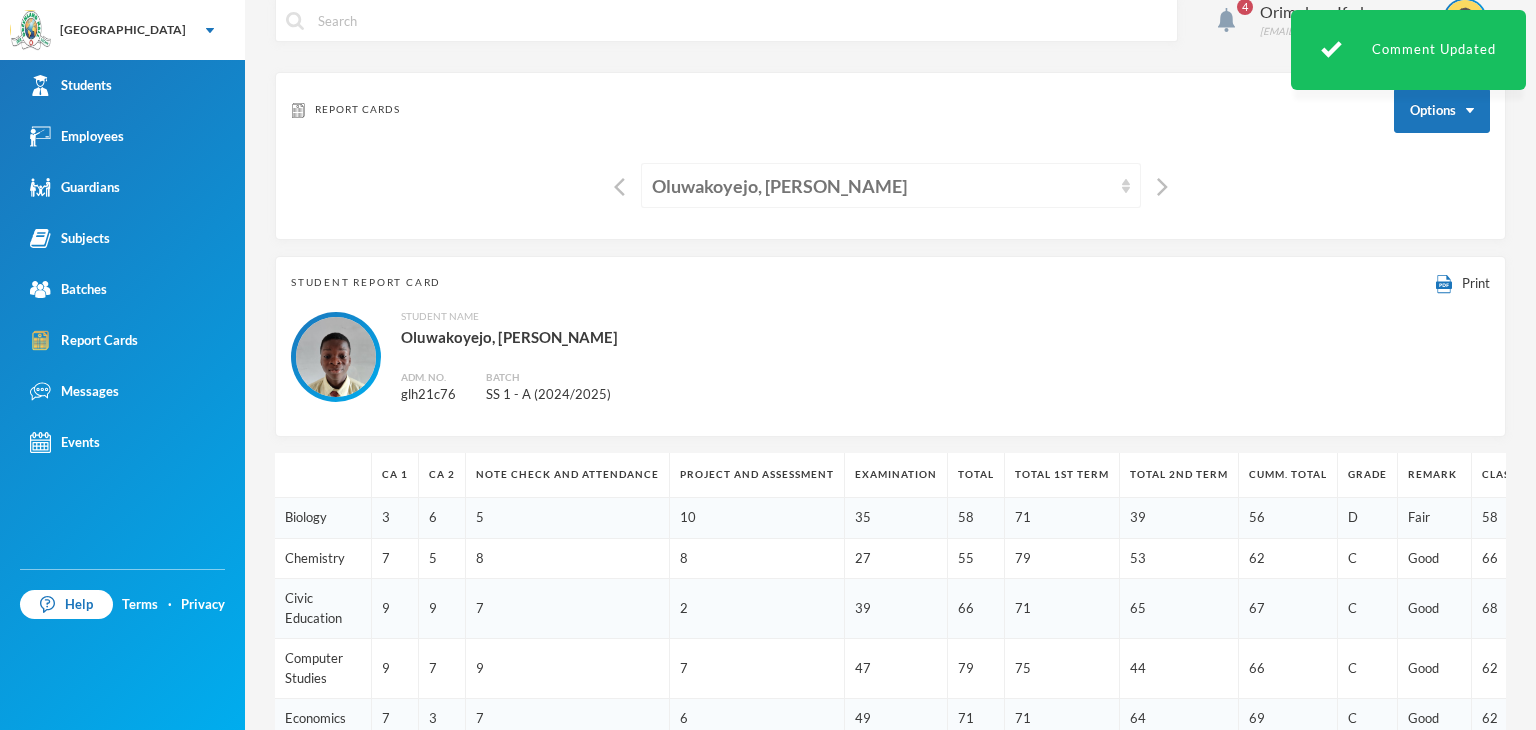 click on "Oluwakoyejo, [PERSON_NAME]" at bounding box center (882, 186) 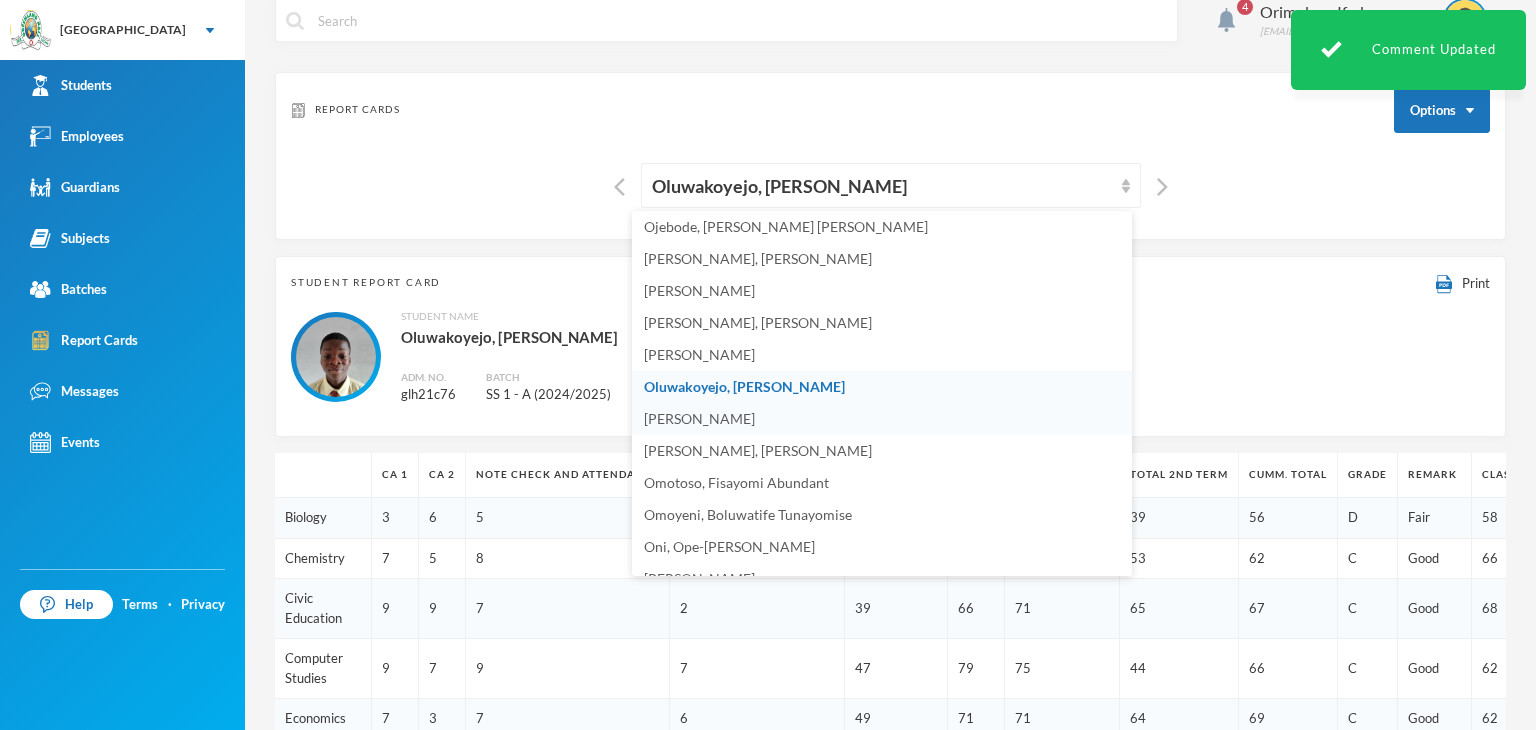 click on "[PERSON_NAME]" at bounding box center (699, 418) 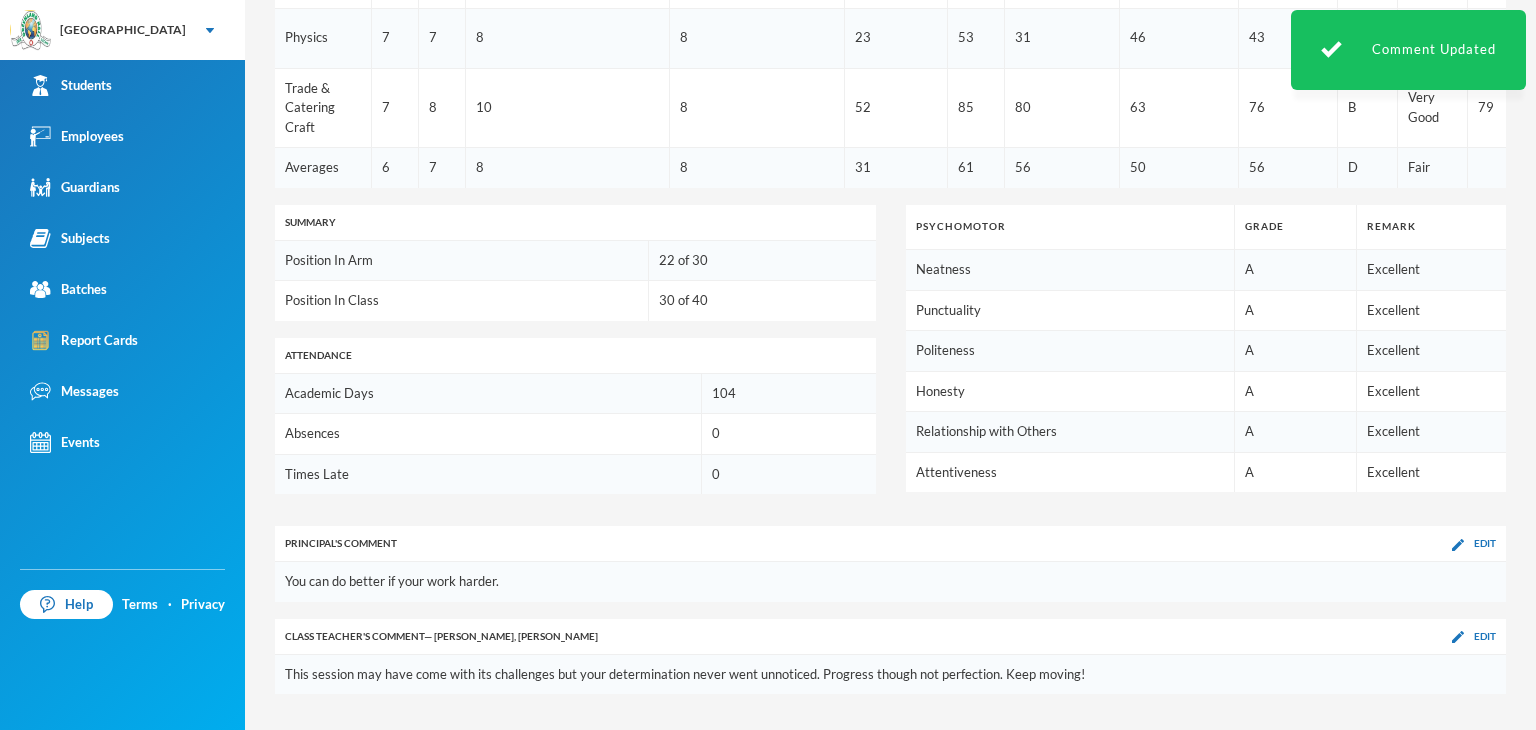scroll, scrollTop: 1062, scrollLeft: 0, axis: vertical 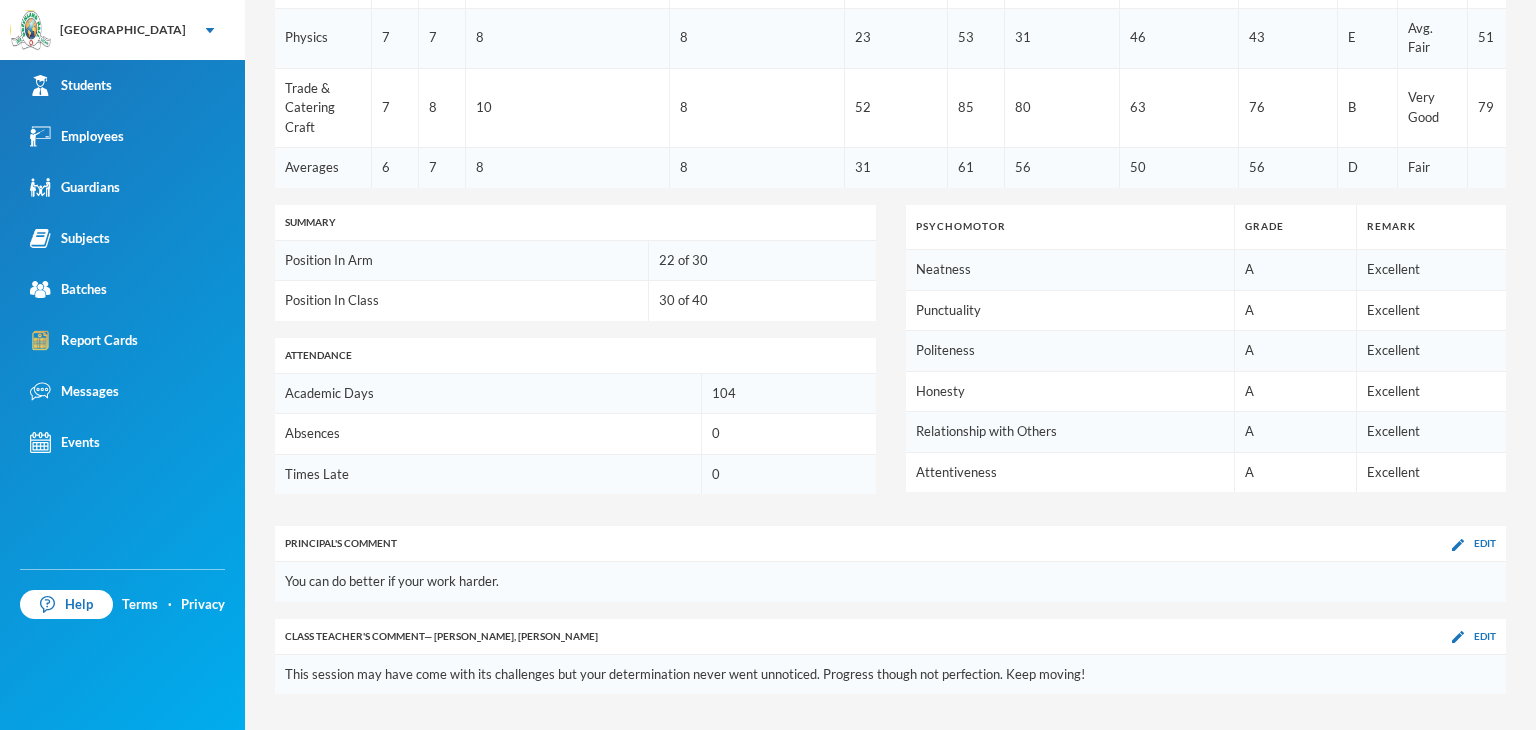 drag, startPoint x: 1440, startPoint y: 543, endPoint x: 1418, endPoint y: 544, distance: 22.022715 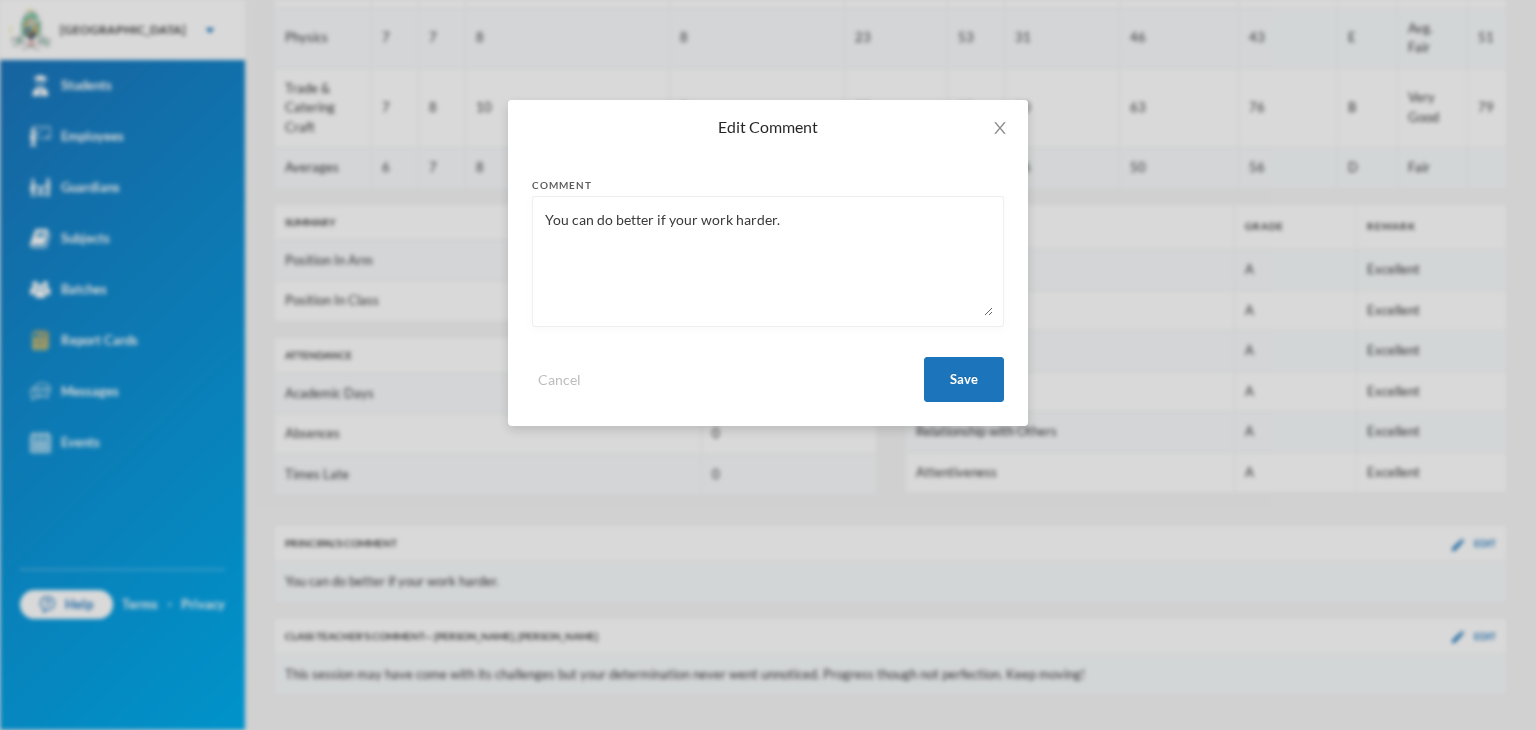 click on "You can do better if your work harder." at bounding box center (768, 261) 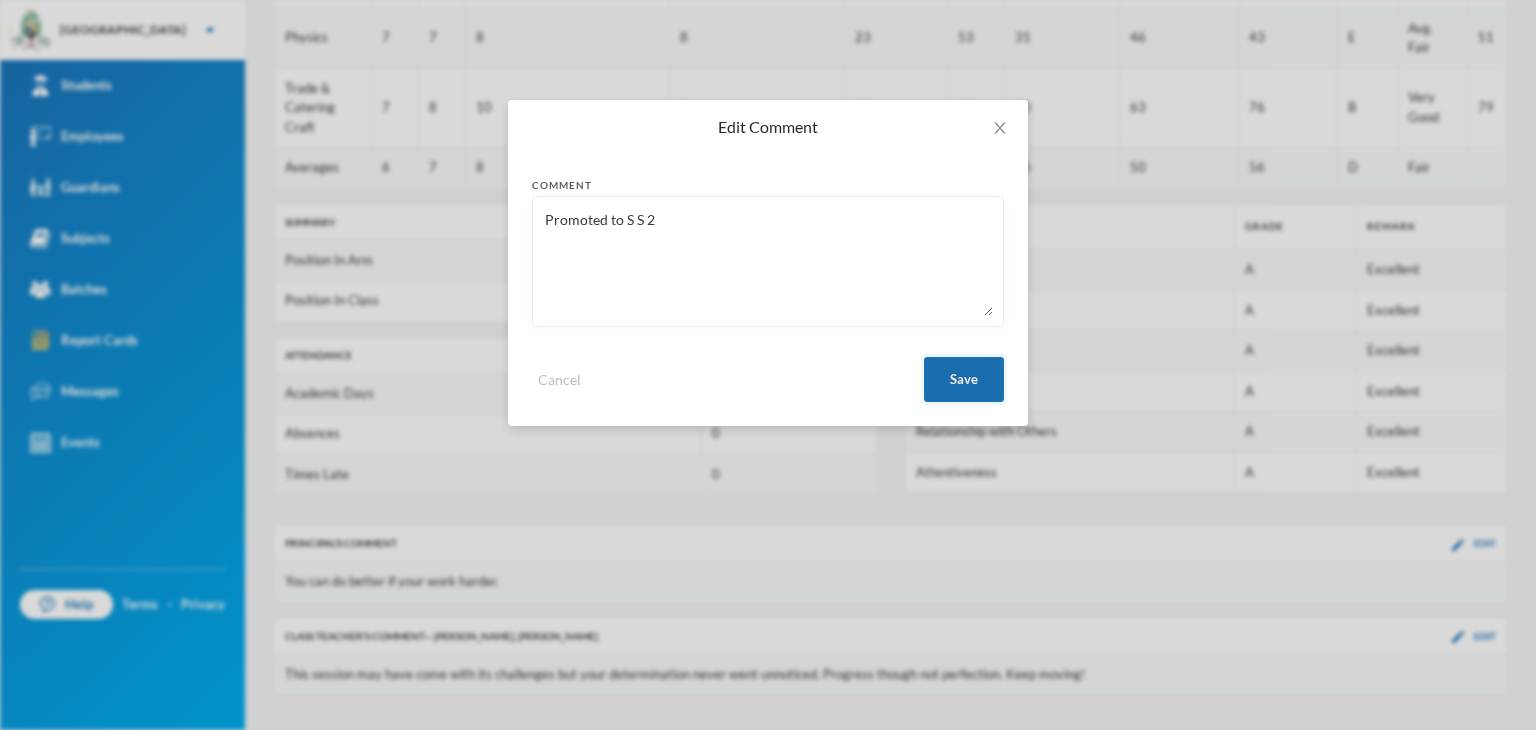 type on "Promoted to S S 2" 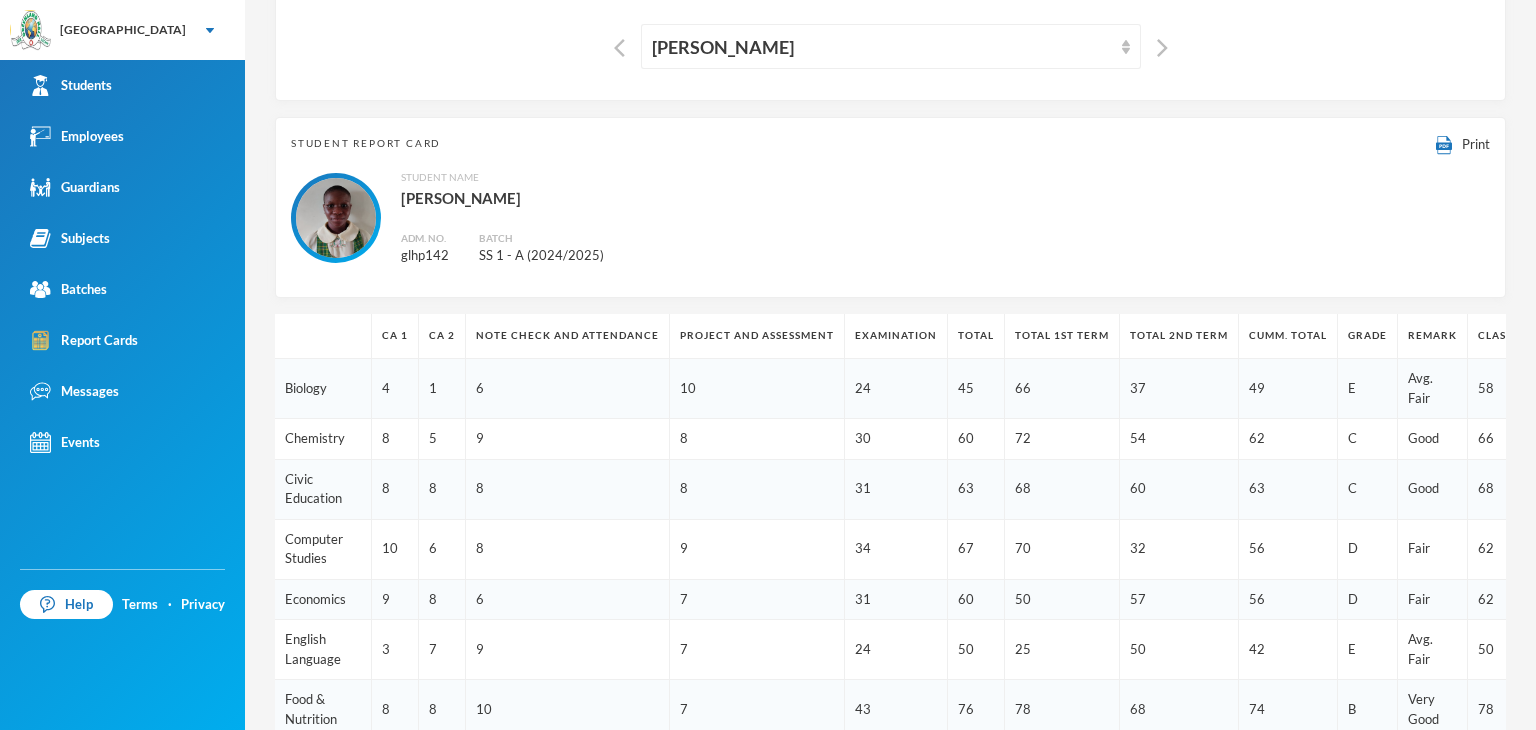 scroll, scrollTop: 62, scrollLeft: 0, axis: vertical 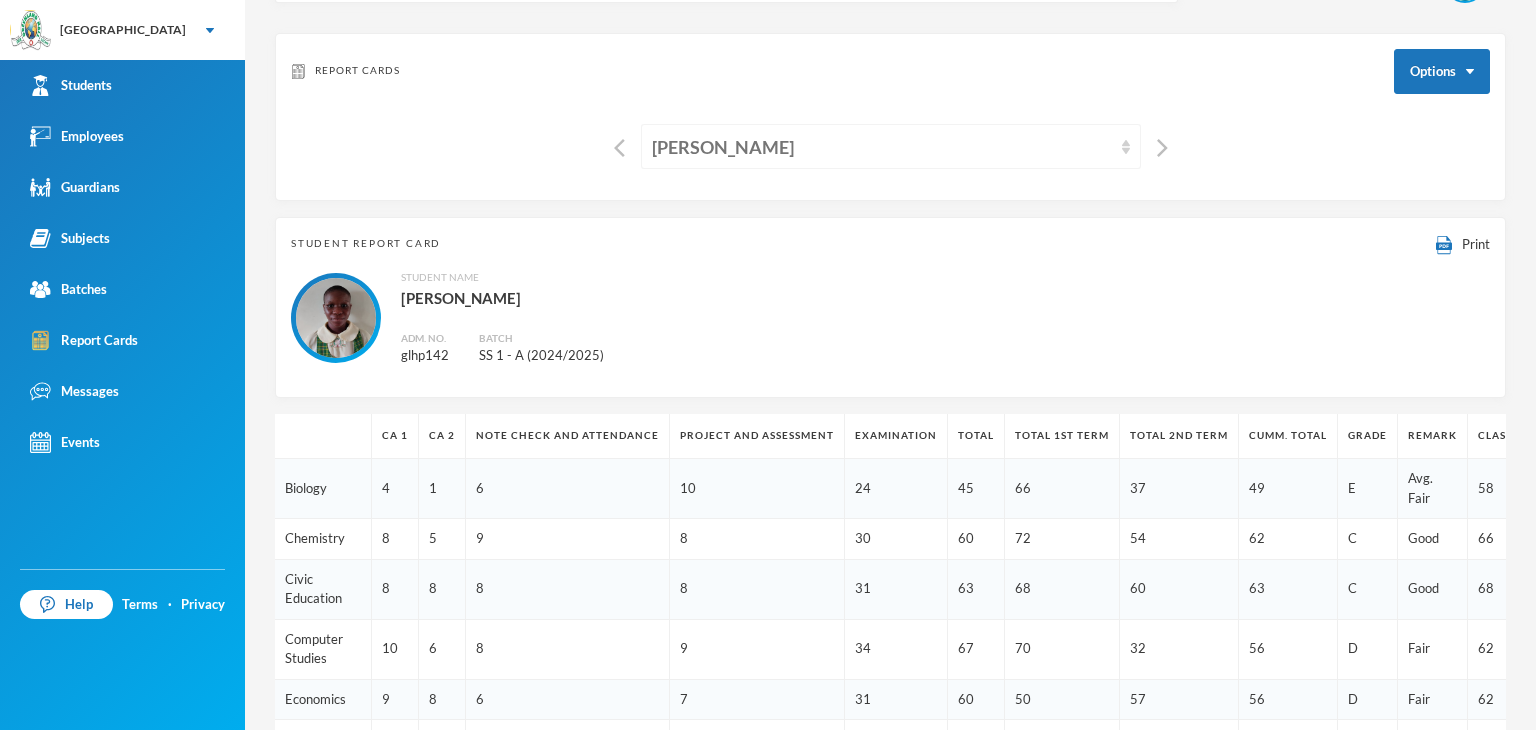 click on "[PERSON_NAME]" at bounding box center (882, 147) 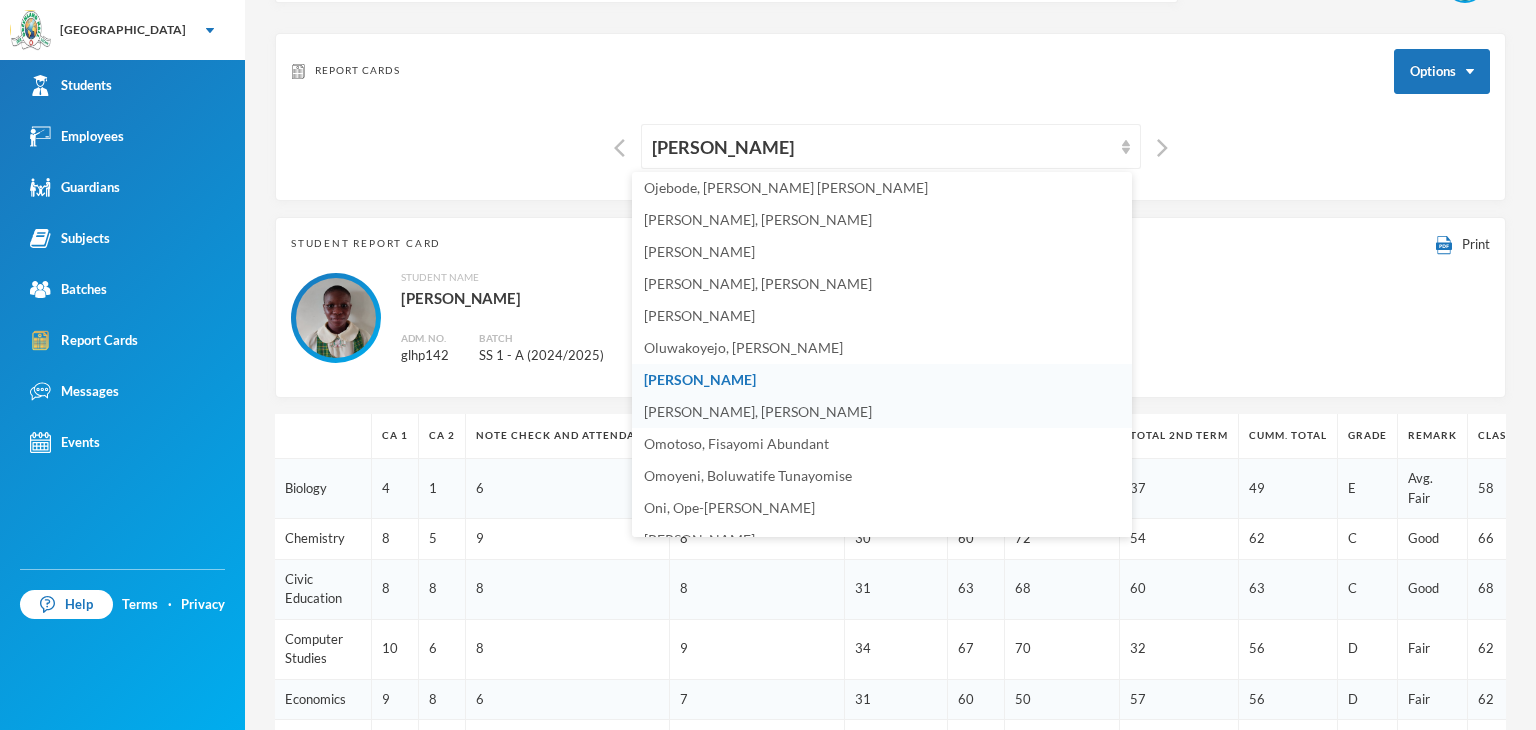 click on "[PERSON_NAME], [PERSON_NAME]" at bounding box center (882, 412) 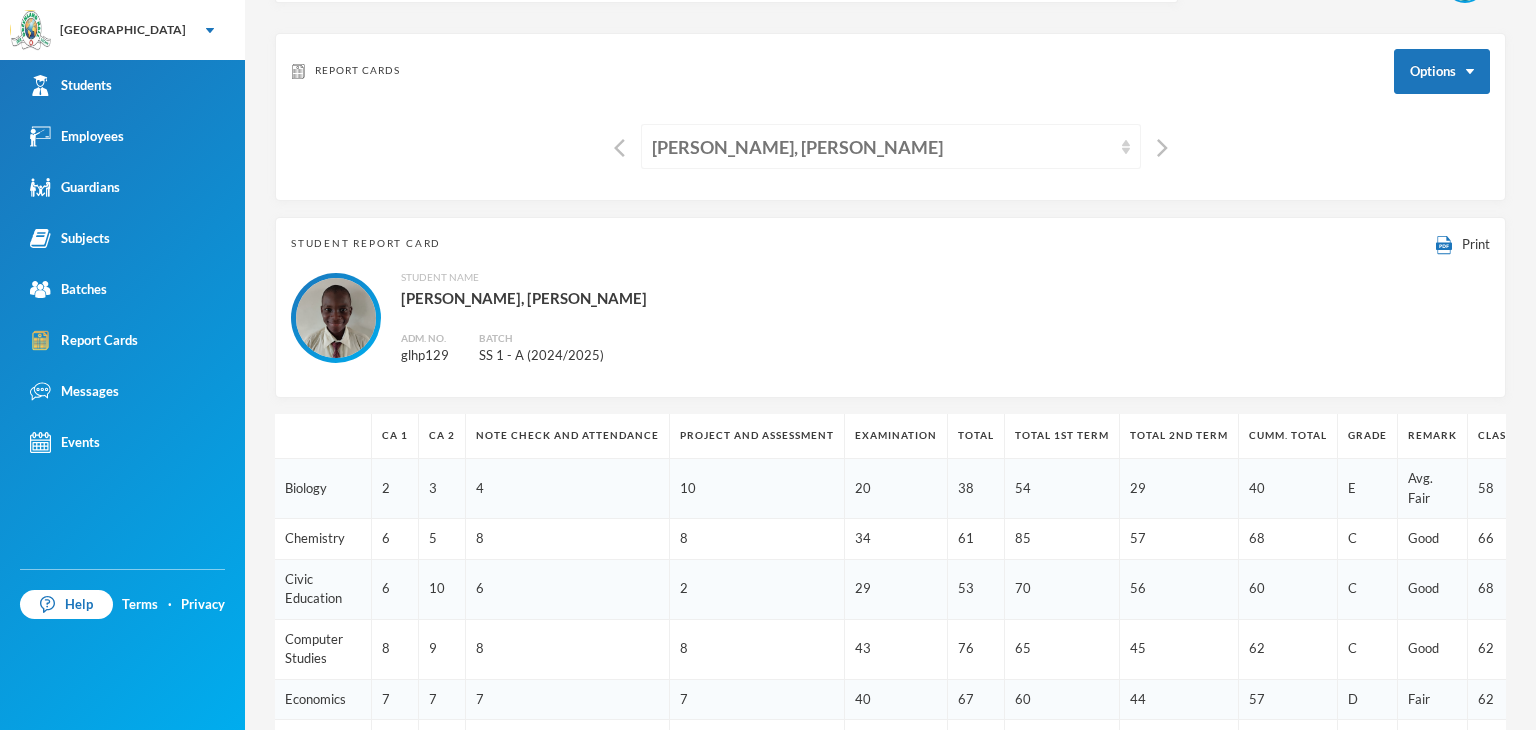 click on "[PERSON_NAME], [PERSON_NAME]" at bounding box center (882, 147) 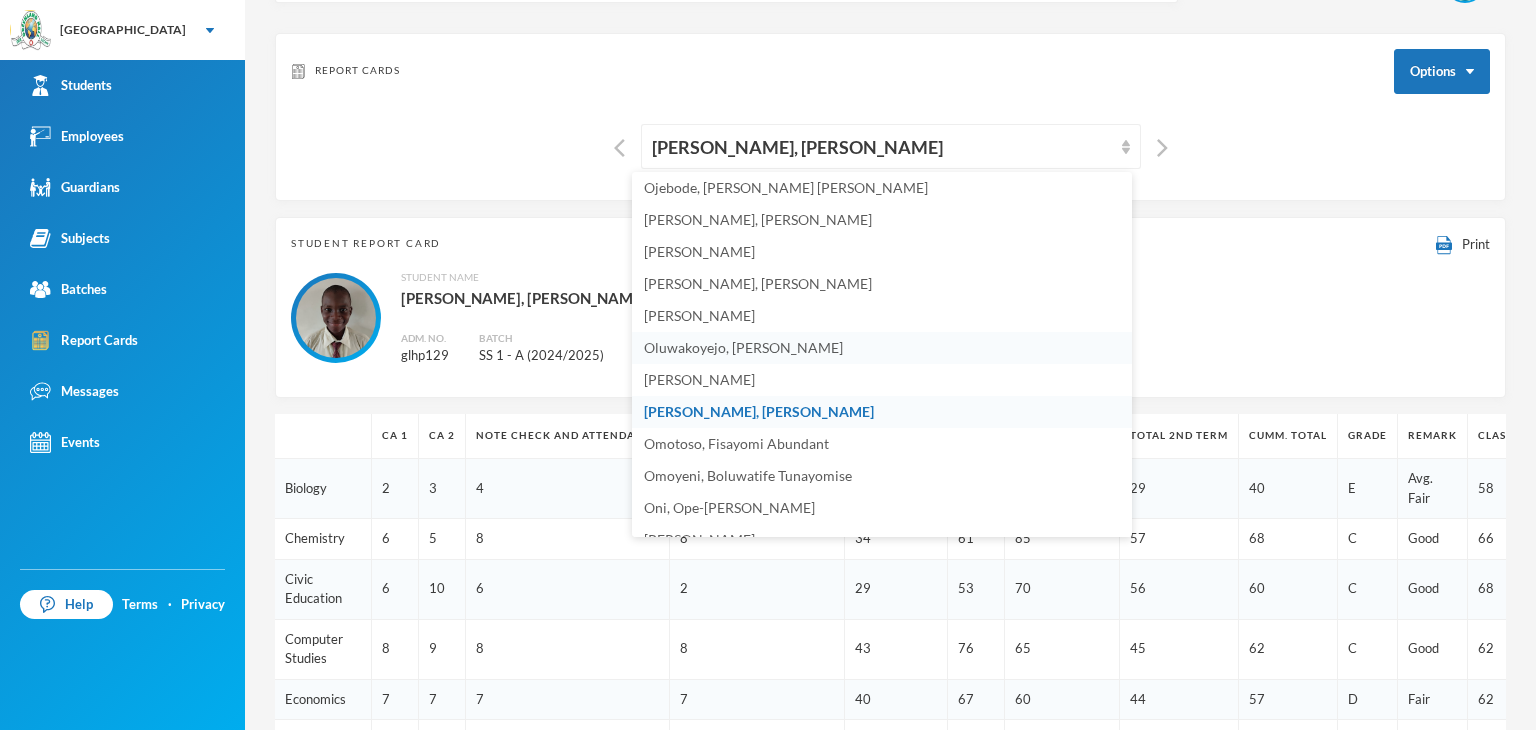 click on "Oluwakoyejo, [PERSON_NAME]" at bounding box center (743, 347) 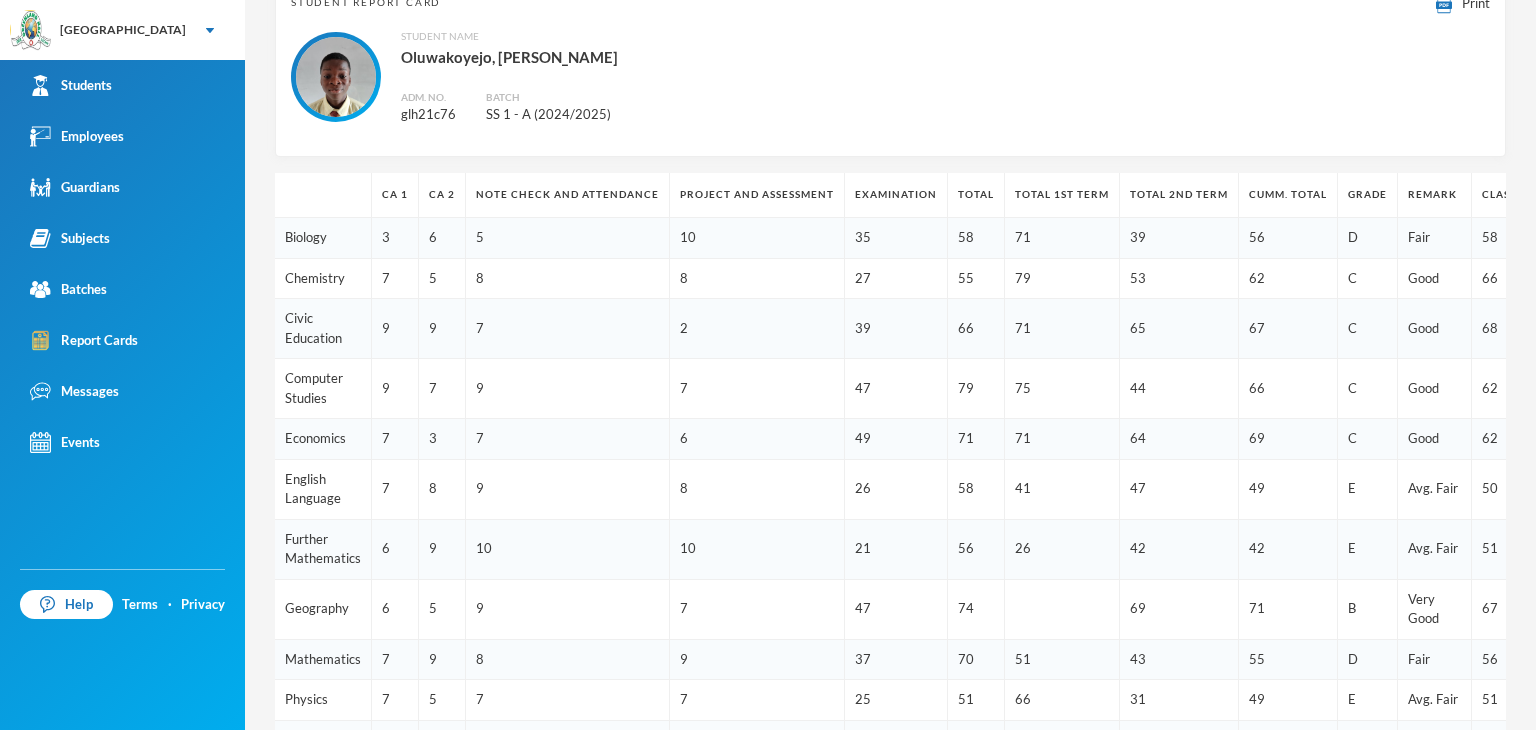 scroll, scrollTop: 123, scrollLeft: 0, axis: vertical 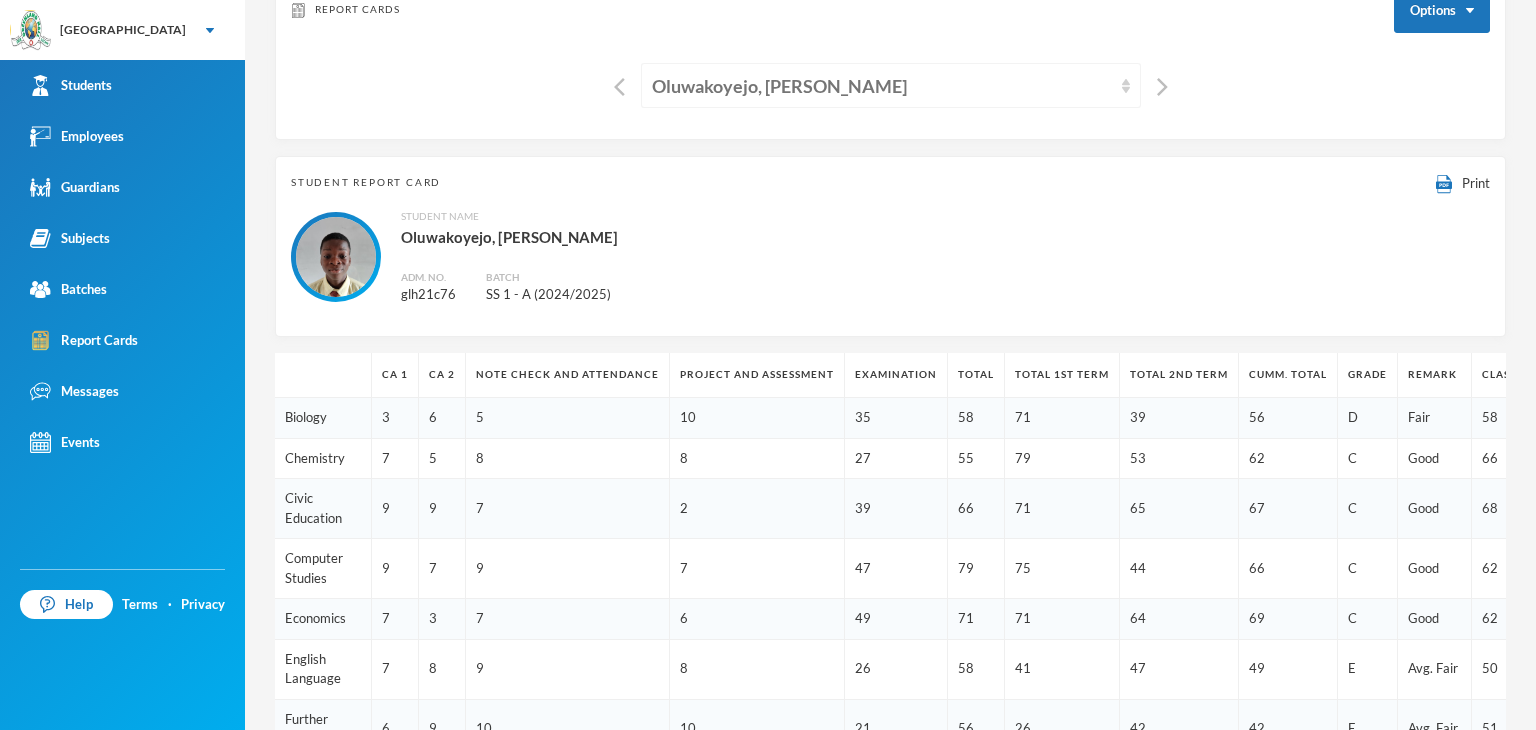 click on "Oluwakoyejo, [PERSON_NAME]" at bounding box center (882, 86) 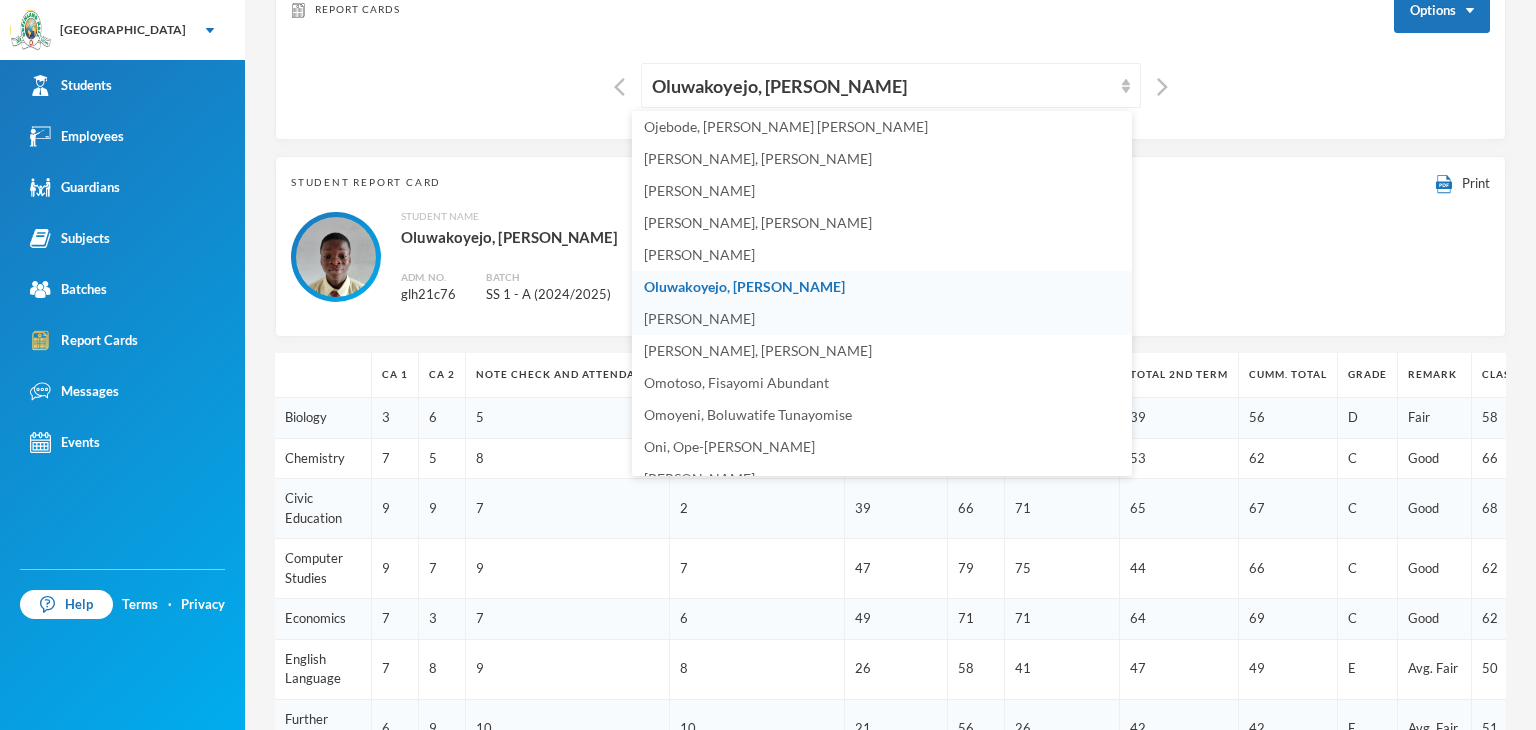 click on "[PERSON_NAME]" at bounding box center (699, 318) 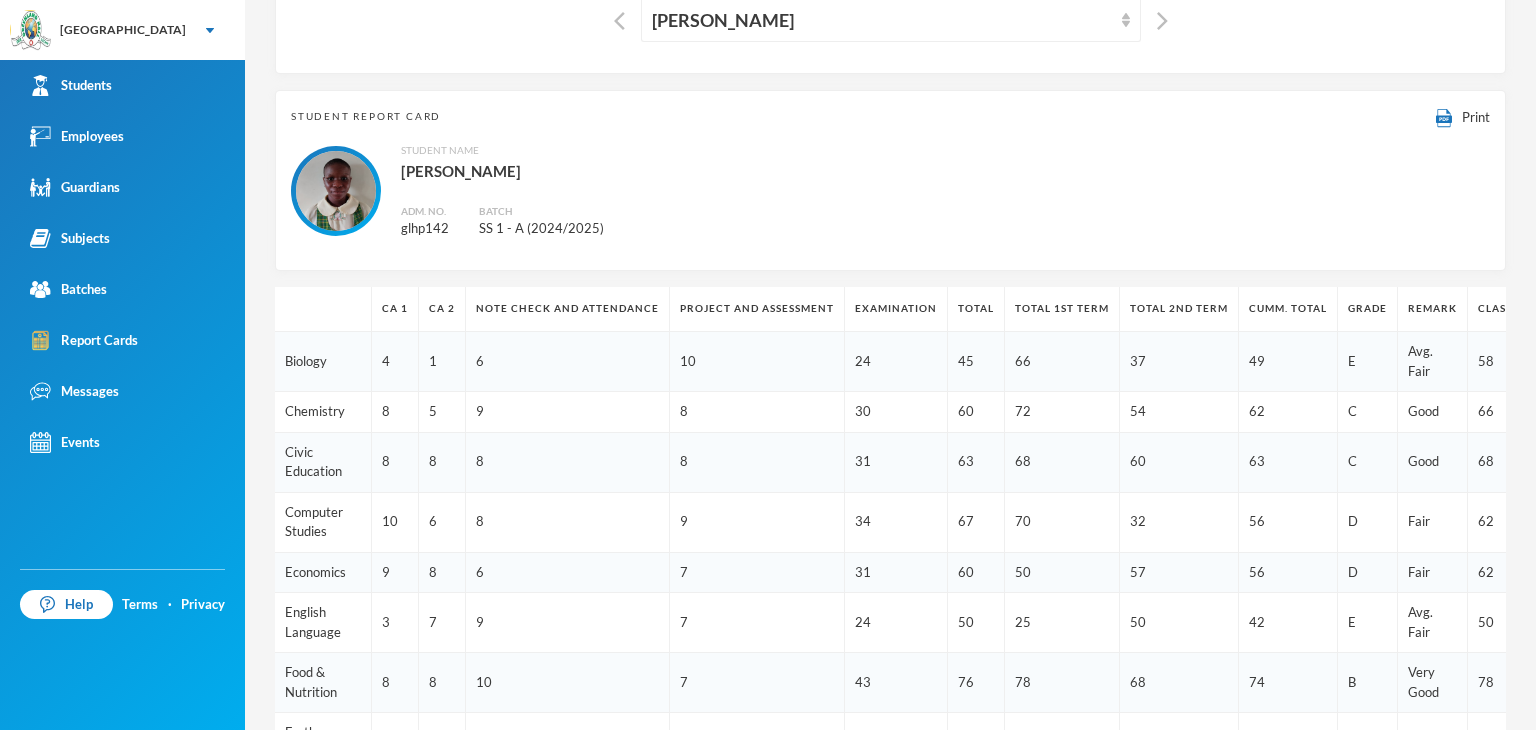 scroll, scrollTop: 23, scrollLeft: 0, axis: vertical 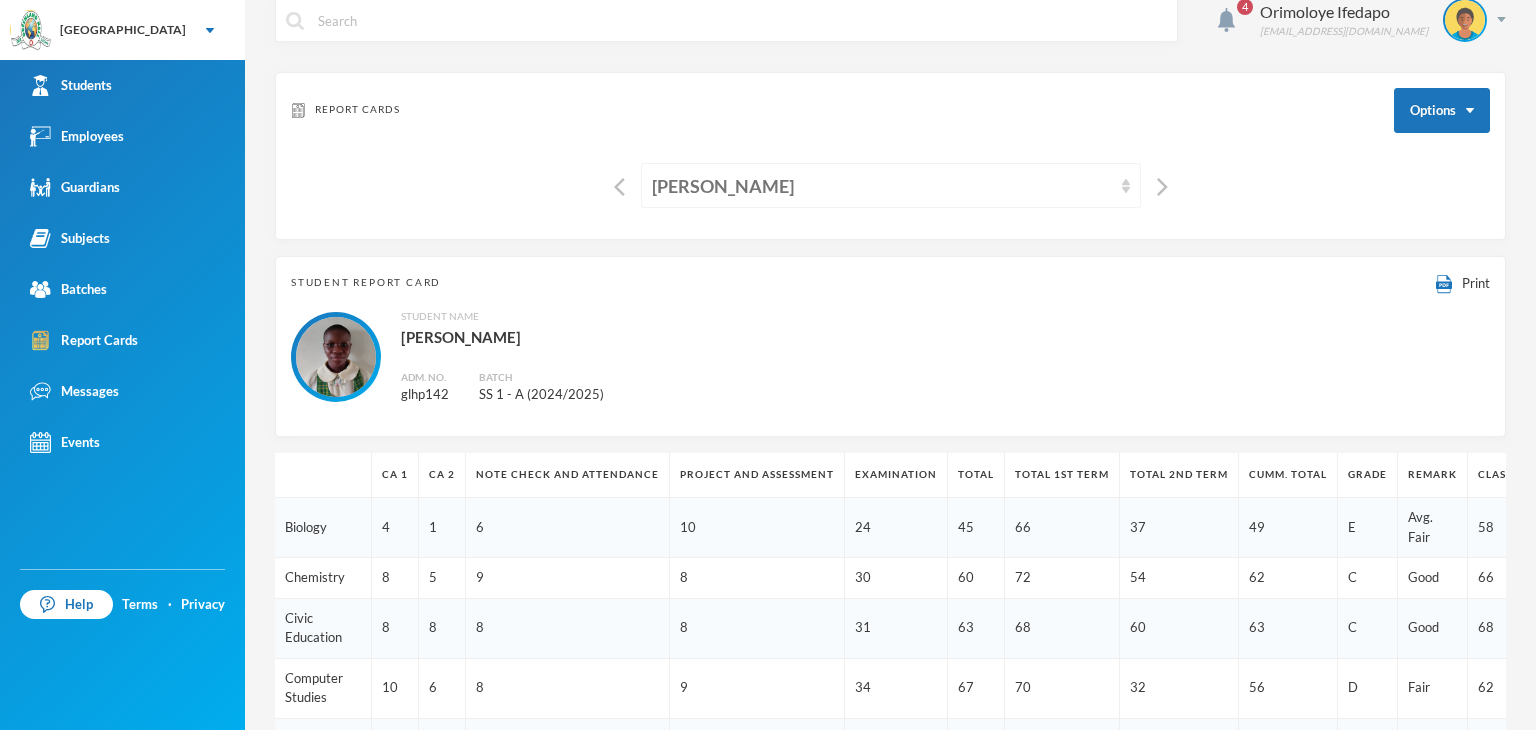 click on "[PERSON_NAME]" at bounding box center (882, 186) 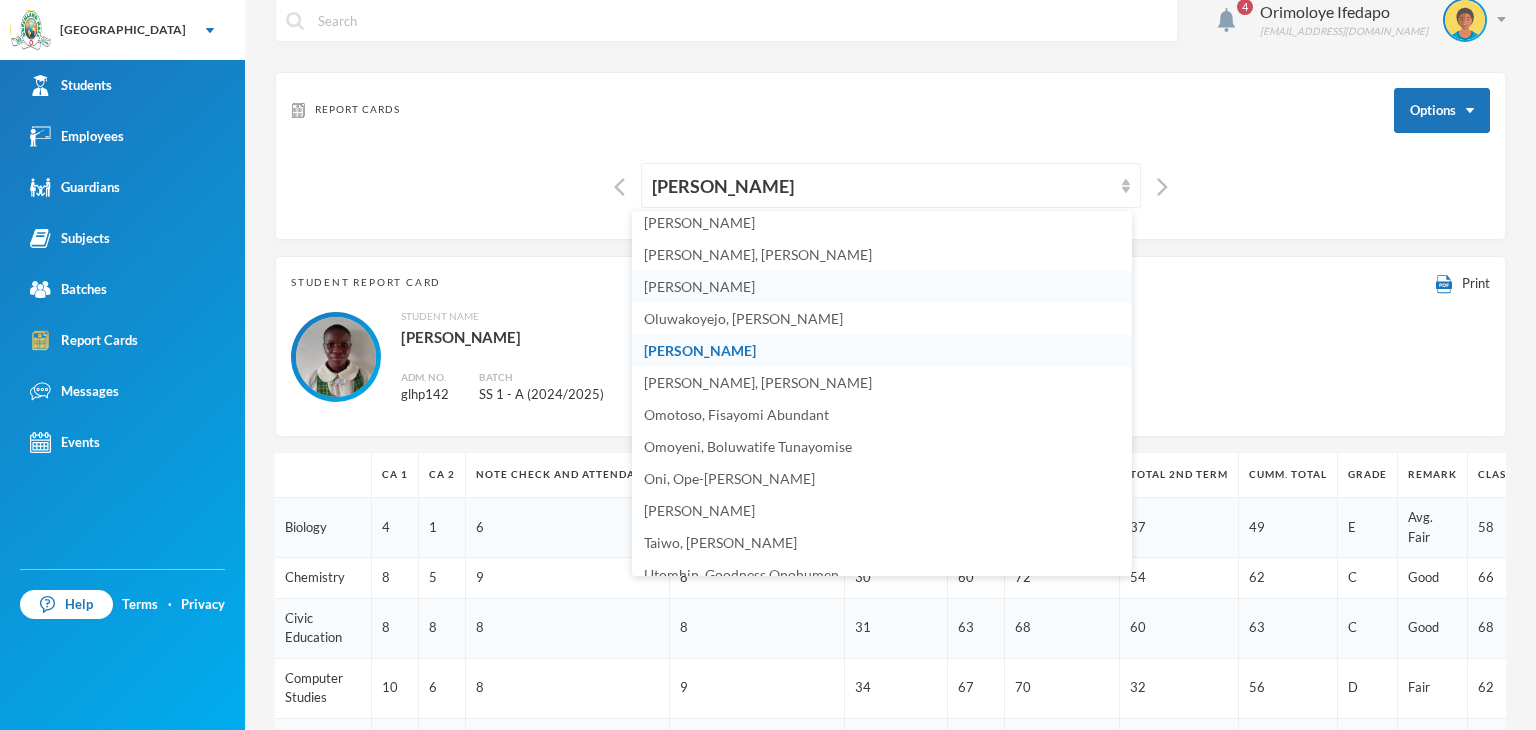 scroll, scrollTop: 872, scrollLeft: 0, axis: vertical 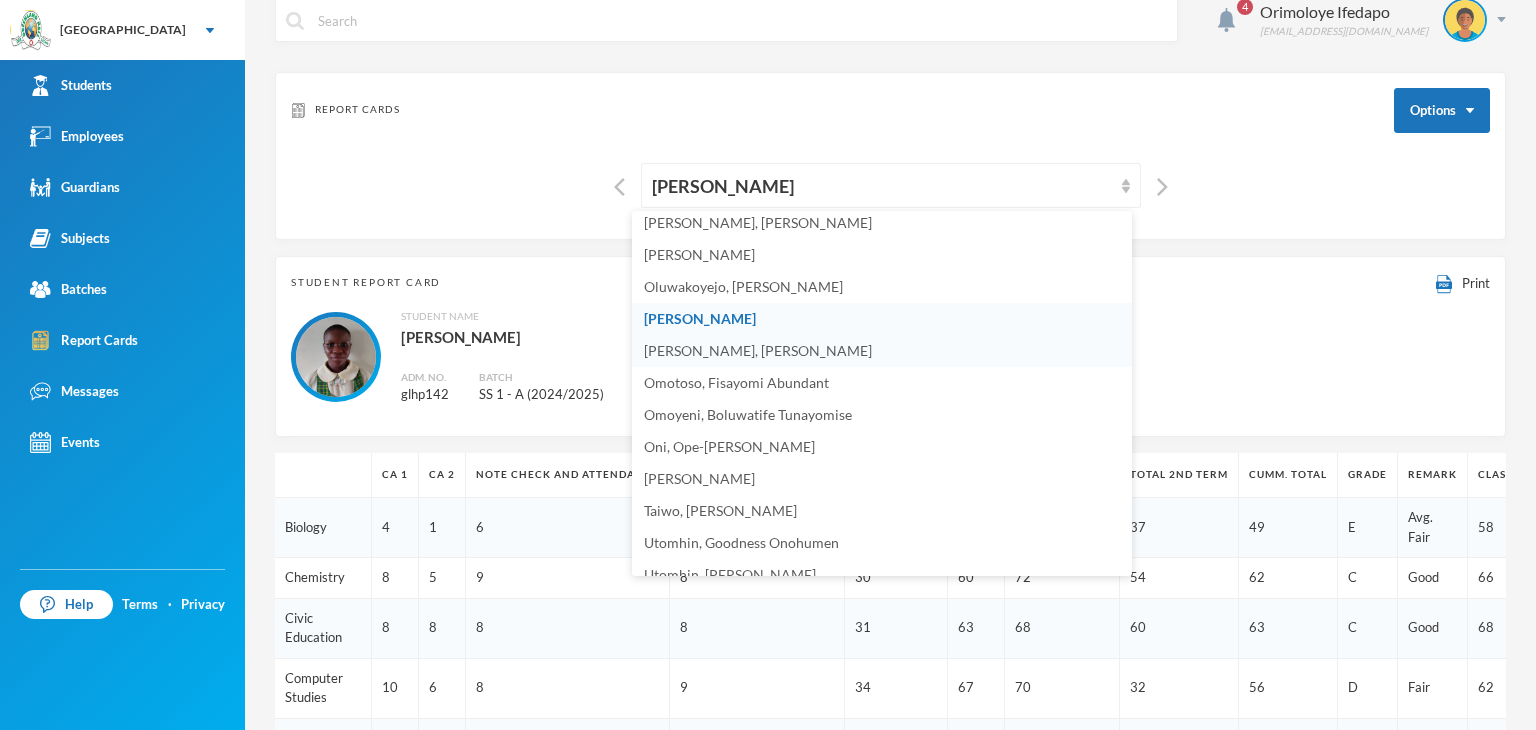 click on "[PERSON_NAME], [PERSON_NAME]" at bounding box center (758, 350) 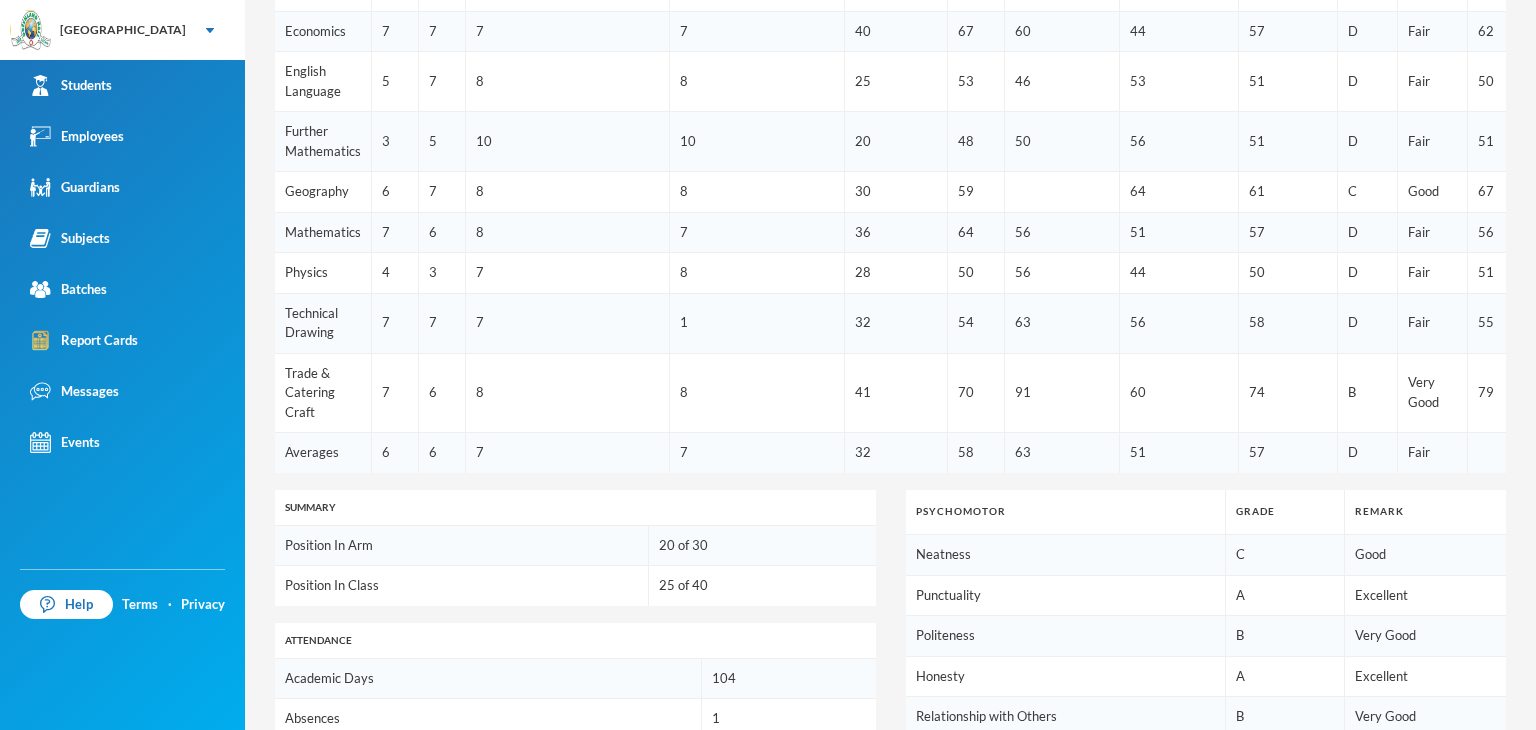 scroll, scrollTop: 1023, scrollLeft: 0, axis: vertical 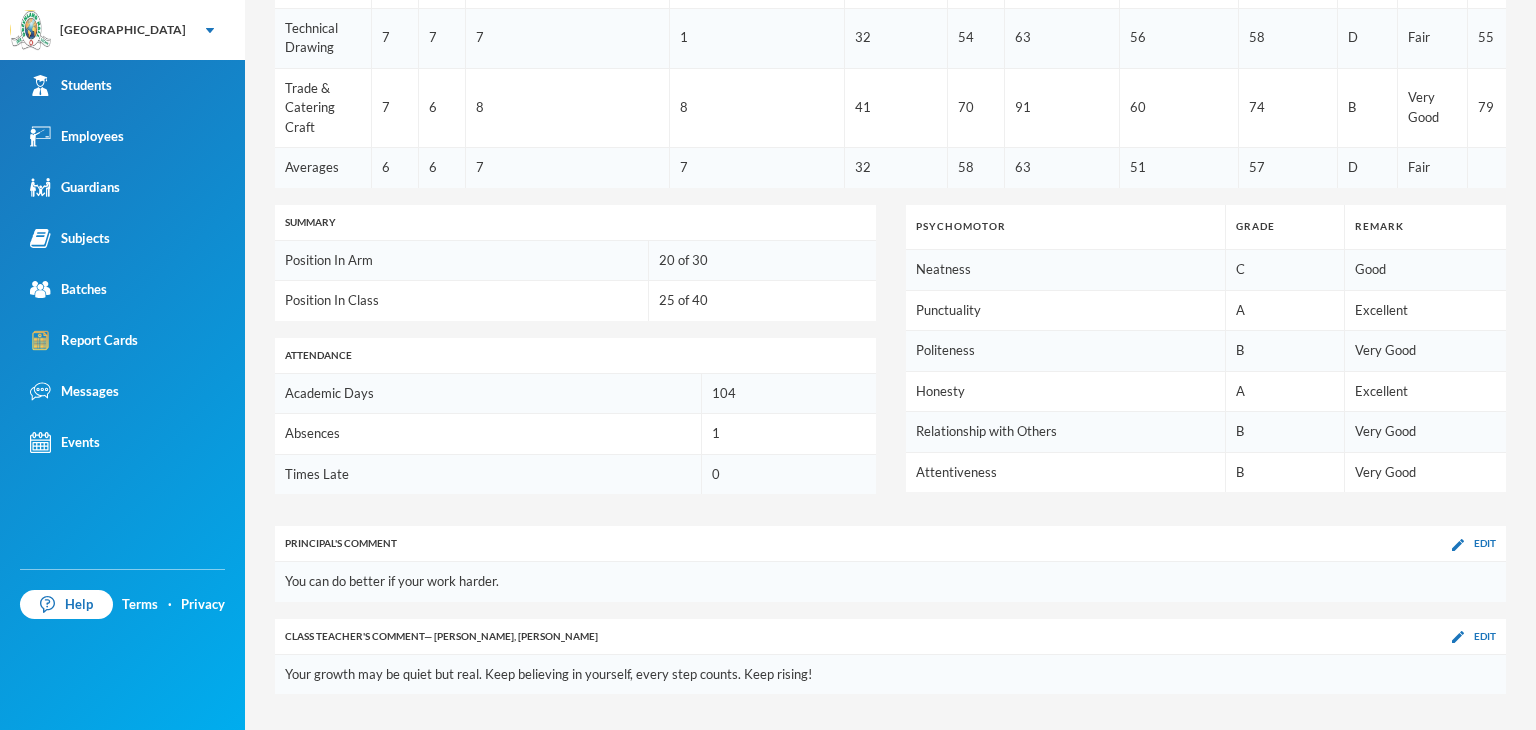 click on "Principal 's Comment   Edit" at bounding box center [890, 544] 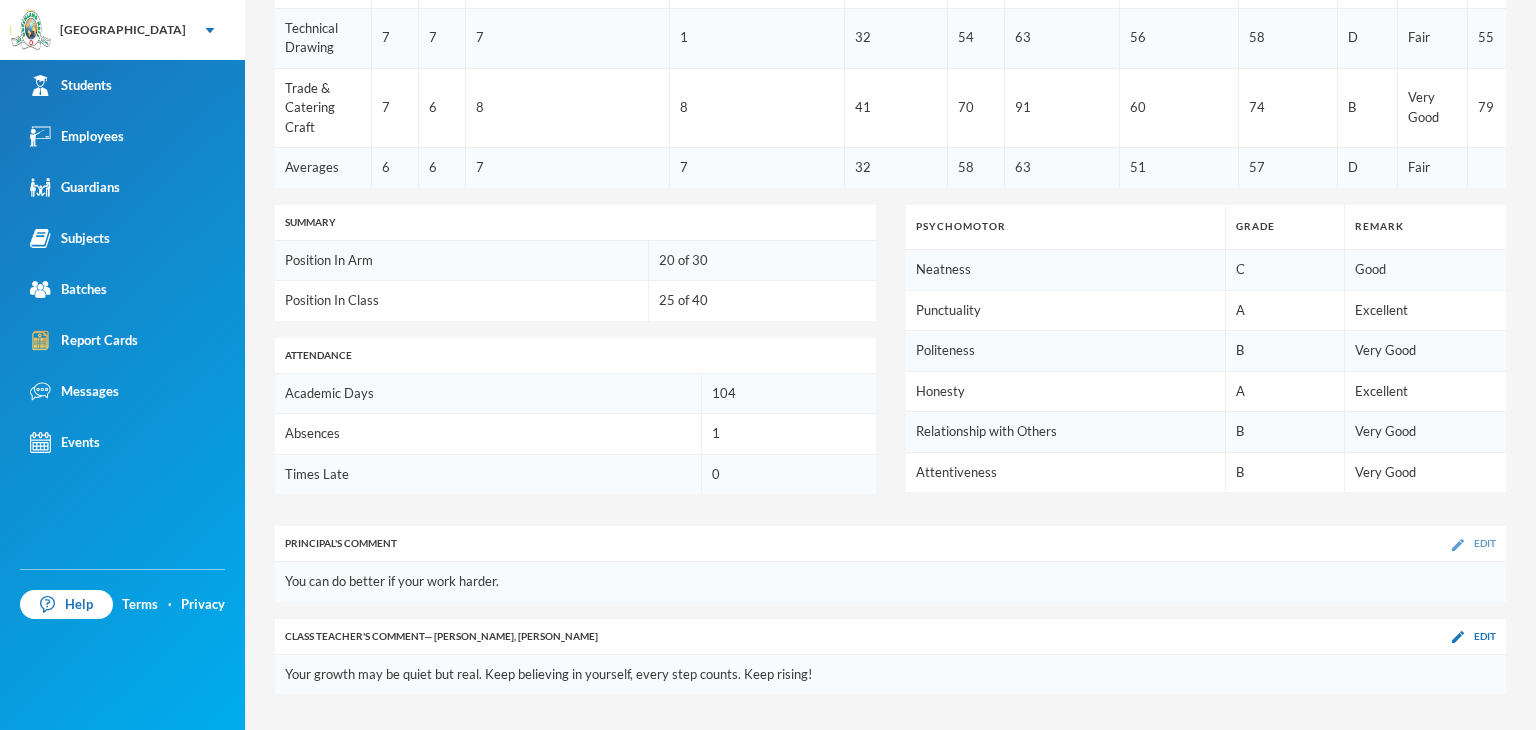 click at bounding box center [1458, 545] 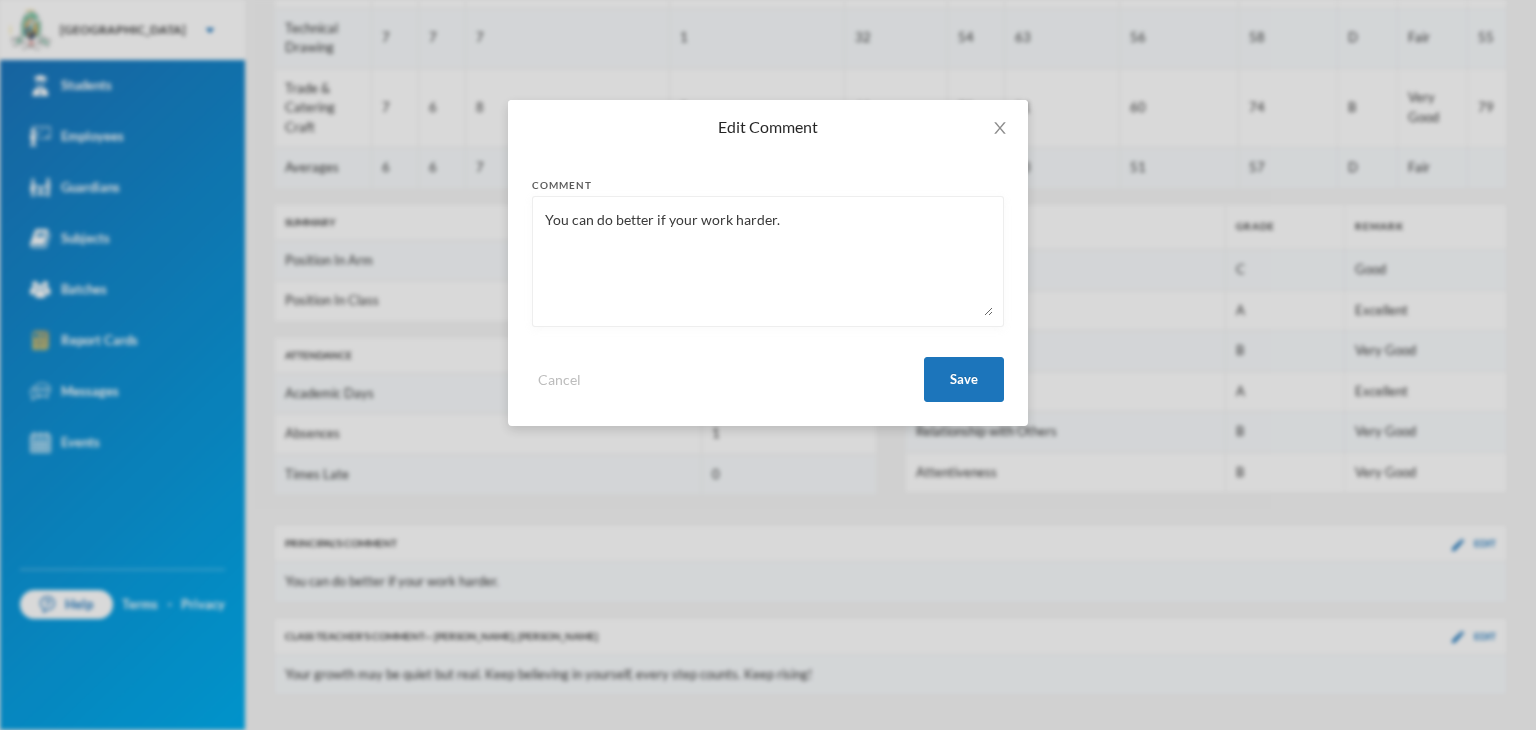 click on "You can do better if your work harder." at bounding box center (768, 261) 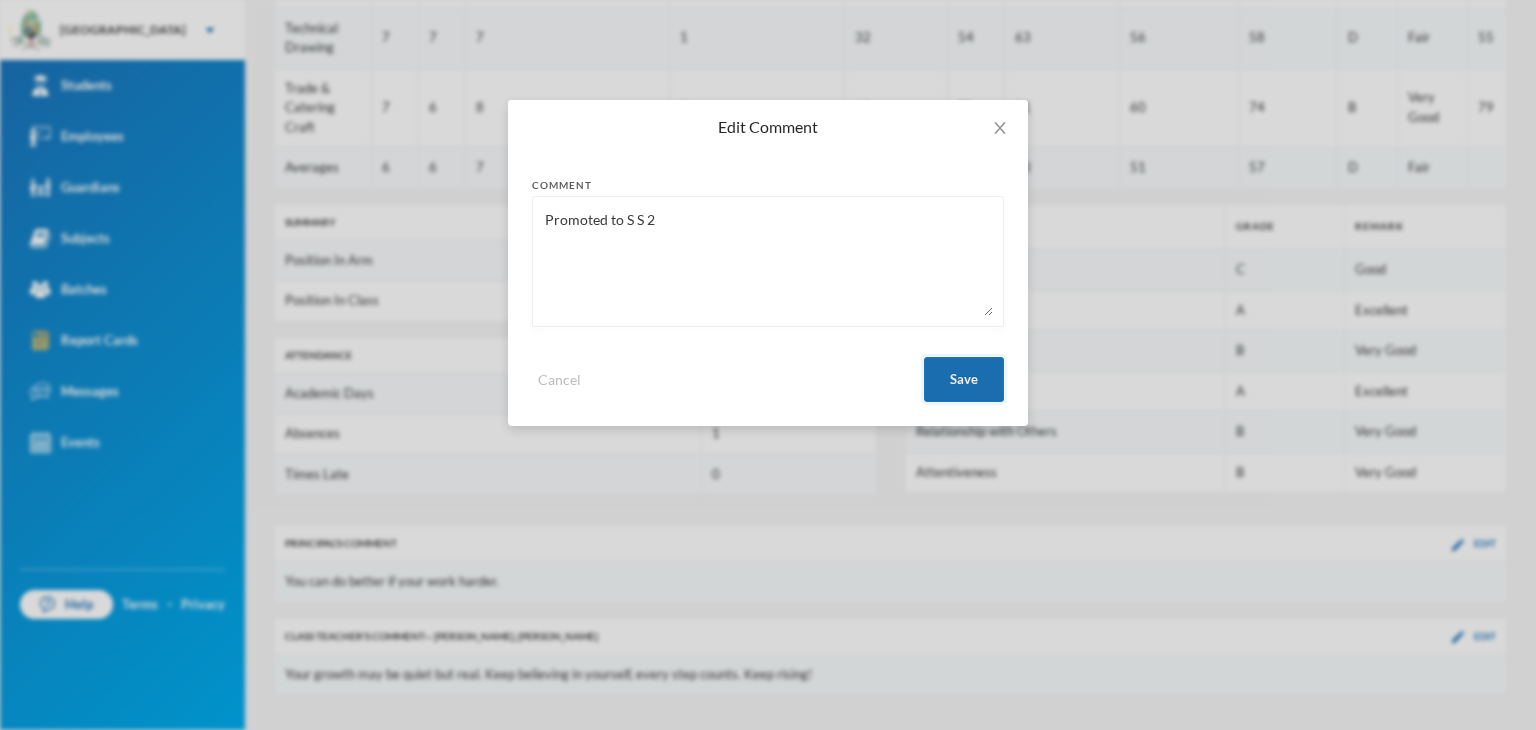 type on "Promoted to S S 2" 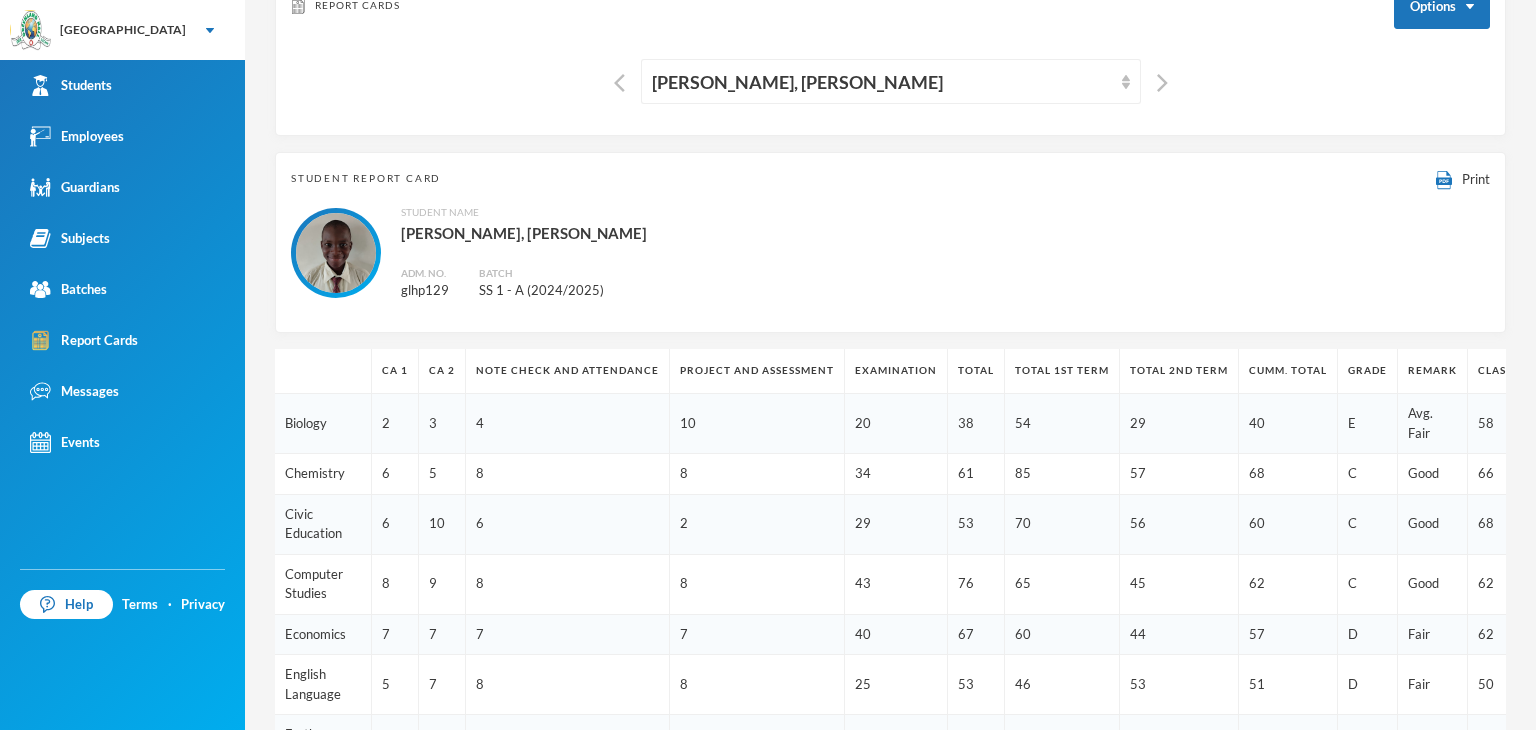 scroll, scrollTop: 0, scrollLeft: 0, axis: both 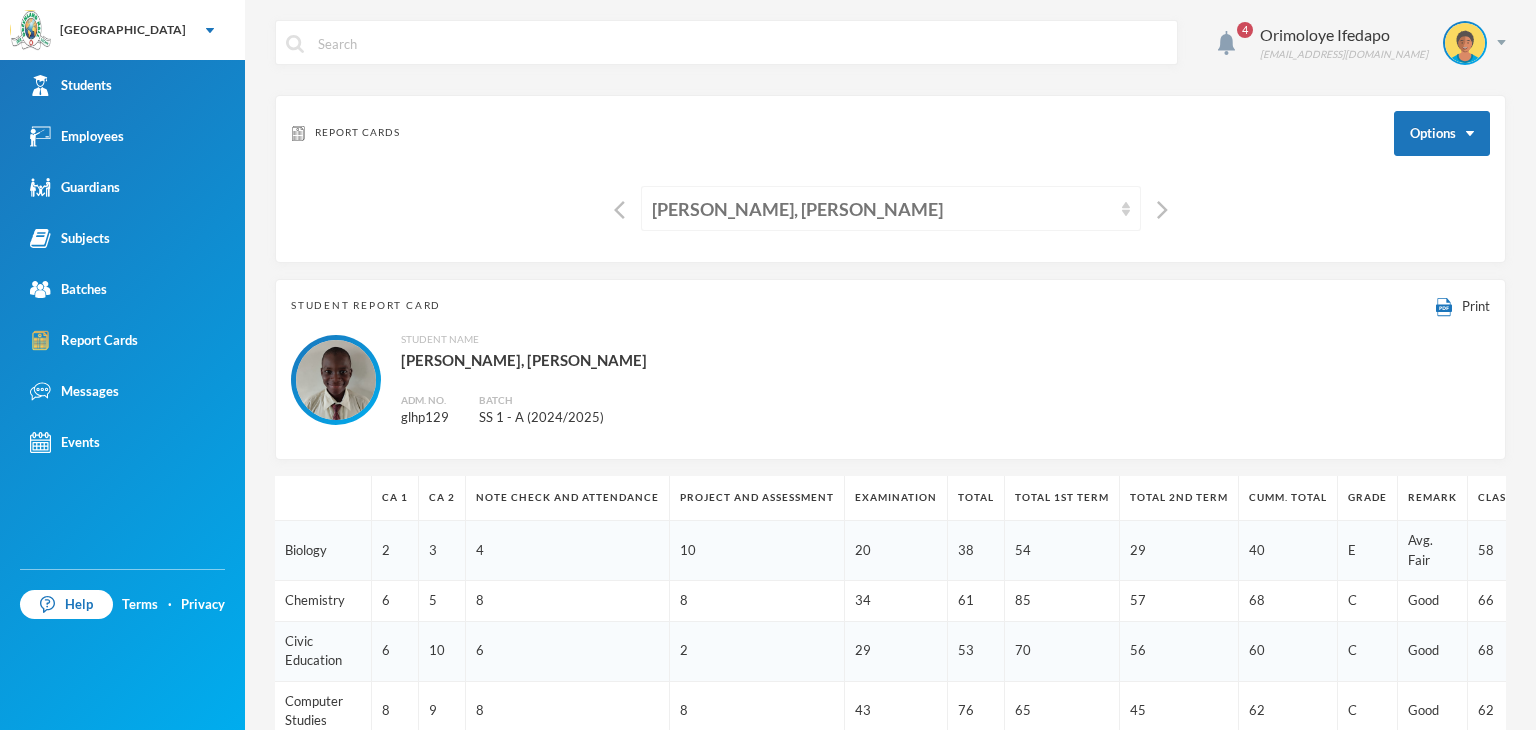 click on "[PERSON_NAME], [PERSON_NAME]" at bounding box center [891, 208] 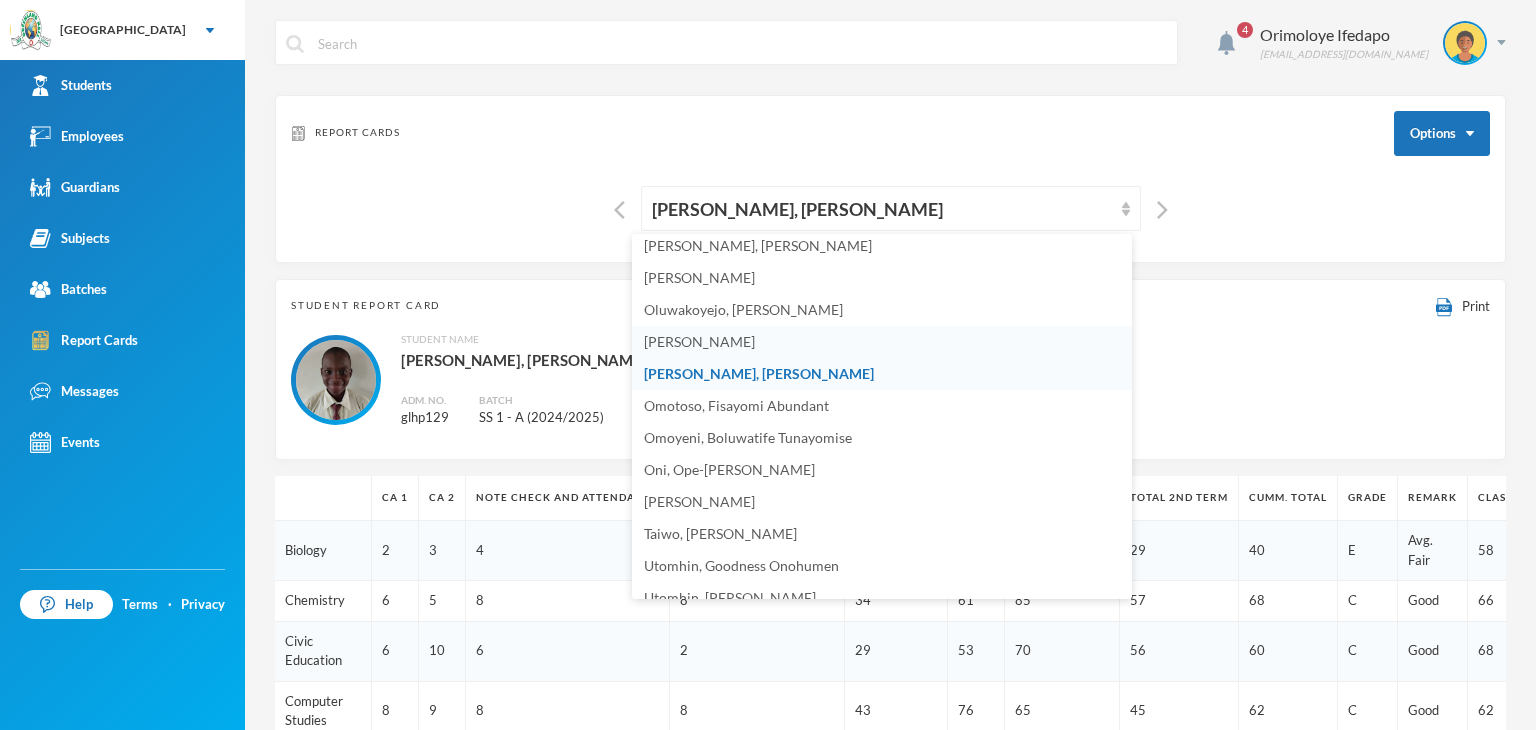 scroll, scrollTop: 868, scrollLeft: 0, axis: vertical 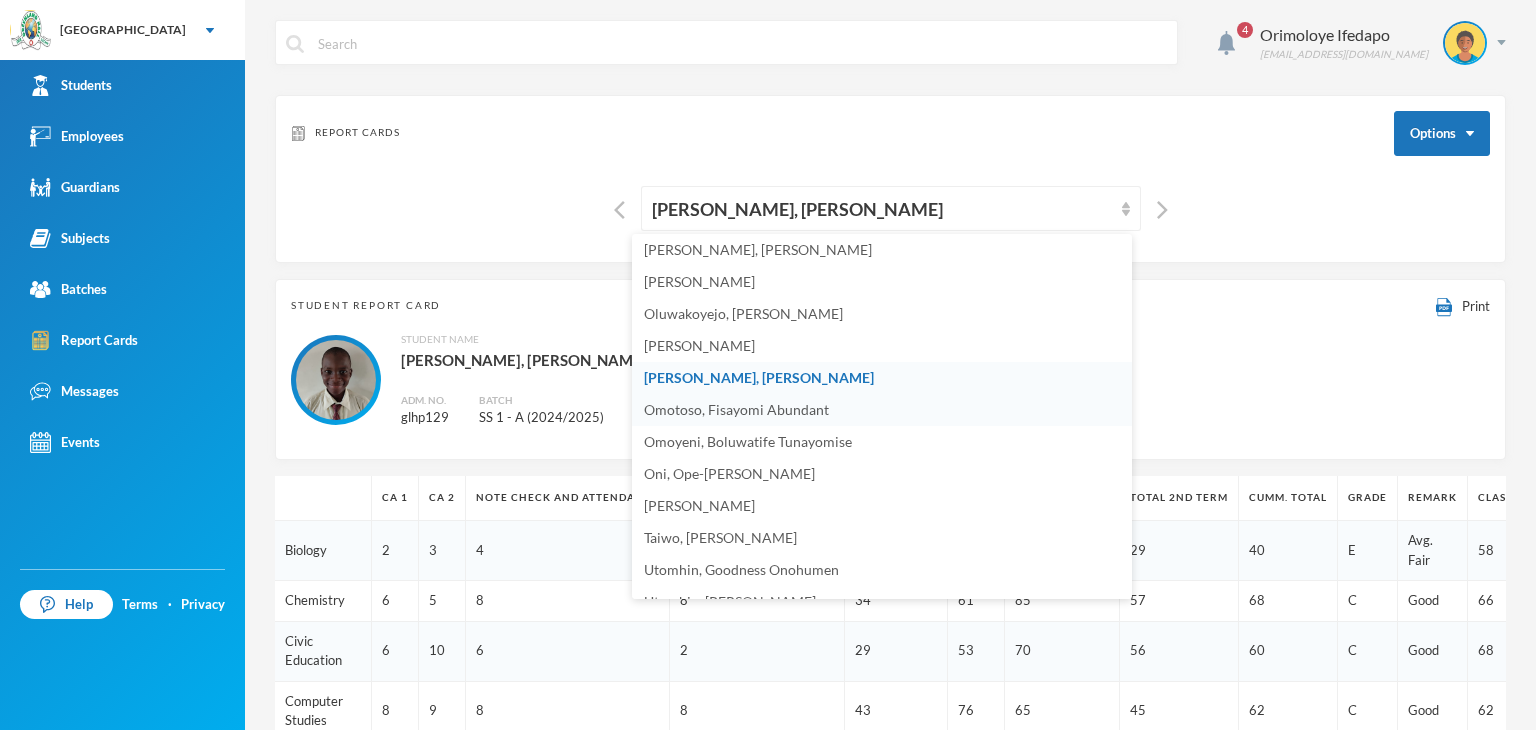click on "Omotoso, Fisayomi Abundant" at bounding box center (736, 409) 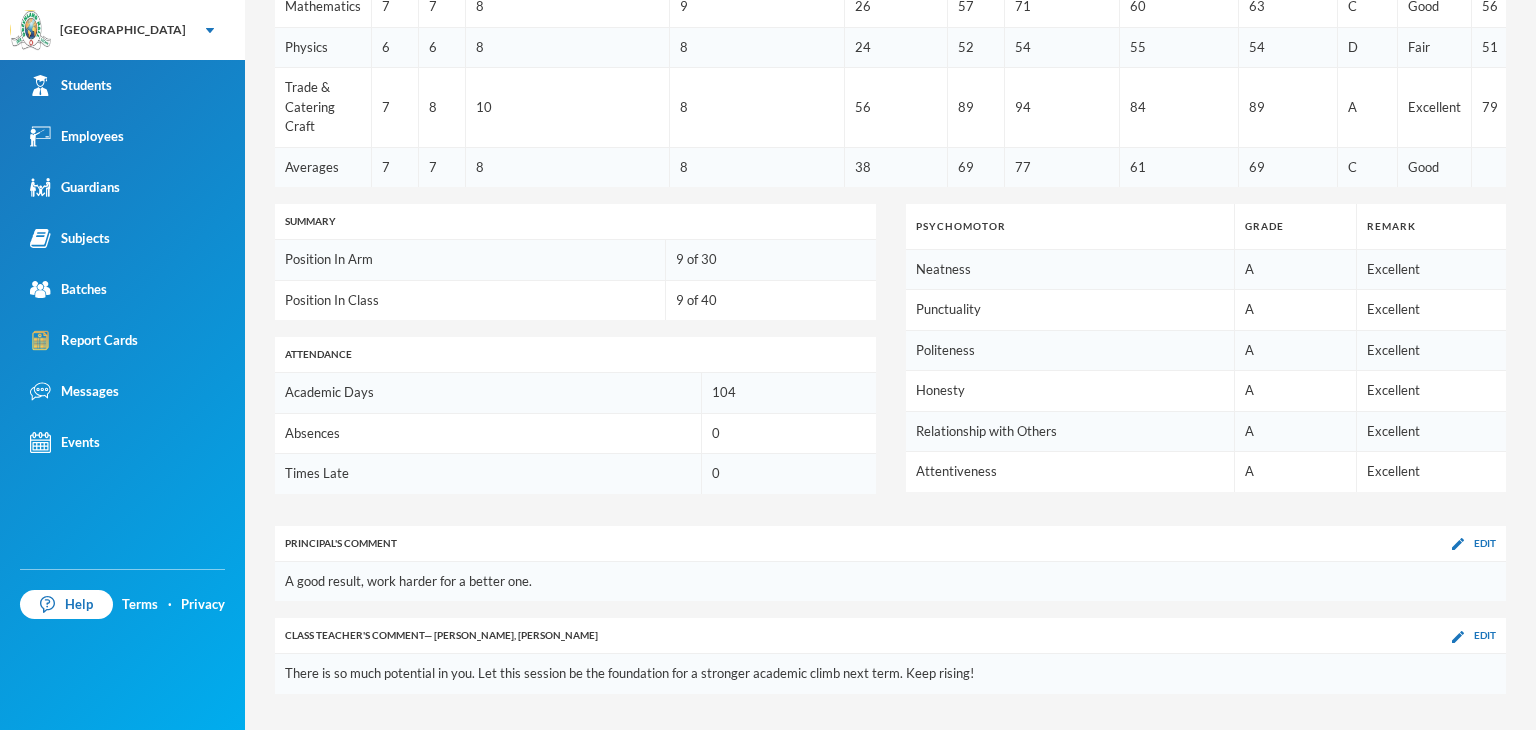 scroll, scrollTop: 1043, scrollLeft: 0, axis: vertical 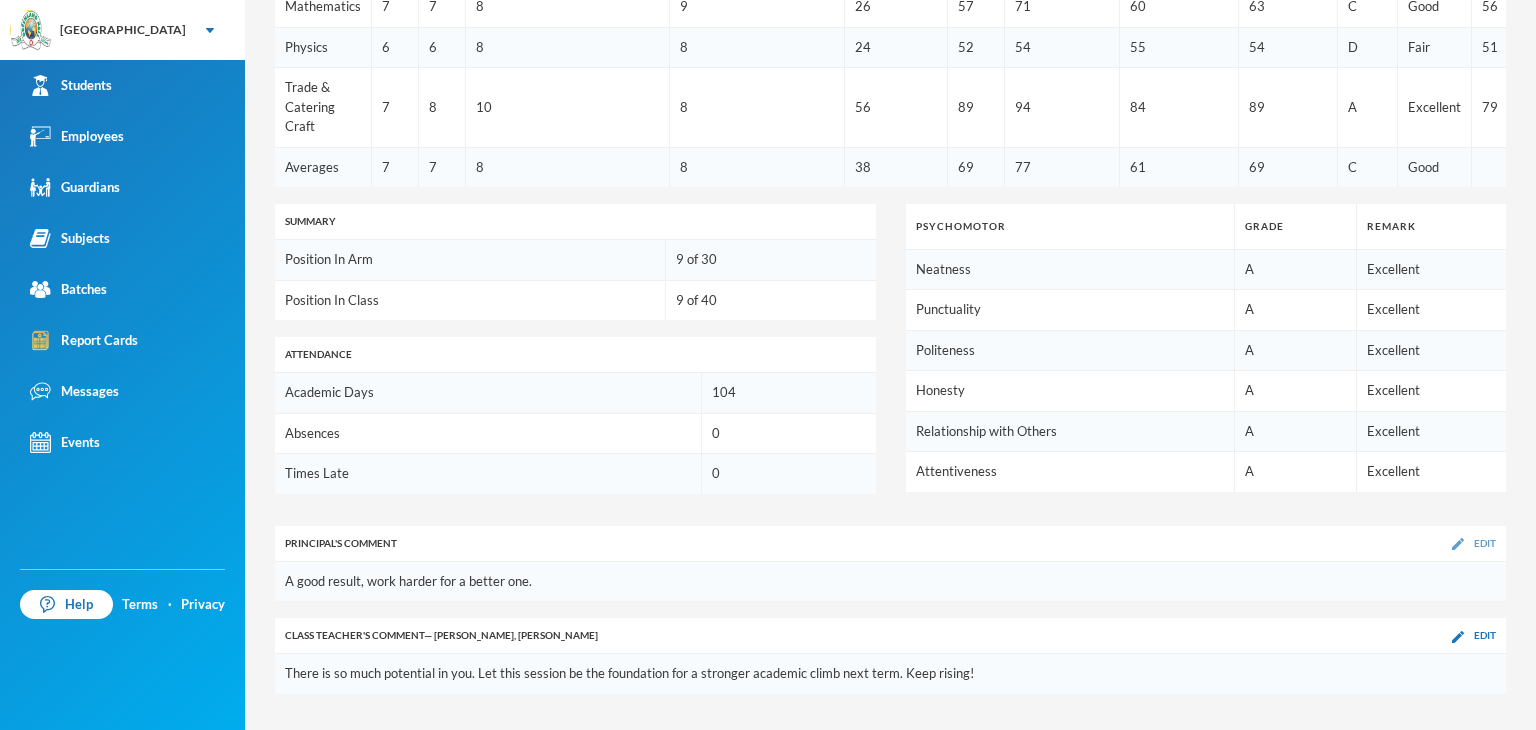 click on "Edit" at bounding box center (1474, 543) 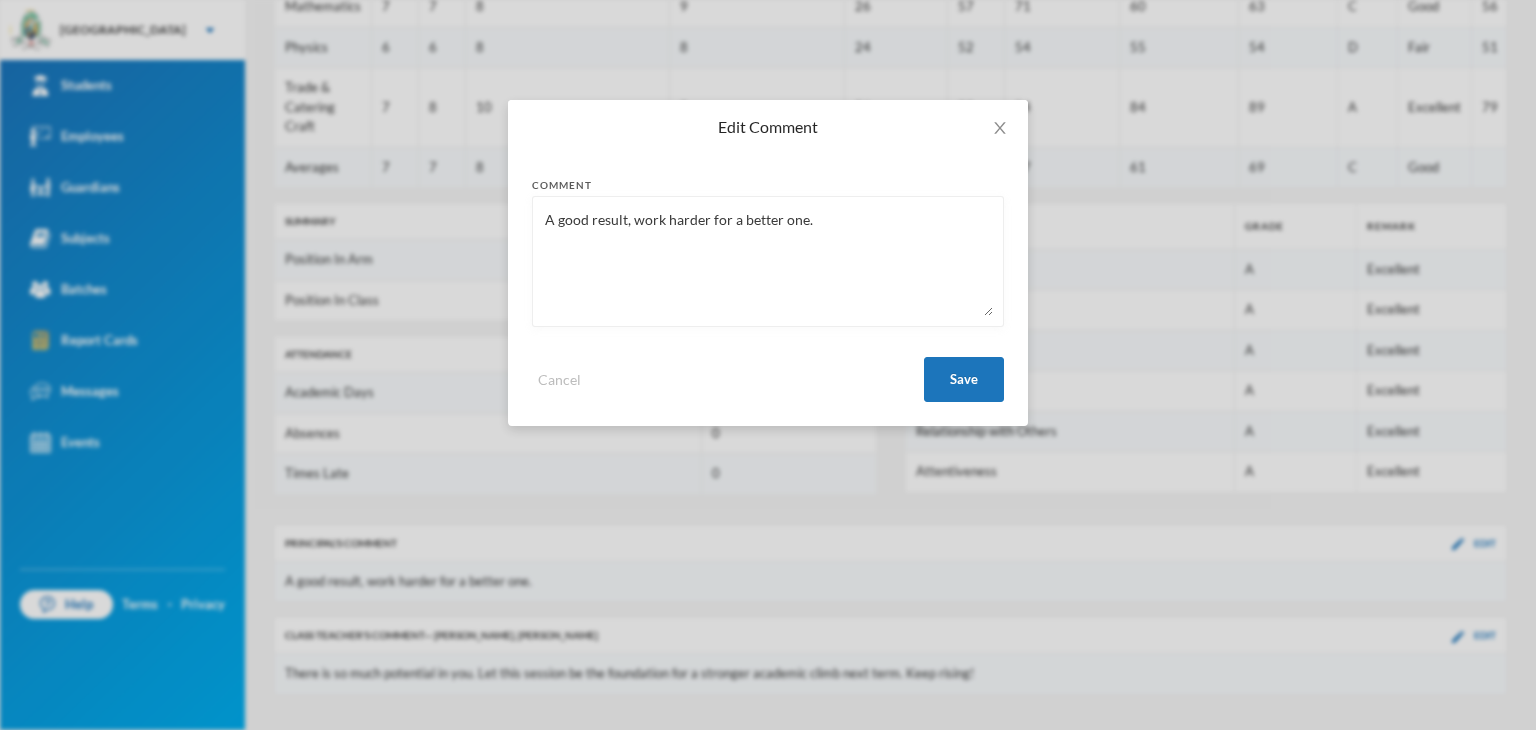 click on "A good result, work harder for a better one." at bounding box center [768, 261] 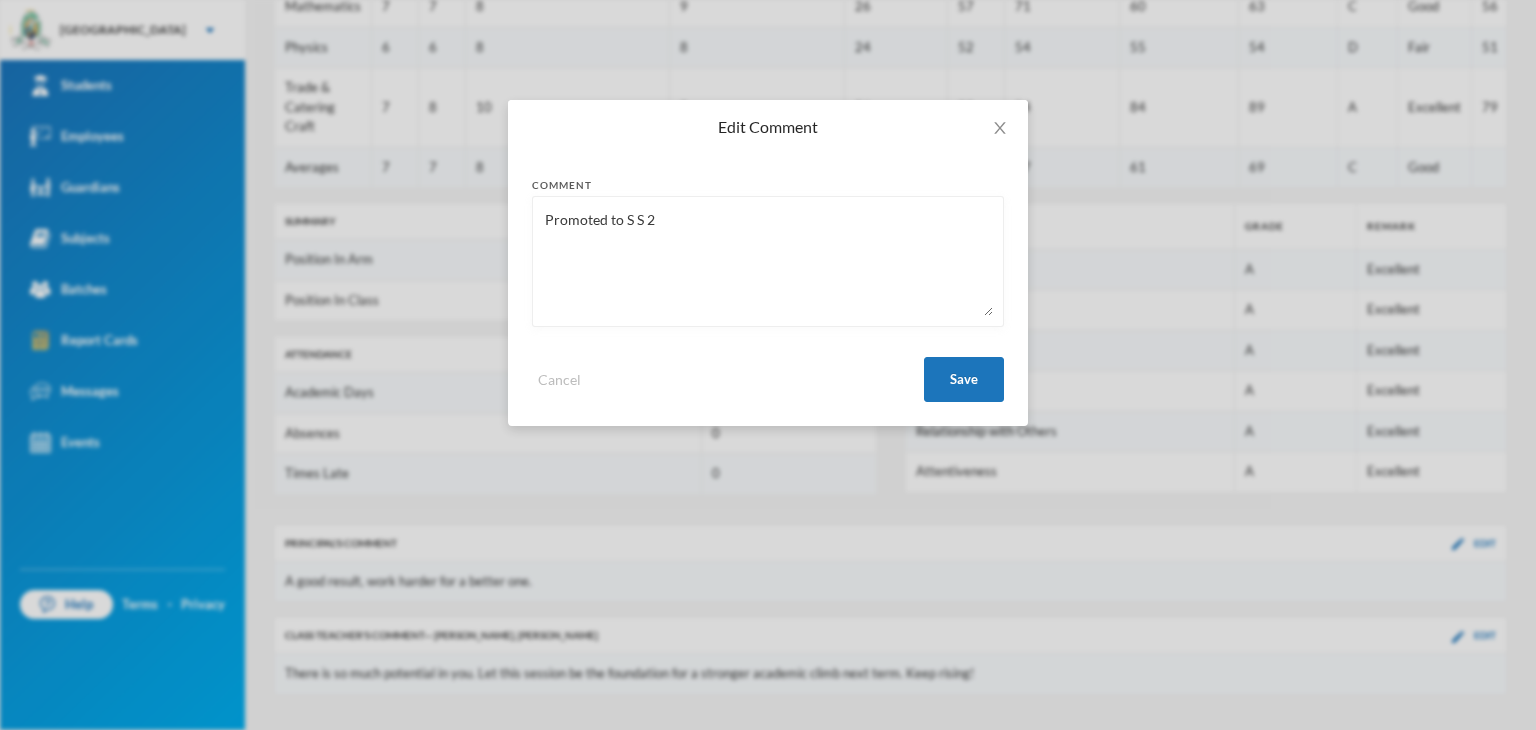 type on "Promoted to S S 2" 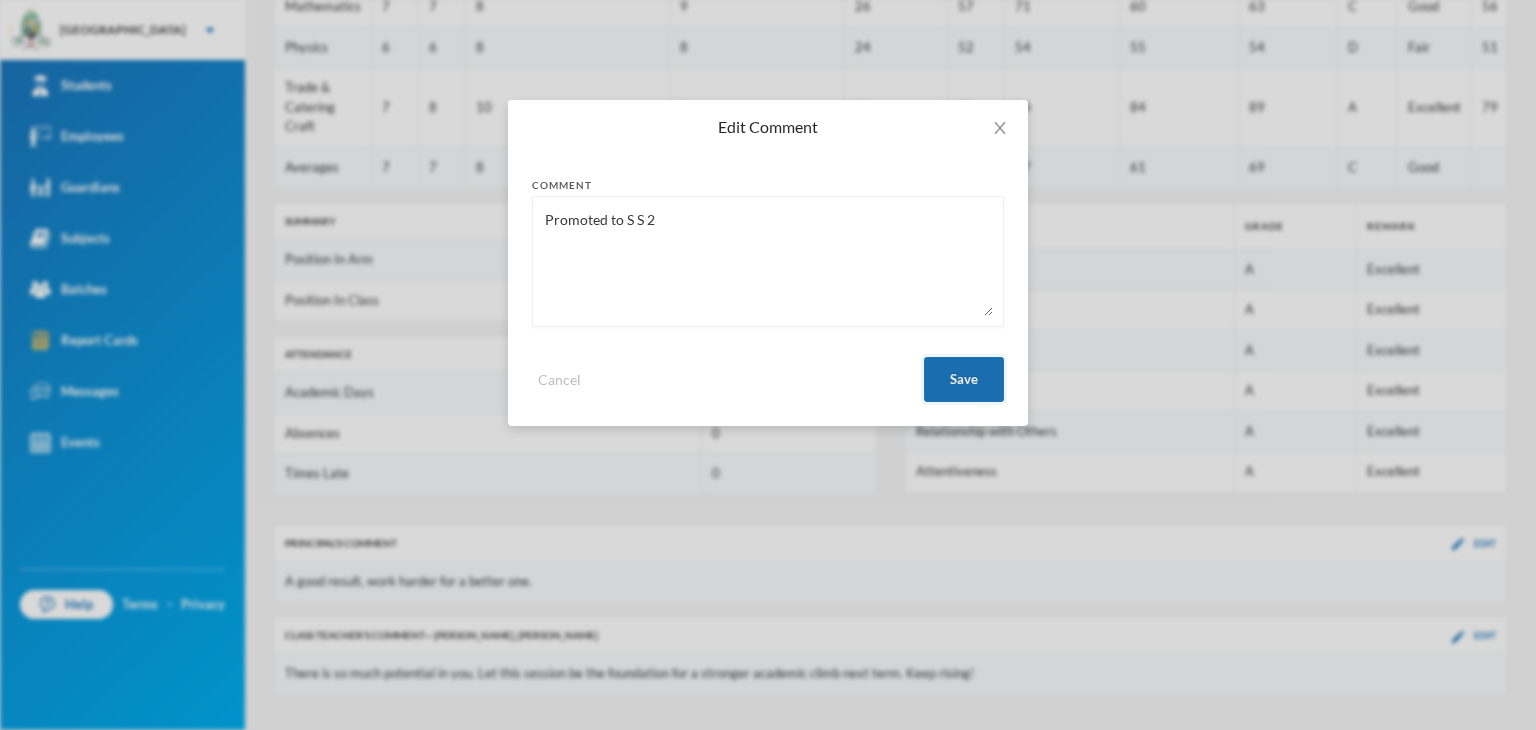 click on "Save" at bounding box center [964, 379] 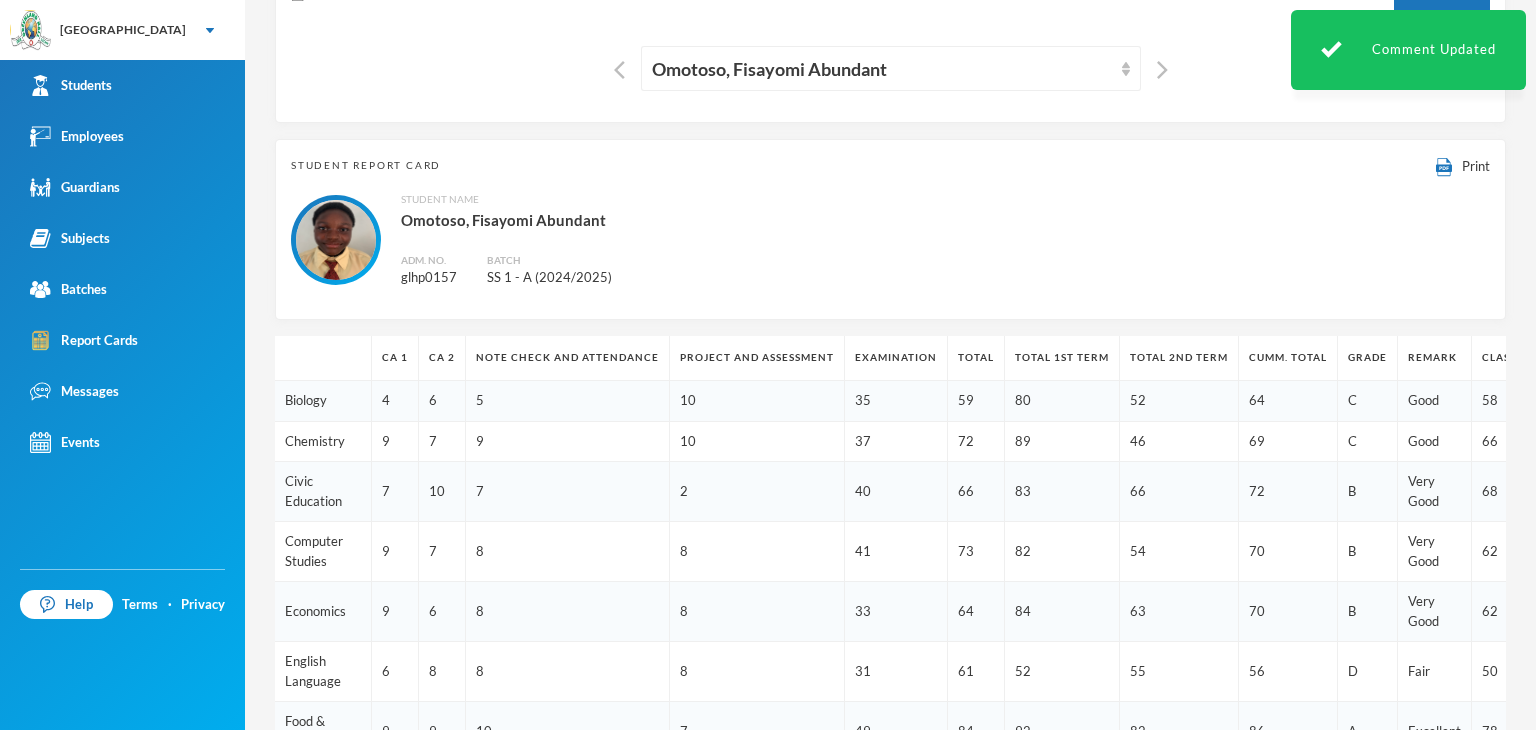 scroll, scrollTop: 43, scrollLeft: 0, axis: vertical 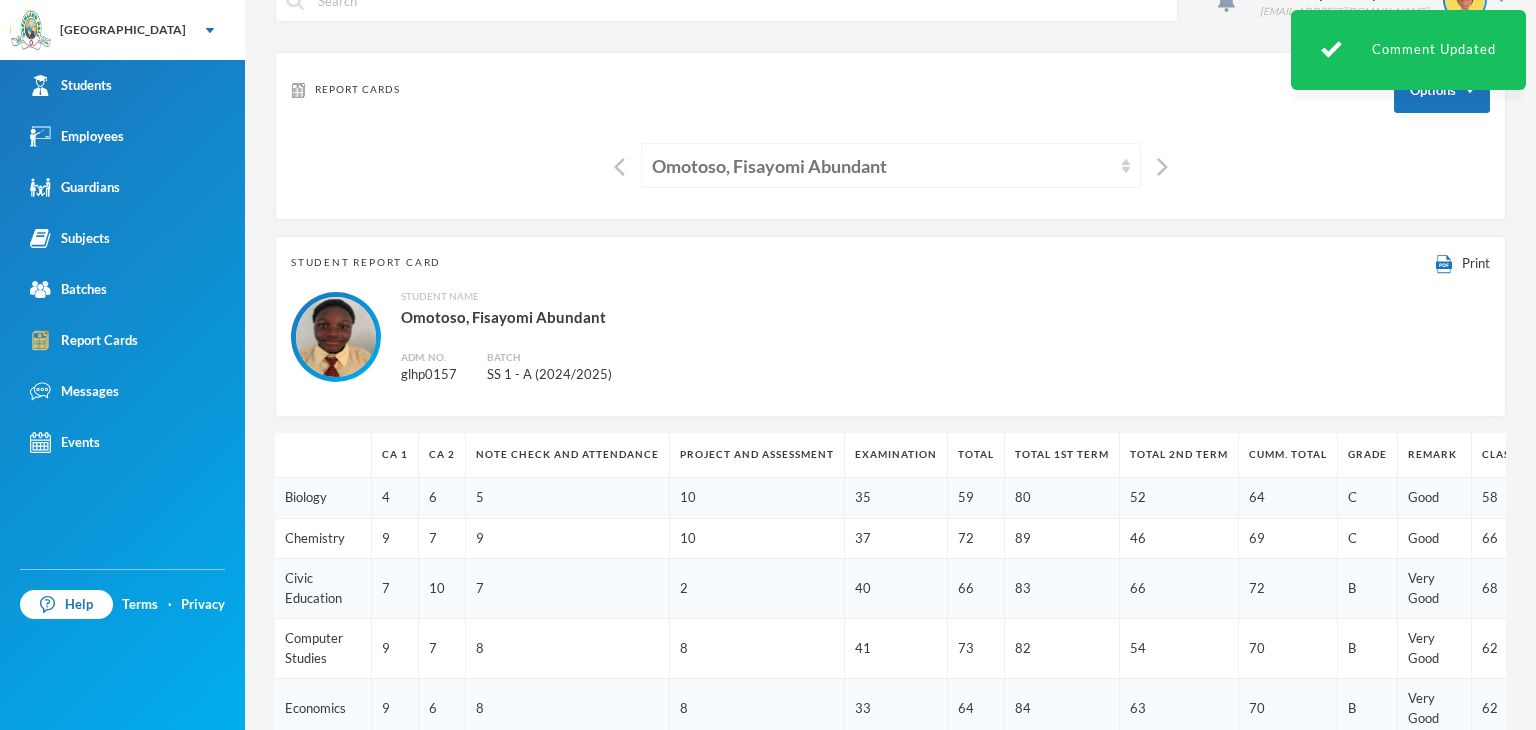click on "Omotoso, Fisayomi Abundant" at bounding box center (882, 166) 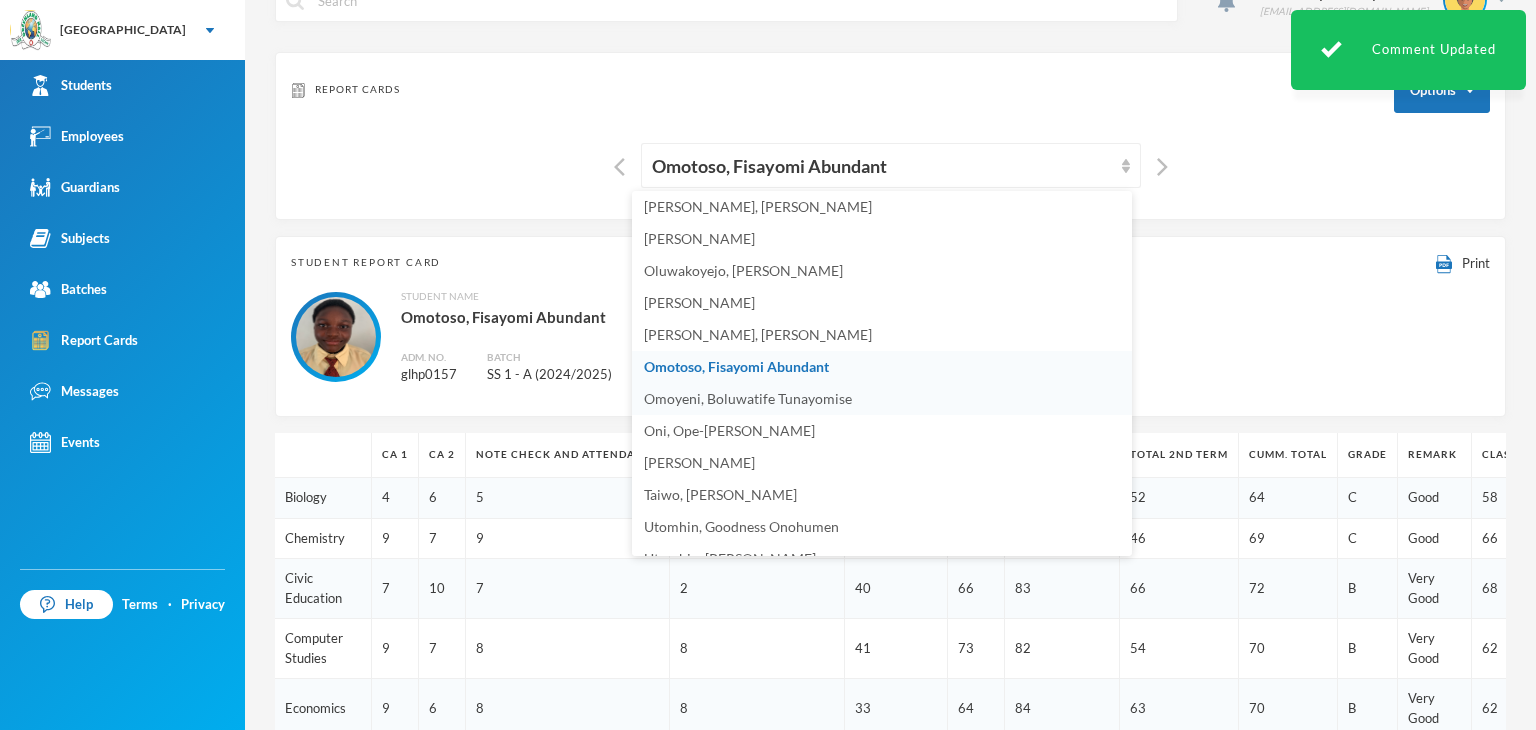 click on "Omoyeni, Boluwatife Tunayomise" at bounding box center [748, 398] 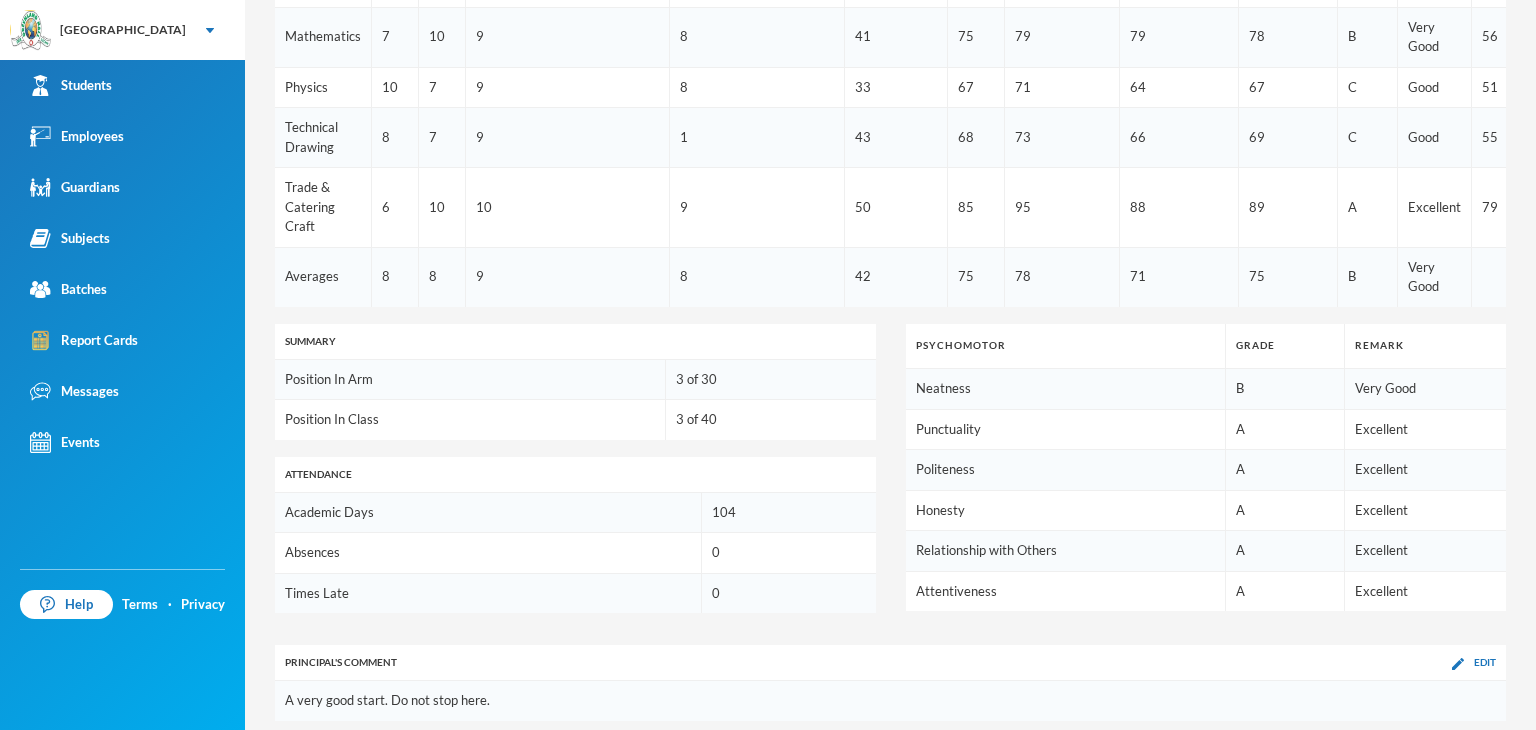scroll, scrollTop: 1062, scrollLeft: 0, axis: vertical 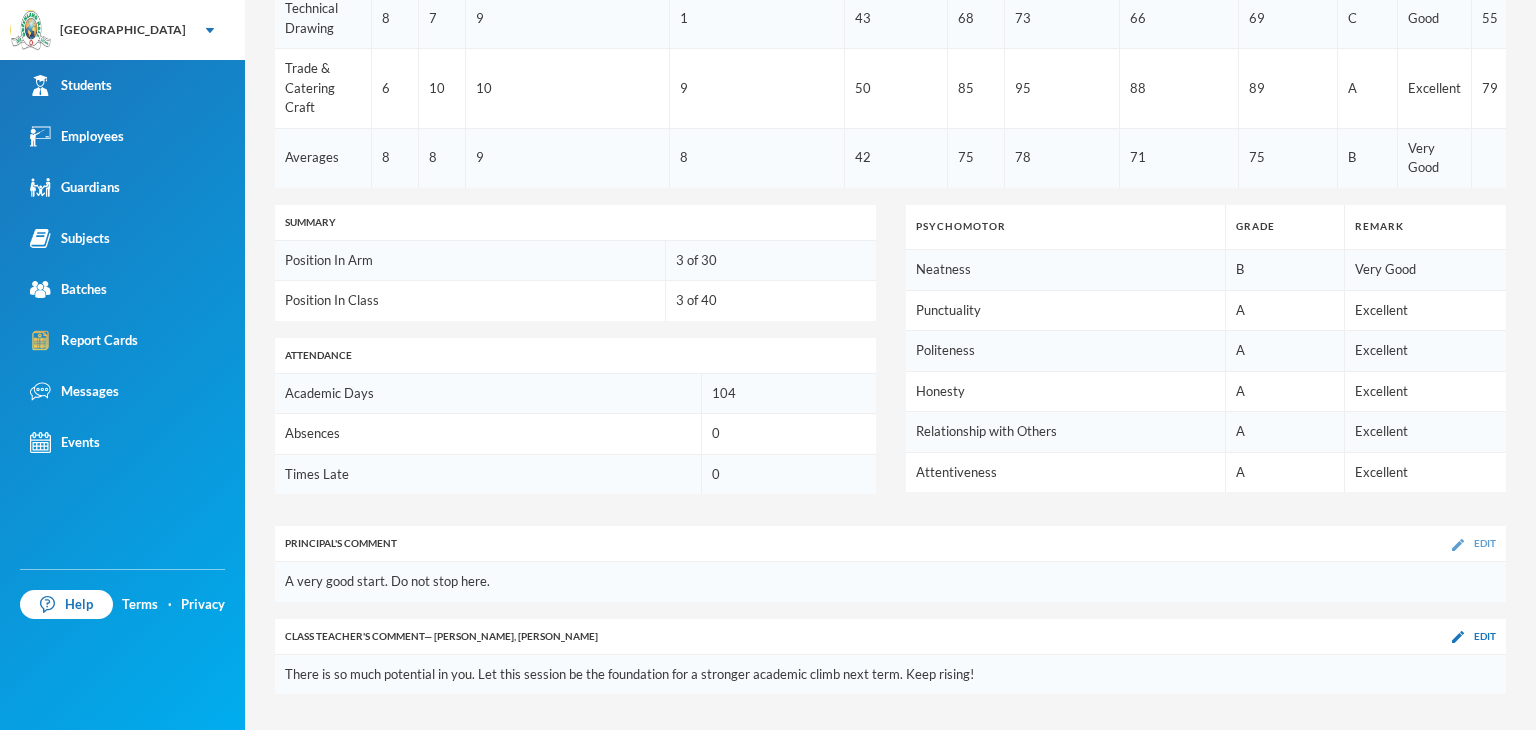 click at bounding box center [1458, 545] 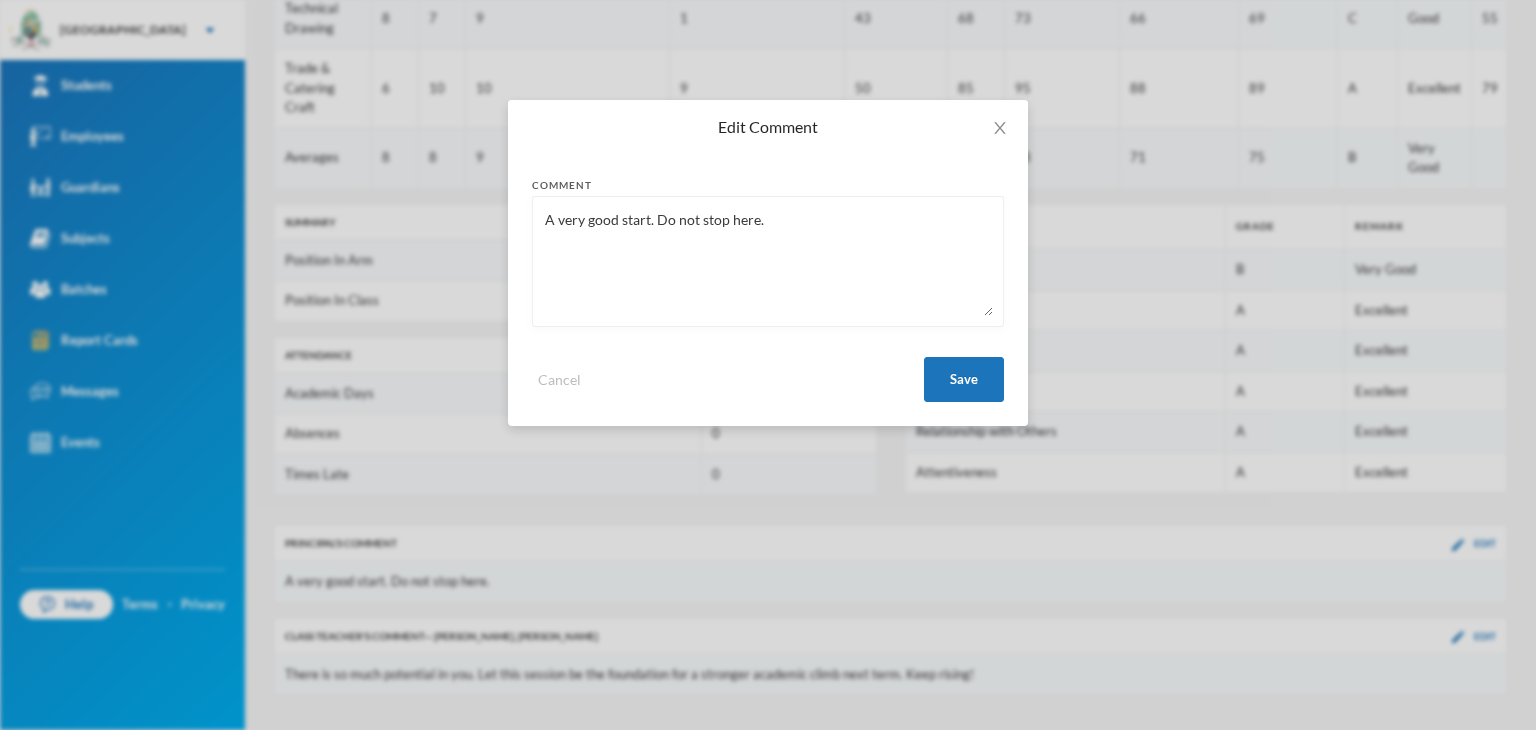 click on "A very good start. Do not stop here." at bounding box center [768, 261] 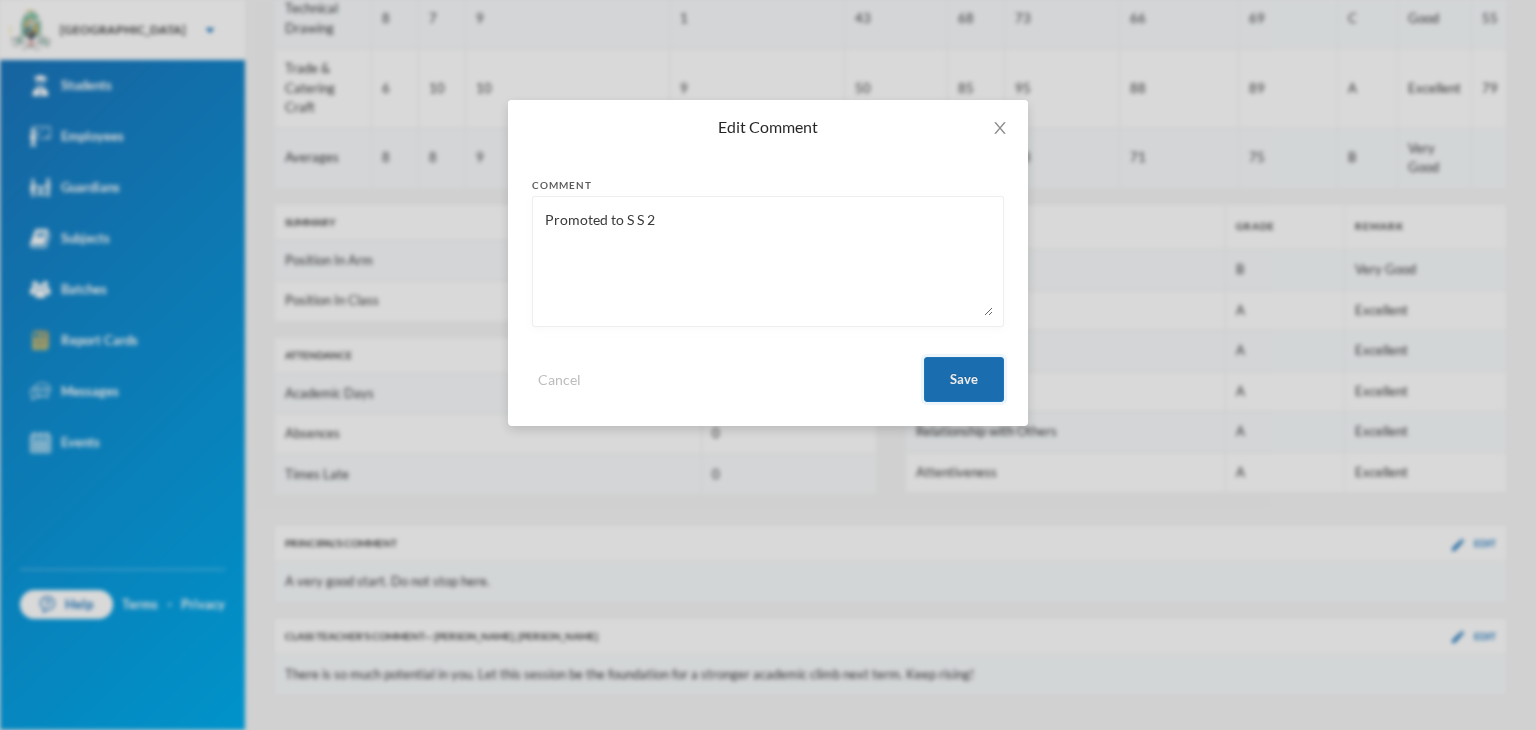 type on "Promoted to S S 2" 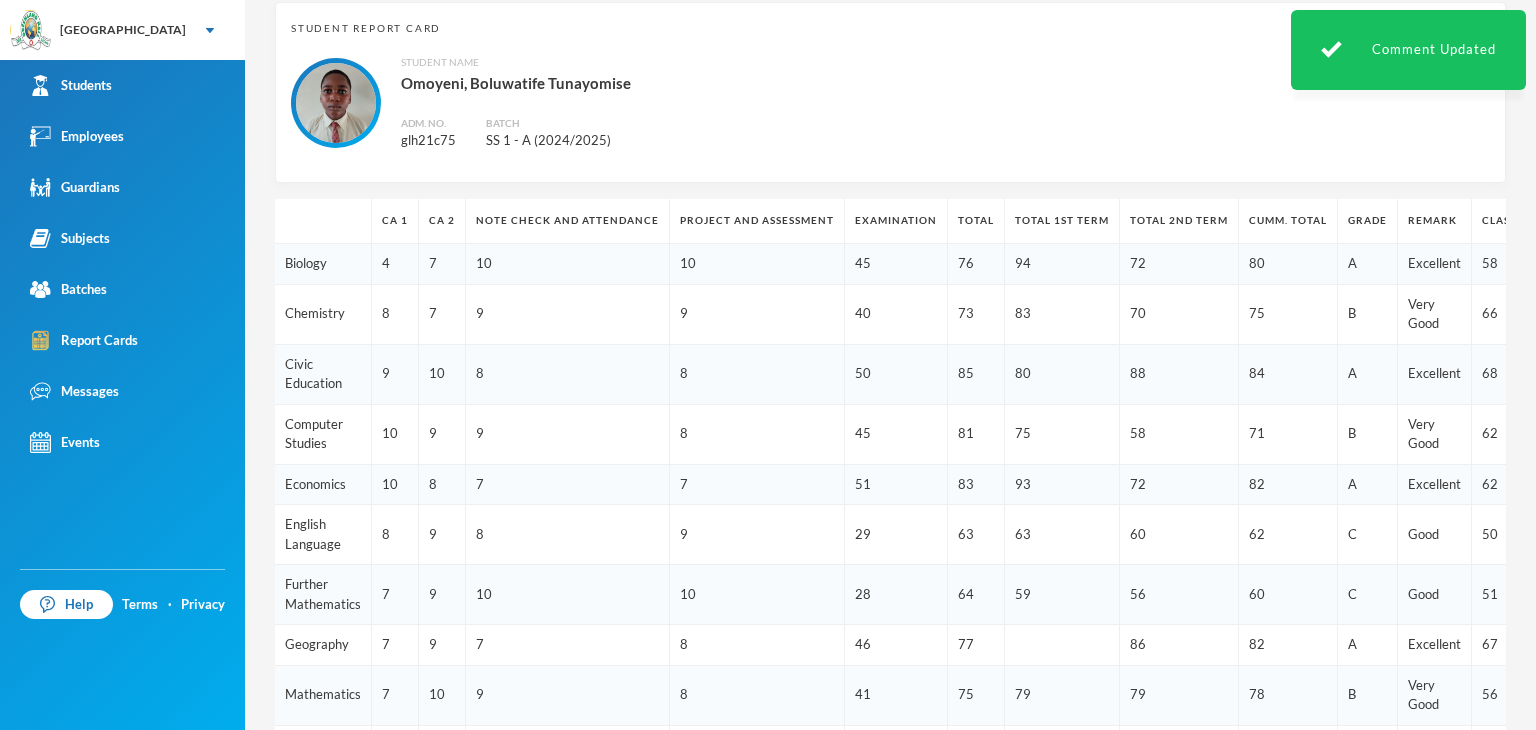 scroll, scrollTop: 162, scrollLeft: 0, axis: vertical 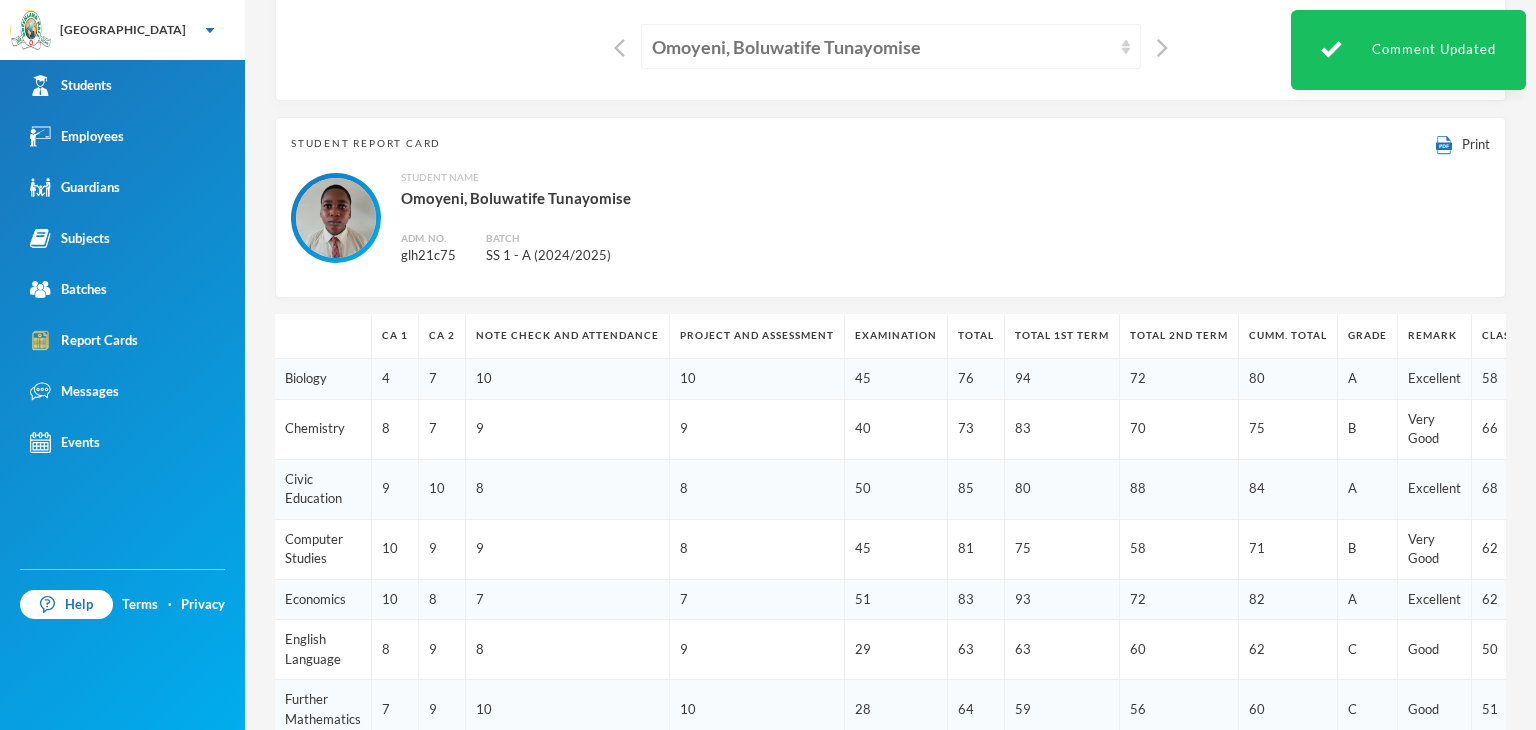 click on "Omoyeni, Boluwatife Tunayomise" at bounding box center (882, 47) 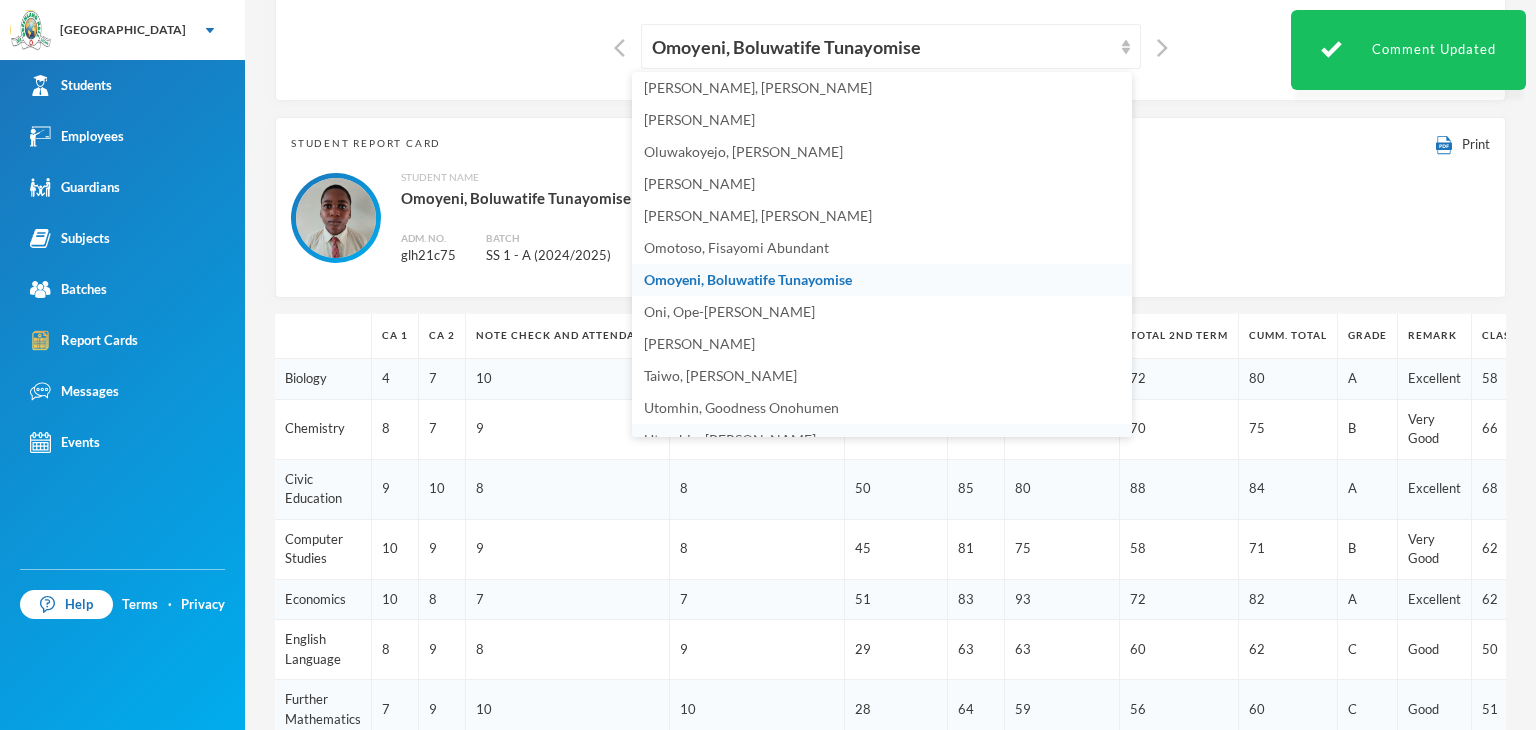 scroll, scrollTop: 887, scrollLeft: 0, axis: vertical 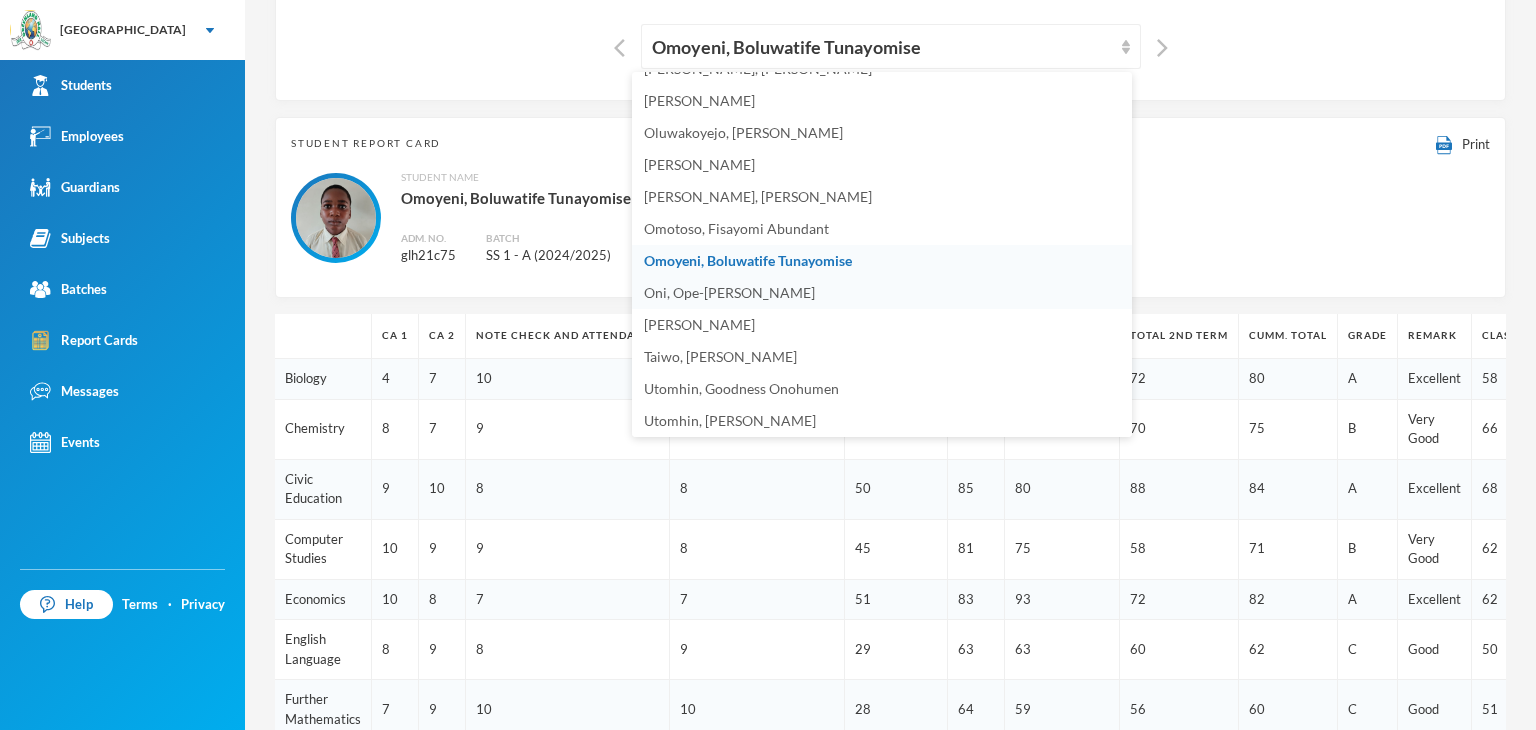 click on "Oni, Ope-[PERSON_NAME]" at bounding box center (729, 292) 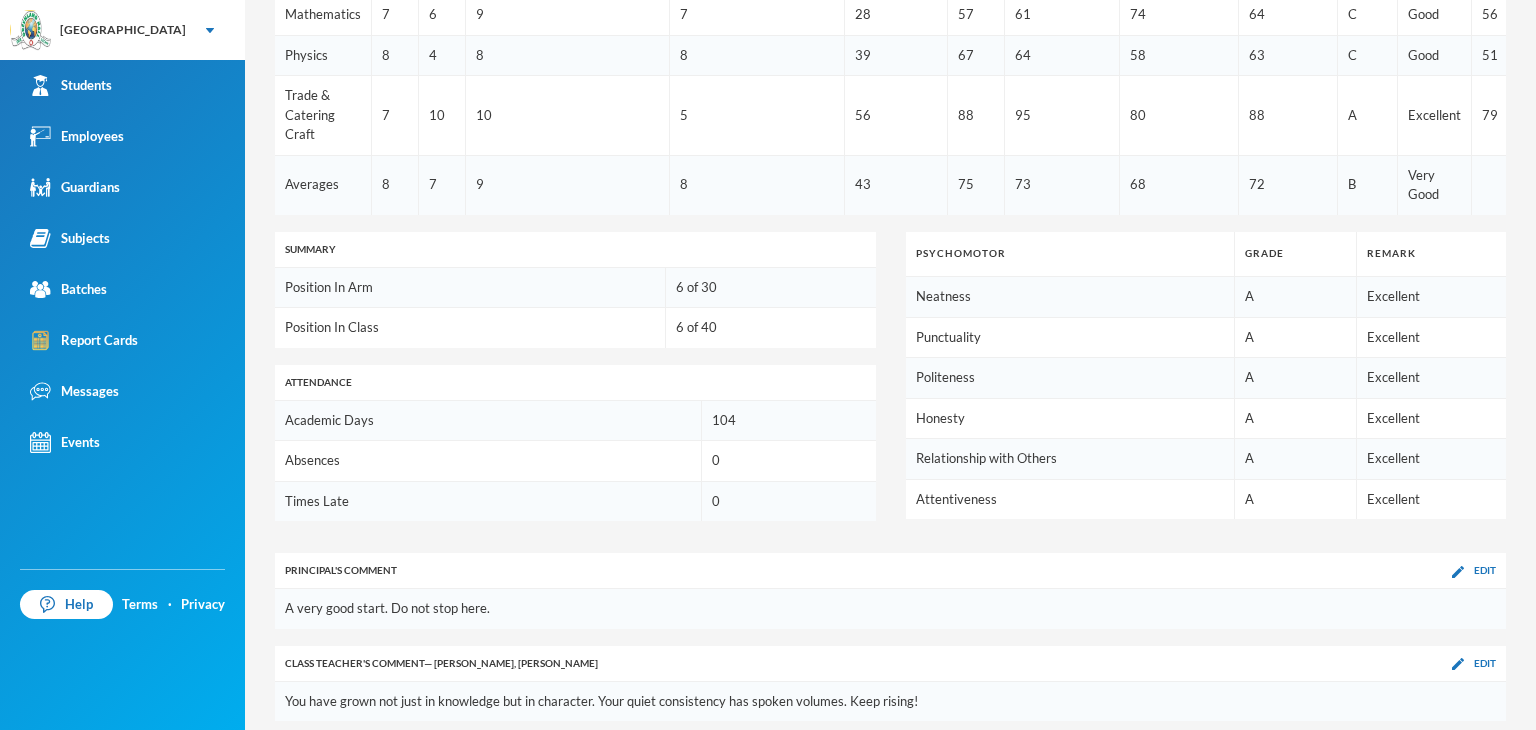 scroll, scrollTop: 1062, scrollLeft: 0, axis: vertical 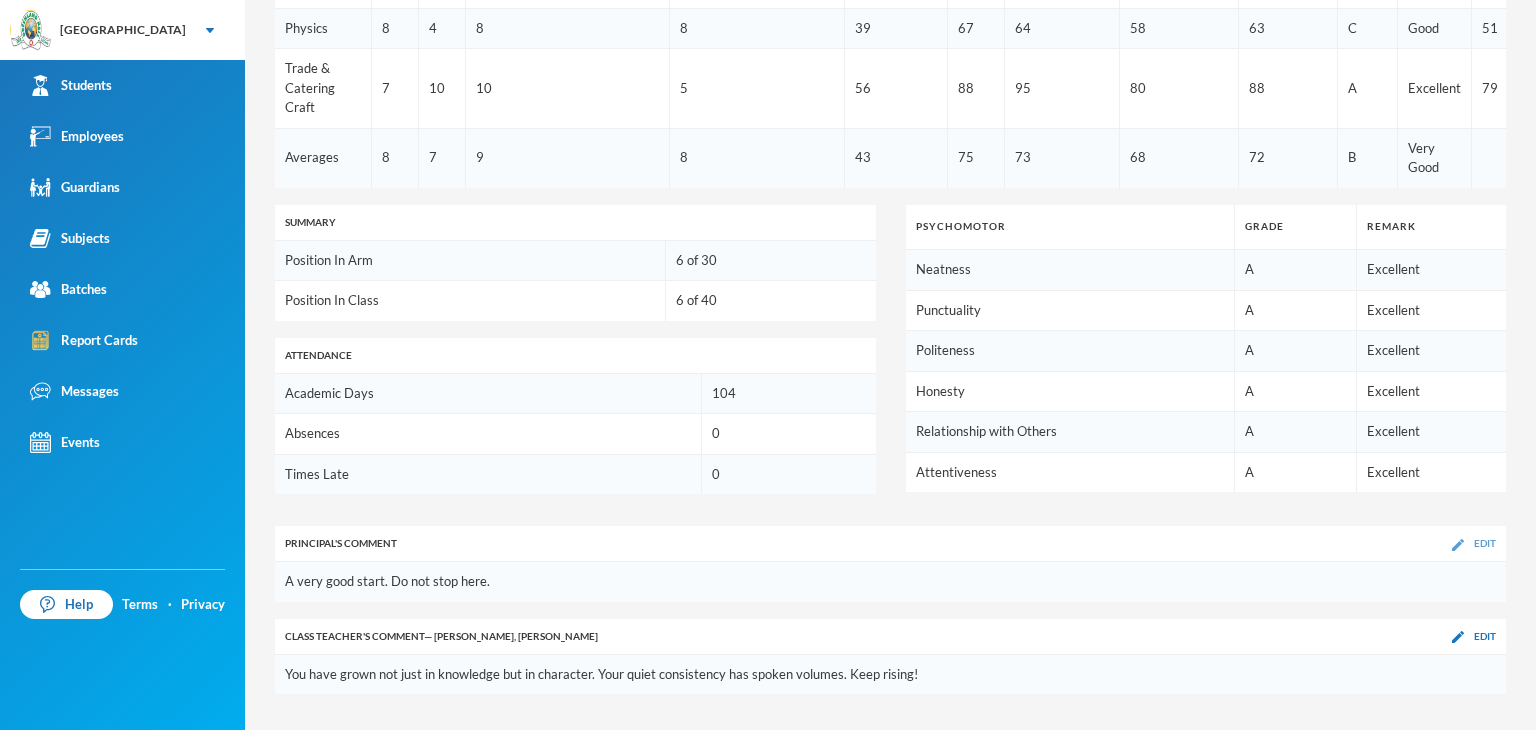 click at bounding box center (1458, 545) 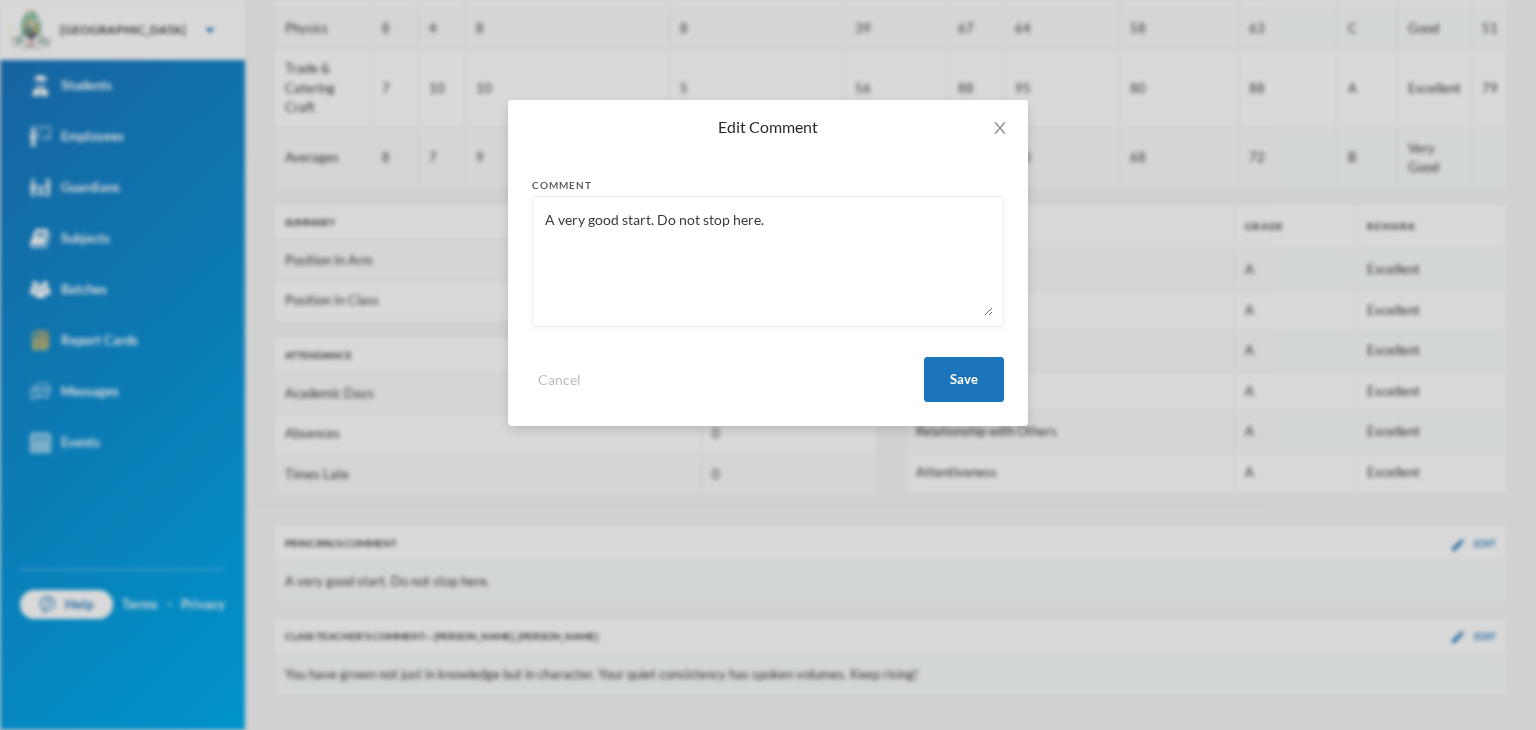 click on "A very good start. Do not stop here." at bounding box center [768, 261] 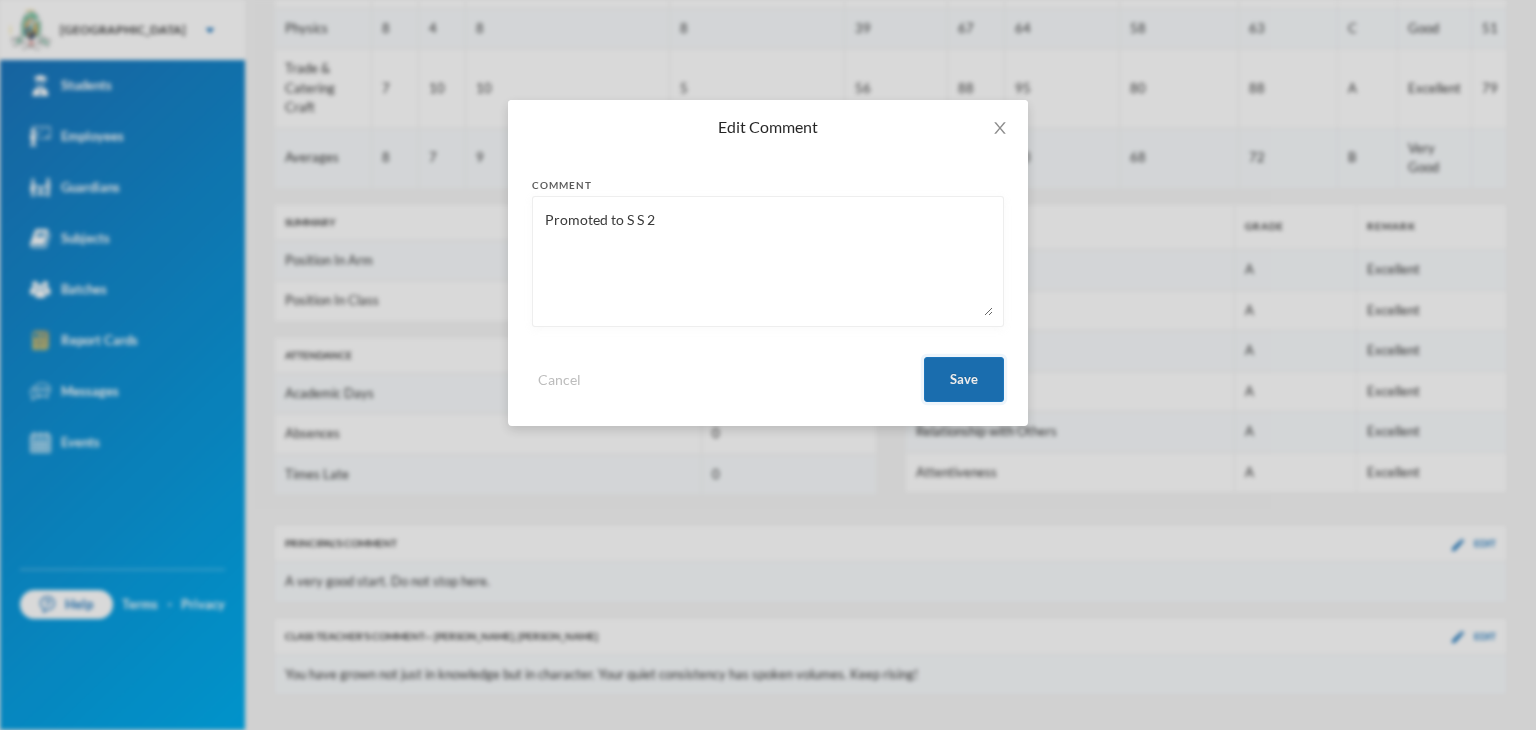 type on "Promoted to S S 2" 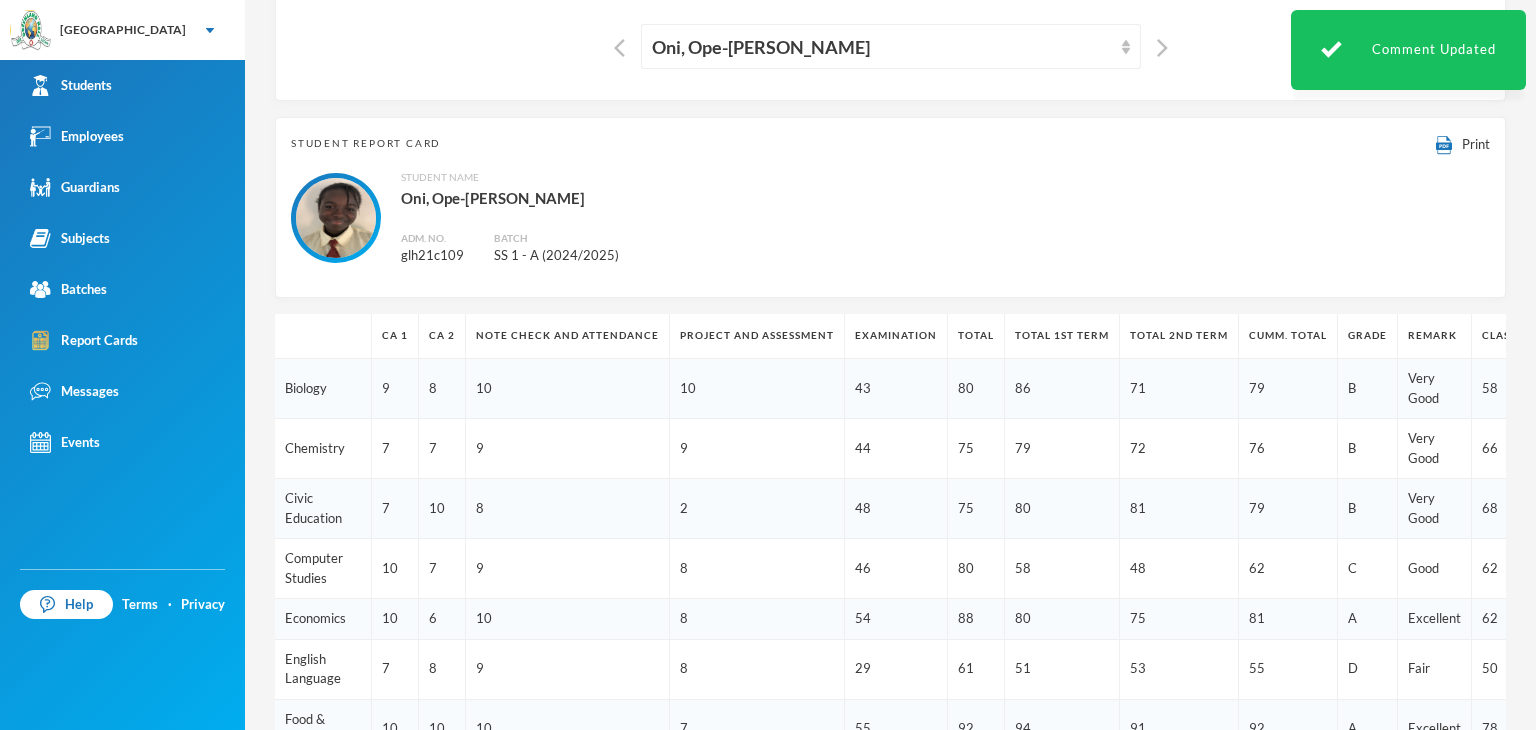 scroll, scrollTop: 0, scrollLeft: 0, axis: both 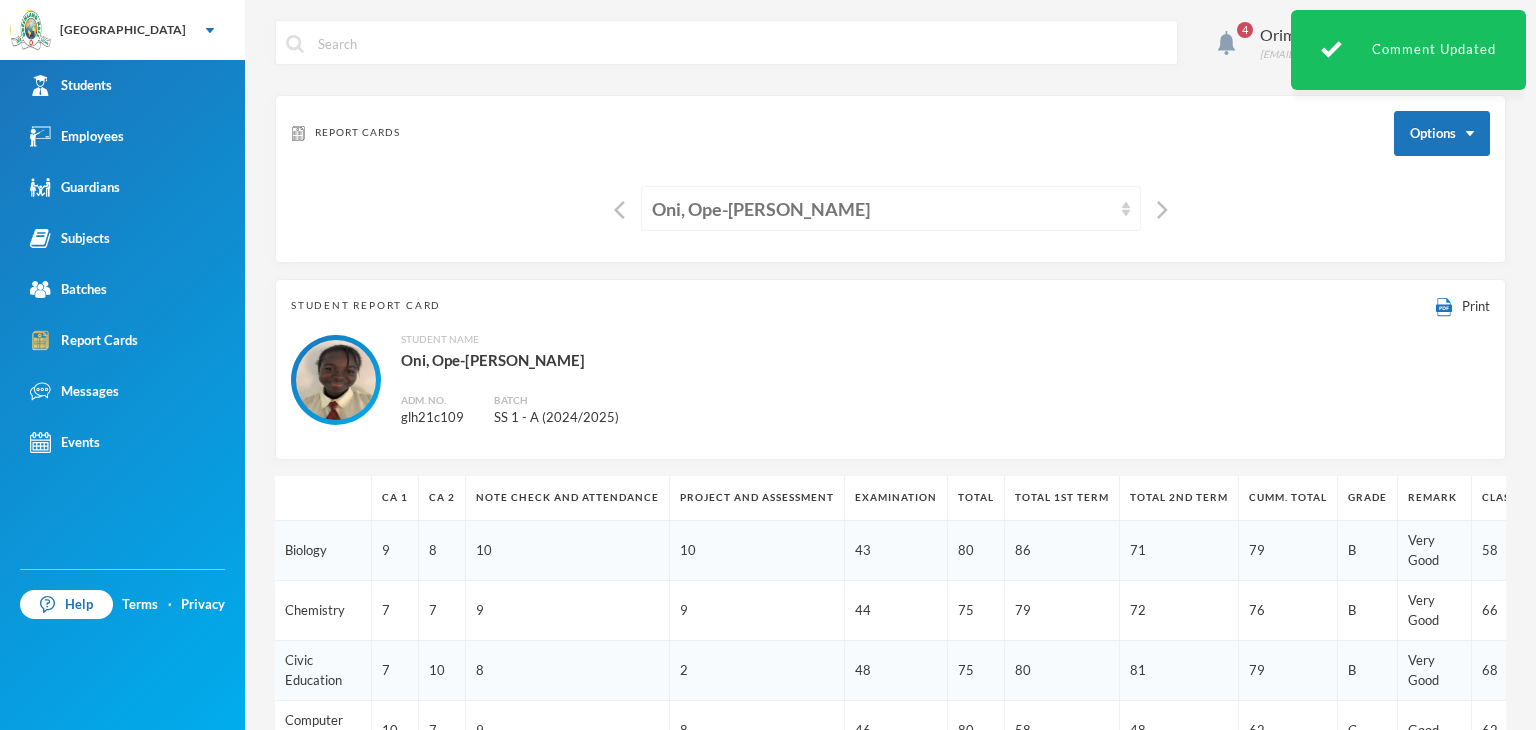 click on "Oni, Ope-[PERSON_NAME]" at bounding box center [882, 209] 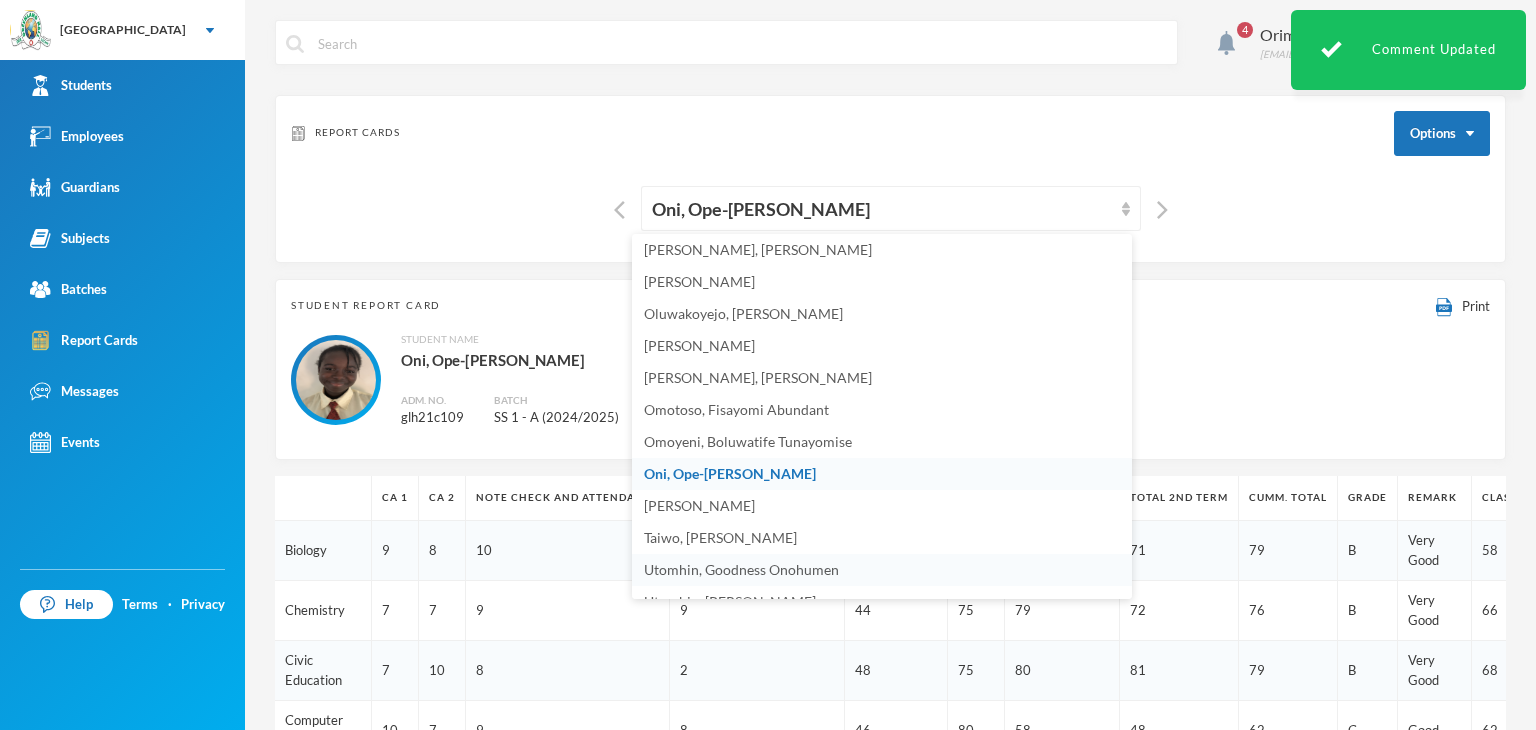 scroll, scrollTop: 923, scrollLeft: 0, axis: vertical 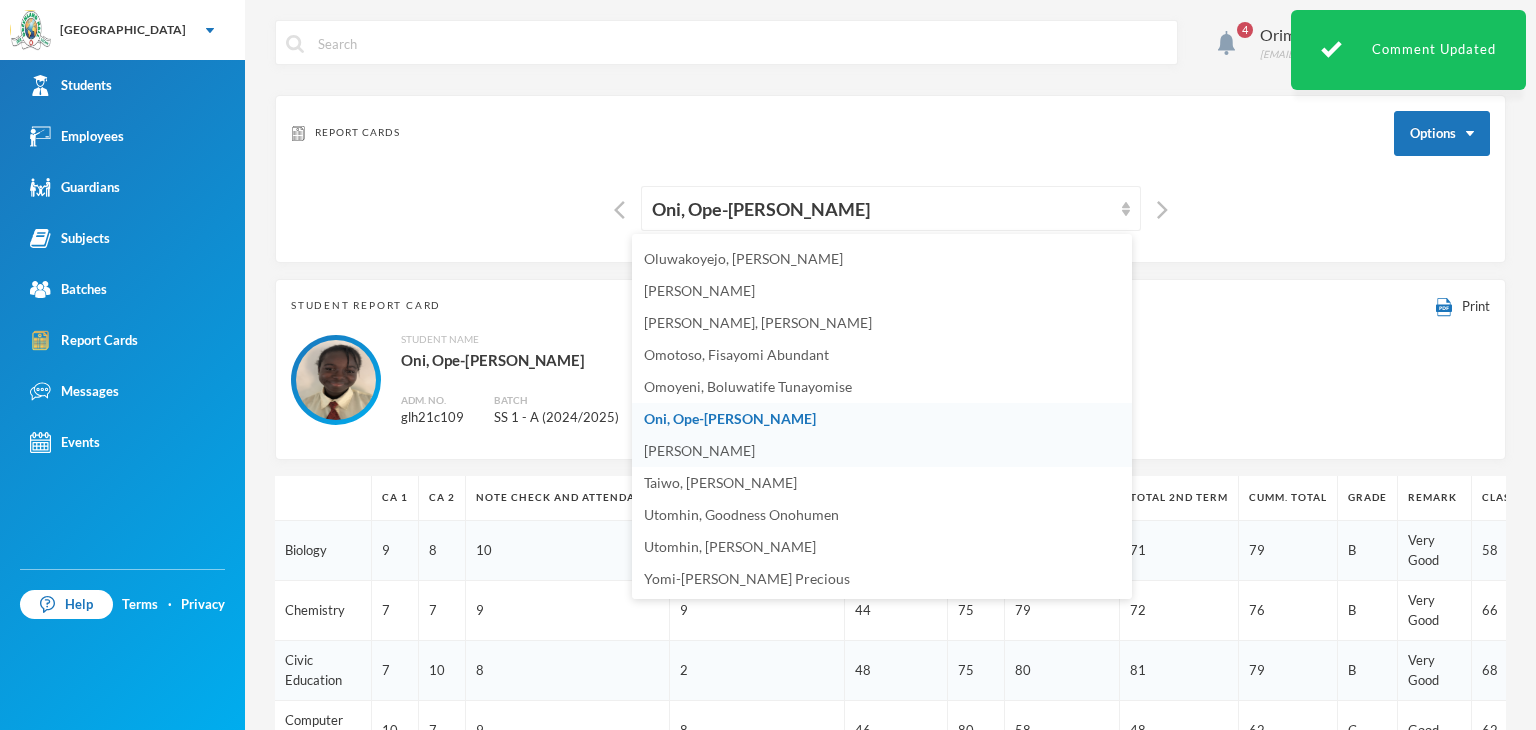 click on "Shodunke, John Akinsade" at bounding box center [699, 450] 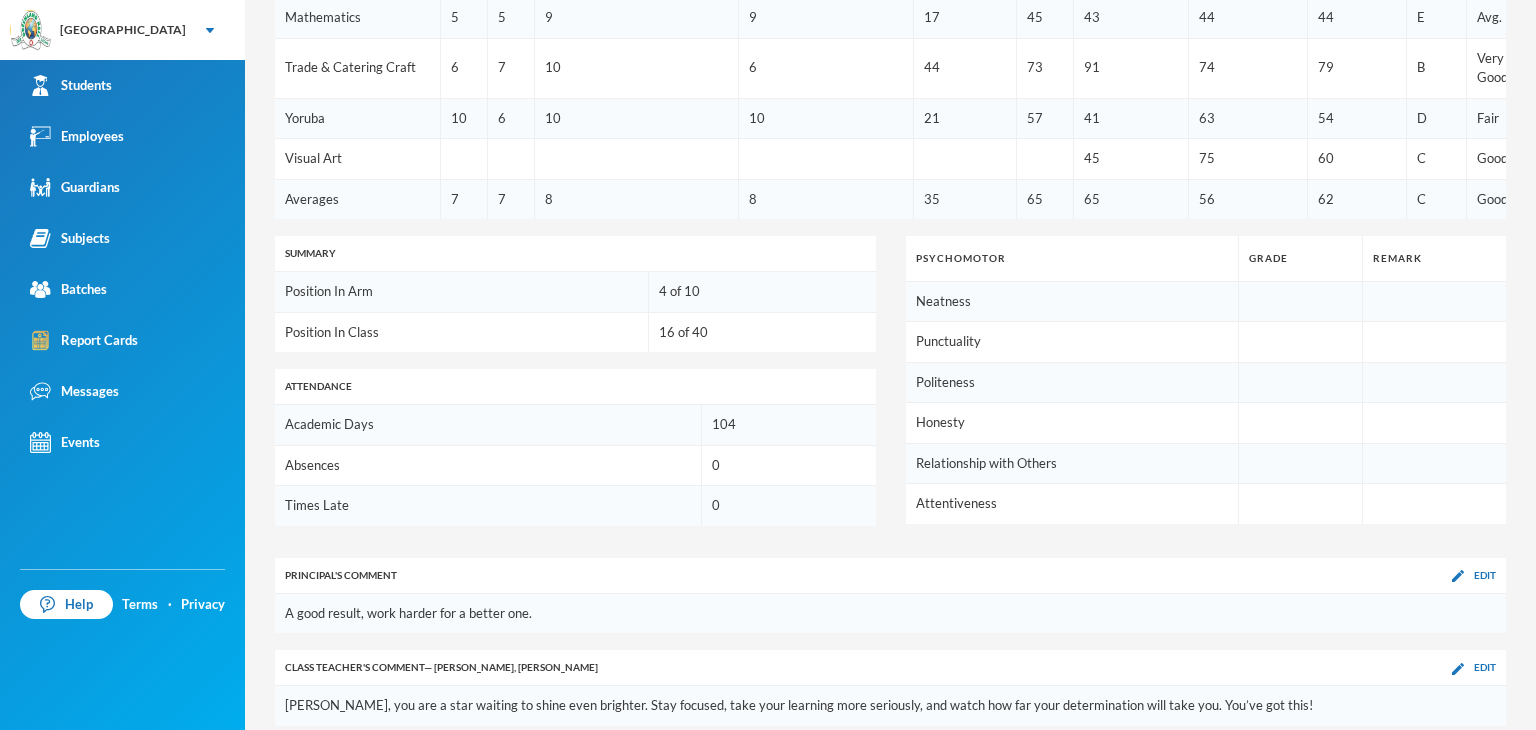 scroll, scrollTop: 1023, scrollLeft: 0, axis: vertical 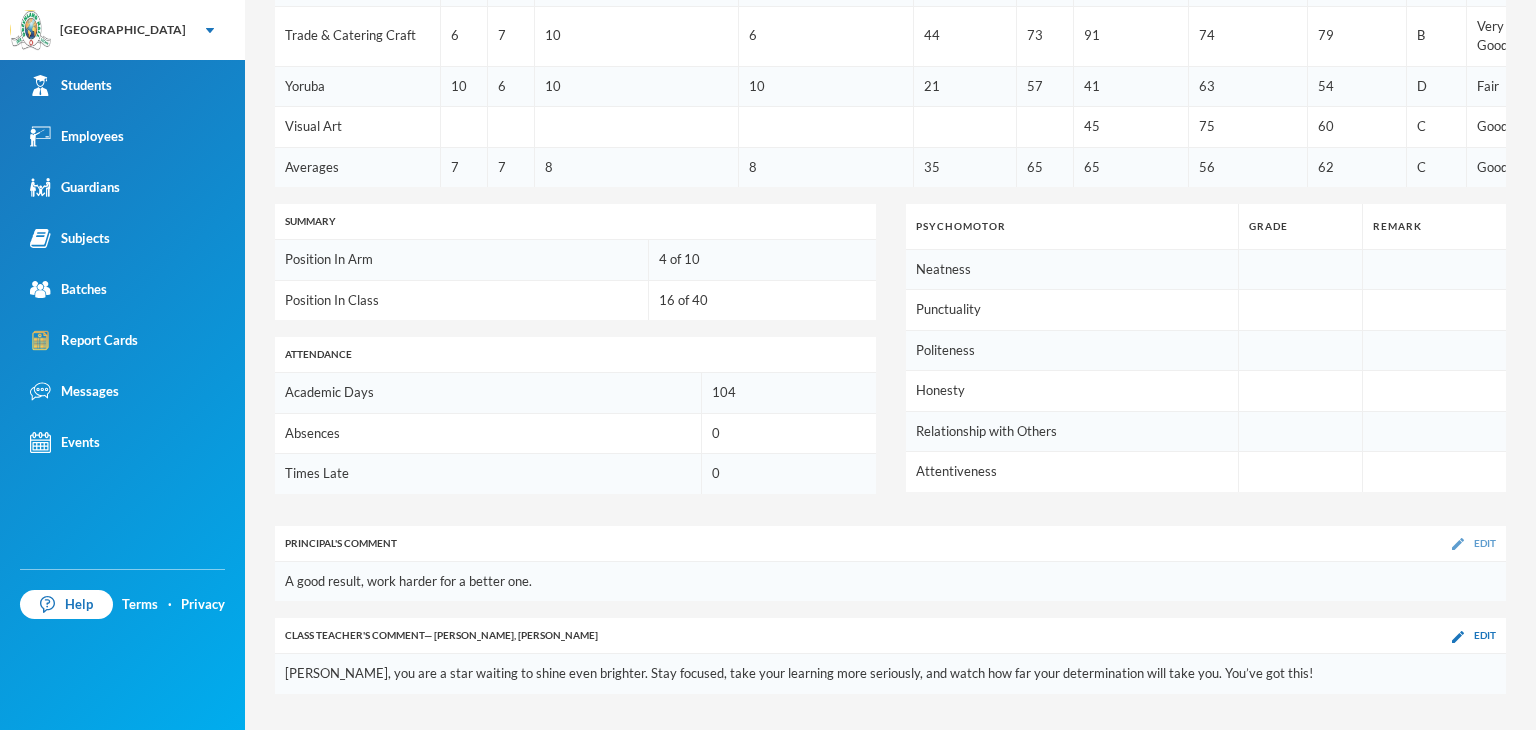 click on "Edit" at bounding box center (1485, 543) 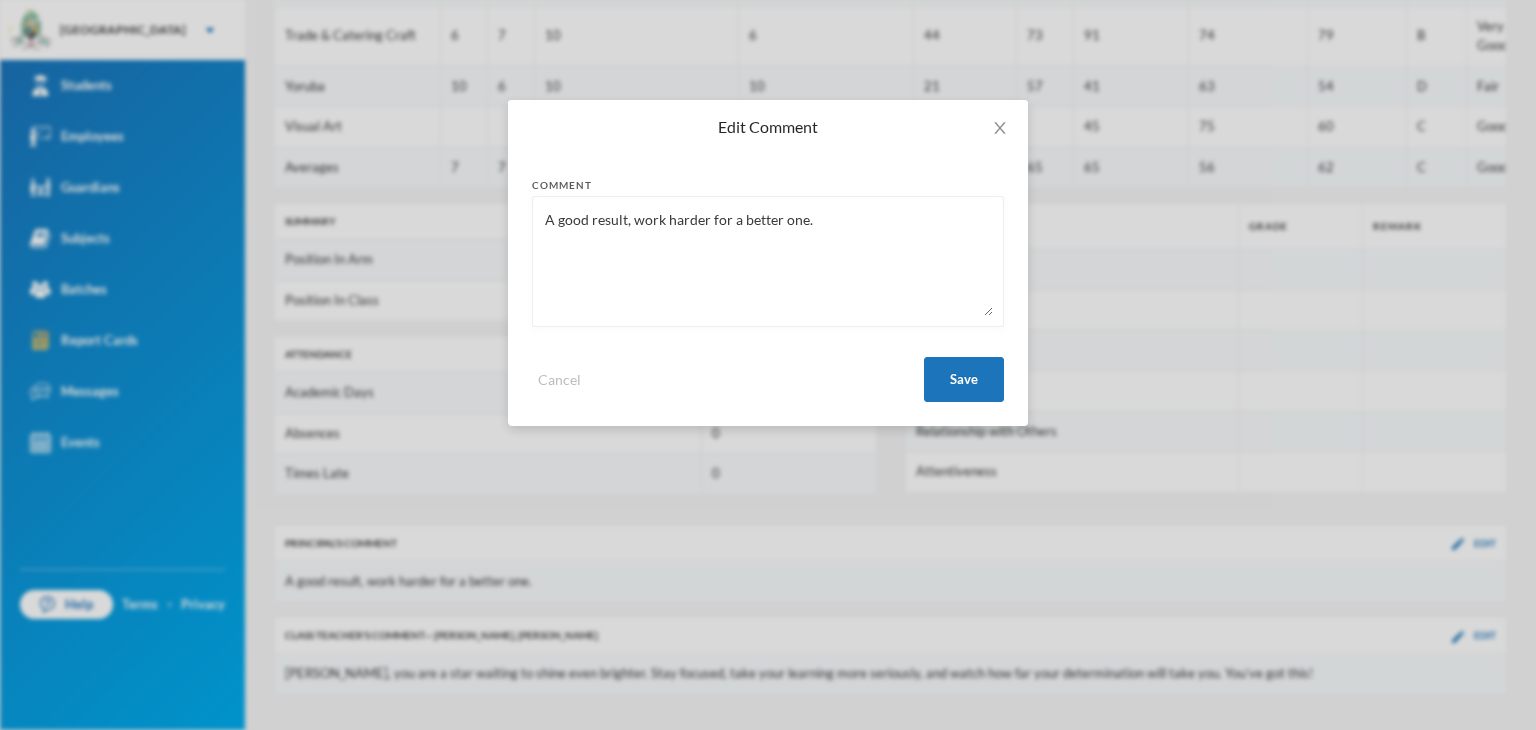click on "A good result, work harder for a better one." at bounding box center (768, 261) 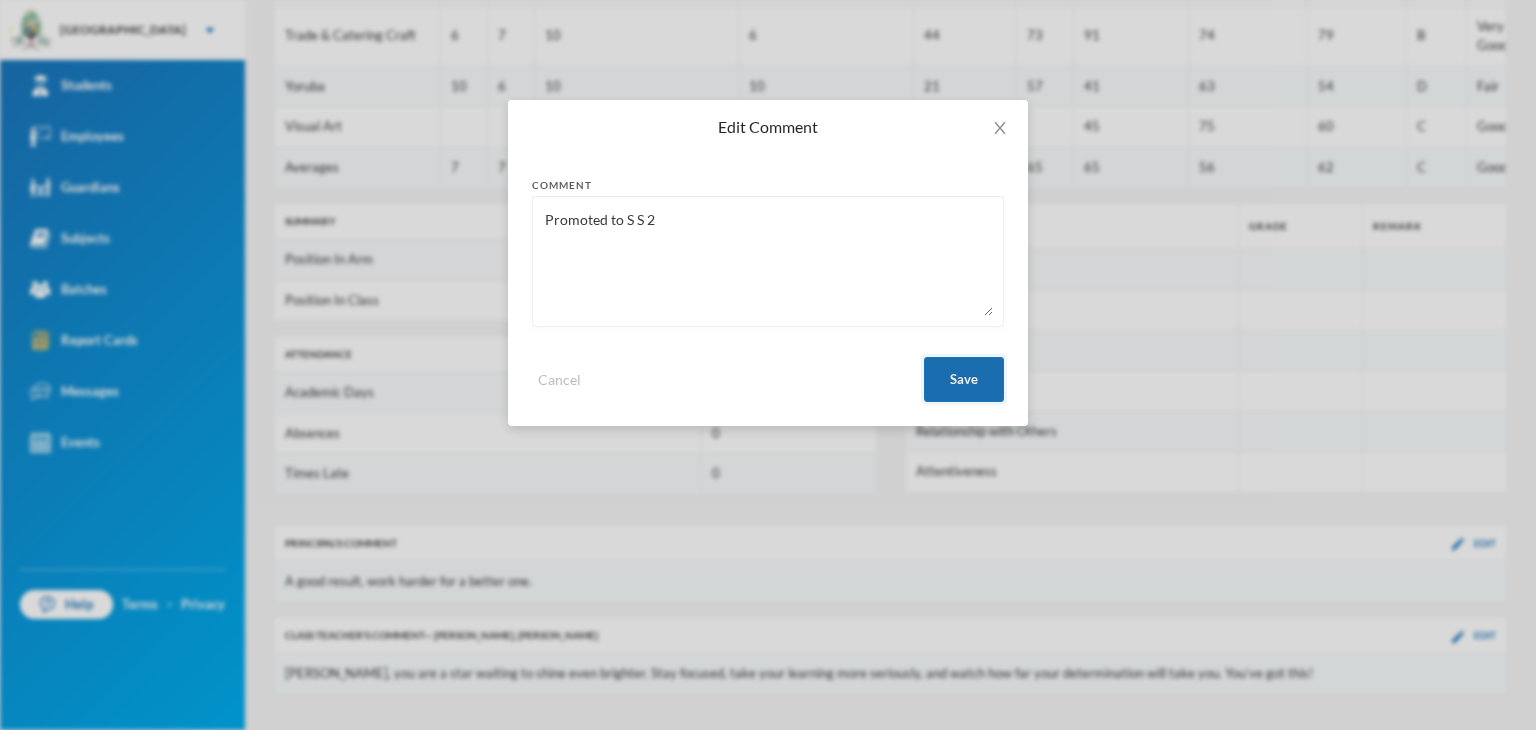 type on "Promoted to S S 2" 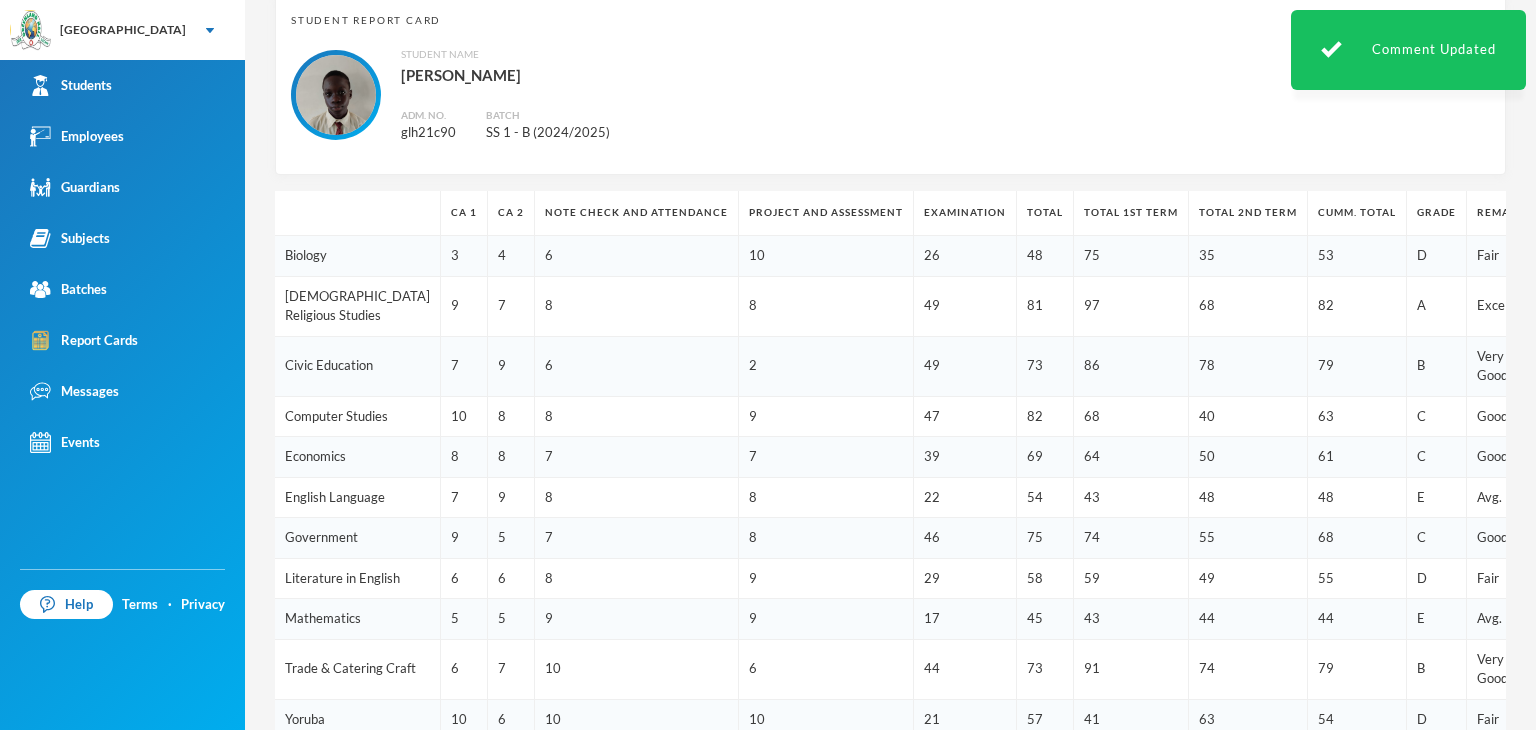 scroll, scrollTop: 123, scrollLeft: 0, axis: vertical 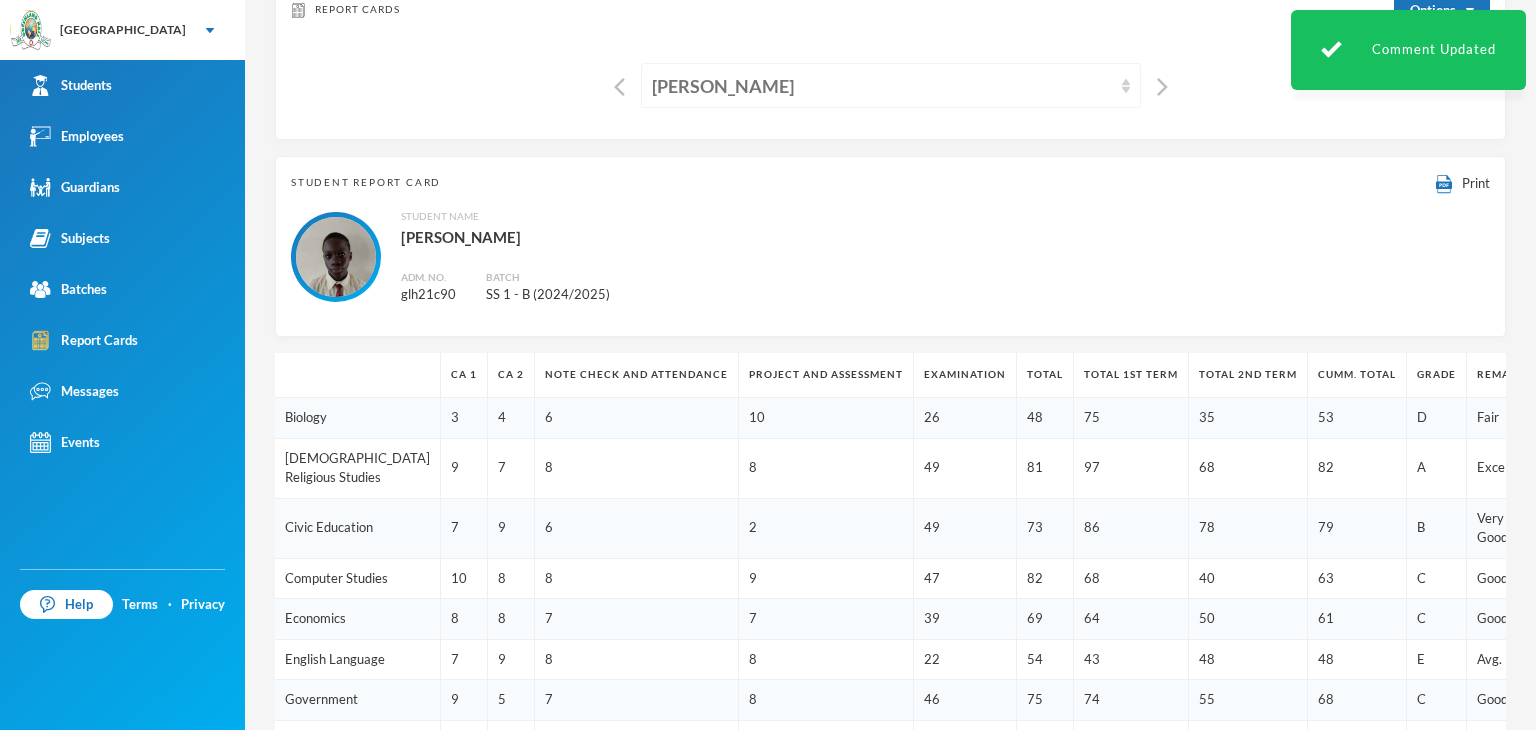 click on "Shodunke, John Akinsade" at bounding box center (882, 86) 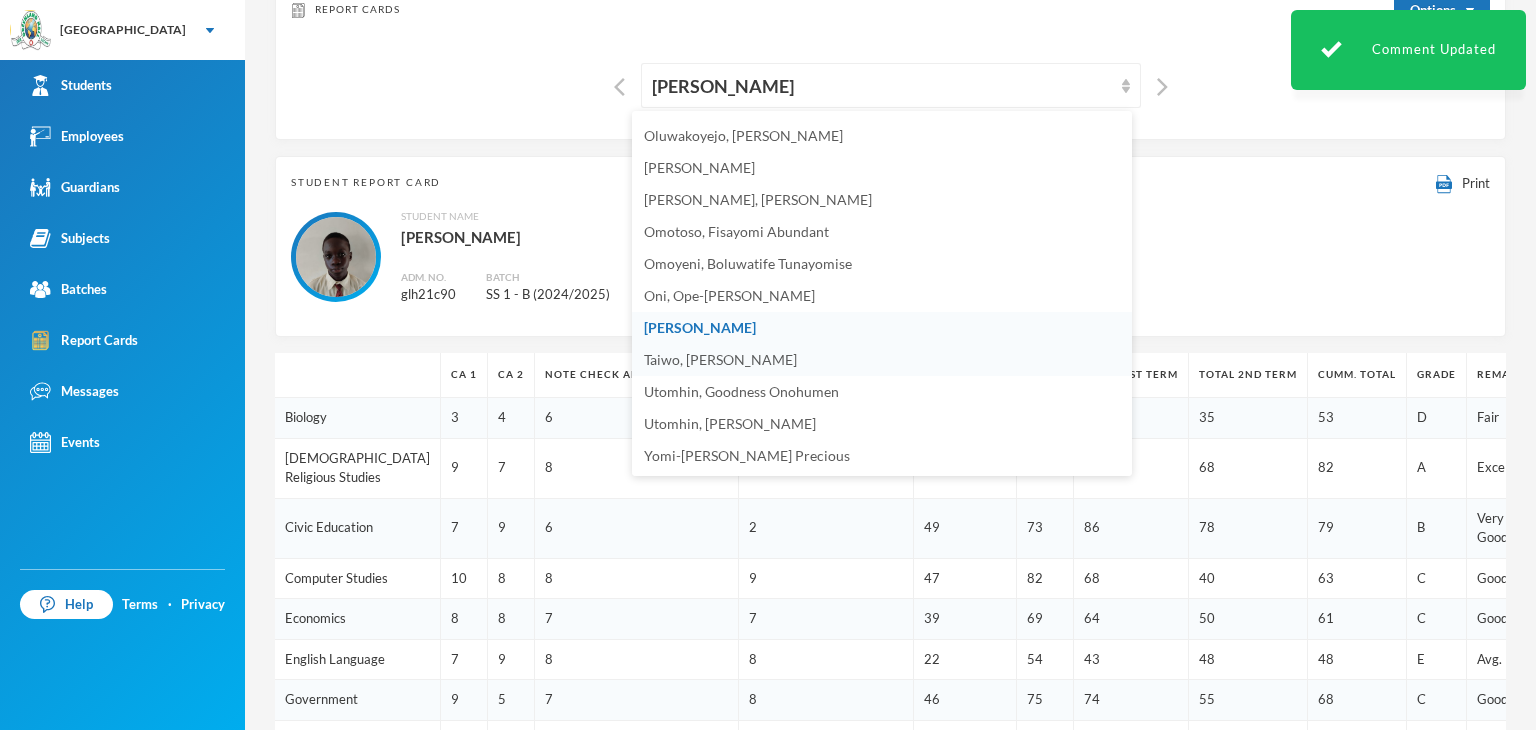click on "Taiwo, [PERSON_NAME]" at bounding box center [720, 359] 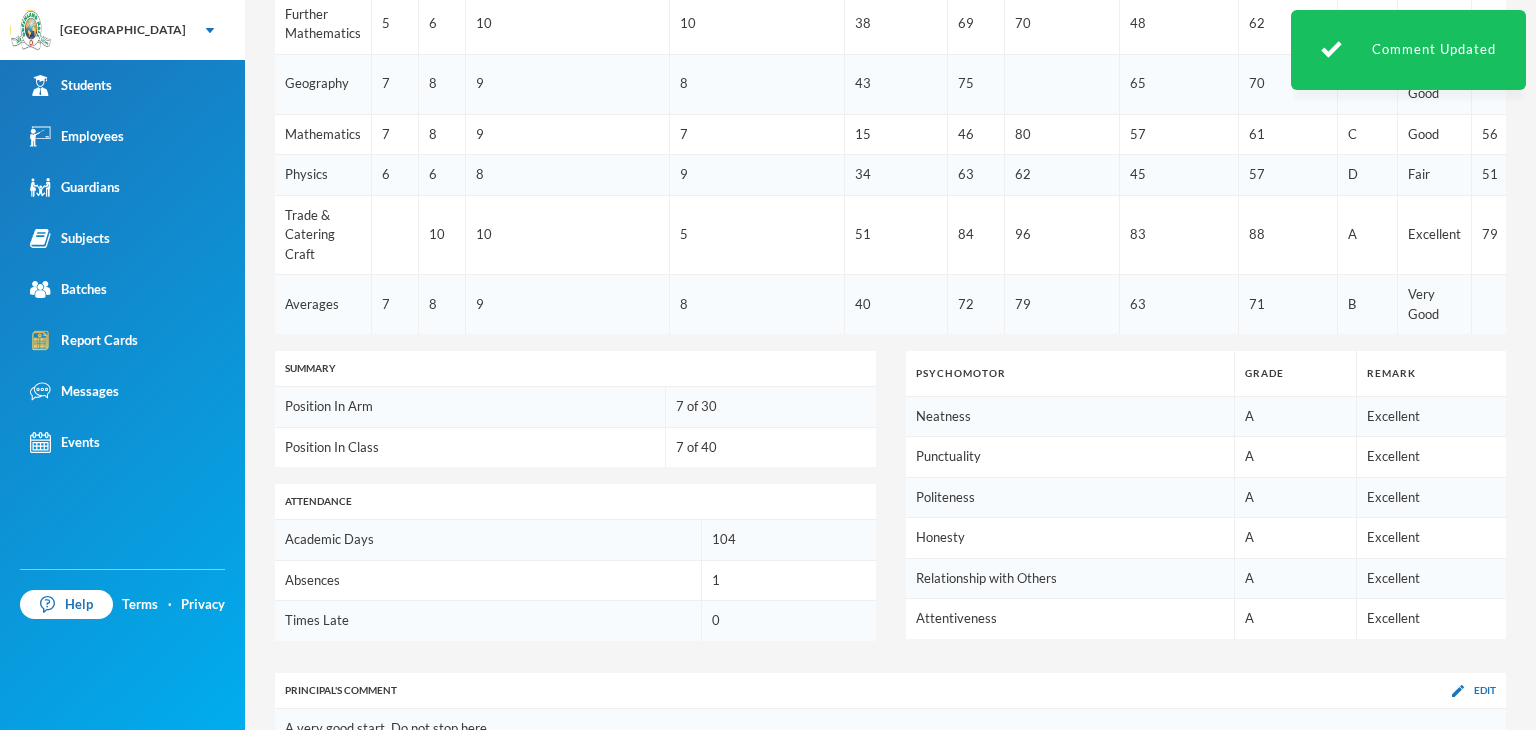 scroll, scrollTop: 1081, scrollLeft: 0, axis: vertical 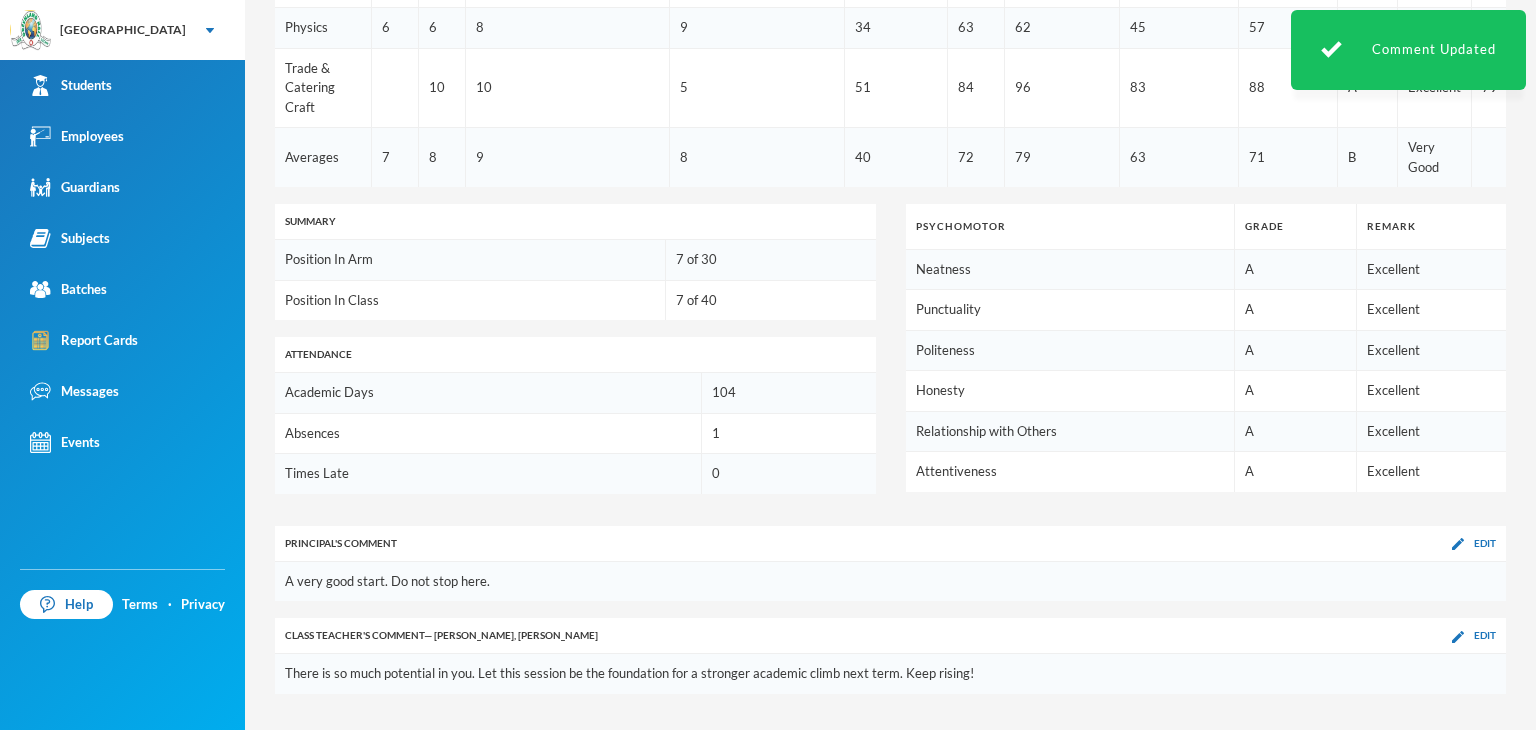 click on "Principal 's Comment   Edit" at bounding box center (890, 543) 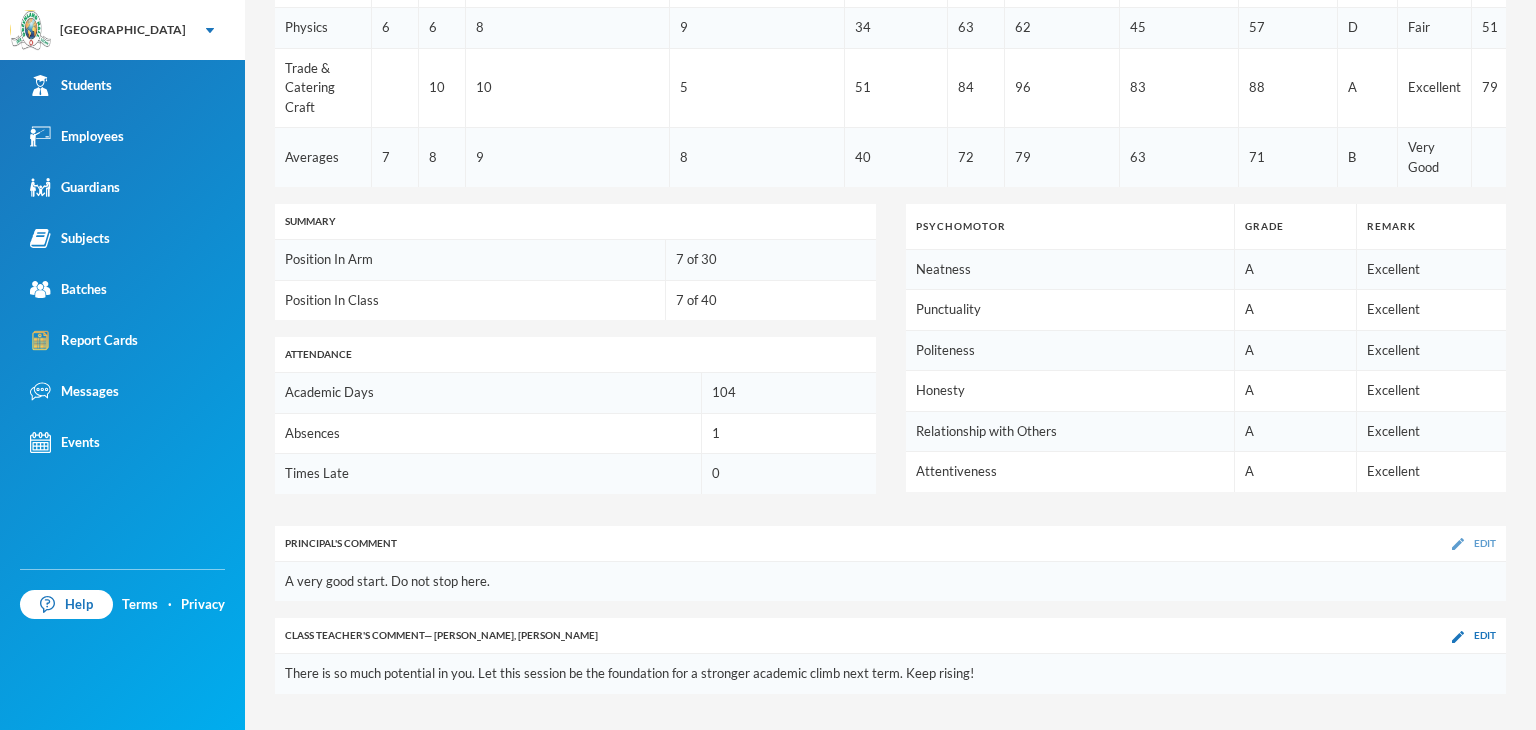 click at bounding box center [1458, 544] 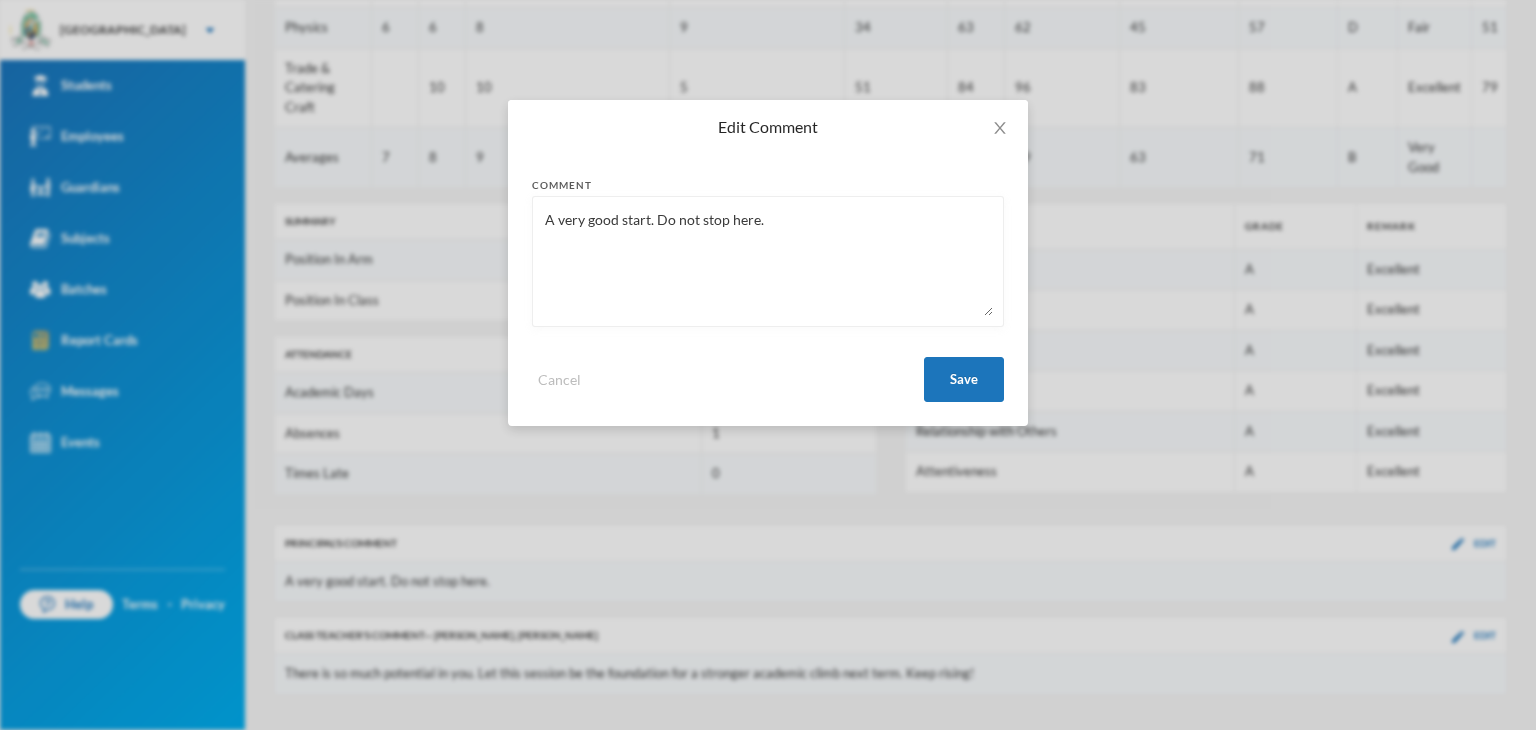 click on "A very good start. Do not stop here." at bounding box center [768, 261] 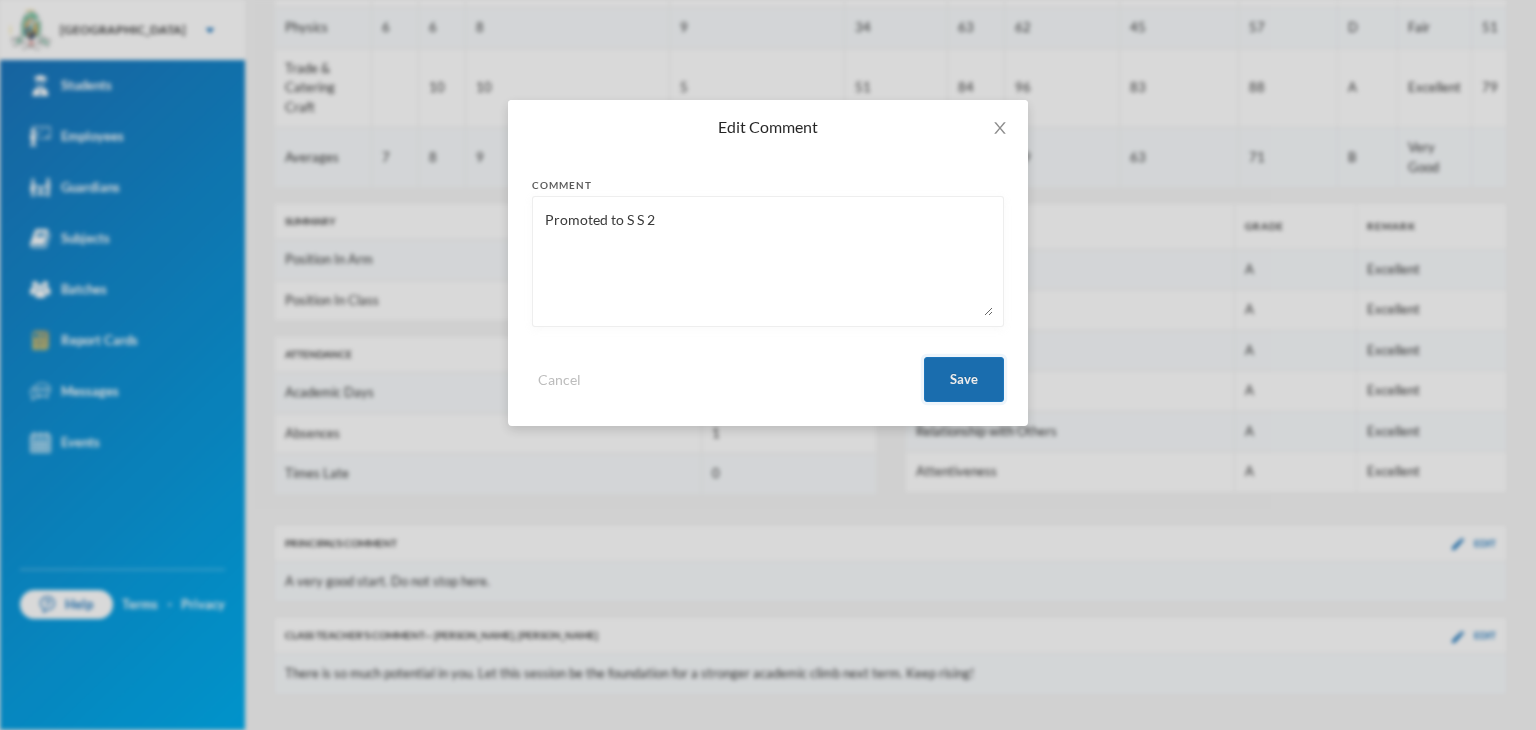 type on "Promoted to S S 2" 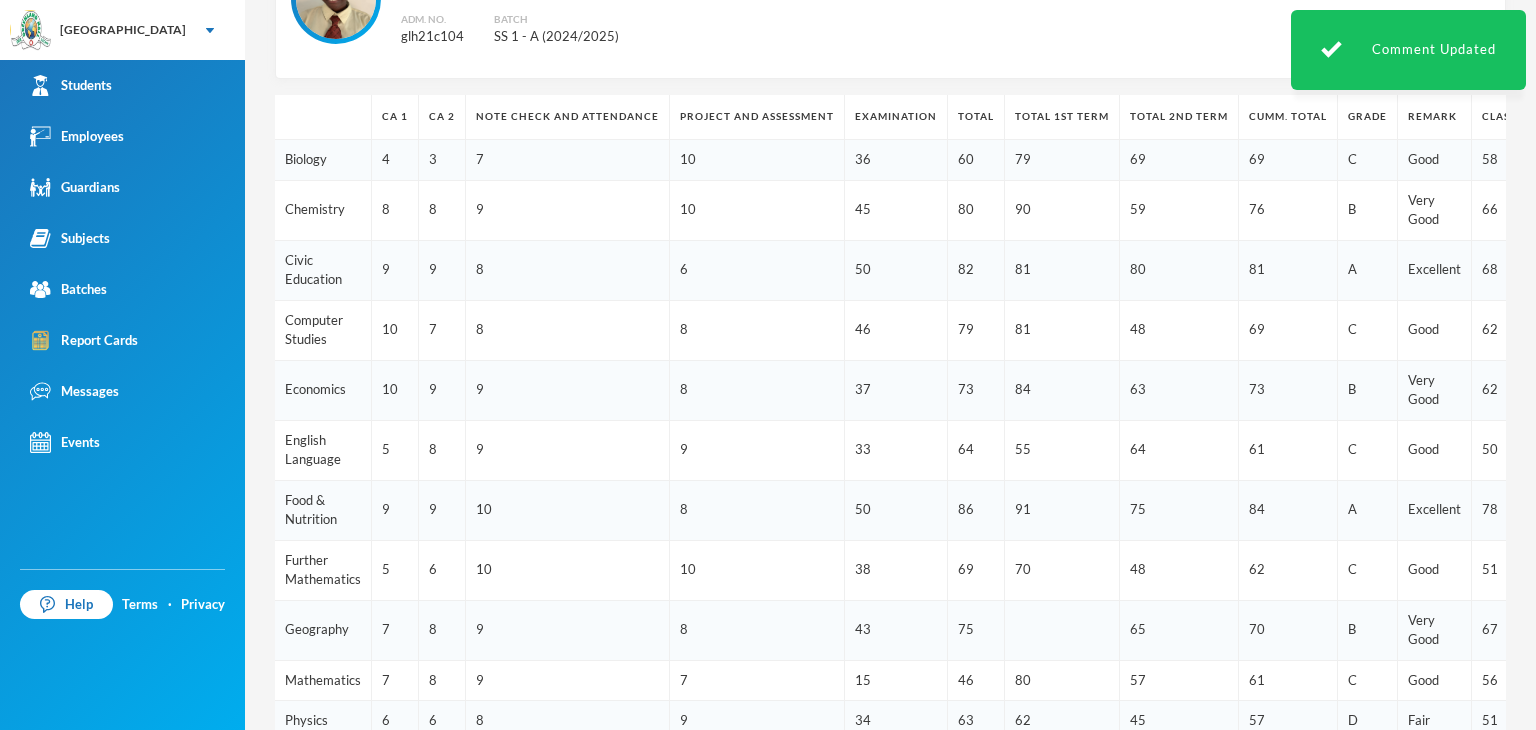 scroll, scrollTop: 81, scrollLeft: 0, axis: vertical 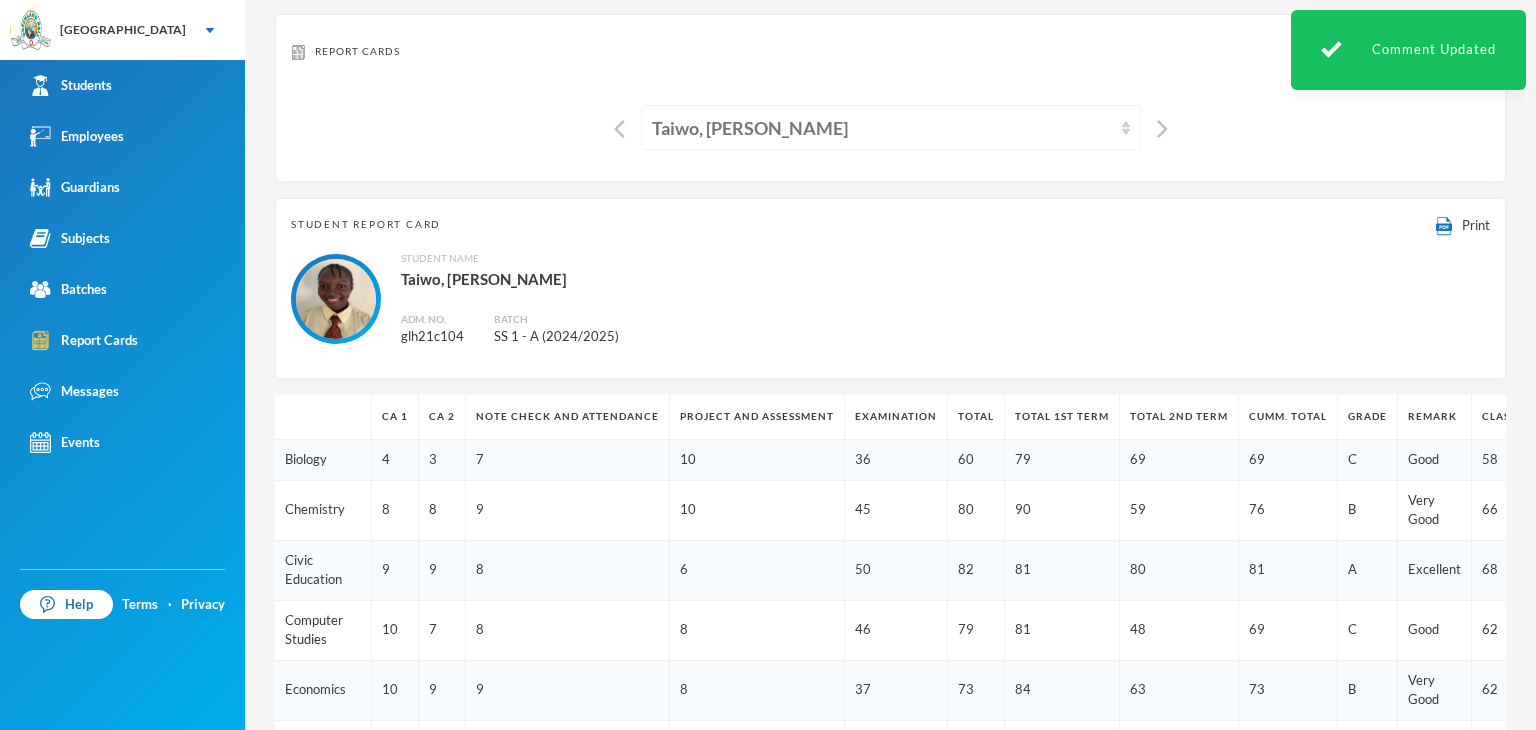 click on "Taiwo, [PERSON_NAME]" at bounding box center [882, 128] 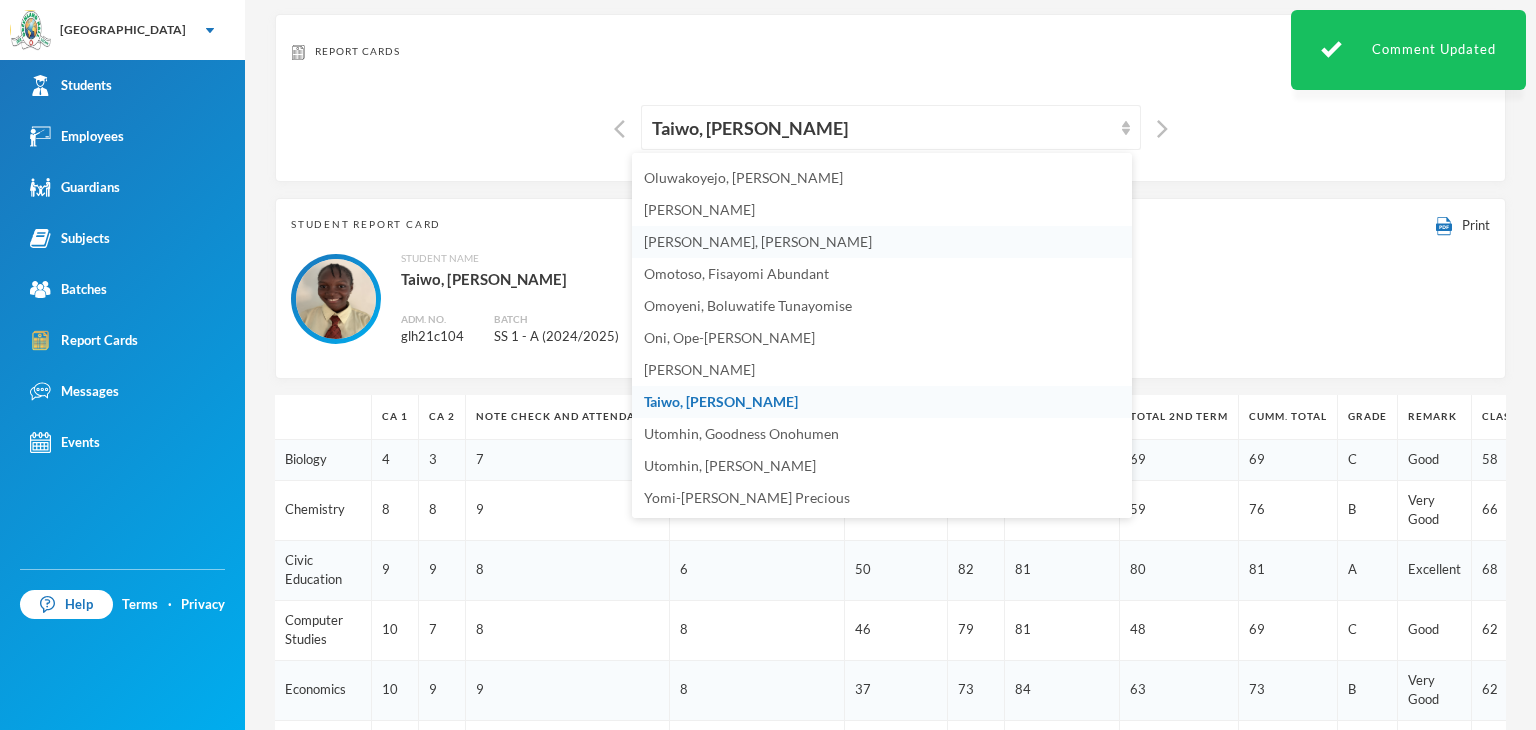 scroll, scrollTop: 900, scrollLeft: 0, axis: vertical 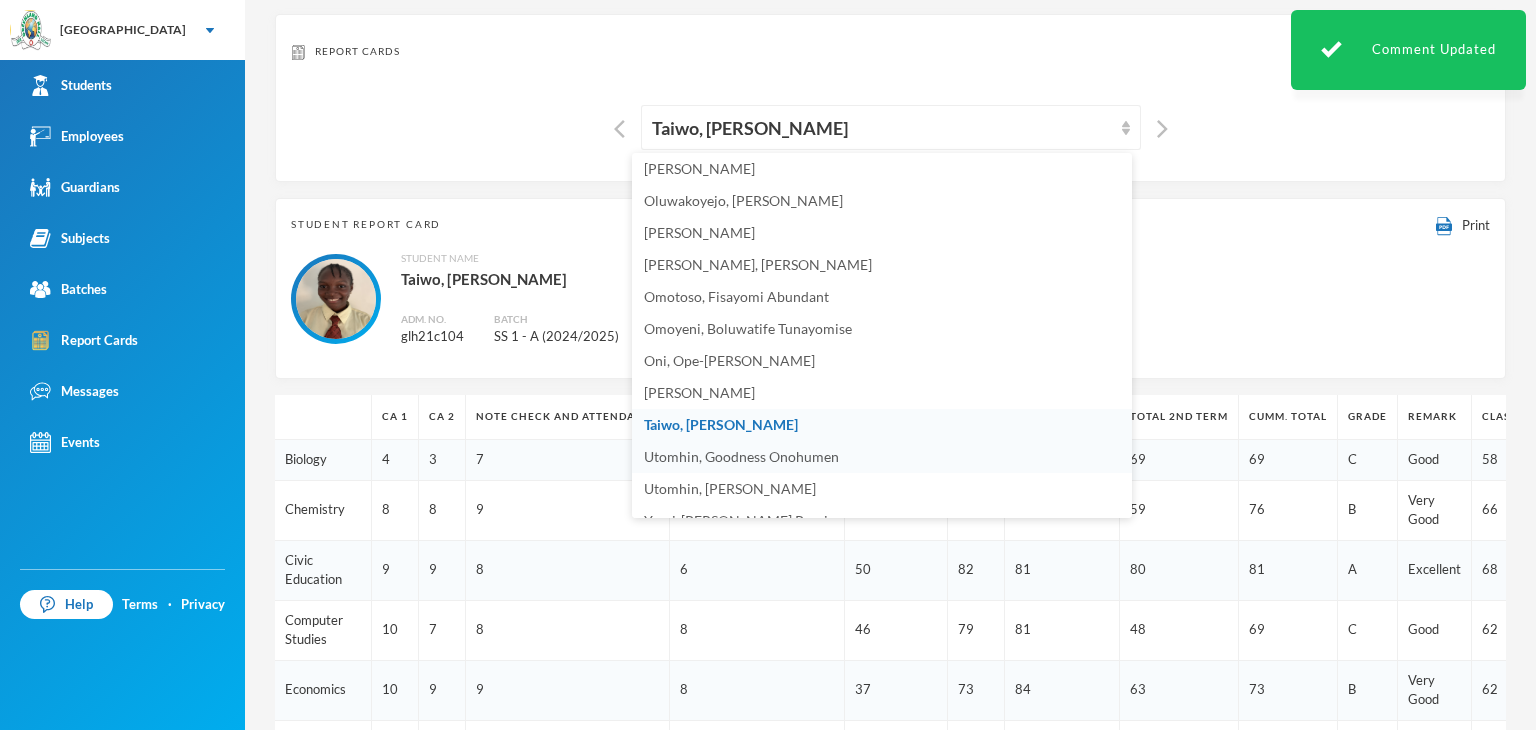 click on "Utomhin, Goodness Onohumen" at bounding box center (882, 457) 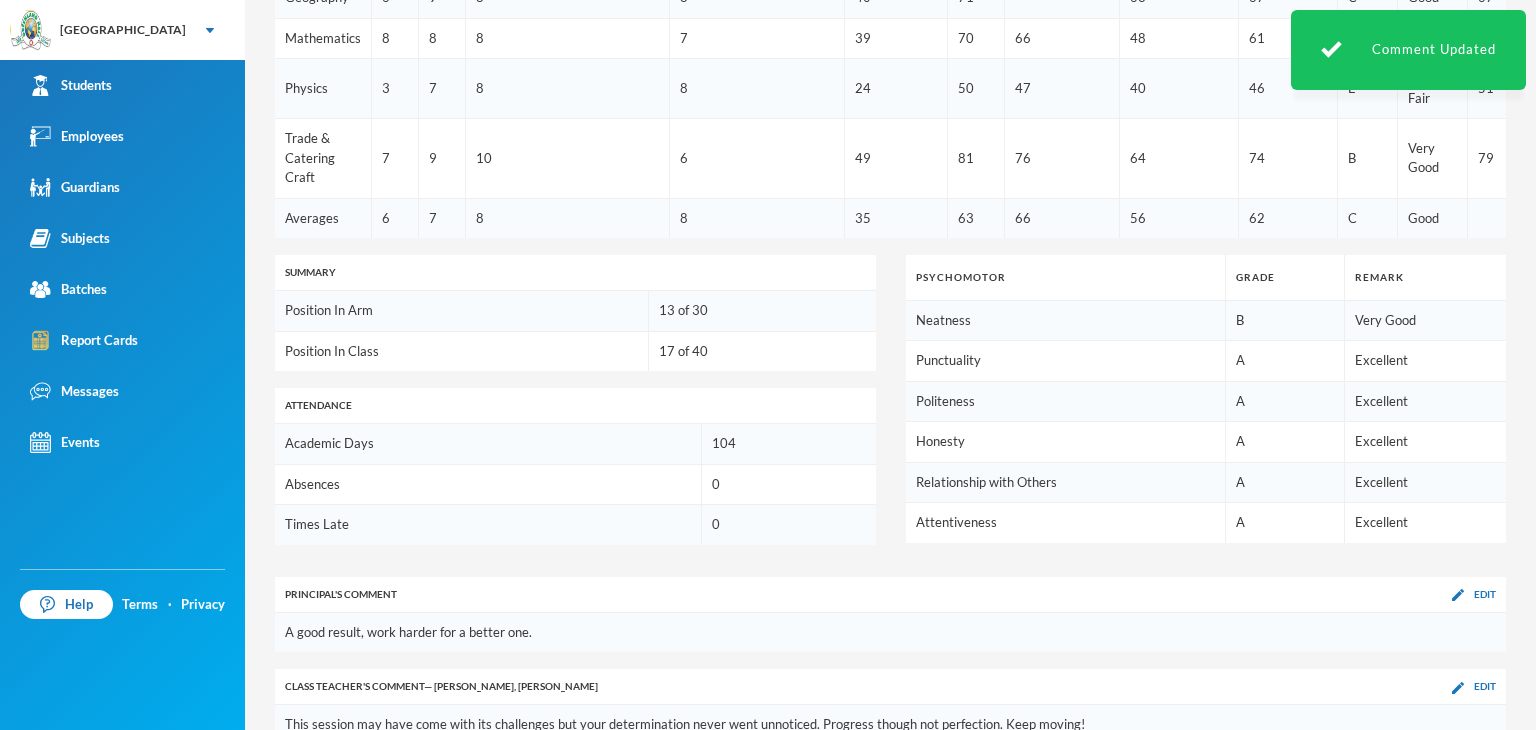scroll, scrollTop: 1043, scrollLeft: 0, axis: vertical 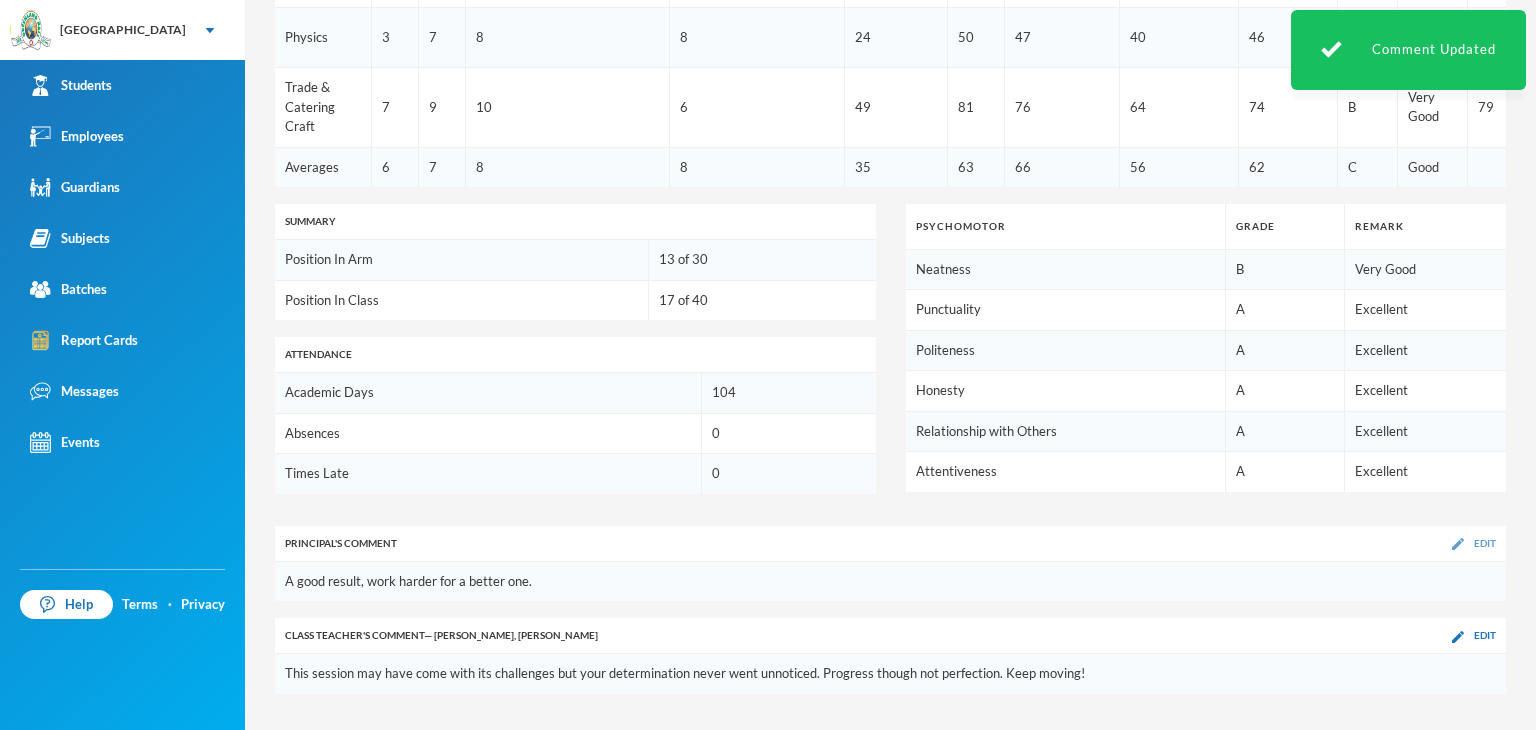 click at bounding box center (1458, 544) 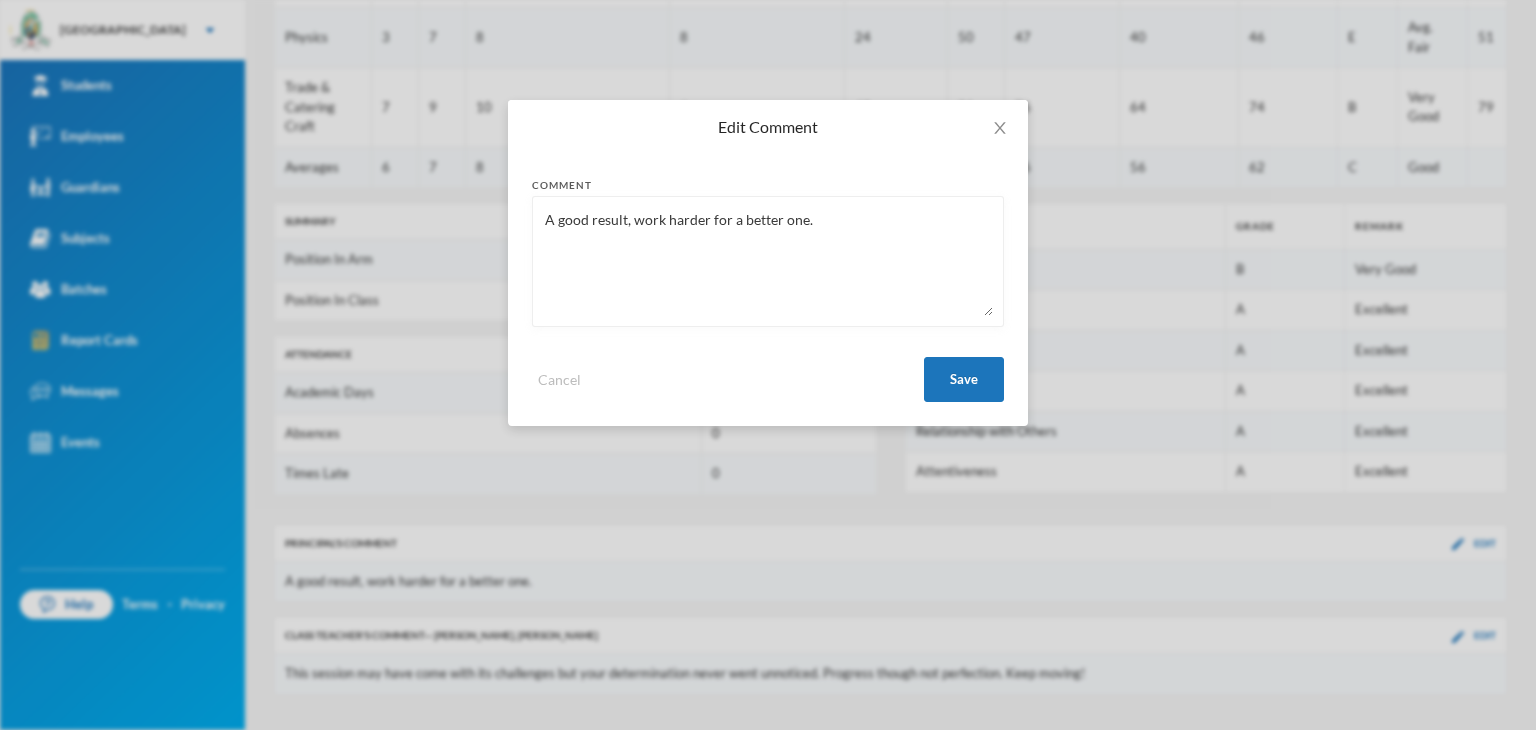 click on "A good result, work harder for a better one." at bounding box center (768, 261) 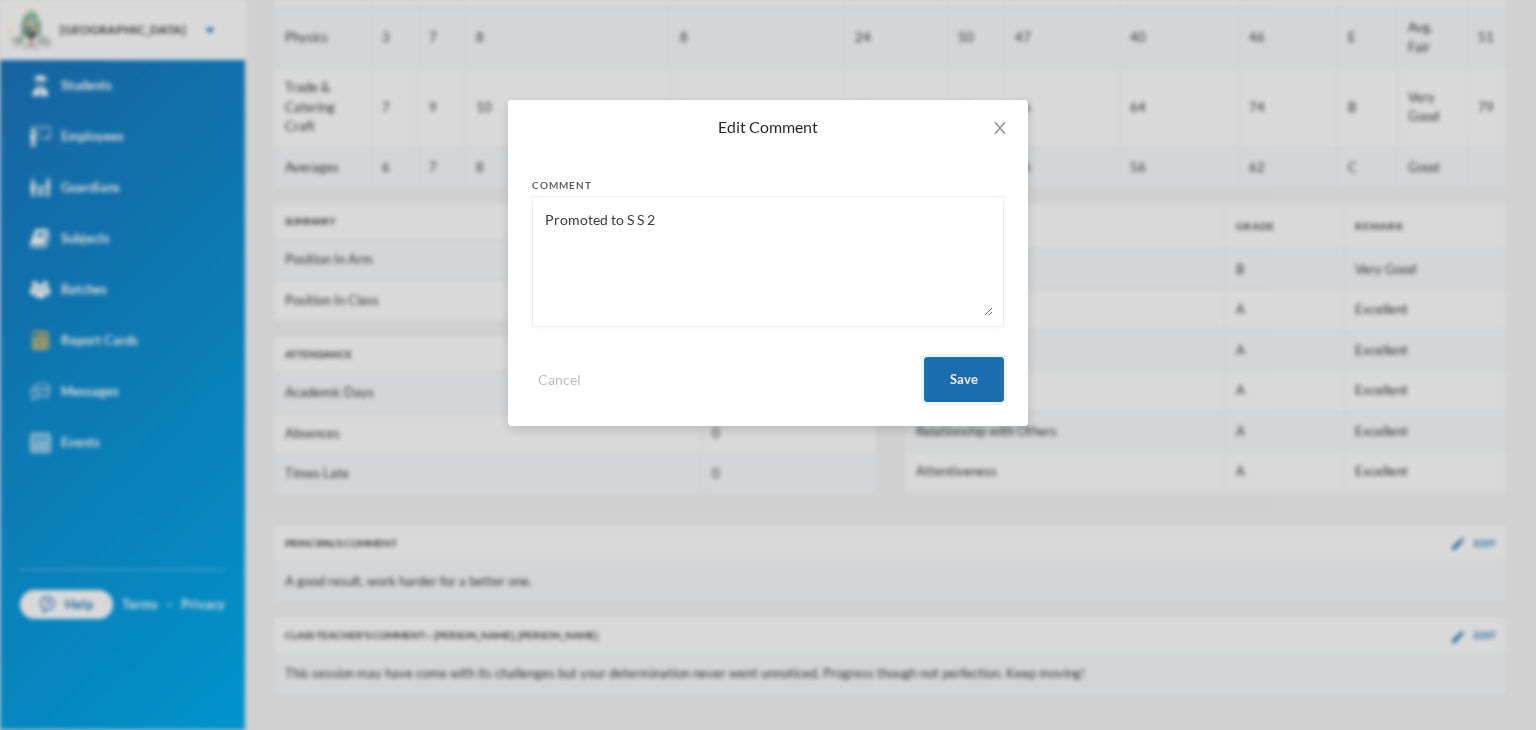 type on "Promoted to S S 2" 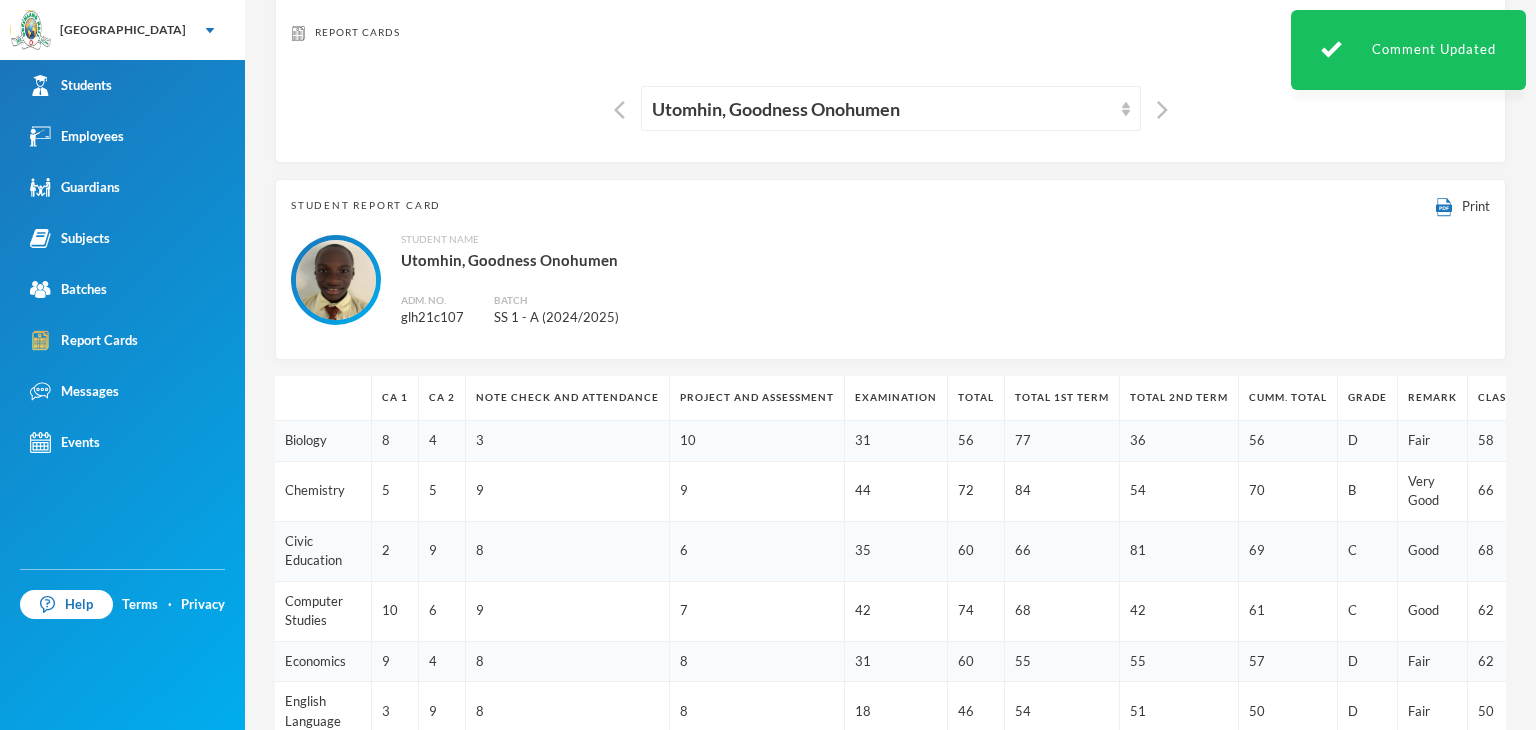 scroll, scrollTop: 0, scrollLeft: 0, axis: both 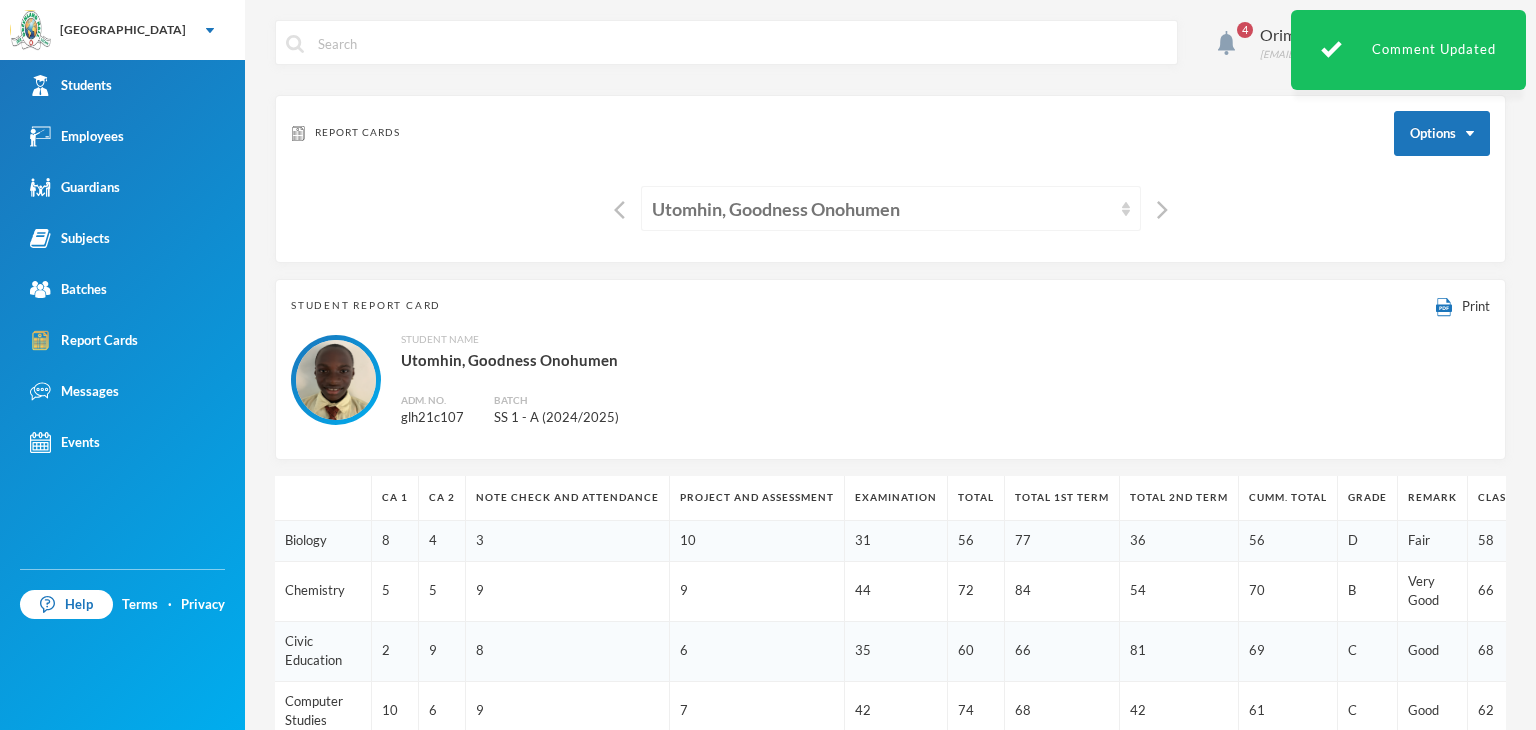 click on "Utomhin, Goodness Onohumen" at bounding box center (882, 209) 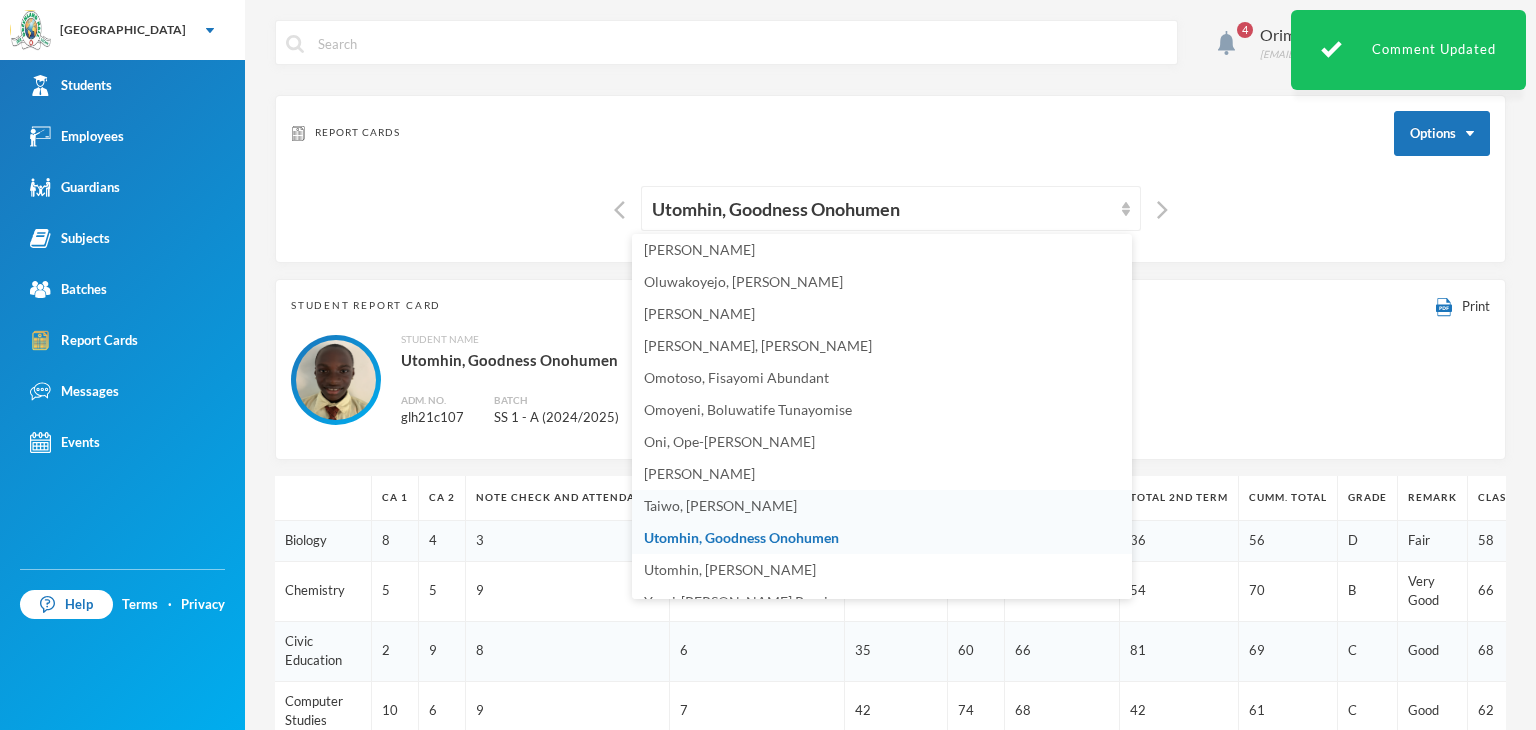 click on "Taiwo, [PERSON_NAME]" at bounding box center [720, 505] 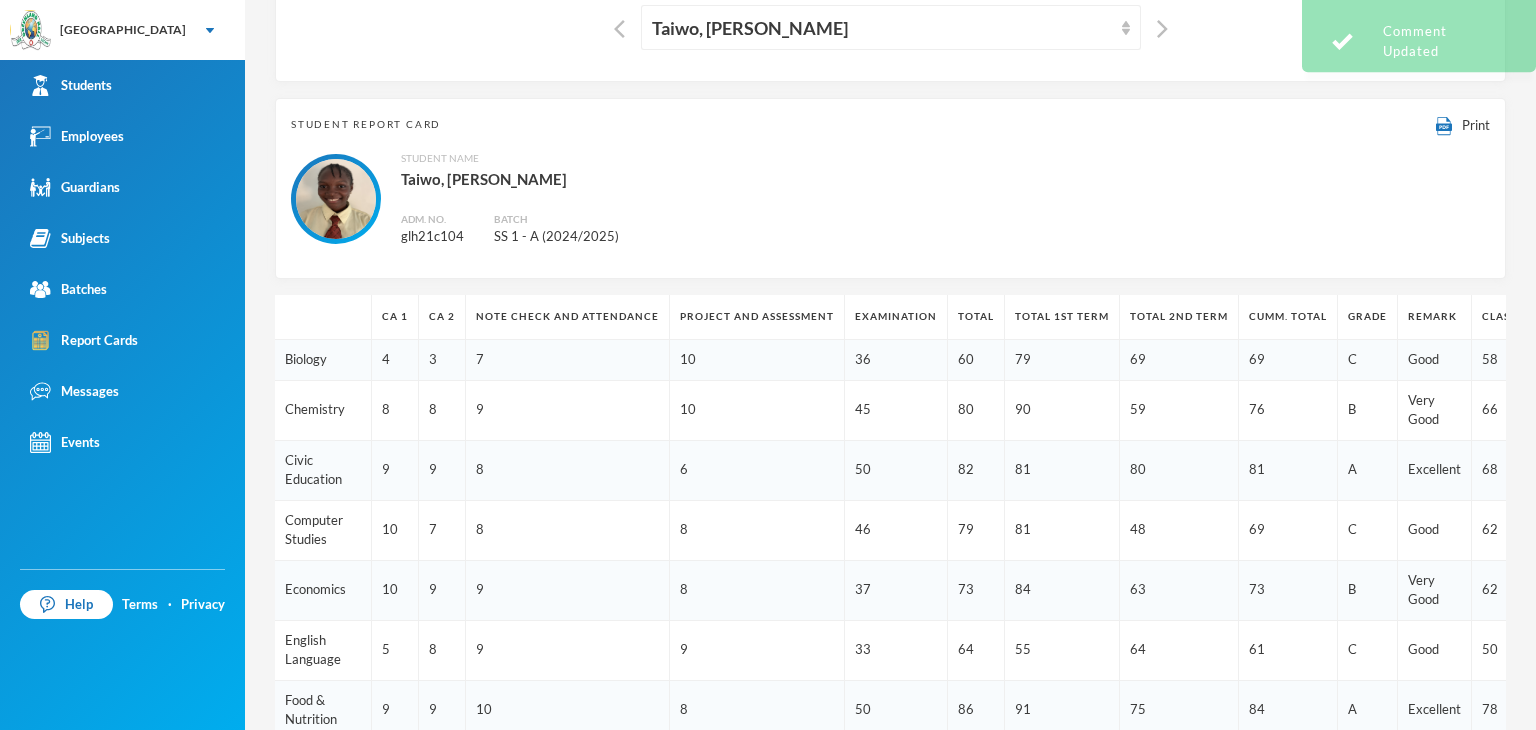 scroll, scrollTop: 0, scrollLeft: 0, axis: both 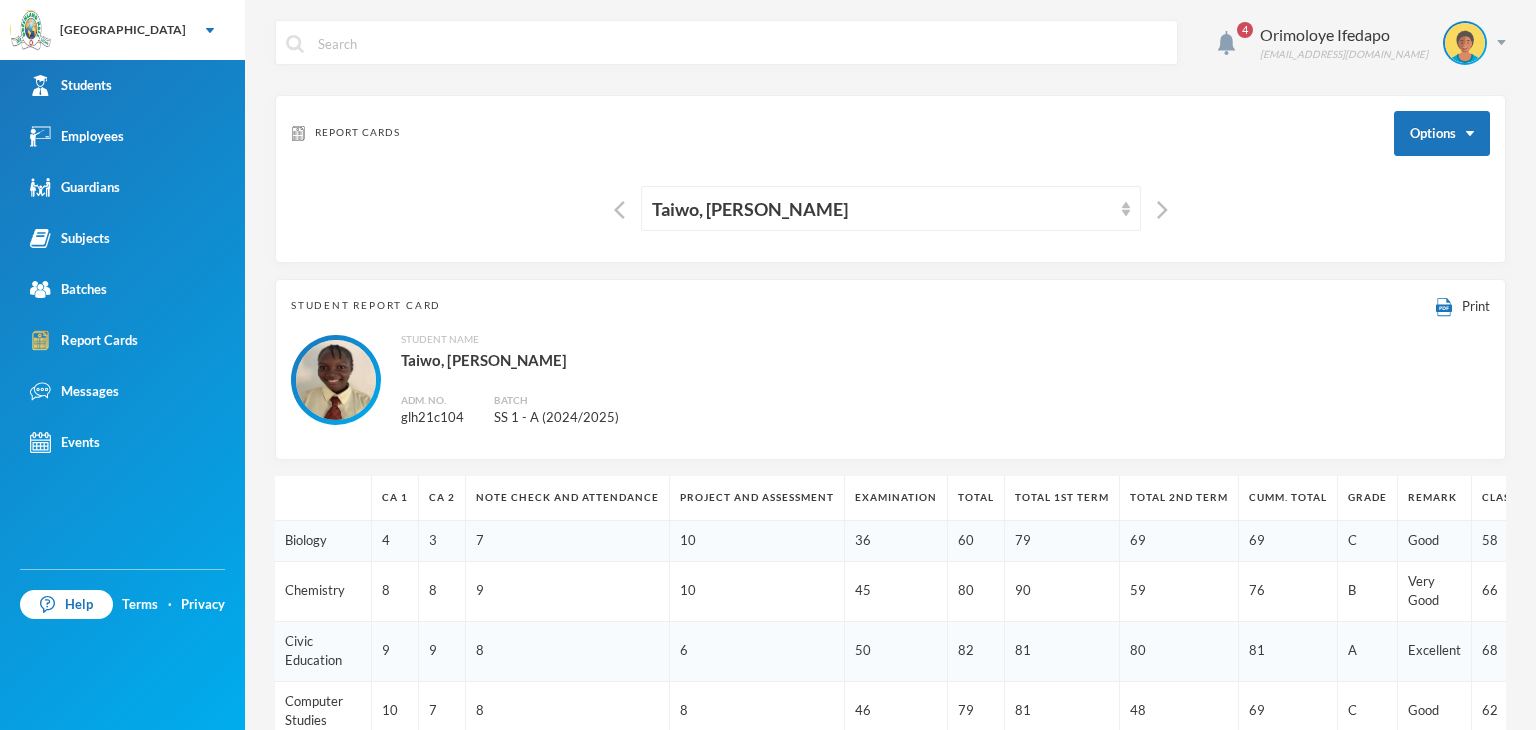 drag, startPoint x: 864, startPoint y: 216, endPoint x: 856, endPoint y: 233, distance: 18.788294 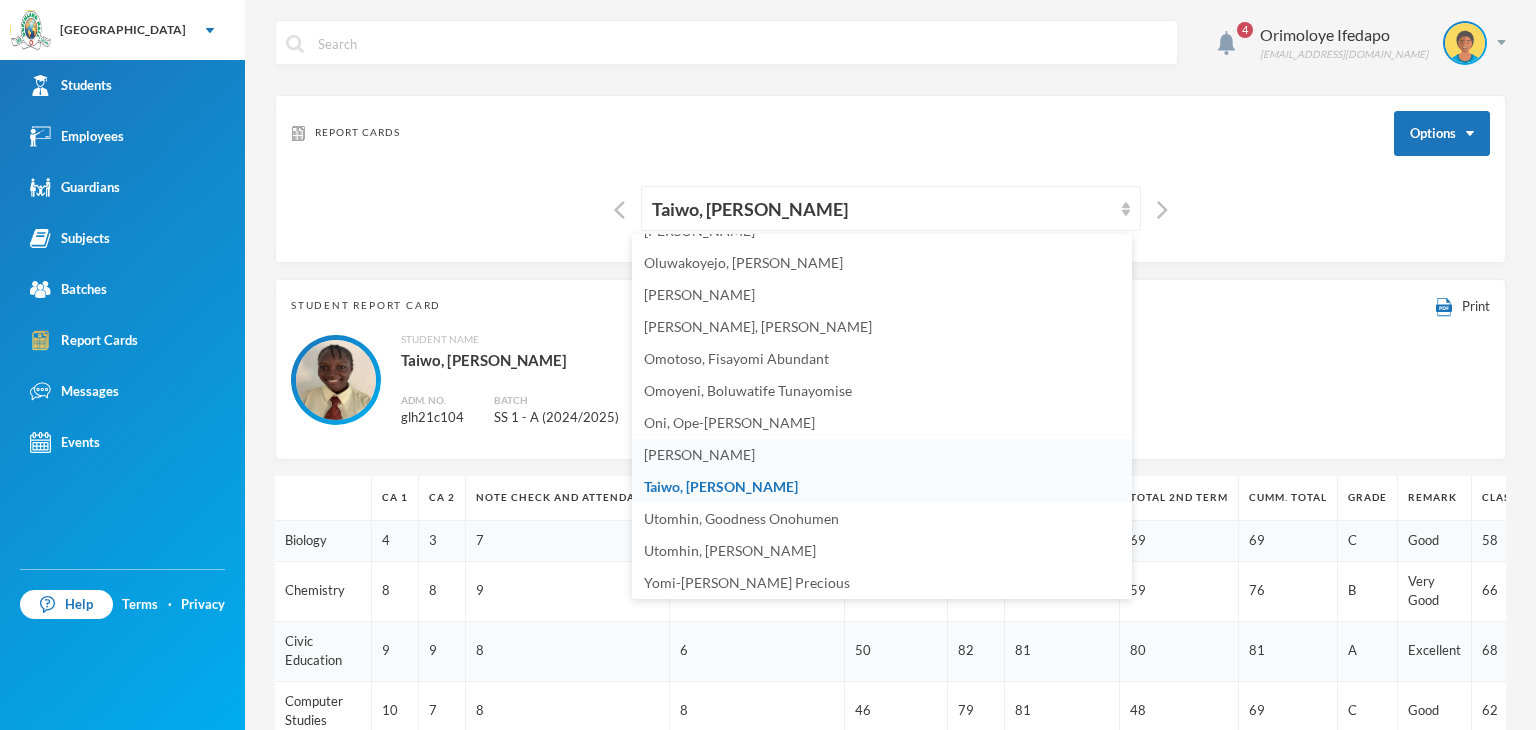 scroll, scrollTop: 923, scrollLeft: 0, axis: vertical 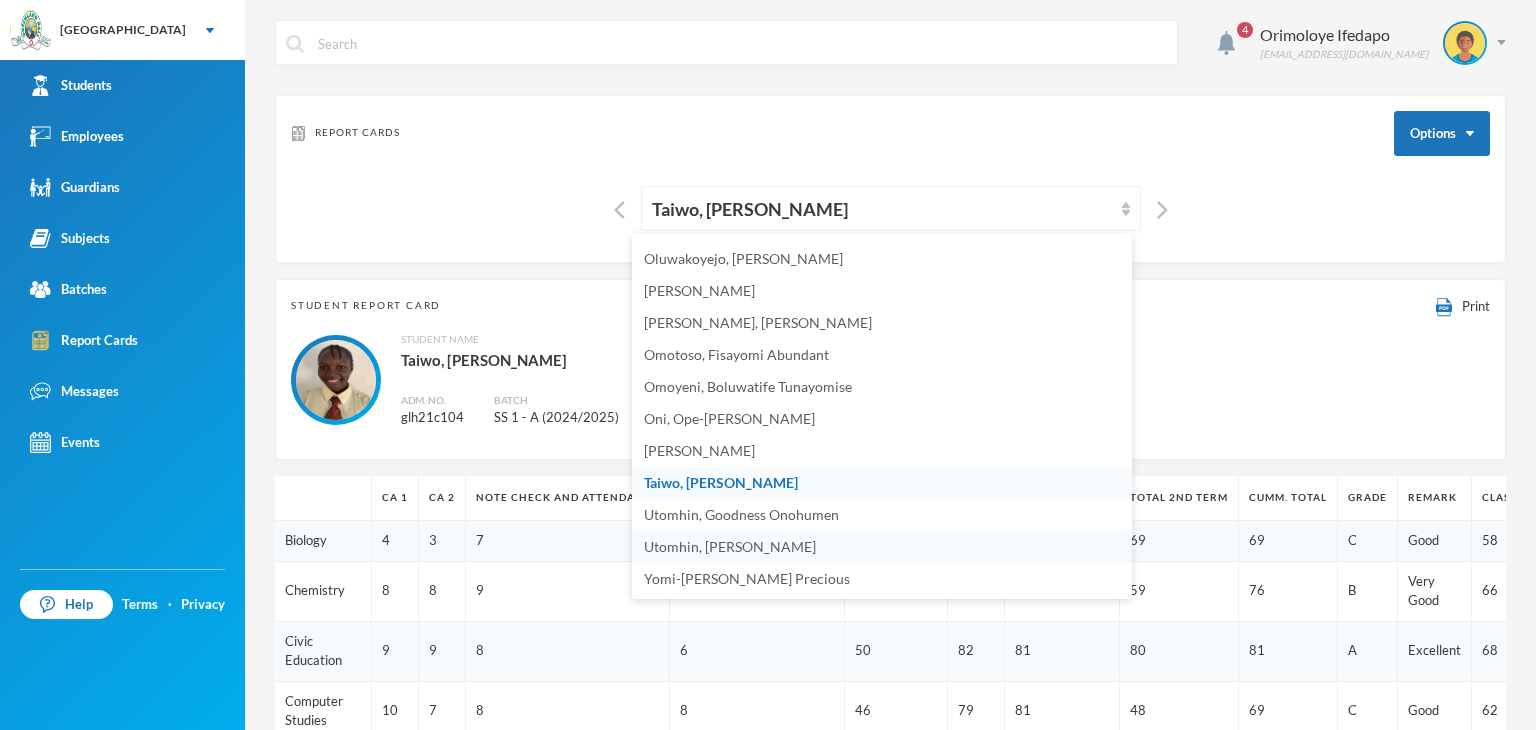 click on "Utomhin, [PERSON_NAME]" at bounding box center [730, 546] 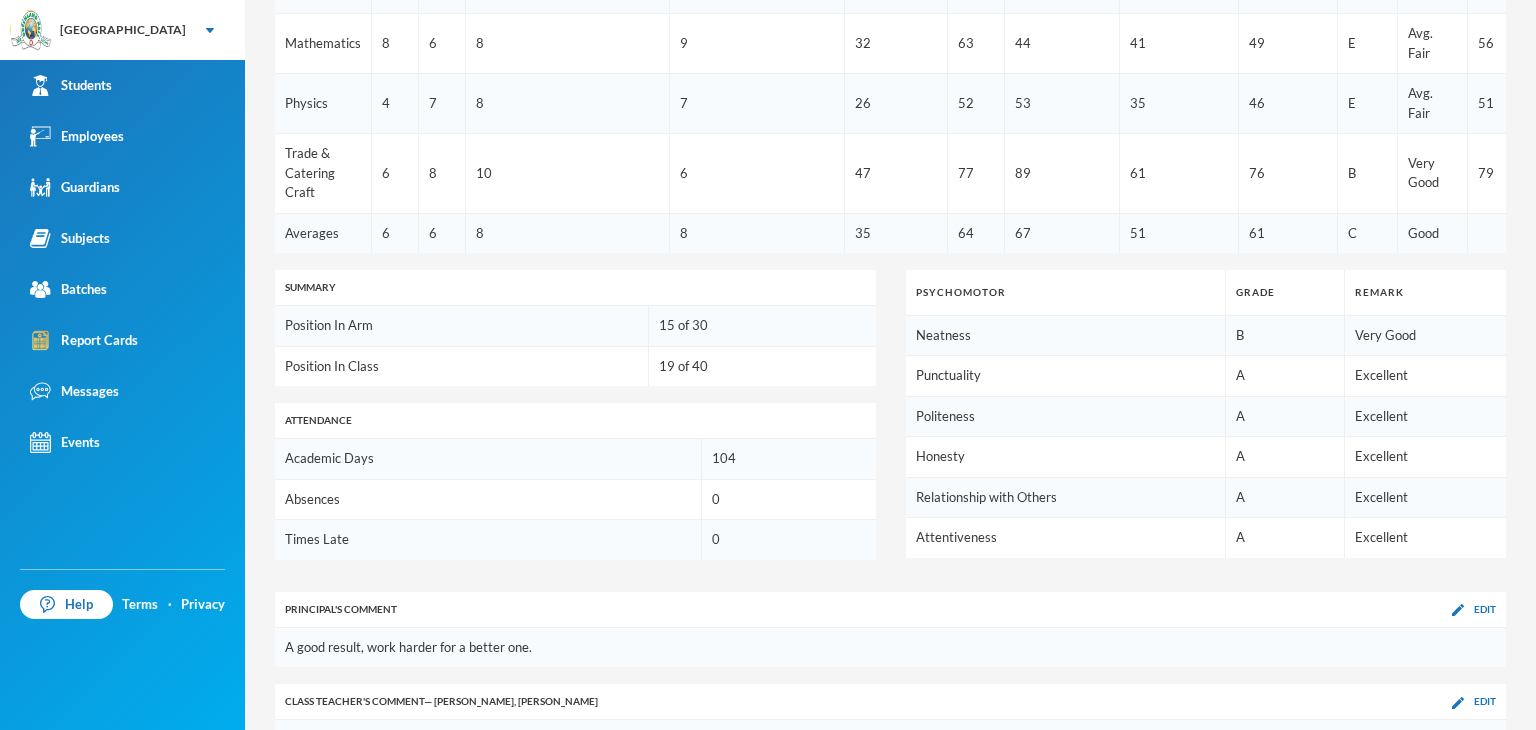 scroll, scrollTop: 1043, scrollLeft: 0, axis: vertical 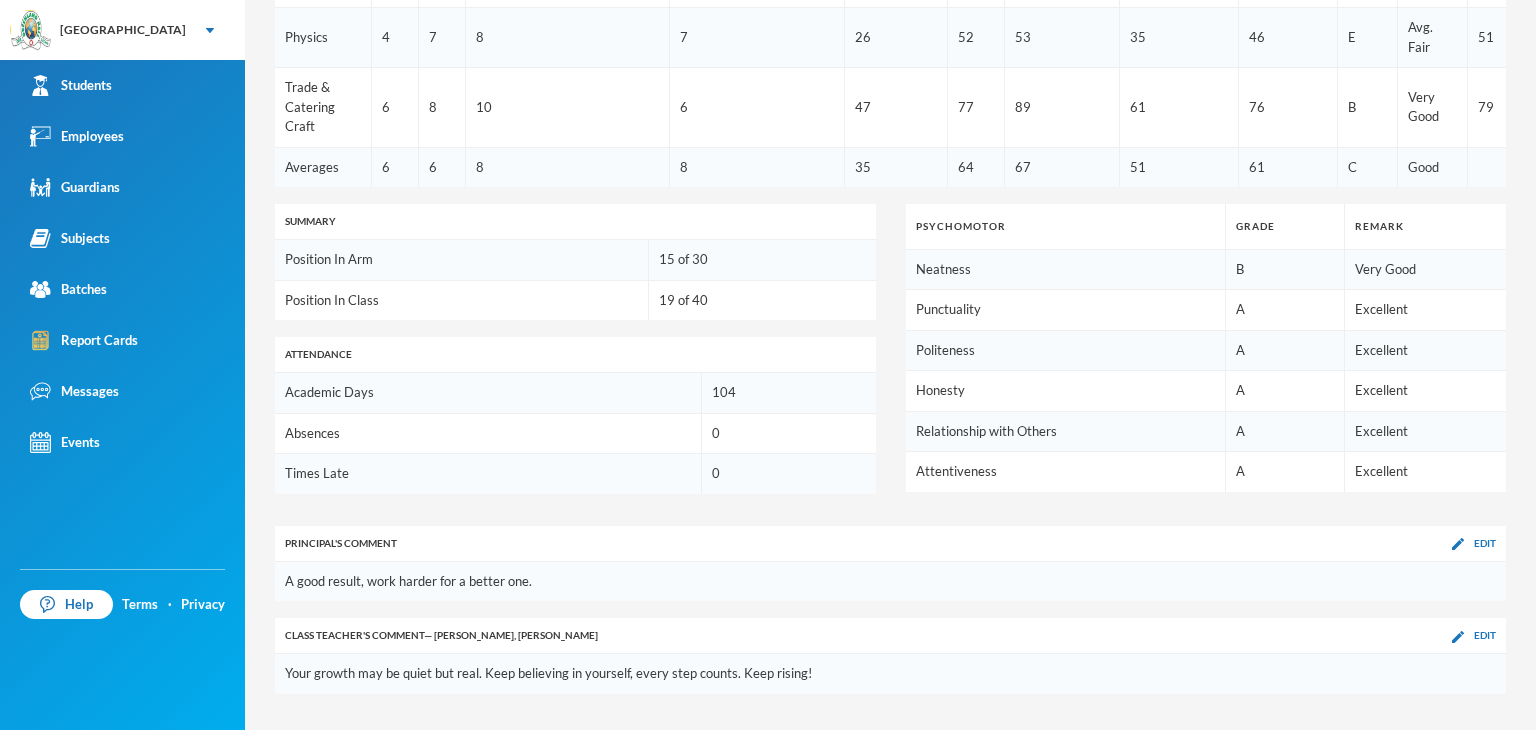 click on "Edit" at bounding box center [1474, 543] 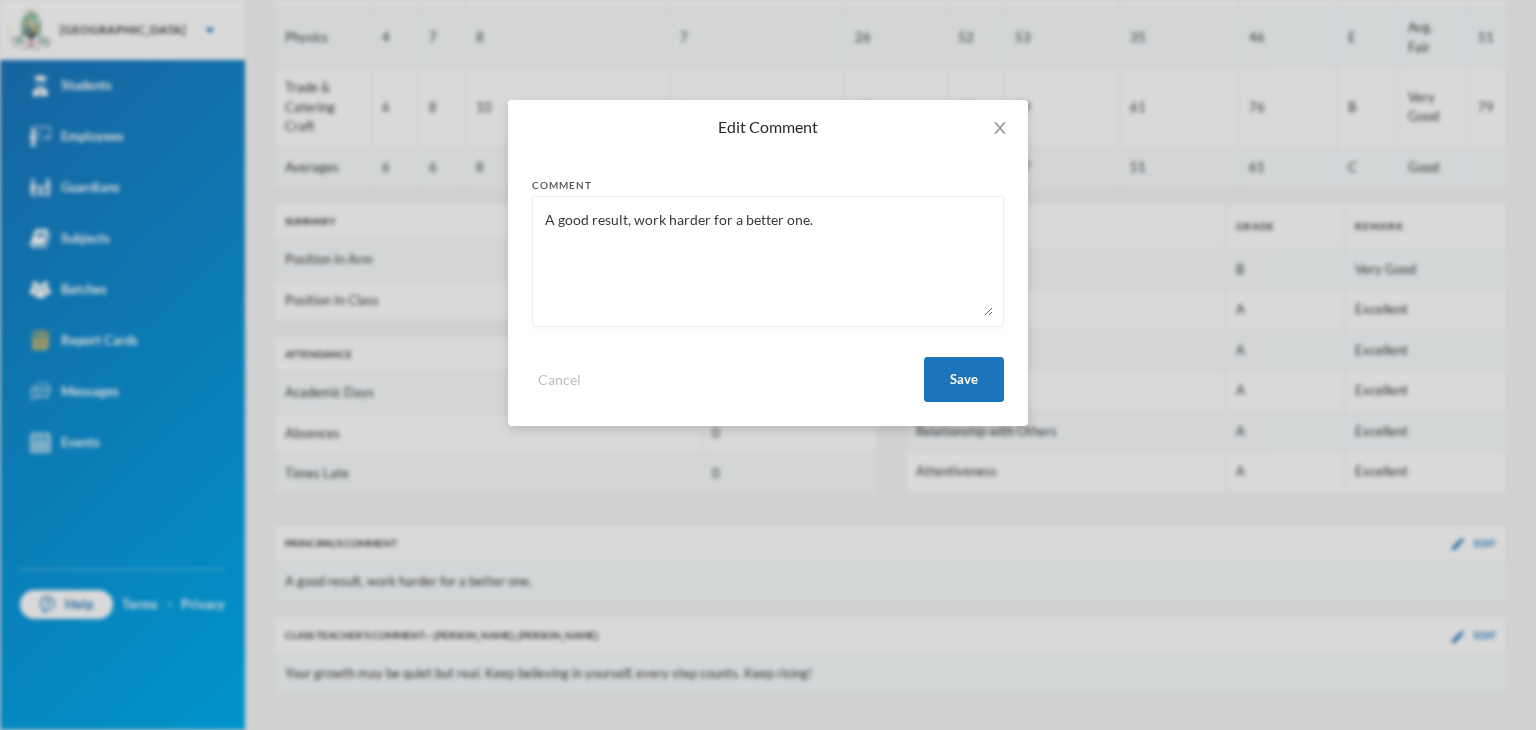 click on "A good result, work harder for a better one." at bounding box center (768, 261) 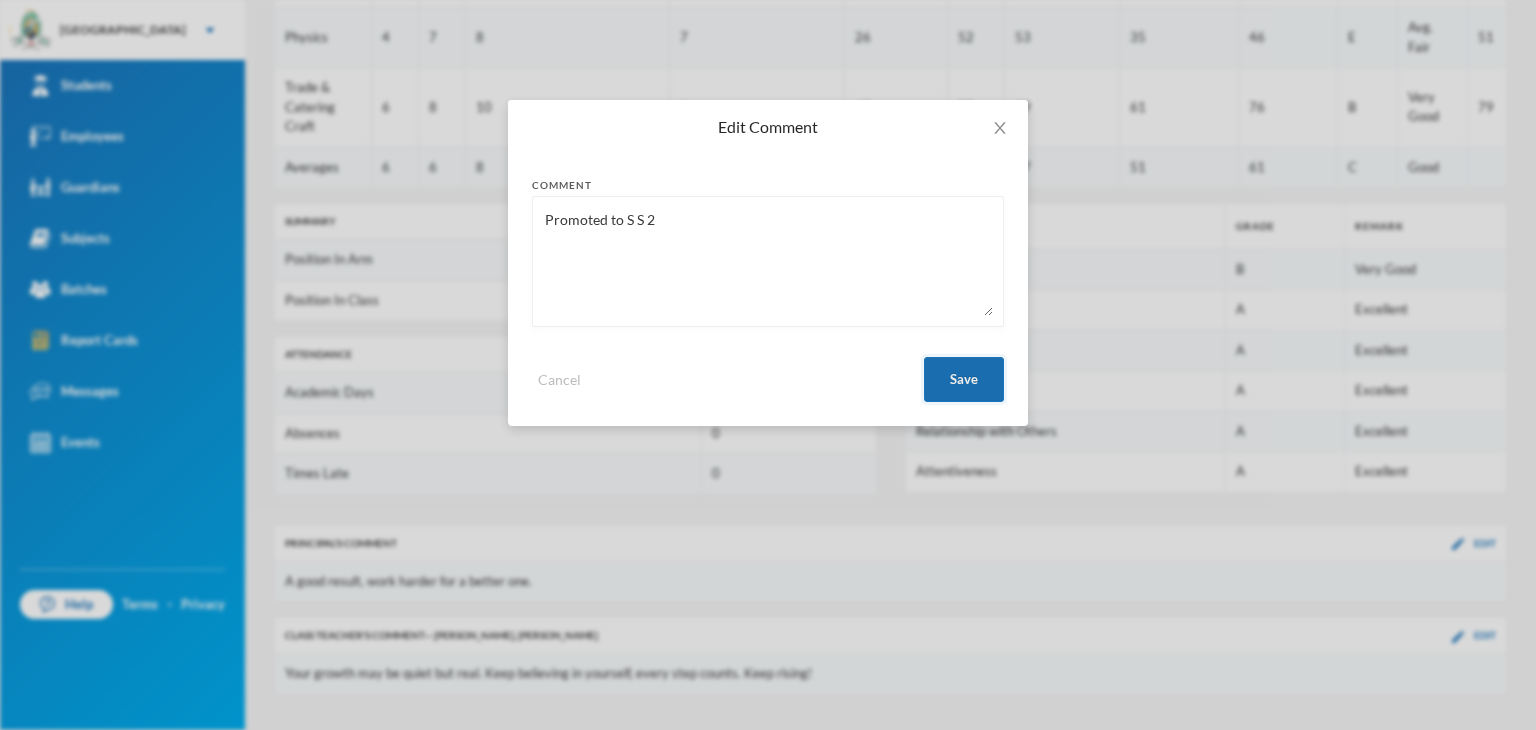 type on "Promoted to S S 2" 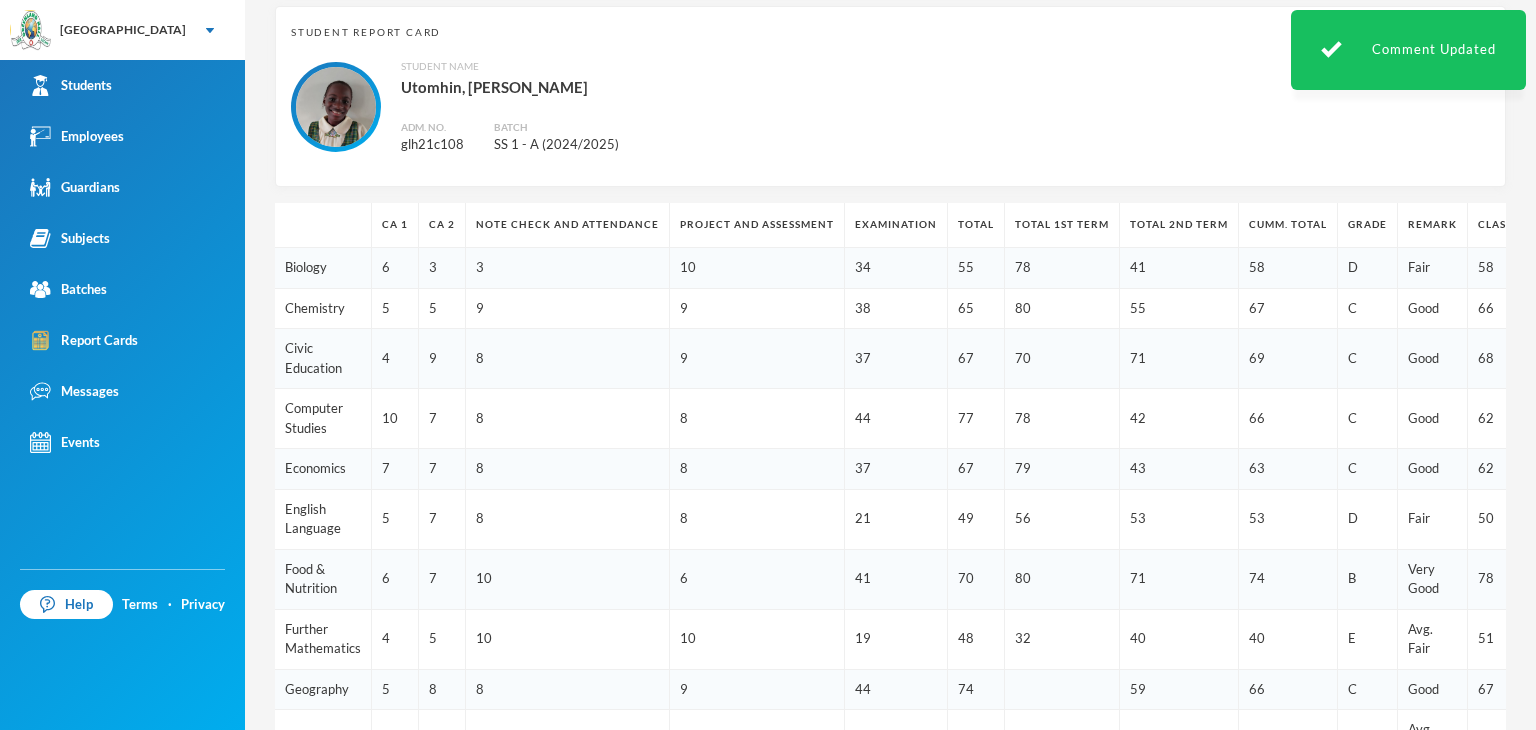 scroll, scrollTop: 0, scrollLeft: 0, axis: both 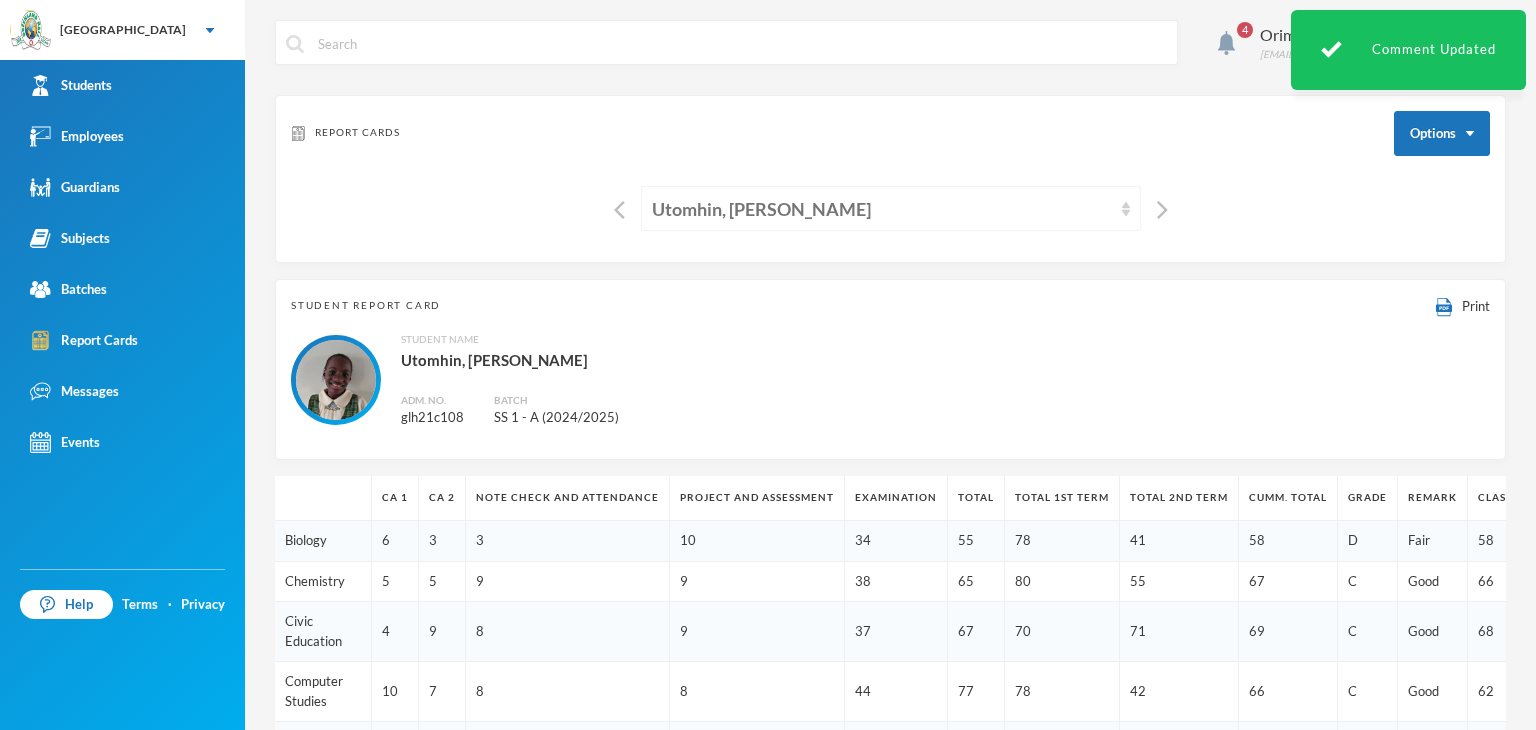 click on "Utomhin, [PERSON_NAME]" at bounding box center (882, 209) 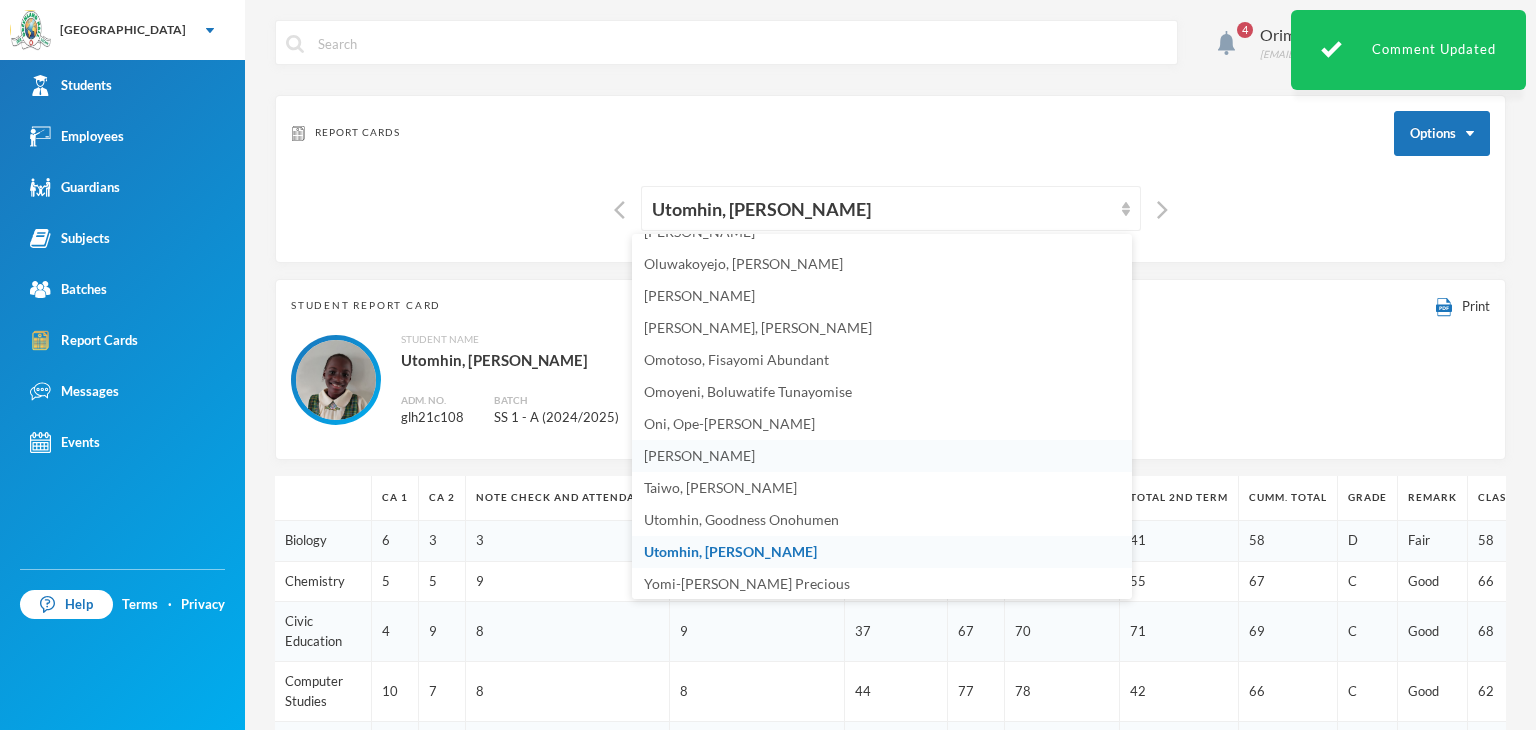 scroll, scrollTop: 923, scrollLeft: 0, axis: vertical 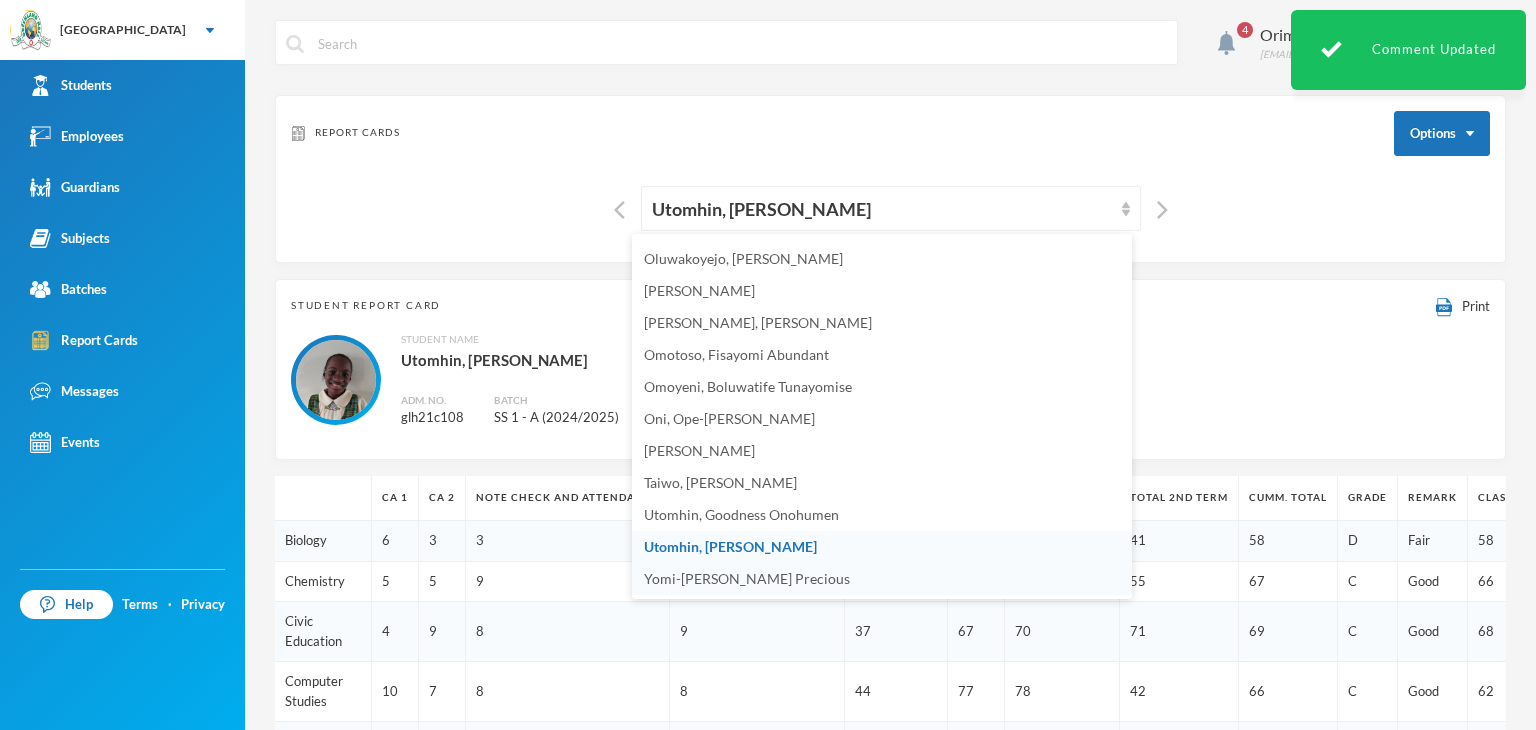 click on "Yomi-[PERSON_NAME] Precious" at bounding box center (747, 578) 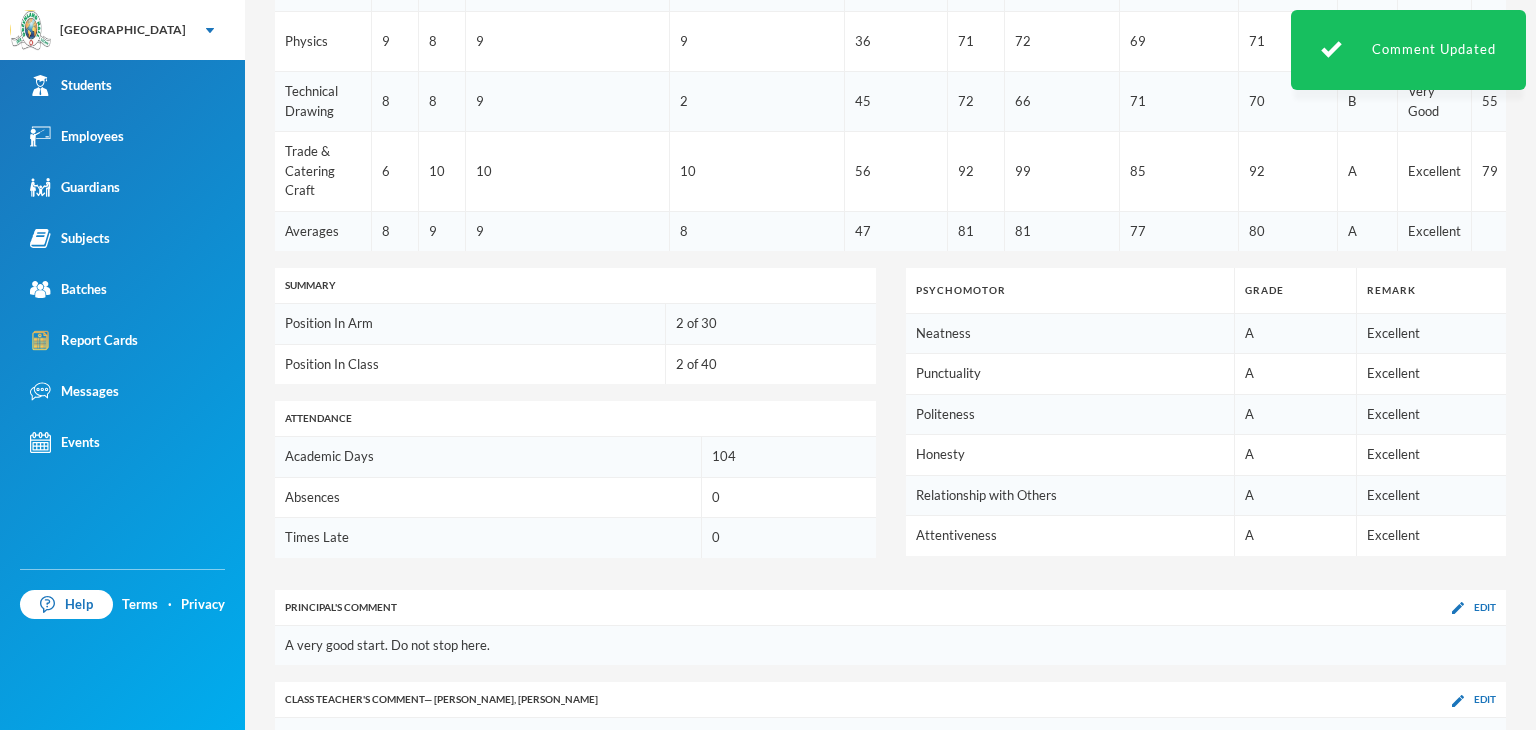 scroll, scrollTop: 1043, scrollLeft: 0, axis: vertical 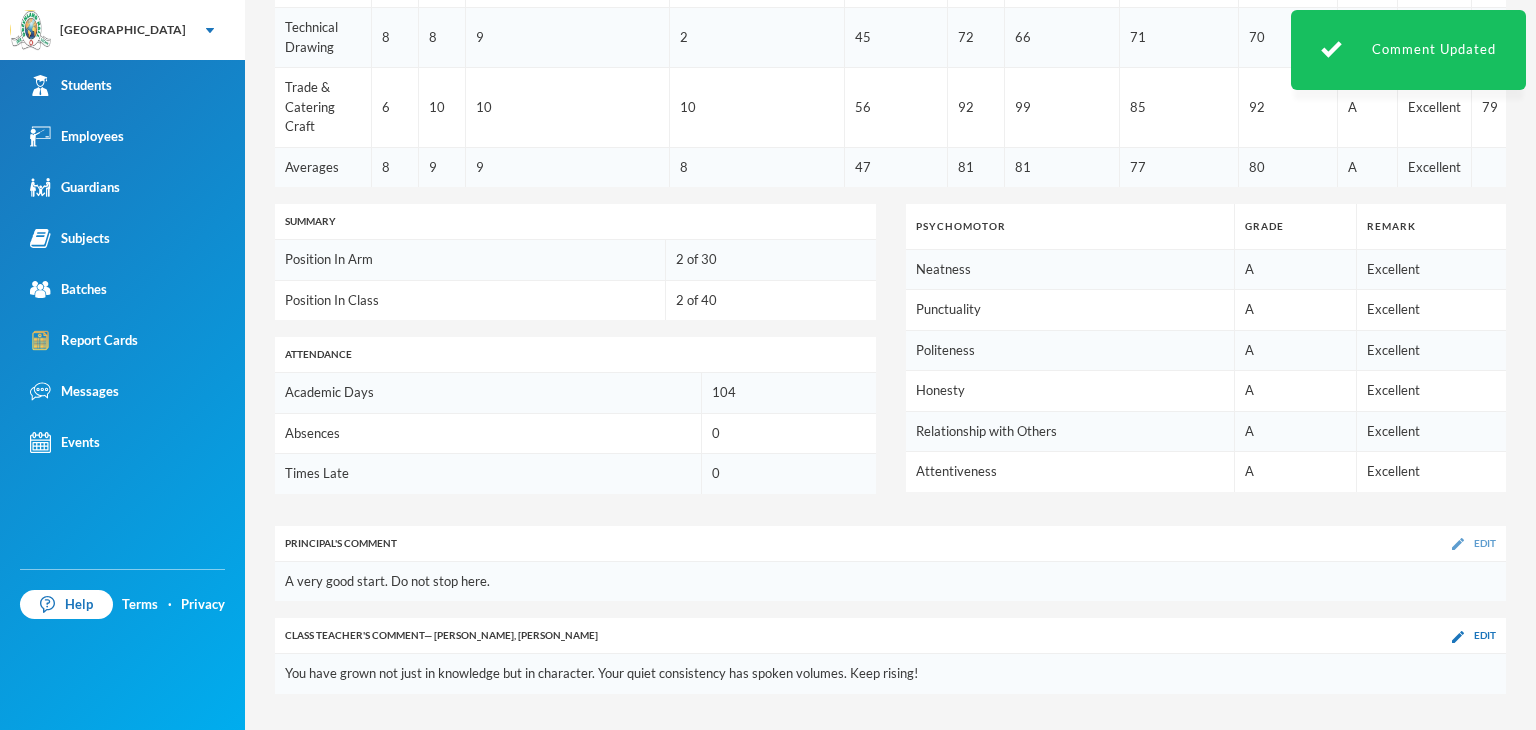 click at bounding box center [1458, 544] 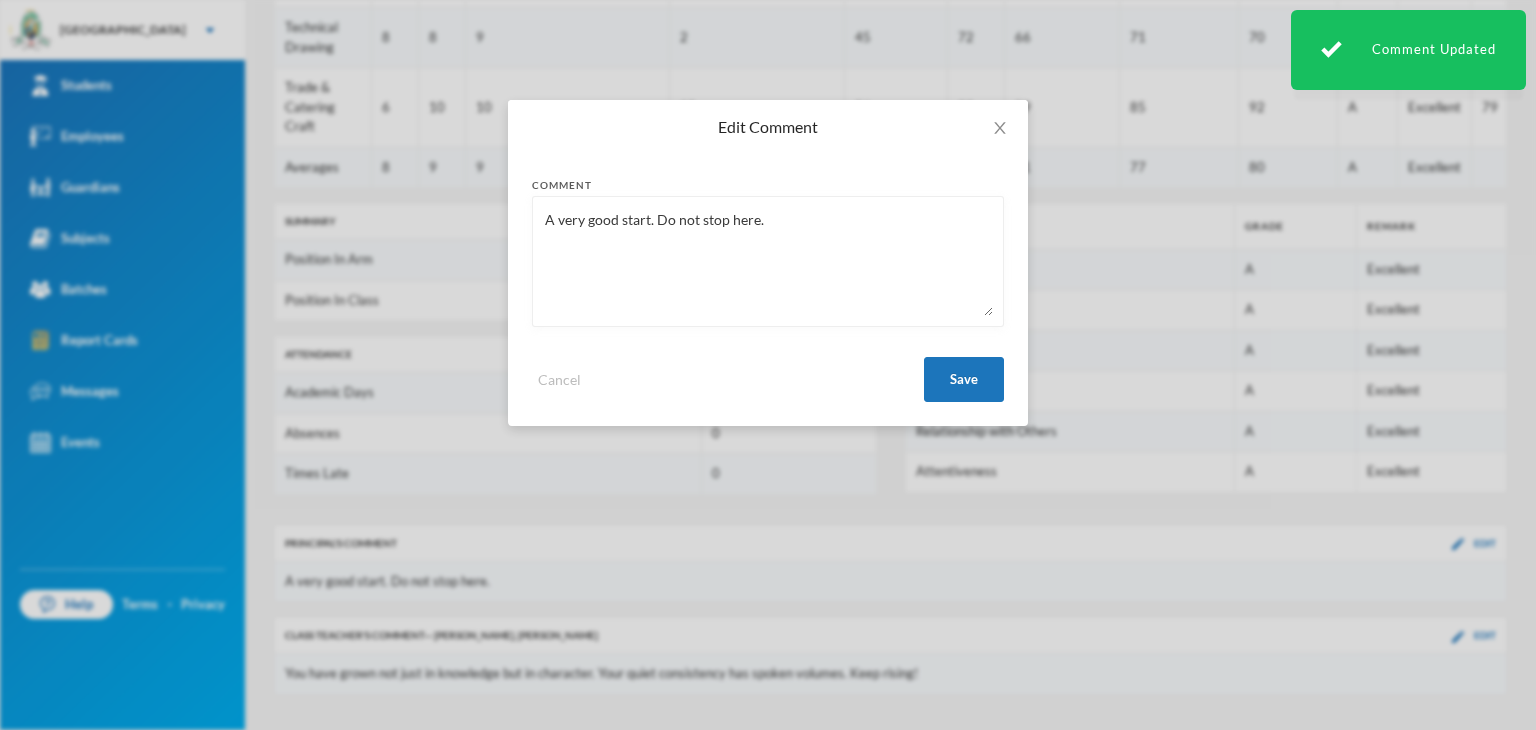 click on "A very good start. Do not stop here." at bounding box center (768, 261) 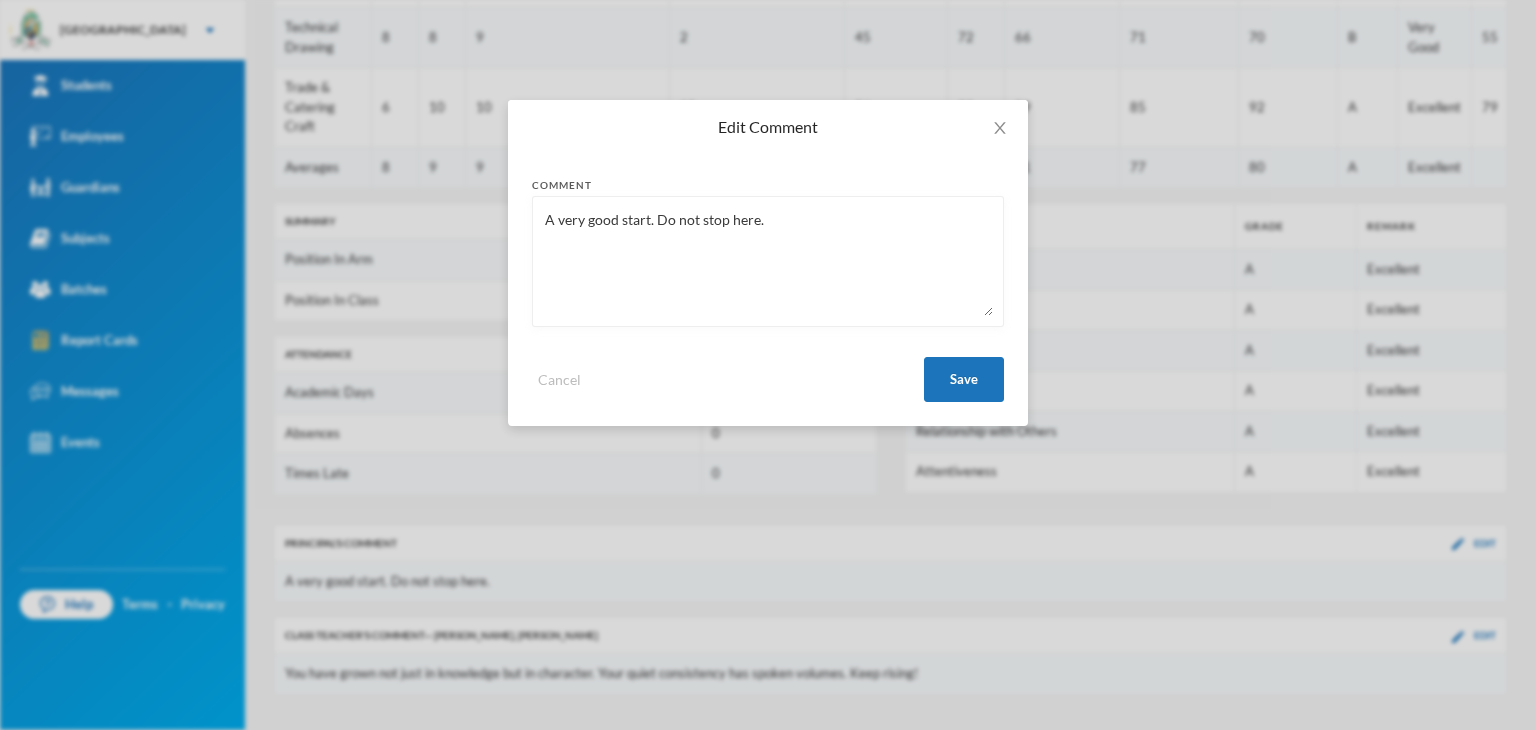 paste on "Promoted to S S 2" 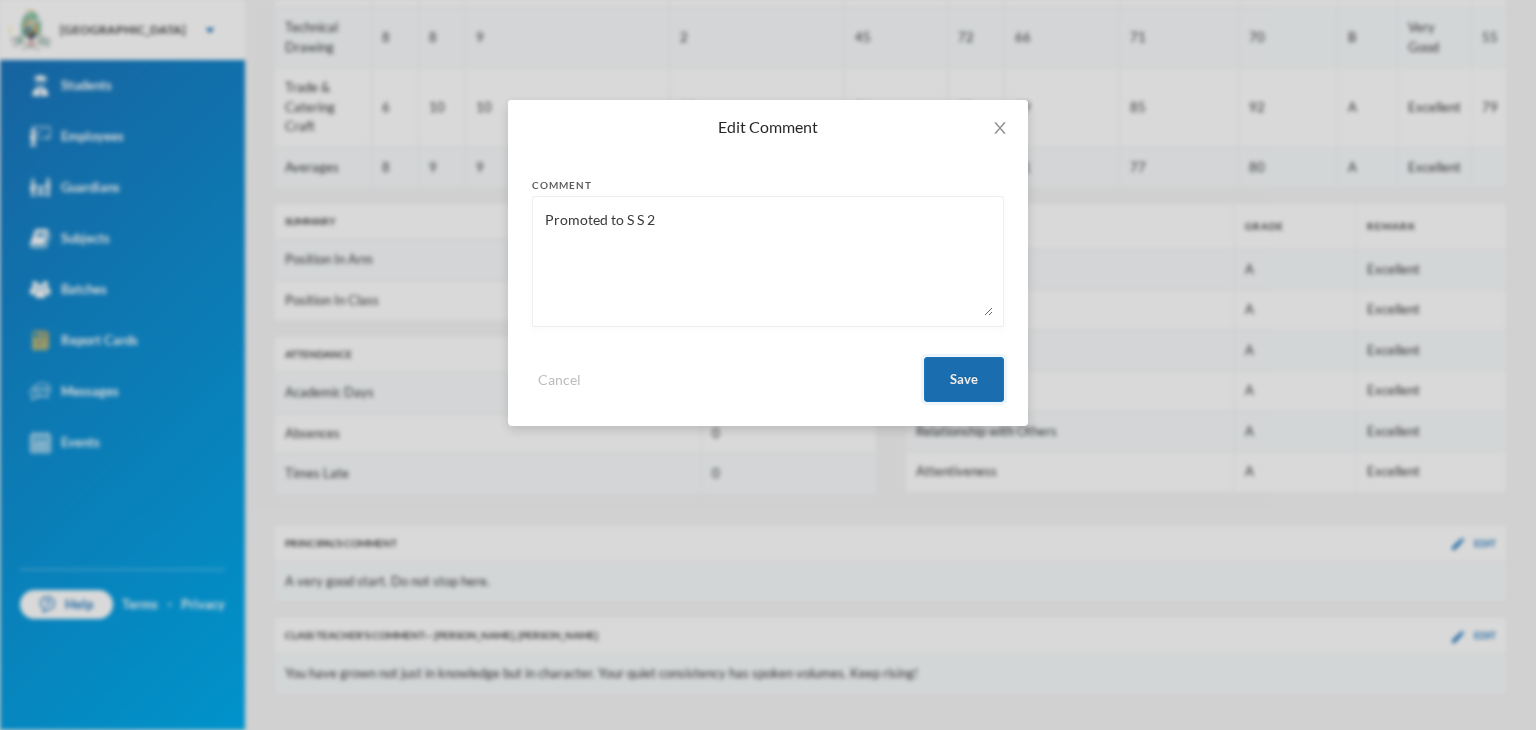 type on "Promoted to S S 2" 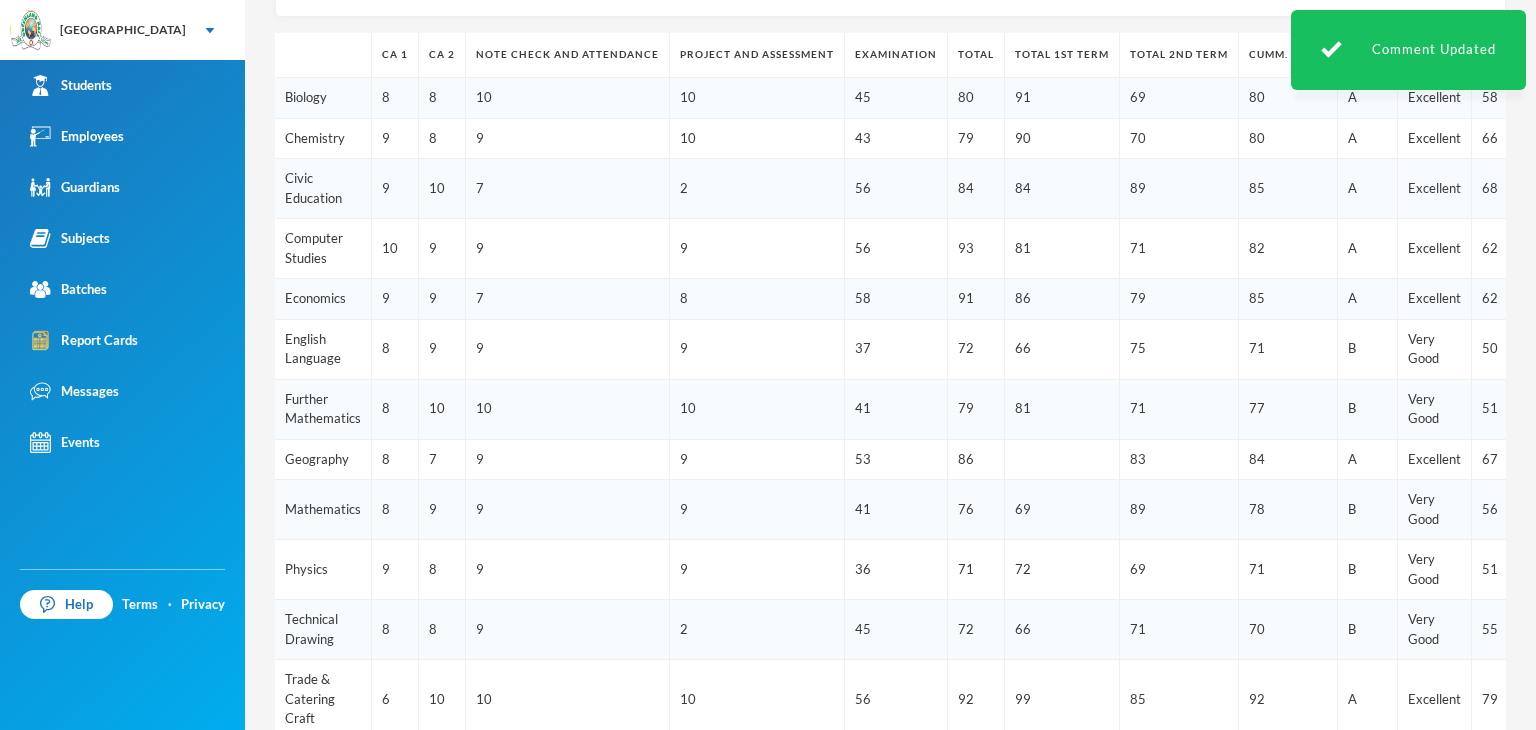 scroll, scrollTop: 143, scrollLeft: 0, axis: vertical 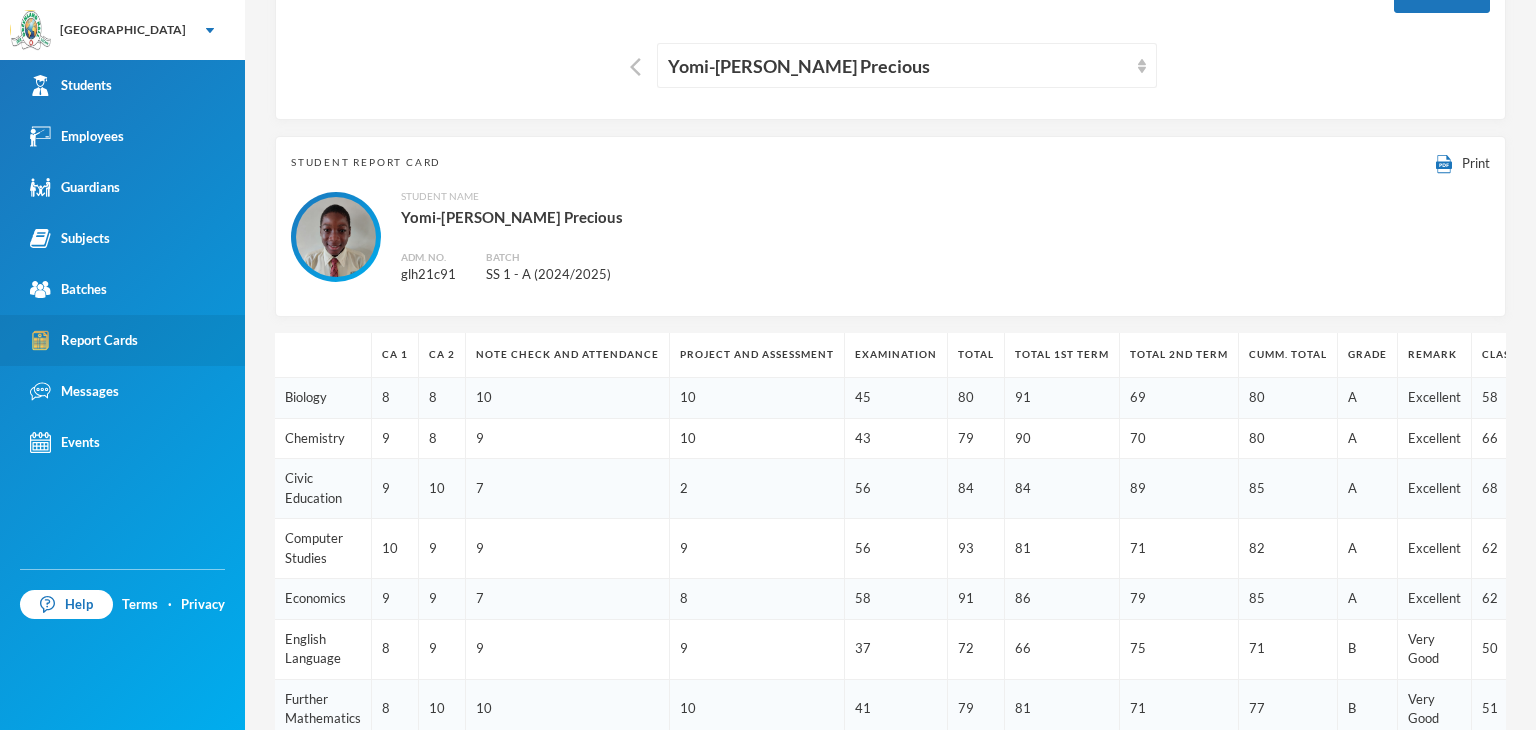 click on "Report Cards" at bounding box center (84, 340) 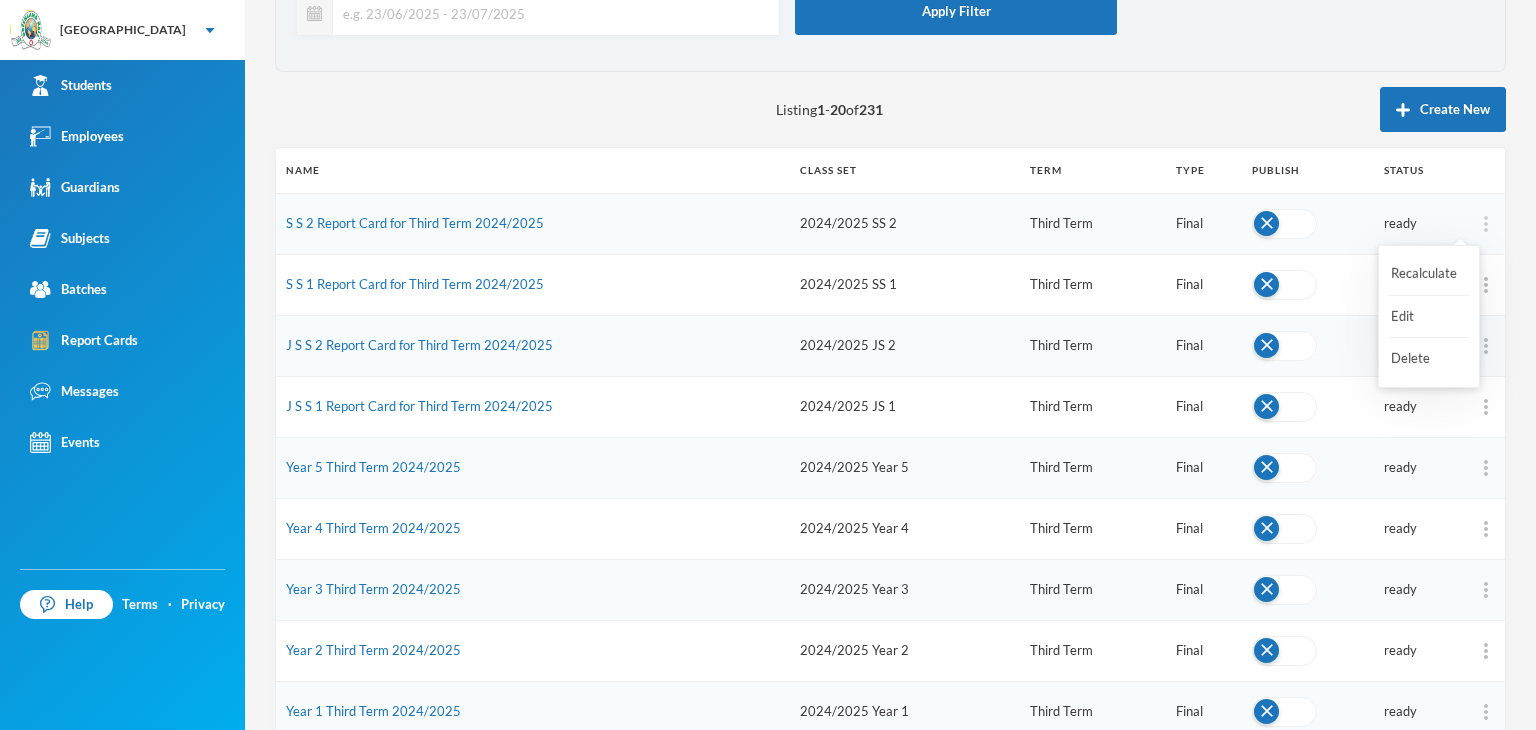 click at bounding box center (1486, 224) 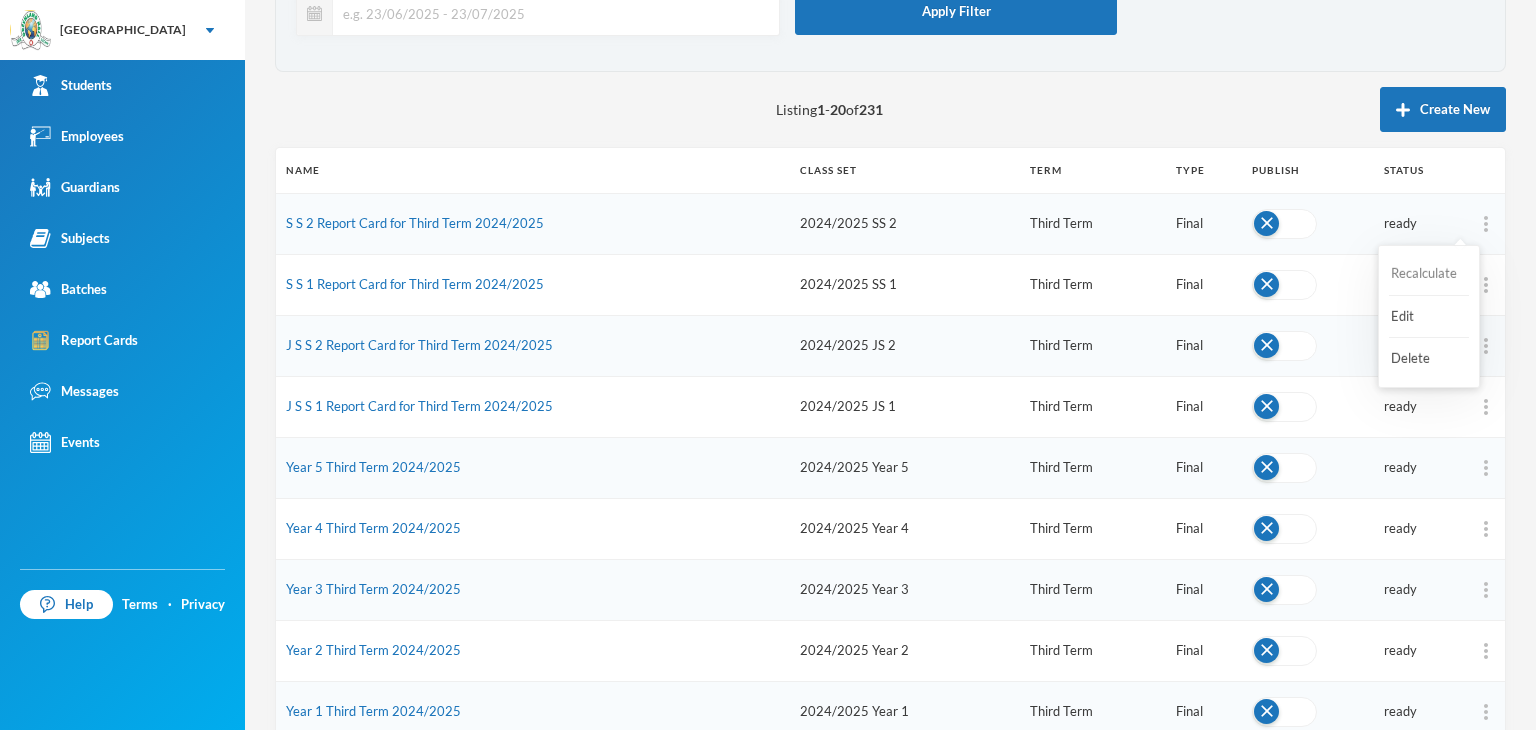 click on "Recalculate" at bounding box center (1429, 274) 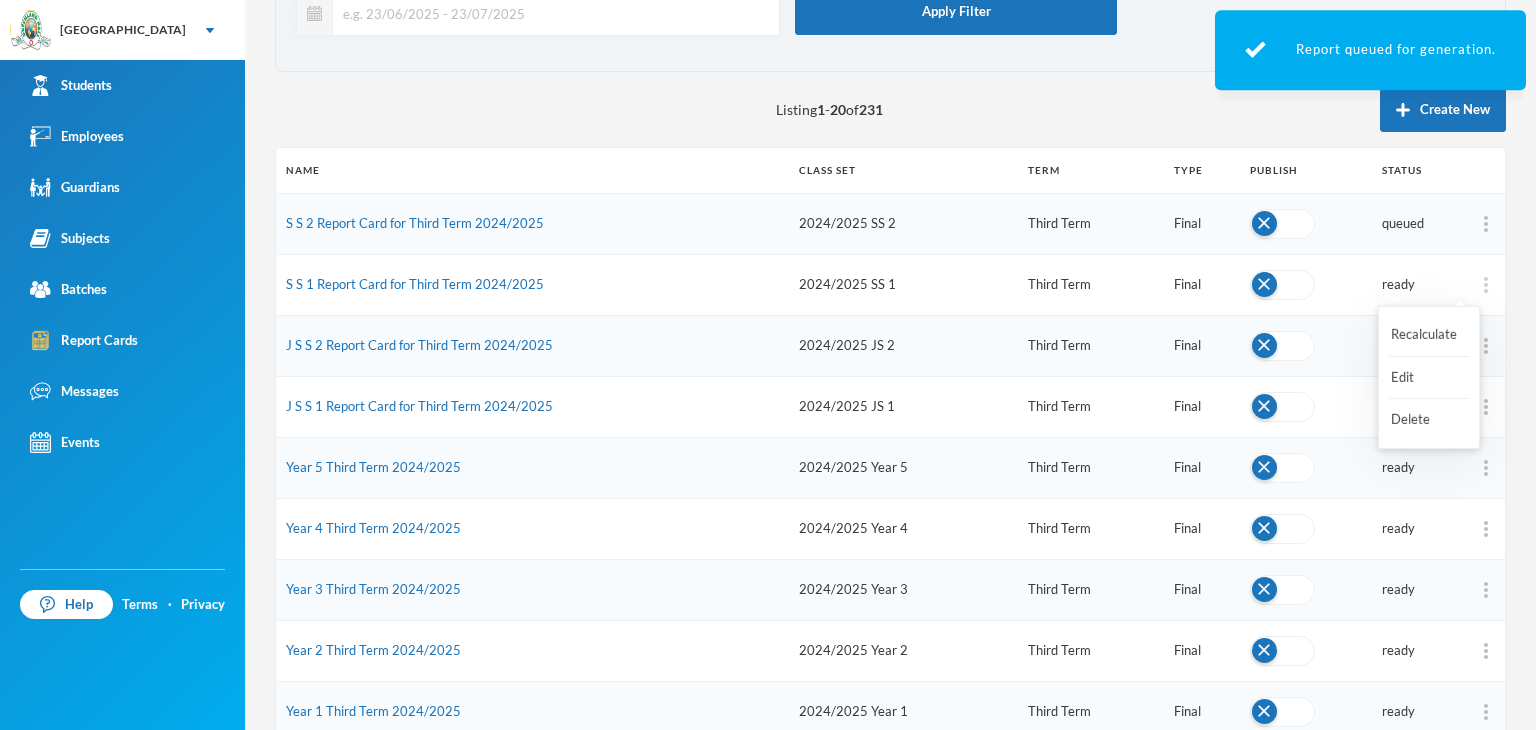click at bounding box center (1486, 285) 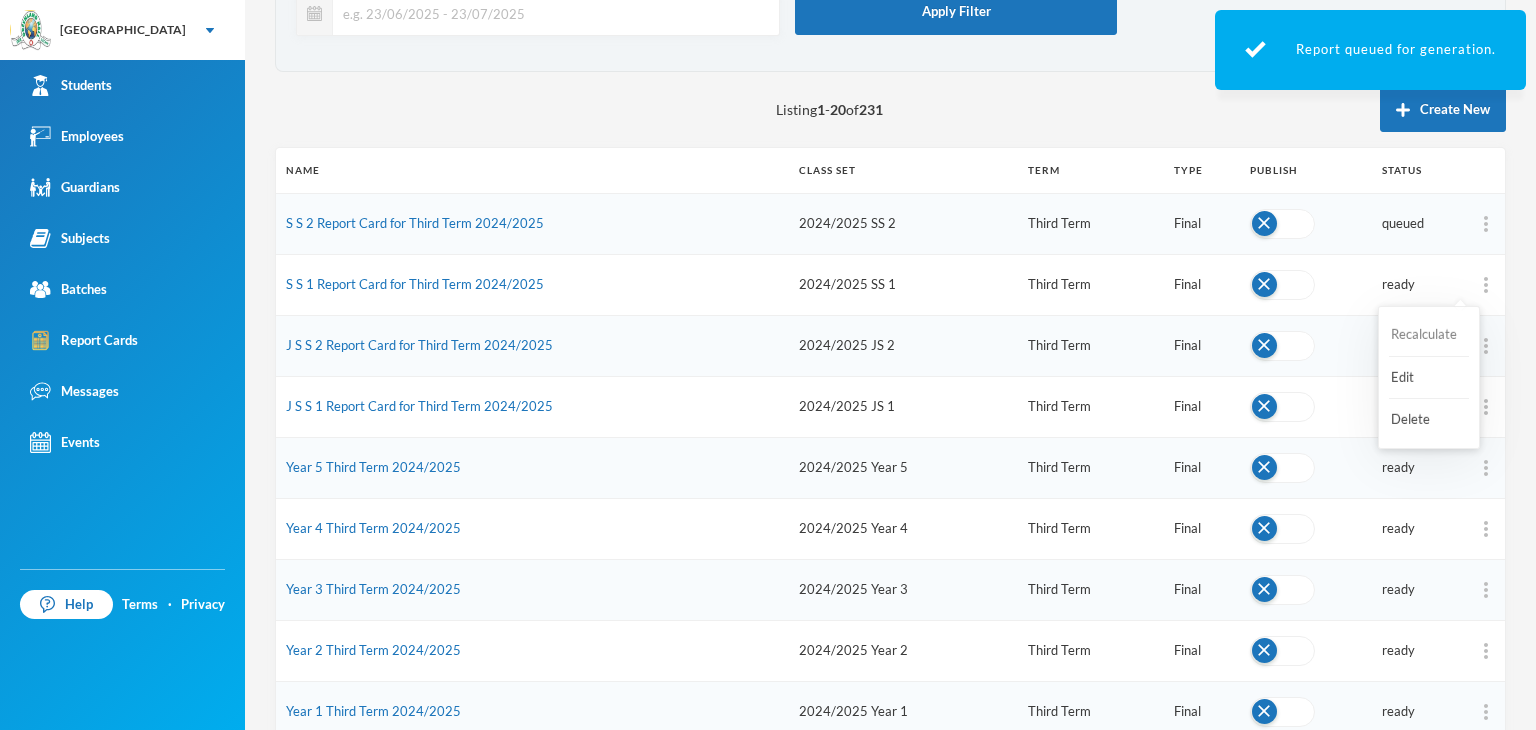 click on "Recalculate" at bounding box center (1429, 335) 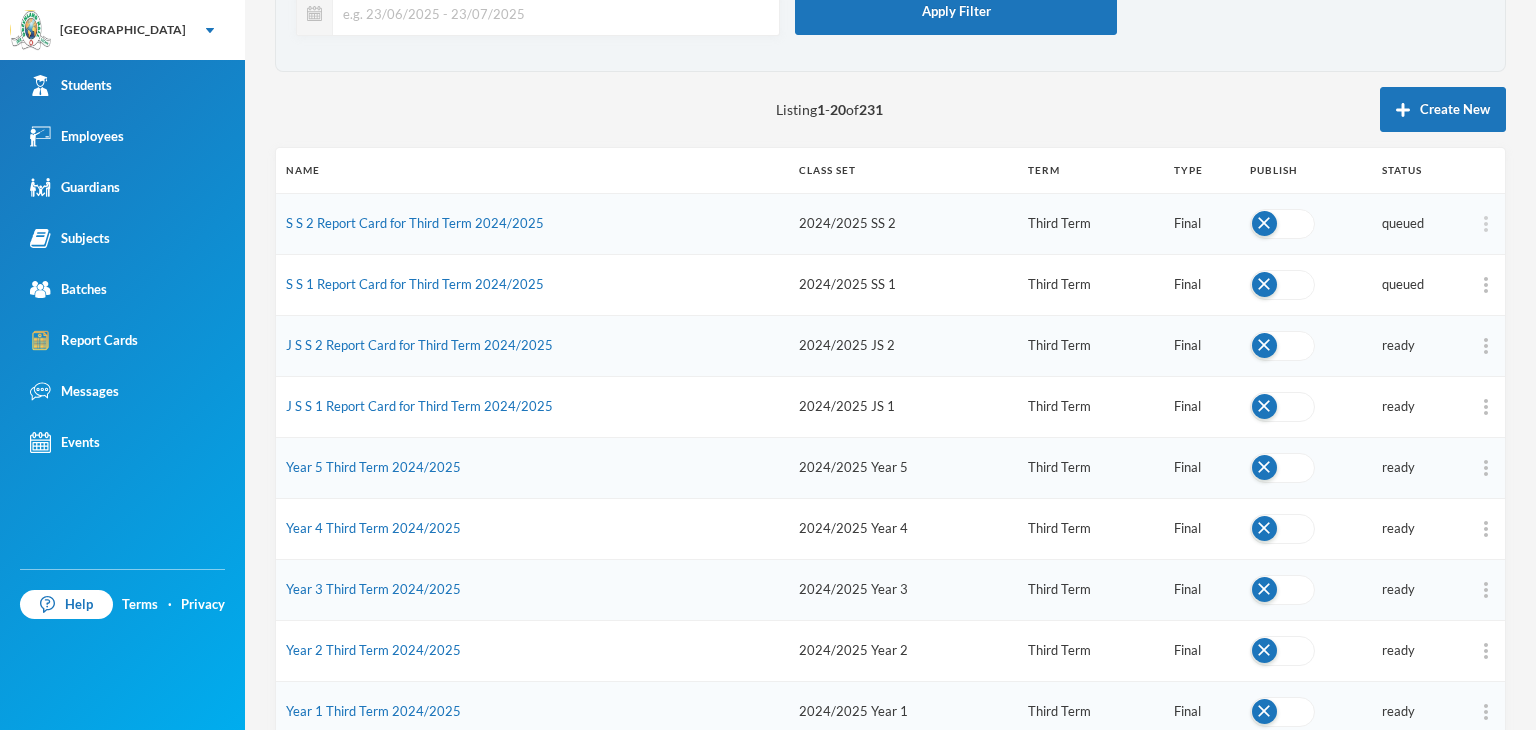 click at bounding box center (1486, 224) 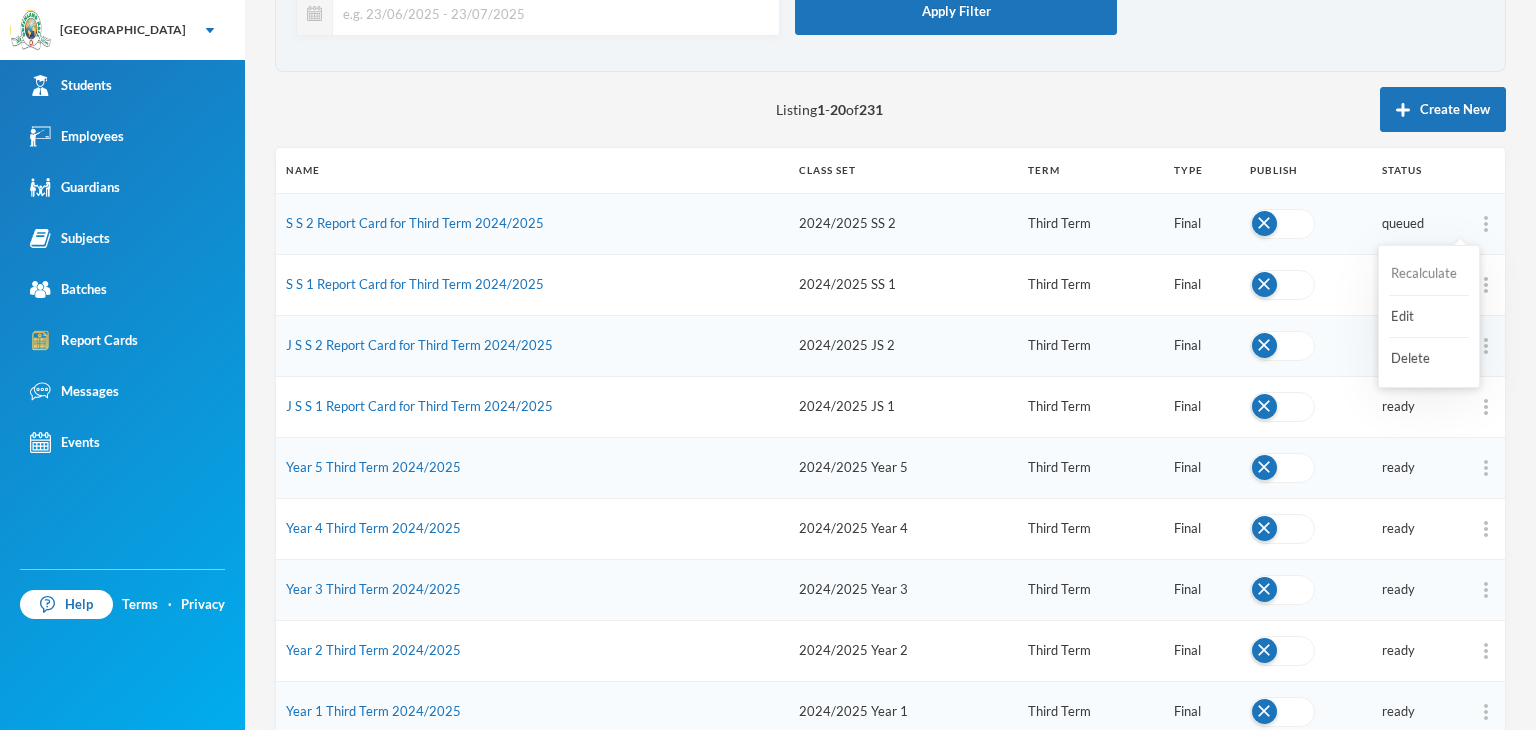 click on "Recalculate" at bounding box center [1429, 274] 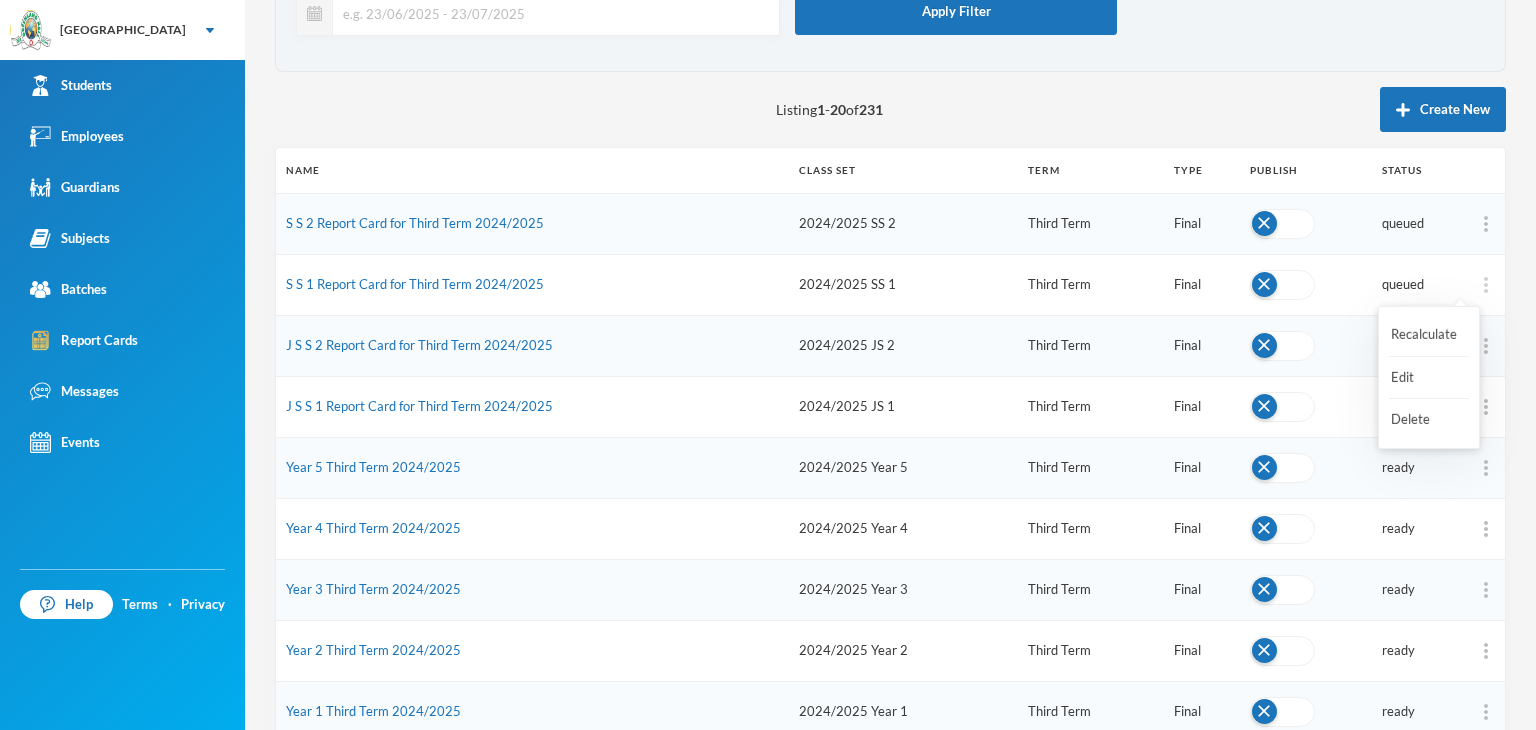 click at bounding box center [1486, 285] 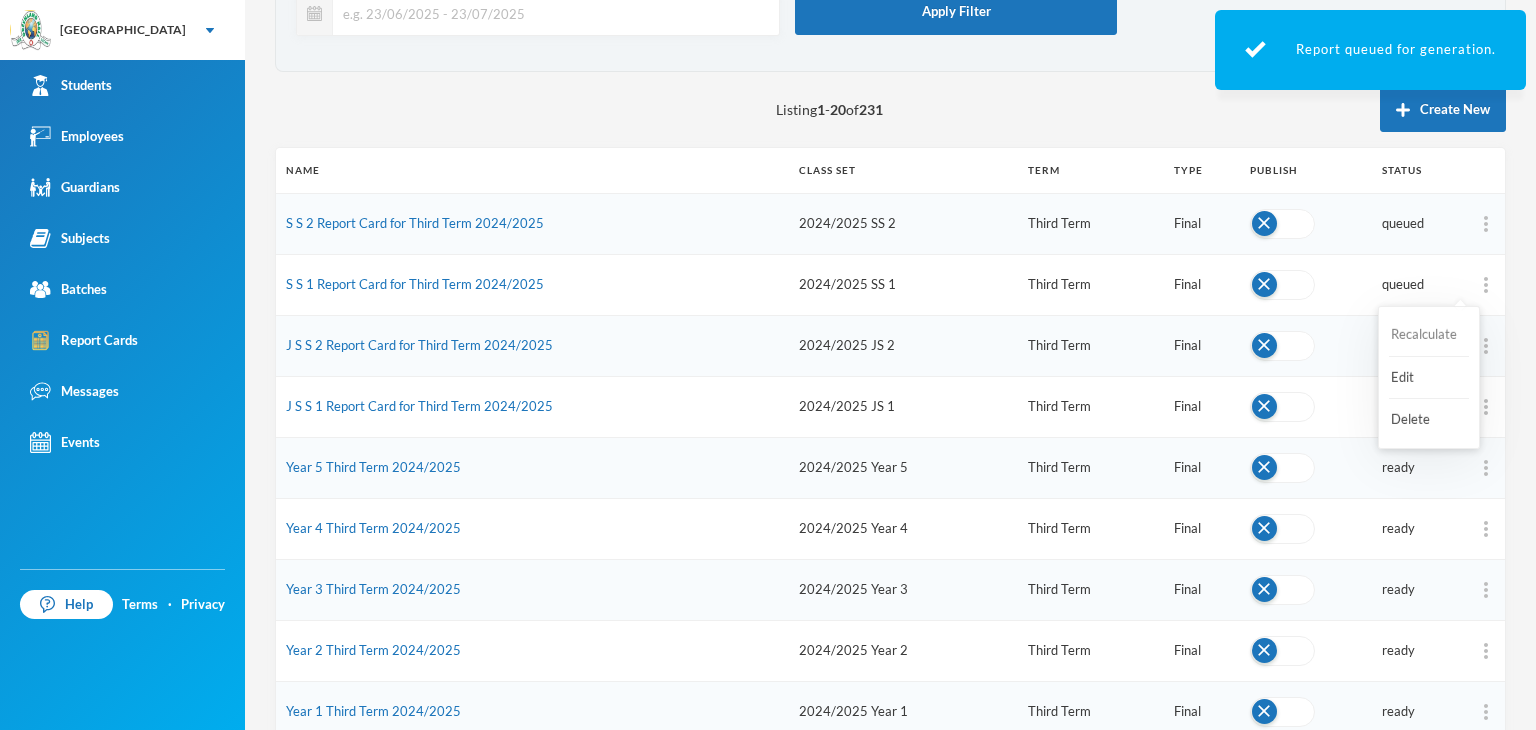 click on "Recalculate" at bounding box center (1429, 335) 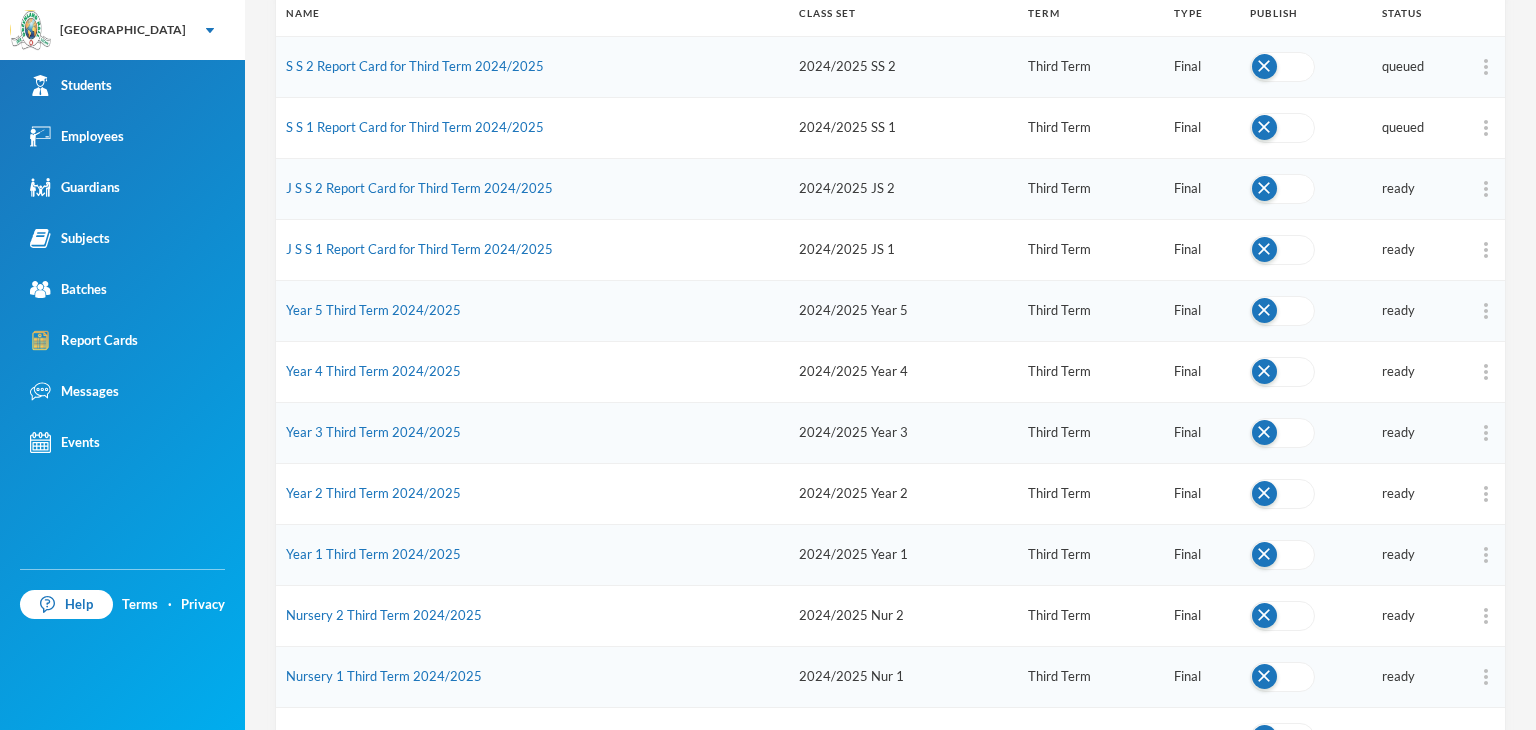 scroll, scrollTop: 100, scrollLeft: 0, axis: vertical 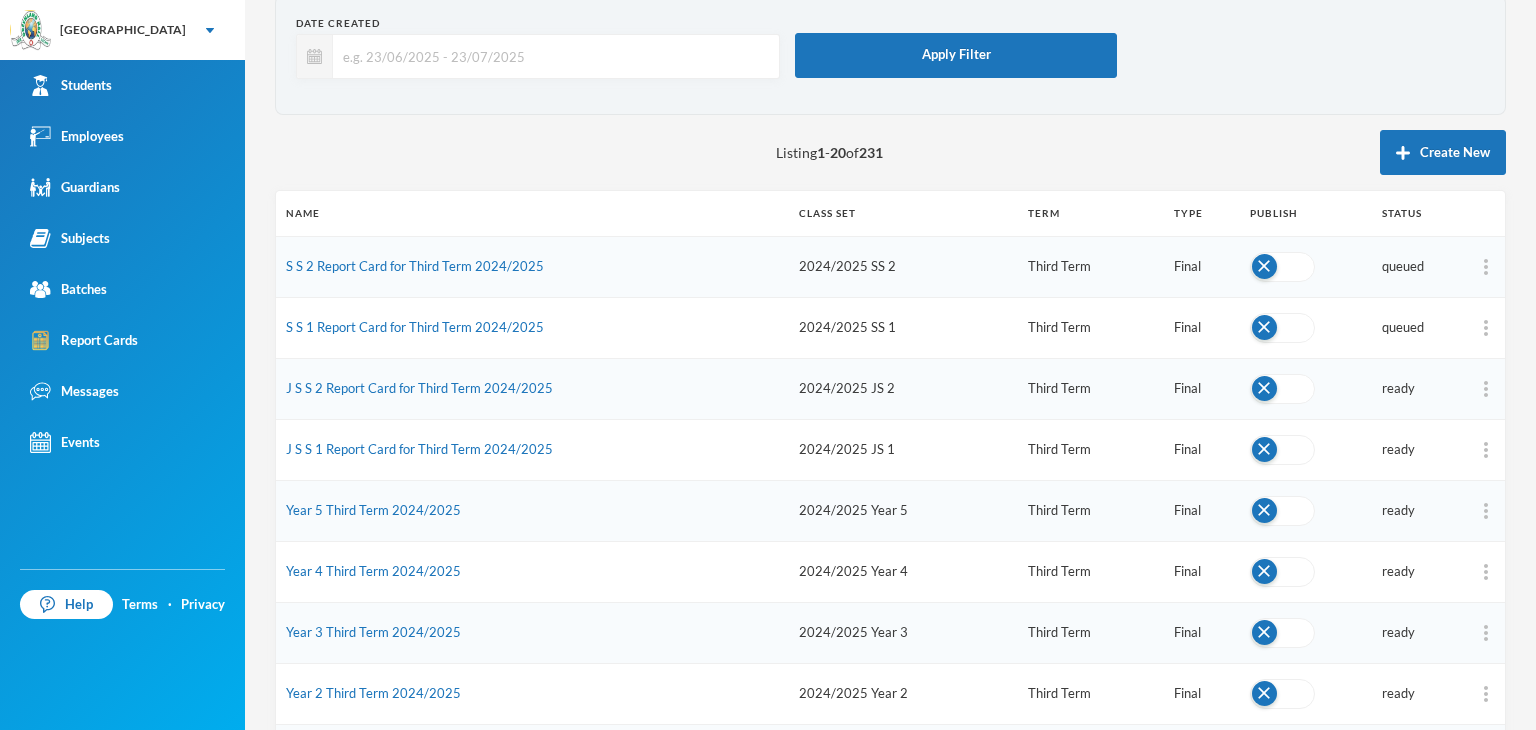 click on "Greenland Hall Your Bluebic Account Greenland Hall Add a New School Students Employees Guardians Subjects Batches Report Cards Messages Events Help Terms · Privacy Settings School Details Academic Sessions Classes Class Sets Subject Names 4 Orimoloye Ifedapo dapo.orimoloye@greenlandhall.org Date Created Apply Filter   Listing  1  -  20  of  231 Create New Name Class Set Term Type Publish Status S S 2 Report Card for Third Term 2024/2025 2024/2025 SS 2 Third Term Final queued S S 1 Report Card for Third Term 2024/2025 2024/2025 SS 1 Third Term Final queued J S S 2 Report Card for Third Term 2024/2025 2024/2025 JS 2 Third Term Final ready J S S 1 Report Card for Third Term 2024/2025 2024/2025 JS 1 Third Term Final ready Year  5 Third Term 2024/2025 2024/2025 Year 5 Third Term Final ready Year 4 Third Term 2024/2025 2024/2025 Year 4 Third Term Final ready Year 3 Third Term 2024/2025 2024/2025 Year 3 Third Term Final ready Year 2  Third Term 2024/2025 2024/2025 Year 2 Third Term Final ready 2024/2025 Year 1" at bounding box center (768, 365) 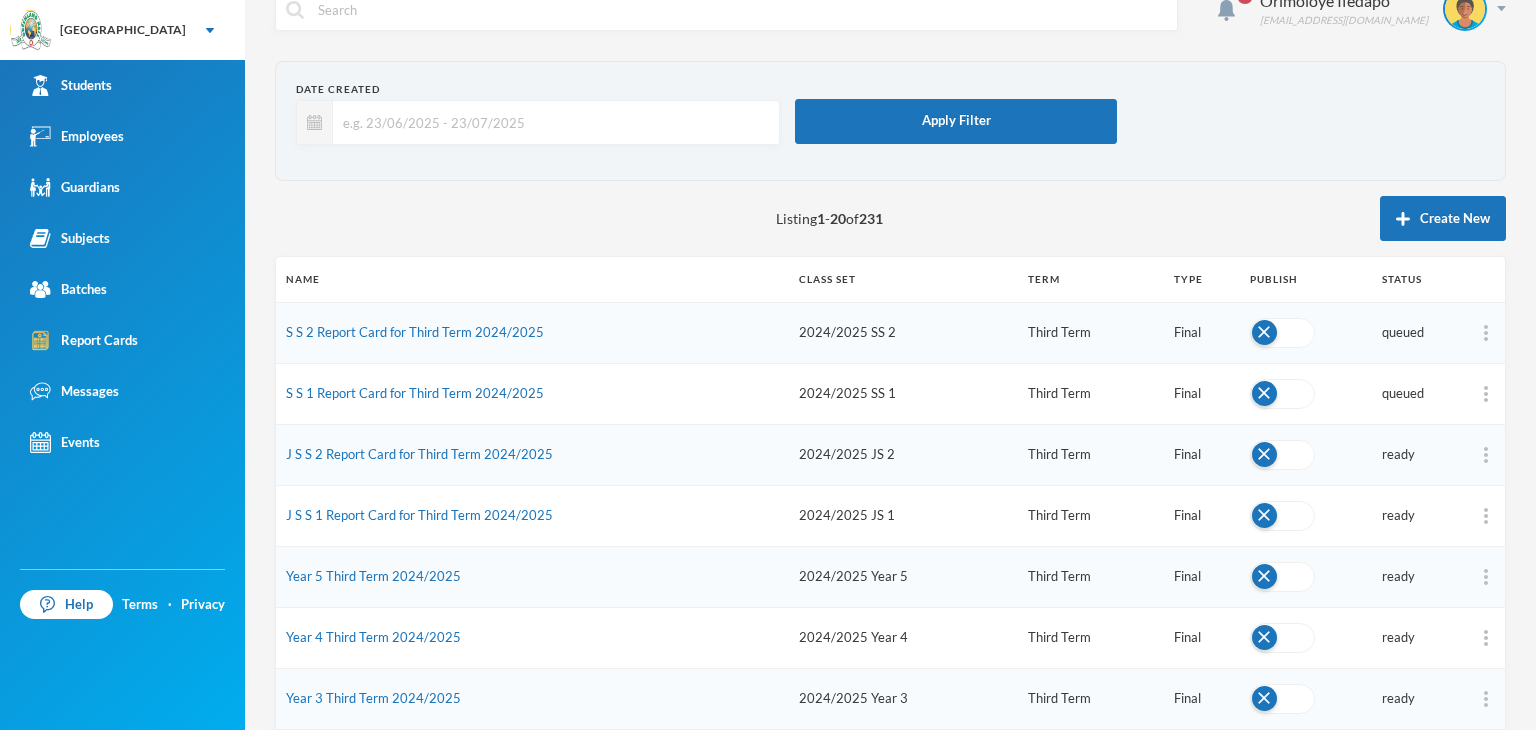 scroll, scrollTop: 0, scrollLeft: 0, axis: both 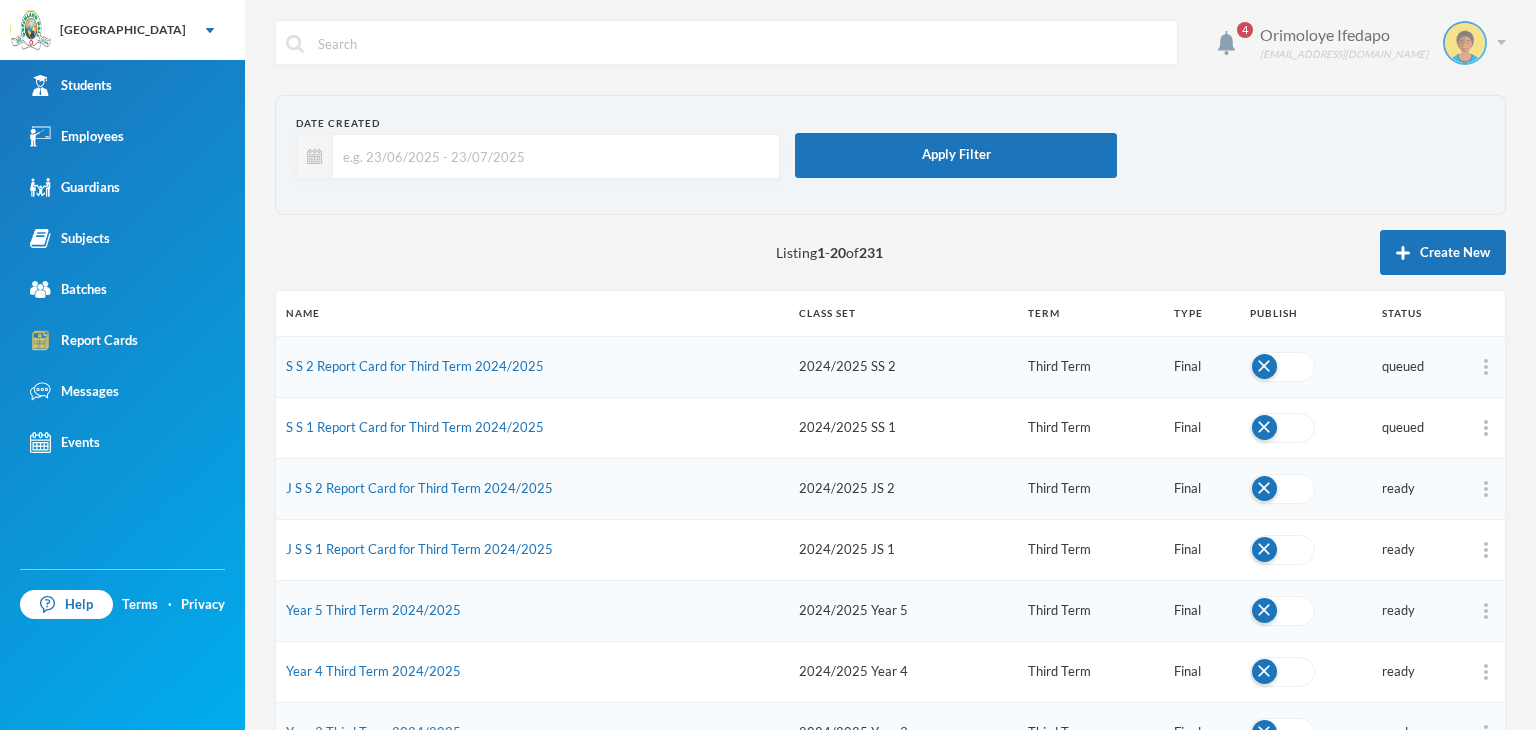 click at bounding box center [1501, 42] 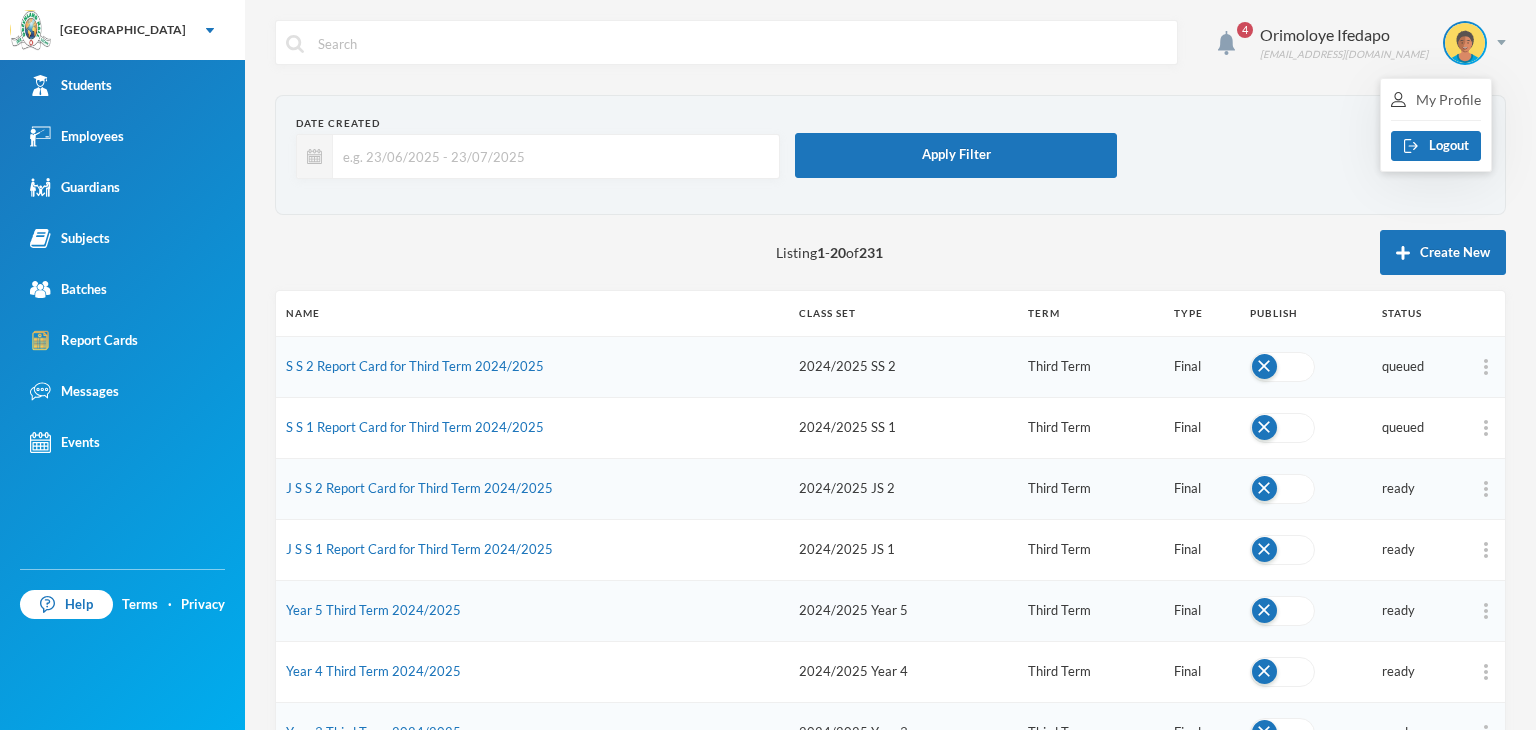 click on "My Profile Logout" at bounding box center (1436, 125) 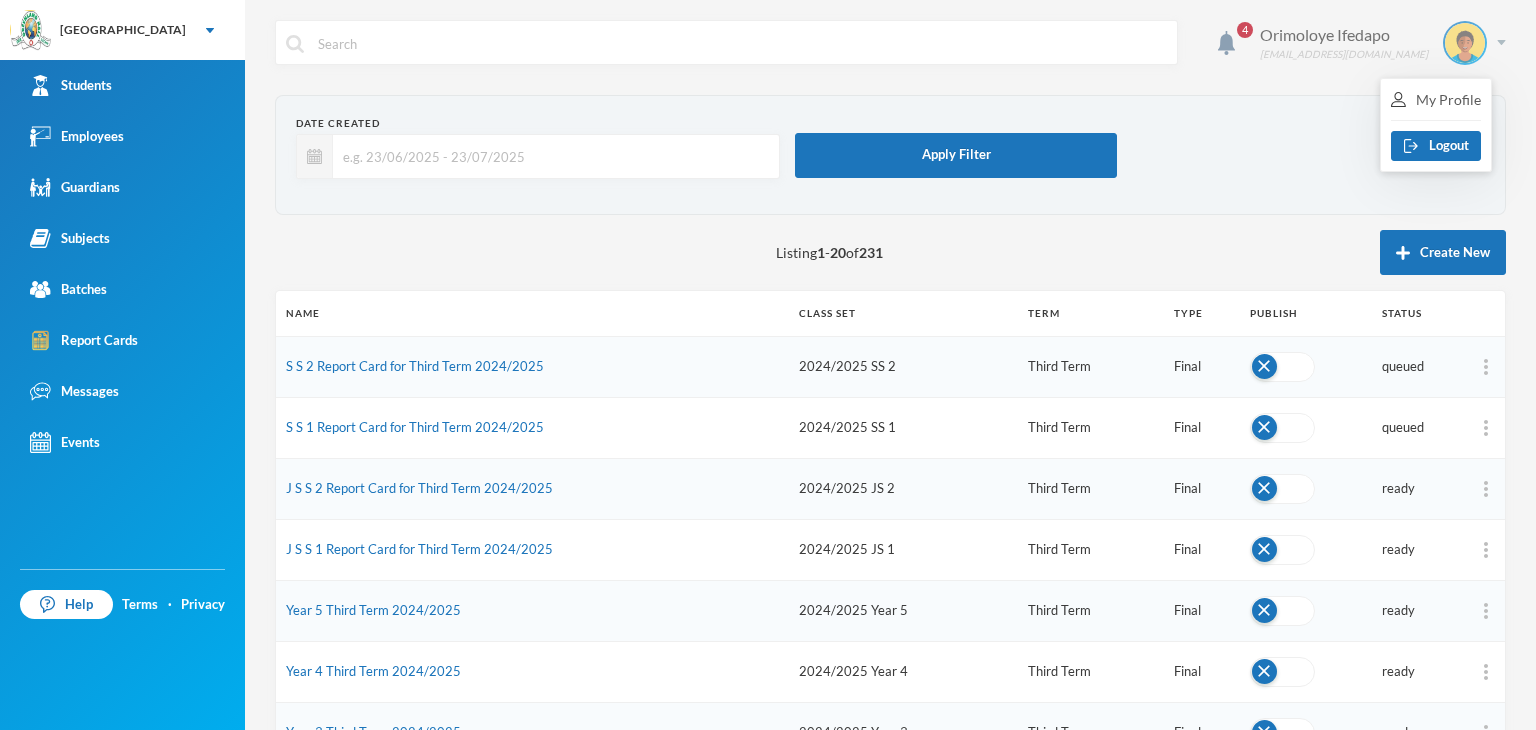 click on "Orimoloye Ifedapo dapo.orimoloye@greenlandhall.org" at bounding box center [1375, 43] 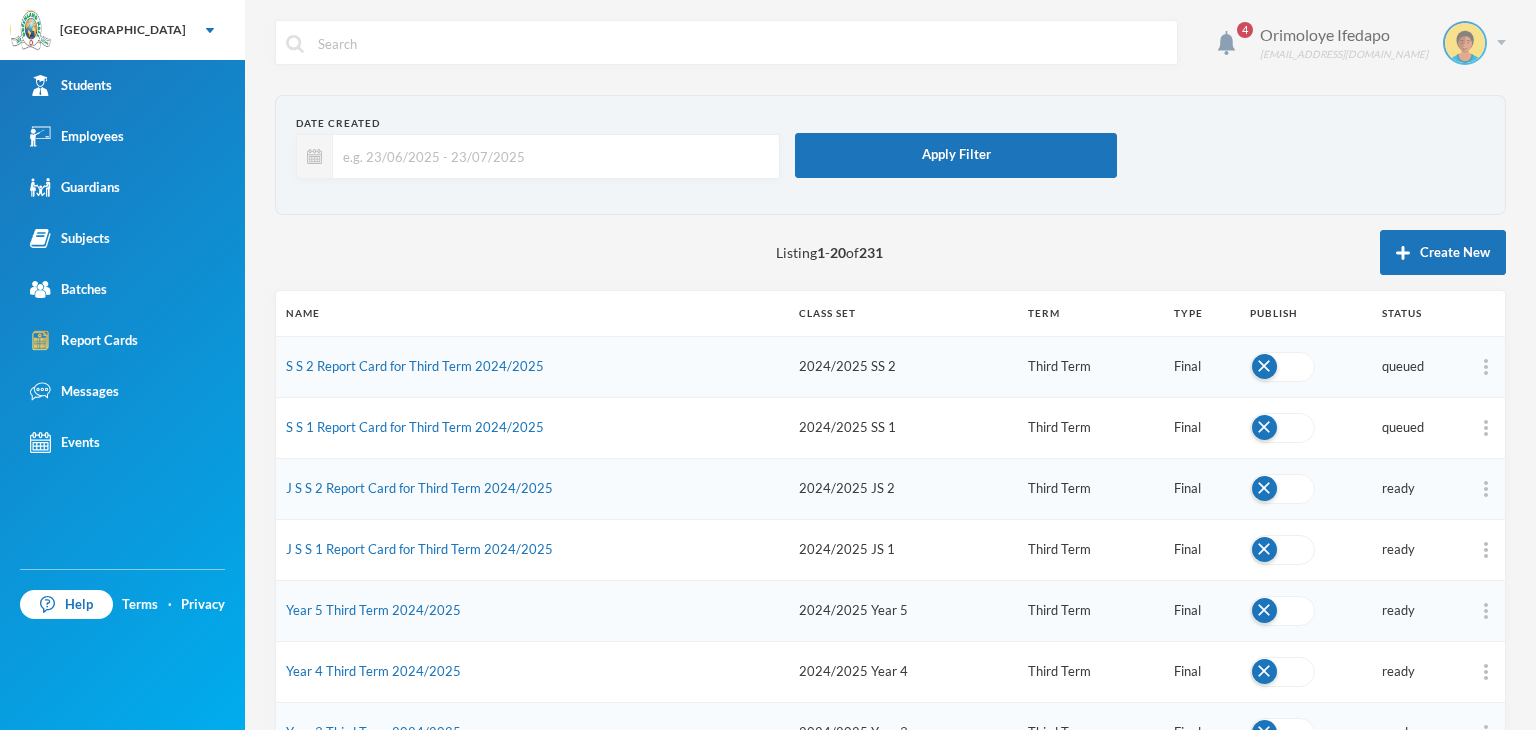 click at bounding box center (1501, 42) 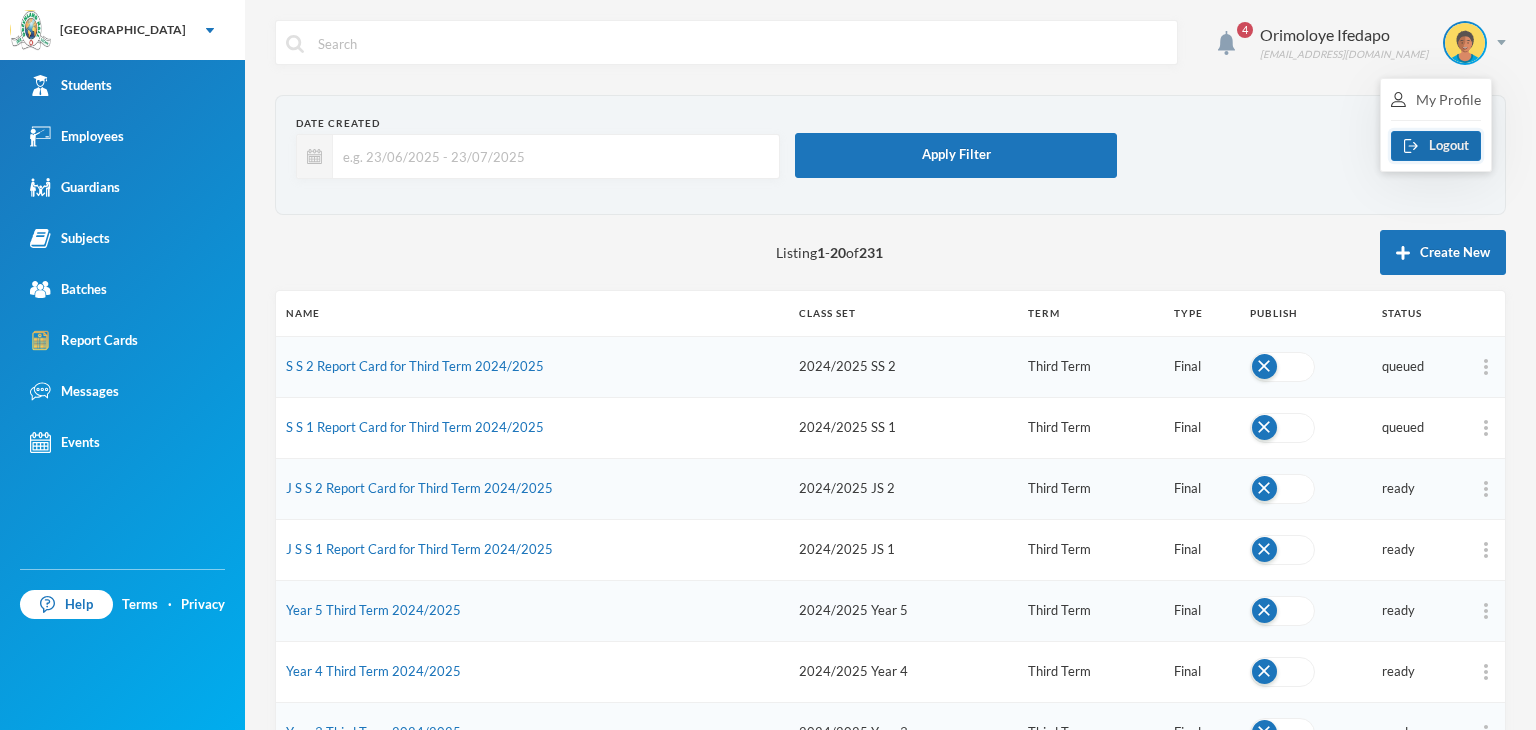 click on "Logout" at bounding box center [1436, 146] 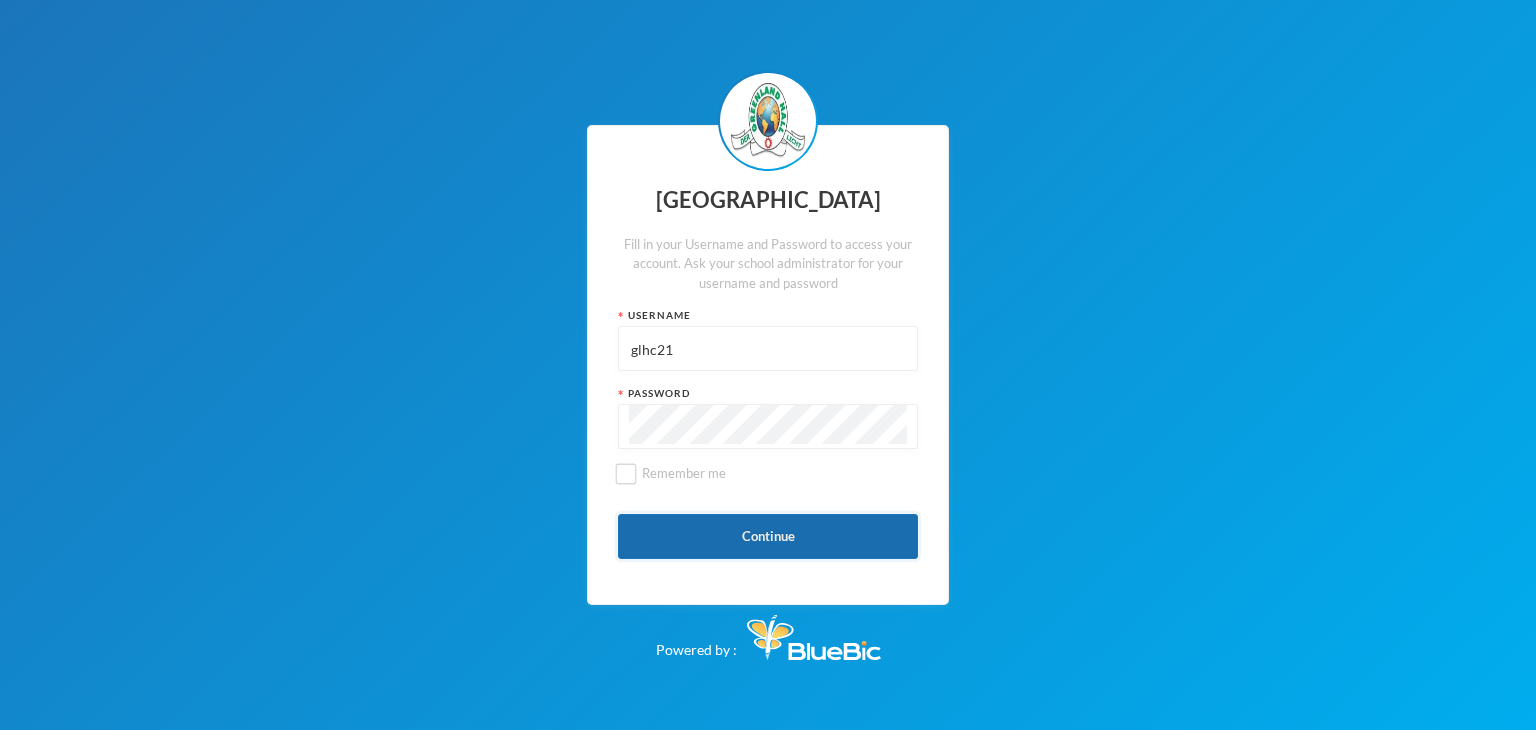 click on "Continue" at bounding box center (768, 536) 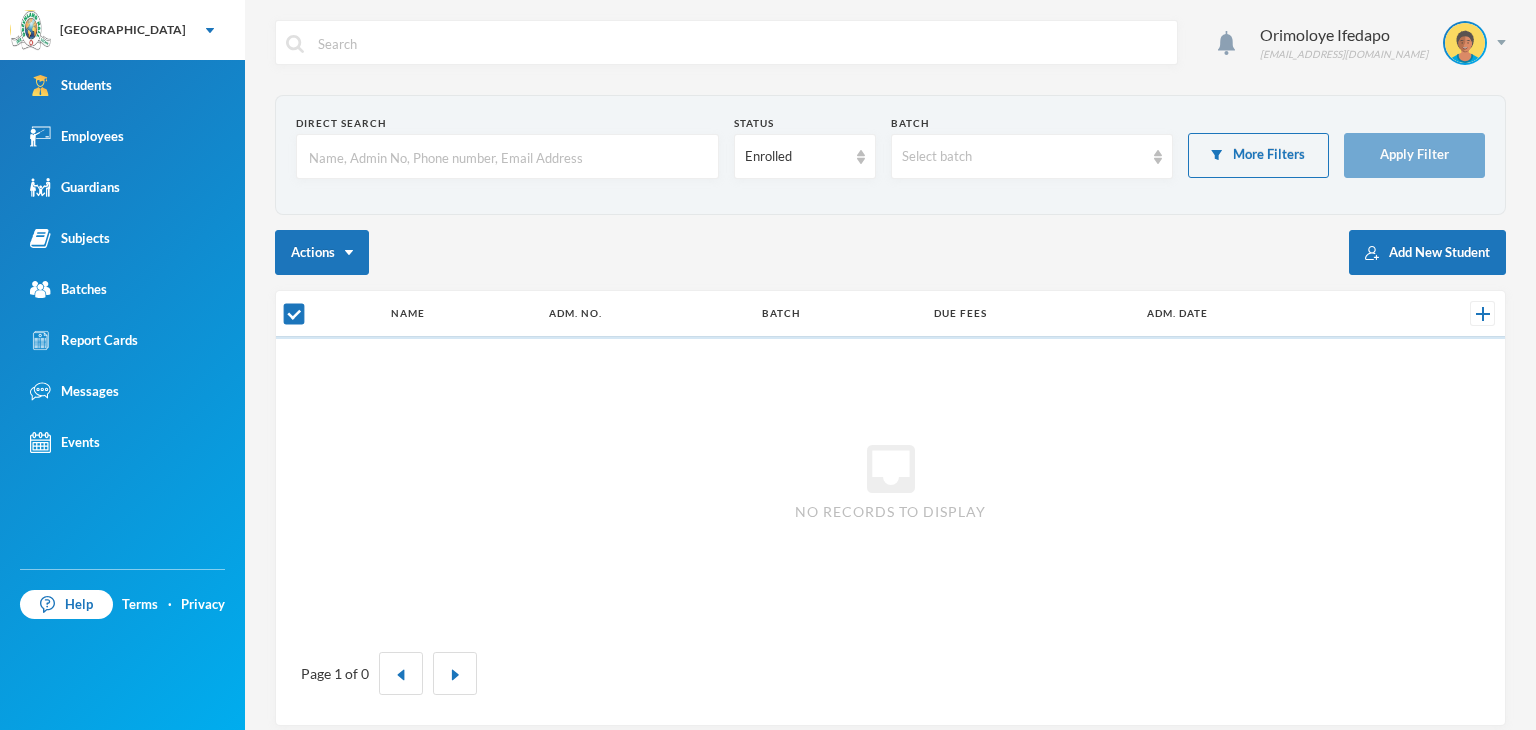 checkbox on "false" 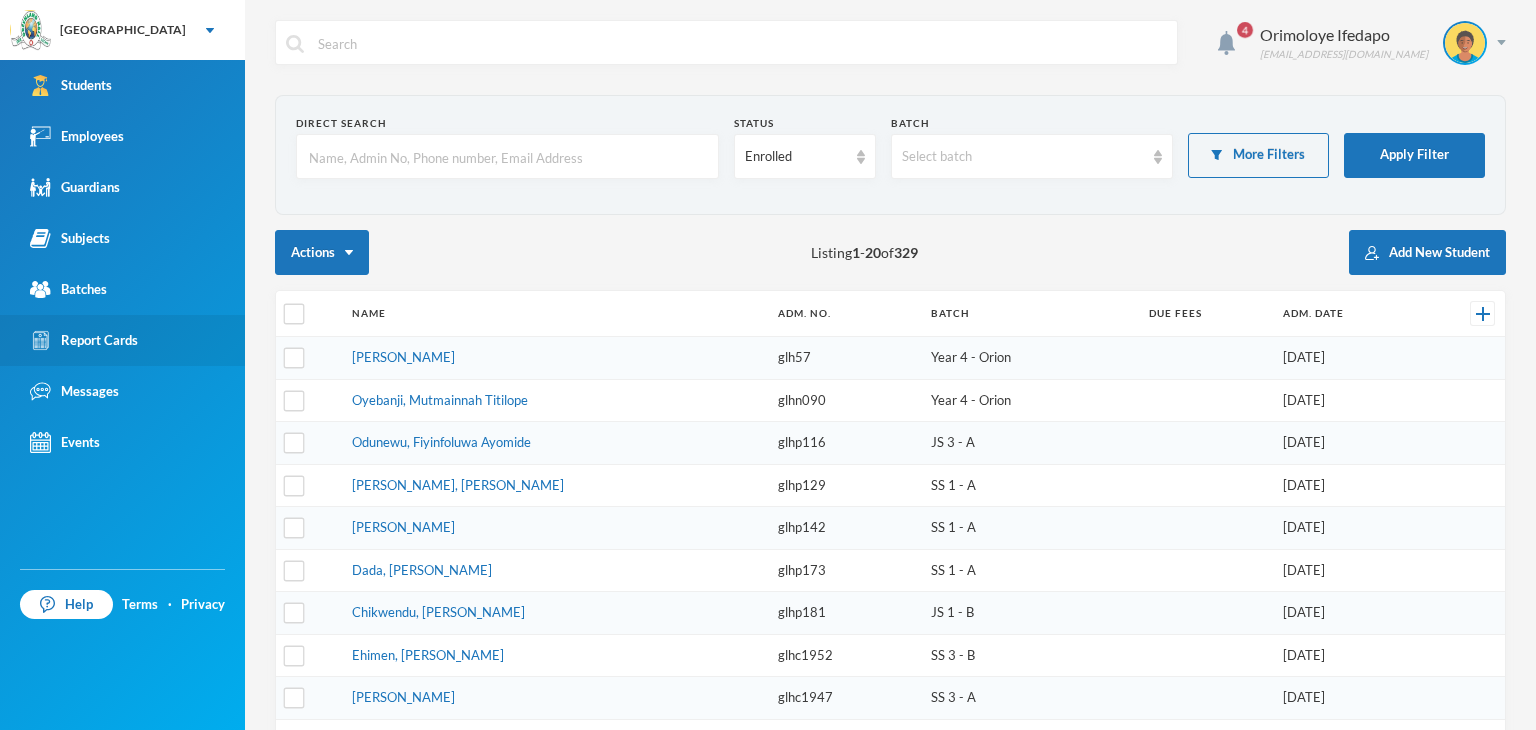 click on "Report Cards" at bounding box center (122, 340) 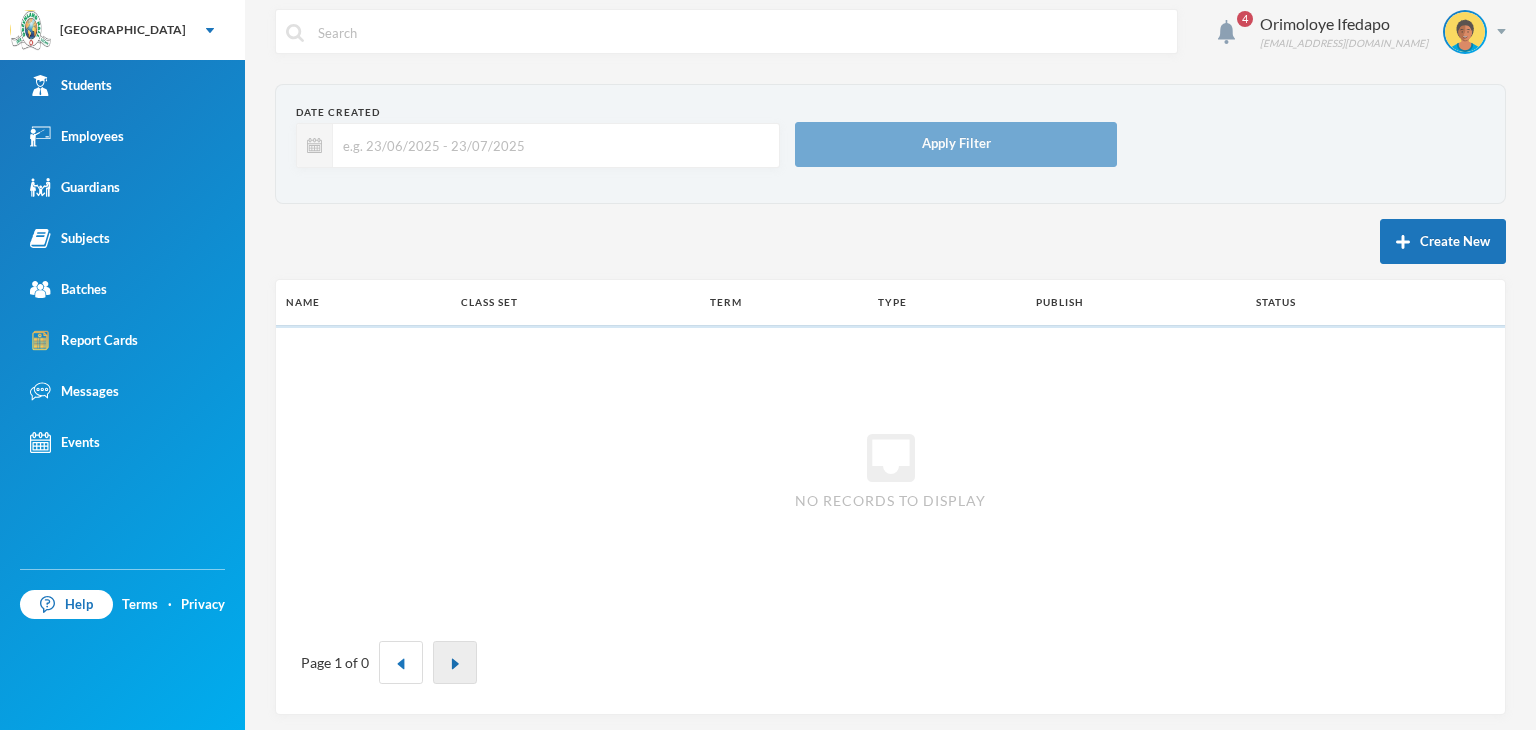 scroll, scrollTop: 14, scrollLeft: 0, axis: vertical 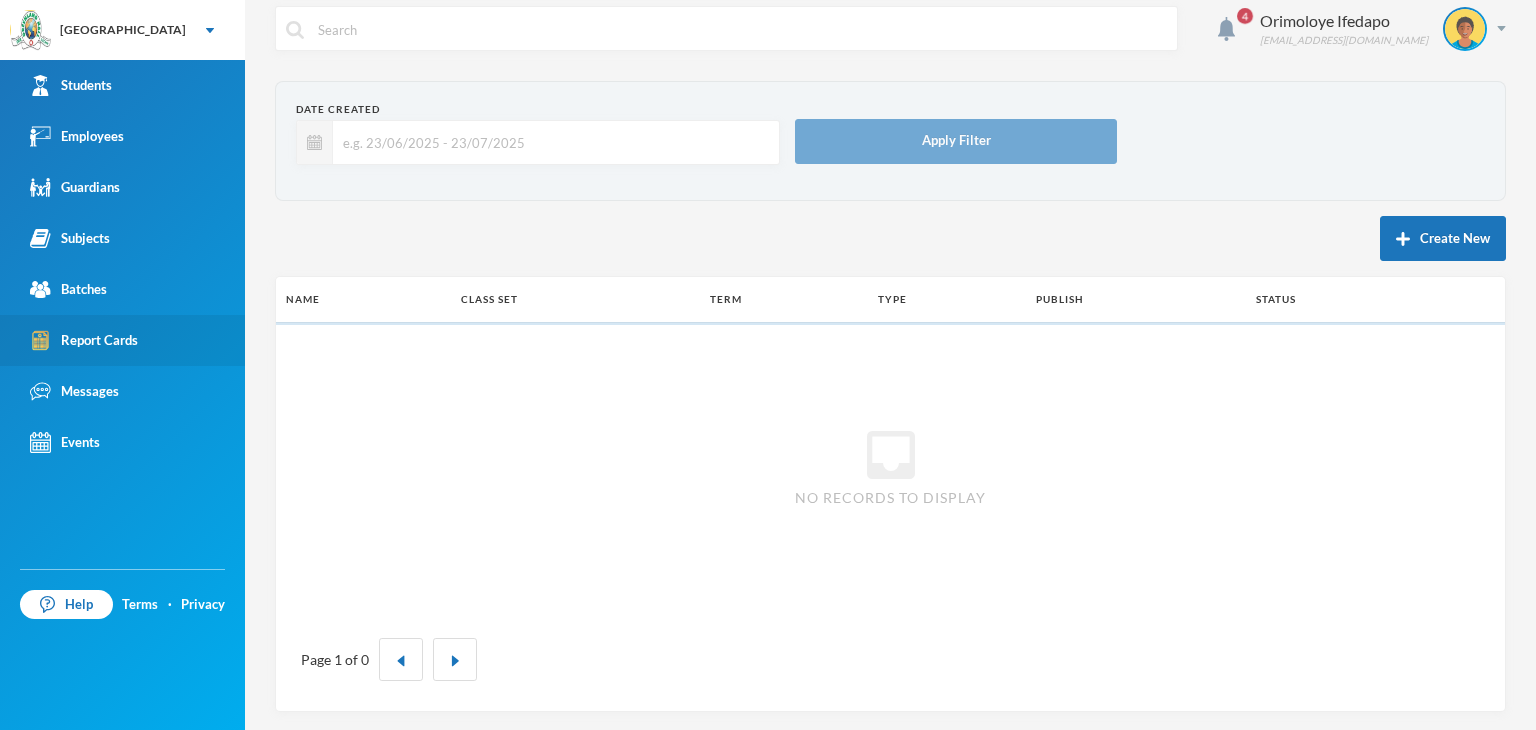 click on "Report Cards" at bounding box center [122, 340] 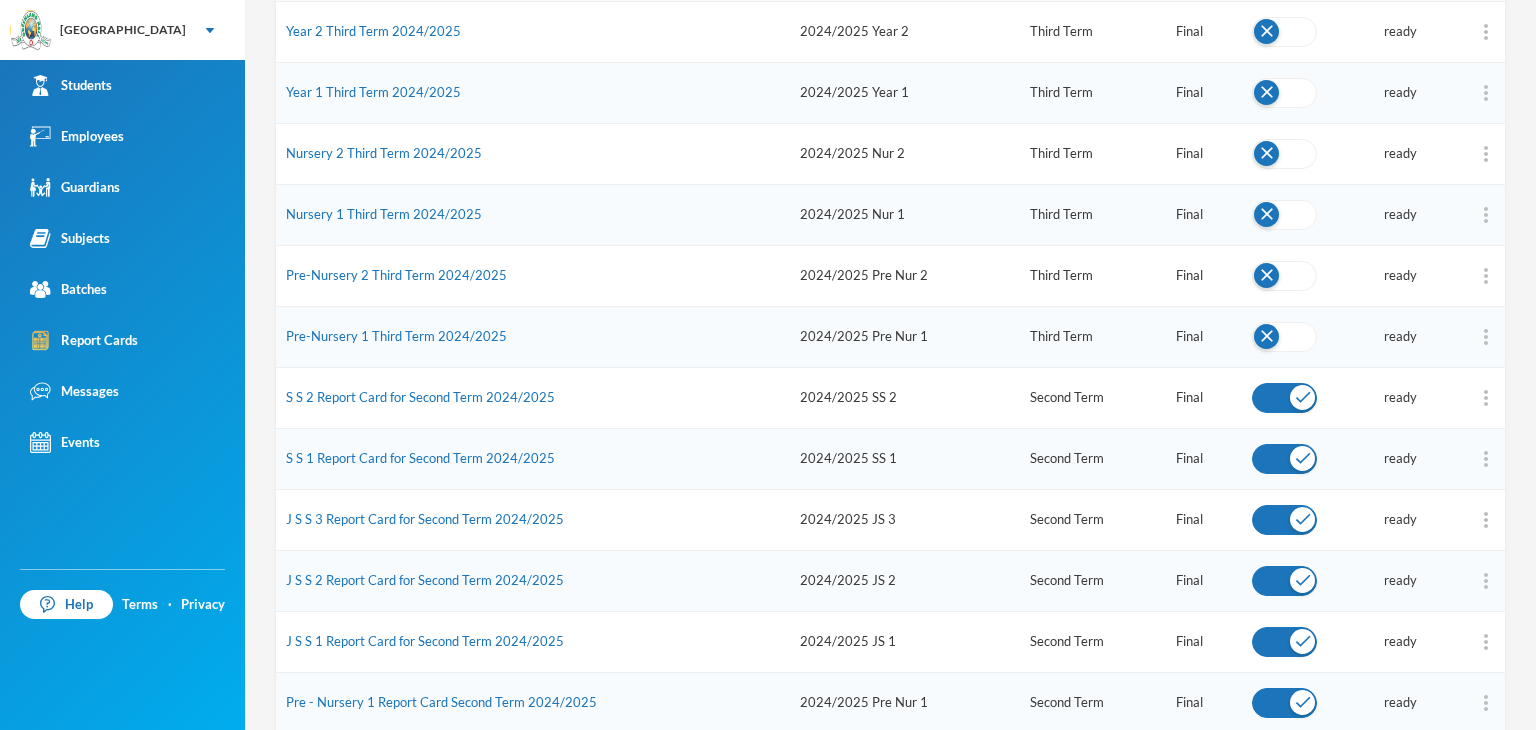 scroll, scrollTop: 744, scrollLeft: 0, axis: vertical 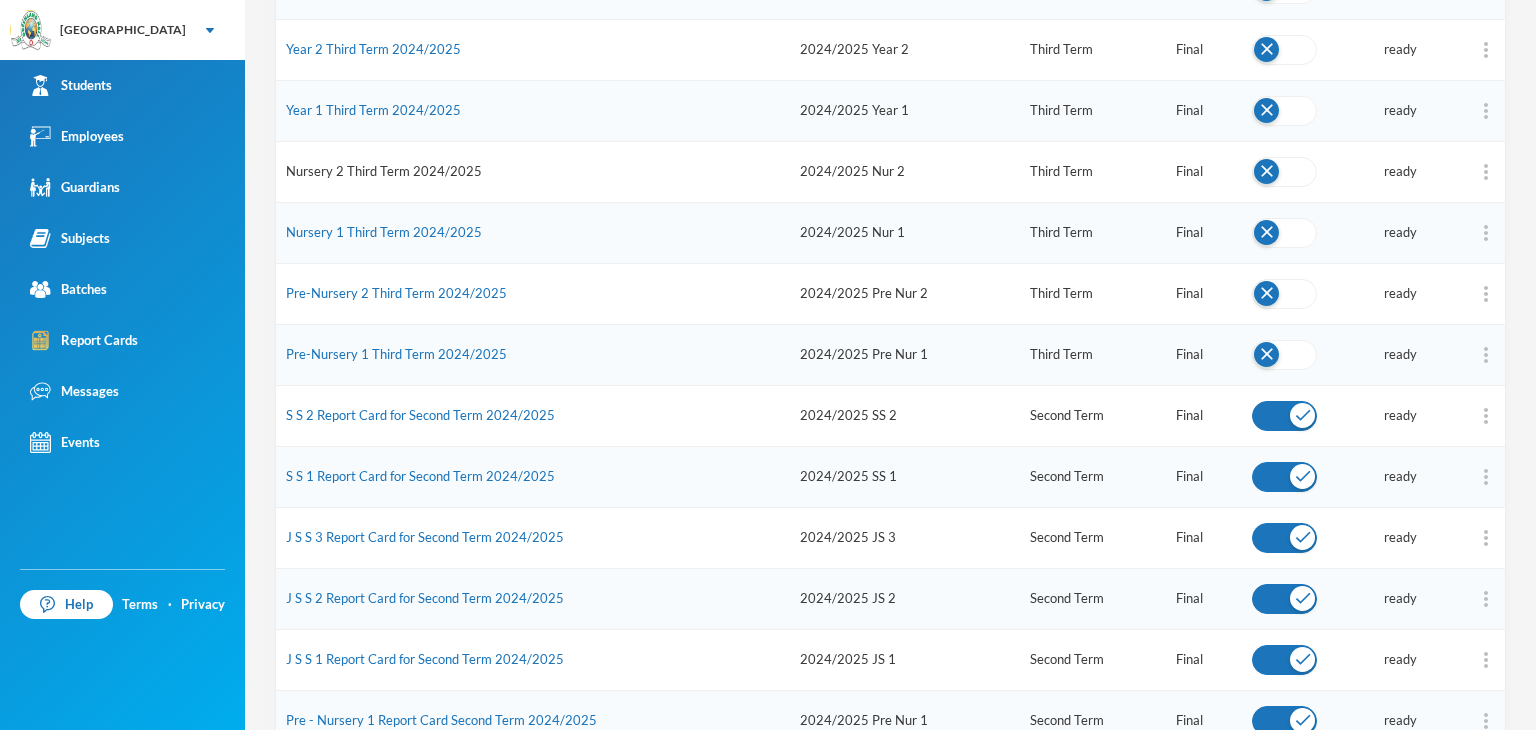 click on "Nursery 2 Third Term 2024/2025" at bounding box center (384, 171) 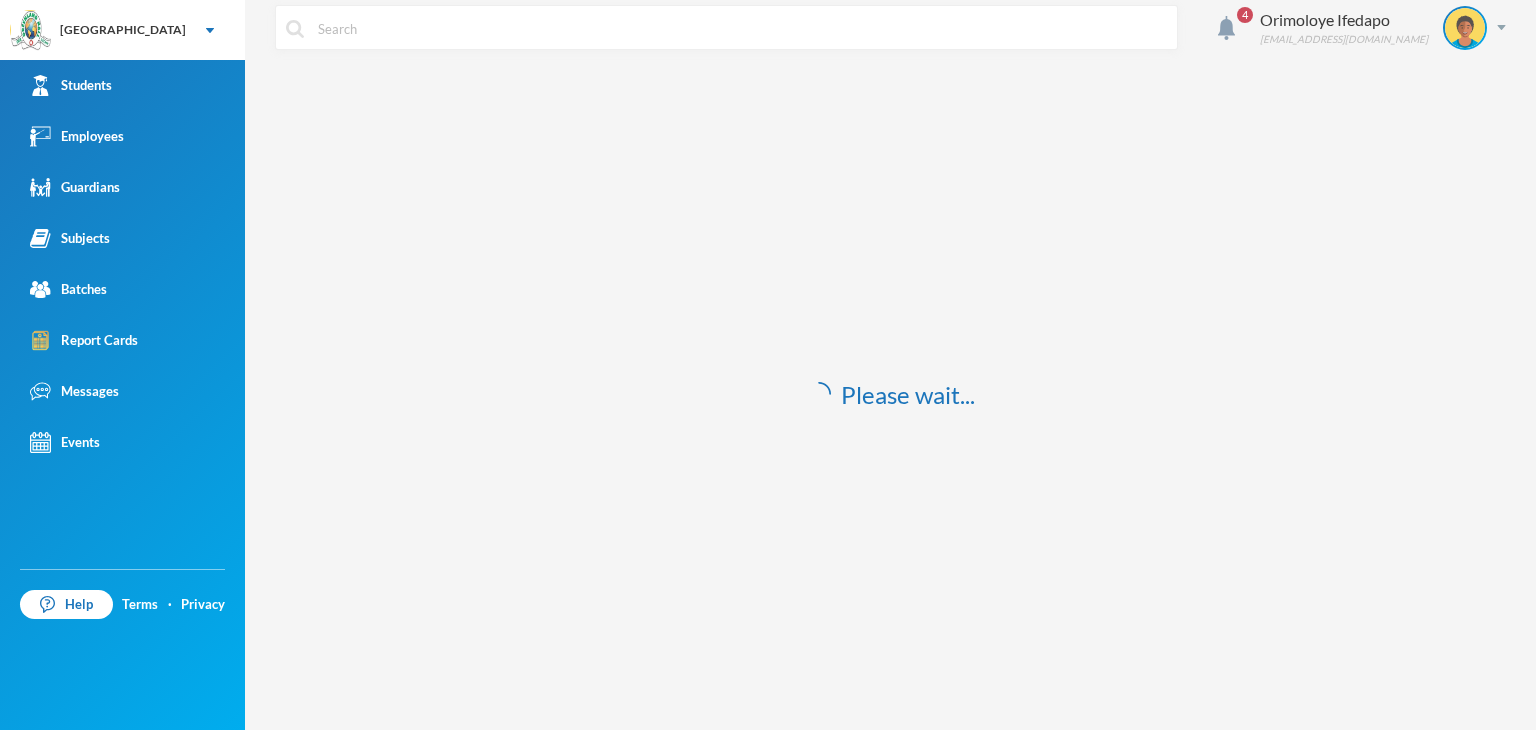 scroll, scrollTop: 15, scrollLeft: 0, axis: vertical 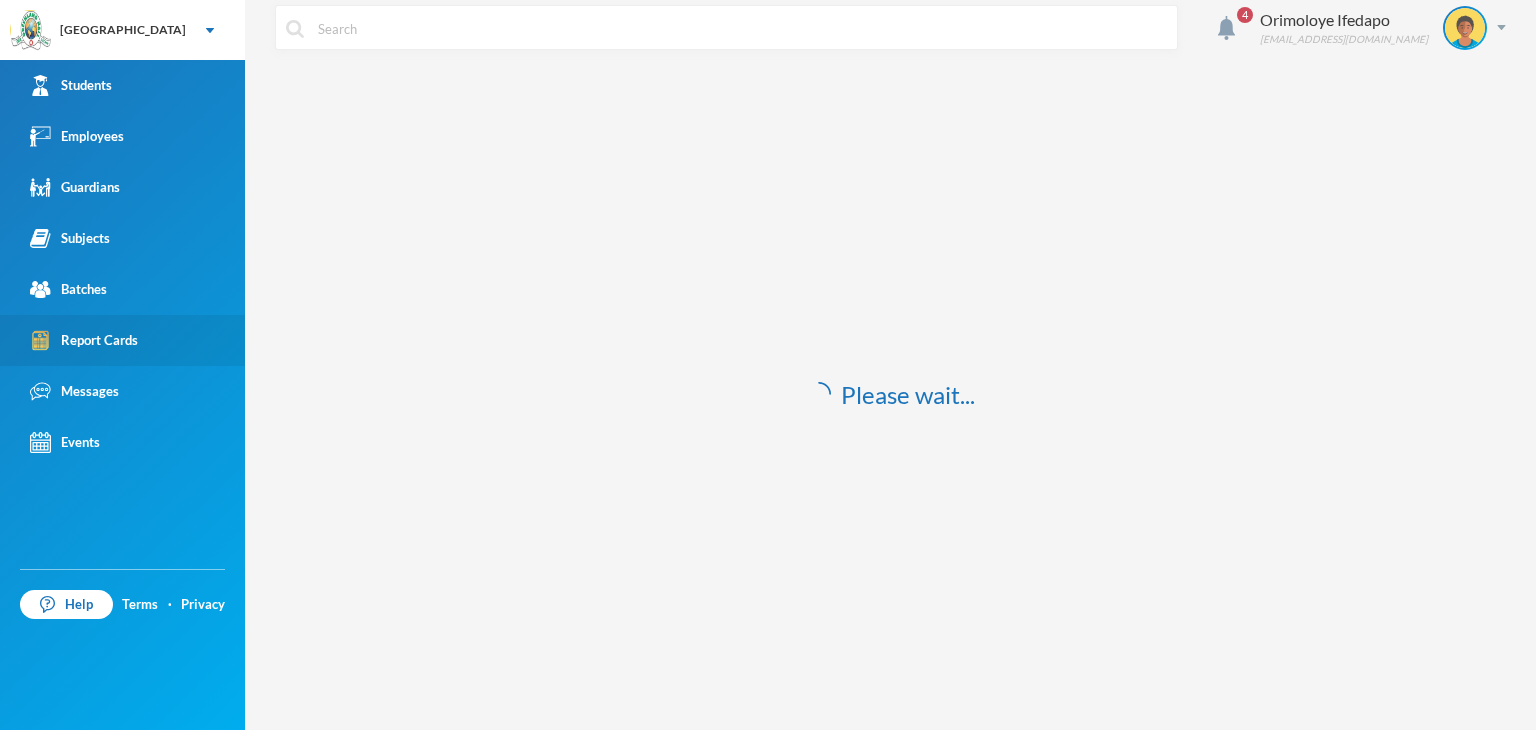 click on "Report Cards" at bounding box center [84, 340] 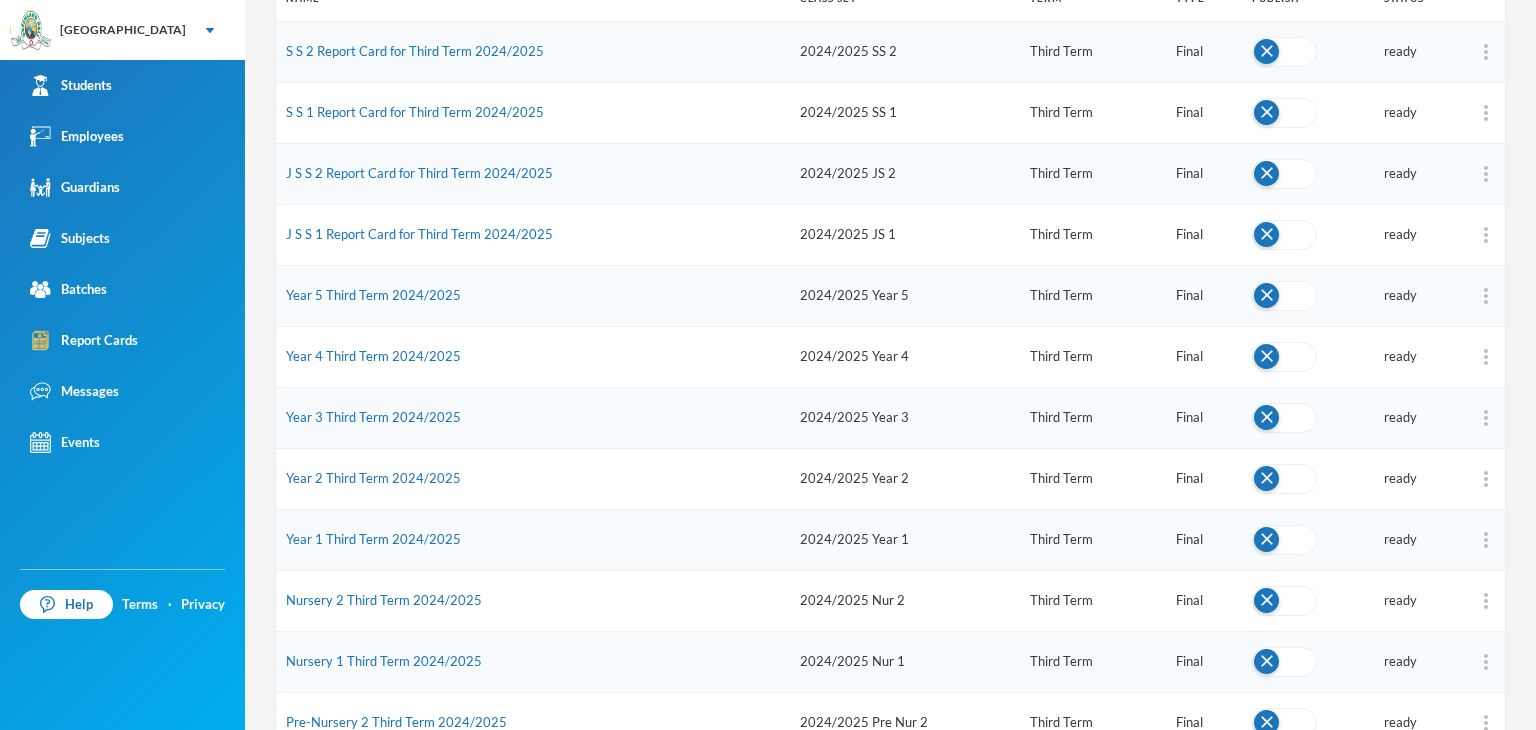 scroll, scrollTop: 415, scrollLeft: 0, axis: vertical 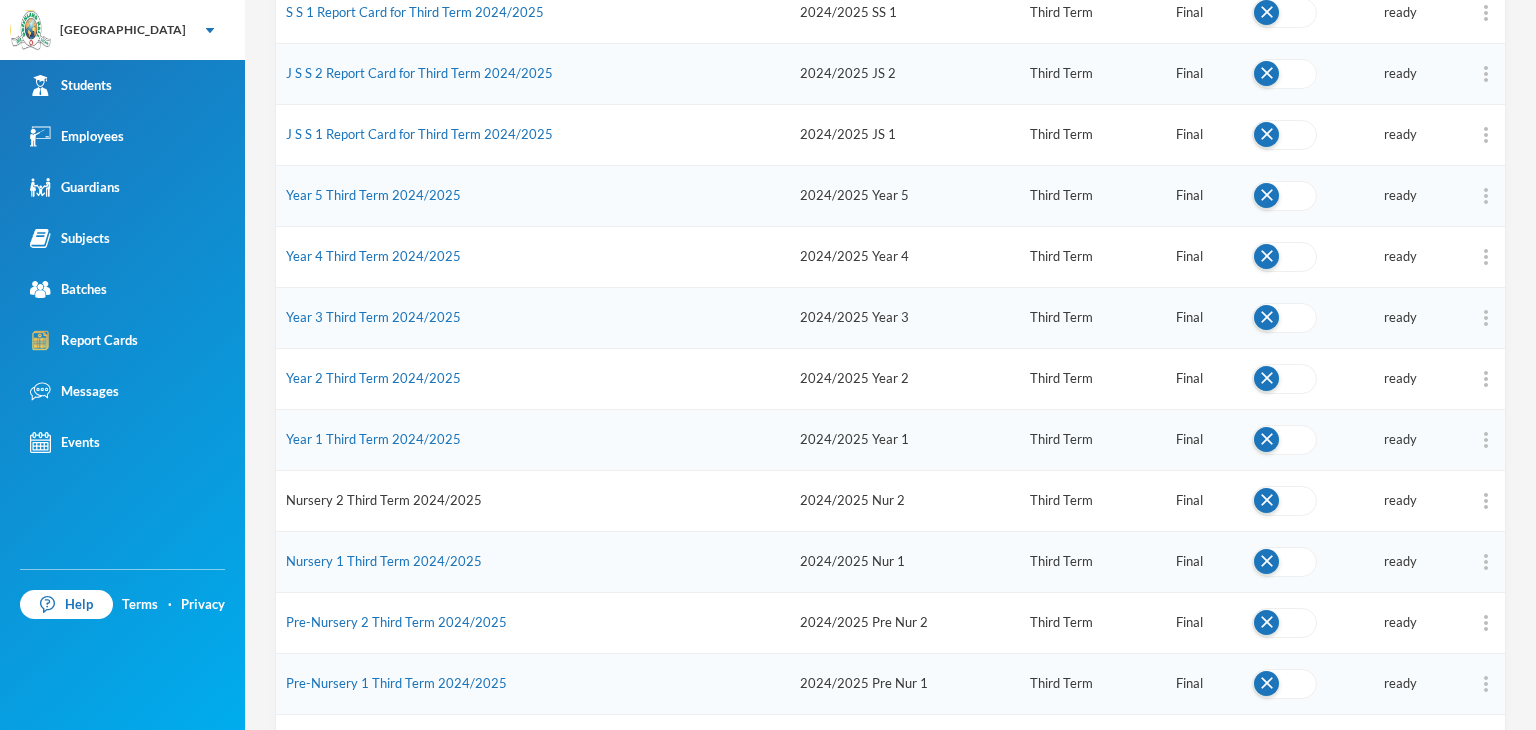 click on "Nursery 2 Third Term 2024/2025" at bounding box center (384, 500) 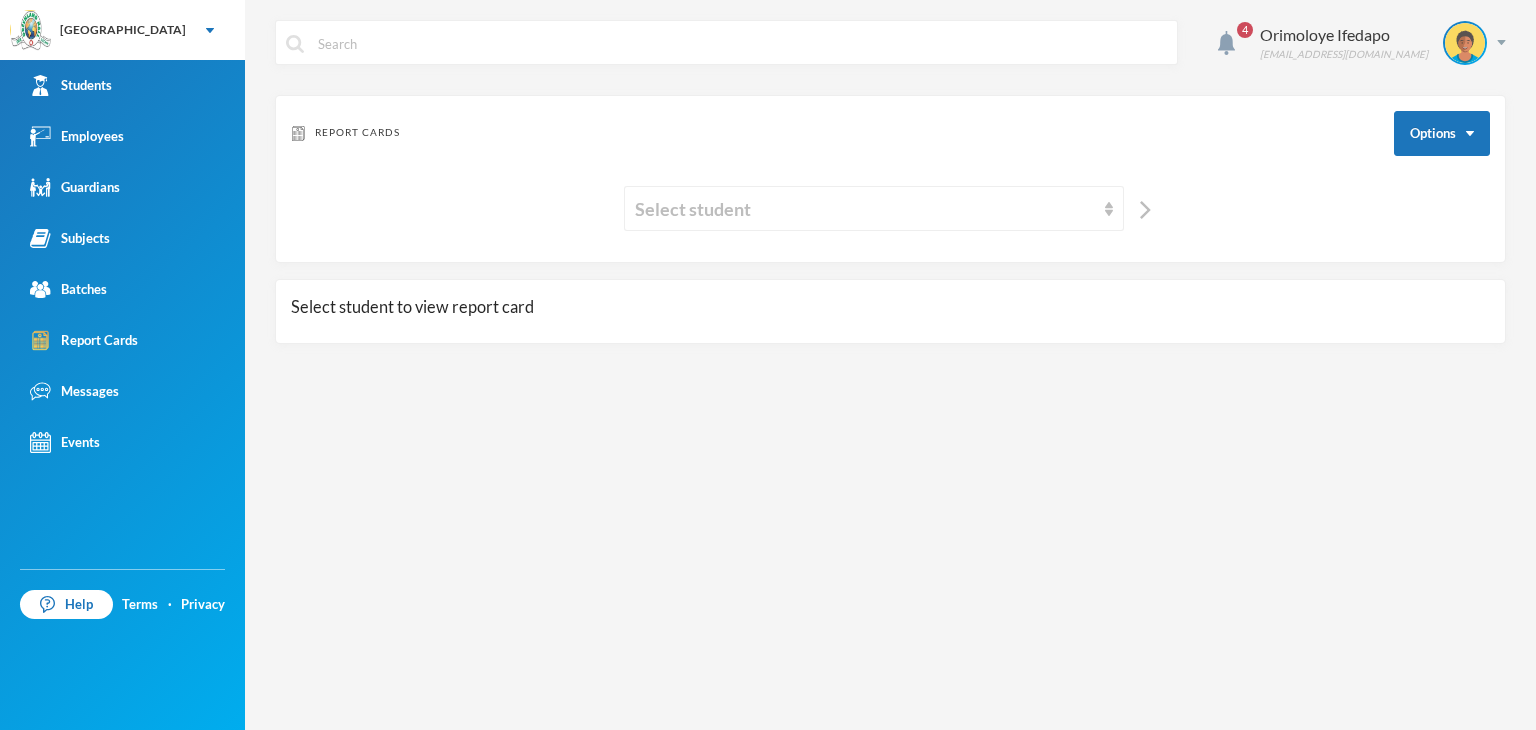scroll, scrollTop: 0, scrollLeft: 0, axis: both 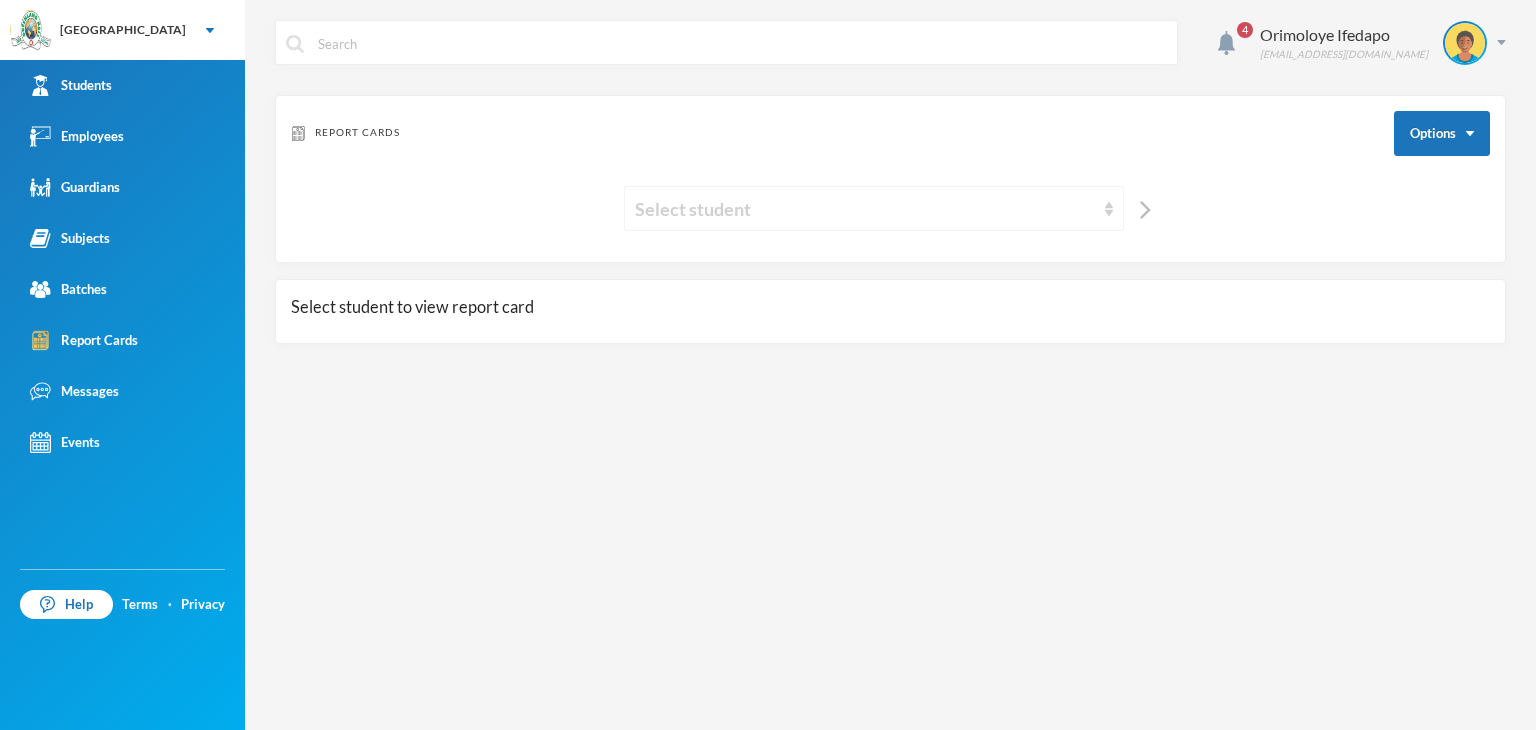 click on "Select student" at bounding box center [865, 209] 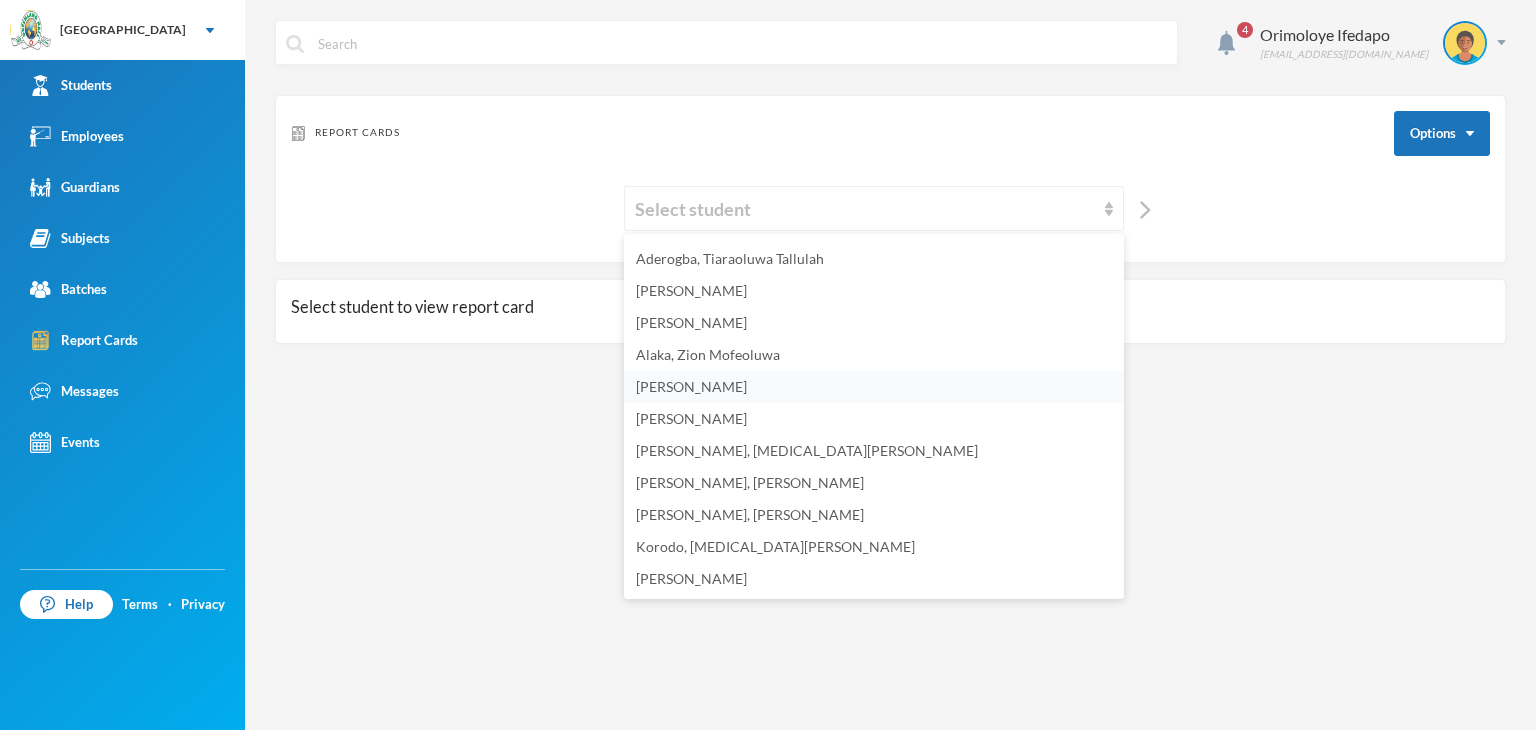 scroll, scrollTop: 0, scrollLeft: 0, axis: both 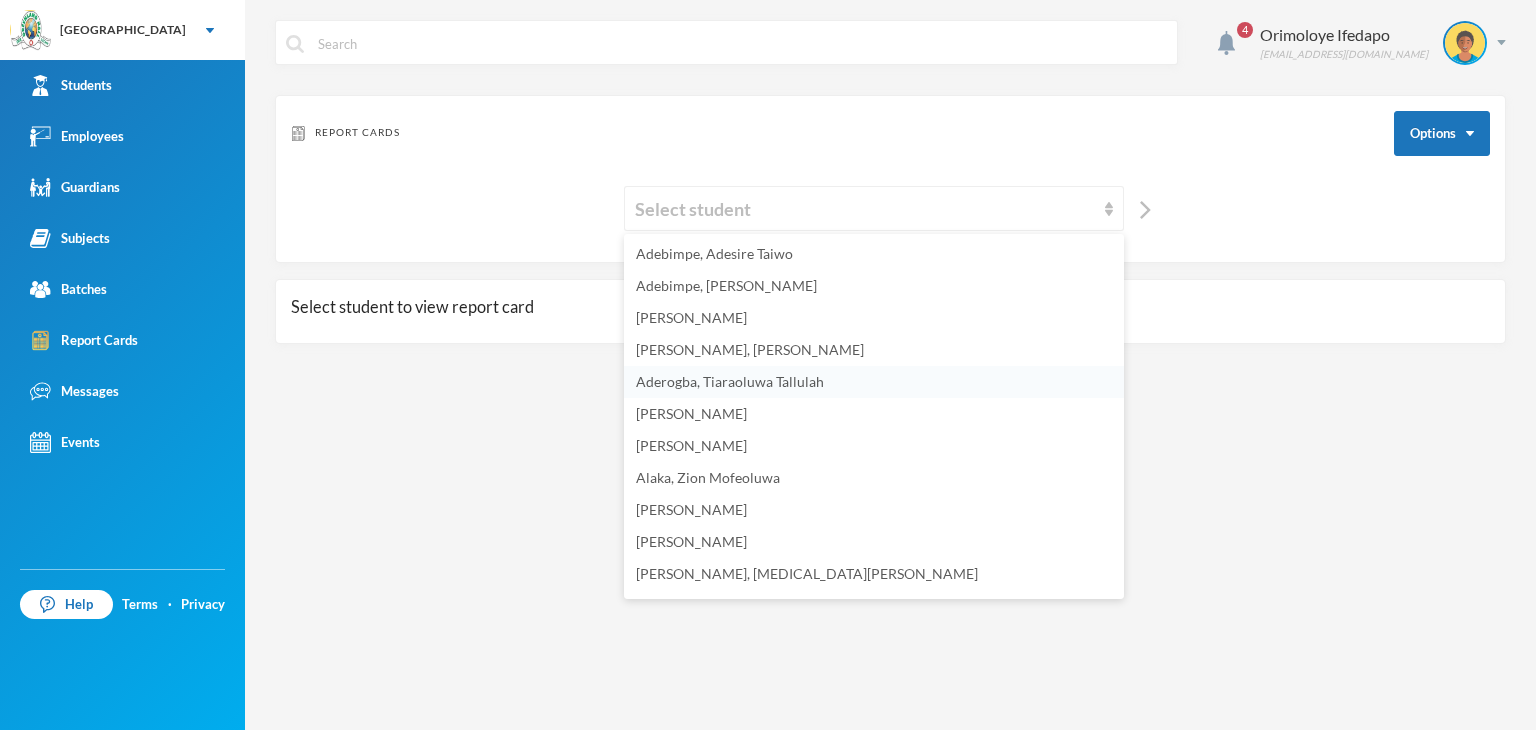 click on "Aderogba, Tiaraoluwa Tallulah" at bounding box center (874, 382) 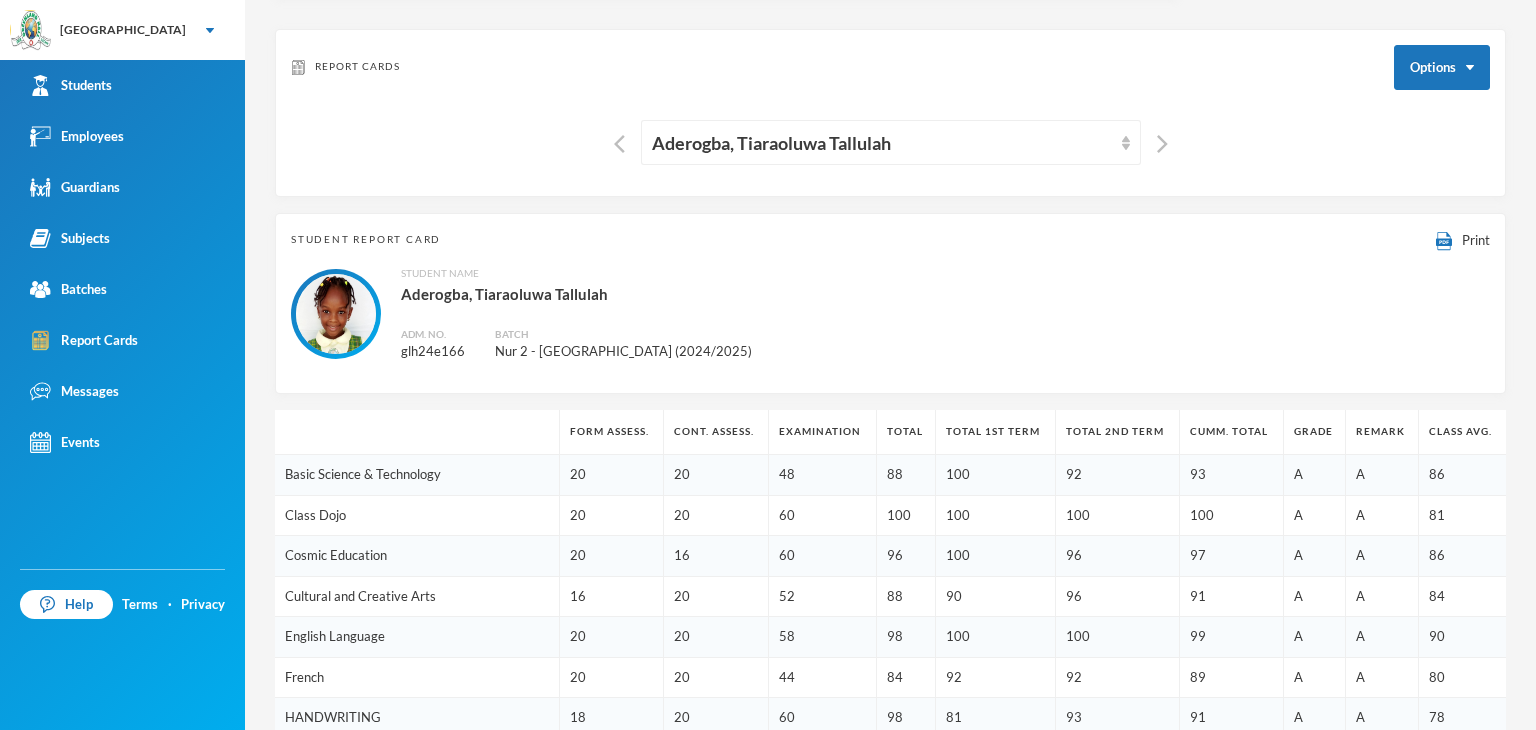 scroll, scrollTop: 100, scrollLeft: 0, axis: vertical 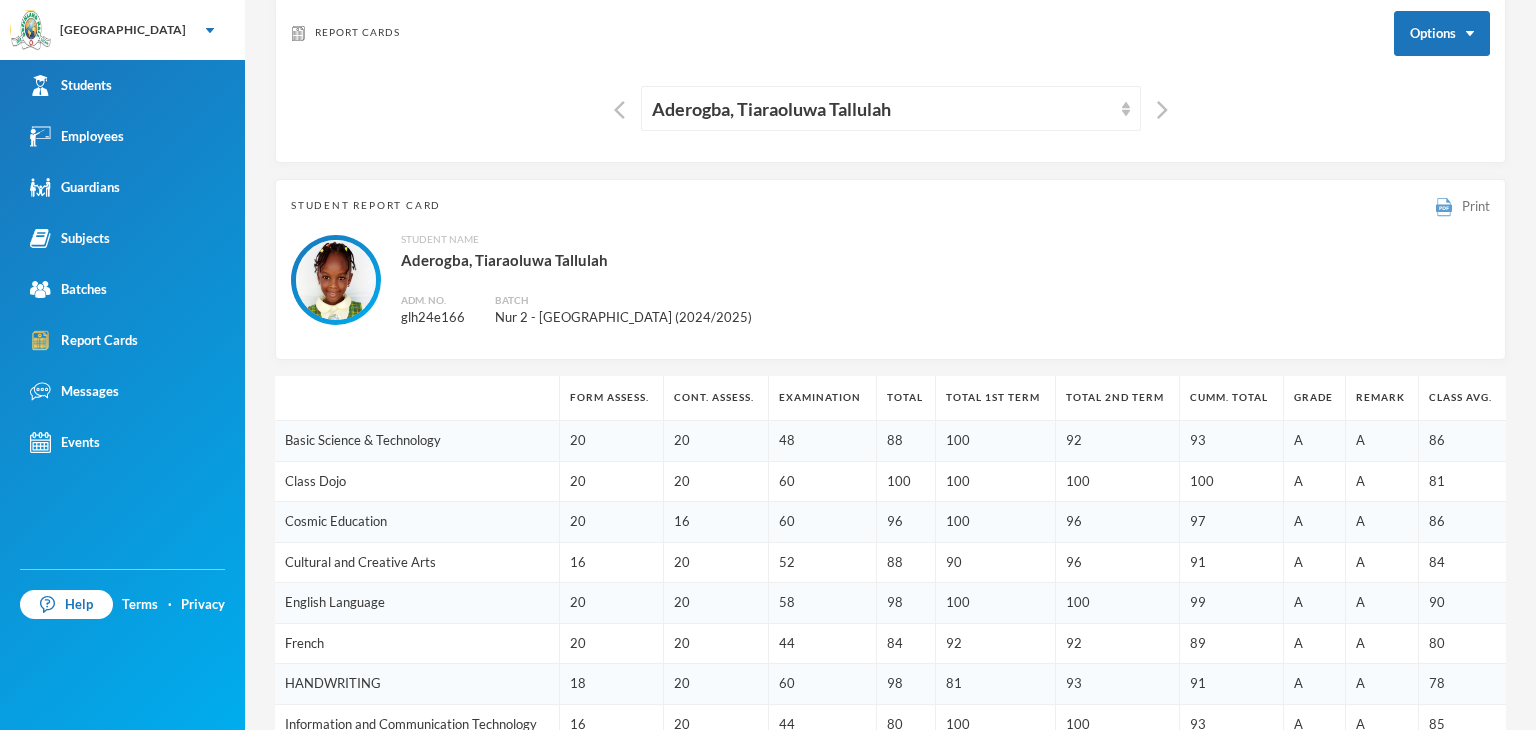 click on "Print" at bounding box center [1476, 206] 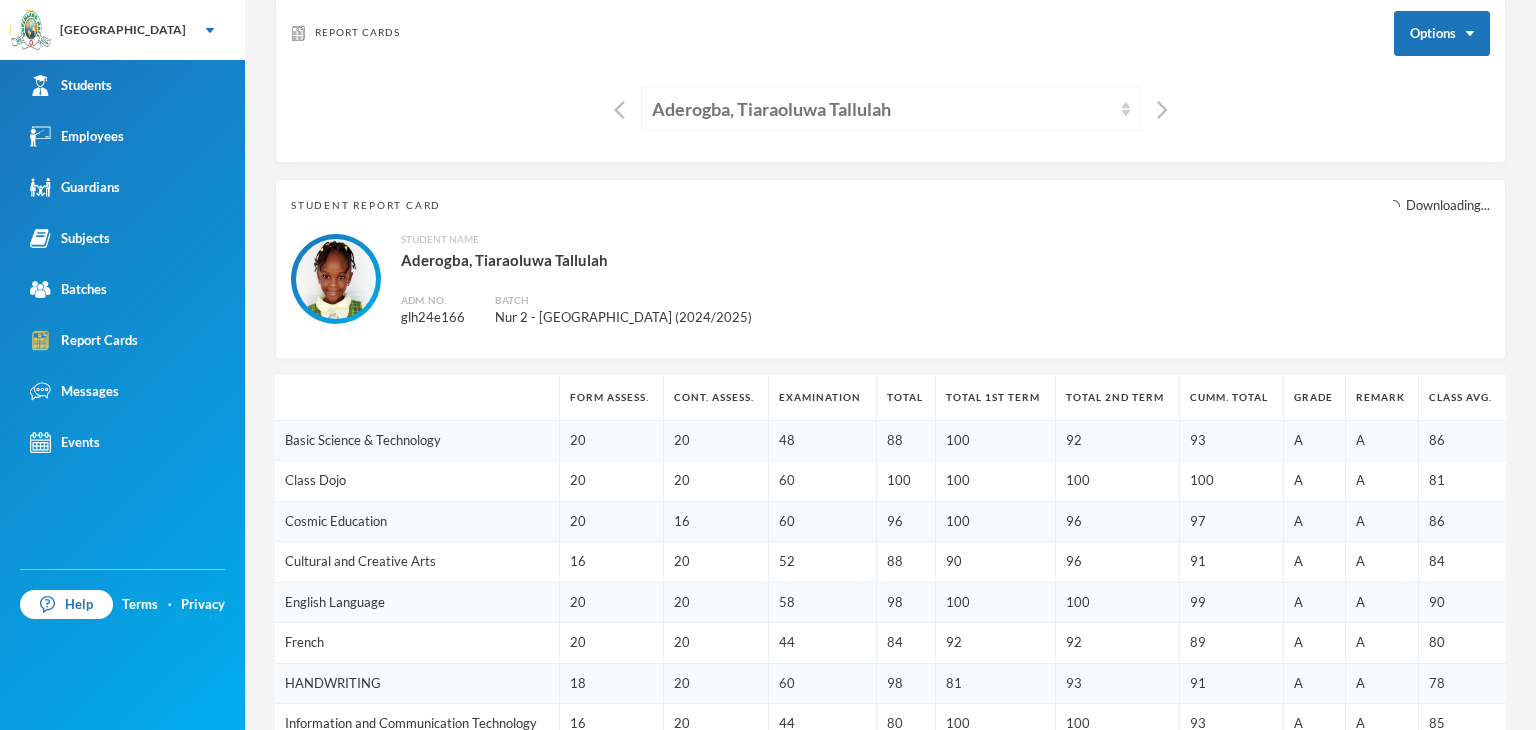 click on "Aderogba, Tiaraoluwa Tallulah" at bounding box center (882, 109) 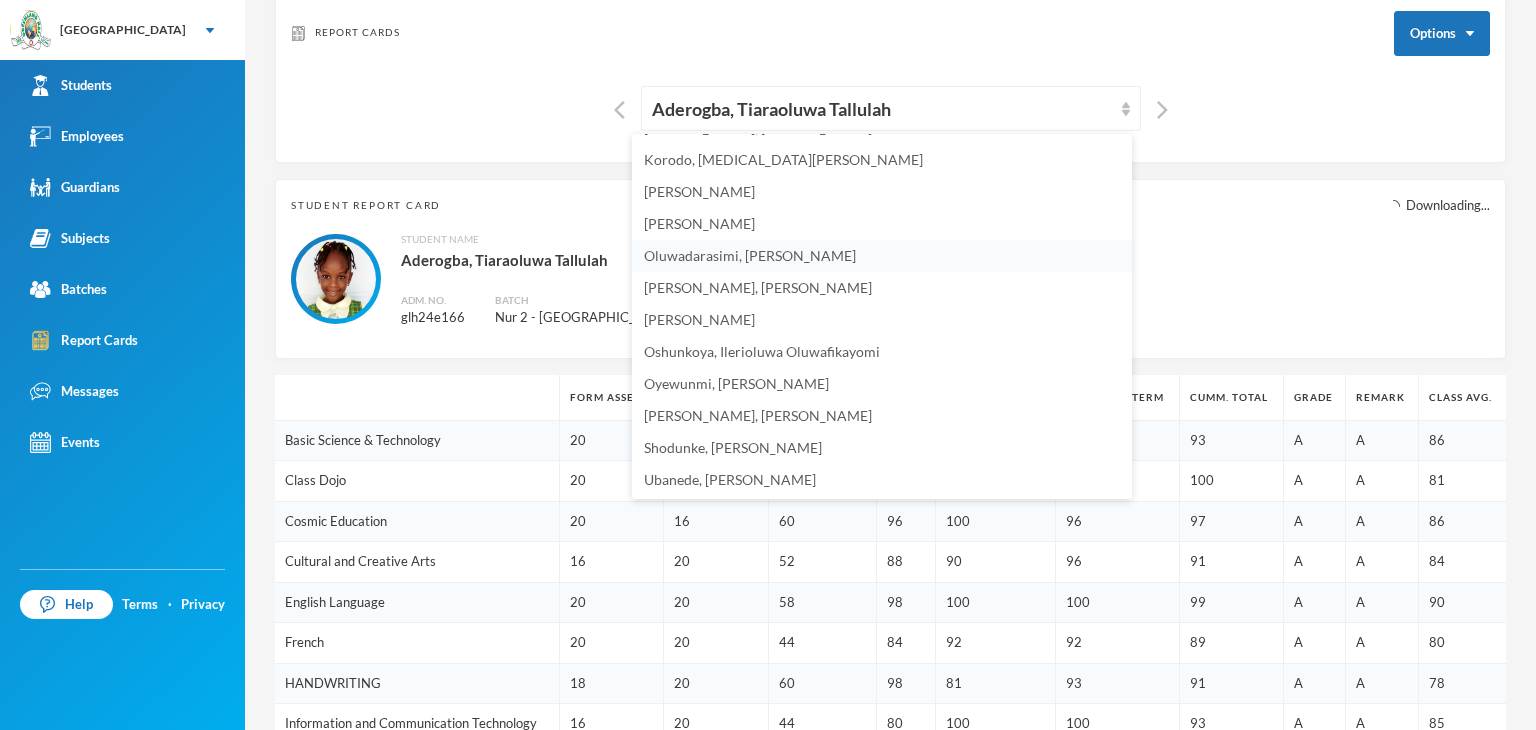 scroll, scrollTop: 411, scrollLeft: 0, axis: vertical 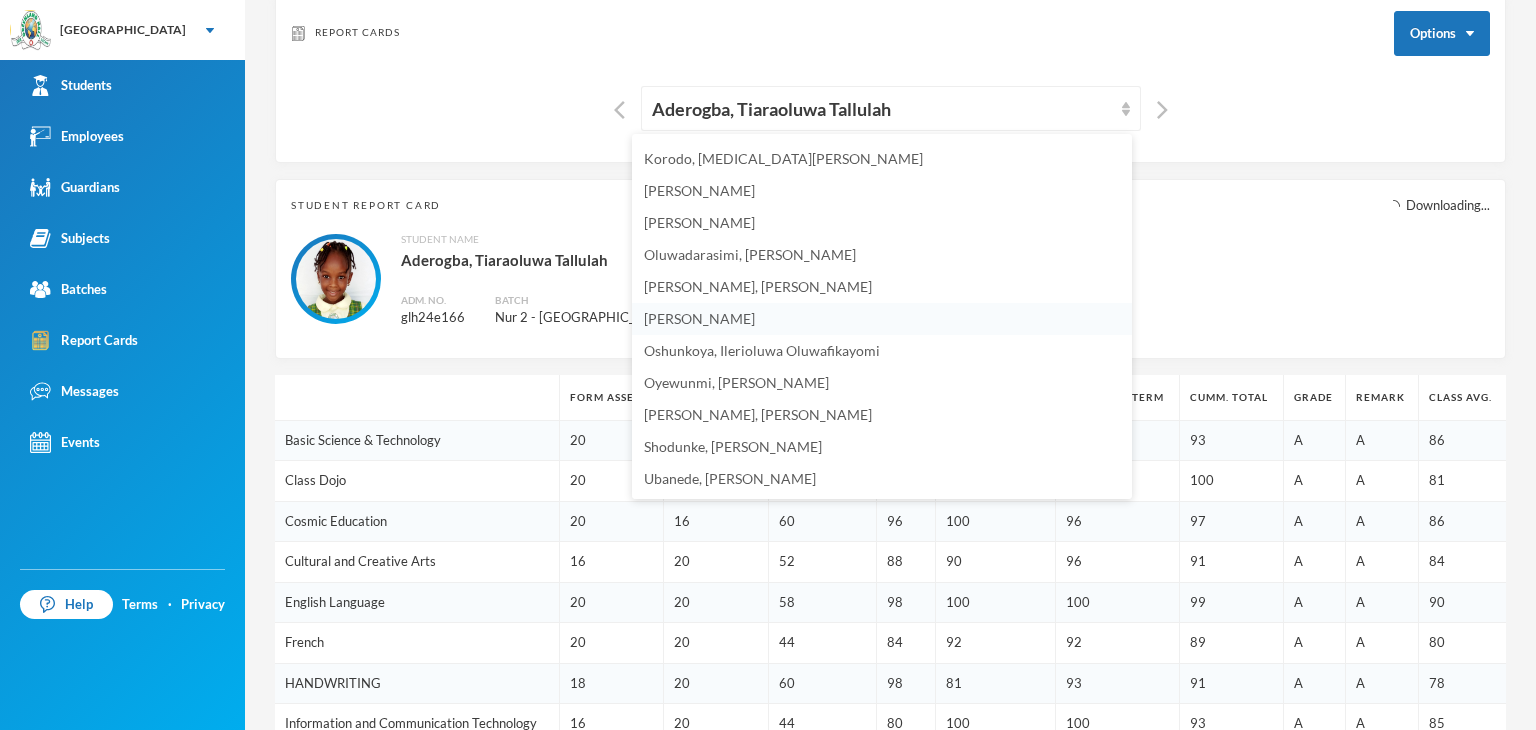 click on "Orimoloye, Alexander Ayomikun" at bounding box center [699, 318] 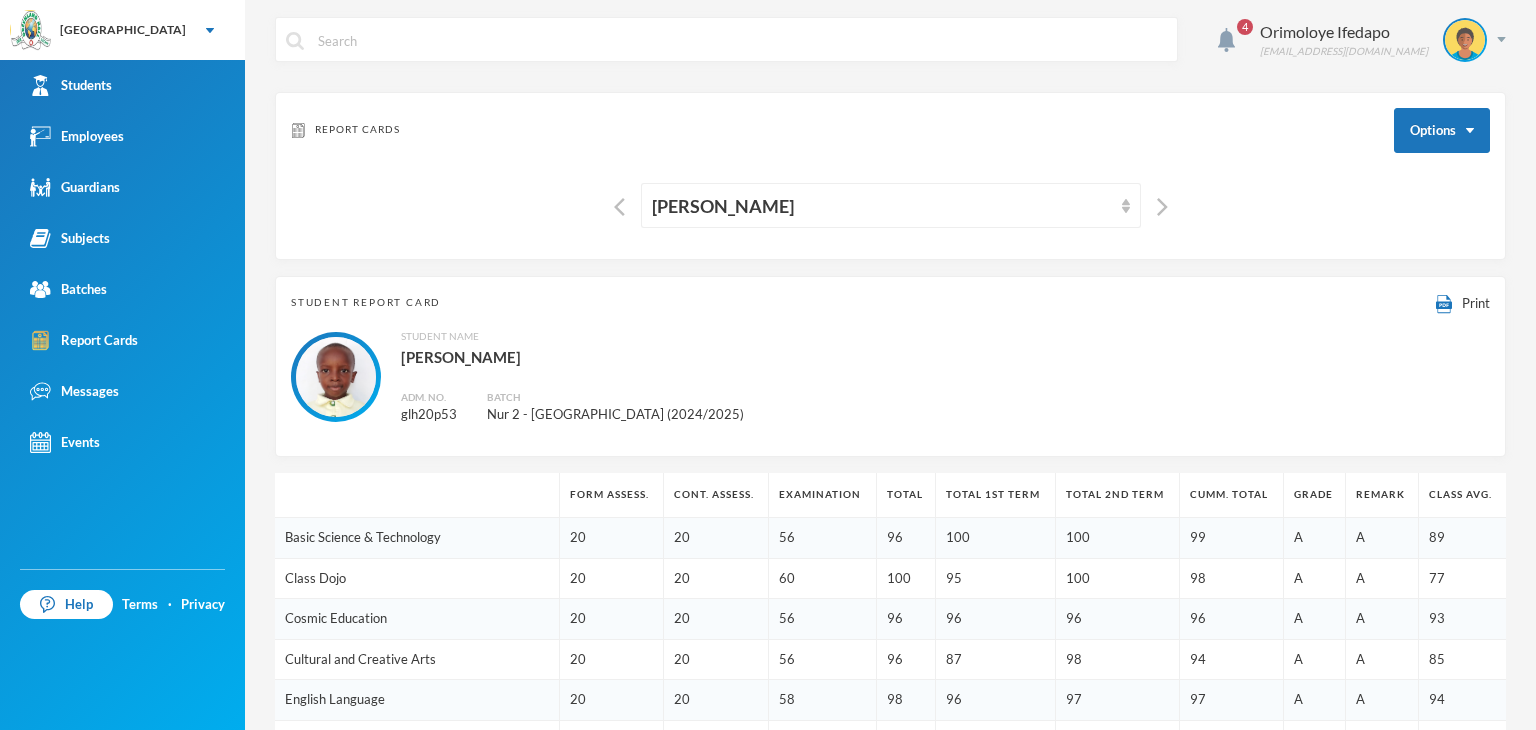 scroll, scrollTop: 0, scrollLeft: 0, axis: both 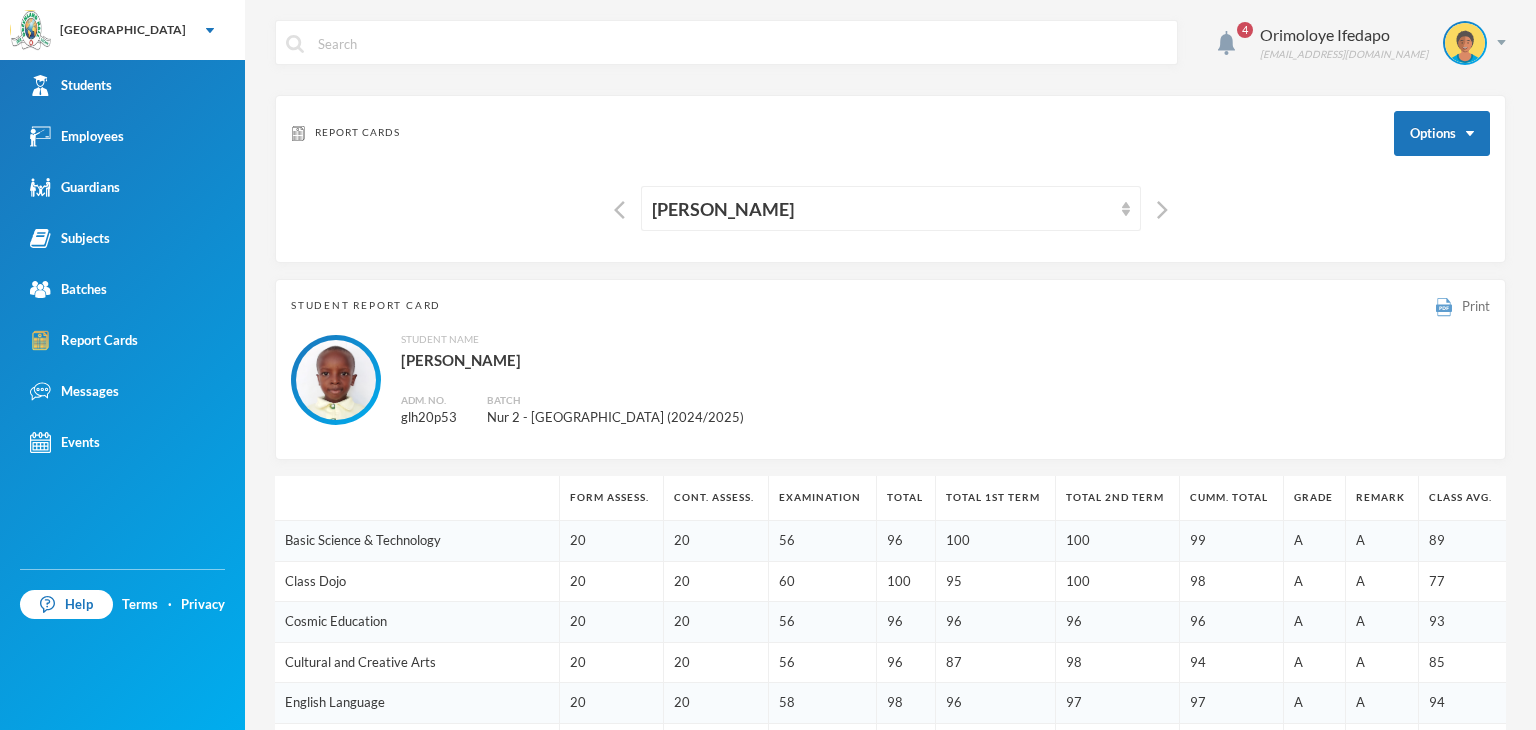 click on "Print" at bounding box center [1476, 306] 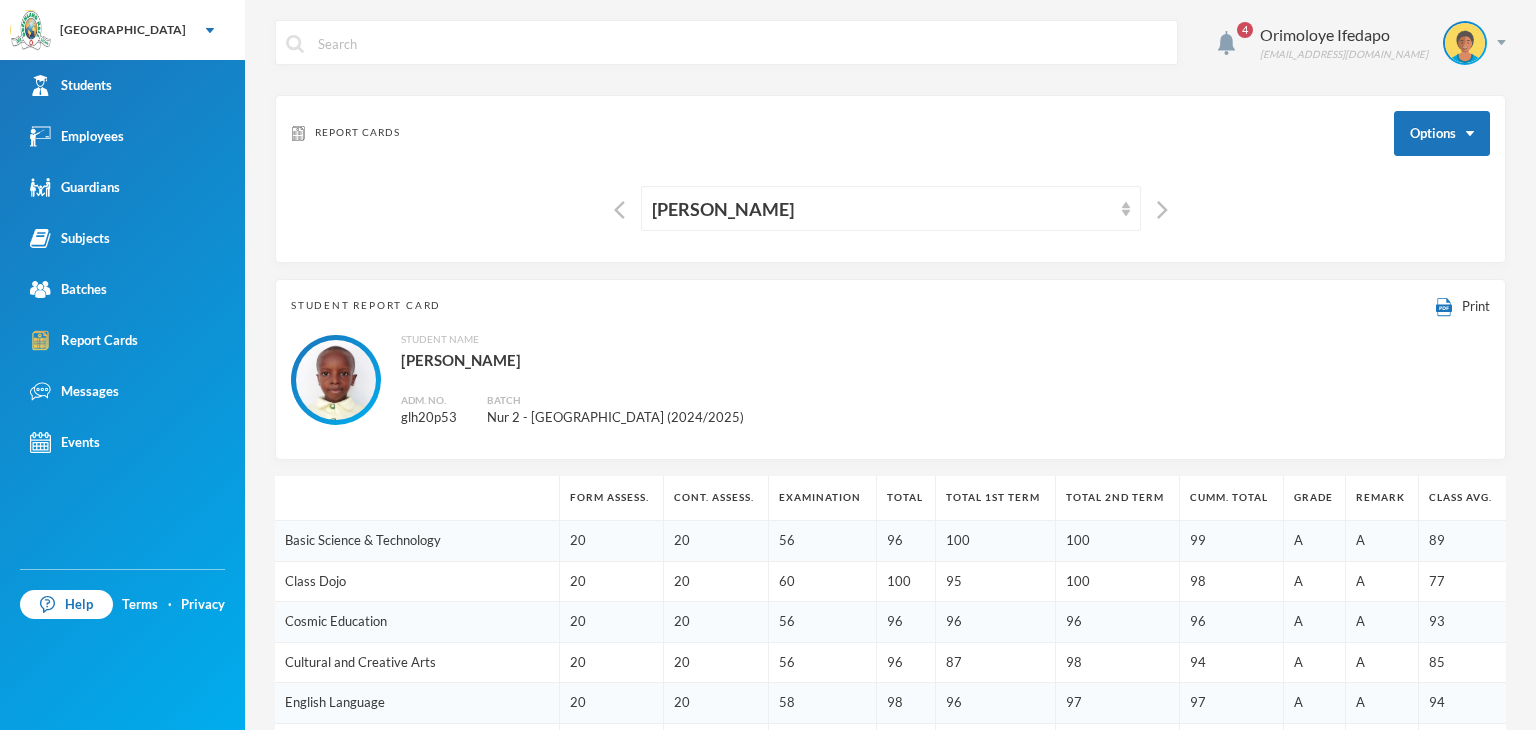 drag, startPoint x: 689, startPoint y: 214, endPoint x: 685, endPoint y: 228, distance: 14.56022 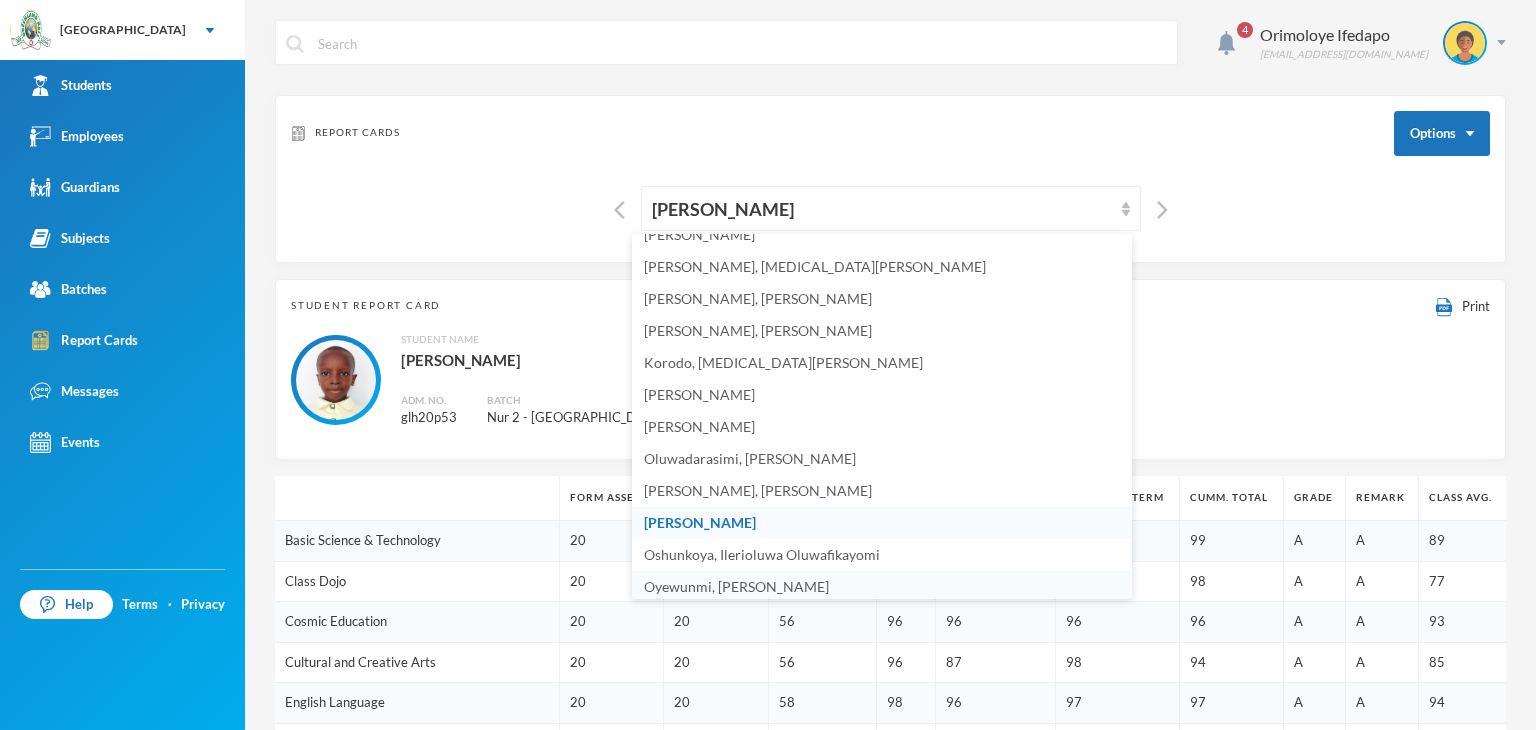 scroll, scrollTop: 411, scrollLeft: 0, axis: vertical 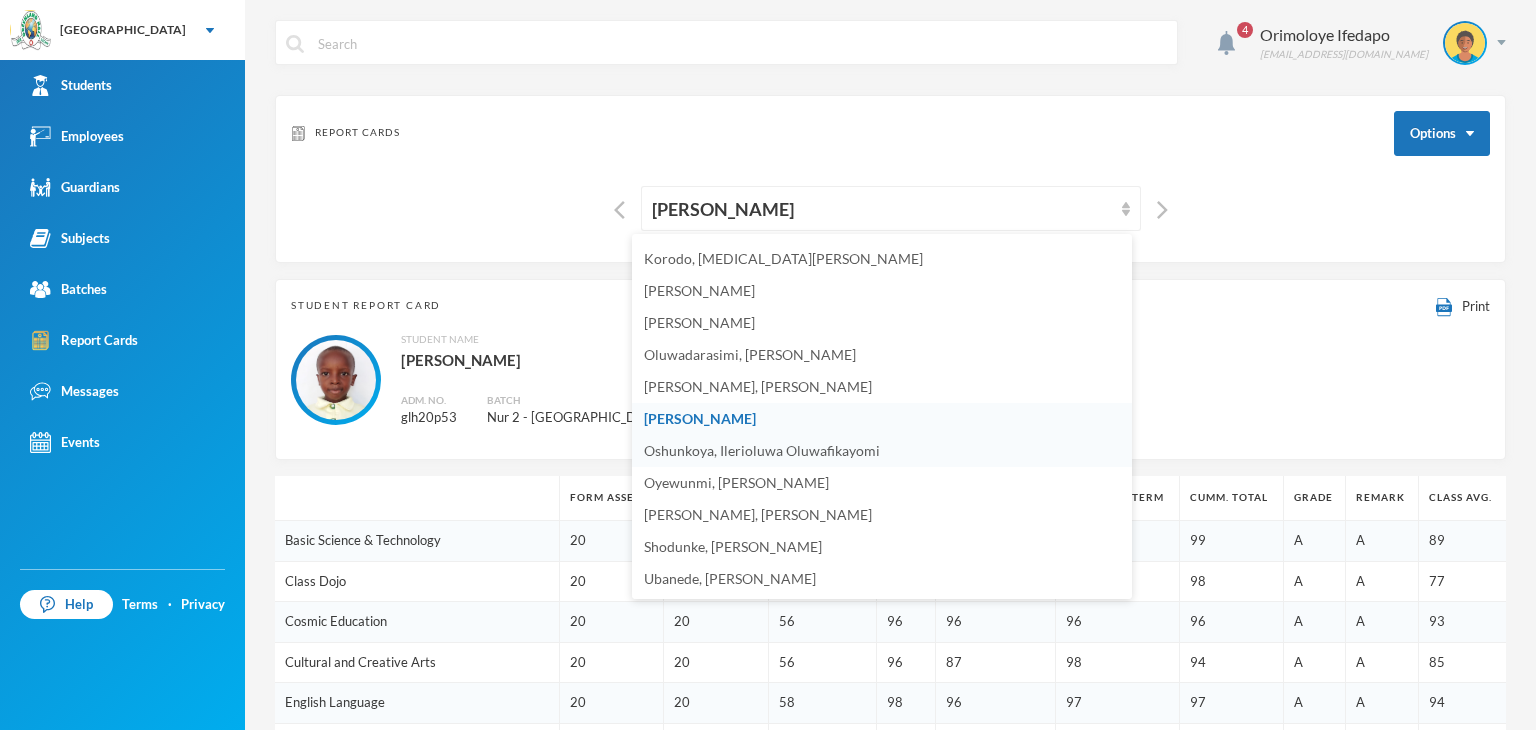 click on "Oshunkoya, Ilerioluwa Oluwafikayomi" at bounding box center [762, 450] 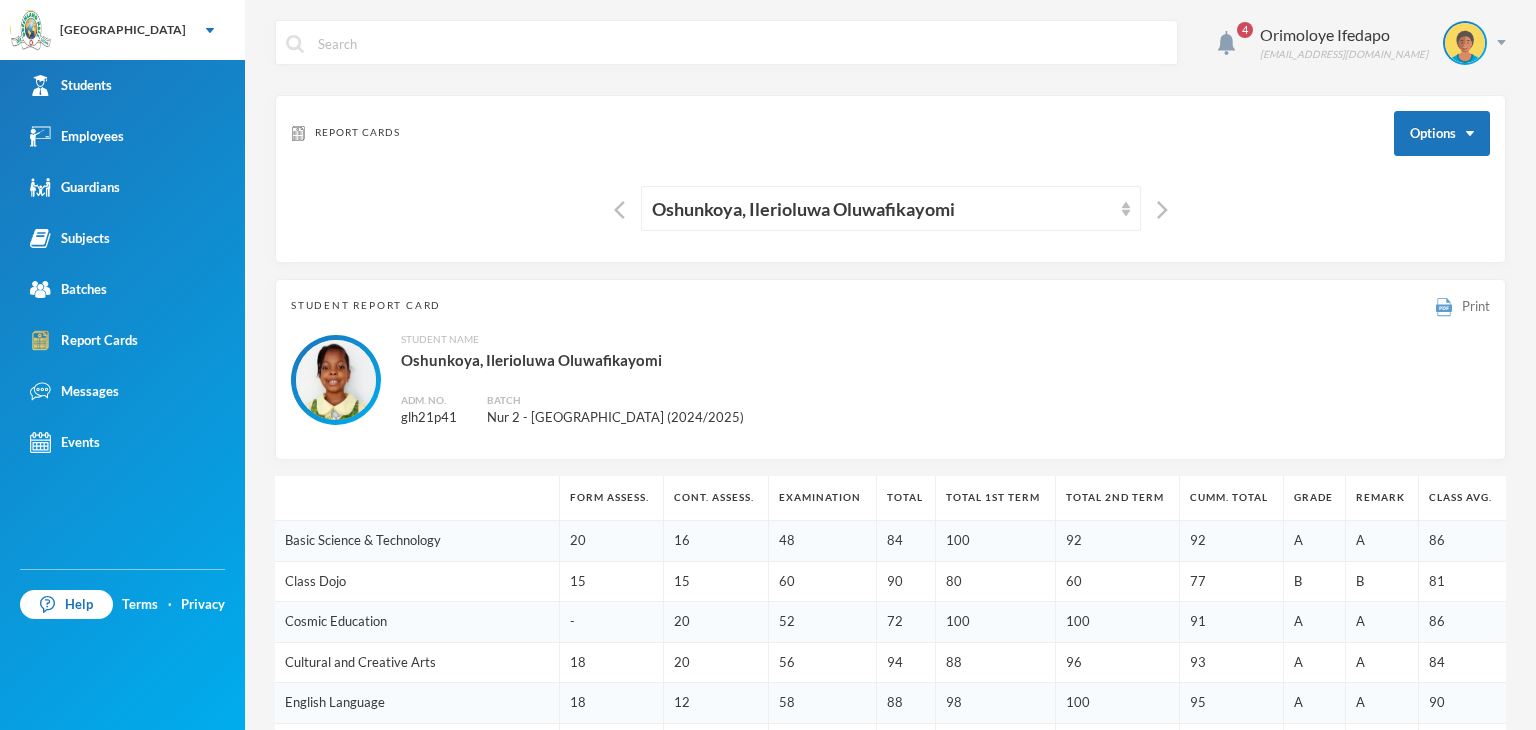 click on "Print" at bounding box center (1476, 306) 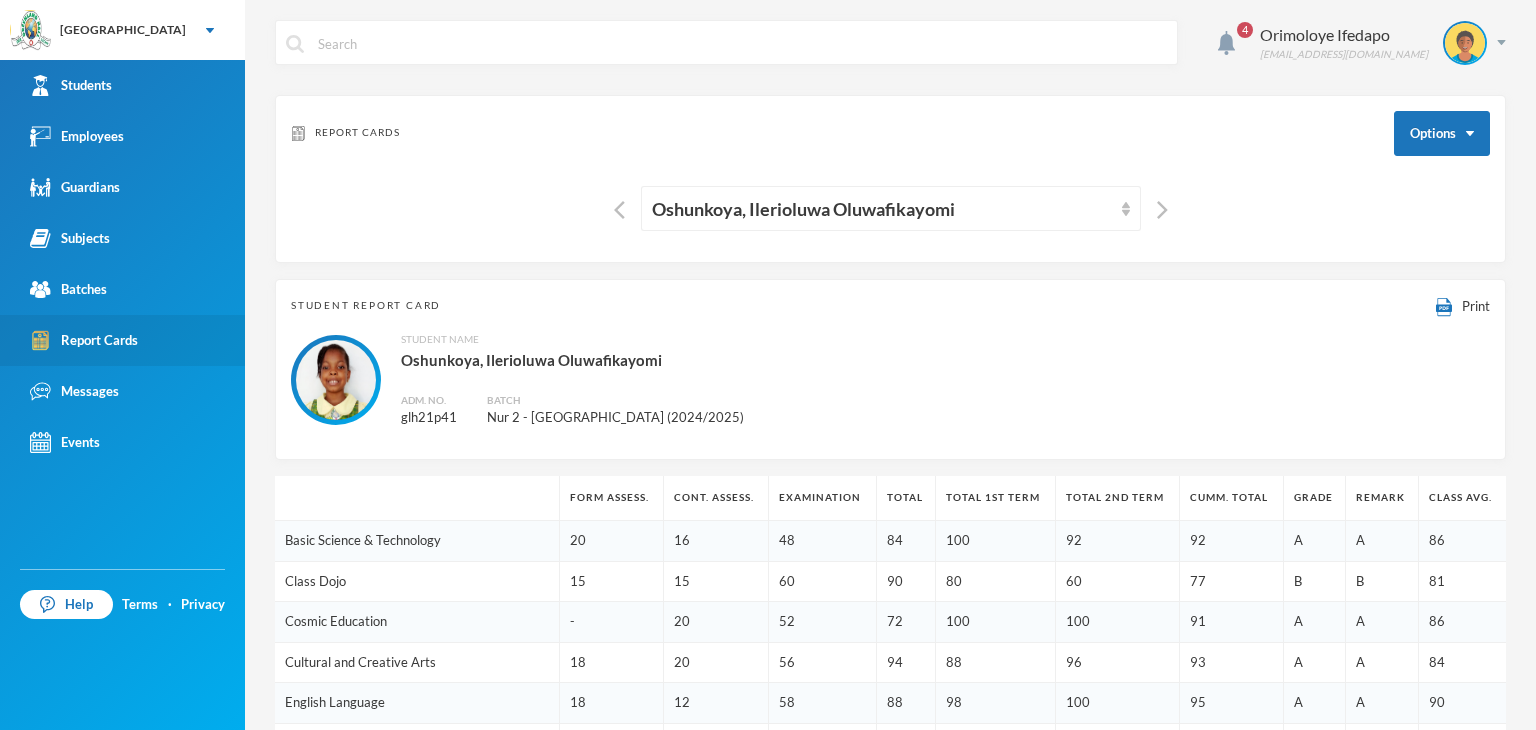 click on "Report Cards" at bounding box center (84, 340) 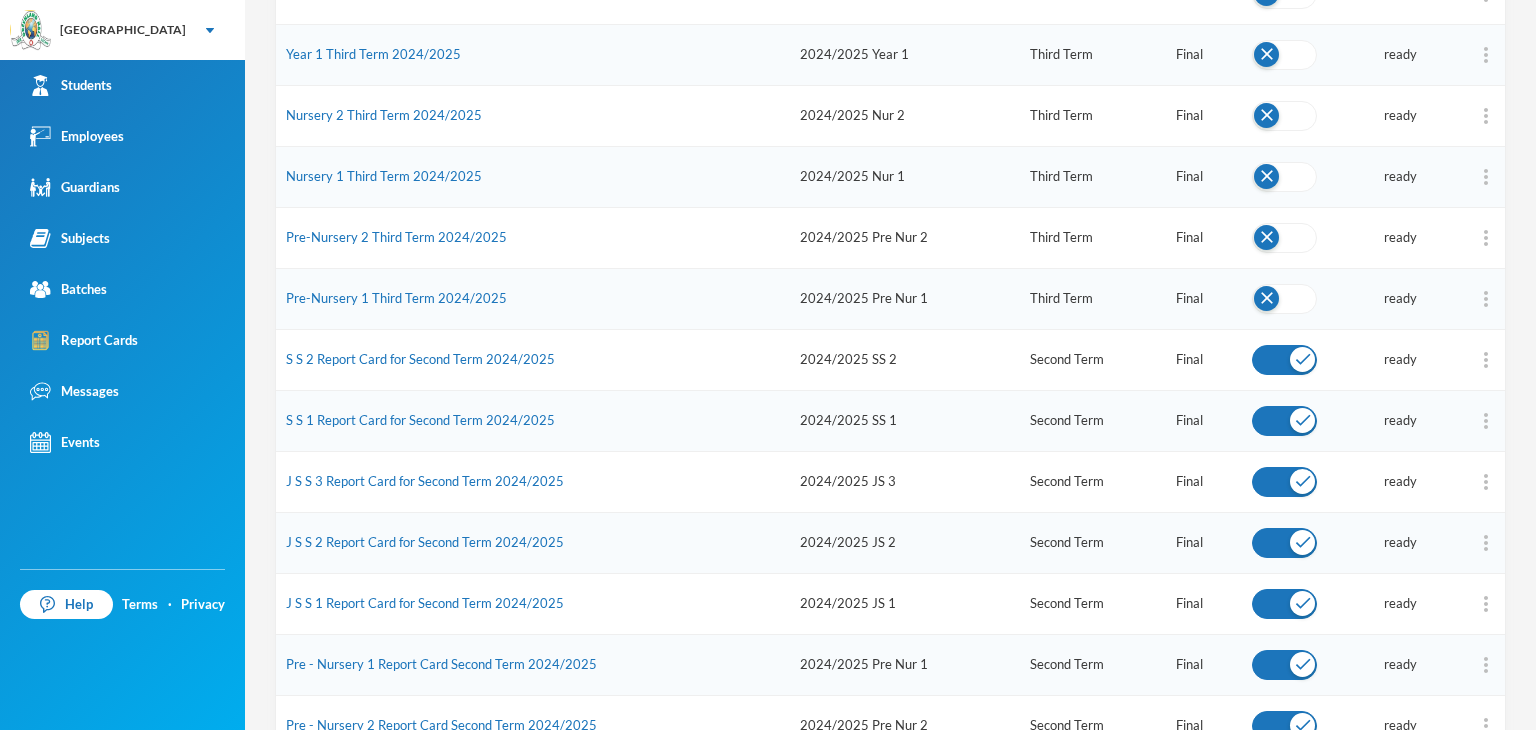 scroll, scrollTop: 944, scrollLeft: 0, axis: vertical 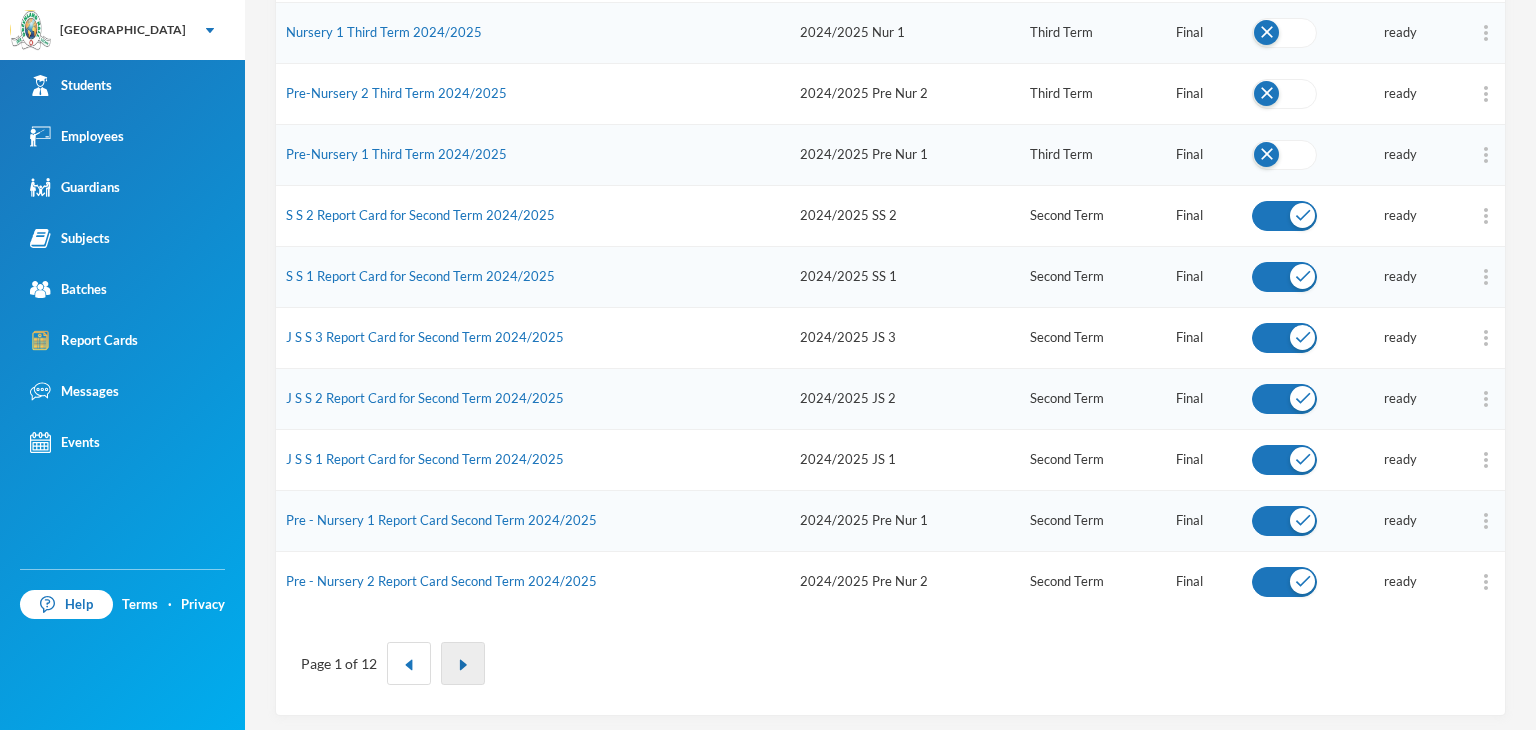 click at bounding box center [463, 663] 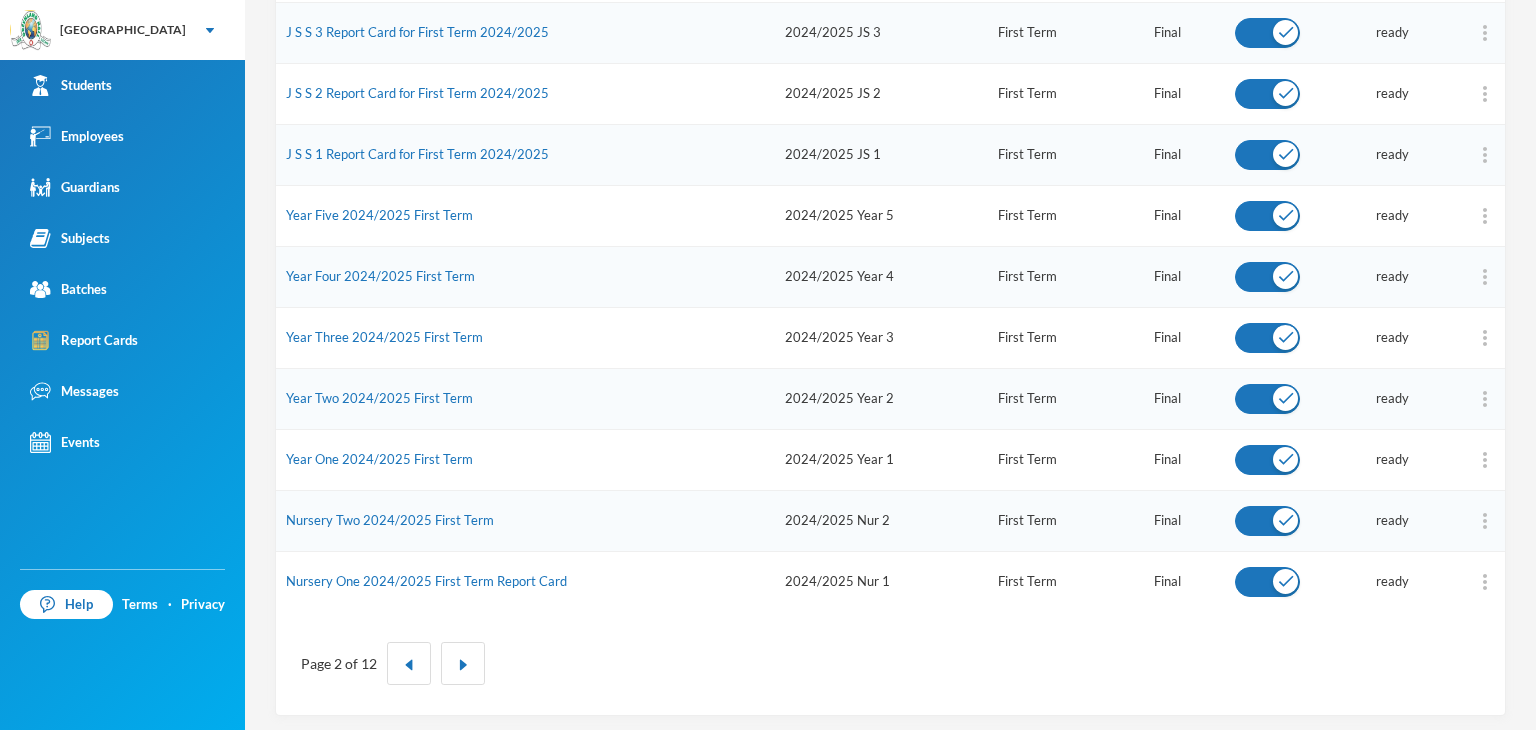 scroll, scrollTop: 744, scrollLeft: 0, axis: vertical 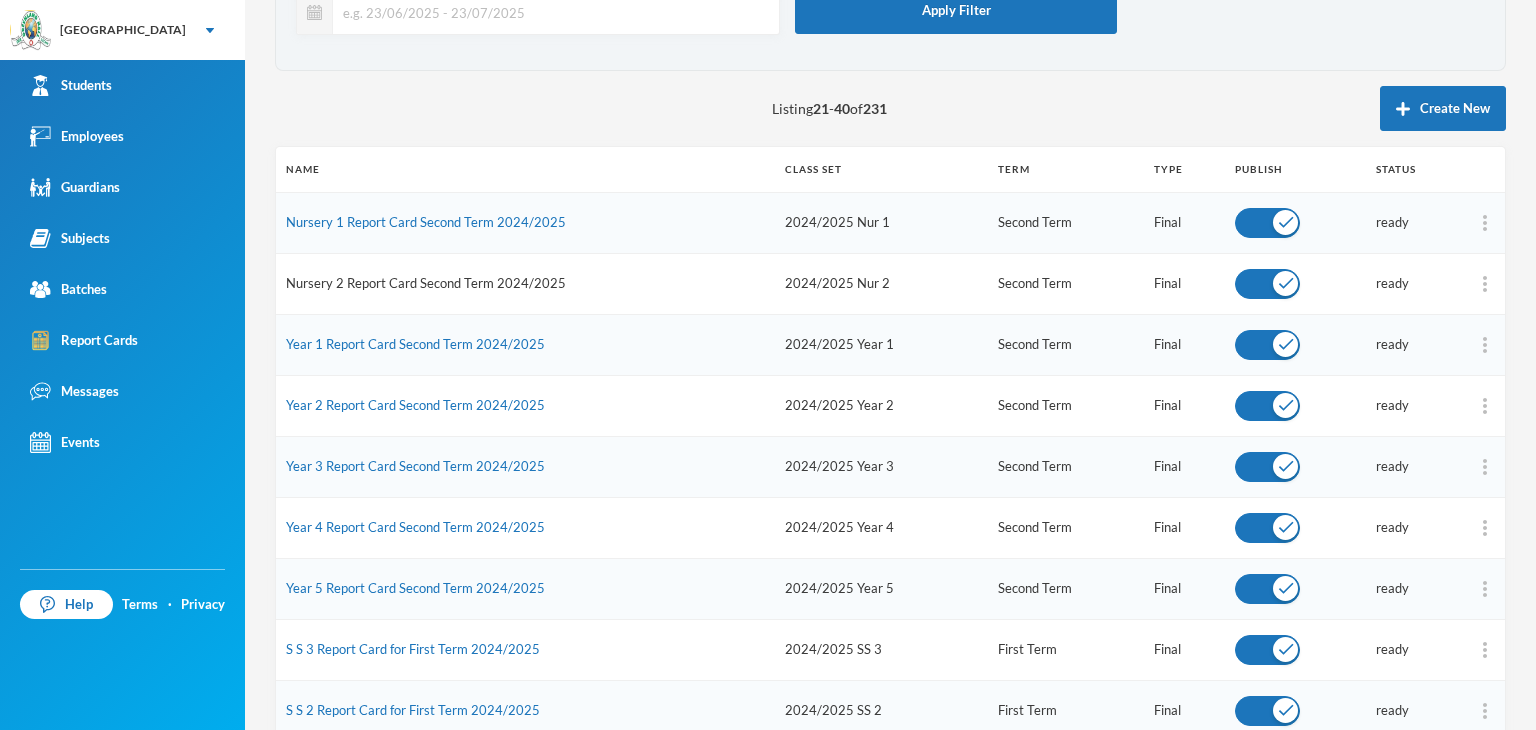 click on "Nursery 2 Report Card  Second Term 2024/2025" at bounding box center [426, 283] 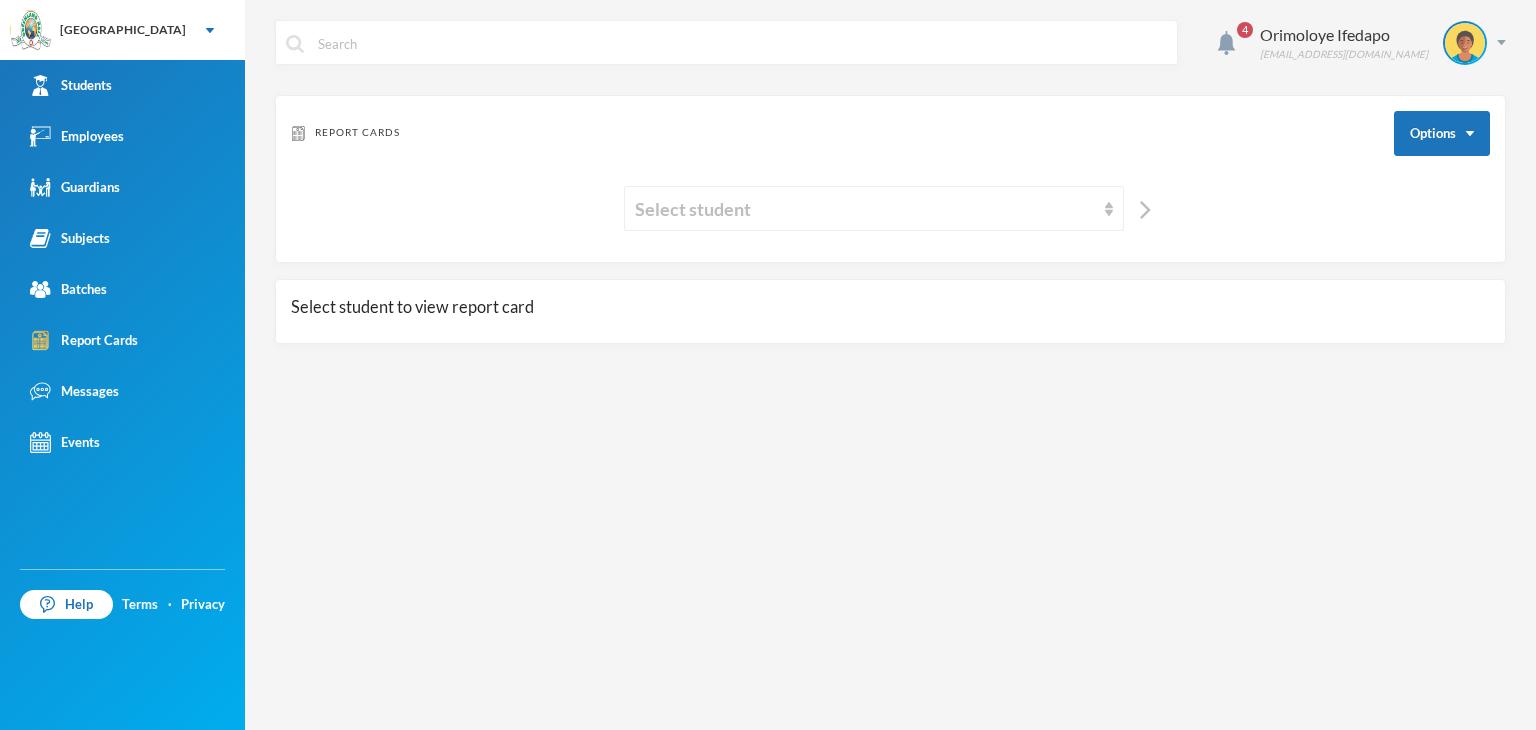 scroll, scrollTop: 0, scrollLeft: 0, axis: both 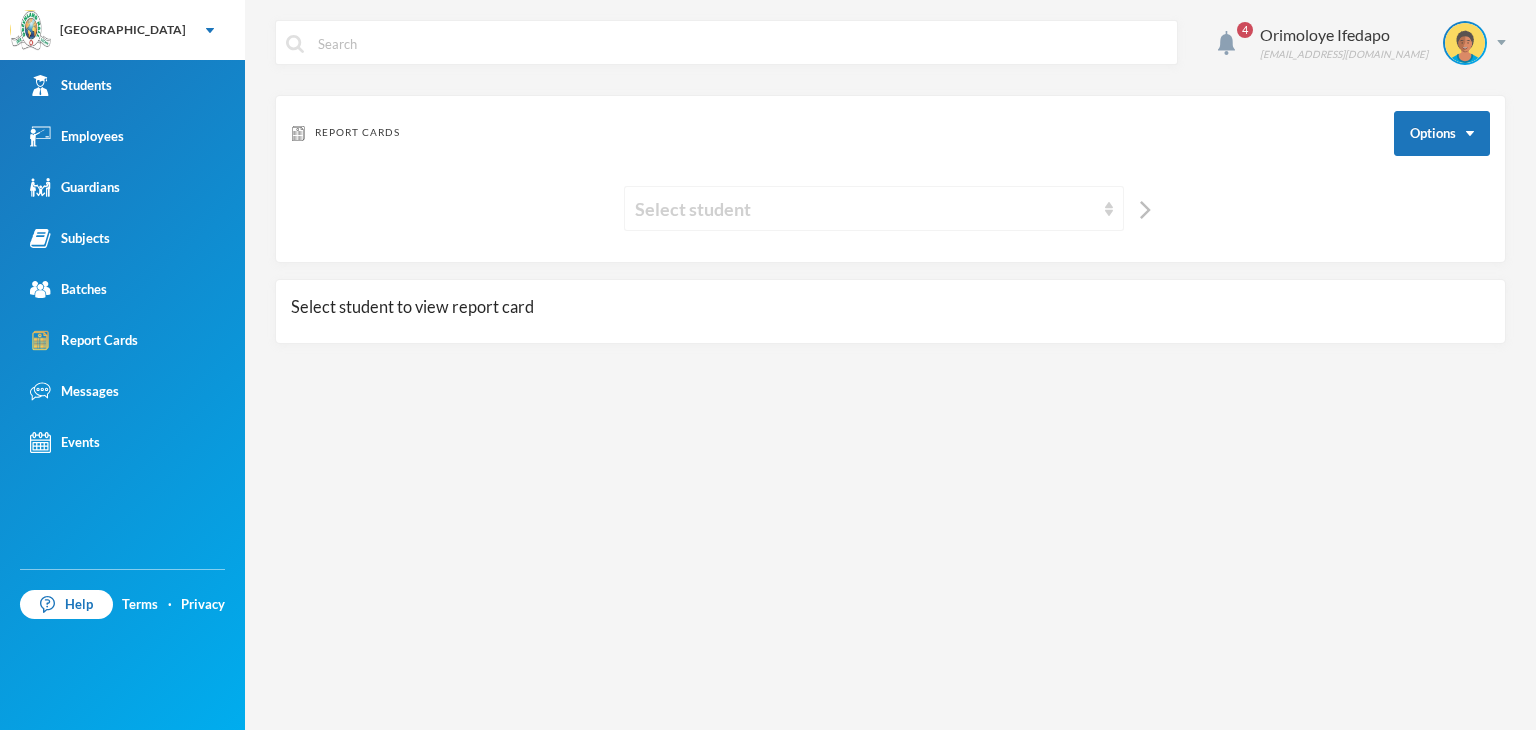 click on "Select student" at bounding box center (865, 209) 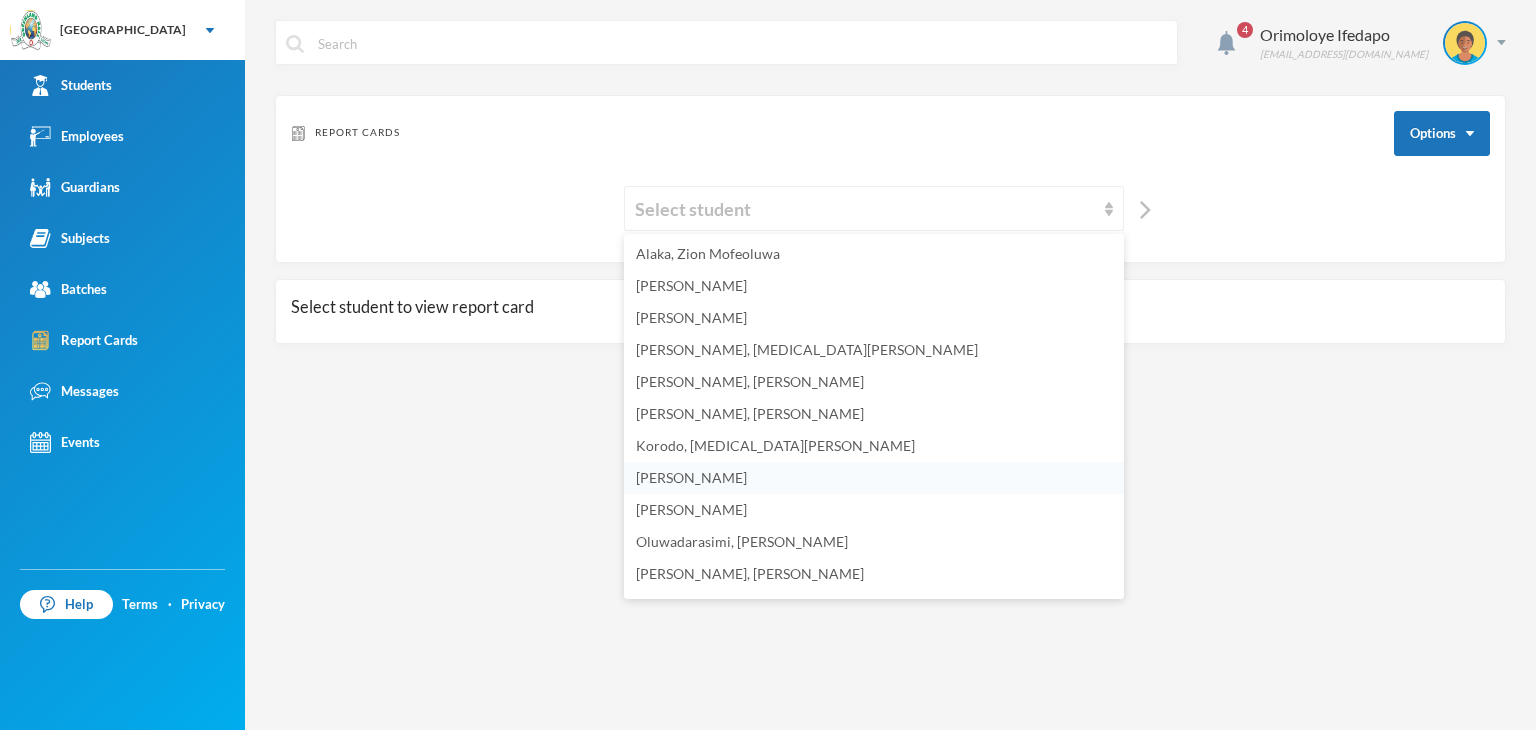 scroll, scrollTop: 92, scrollLeft: 0, axis: vertical 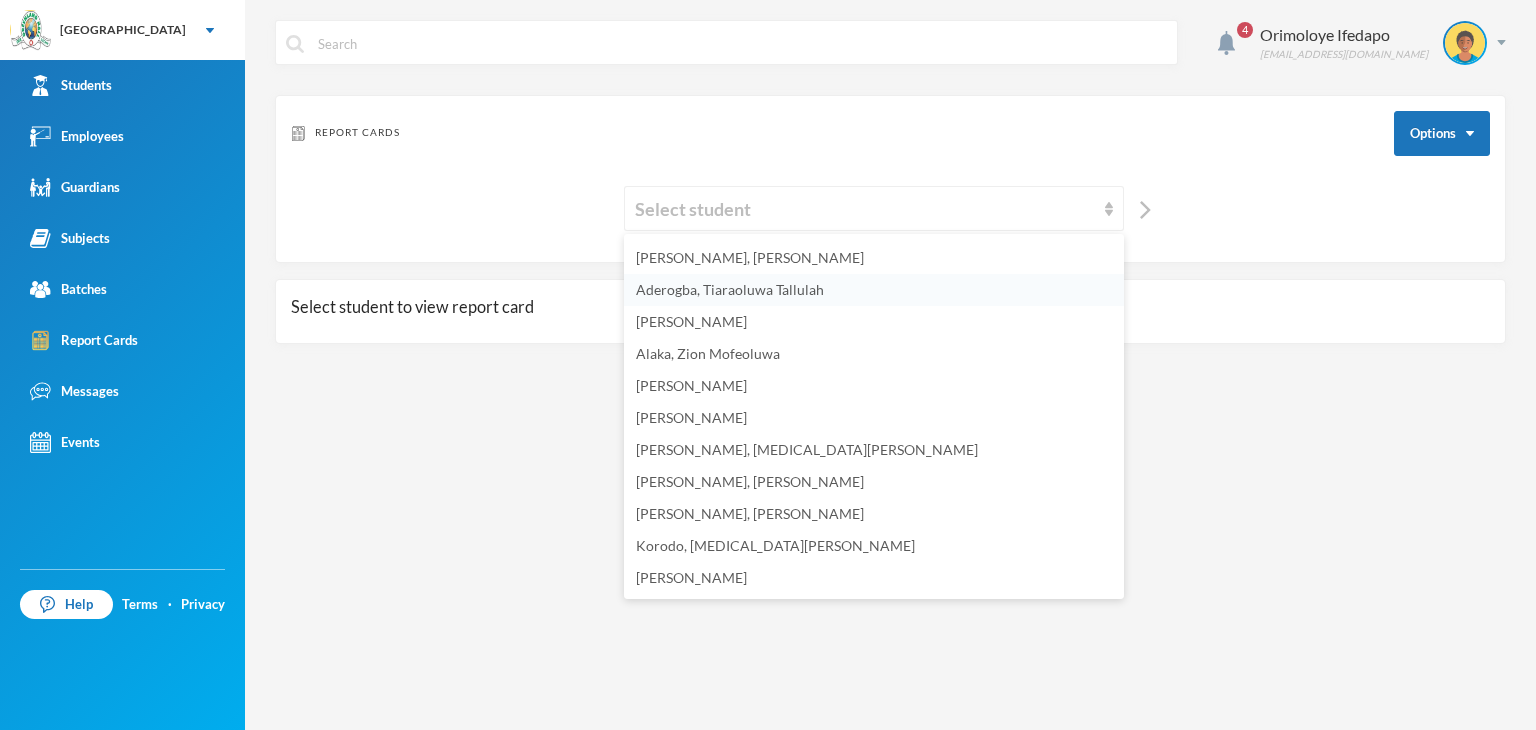 click on "Aderogba, Tiaraoluwa Tallulah" at bounding box center (730, 289) 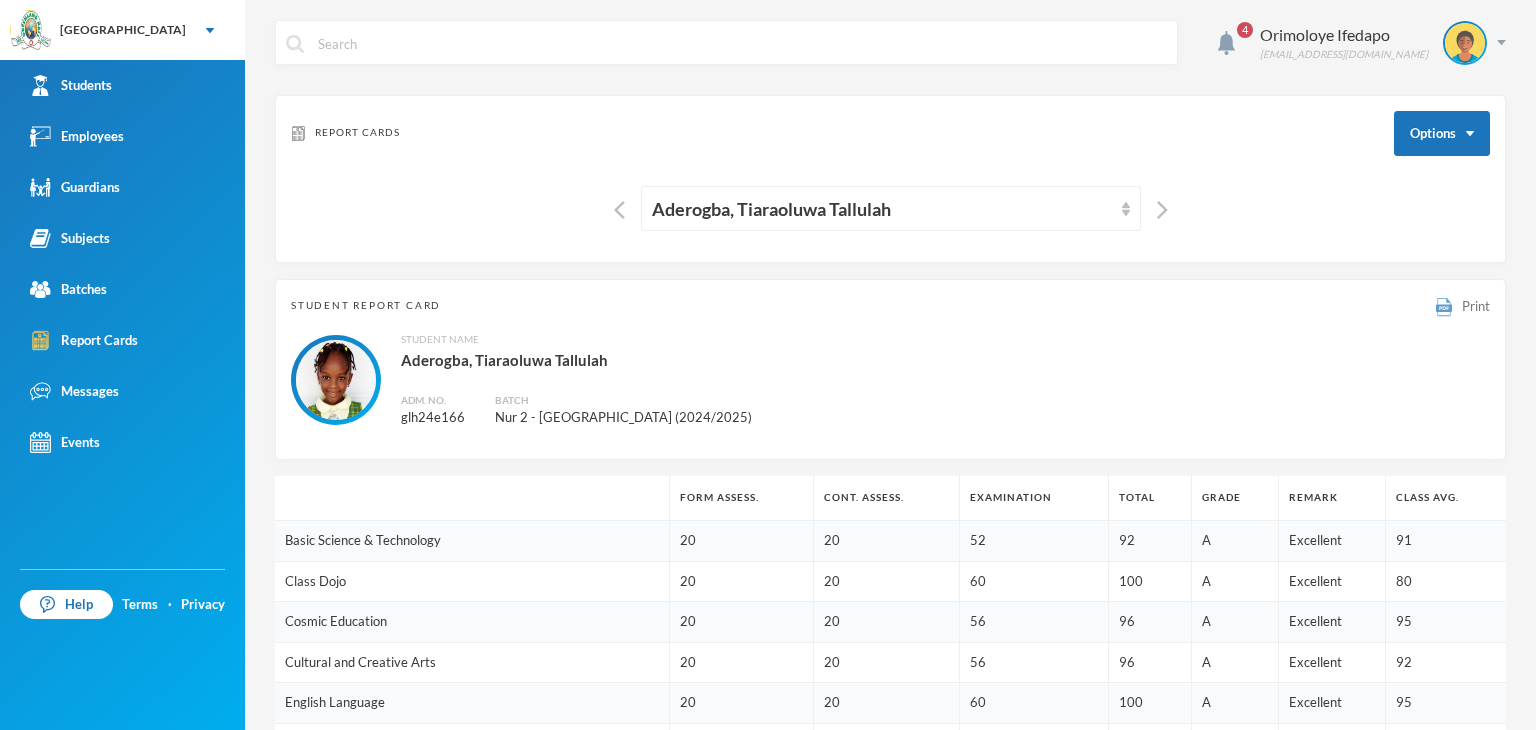 click on "Print" at bounding box center [1463, 306] 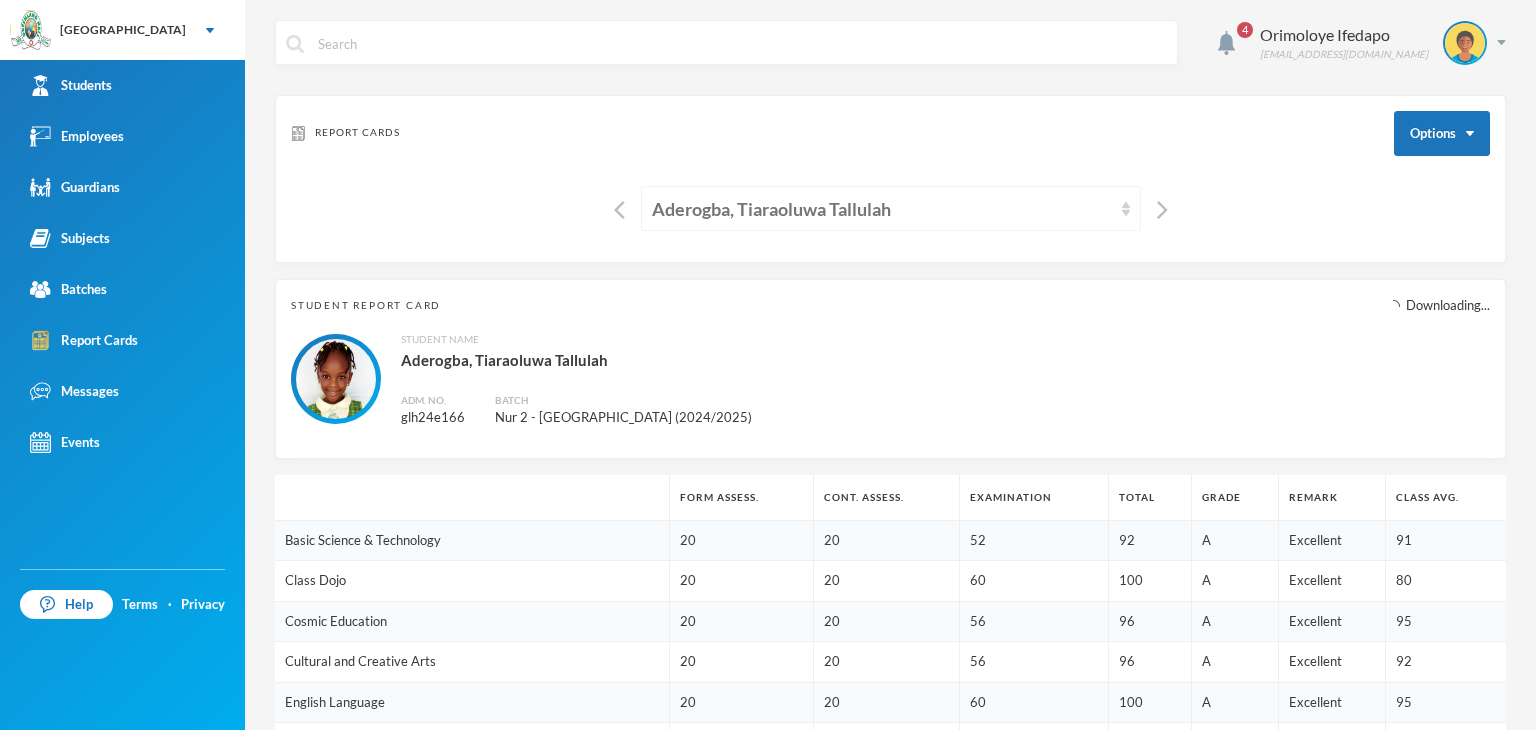 click on "Aderogba, Tiaraoluwa Tallulah" at bounding box center (882, 209) 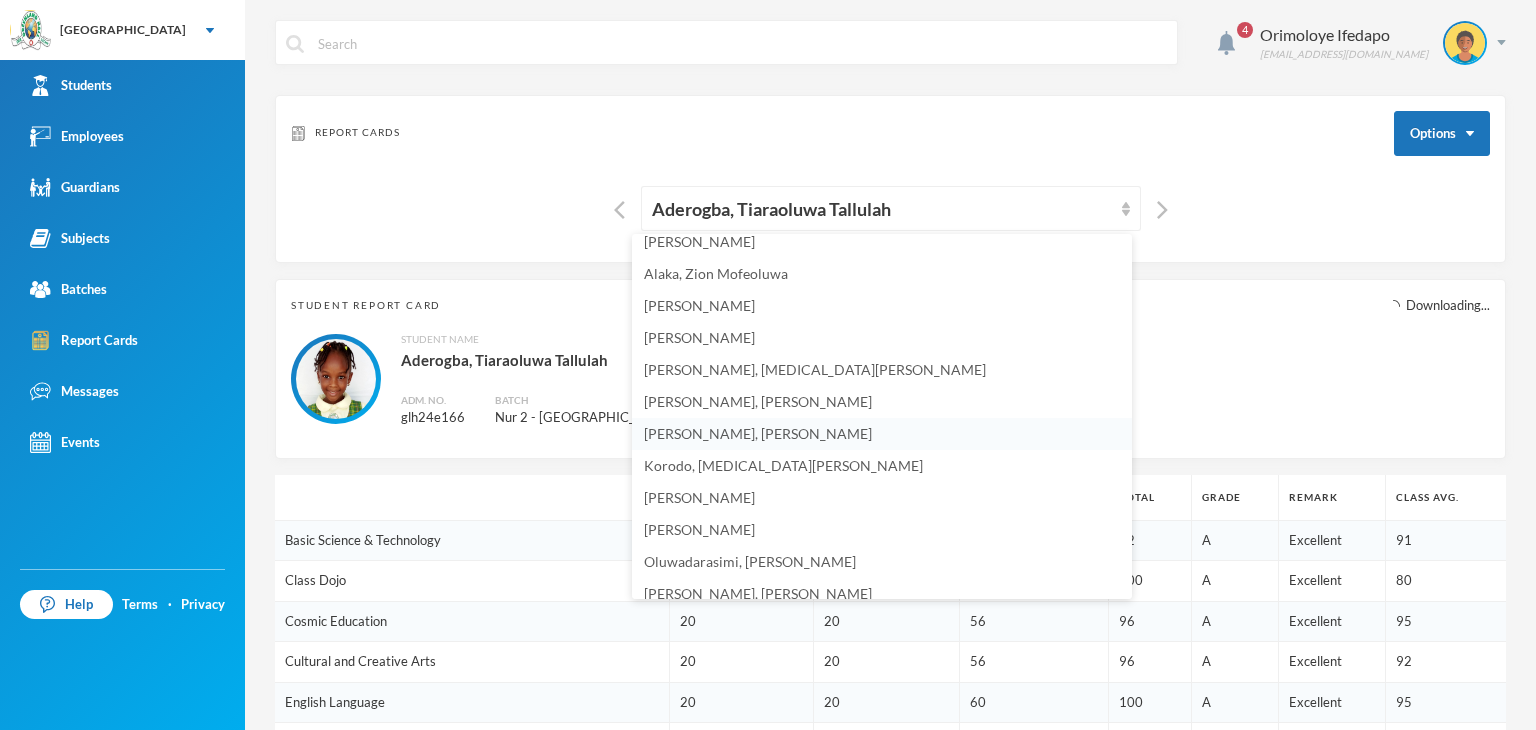 scroll, scrollTop: 292, scrollLeft: 0, axis: vertical 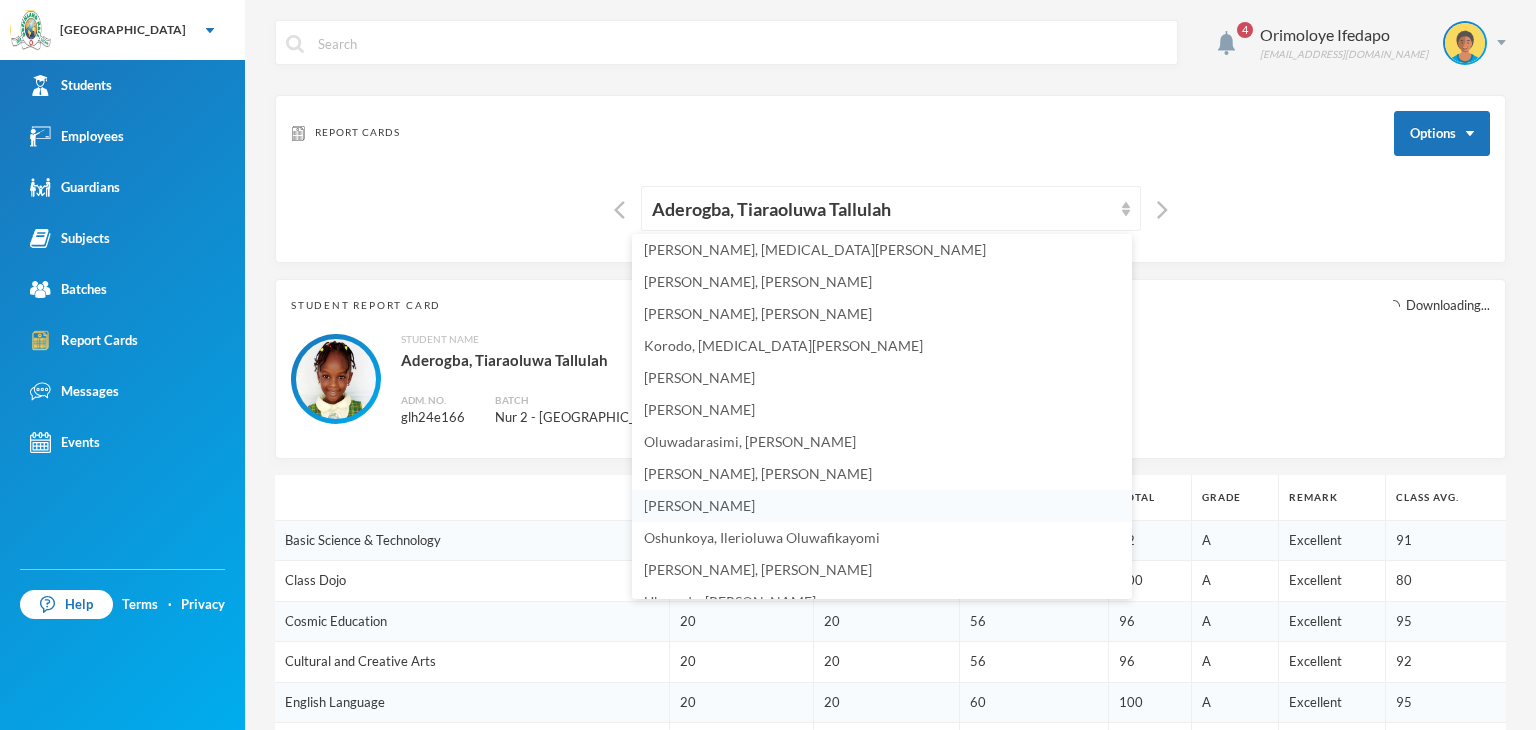 click on "Orimoloye, Alexander Ayomikun" at bounding box center (699, 505) 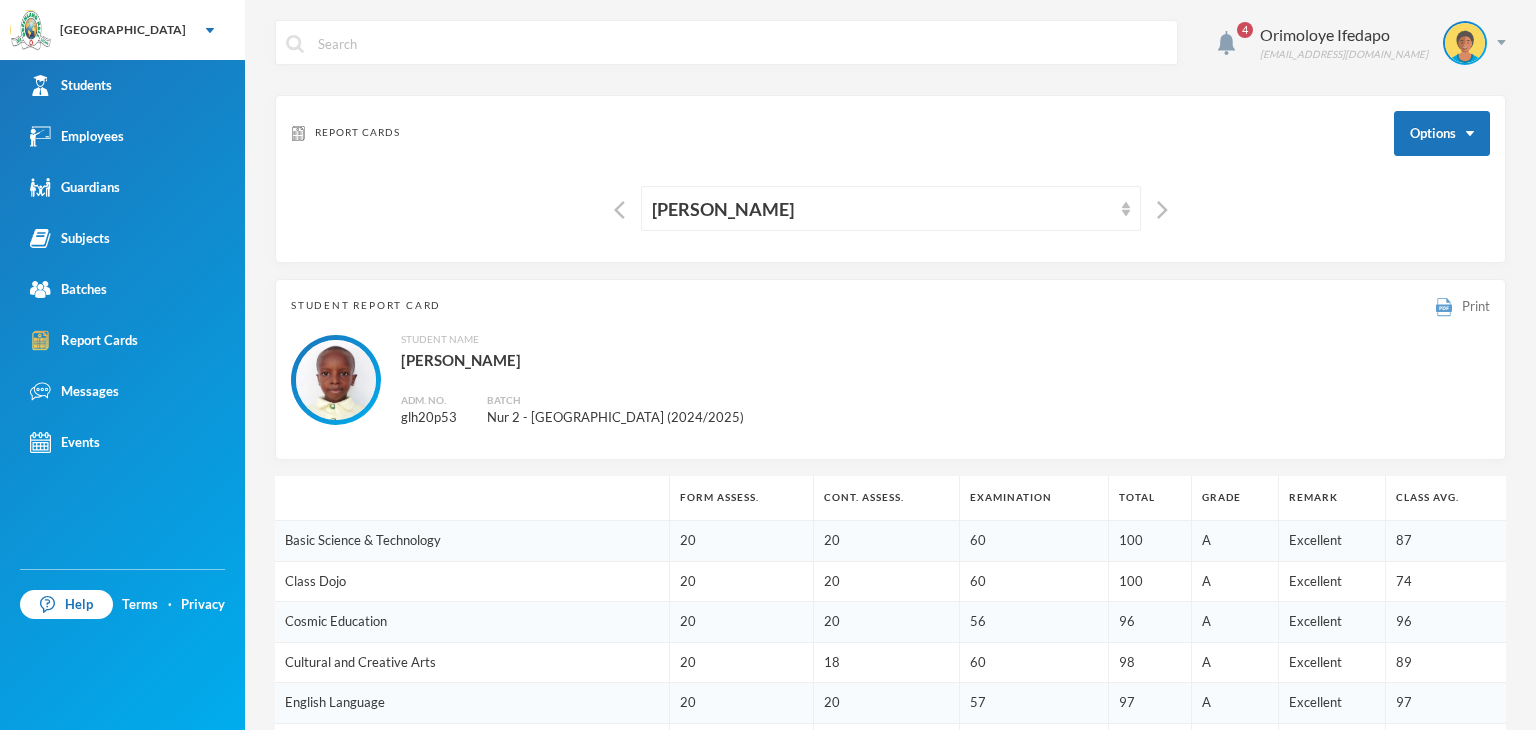 click at bounding box center [1444, 307] 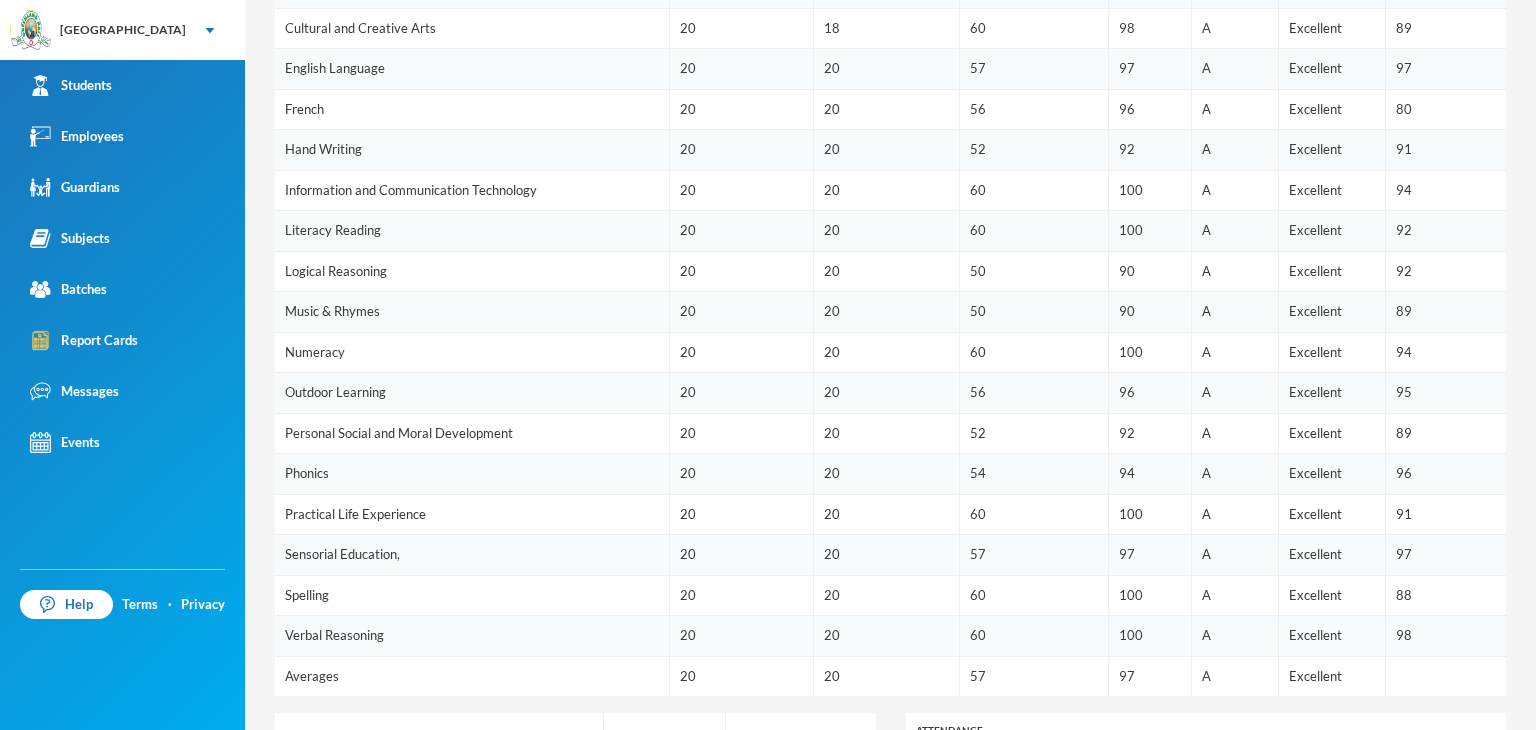 scroll, scrollTop: 600, scrollLeft: 0, axis: vertical 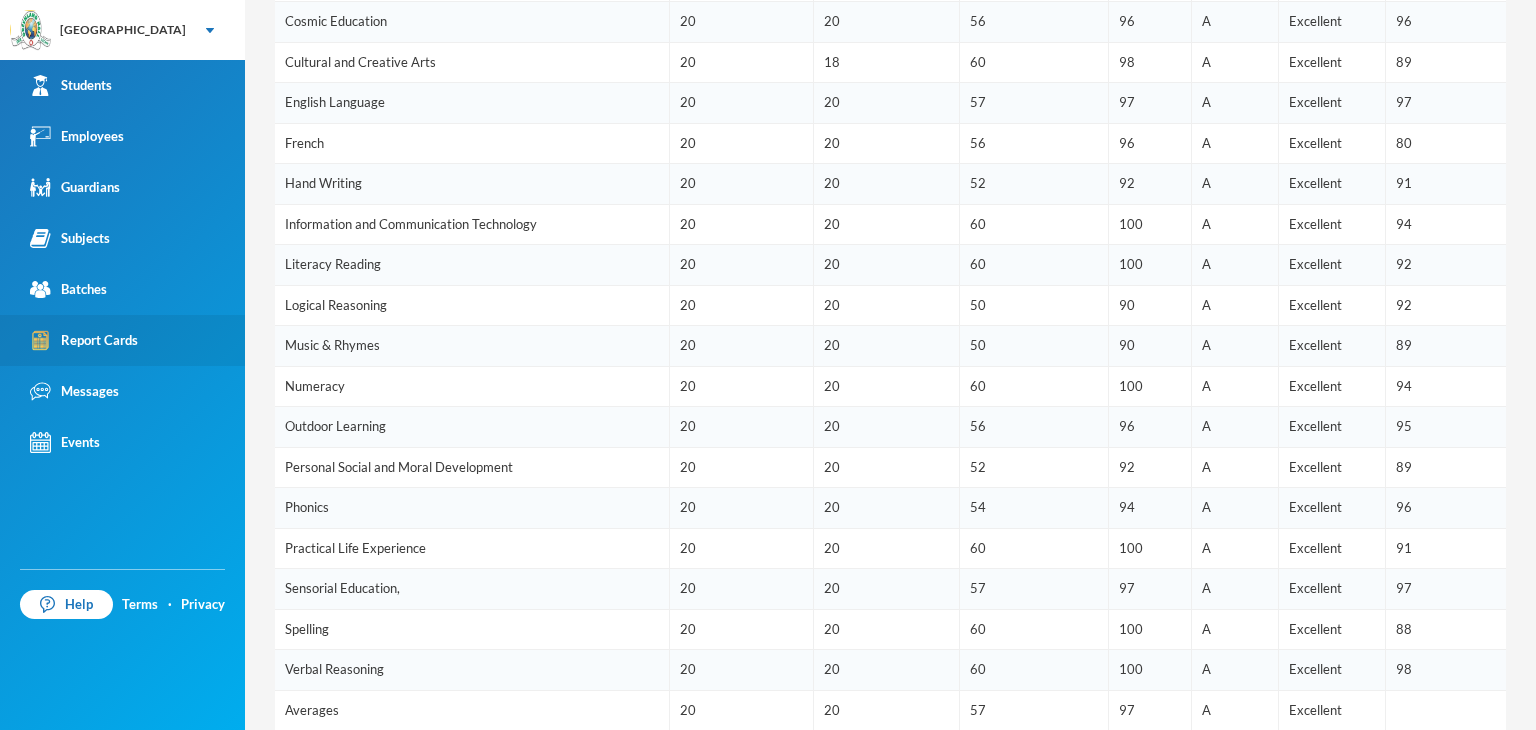 click on "Report Cards" at bounding box center [84, 340] 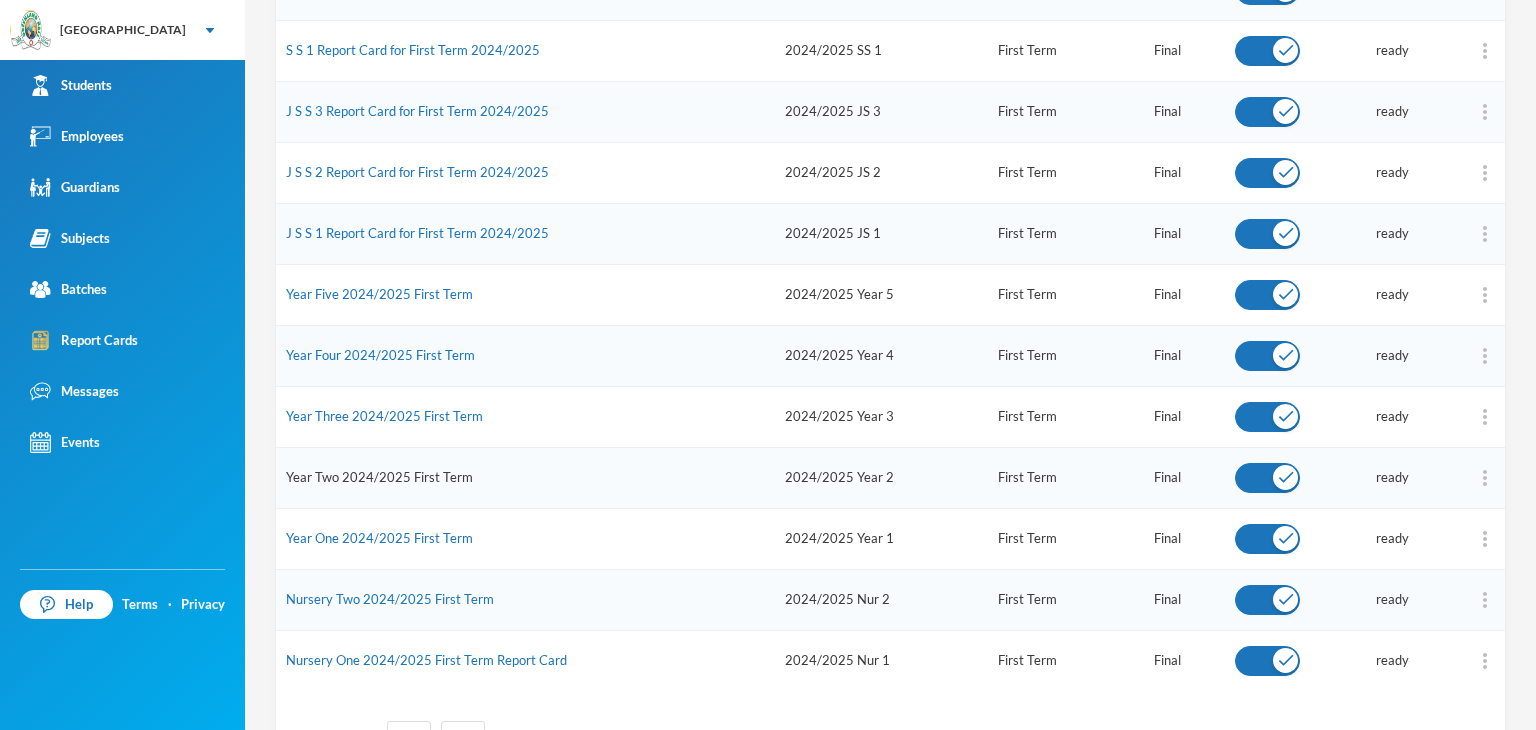 scroll, scrollTop: 944, scrollLeft: 0, axis: vertical 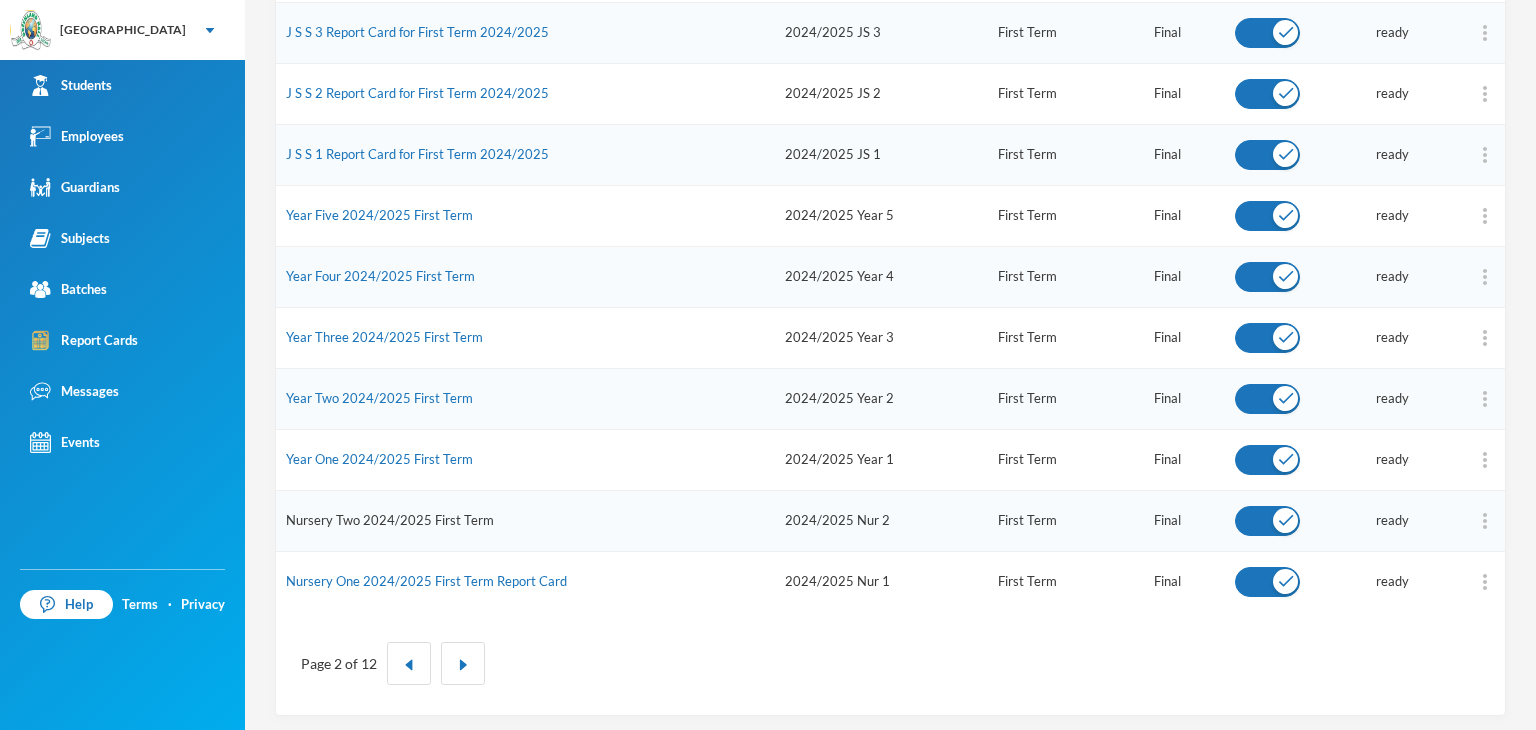 click on "Nursery Two 2024/2025 First Term" at bounding box center (390, 520) 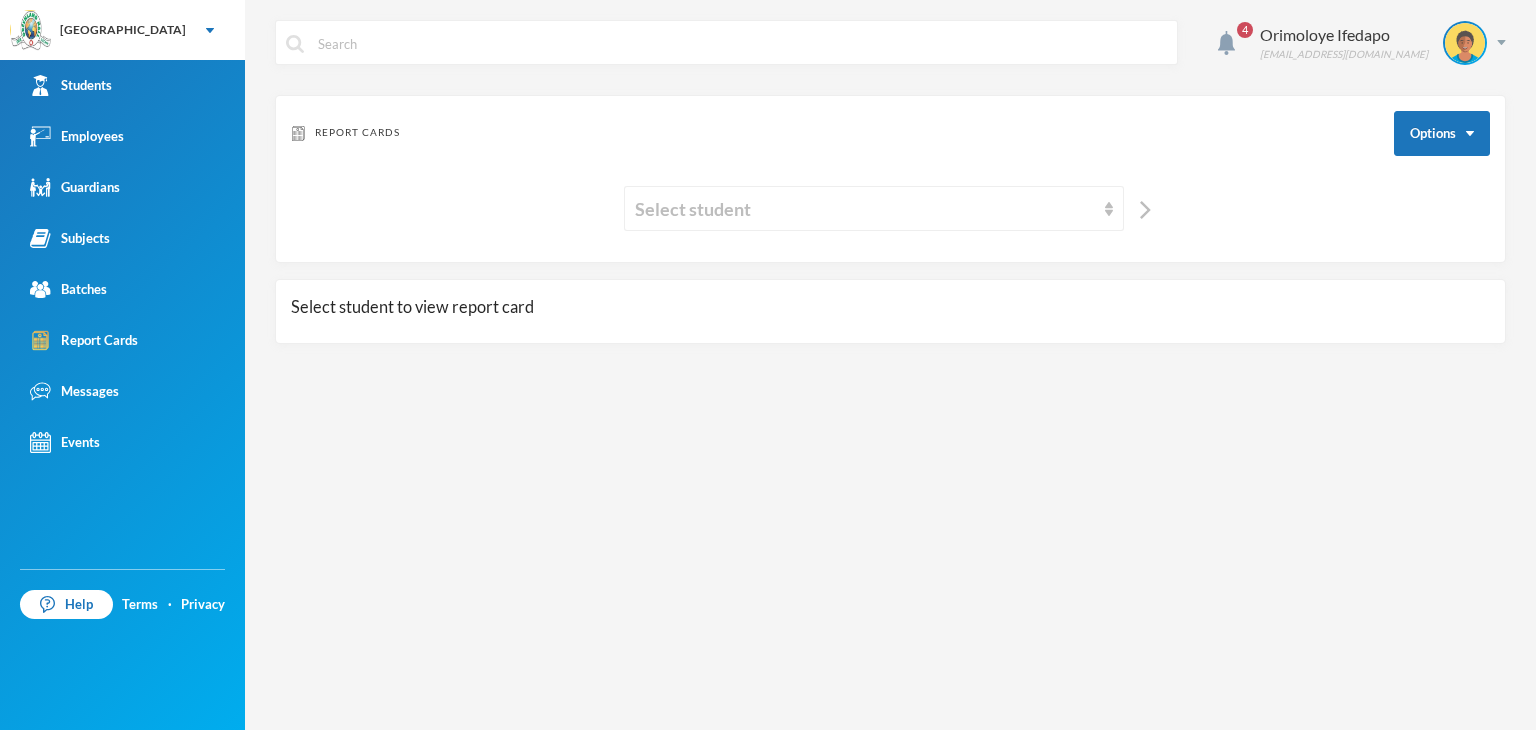 scroll, scrollTop: 0, scrollLeft: 0, axis: both 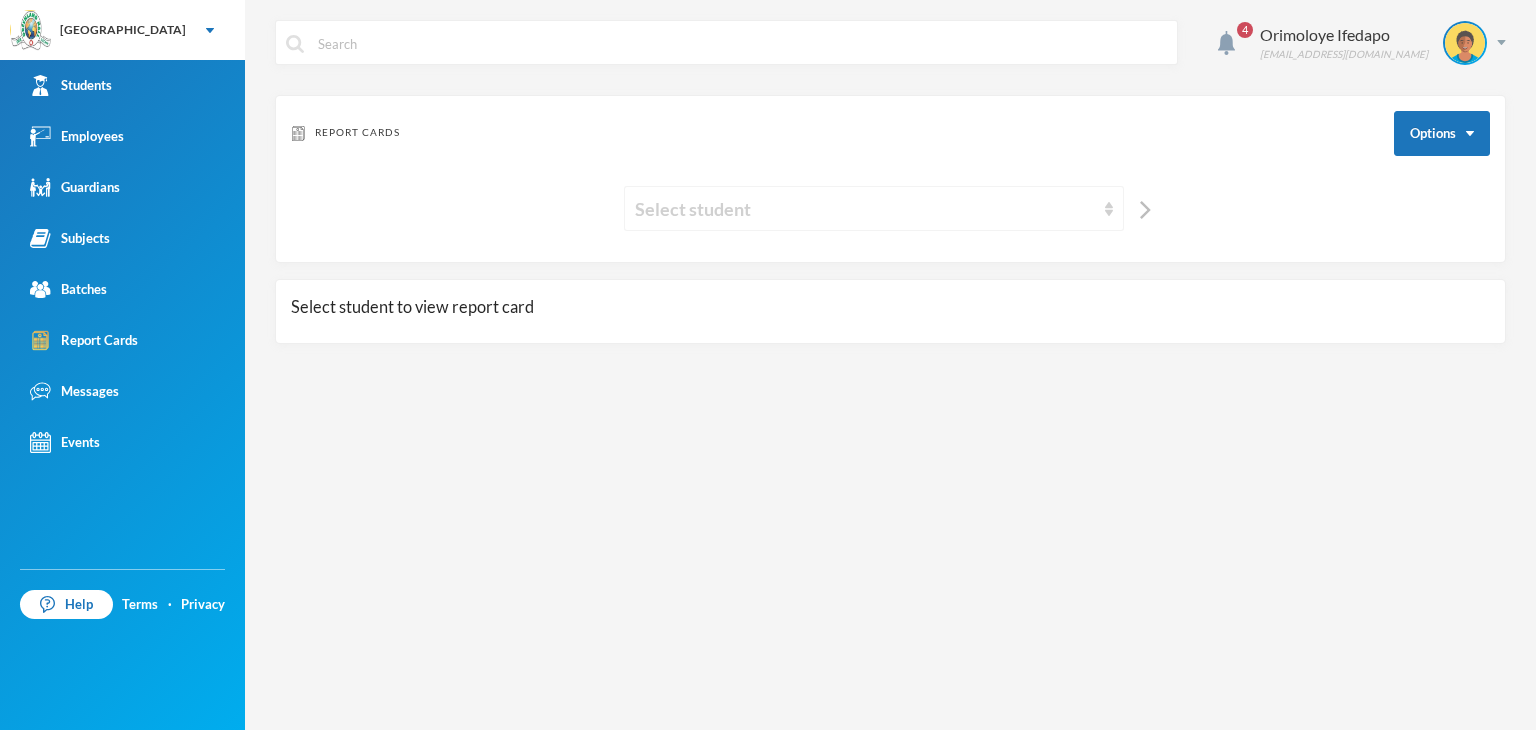click on "Select student" at bounding box center [865, 209] 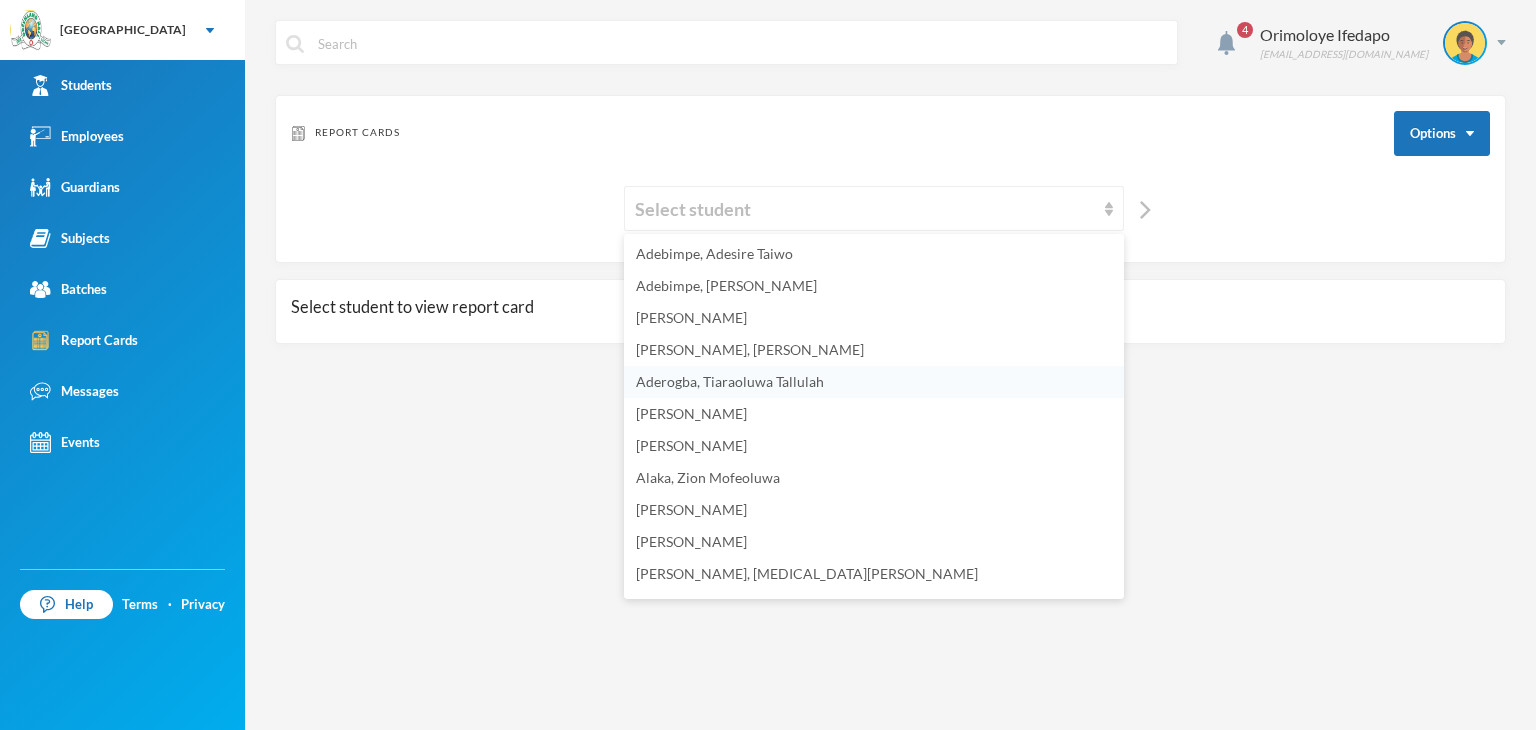 click on "Aderogba, Tiaraoluwa Tallulah" at bounding box center (730, 381) 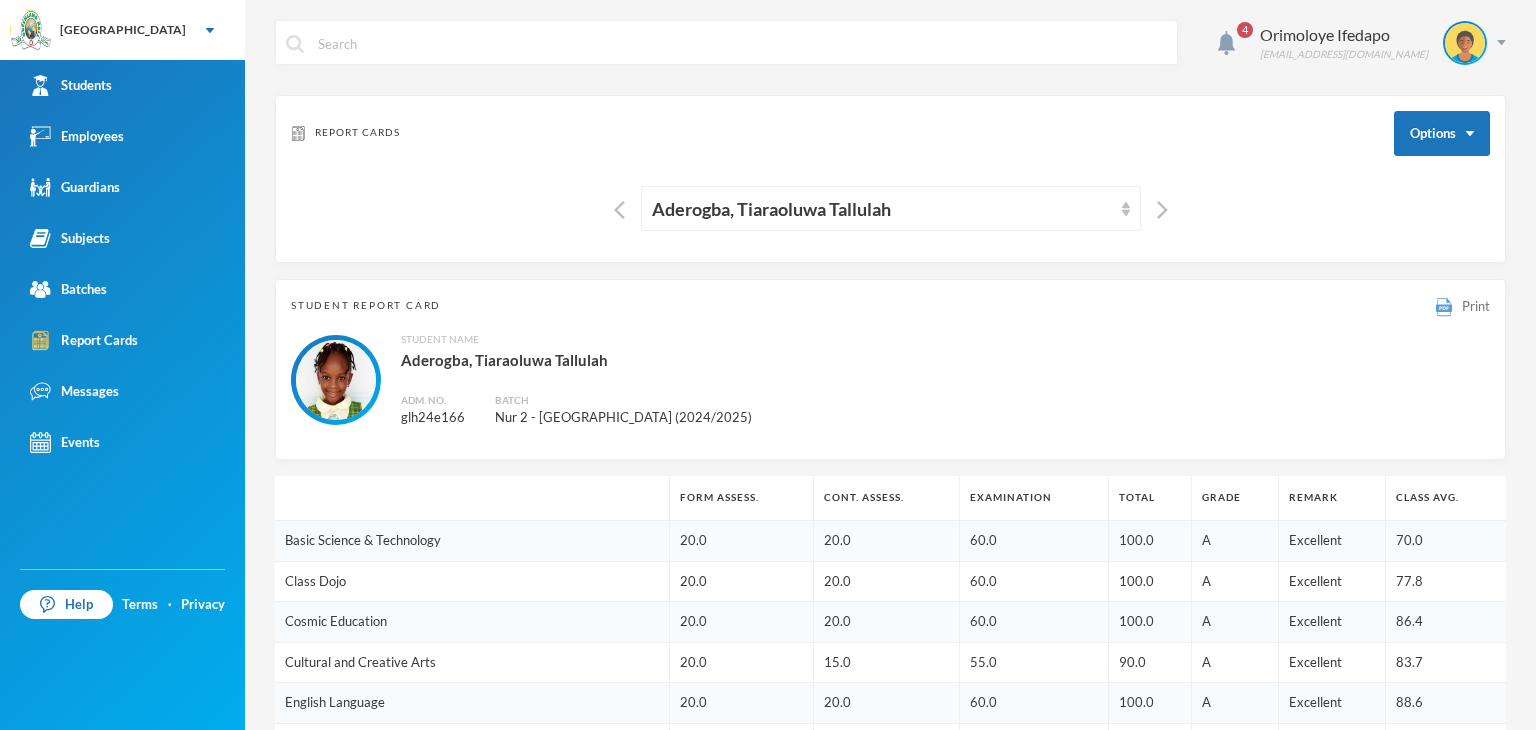 click on "Print" at bounding box center [1463, 306] 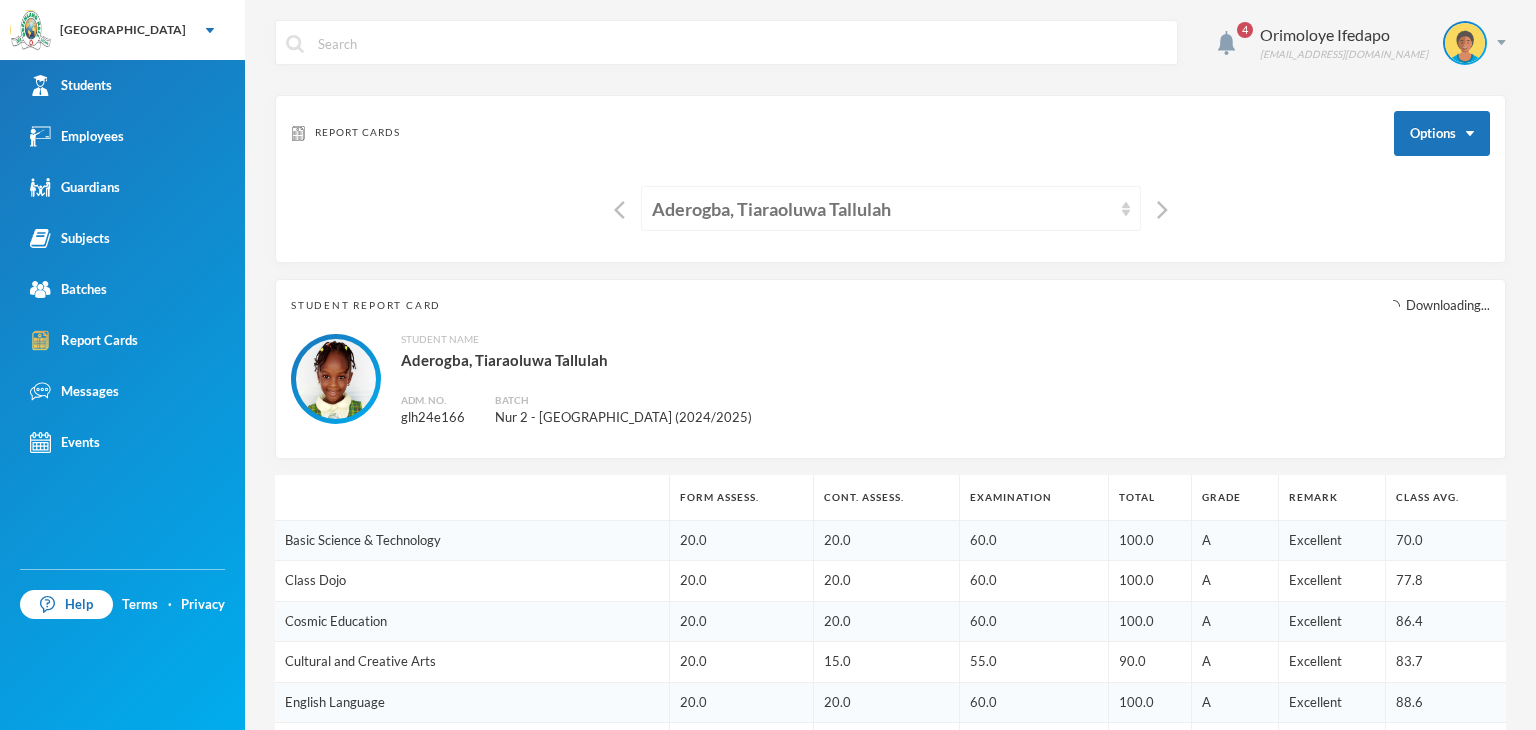 click on "Aderogba, Tiaraoluwa Tallulah" at bounding box center [882, 209] 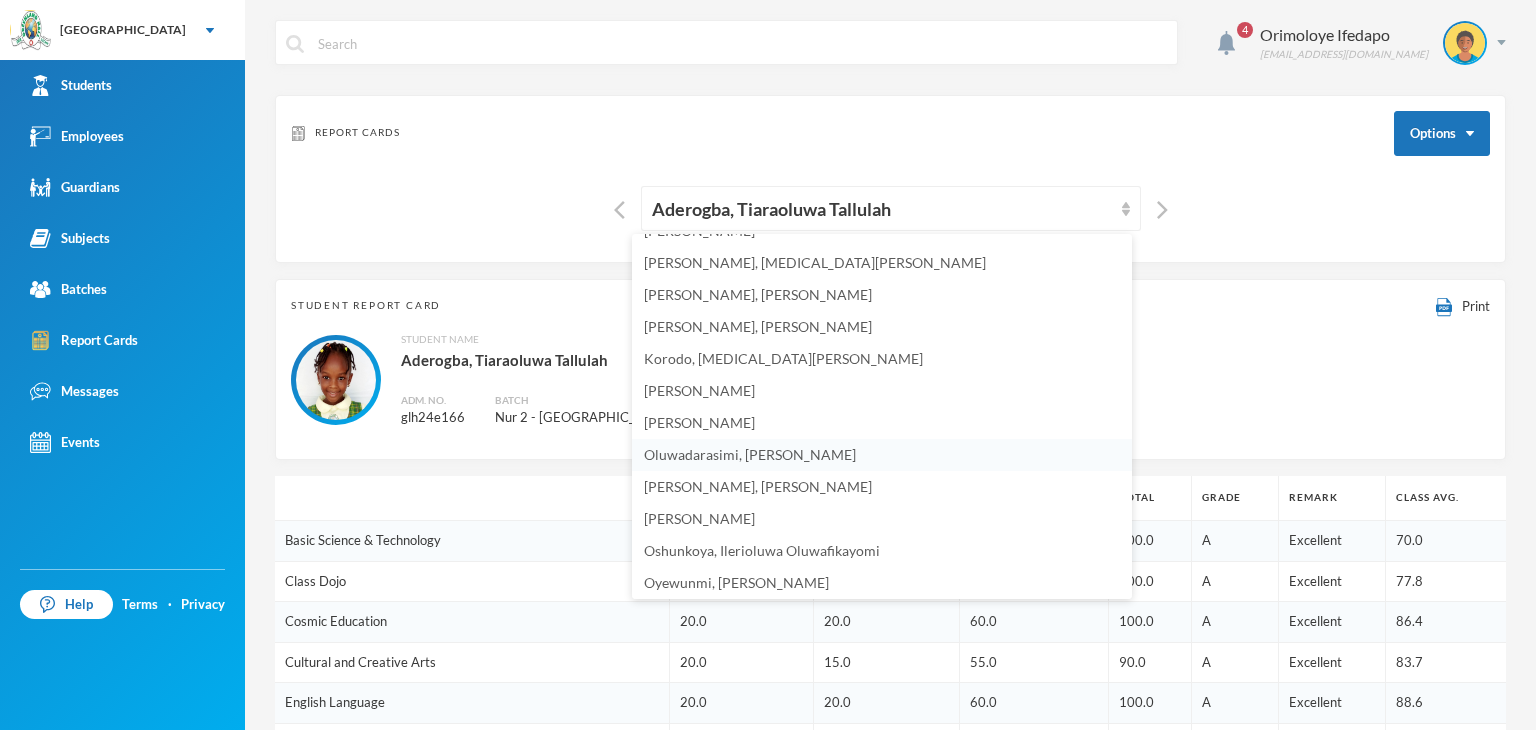 scroll, scrollTop: 379, scrollLeft: 0, axis: vertical 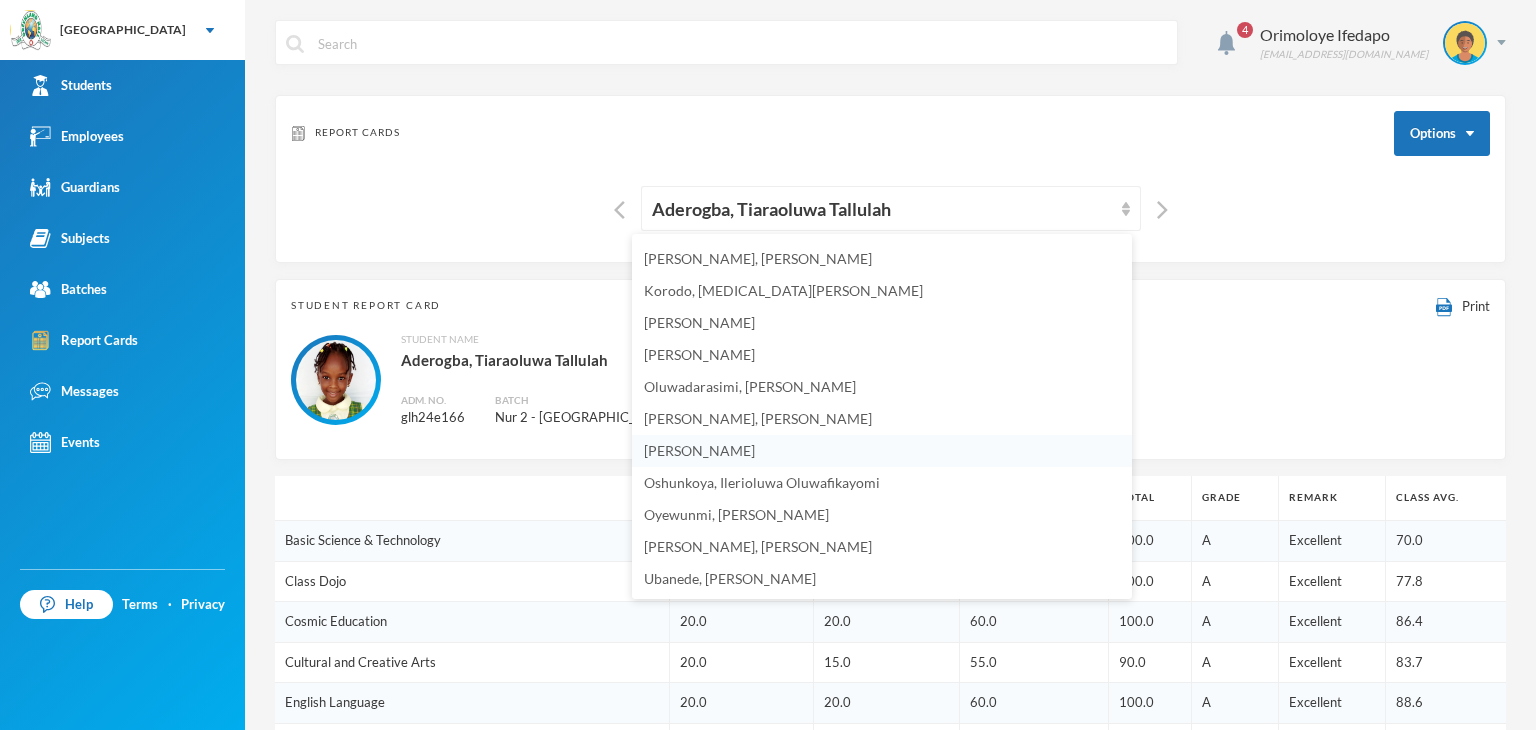 click on "Orimoloye, Alexander Ayomikun" at bounding box center [699, 450] 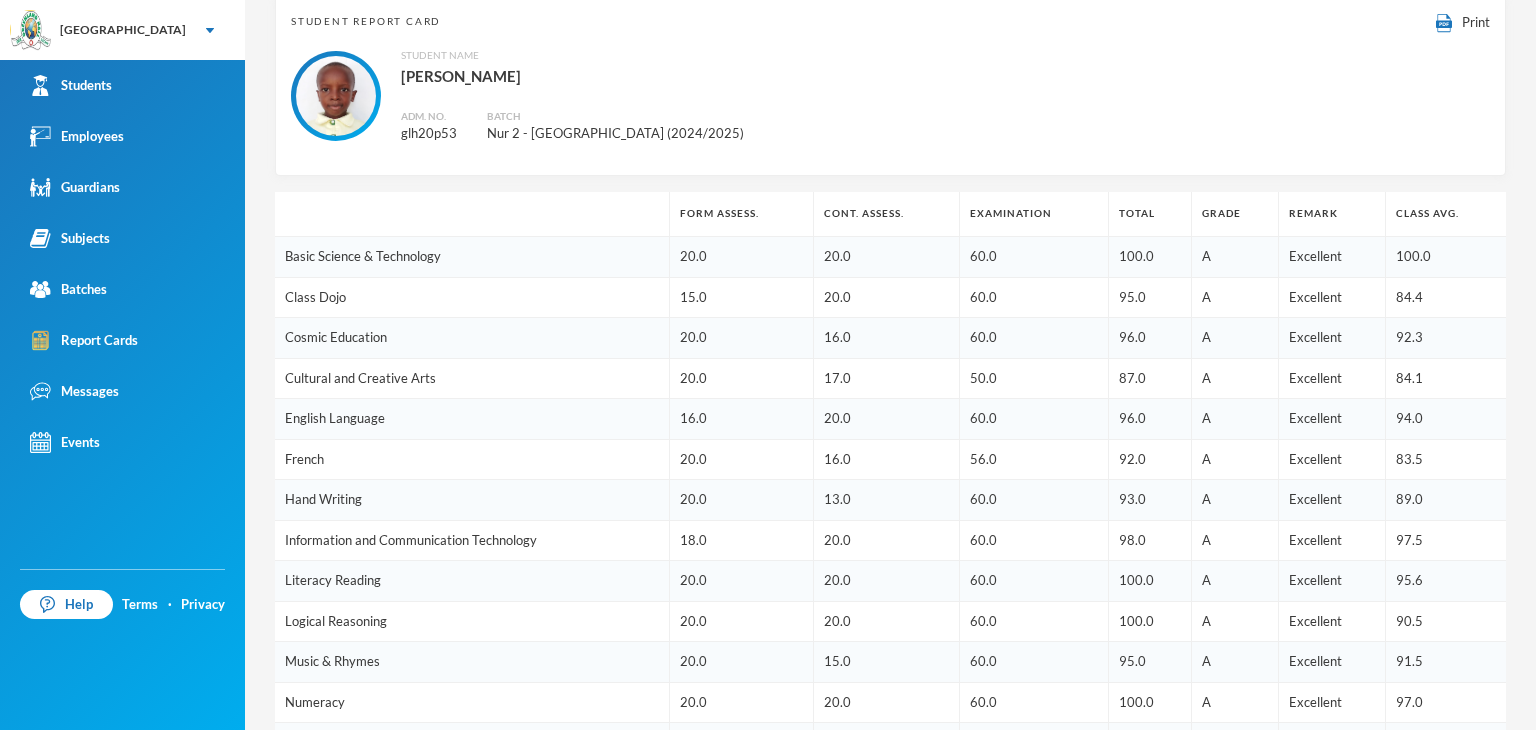 scroll, scrollTop: 217, scrollLeft: 0, axis: vertical 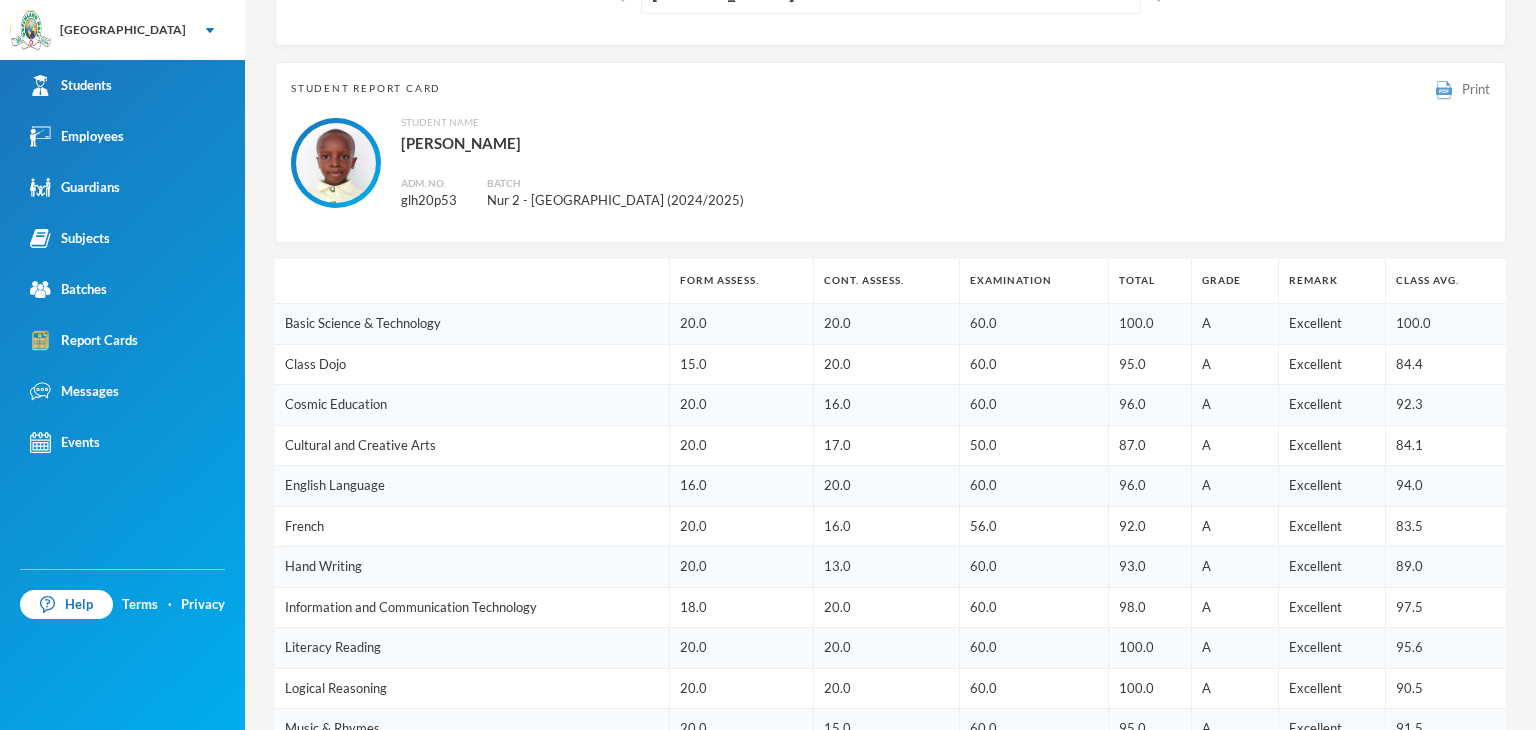 click on "Print" at bounding box center (1463, 89) 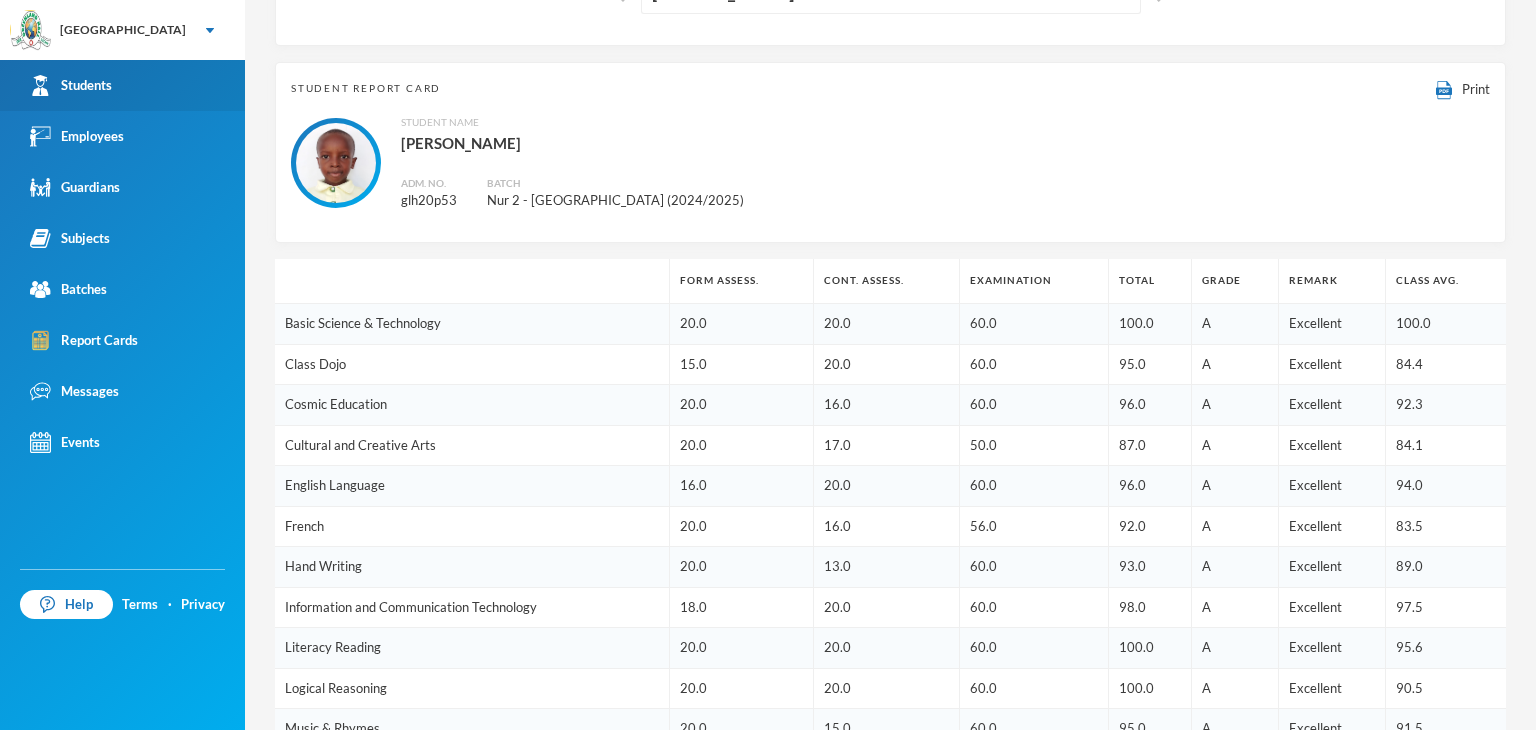 click on "Students" at bounding box center (71, 85) 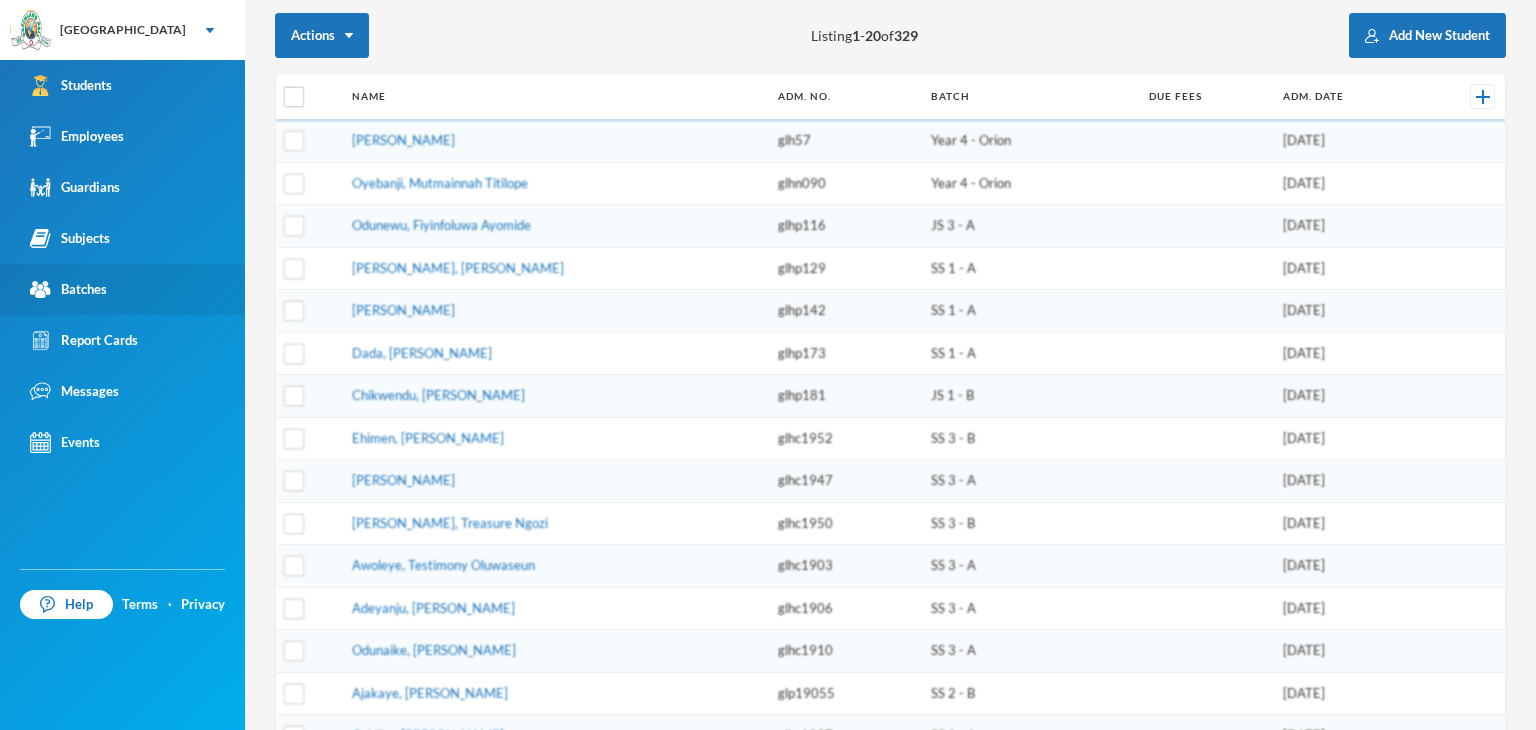 click on "Batches" at bounding box center (122, 289) 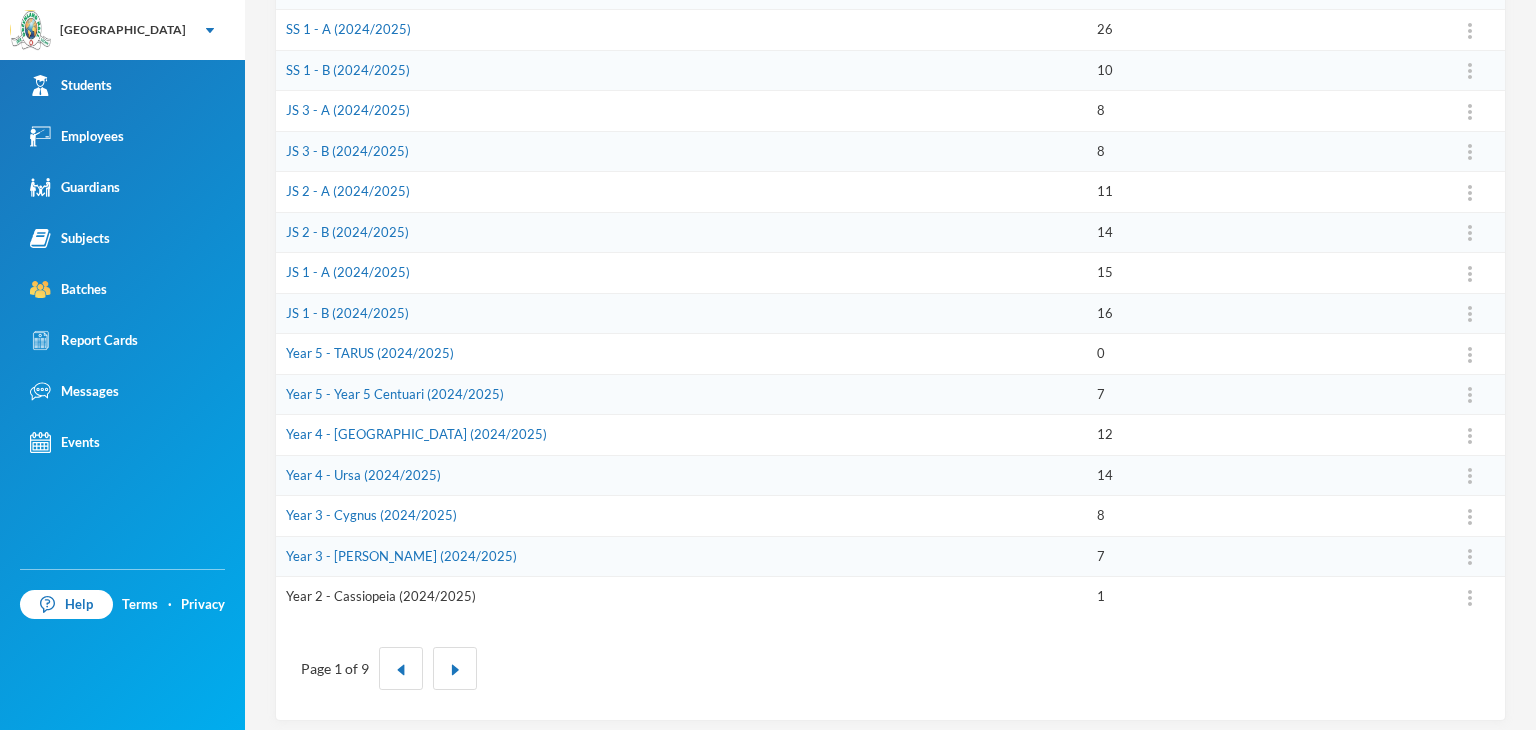 scroll, scrollTop: 535, scrollLeft: 0, axis: vertical 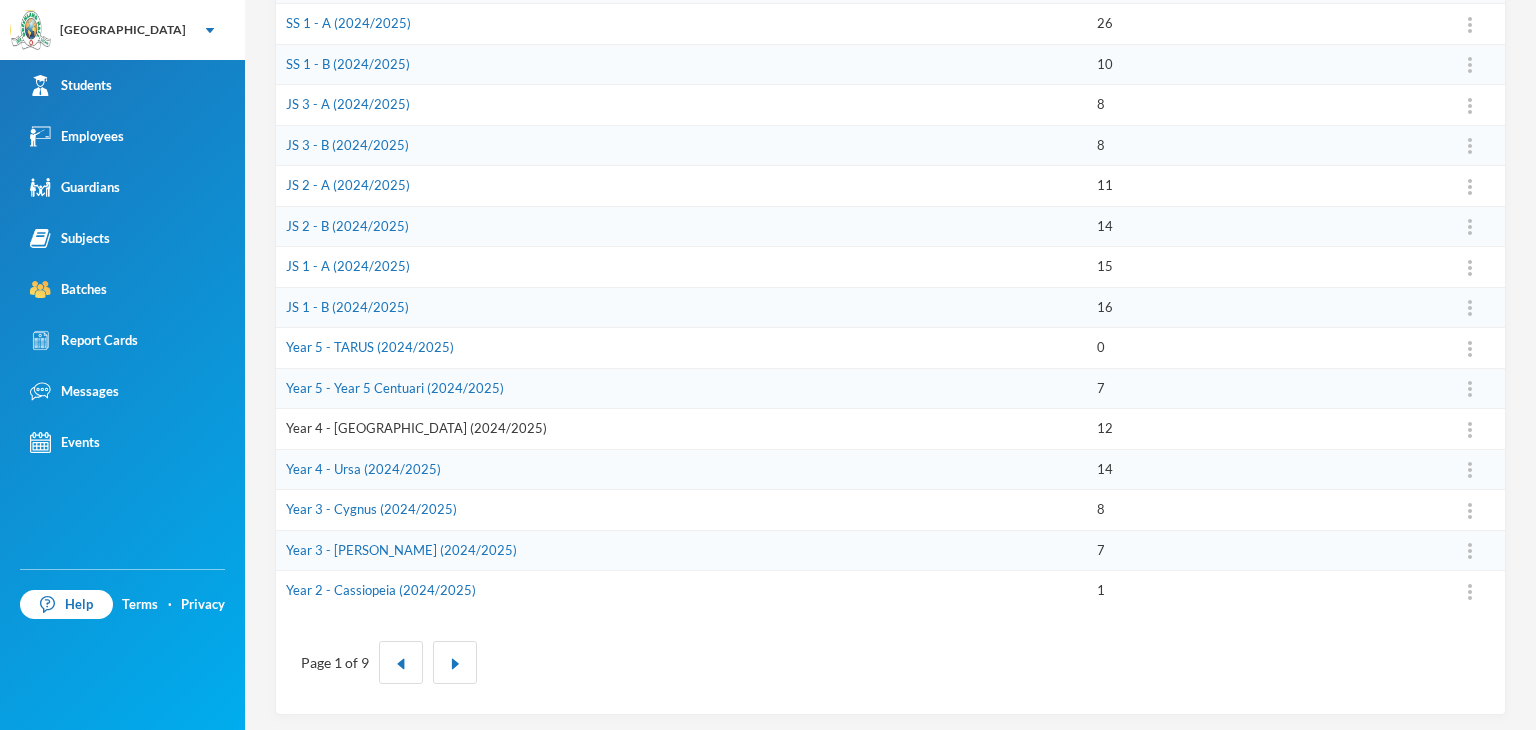 click on "Year 4 - Orion (2024/2025)" at bounding box center [416, 428] 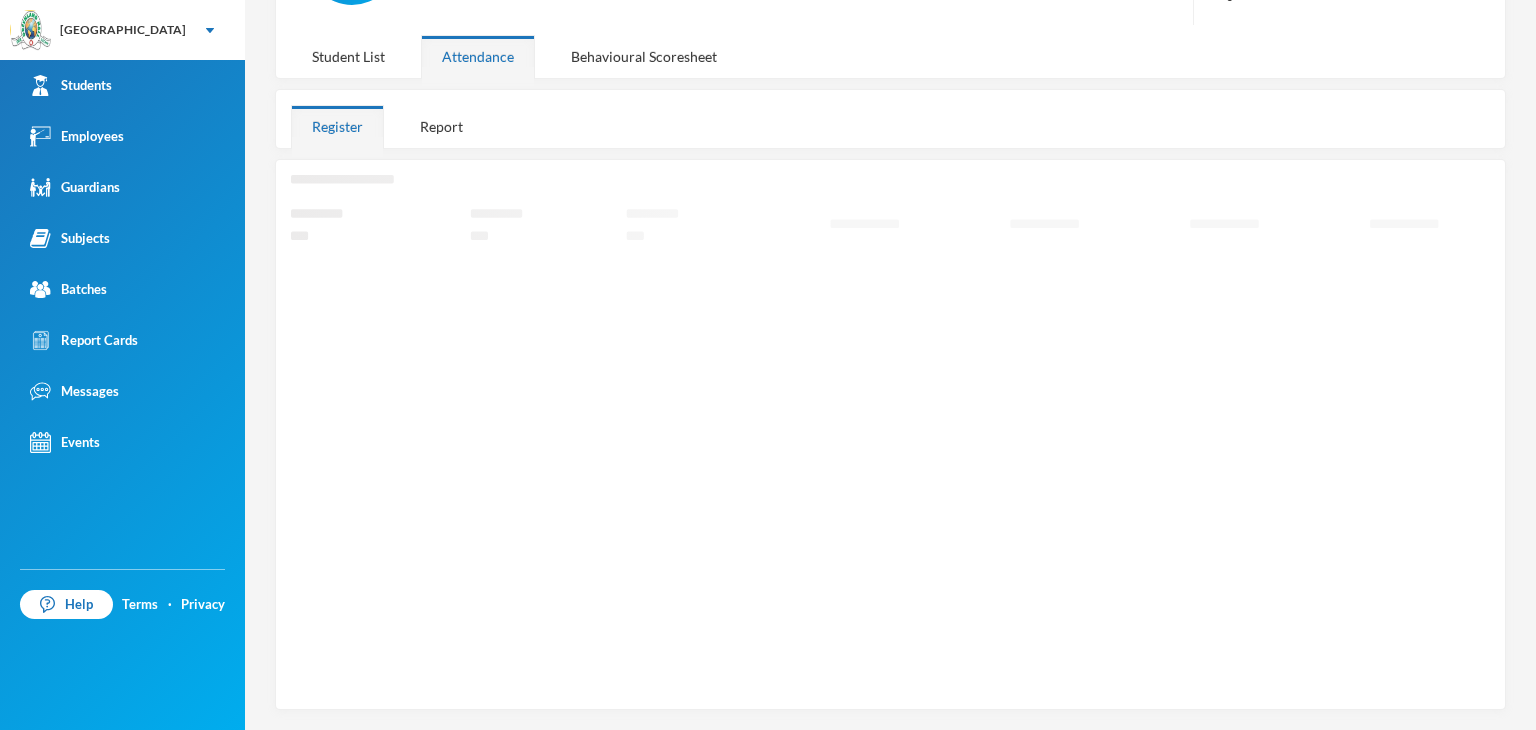 scroll, scrollTop: 230, scrollLeft: 0, axis: vertical 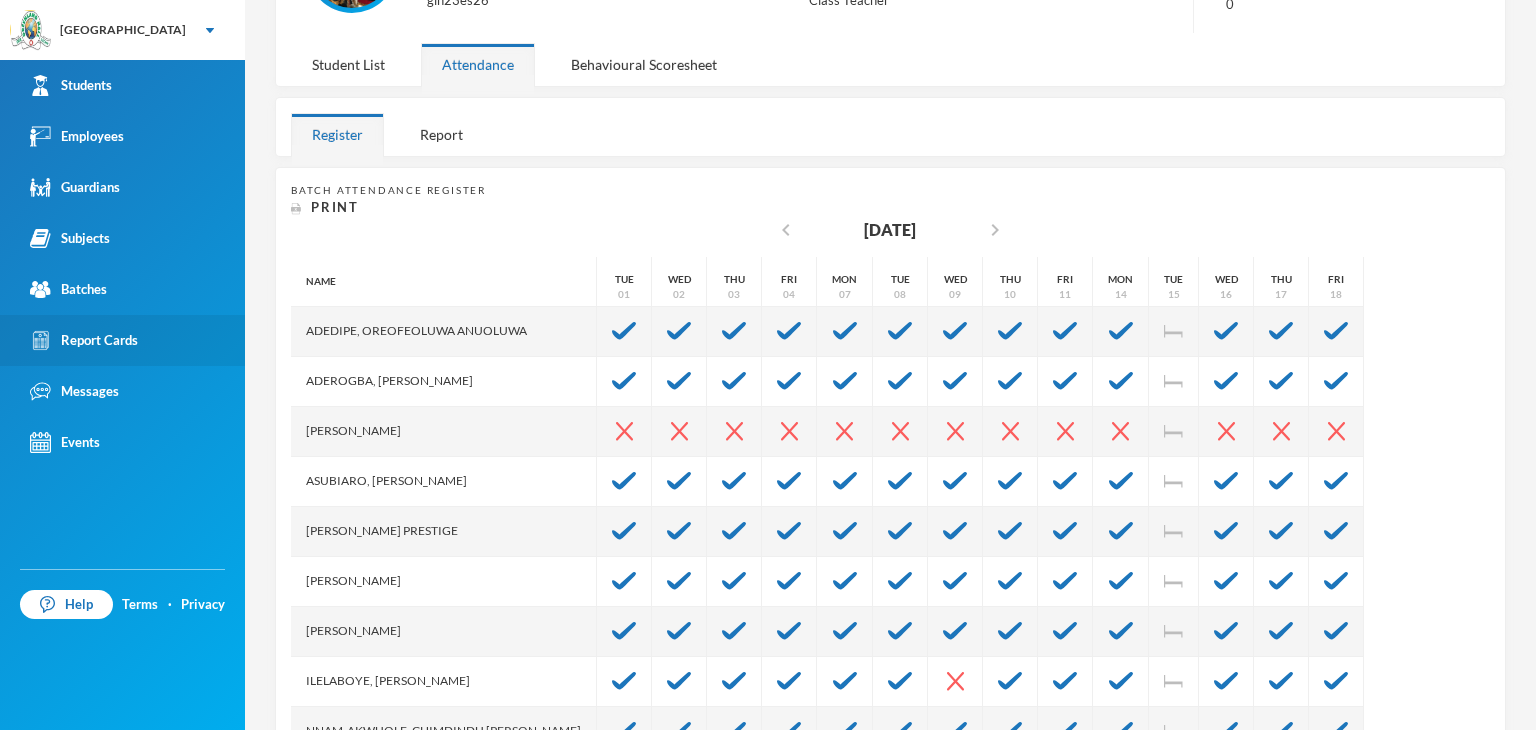 click on "Report Cards" at bounding box center [122, 340] 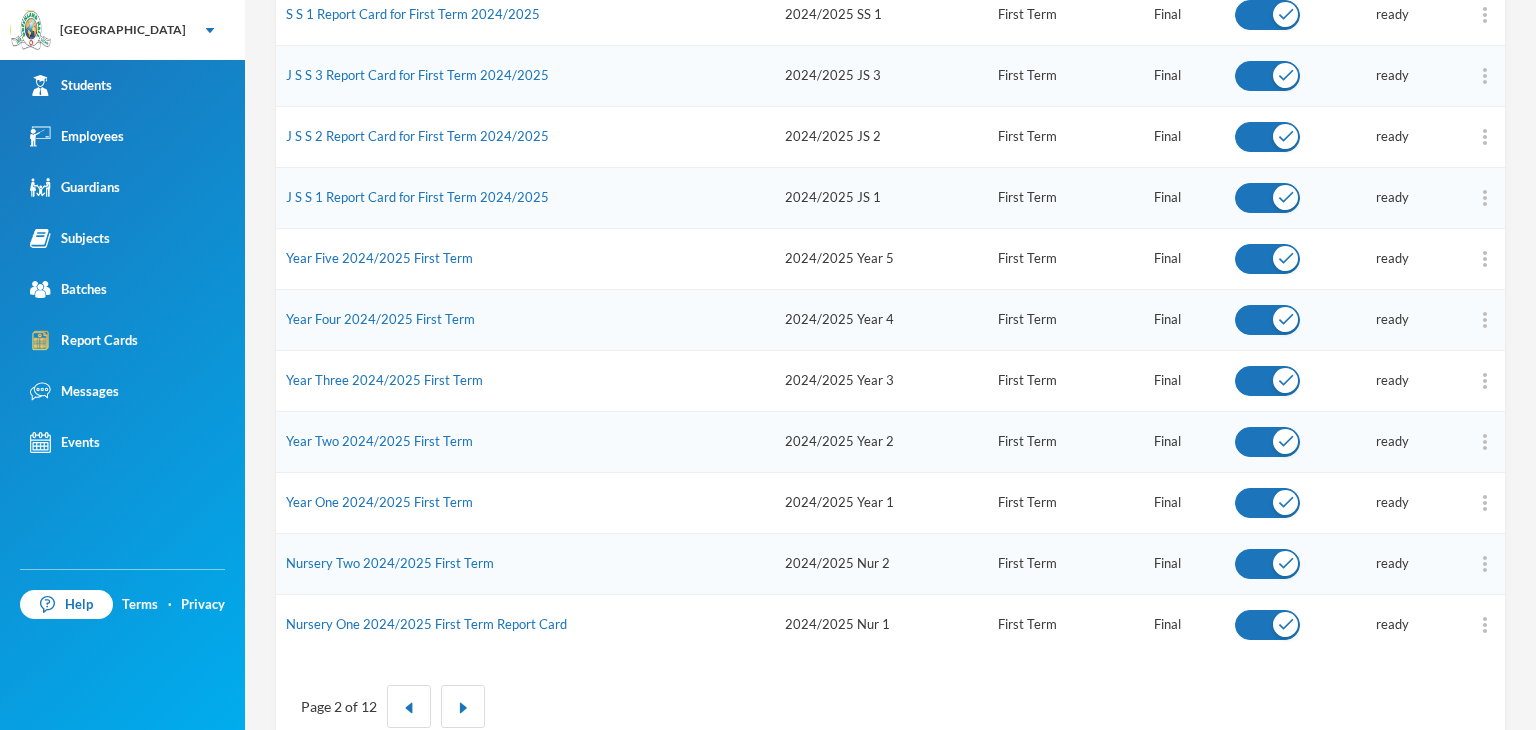 scroll, scrollTop: 944, scrollLeft: 0, axis: vertical 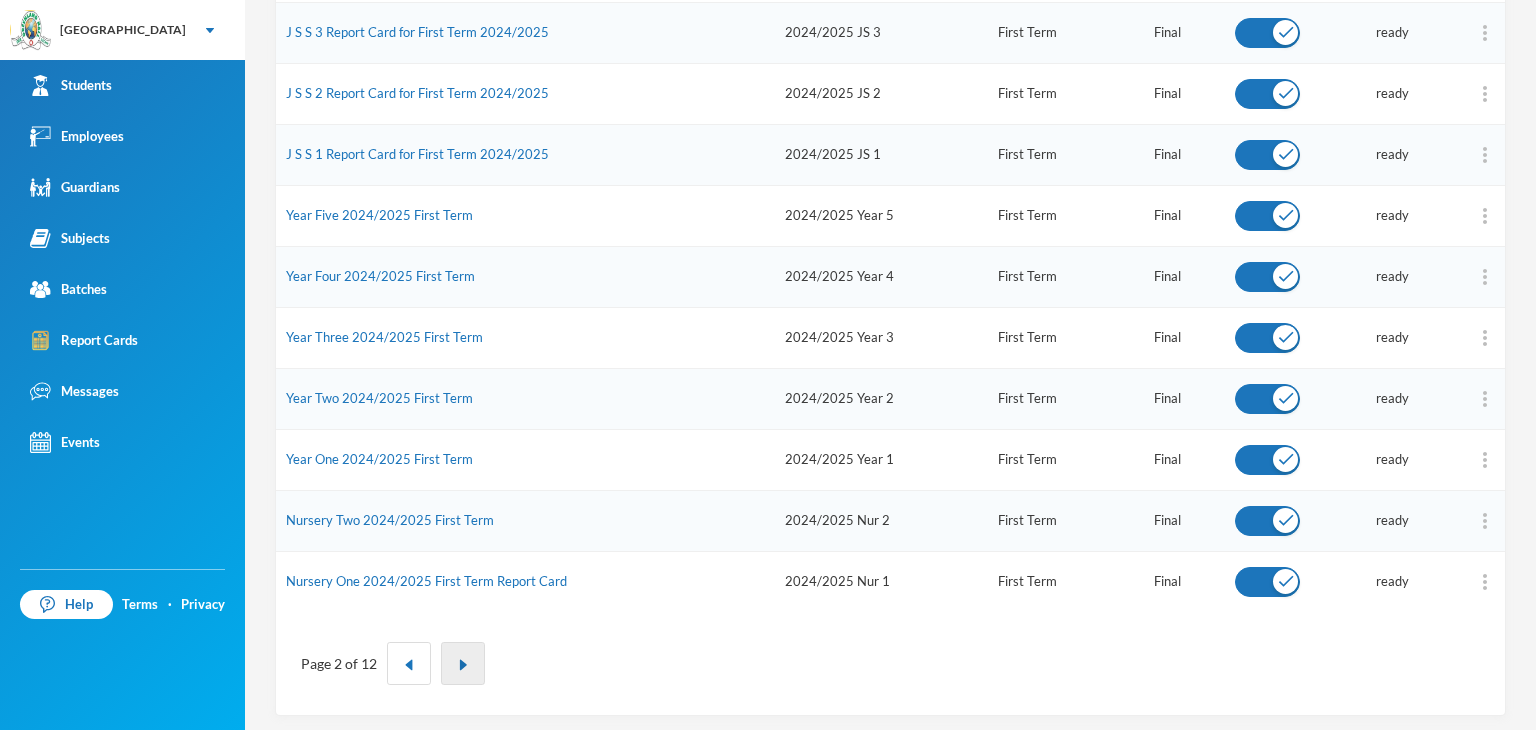 click at bounding box center (463, 663) 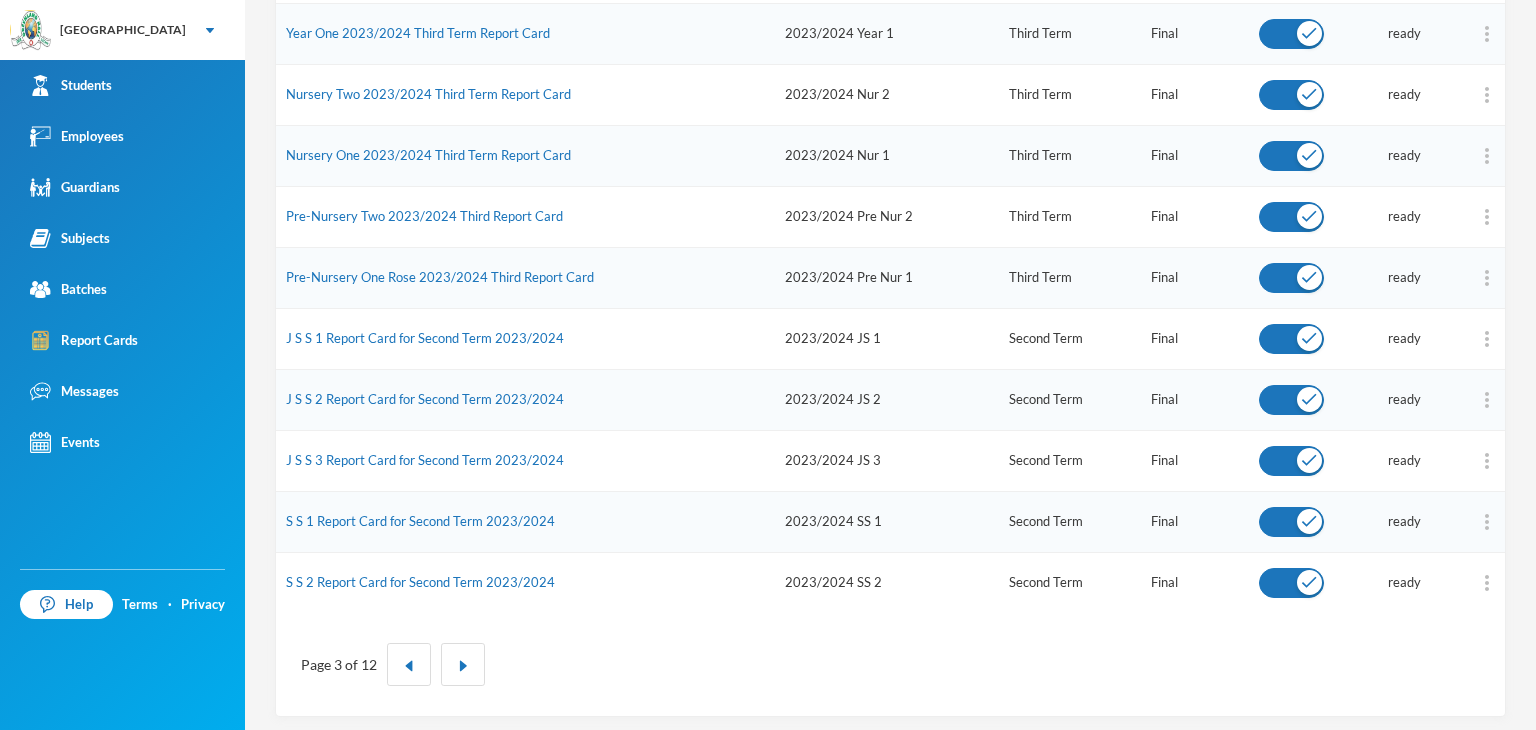 scroll, scrollTop: 944, scrollLeft: 0, axis: vertical 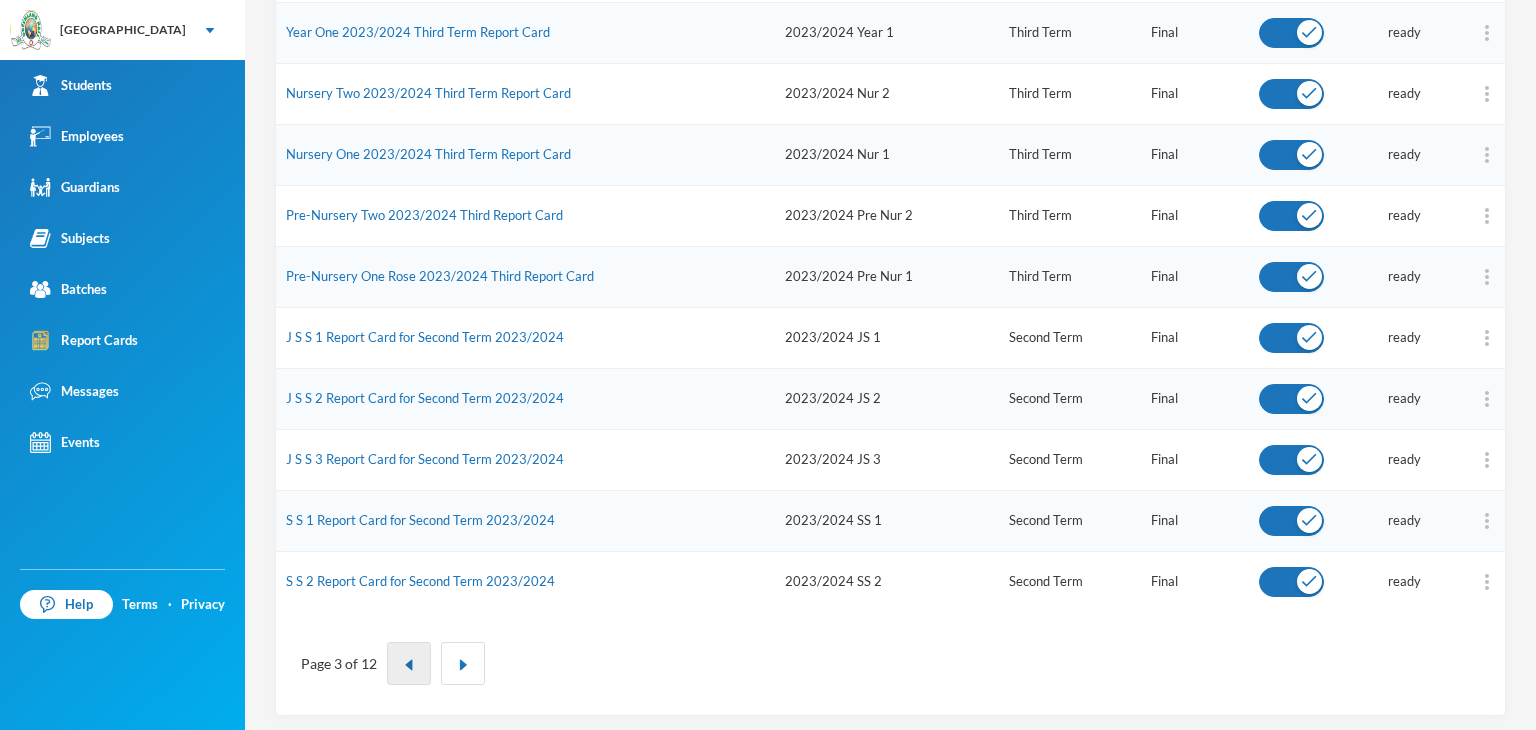 click at bounding box center [409, 663] 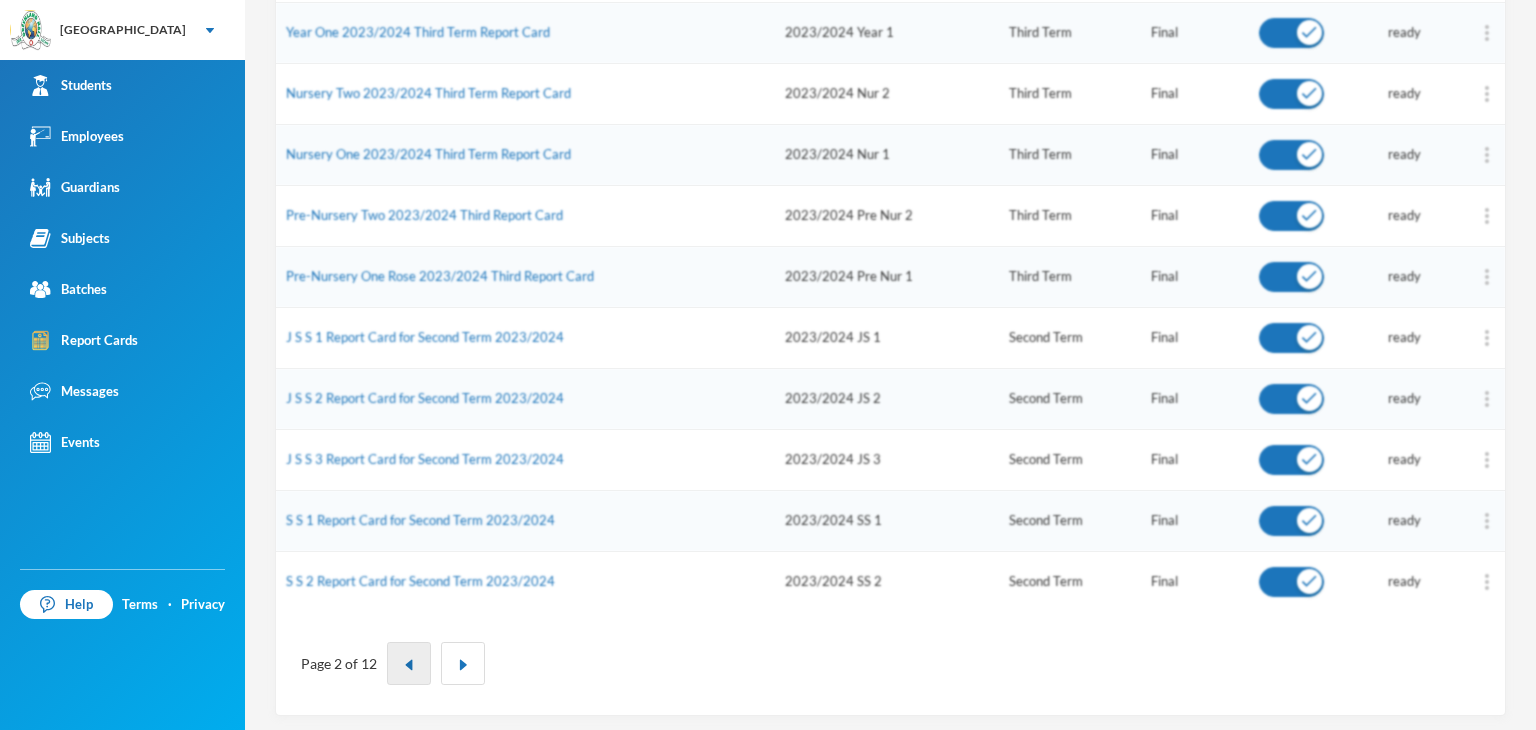 click at bounding box center (409, 663) 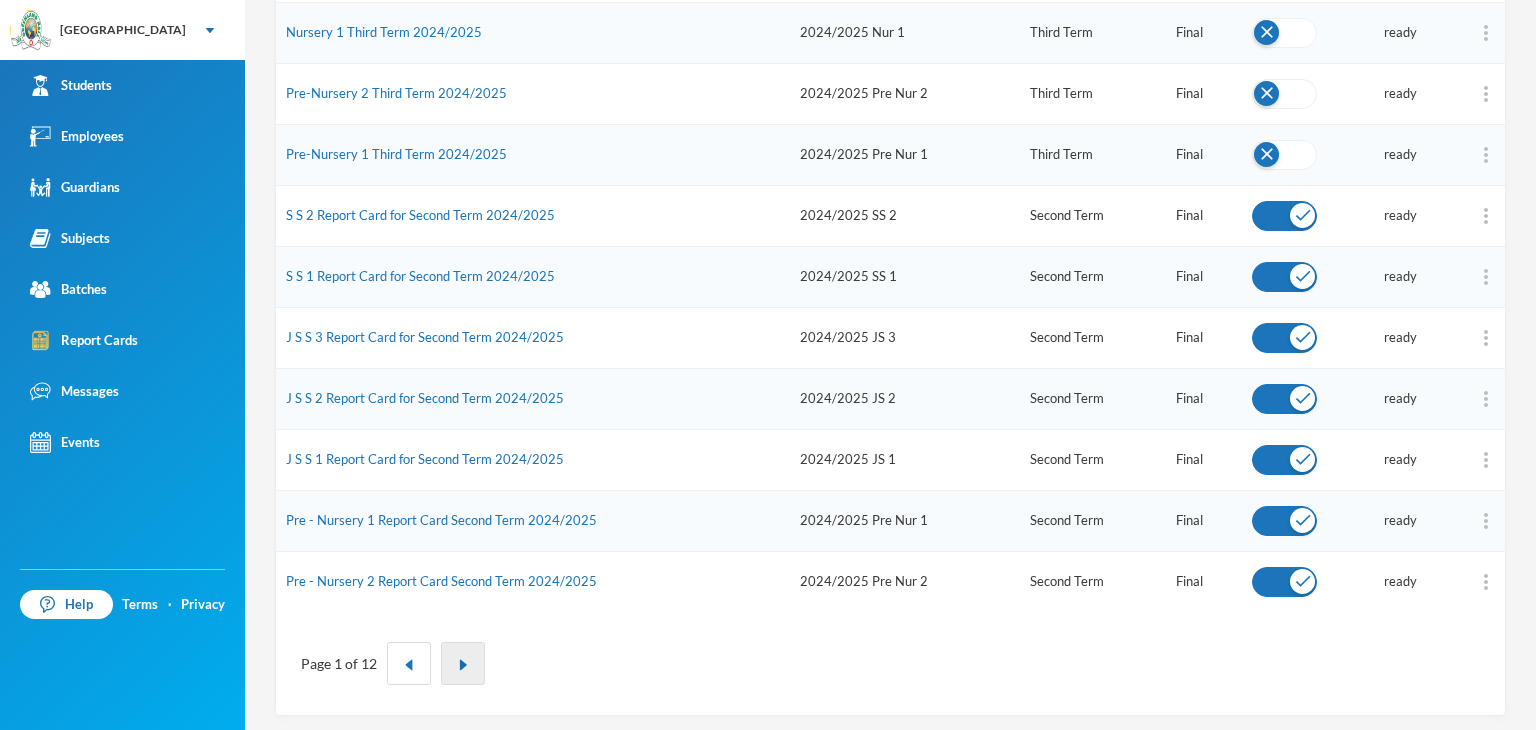 click at bounding box center [463, 663] 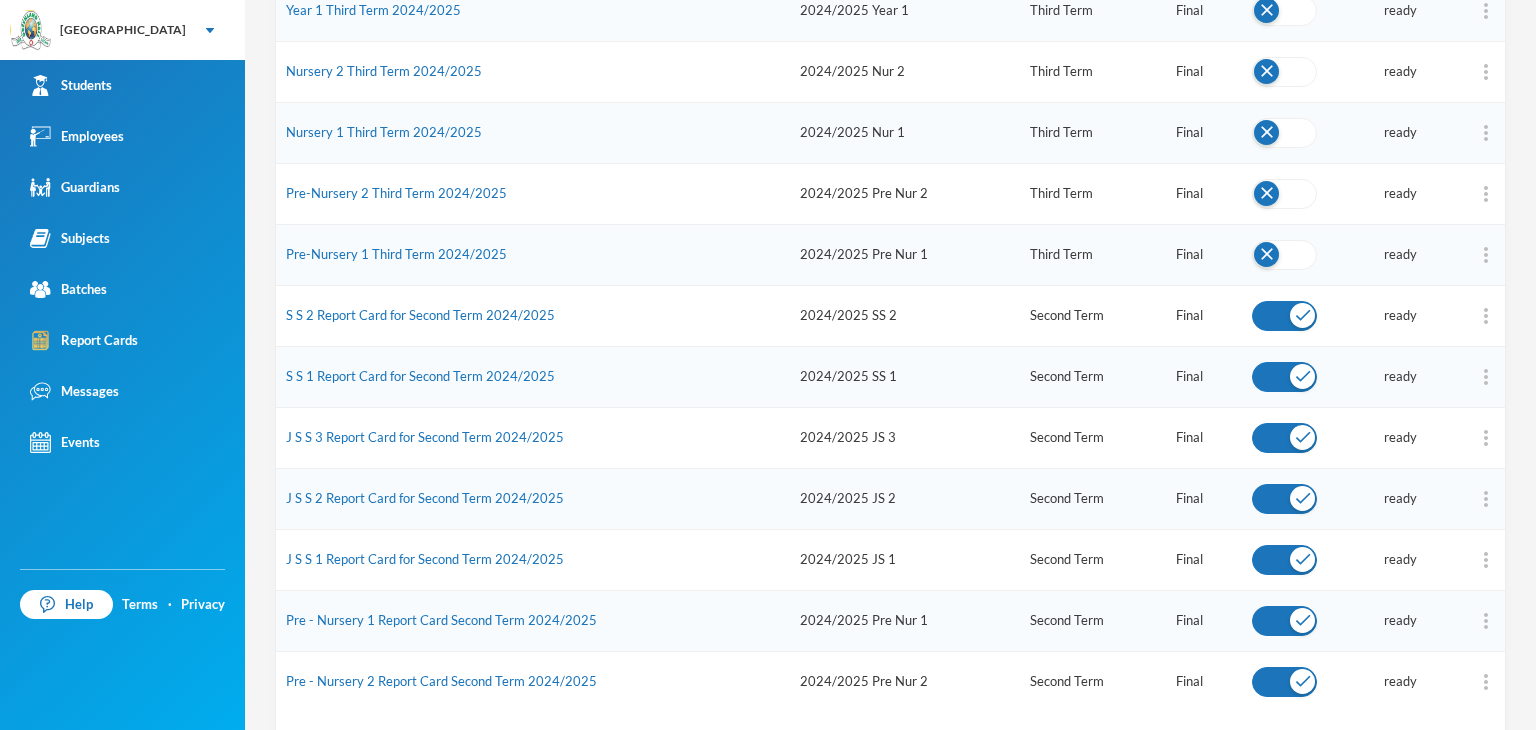 scroll, scrollTop: 744, scrollLeft: 0, axis: vertical 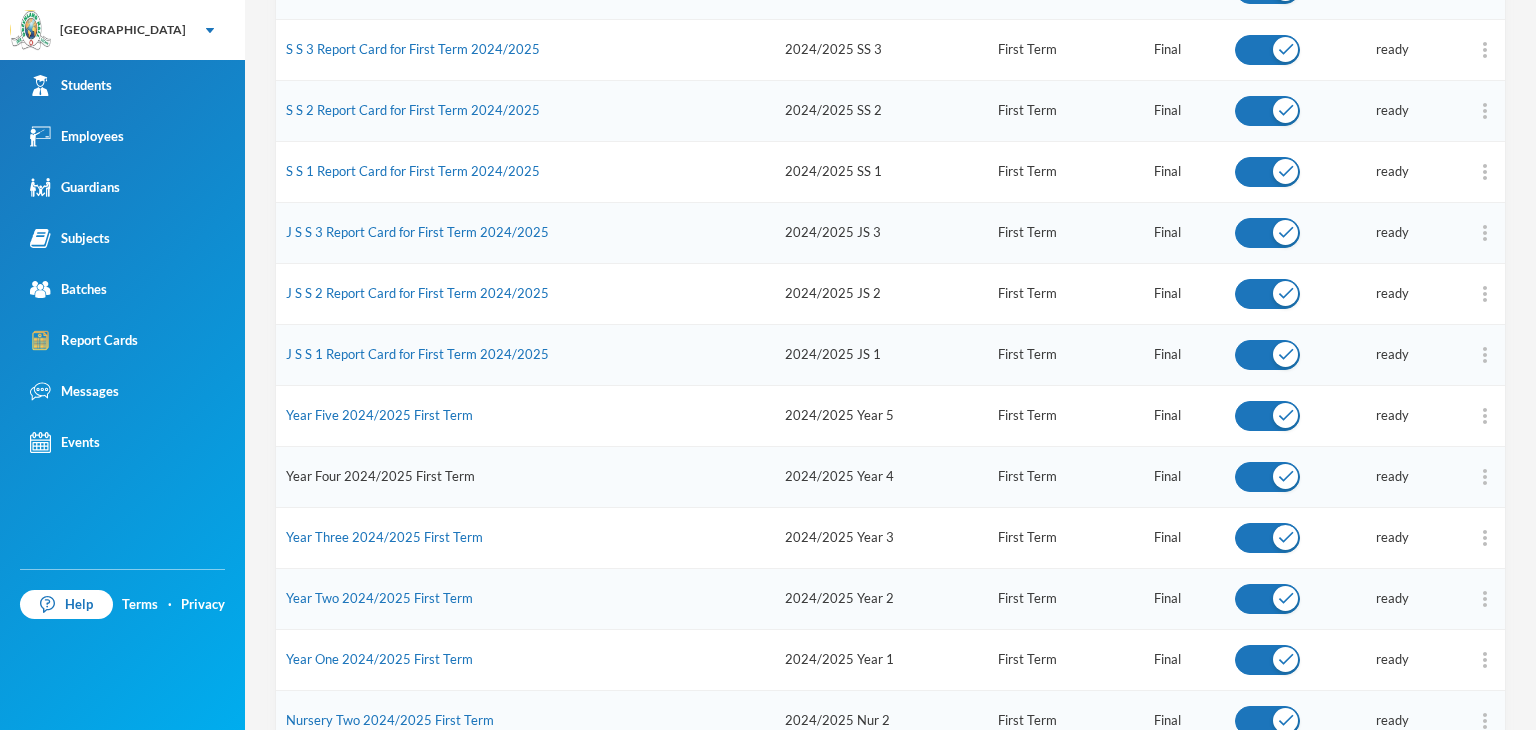 click on "Year Four 2024/2025 First Term" at bounding box center (380, 476) 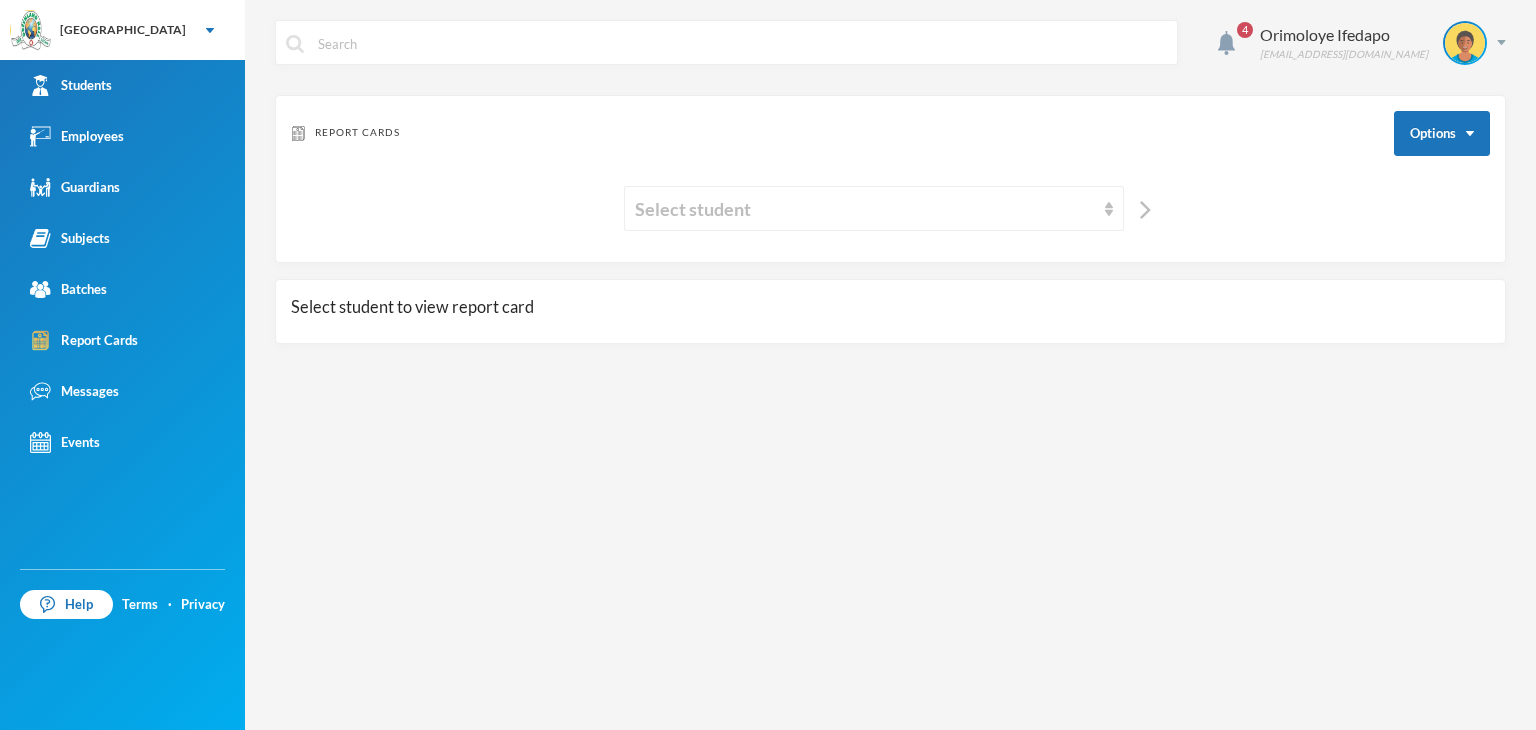 scroll, scrollTop: 0, scrollLeft: 0, axis: both 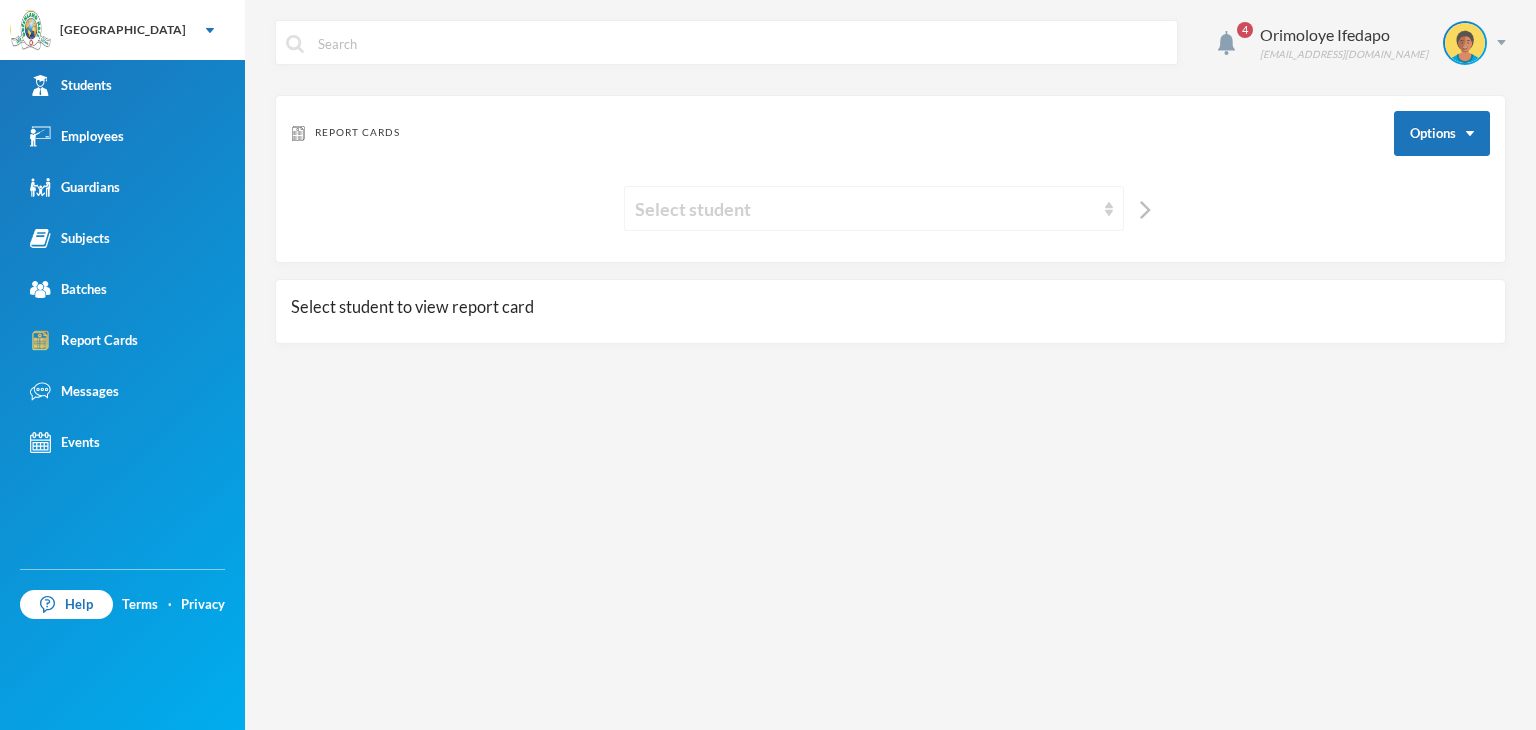 click on "Select student" at bounding box center (874, 208) 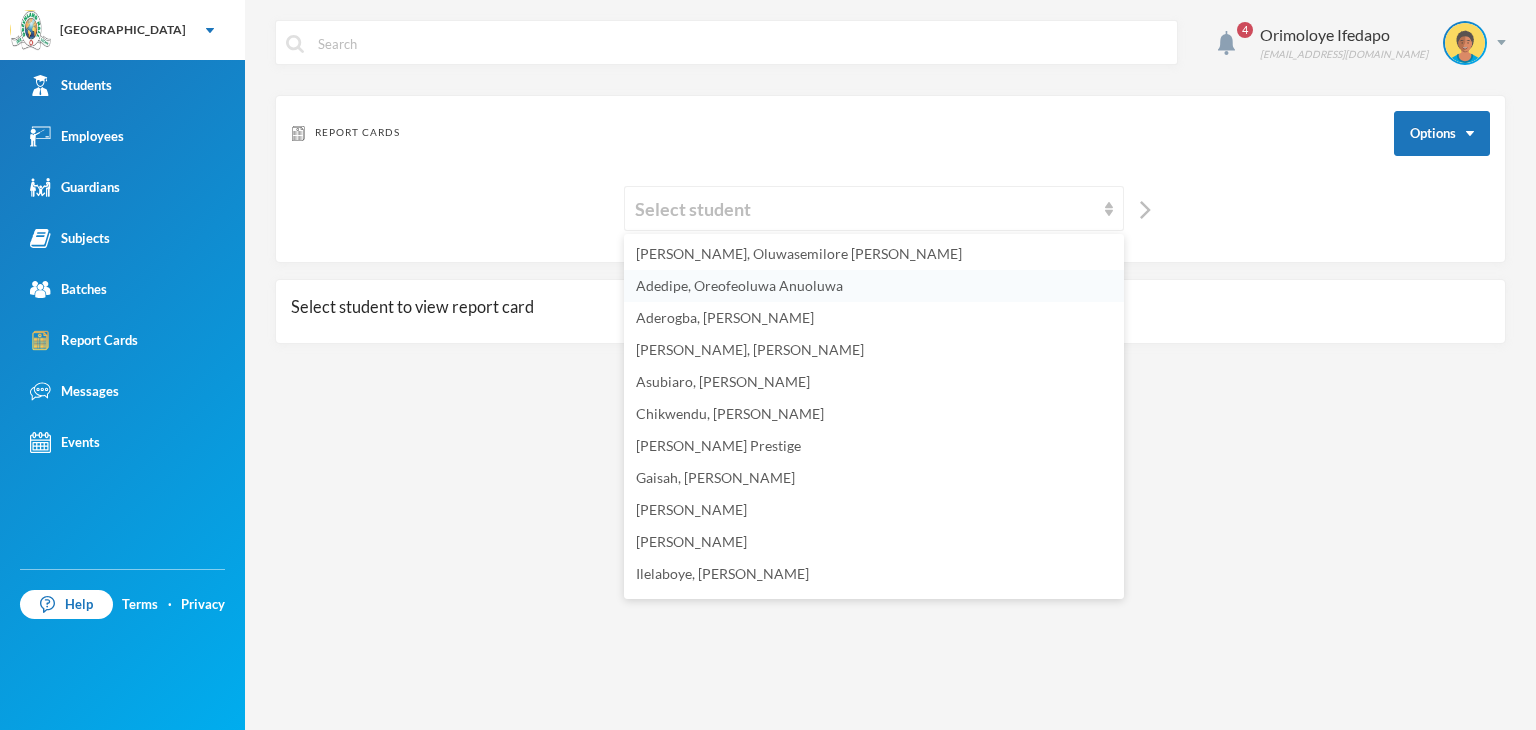 click on "Adedipe, Oreofeoluwa Anuoluwa" at bounding box center [739, 285] 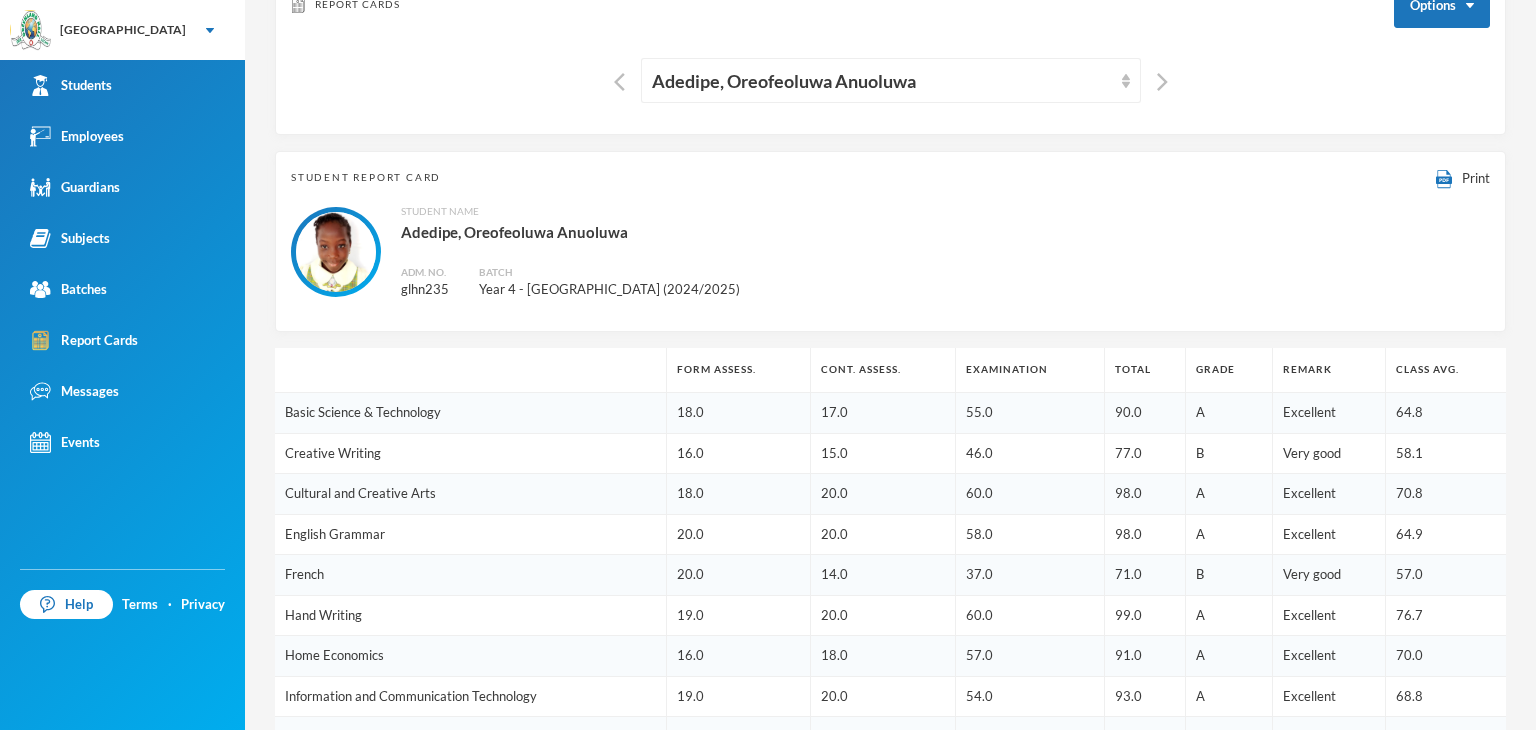 scroll, scrollTop: 100, scrollLeft: 0, axis: vertical 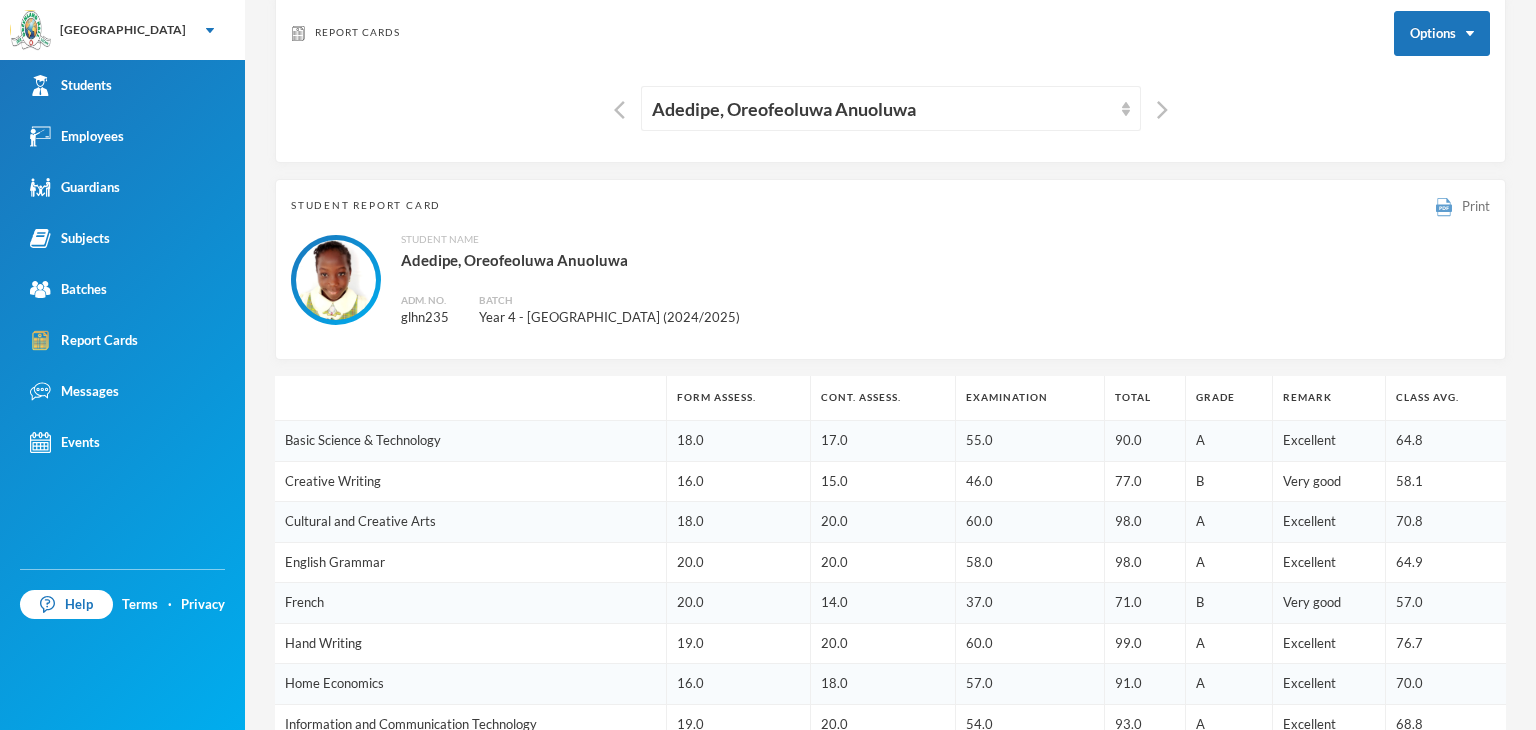 click at bounding box center (1444, 207) 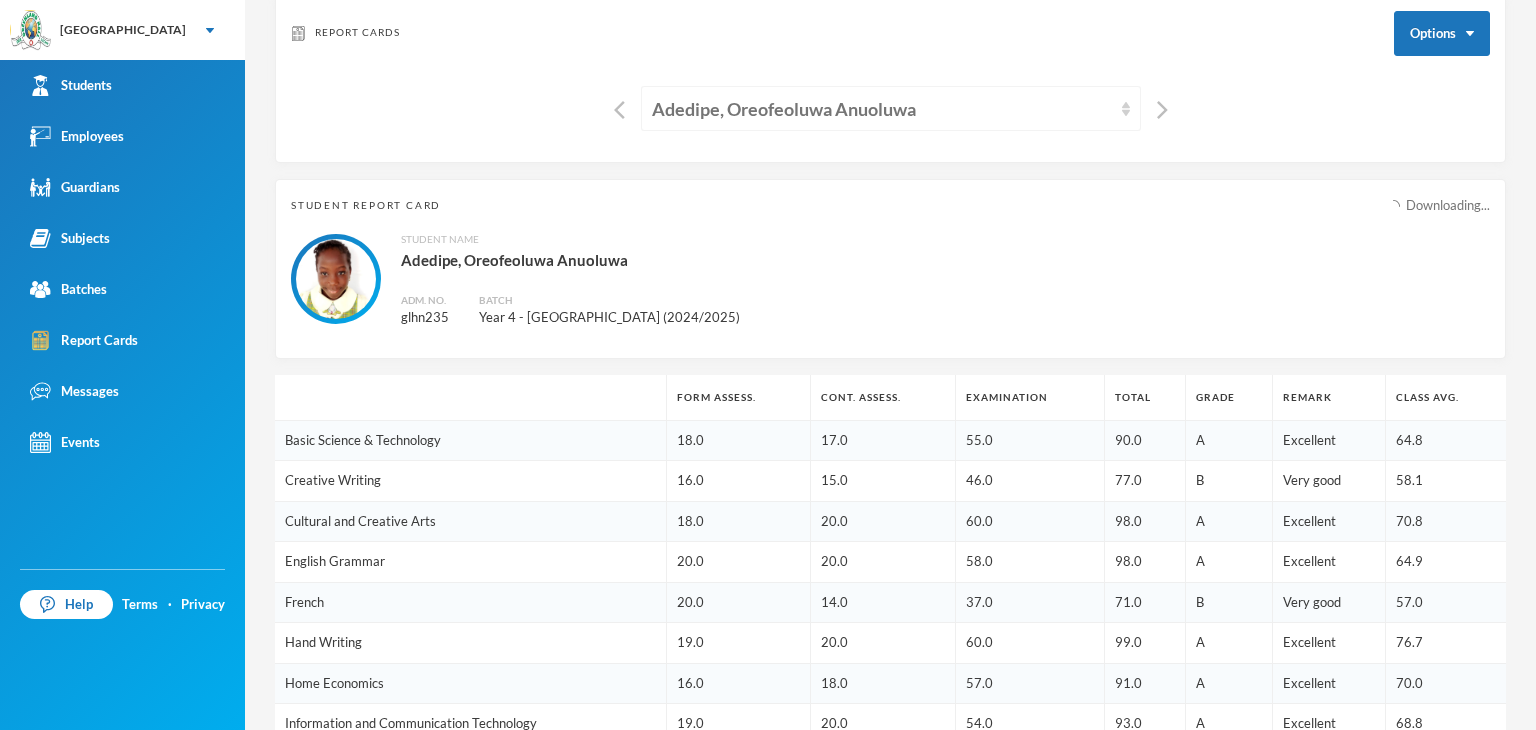 click on "Adedipe, Oreofeoluwa Anuoluwa" at bounding box center (882, 109) 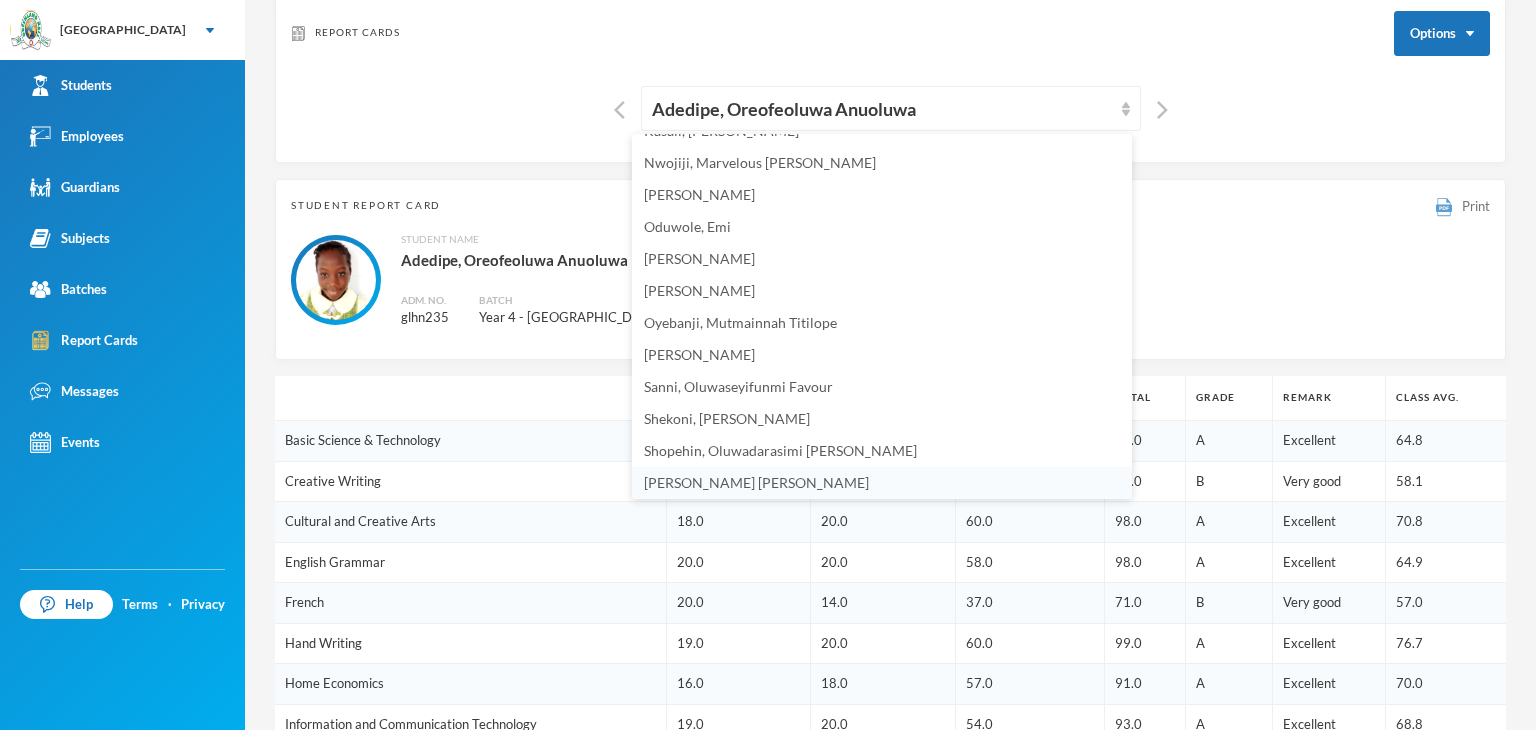scroll, scrollTop: 507, scrollLeft: 0, axis: vertical 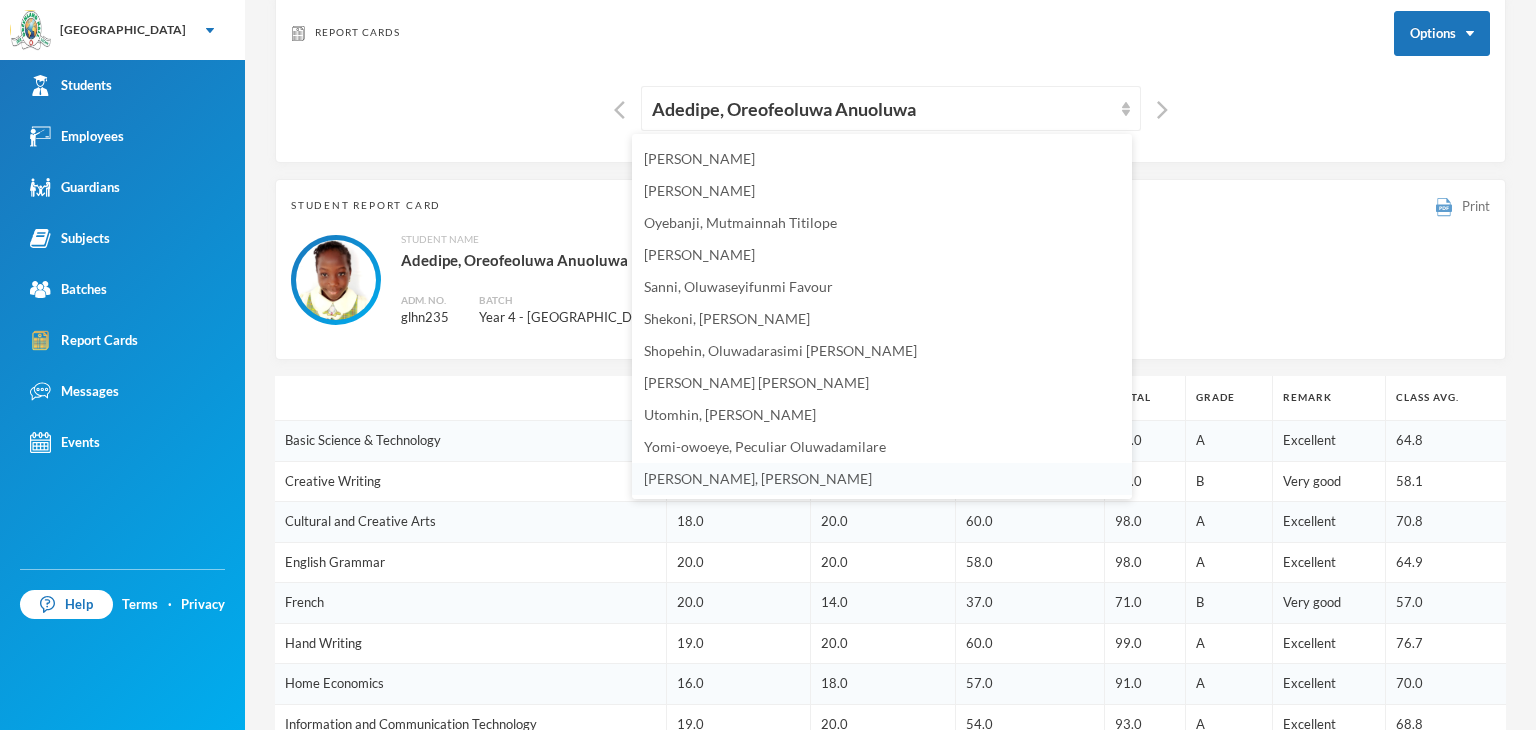 click on "Yusuf-saadu, Saidu Onaolapo" at bounding box center (758, 478) 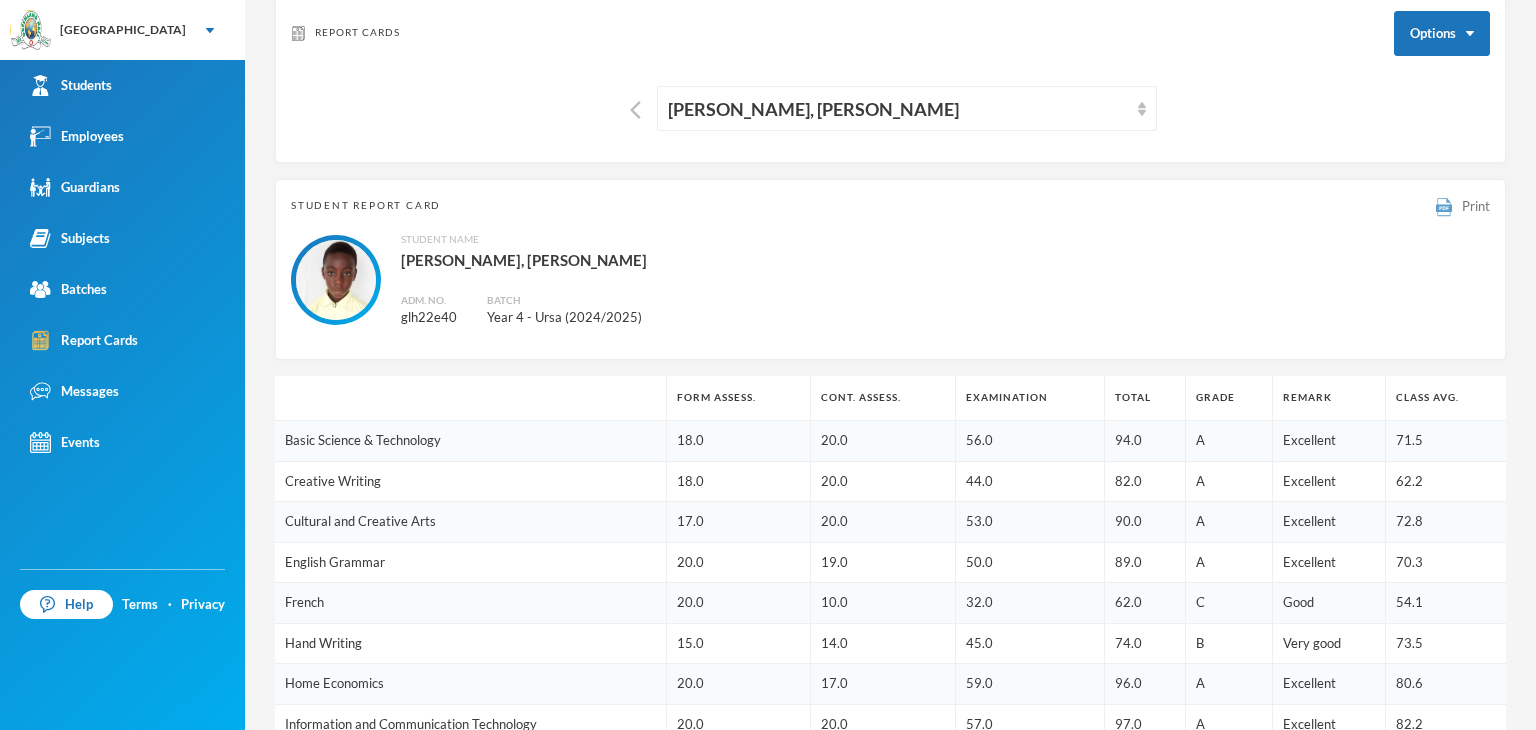 click on "Print" at bounding box center [1476, 206] 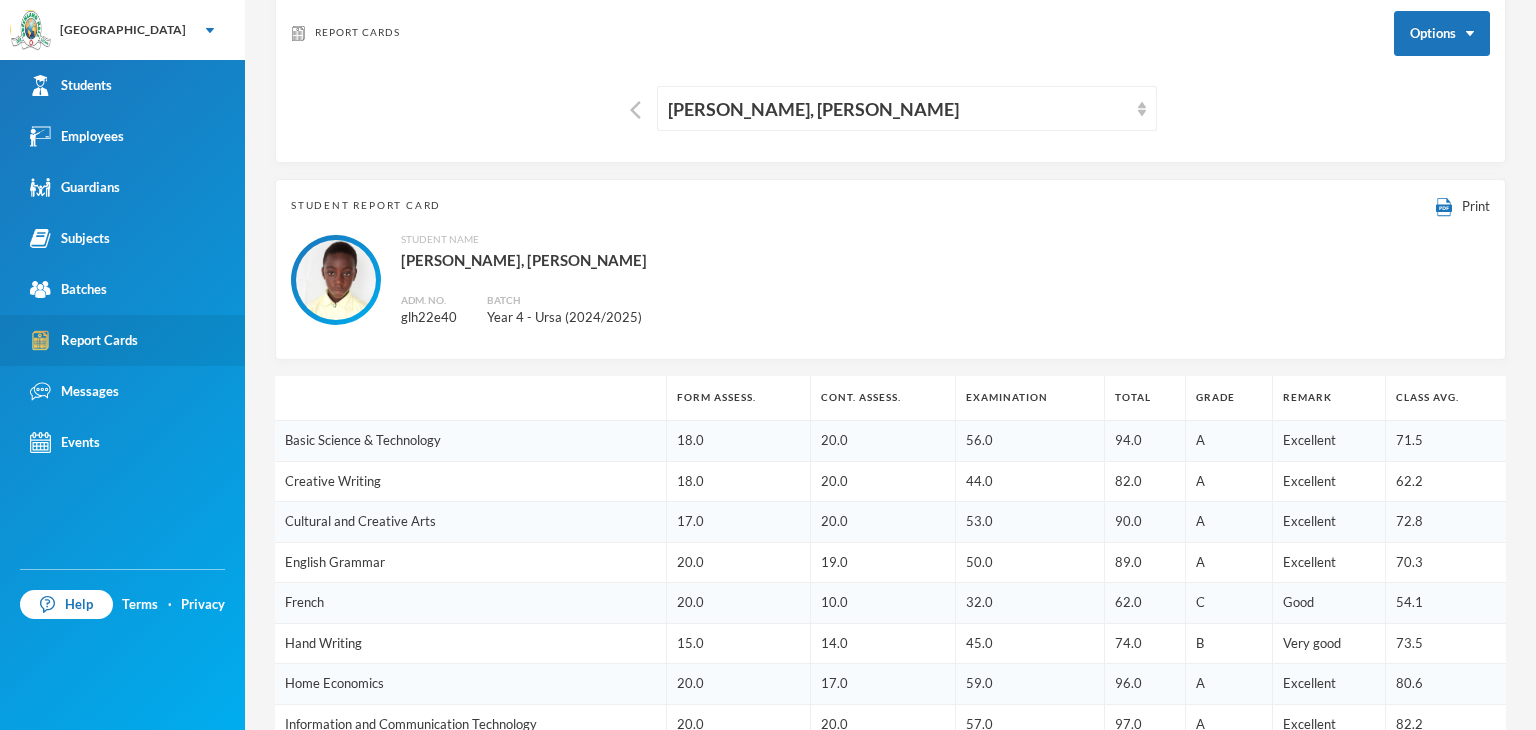 click on "Report Cards" at bounding box center [84, 340] 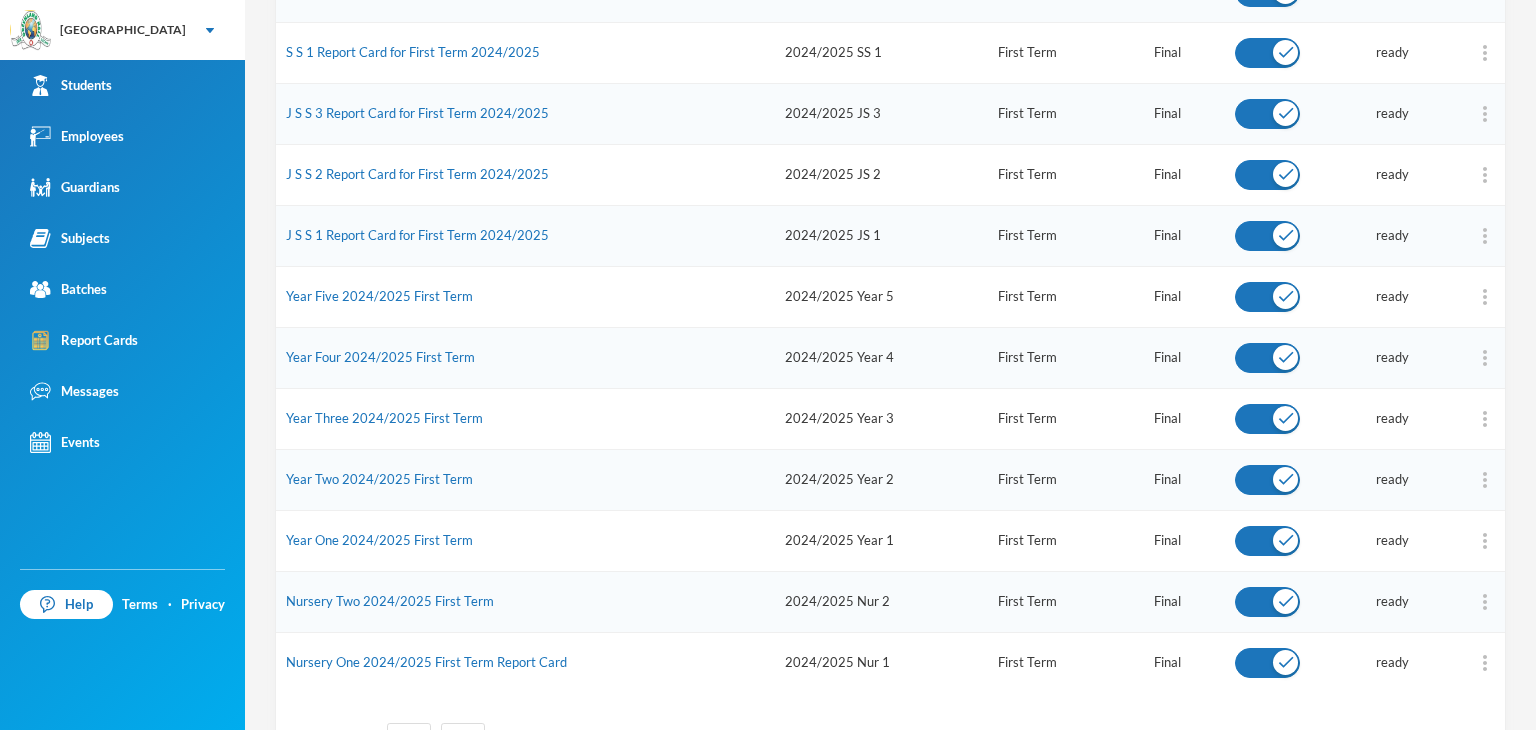 scroll, scrollTop: 944, scrollLeft: 0, axis: vertical 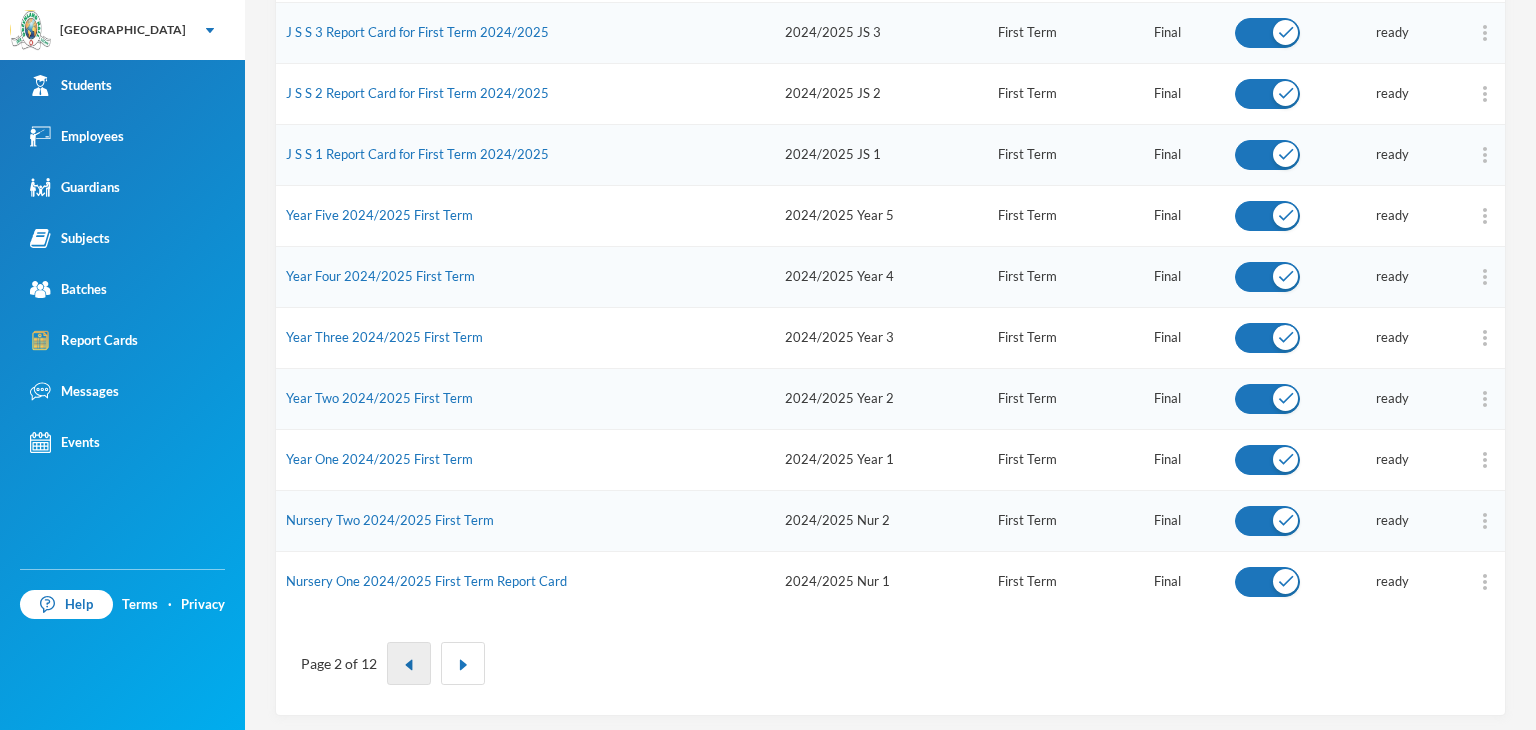 click at bounding box center [409, 665] 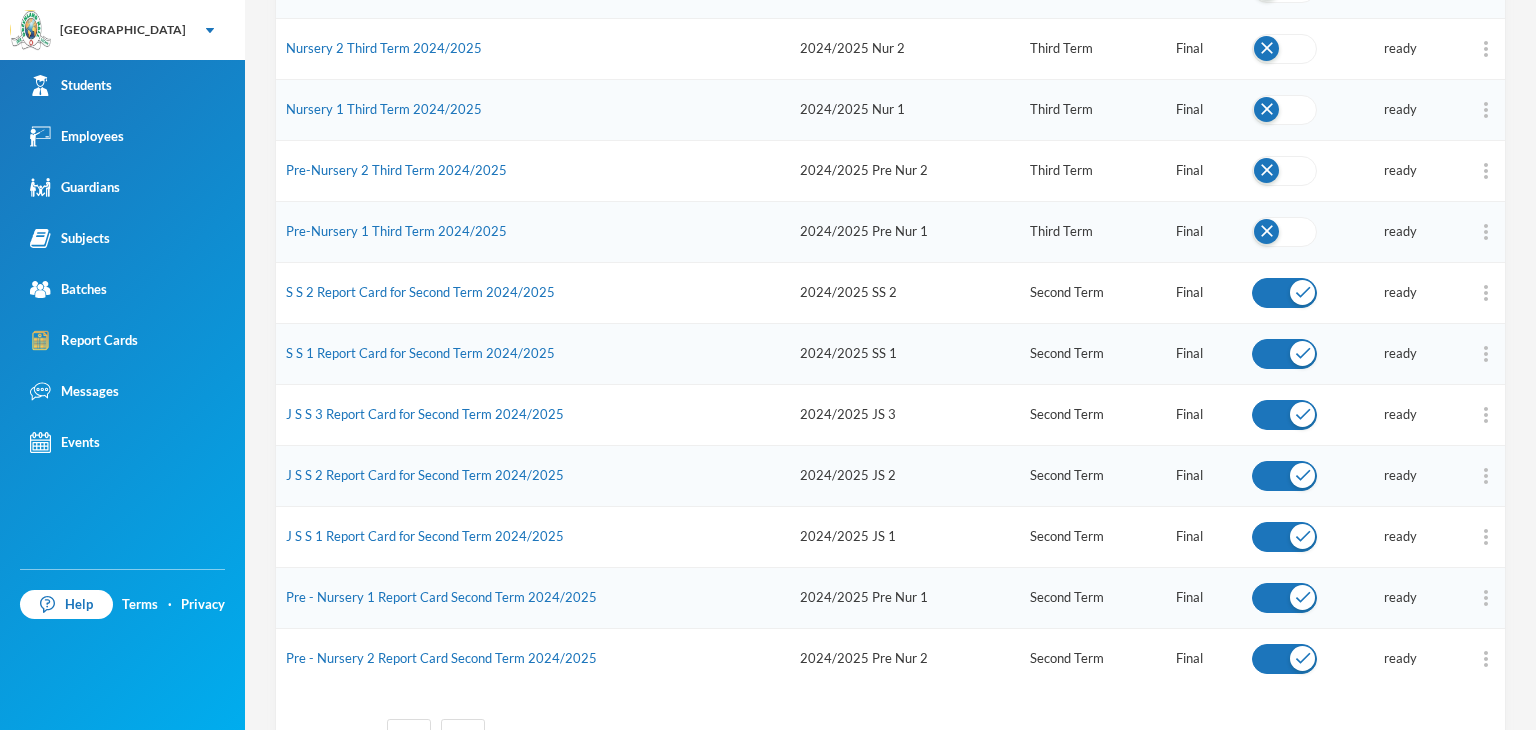 scroll, scrollTop: 944, scrollLeft: 0, axis: vertical 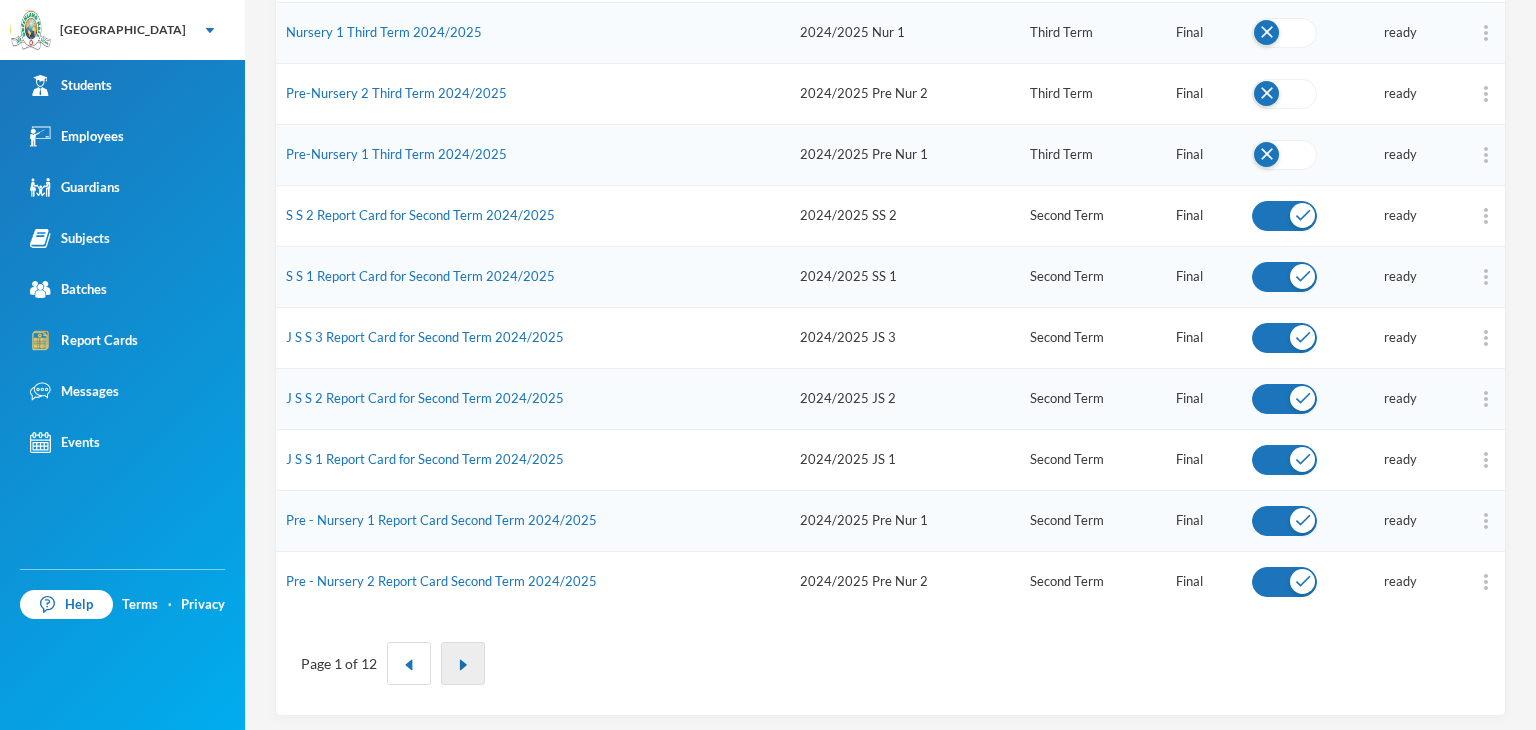 click at bounding box center [463, 665] 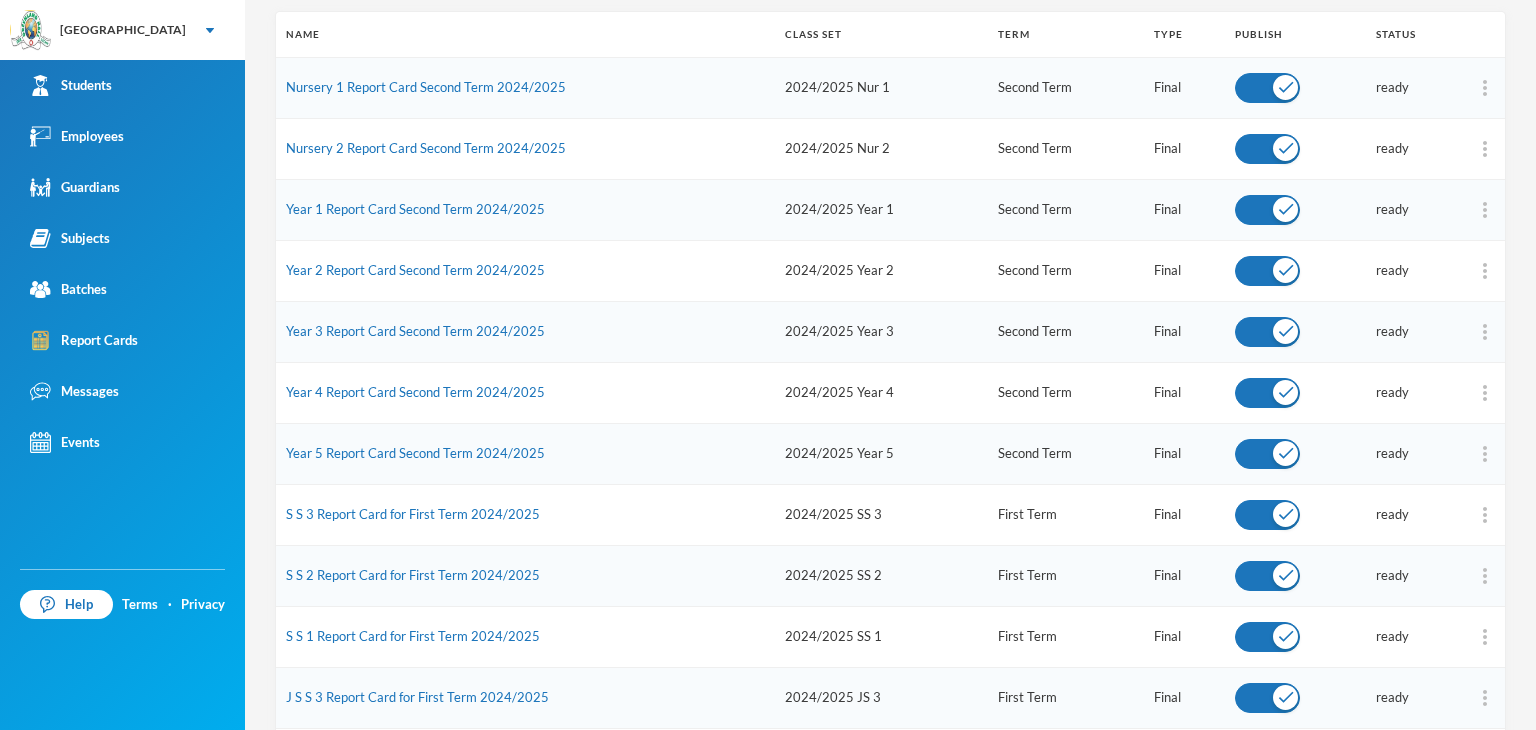 scroll, scrollTop: 244, scrollLeft: 0, axis: vertical 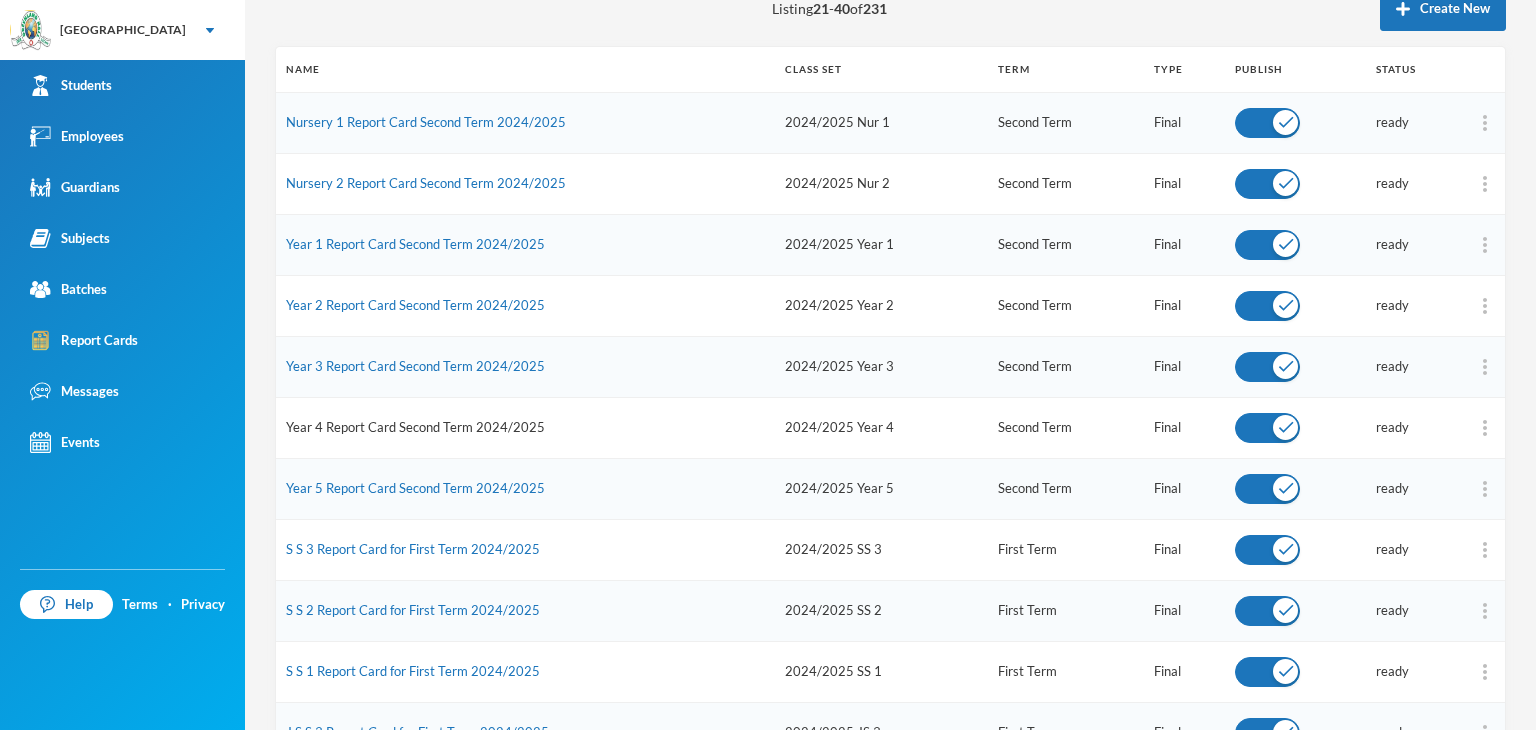 click on "Year 4 Report Card  Second Term 2024/2025" at bounding box center [415, 427] 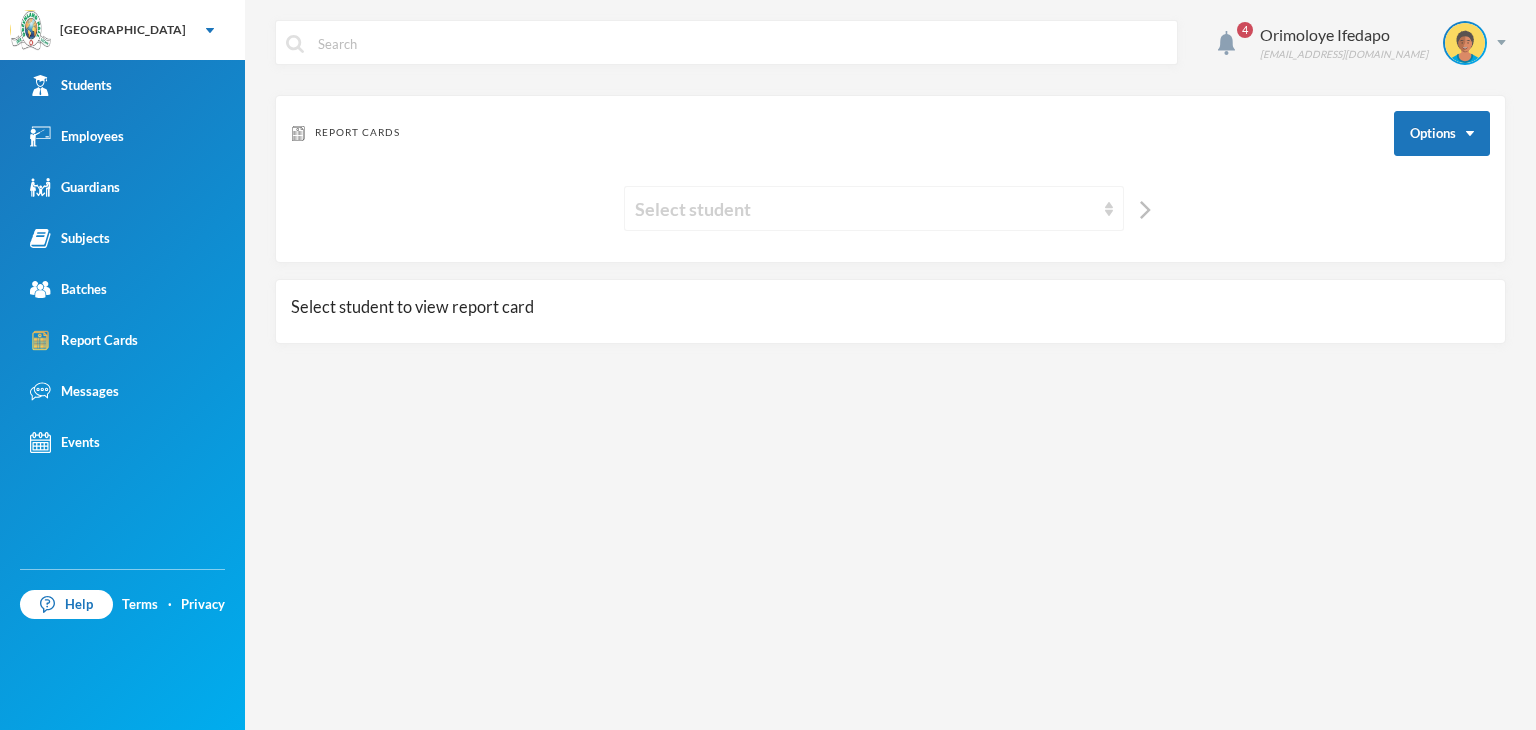 scroll, scrollTop: 0, scrollLeft: 0, axis: both 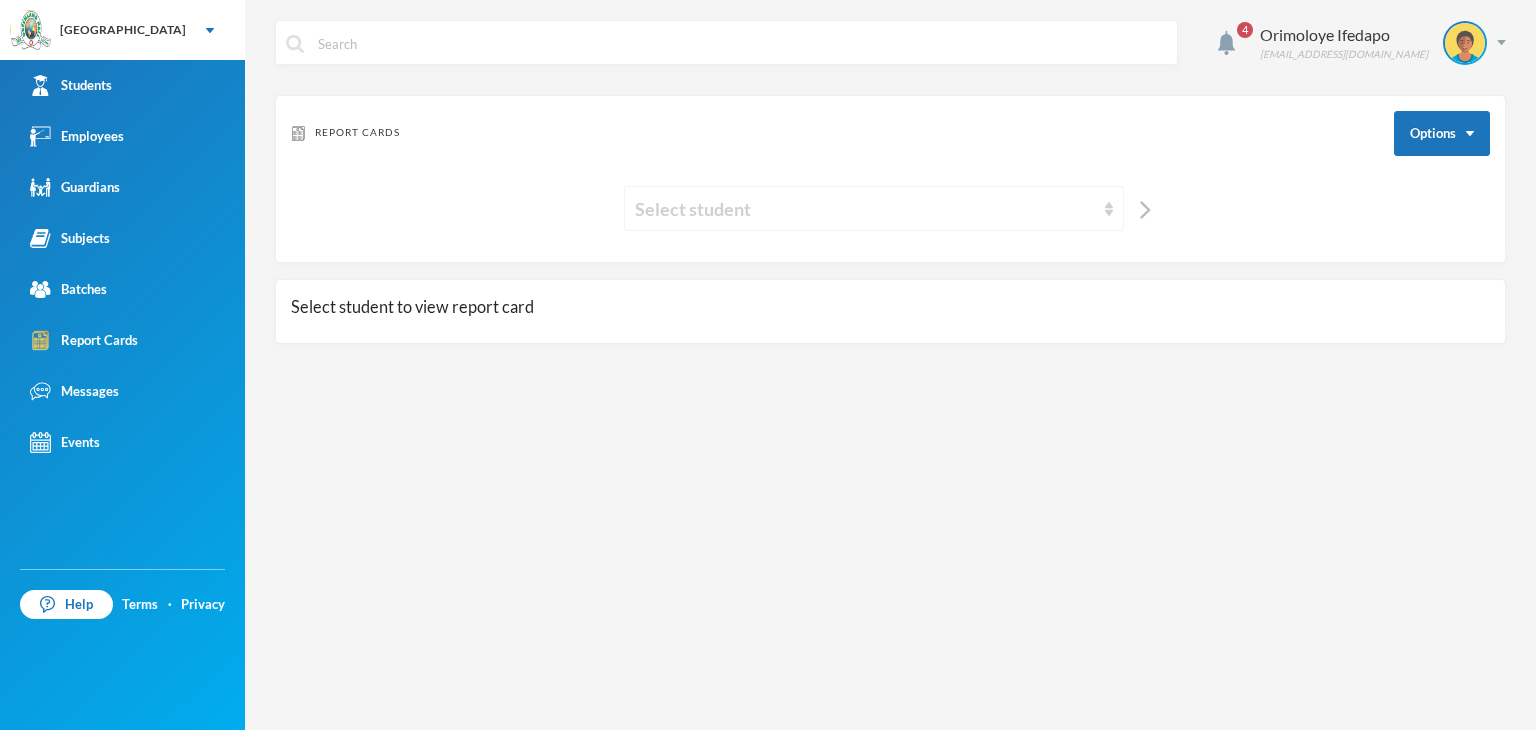 click on "Select student" at bounding box center (865, 209) 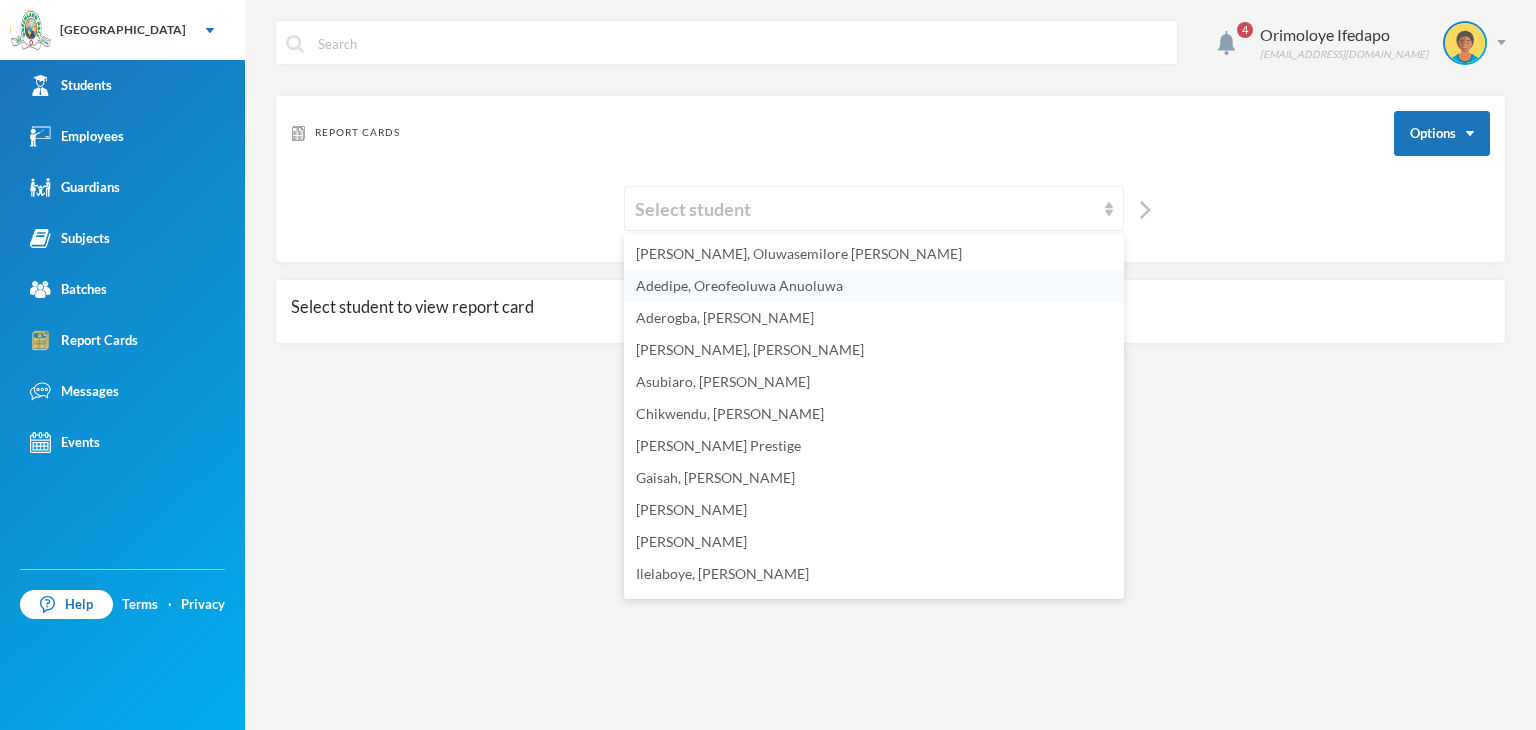 click on "Adedipe, Oreofeoluwa Anuoluwa" at bounding box center (874, 286) 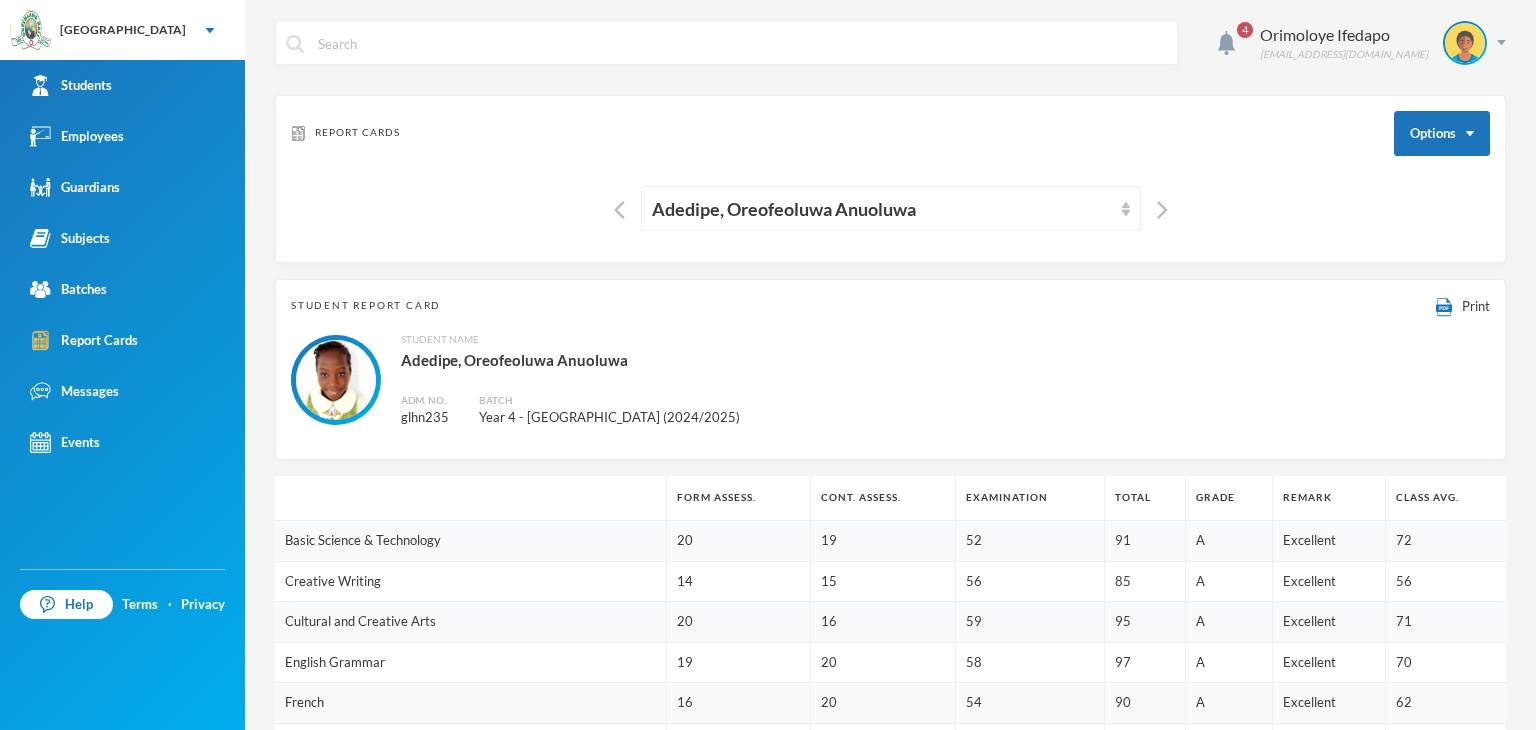 click on "Student Report Card Print Student Name Adedipe, Oreofeoluwa Anuoluwa Adm. No. glhn235 Batch Year 4 - Orion (2024/2025)" at bounding box center [890, 369] 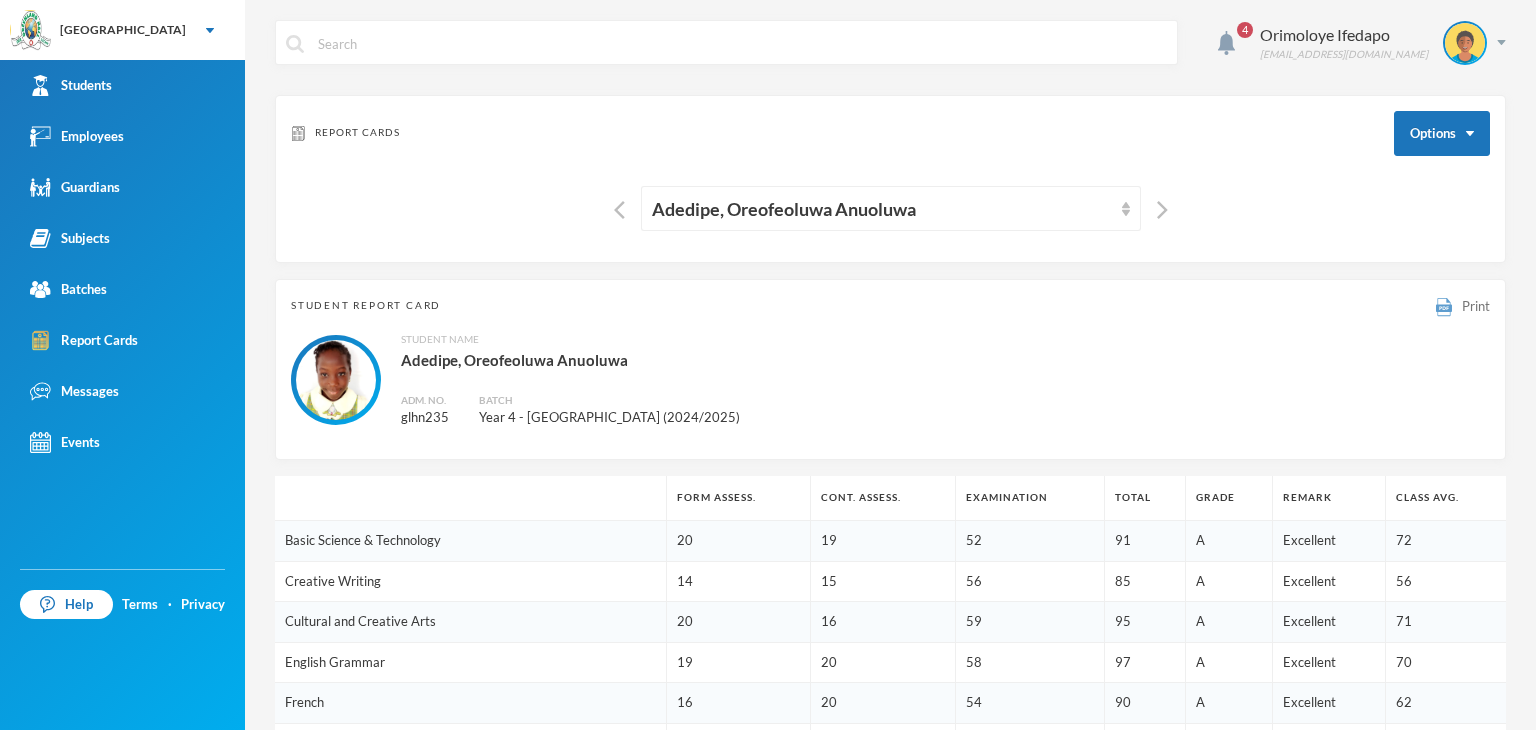click on "Print" at bounding box center (1476, 306) 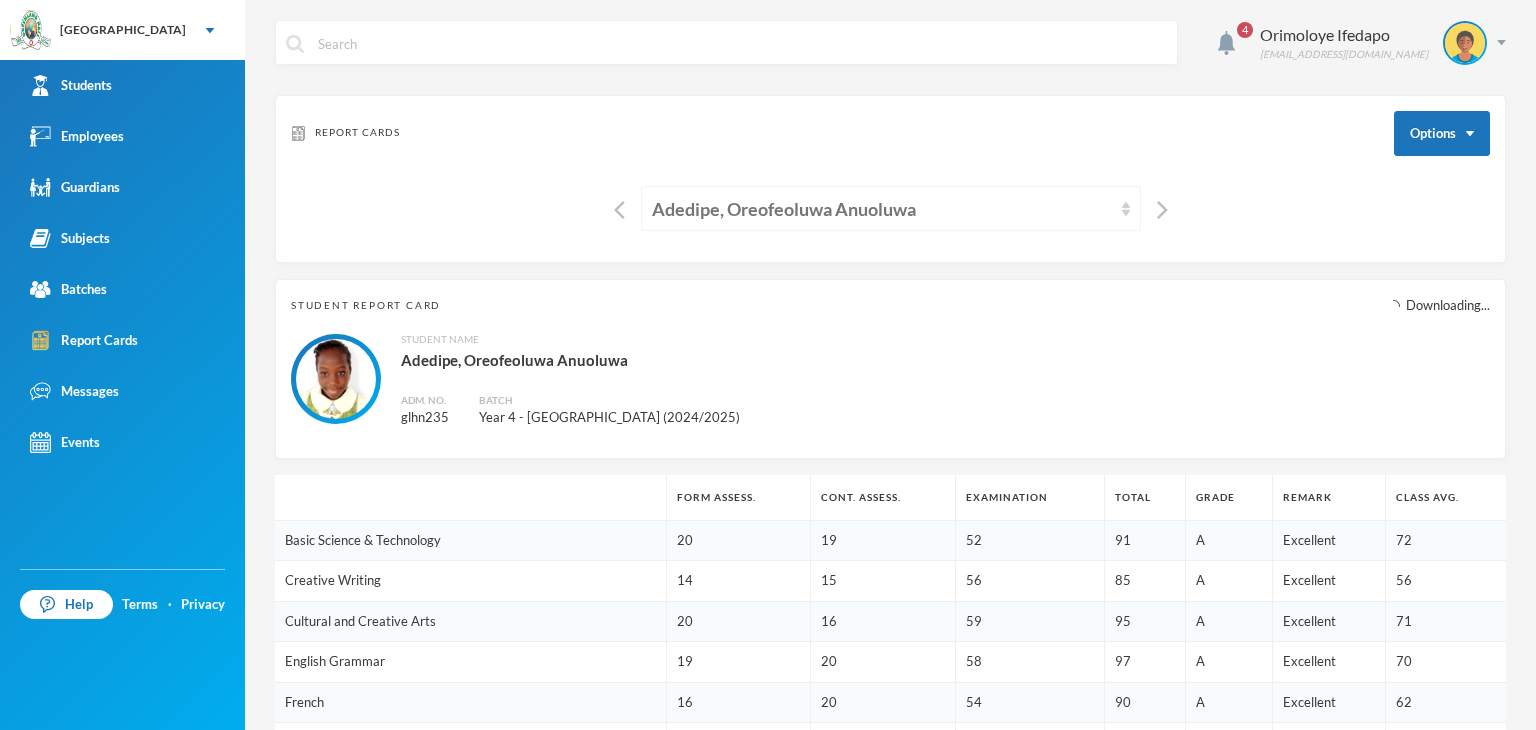 click on "Adedipe, Oreofeoluwa Anuoluwa" at bounding box center [891, 208] 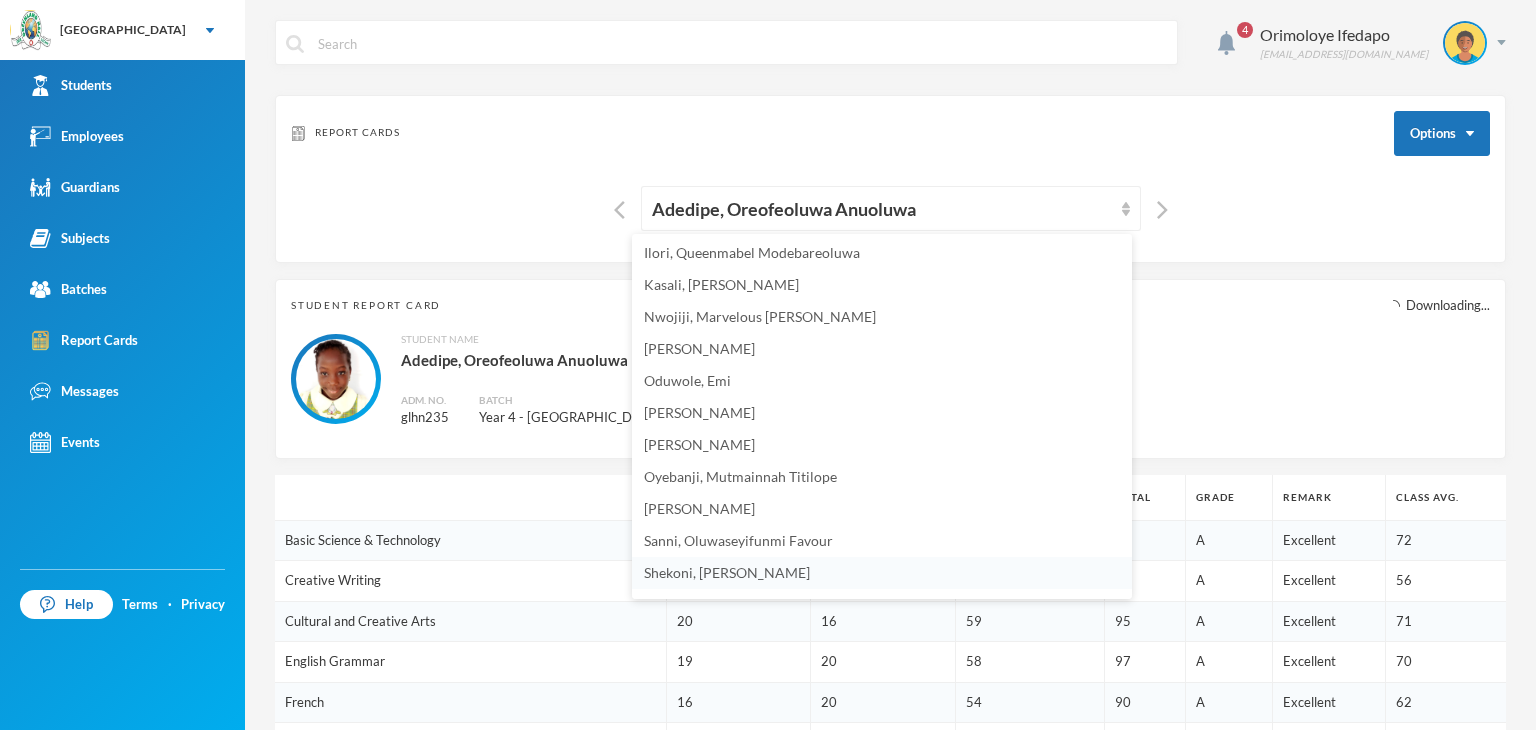 scroll, scrollTop: 475, scrollLeft: 0, axis: vertical 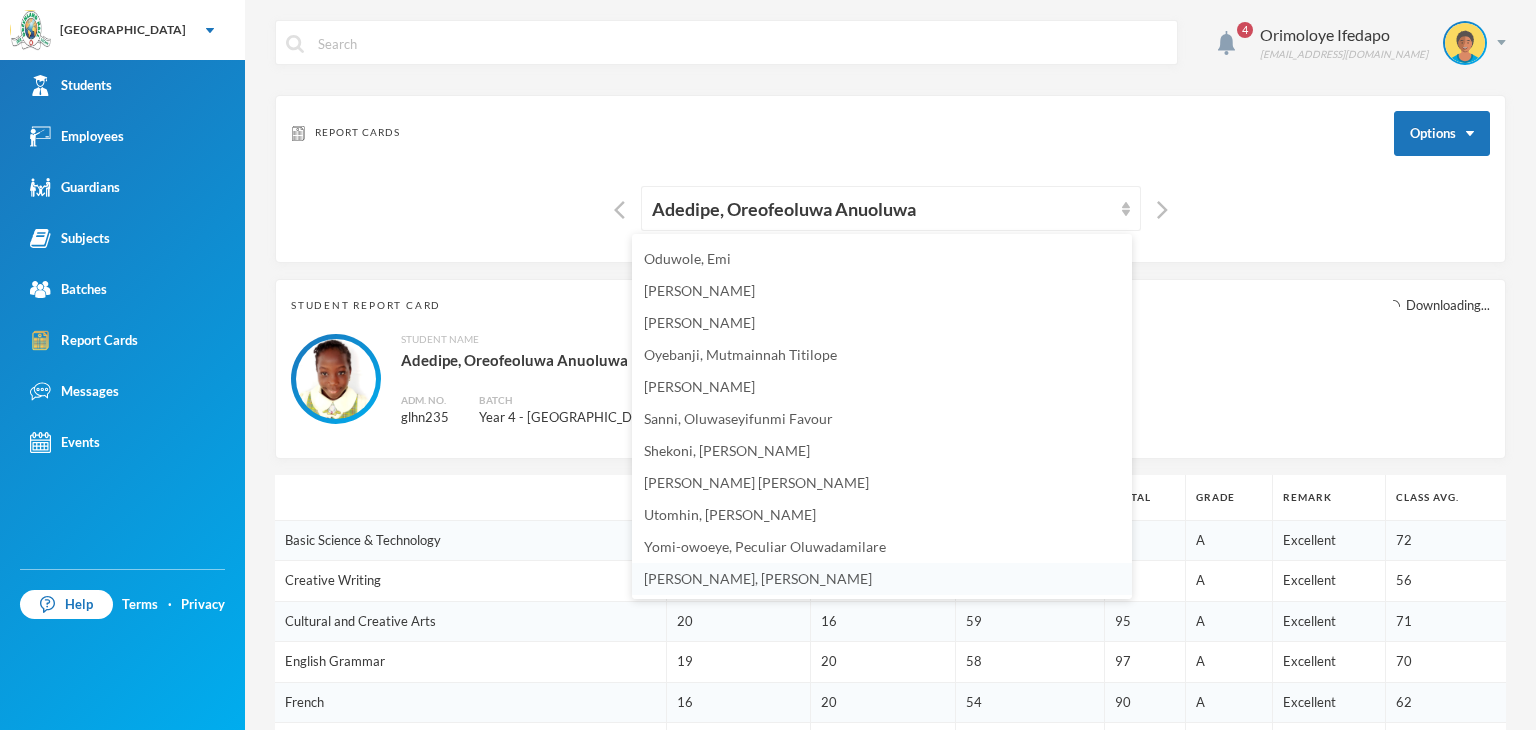 click on "Yusuf-saadu, Saidu Onaolapo" at bounding box center (758, 578) 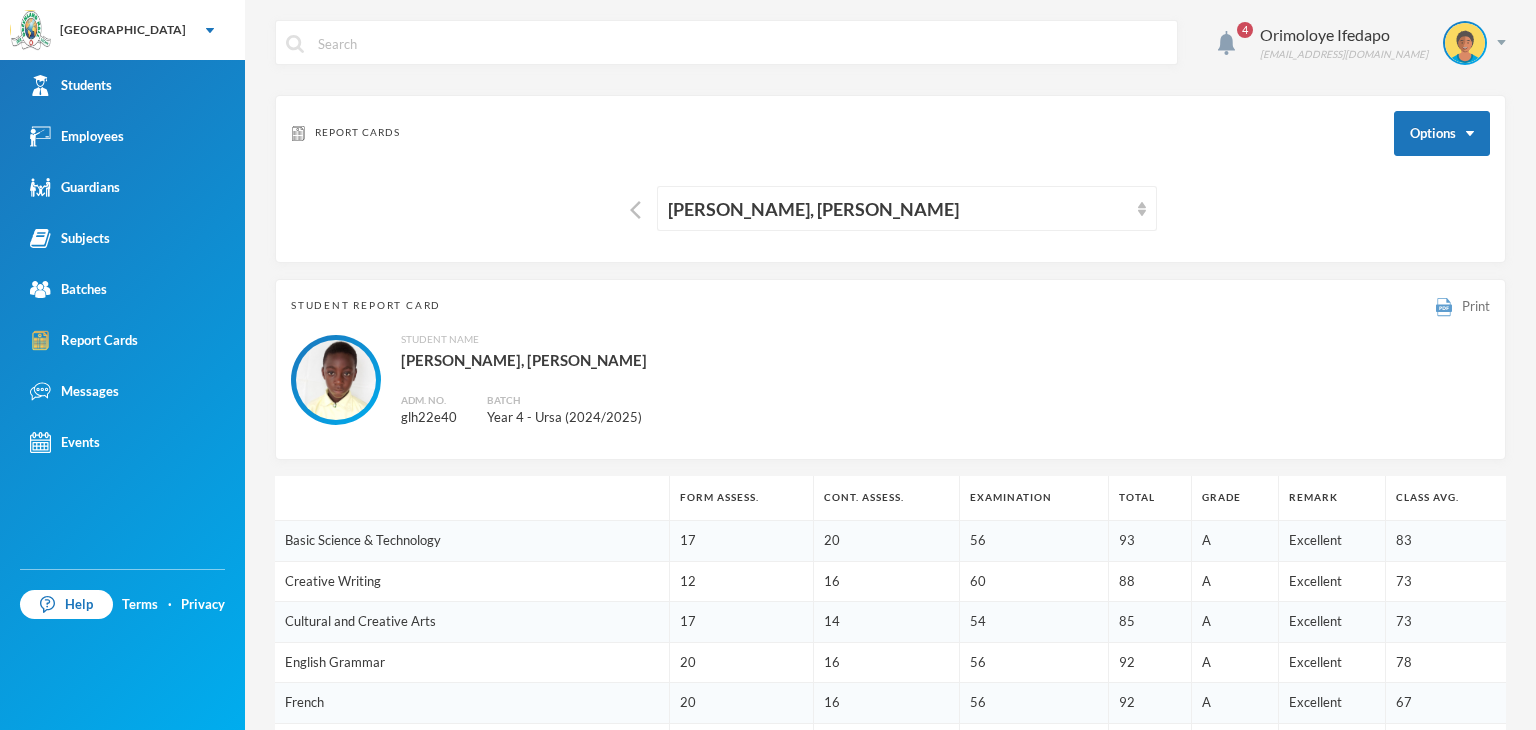 click at bounding box center (1444, 307) 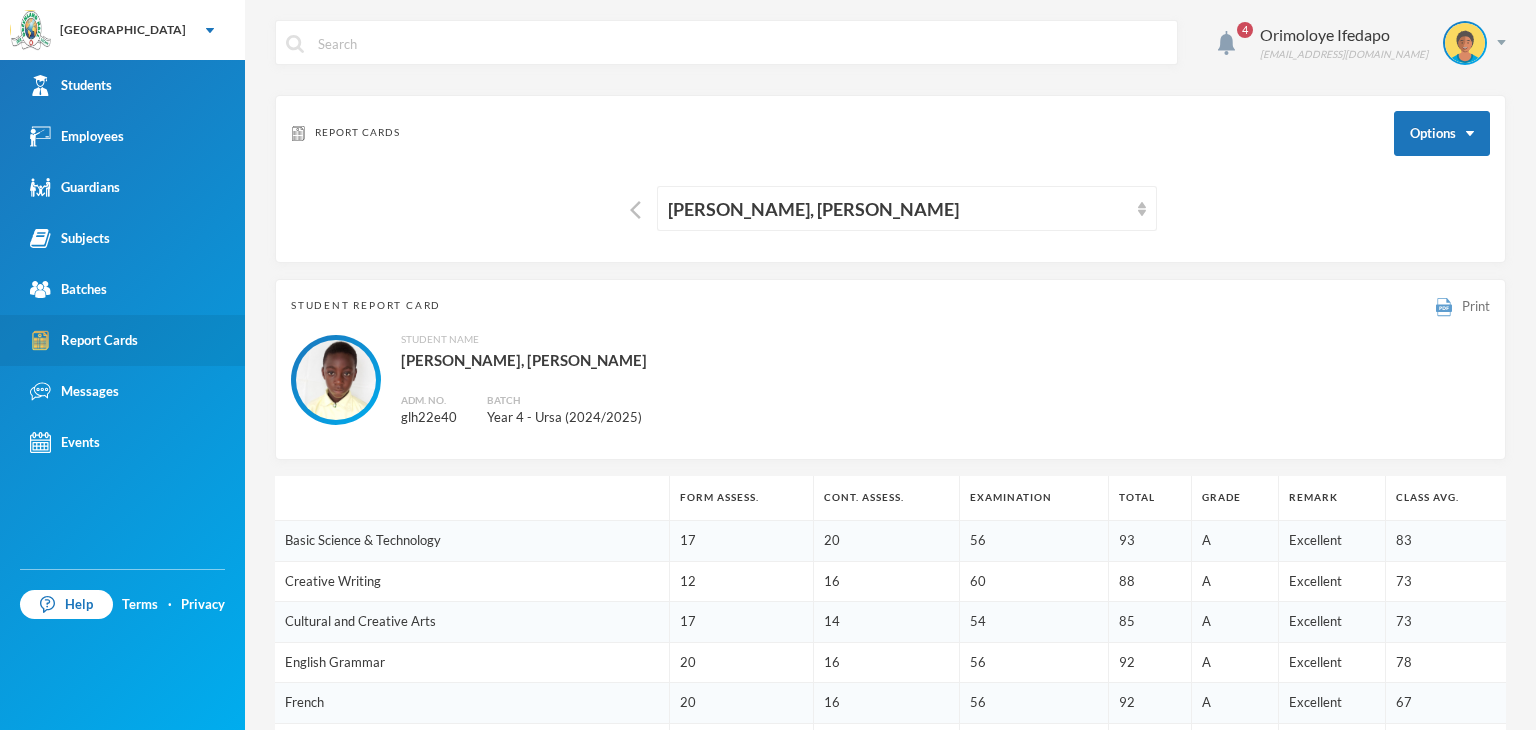 click on "Report Cards" at bounding box center [84, 340] 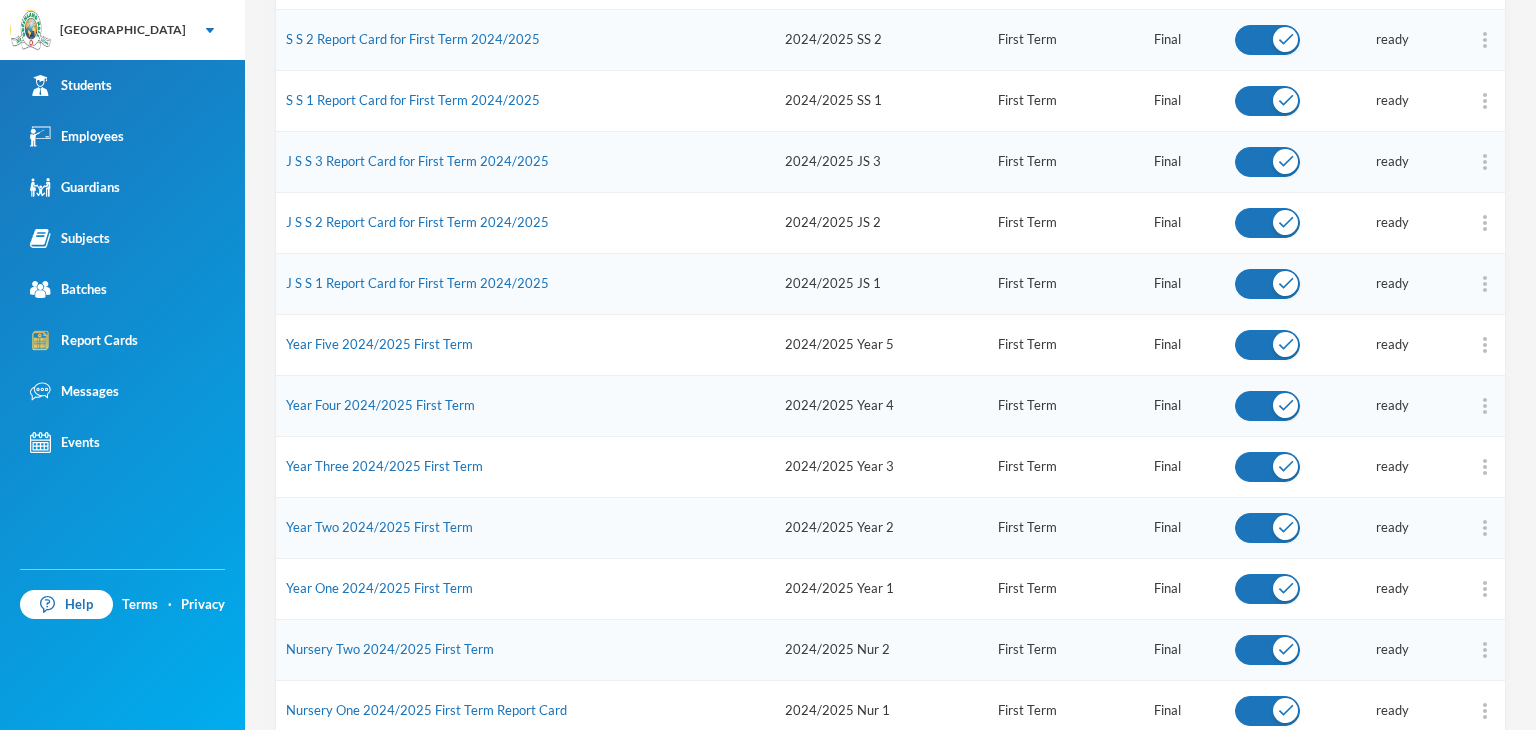scroll, scrollTop: 944, scrollLeft: 0, axis: vertical 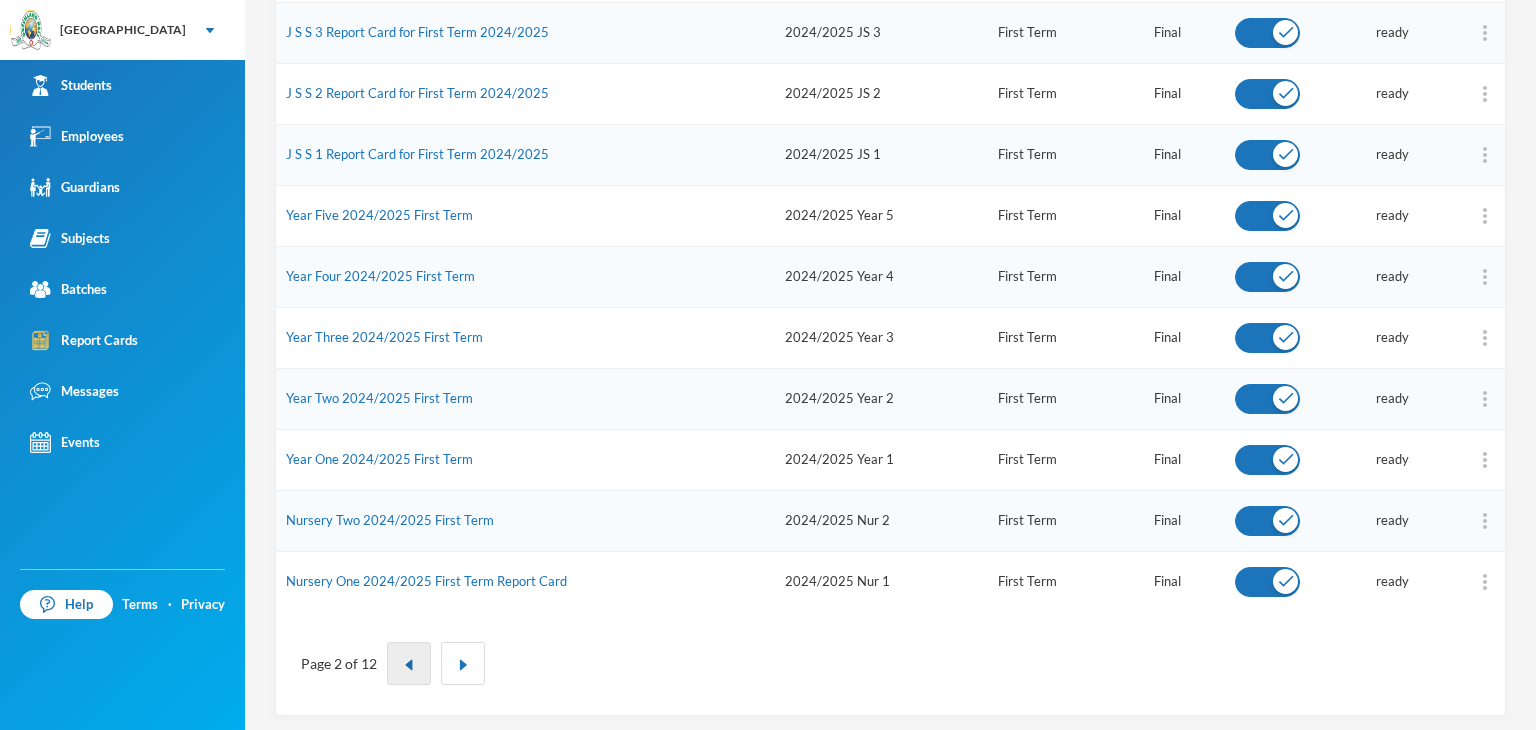 click at bounding box center (409, 663) 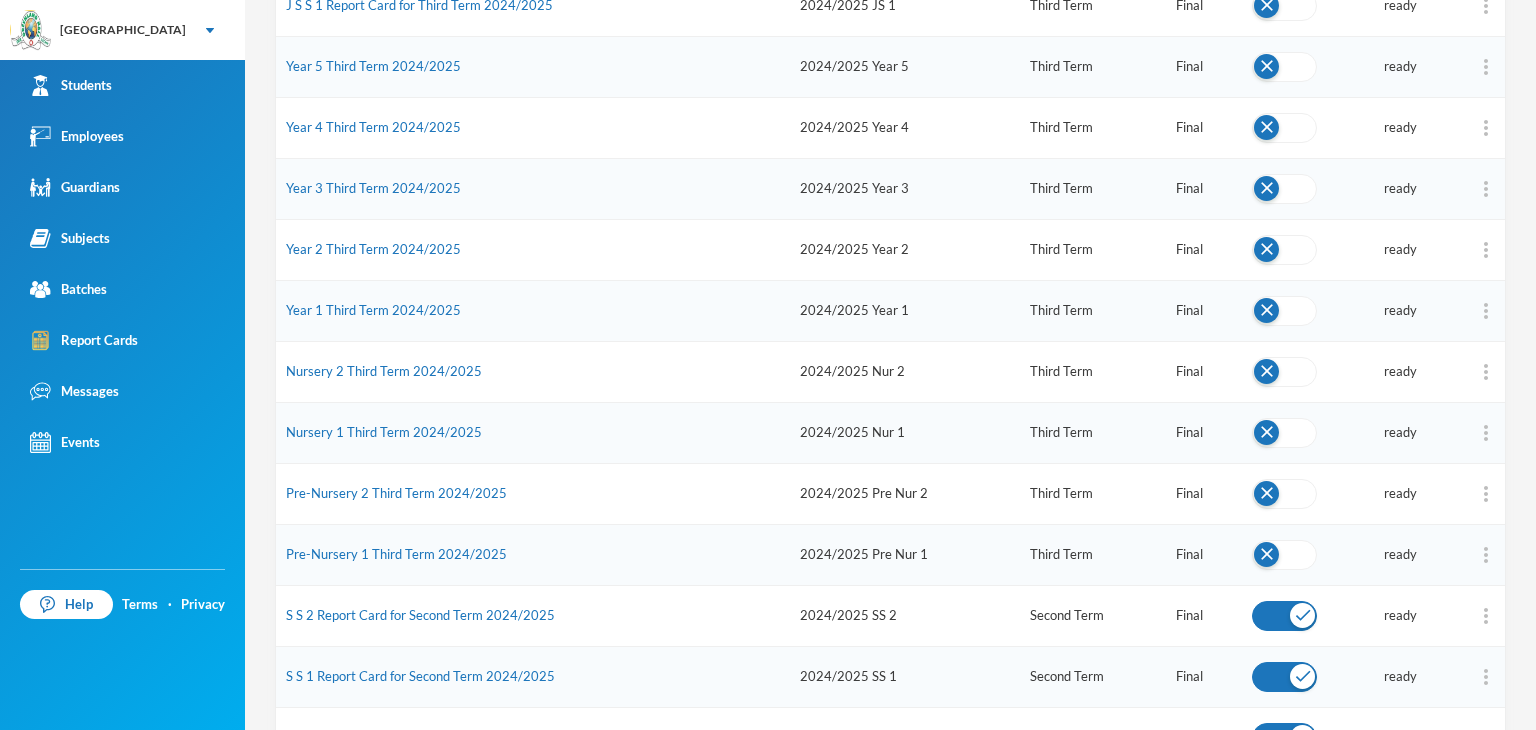 scroll, scrollTop: 344, scrollLeft: 0, axis: vertical 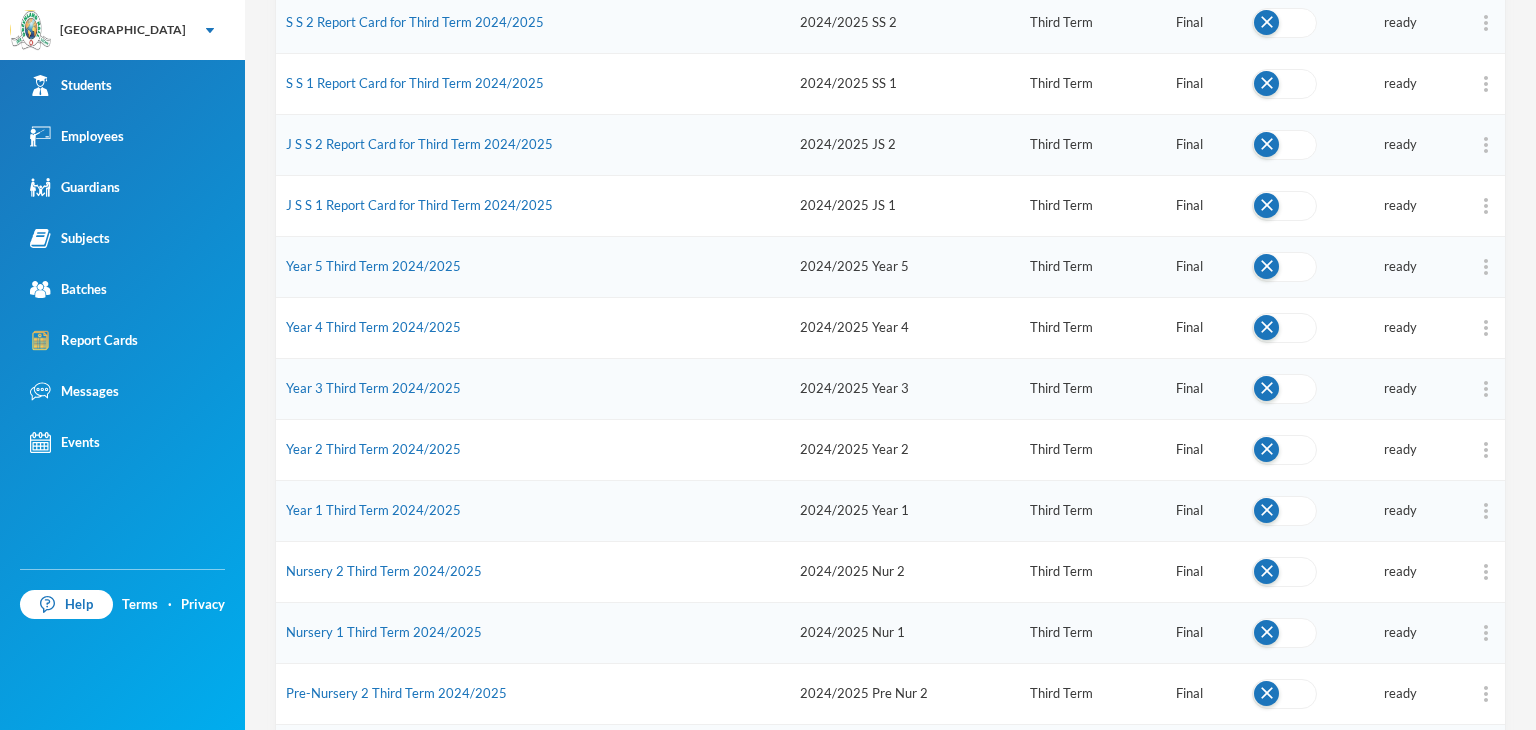 click on "Year 4 Third Term 2024/2025" at bounding box center (533, 327) 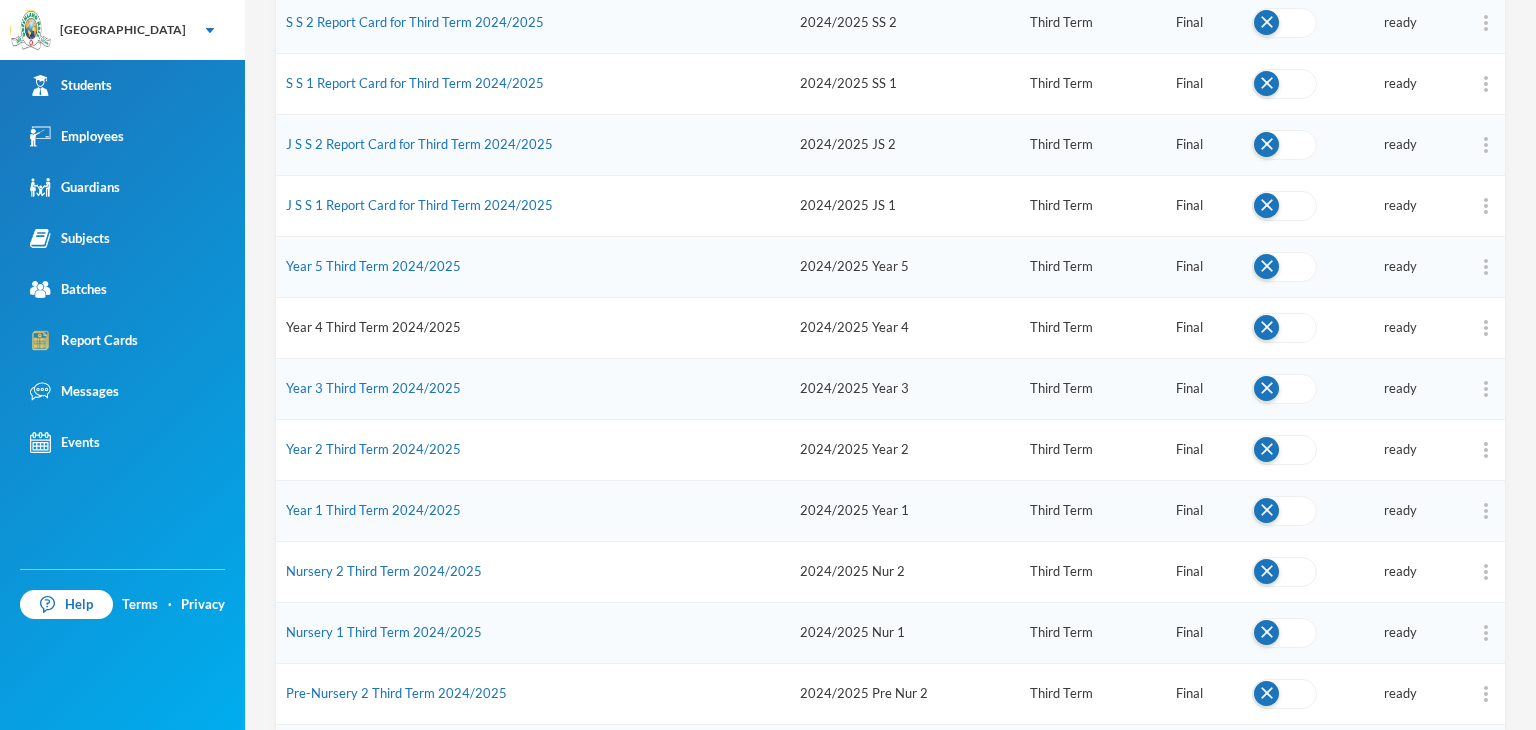 click on "Year 4 Third Term 2024/2025" at bounding box center [373, 327] 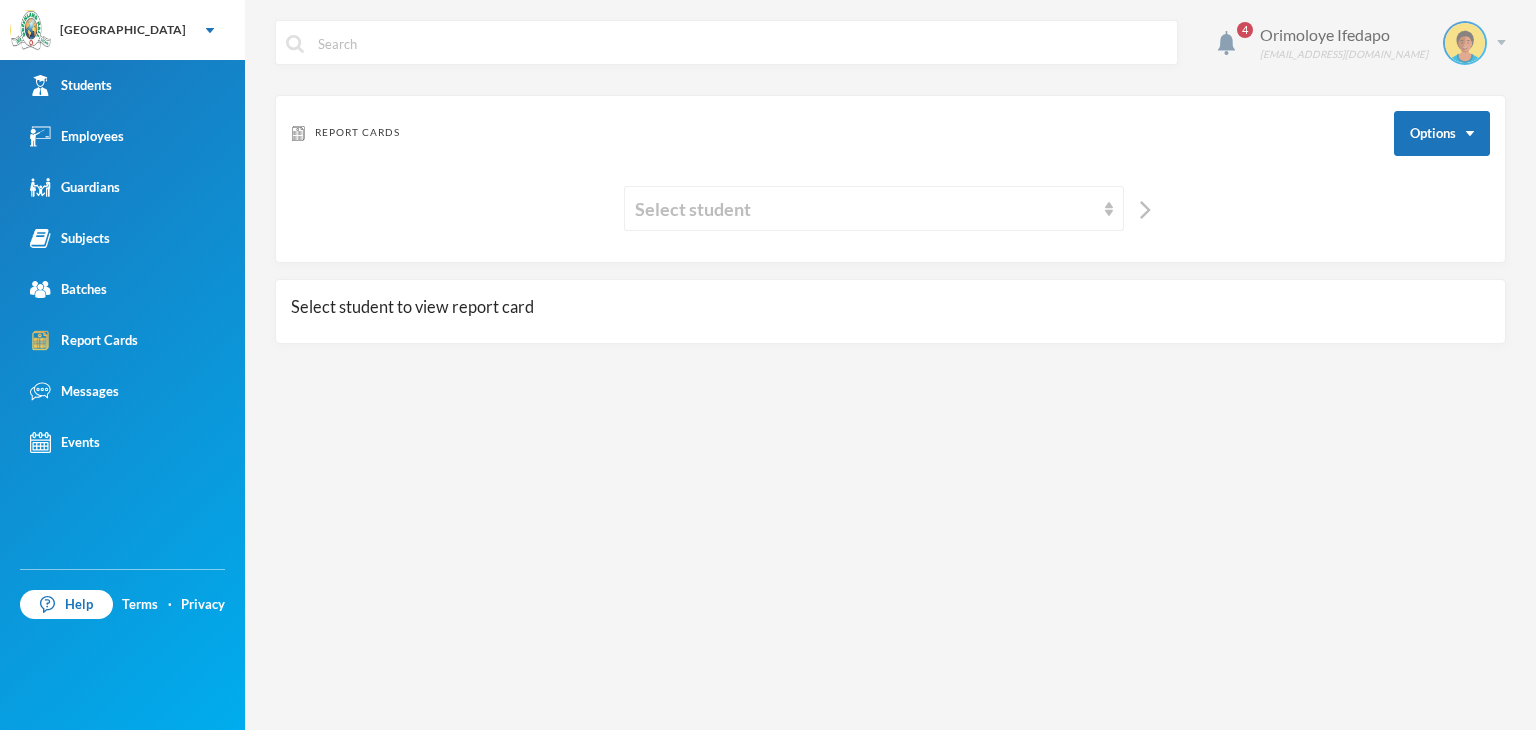 scroll, scrollTop: 0, scrollLeft: 0, axis: both 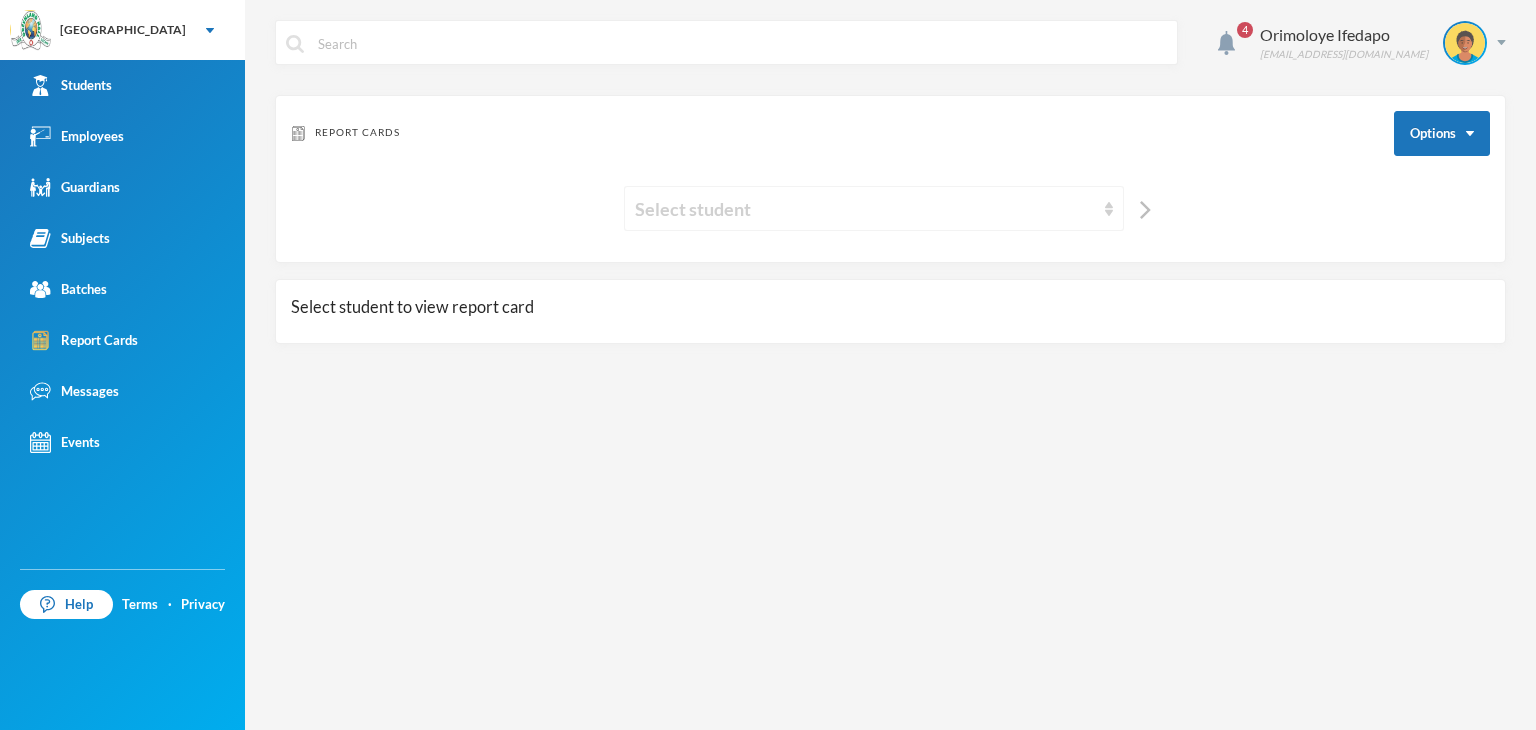 click on "Select student" at bounding box center (874, 208) 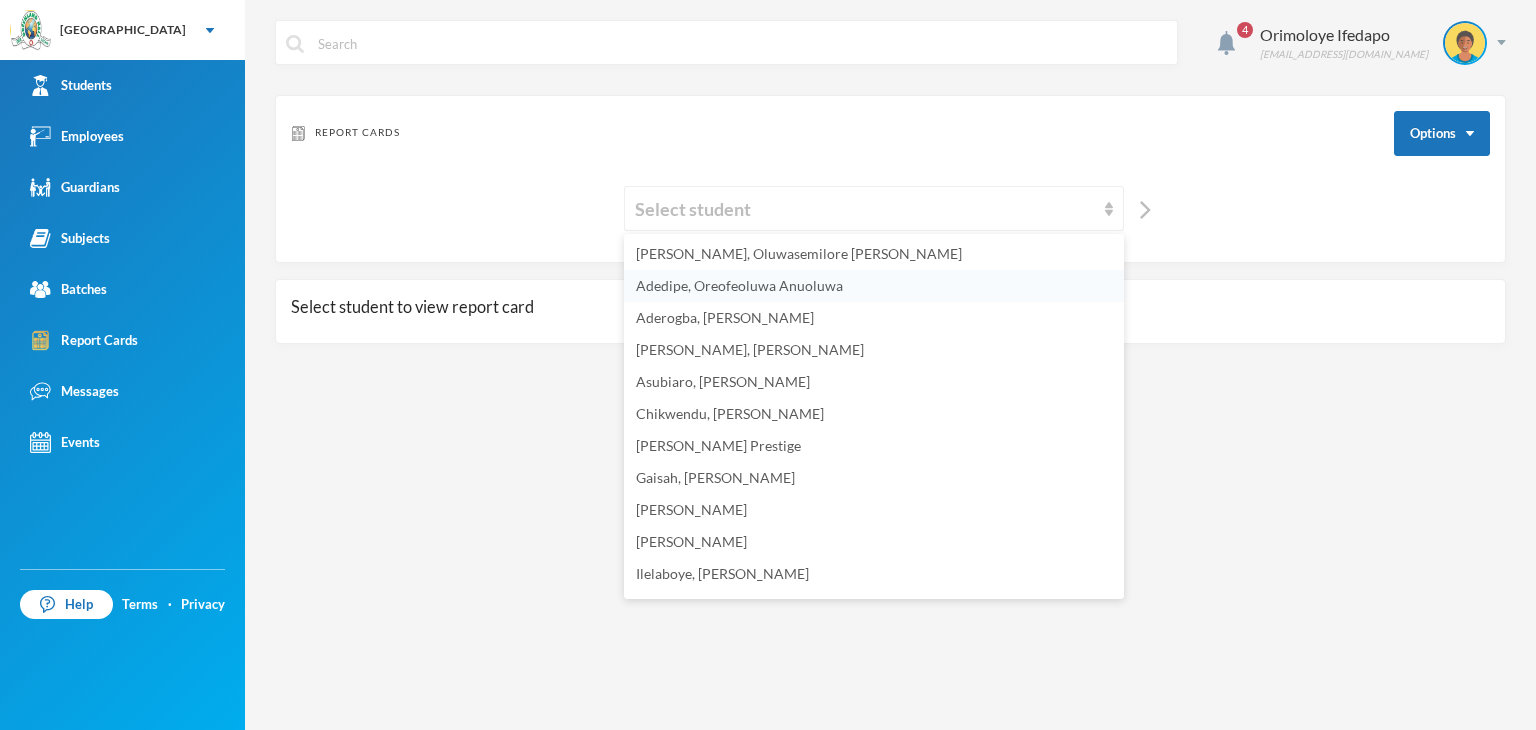 click on "Adedipe, Oreofeoluwa Anuoluwa" at bounding box center [739, 285] 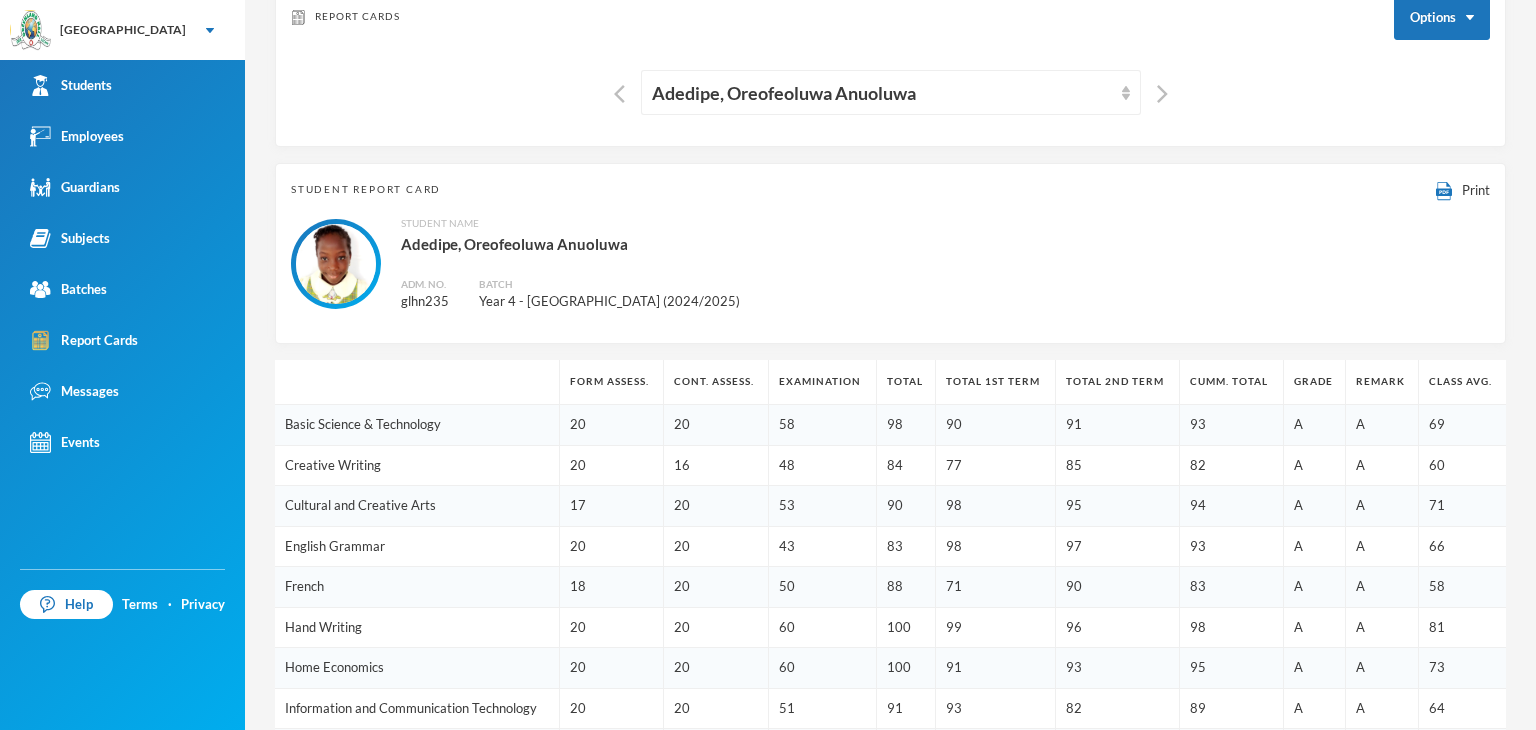 scroll, scrollTop: 200, scrollLeft: 0, axis: vertical 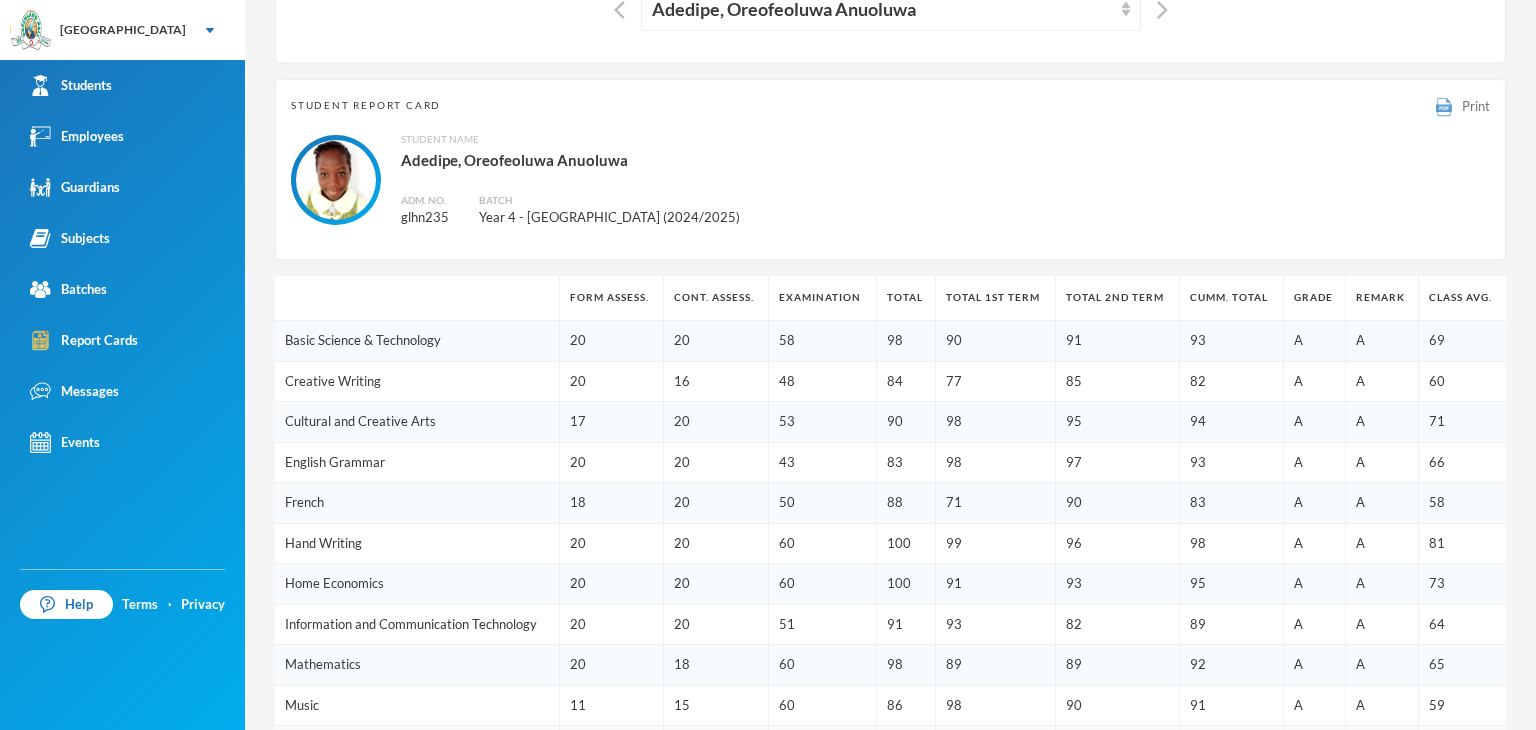 click on "Print" at bounding box center (1463, 106) 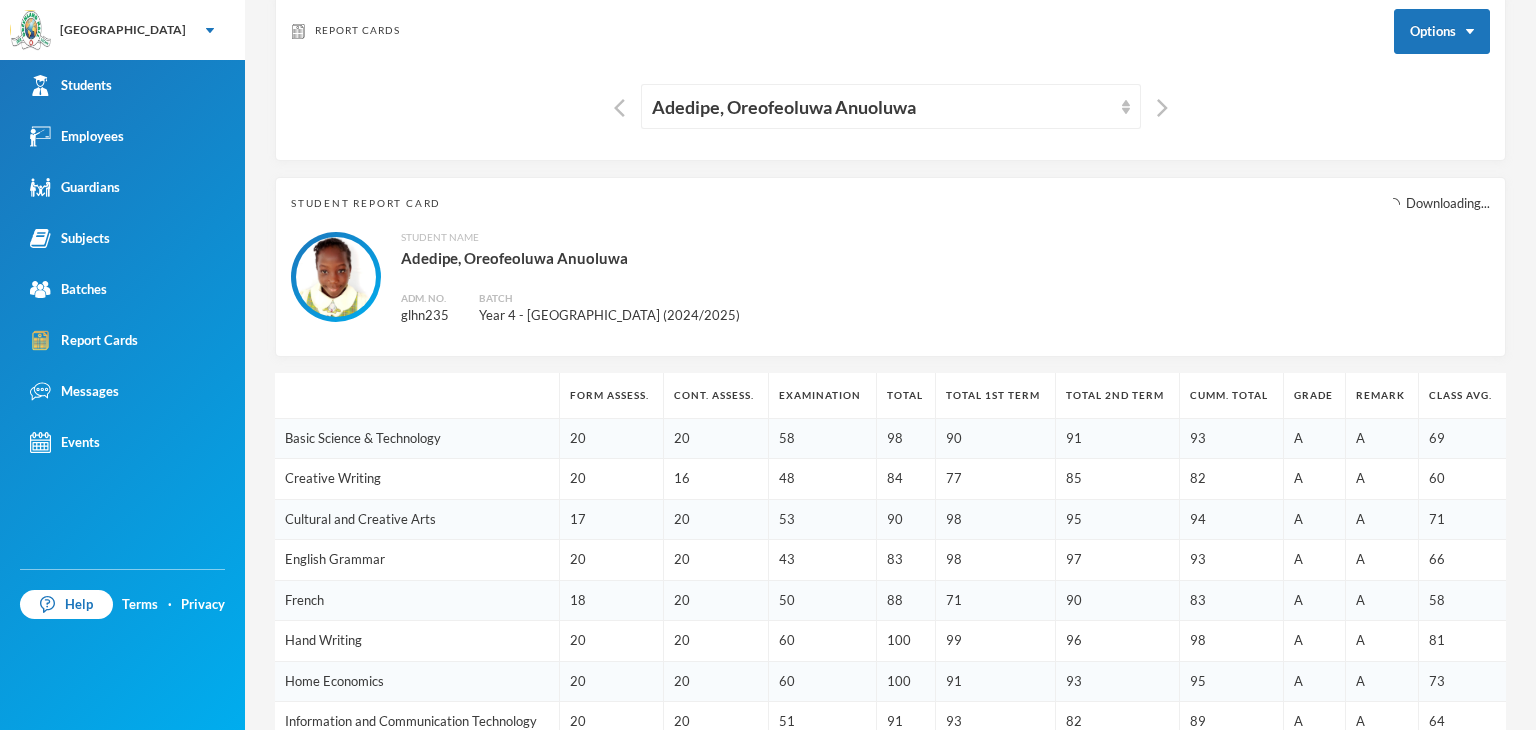 scroll, scrollTop: 0, scrollLeft: 0, axis: both 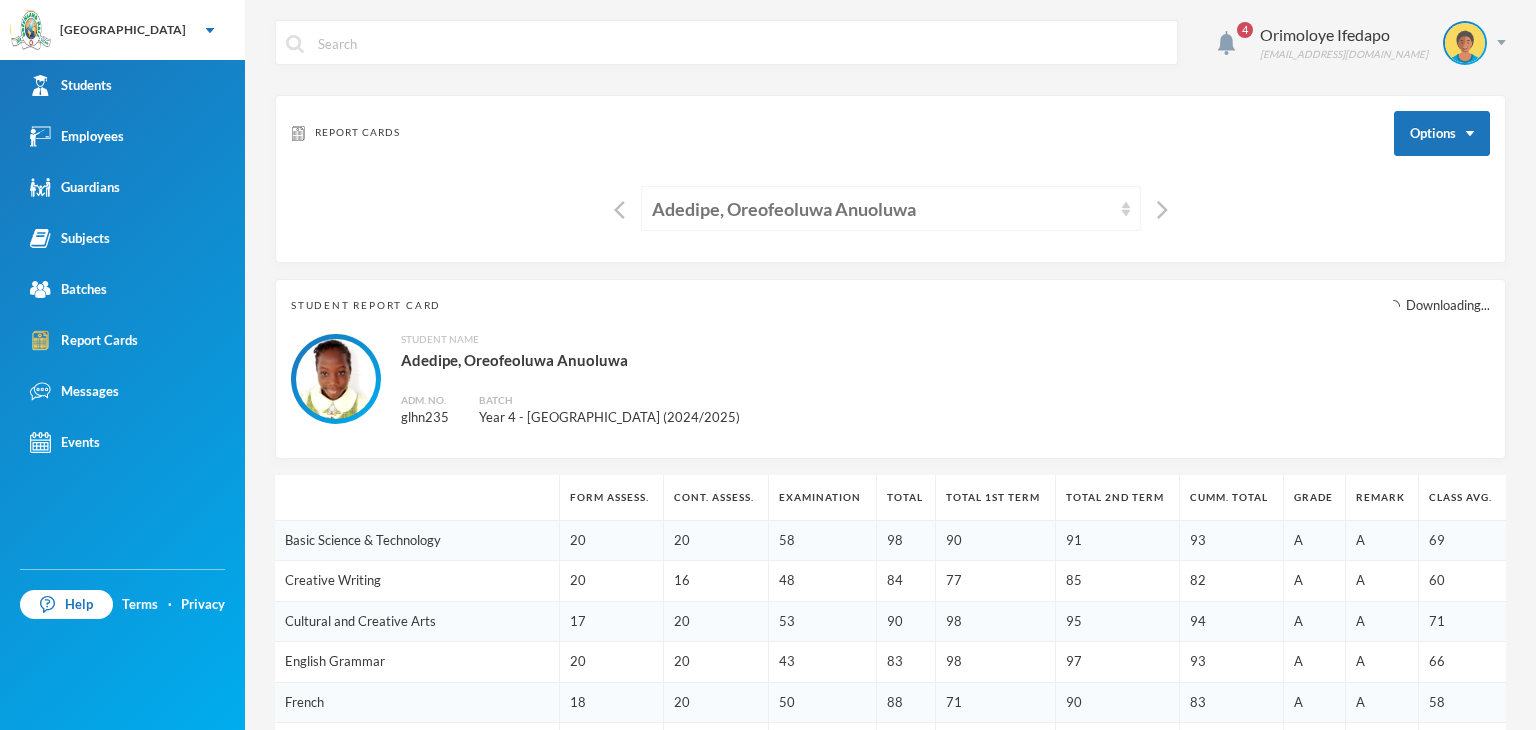 click on "Adedipe, Oreofeoluwa Anuoluwa" at bounding box center [882, 209] 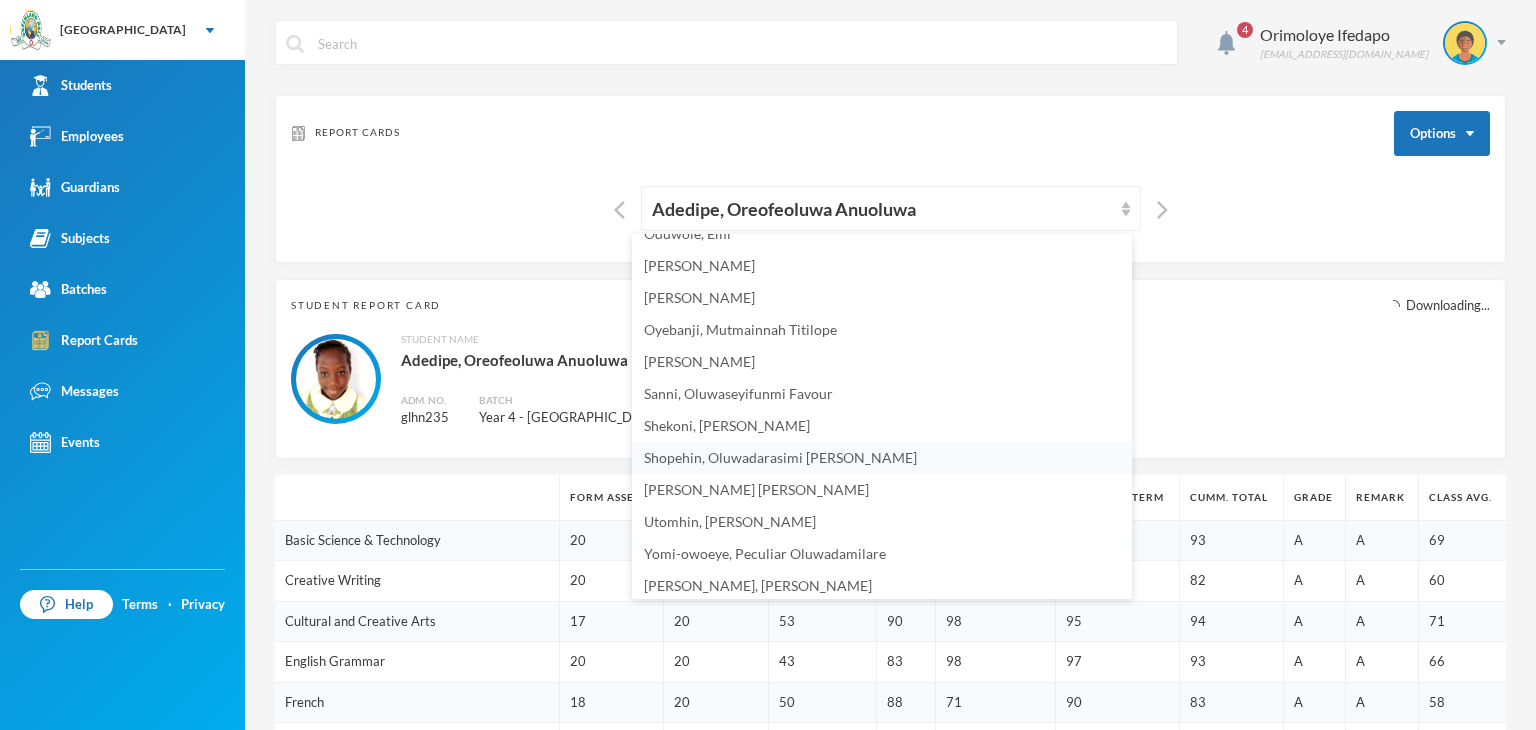 scroll, scrollTop: 507, scrollLeft: 0, axis: vertical 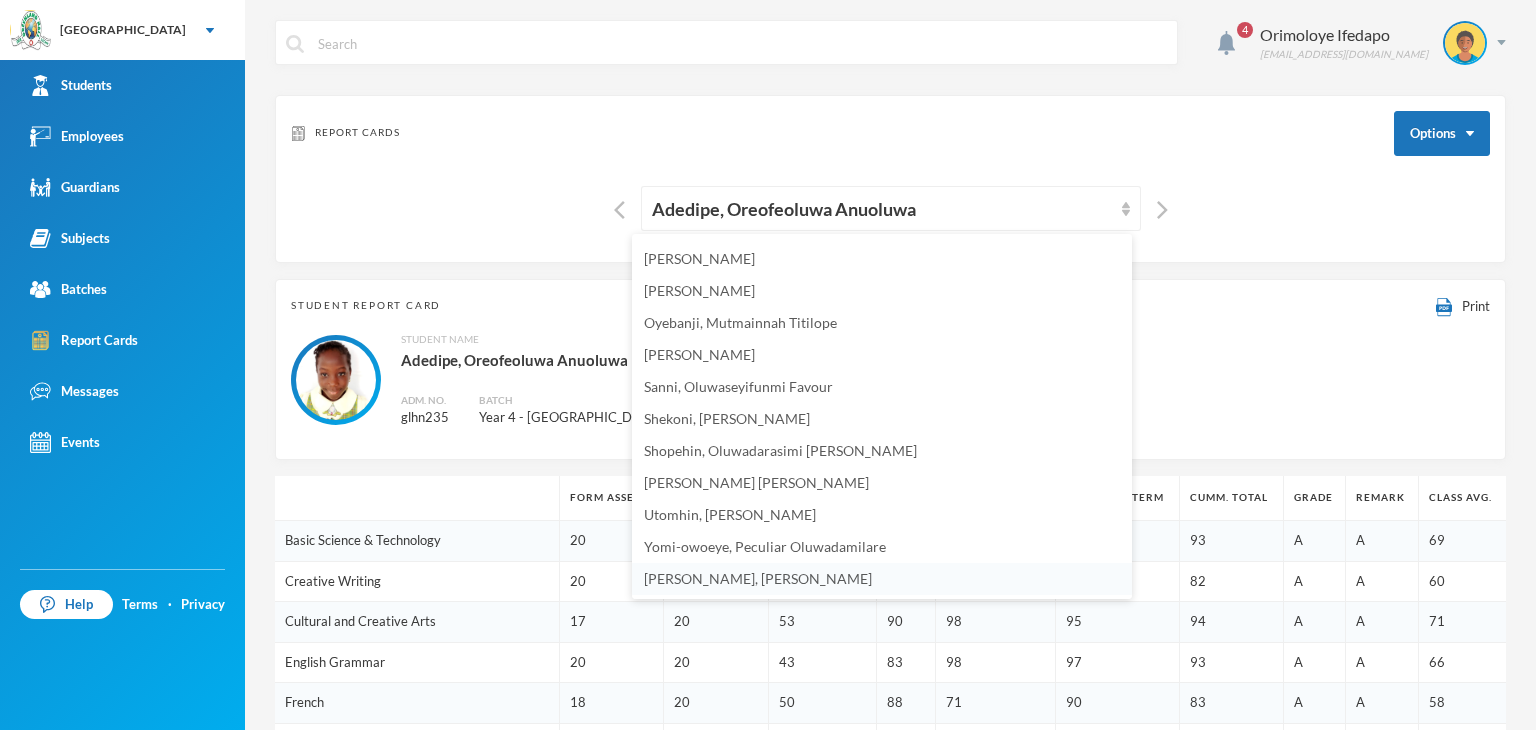 click on "Yusuf-saadu, Saidu Onaolapo" at bounding box center [758, 578] 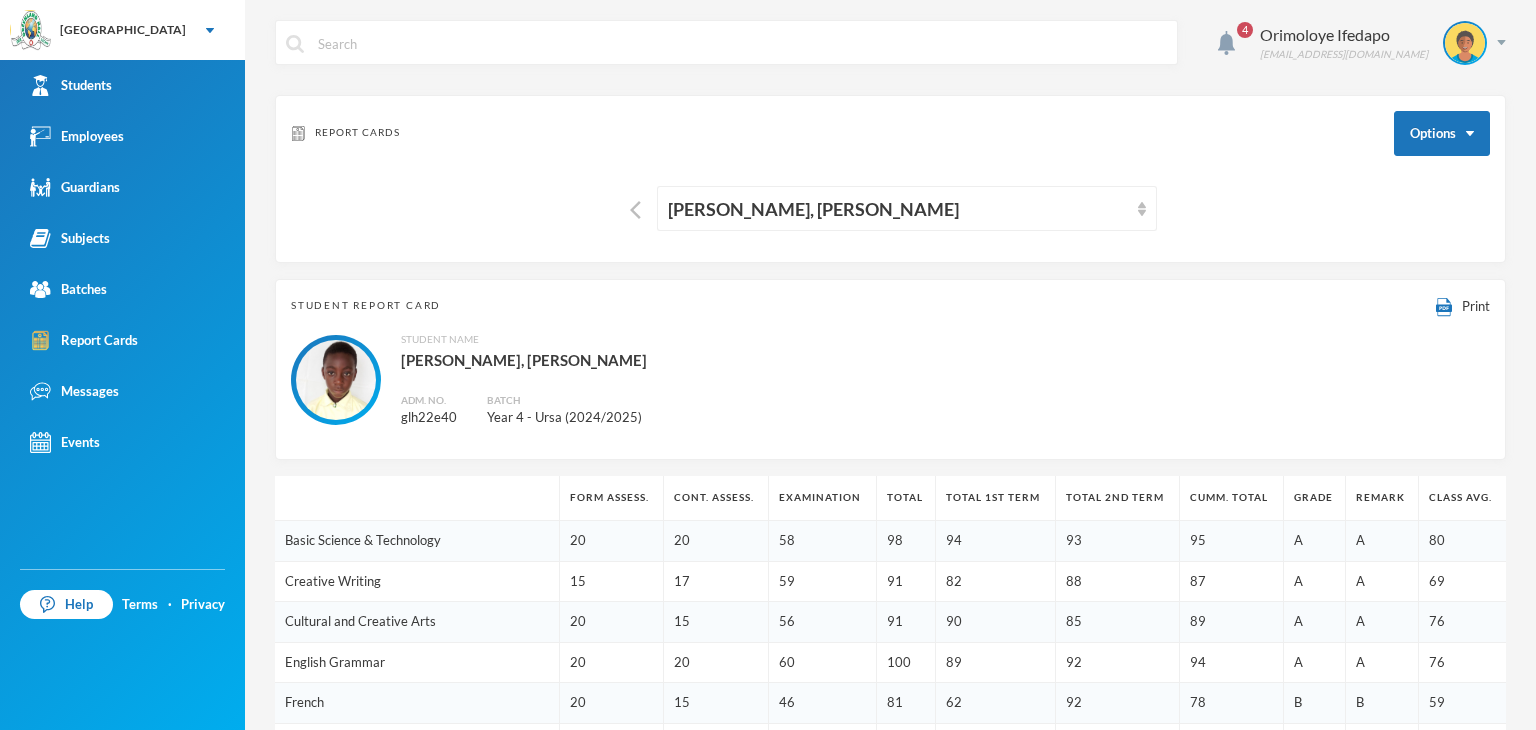 click on "Student Report Card Print Student Name Yusuf-saadu, Saidu Onaolapo Adm. No. glh22e40 Batch Year 4 - Ursa (2024/2025)" at bounding box center (890, 369) 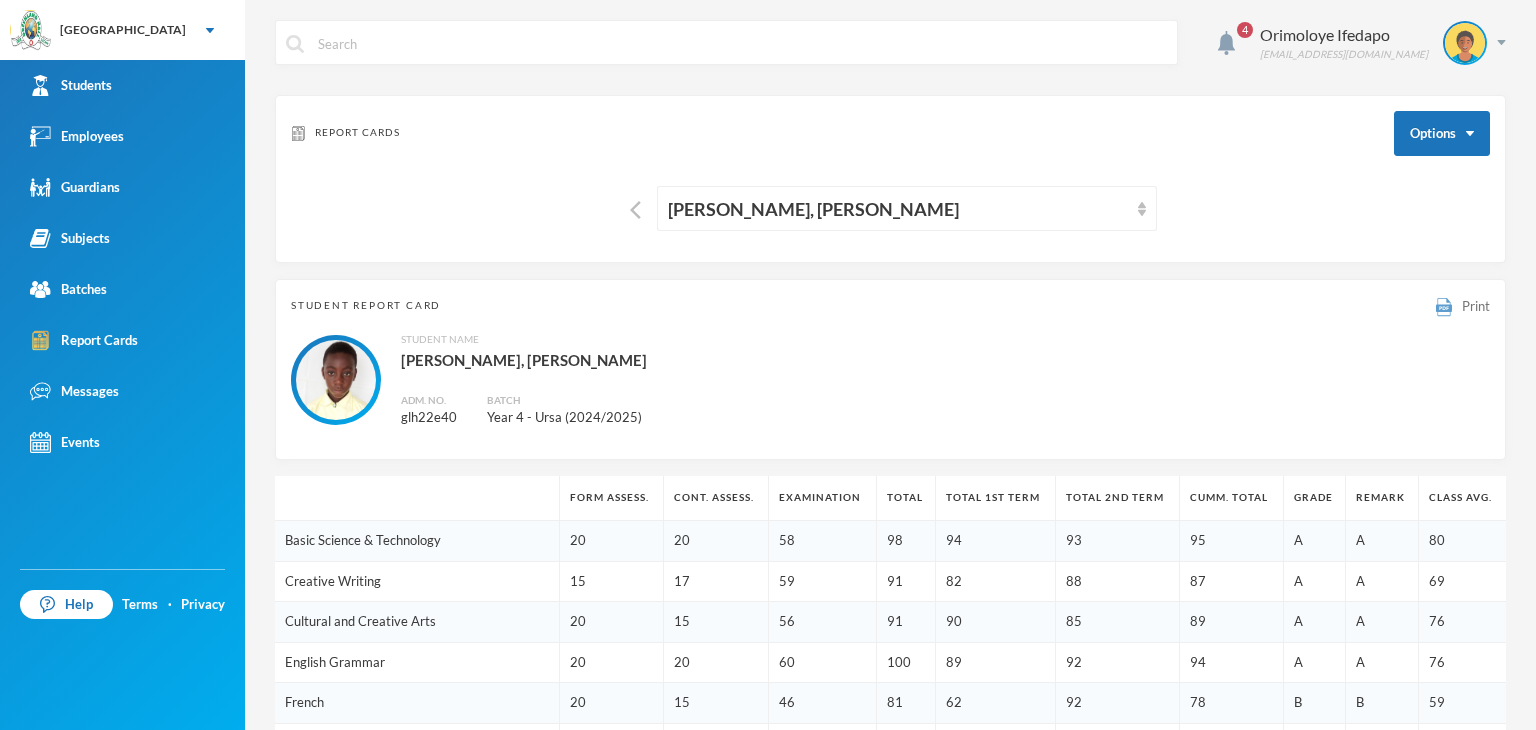 click at bounding box center (1444, 307) 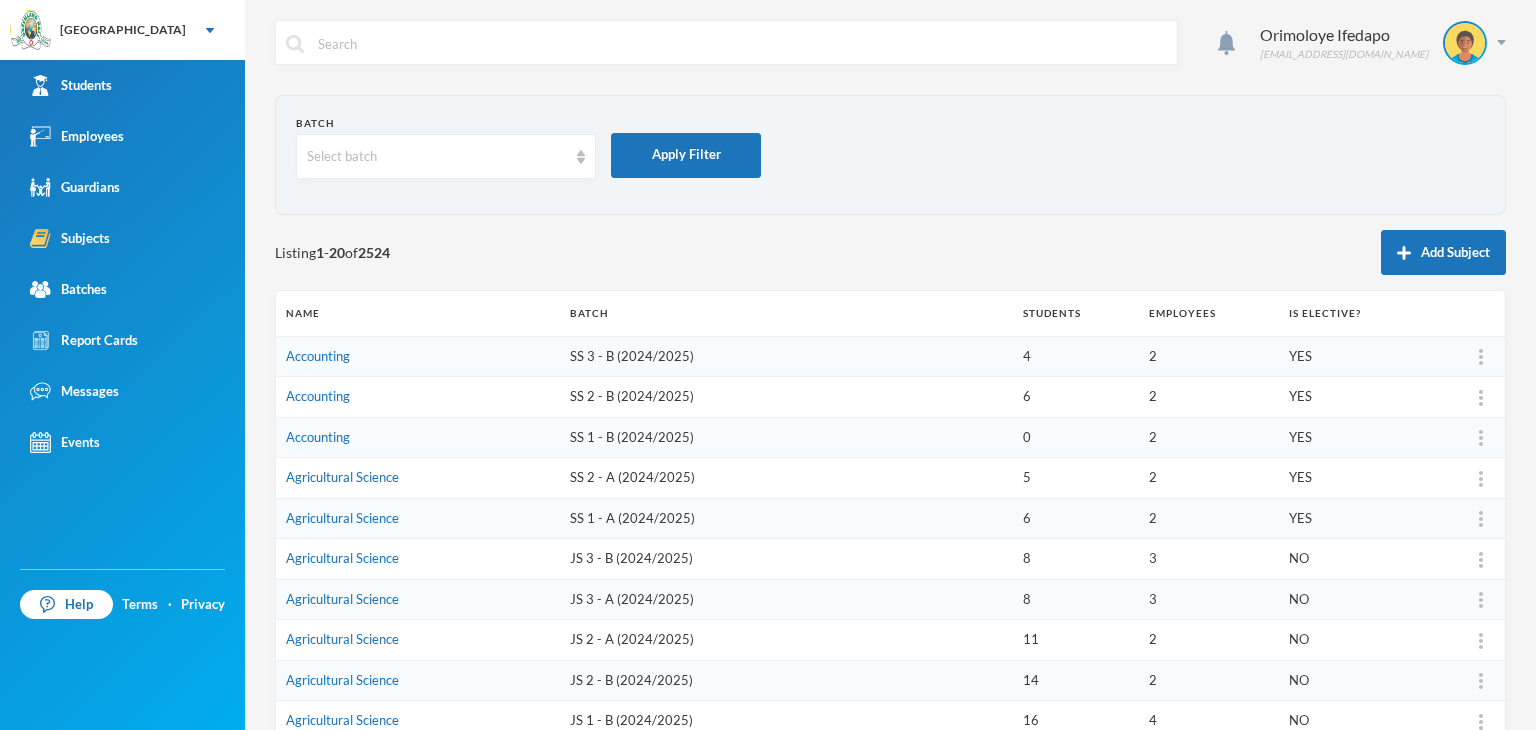 scroll, scrollTop: 0, scrollLeft: 0, axis: both 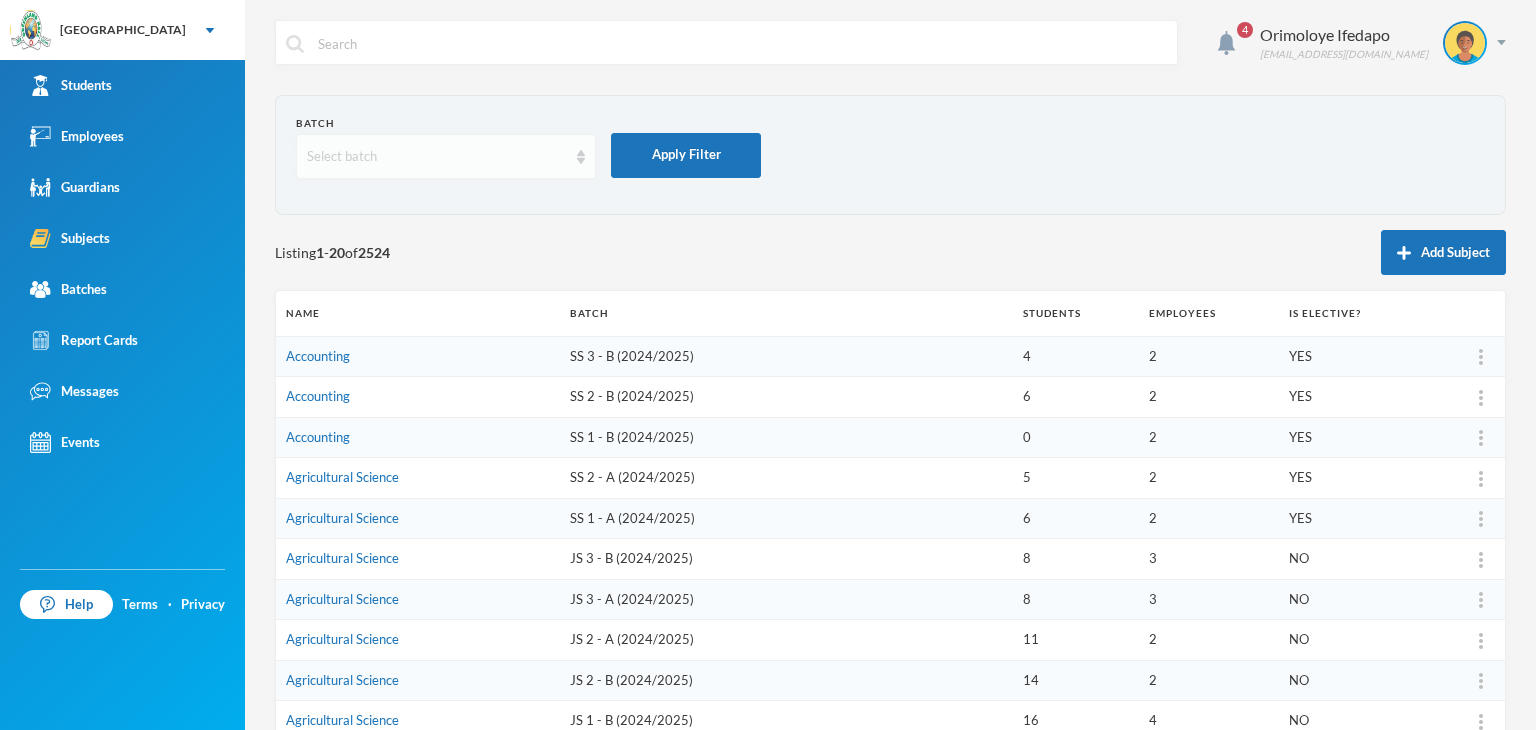 click on "Select batch" at bounding box center (437, 157) 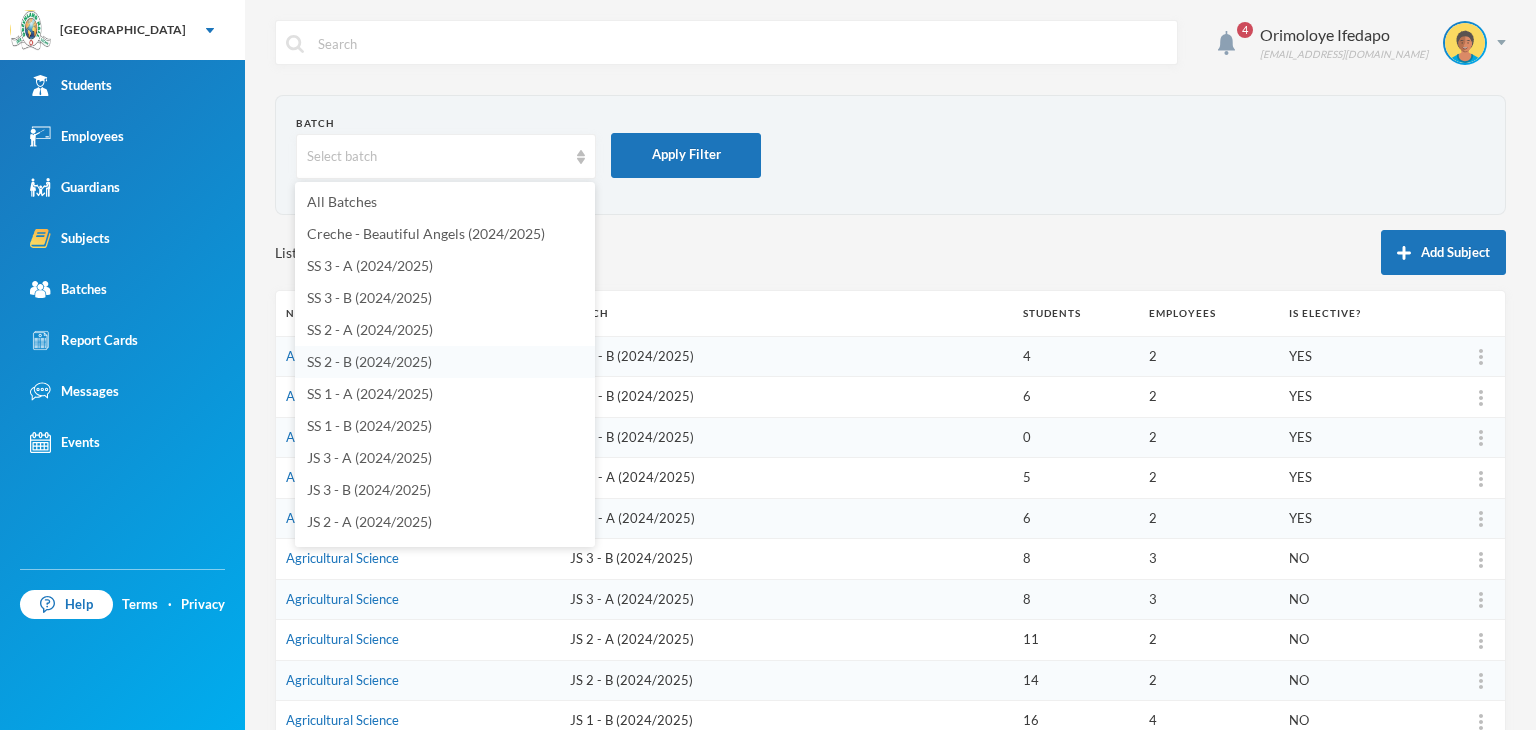 click on "SS 2 - B (2024/2025)" at bounding box center [445, 362] 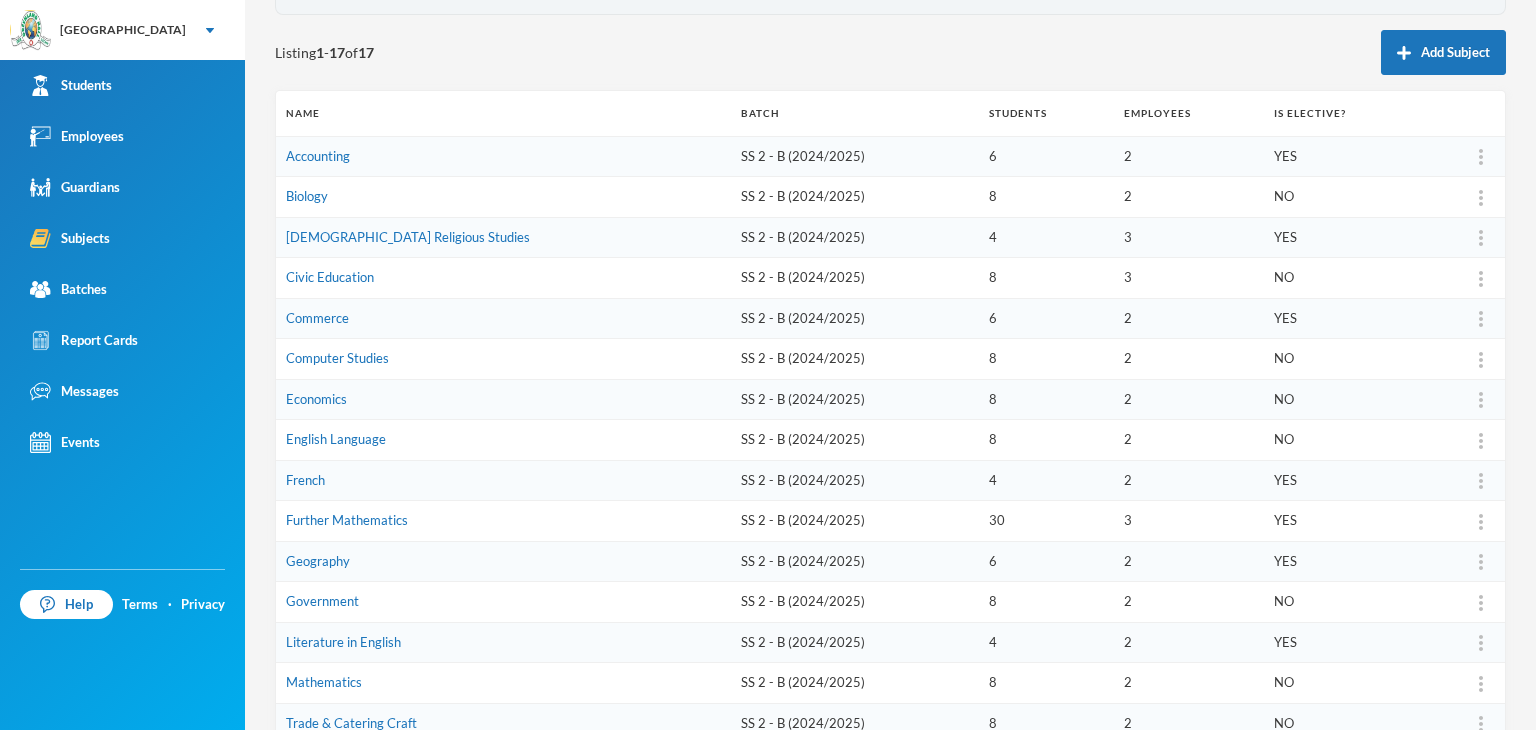 scroll, scrollTop: 400, scrollLeft: 0, axis: vertical 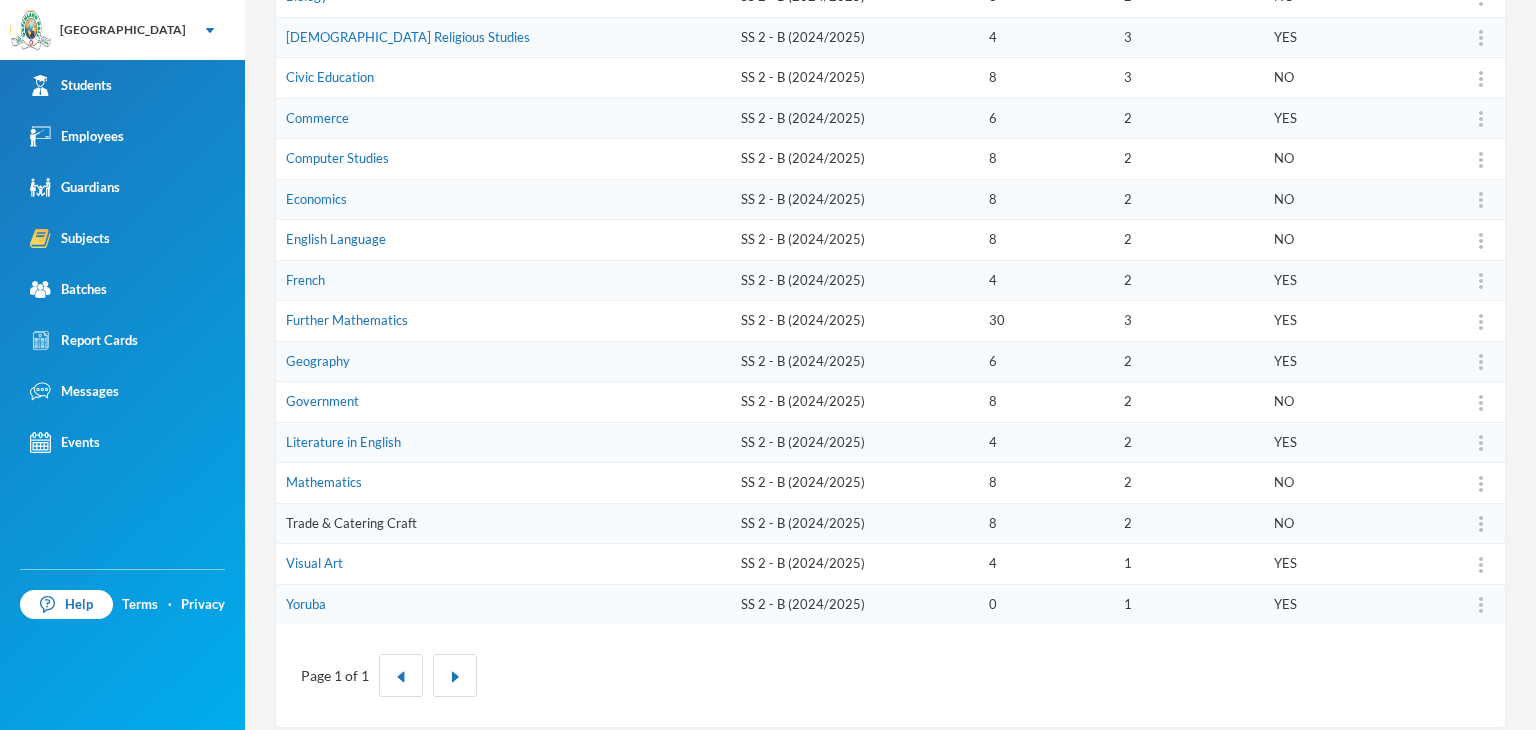 click on "Trade & Catering Craft" at bounding box center [351, 523] 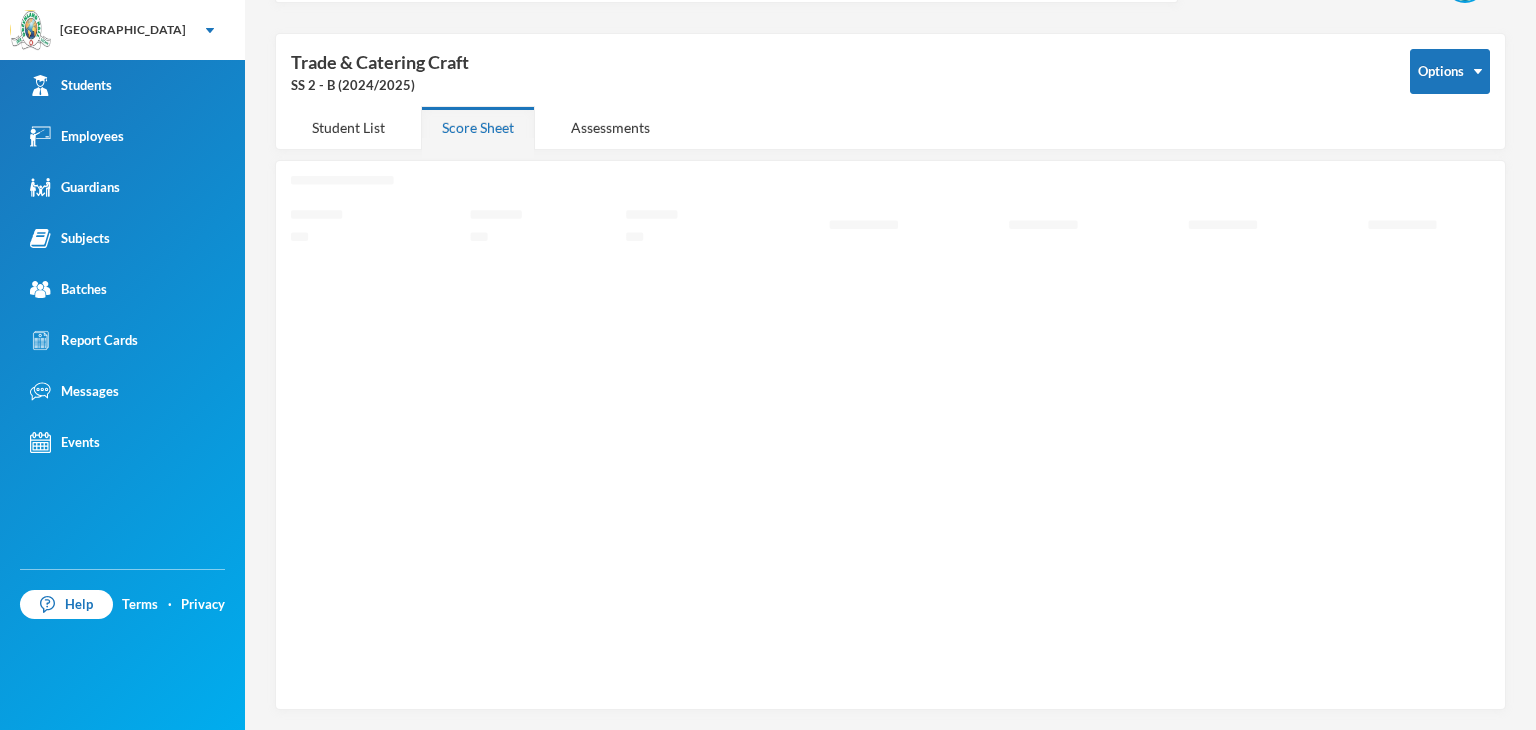 scroll, scrollTop: 56, scrollLeft: 0, axis: vertical 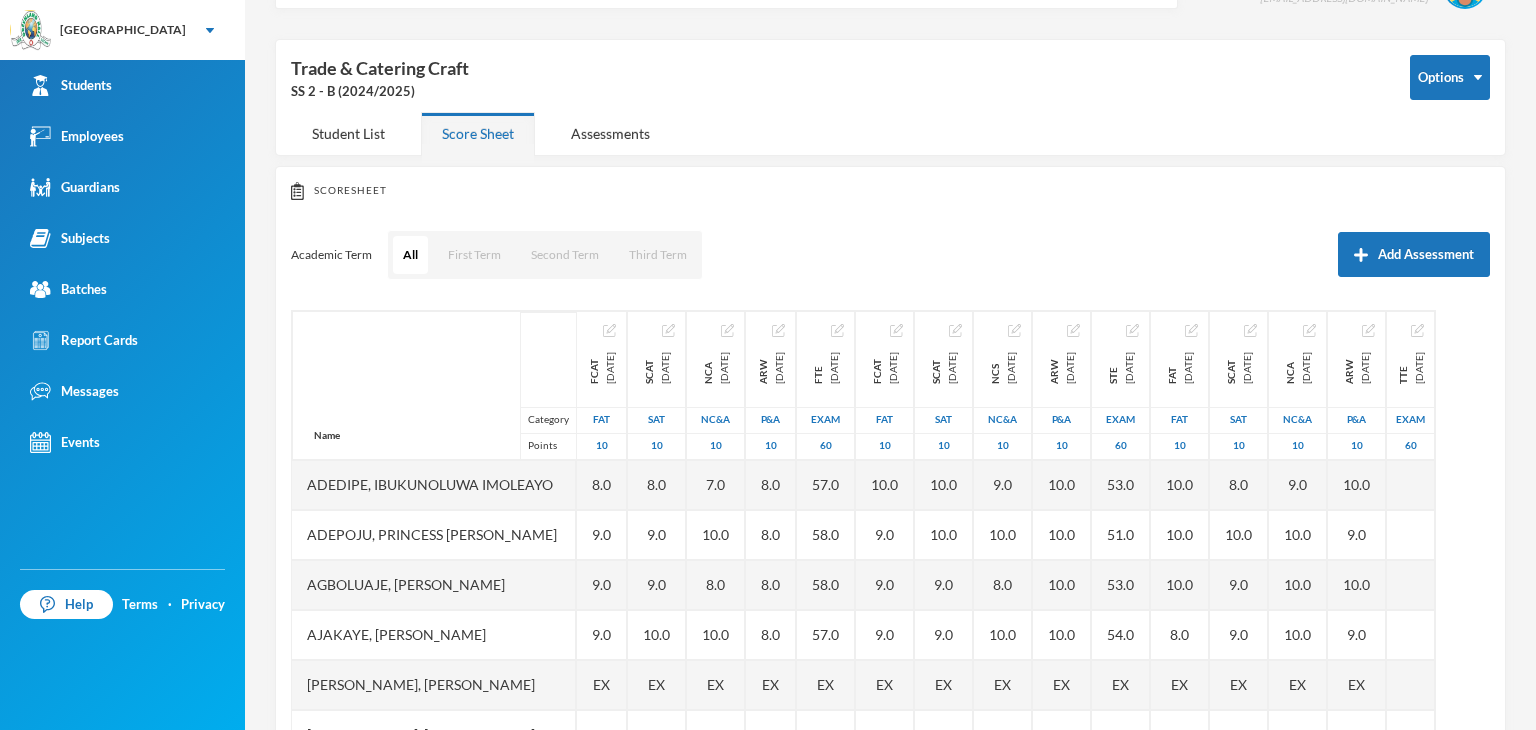 click on "Scoresheet Academic Term All First Term Second Term Third Term Add Assessment Name   Category Points Adedipe, Ibukunoluwa Imoleayo Adepoju, Princess Oluwabusola Agboluaje, Roqiat Doyinsola Ajakaye, Fisayomi Elizabeth Ajala, Ifeoluwa Isreal Filani, Ayokunle Olalekan Jesuwole, Oluwafikayomi Gideon Okonyia, Titilayo Adaeze Oladimeji, Munirat Mofiyinfoluwa Olu-omotoye, Ogooluwa Ayomikun Osunde, Emmanuel Osamagbe Ukwueze, John Chukwuemeka FCAT 2024-10-04 FAT 10 8.0 9.0 9.0 9.0 EX 7.0 EX 8.0 9.0 9.0 5.0 8.0 SCAT 2024-11-25 SAT 10 8.0 9.0 9.0 10.0 EX 7.0 EX 10.0 10.0 9.0 7.0 8.0 NCA 2024-11-25 NC&A 10 7.0 10.0 8.0 10.0 EX 10.0 EX 10.0 10.0 10.0 9.0 9.0 ARW 2024-11-25 P&A 10 8.0 8.0 8.0 8.0 EX 8.0 EX 8.0 8.0 8.0 8.0 8.0 FTE 2024-12-02 Exam 60 57.0 58.0 58.0 57.0 EX 54.0 EX 40.0 55.0 46.0 41.0 54.0 FCAT 2025-03-10 FAT 10 10.0 9.0 9.0 9.0 EX 9.0 EX 9.0 9.0 9.0 7.0 9.0 SCAT 2025-03-17 SAT 10 10.0 10.0 9.0 9.0 EX 9.0 EX 8.0 10.0 10.0 8.0 8.0 NCS 2025-03-21 NC&A 10 9.0 10.0 8.0 10.0 EX 8.0 EX 8.0 10.0 10.0 8.0 10.0 ARW" at bounding box center (890, 496) 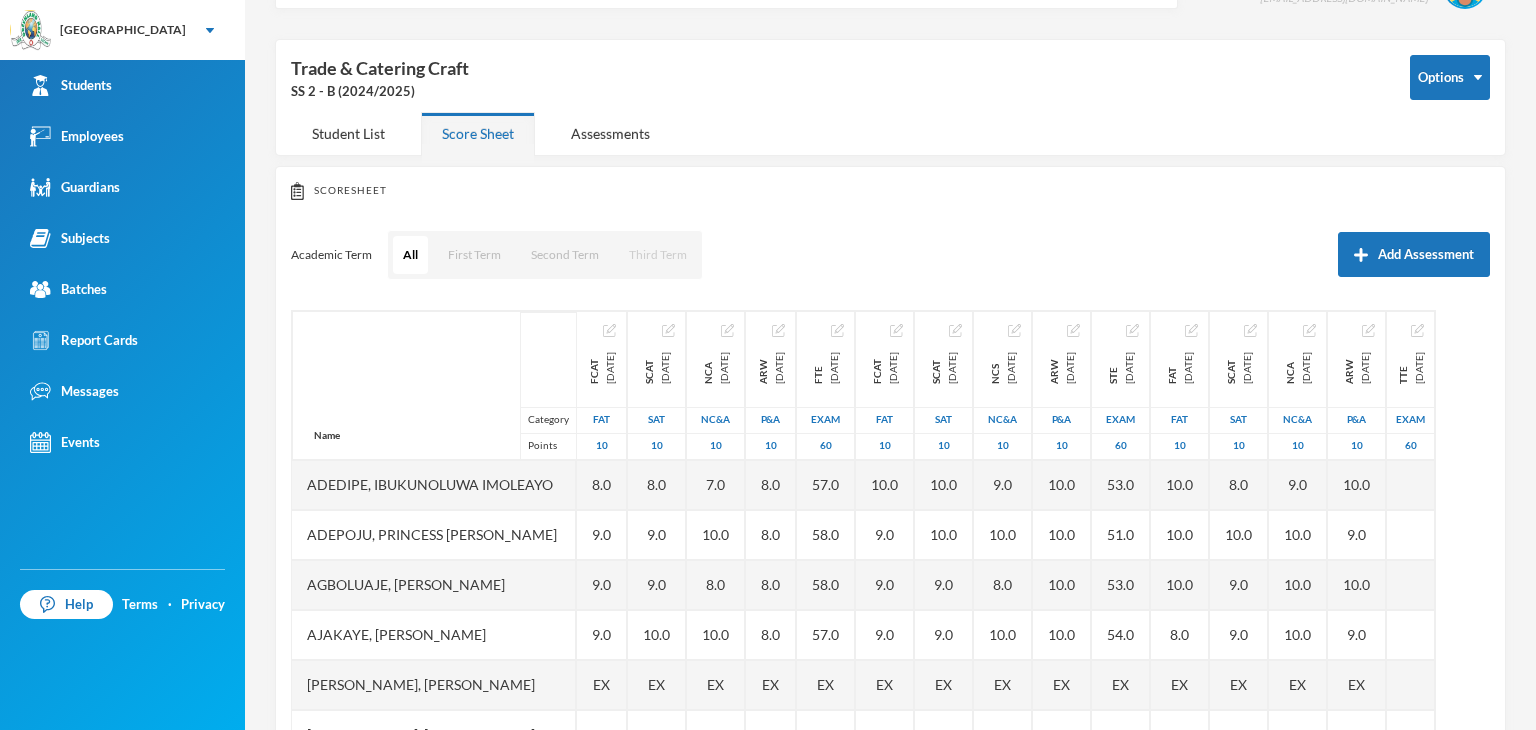 click on "Third Term" at bounding box center [658, 255] 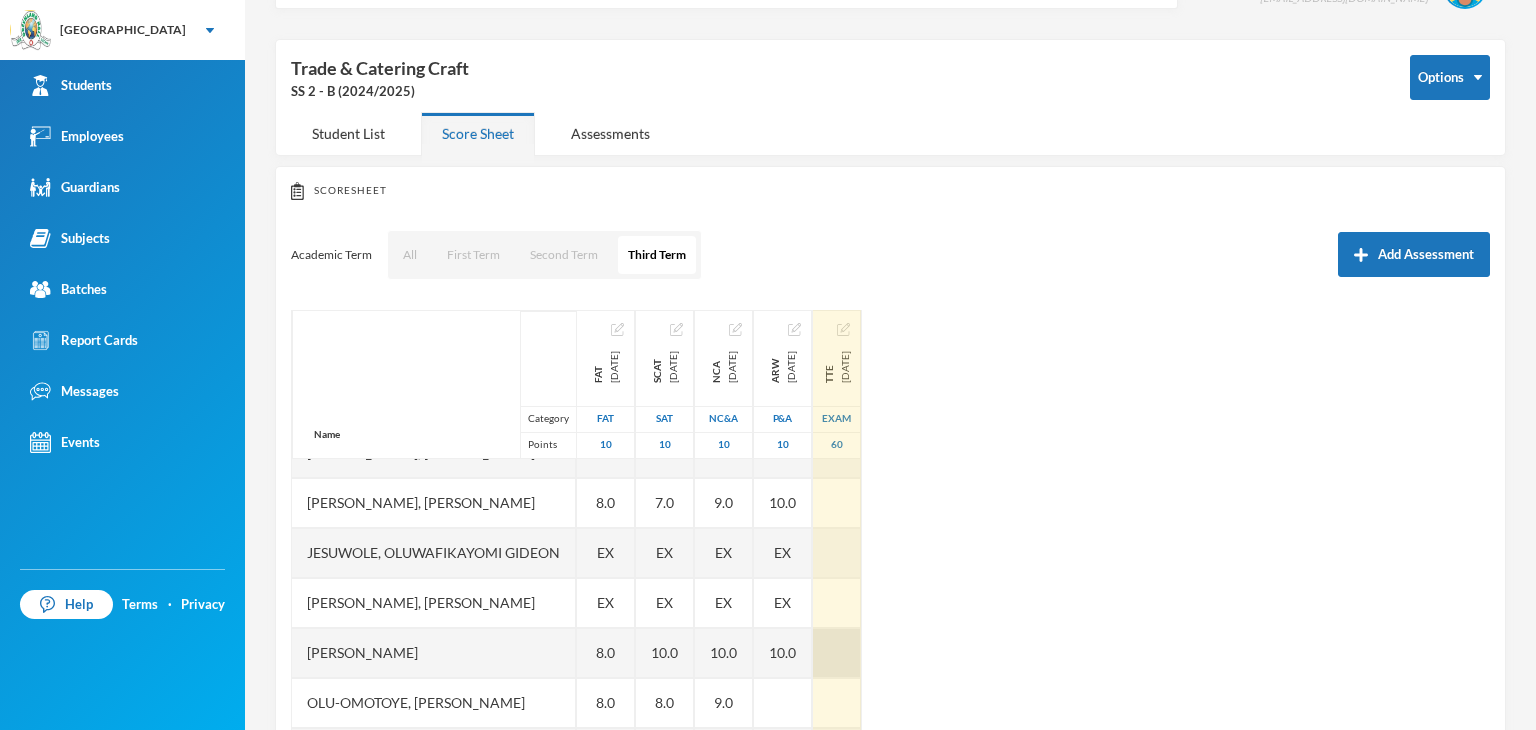 scroll, scrollTop: 250, scrollLeft: 0, axis: vertical 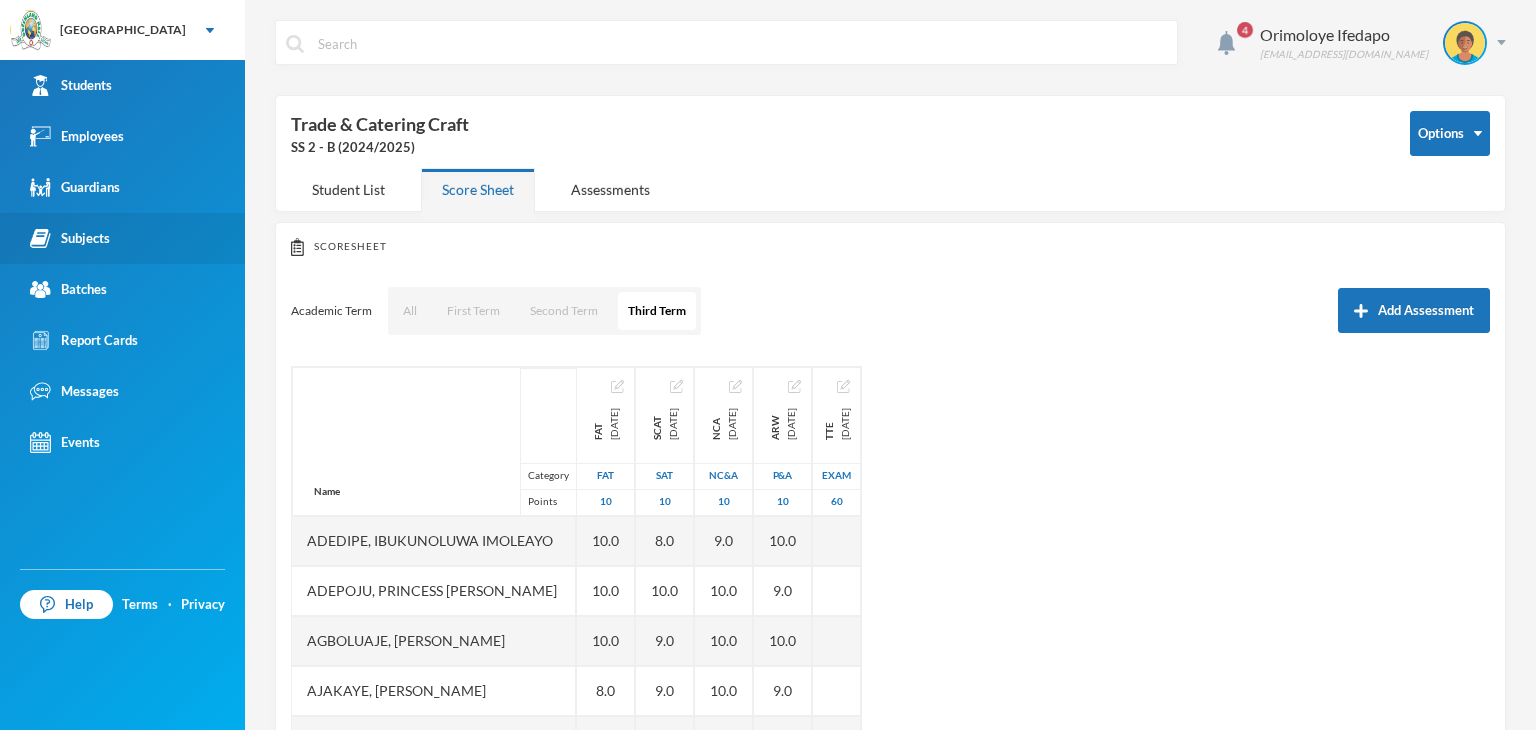 click on "Subjects" at bounding box center (70, 238) 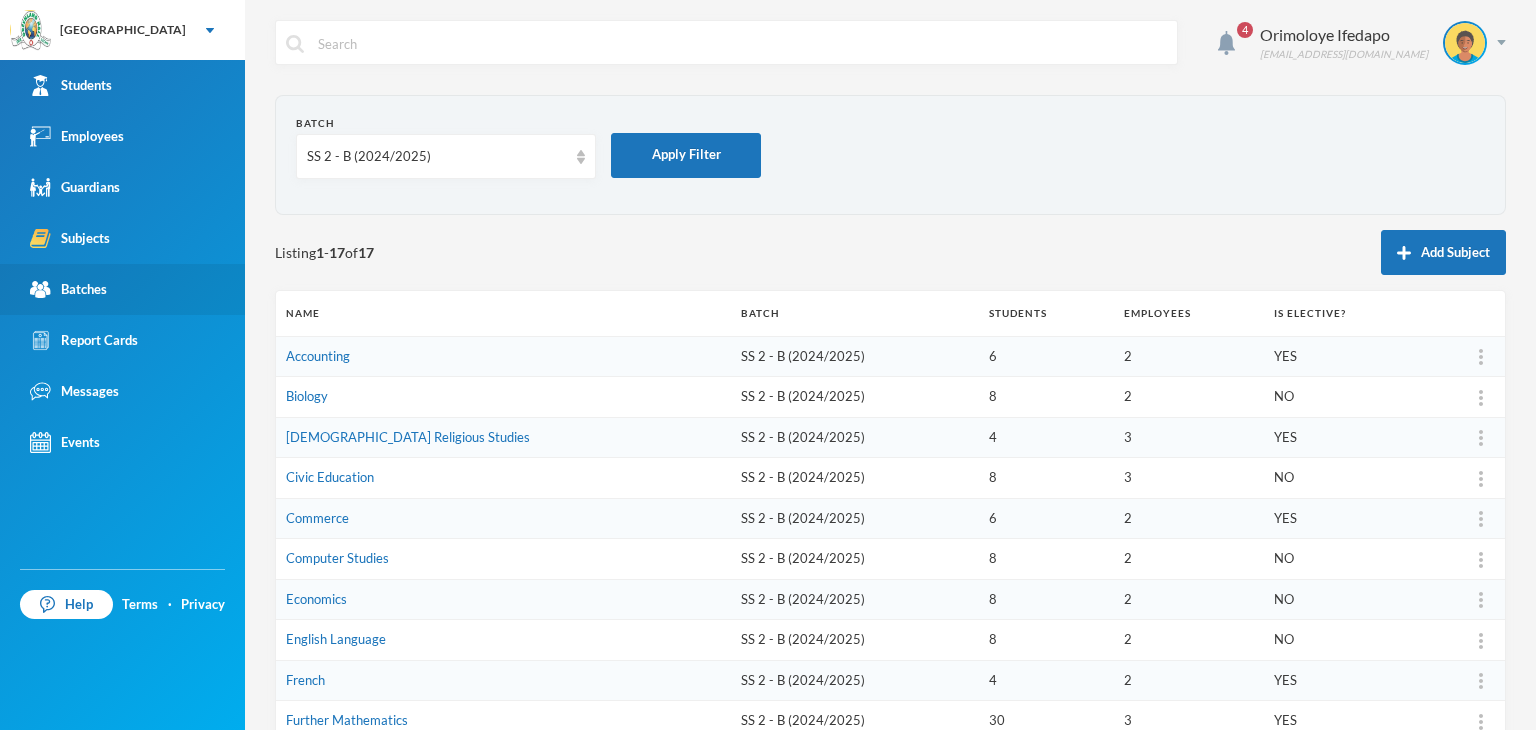 click on "Batches" at bounding box center [68, 289] 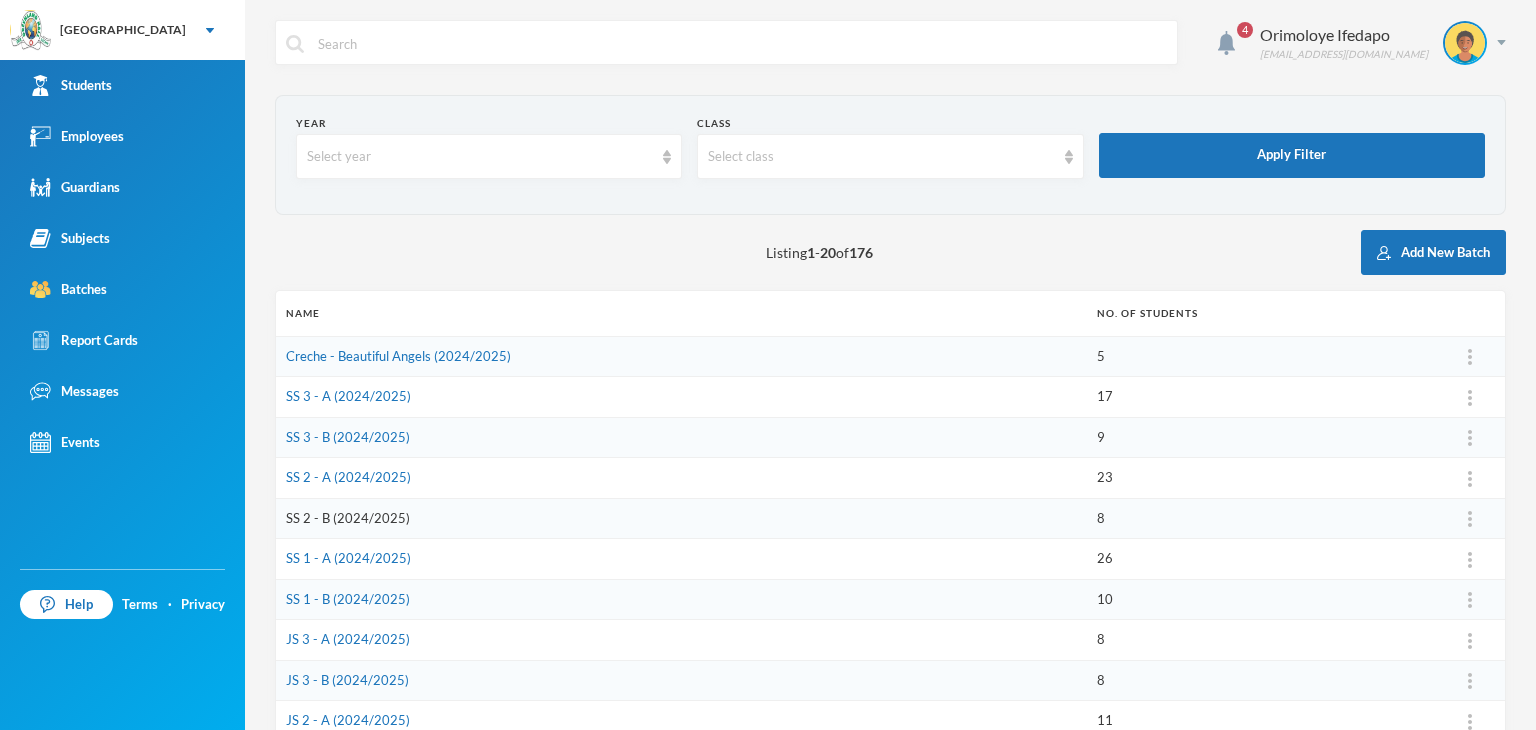 click on "SS 2 - B (2024/2025)" at bounding box center [348, 518] 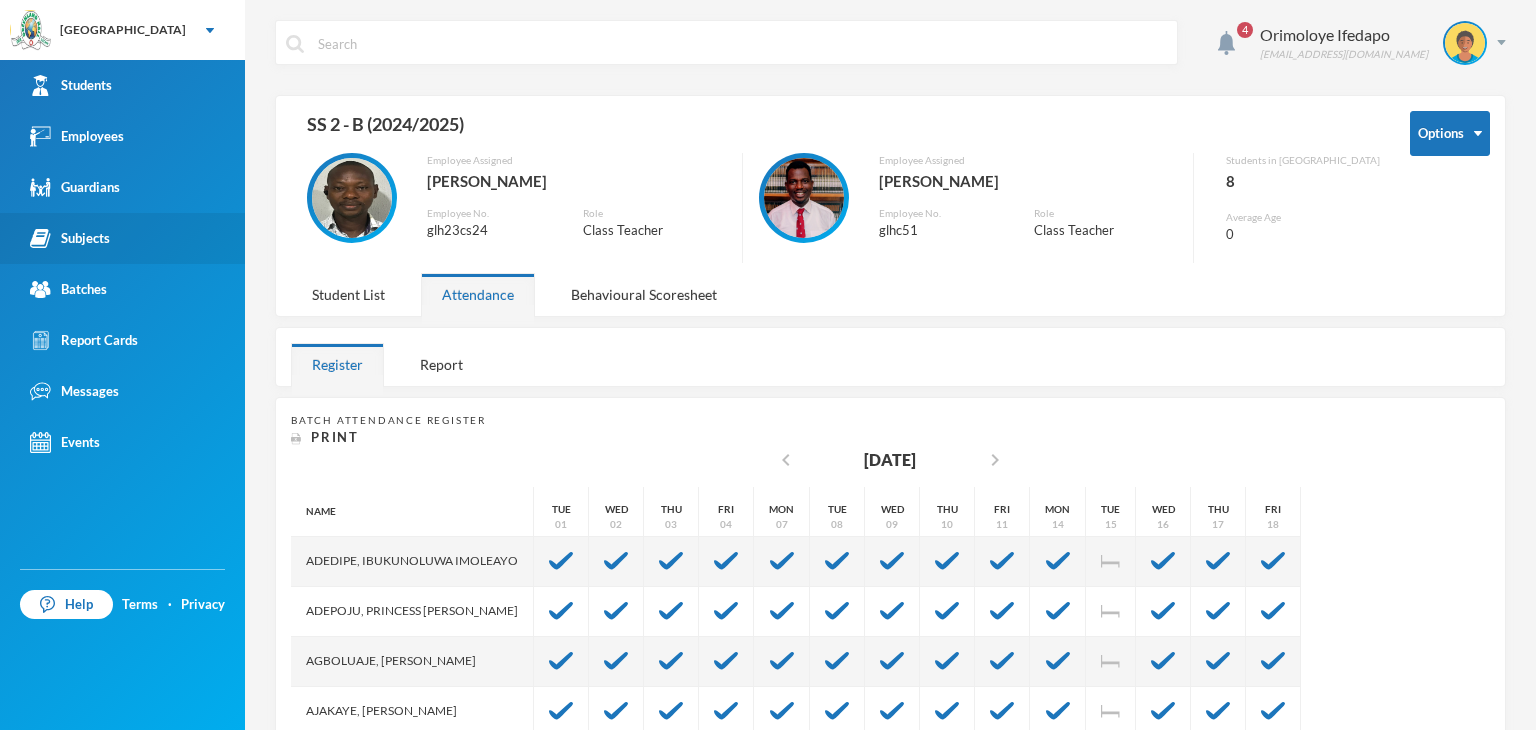click on "Subjects" at bounding box center (70, 238) 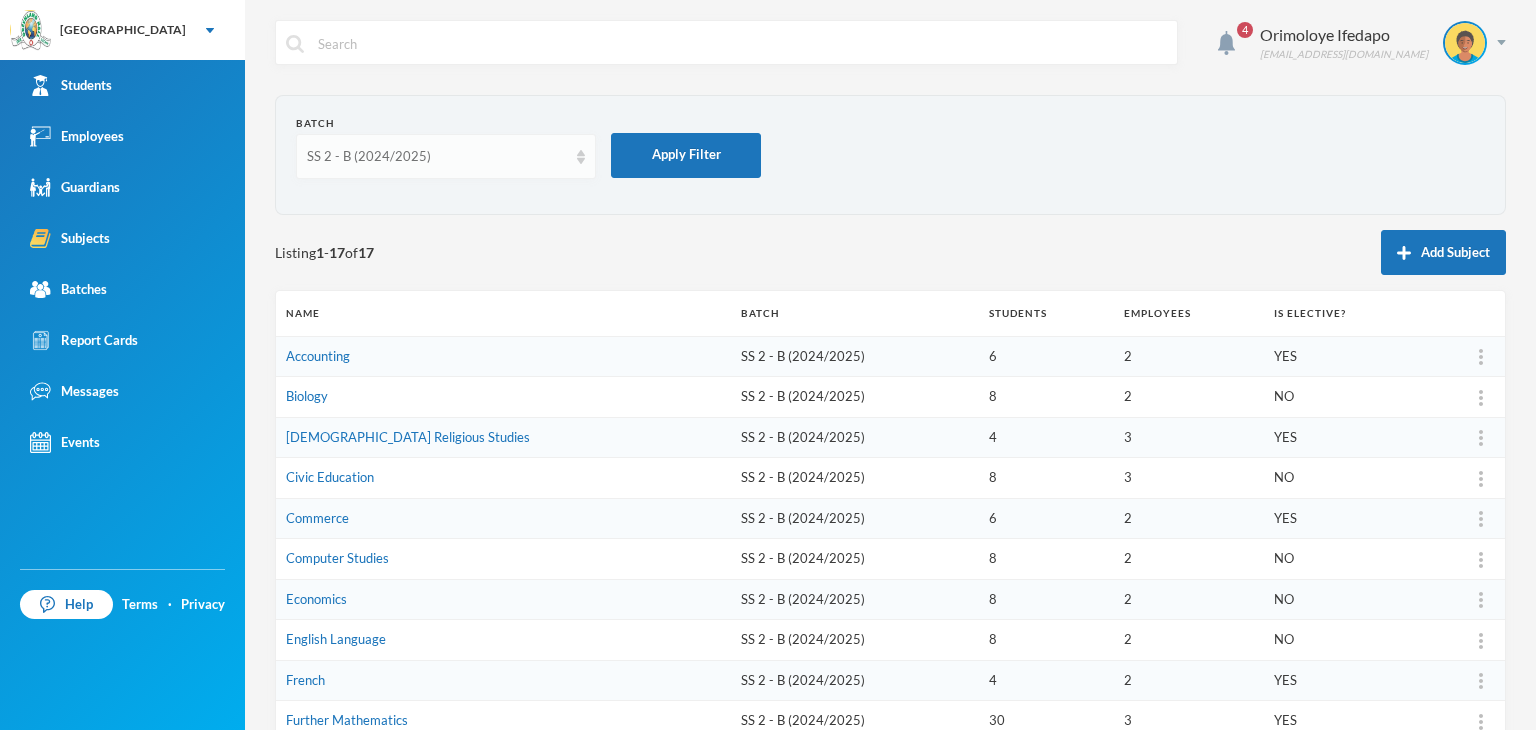 click on "SS 2 - B (2024/2025)" at bounding box center [437, 157] 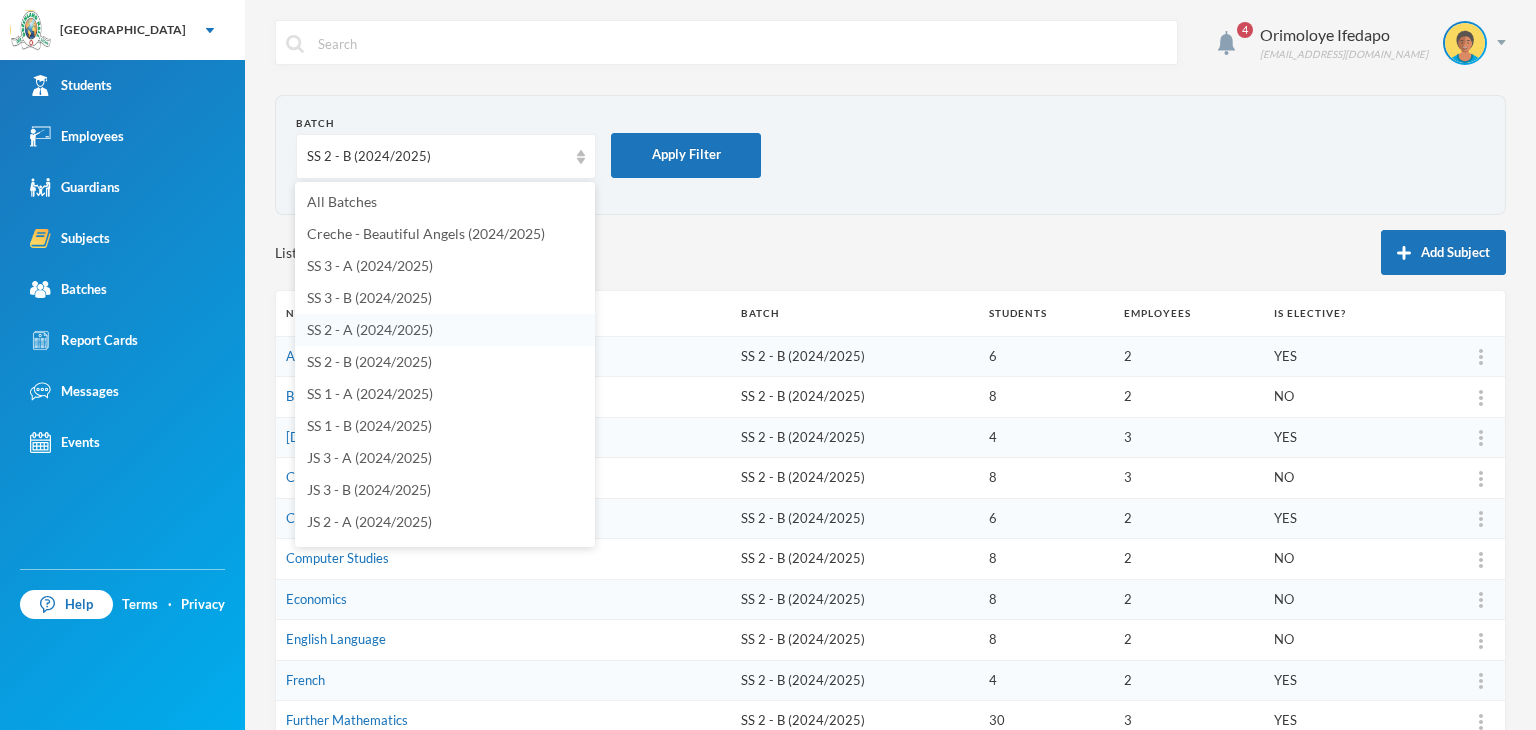 click on "SS 2 - A (2024/2025)" at bounding box center (370, 329) 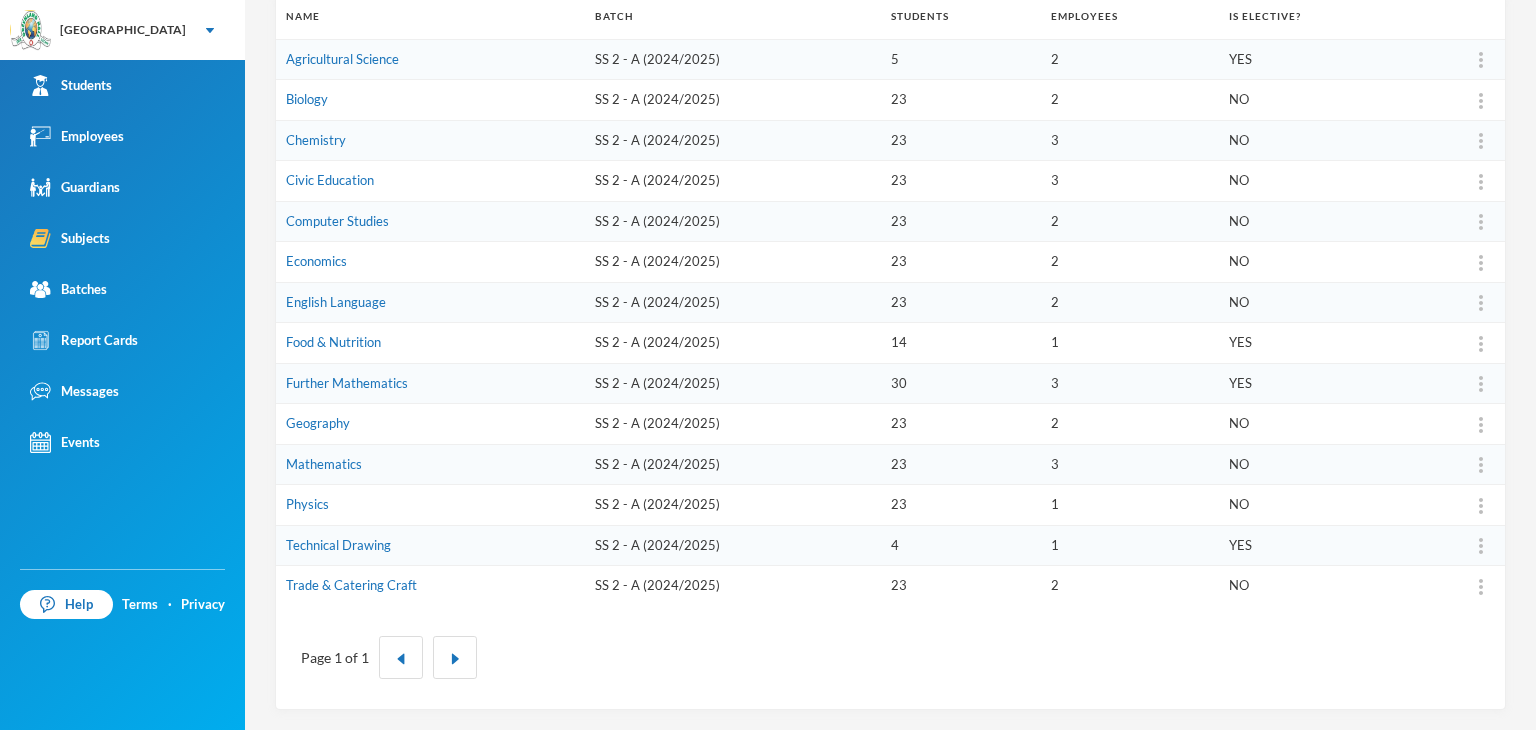 scroll, scrollTop: 292, scrollLeft: 0, axis: vertical 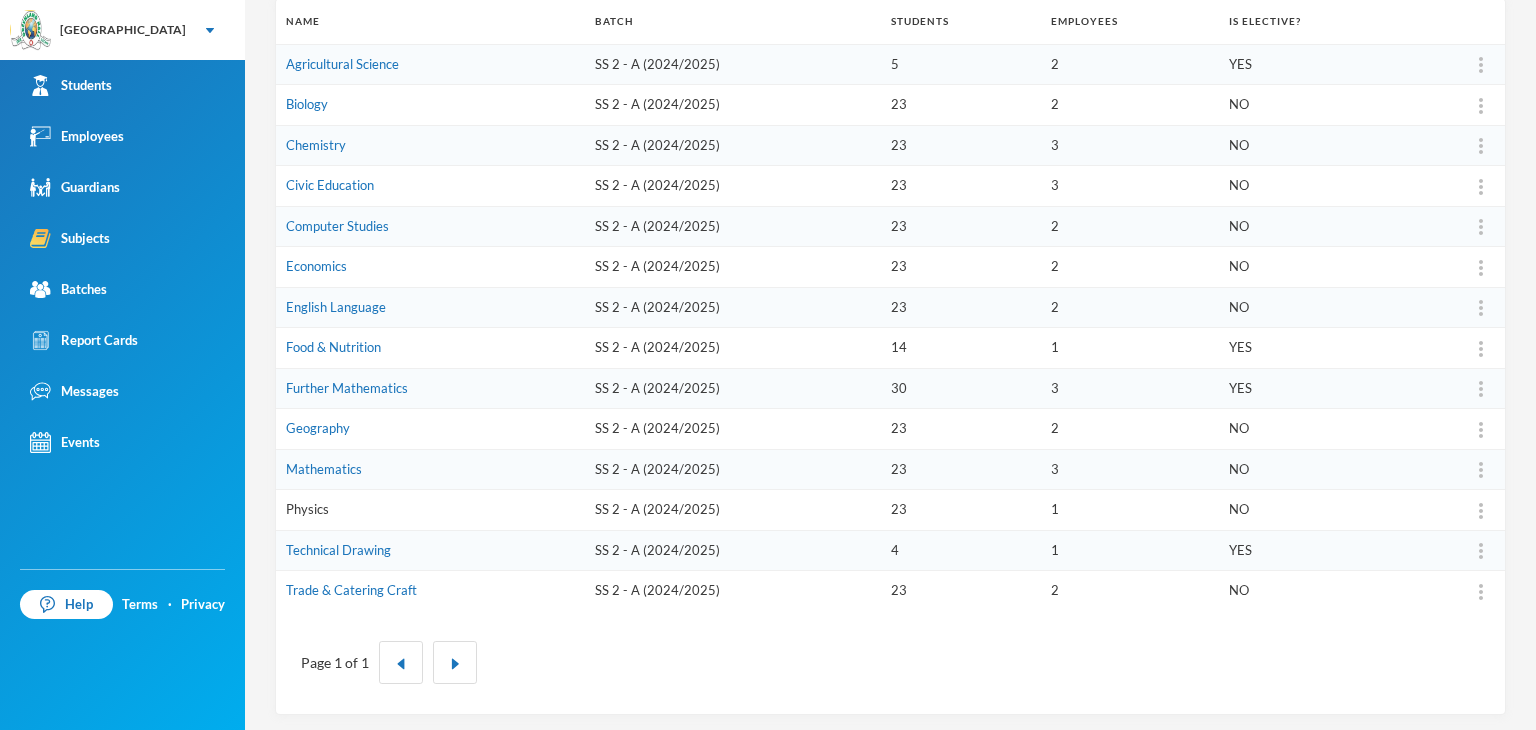click on "Physics" at bounding box center [307, 509] 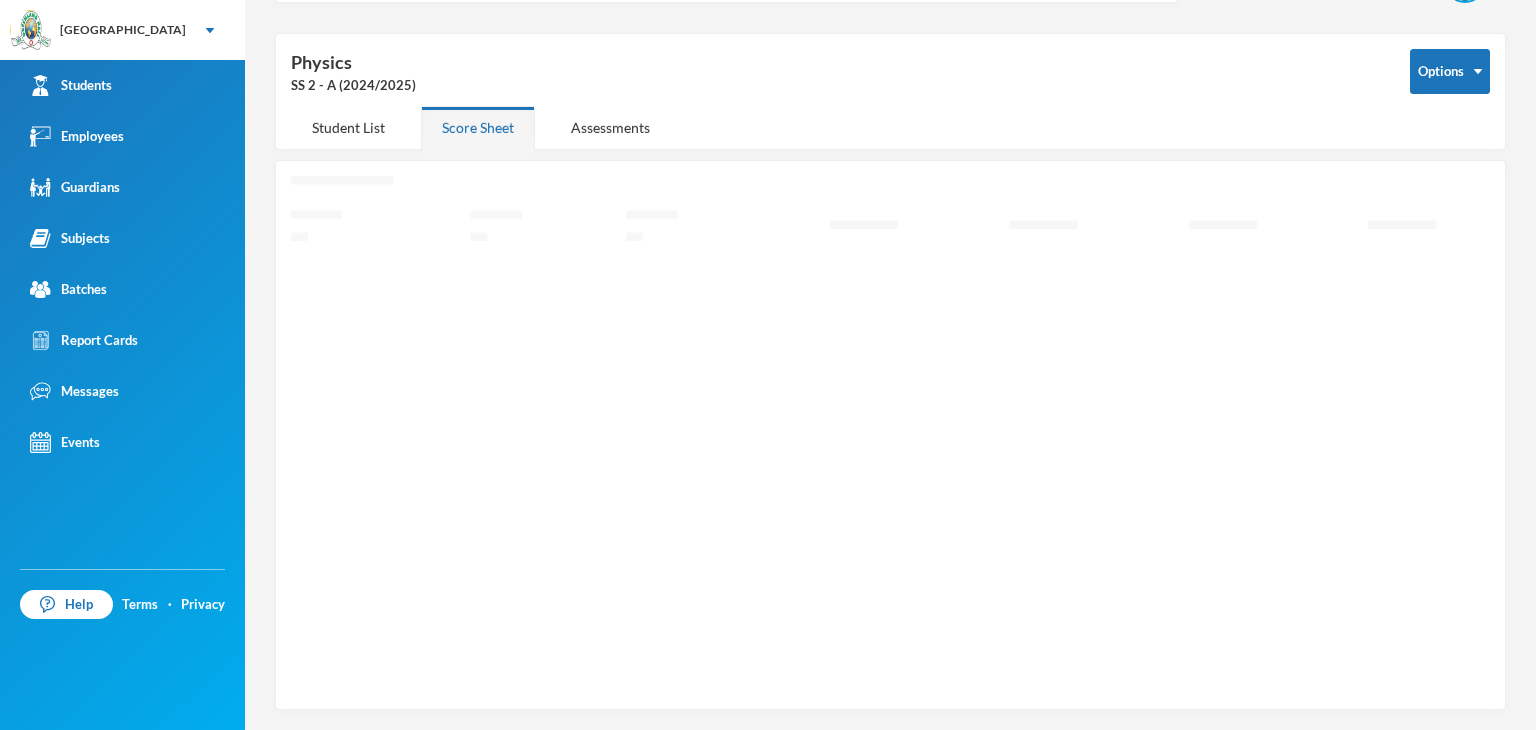 scroll, scrollTop: 56, scrollLeft: 0, axis: vertical 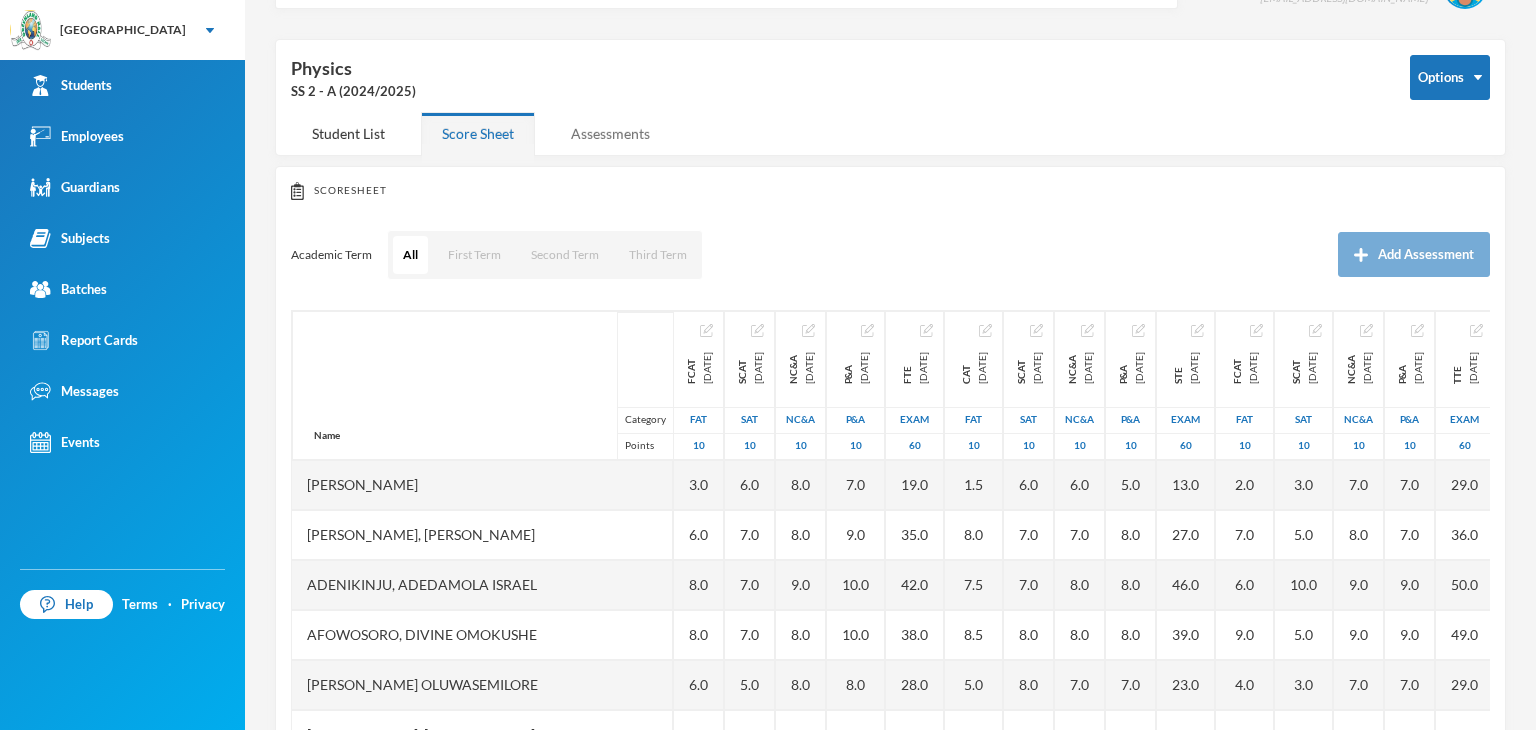 click on "Assessments" at bounding box center (610, 133) 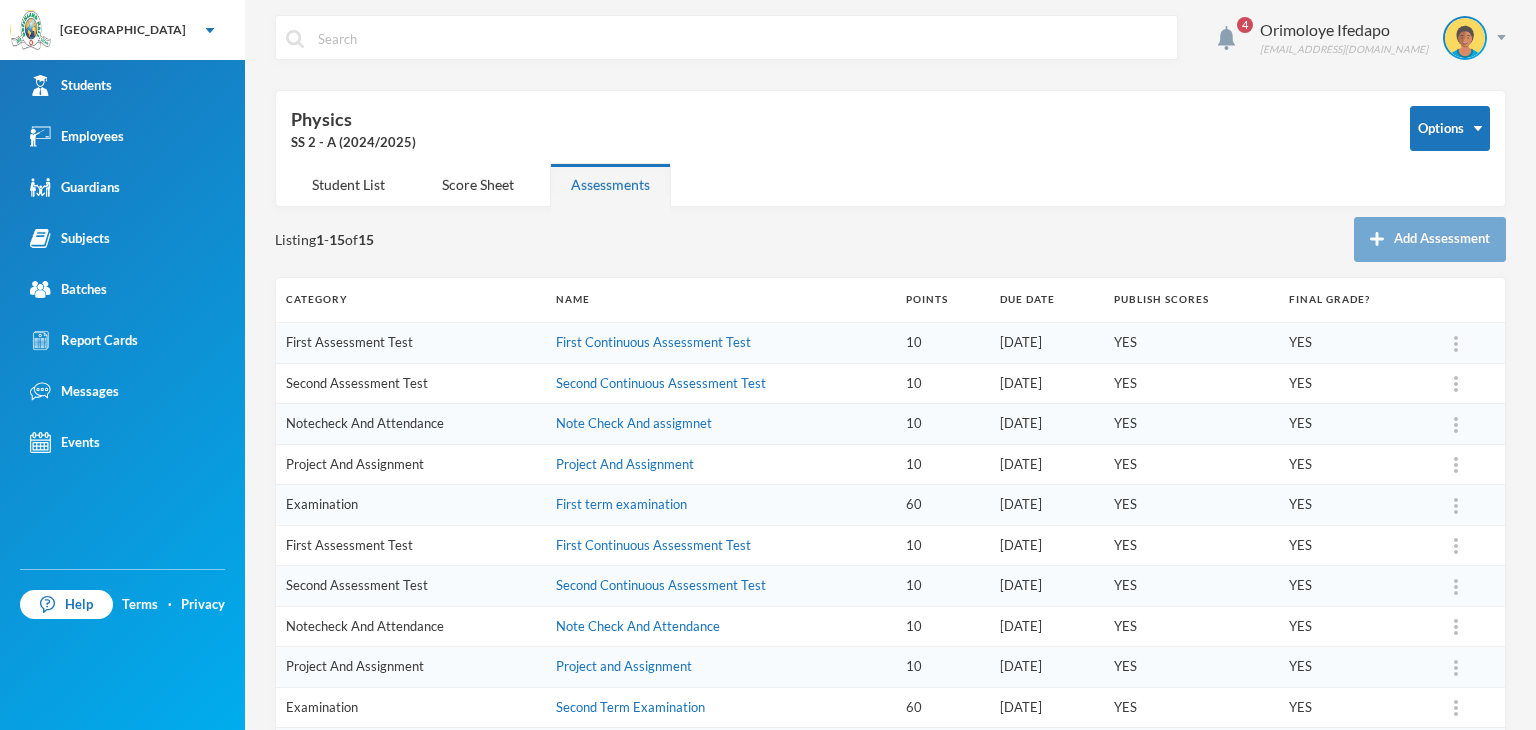 scroll, scrollTop: 56, scrollLeft: 0, axis: vertical 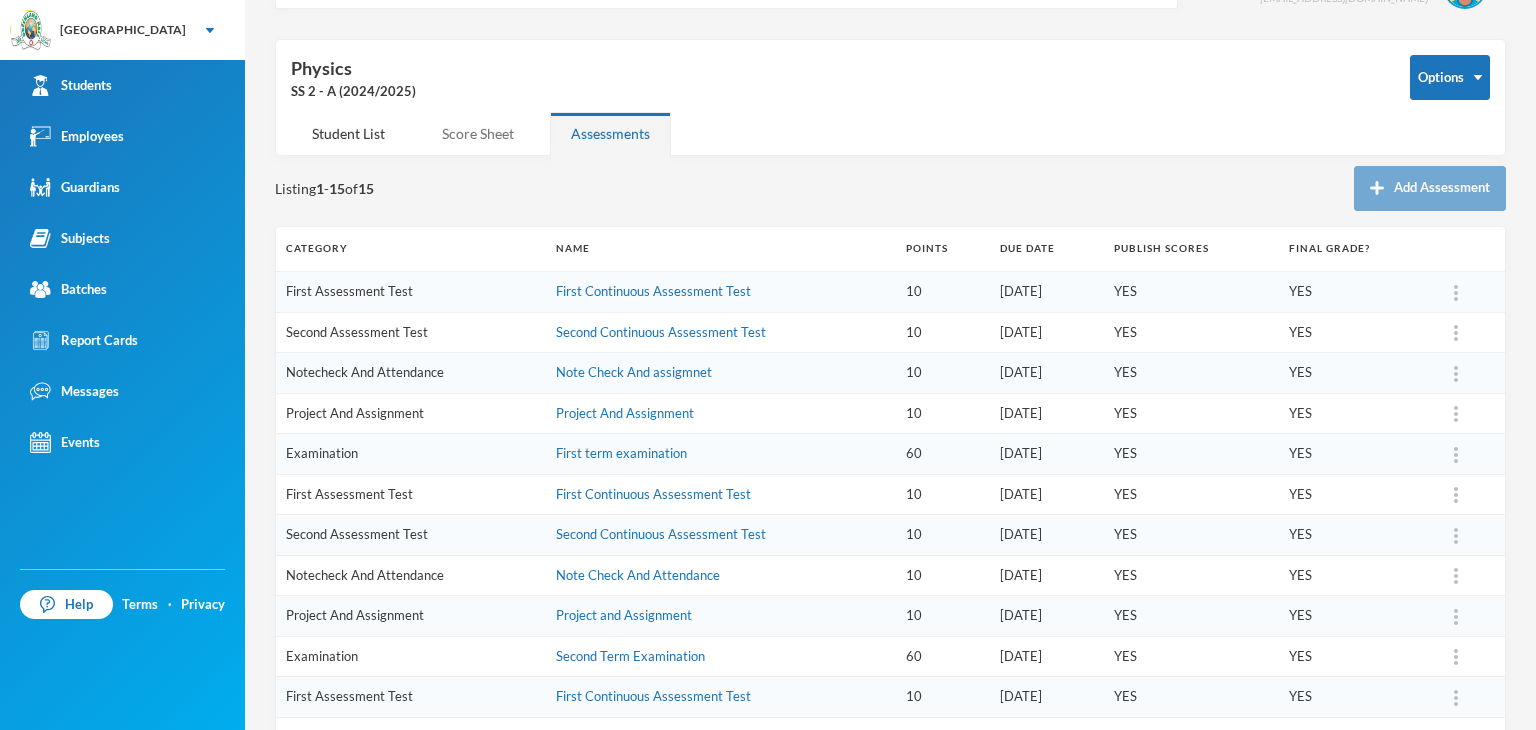 click on "Score Sheet" at bounding box center [478, 133] 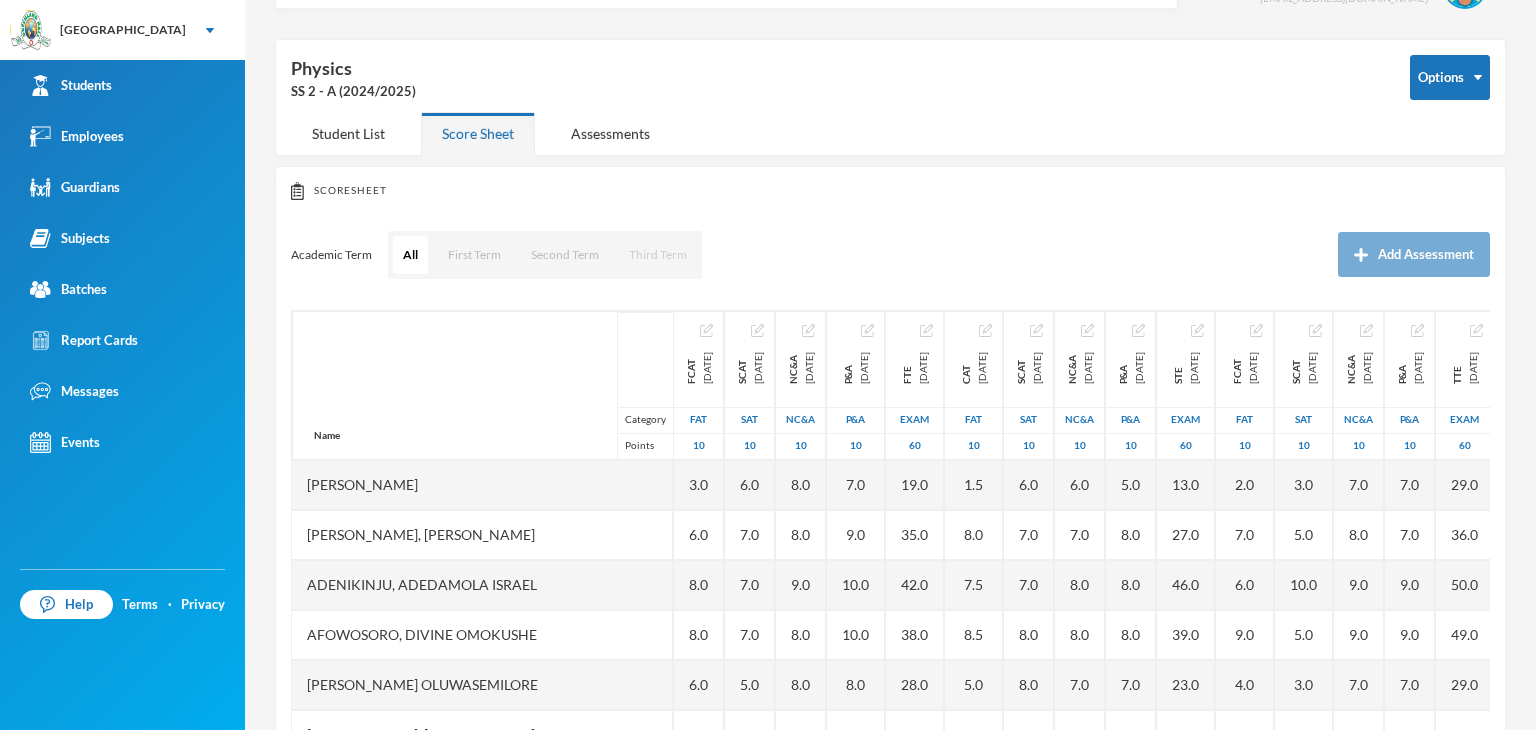 click on "Third Term" at bounding box center [658, 255] 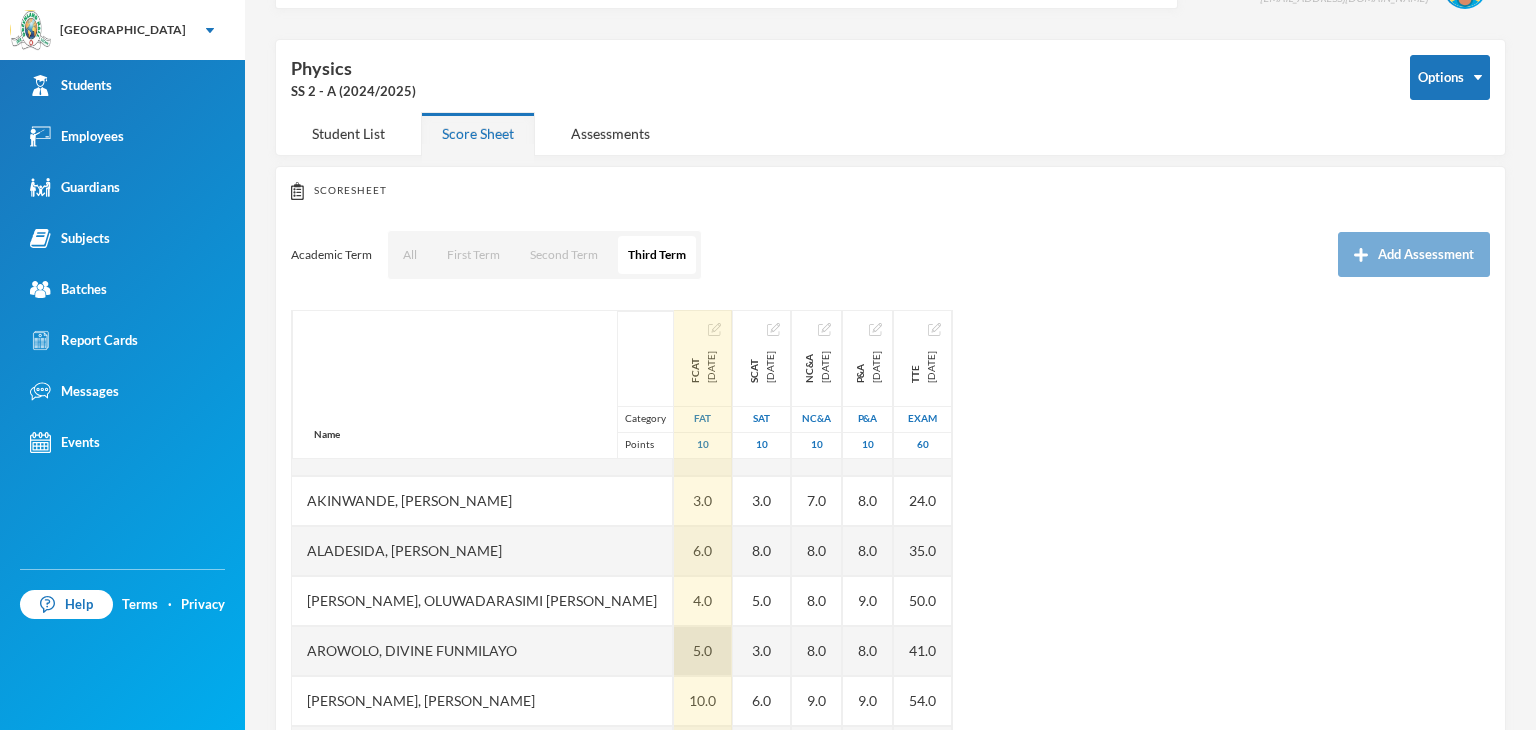 scroll, scrollTop: 400, scrollLeft: 0, axis: vertical 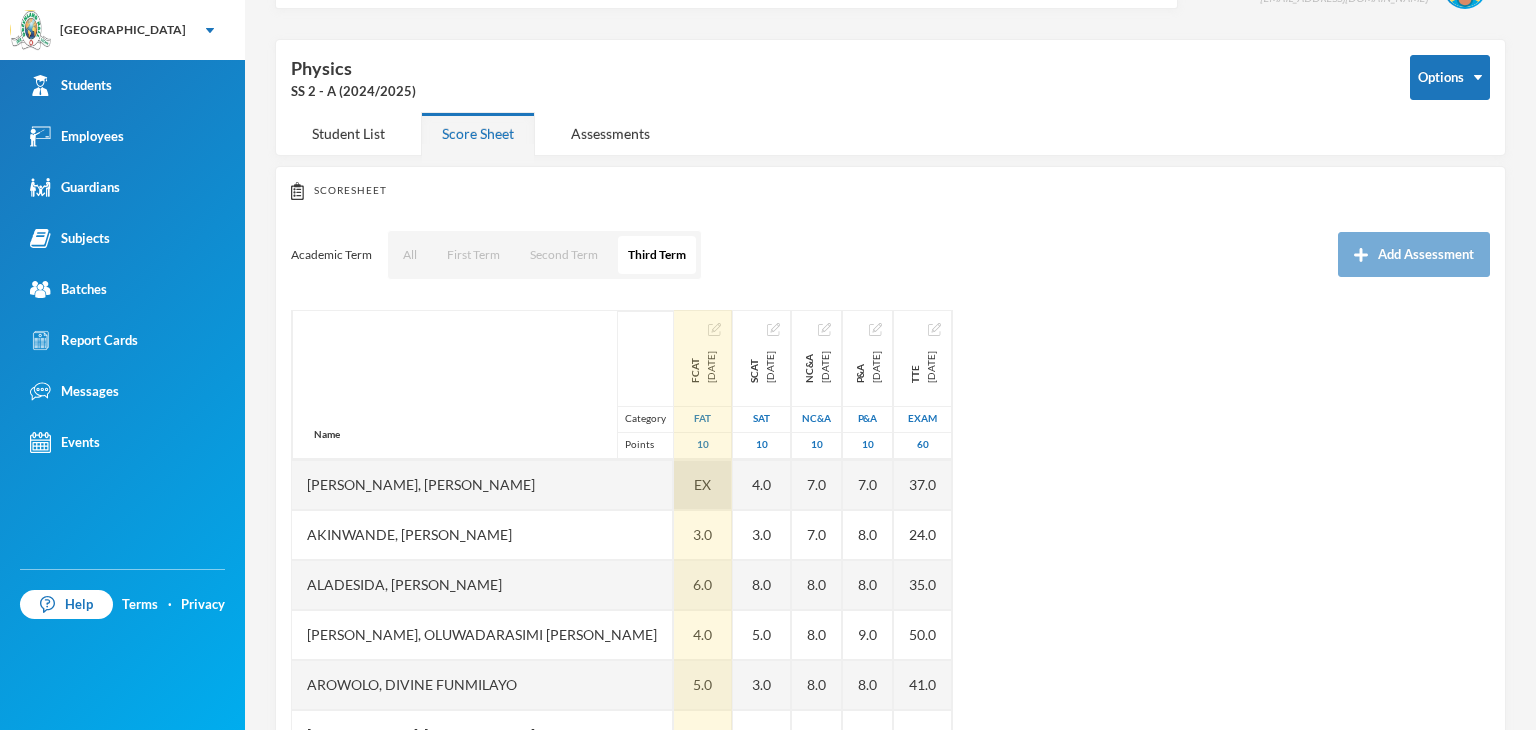 click on "EX" at bounding box center (702, 484) 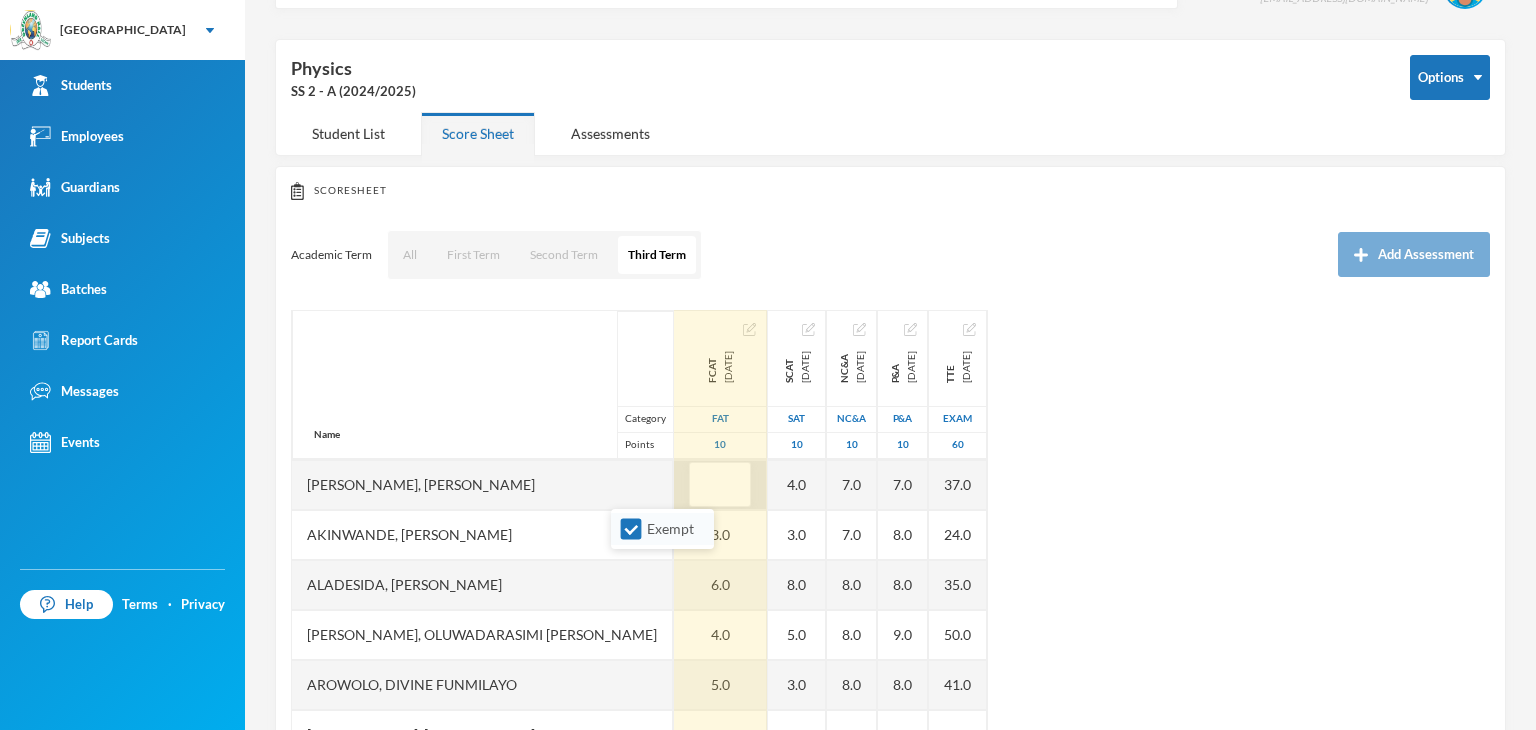 click on "Exempt" at bounding box center [662, 529] 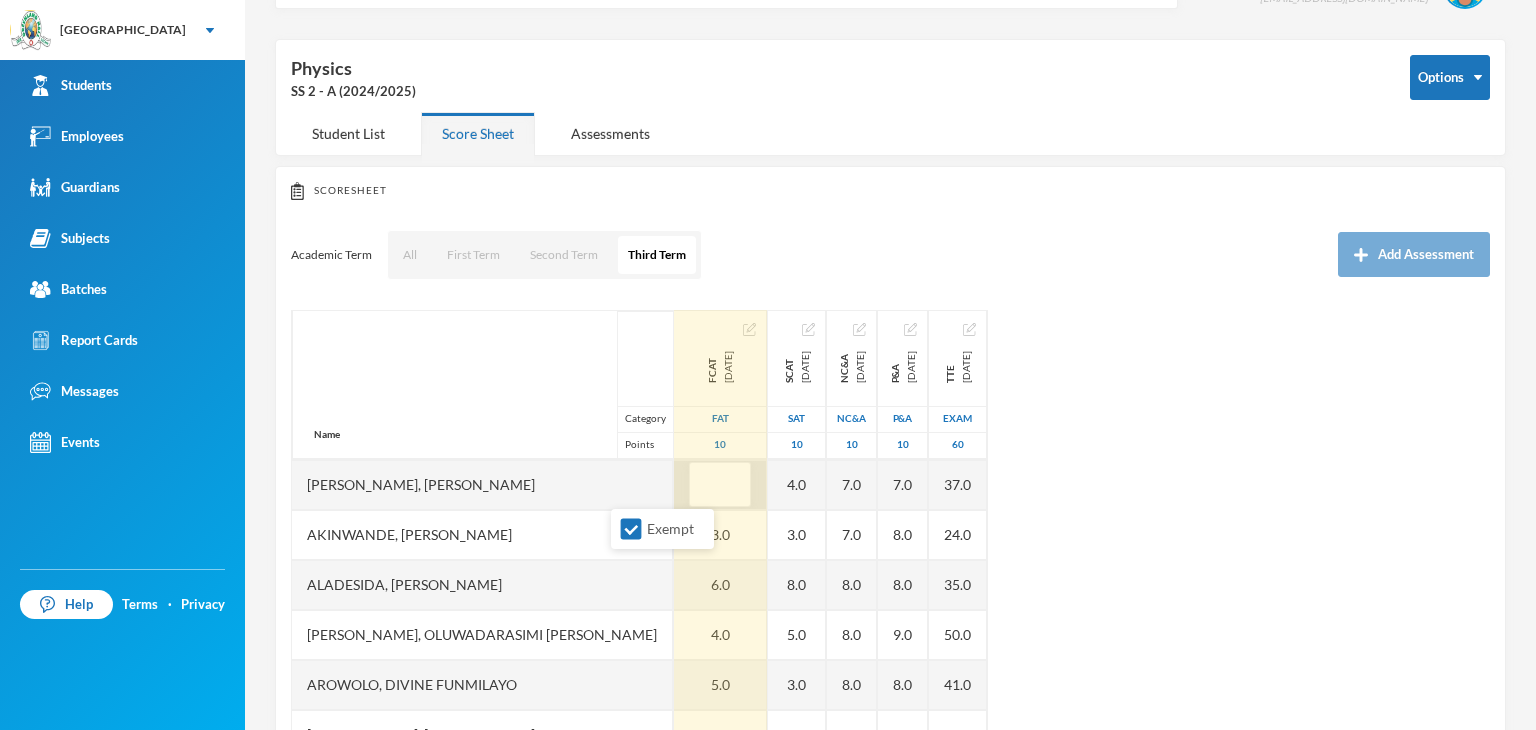 click on "Exempt" at bounding box center (662, 529) 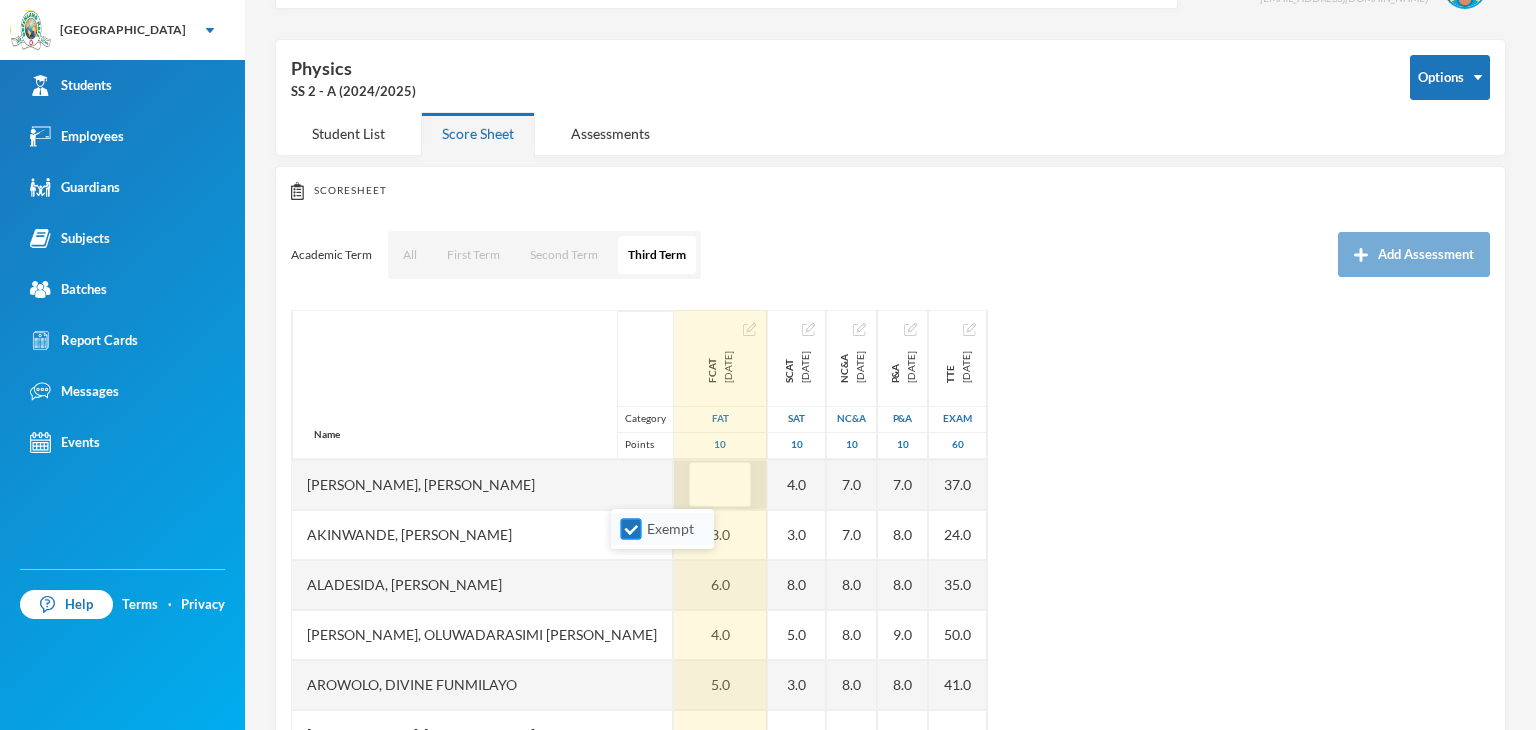 click on "Exempt" at bounding box center (631, 529) 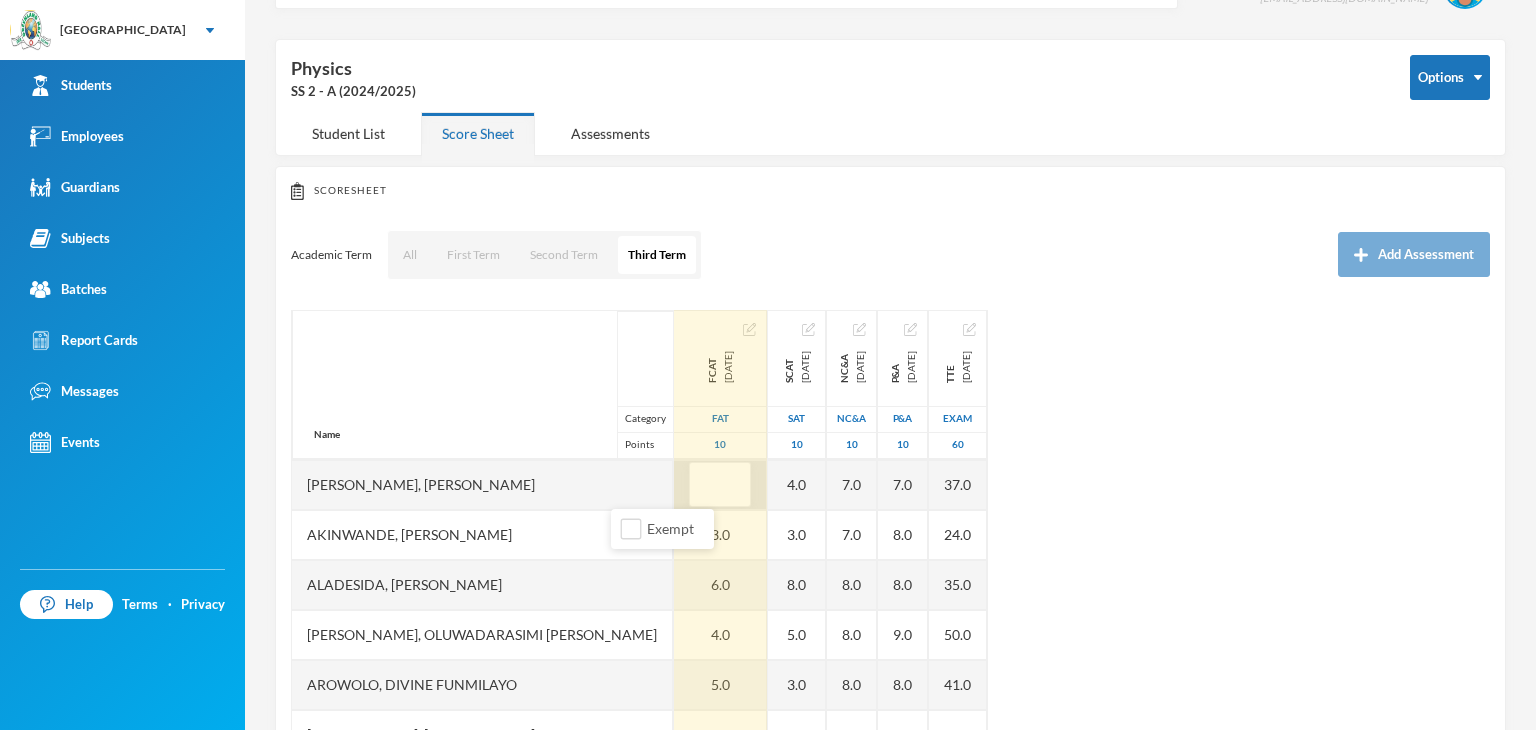 click at bounding box center (720, 485) 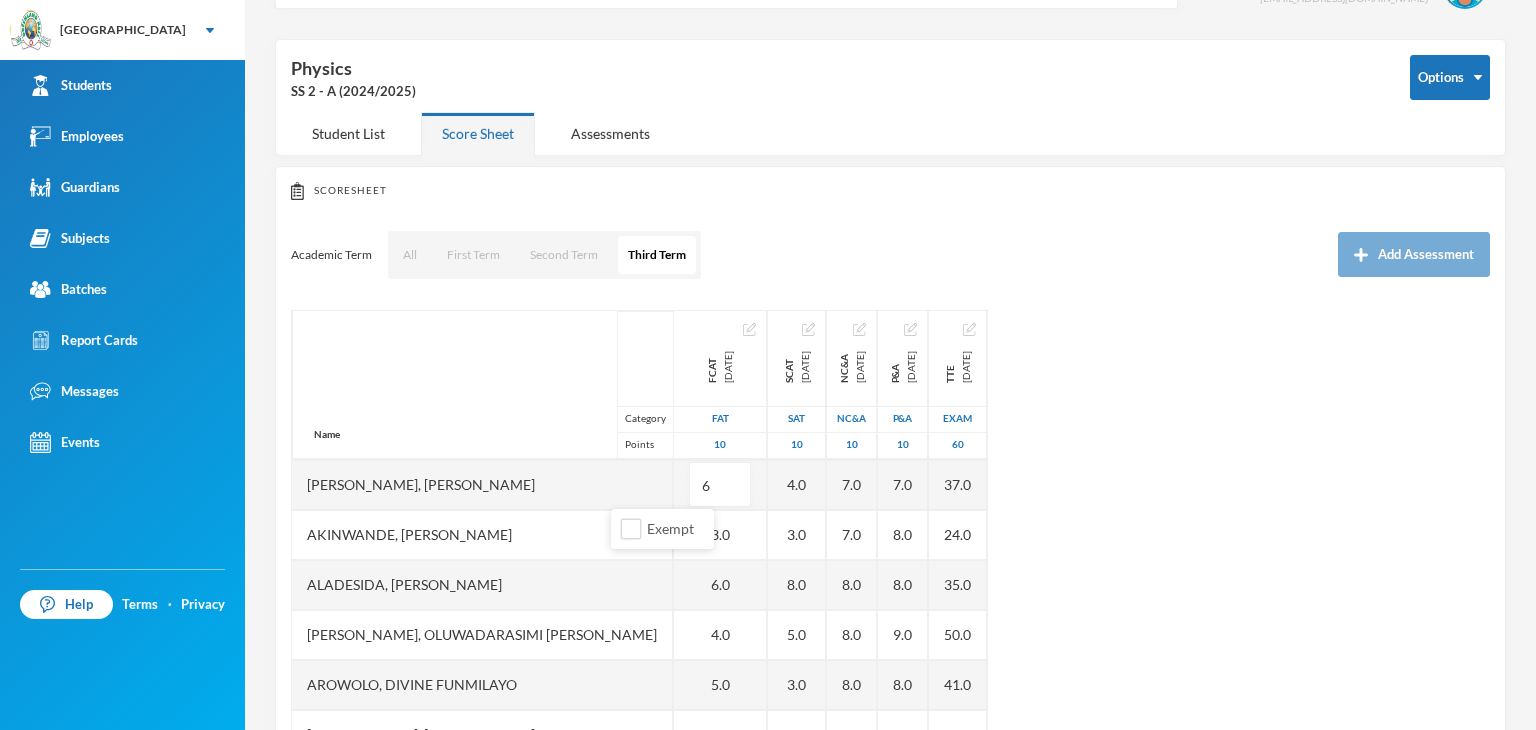 click on "Name   Category Points Abiodun, Stephen Aduragbemi Adams-busali, Maxwell Oshoriameh Adenikinju, Adedamola Israel Afowosoro, Divine Omokushe Ajala, Ayomide Oluwasemilore Ajala, Ifeoluwa Isreal Ajayi, Emmanuel Oluwajomiloju Akande, Mololuwa Esther Akinlaso, Oluwadarisimi Daniel Akinwande, Ojuolape Fauziyat Aladesida, Oladokun Harold Aletan, Oluwadarasimi Esther Arowolo, Divine Funmilayo Bashorun, Balikis Ayomide Iginla, Yesirah Ireoluwa James, Oluwajuwon Victor Jesuwole, Oluwafikayomi Gideon Joseph, Nwachukwu Samuel Kareem, Omoyosola Mubarak Ojewale, Adejuwon Samad Omolade, Motolani Emmanuel Omotoso, Praise Oluwatimilehin Osunde, Emmanuel Osamagbe Oyeniran, Tomiwa Peter Samuel, Oluwasegun David Shuaib, Habeeb Ololade FCAT 2025-05-28 FAT 10 2.0 7.0 6.0 9.0 4.0 6.0 4.0 6.0 6 3.0 6.0 4.0 5.0 10.0 6.0 3.0 2.0 EX 3.0 2.0 5.0 7.0 EX 8.0 6.0 EX SCAT 2025-06-20 SAT 10 3.0 5.0 10.0 5.0 3.0 5.0 9.0 7.0 4.0 3.0 8.0 5.0 3.0 6.0 8.0 3.0 3.0 EX 3.0 9.0 8.0 7.0 EX 5.0 4.0 EX NC&A 2025-07-10 NC&A 10 7.0 8.0 9.0 9.0 7.0 7.0 EX" at bounding box center [890, 560] 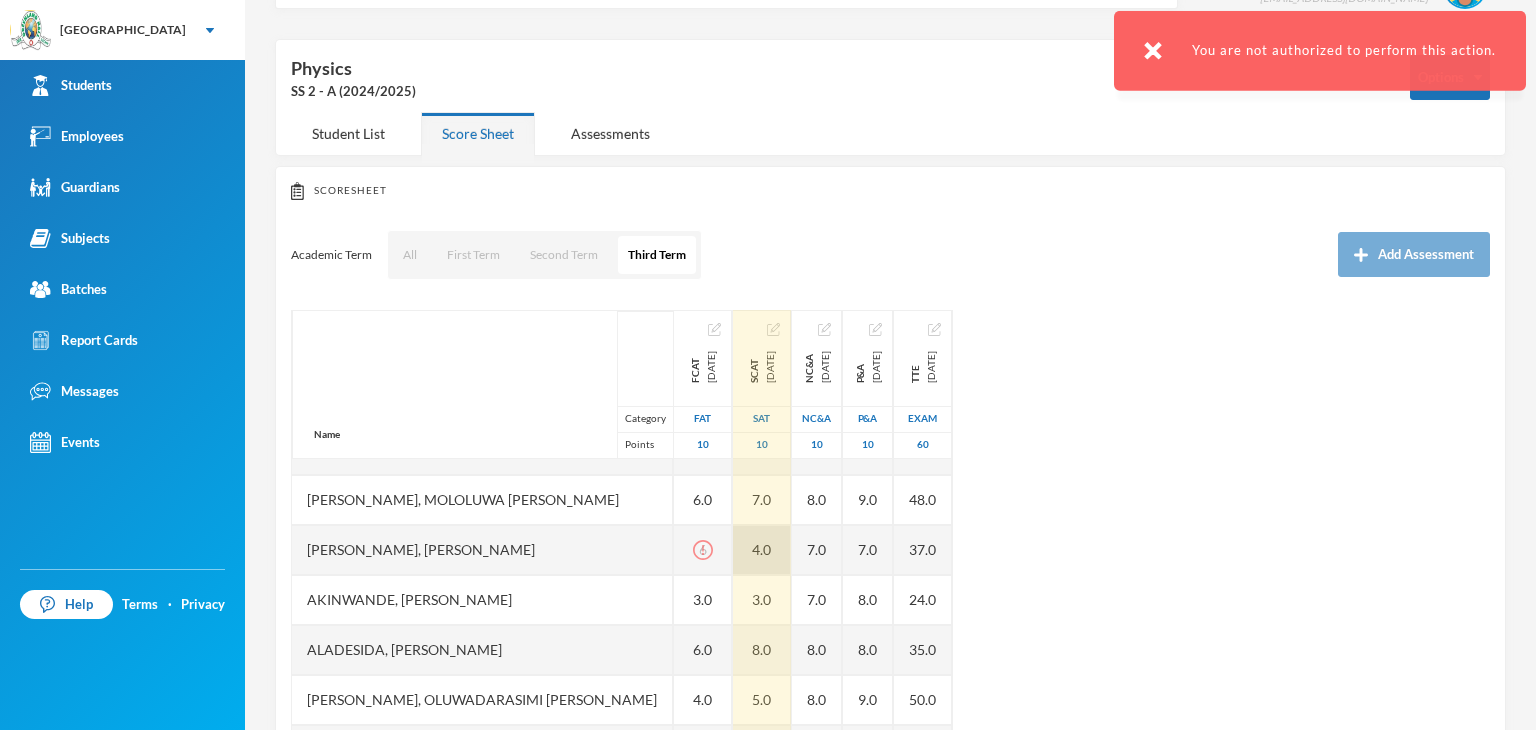 scroll, scrollTop: 300, scrollLeft: 0, axis: vertical 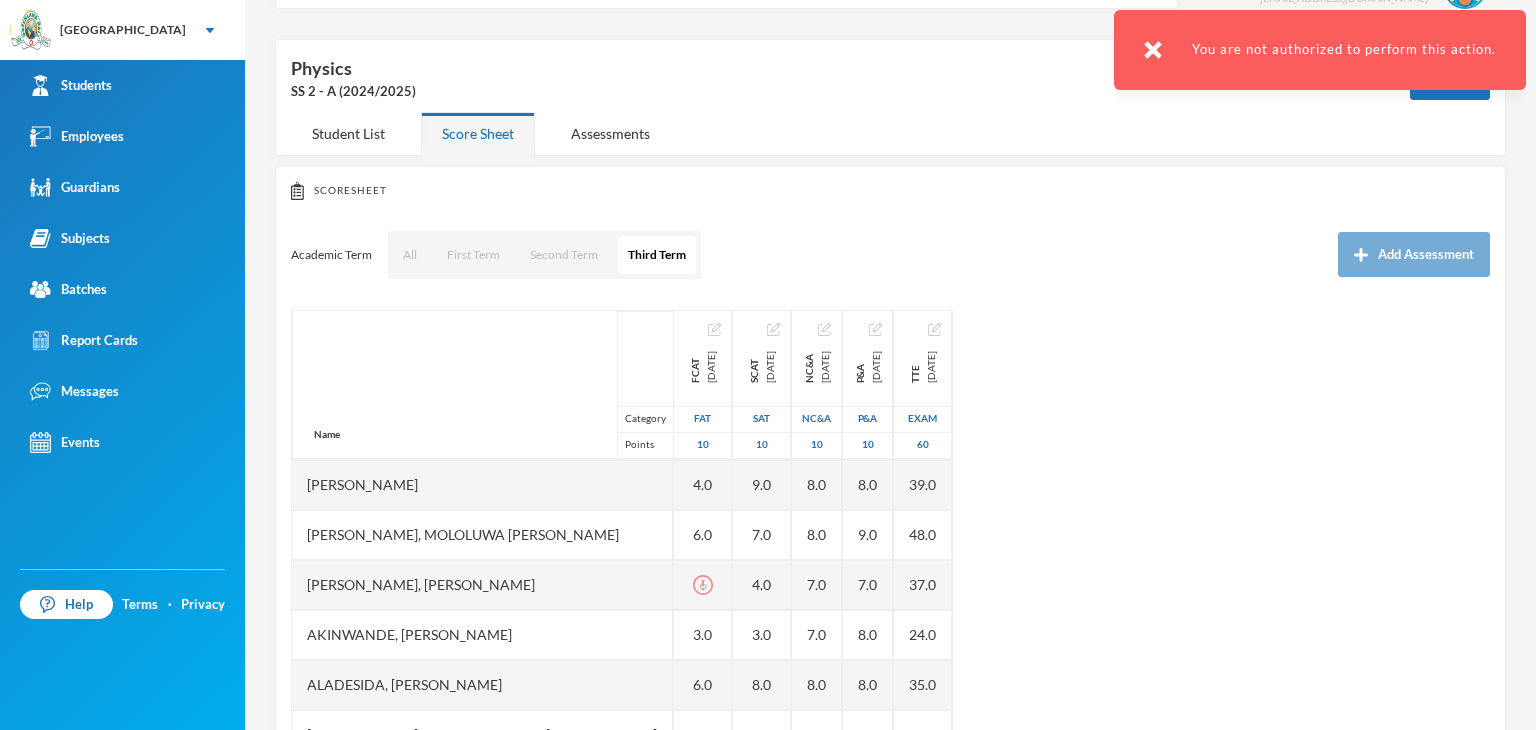 click at bounding box center (1153, 50) 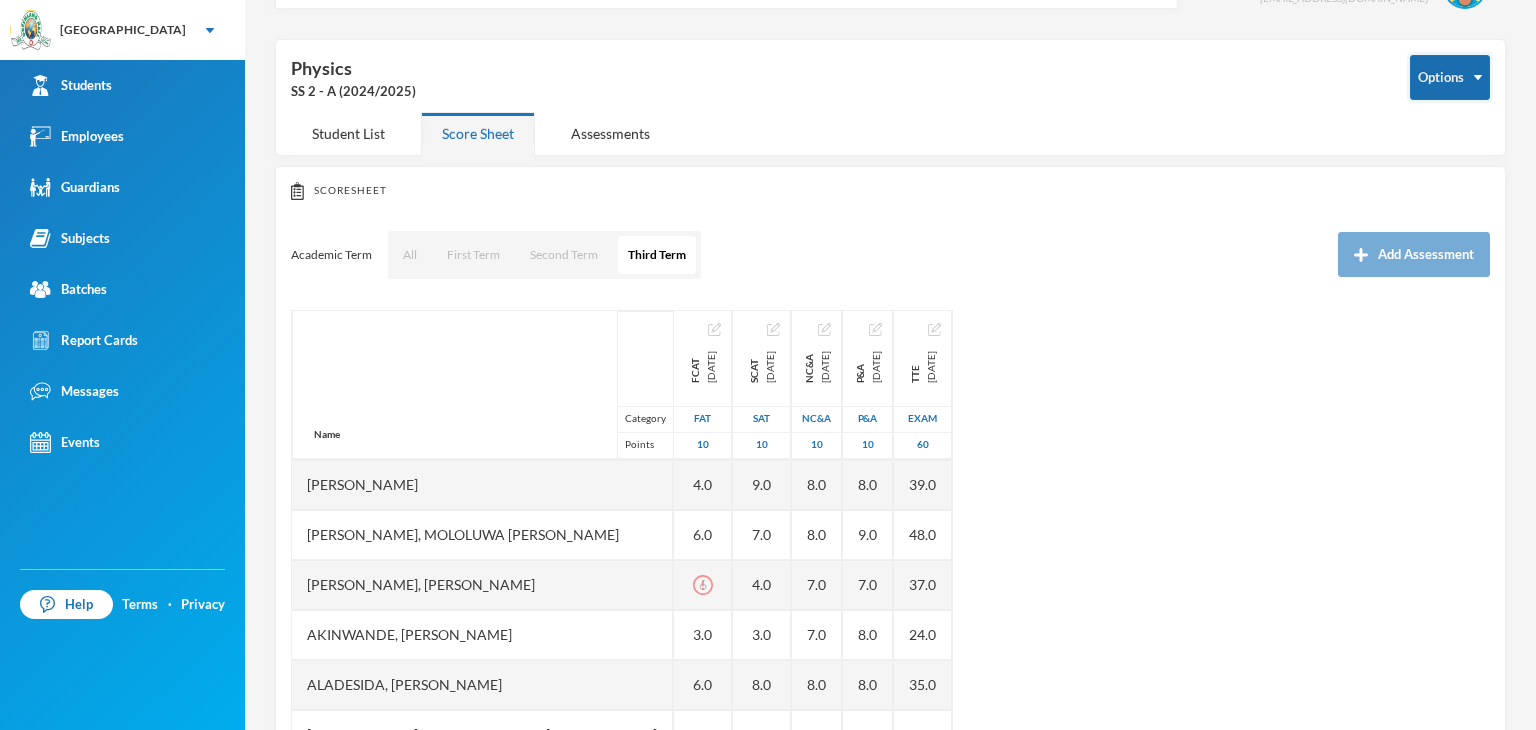 click on "Options" at bounding box center (1450, 77) 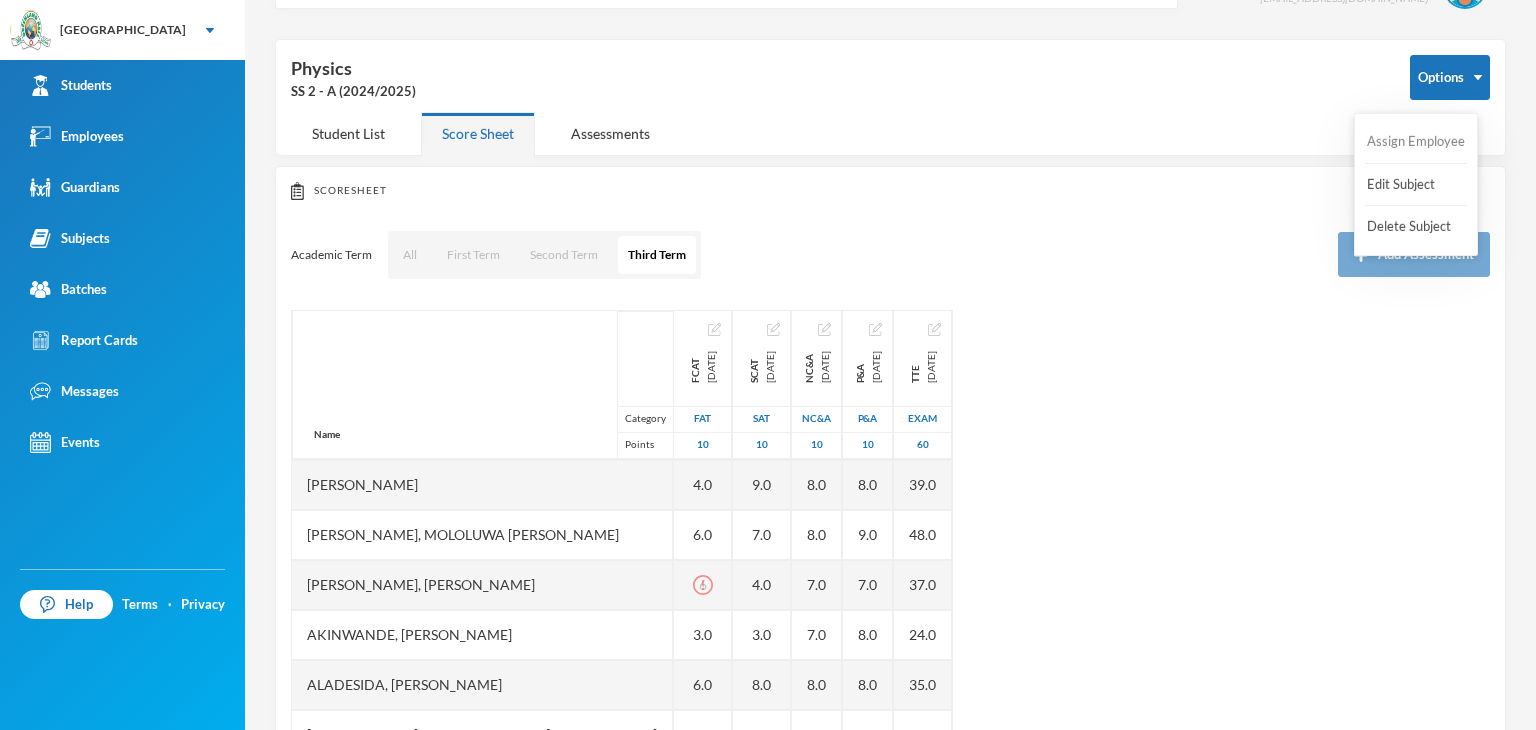 click on "Assign Employee" at bounding box center [1416, 142] 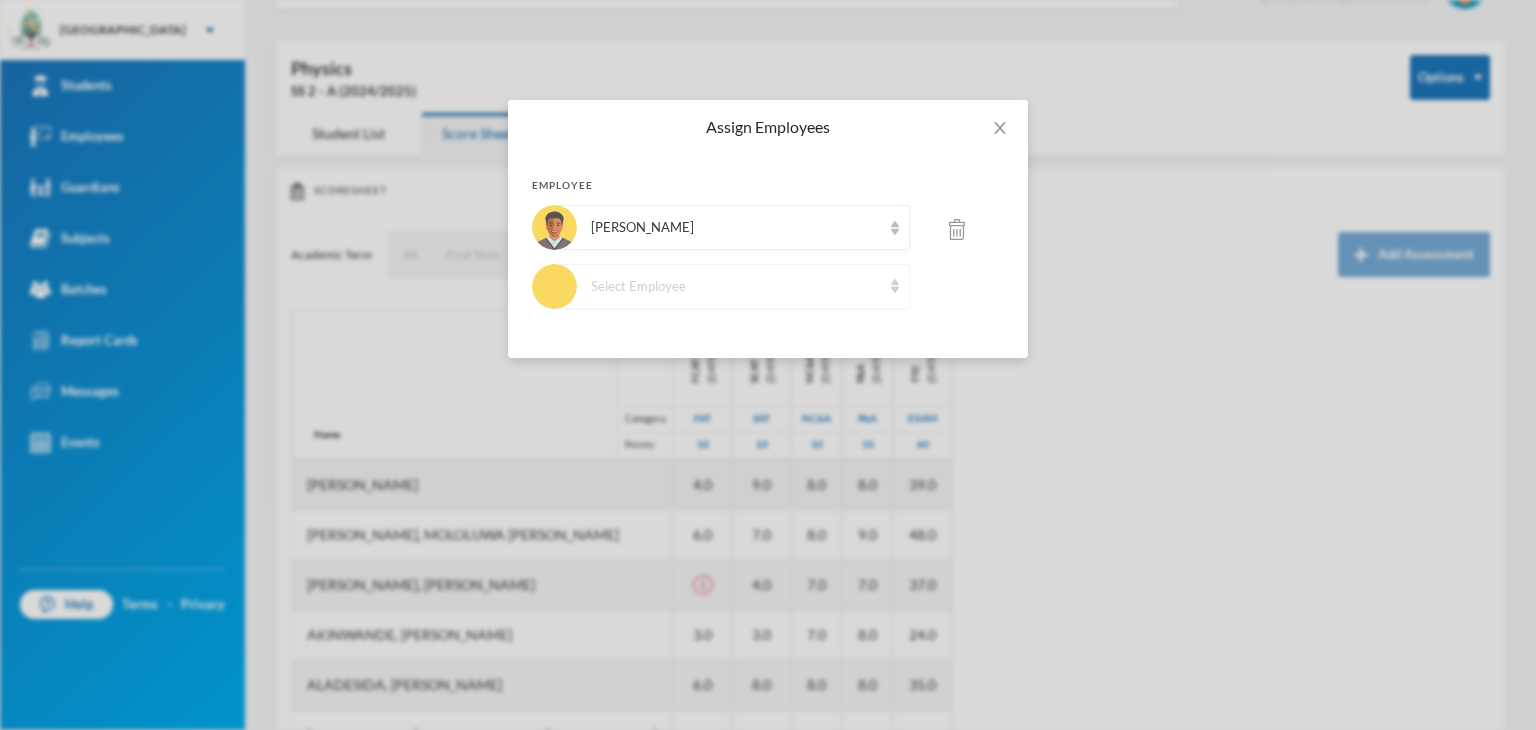 click on "Select Employee" at bounding box center [736, 287] 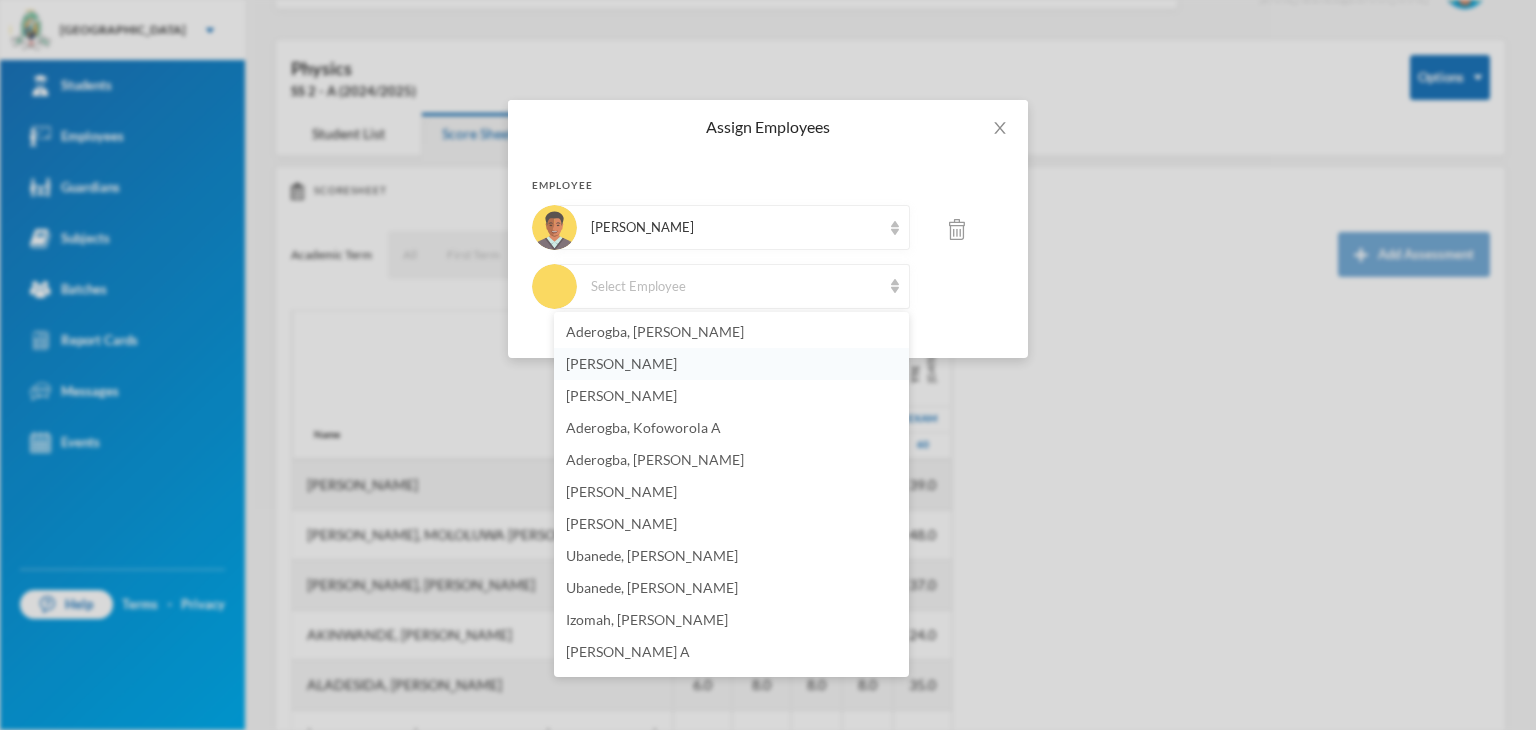 click on "Orimoloye, Ifedapo E." at bounding box center [621, 363] 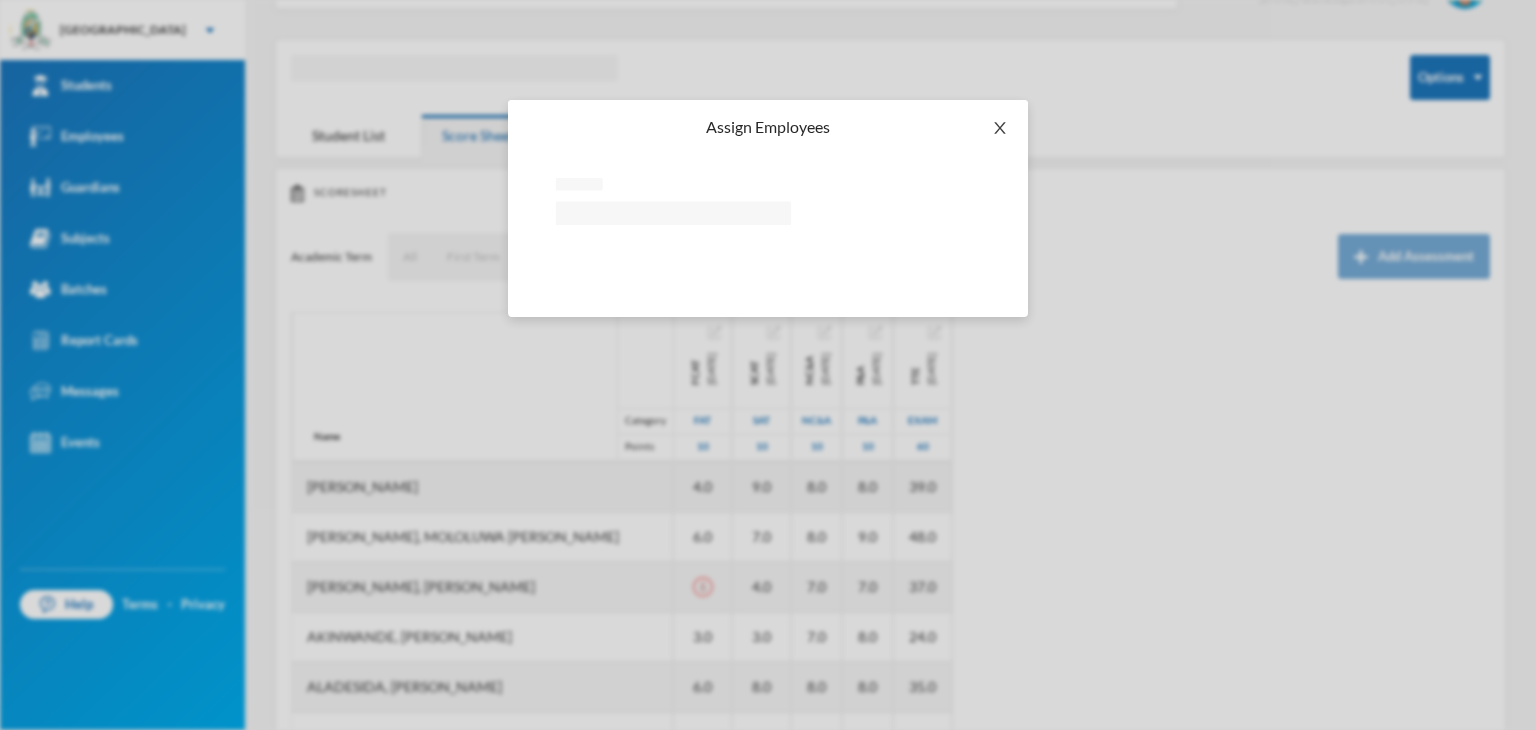 click at bounding box center [1000, 128] 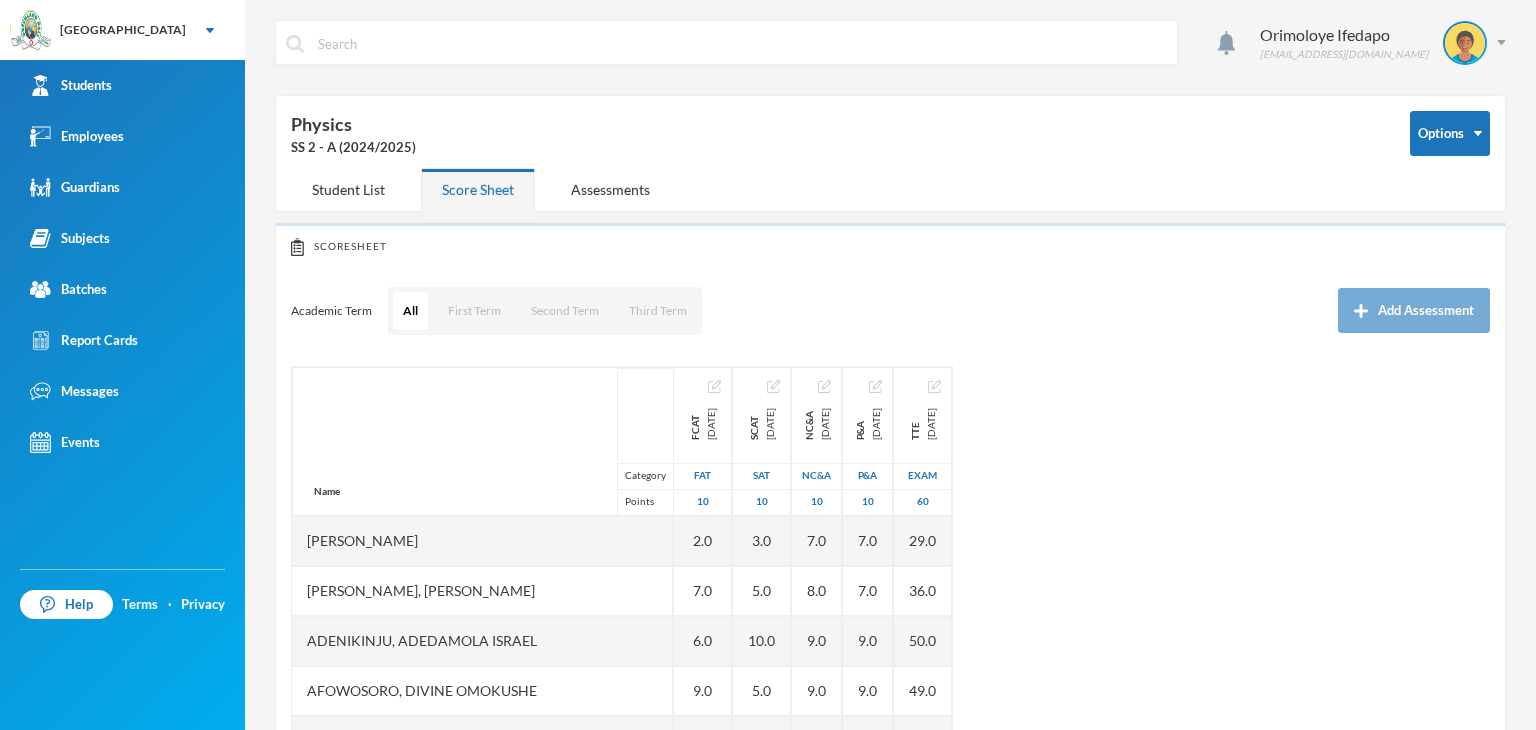 scroll, scrollTop: 0, scrollLeft: 0, axis: both 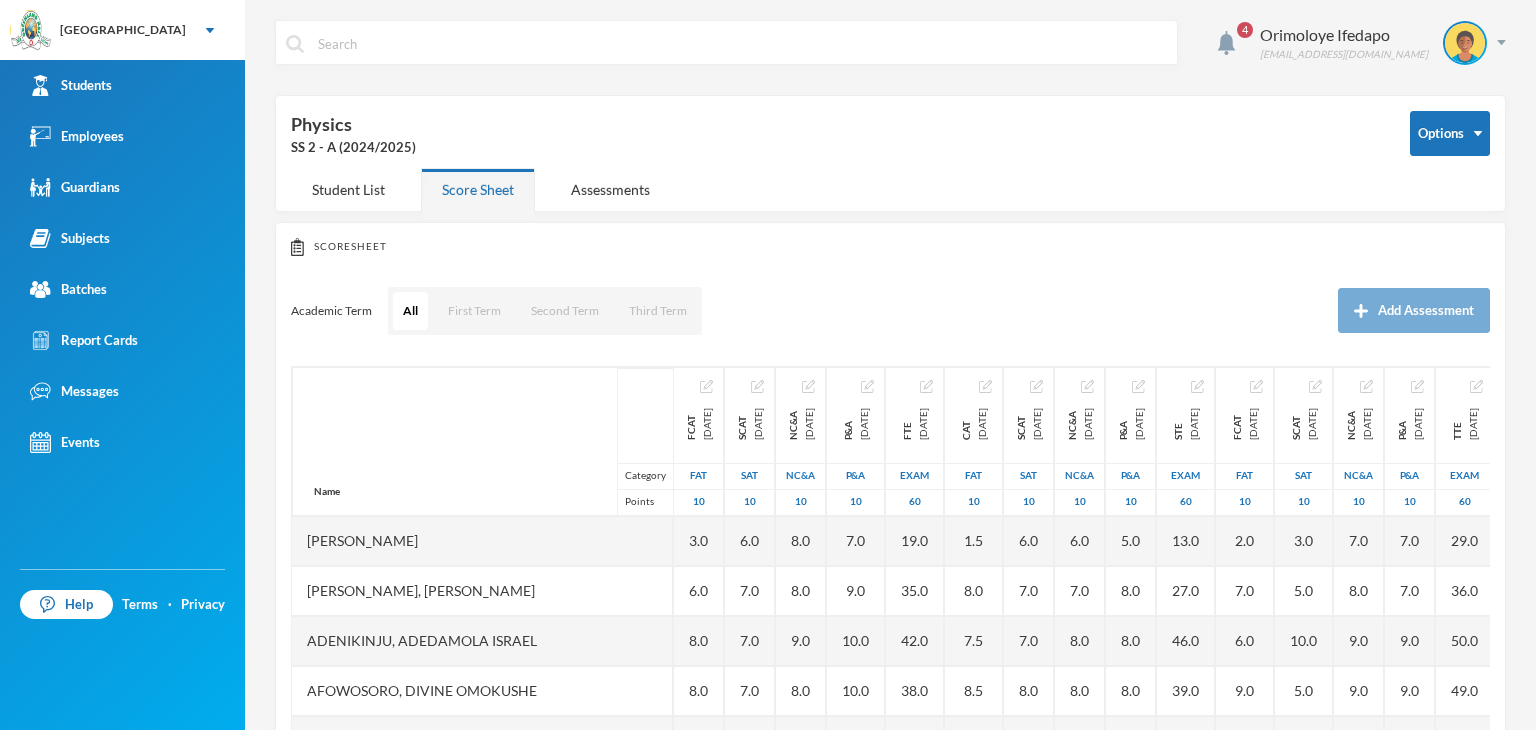 drag, startPoint x: 651, startPoint y: 325, endPoint x: 661, endPoint y: 332, distance: 12.206555 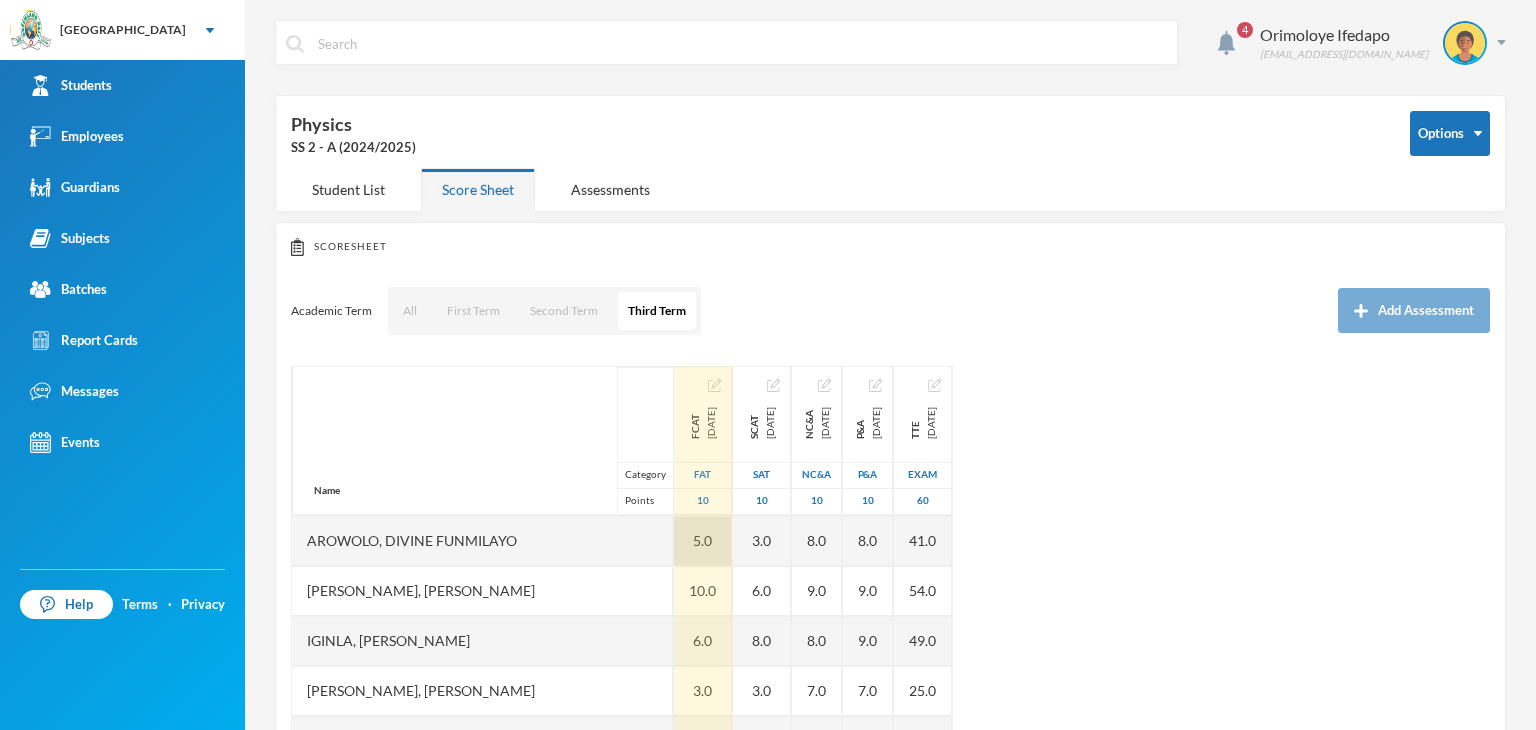 scroll, scrollTop: 400, scrollLeft: 0, axis: vertical 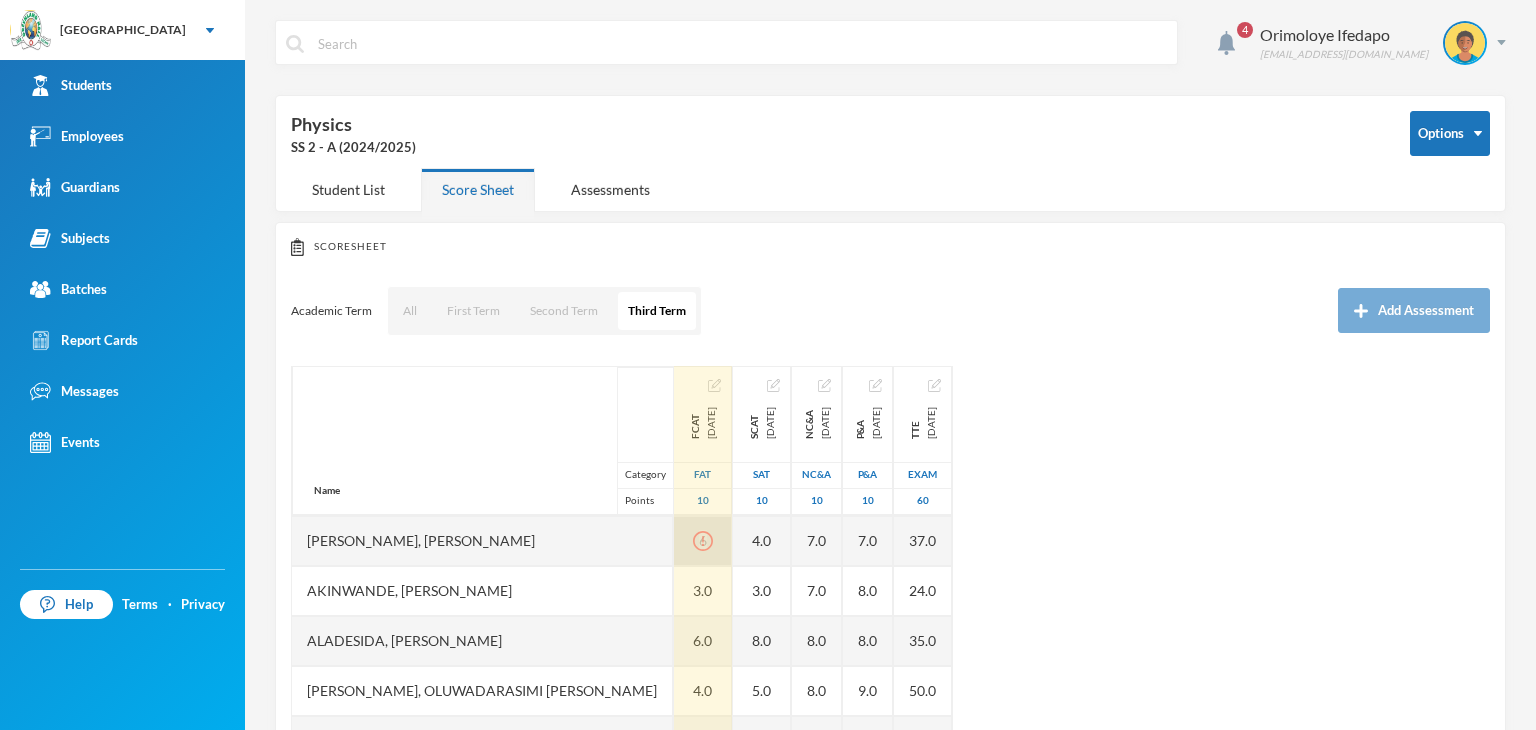 click 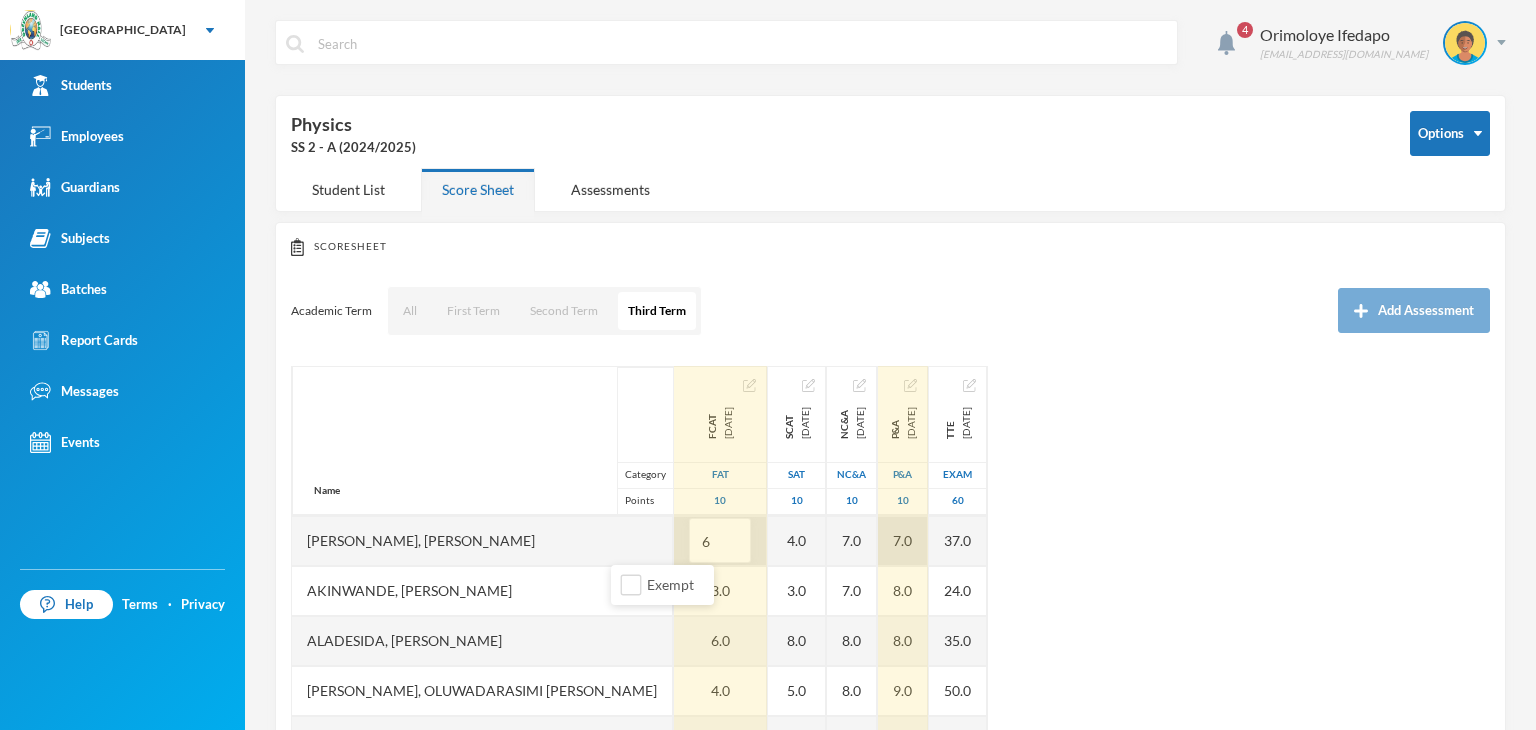 type 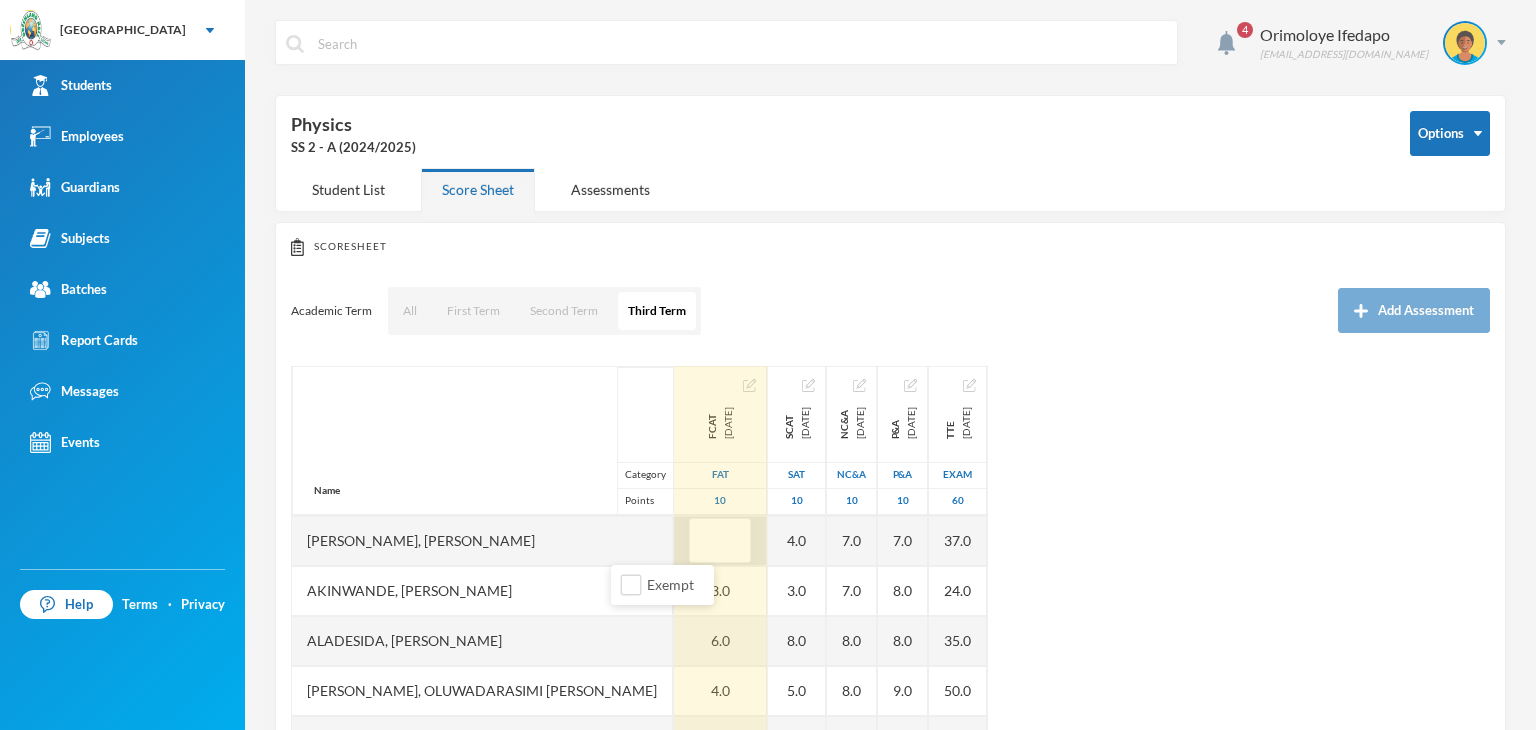 click on "Name   Category Points Abiodun, Stephen Aduragbemi Adams-busali, Maxwell Oshoriameh Adenikinju, Adedamola Israel Afowosoro, Divine Omokushe Ajala, Ayomide Oluwasemilore Ajala, Ifeoluwa Isreal Ajayi, Emmanuel Oluwajomiloju Akande, Mololuwa Esther Akinlaso, Oluwadarisimi Daniel Akinwande, Ojuolape Fauziyat Aladesida, Oladokun Harold Aletan, Oluwadarasimi Esther Arowolo, Divine Funmilayo Bashorun, Balikis Ayomide Iginla, Yesirah Ireoluwa James, Oluwajuwon Victor Jesuwole, Oluwafikayomi Gideon Joseph, Nwachukwu Samuel Kareem, Omoyosola Mubarak Ojewale, Adejuwon Samad Omolade, Motolani Emmanuel Omotoso, Praise Oluwatimilehin Osunde, Emmanuel Osamagbe Oyeniran, Tomiwa Peter Samuel, Oluwasegun David Shuaib, Habeeb Ololade FCAT 2025-05-28 FAT 10 2.0 7.0 6.0 9.0 4.0 6.0 4.0 6.0 3.0 6.0 4.0 5.0 10.0 6.0 3.0 2.0 EX 3.0 2.0 5.0 7.0 EX 8.0 6.0 EX SCAT 2025-06-20 SAT 10 3.0 5.0 10.0 5.0 3.0 5.0 9.0 7.0 4.0 3.0 8.0 5.0 3.0 6.0 8.0 3.0 3.0 EX 3.0 9.0 8.0 7.0 EX 5.0 4.0 EX NC&A 2025-07-10 NC&A 10 7.0 8.0 9.0 9.0 7.0 7.0 8.0" at bounding box center (890, 616) 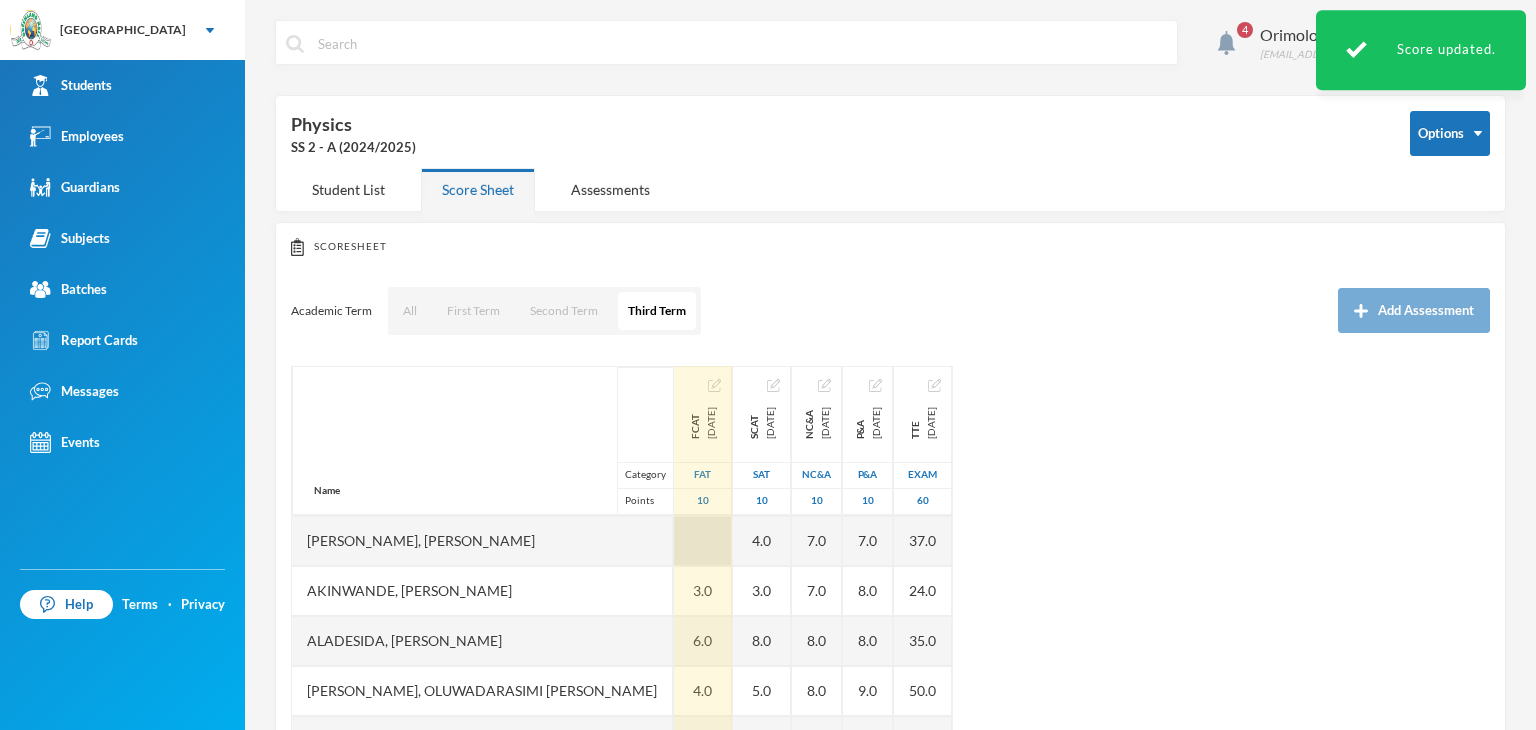 click at bounding box center (703, 541) 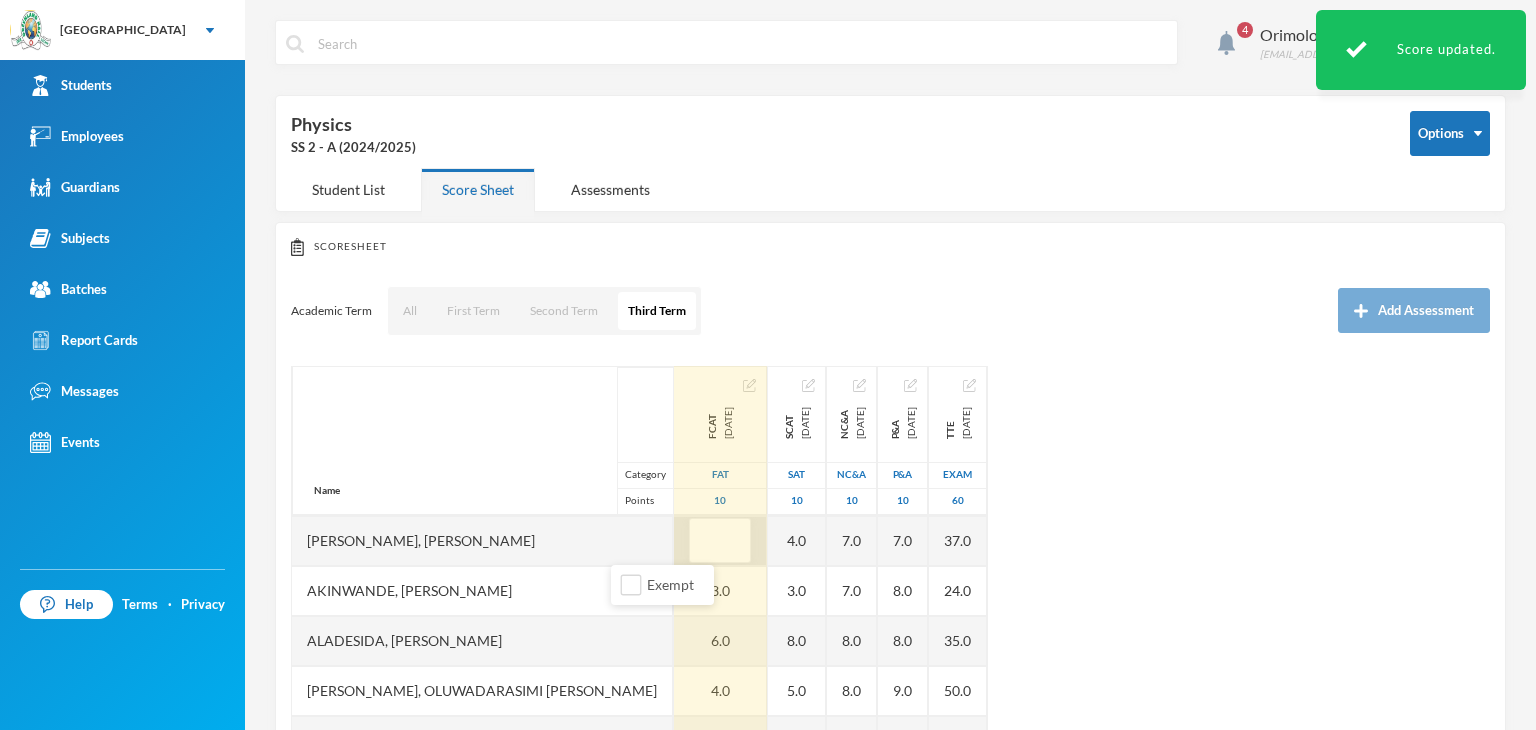 type on "6" 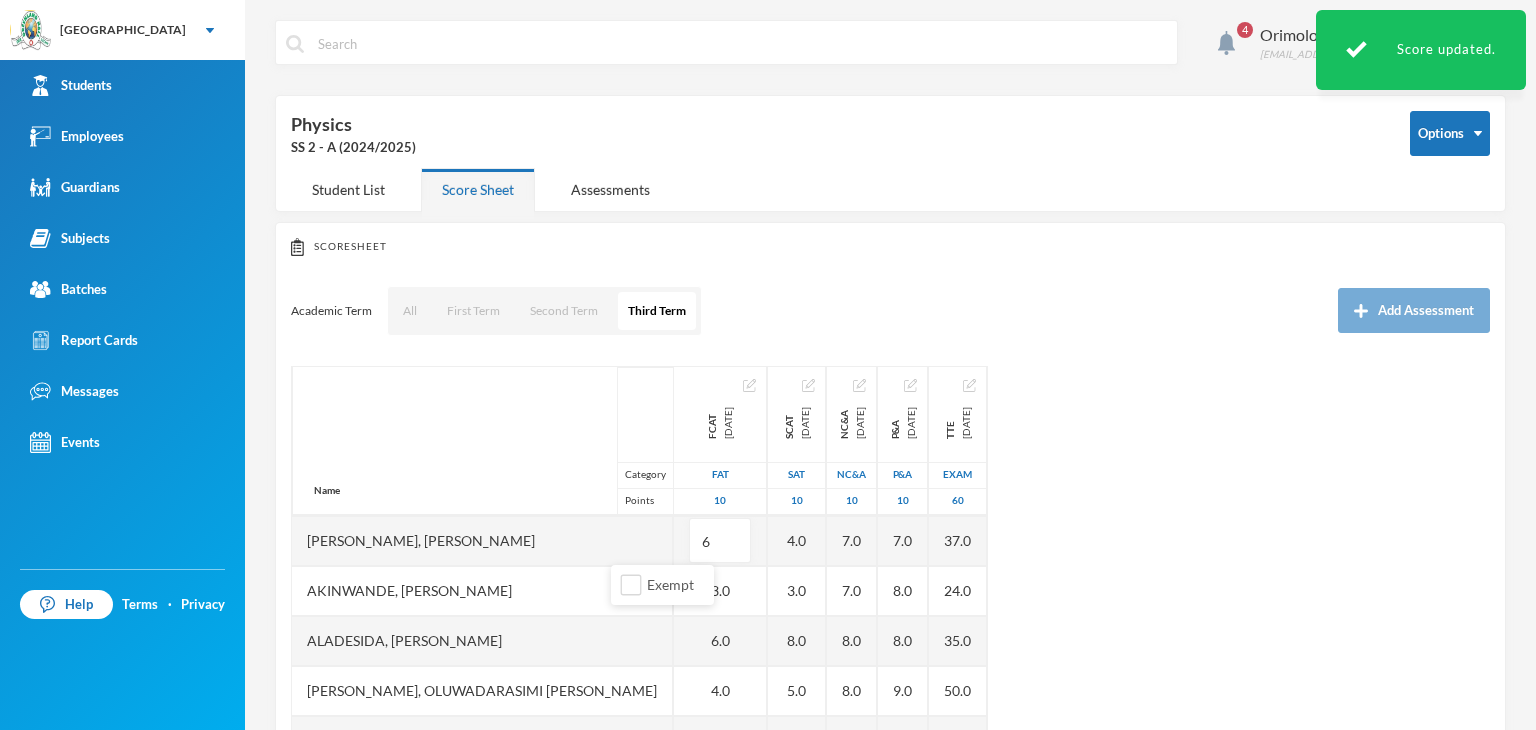 click on "Name   Category Points Abiodun, Stephen Aduragbemi Adams-busali, Maxwell Oshoriameh Adenikinju, Adedamola Israel Afowosoro, Divine Omokushe Ajala, Ayomide Oluwasemilore Ajala, Ifeoluwa Isreal Ajayi, Emmanuel Oluwajomiloju Akande, Mololuwa Esther Akinlaso, Oluwadarisimi Daniel Akinwande, Ojuolape Fauziyat Aladesida, Oladokun Harold Aletan, Oluwadarasimi Esther Arowolo, Divine Funmilayo Bashorun, Balikis Ayomide Iginla, Yesirah Ireoluwa James, Oluwajuwon Victor Jesuwole, Oluwafikayomi Gideon Joseph, Nwachukwu Samuel Kareem, Omoyosola Mubarak Ojewale, Adejuwon Samad Omolade, Motolani Emmanuel Omotoso, Praise Oluwatimilehin Osunde, Emmanuel Osamagbe Oyeniran, Tomiwa Peter Samuel, Oluwasegun David Shuaib, Habeeb Ololade FCAT 2025-05-28 FAT 10 2.0 7.0 6.0 9.0 4.0 6.0 4.0 6.0 6 3.0 6.0 4.0 5.0 10.0 6.0 3.0 2.0 EX 3.0 2.0 5.0 7.0 EX 8.0 6.0 EX SCAT 2025-06-20 SAT 10 3.0 5.0 10.0 5.0 3.0 5.0 9.0 7.0 4.0 3.0 8.0 5.0 3.0 6.0 8.0 3.0 3.0 EX 3.0 9.0 8.0 7.0 EX 5.0 4.0 EX NC&A 2025-07-10 NC&A 10 7.0 8.0 9.0 9.0 7.0 7.0 EX" at bounding box center [890, 616] 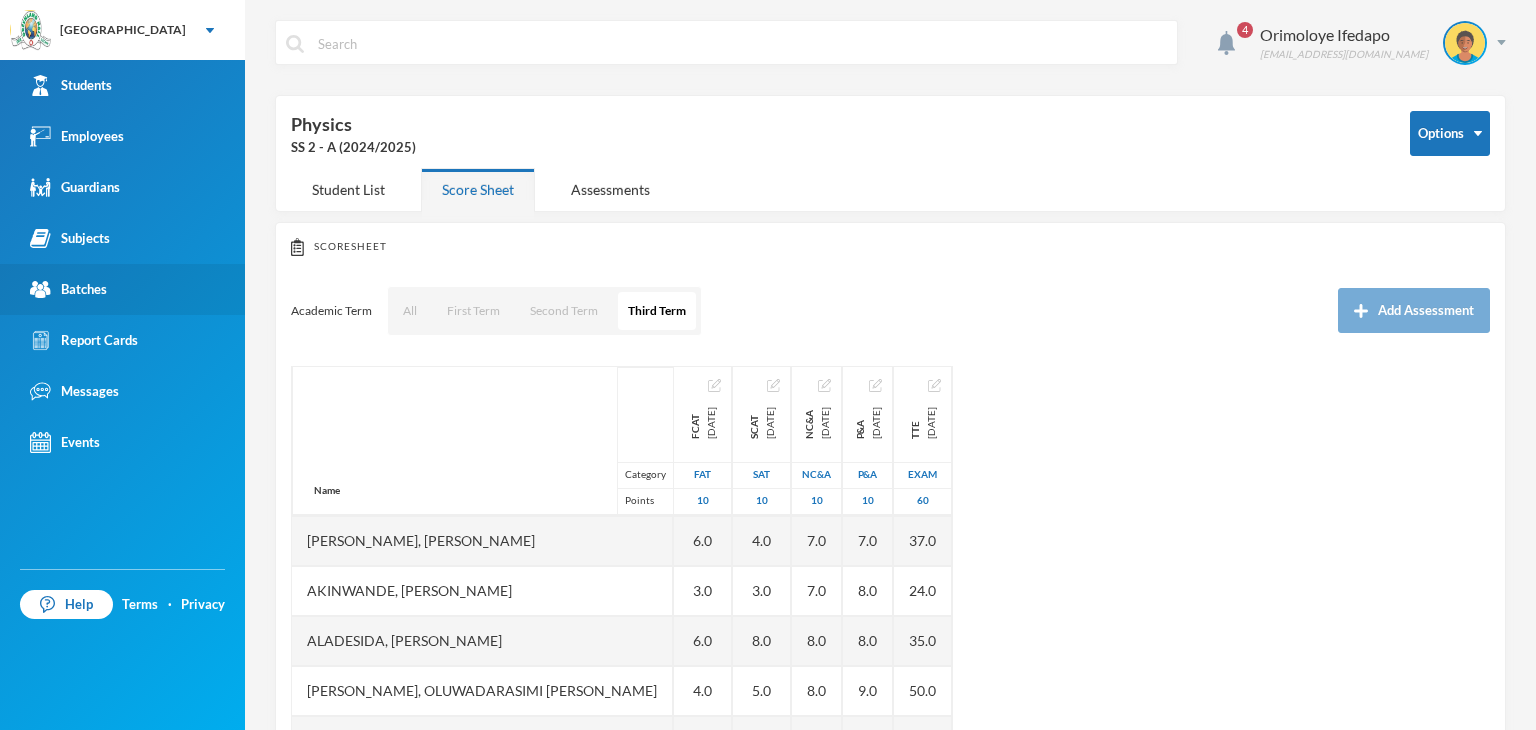 click on "Batches" at bounding box center [68, 289] 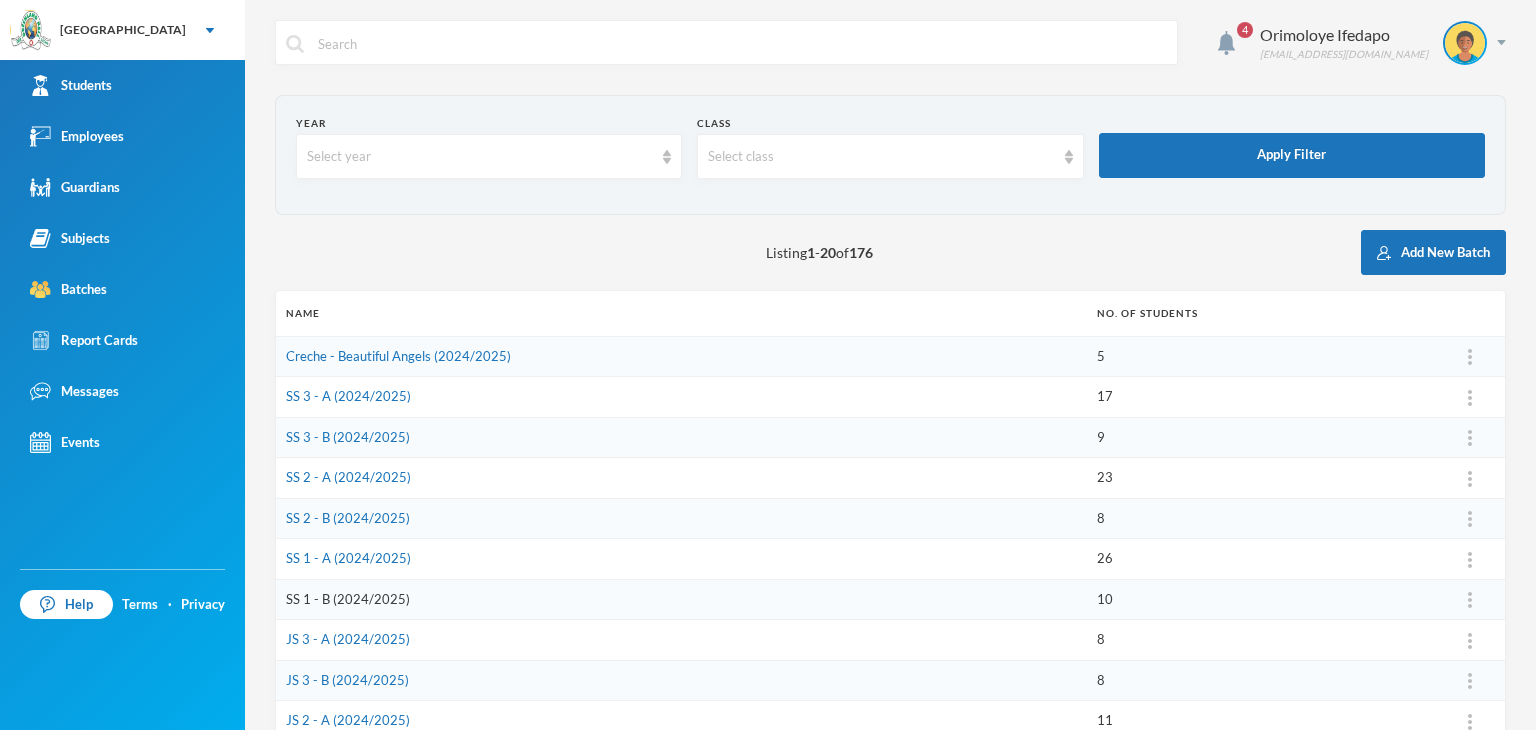 click on "SS 1 - B (2024/2025)" at bounding box center (348, 599) 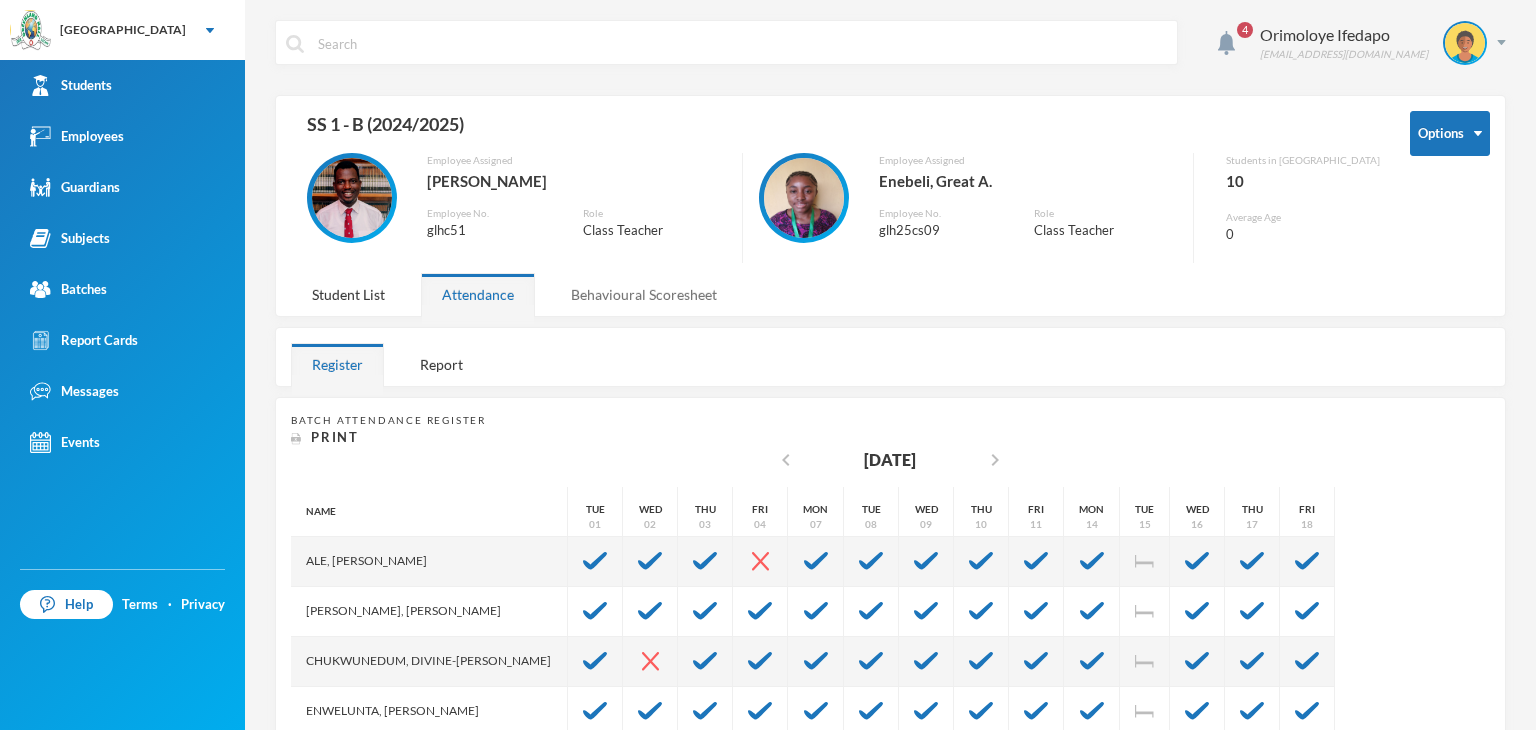 click on "Behavioural Scoresheet" at bounding box center [644, 294] 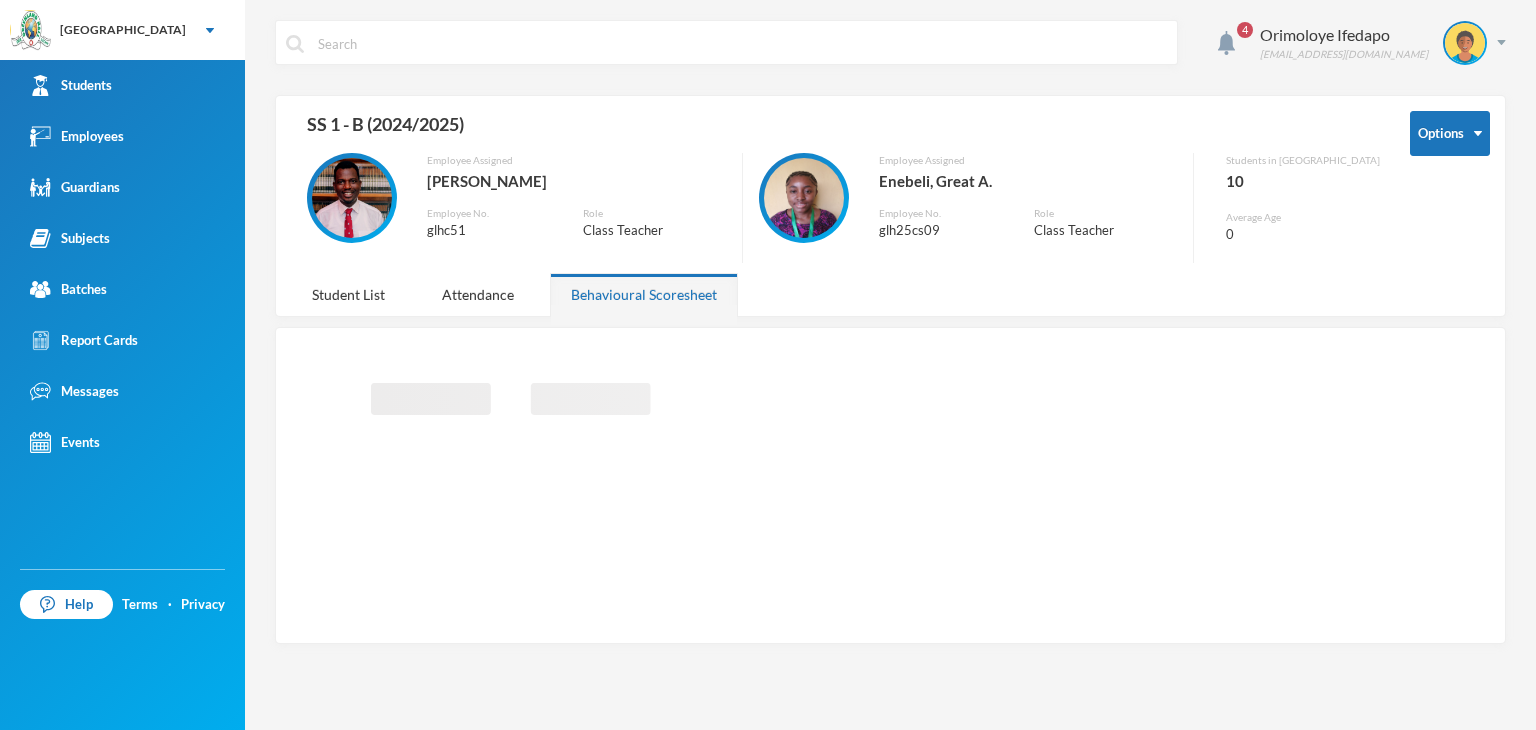 click on "Behavioural Scoresheet" at bounding box center (644, 294) 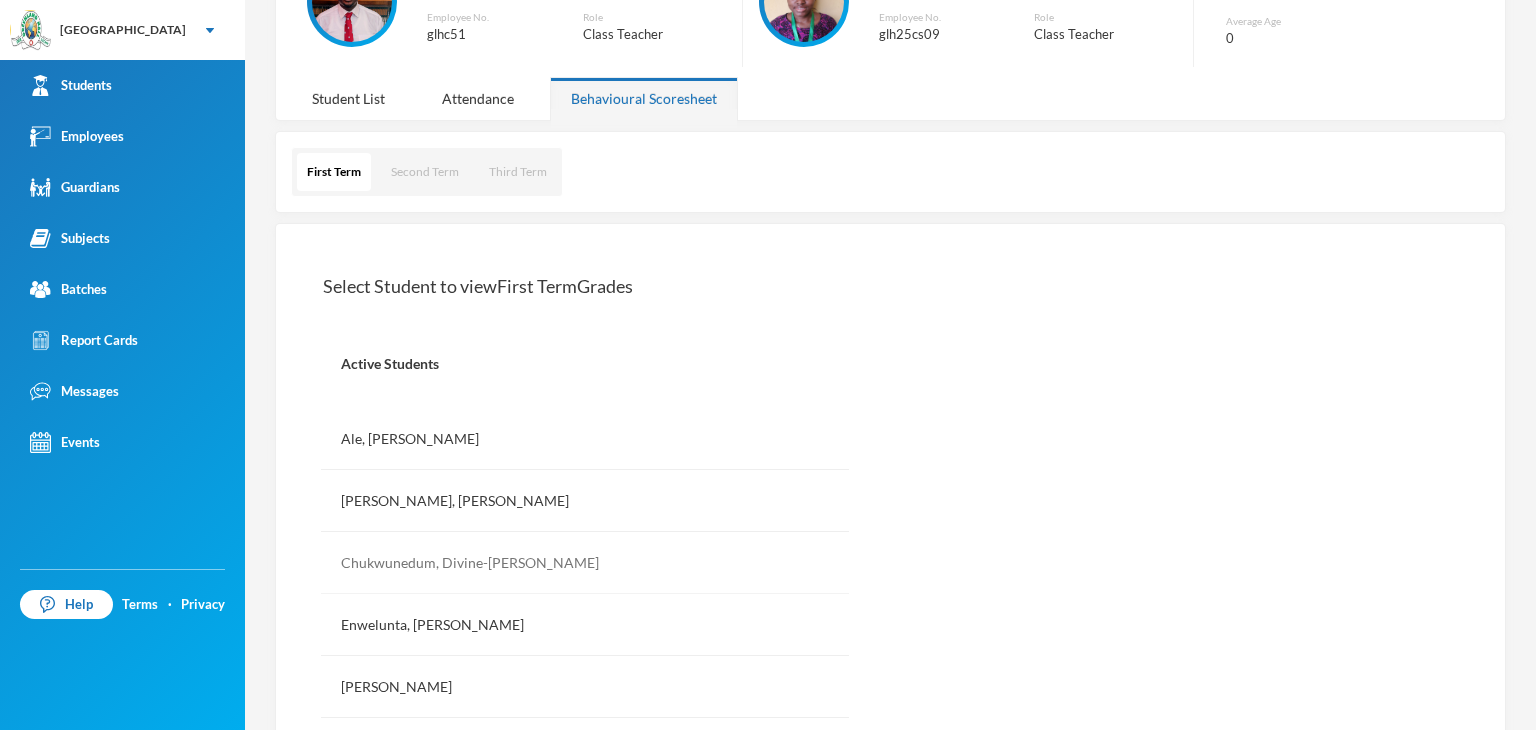 scroll, scrollTop: 200, scrollLeft: 0, axis: vertical 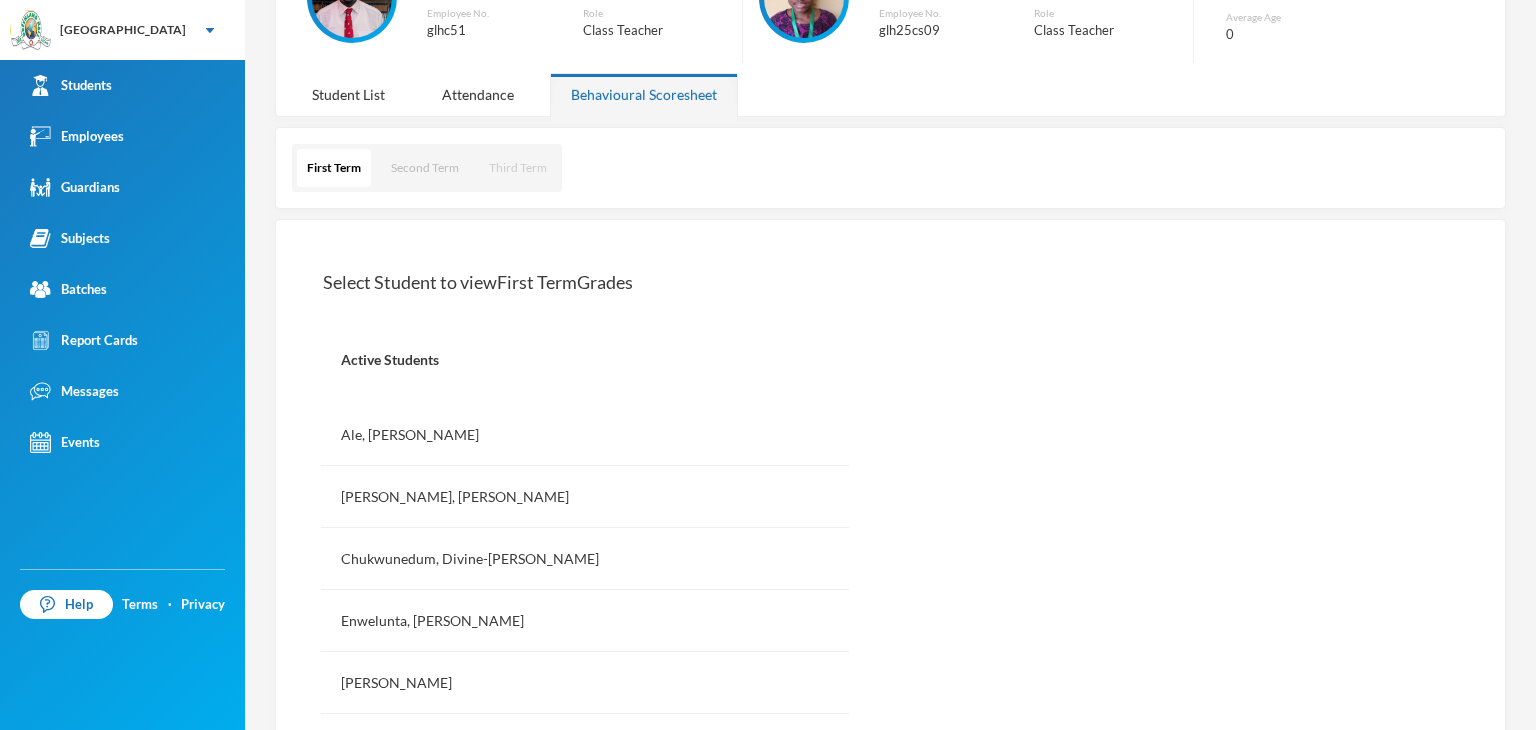 click on "Third Term" at bounding box center [518, 168] 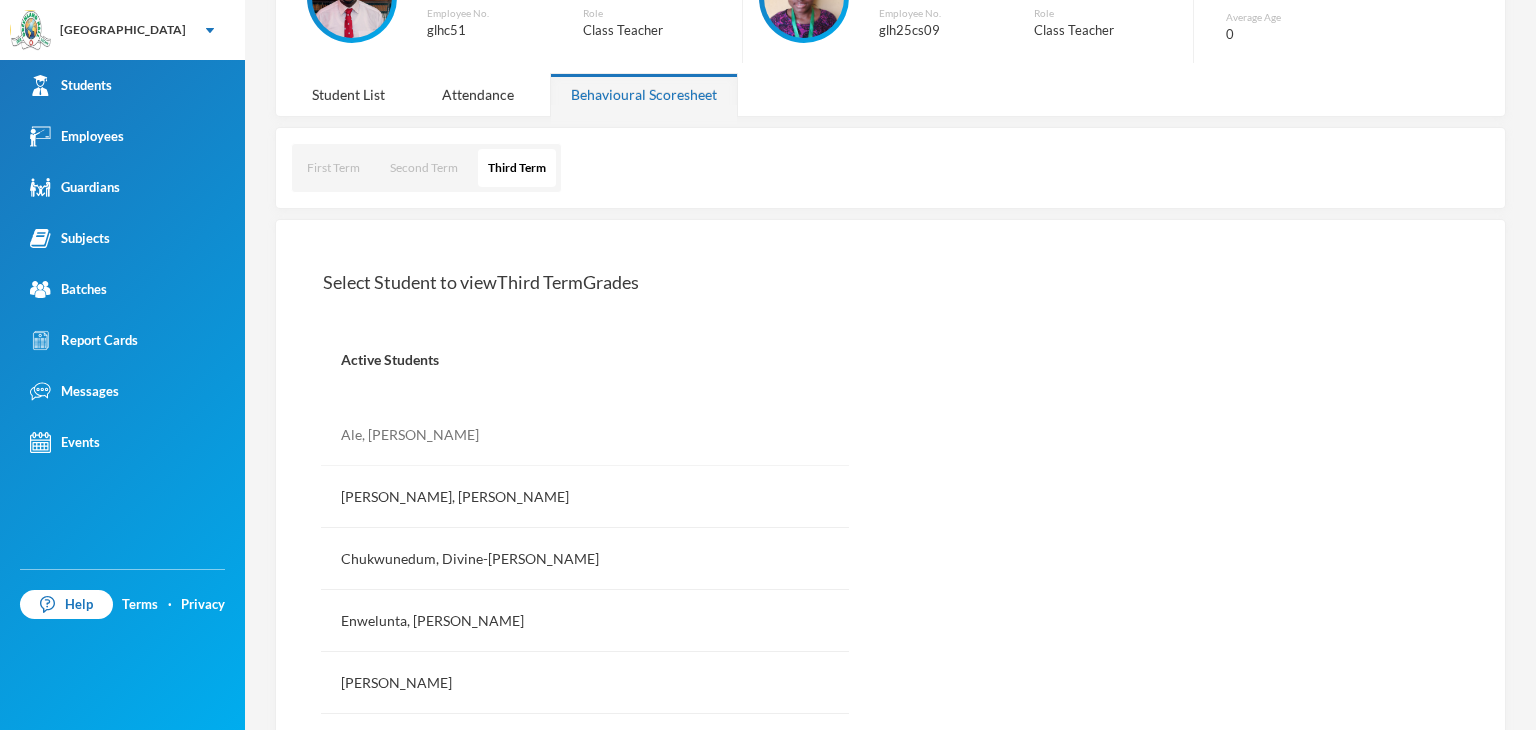 click on "Ale, Michael Favour" at bounding box center (585, 435) 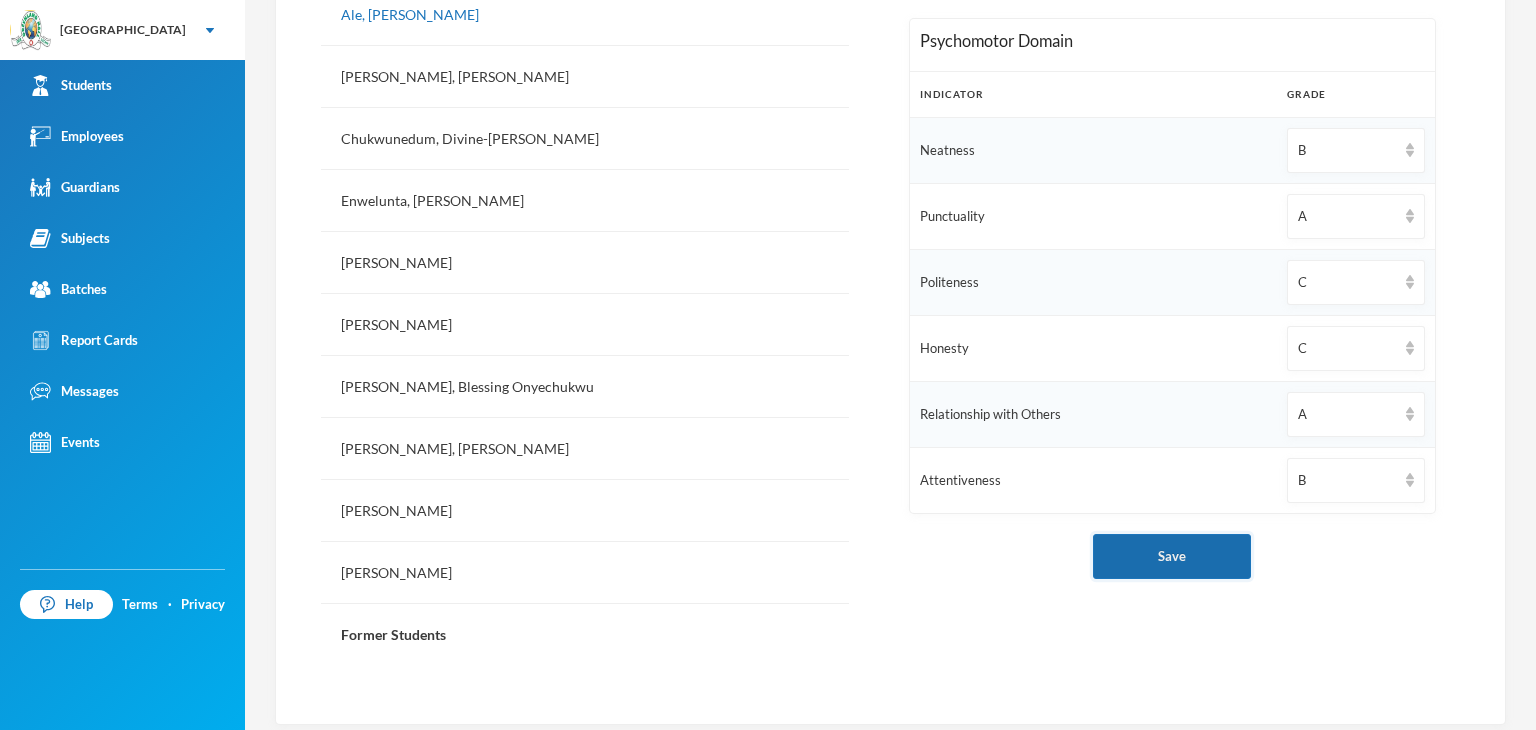 scroll, scrollTop: 631, scrollLeft: 0, axis: vertical 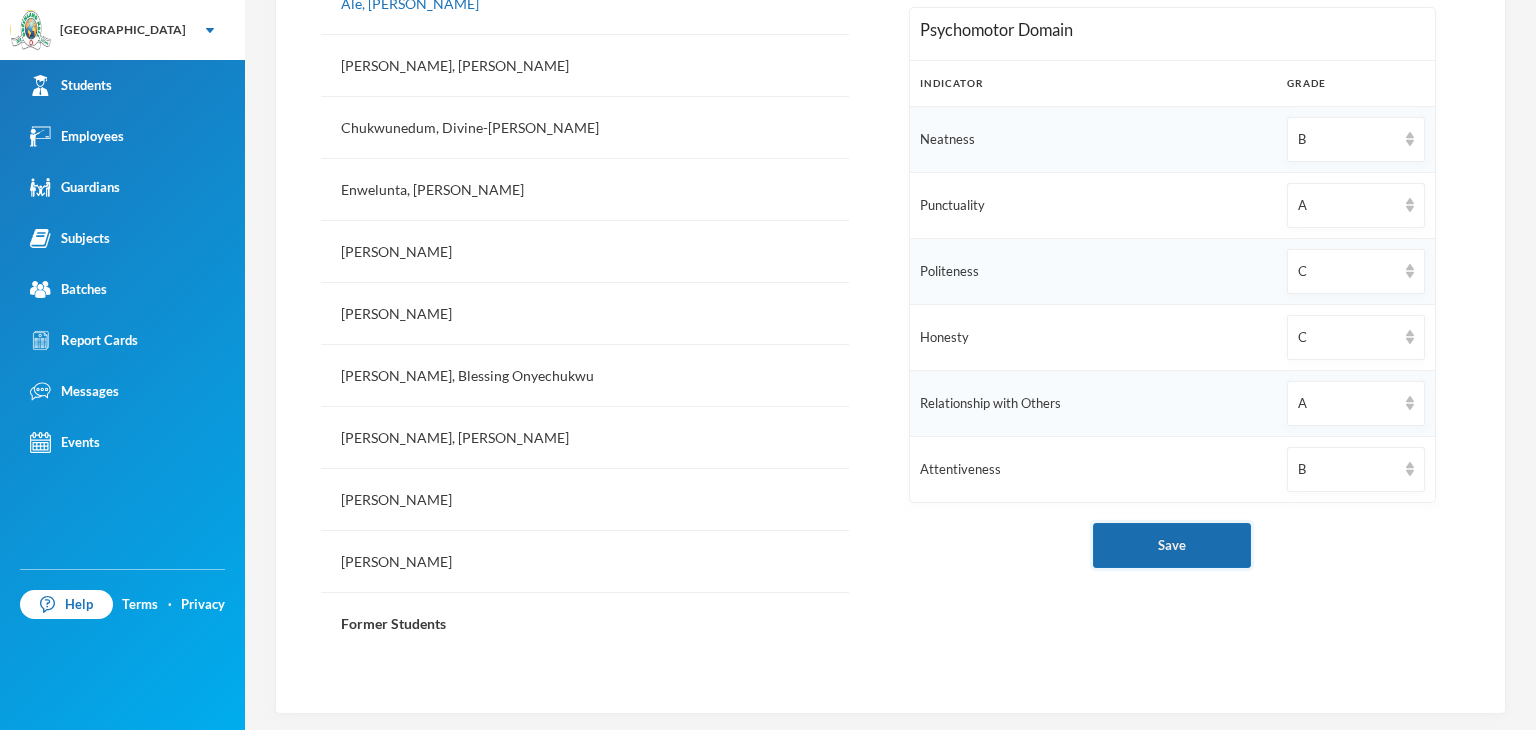 click on "Save" at bounding box center (1172, 545) 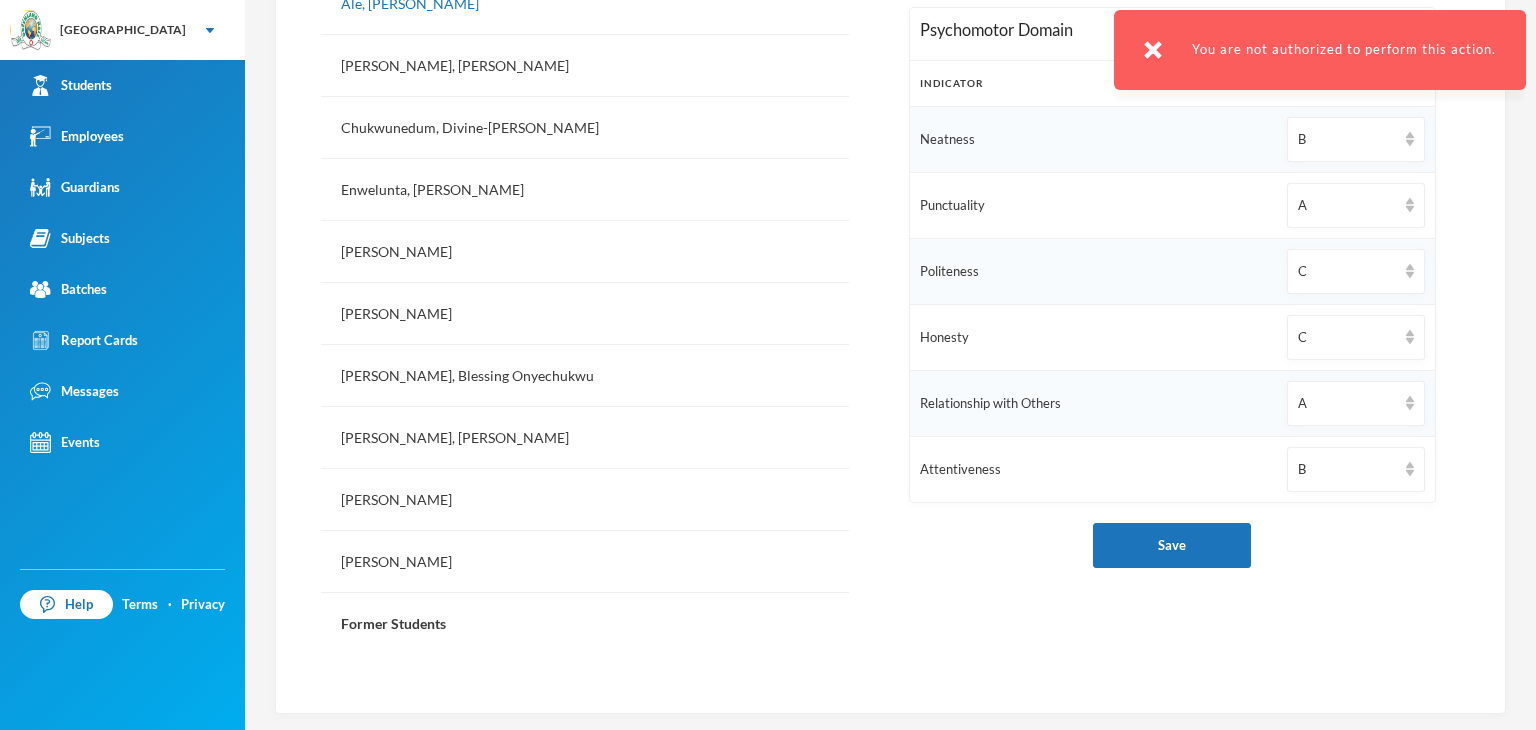 click at bounding box center [1153, 50] 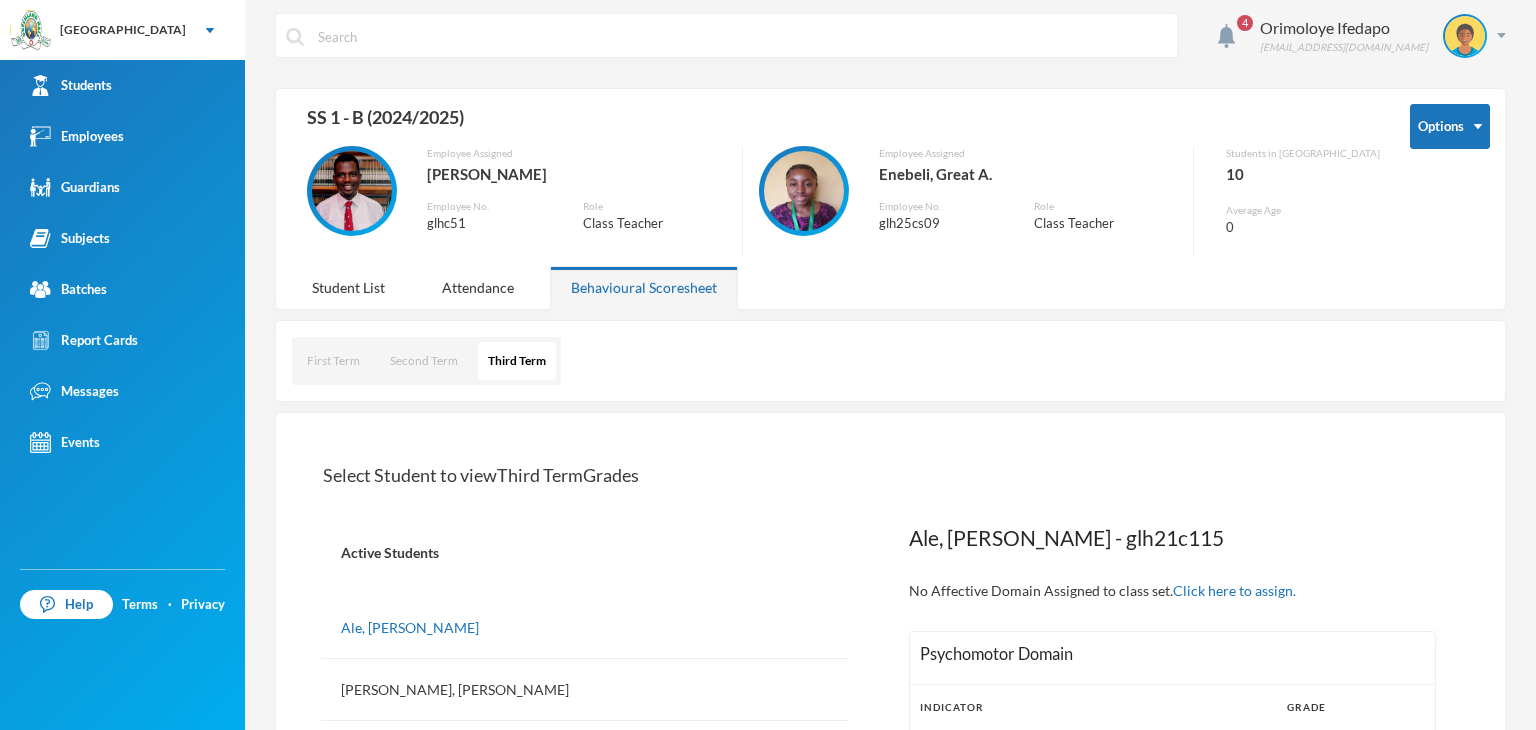 scroll, scrollTop: 0, scrollLeft: 0, axis: both 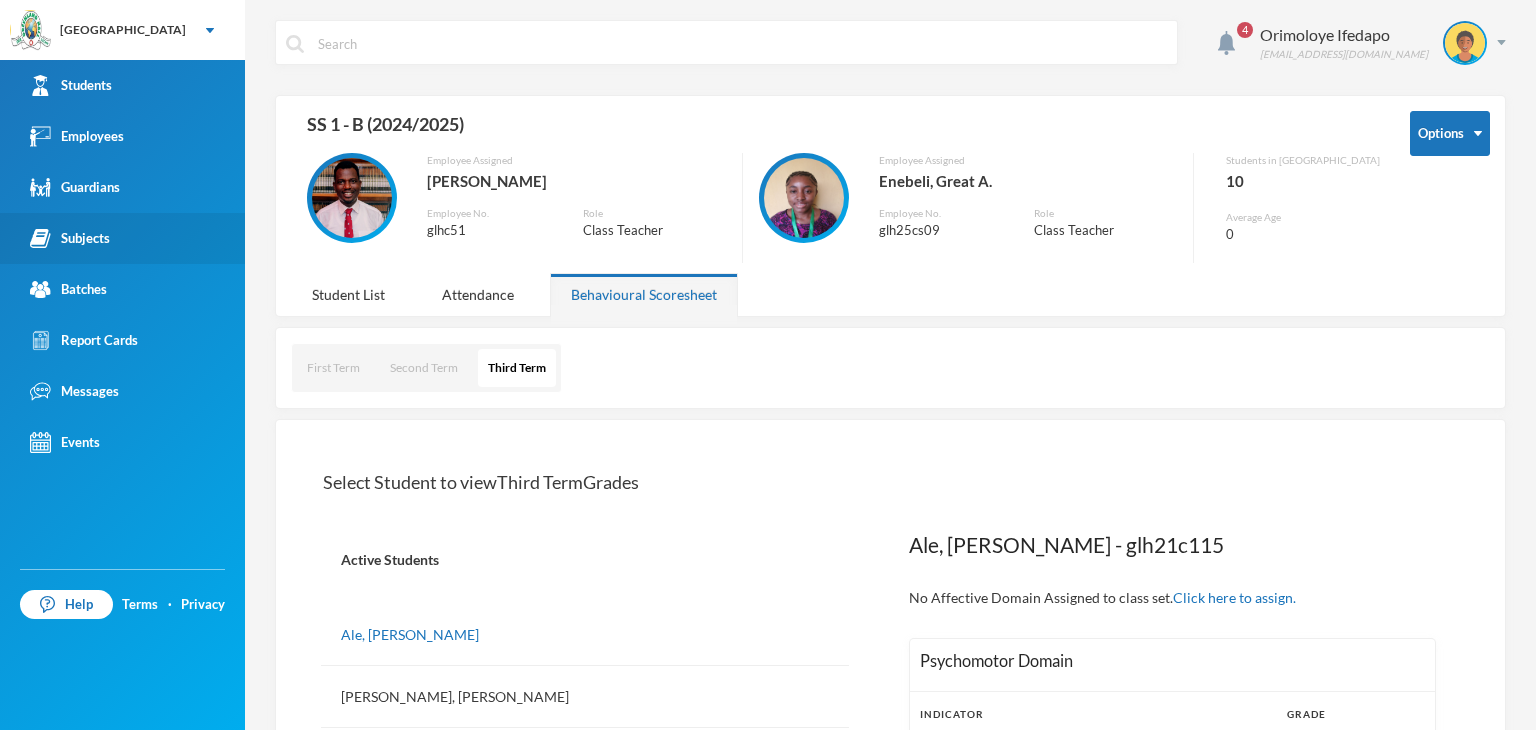 click on "Subjects" at bounding box center (70, 238) 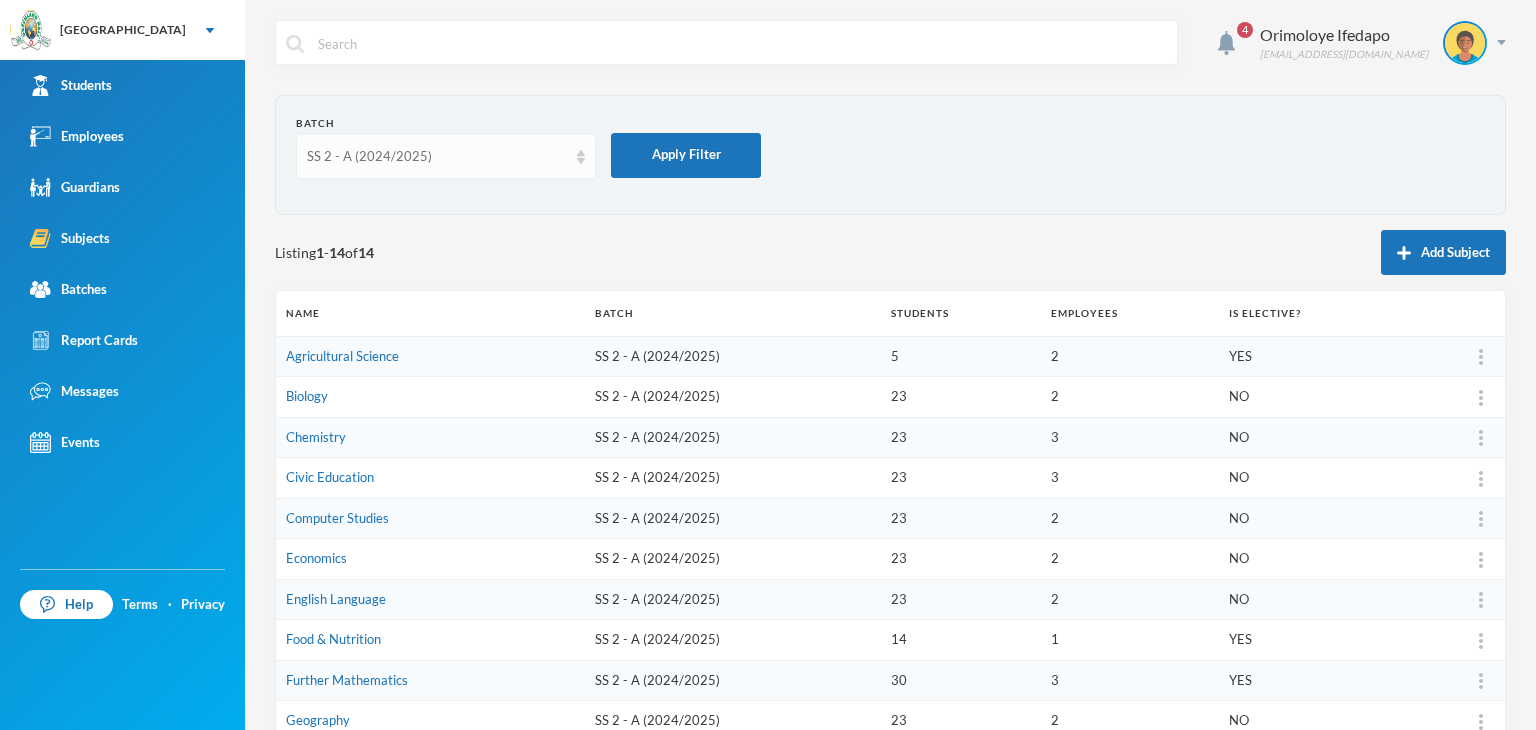 click on "SS 2 - A (2024/2025)" at bounding box center (437, 157) 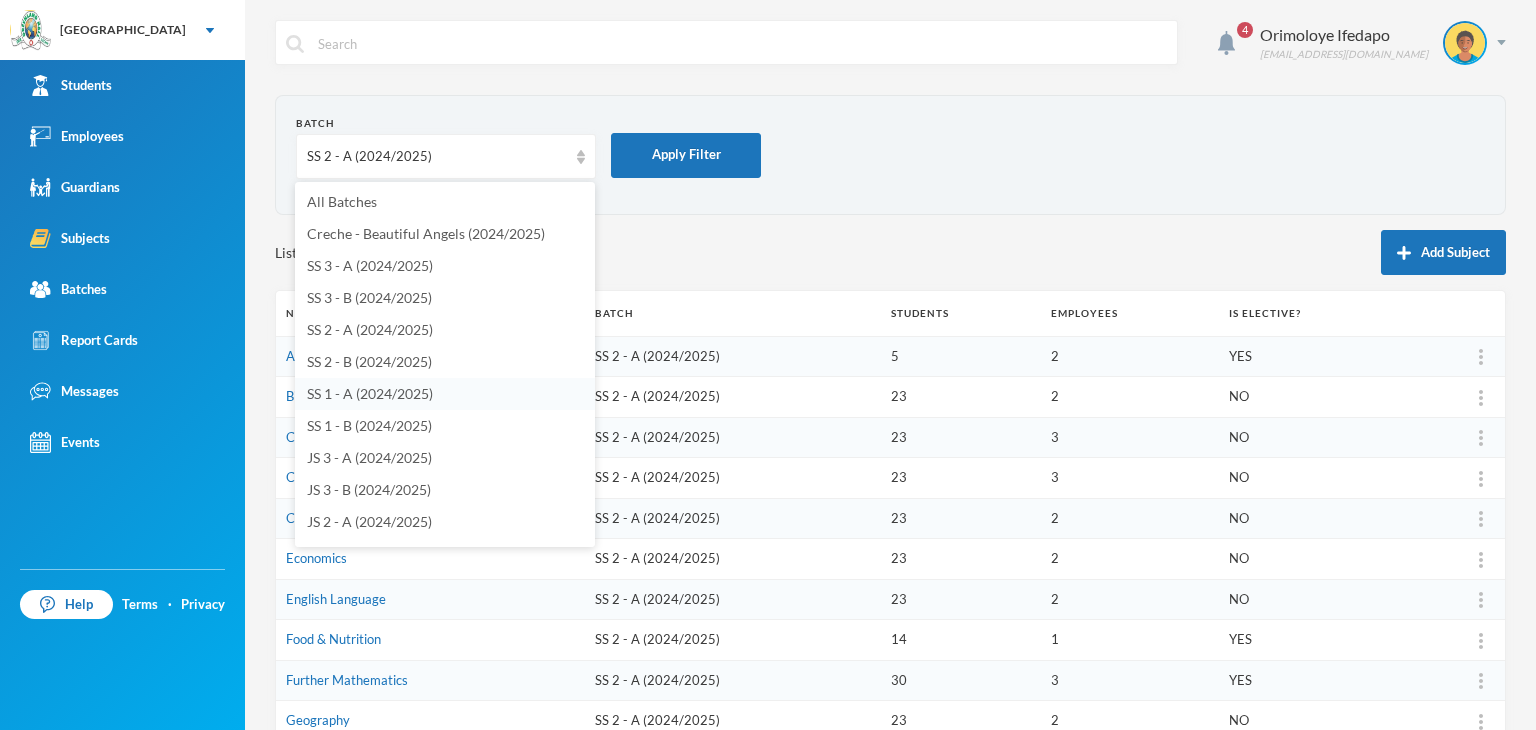 click on "SS 1 - A (2024/2025)" at bounding box center [445, 394] 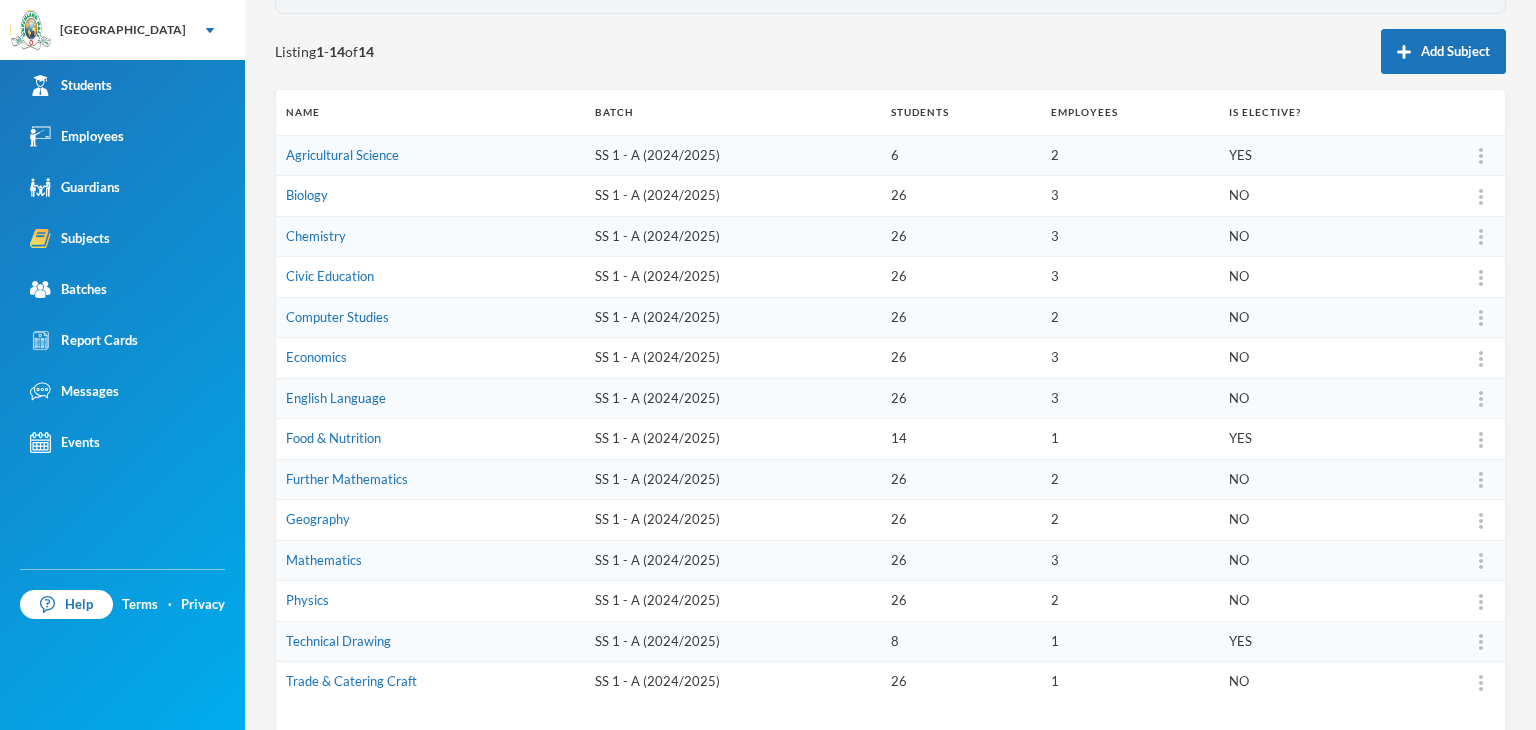 scroll, scrollTop: 292, scrollLeft: 0, axis: vertical 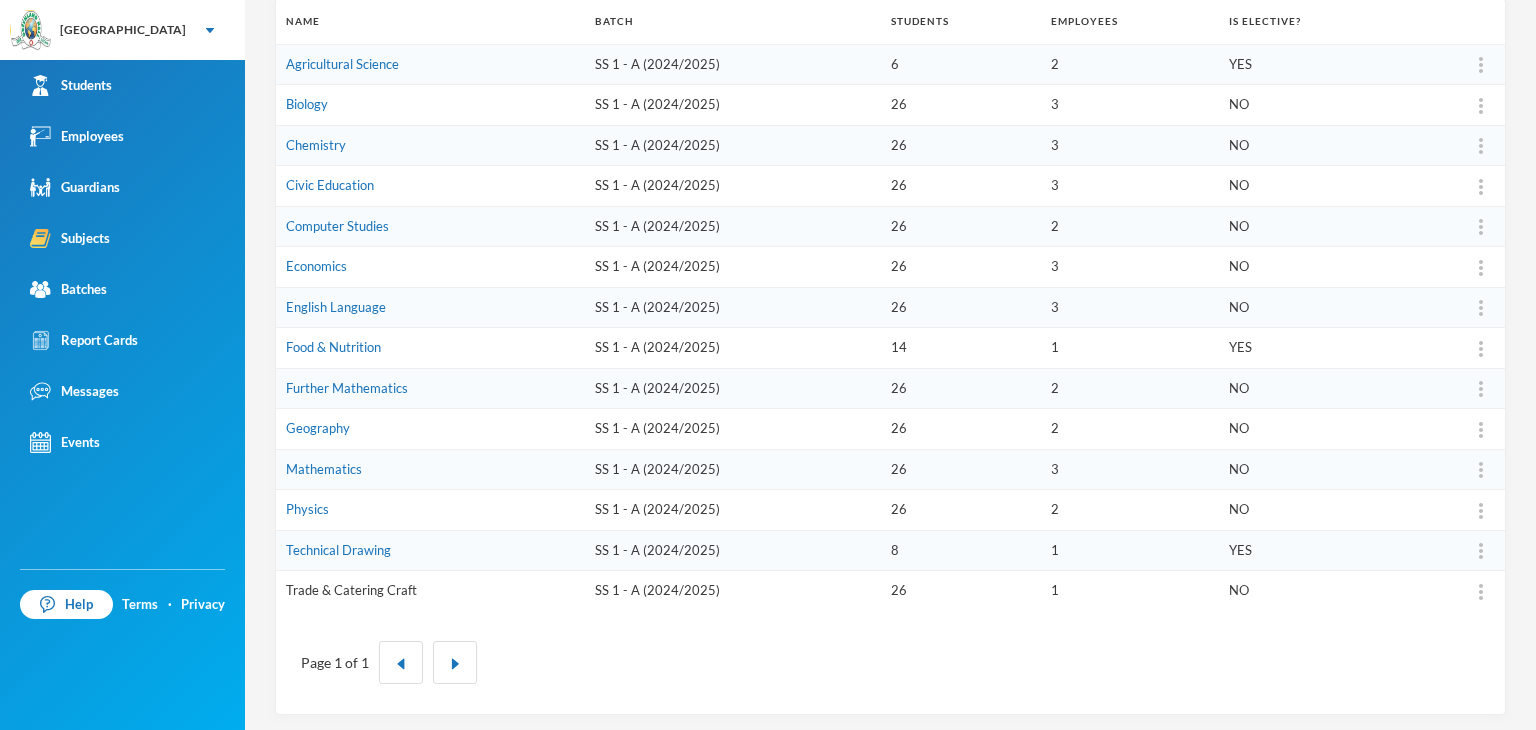 click on "Trade & Catering Craft" at bounding box center [351, 590] 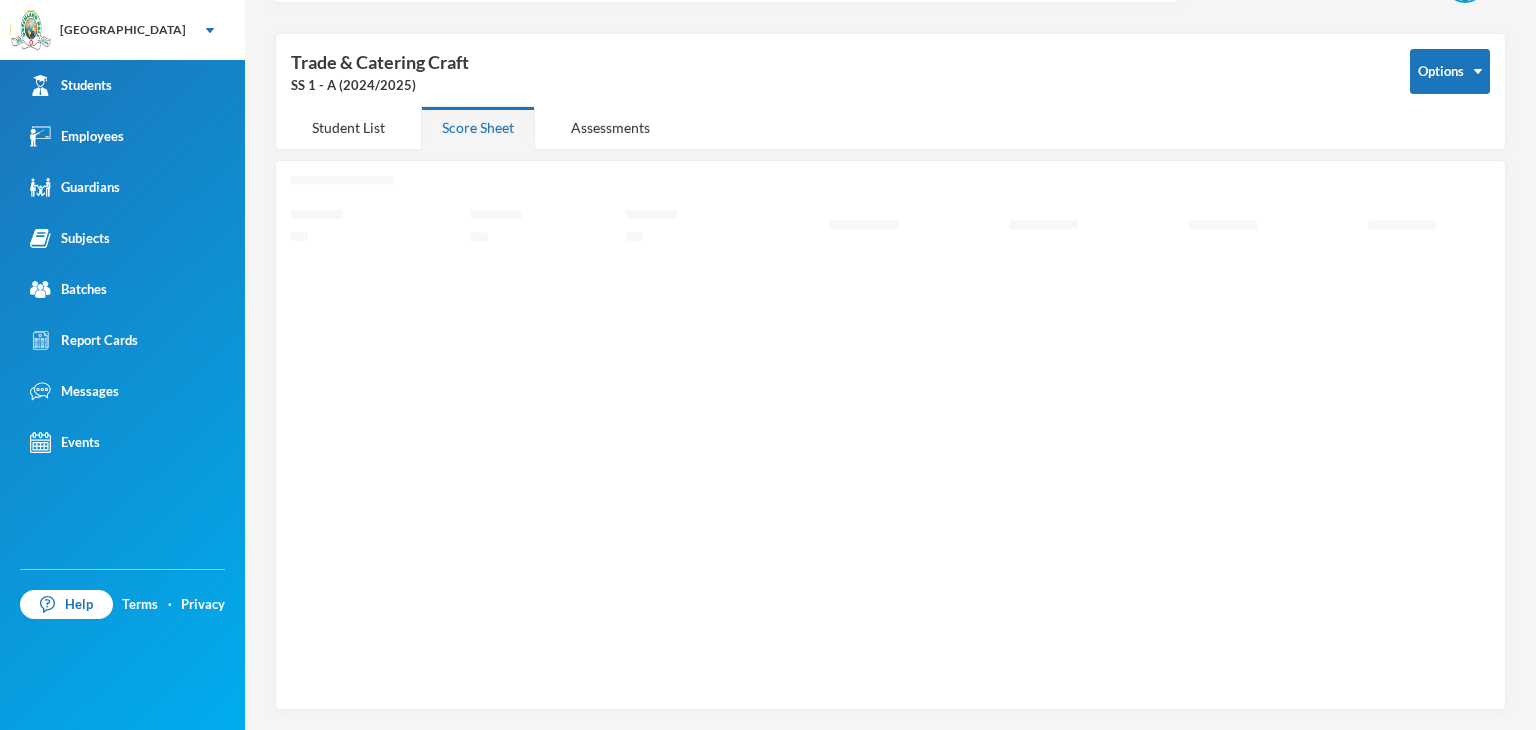 scroll, scrollTop: 56, scrollLeft: 0, axis: vertical 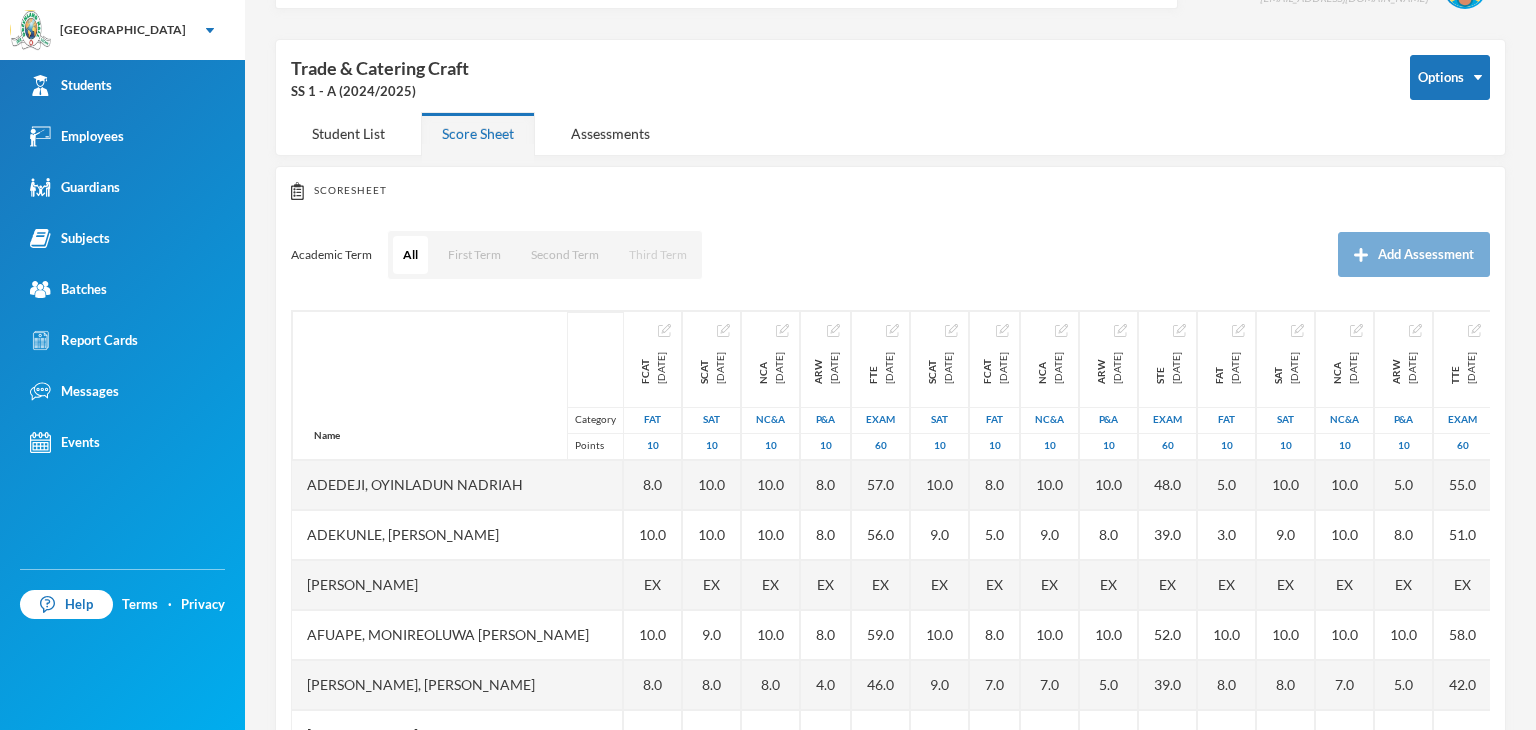 click on "Third Term" at bounding box center [658, 255] 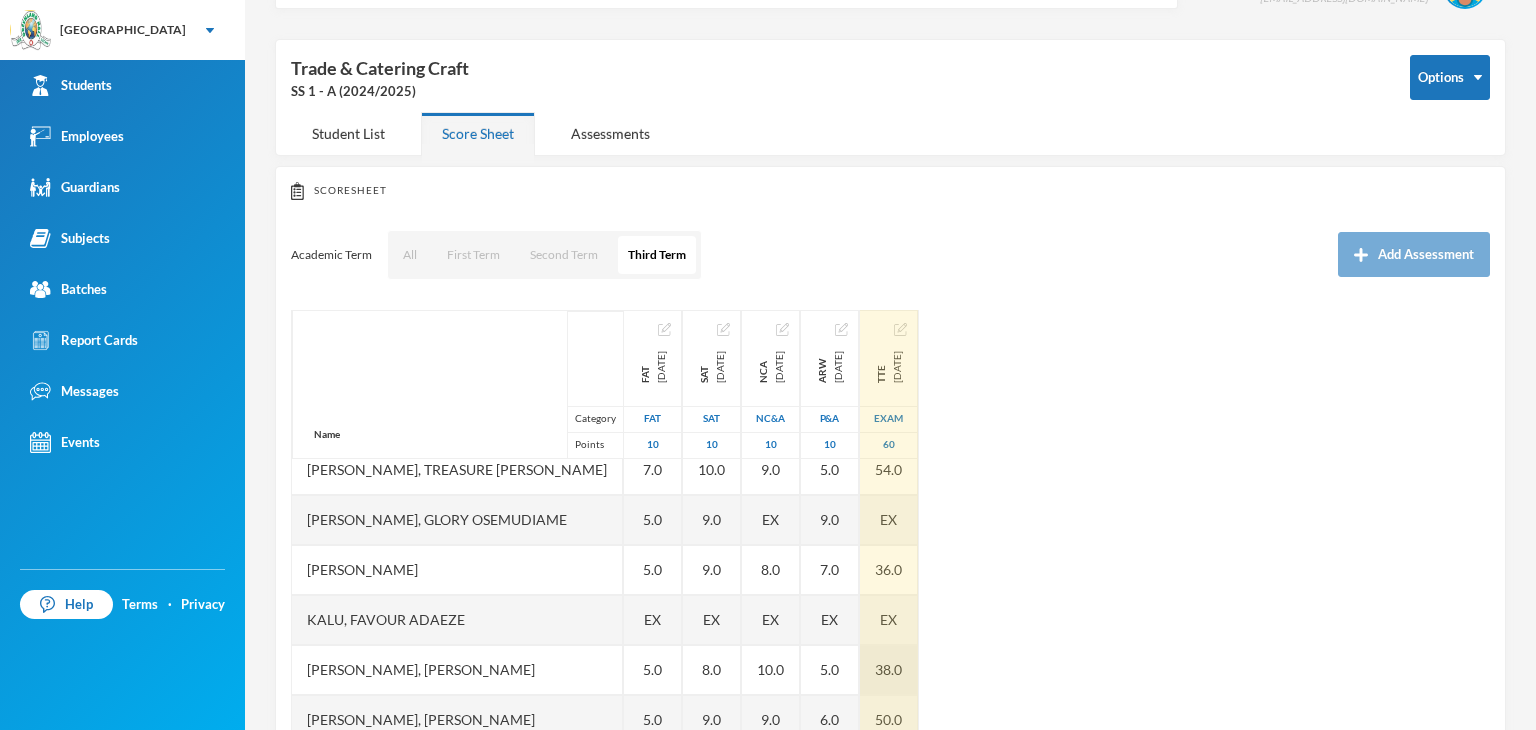 scroll, scrollTop: 500, scrollLeft: 0, axis: vertical 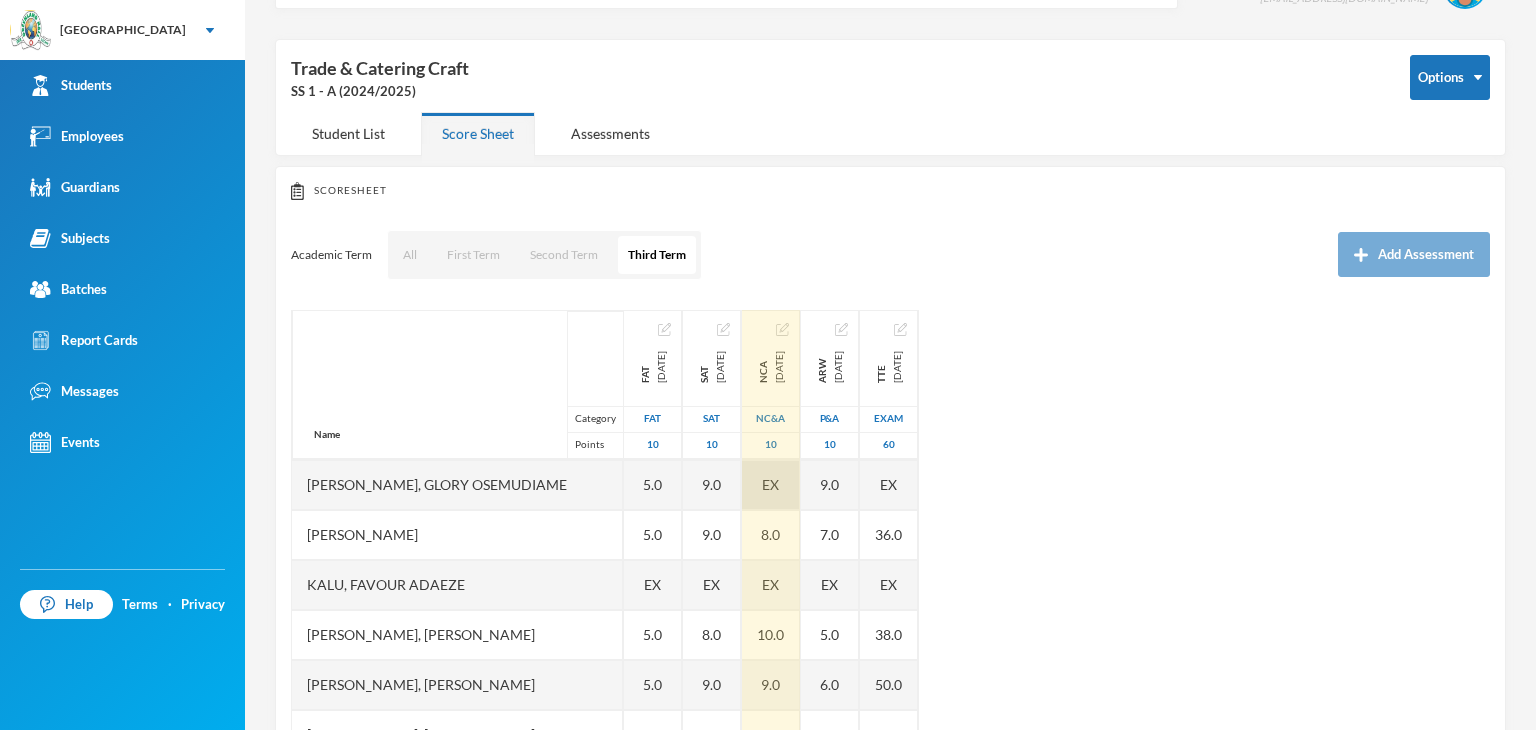 click on "EX" at bounding box center (771, 485) 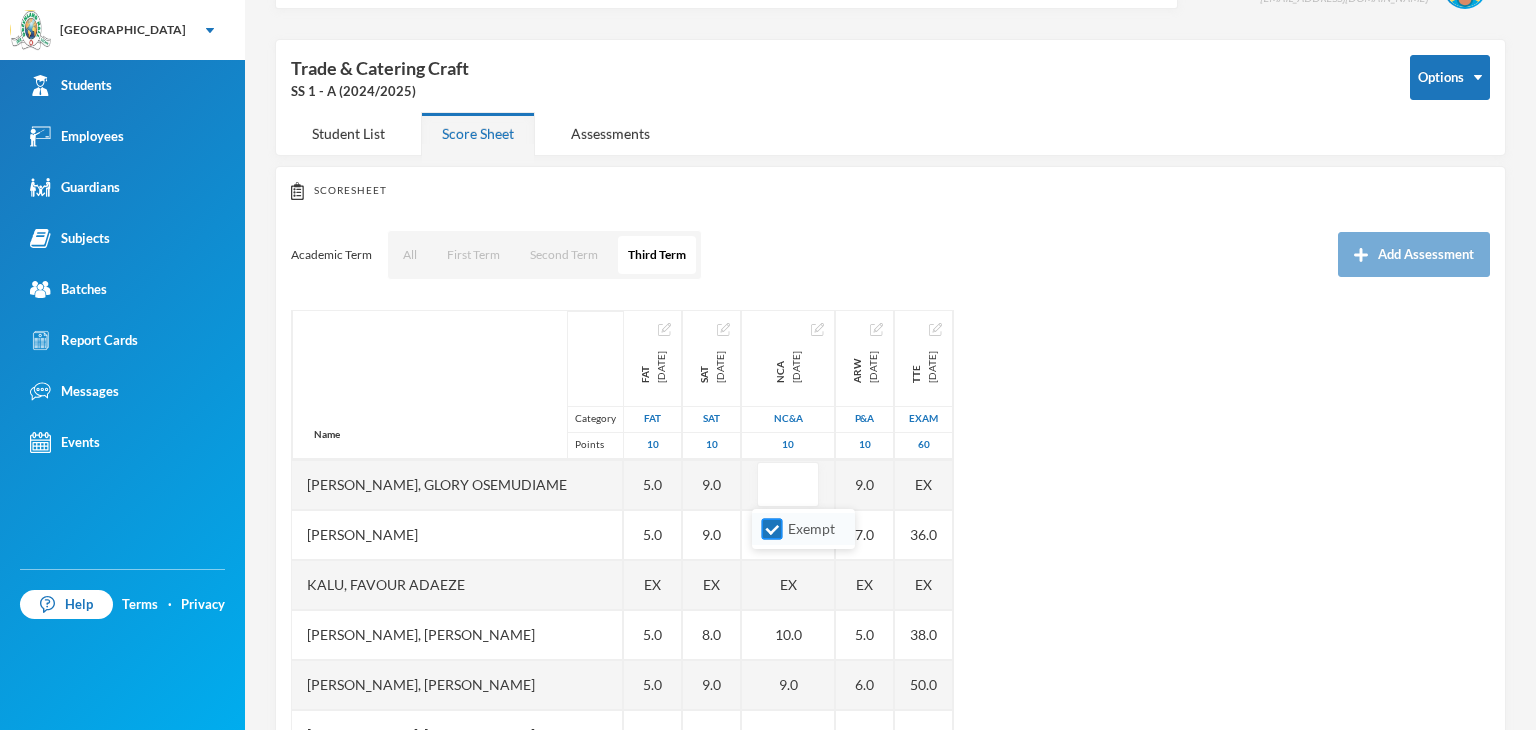 click on "Exempt" at bounding box center [772, 529] 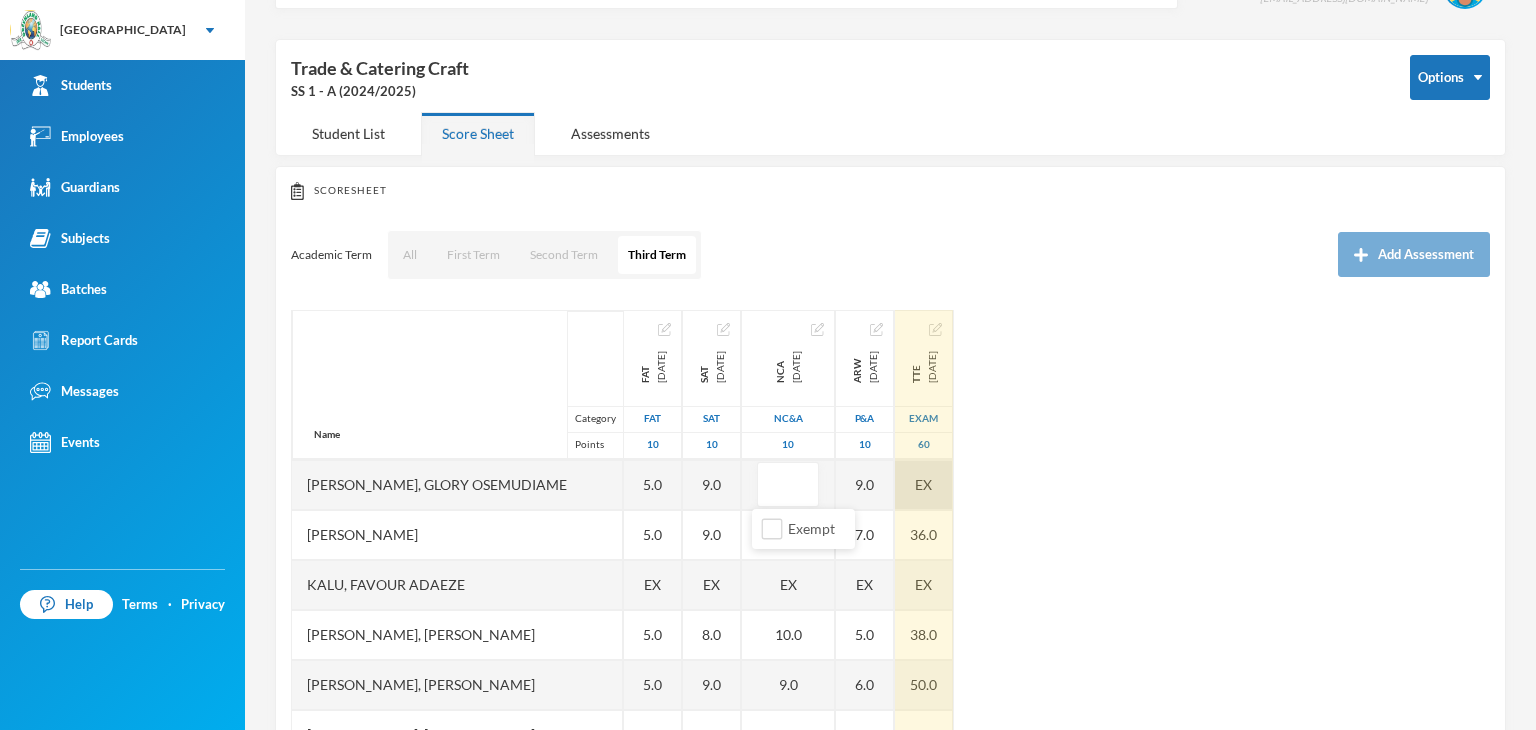 click on "EX" at bounding box center [924, 485] 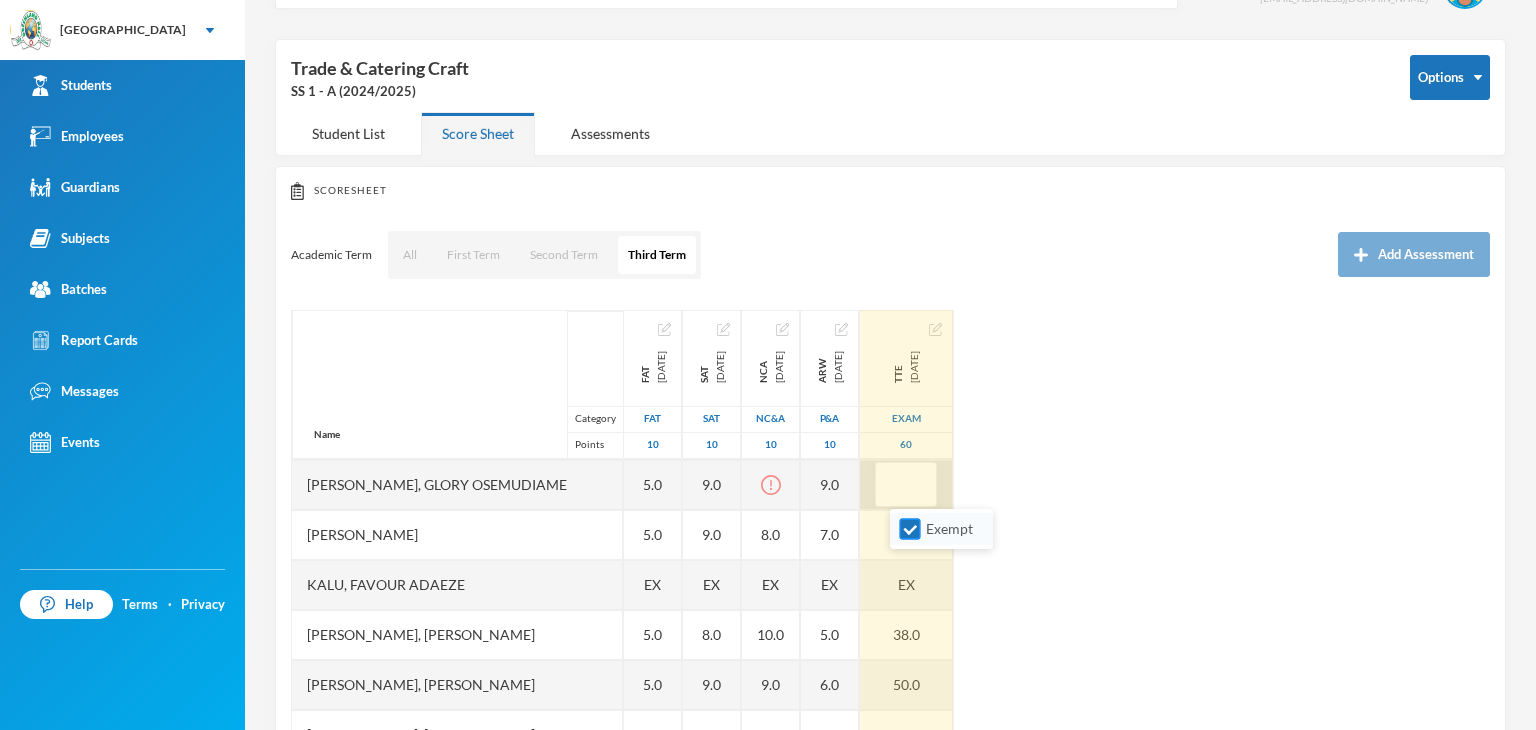 click on "Exempt" at bounding box center (910, 529) 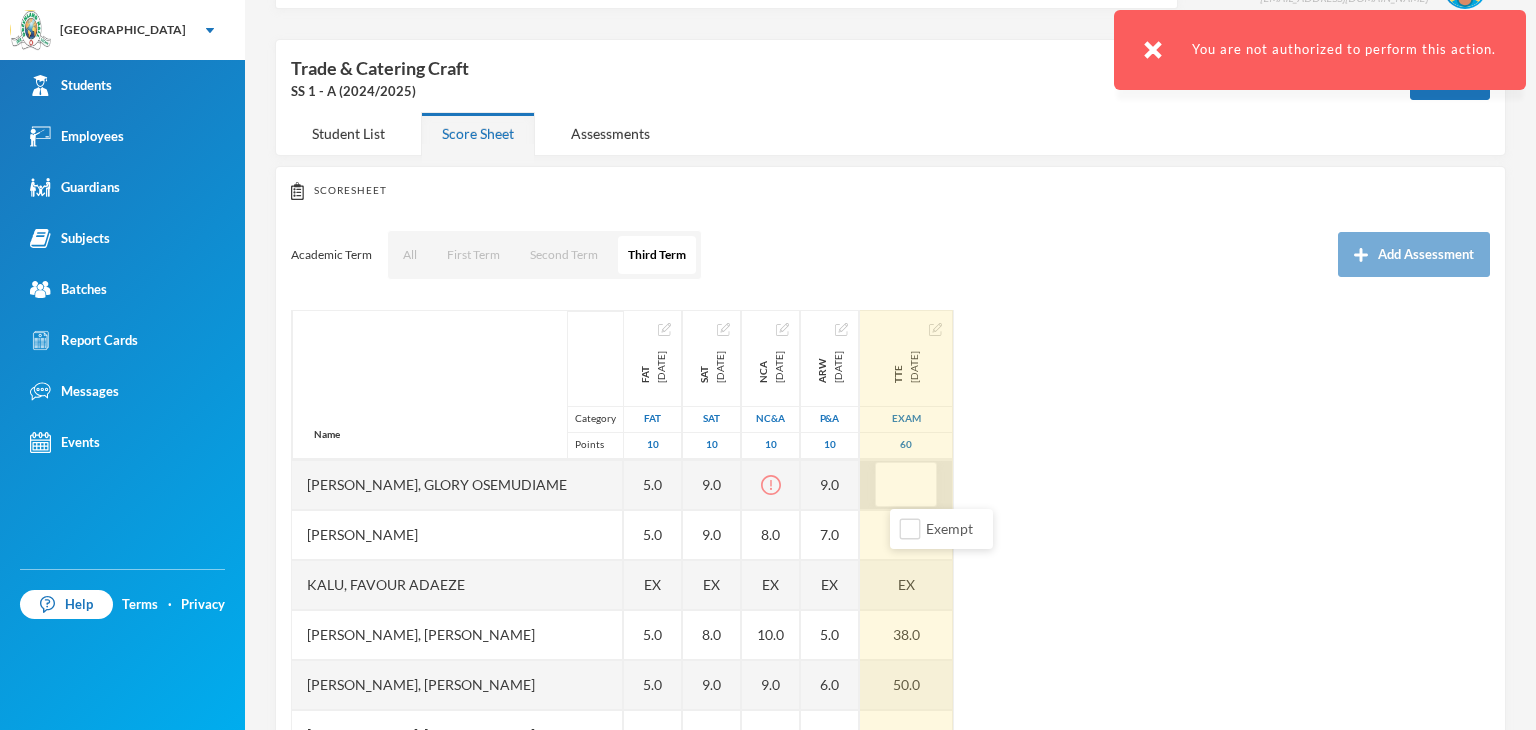 click on "Name   Category Points Adedeji, Oyinladun Nadriah Adekunle, Opemipo David Adeyemo, Ayomide Juliana Afuape, Monireoluwa Esther Alli, Olaoluwa Usman Bello, Uthman Goriola Chineke, Esther Maryann Chukwudi, Jessica Neto Dada, Ewaoluwa Folake Daniel, Treasure Samuel Ediale, Glory Osemudiame Igbafe, Ovie Jesse Kalu, Favour Adaeze Martins, Teniola Feyisola Mudasiru, Anuoluwapo Onahyinoye Muhibi, Rahmat Oyindaola Ojebode, Elizabeth Temitope Oladimeji, Temiloluwa Enoch Olayinka, David Oluwapelumi Olayinka, Jamaldeen Moyin Oloyede, Tomiwa Ayobami Oluwakoyejo, Joshua Adebayo Omoruyi, Emmanuella Ovbokhan Omoruyi, Odion Emmanuel Omotoso, Fisayomi Abundant Omoyeni, Boluwatife Tunayomise Oni, Ope-ajinde Esther Taiwo, Arafat Temilola Utomhin, Goodness Onohumen Utomhin, Mercy Akohamen Yomi-owoeye, Toluwase Precious FAT 2025-05-31 FAT 10 5.0 3.0 EX 10.0 8.0 5.0 5.0 EX 5.0 7.0 5.0 5.0 EX 5.0 5.0 EX EX 5.0 9.0 9.0 6.0 5.0 7.0 7.0 7.0 6.0 7.0 EX 7.0 6.0 6.0 SAT 2025-07-04 SAT 10 10.0 9.0 EX 10.0 8.0 8.0 8.0 EX 10.0 10.0 9.0 9.0" at bounding box center [890, 560] 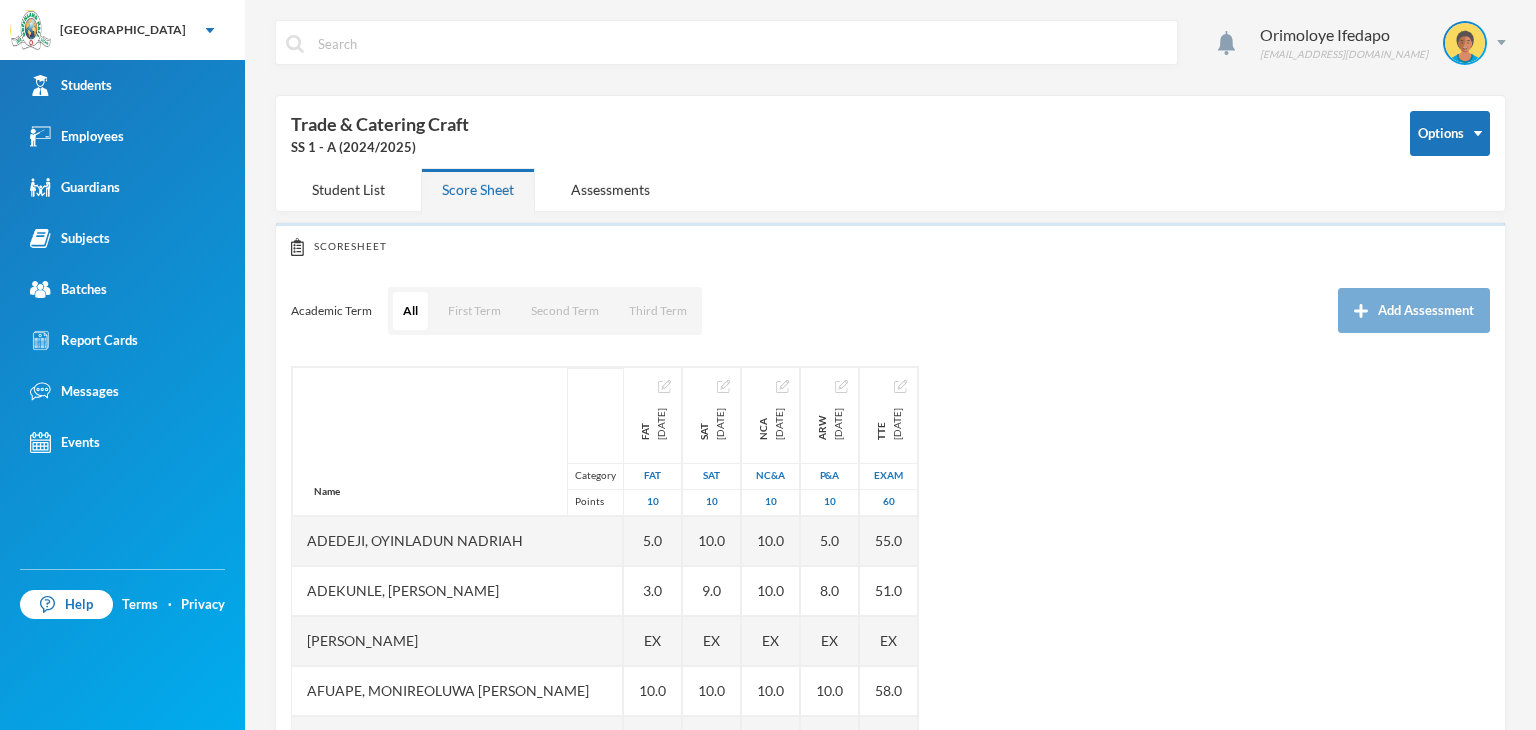 scroll, scrollTop: 0, scrollLeft: 0, axis: both 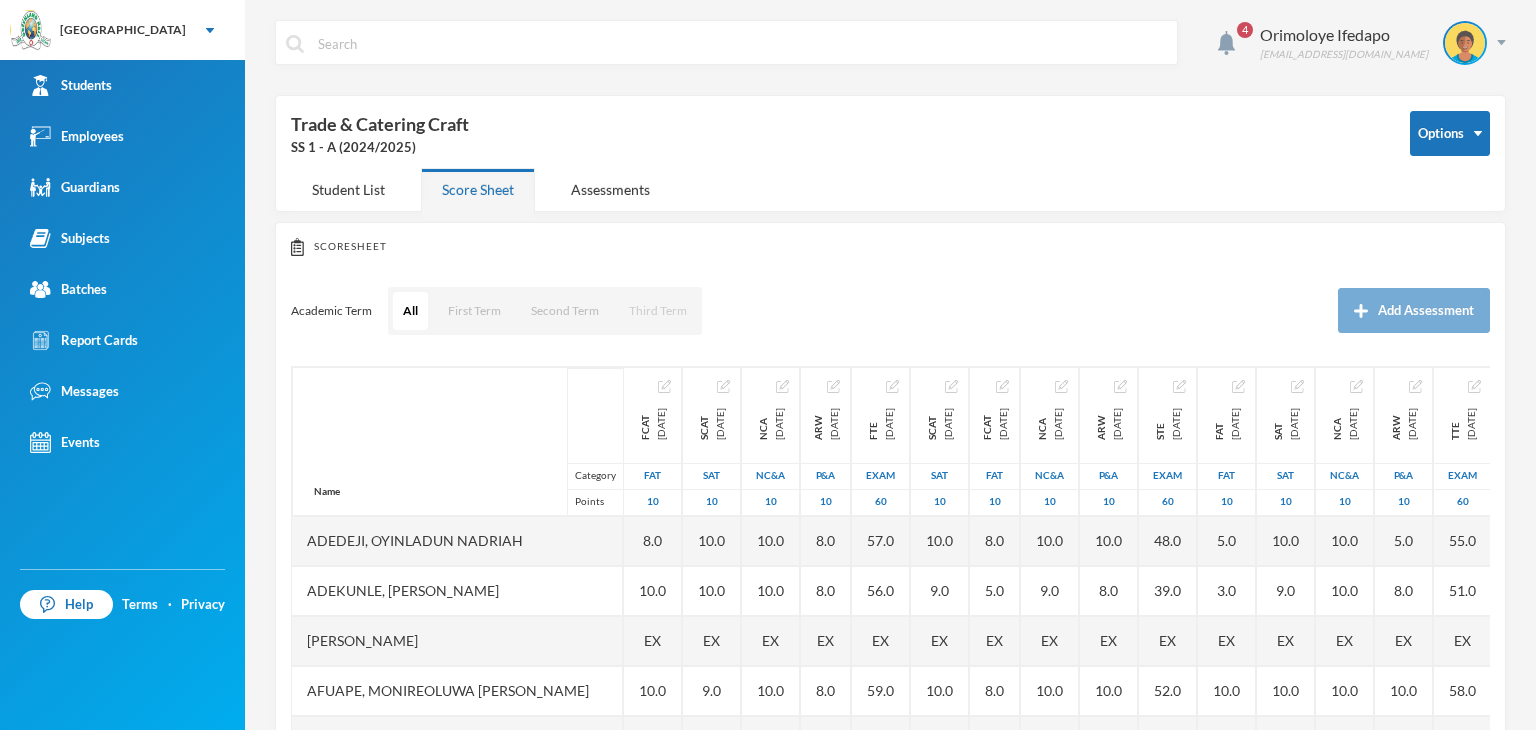 click on "Third Term" at bounding box center (658, 311) 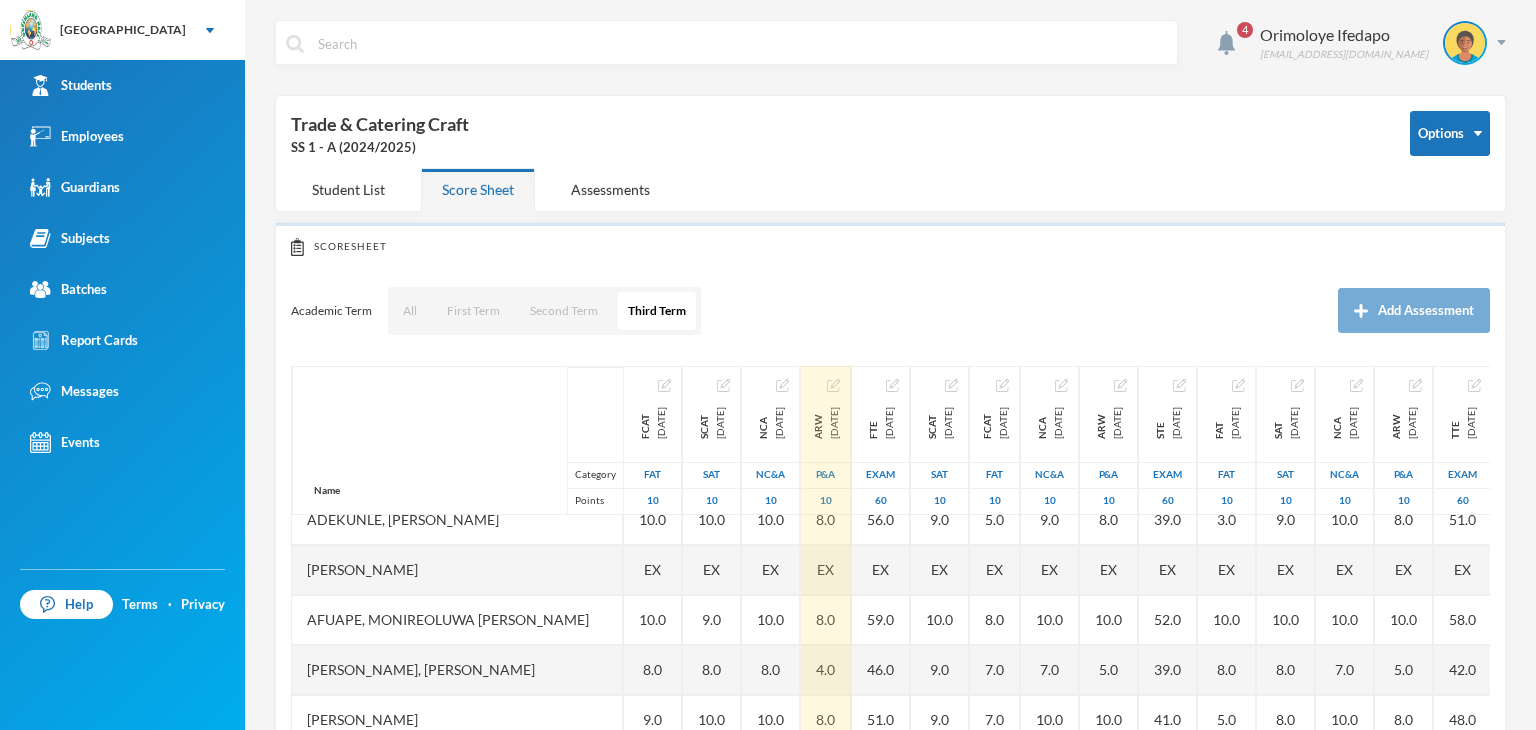 scroll, scrollTop: 100, scrollLeft: 0, axis: vertical 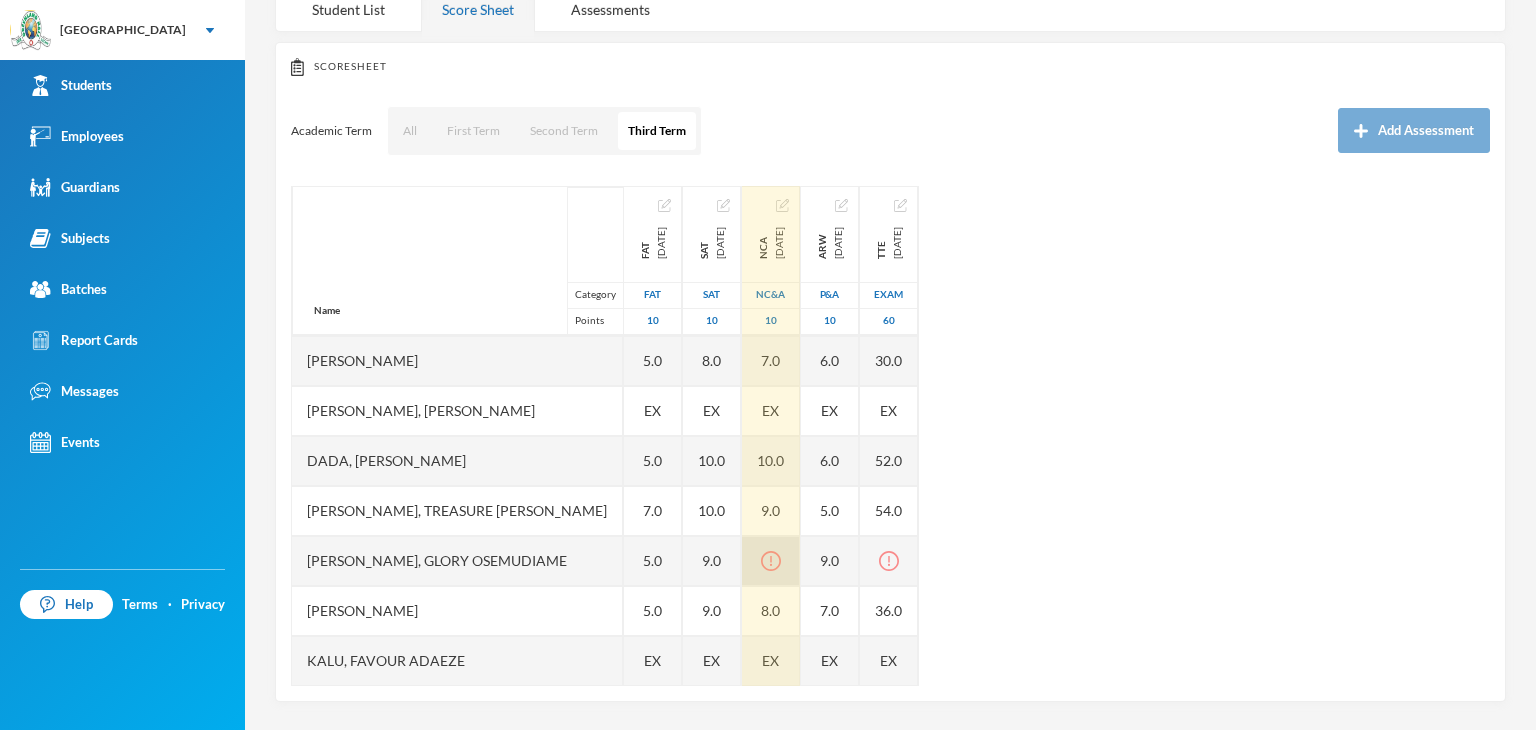 click at bounding box center [771, 561] 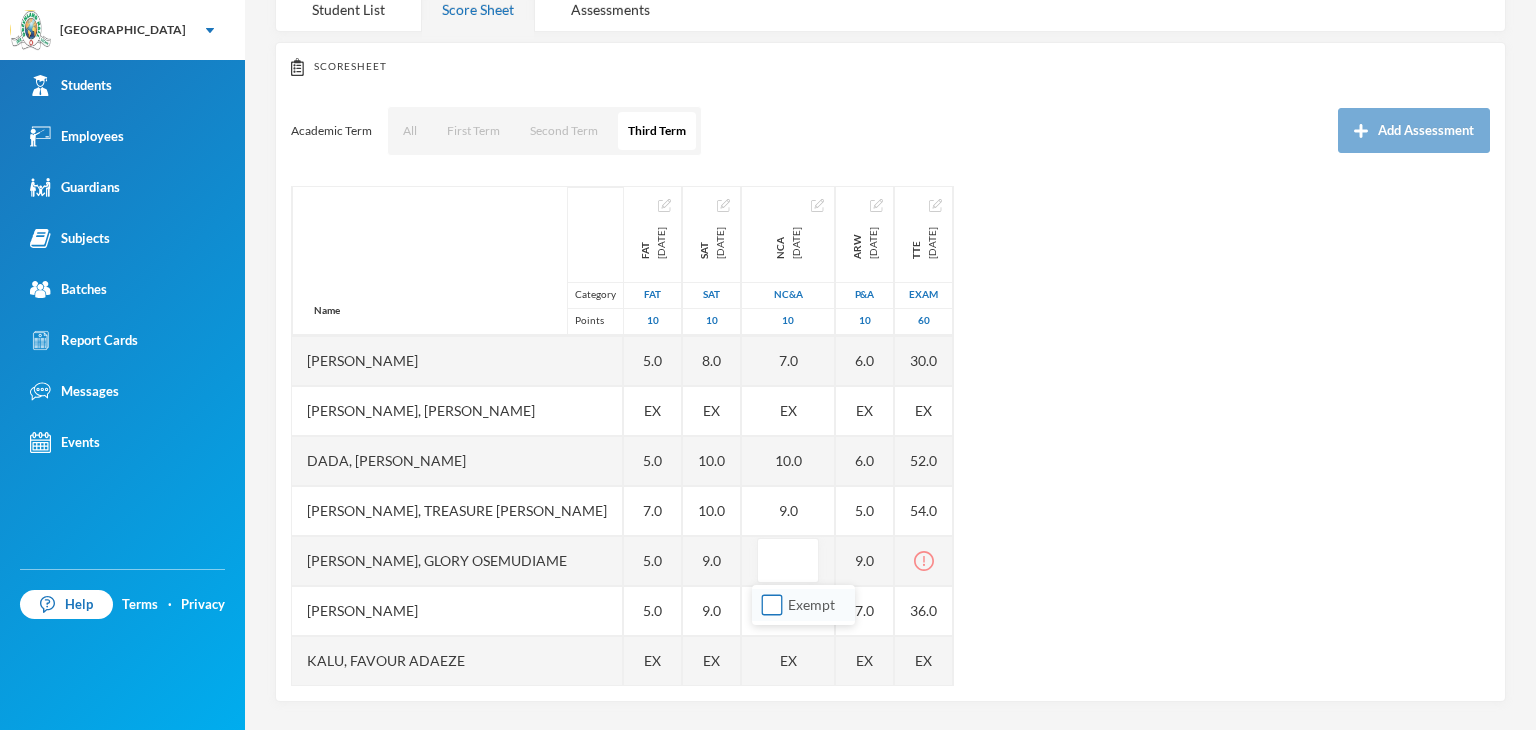 click on "Exempt" at bounding box center (772, 605) 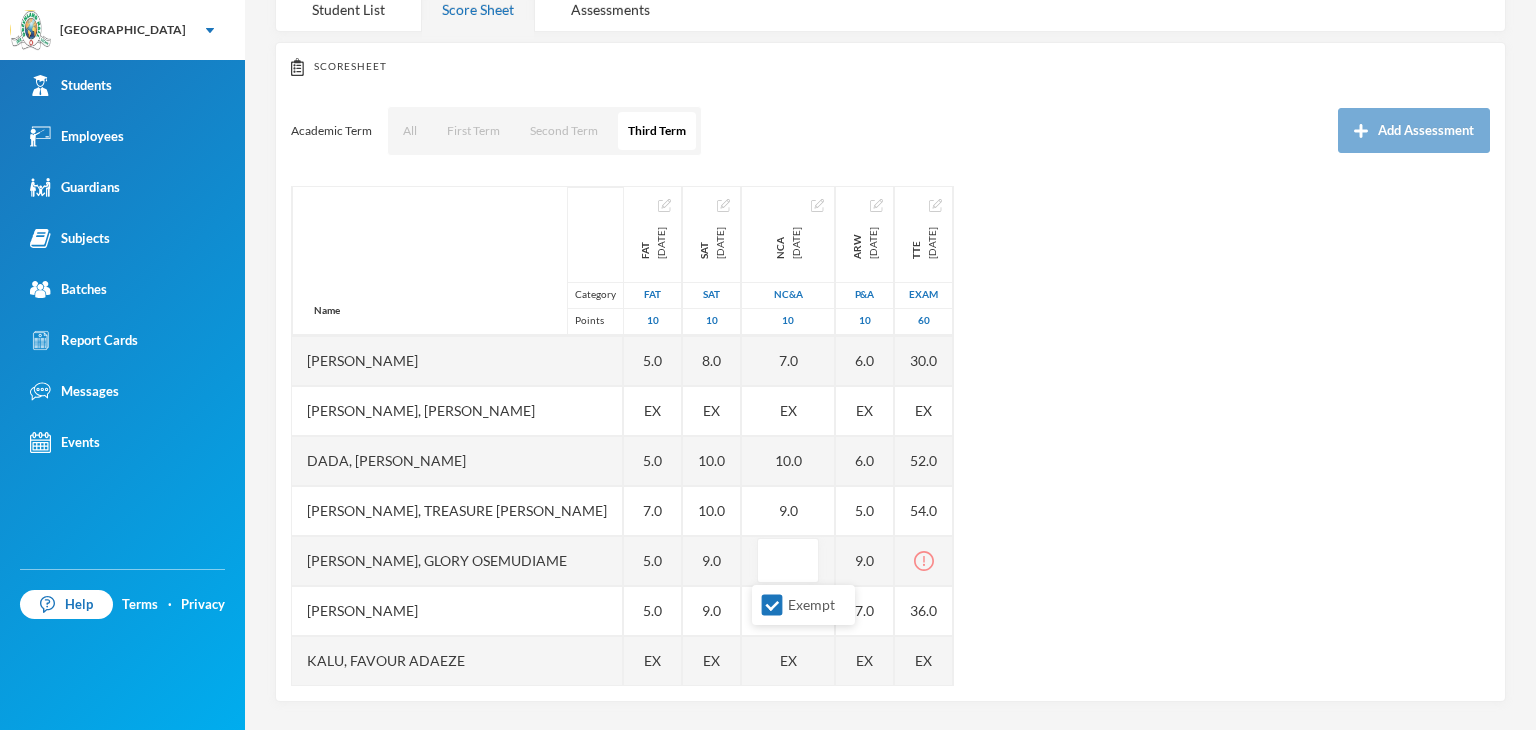 click on "Name   Category Points Adedeji, Oyinladun Nadriah Adekunle, Opemipo David Adeyemo, Ayomide Juliana Afuape, Monireoluwa Esther Alli, Olaoluwa Usman Bello, Uthman Goriola Chineke, Esther Maryann Chukwudi, Jessica Neto Dada, Ewaoluwa Folake Daniel, Treasure Samuel Ediale, Glory Osemudiame Igbafe, Ovie Jesse Kalu, Favour Adaeze Martins, Teniola Feyisola Mudasiru, Anuoluwapo Onahyinoye Muhibi, Rahmat Oyindaola Ojebode, Elizabeth Temitope Oladimeji, Temiloluwa Enoch Olayinka, David Oluwapelumi Olayinka, Jamaldeen Moyin Oloyede, Tomiwa Ayobami Oluwakoyejo, Joshua Adebayo Omoruyi, Emmanuella Ovbokhan Omoruyi, Odion Emmanuel Omotoso, Fisayomi Abundant Omoyeni, Boluwatife Tunayomise Oni, Ope-ajinde Esther Taiwo, Arafat Temilola Utomhin, Goodness Onohumen Utomhin, Mercy Akohamen Yomi-owoeye, Toluwase Precious FAT 2025-05-31 FAT 10 5.0 3.0 EX 10.0 8.0 5.0 5.0 EX 5.0 7.0 5.0 5.0 EX 5.0 5.0 EX EX 5.0 9.0 9.0 6.0 5.0 7.0 7.0 7.0 6.0 7.0 EX 7.0 6.0 6.0 SAT 2025-07-04 SAT 10 10.0 9.0 EX 10.0 8.0 8.0 8.0 EX 10.0 10.0 9.0 9.0" at bounding box center [890, 436] 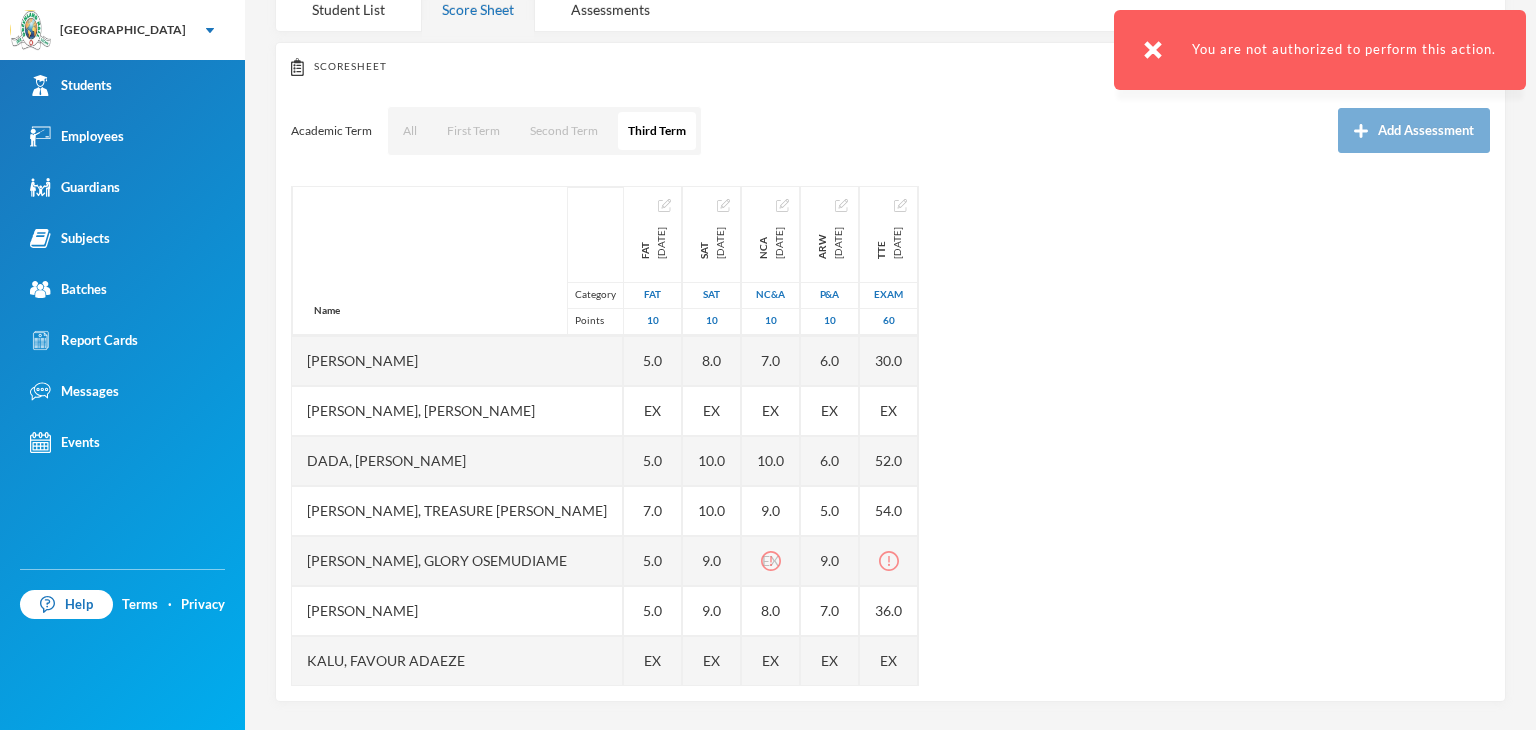 click on "Name   Category Points Adedeji, Oyinladun Nadriah Adekunle, Opemipo David Adeyemo, Ayomide Juliana Afuape, Monireoluwa Esther Alli, Olaoluwa Usman Bello, Uthman Goriola Chineke, Esther Maryann Chukwudi, Jessica Neto Dada, Ewaoluwa Folake Daniel, Treasure Samuel Ediale, Glory Osemudiame Igbafe, Ovie Jesse Kalu, Favour Adaeze Martins, Teniola Feyisola Mudasiru, Anuoluwapo Onahyinoye Muhibi, Rahmat Oyindaola Ojebode, Elizabeth Temitope Oladimeji, Temiloluwa Enoch Olayinka, David Oluwapelumi Olayinka, Jamaldeen Moyin Oloyede, Tomiwa Ayobami Oluwakoyejo, Joshua Adebayo Omoruyi, Emmanuella Ovbokhan Omoruyi, Odion Emmanuel Omotoso, Fisayomi Abundant Omoyeni, Boluwatife Tunayomise Oni, Ope-ajinde Esther Taiwo, Arafat Temilola Utomhin, Goodness Onohumen Utomhin, Mercy Akohamen Yomi-owoeye, Toluwase Precious FAT 2025-05-31 FAT 10 5.0 3.0 EX 10.0 8.0 5.0 5.0 EX 5.0 7.0 5.0 5.0 EX 5.0 5.0 EX EX 5.0 9.0 9.0 6.0 5.0 7.0 7.0 7.0 6.0 7.0 EX 7.0 6.0 6.0 SAT 2025-07-04 SAT 10 10.0 9.0 EX 10.0 8.0 8.0 8.0 EX 10.0 10.0 9.0 9.0" at bounding box center (890, 436) 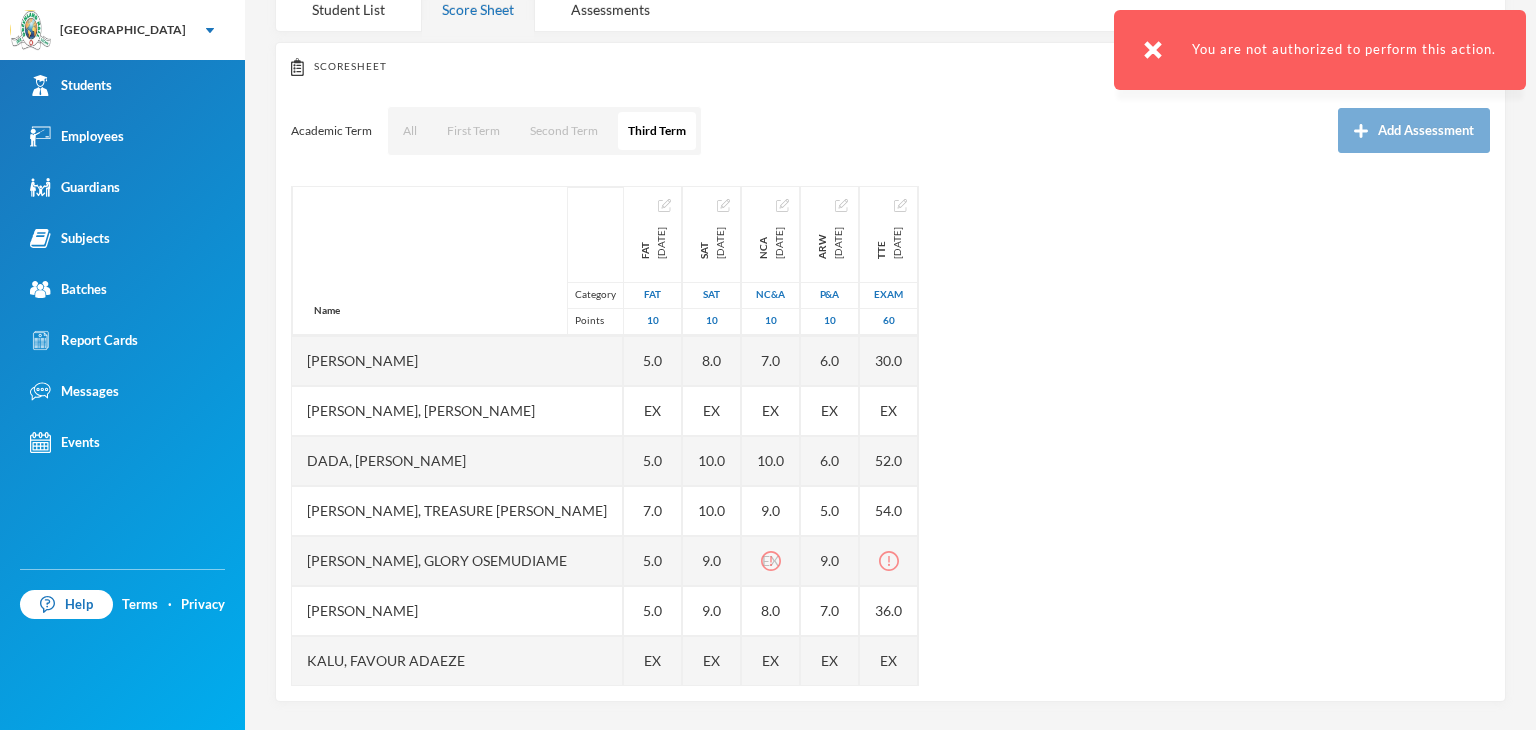 click at bounding box center (1153, 50) 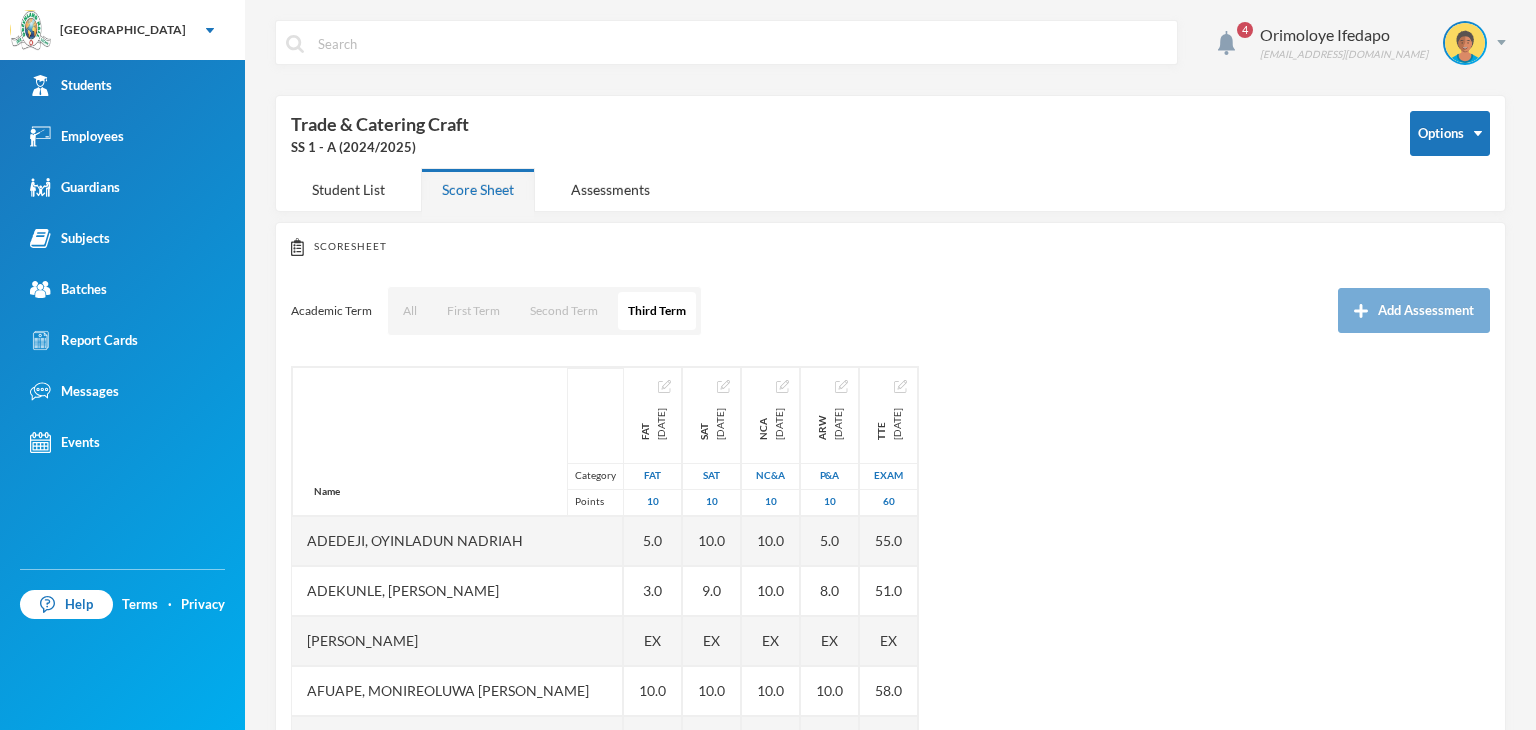 scroll, scrollTop: 0, scrollLeft: 0, axis: both 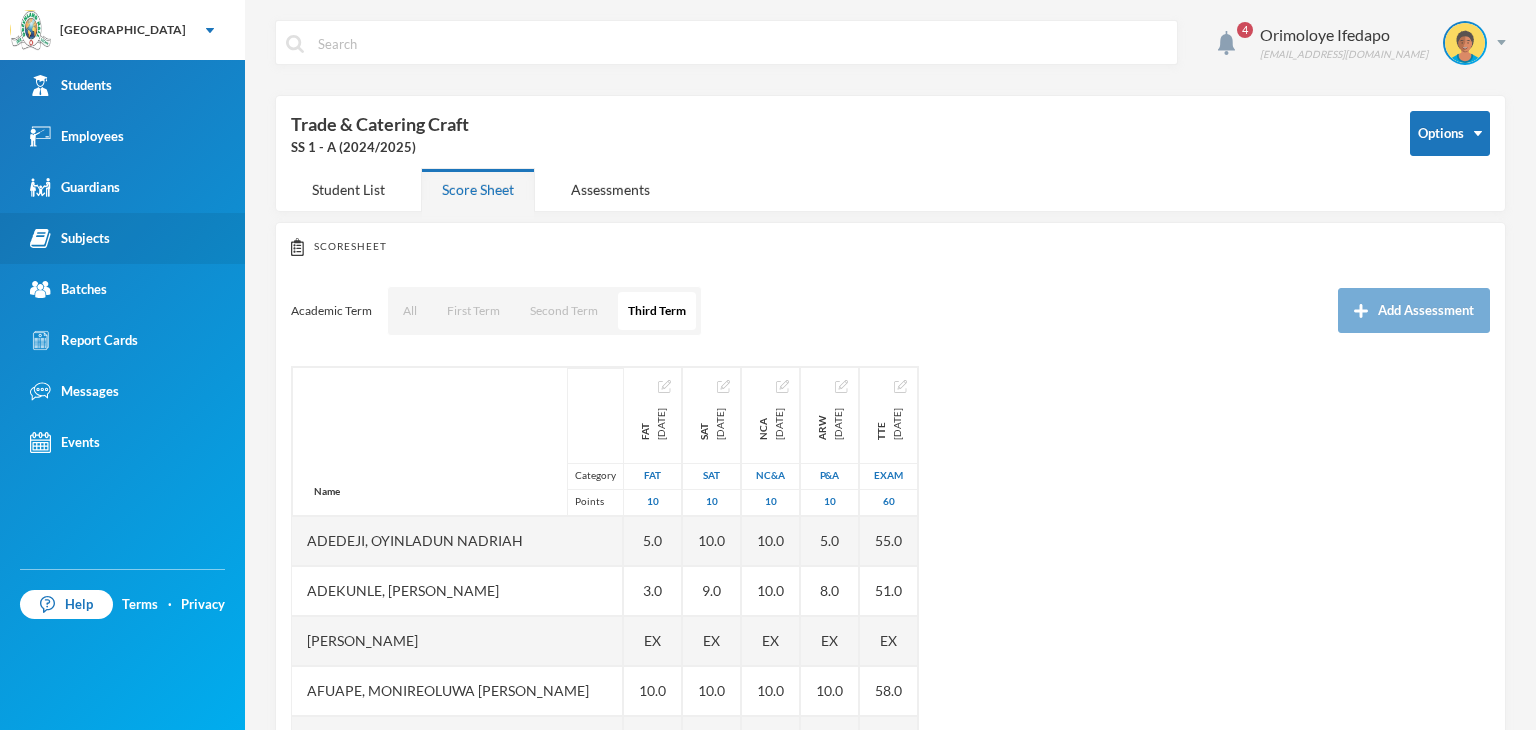 click on "Subjects" at bounding box center (70, 238) 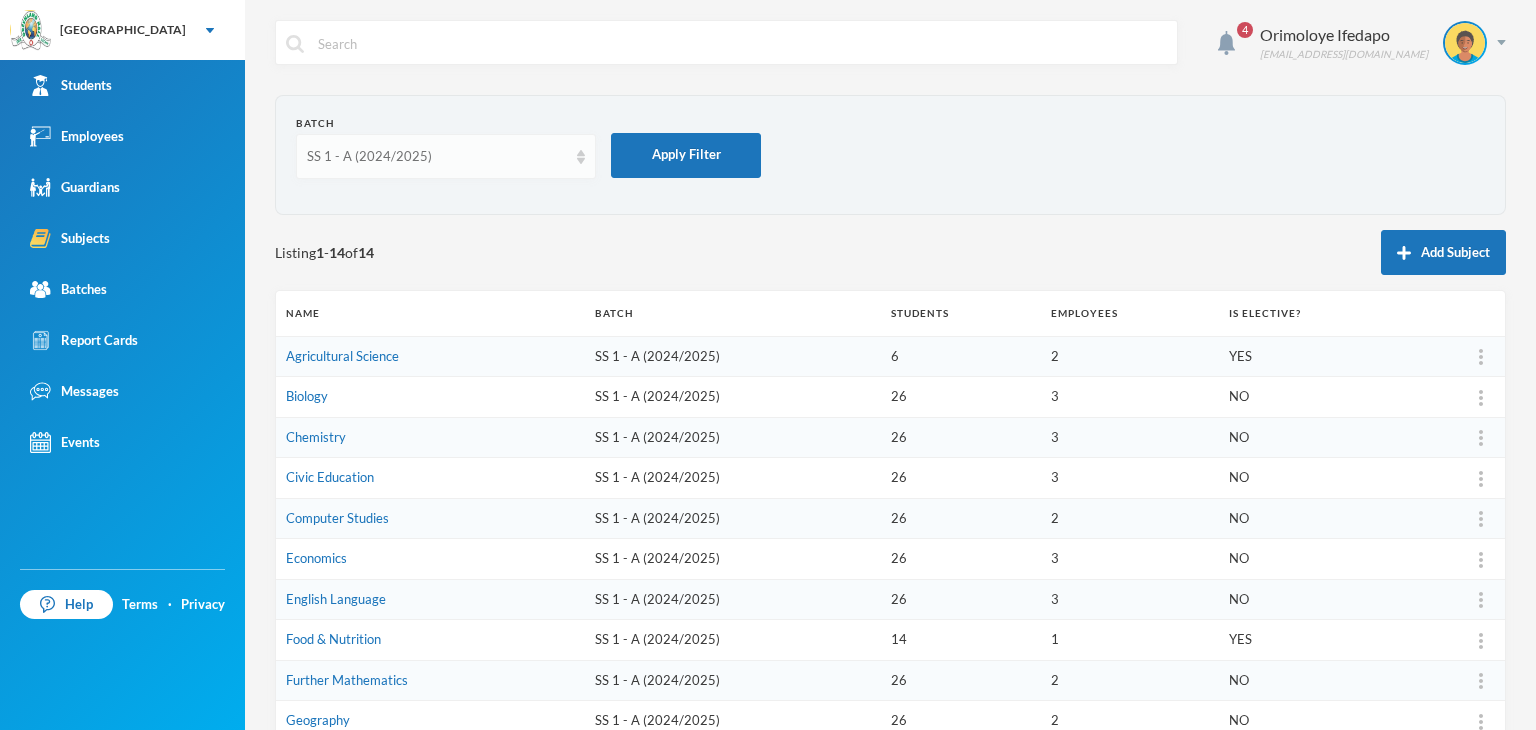 click on "SS 1 - A (2024/2025)" at bounding box center (446, 156) 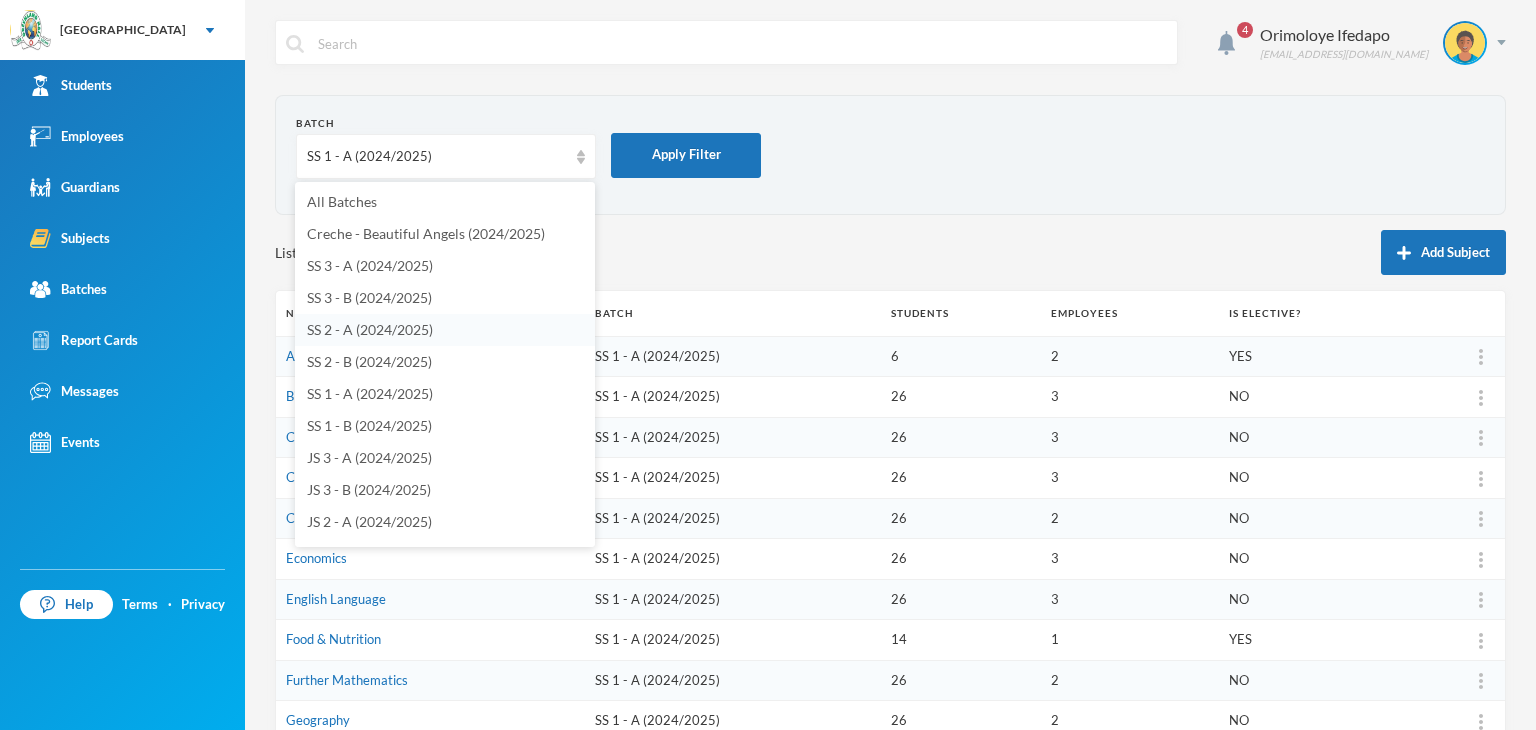 click on "SS 2 - A (2024/2025)" at bounding box center (370, 329) 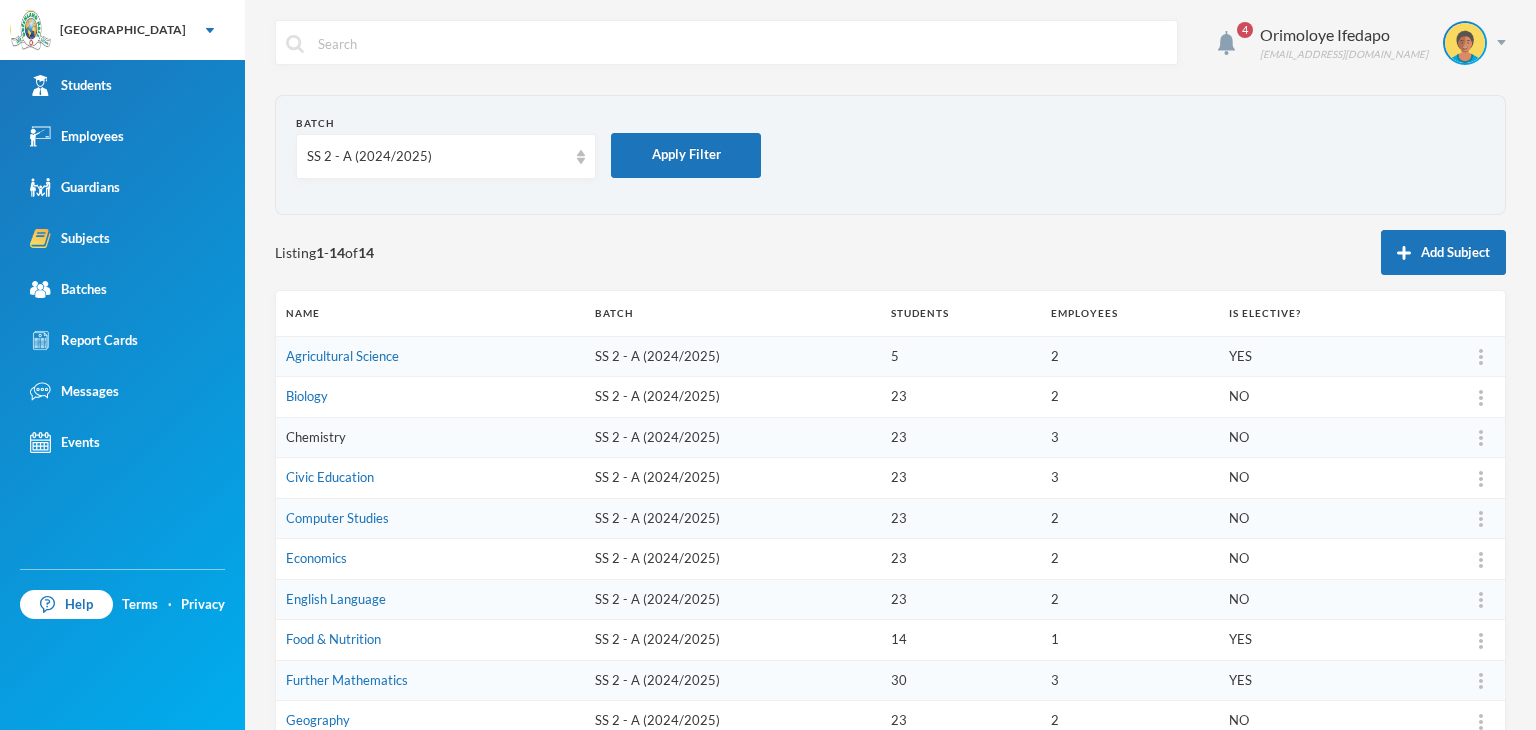 click on "Chemistry" at bounding box center (316, 437) 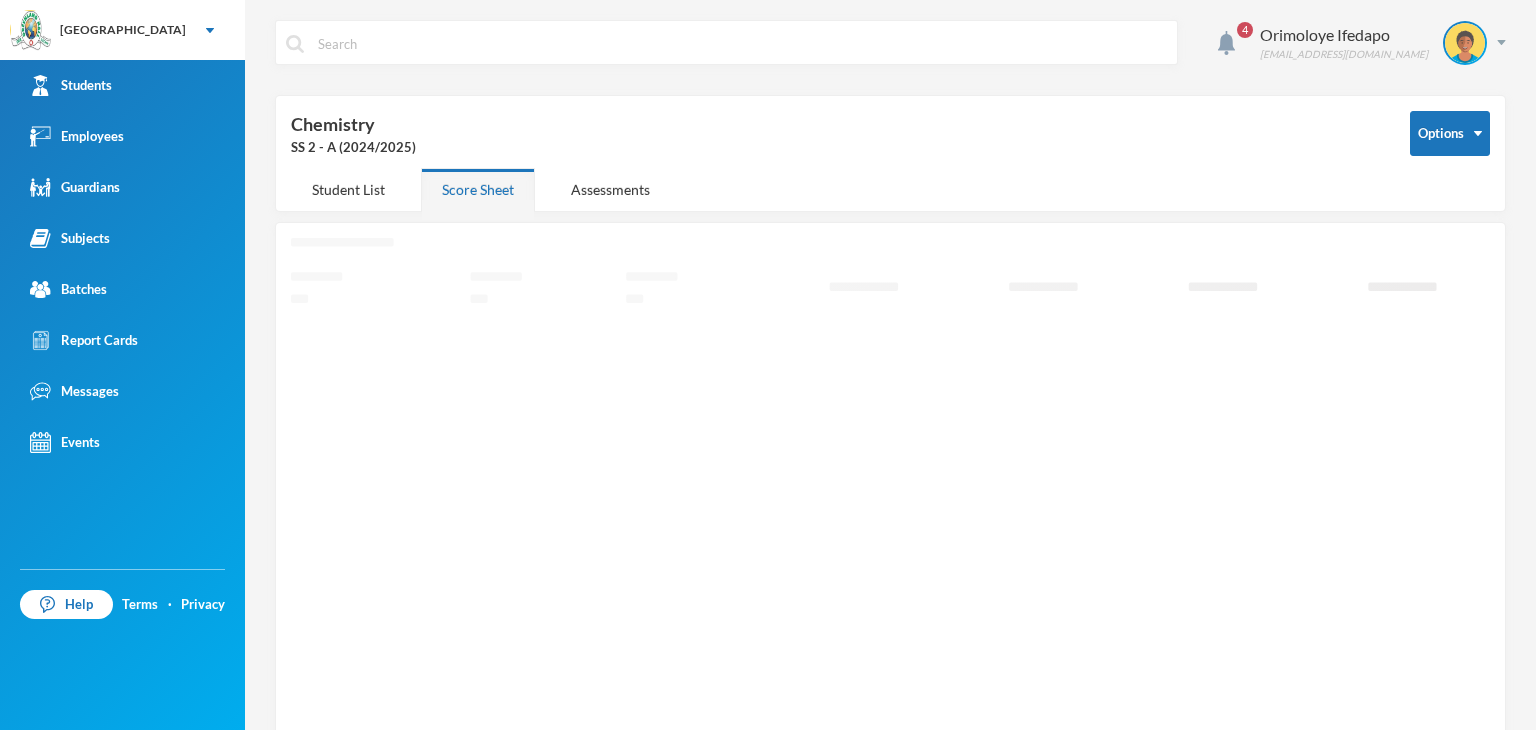 click on "Student List Score Sheet Assessments" at bounding box center [488, 189] 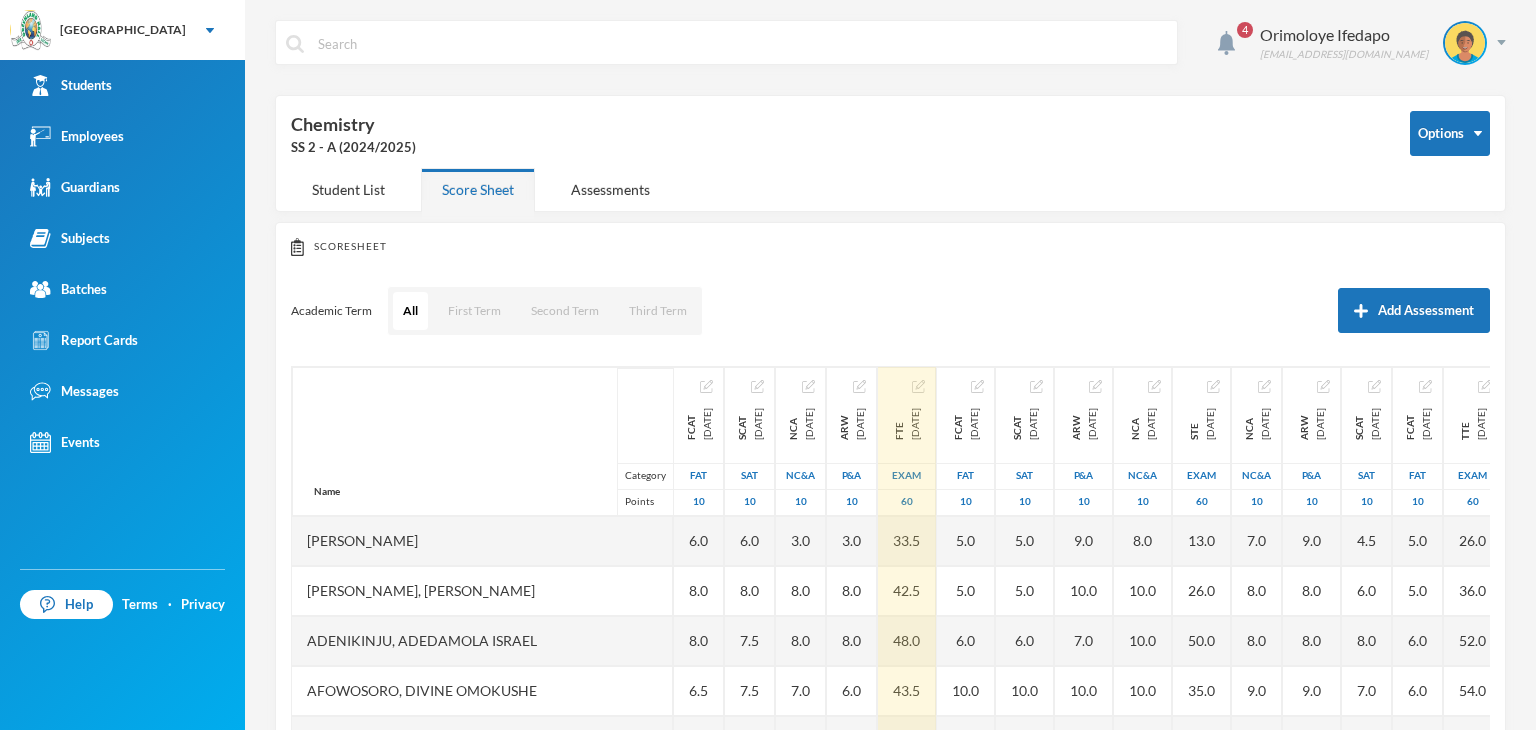 drag, startPoint x: 654, startPoint y: 305, endPoint x: 932, endPoint y: 494, distance: 336.16217 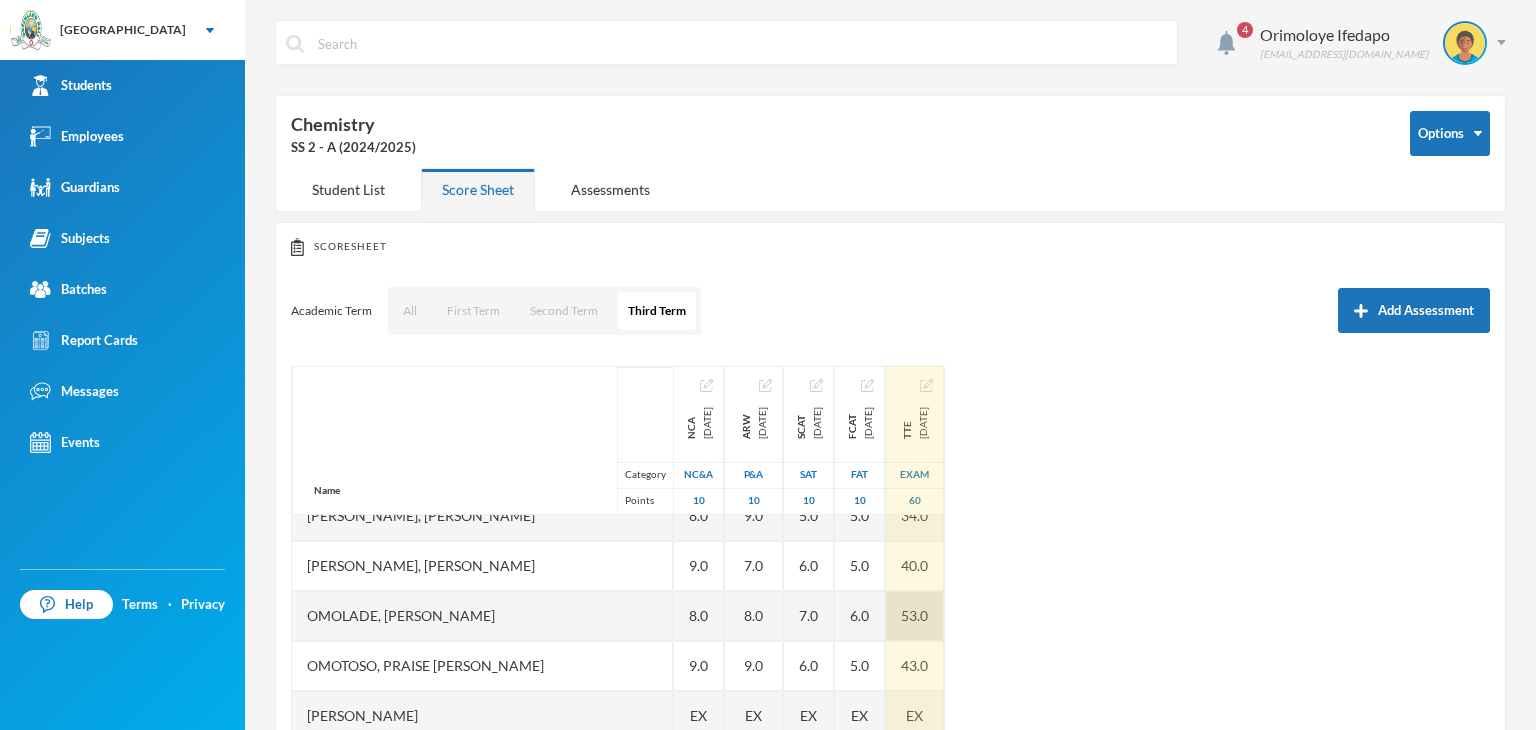 scroll, scrollTop: 950, scrollLeft: 0, axis: vertical 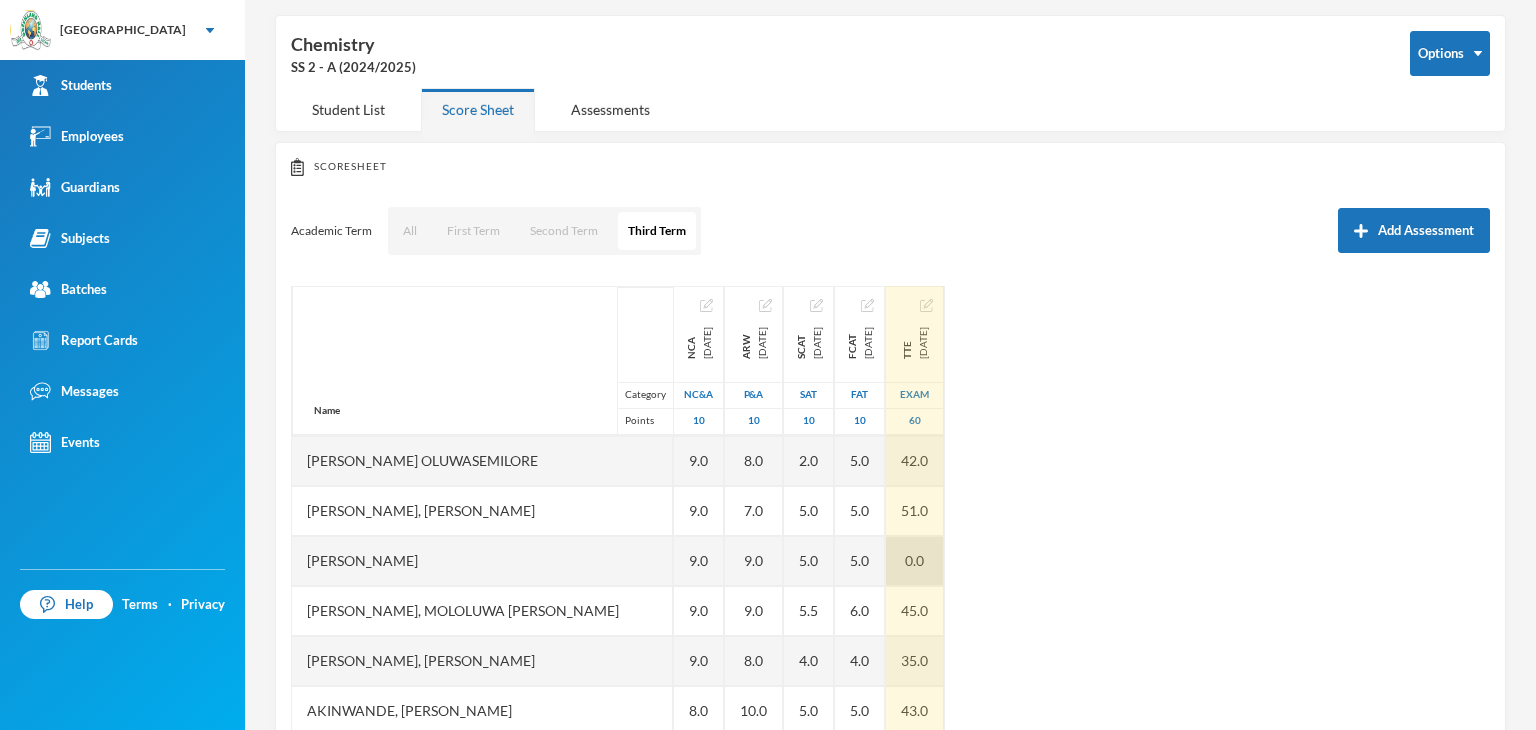 click on "0.0" at bounding box center [915, 561] 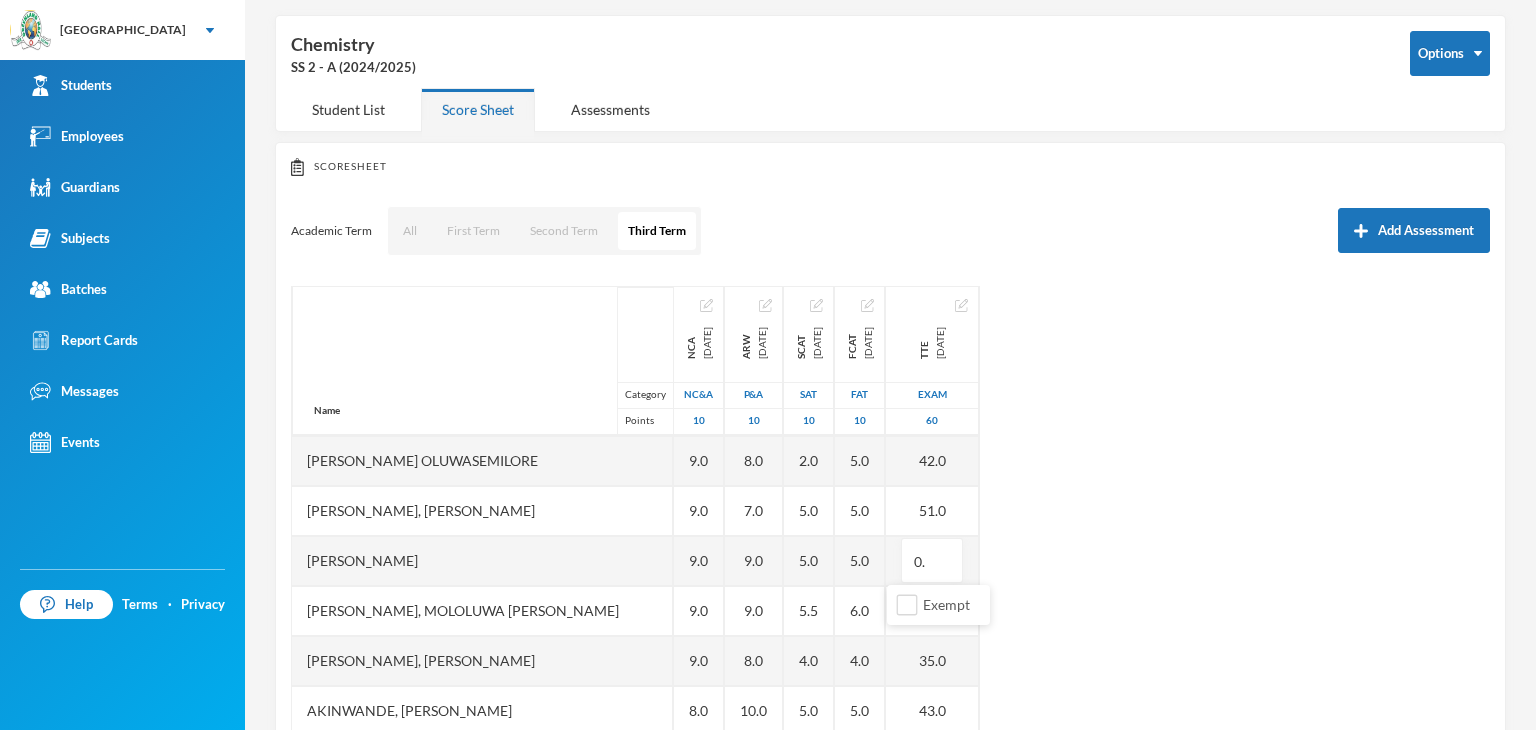 type on "0" 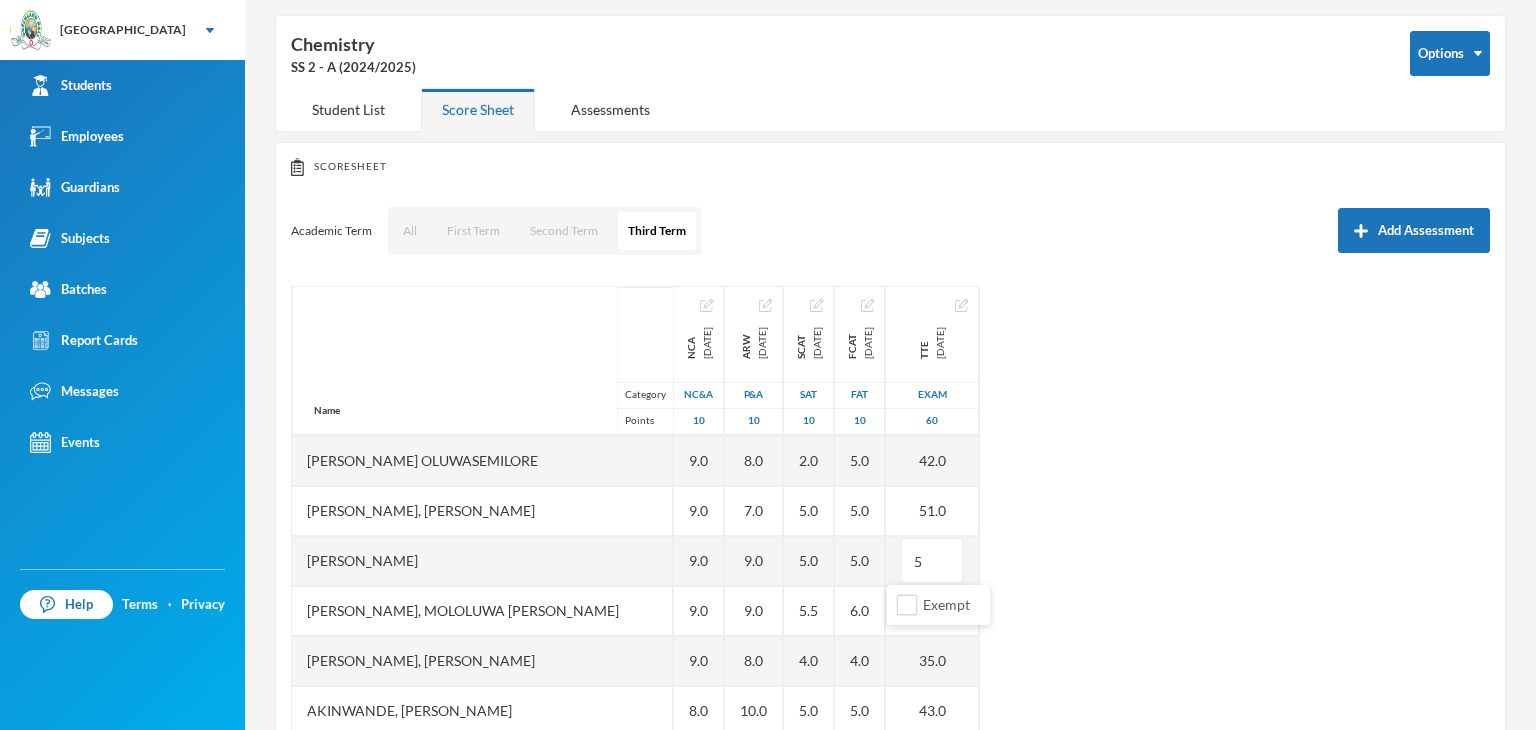 type on "55" 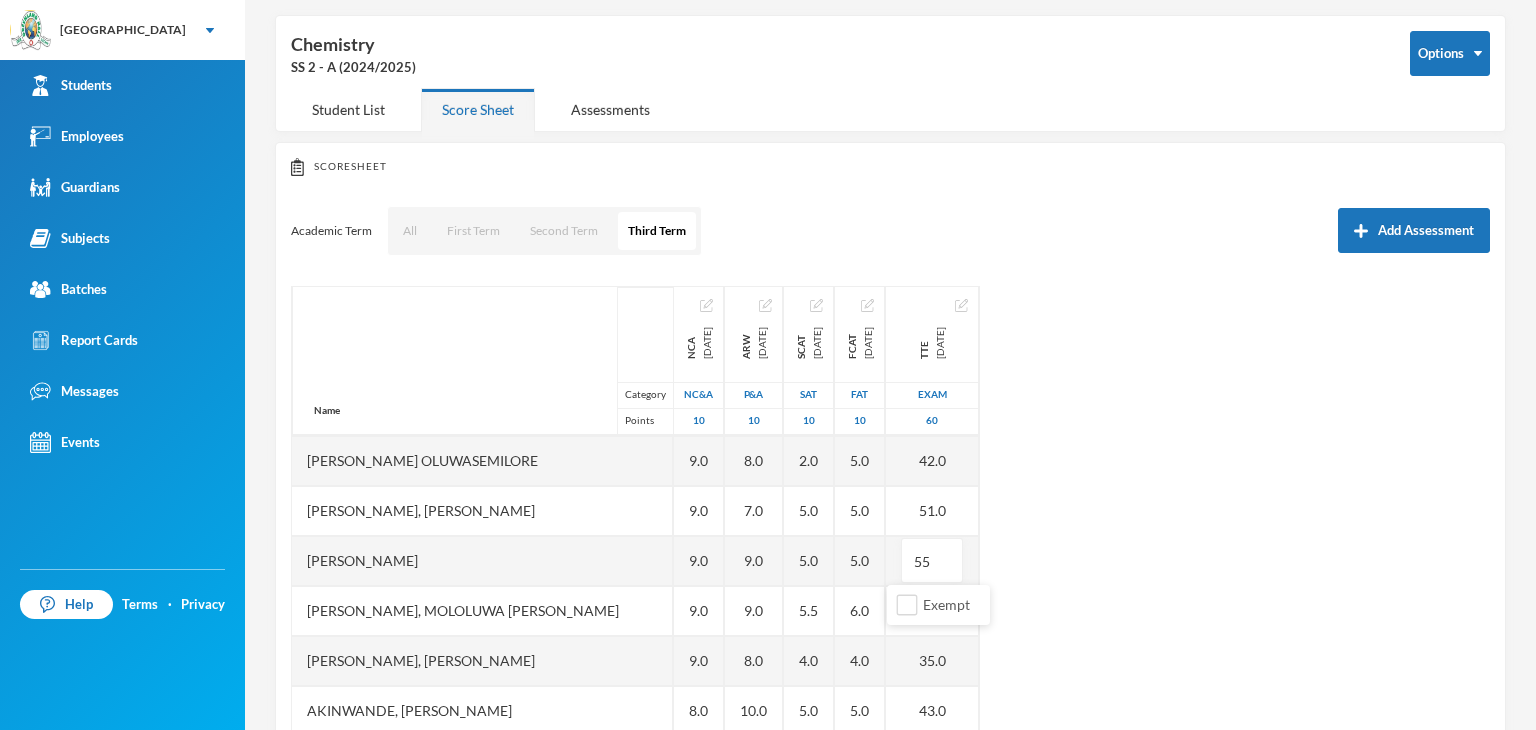 click on "Name   Category Points Abiodun, Stephen Aduragbemi Adams-busali, Maxwell Oshoriameh Adenikinju, Adedamola Israel Afowosoro, Divine Omokushe Ajala, Ayomide Oluwasemilore Ajala, Ifeoluwa Isreal Ajayi, Emmanuel Oluwajomiloju Akande, Mololuwa Esther Akinlaso, Oluwadarisimi Daniel Akinwande, Ojuolape Fauziyat Aladesida, Oladokun Harold Aletan, Oluwadarasimi Esther Arowolo, Divine Funmilayo Bashorun, Balikis Ayomide Iginla, Yesirah Ireoluwa James, Oluwajuwon Victor Jesuwole, Oluwafikayomi Gideon Joseph, Nwachukwu Samuel Kareem, Omoyosola Mubarak Ojewale, Adejuwon Samad Omolade, Motolani Emmanuel Omotoso, Praise Oluwatimilehin Osunde, Emmanuel Osamagbe Oyeniran, Tomiwa Peter Samuel, Oluwasegun David Shuaib, Habeeb Ololade NCA 2025-05-13 NC&A 10 7.0 8.0 8.0 9.0 9.0 9.0 9.0 9.0 9.0 8.0 8.0 8.0 7.0 9.0 8.0 8.0 8.0 EX 8.0 9.0 8.0 9.0 EX 7.0 9.0 EX ARW 2025-05-13 P&A 10 9.0 8.0 8.0 9.0 8.0 7.0 9.0 9.0 8.0 10.0 9.0 9.0 9.0 10.0 9.0 7.0 8.0 EX 9.0 7.0 8.0 9.0 EX 9.0 9.0 EX SCAT 2025-05-13 SAT 10 4.5 6.0 8.0 7.0 2.0 5.0 EX" at bounding box center (890, 536) 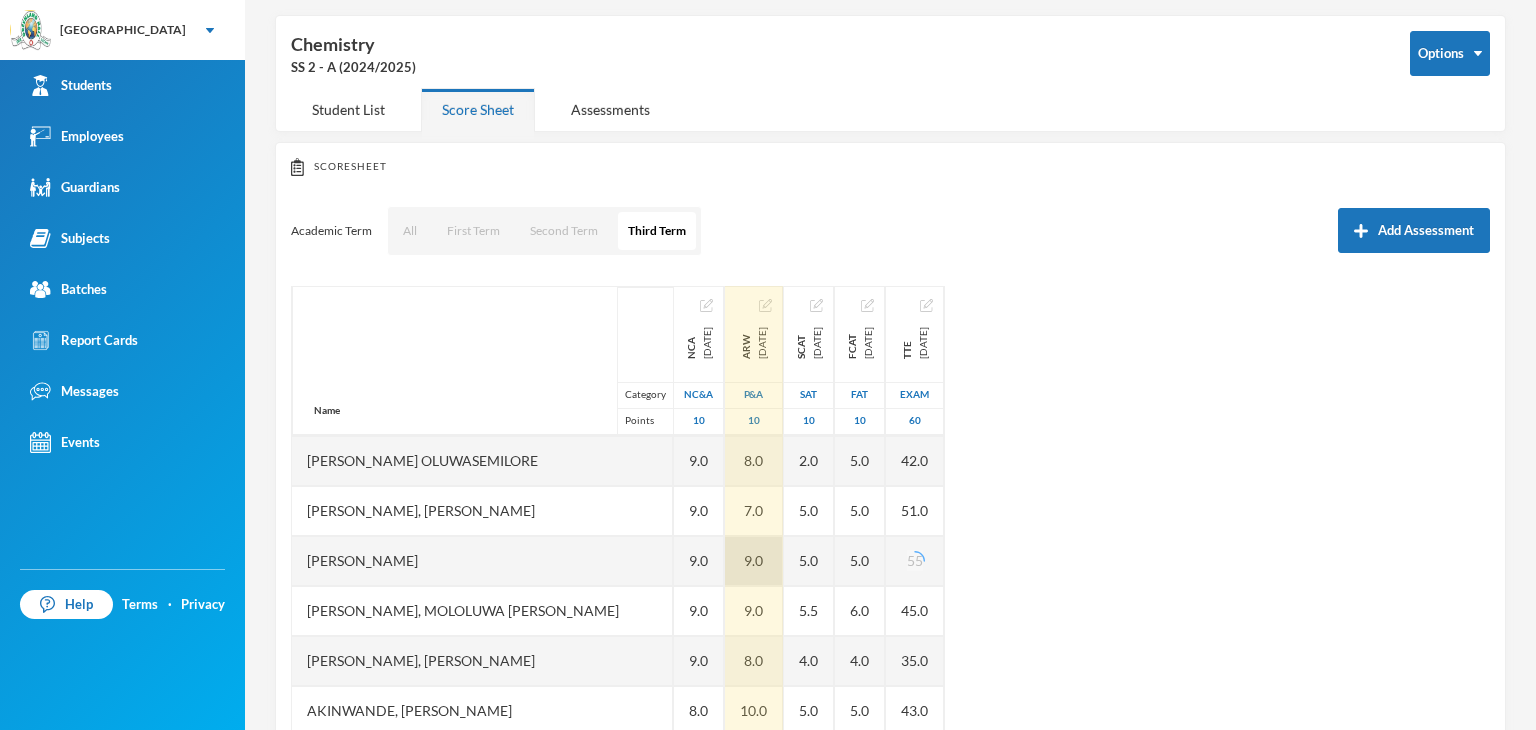 scroll, scrollTop: 400, scrollLeft: 0, axis: vertical 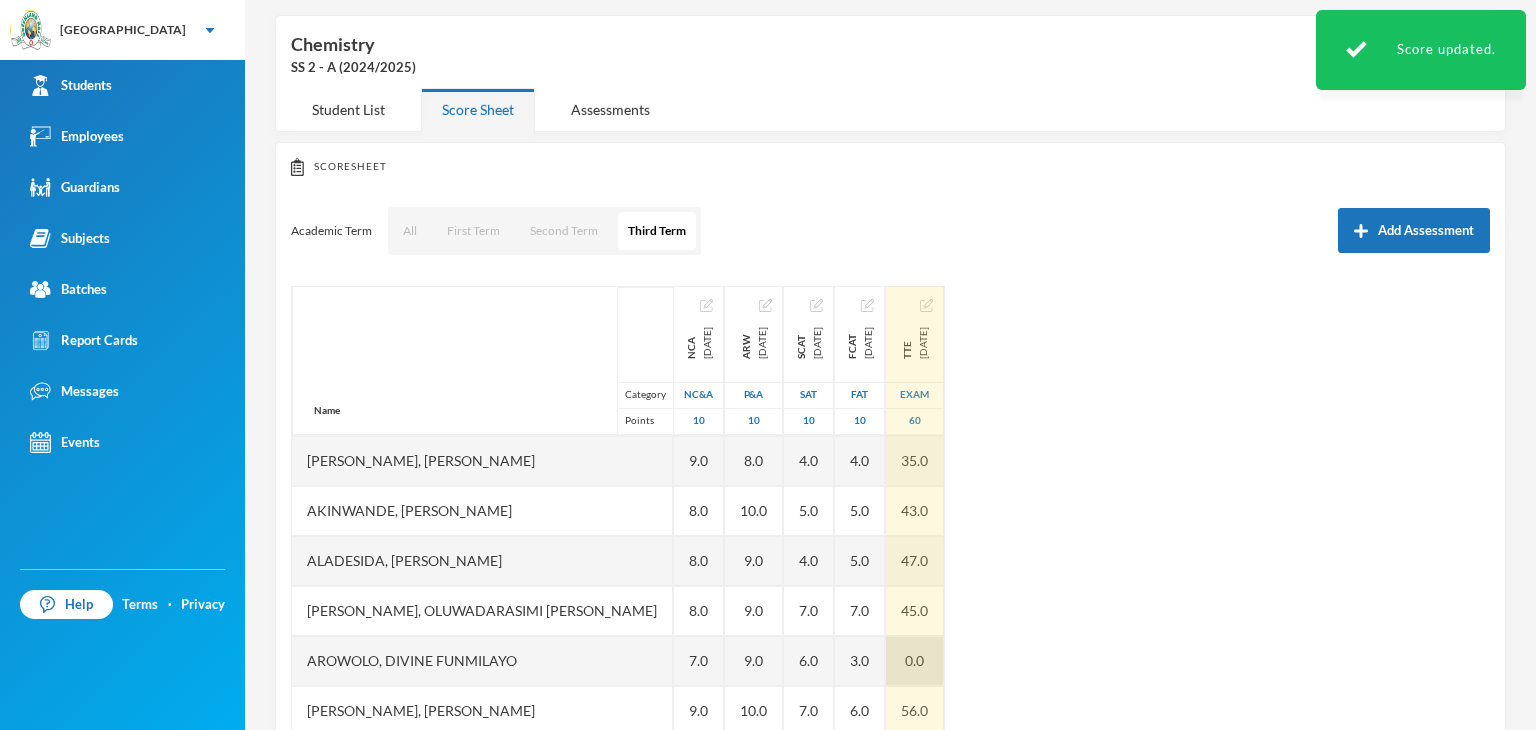 click on "0.0" at bounding box center [915, 661] 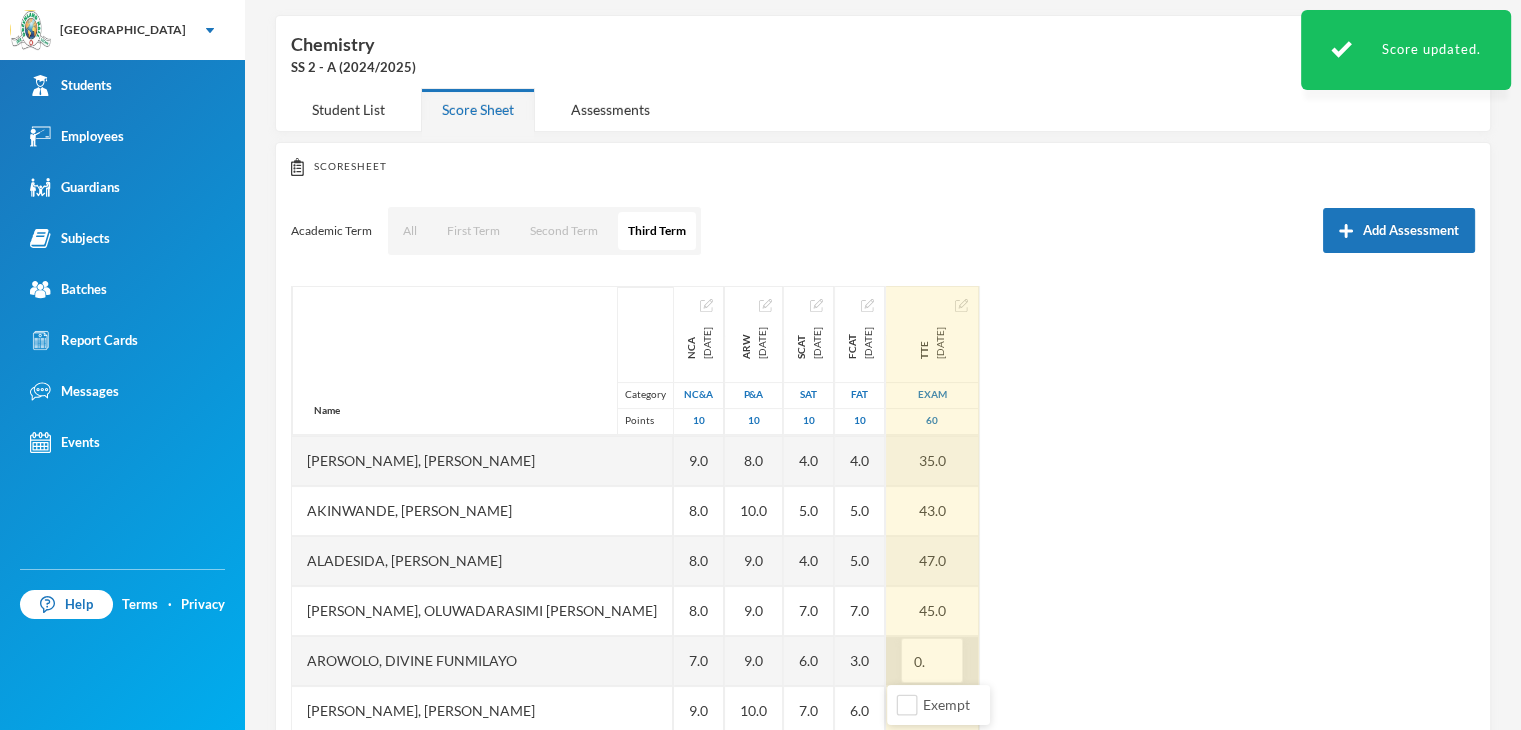 type on "0" 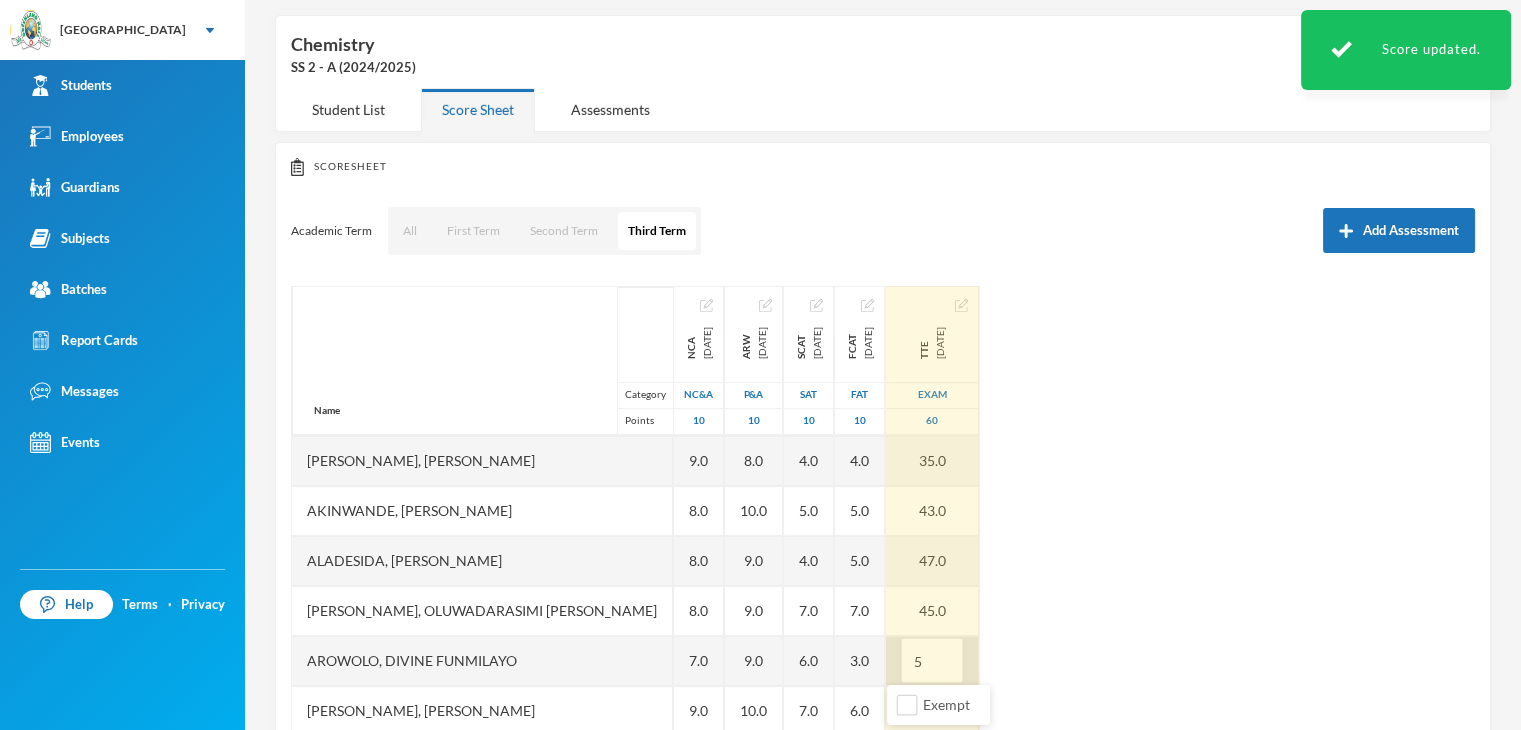 type on "57" 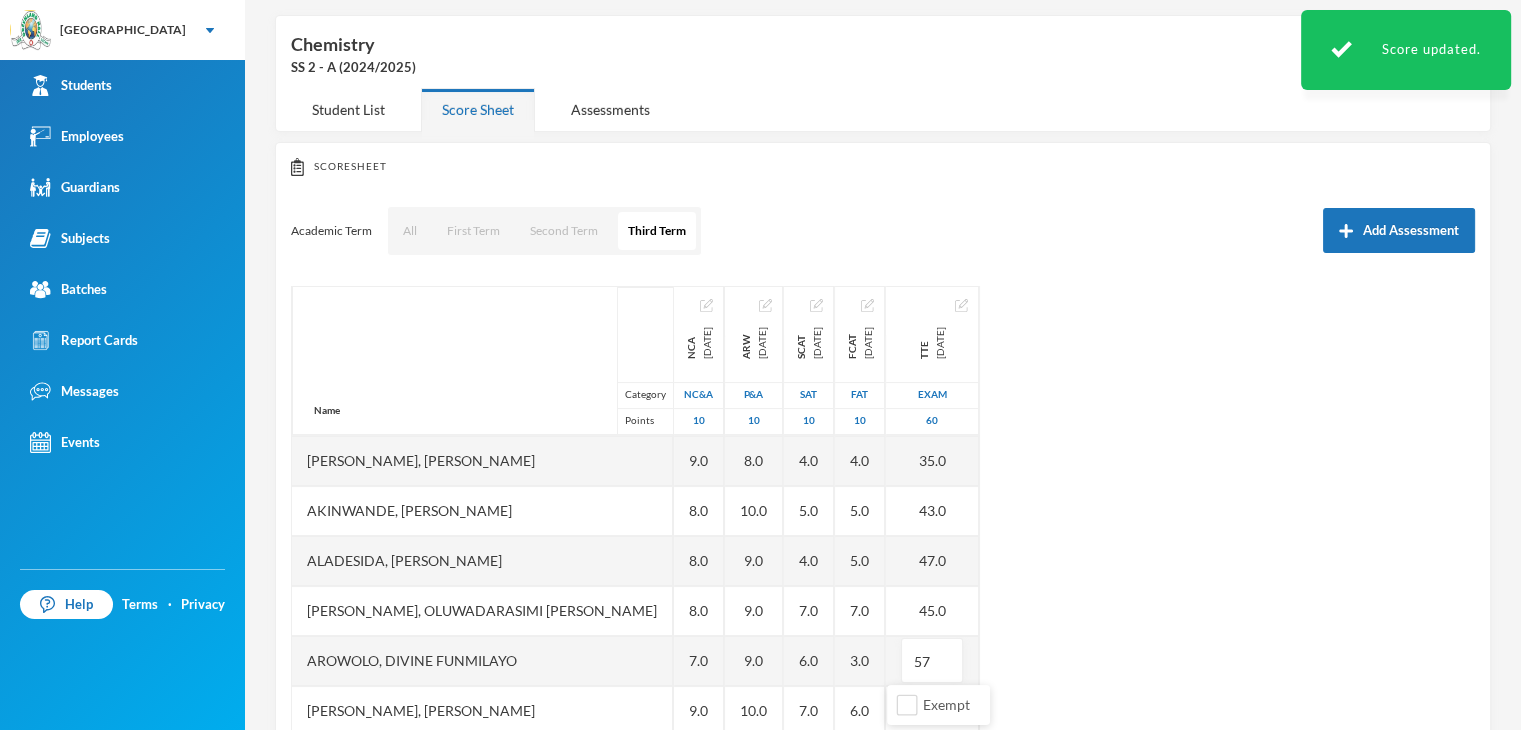 click on "Name   Category Points Abiodun, Stephen Aduragbemi Adams-busali, Maxwell Oshoriameh Adenikinju, Adedamola Israel Afowosoro, Divine Omokushe Ajala, Ayomide Oluwasemilore Ajala, Ifeoluwa Isreal Ajayi, Emmanuel Oluwajomiloju Akande, Mololuwa Esther Akinlaso, Oluwadarisimi Daniel Akinwande, Ojuolape Fauziyat Aladesida, Oladokun Harold Aletan, Oluwadarasimi Esther Arowolo, Divine Funmilayo Bashorun, Balikis Ayomide Iginla, Yesirah Ireoluwa James, Oluwajuwon Victor Jesuwole, Oluwafikayomi Gideon Joseph, Nwachukwu Samuel Kareem, Omoyosola Mubarak Ojewale, Adejuwon Samad Omolade, Motolani Emmanuel Omotoso, Praise Oluwatimilehin Osunde, Emmanuel Osamagbe Oyeniran, Tomiwa Peter Samuel, Oluwasegun David Shuaib, Habeeb Ololade NCA 2025-05-13 NC&A 10 7.0 8.0 8.0 9.0 9.0 9.0 9.0 9.0 9.0 8.0 8.0 8.0 7.0 9.0 8.0 8.0 8.0 EX 8.0 9.0 8.0 9.0 EX 7.0 9.0 EX ARW 2025-05-13 P&A 10 9.0 8.0 8.0 9.0 8.0 7.0 9.0 9.0 8.0 10.0 9.0 9.0 9.0 10.0 9.0 7.0 8.0 EX 9.0 7.0 8.0 9.0 EX 9.0 9.0 EX SCAT 2025-05-13 SAT 10 4.5 6.0 8.0 7.0 2.0 5.0 EX" at bounding box center (883, 536) 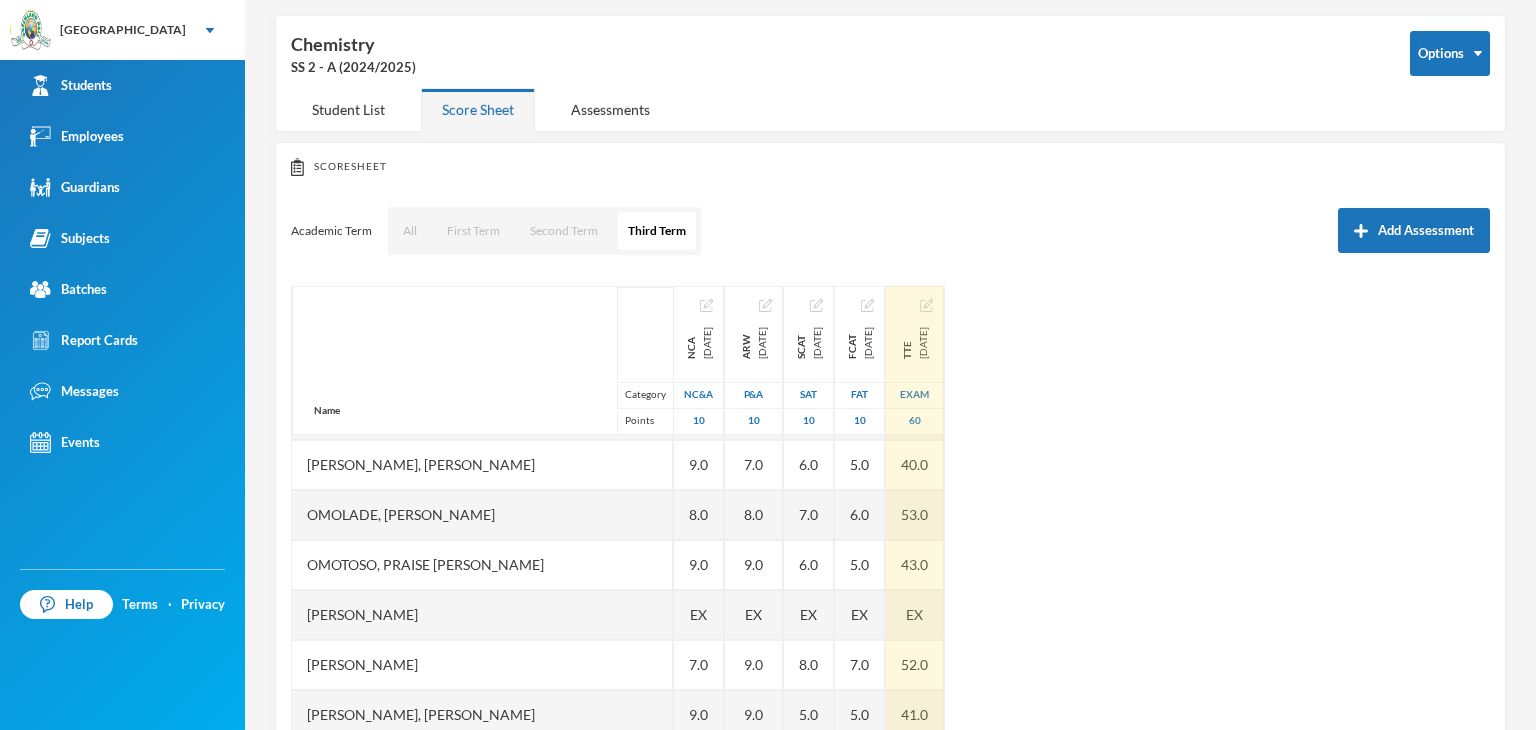 scroll, scrollTop: 950, scrollLeft: 0, axis: vertical 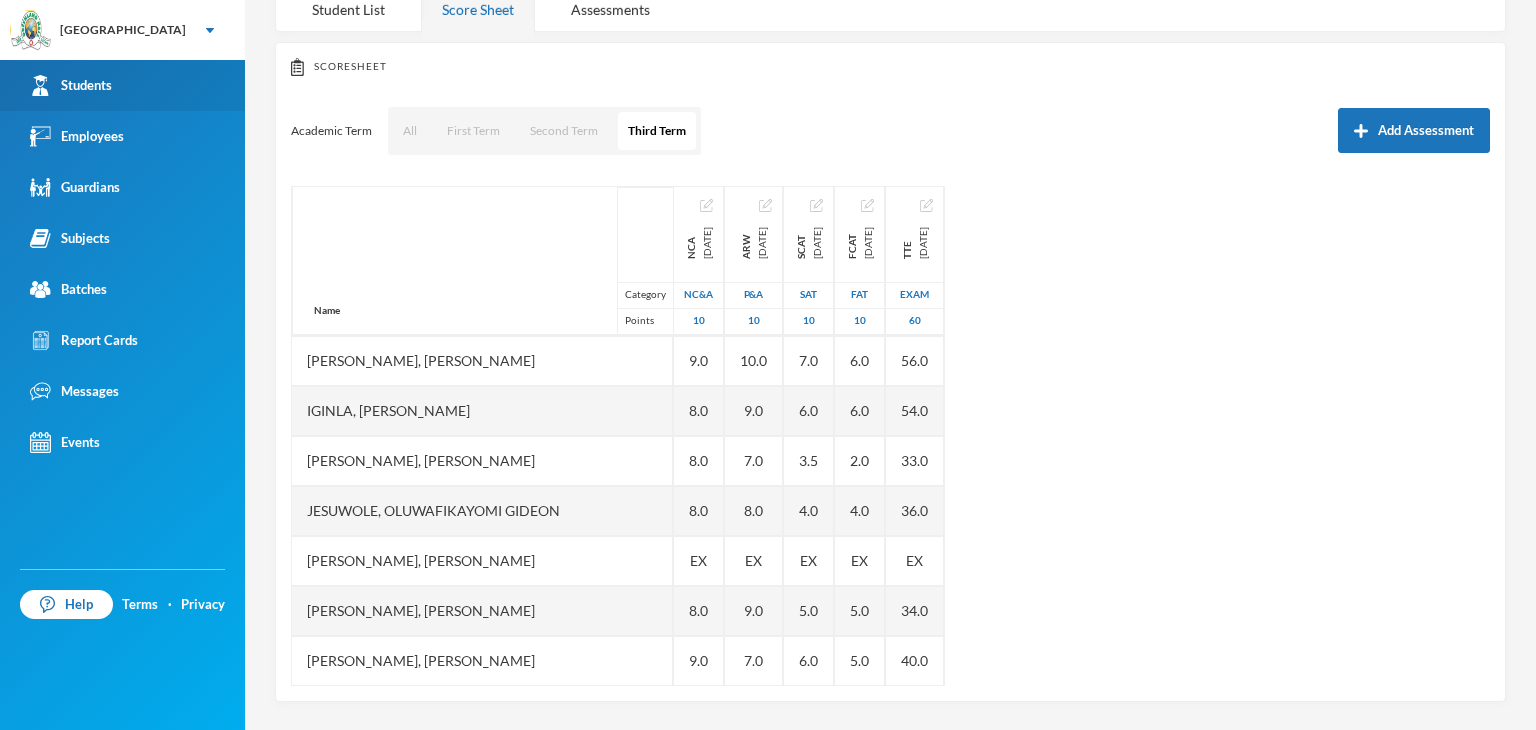 click on "Students" at bounding box center [71, 85] 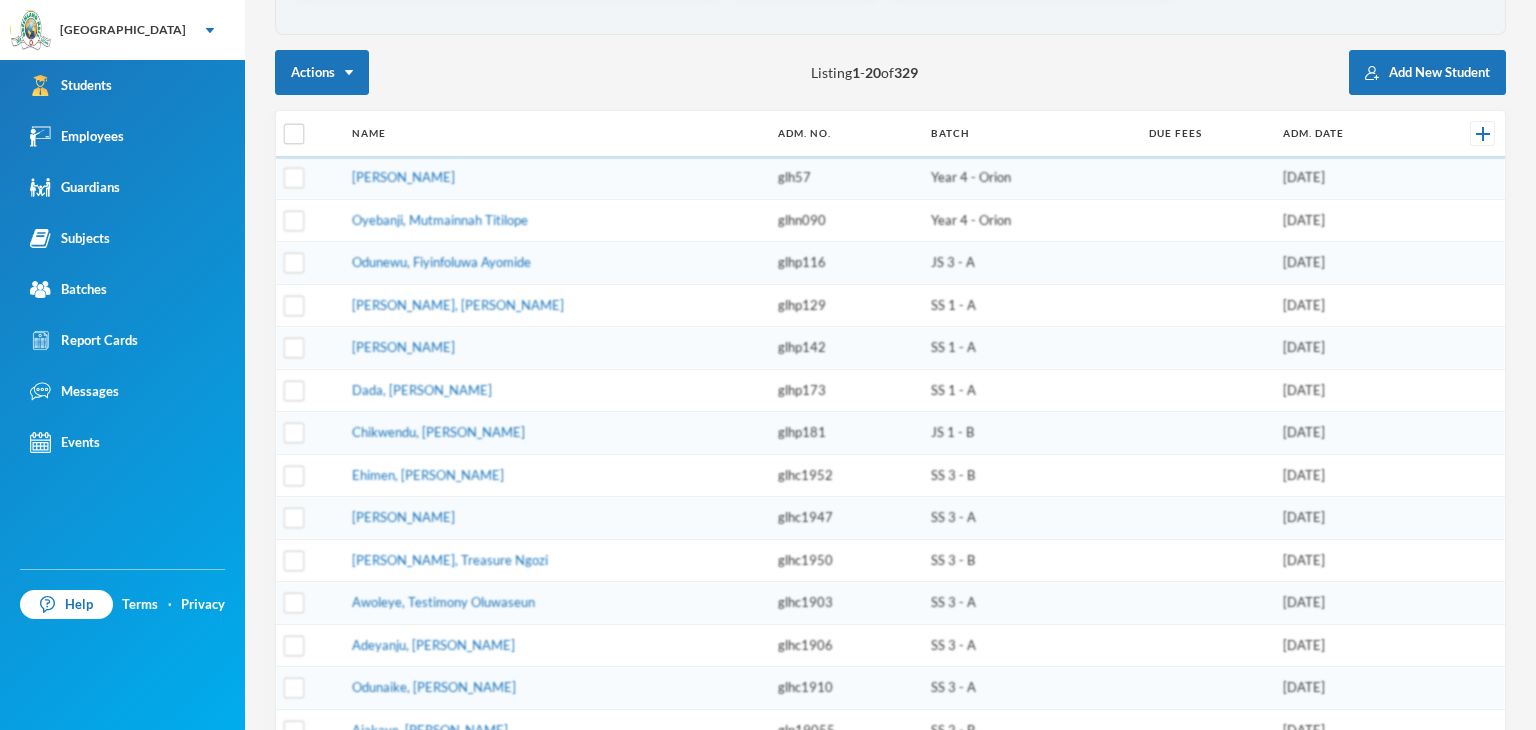 scroll, scrollTop: 0, scrollLeft: 0, axis: both 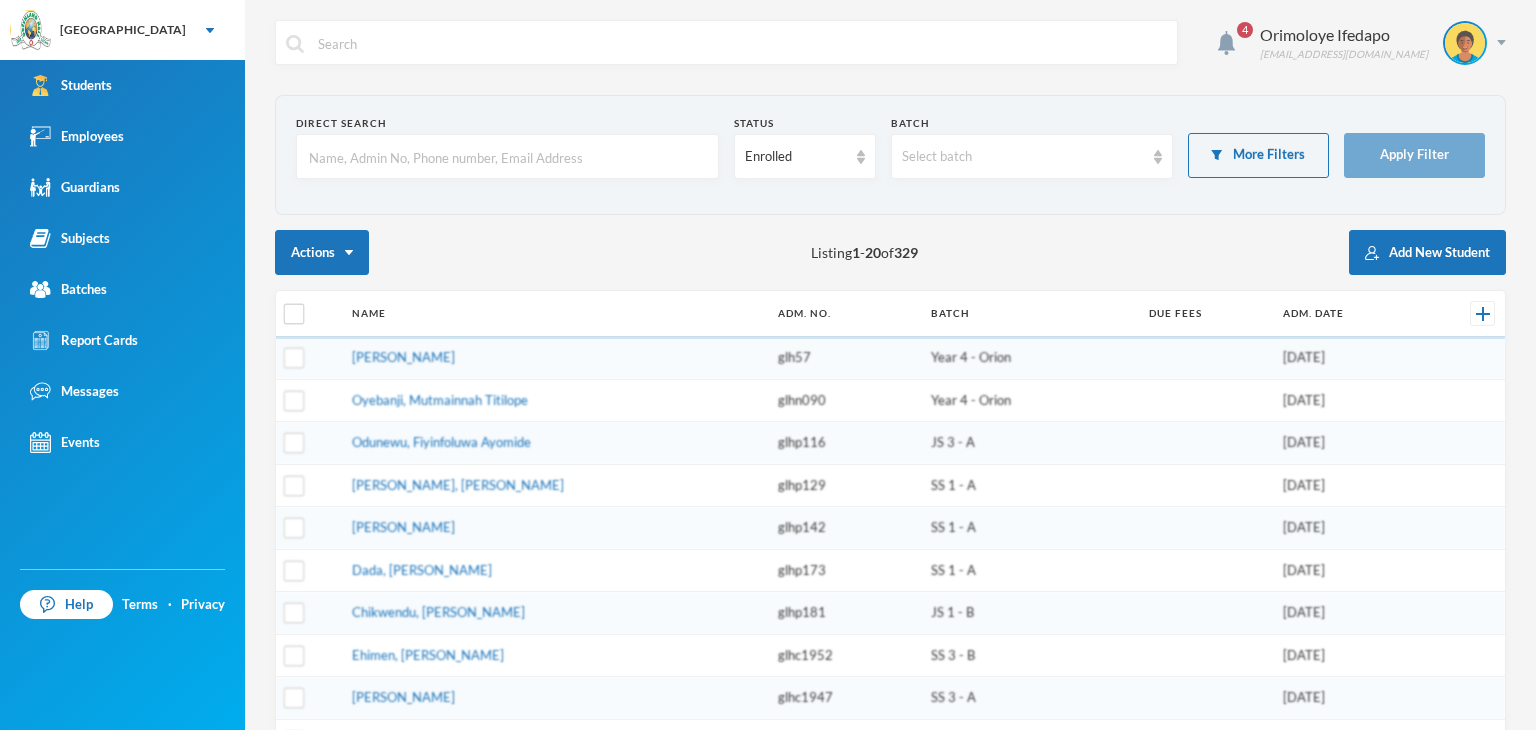 click at bounding box center (507, 157) 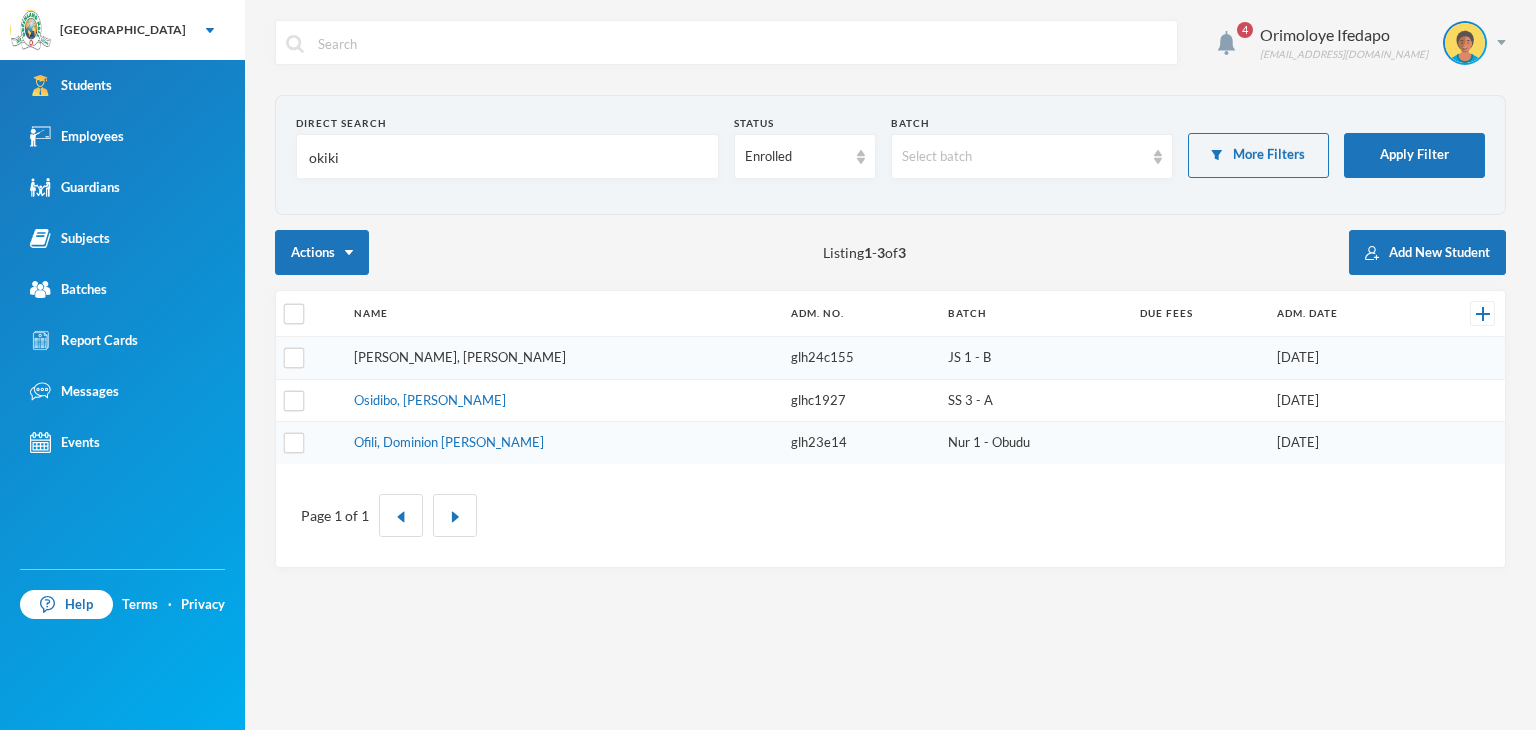 type on "okiki" 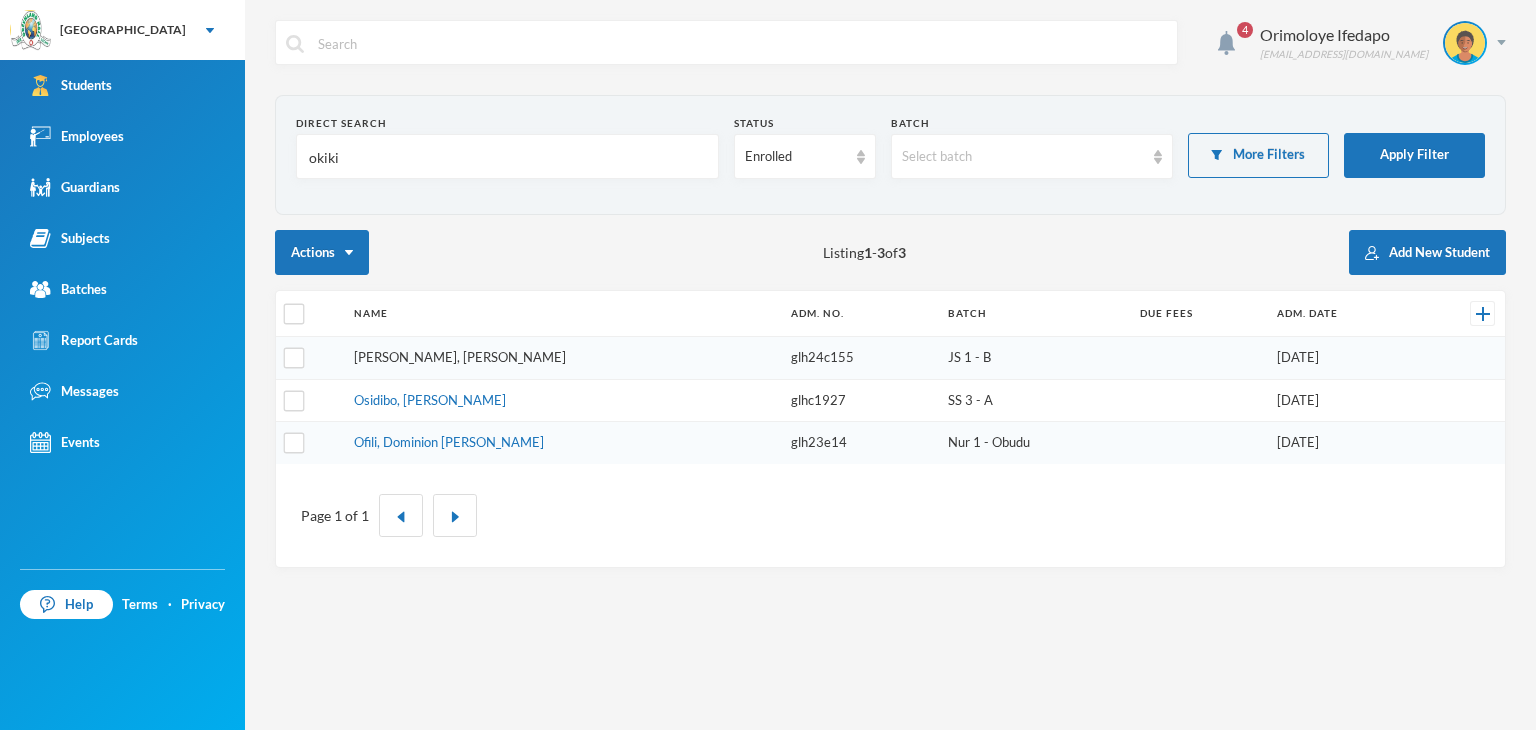 click on "Olusegun, Okikijesu Daniella" at bounding box center (460, 357) 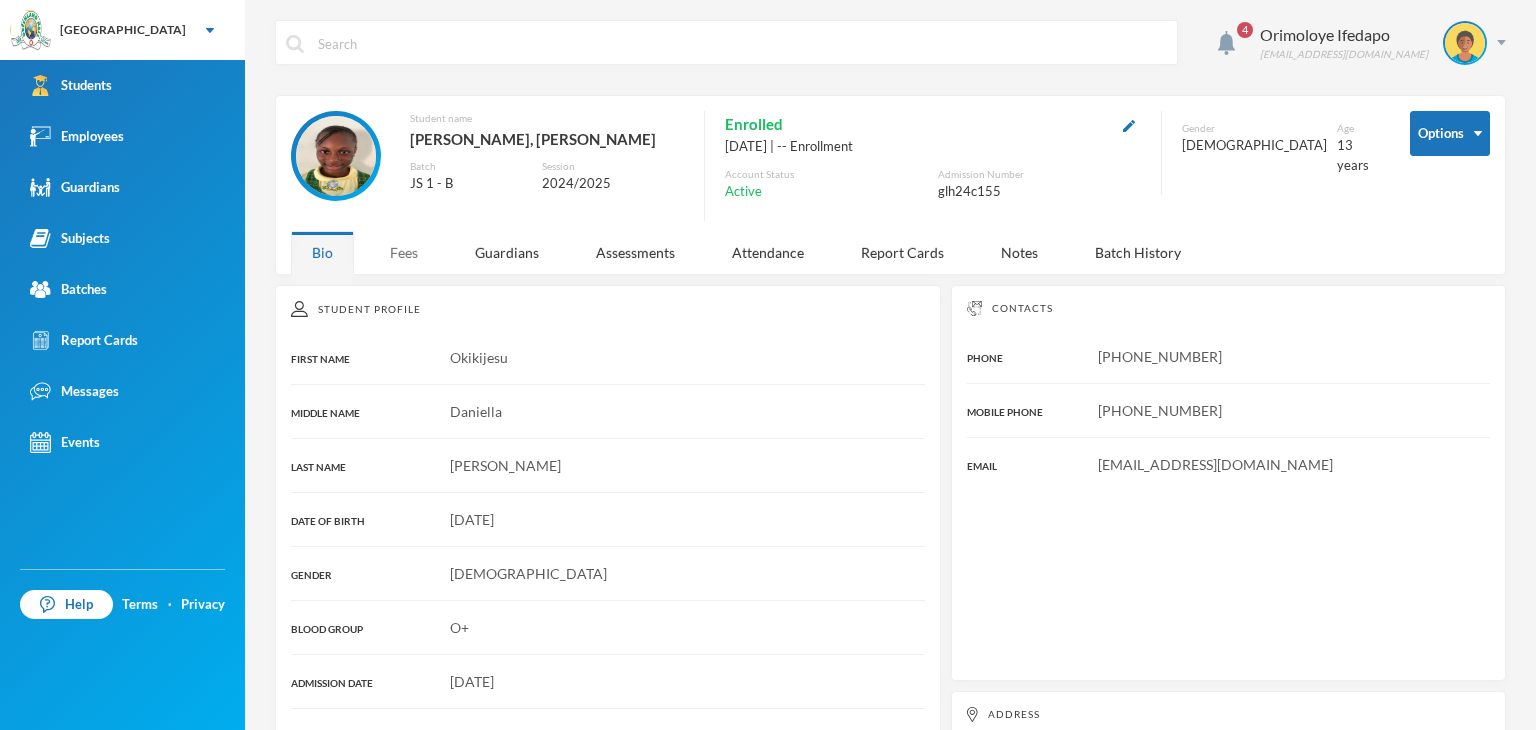 click on "Fees" at bounding box center [404, 252] 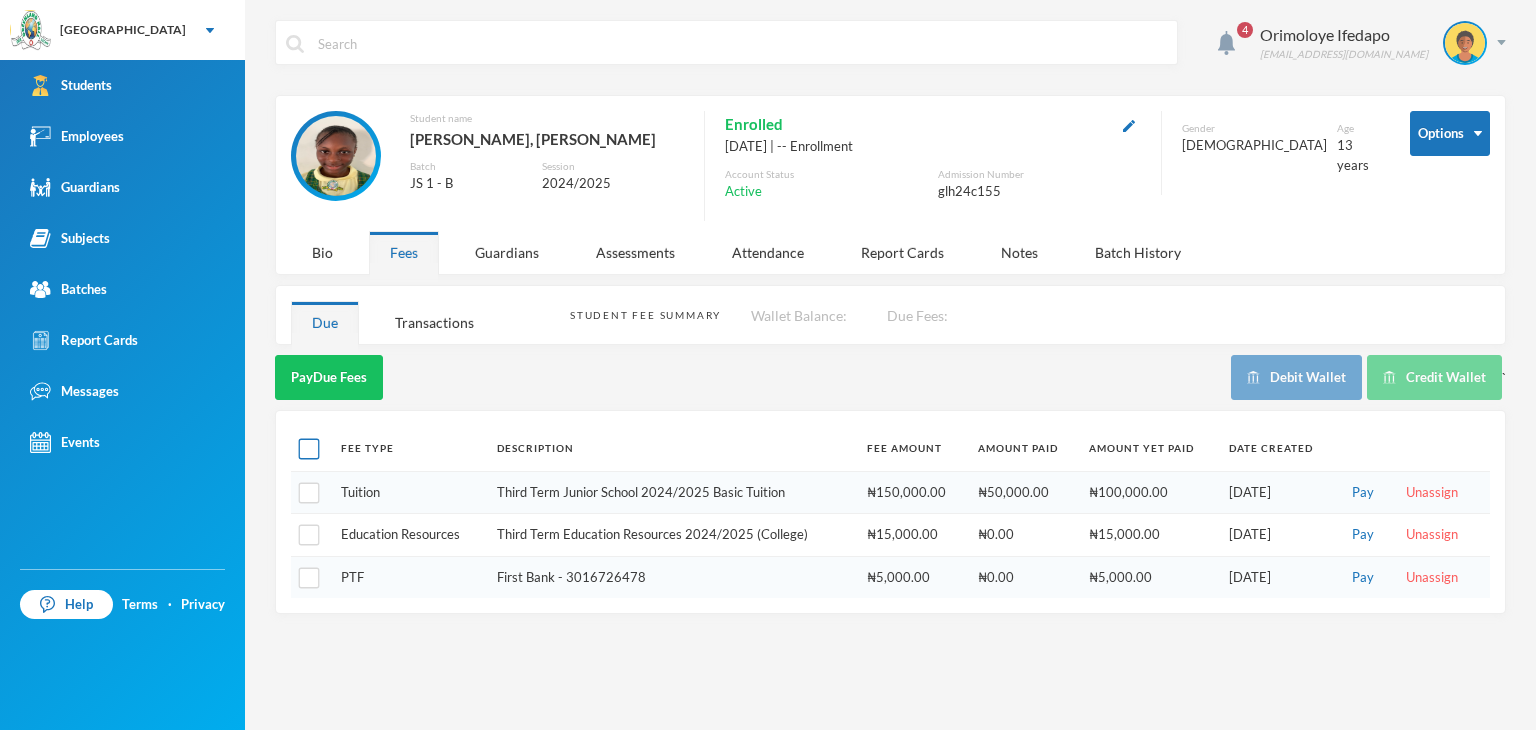 click at bounding box center [309, 449] 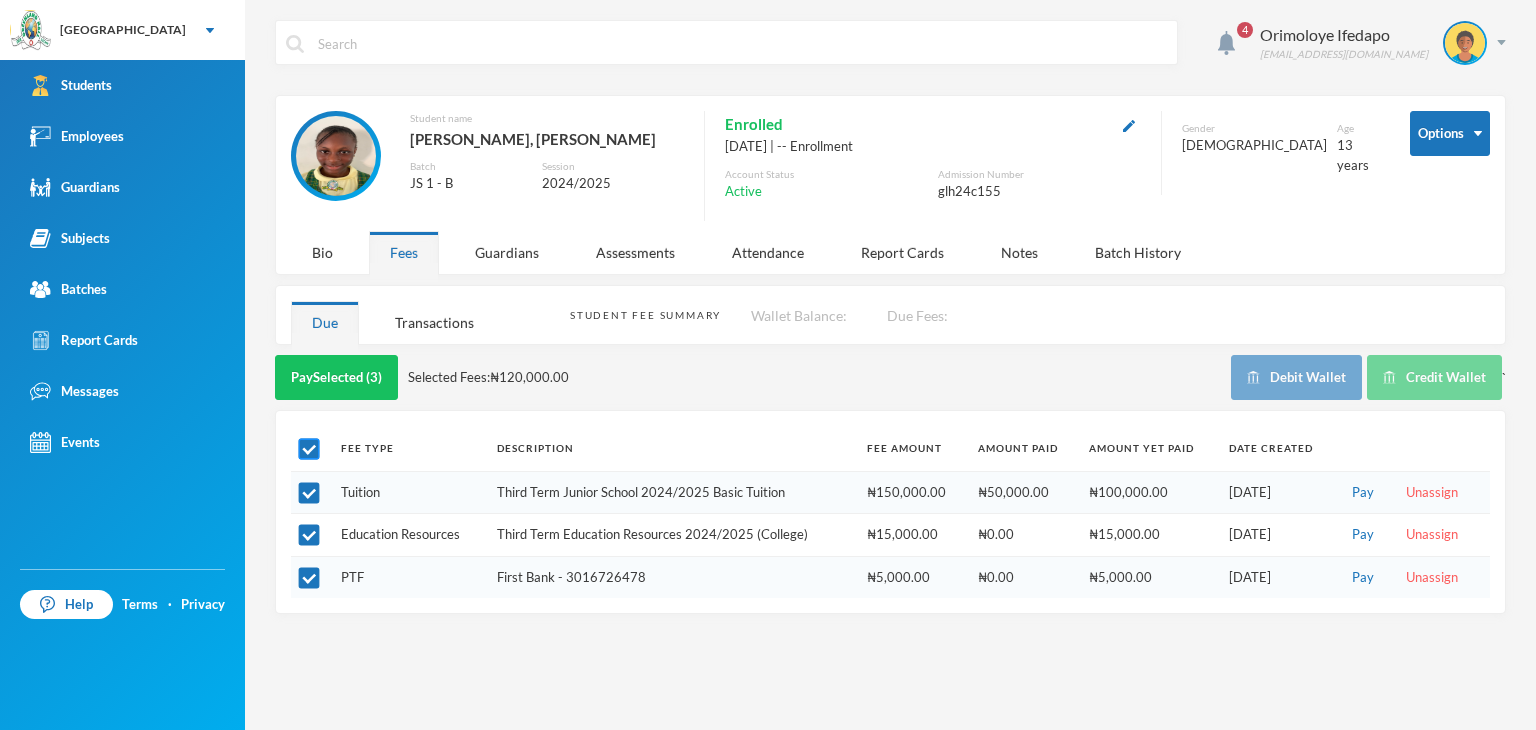 click at bounding box center [309, 449] 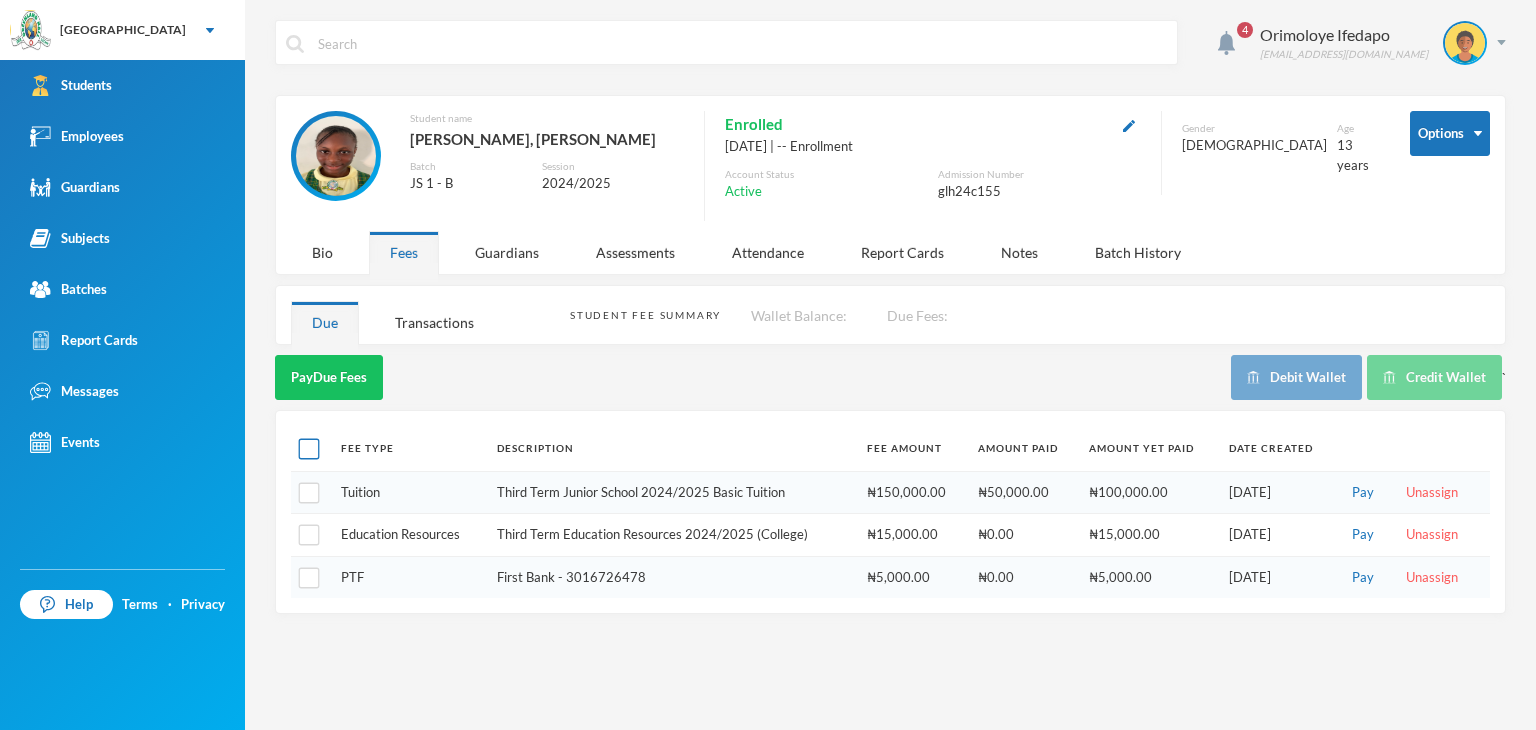 click at bounding box center [309, 449] 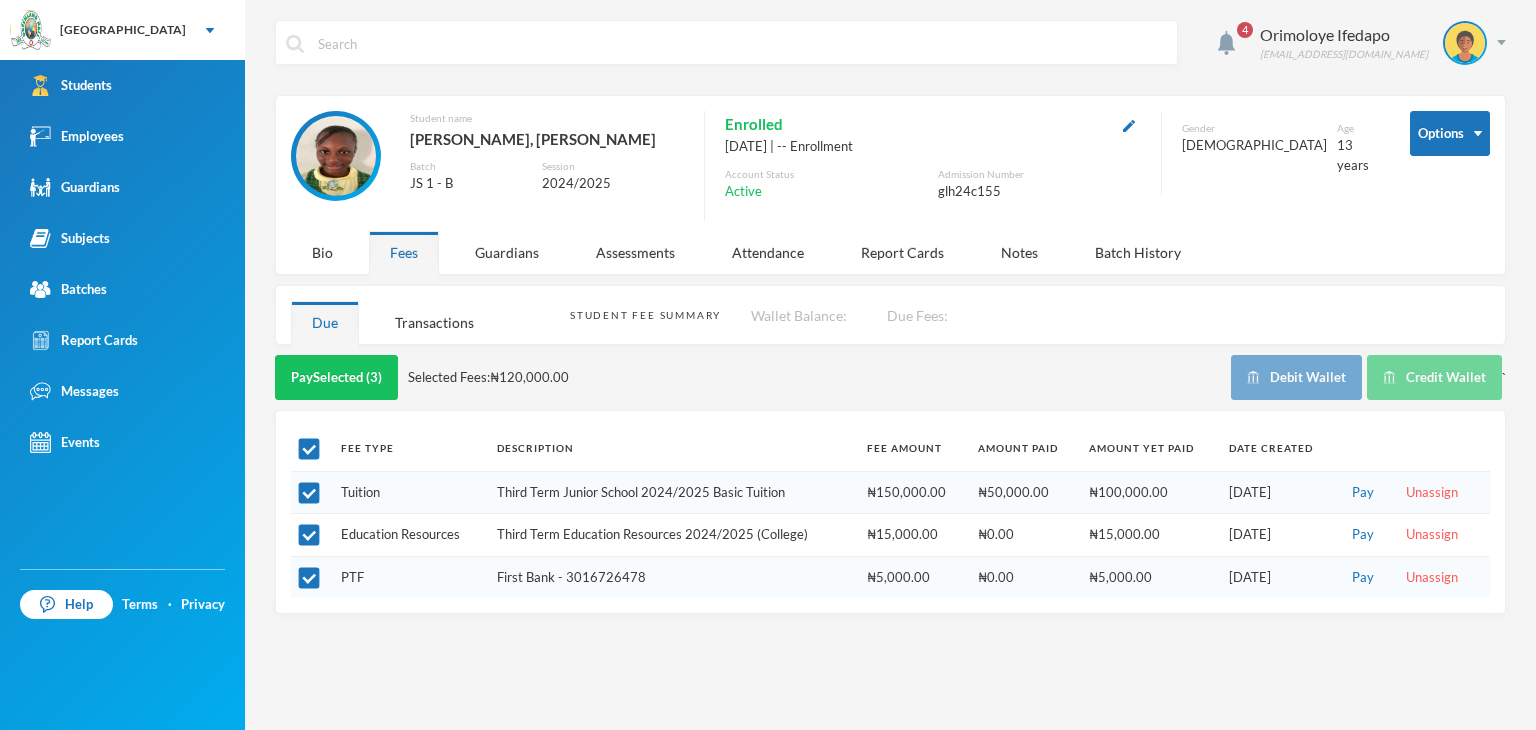 click at bounding box center [311, 448] 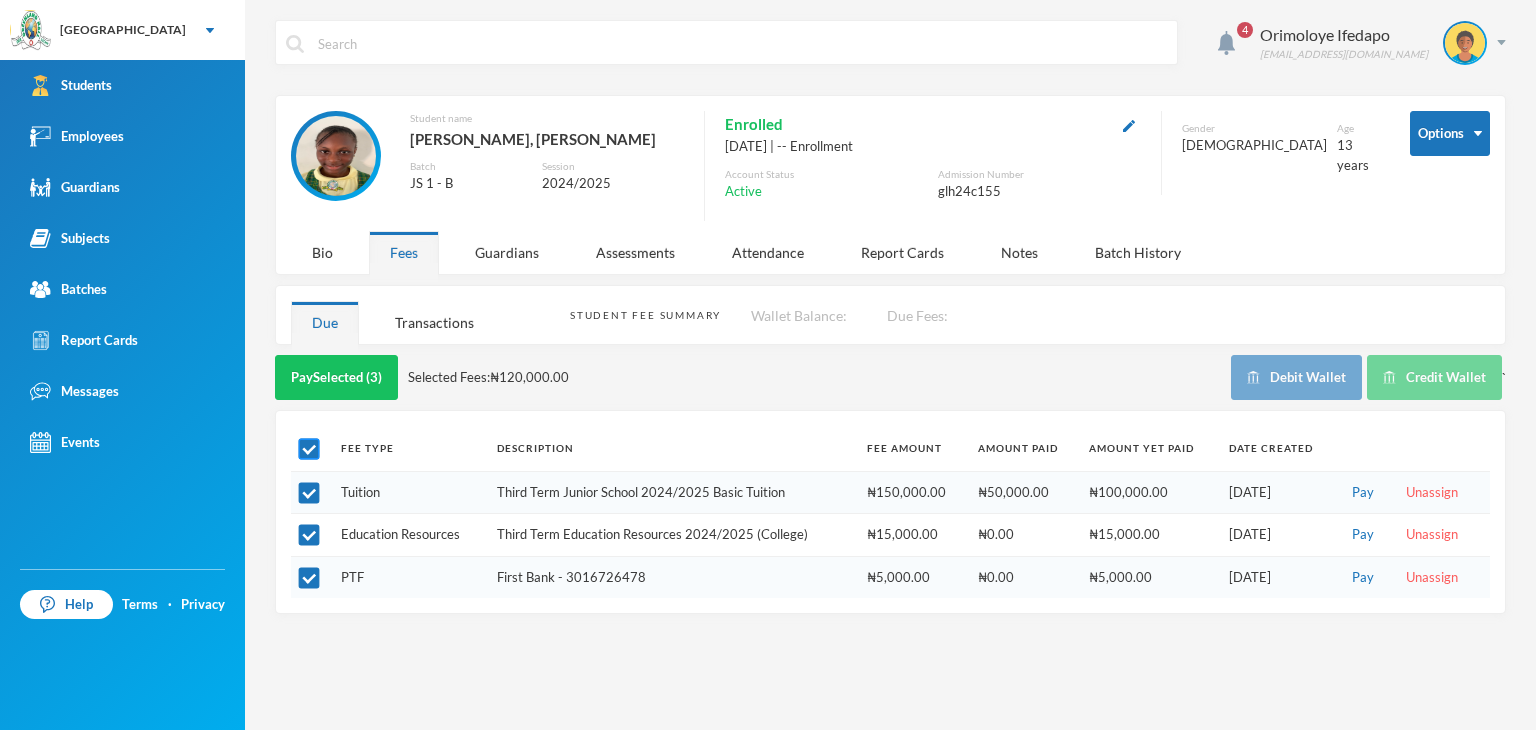 click at bounding box center (309, 449) 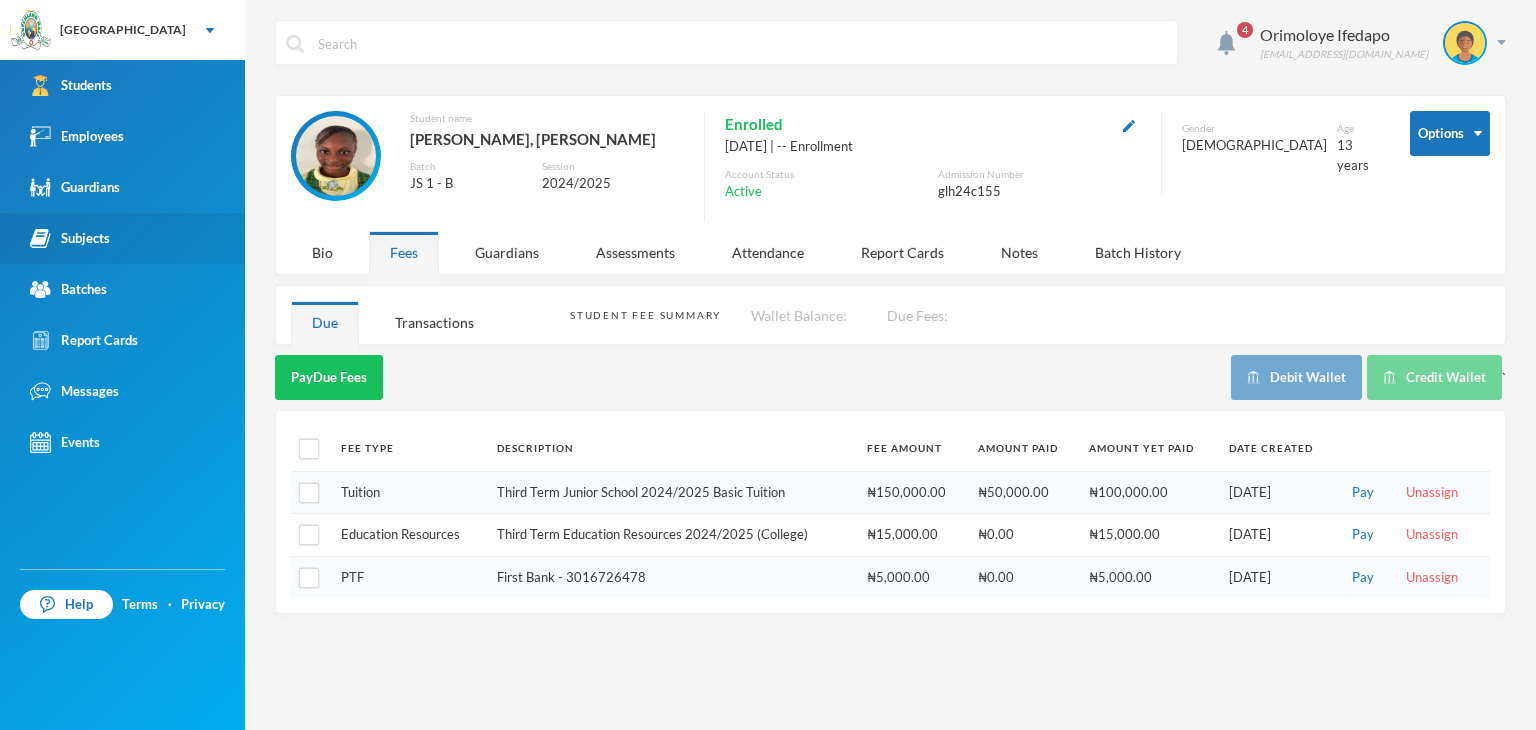 click on "Subjects" at bounding box center [70, 238] 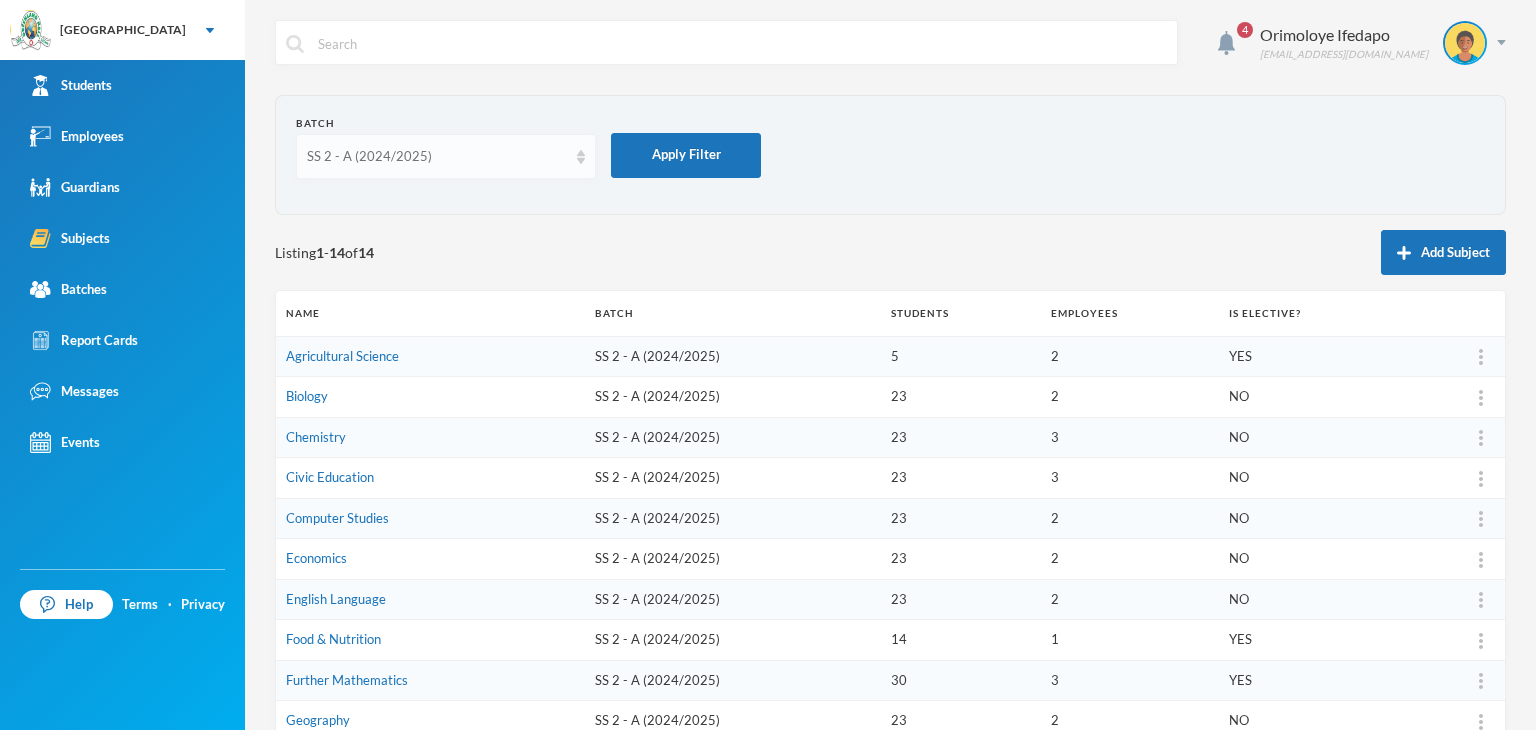 click on "SS 2 - A (2024/2025)" at bounding box center [437, 157] 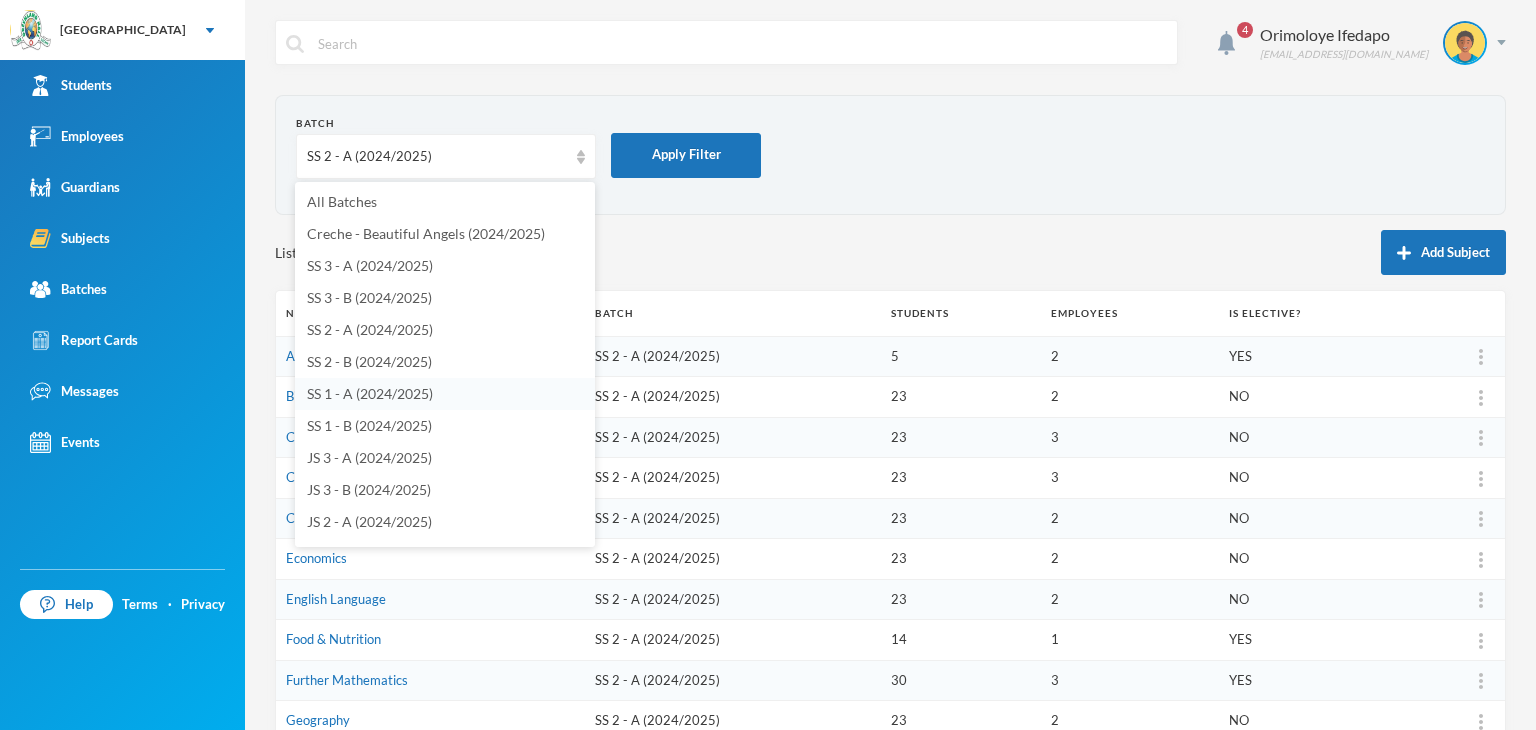 click on "SS 1 - A (2024/2025)" at bounding box center (370, 393) 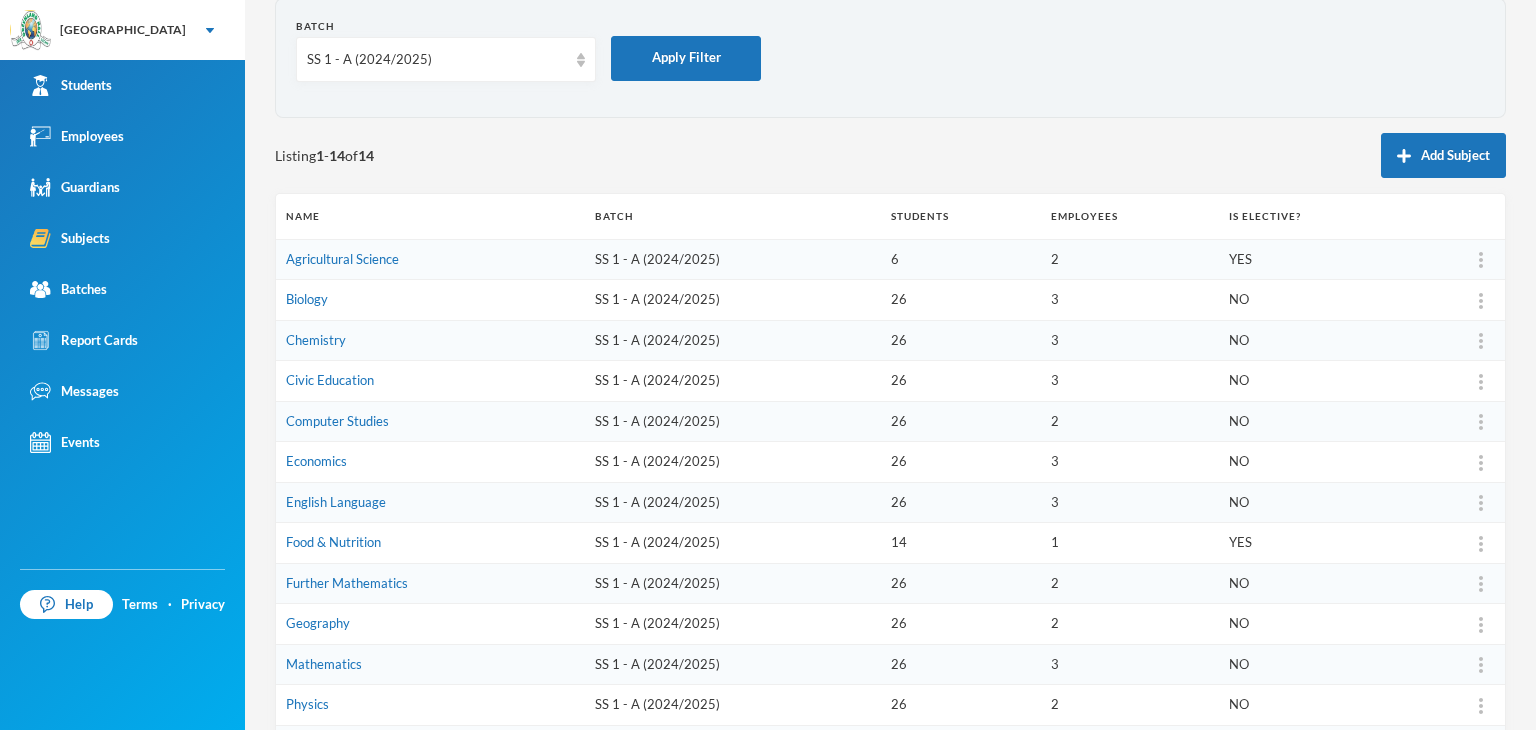 scroll, scrollTop: 292, scrollLeft: 0, axis: vertical 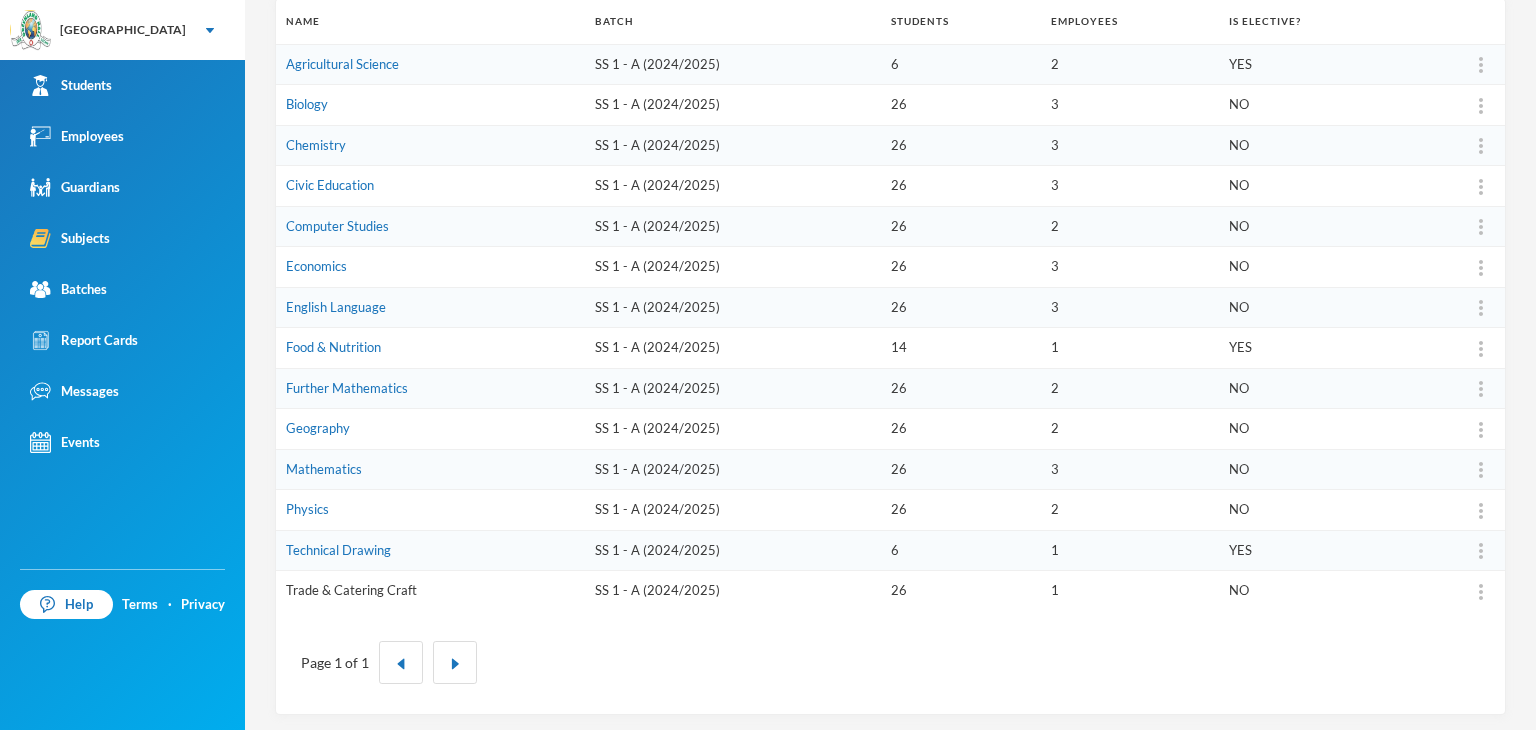 click on "Trade & Catering Craft" at bounding box center [351, 590] 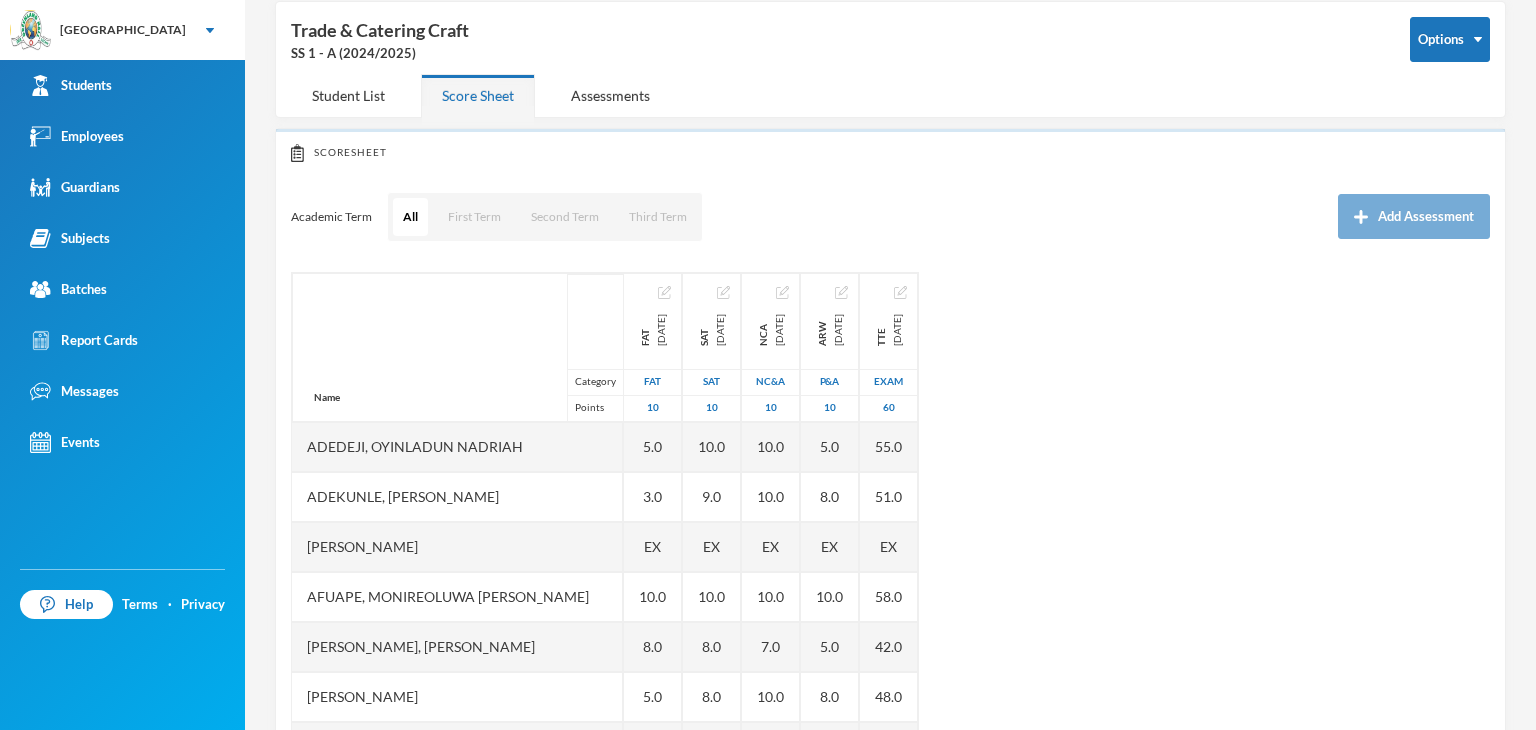scroll, scrollTop: 0, scrollLeft: 0, axis: both 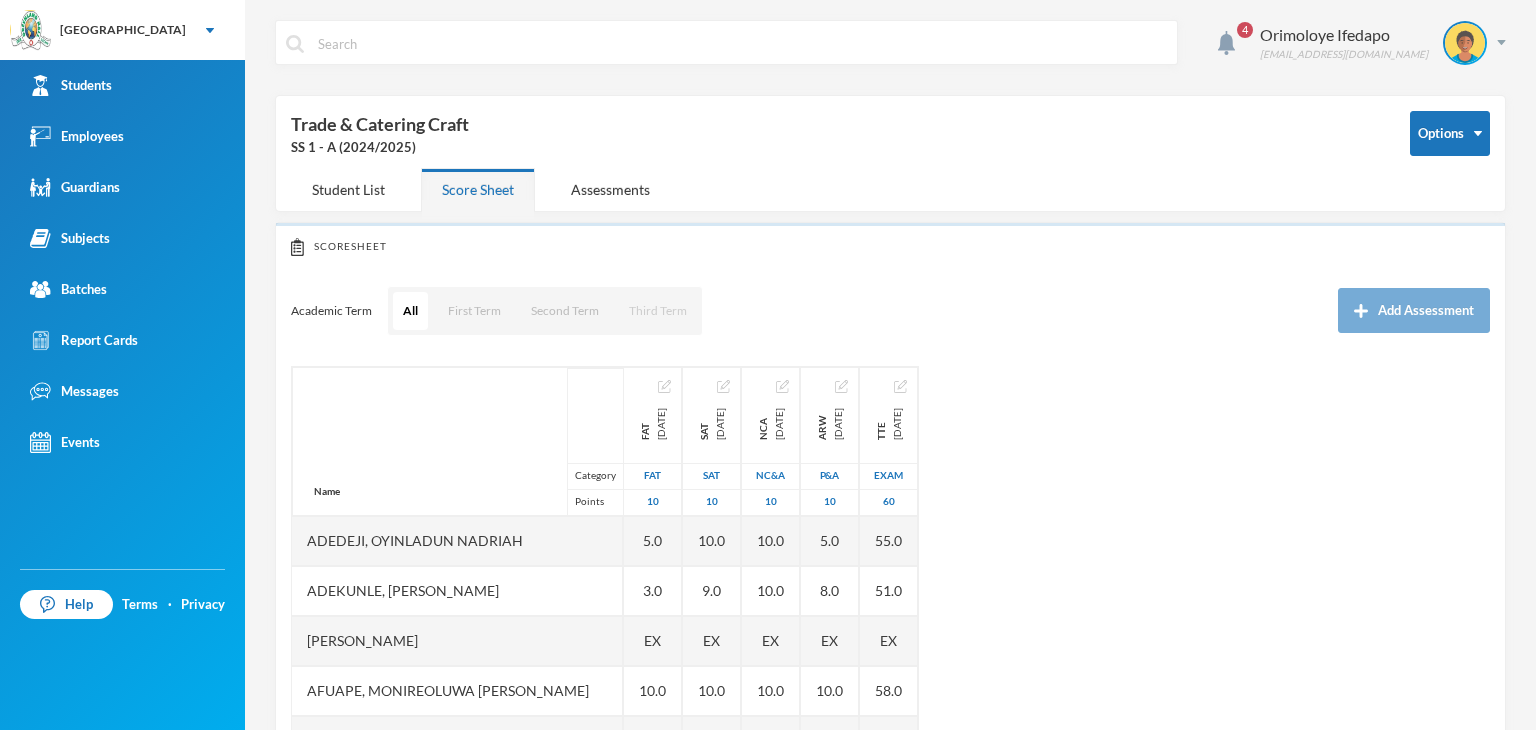 click on "Third Term" at bounding box center (658, 311) 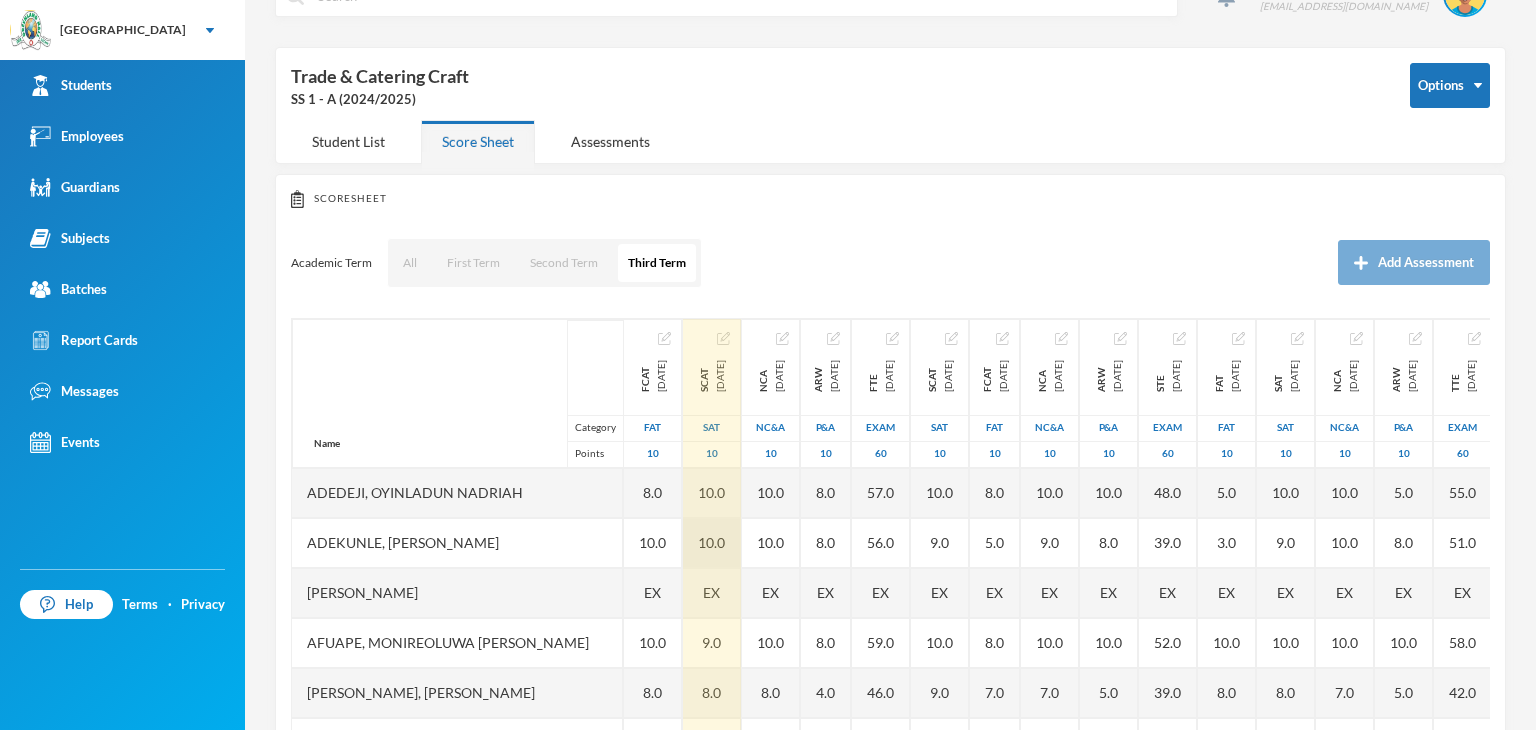 scroll, scrollTop: 180, scrollLeft: 0, axis: vertical 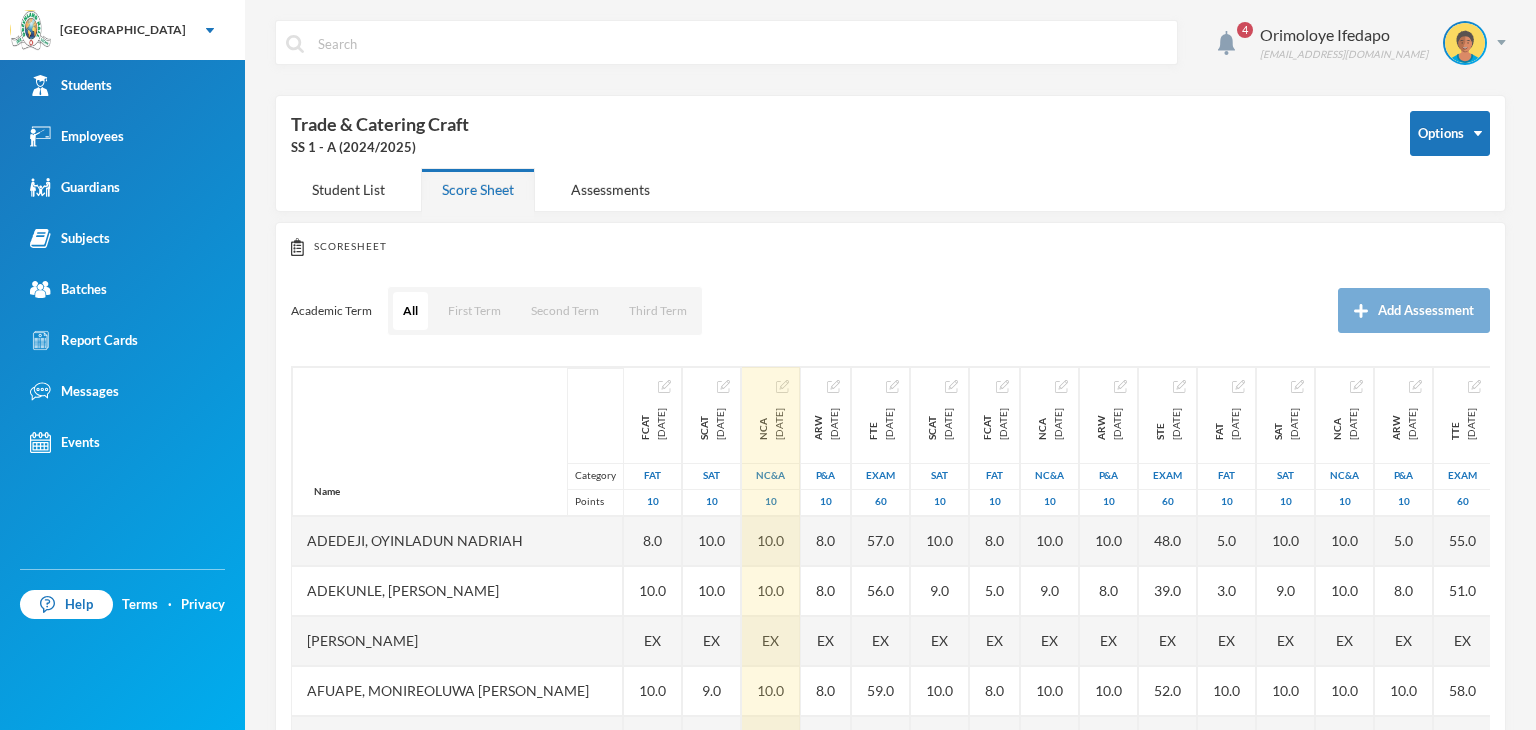 click on "Third Term" at bounding box center [658, 311] 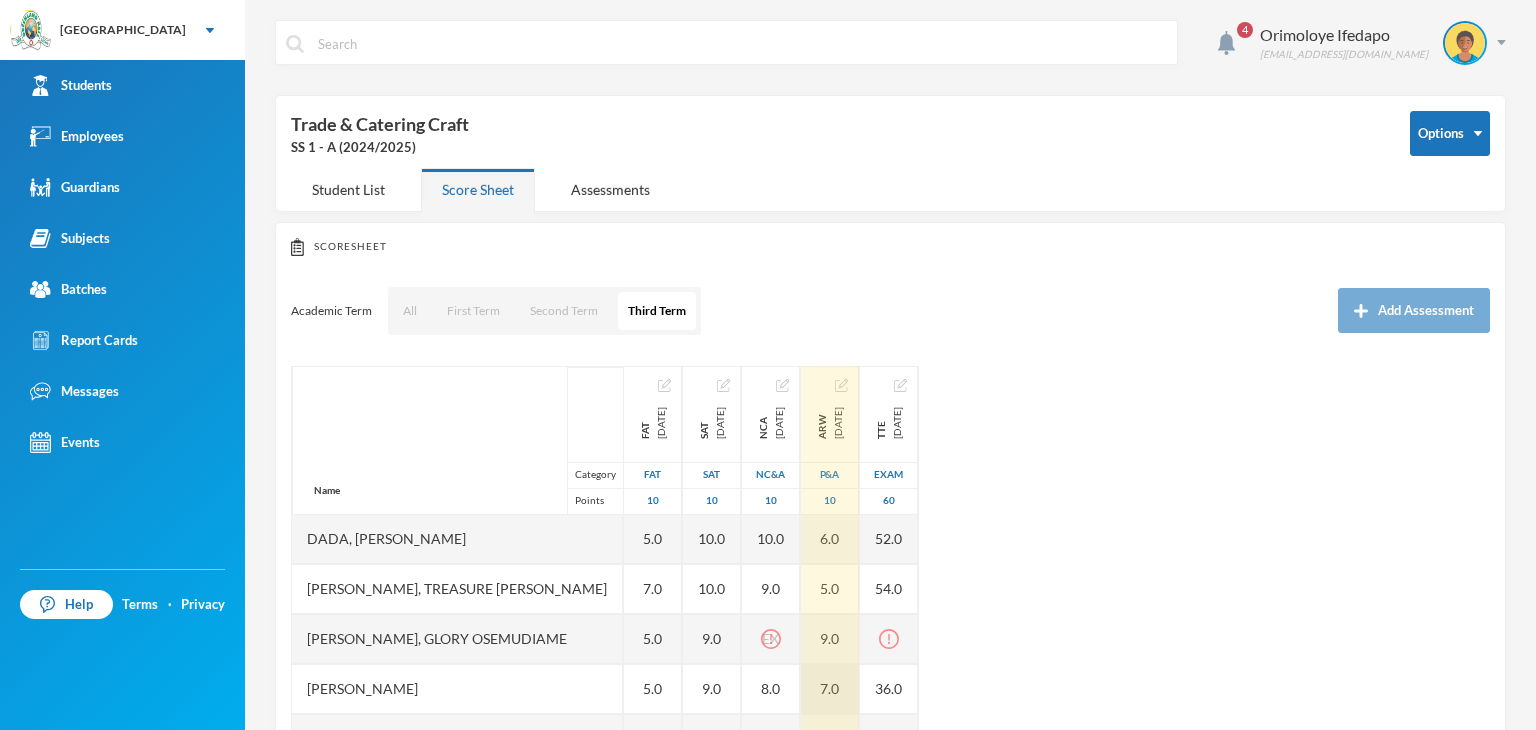 scroll, scrollTop: 400, scrollLeft: 0, axis: vertical 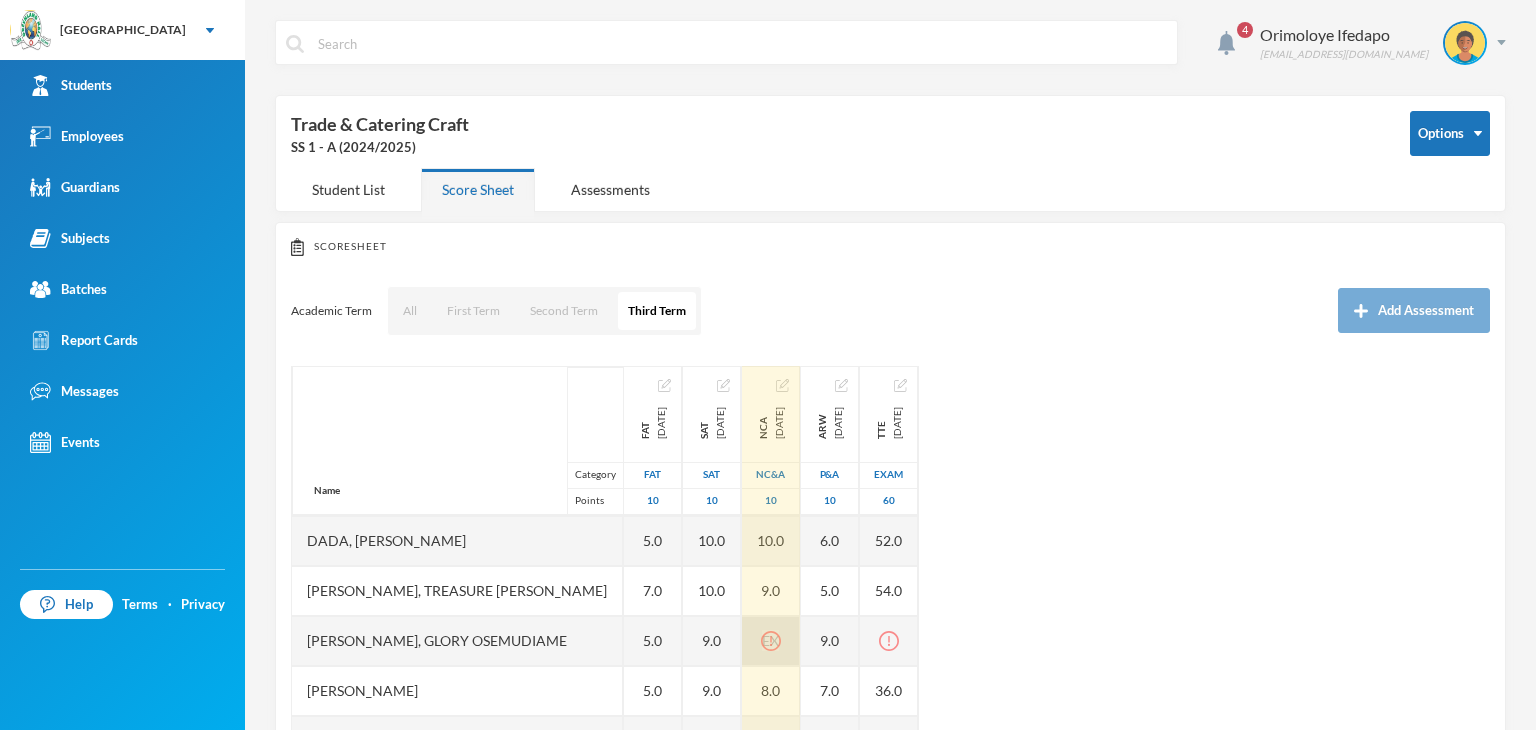 click on "EX" at bounding box center [771, 641] 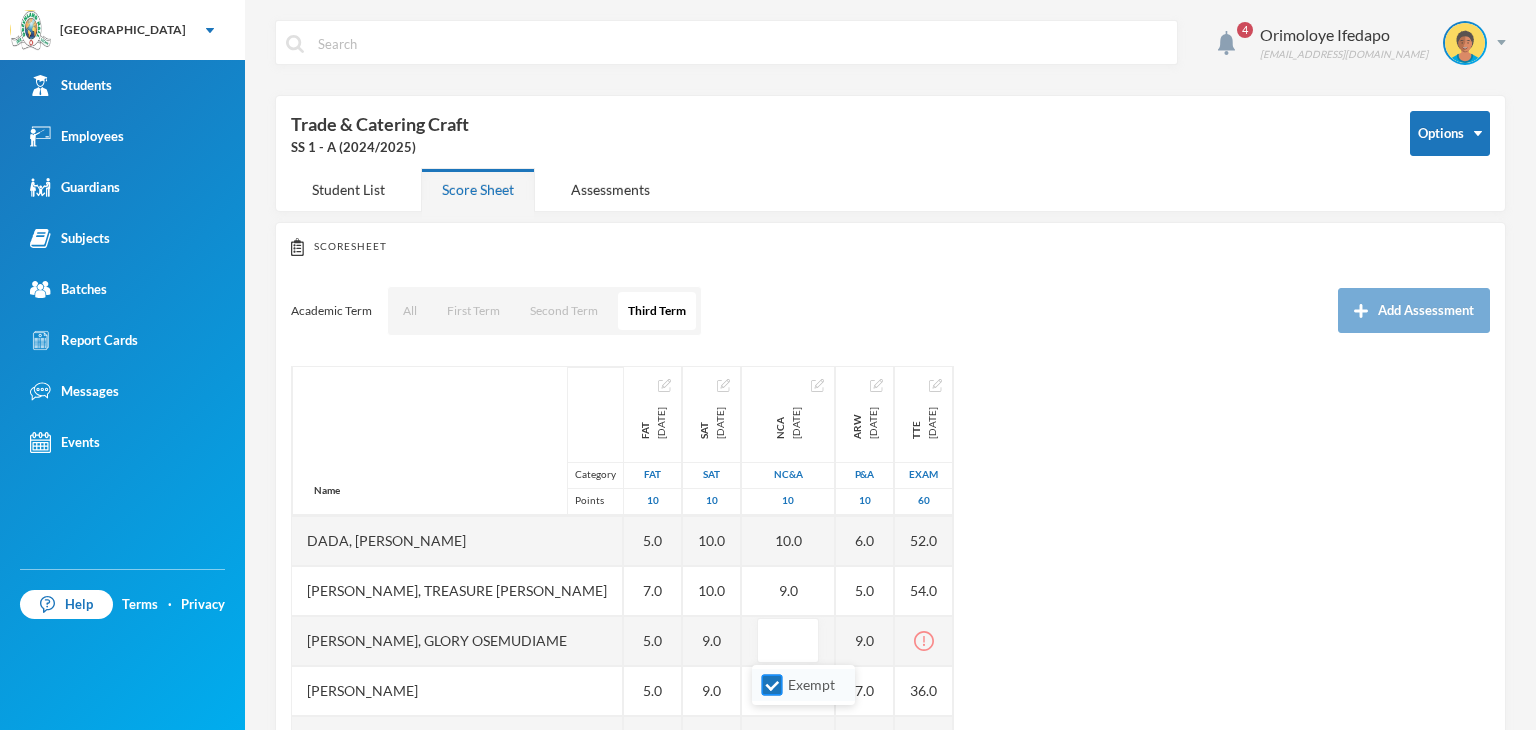 click on "Exempt" at bounding box center [772, 685] 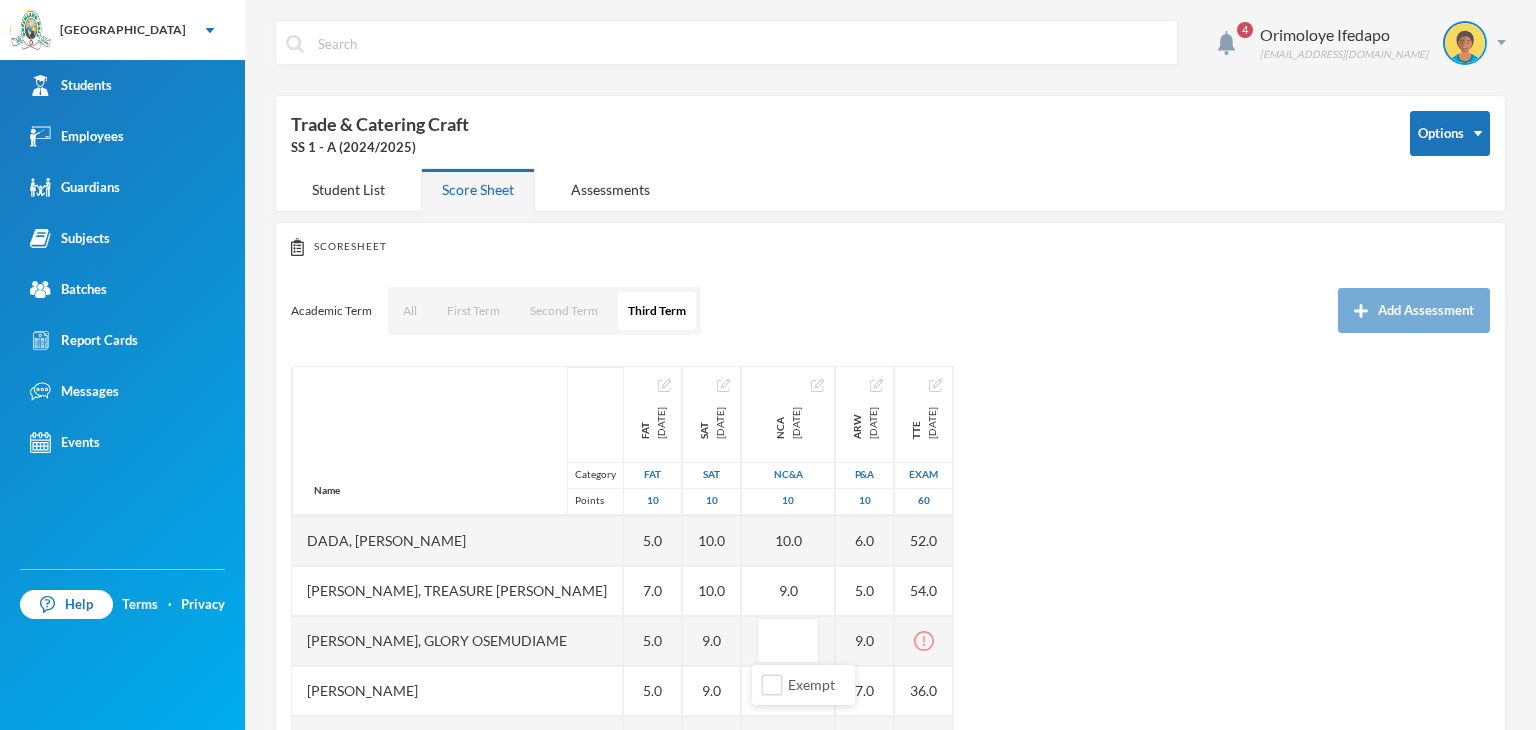 click on "Name   Category Points Adedeji, Oyinladun [PERSON_NAME], [PERSON_NAME], Ayomide [PERSON_NAME], [PERSON_NAME][MEDICAL_DATA], [PERSON_NAME], [PERSON_NAME] [PERSON_NAME] [PERSON_NAME], [PERSON_NAME], [PERSON_NAME], Treasure [PERSON_NAME], [PERSON_NAME] [PERSON_NAME], [PERSON_NAME], [PERSON_NAME], [PERSON_NAME], [PERSON_NAME], [PERSON_NAME], [PERSON_NAME] [PERSON_NAME] Oluwapelumi [PERSON_NAME], [PERSON_NAME], [PERSON_NAME], [PERSON_NAME] [PERSON_NAME] Ovbokhan [PERSON_NAME] [PERSON_NAME], Fisayomi Abundant Omoyeni, Boluwatife Tunayomise Oni, Ope-ajinde [PERSON_NAME], [PERSON_NAME], Goodness Onohumen Utomhin, [PERSON_NAME] Yomi-[PERSON_NAME] Precious FAT [DATE] FAT 10 5.0 3.0 EX 10.0 8.0 5.0 5.0 EX 5.0 7.0 5.0 5.0 EX 5.0 5.0 EX EX 5.0 9.0 9.0 6.0 5.0 7.0 7.0 7.0 6.0 7.0 EX 7.0 6.0 6.0 [DATE] SAT 10 10.0 9.0 EX 10.0 8.0 8.0 8.0 EX 10.0 10.0 9.0 9.0" at bounding box center (890, 616) 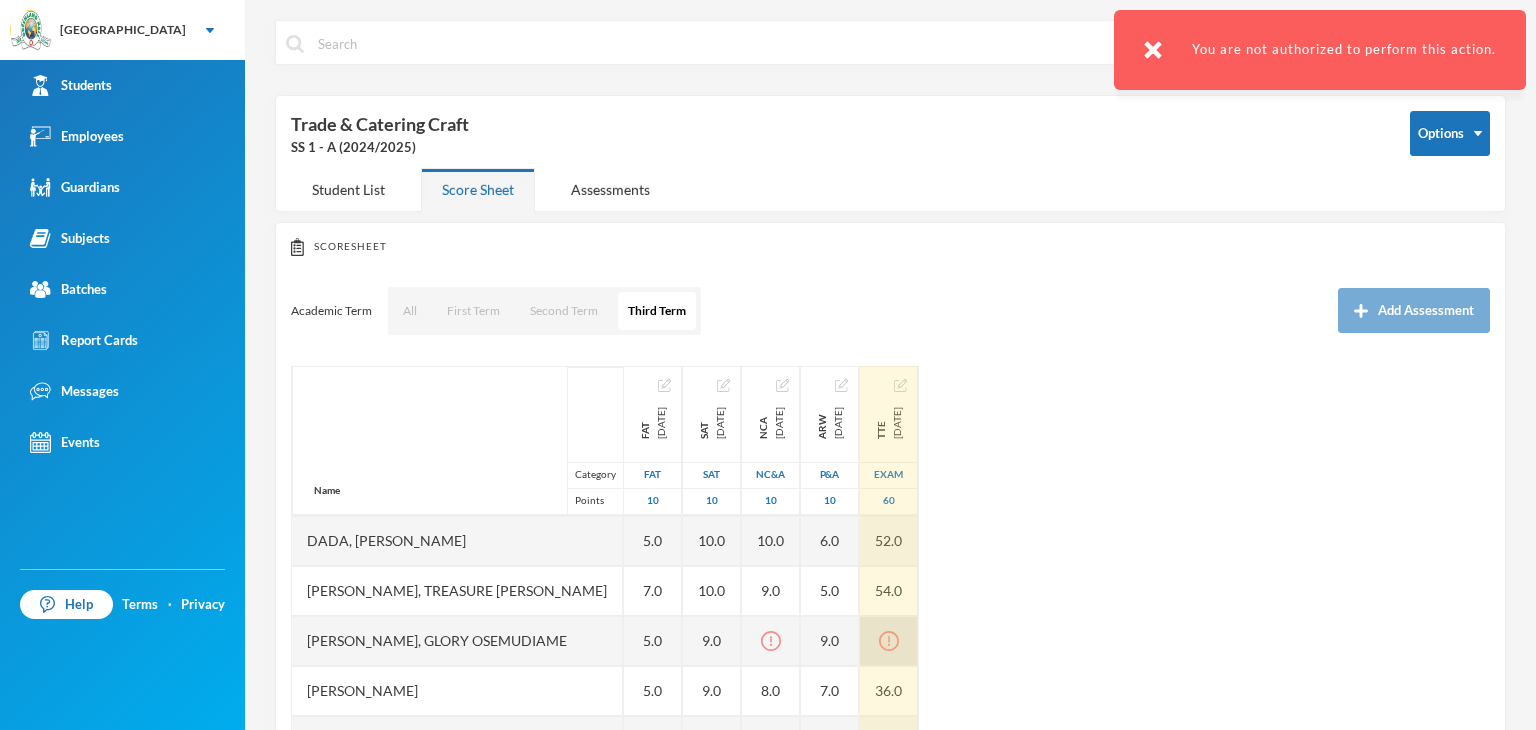 click at bounding box center [889, 641] 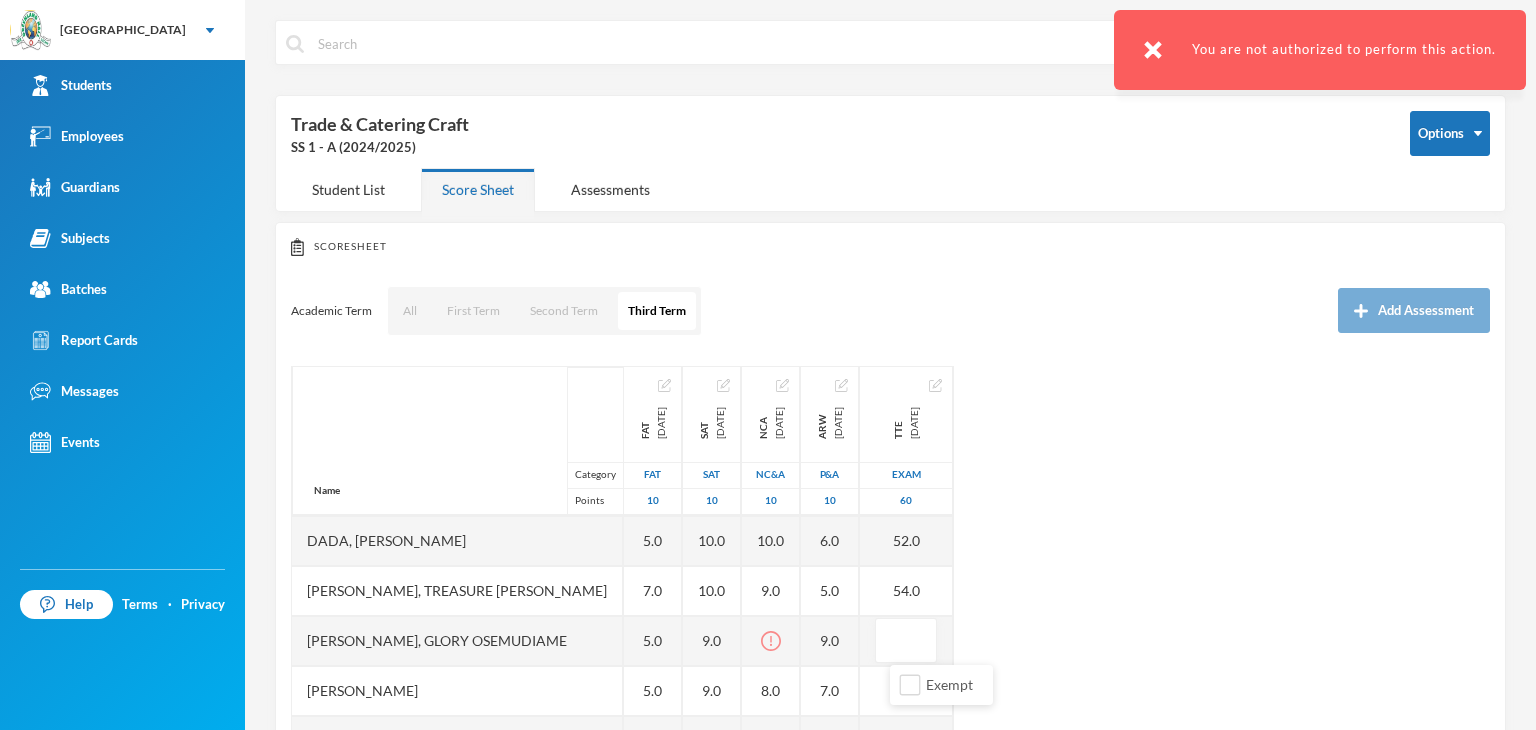 click on "You are not authorized to perform this action." at bounding box center (1320, 50) 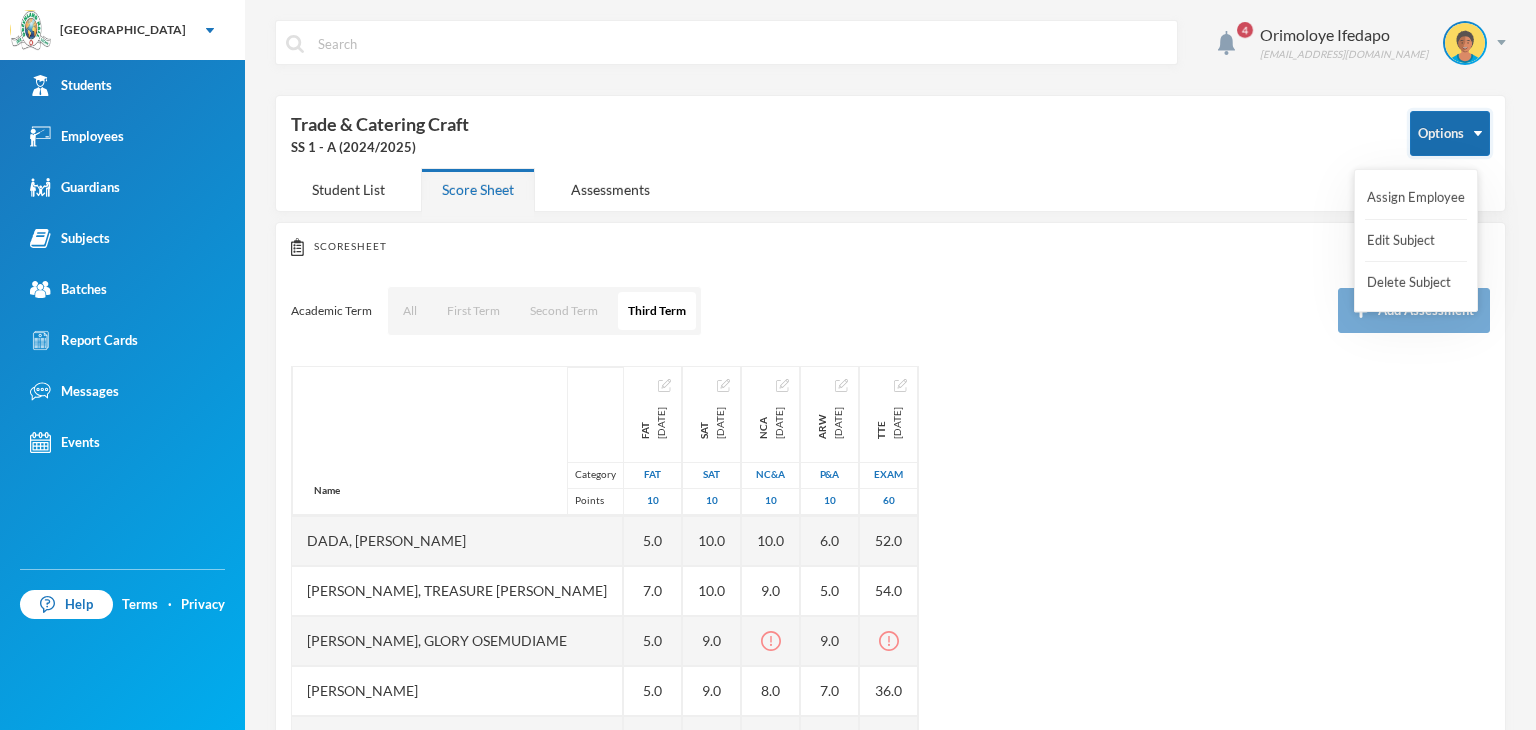 click on "Options" at bounding box center [1450, 133] 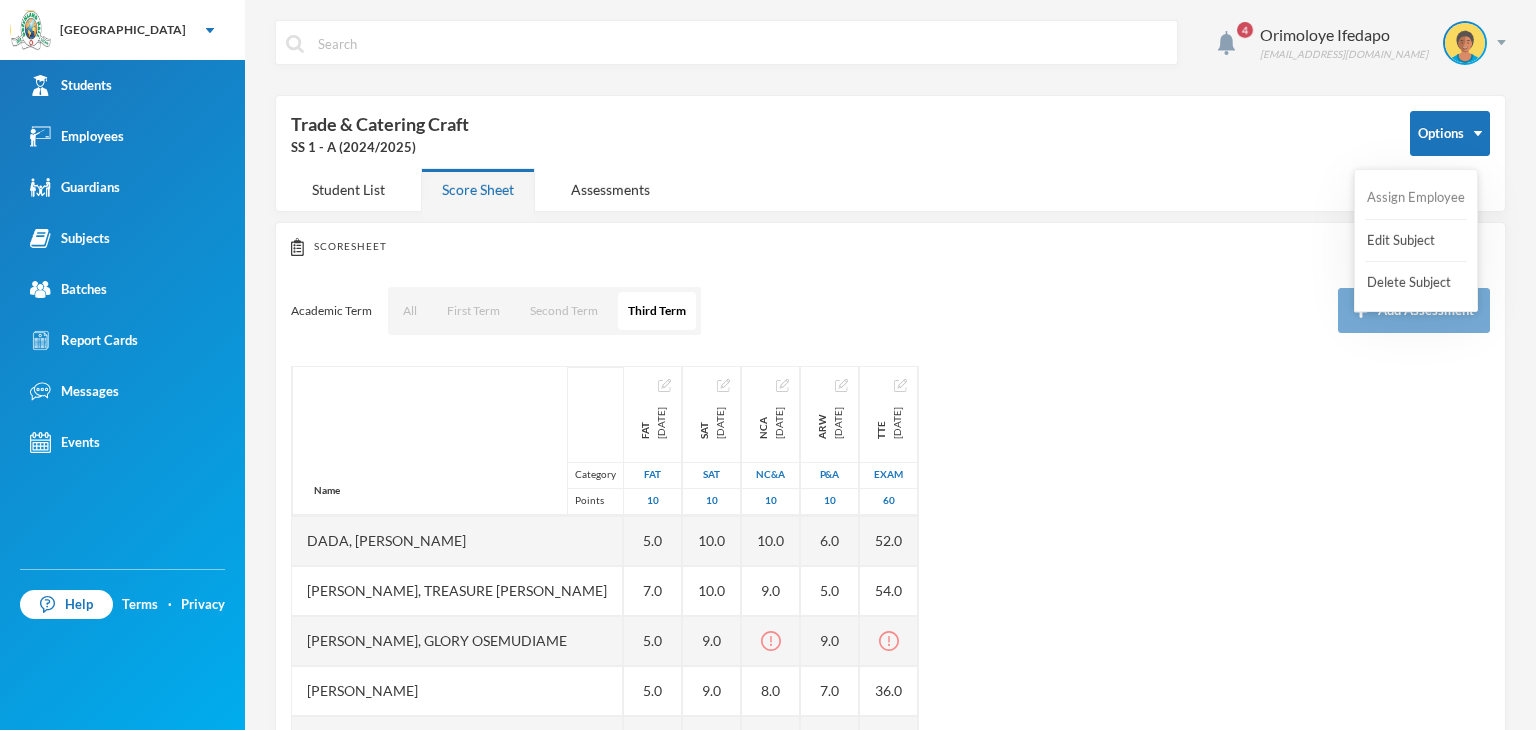 click on "Assign Employee" at bounding box center [1416, 198] 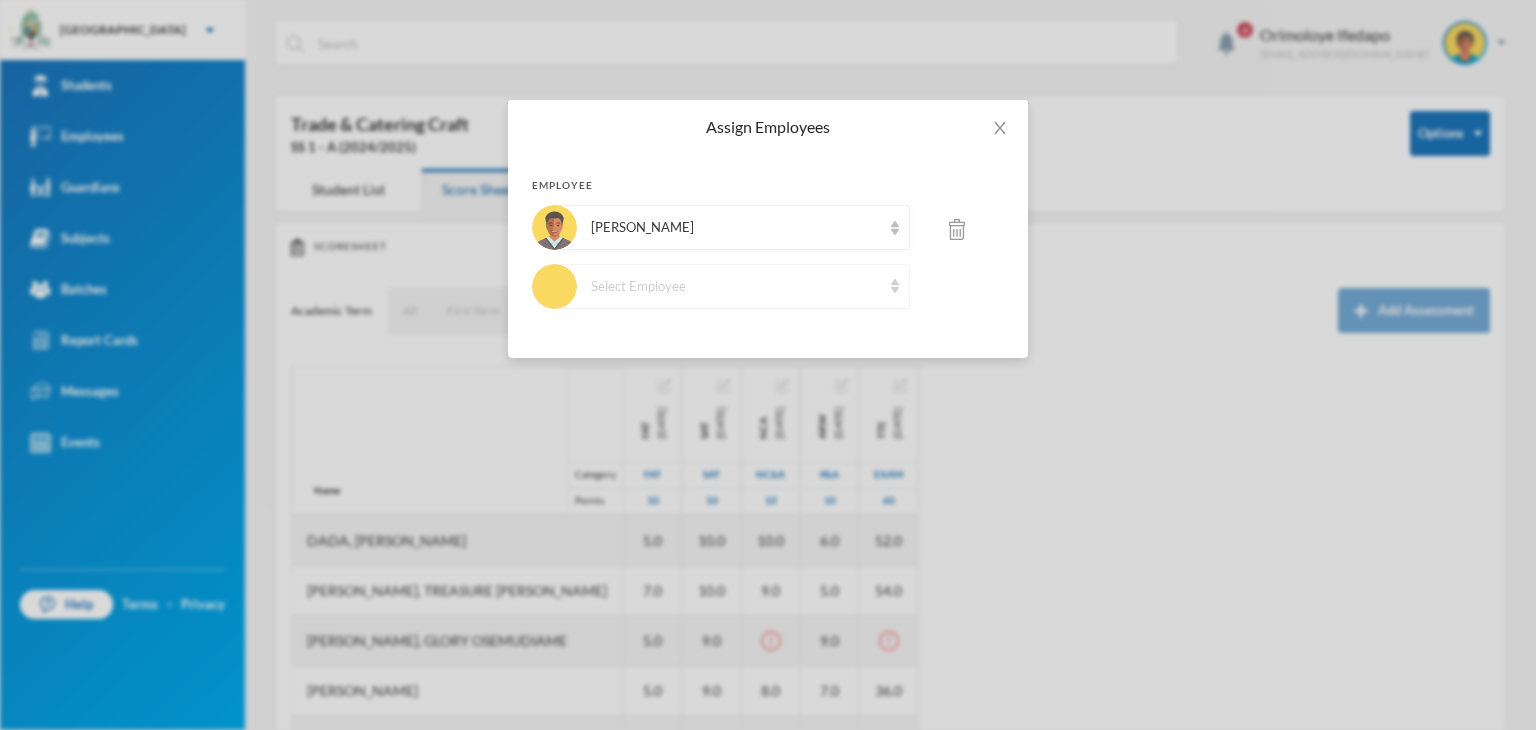 click on "Select Employee" at bounding box center (732, 286) 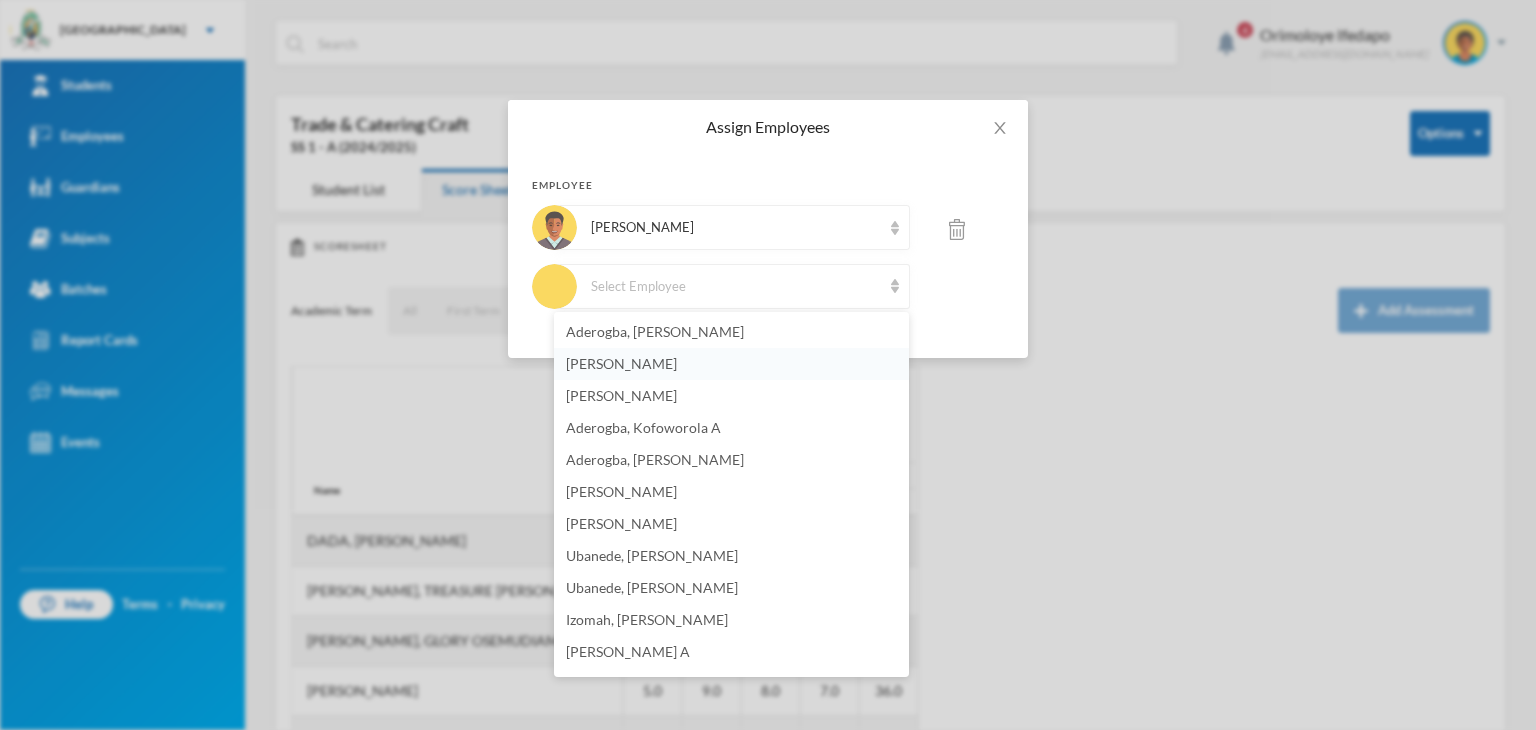 click on "[PERSON_NAME]" at bounding box center [621, 363] 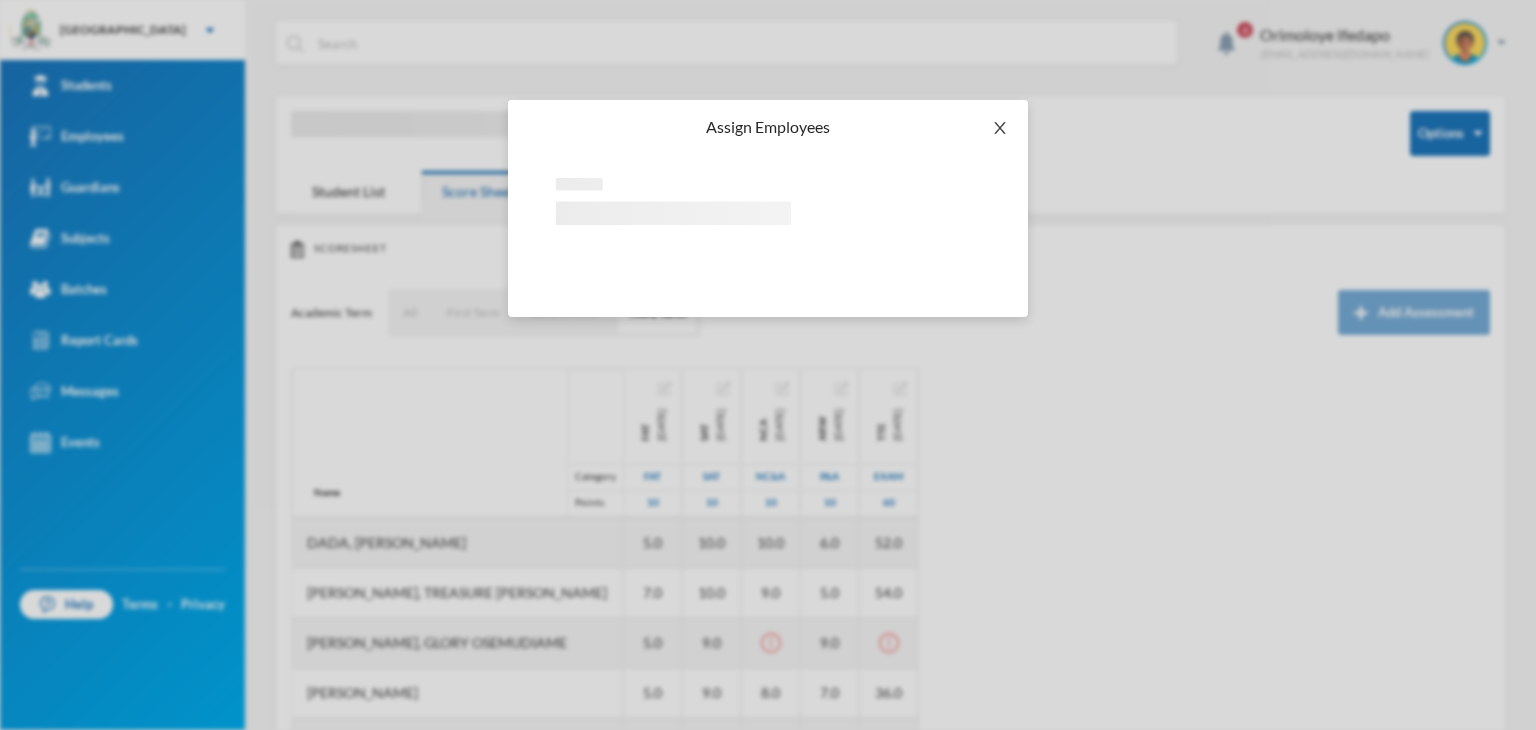 click at bounding box center [1000, 128] 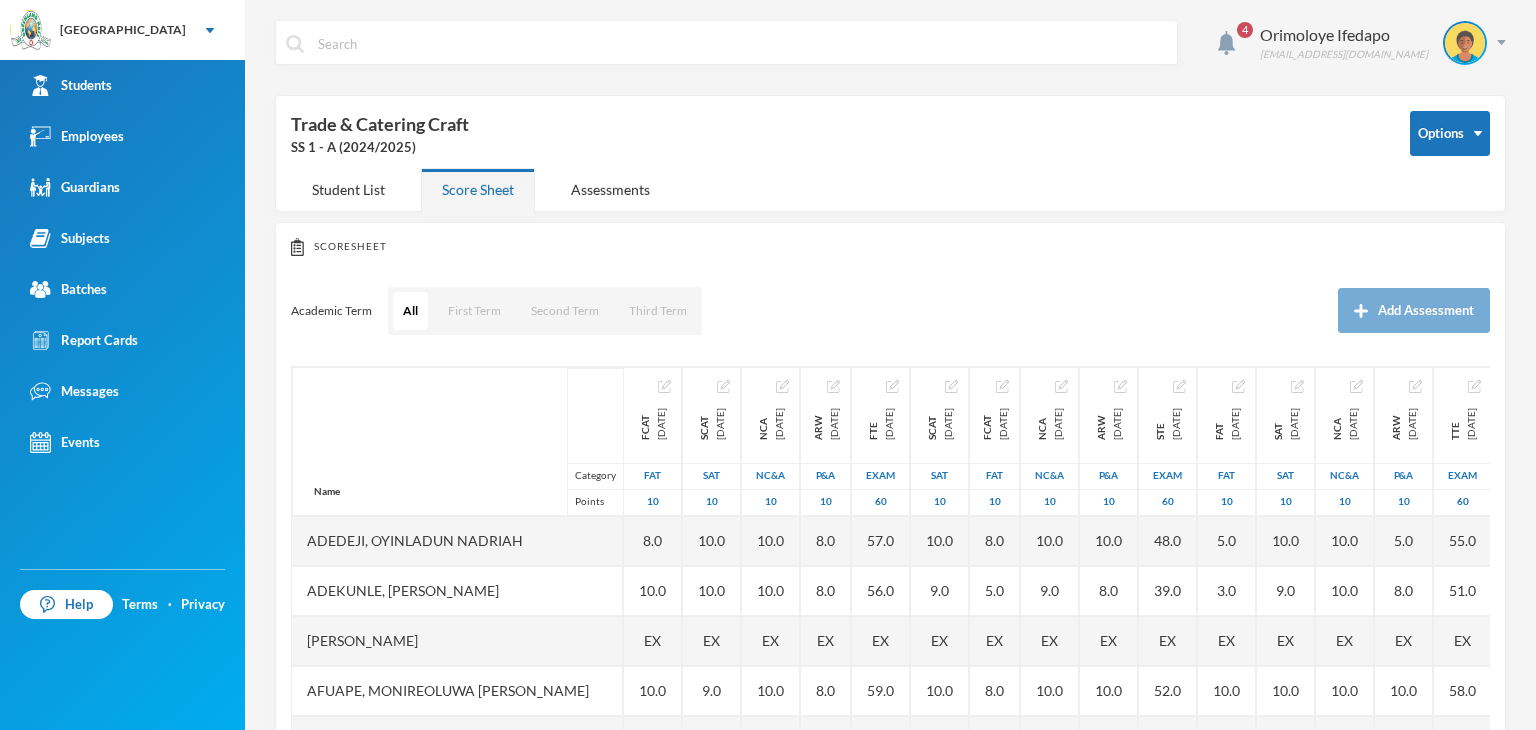 scroll, scrollTop: 0, scrollLeft: 0, axis: both 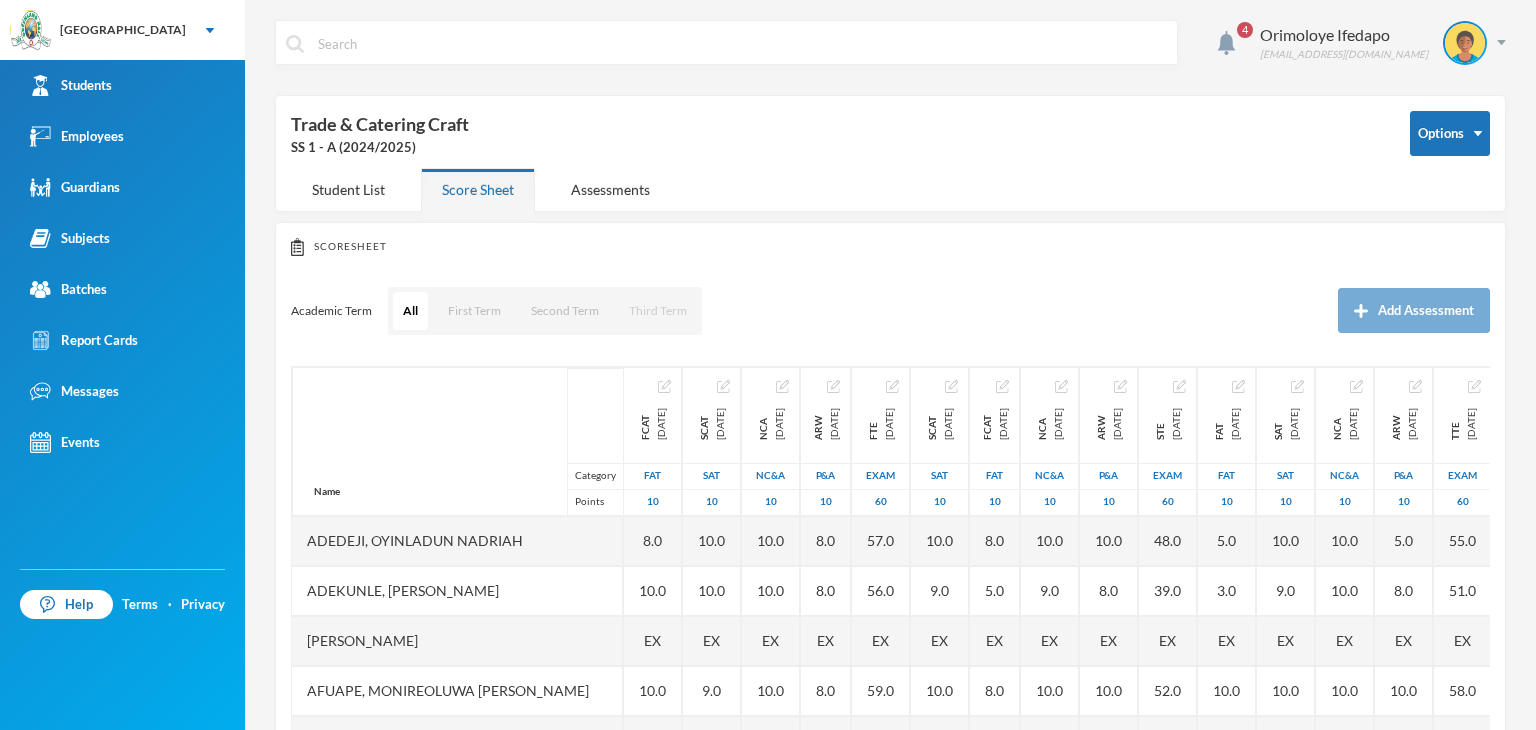 click on "Third Term" at bounding box center (658, 311) 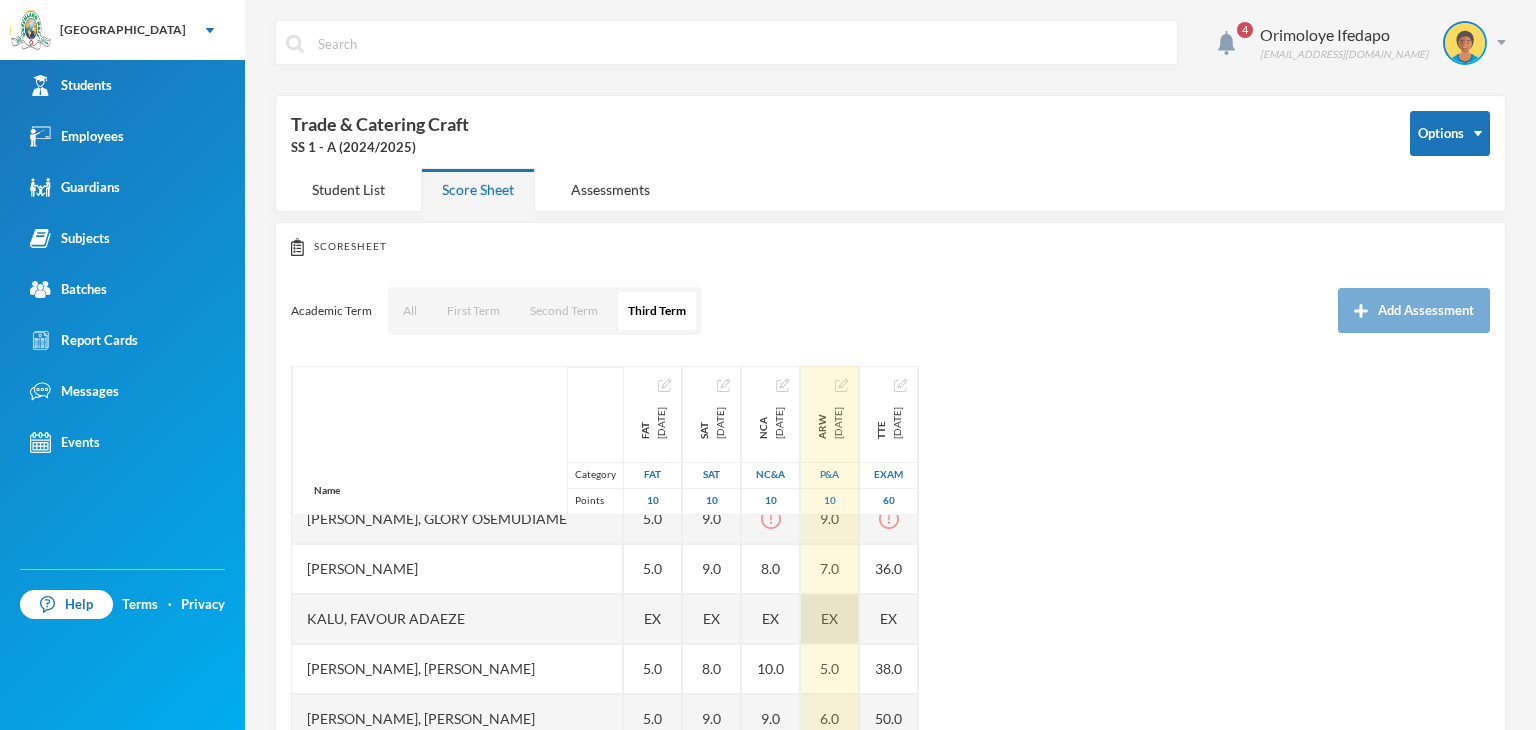 scroll, scrollTop: 500, scrollLeft: 0, axis: vertical 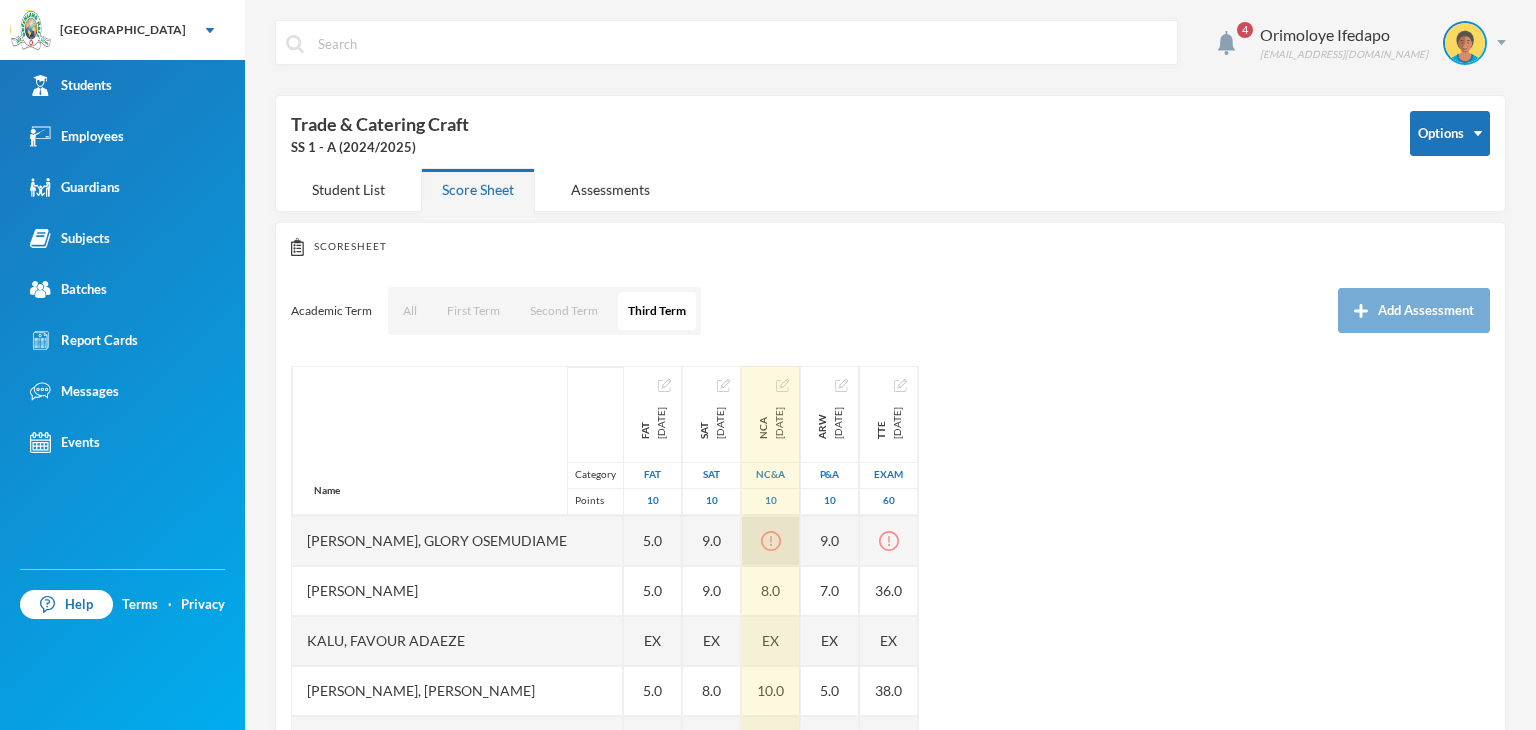 click 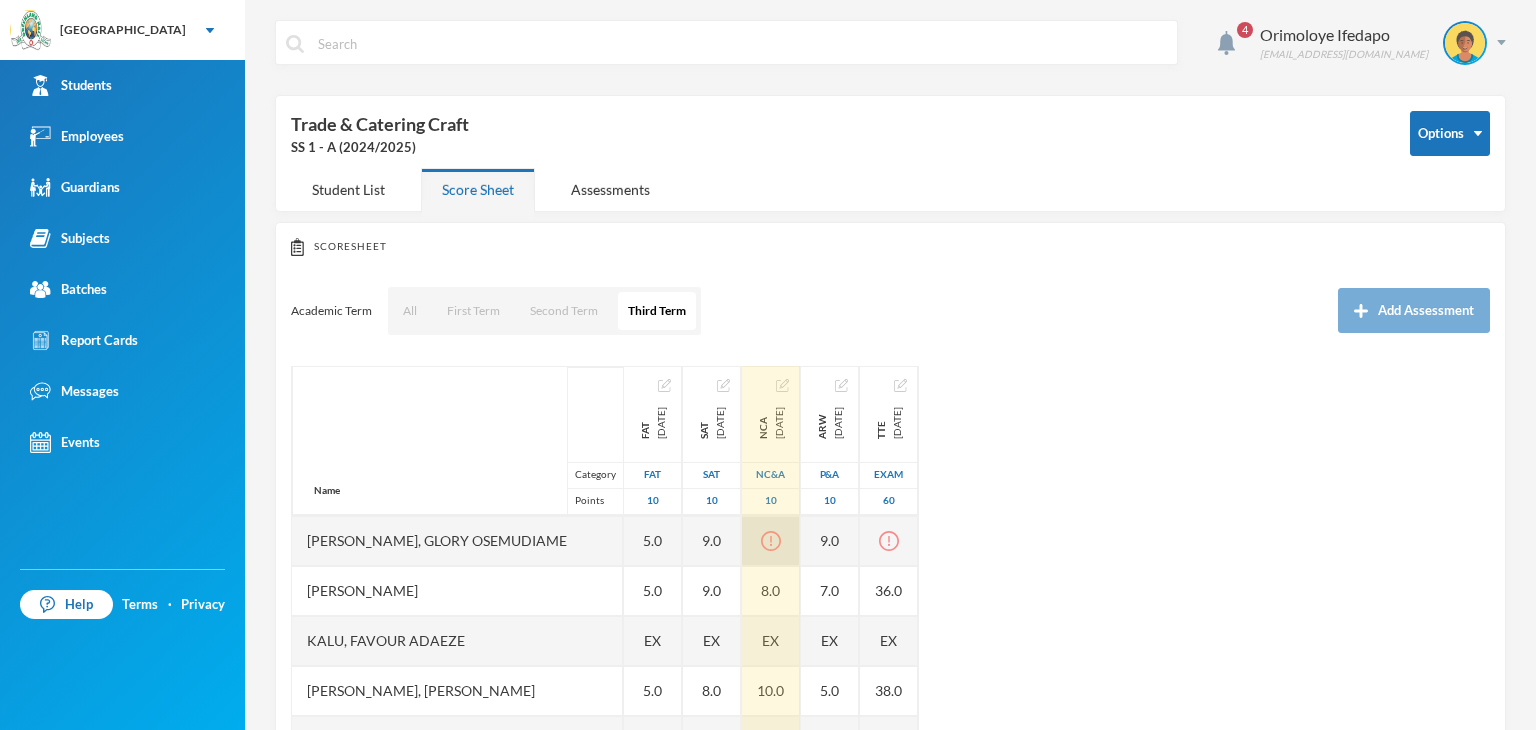 click at bounding box center (771, 541) 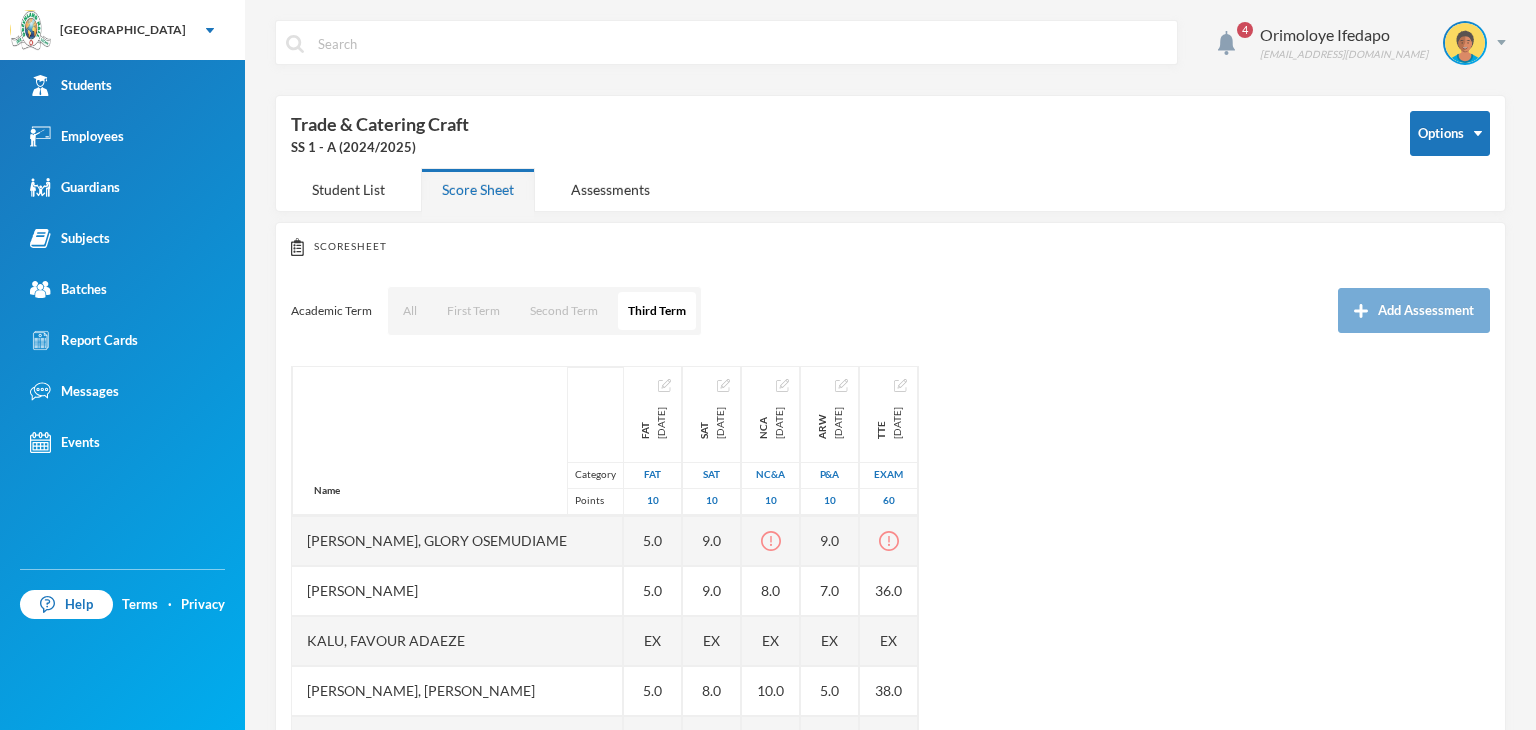 click on "Name   Category Points Adedeji, Oyinladun [PERSON_NAME], [PERSON_NAME], Ayomide [PERSON_NAME], [PERSON_NAME][MEDICAL_DATA], [PERSON_NAME], [PERSON_NAME] [PERSON_NAME] [PERSON_NAME], [PERSON_NAME], [PERSON_NAME], Treasure [PERSON_NAME], [PERSON_NAME] [PERSON_NAME], [PERSON_NAME], [PERSON_NAME], [PERSON_NAME], [PERSON_NAME], [PERSON_NAME], [PERSON_NAME] [PERSON_NAME] Oluwapelumi [PERSON_NAME], [PERSON_NAME], [PERSON_NAME], [PERSON_NAME] [PERSON_NAME] Ovbokhan [PERSON_NAME] [PERSON_NAME], Fisayomi Abundant Omoyeni, Boluwatife Tunayomise Oni, Ope-ajinde [PERSON_NAME], [PERSON_NAME], Goodness Onohumen Utomhin, [PERSON_NAME] Yomi-[PERSON_NAME] Precious FAT [DATE] FAT 10 5.0 3.0 EX 10.0 8.0 5.0 5.0 EX 5.0 7.0 5.0 5.0 EX 5.0 5.0 EX EX 5.0 9.0 9.0 6.0 5.0 7.0 7.0 7.0 6.0 7.0 EX 7.0 6.0 6.0 [DATE] SAT 10 10.0 9.0 EX 10.0 8.0 8.0 8.0 EX 10.0 10.0 9.0 9.0" at bounding box center [890, 616] 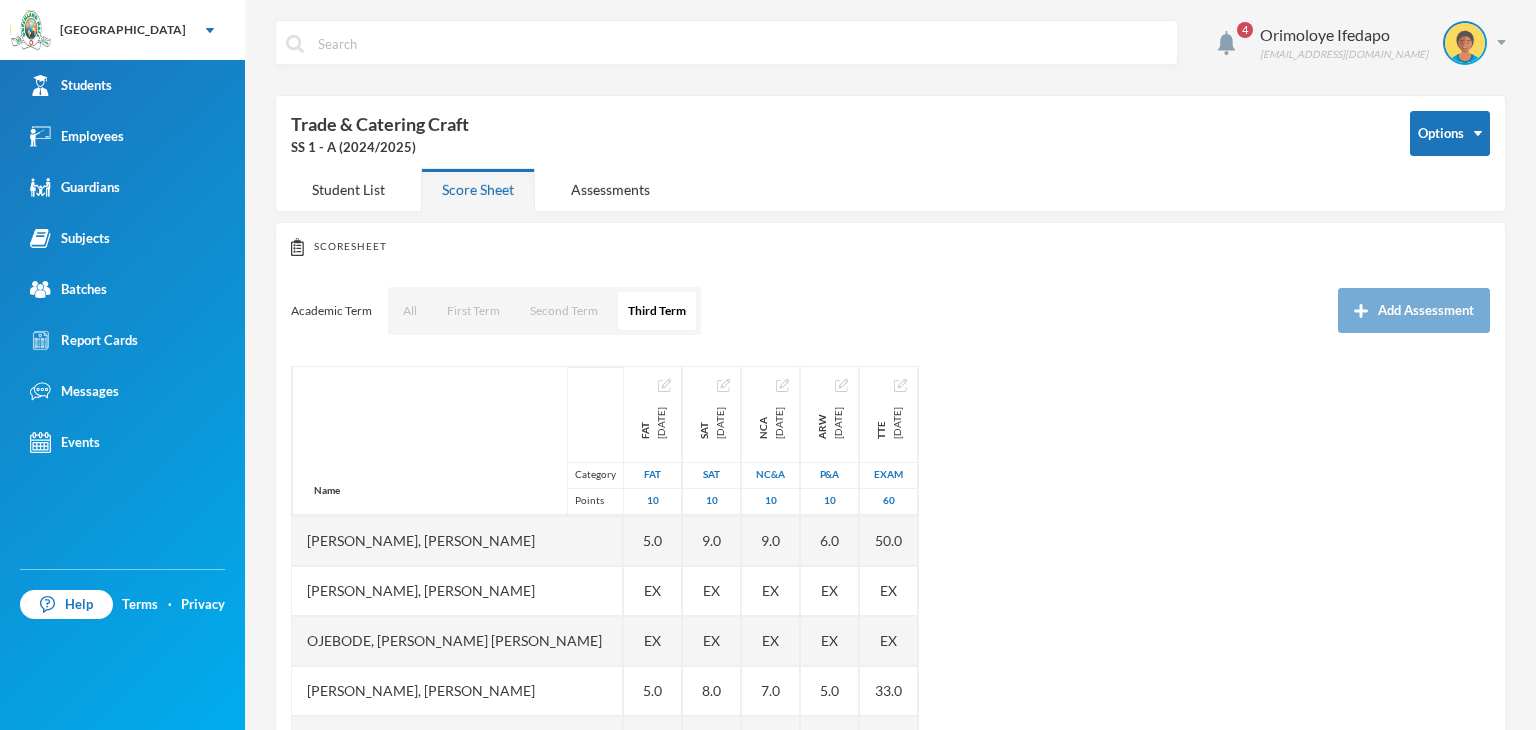 scroll, scrollTop: 600, scrollLeft: 0, axis: vertical 